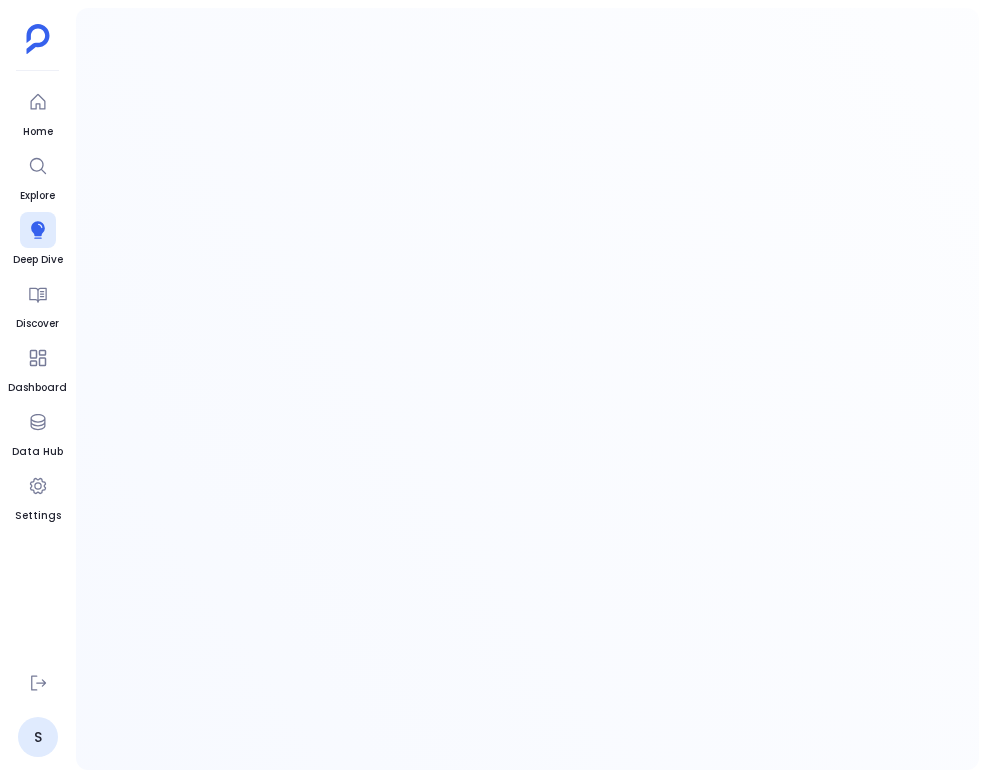 scroll, scrollTop: 0, scrollLeft: 0, axis: both 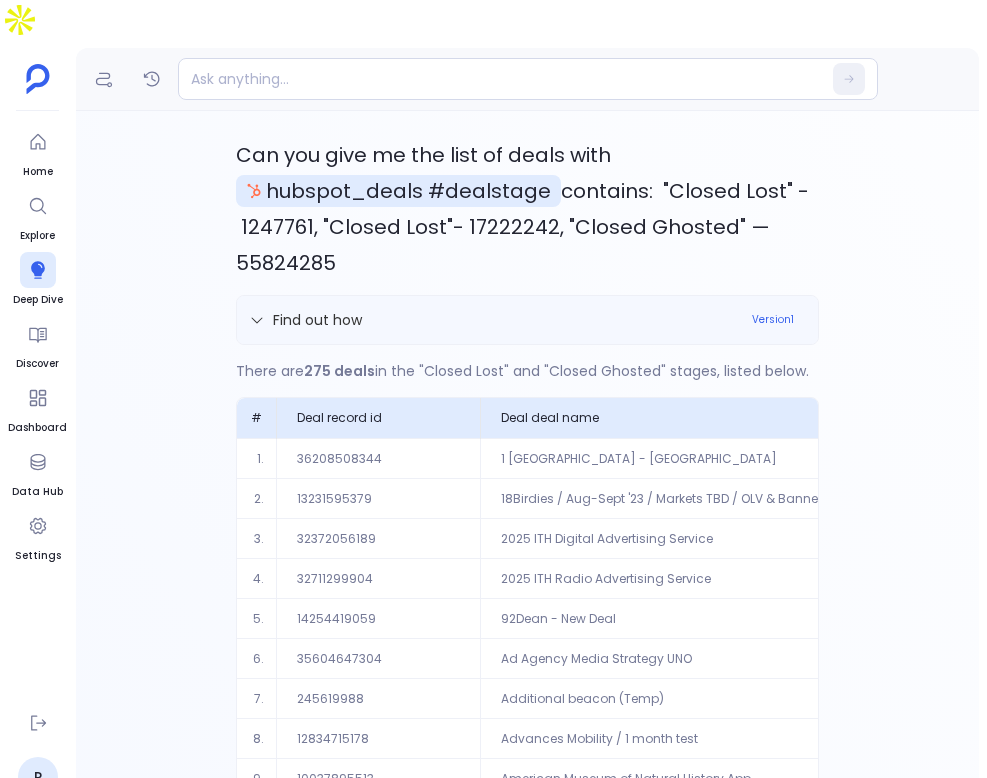 click on "Find out how" at bounding box center [494, 320] 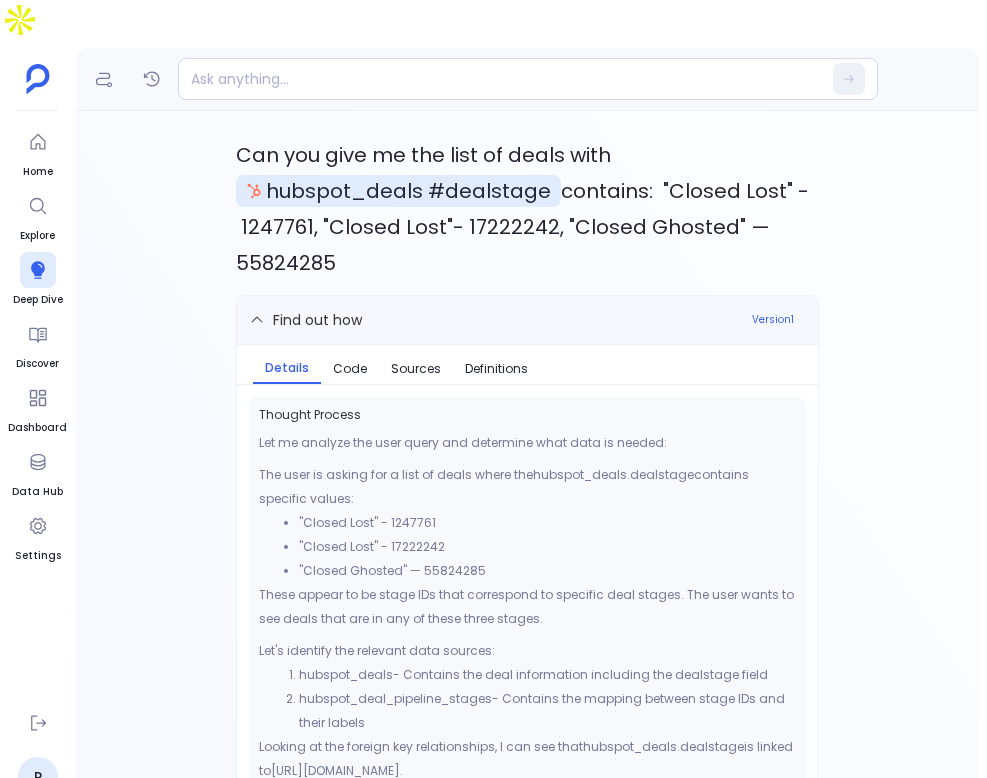 click on "Find out how" at bounding box center [494, 320] 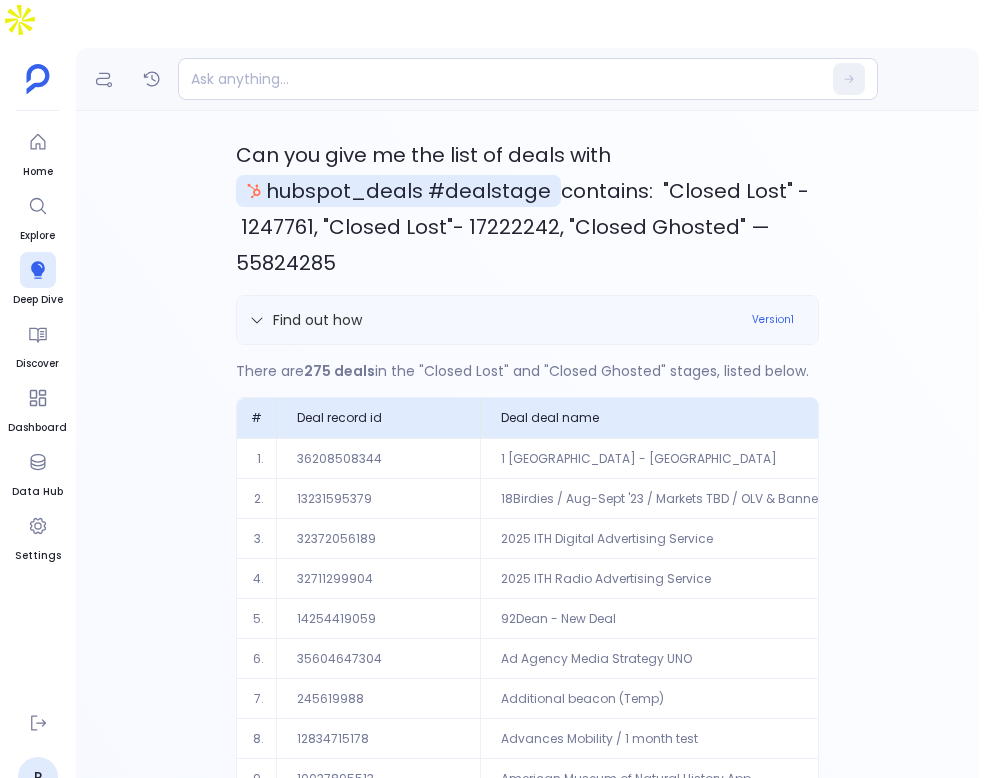 click on "Find out how" at bounding box center [494, 320] 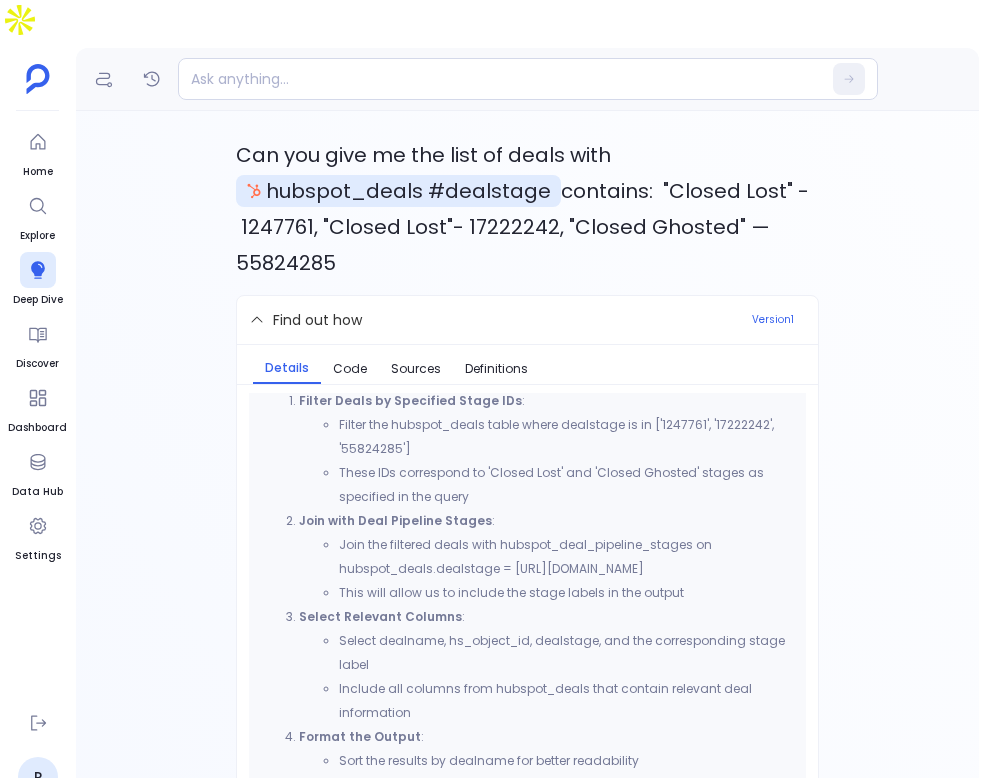 scroll, scrollTop: 777, scrollLeft: 0, axis: vertical 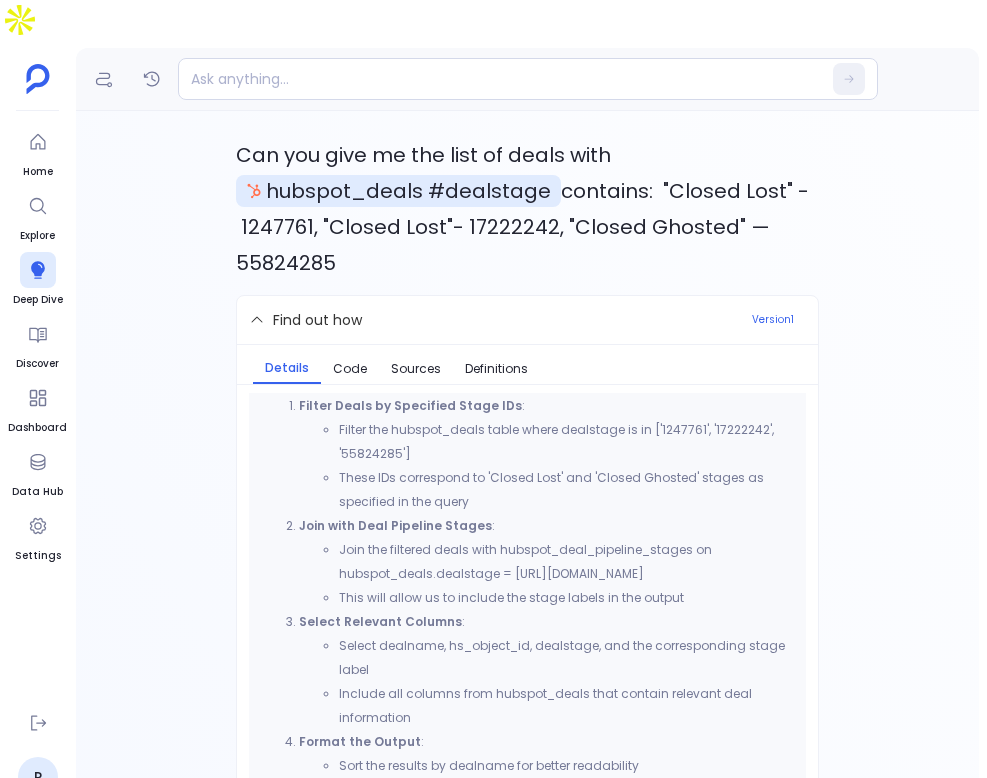 click on "These IDs correspond to 'Closed Lost' and 'Closed Ghosted' stages as specified in the query" at bounding box center (567, 490) 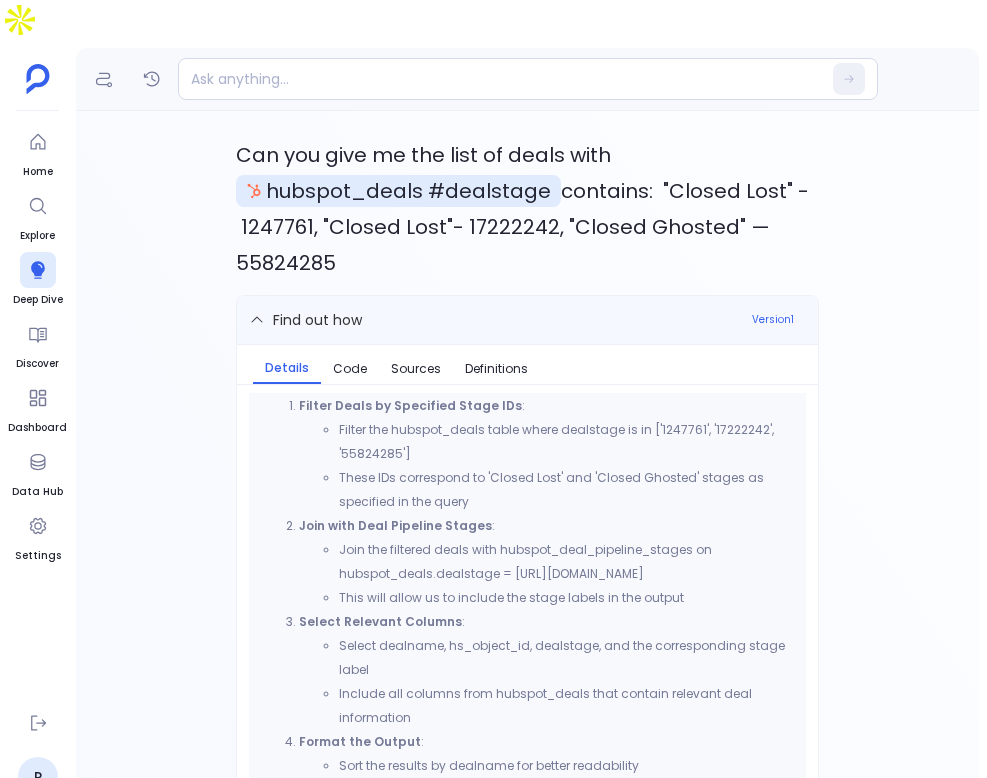 click on "Find out how" at bounding box center [494, 320] 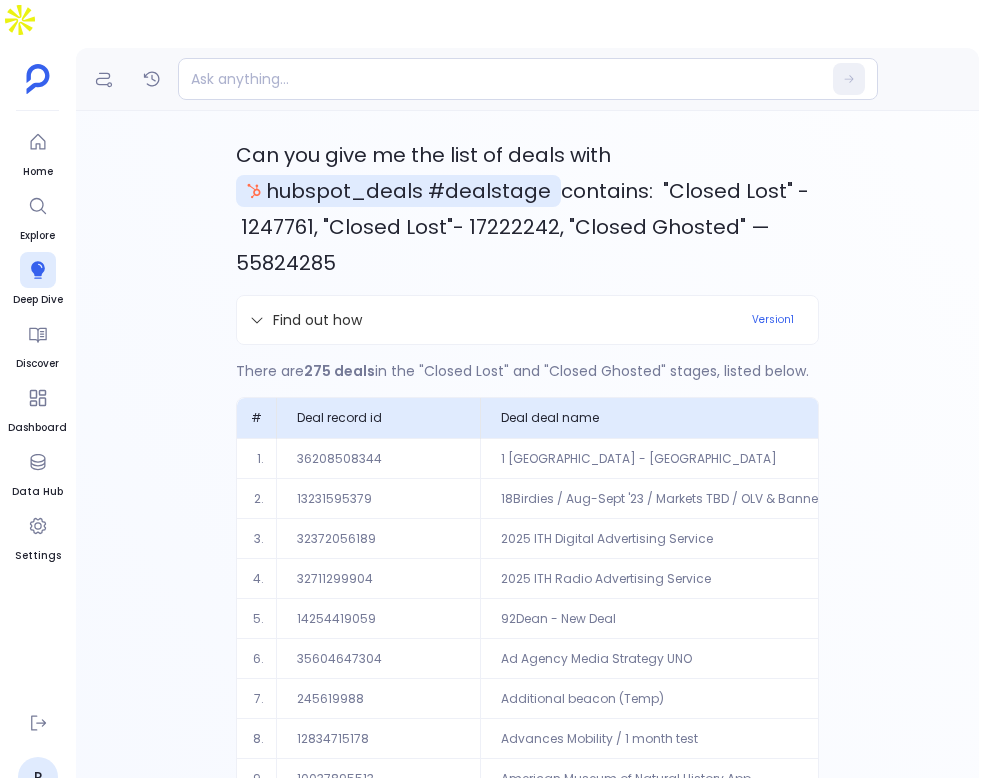 scroll, scrollTop: 156, scrollLeft: 0, axis: vertical 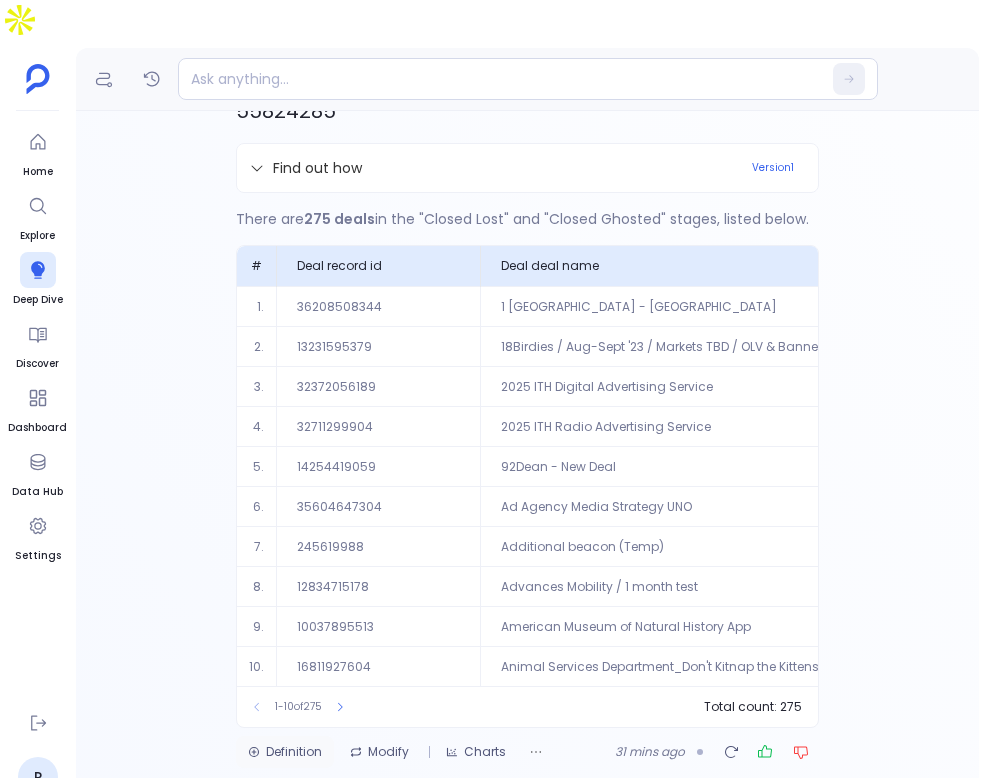 click on "Definition" at bounding box center (285, 752) 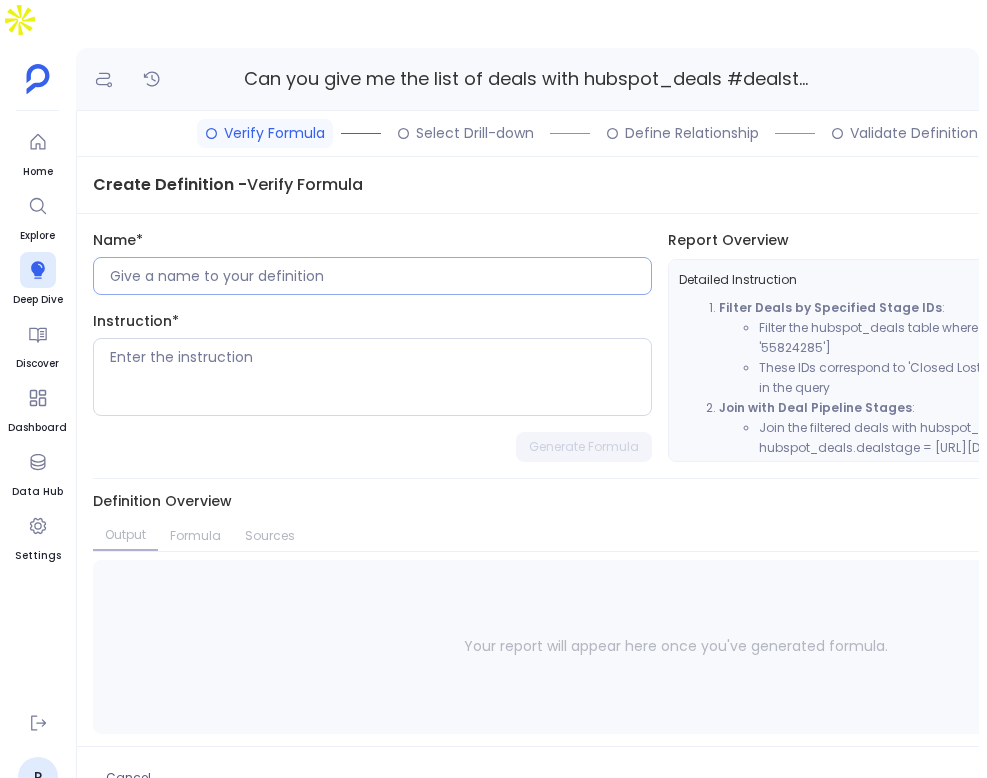 click at bounding box center [380, 276] 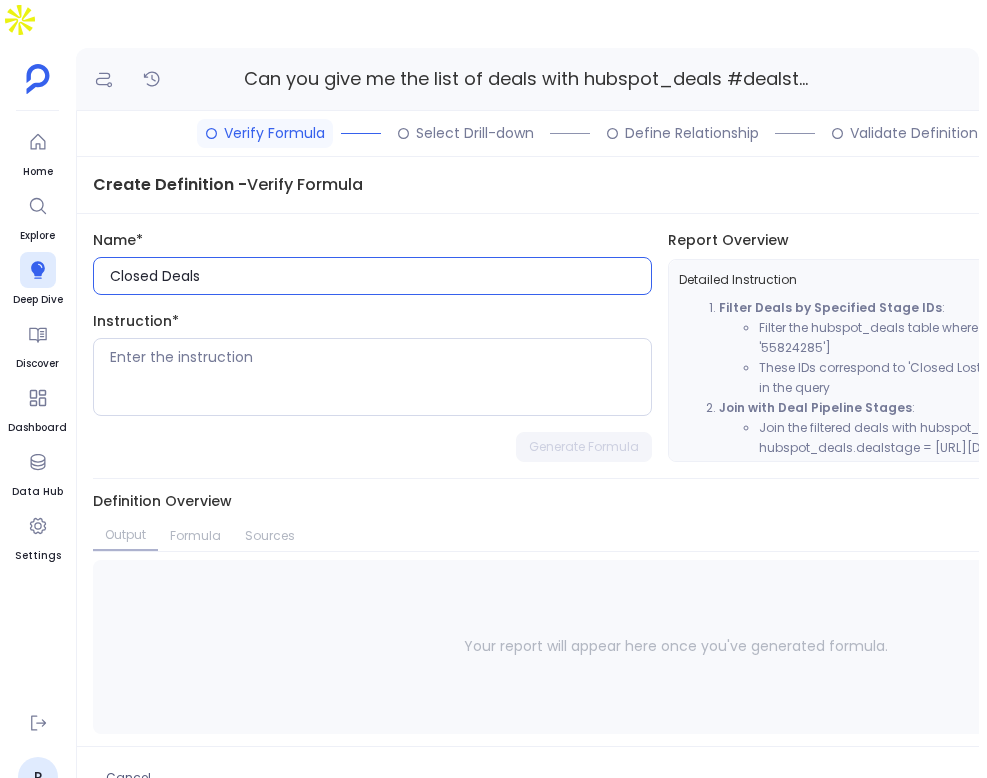 type on "Closed Deals" 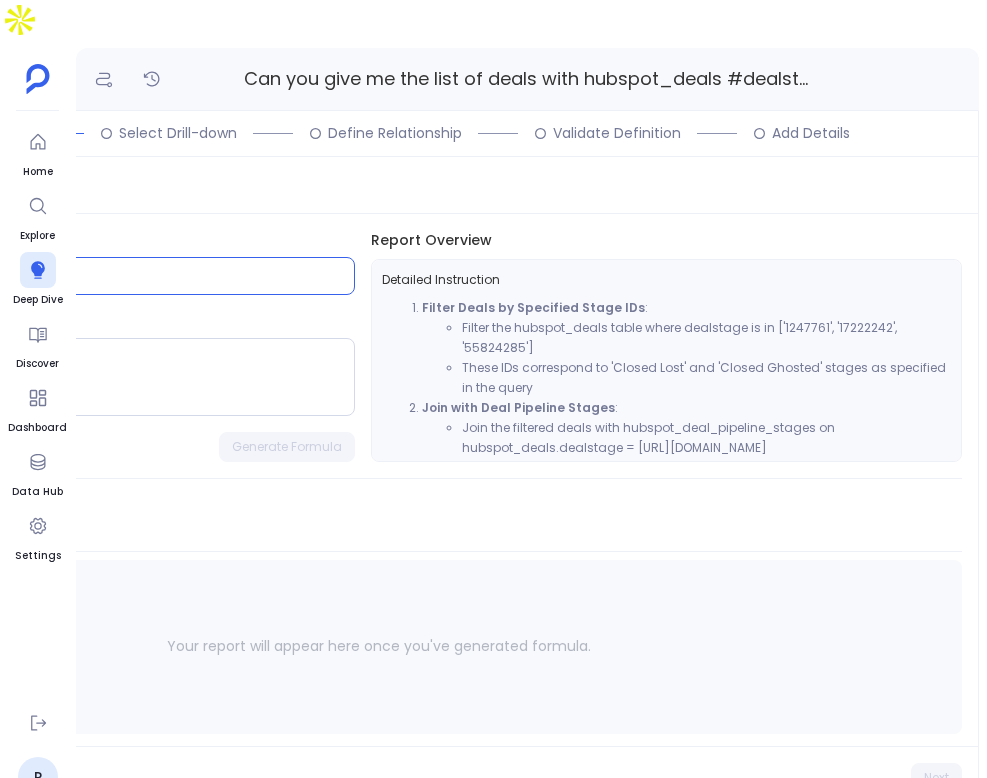 scroll, scrollTop: 0, scrollLeft: 0, axis: both 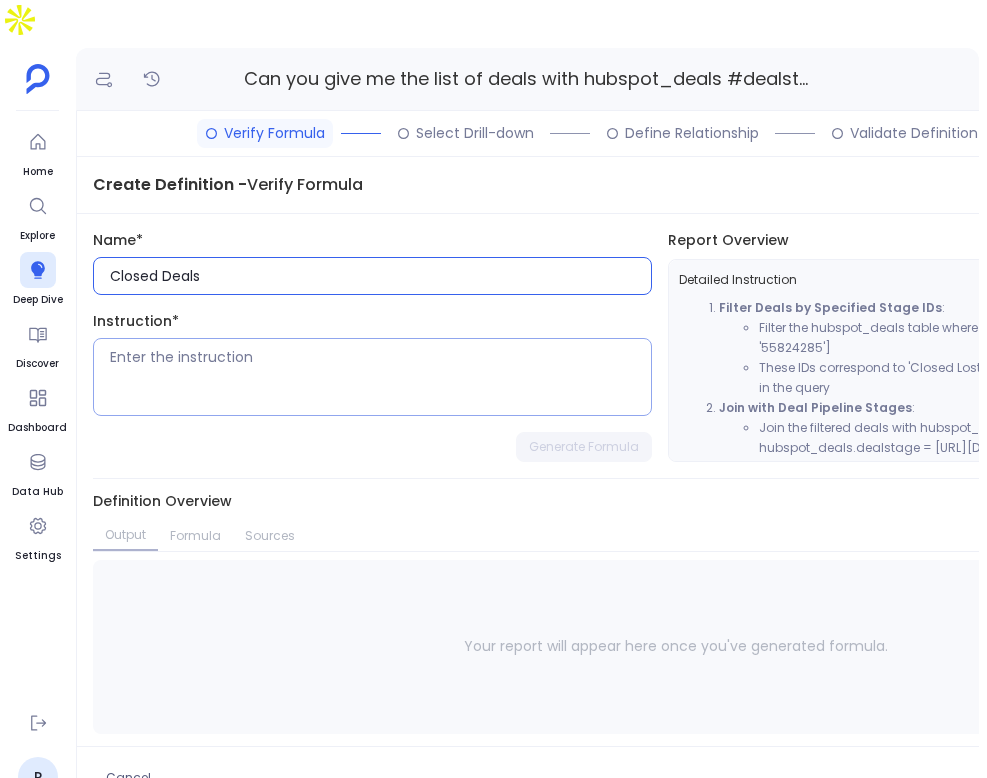 click at bounding box center (380, 377) 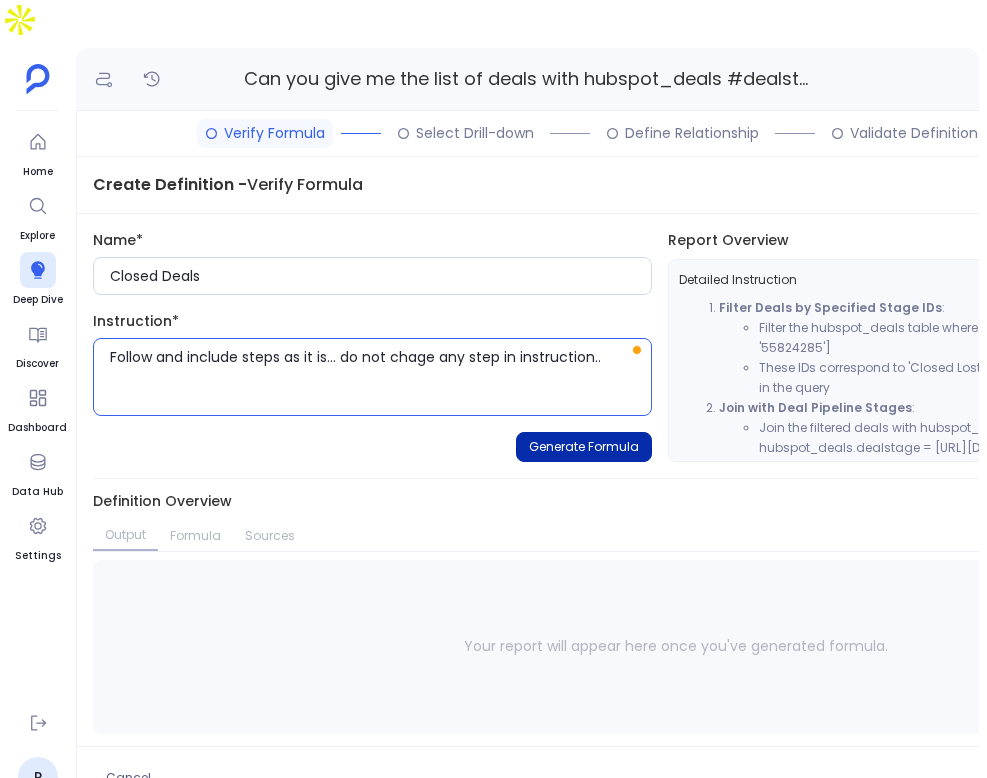type on "Follow and include steps as it is... do not chage any step in instruction.." 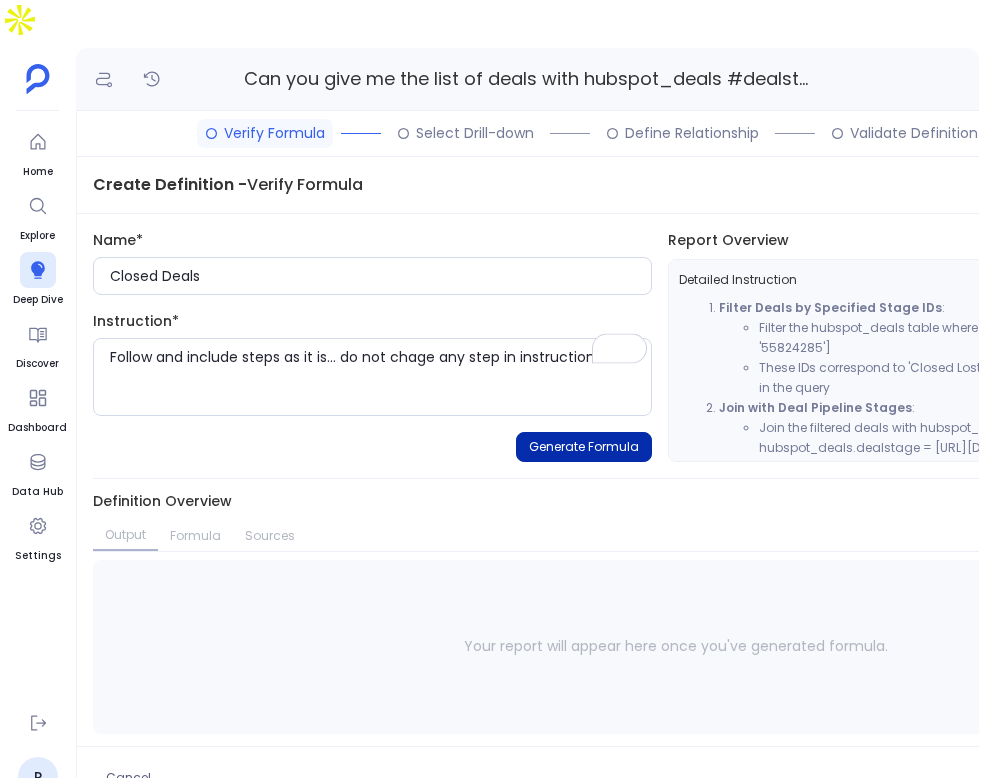 click on "Generate Formula" at bounding box center (584, 447) 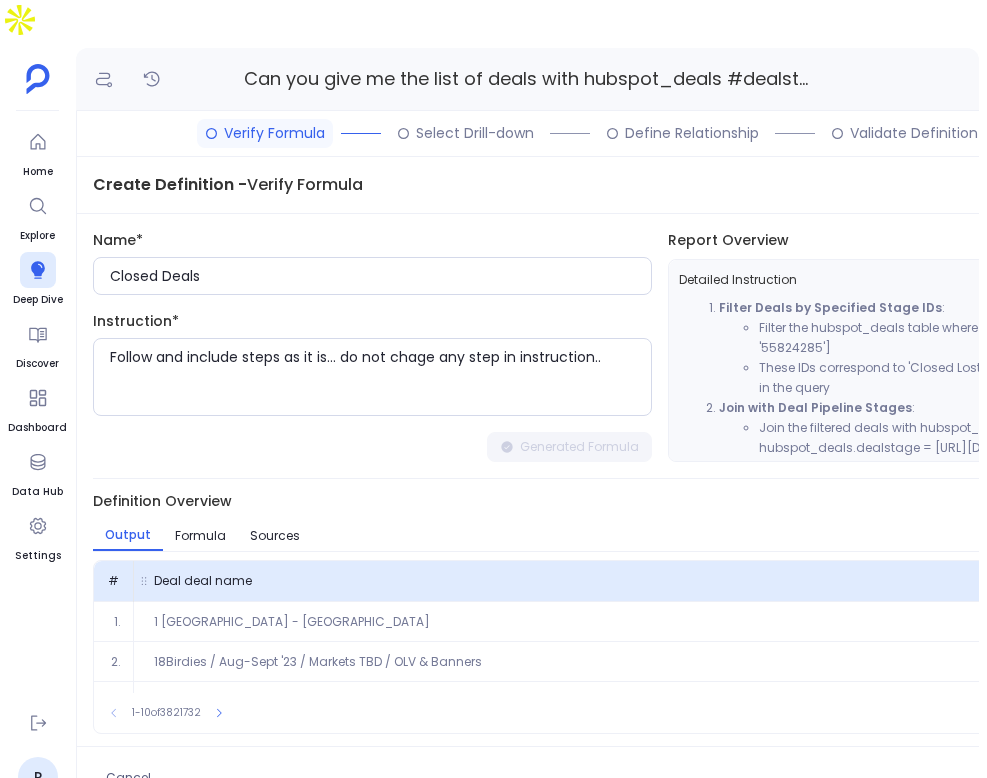 click on "Deal deal name" at bounding box center [695, 581] 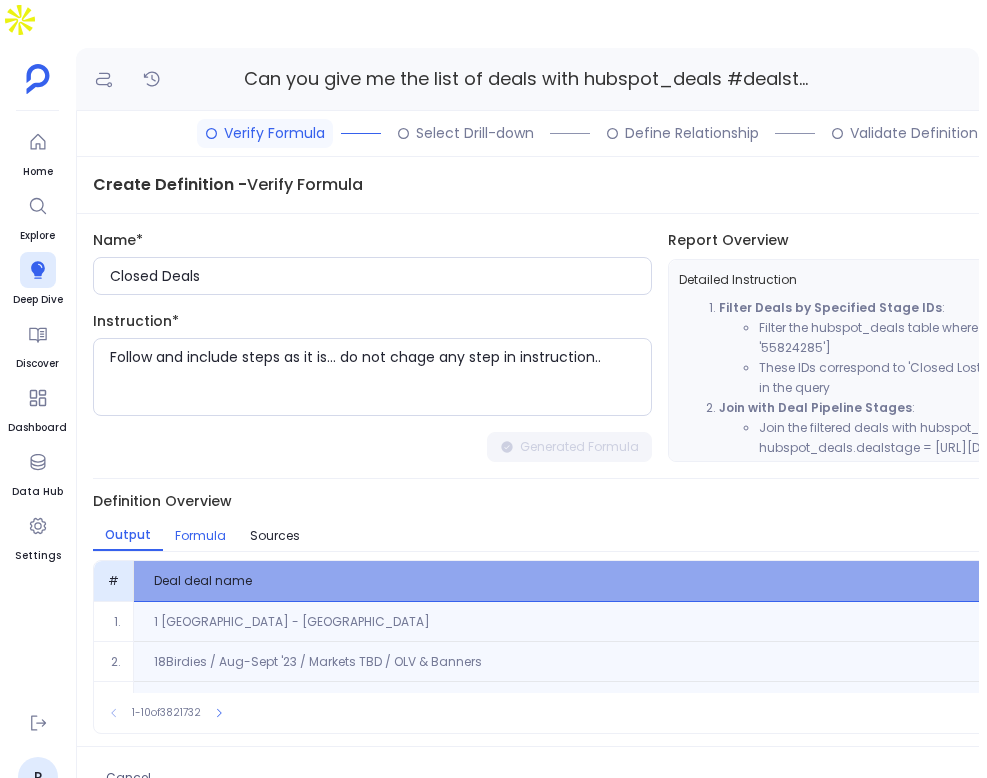 click on "Formula" at bounding box center (200, 536) 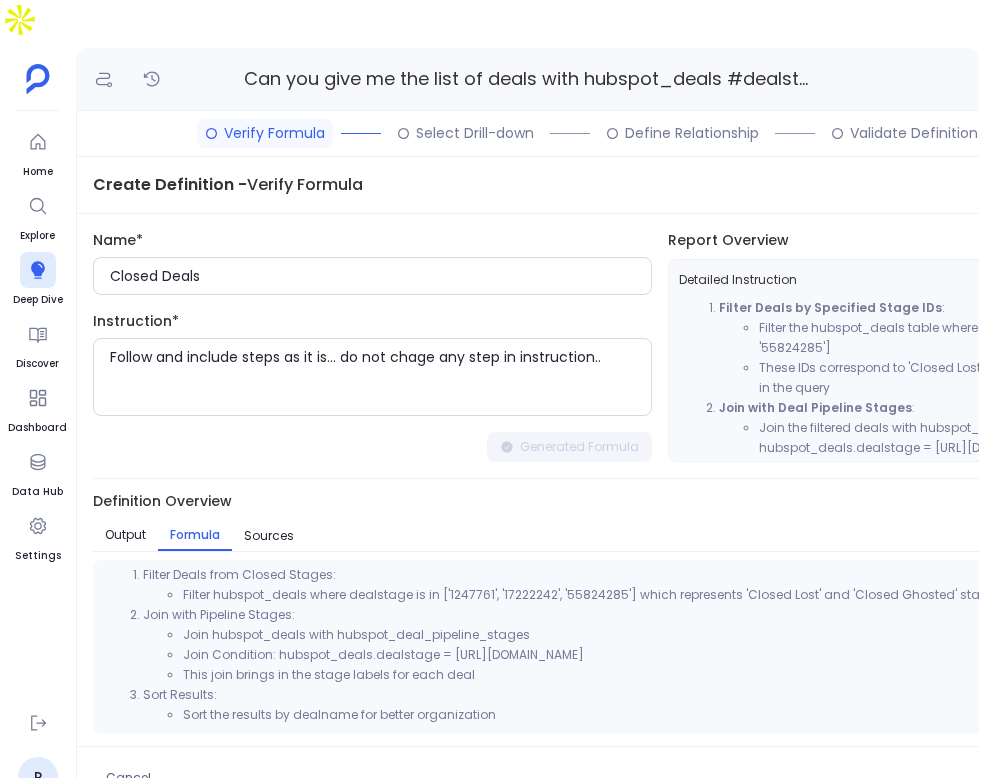 scroll, scrollTop: 5, scrollLeft: 0, axis: vertical 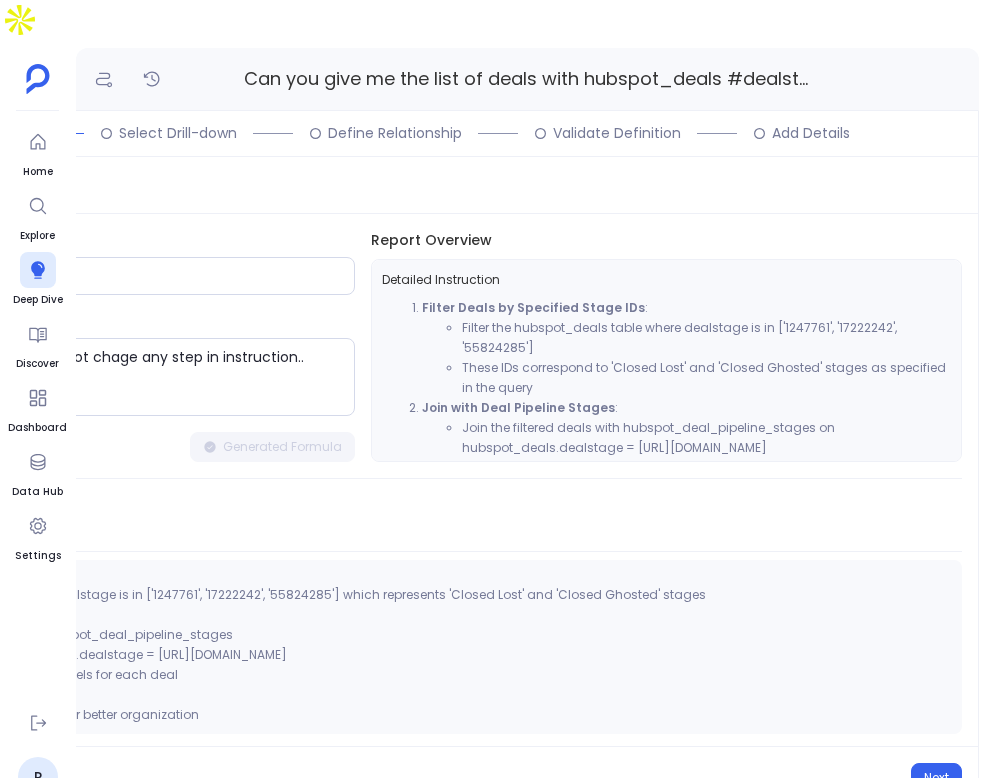 click on "Cancel Next" at bounding box center (379, 777) 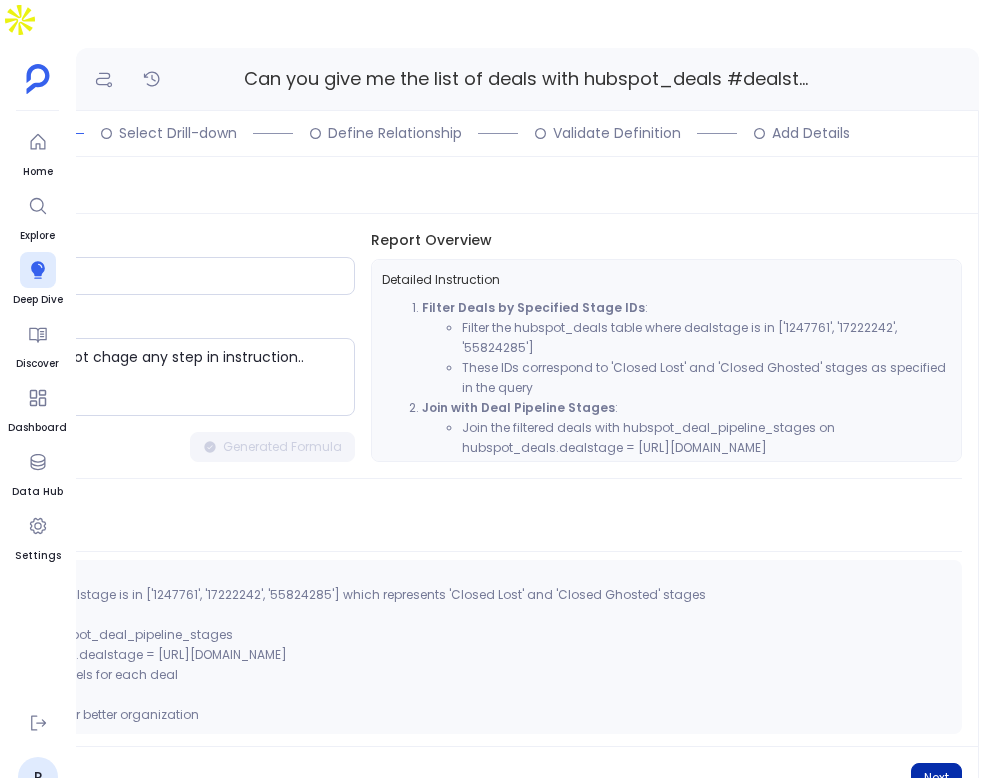 click on "Next" at bounding box center (936, 778) 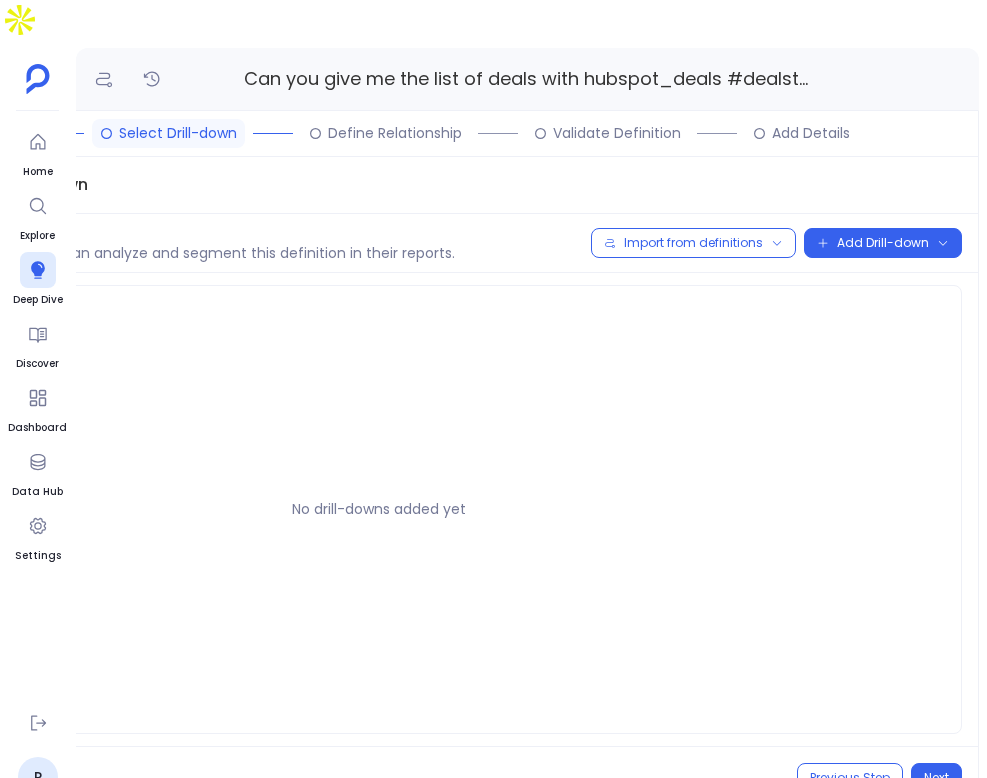 click on "No drill-downs added yet" at bounding box center (379, 509) 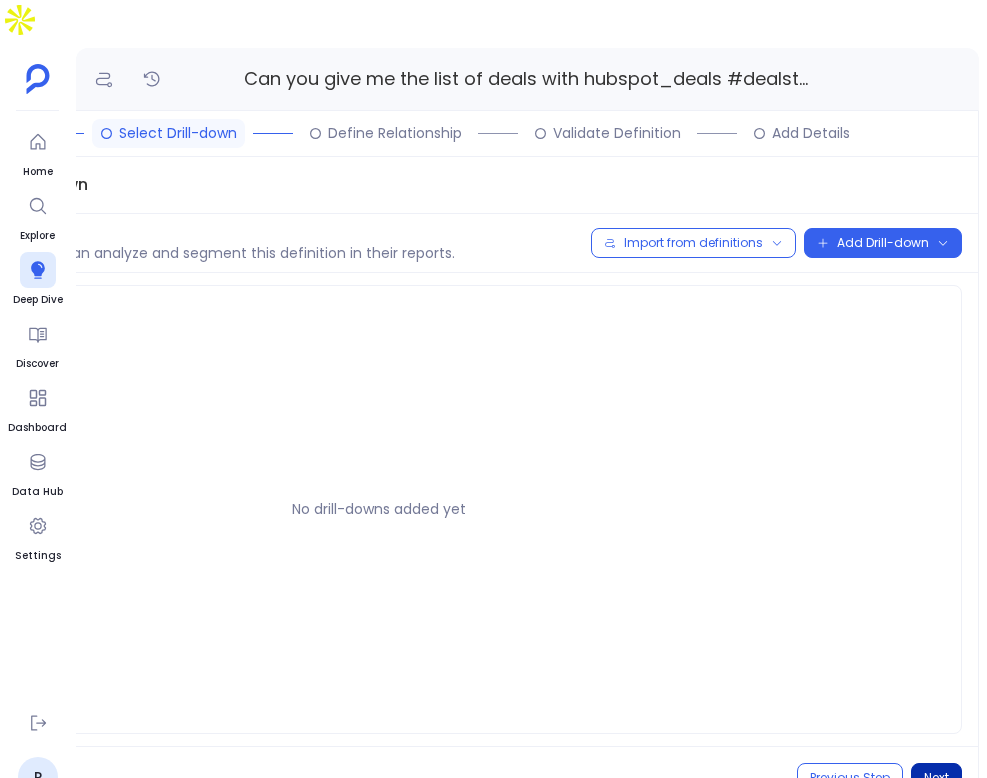 click on "Next" at bounding box center [936, 778] 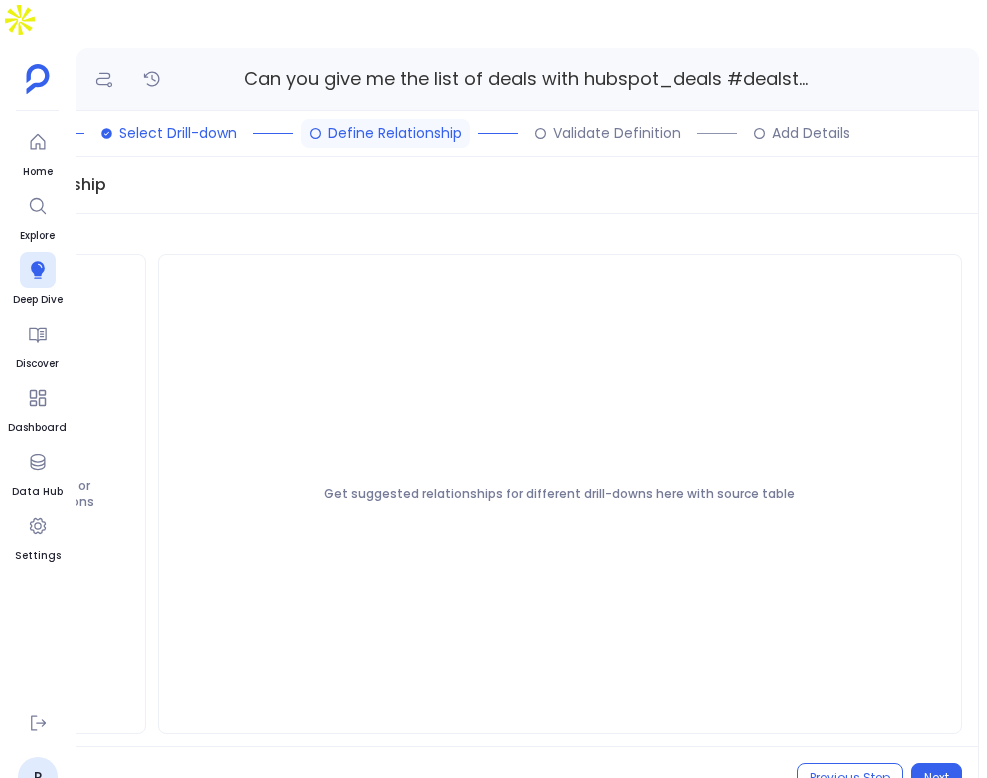 click on "Cancel Previous Step Next" at bounding box center [379, 777] 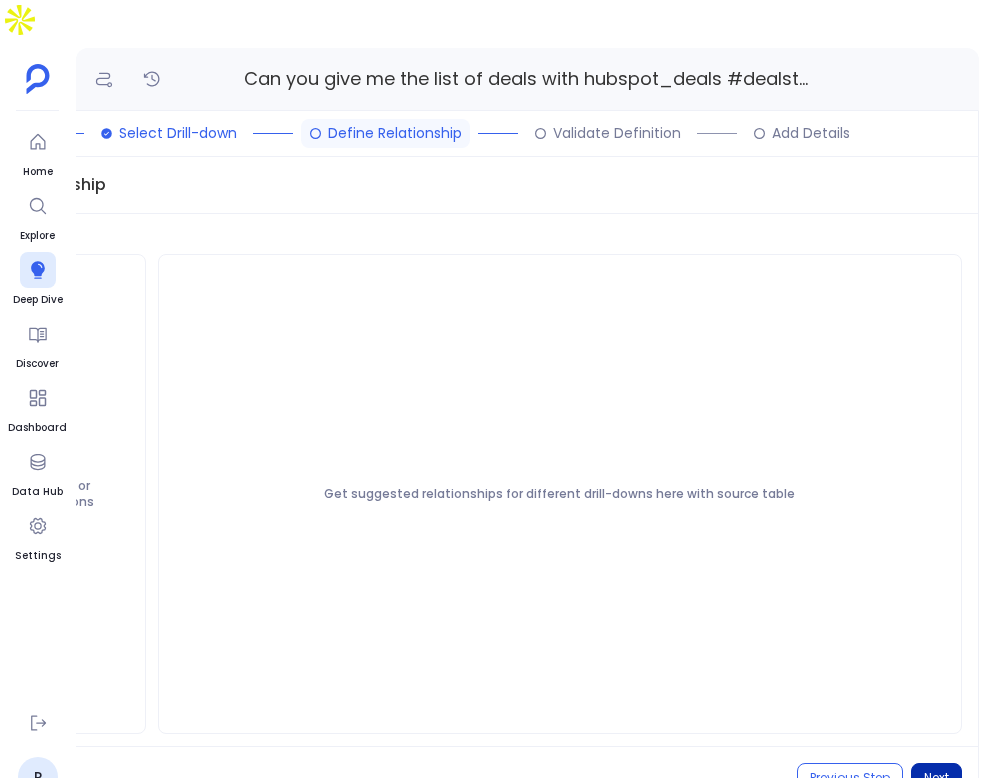 click on "Next" at bounding box center (936, 778) 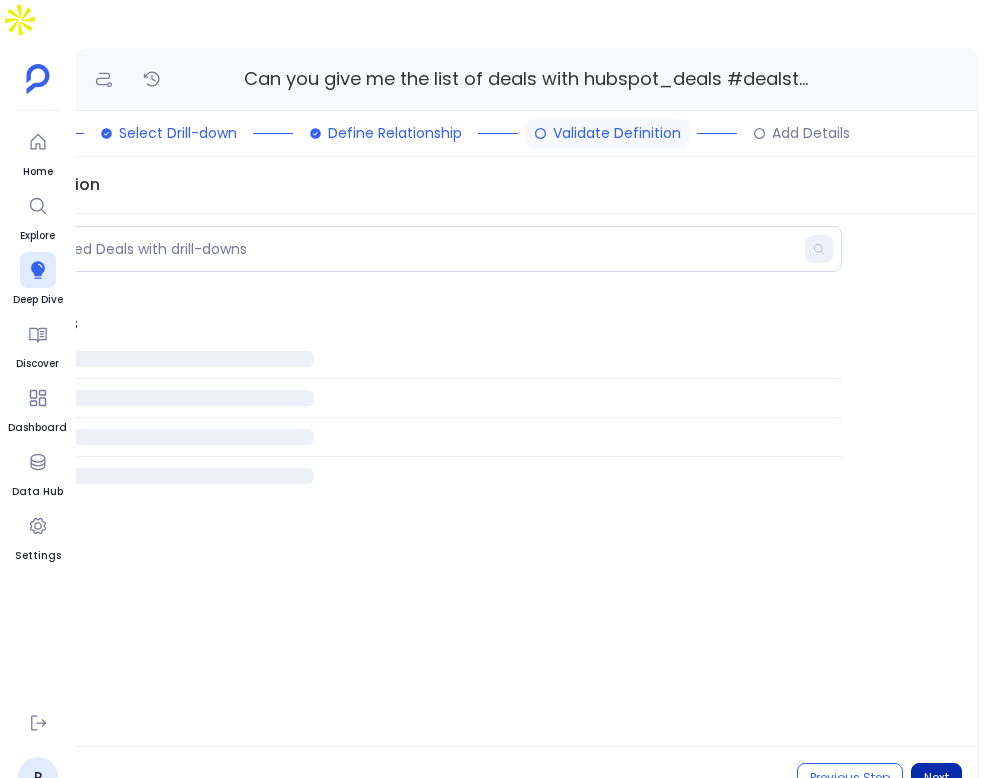 click on "Next" at bounding box center (936, 778) 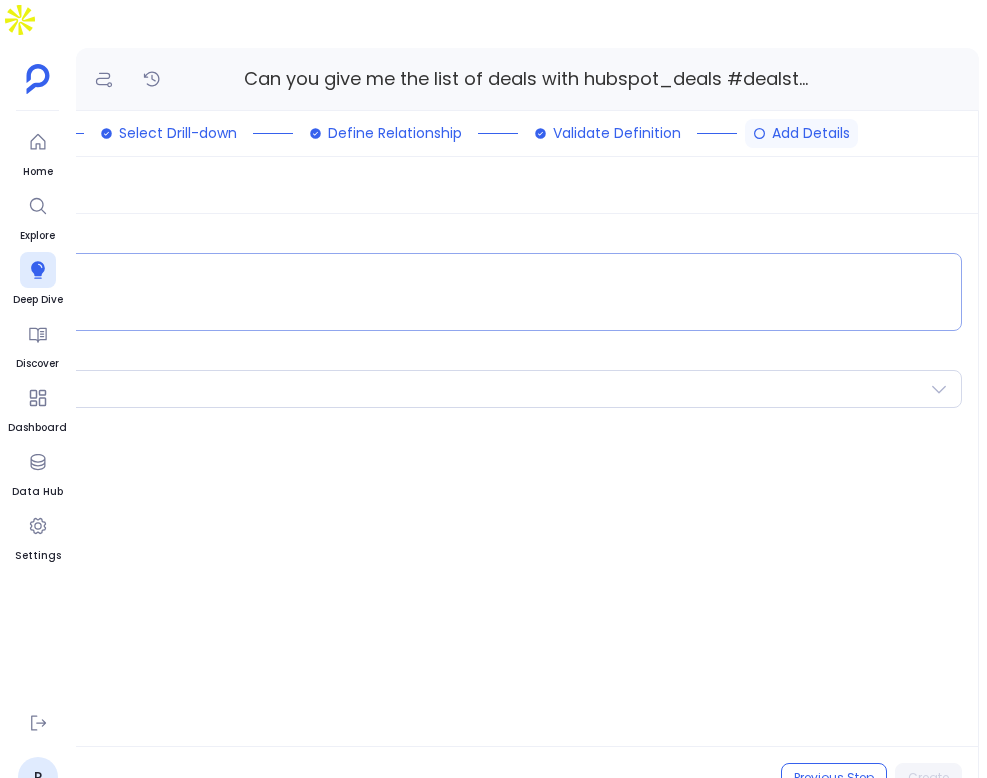click at bounding box center [387, 292] 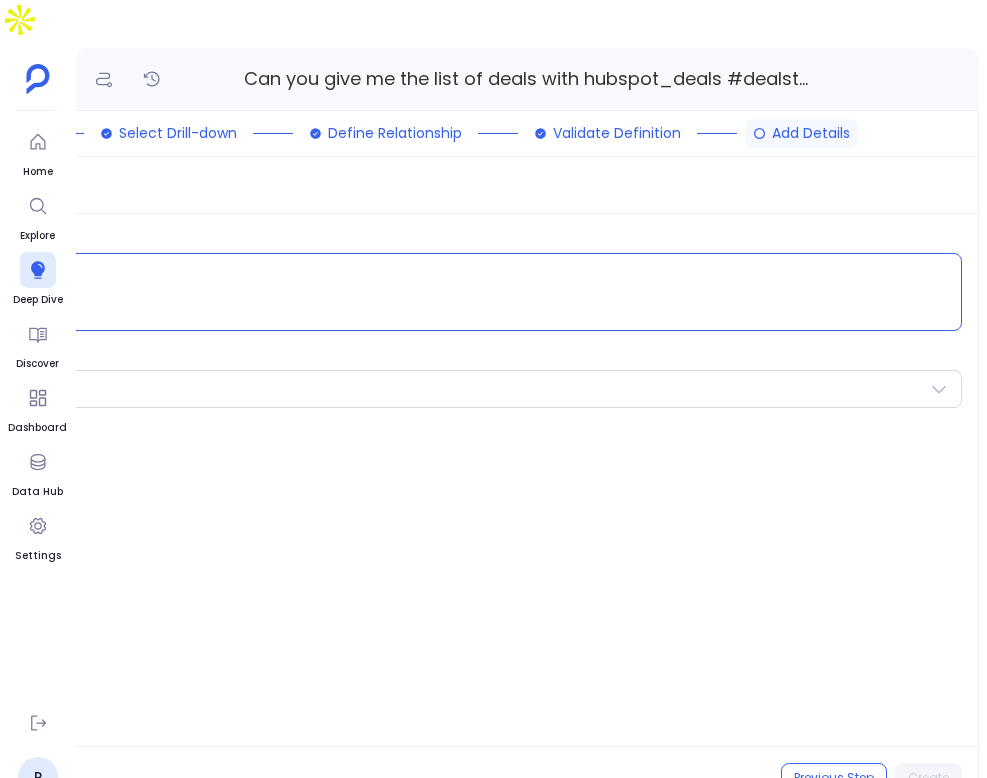 scroll, scrollTop: 0, scrollLeft: 297, axis: horizontal 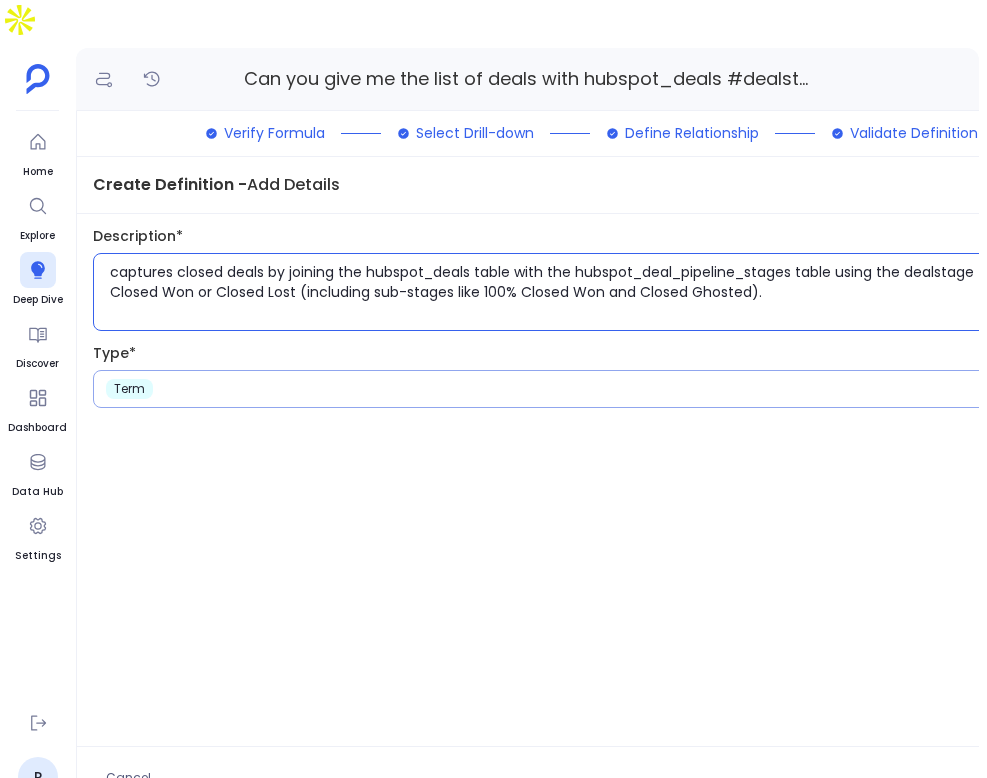 type on "captures closed deals by joining the hubspot_deals table with the hubspot_deal_pipeline_stages table using the dealstage field. It filters for deals marked as either Closed Won or Closed Lost (including sub-stages like 100% Closed Won and Closed Ghosted)." 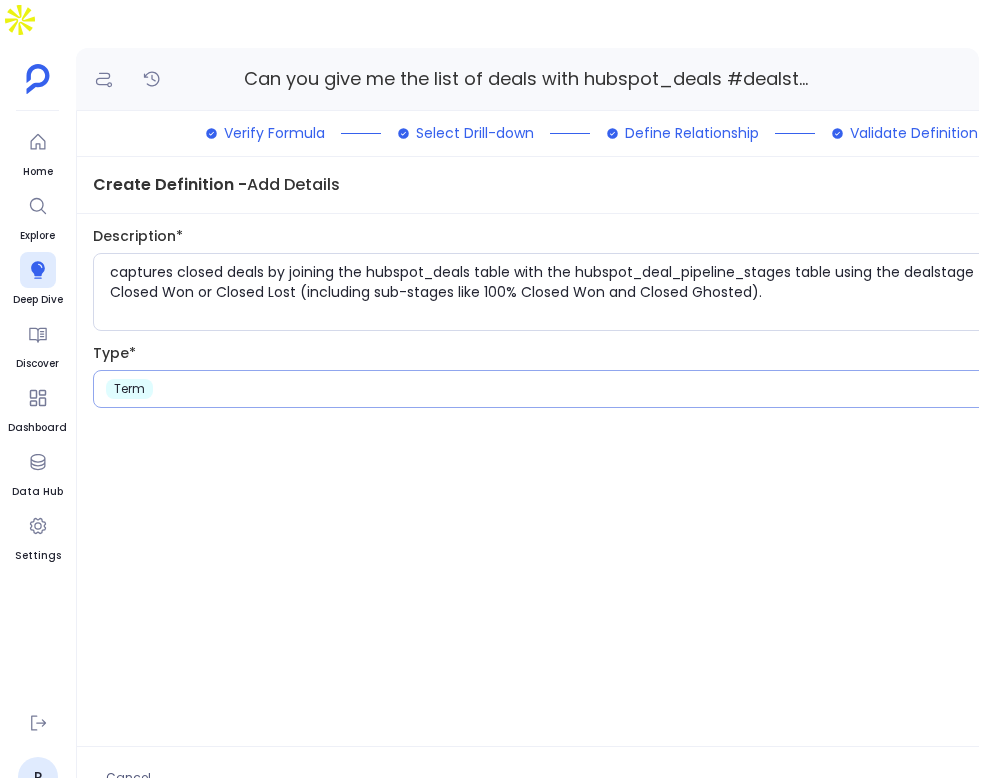 click on "term" at bounding box center (676, 389) 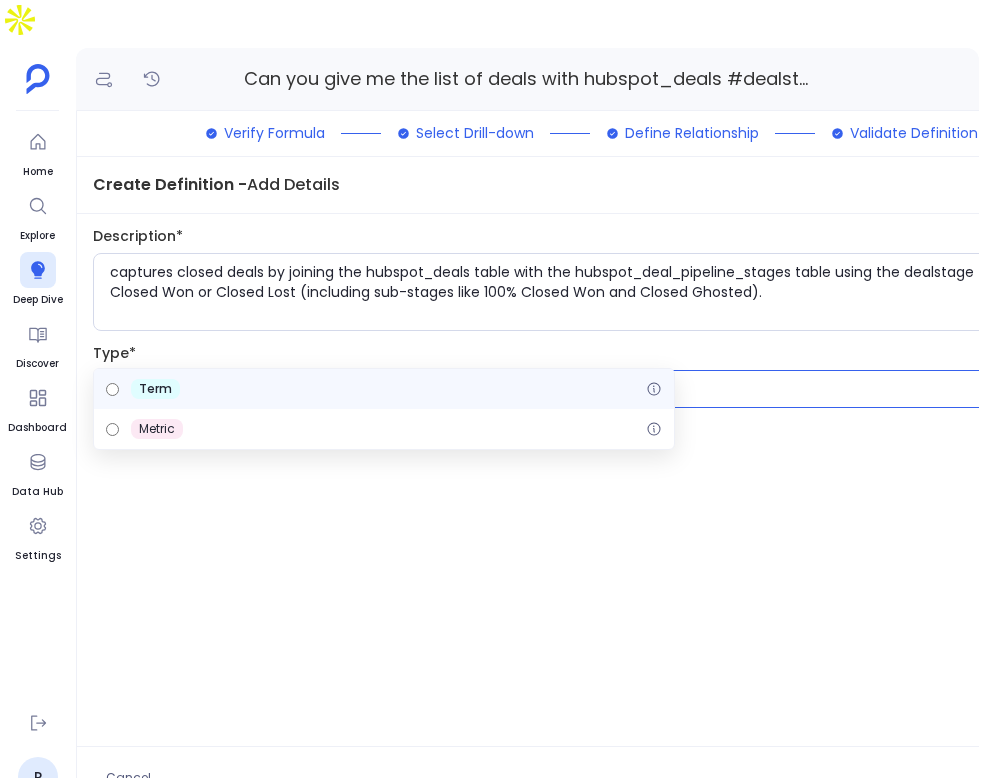 click on "term" at bounding box center [384, 389] 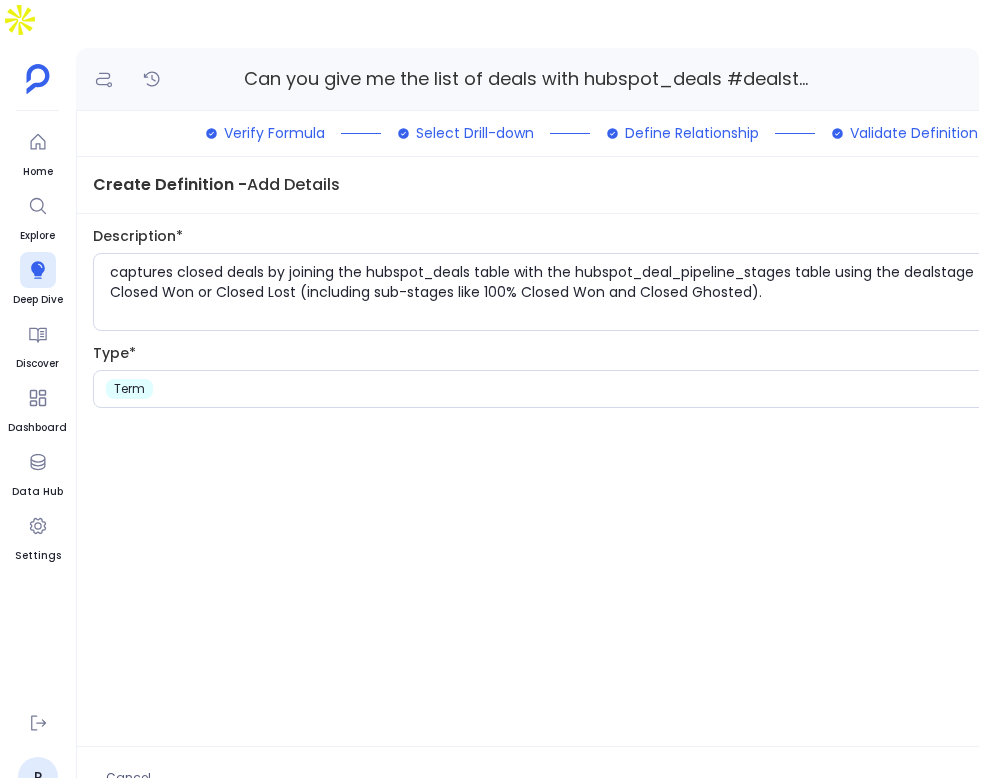 click on "Description* captures closed deals by joining the hubspot_deals table with the hubspot_deal_pipeline_stages table using the dealstage field. It filters for deals marked as either Closed Won or Closed Lost (including sub-stages like 100% Closed Won and Closed Ghosted). Type* term" at bounding box center (676, 480) 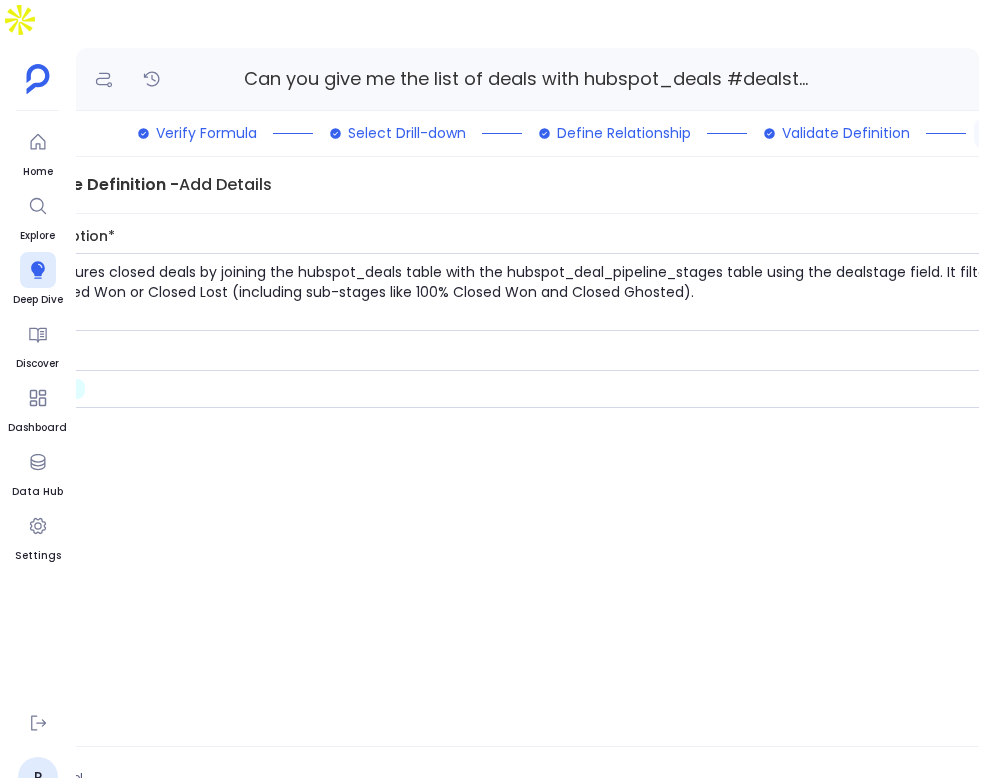 scroll, scrollTop: 0, scrollLeft: 114, axis: horizontal 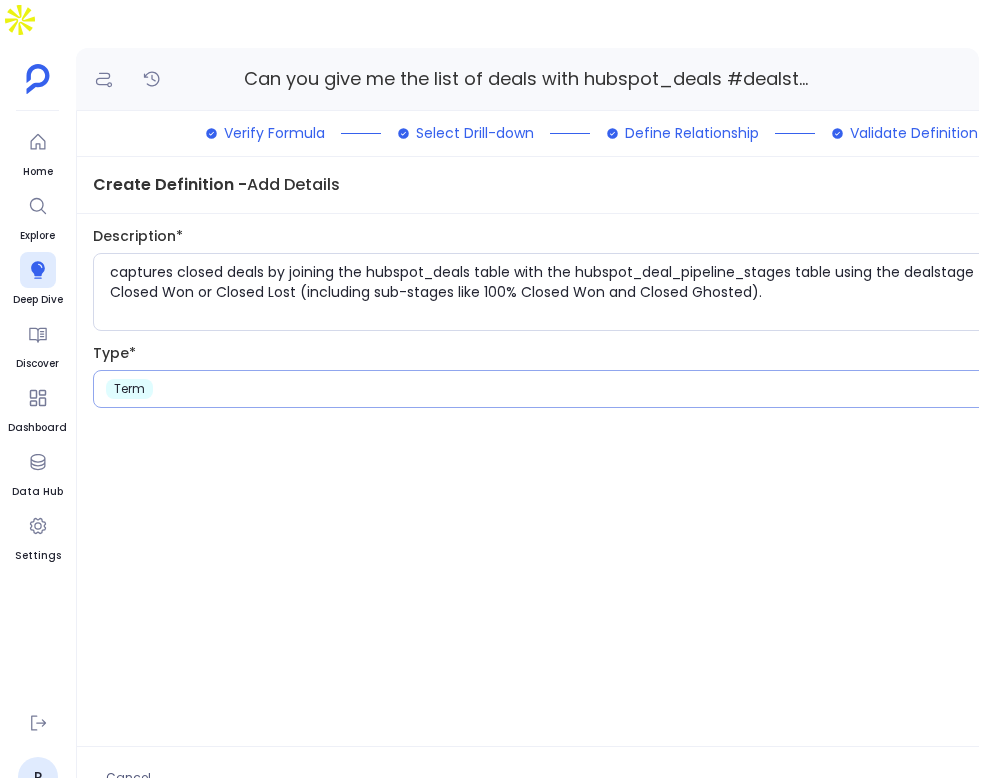 click on "term" at bounding box center (676, 389) 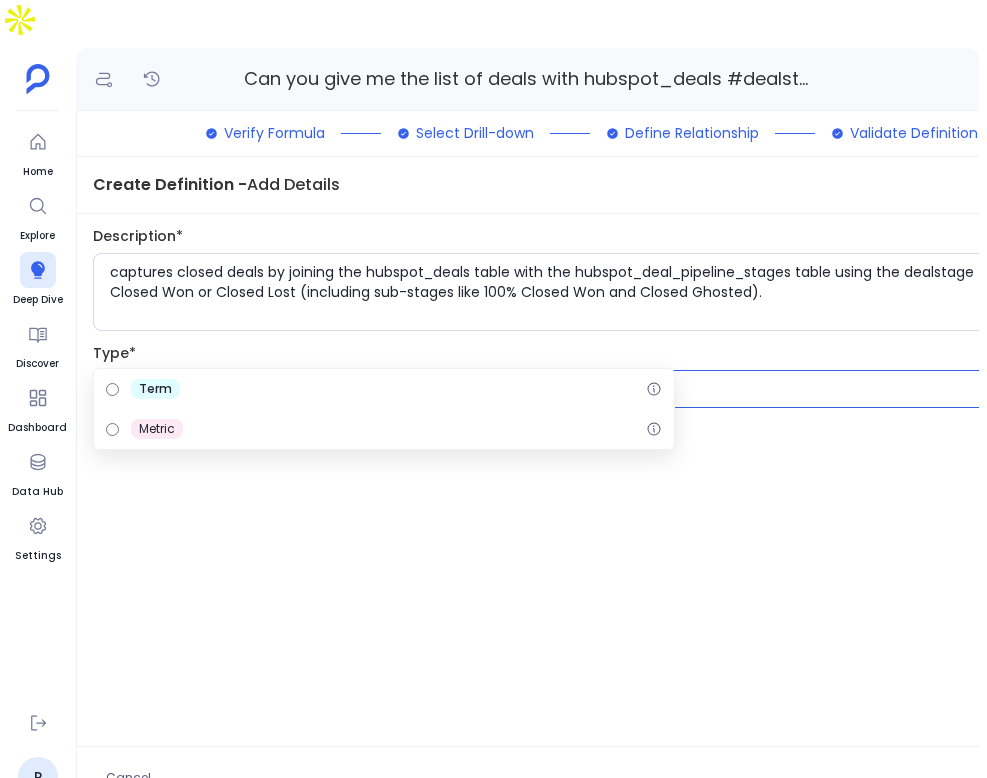 click on "term metric" at bounding box center (384, 409) 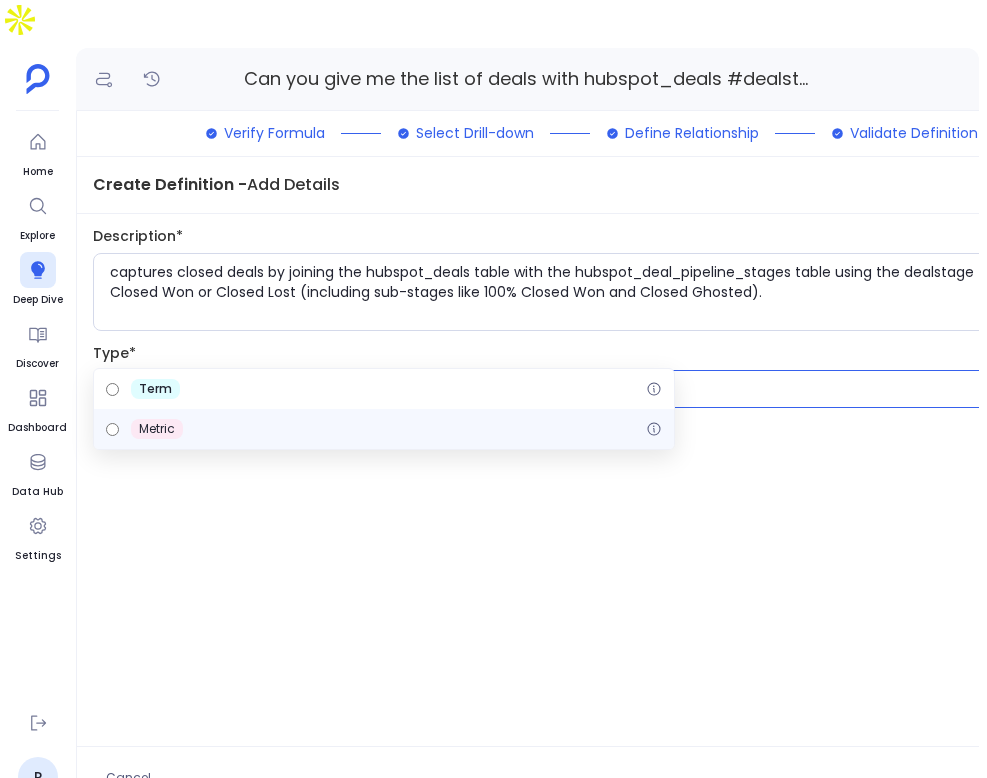 click on "metric" at bounding box center (384, 429) 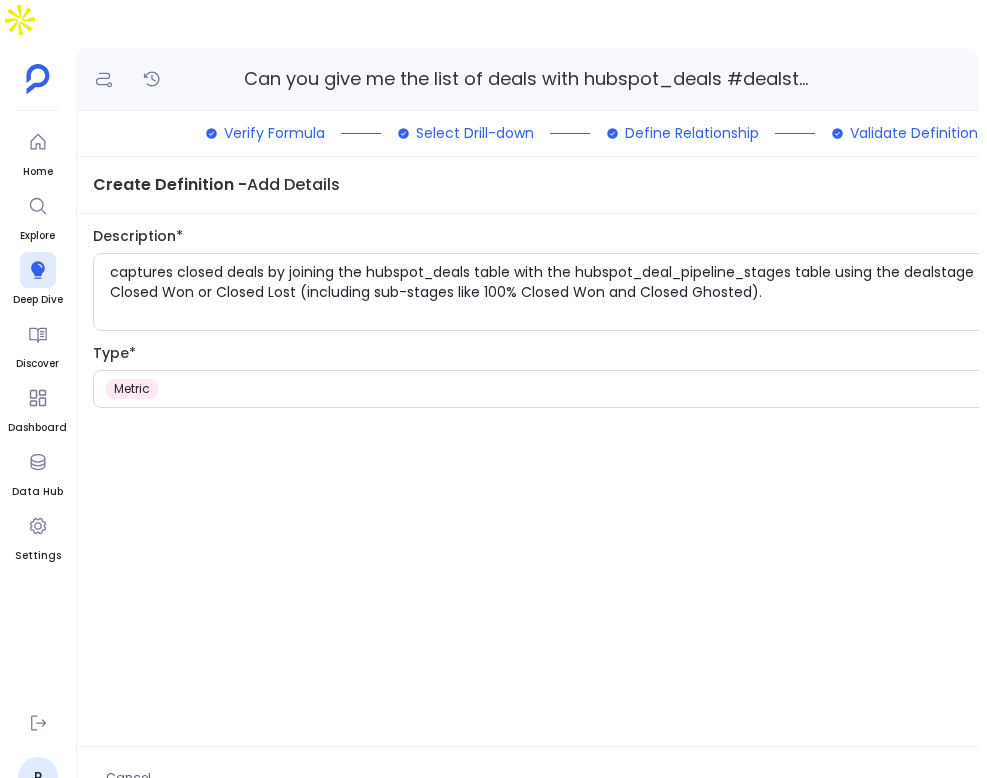 click on "Description* captures closed deals by joining the hubspot_deals table with the hubspot_deal_pipeline_stages table using the dealstage field. It filters for deals marked as either Closed Won or Closed Lost (including sub-stages like 100% Closed Won and Closed Ghosted). Type* metric" at bounding box center [676, 480] 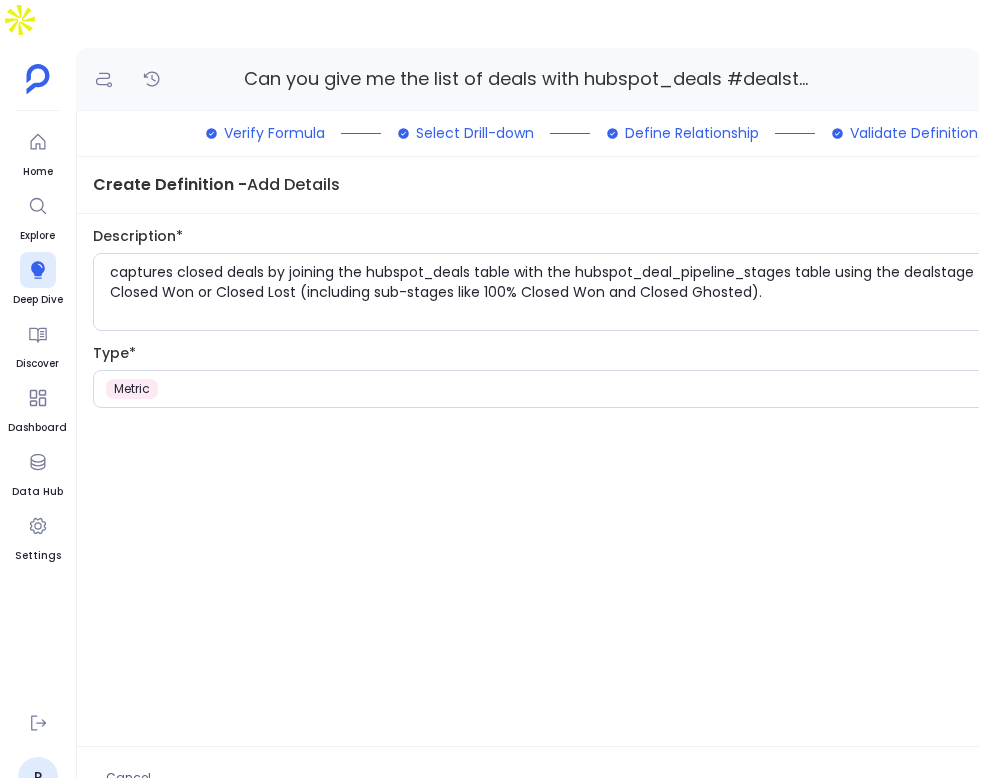 click on "Description* captures closed deals by joining the hubspot_deals table with the hubspot_deal_pipeline_stages table using the dealstage field. It filters for deals marked as either Closed Won or Closed Lost (including sub-stages like 100% Closed Won and Closed Ghosted). Type* metric" at bounding box center [676, 480] 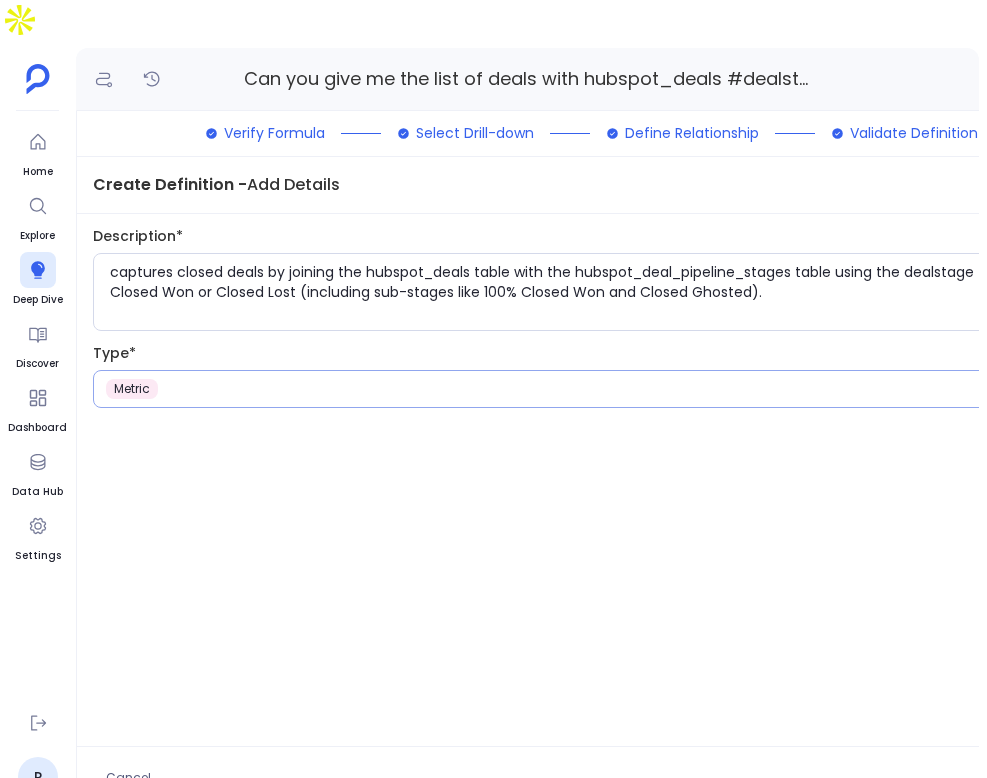 click on "metric" at bounding box center [676, 389] 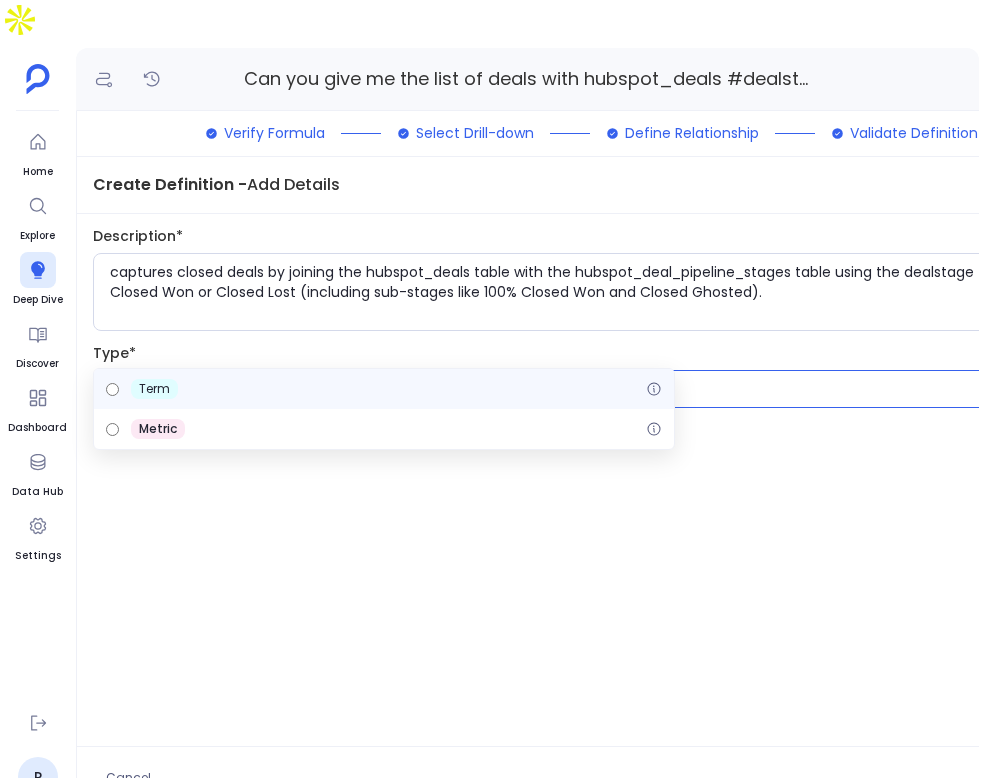 click on "term" at bounding box center [384, 389] 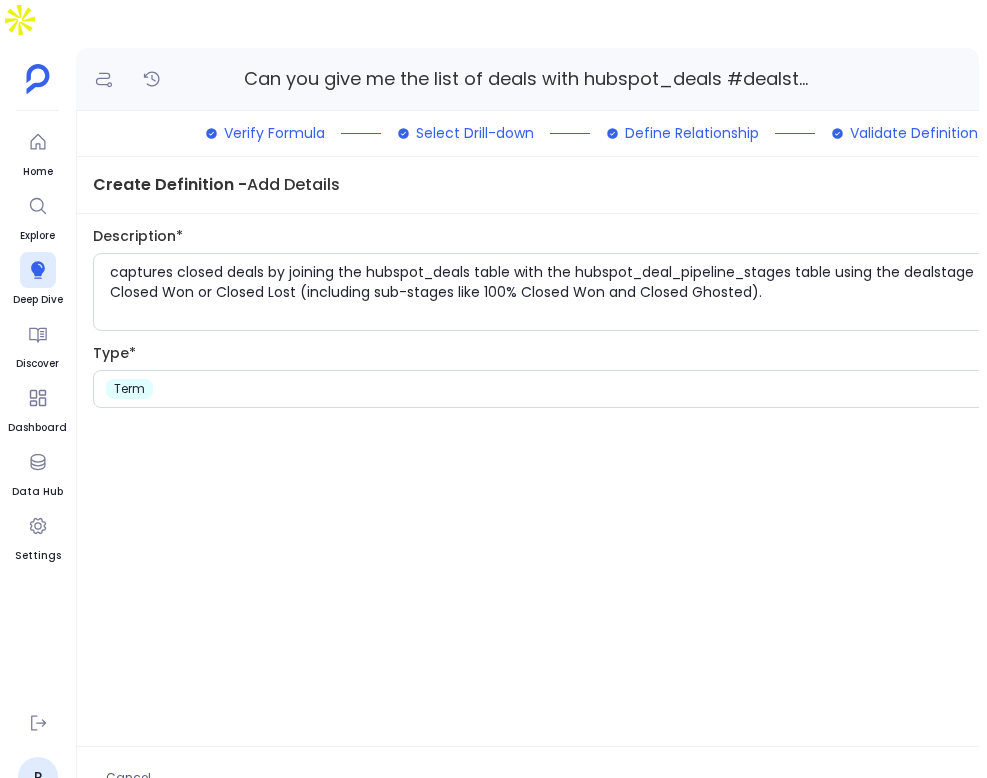 click on "Description* captures closed deals by joining the hubspot_deals table with the hubspot_deal_pipeline_stages table using the dealstage field. It filters for deals marked as either Closed Won or Closed Lost (including sub-stages like 100% Closed Won and Closed Ghosted). Type* term" at bounding box center [676, 480] 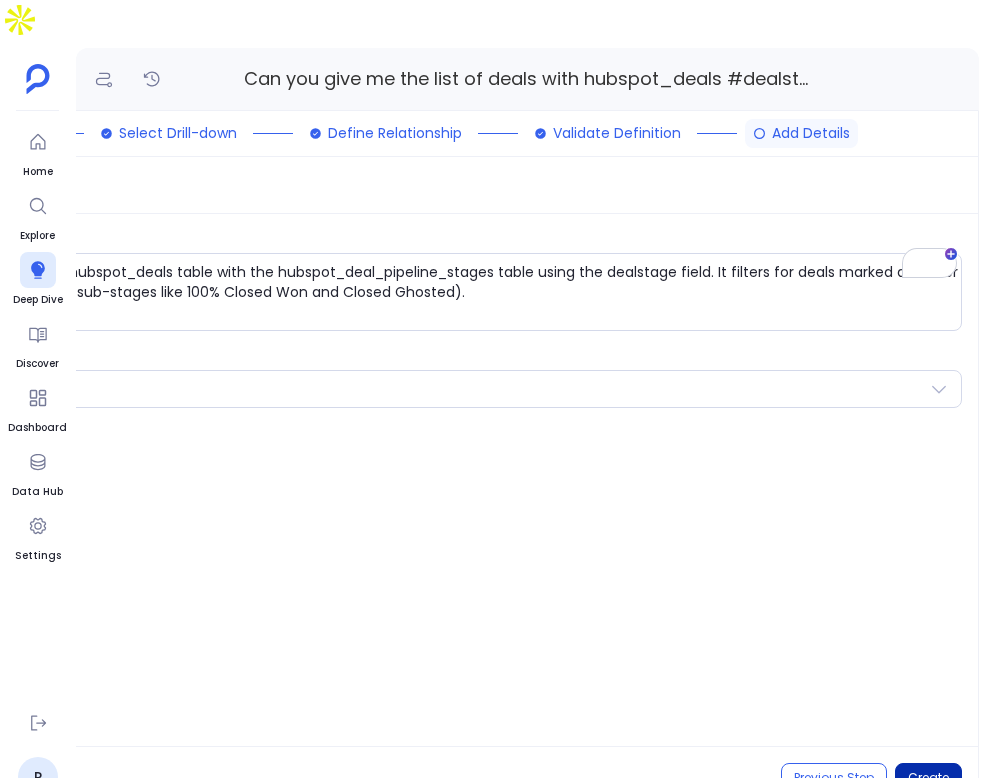 click on "Create" at bounding box center [928, 778] 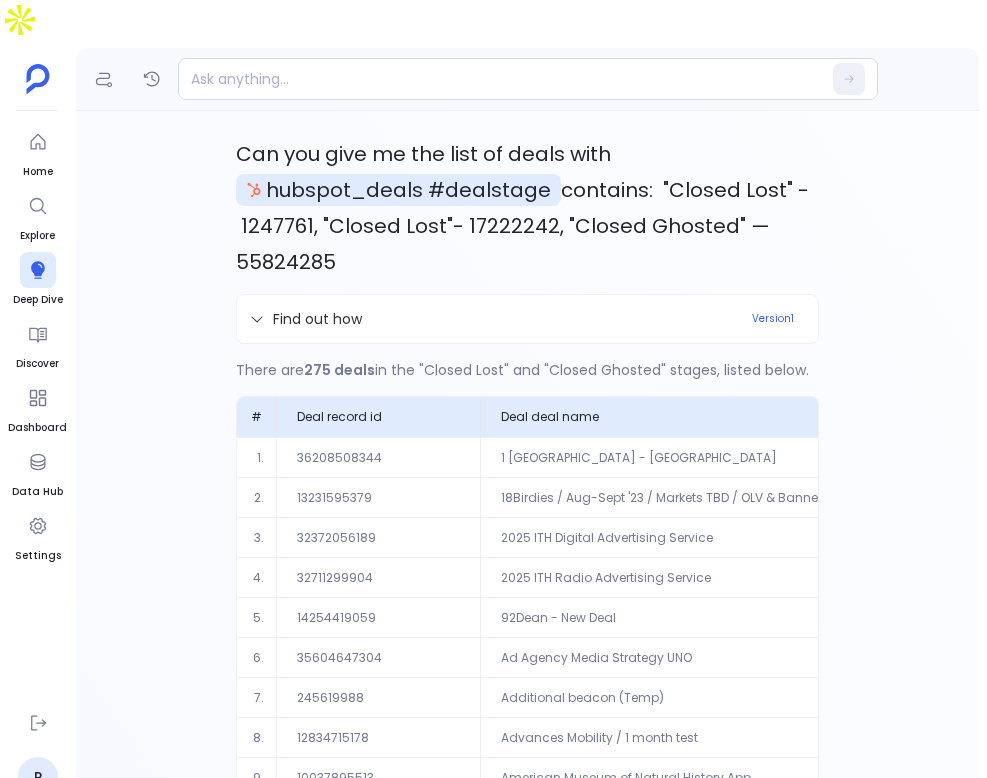 scroll, scrollTop: 0, scrollLeft: 0, axis: both 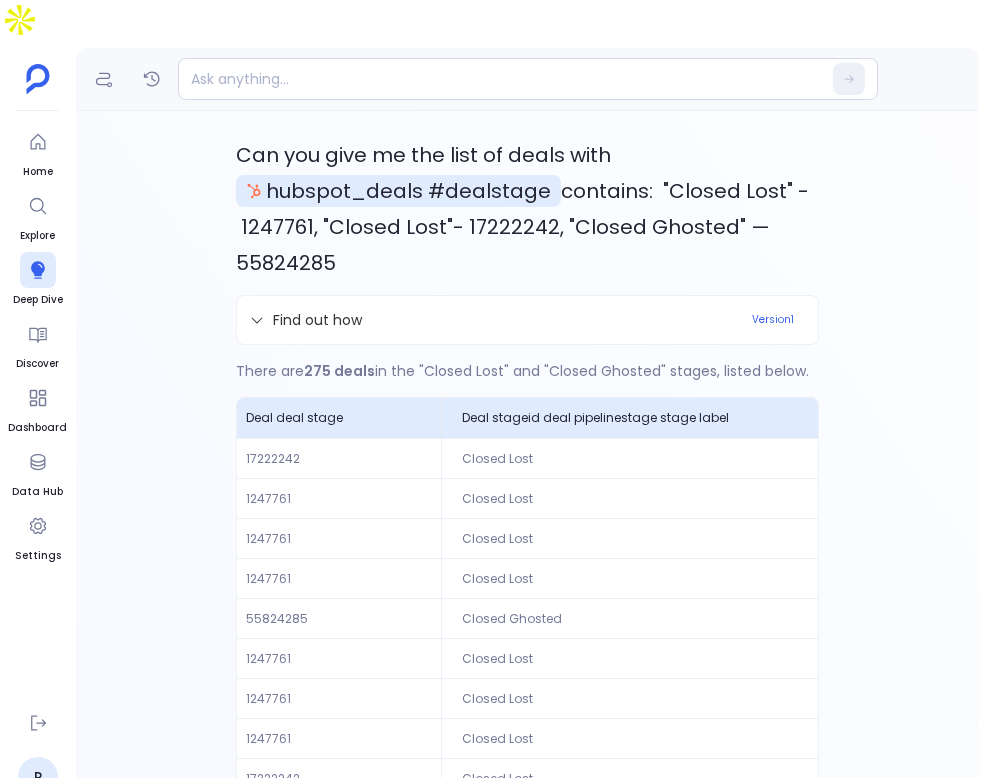 click on "Can you give me the list of deals with  hubspot_deals #dealstage  contains:  "Closed Lost" - 1247761, "Closed Lost"- 17222242, "Closed Ghosted" — 55824285 Find out how Version  1 Details Code Sources Definitions Thought Process Let me analyze the user query and determine what data is needed:
The user is asking for a list of deals where the  hubspot_deals.dealstage  contains specific values:
"Closed Lost" - 1247761
"Closed Lost" - 17222242
"Closed Ghosted" — 55824285
These appear to be stage IDs that correspond to specific deal stages. The user wants to see deals that are in any of these three stages.
Let's identify the relevant data sources:
hubspot_deals  - Contains the deal information including the dealstage field
hubspot_deal_pipeline_stages  - Contains the mapping between stage IDs and their labels
Looking at the foreign key relationships, I can see that  hubspot_deals.dealstage  is linked to  hubspot_deal_pipeline_stages.id .
Let me plan the steps:
Filter the" at bounding box center [527, 460] 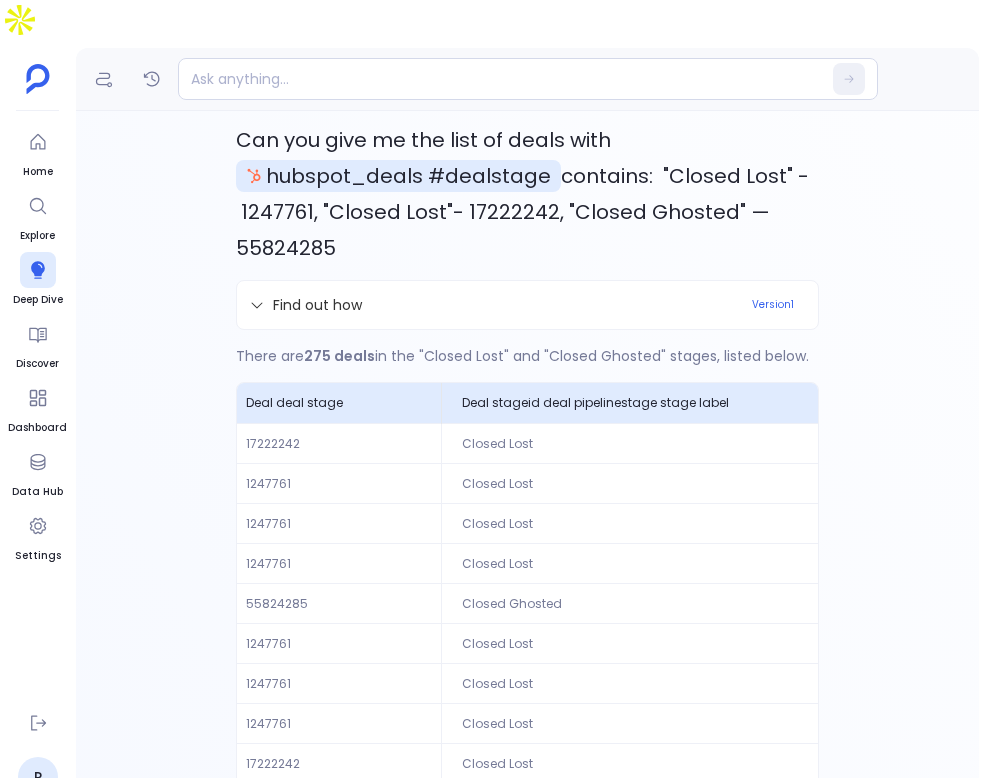 scroll, scrollTop: 0, scrollLeft: 0, axis: both 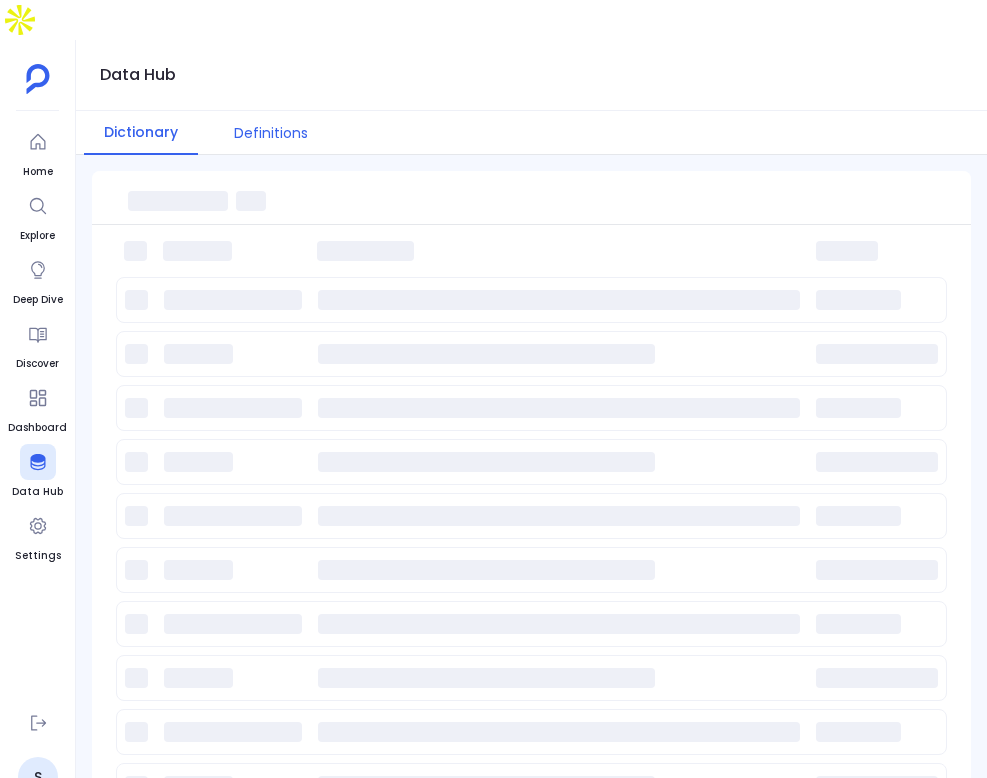 click on "Definitions" at bounding box center (271, 133) 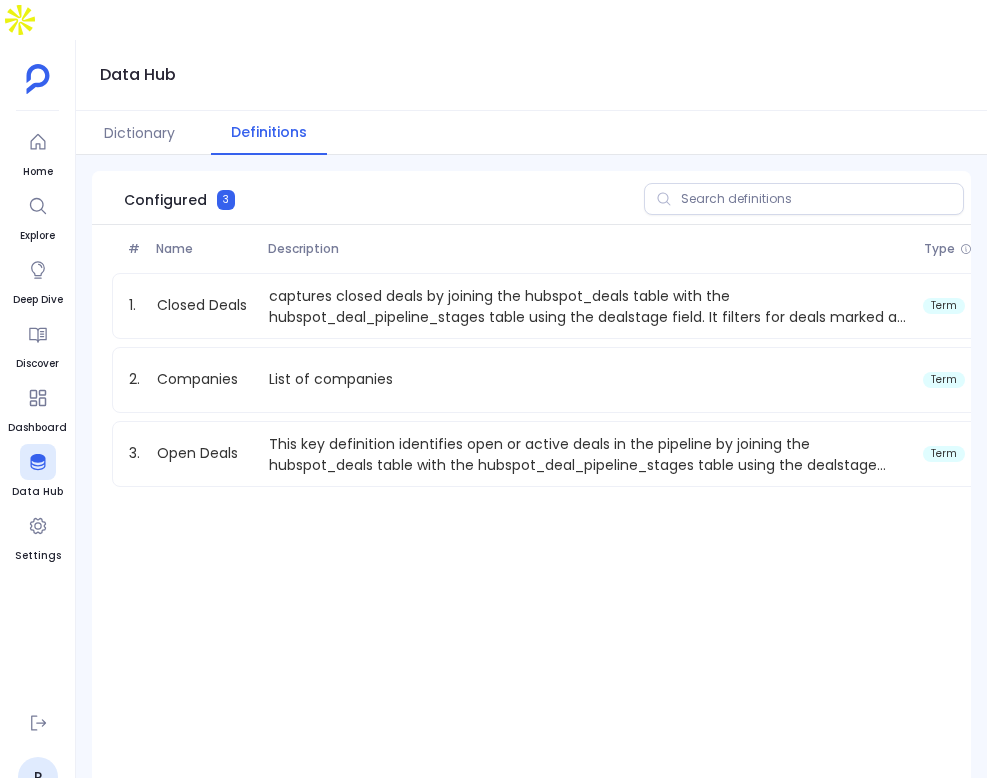 scroll, scrollTop: 0, scrollLeft: 0, axis: both 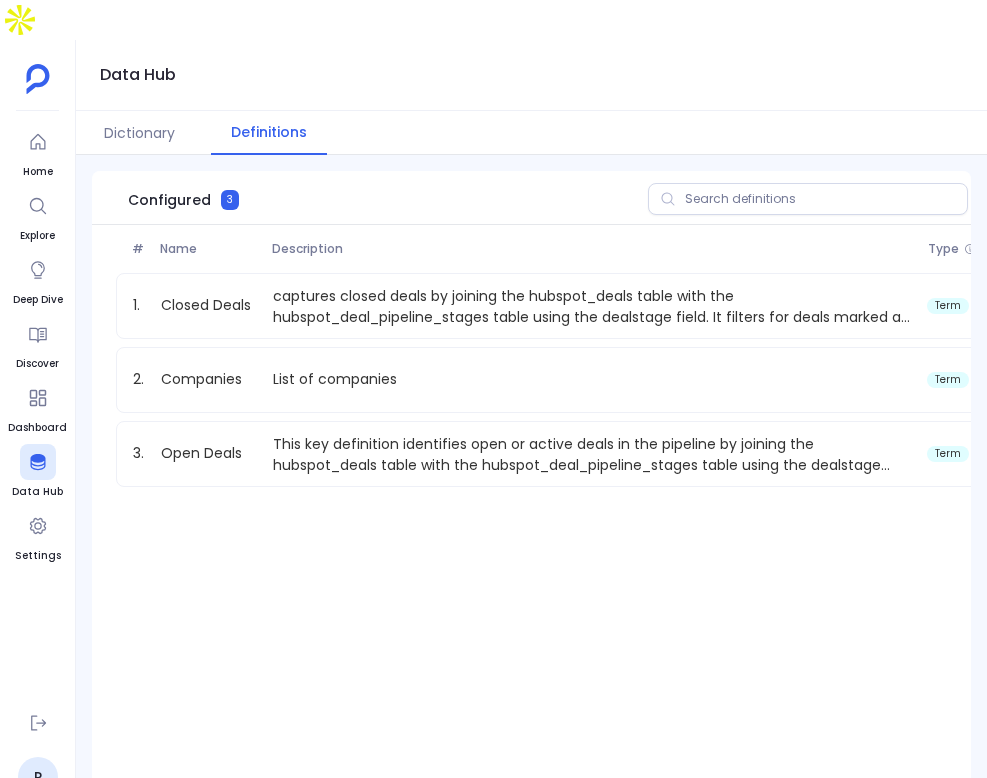 click on "# Name Description Type Status" at bounding box center (592, 249) 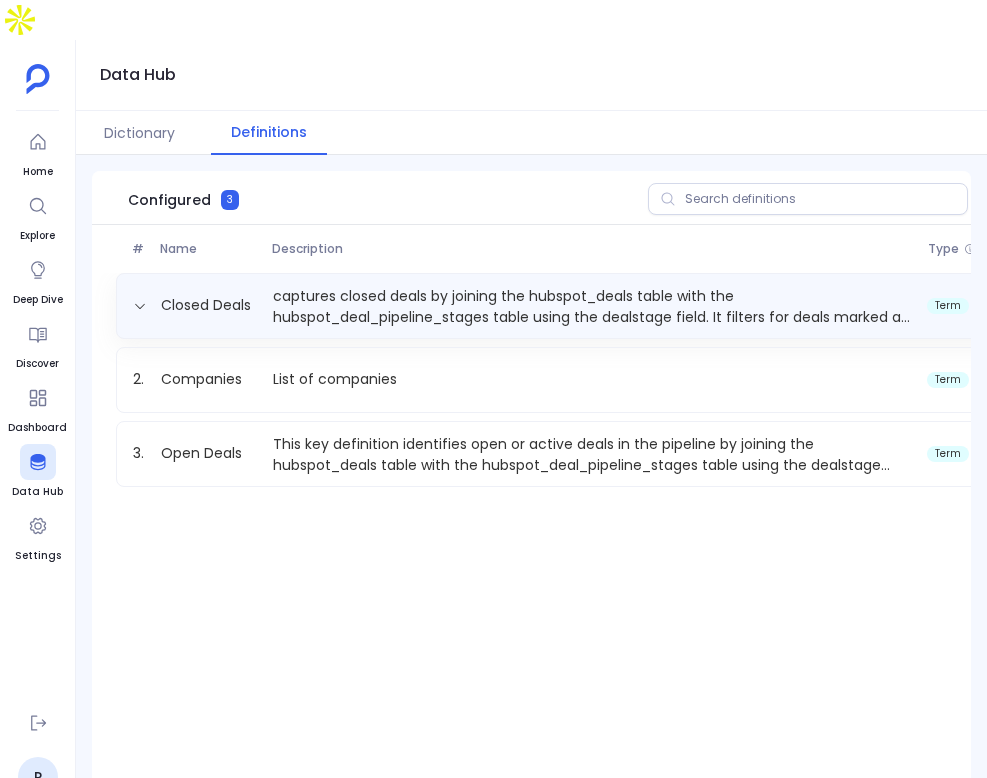 click on "captures closed deals by joining the hubspot_deals table with the hubspot_deal_pipeline_stages table using the dealstage field. It filters for deals marked as either Closed Won or Closed Lost (including sub-stages like 100% Closed Won and Closed Ghosted)." at bounding box center (592, 306) 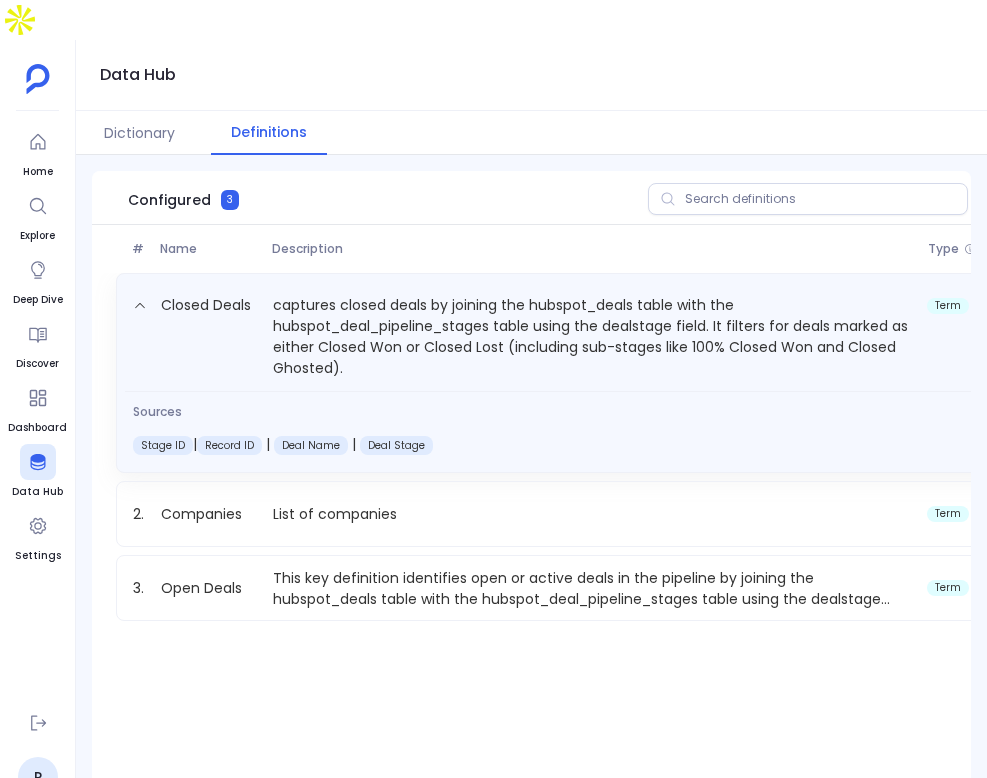 click on "captures closed deals by joining the hubspot_deals table with the hubspot_deal_pipeline_stages table using the dealstage field. It filters for deals marked as either Closed Won or Closed Lost (including sub-stages like 100% Closed Won and Closed Ghosted)." at bounding box center (592, 337) 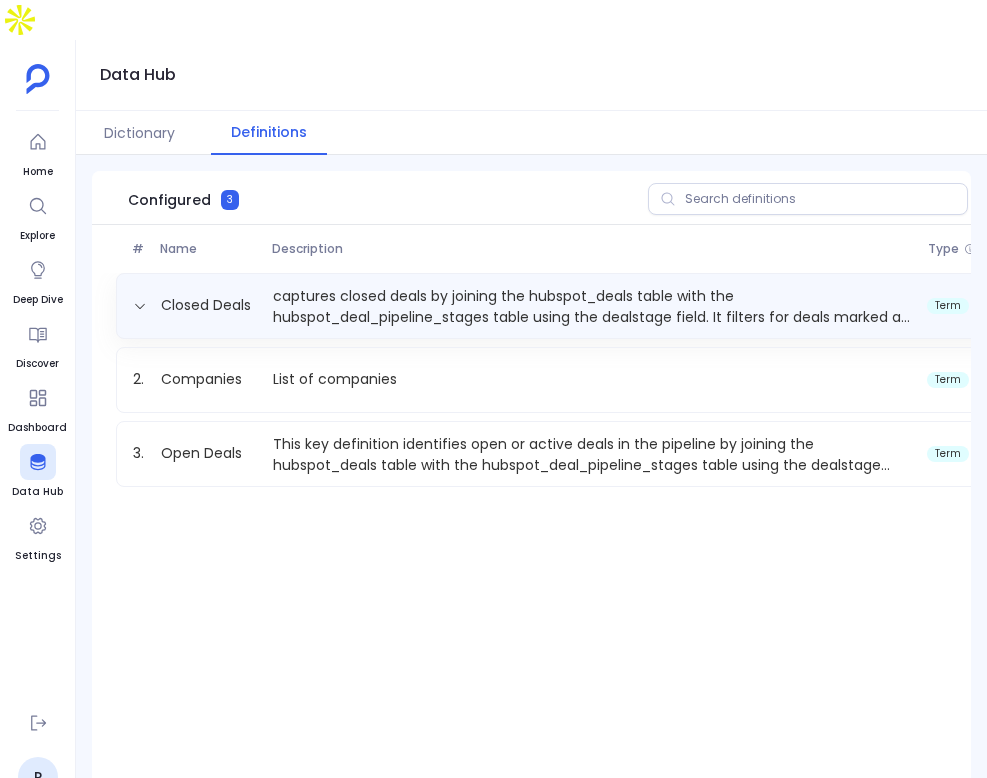 click on "captures closed deals by joining the hubspot_deals table with the hubspot_deal_pipeline_stages table using the dealstage field. It filters for deals marked as either Closed Won or Closed Lost (including sub-stages like 100% Closed Won and Closed Ghosted)." at bounding box center [592, 306] 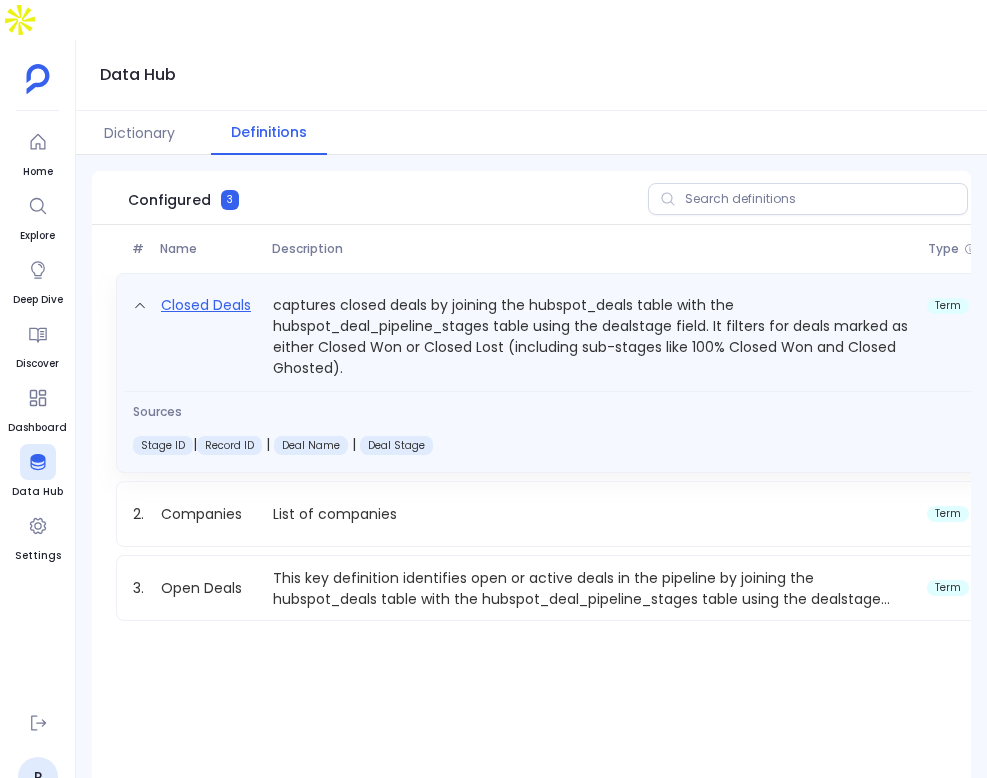 click on "Closed Deals" at bounding box center [206, 337] 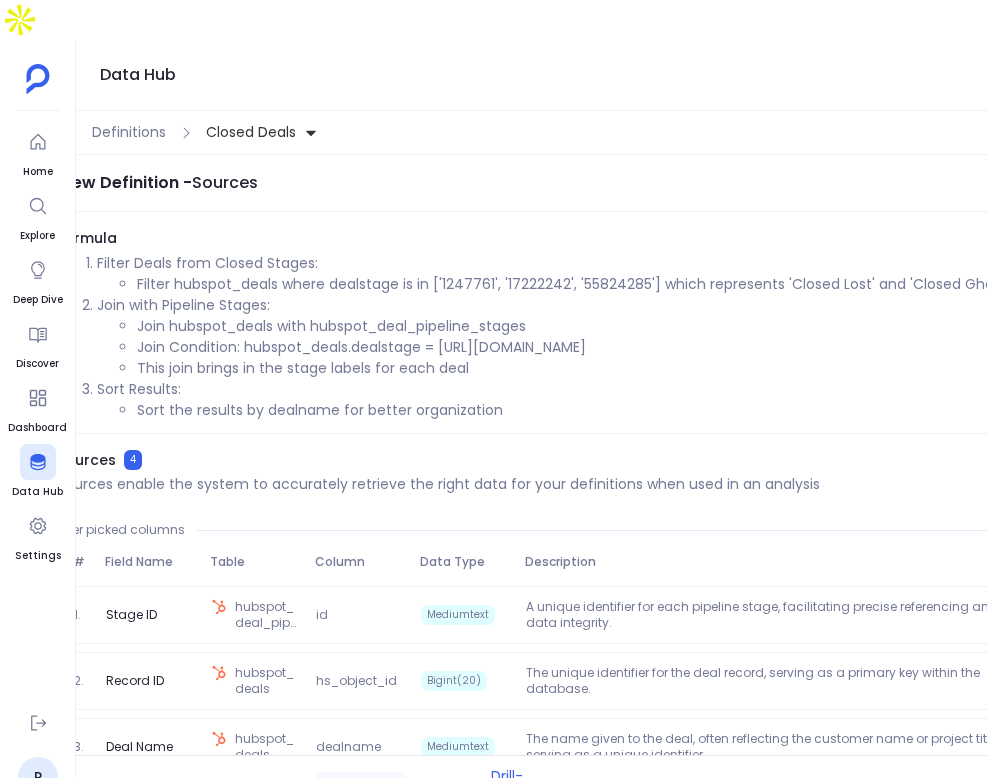scroll, scrollTop: 0, scrollLeft: 0, axis: both 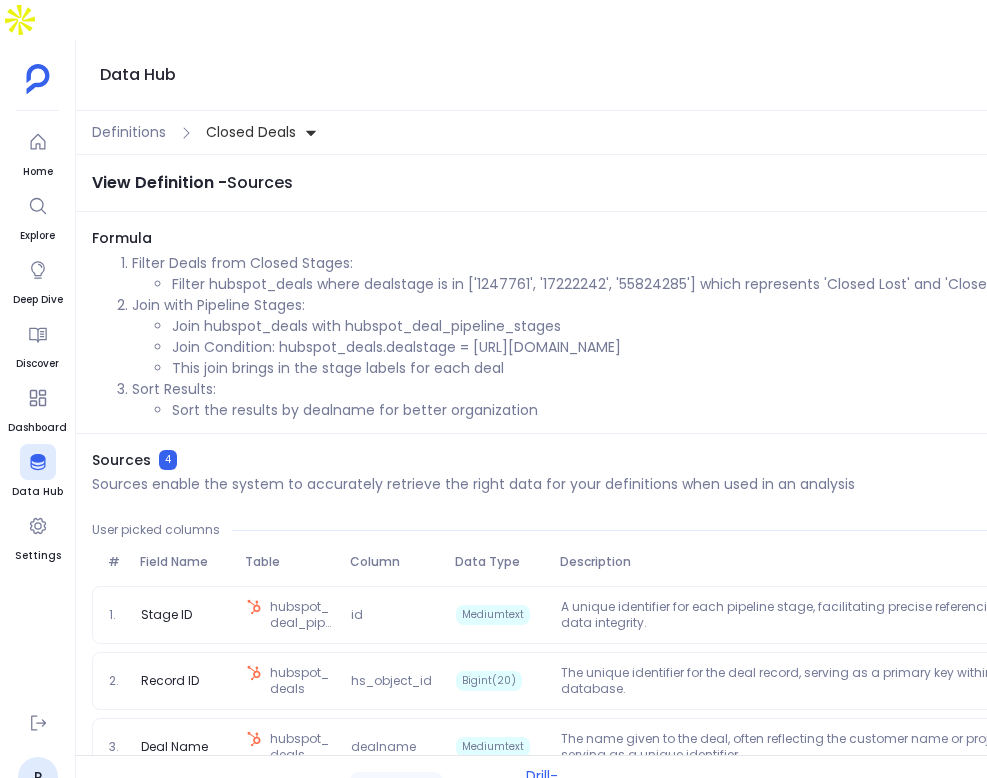 click on "Details" at bounding box center [870, 786] 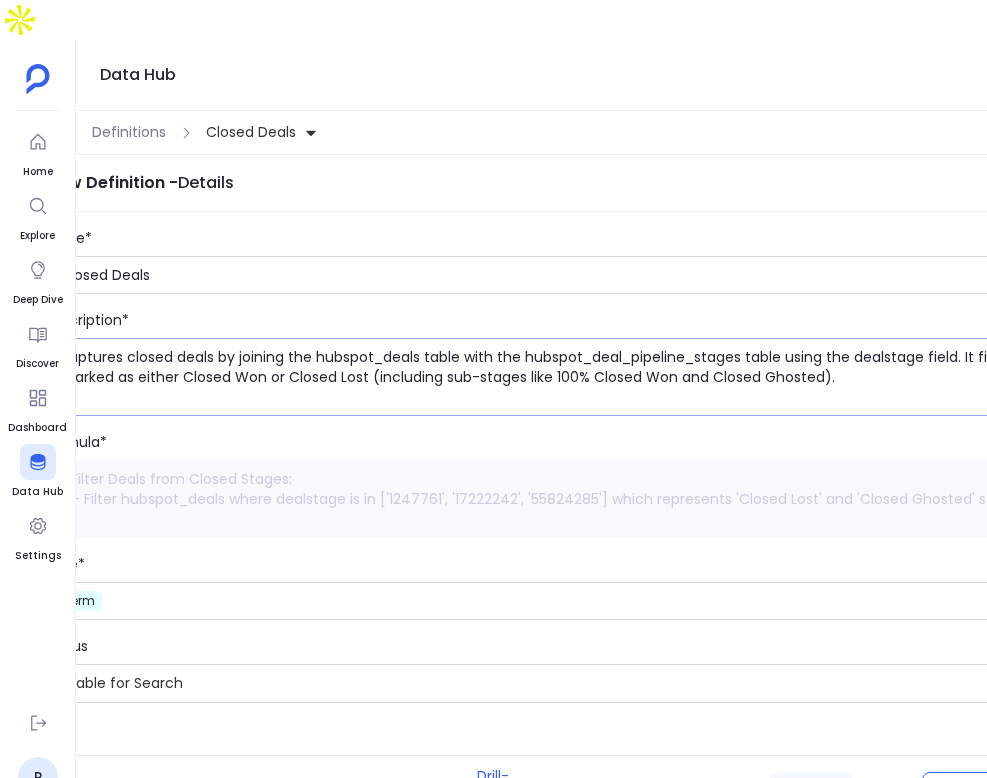 scroll, scrollTop: 0, scrollLeft: 0, axis: both 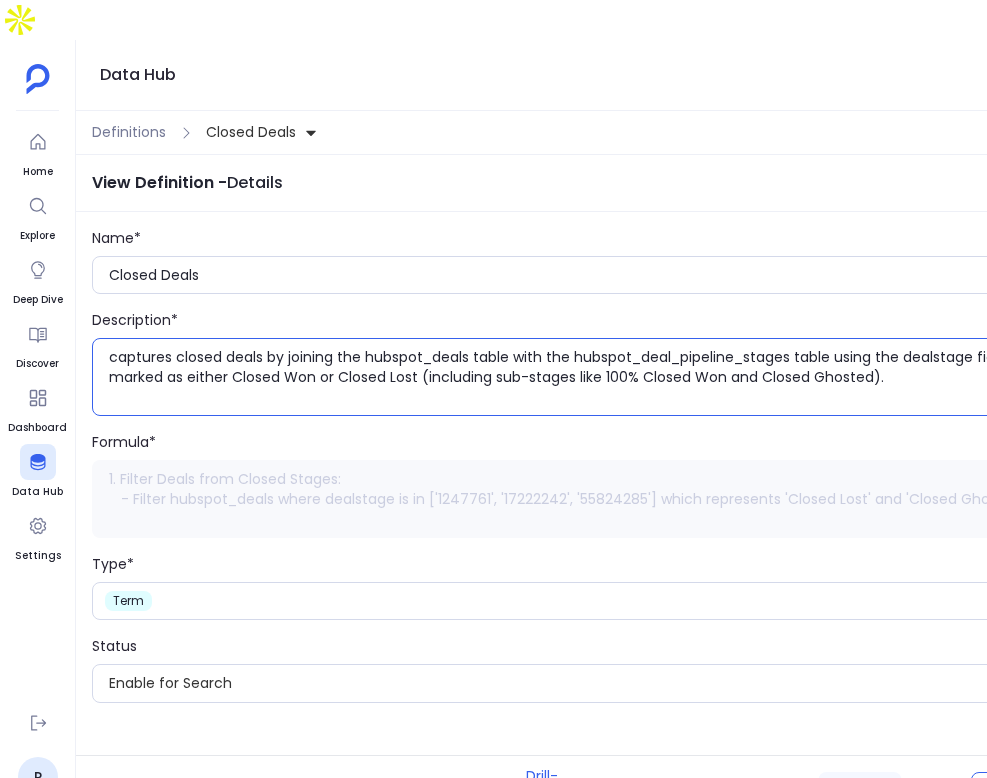 click on "captures closed deals by joining the hubspot_deals table with the hubspot_deal_pipeline_stages table using the dealstage field. It filters for deals marked as either Closed Won or Closed Lost (including sub-stages like 100% Closed Won and Closed Ghosted)." at bounding box center [634, 377] 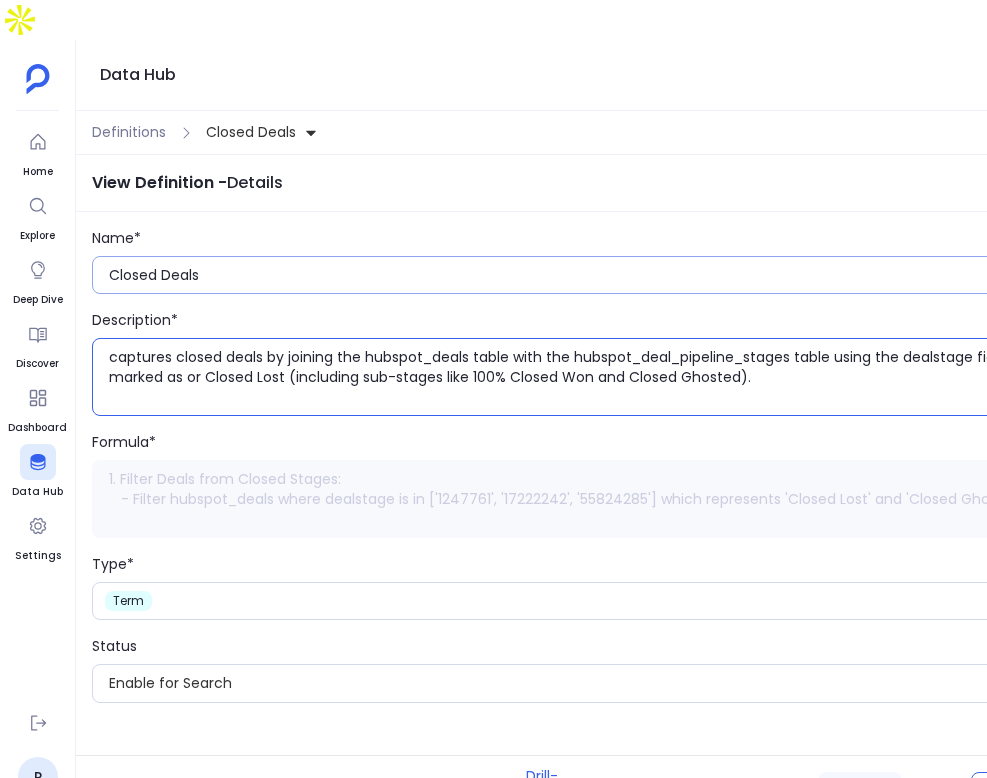 type on "captures closed deals by joining the hubspot_deals table with the hubspot_deal_pipeline_stages table using the dealstage field. It filters for deals marked as or Closed Lost (including sub-stages like 100% Closed Won and Closed Ghosted)." 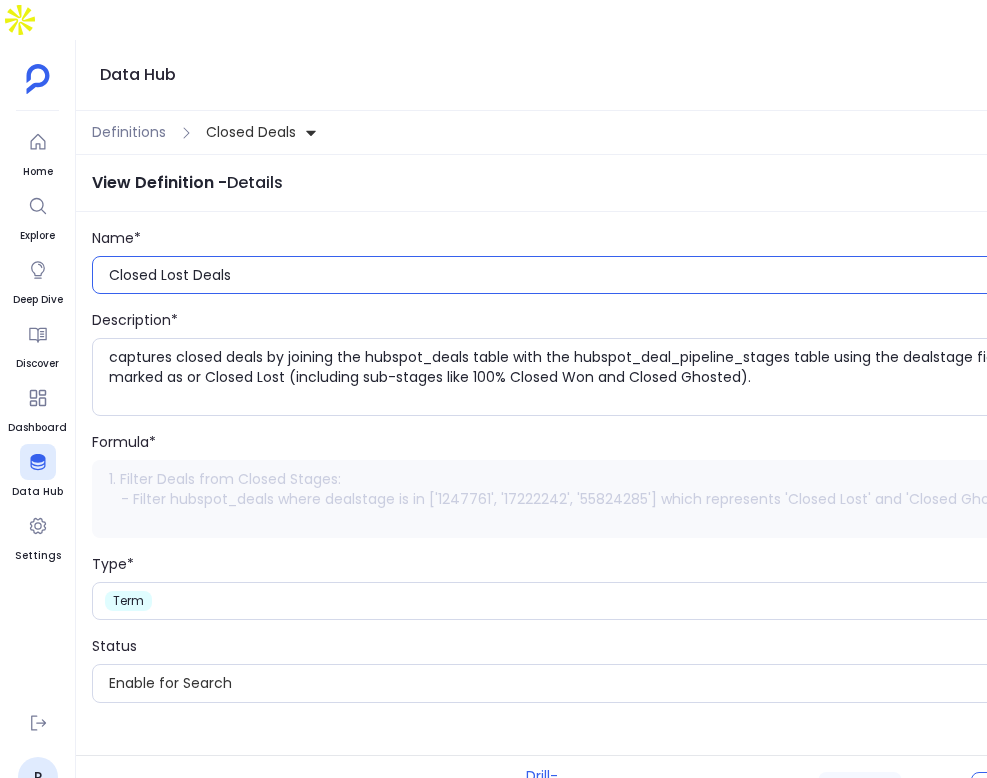 scroll, scrollTop: 0, scrollLeft: 138, axis: horizontal 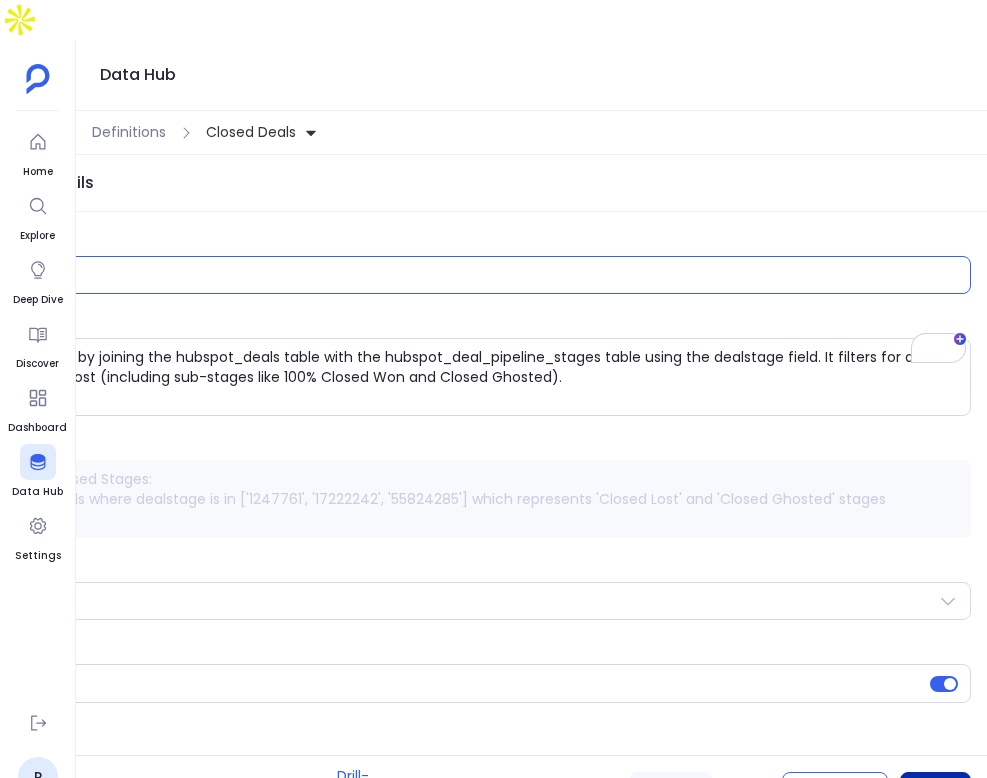 type on "Closed Lost Deals" 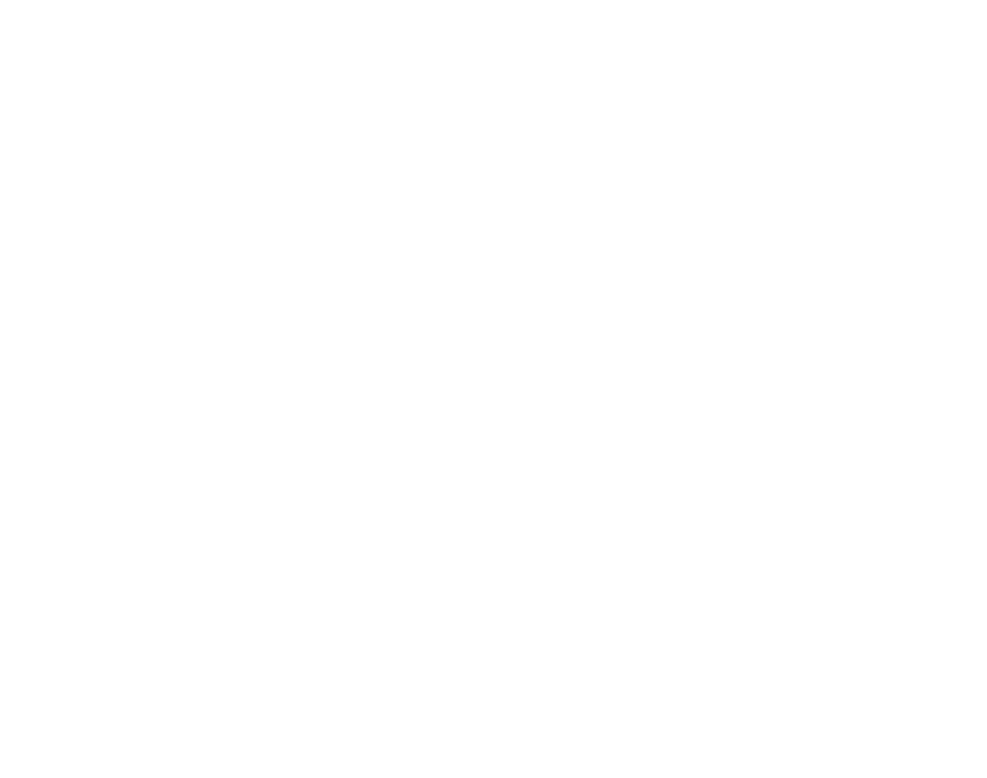 scroll, scrollTop: 0, scrollLeft: 0, axis: both 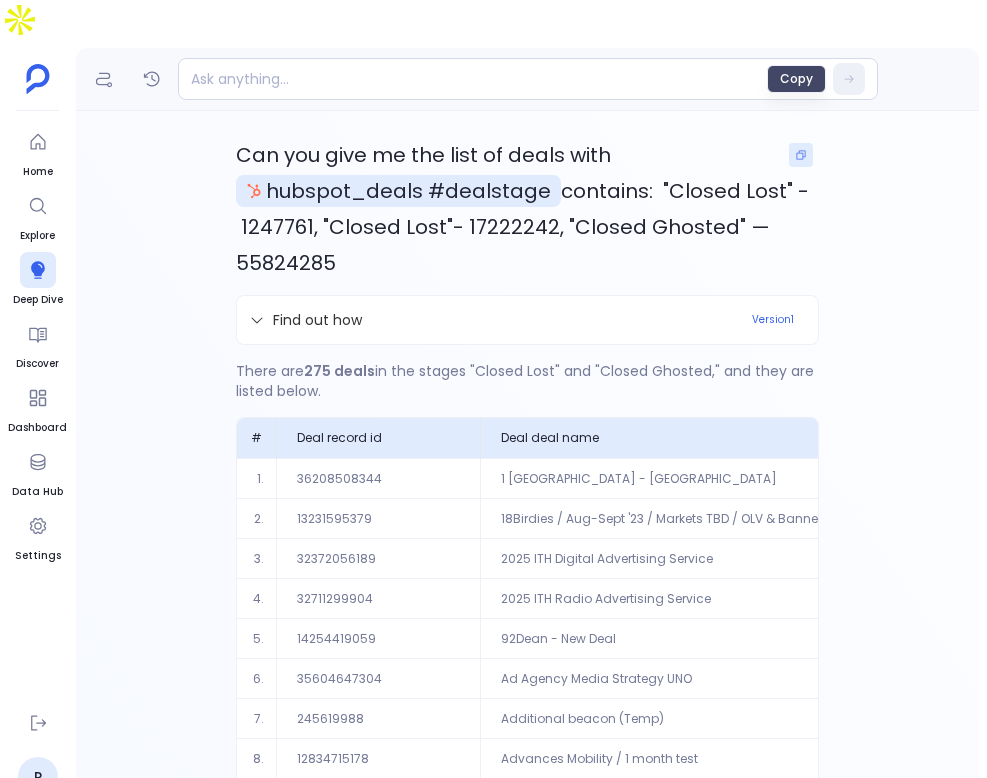click 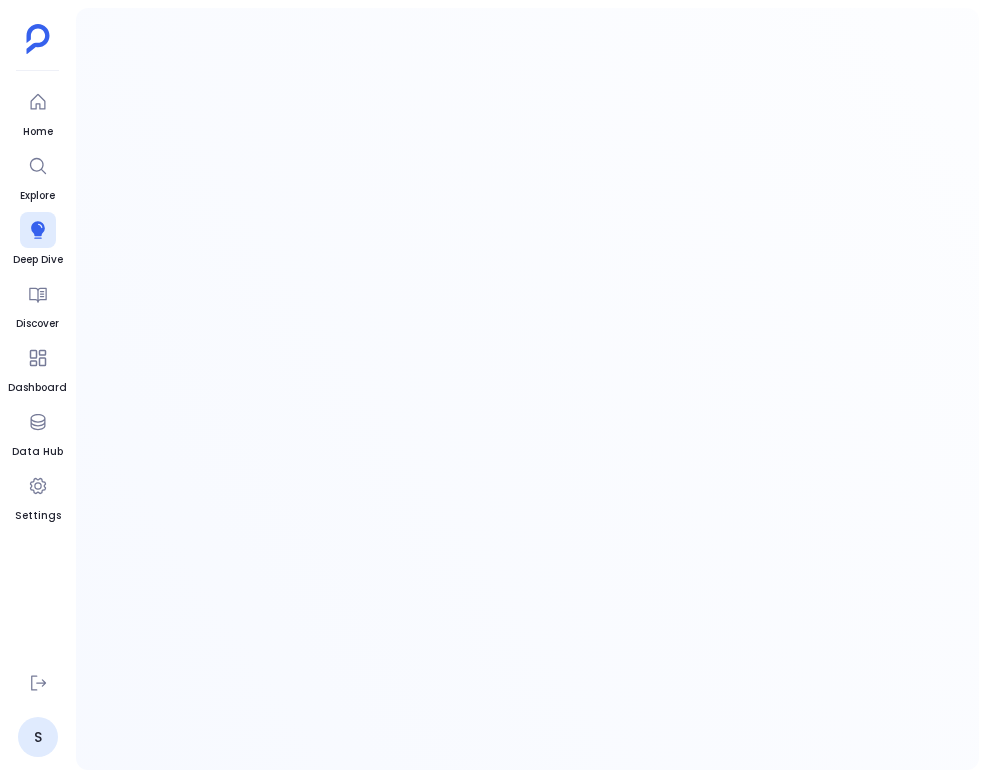 scroll, scrollTop: 0, scrollLeft: 0, axis: both 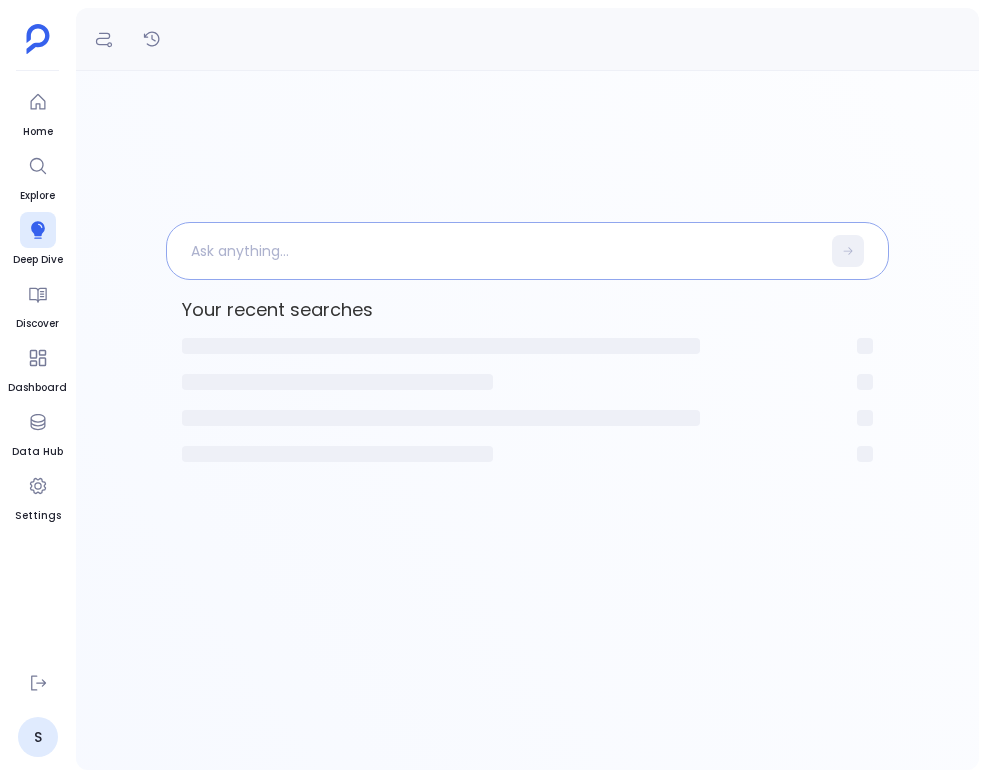 click at bounding box center [493, 251] 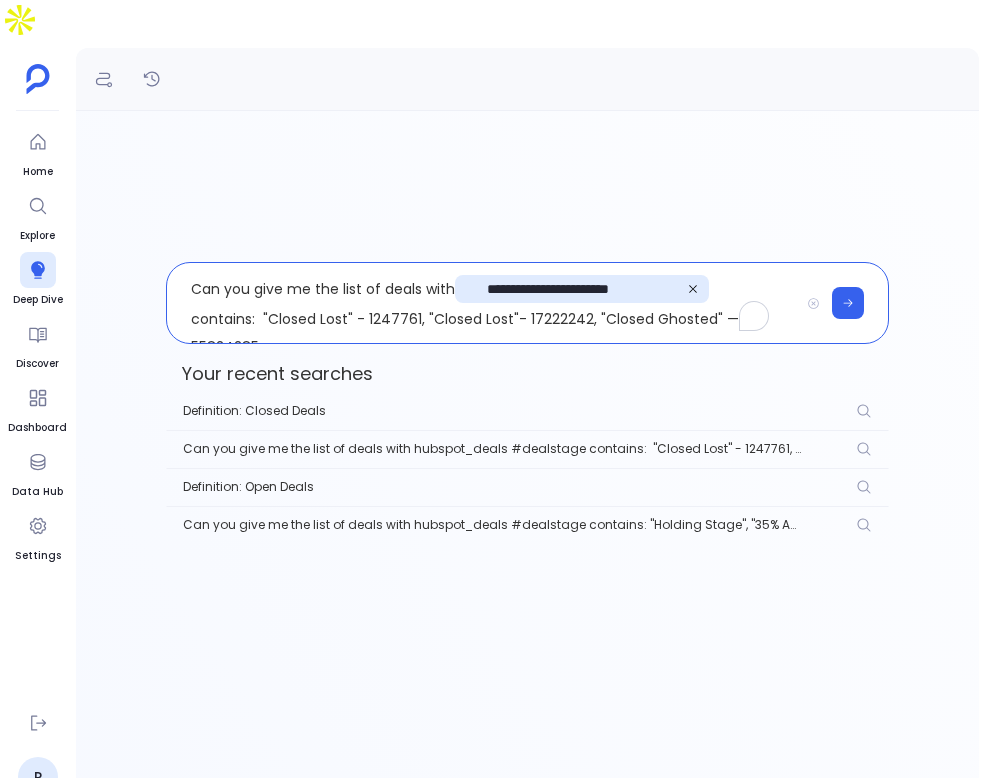 scroll, scrollTop: 30, scrollLeft: 0, axis: vertical 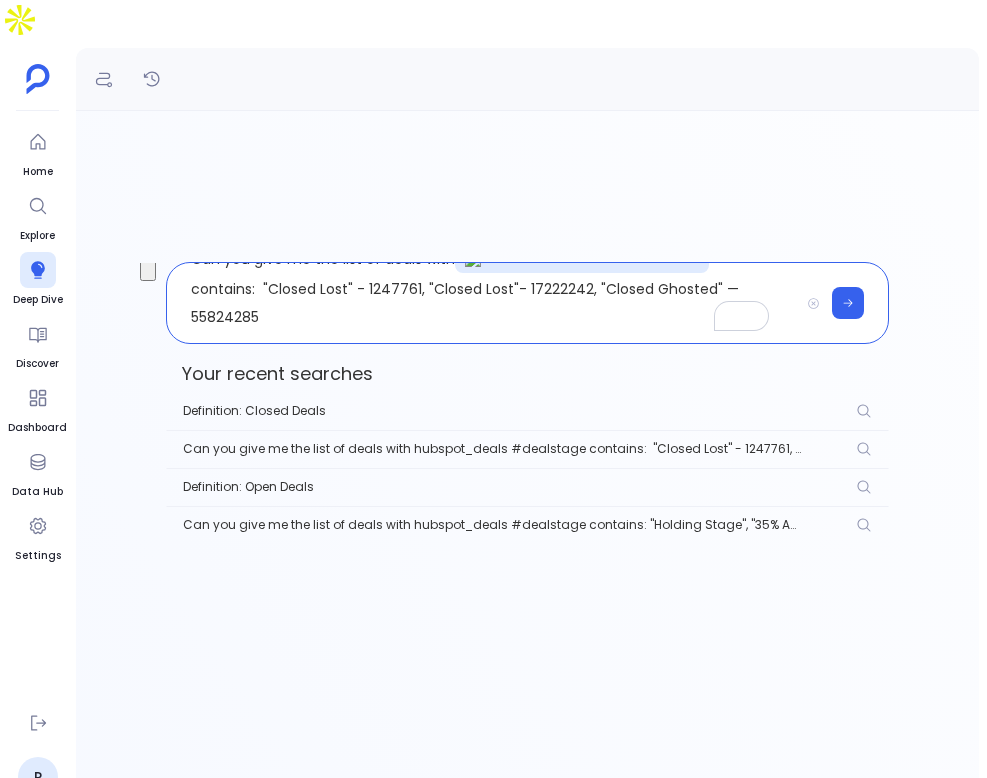 drag, startPoint x: 263, startPoint y: 246, endPoint x: 316, endPoint y: 295, distance: 72.18033 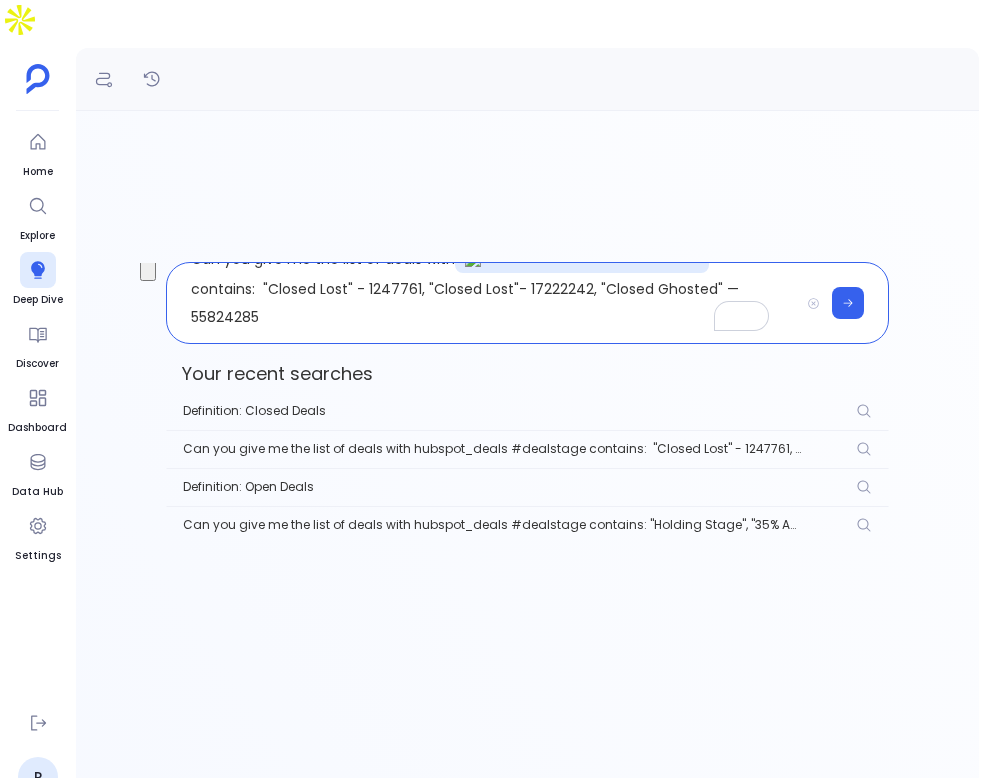 click on "**********" at bounding box center (482, 303) 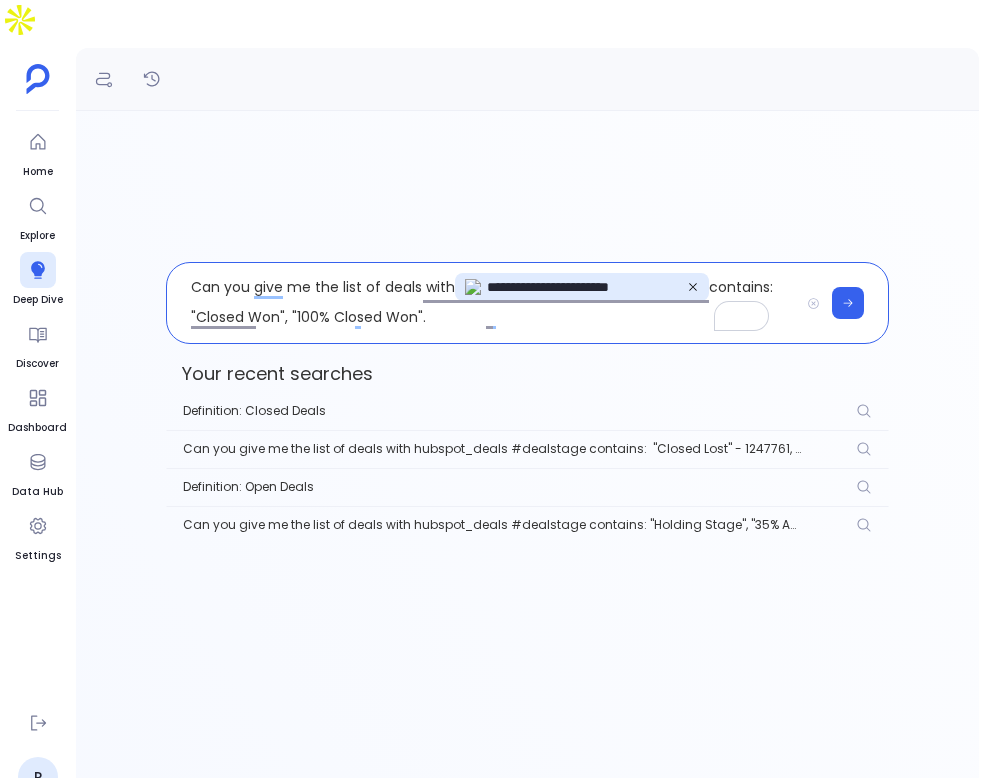 click on "**********" at bounding box center [482, 303] 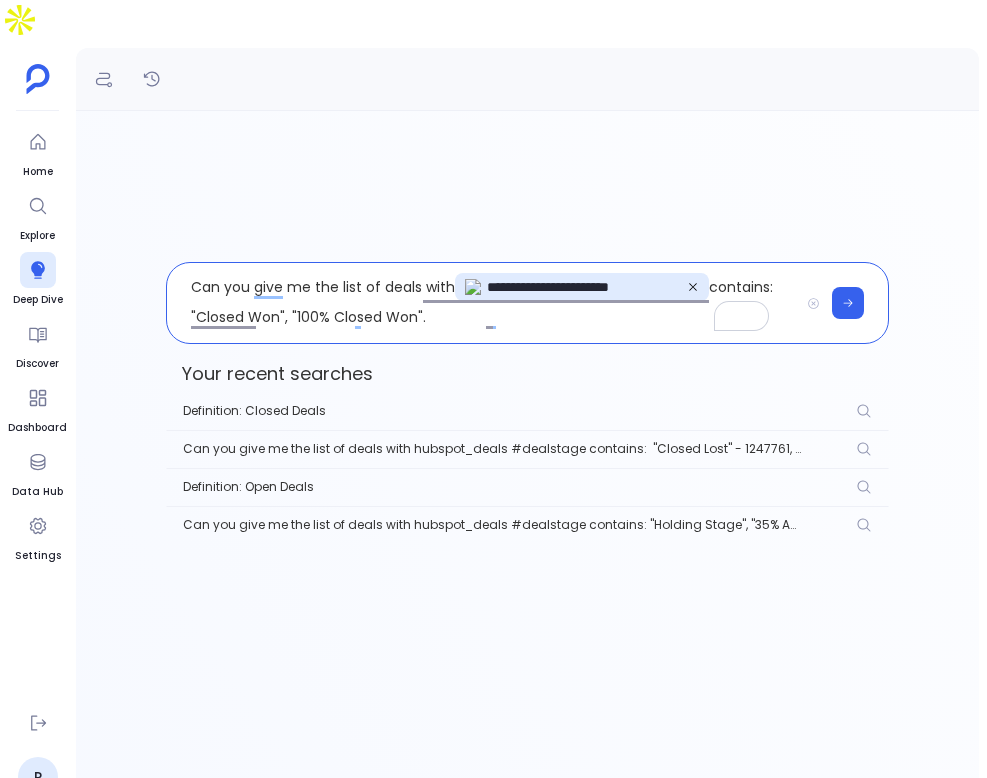 click on "**********" at bounding box center [482, 303] 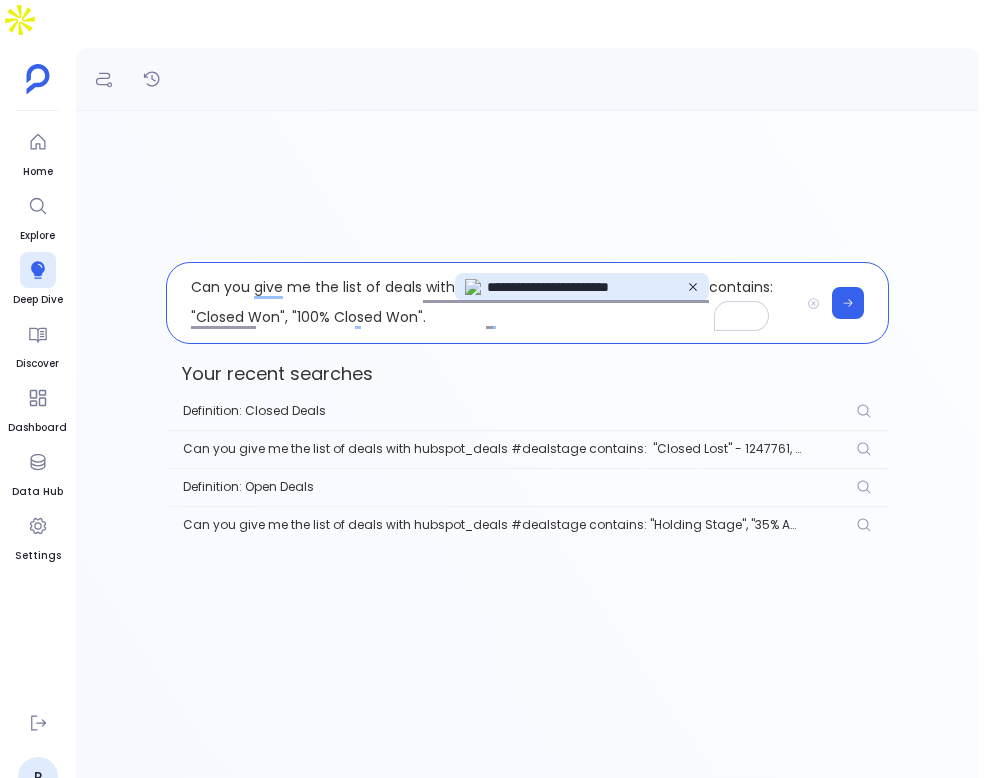 click on "**********" at bounding box center (482, 303) 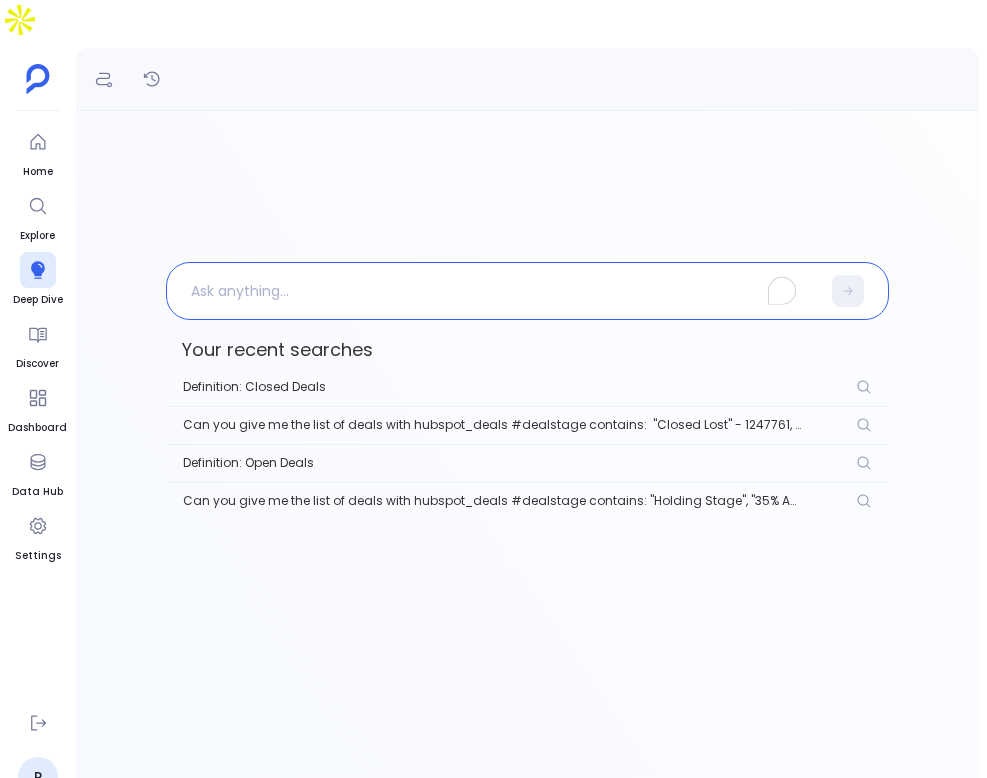 click at bounding box center (493, 291) 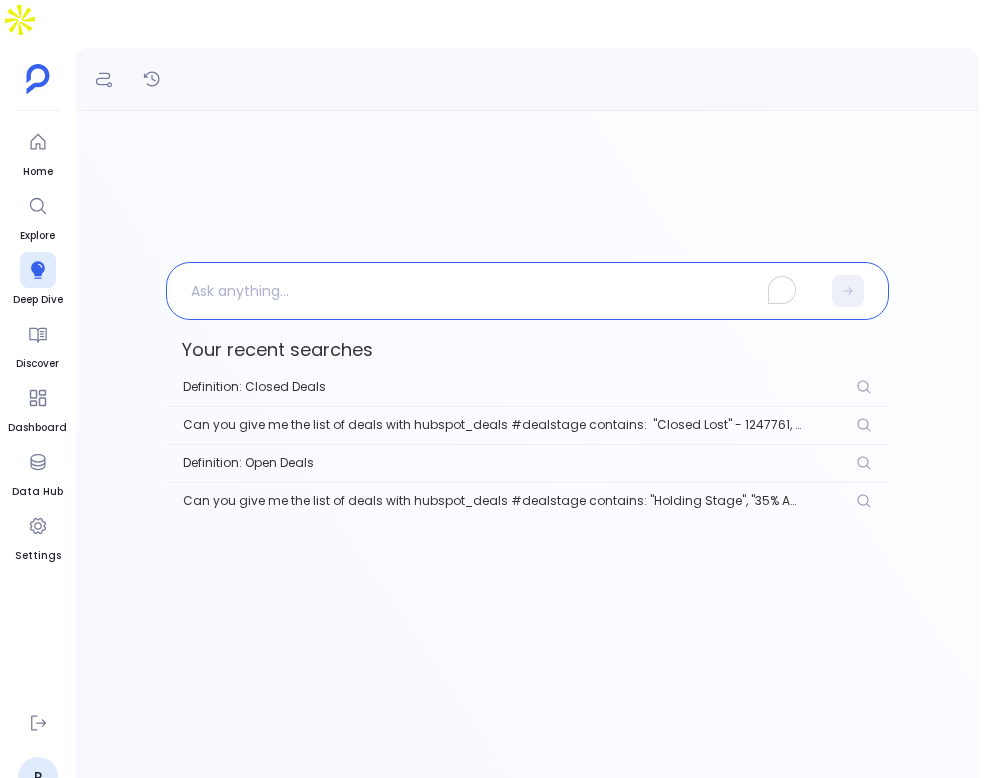 paste 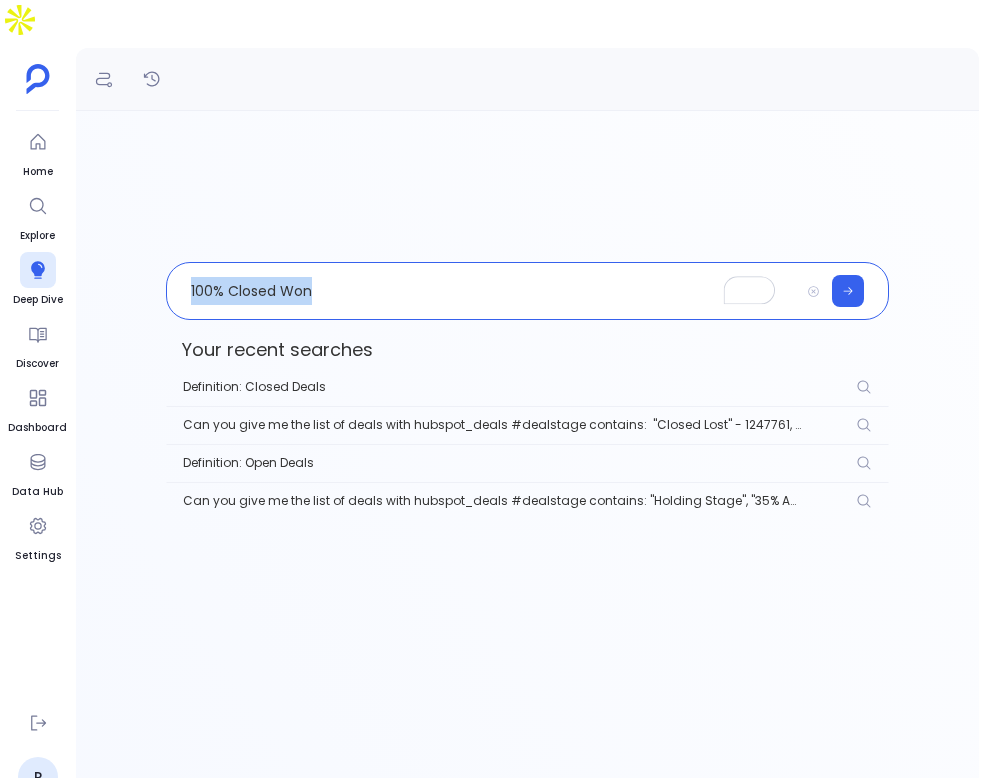 type 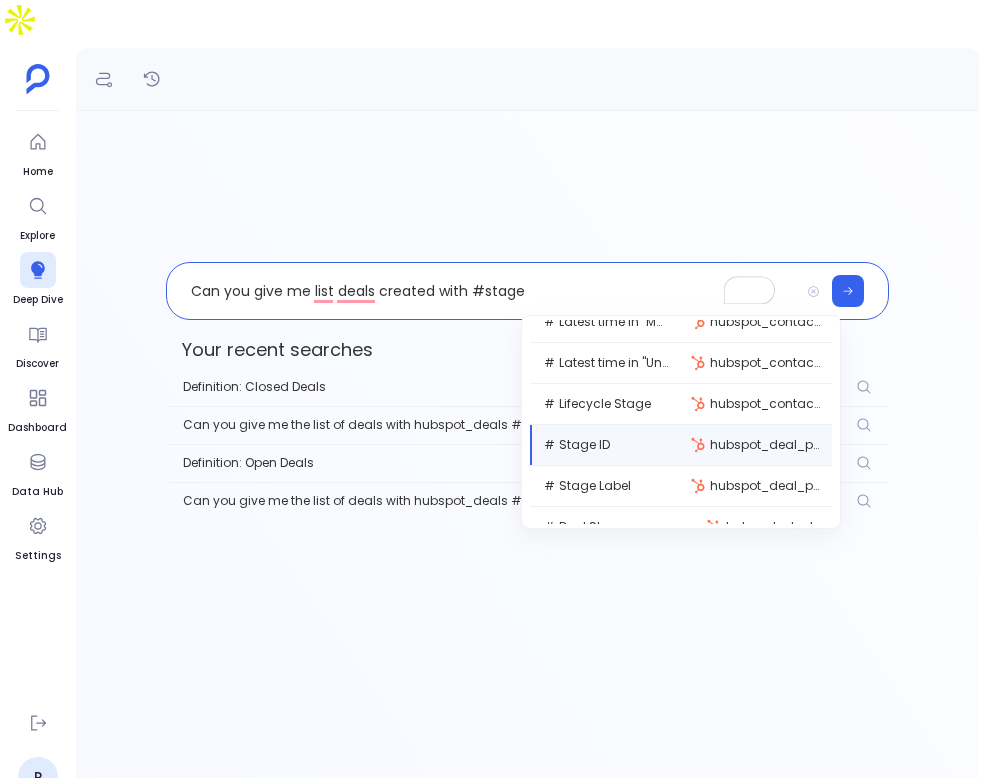 scroll, scrollTop: 1748, scrollLeft: 0, axis: vertical 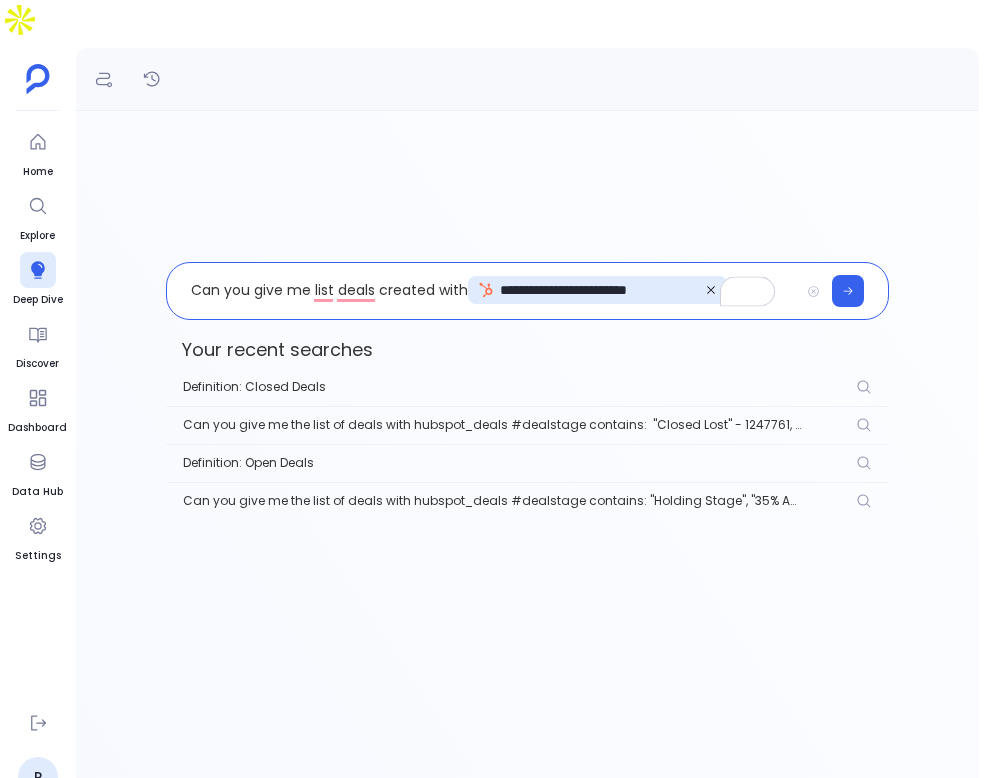 click on "**********" at bounding box center [482, 291] 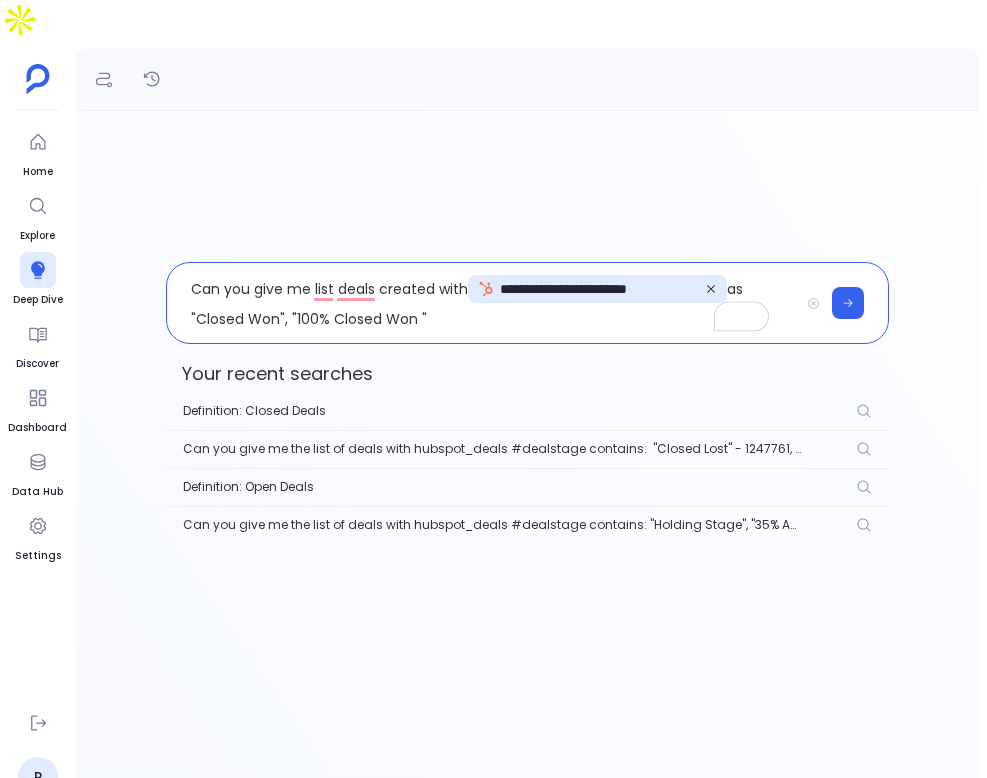 click on "**********" at bounding box center [482, 303] 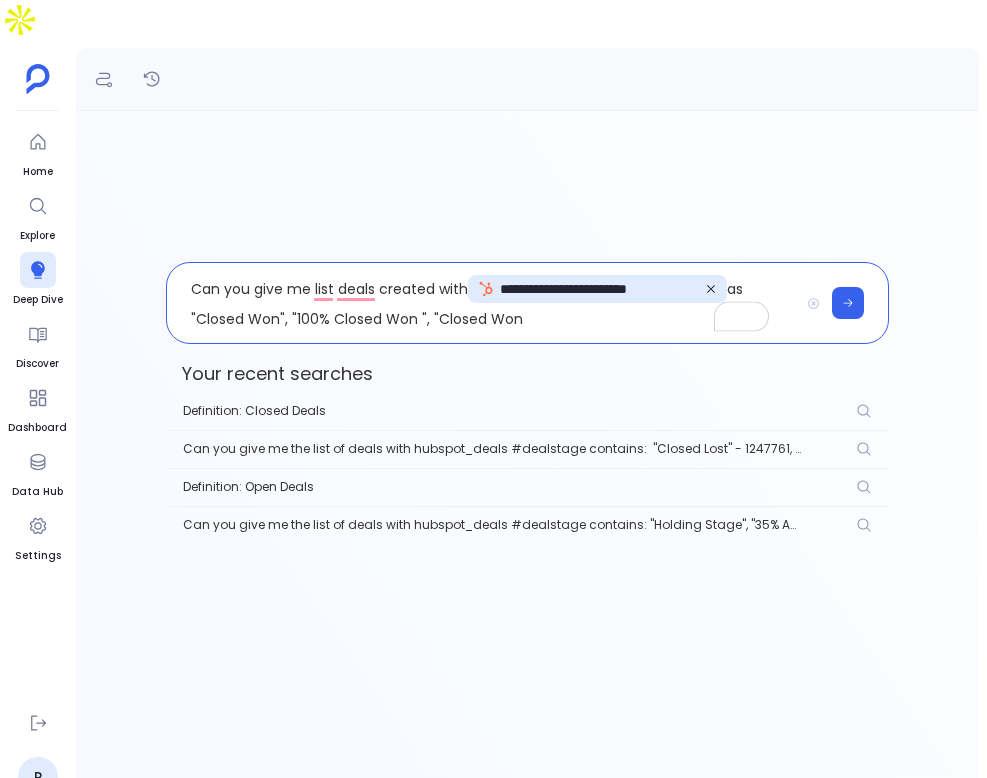 scroll, scrollTop: 13, scrollLeft: 0, axis: vertical 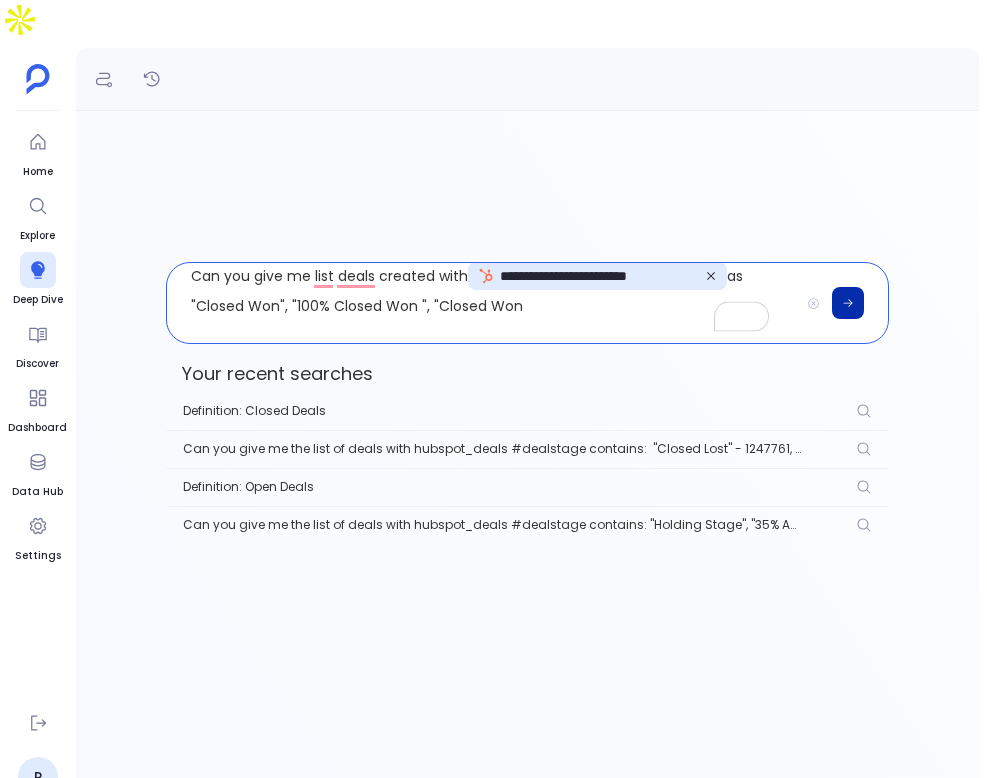 click 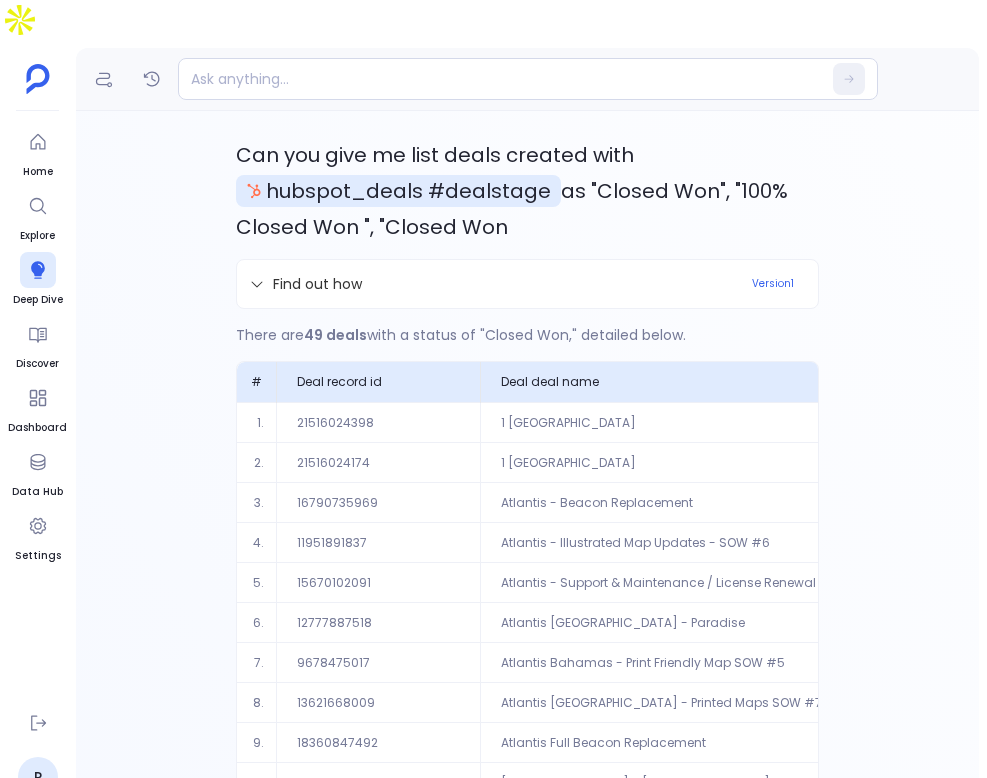 scroll, scrollTop: 120, scrollLeft: 0, axis: vertical 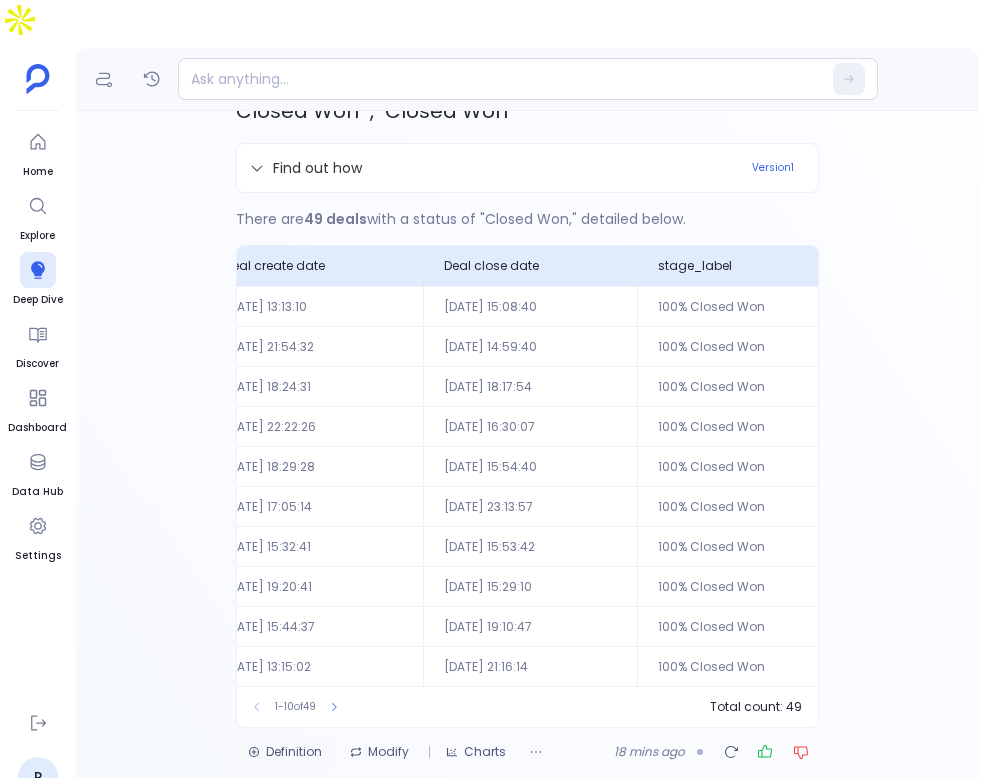 click on "Definition" at bounding box center (285, 752) 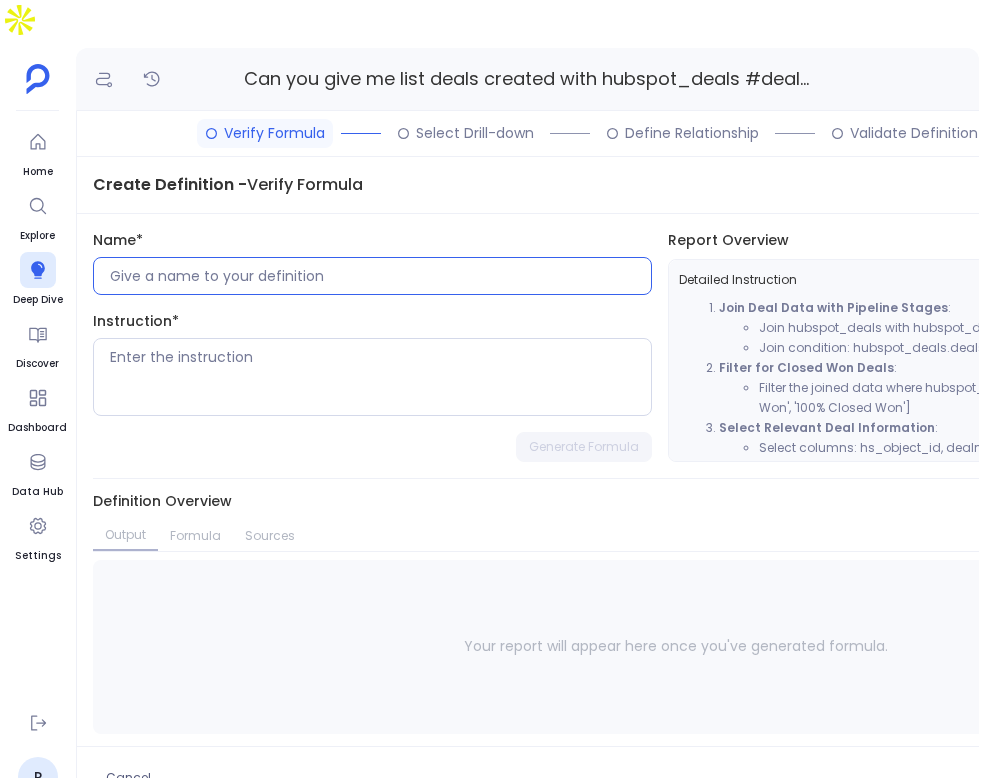 click at bounding box center (380, 276) 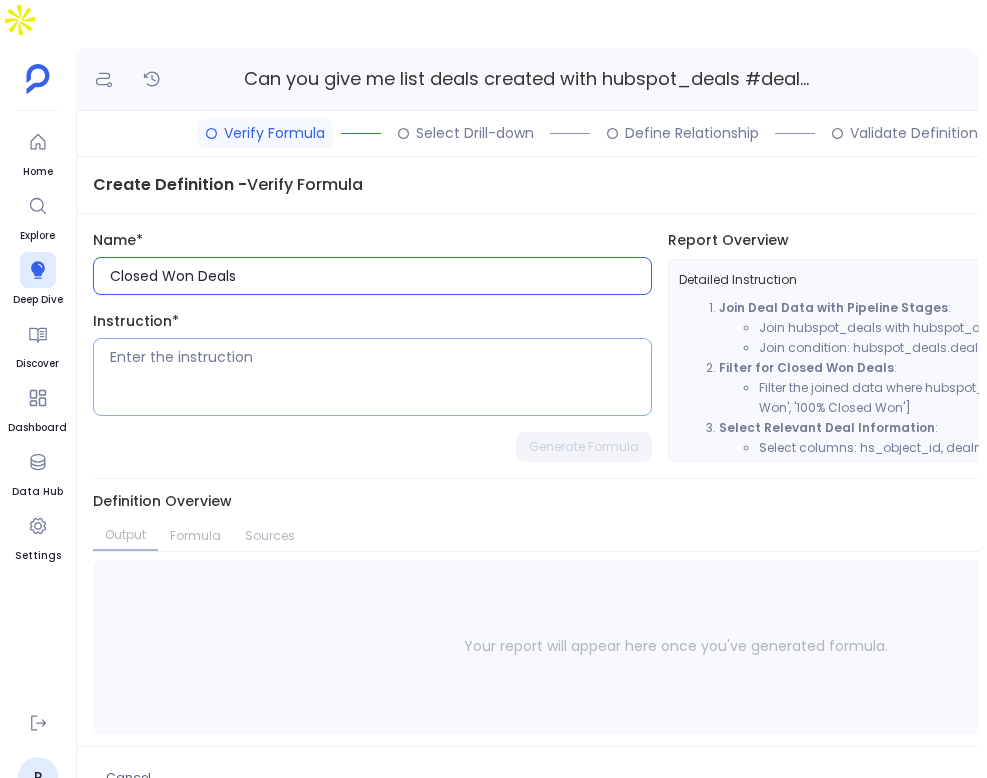 type on "Closed Won Deals" 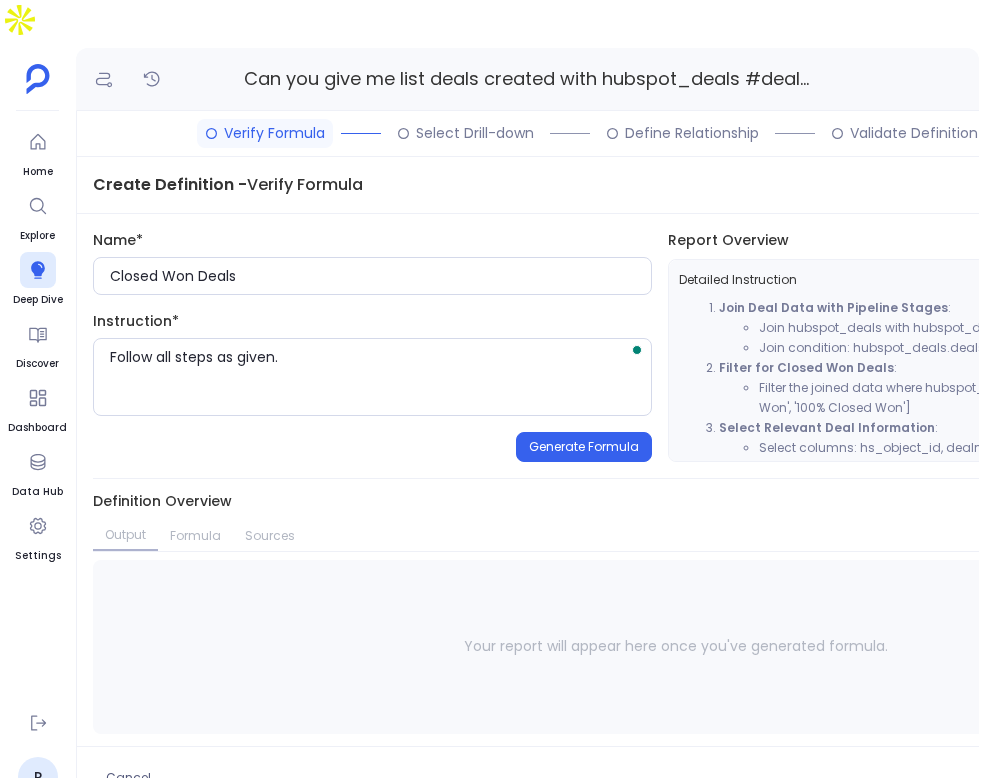 click on "Name* Closed Won Deals Instruction* Follow all steps as given.  Generate Formula" at bounding box center (372, 346) 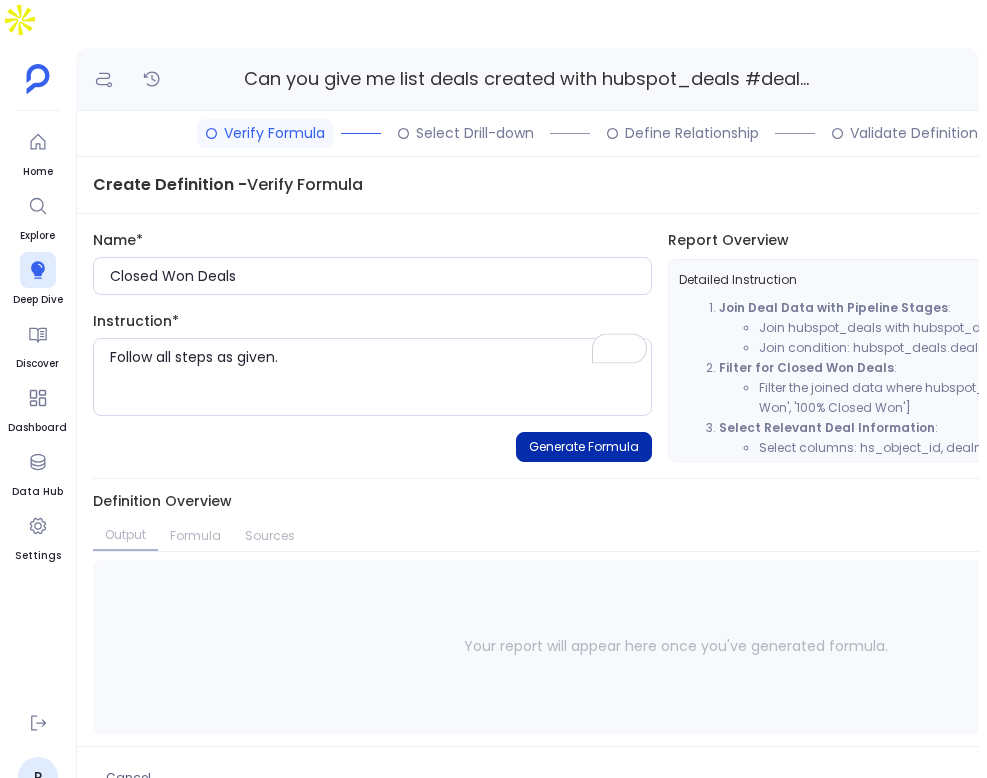 click on "Generate Formula" at bounding box center (584, 447) 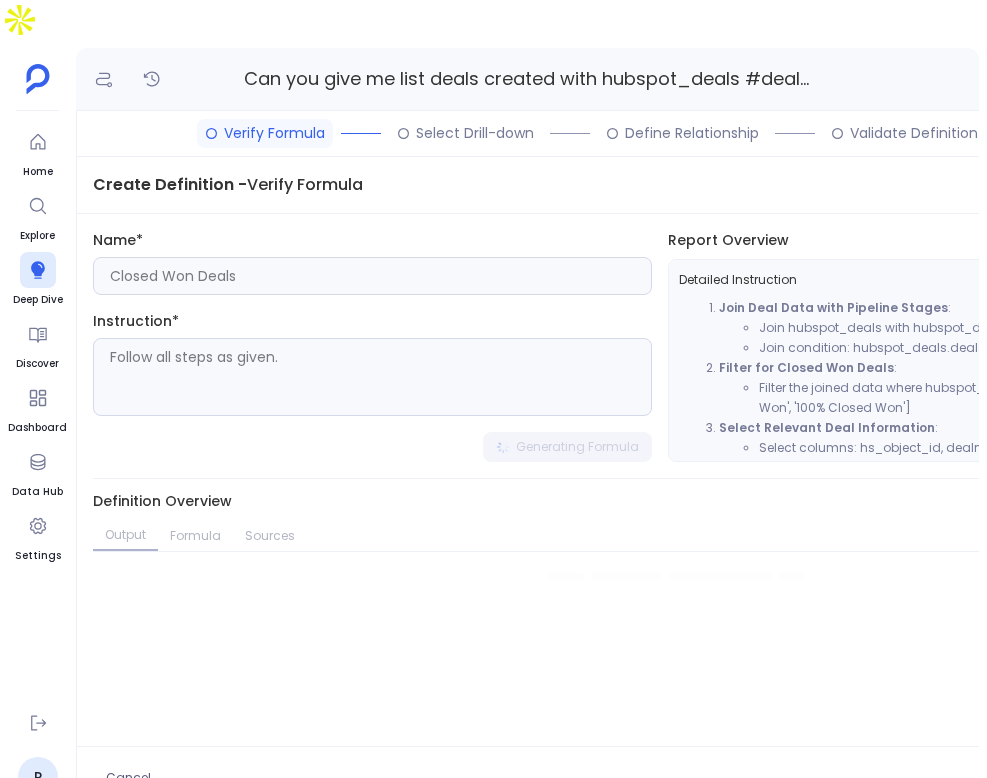 type on "Follow all steps as given." 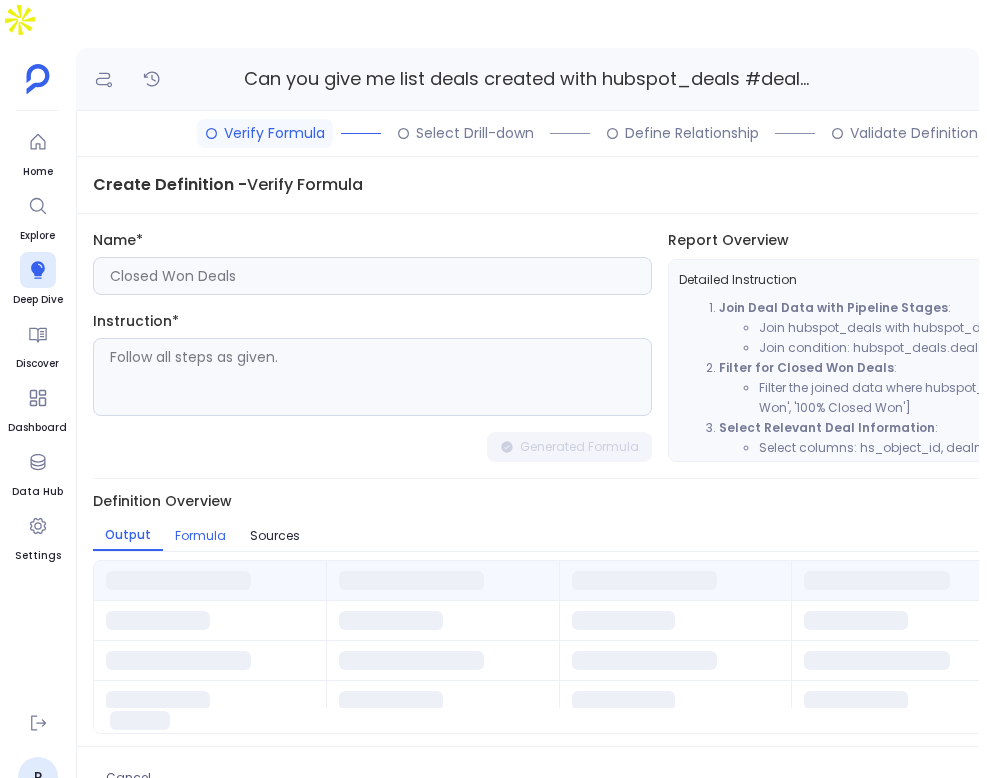 click on "Formula" at bounding box center [200, 536] 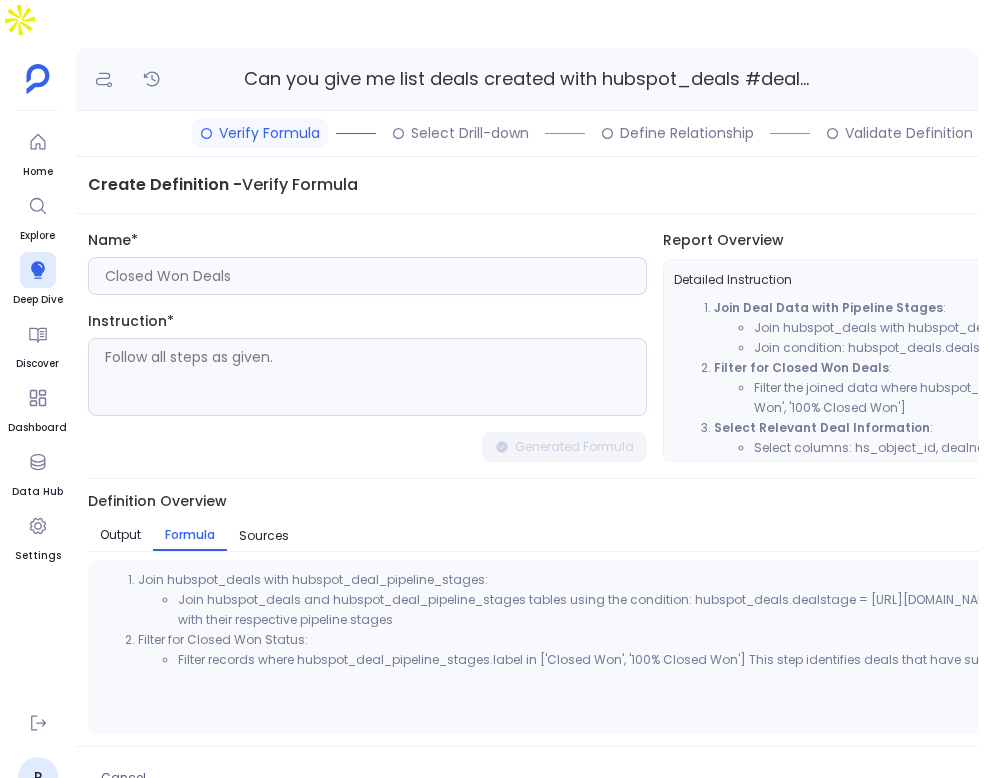 scroll, scrollTop: 0, scrollLeft: 4, axis: horizontal 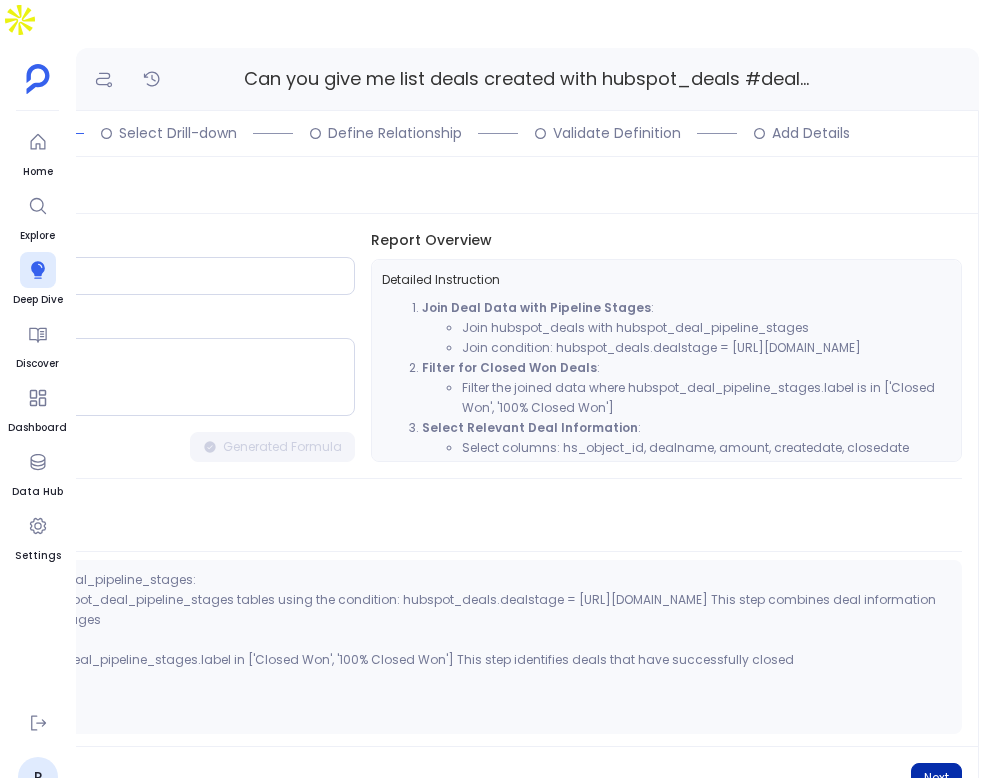 click on "Next" at bounding box center (936, 778) 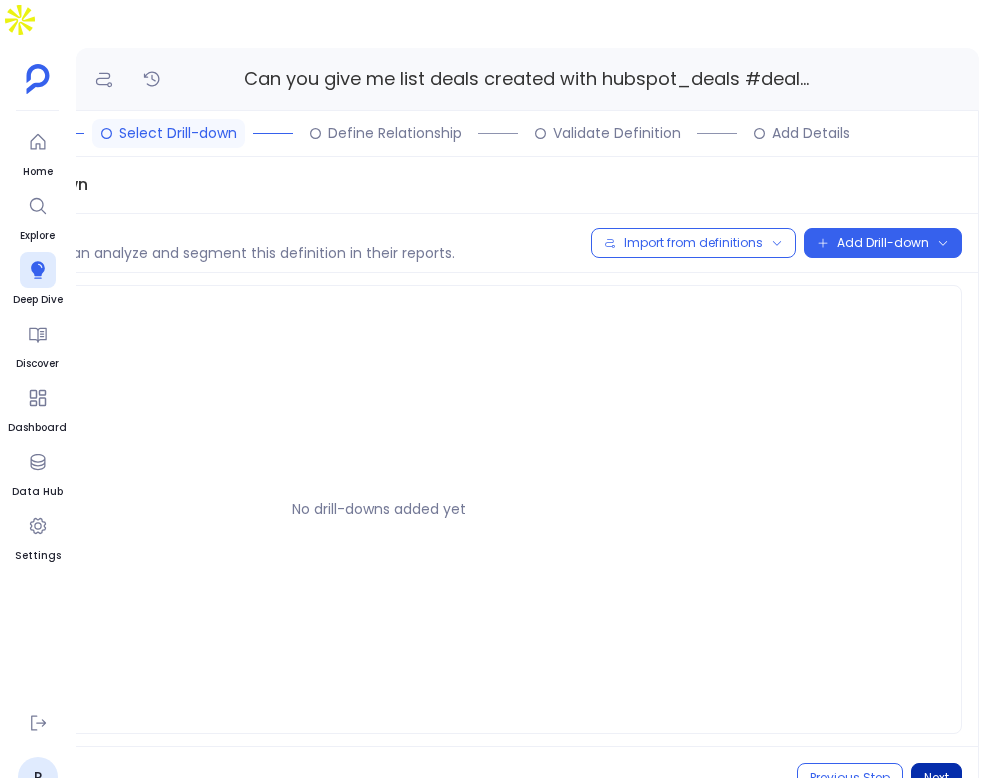 click on "Next" at bounding box center [936, 778] 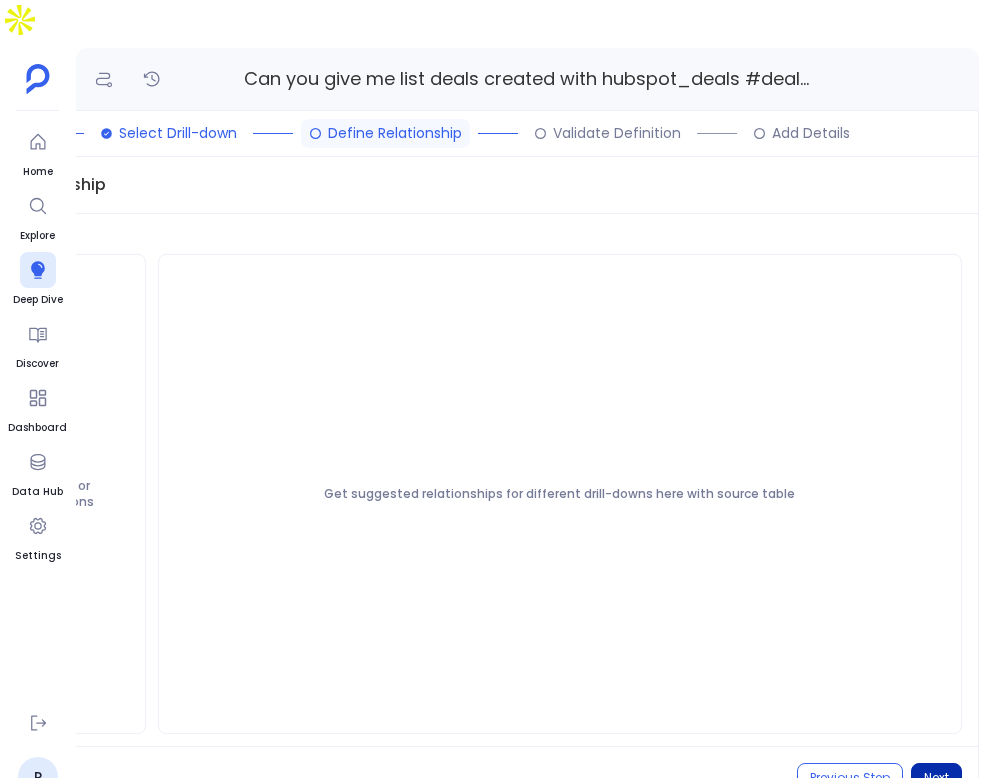 click on "Next" at bounding box center [936, 778] 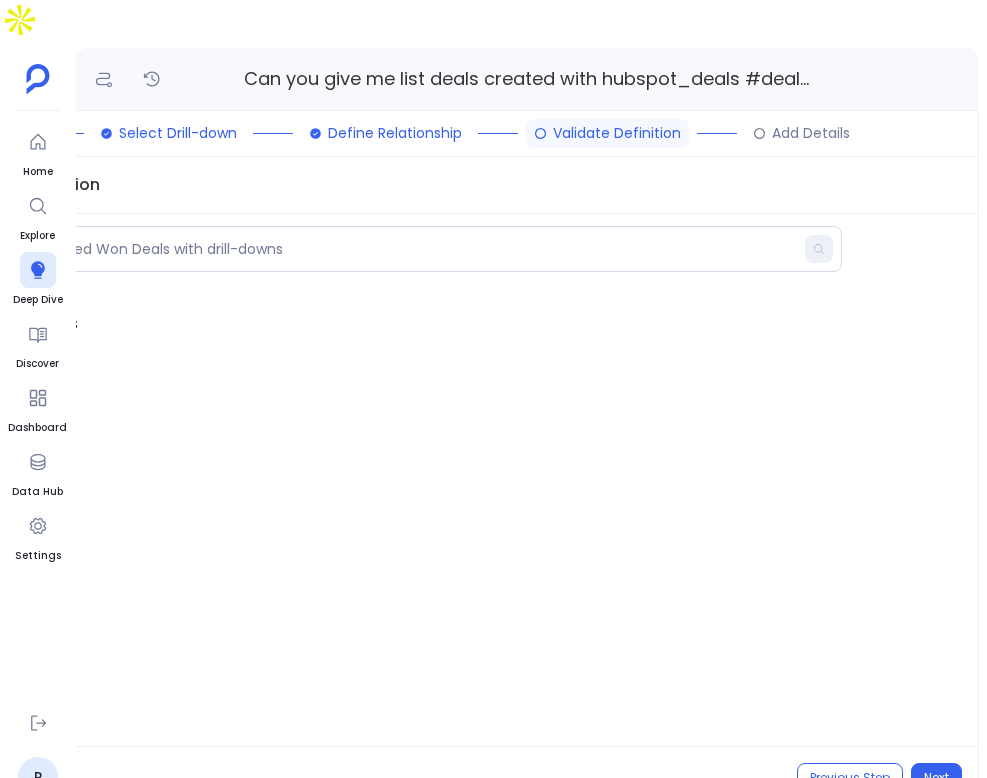 click on "Cancel Previous Step Next" at bounding box center (379, 777) 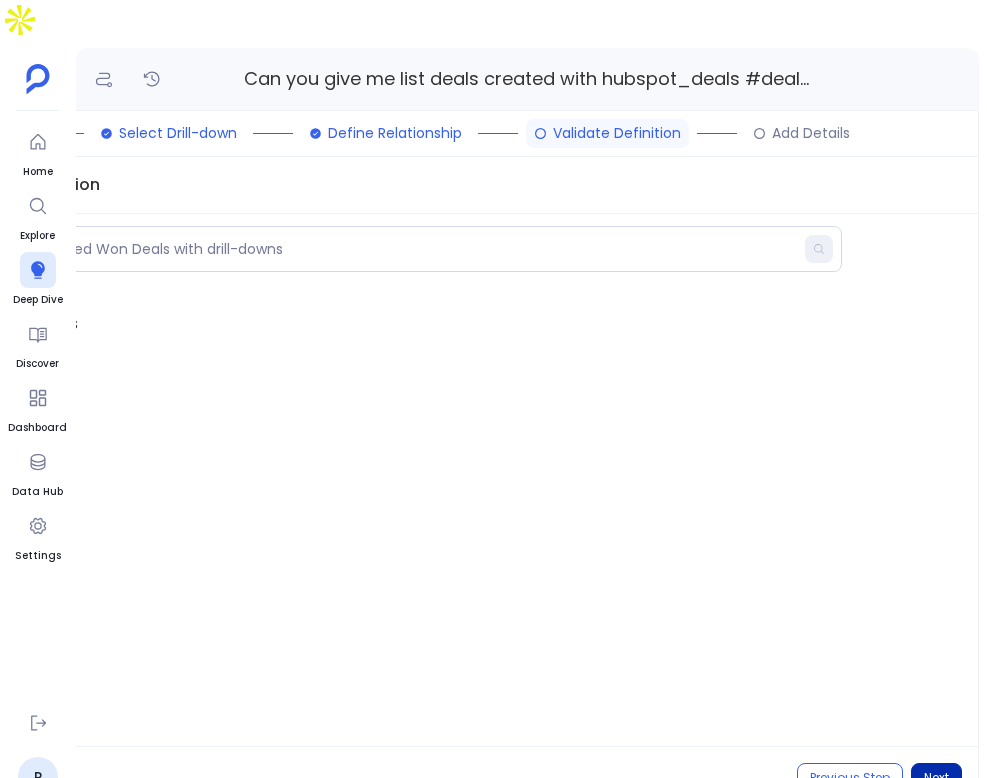 click on "Next" at bounding box center [936, 778] 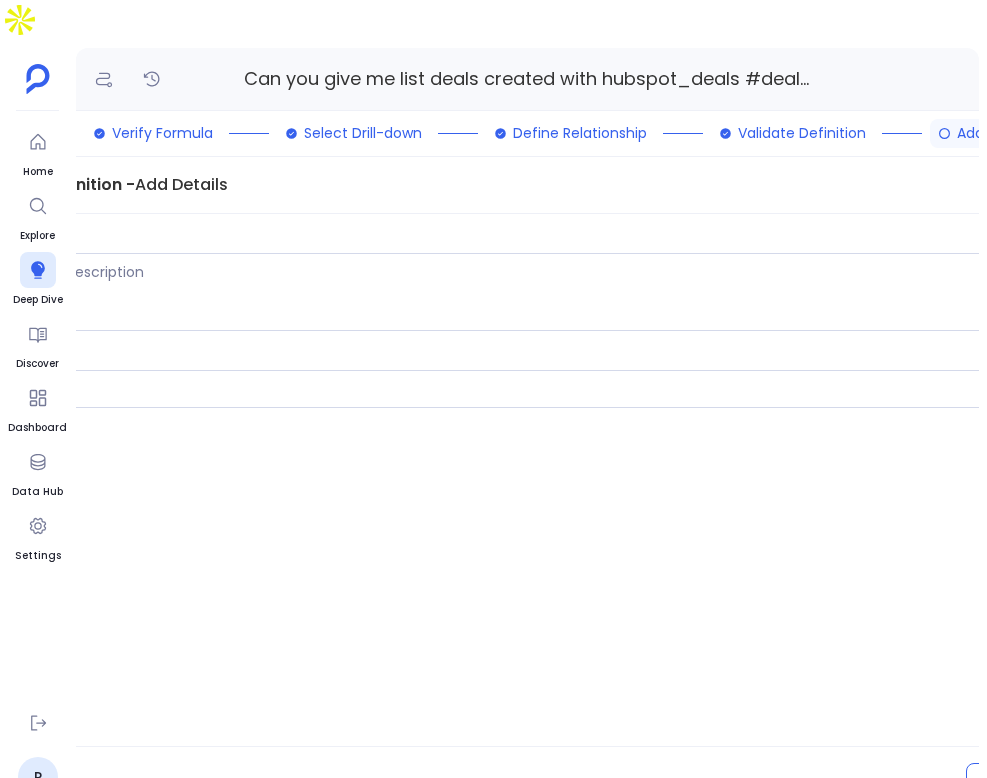 scroll, scrollTop: 0, scrollLeft: 0, axis: both 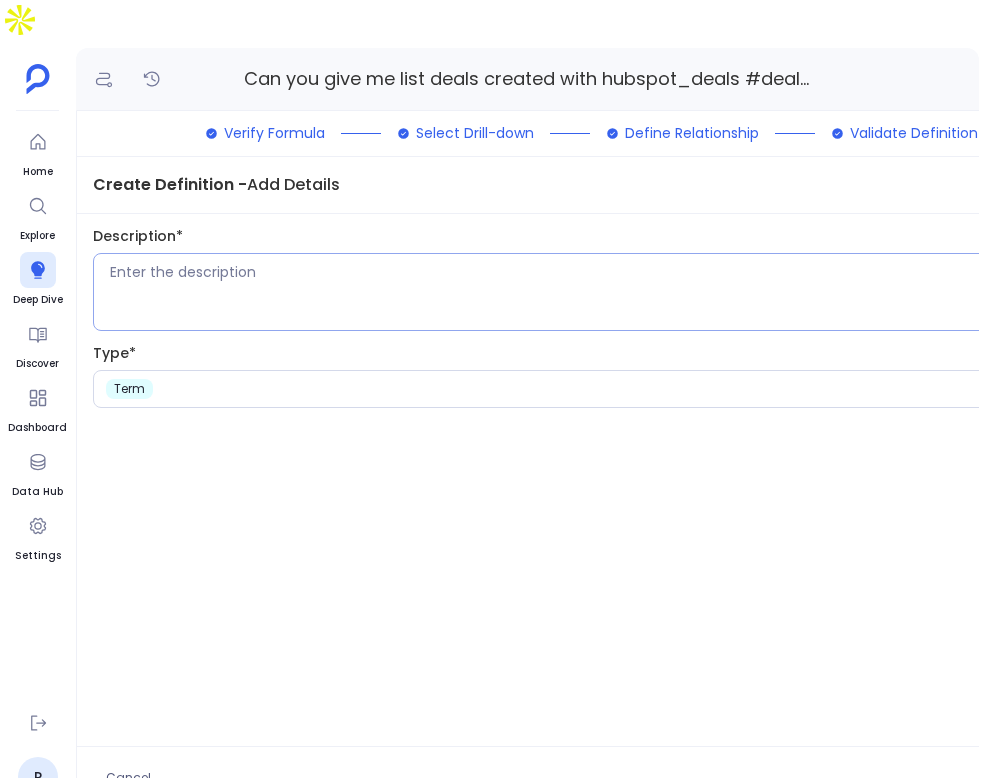 click at bounding box center (684, 292) 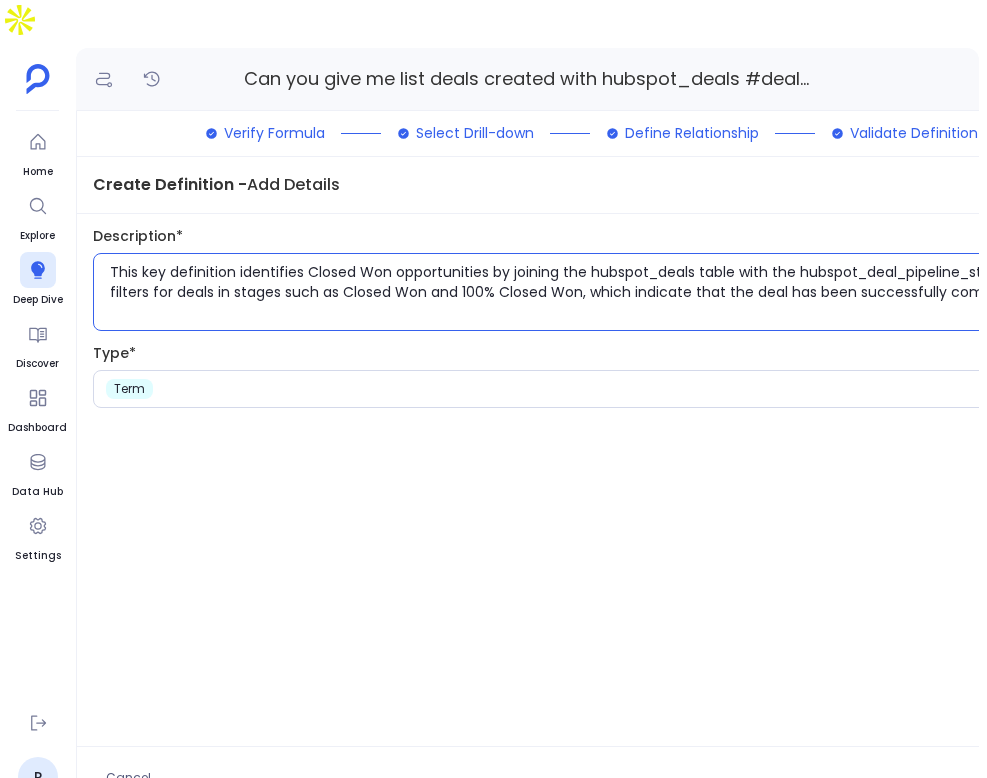 scroll, scrollTop: 0, scrollLeft: 270, axis: horizontal 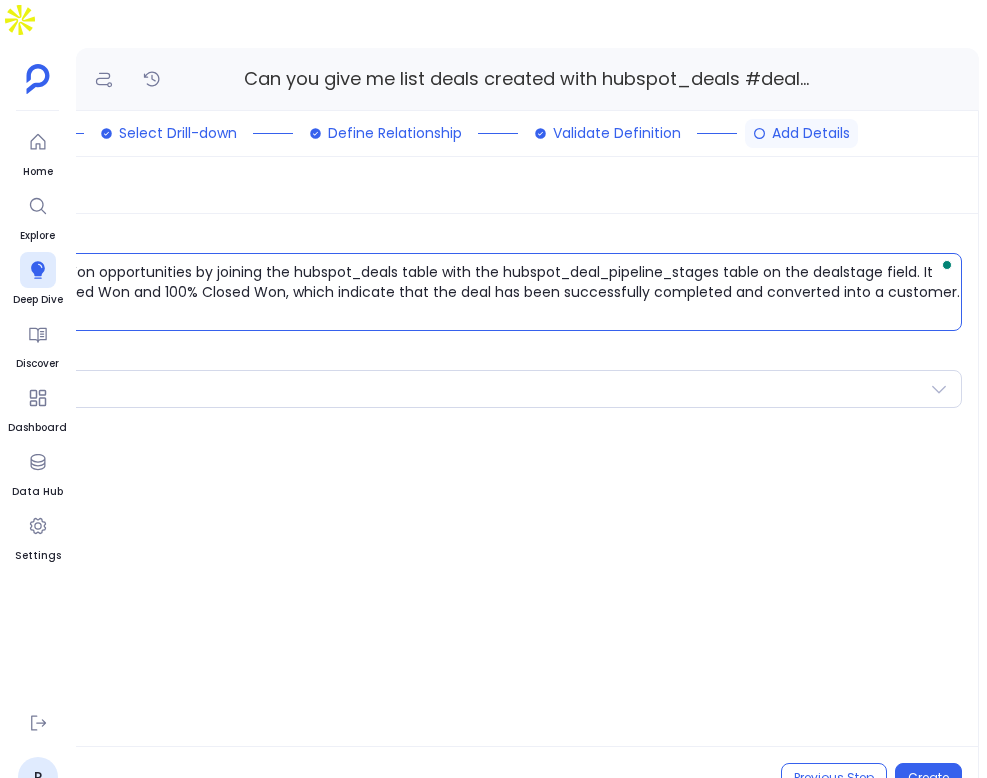 click on "This key definition identifies Closed Won opportunities by joining the hubspot_deals table with the hubspot_deal_pipeline_stages table on the dealstage field. It filters for deals in stages such as Closed Won and 100% Closed Won, which indicate that the deal has been successfully completed and converted into a customer." at bounding box center (387, 292) 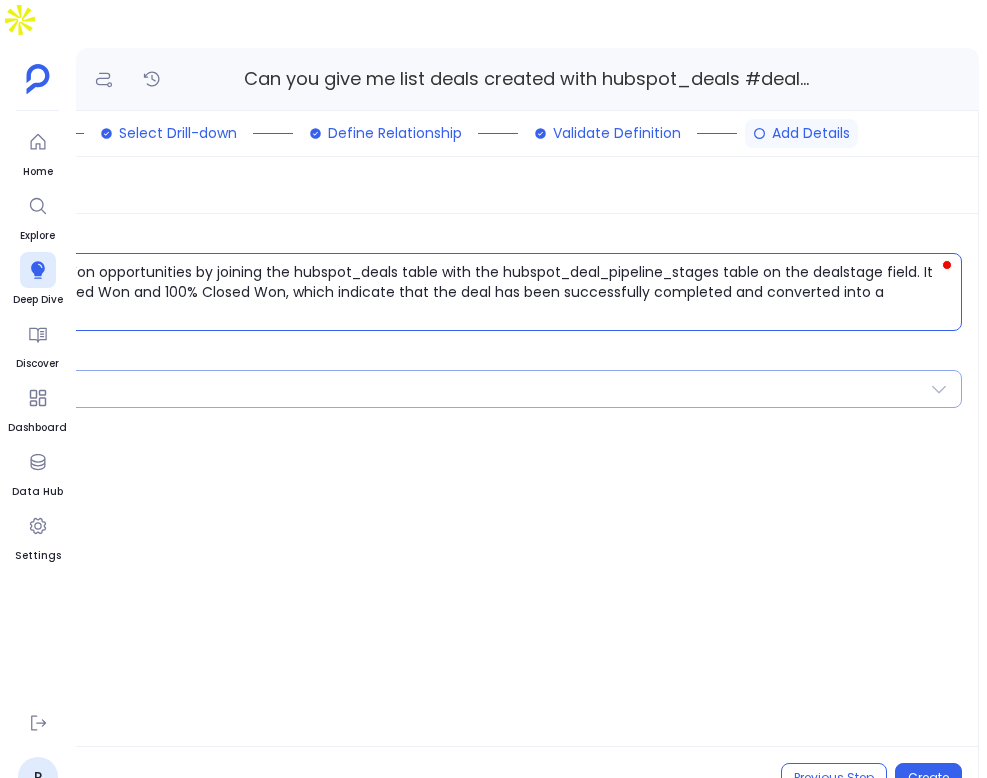 scroll, scrollTop: 0, scrollLeft: 200, axis: horizontal 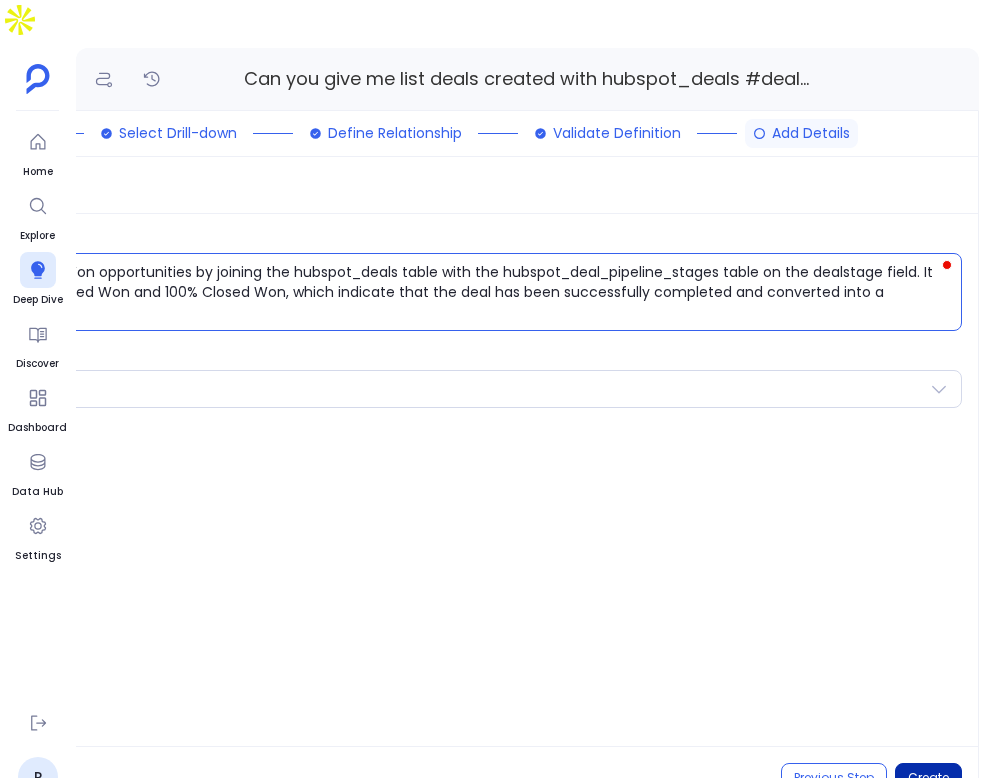 type on "This key definition identifies Closed Won opportunities by joining the hubspot_deals table with the hubspot_deal_pipeline_stages table on the dealstage field. It filters for deals in stages such as Closed Won and 100% Closed Won, which indicate that the deal has been successfully completed and converted into a customer.." 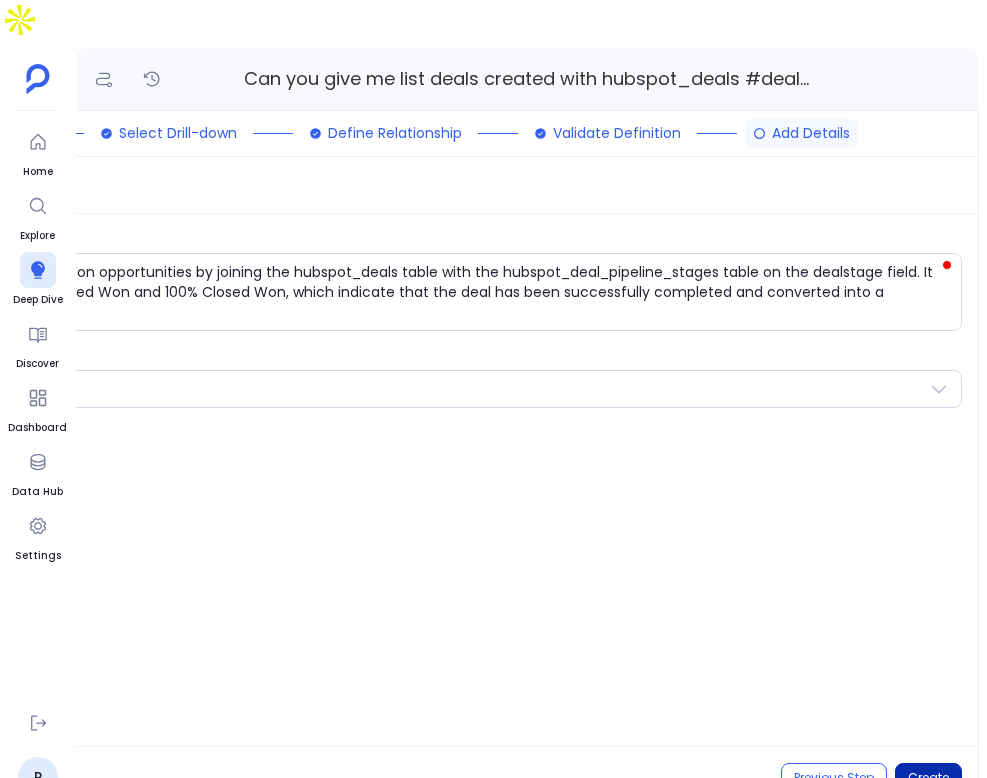click on "Create" at bounding box center (928, 778) 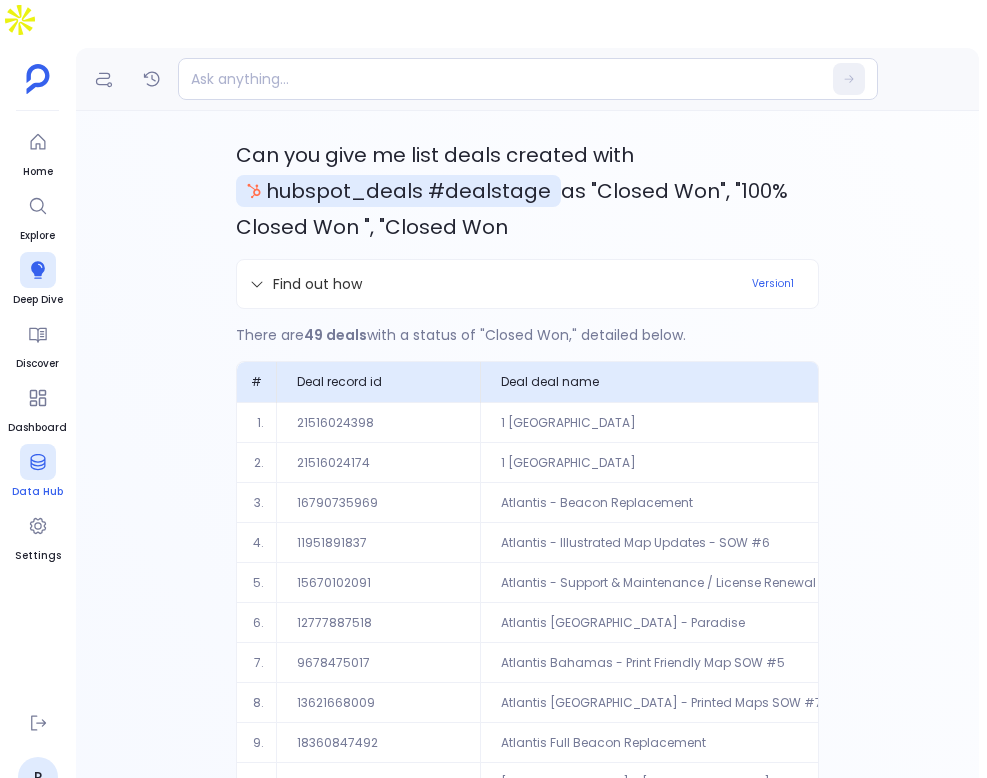 click 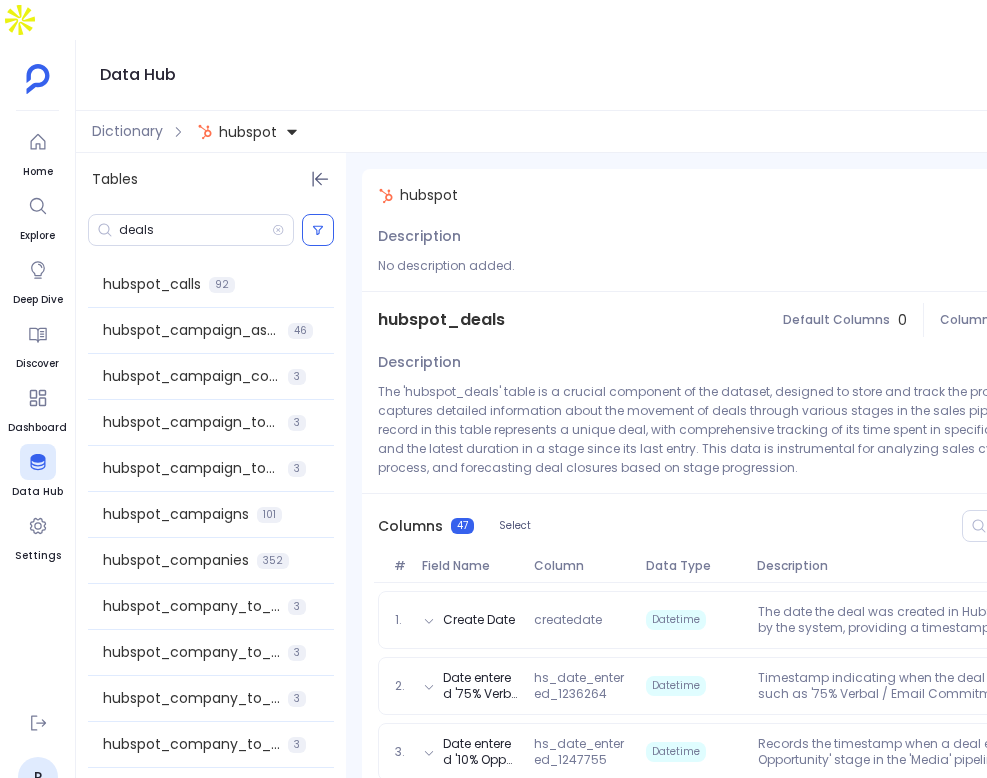 scroll, scrollTop: 0, scrollLeft: 0, axis: both 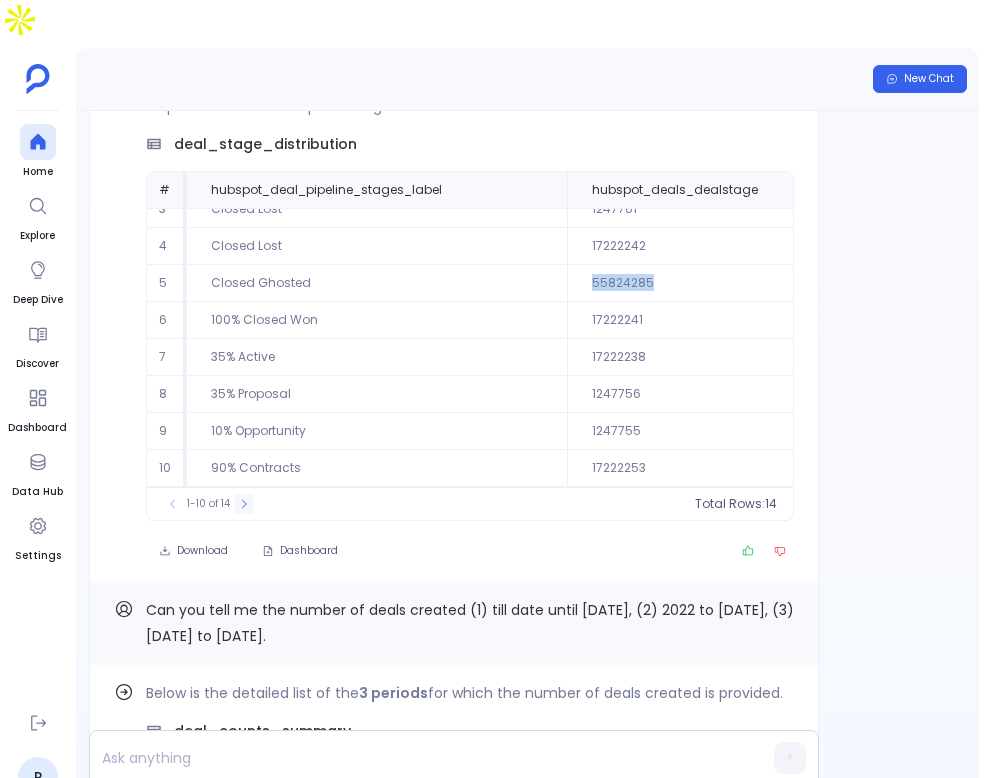 click at bounding box center [244, 504] 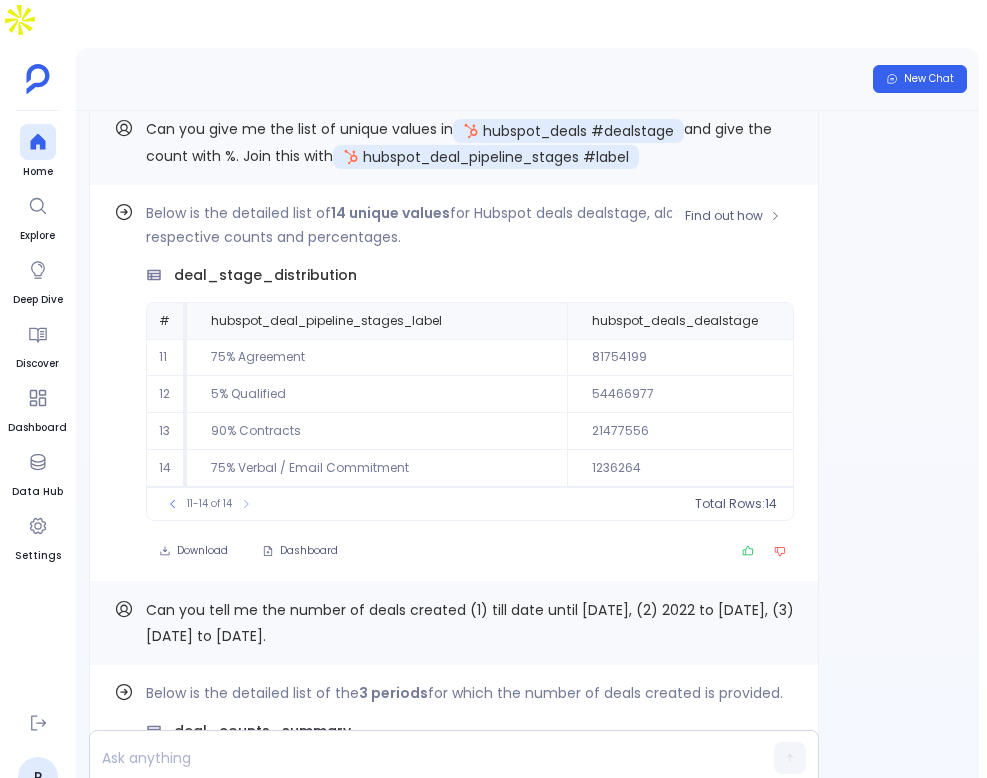 scroll, scrollTop: 0, scrollLeft: 0, axis: both 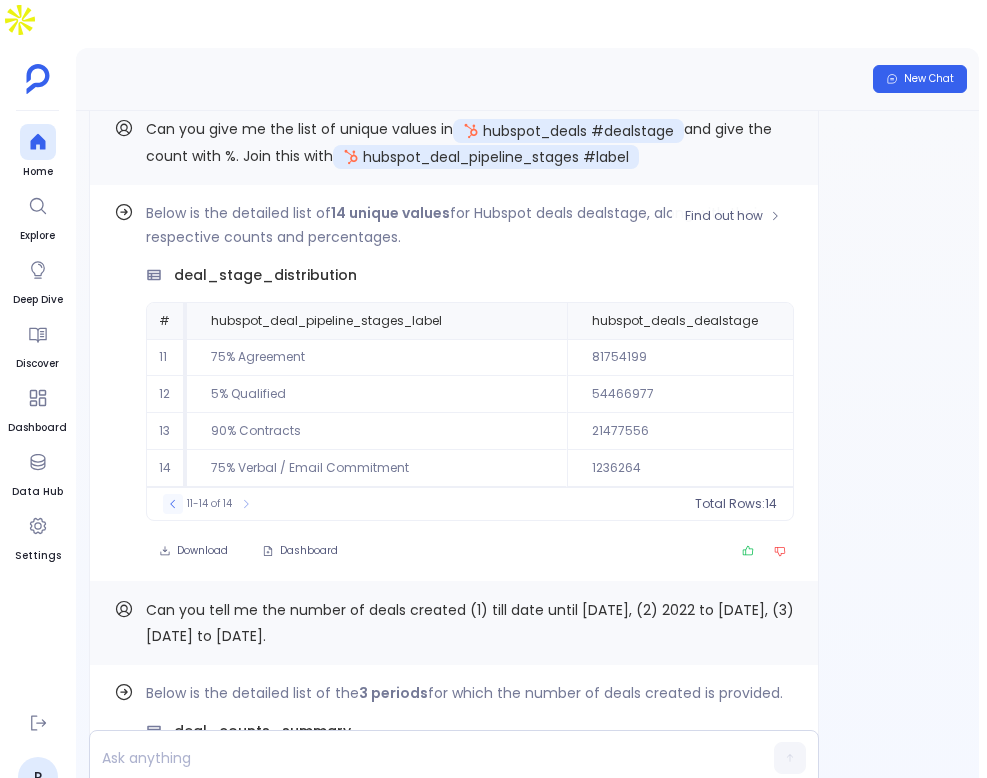 click 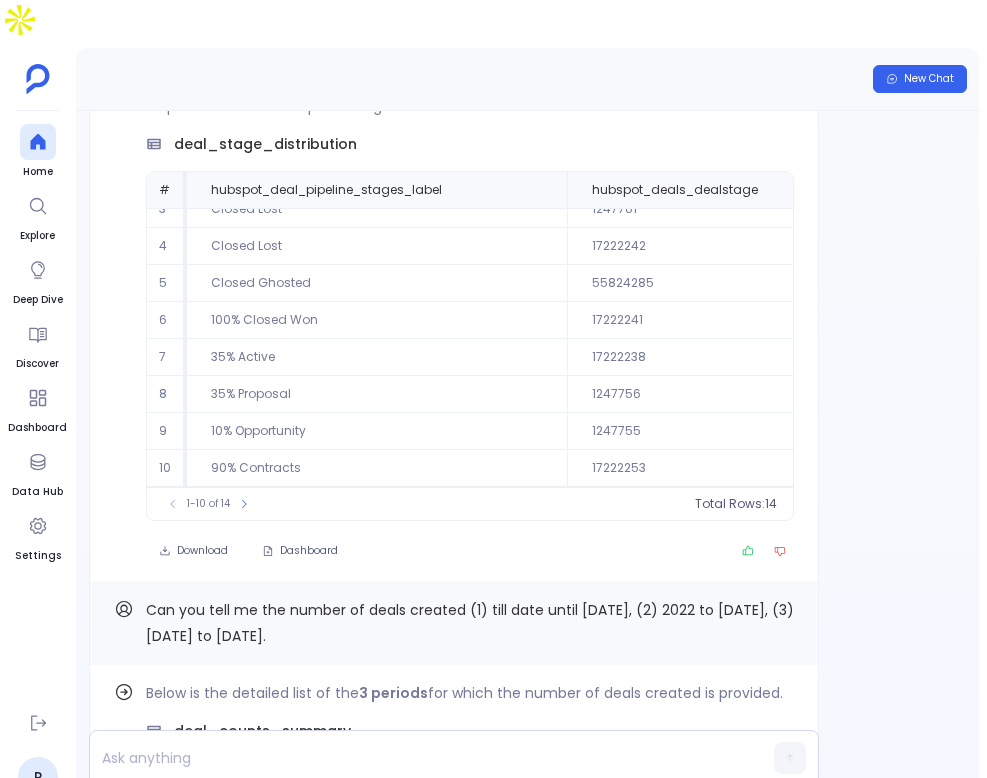 scroll, scrollTop: 0, scrollLeft: 0, axis: both 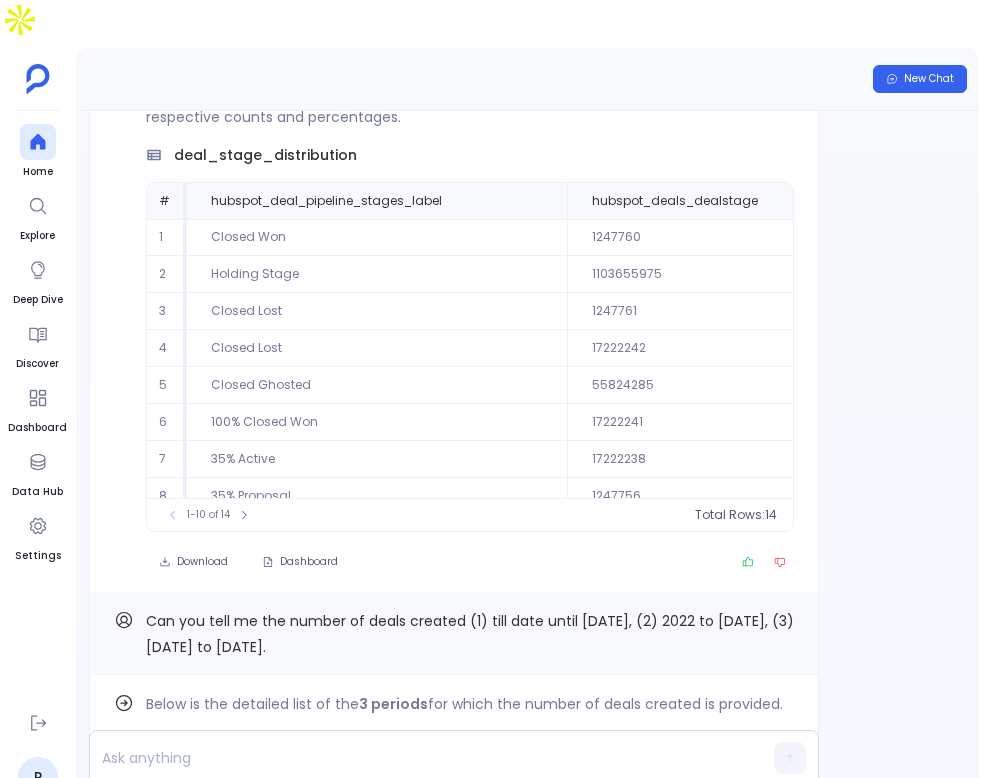 click on "Closed Won" at bounding box center (377, 237) 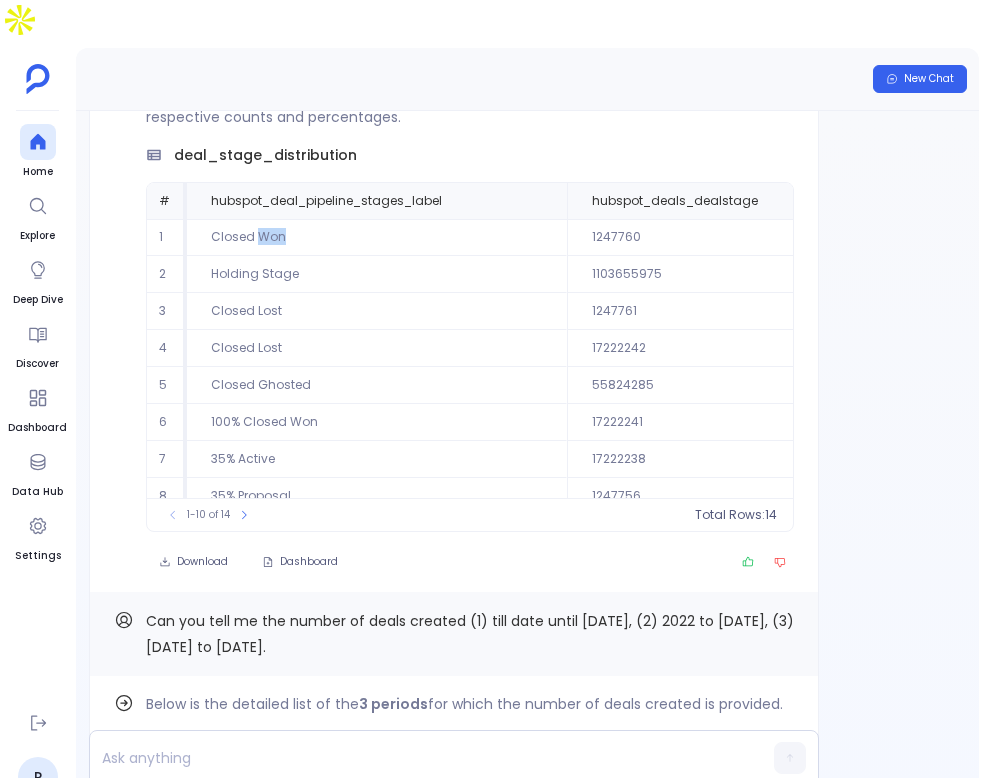 click on "Closed Won" at bounding box center (377, 237) 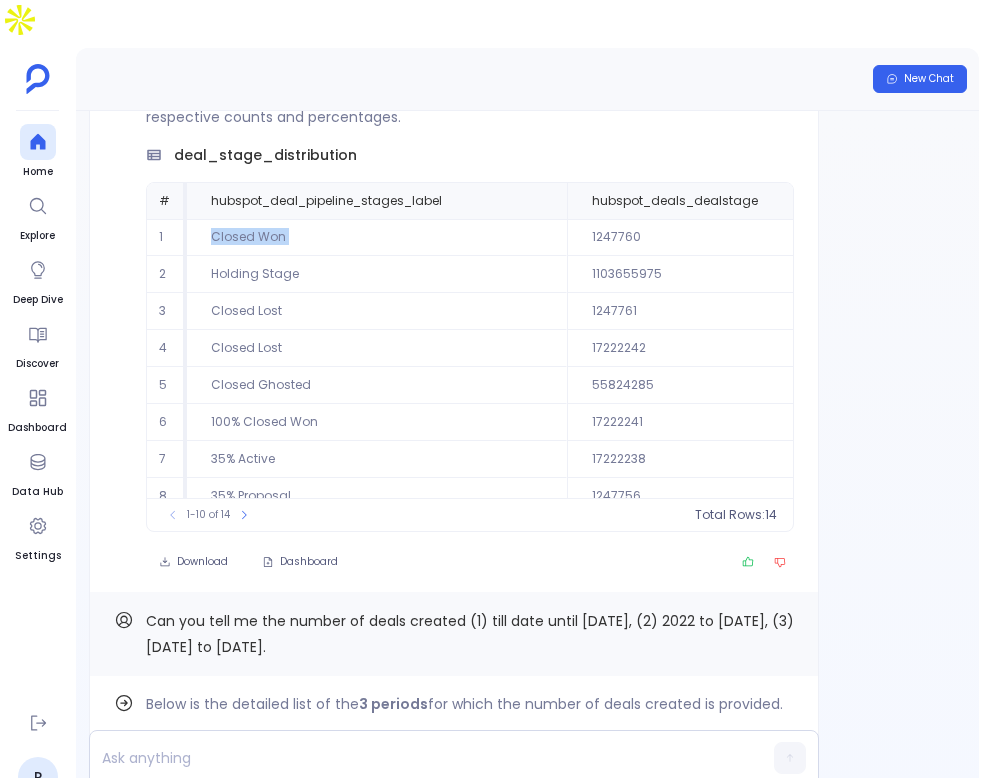 click on "Closed Won" at bounding box center (377, 237) 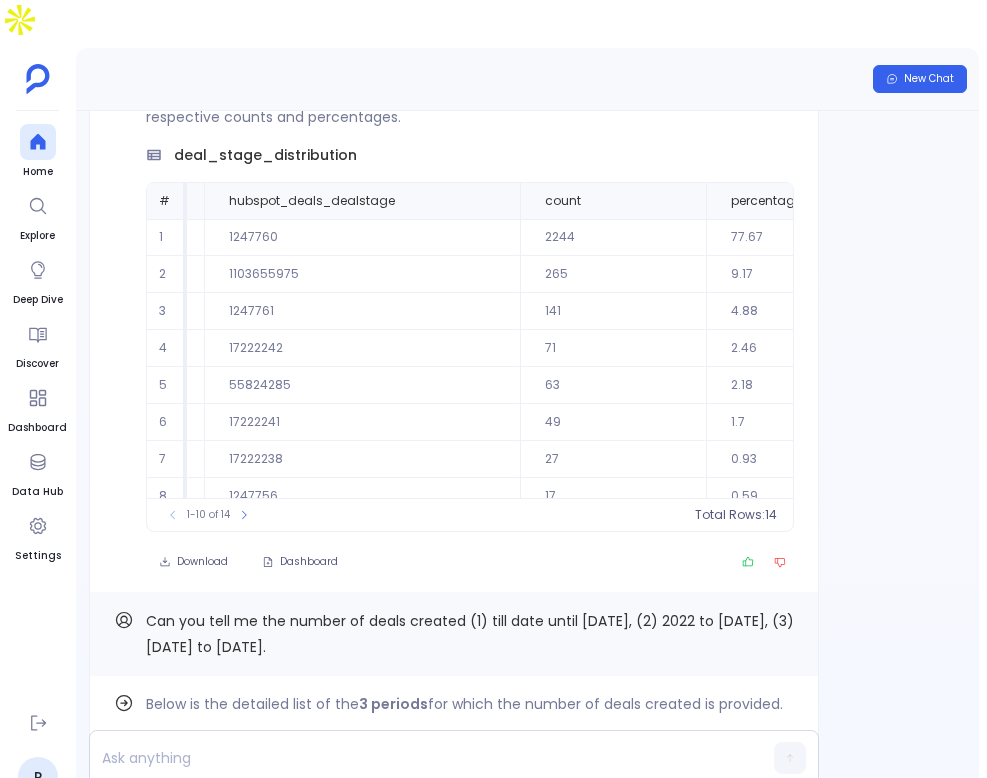 scroll, scrollTop: 0, scrollLeft: 72, axis: horizontal 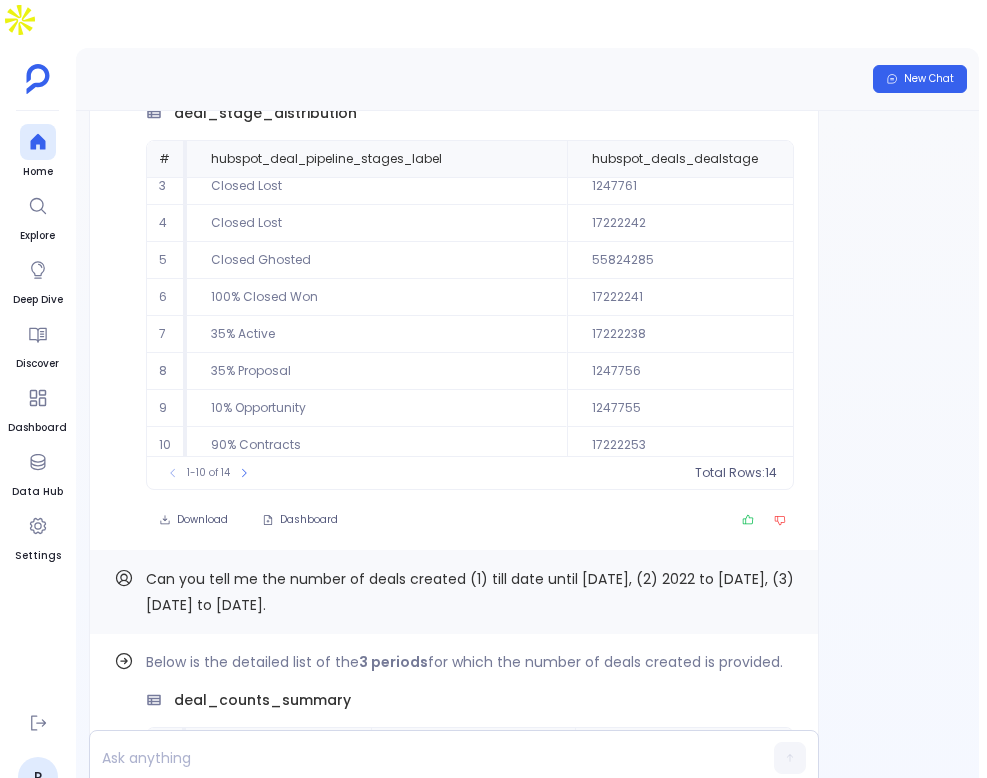 click on "100% Closed Won" at bounding box center [377, 297] 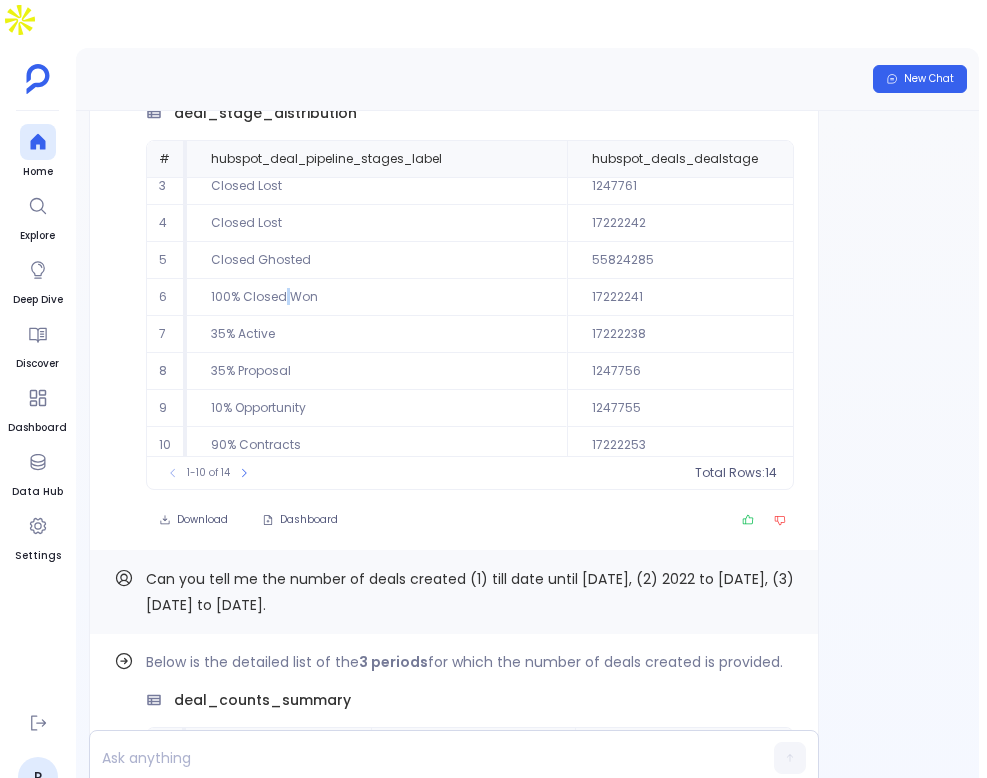 click on "100% Closed Won" at bounding box center [377, 297] 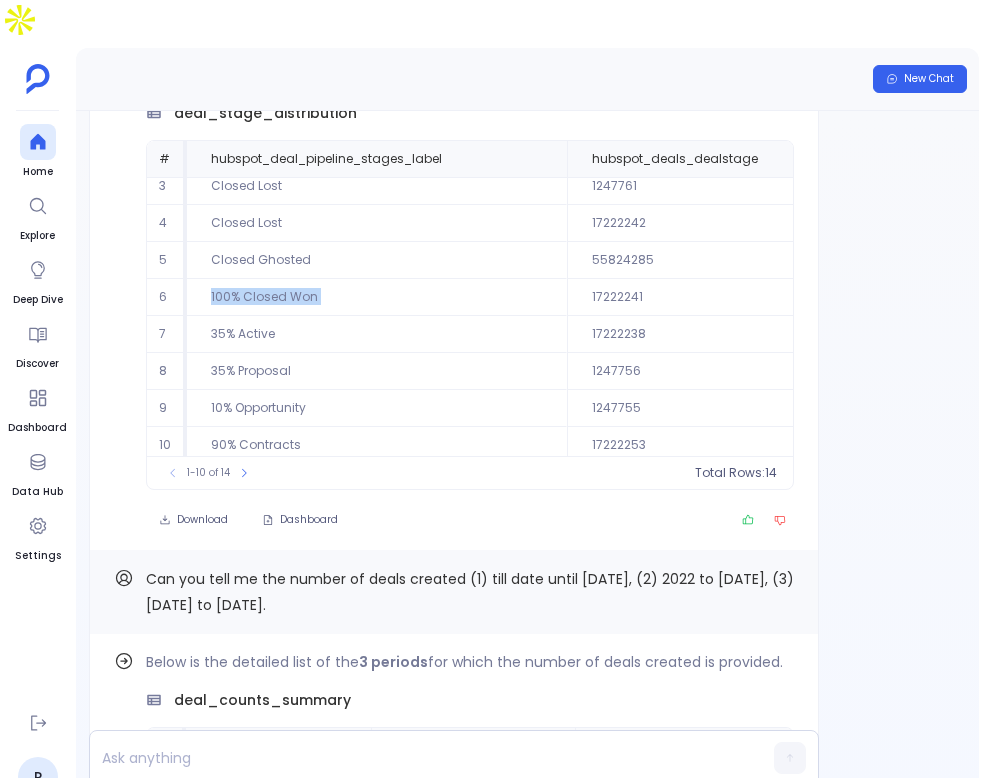 click on "100% Closed Won" at bounding box center [377, 297] 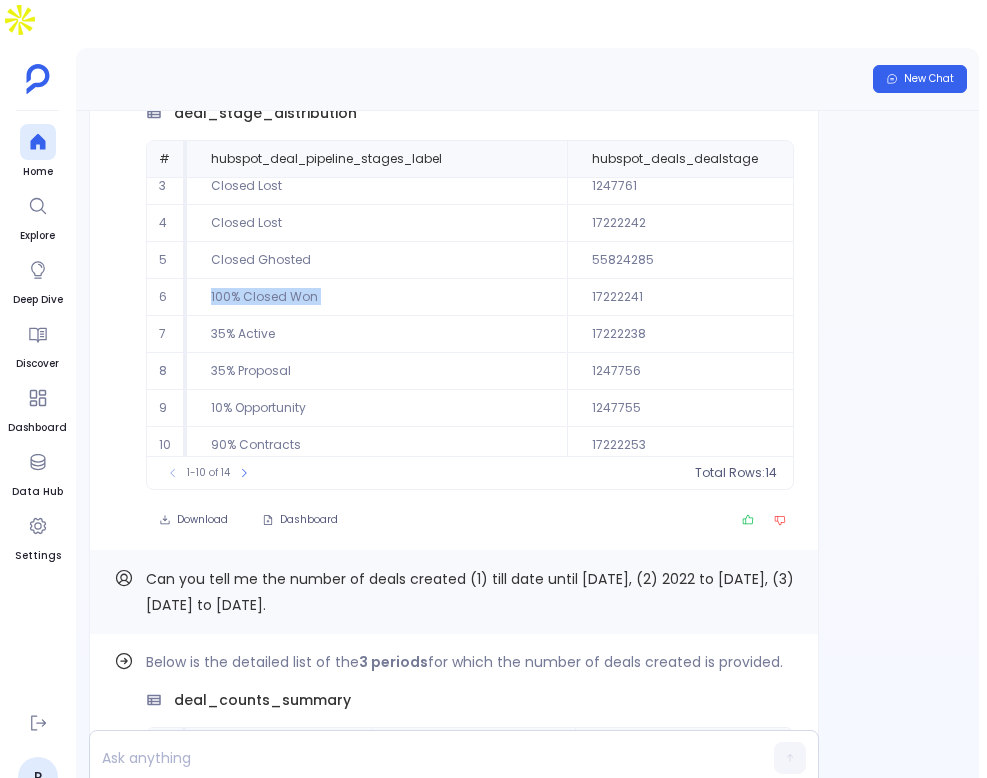 scroll, scrollTop: 96, scrollLeft: 0, axis: vertical 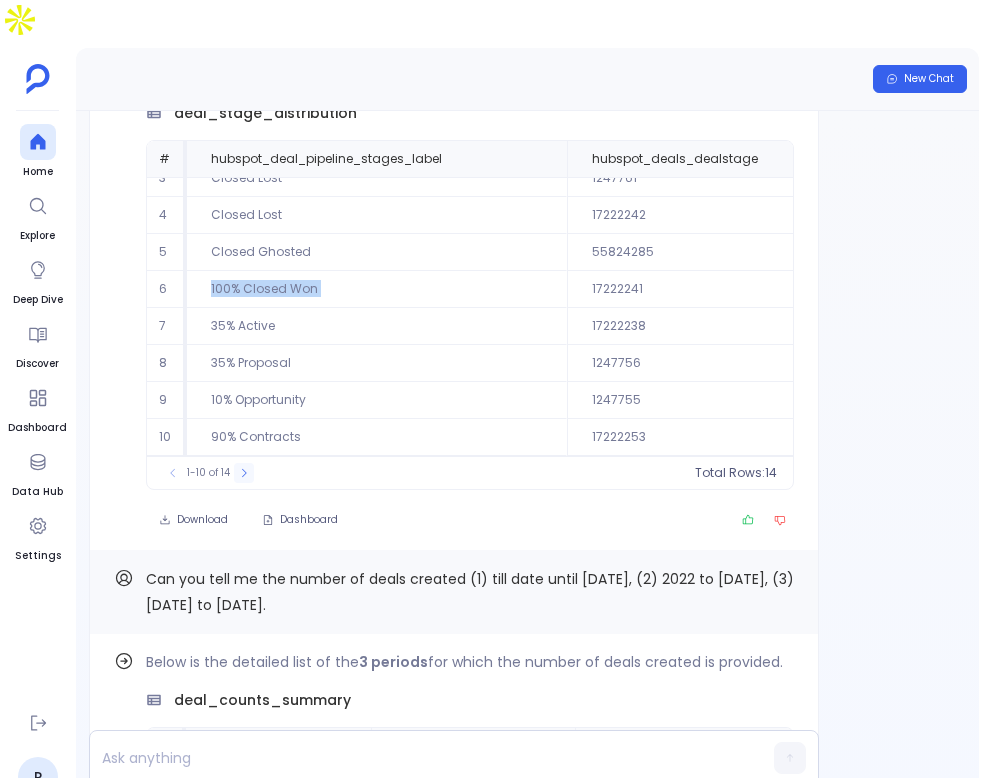 click at bounding box center [244, 473] 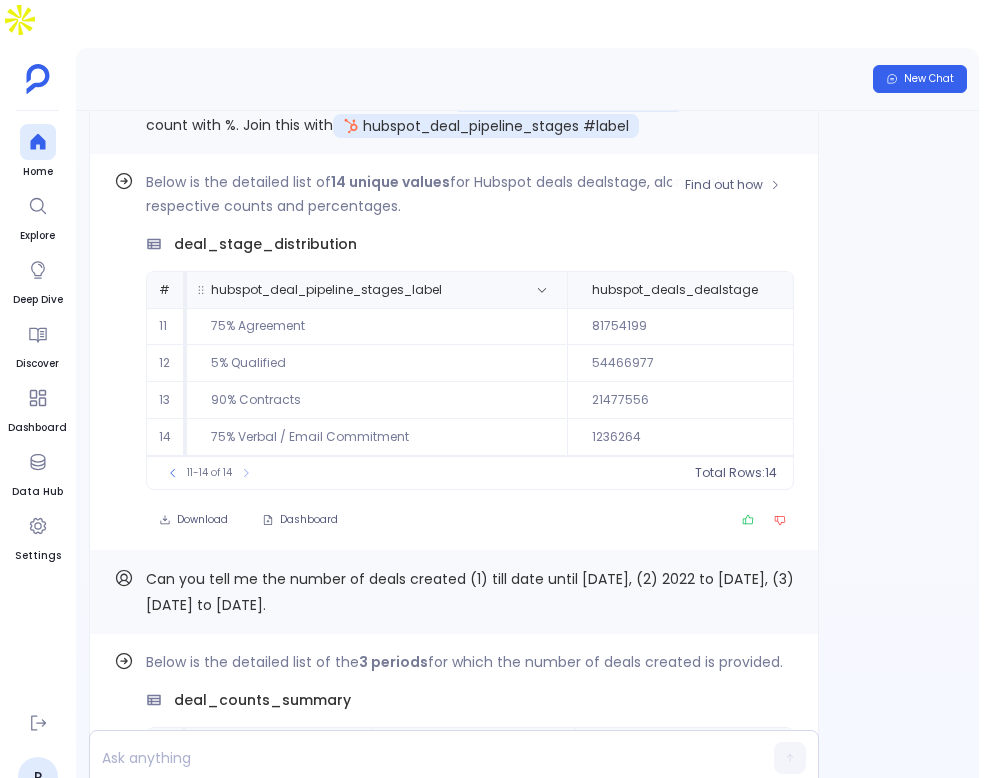 click on "hubspot_deal_pipeline_stages_label" at bounding box center (326, 290) 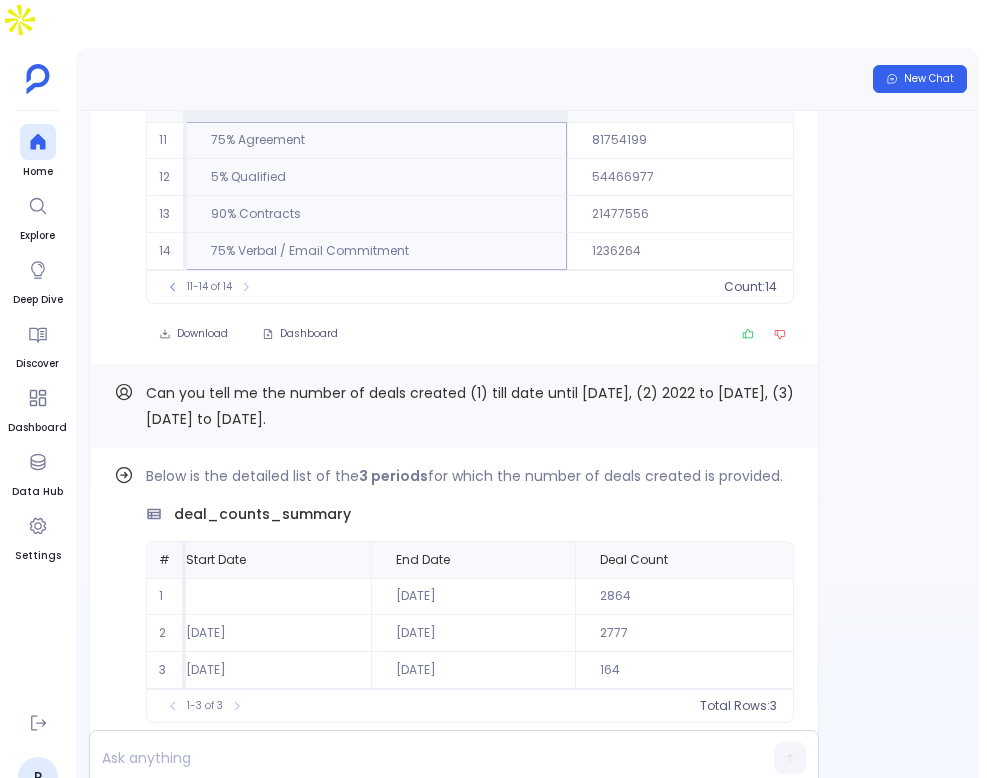 scroll, scrollTop: 0, scrollLeft: 0, axis: both 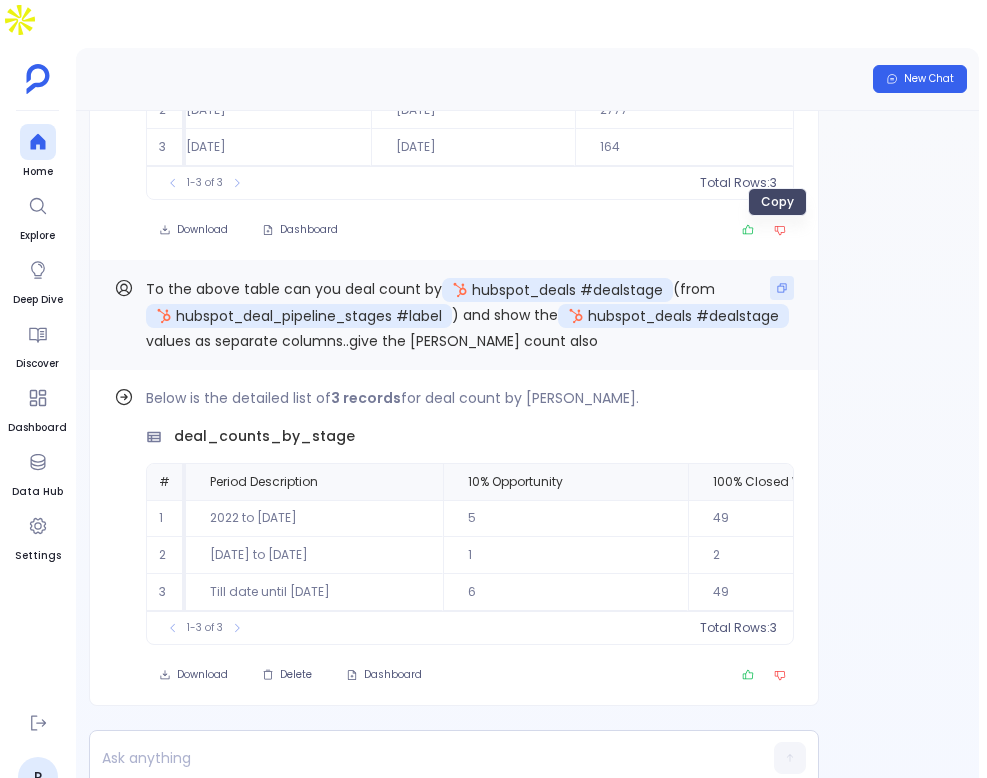 click at bounding box center (782, 288) 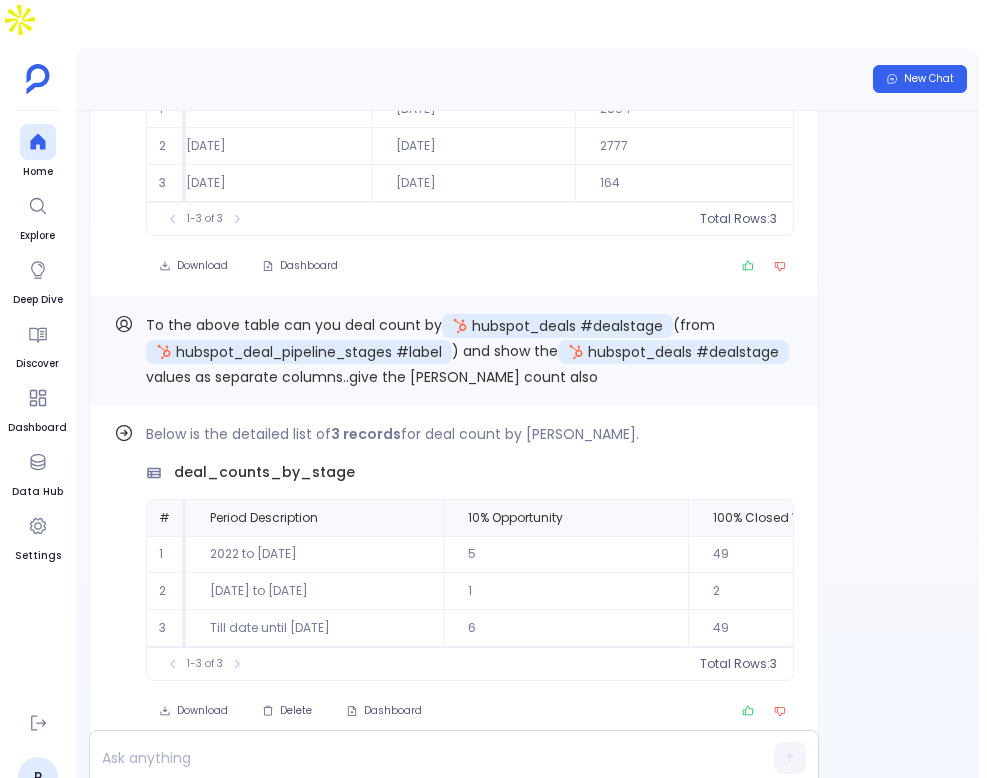 scroll, scrollTop: -11, scrollLeft: 0, axis: vertical 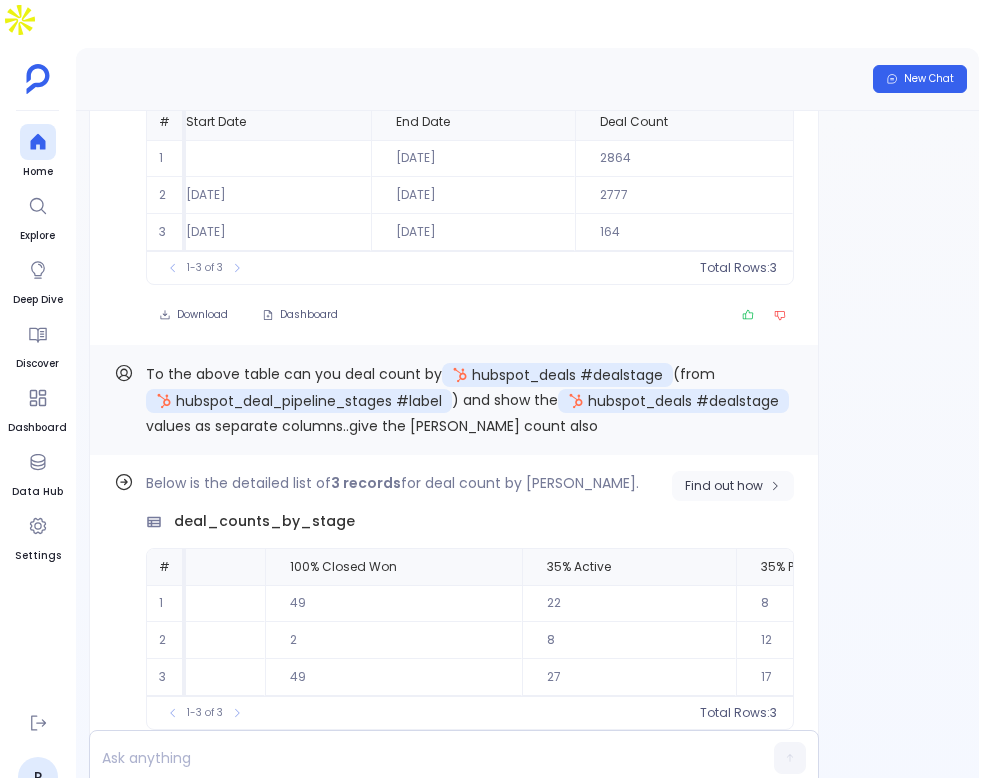 click on "Find out how" at bounding box center [724, 486] 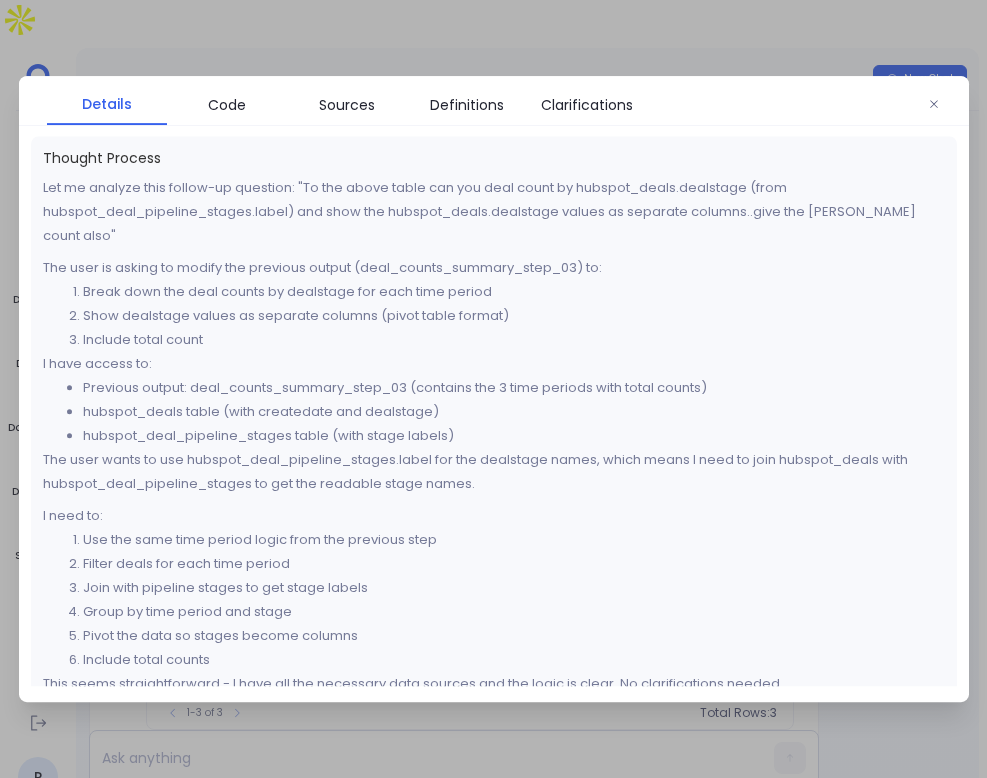 click on "Details Code Sources Definitions Clarifications Thought Process Let me analyze this follow-up question: "To the above table can you deal count by hubspot_deals.dealstage (from hubspot_deal_pipeline_stages.label) and show the hubspot_deals.dealstage values as separate columns..give the totla count also"
The user is asking to modify the previous output (deal_counts_summary_step_03) to:
Break down the deal counts by dealstage for each time period
Show dealstage values as separate columns (pivot table format)
Include total count
I have access to:
Previous output: deal_counts_summary_step_03 (contains the 3 time periods with total counts)
hubspot_deals table (with createdate and dealstage)
hubspot_deal_pipeline_stages table (with stage labels)
The user wants to use hubspot_deal_pipeline_stages.label for the dealstage names, which means I need to join hubspot_deals with hubspot_deal_pipeline_stages to get the readable stage names.
I need to:
Filter deals for each time period" at bounding box center [494, 389] 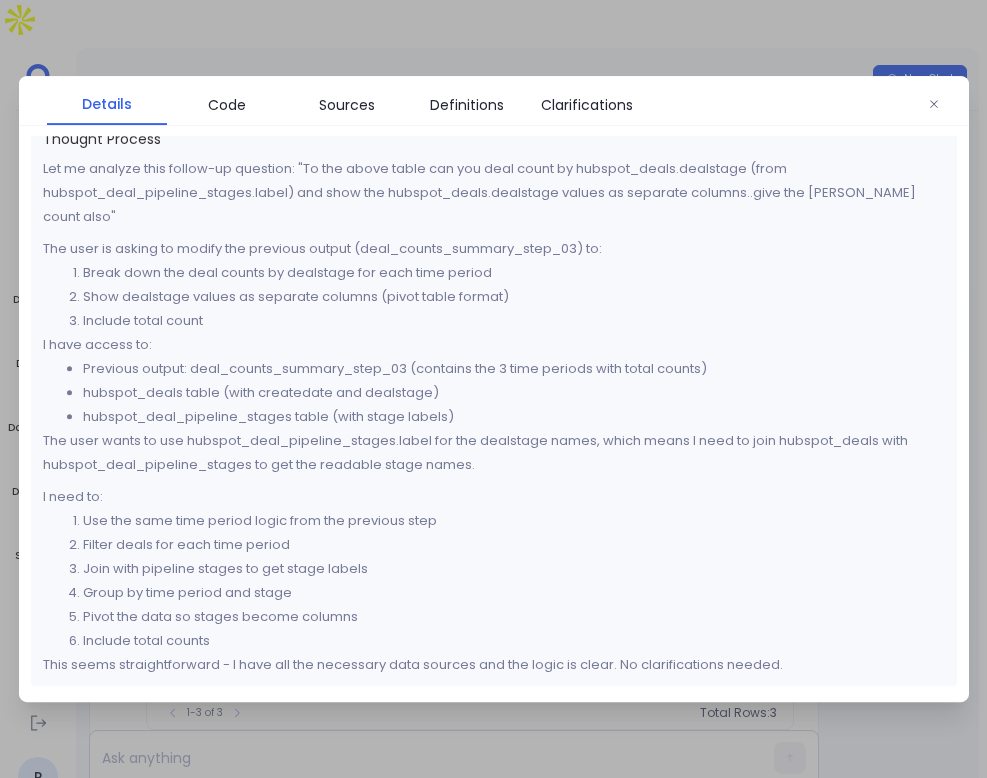 scroll, scrollTop: 0, scrollLeft: 0, axis: both 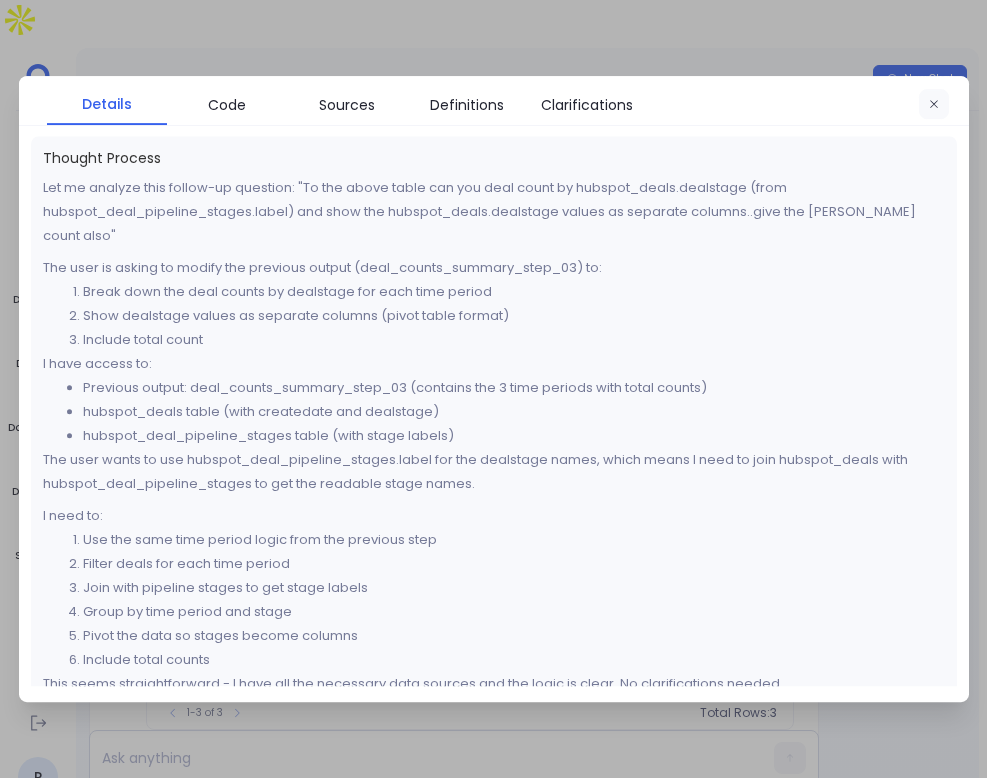 click at bounding box center (934, 105) 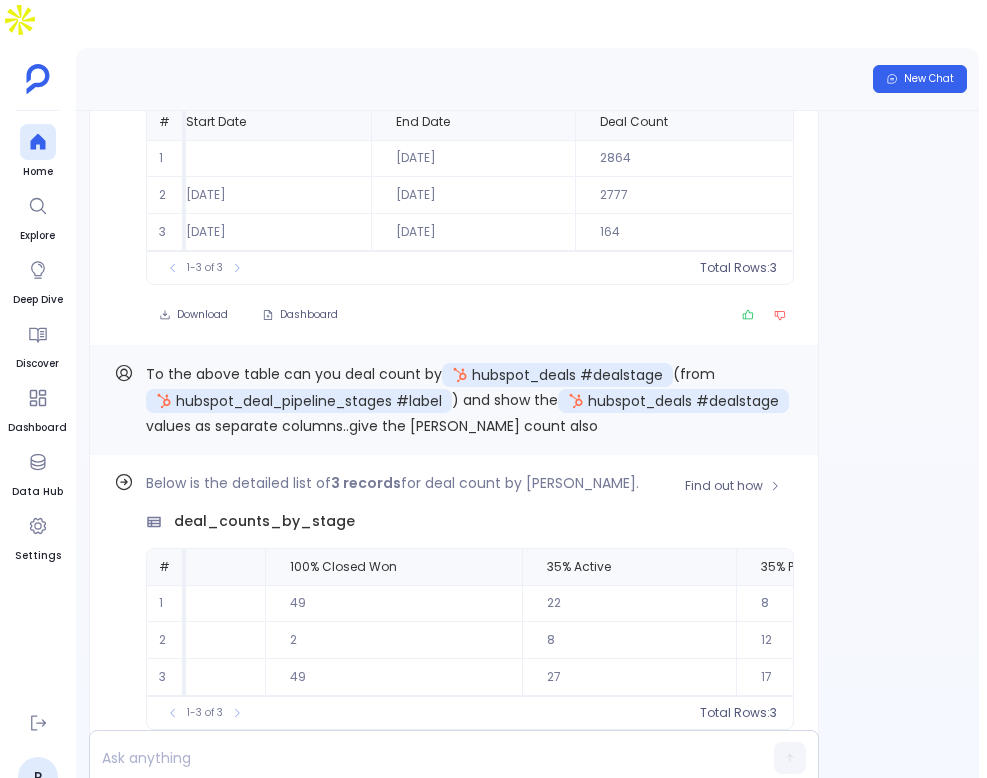scroll, scrollTop: 0, scrollLeft: 0, axis: both 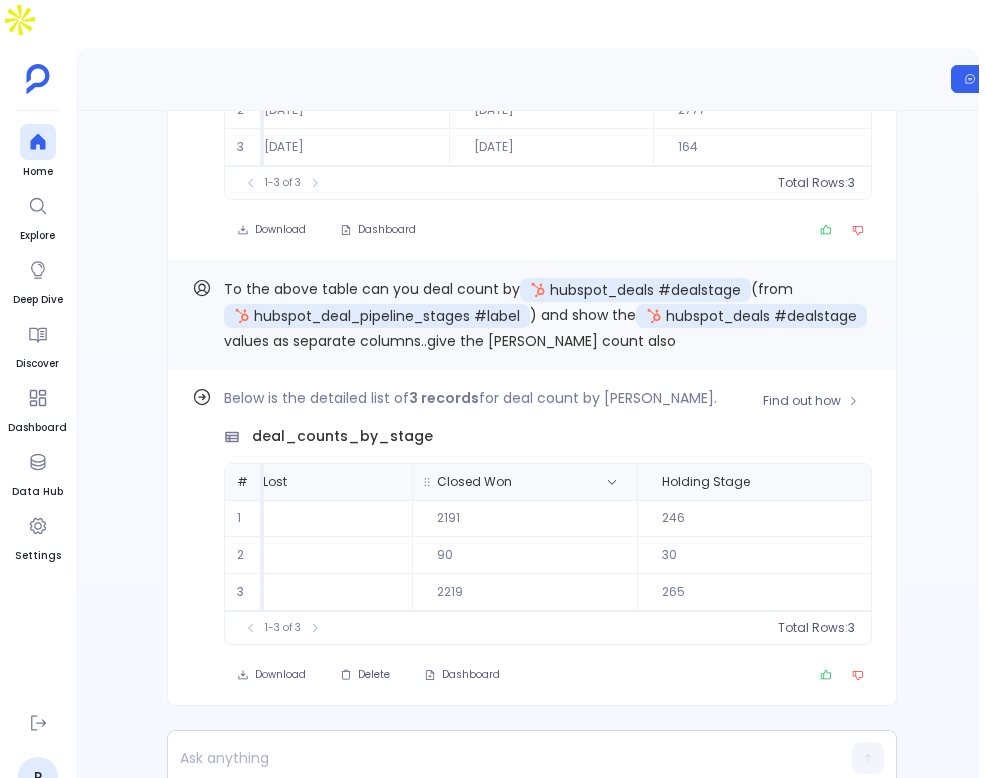 click on "Closed Won" at bounding box center [474, 482] 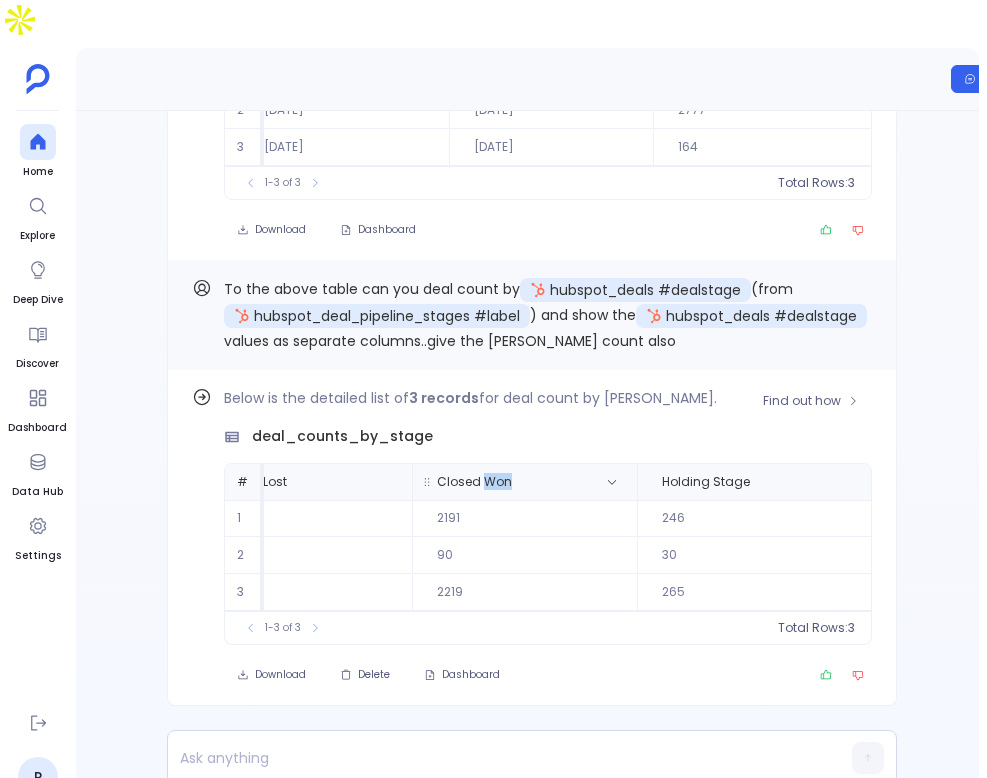 click on "Closed Won" at bounding box center (474, 482) 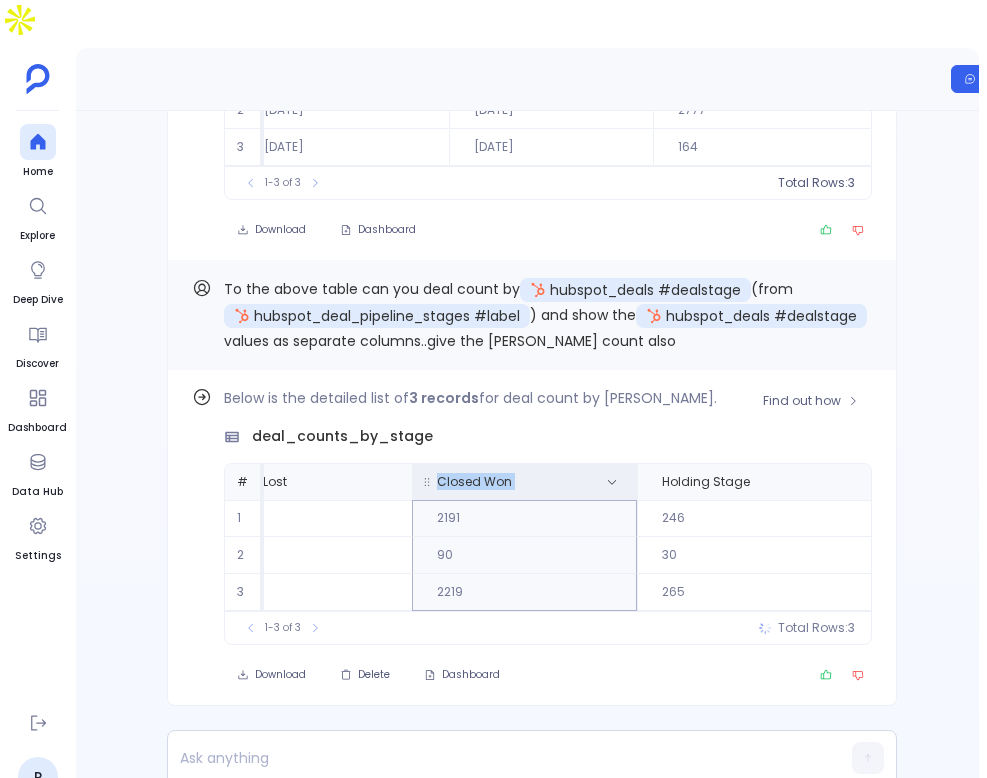 click on "Closed Won" at bounding box center (474, 482) 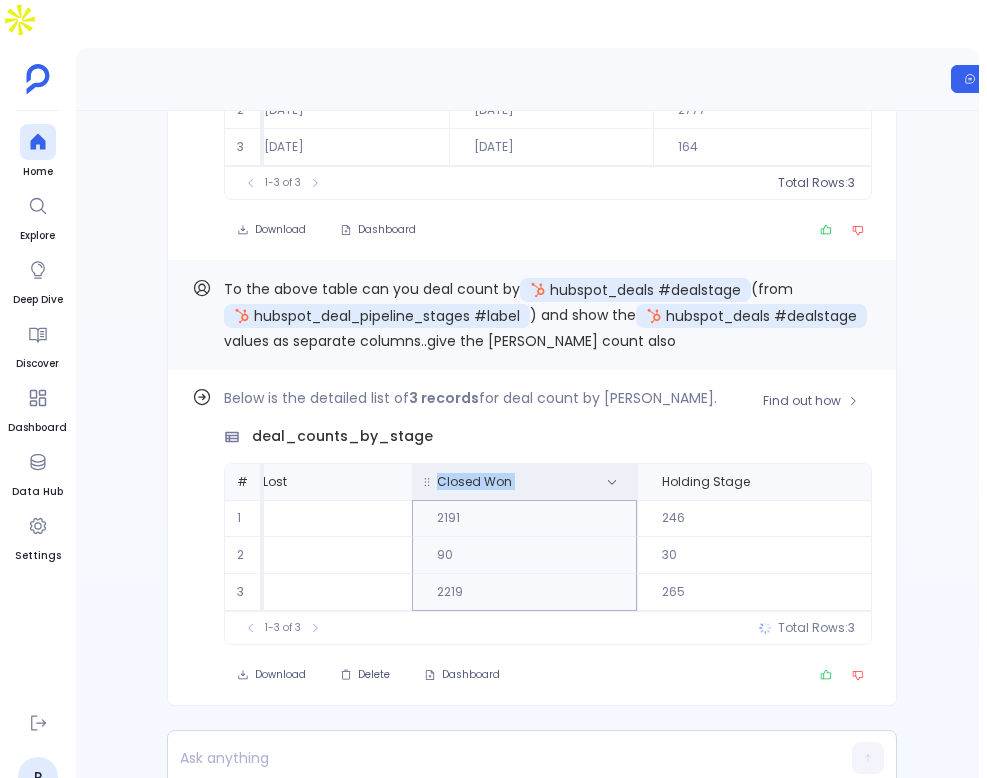 copy on "Closed Won" 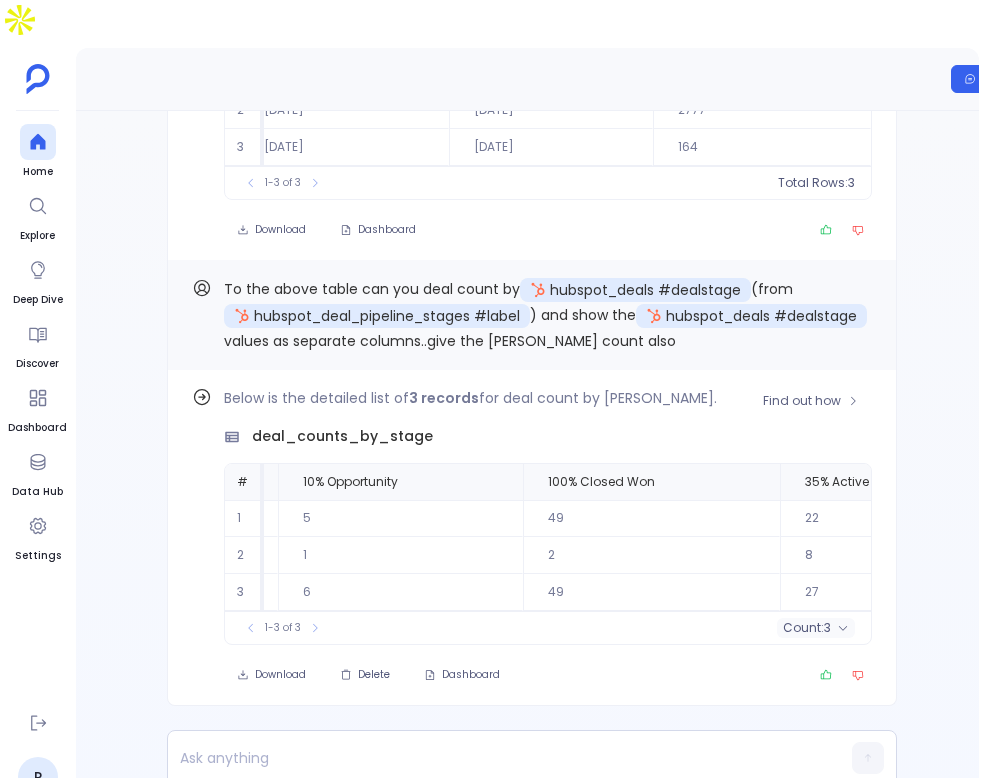 scroll, scrollTop: 0, scrollLeft: 139, axis: horizontal 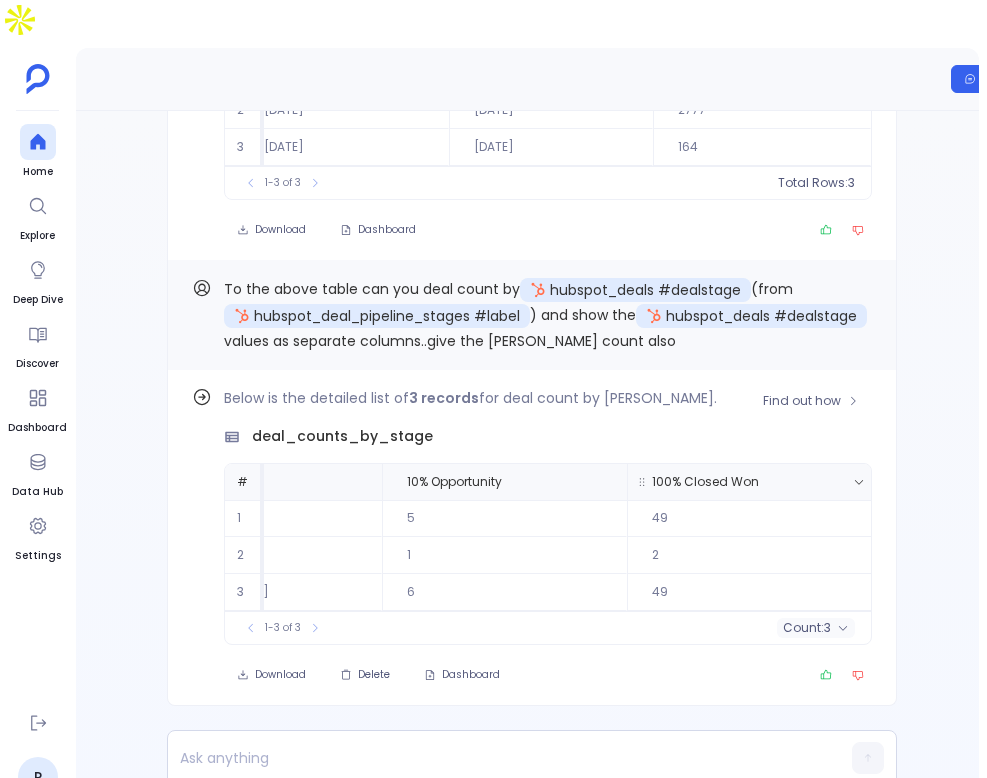 click on "100% Closed Won" at bounding box center [705, 482] 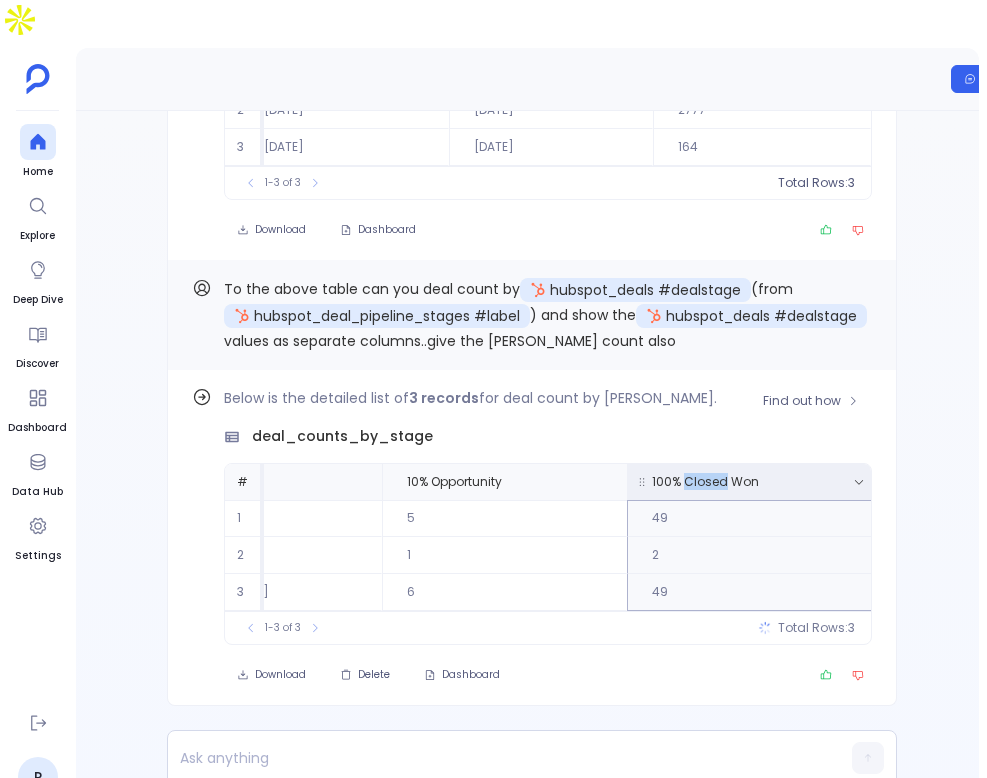click on "100% Closed Won" at bounding box center (705, 482) 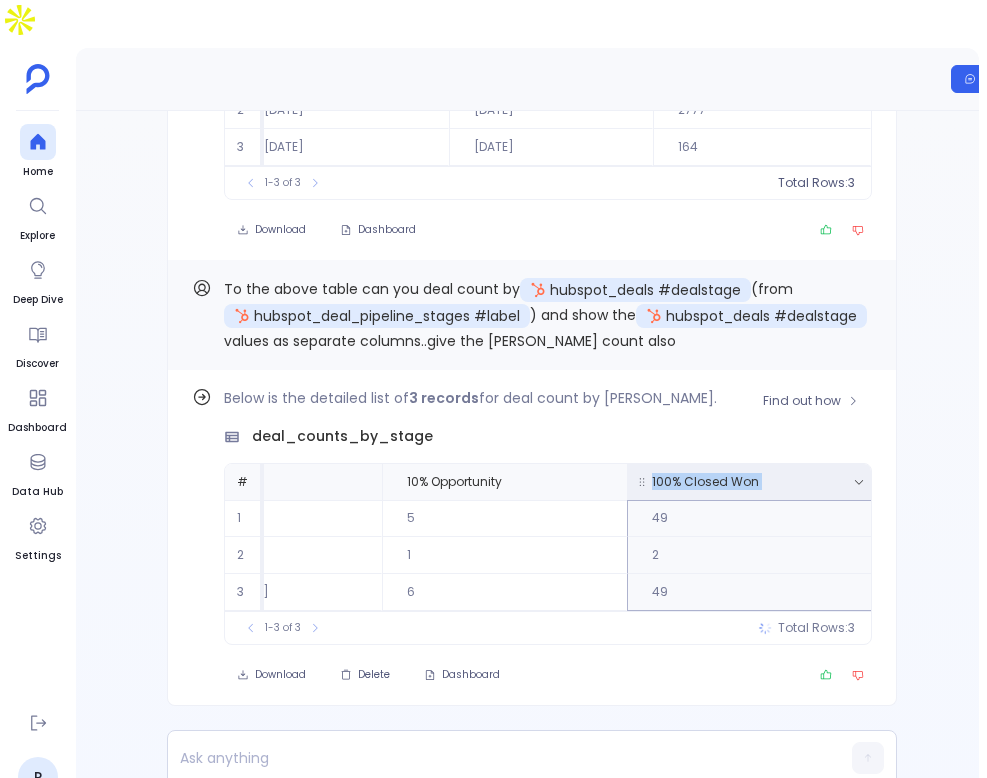 click on "100% Closed Won" at bounding box center [705, 482] 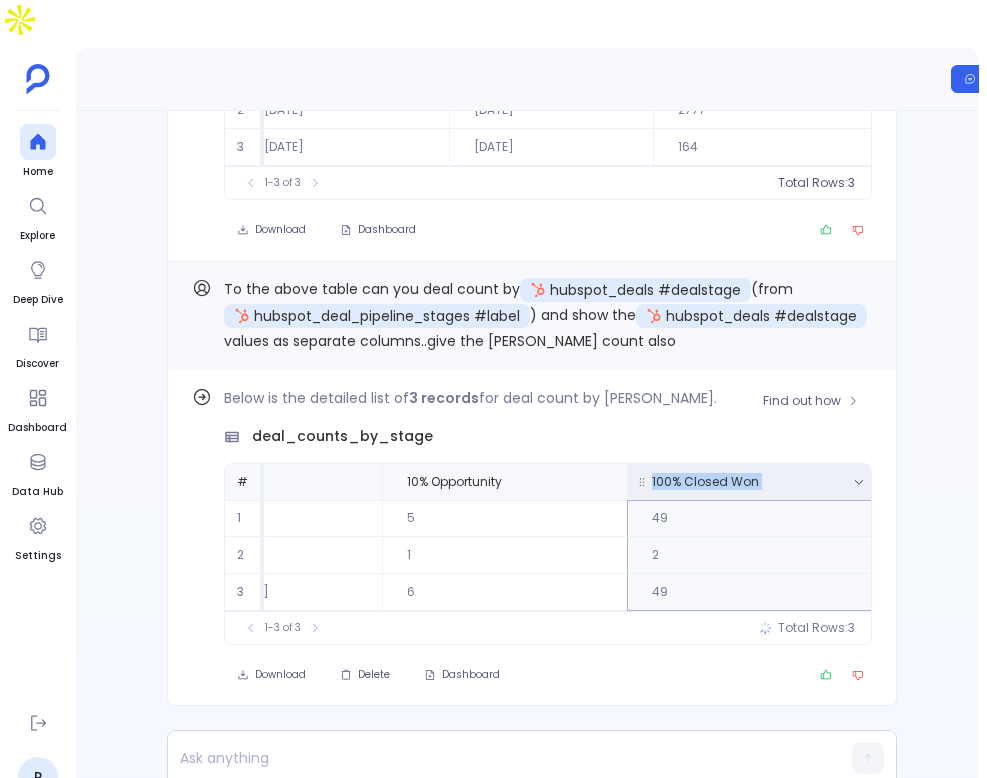 copy on "100% Closed Won" 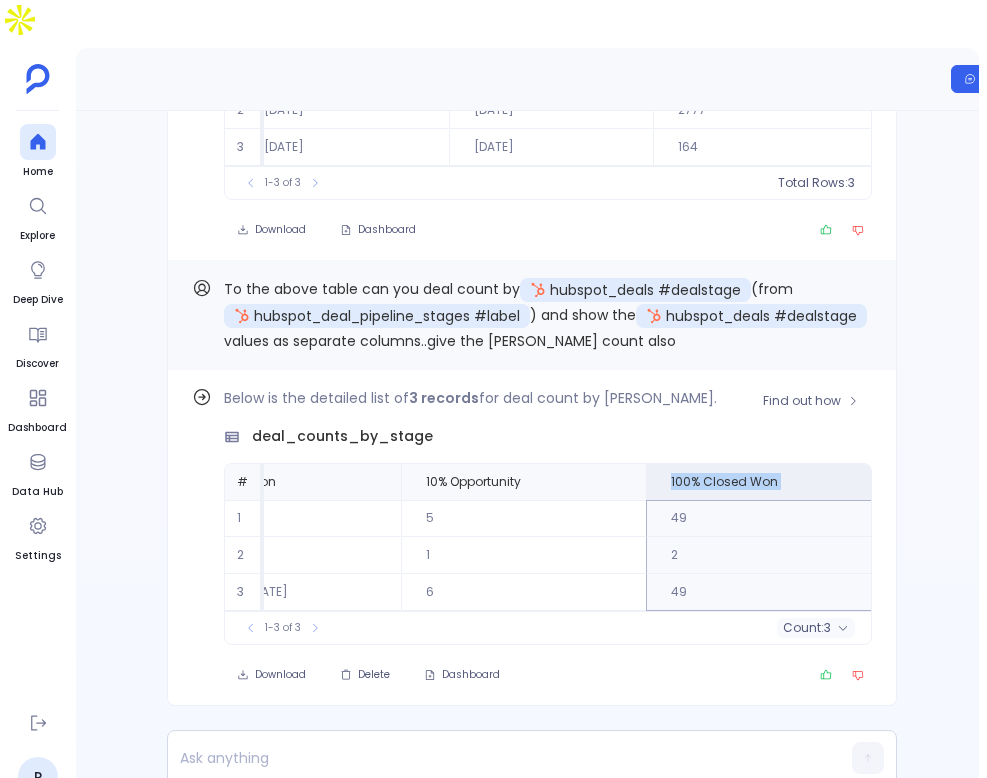 scroll, scrollTop: 0, scrollLeft: 0, axis: both 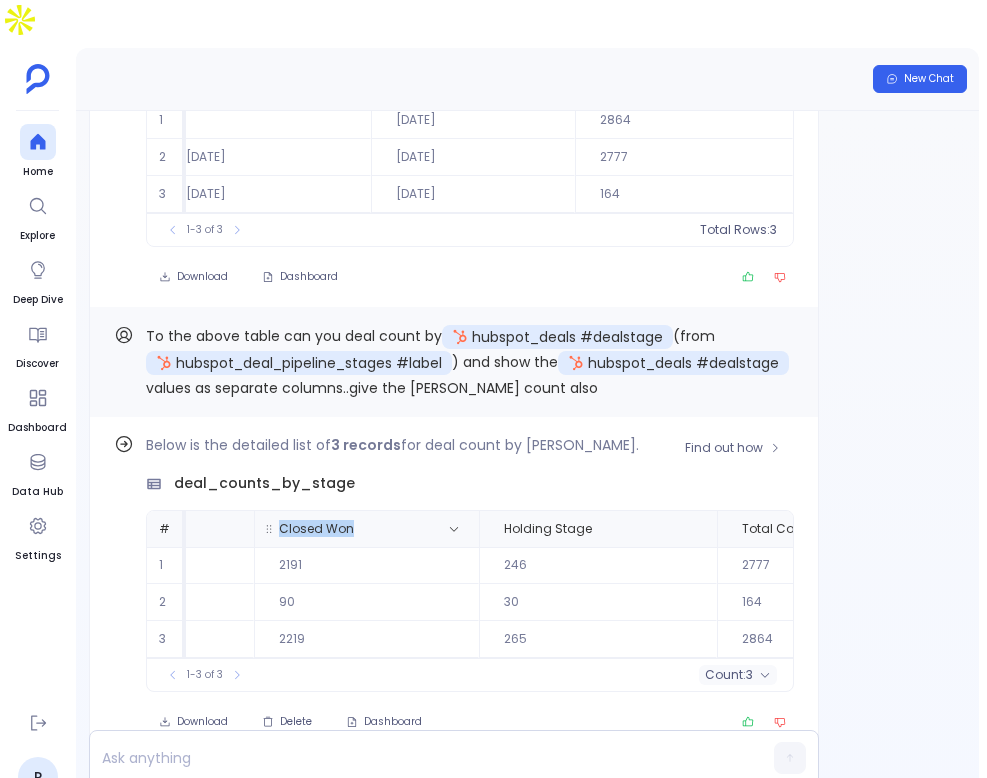 drag, startPoint x: 258, startPoint y: 479, endPoint x: 378, endPoint y: 479, distance: 120 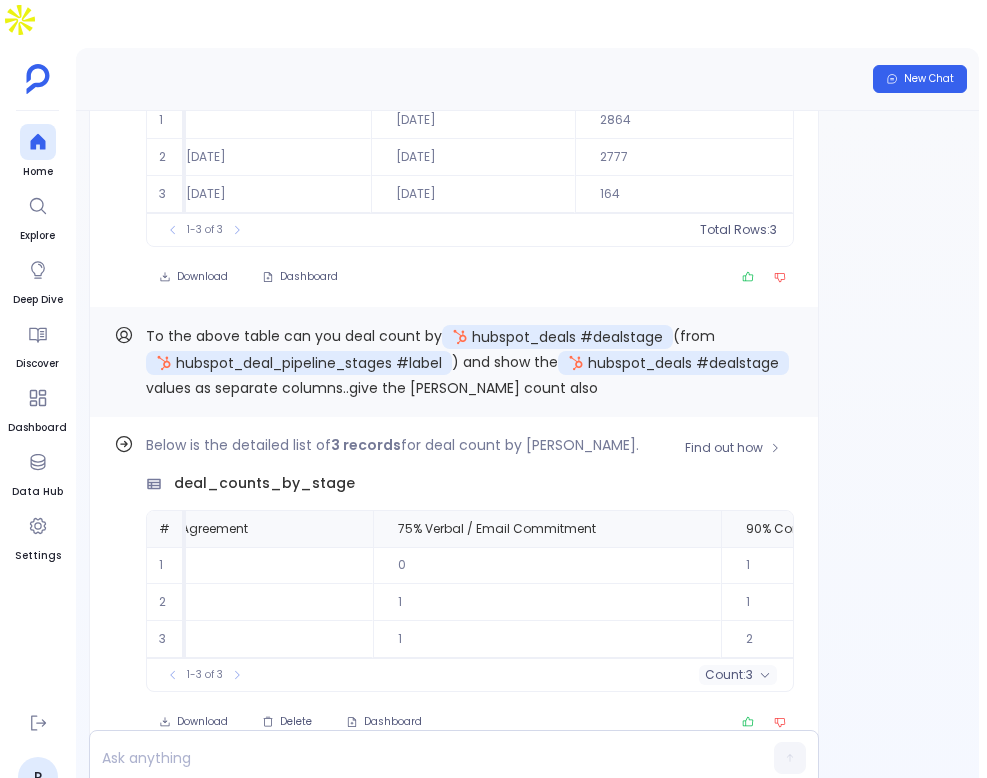 scroll, scrollTop: 0, scrollLeft: 1745, axis: horizontal 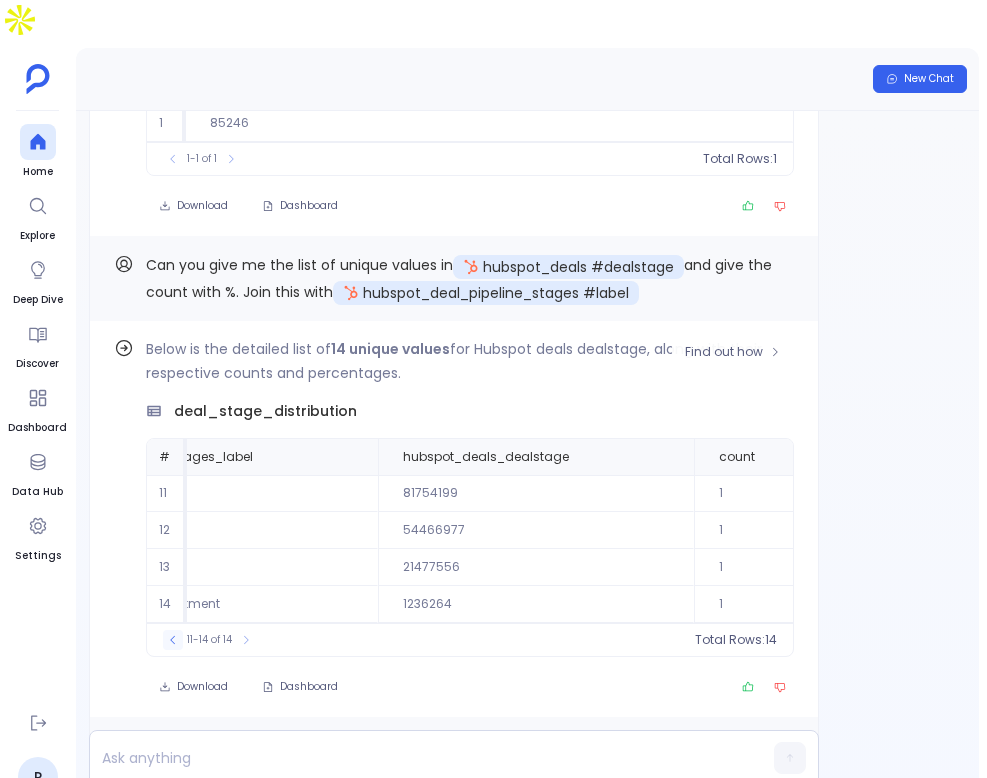 click 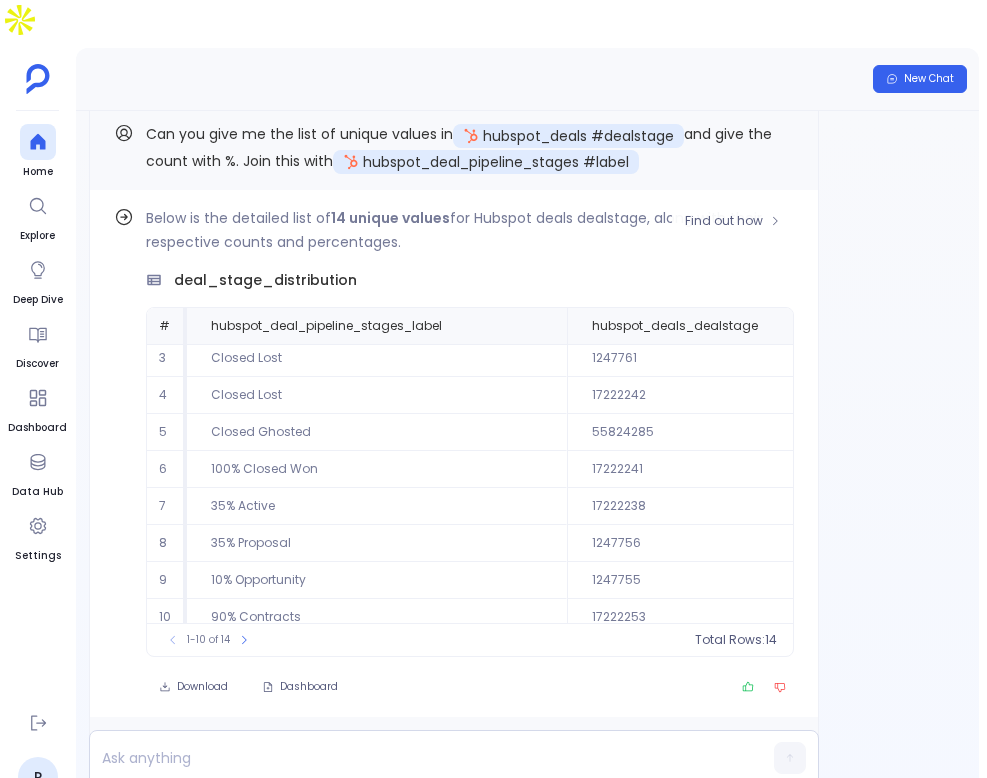 scroll, scrollTop: 76, scrollLeft: 0, axis: vertical 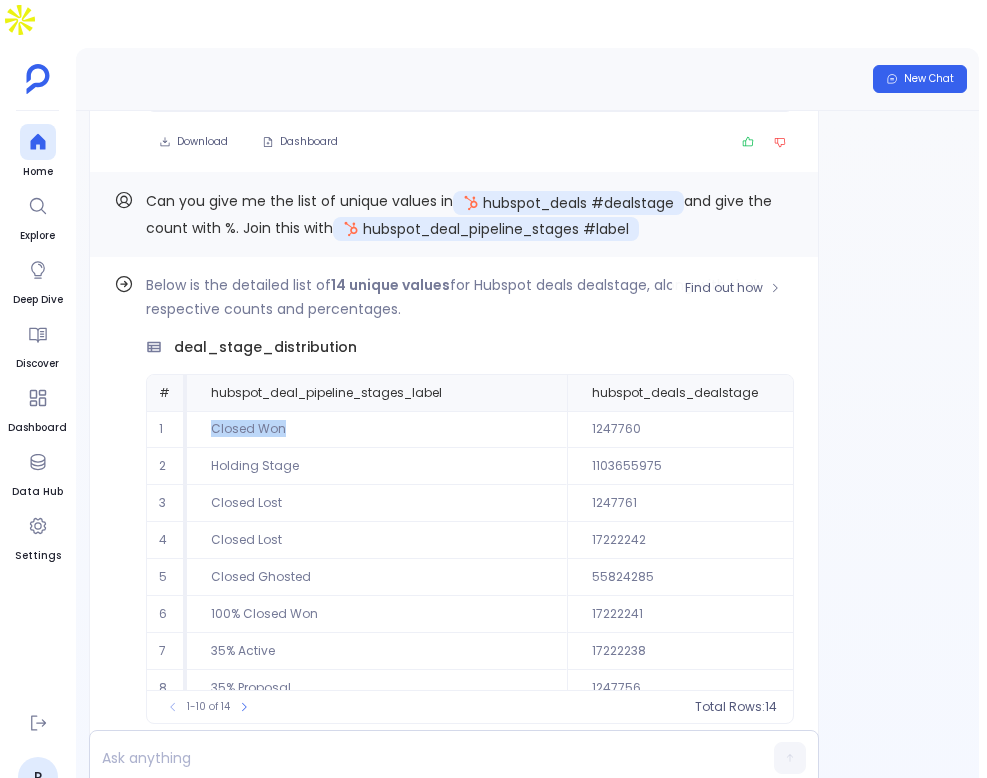 drag, startPoint x: 208, startPoint y: 375, endPoint x: 315, endPoint y: 376, distance: 107.00467 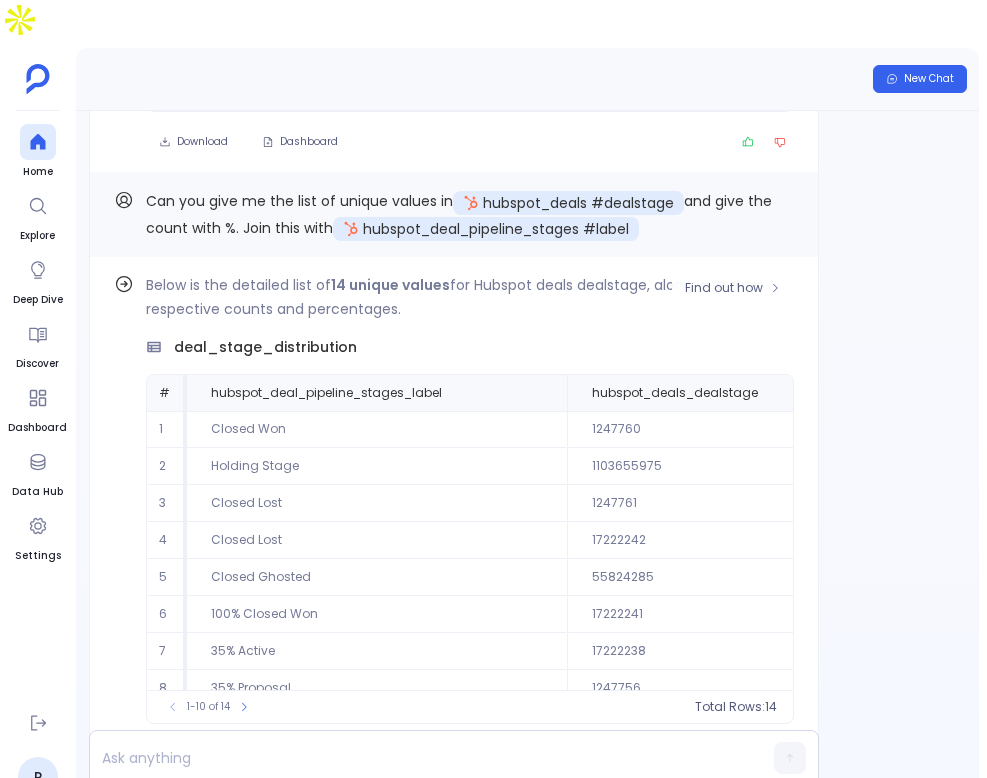 click on "Closed Lost" at bounding box center (377, 540) 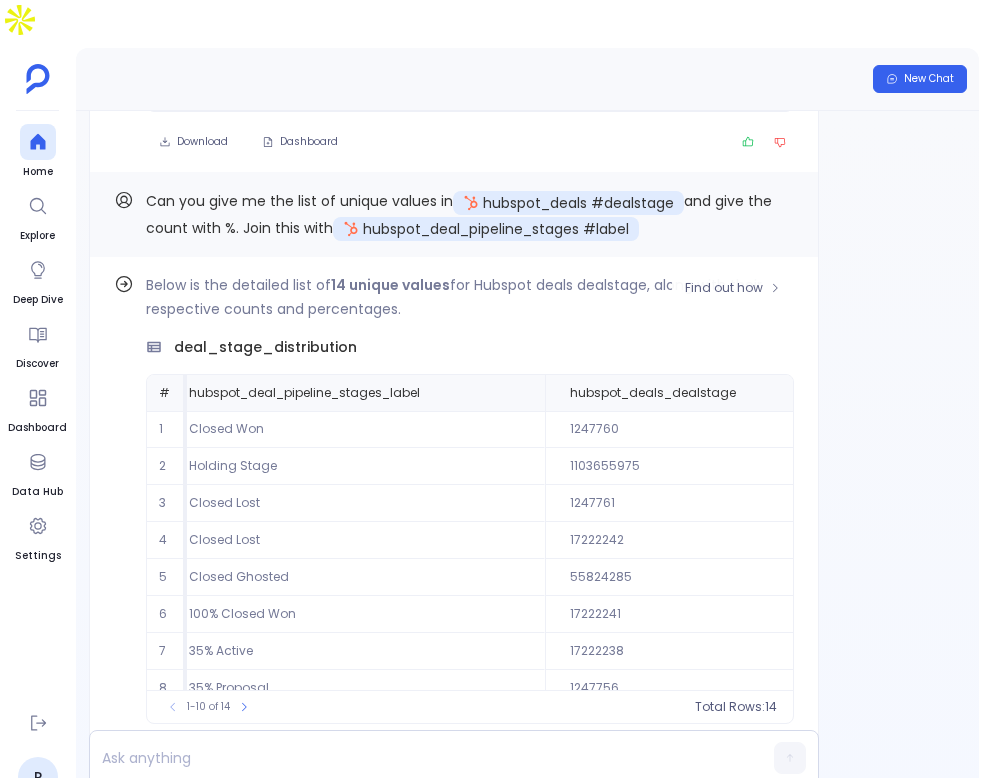scroll, scrollTop: 0, scrollLeft: 5, axis: horizontal 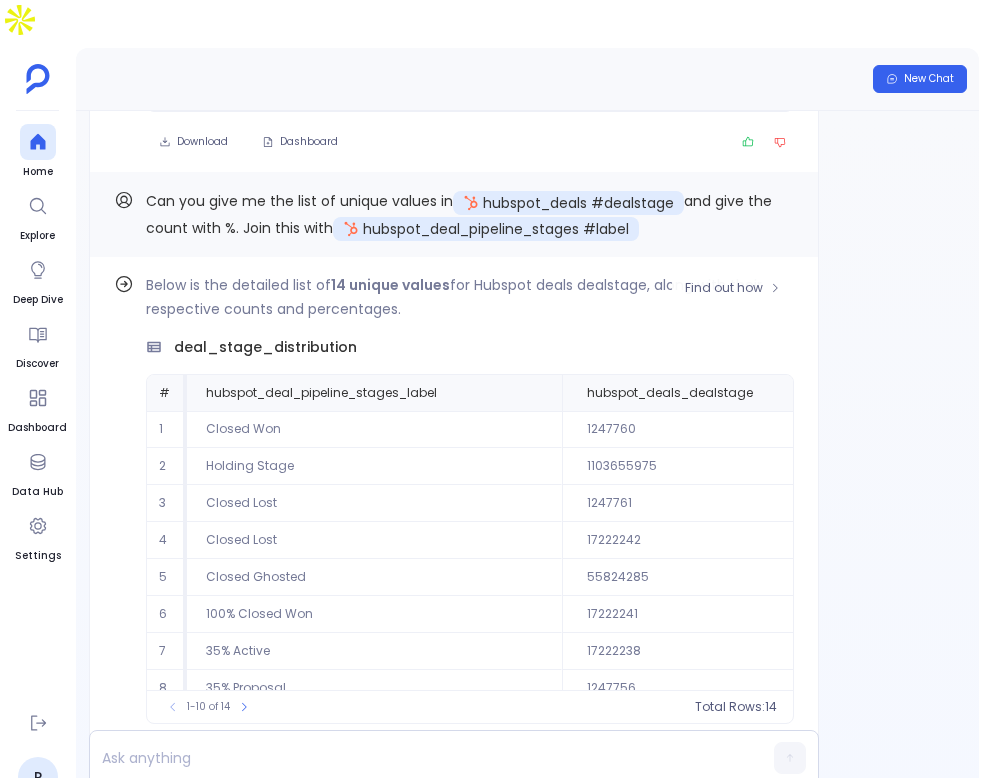 click on "1247760" at bounding box center [720, 429] 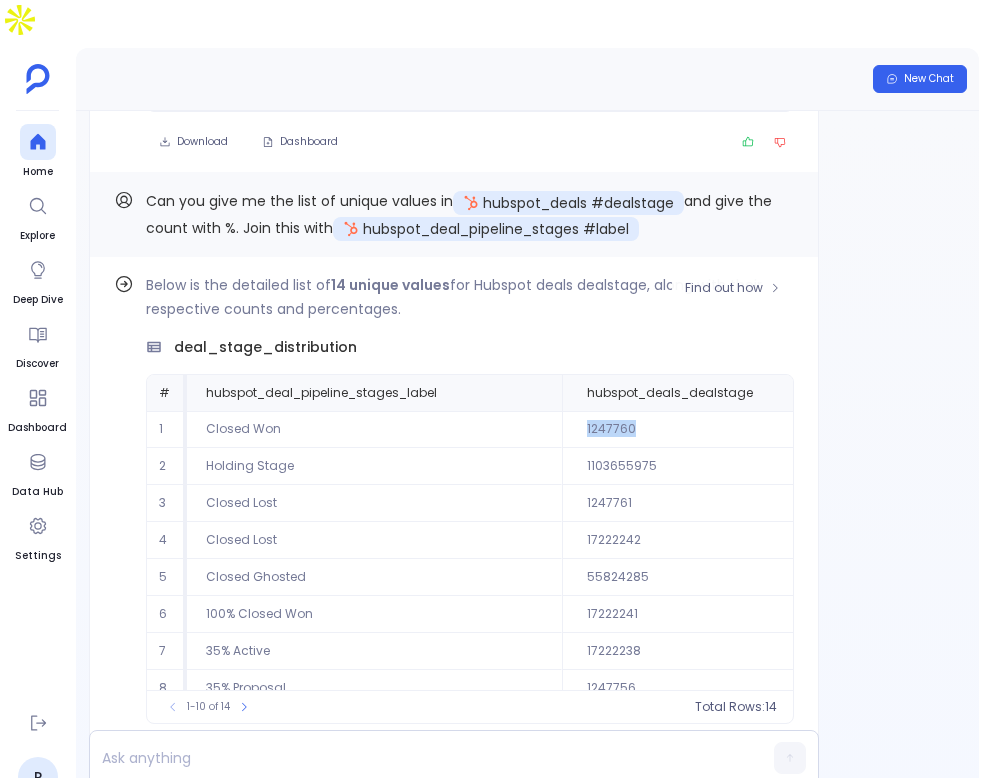 click on "1247760" at bounding box center (720, 429) 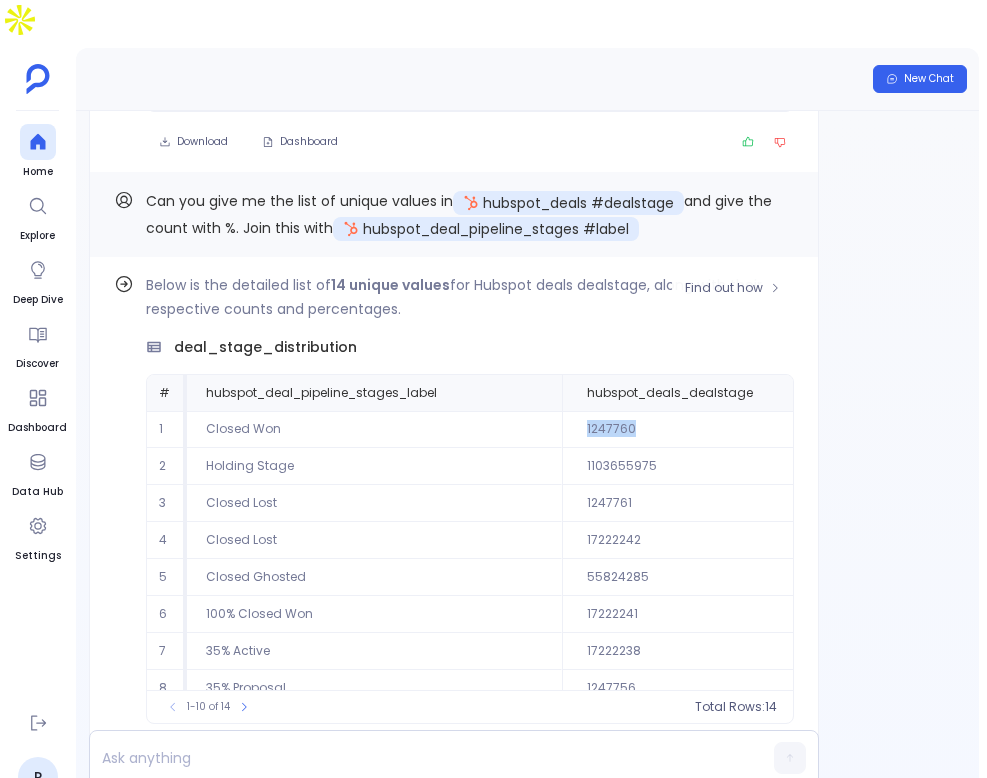 copy on "1247760" 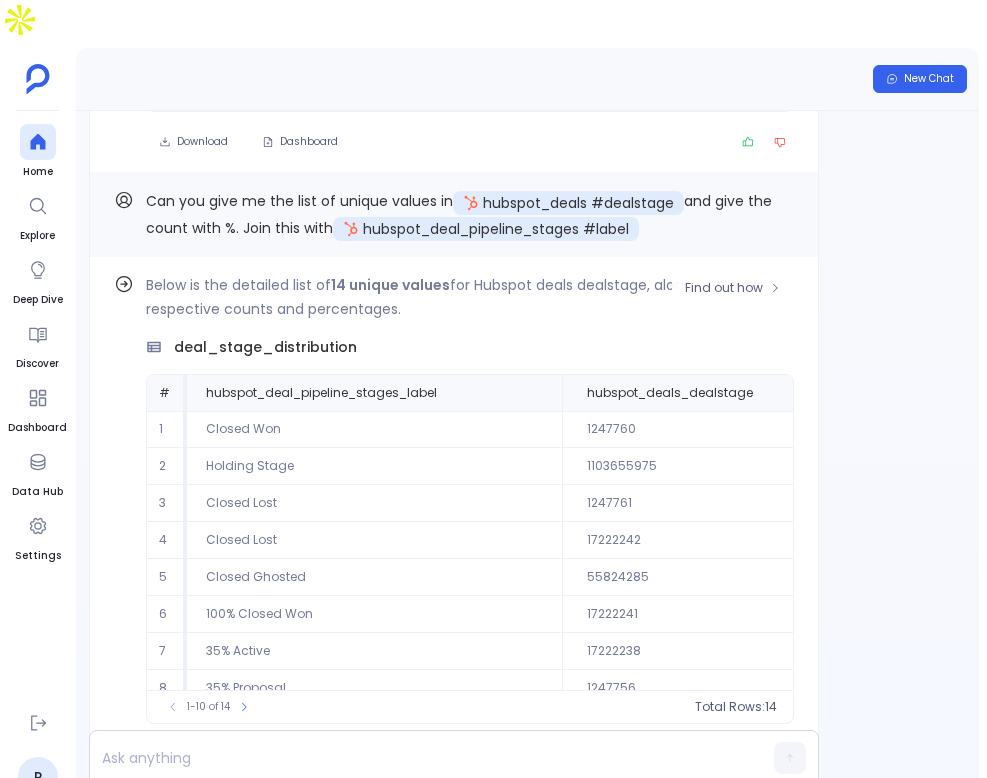 click on "17222241" at bounding box center (720, 614) 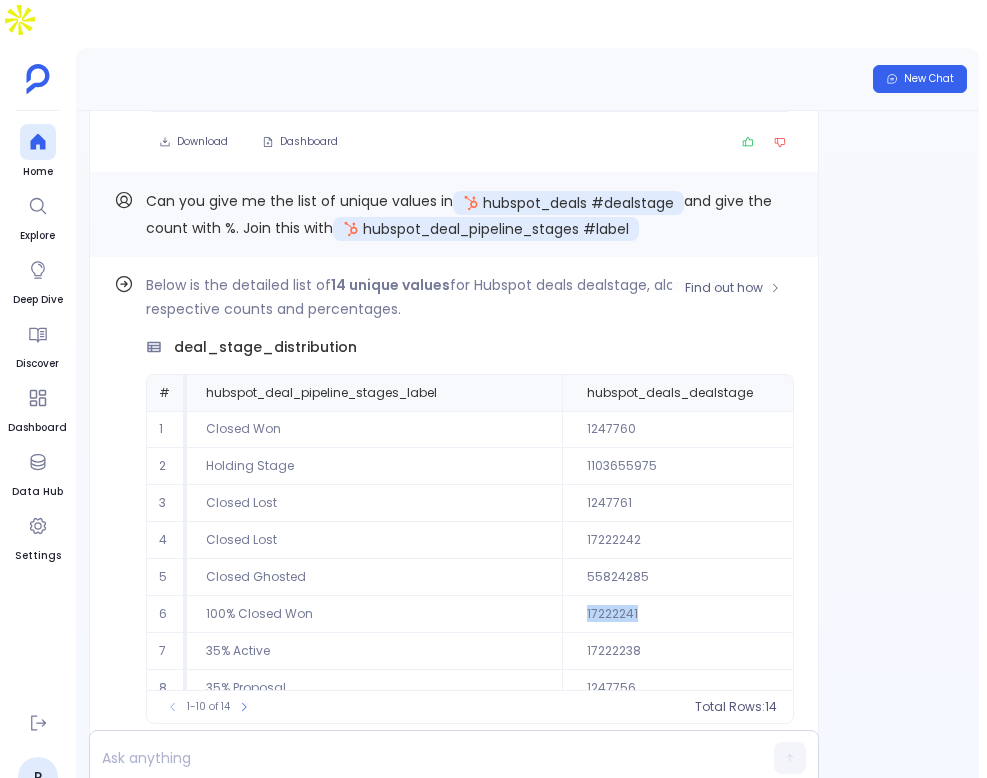 click on "17222241" at bounding box center (720, 614) 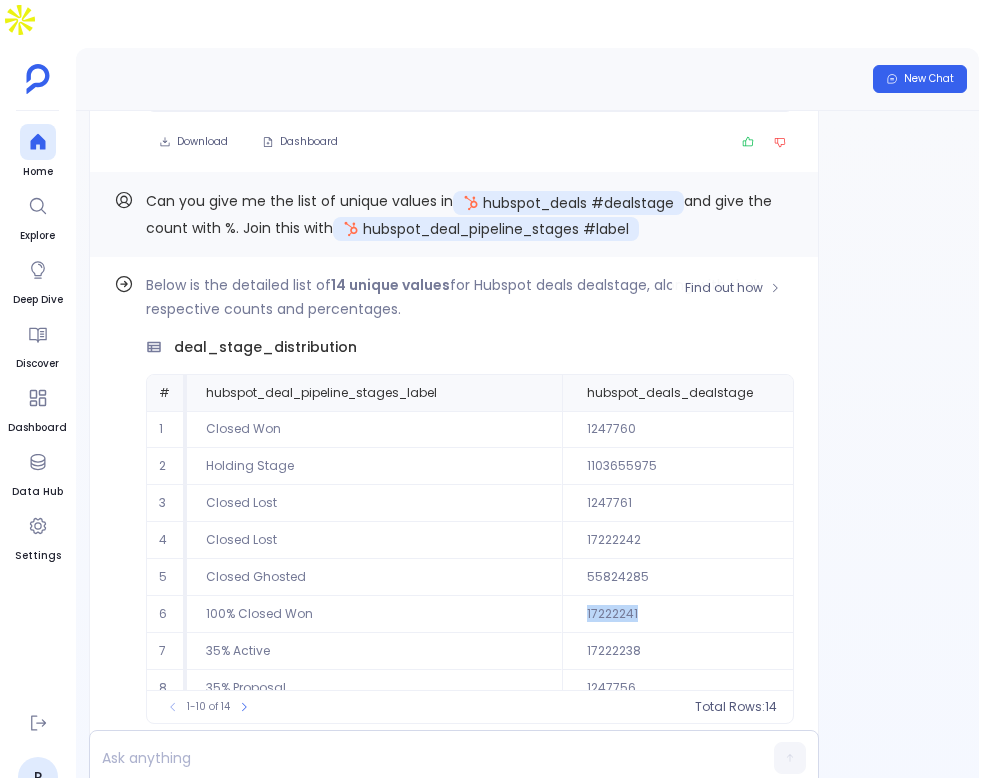 copy on "17222241" 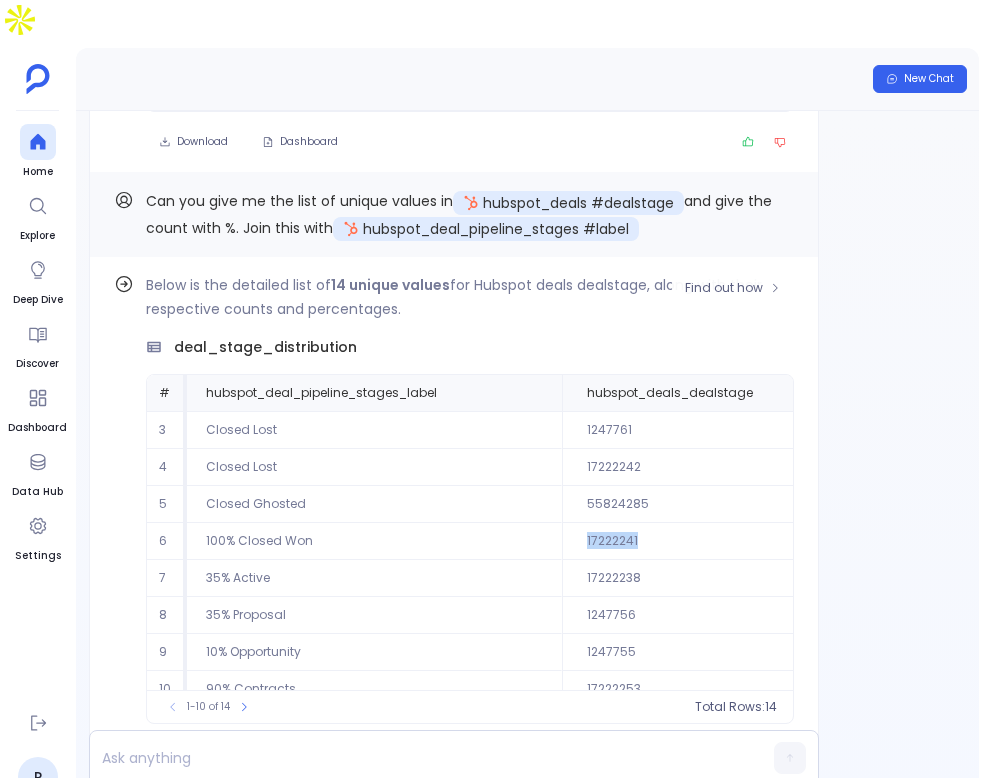 scroll, scrollTop: 96, scrollLeft: 5, axis: both 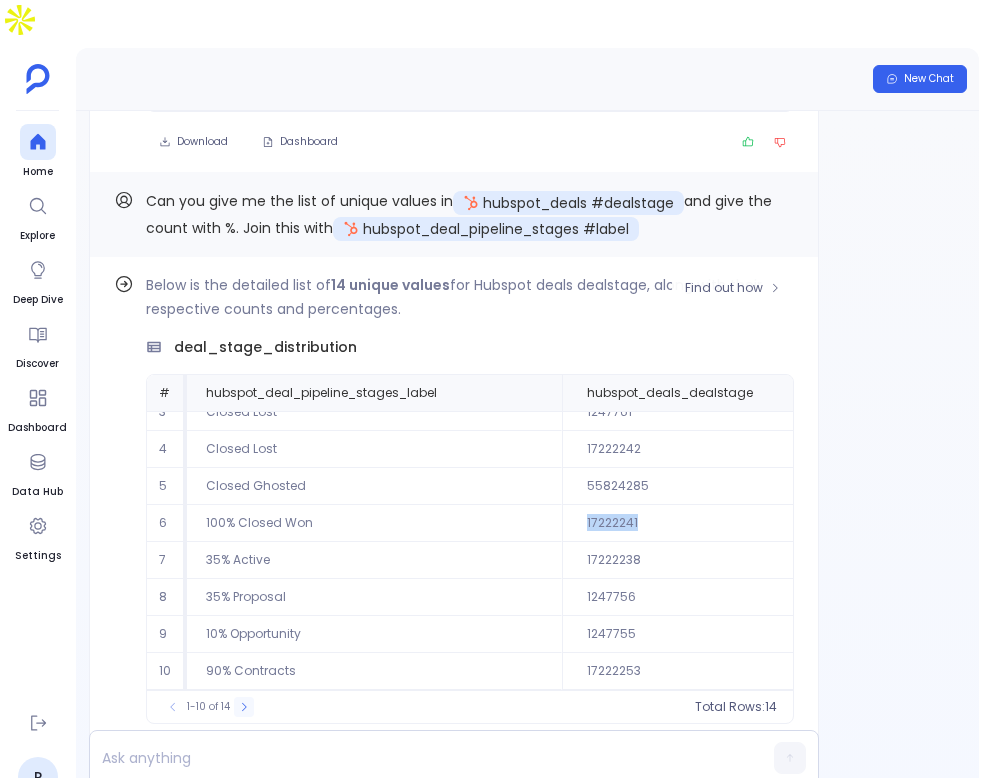 click 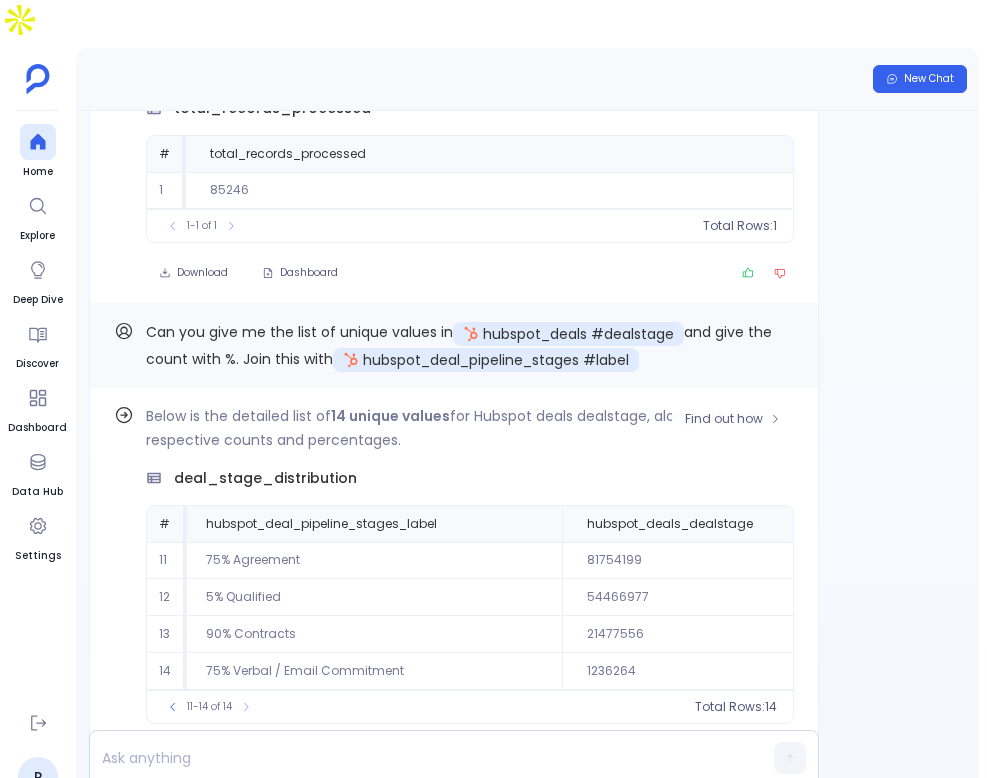 scroll, scrollTop: 0, scrollLeft: 5, axis: horizontal 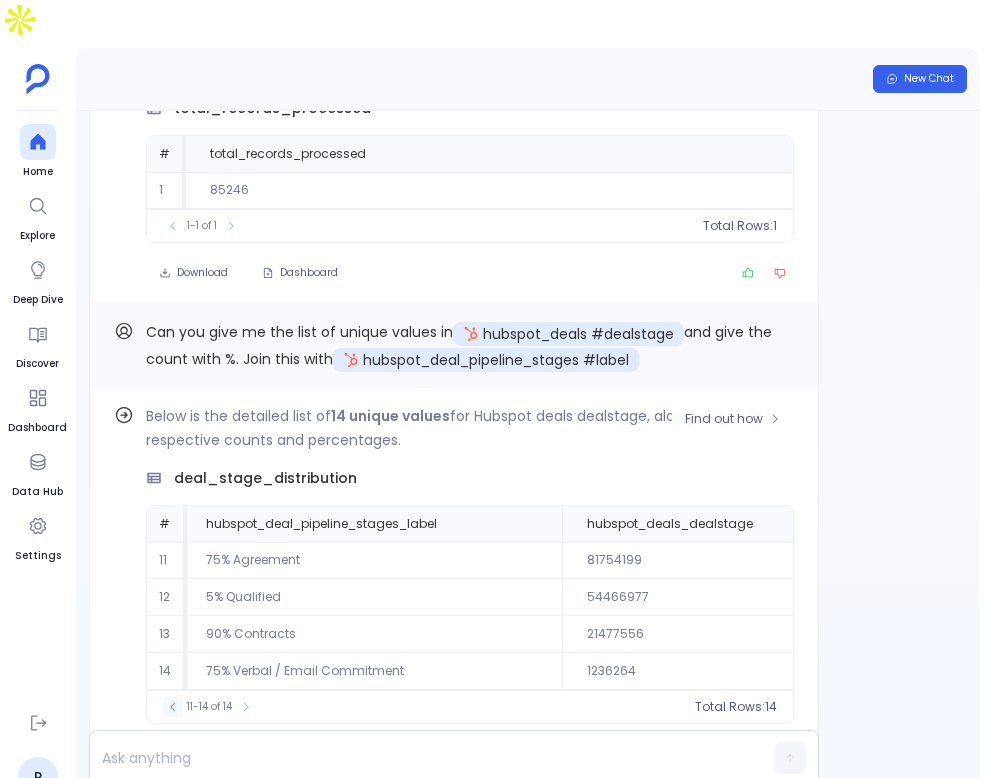 click 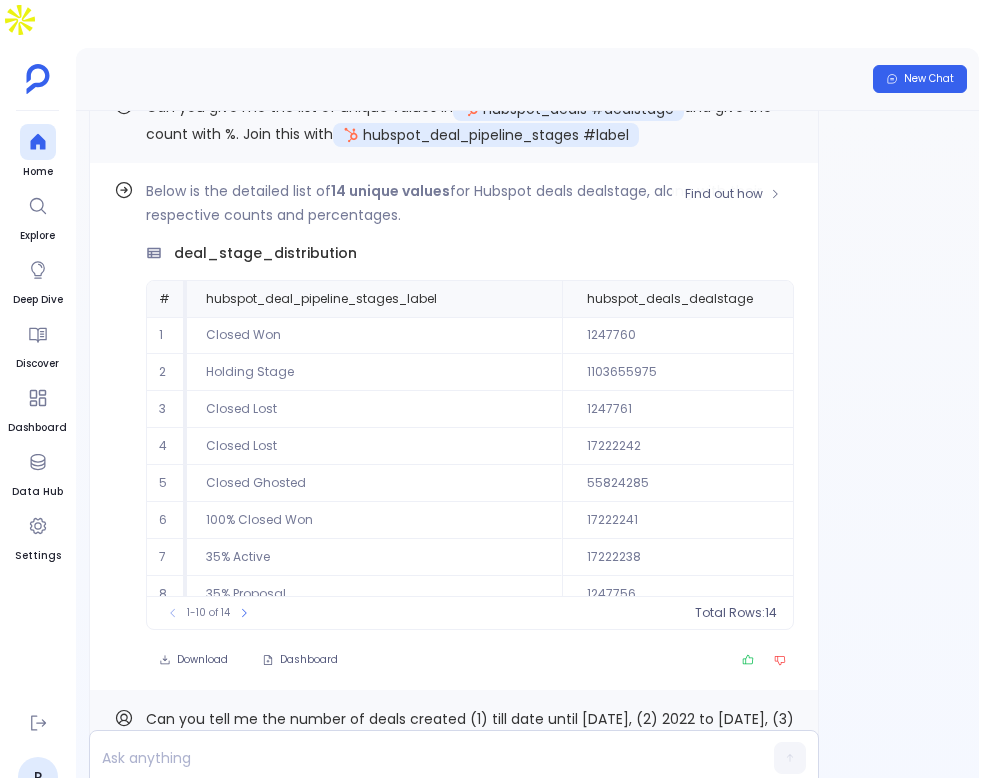 scroll, scrollTop: -845, scrollLeft: 0, axis: vertical 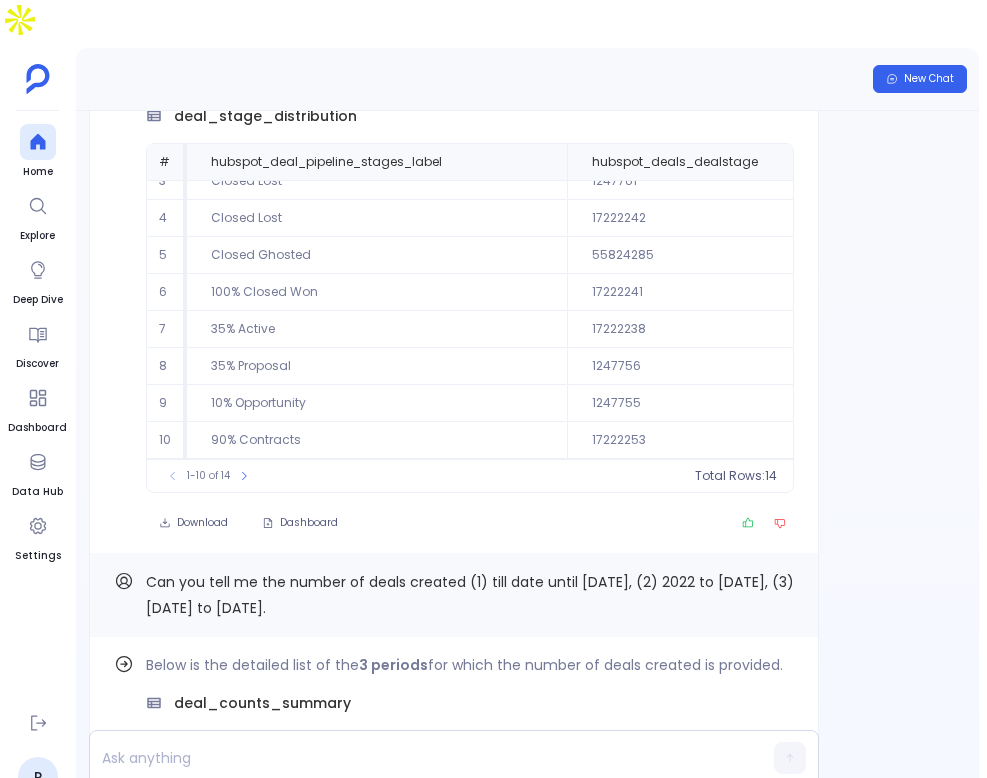 click on "1-10 of 14" at bounding box center [208, 476] 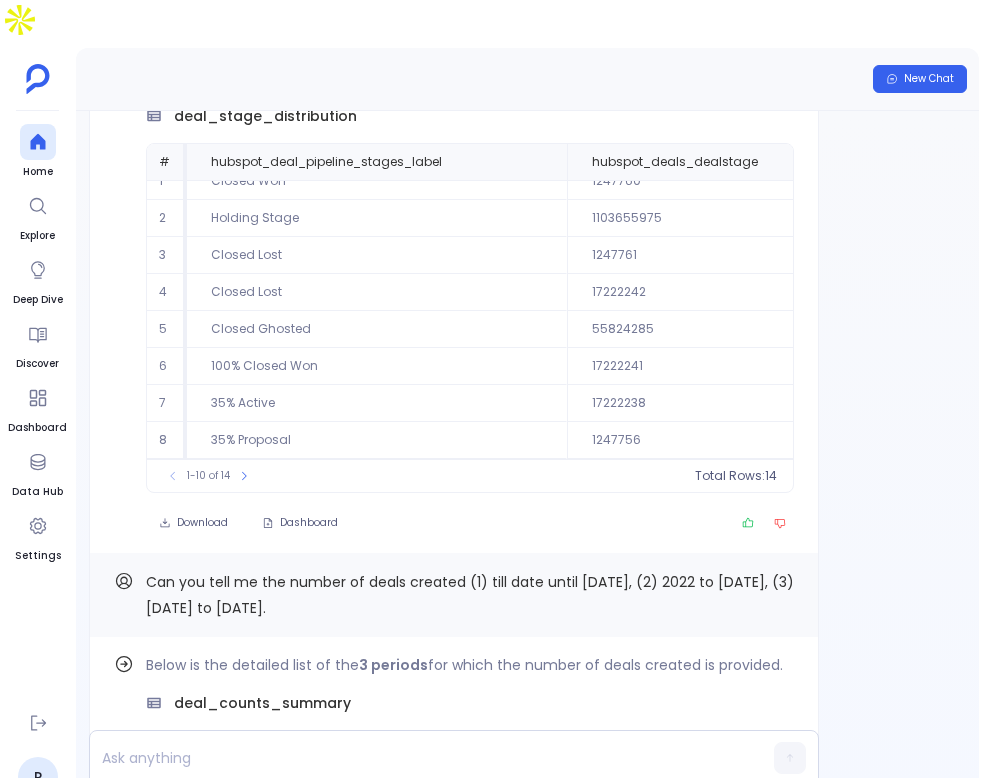 scroll, scrollTop: 0, scrollLeft: 0, axis: both 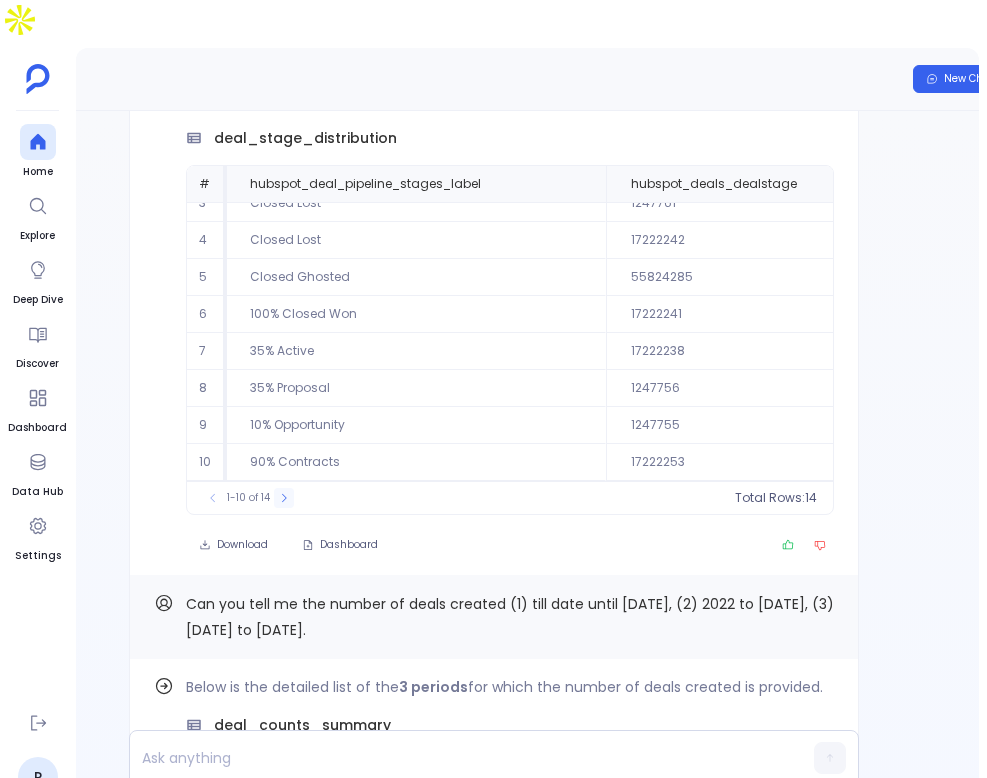 click 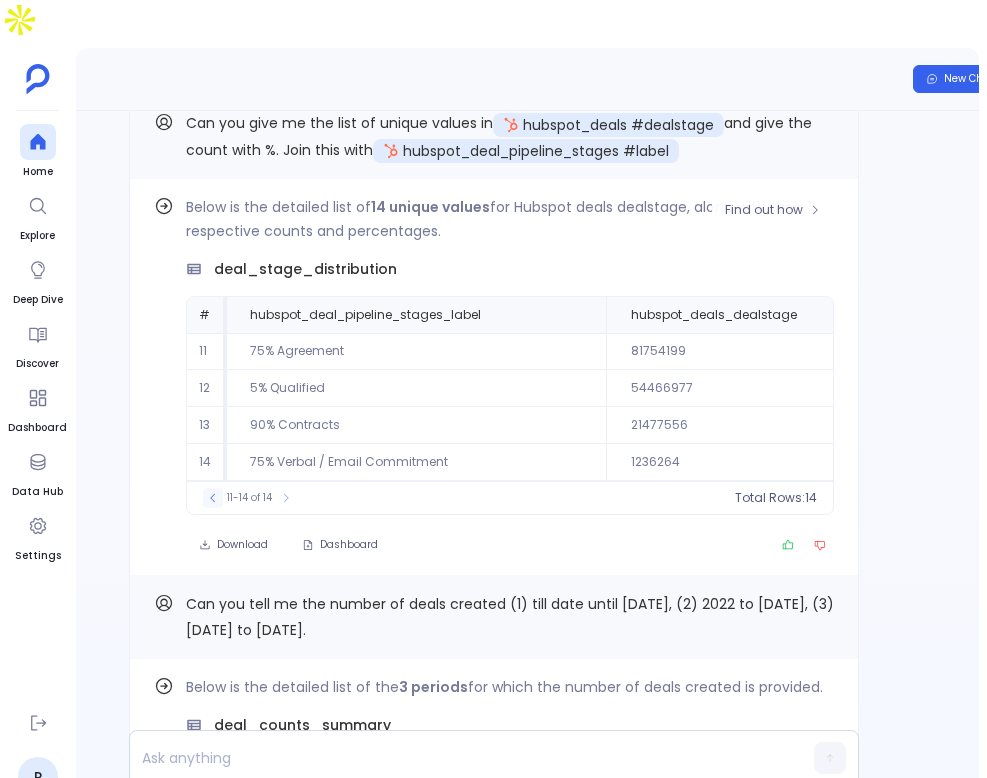 click at bounding box center (213, 498) 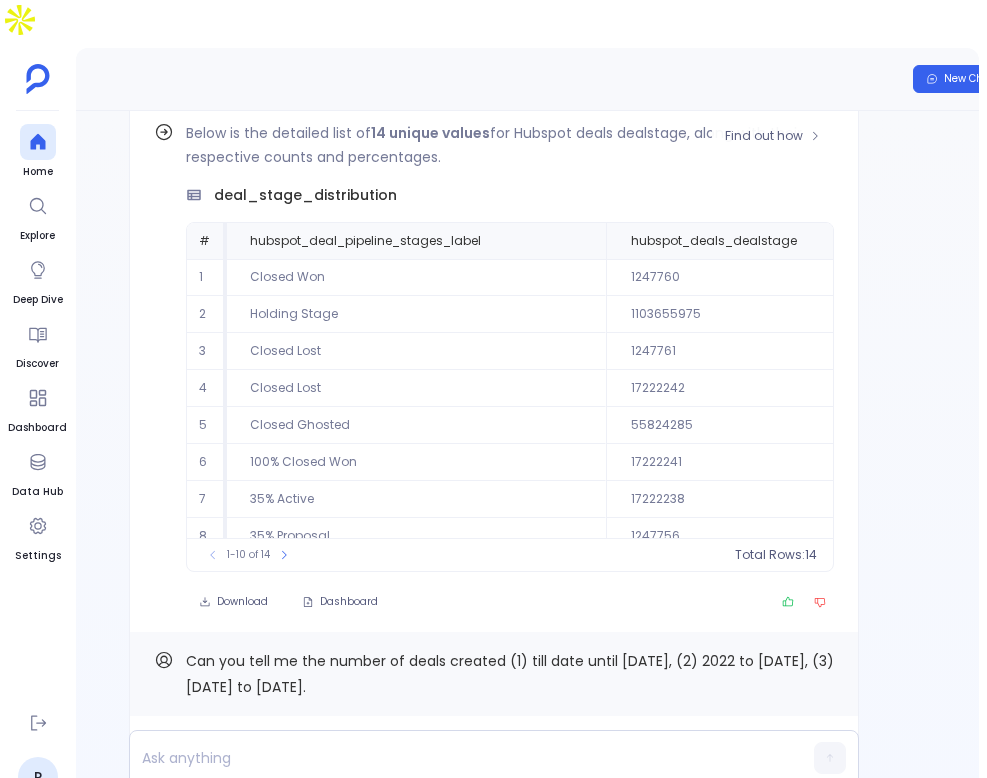 scroll, scrollTop: -849, scrollLeft: 0, axis: vertical 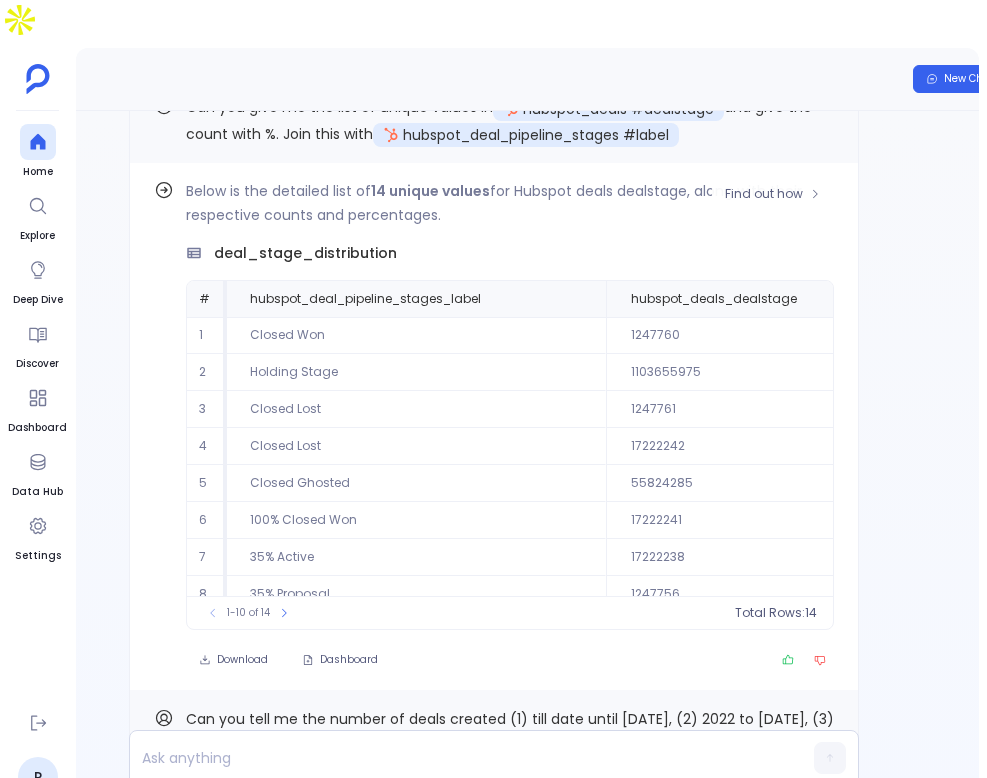 click on "Closed Won" at bounding box center (416, 335) 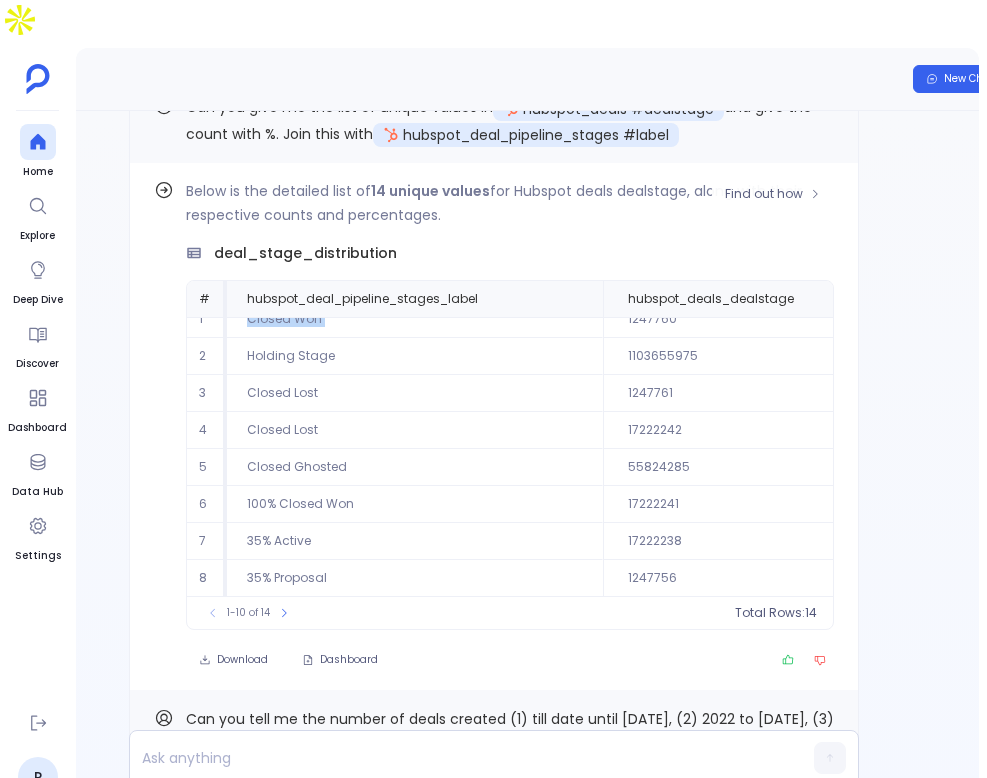 scroll, scrollTop: 0, scrollLeft: 4, axis: horizontal 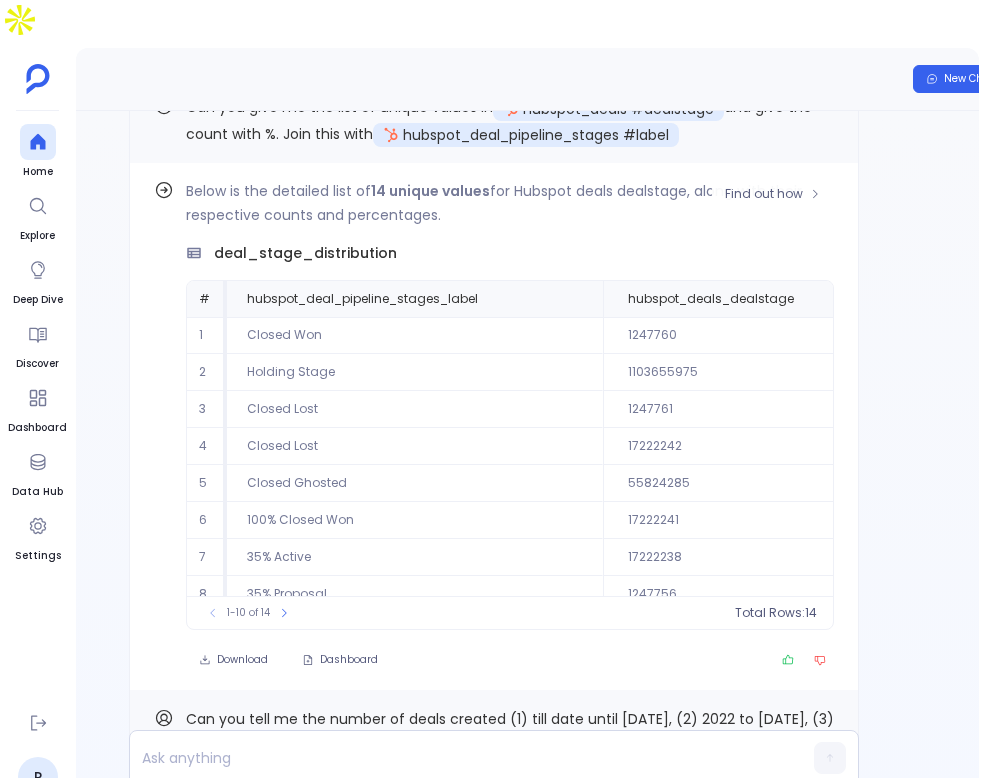 click on "1247760" at bounding box center (761, 335) 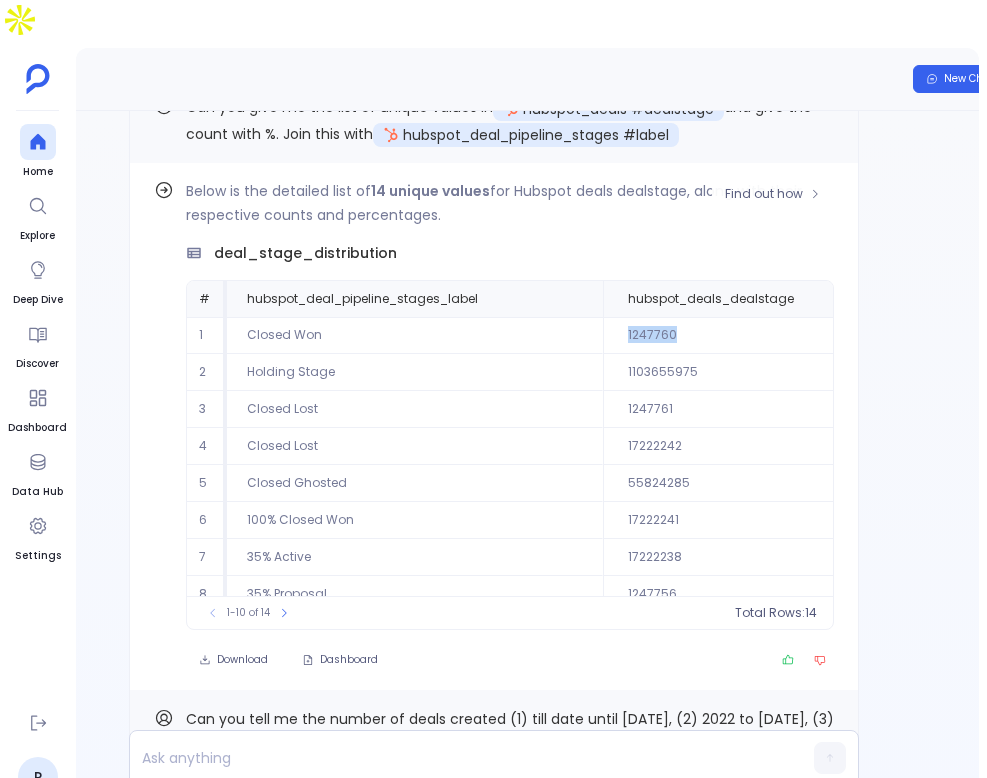 click on "1247760" at bounding box center (761, 335) 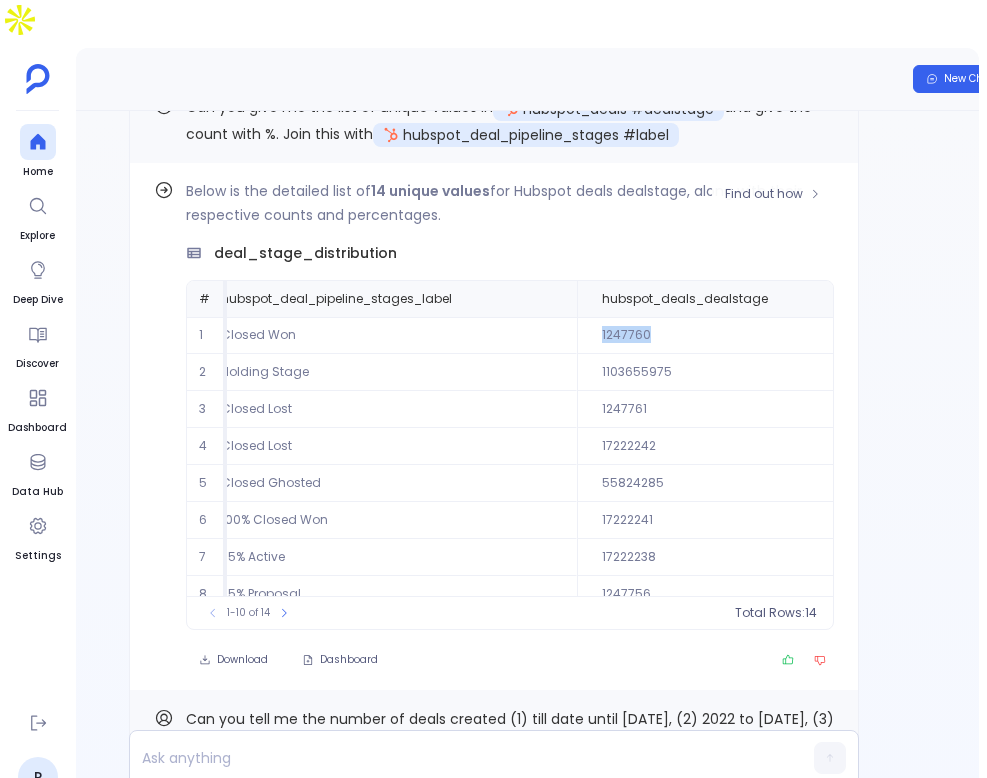 scroll, scrollTop: 0, scrollLeft: 21, axis: horizontal 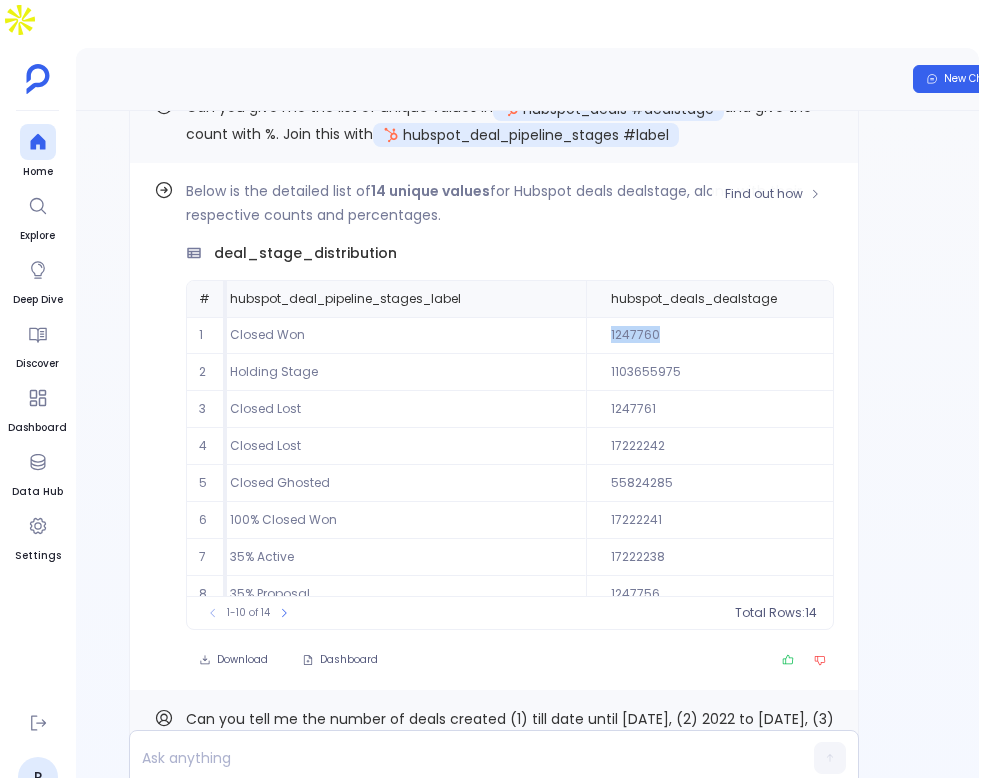 click on "1247760" at bounding box center (744, 335) 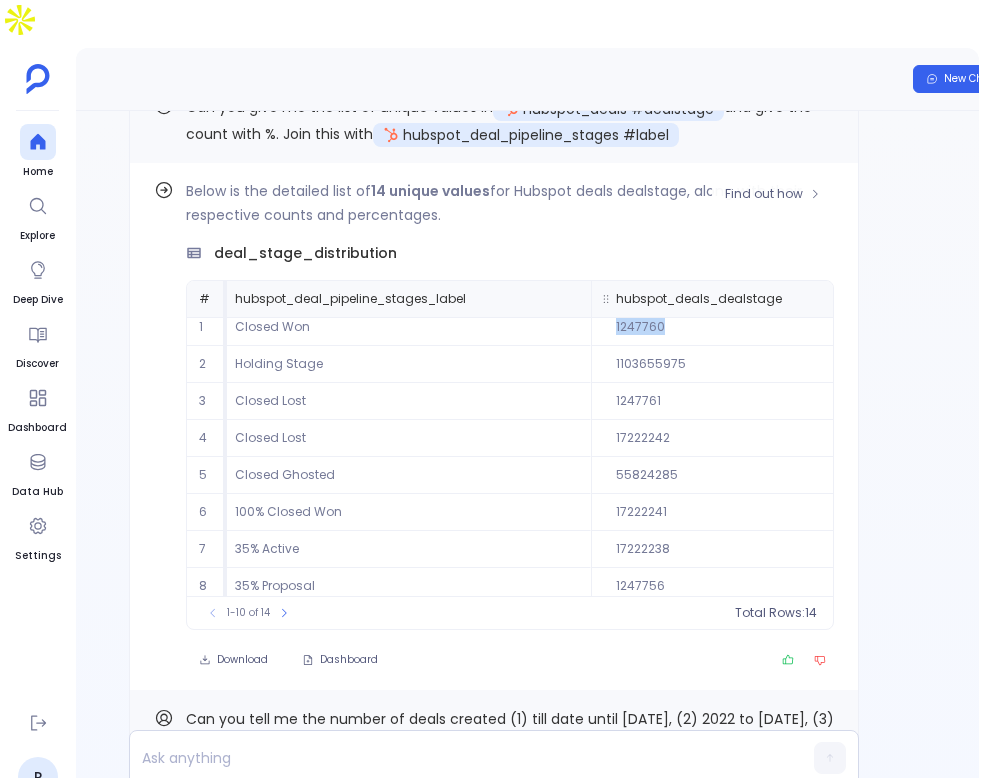 scroll, scrollTop: 0, scrollLeft: 16, axis: horizontal 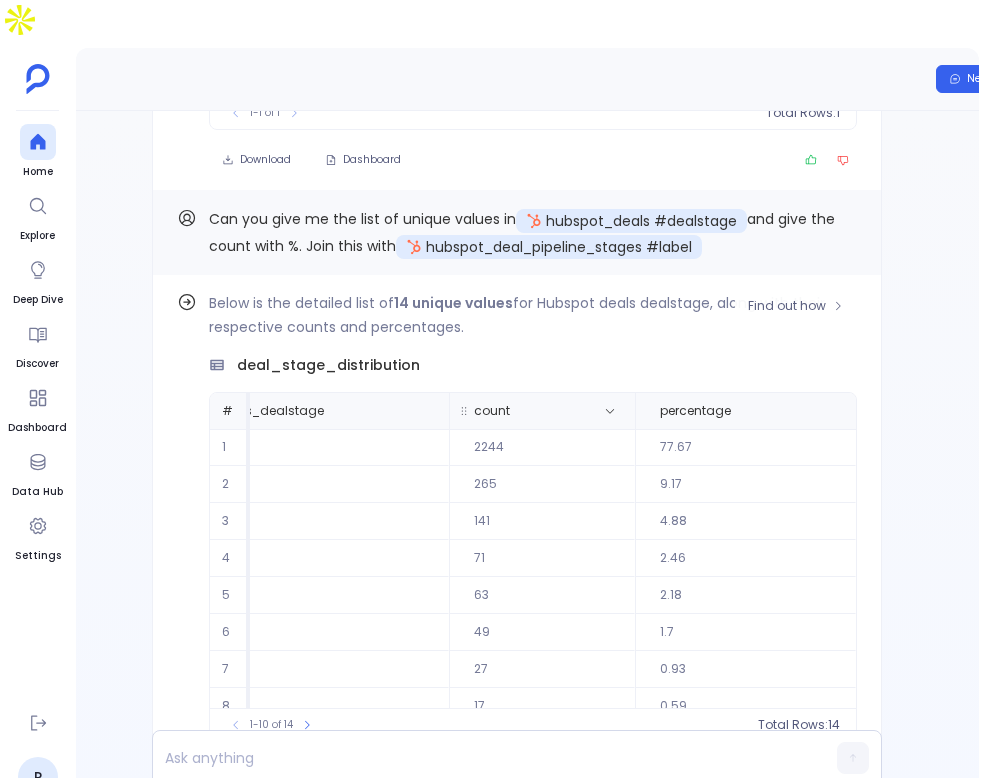 click on "count" at bounding box center [520, 411] 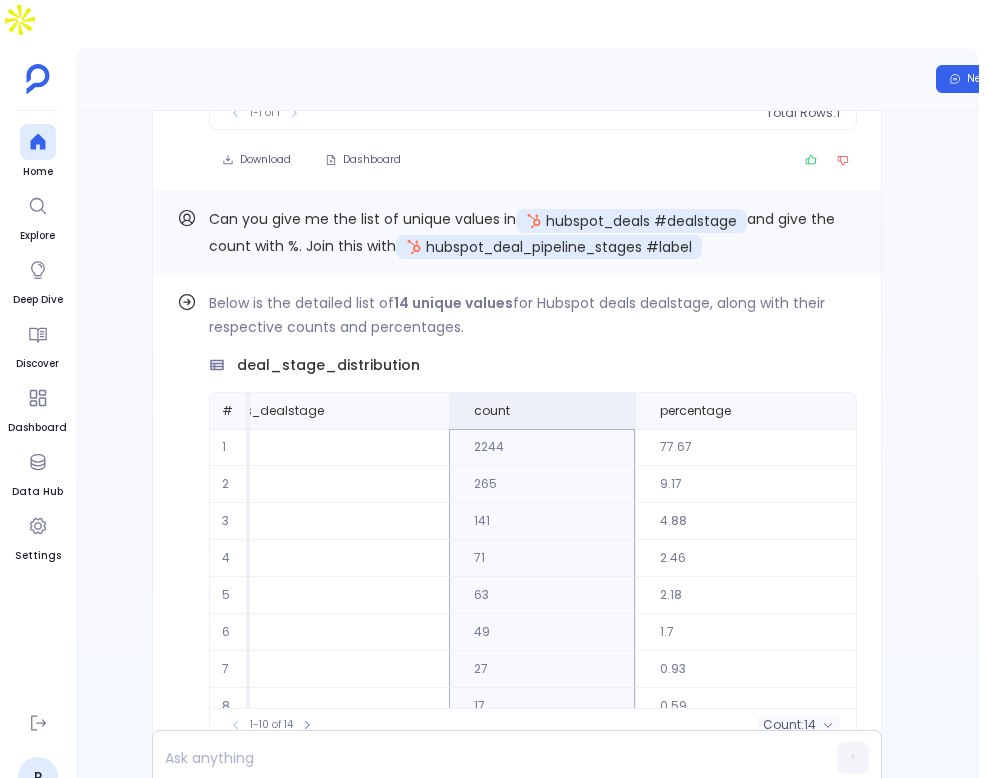 click on "count :  14" at bounding box center [798, 725] 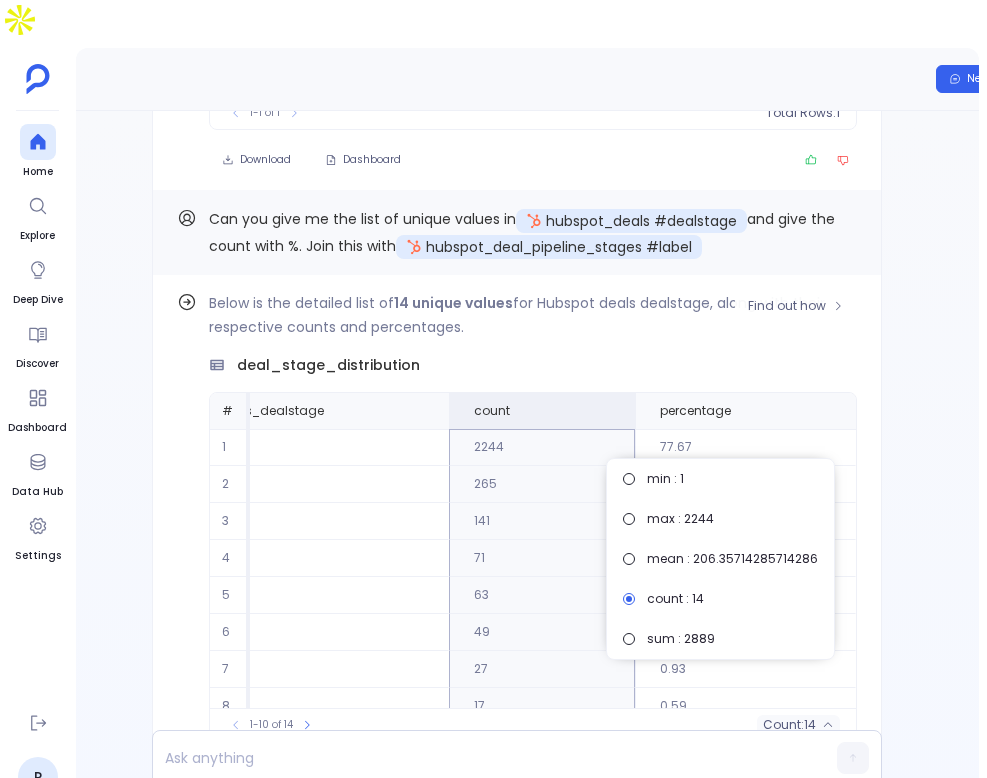 click on "265" at bounding box center [542, 484] 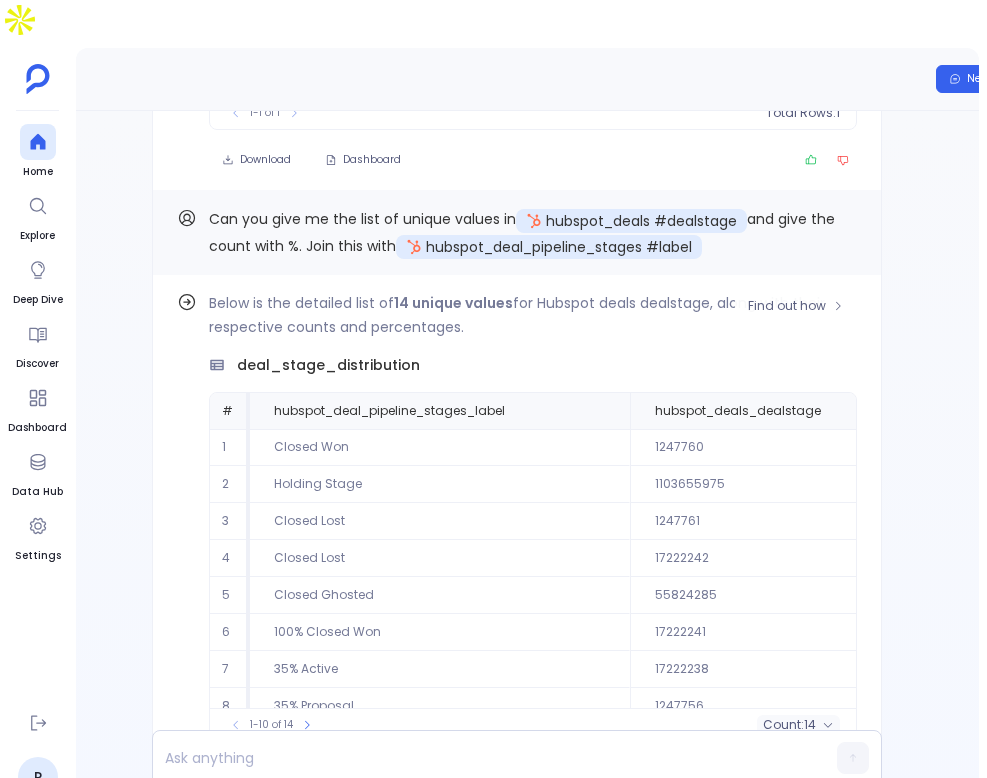 scroll, scrollTop: 96, scrollLeft: 0, axis: vertical 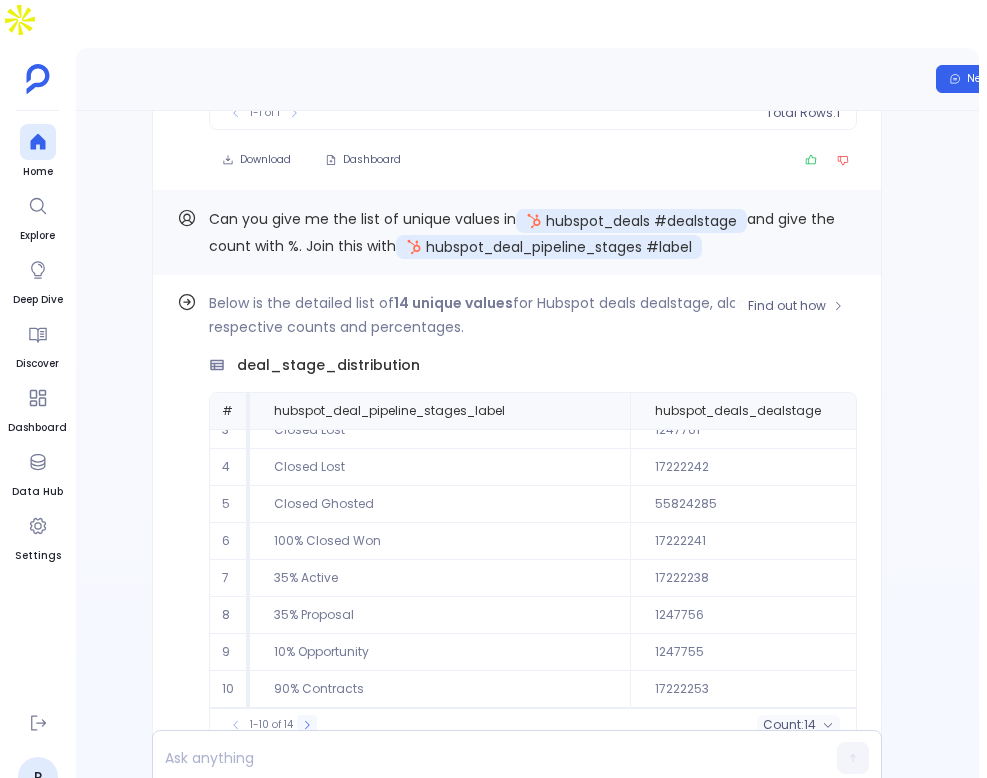 click 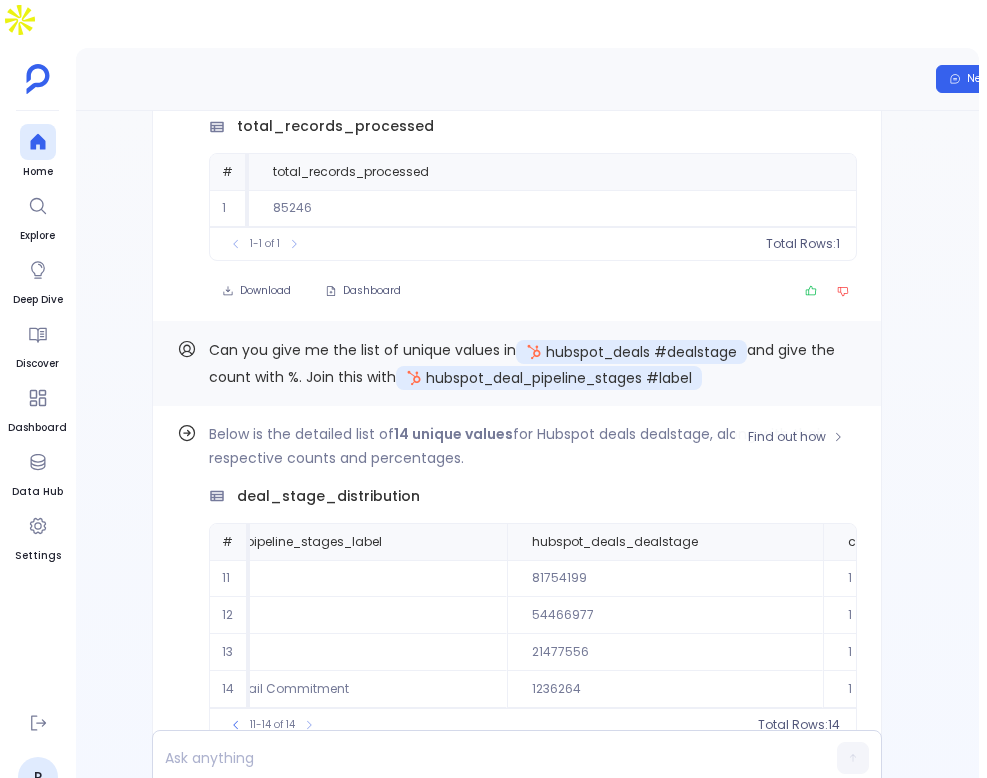 scroll, scrollTop: 0, scrollLeft: 0, axis: both 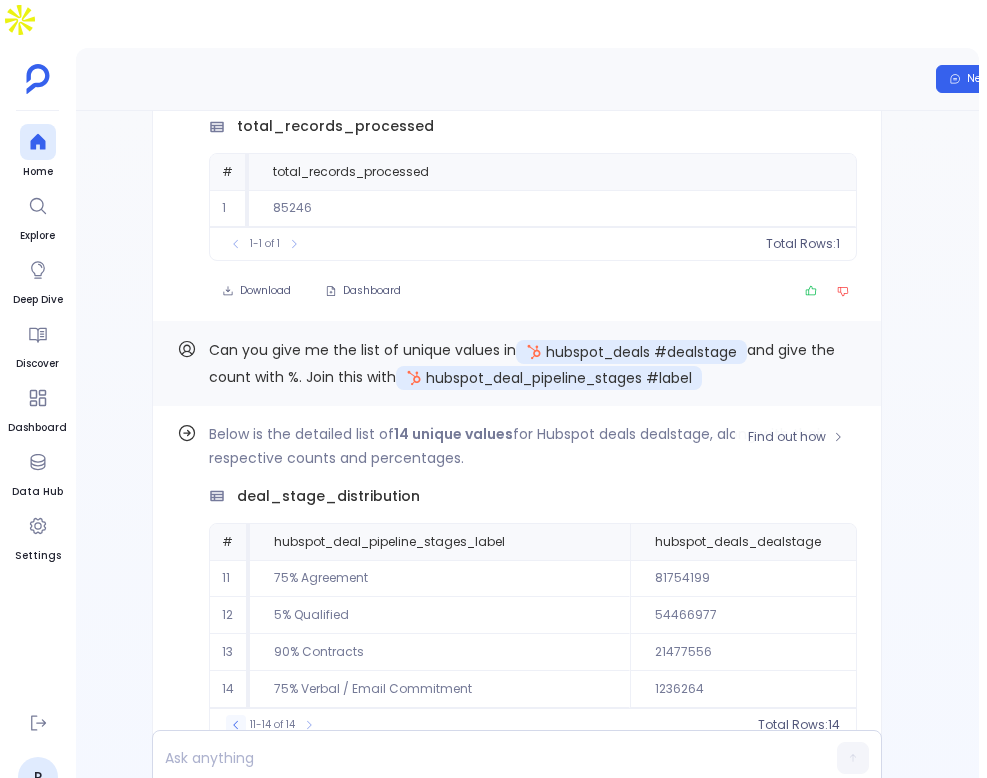 click 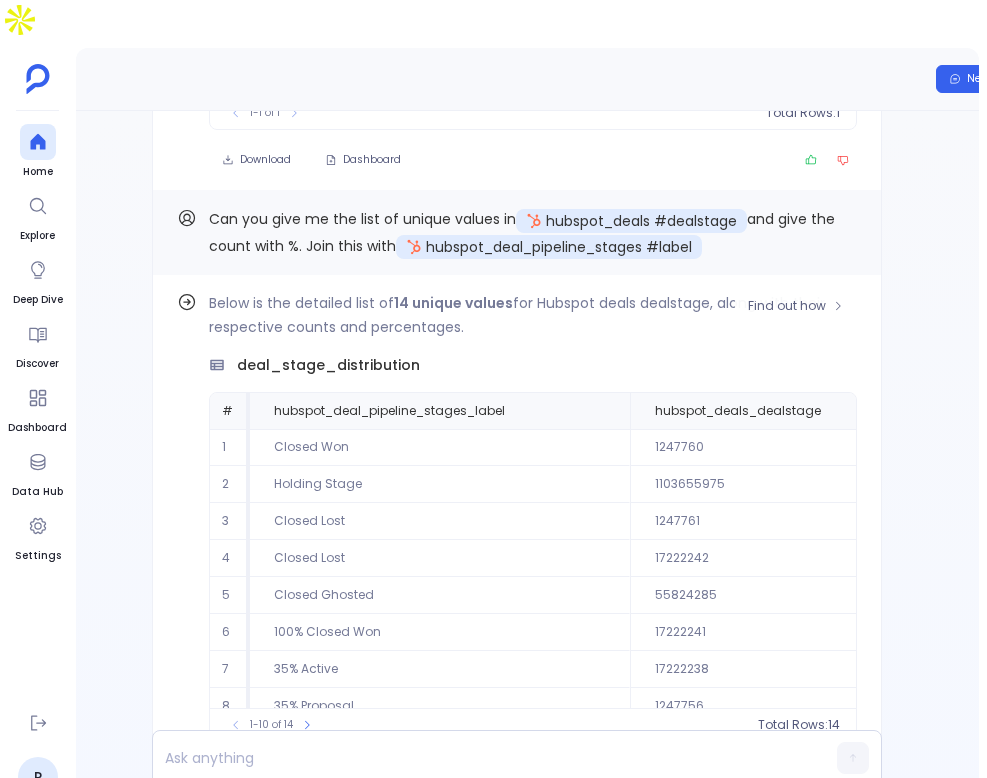 scroll, scrollTop: 96, scrollLeft: 0, axis: vertical 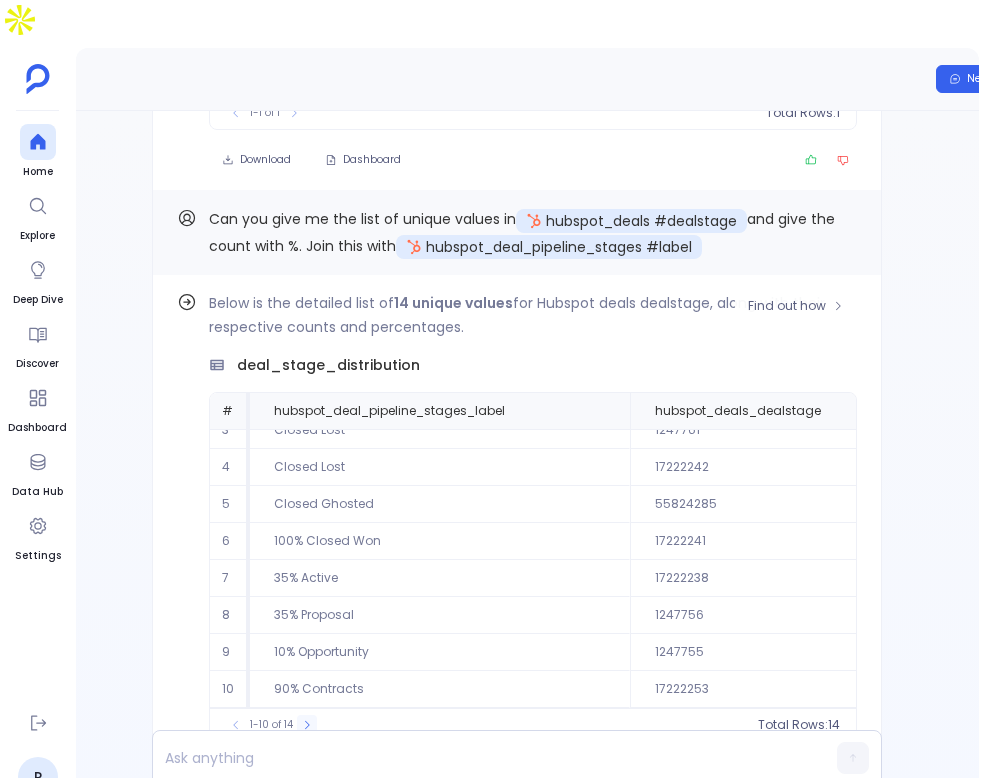 click at bounding box center (307, 725) 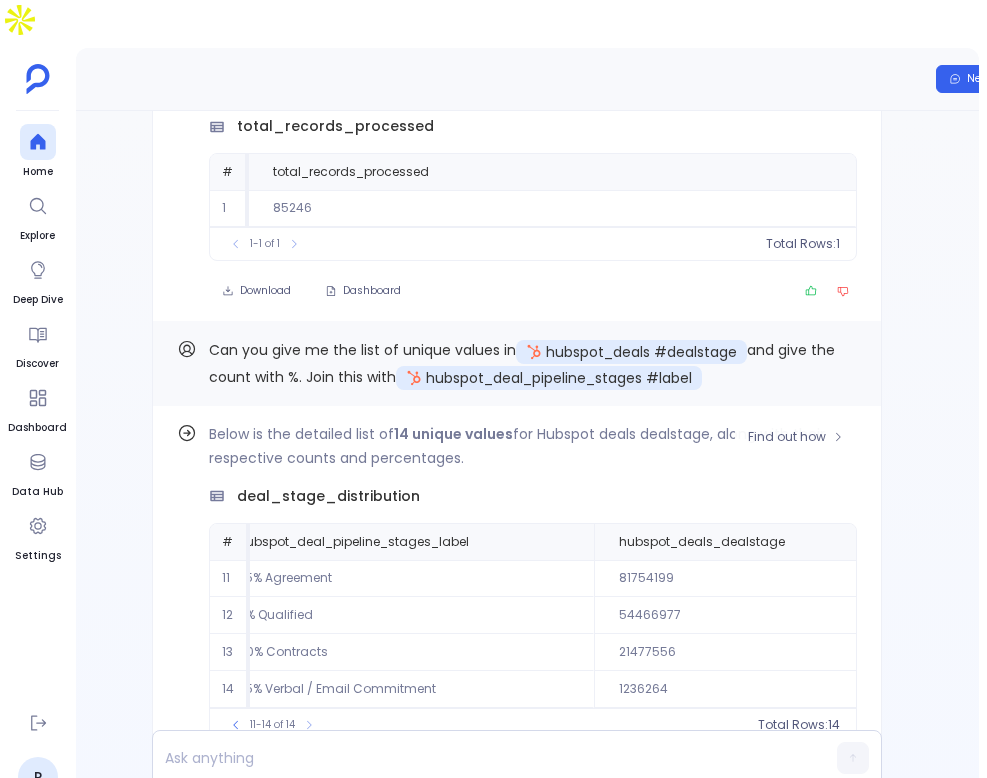 scroll, scrollTop: 0, scrollLeft: 0, axis: both 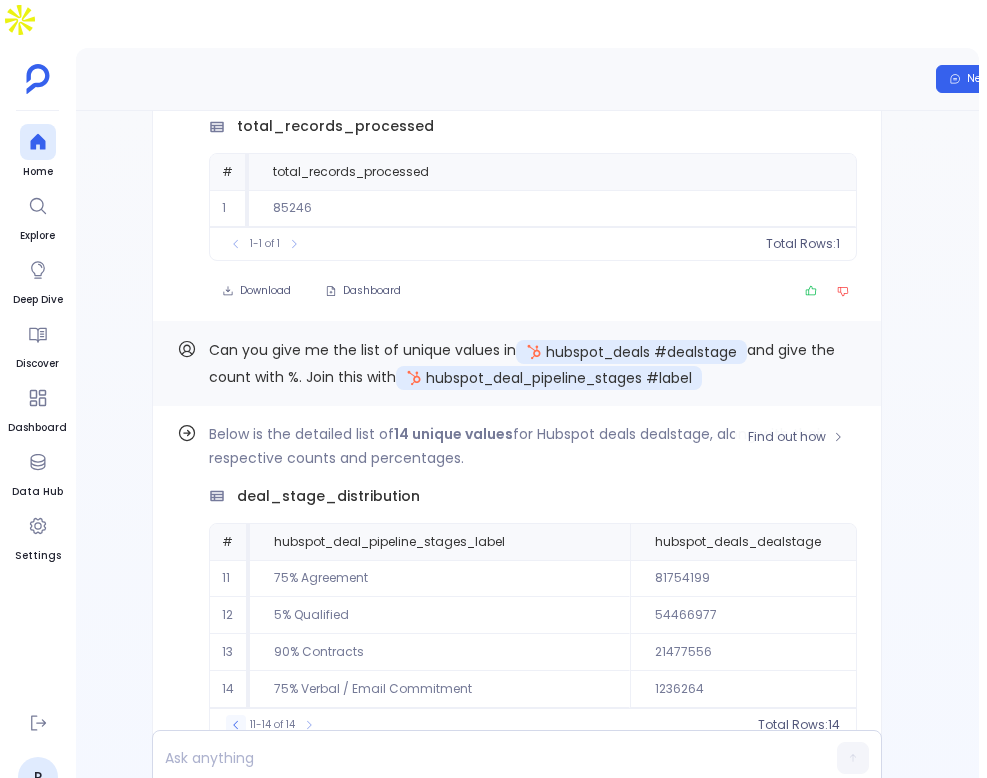 click at bounding box center (236, 725) 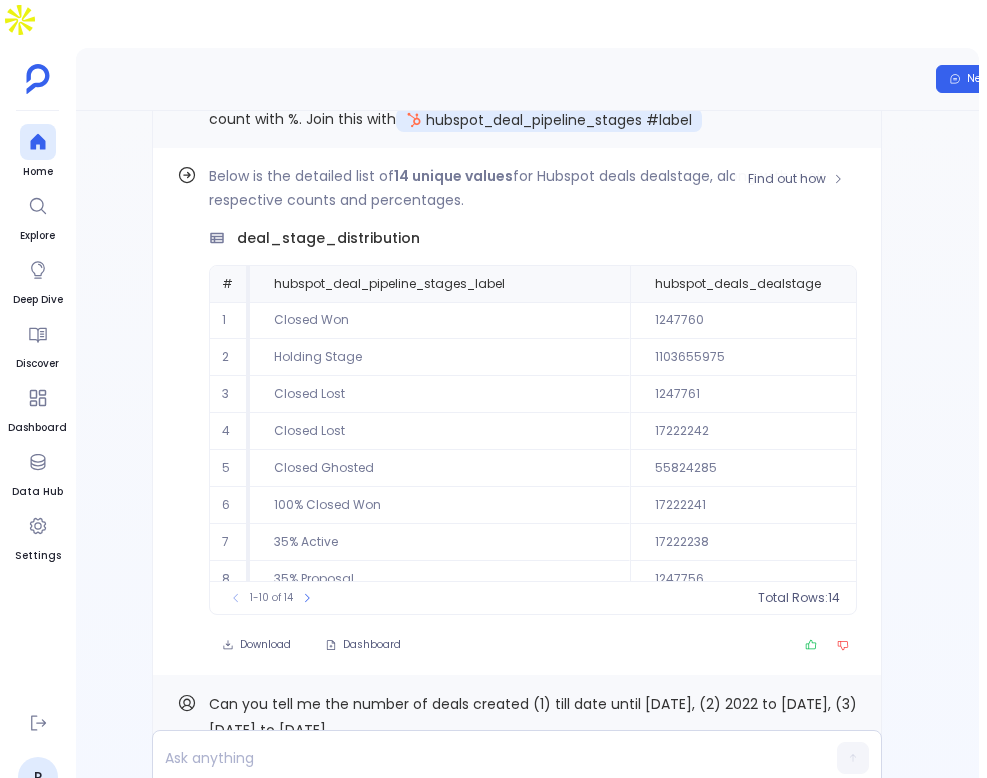 scroll, scrollTop: -817, scrollLeft: 0, axis: vertical 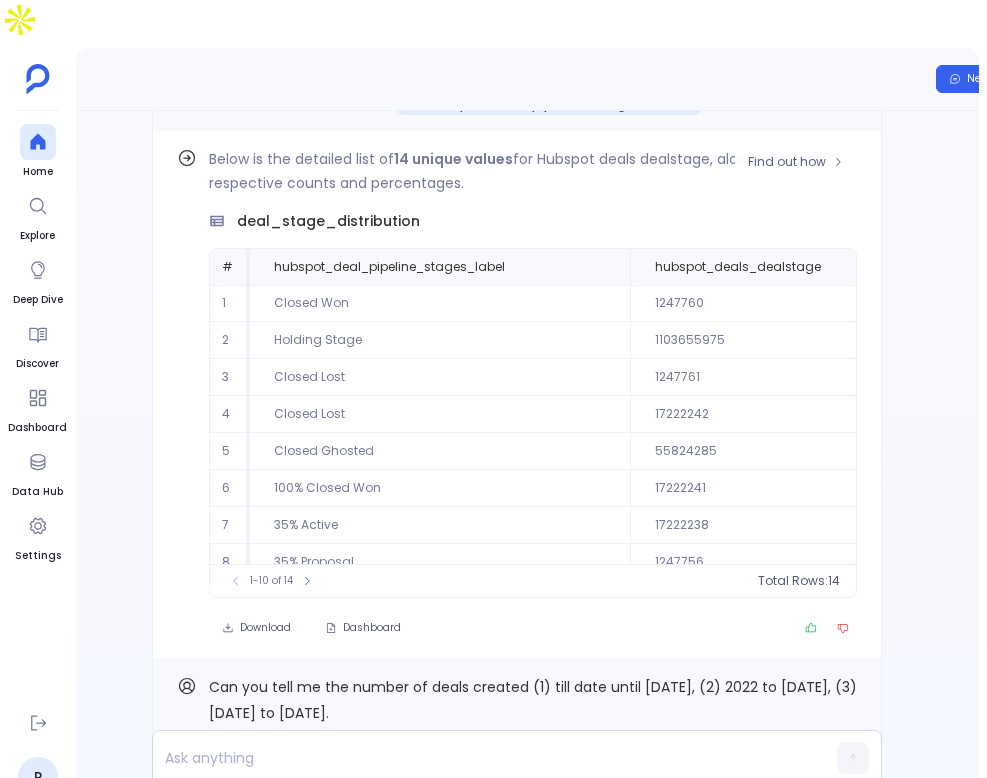 click on "1103655975" at bounding box center (788, 340) 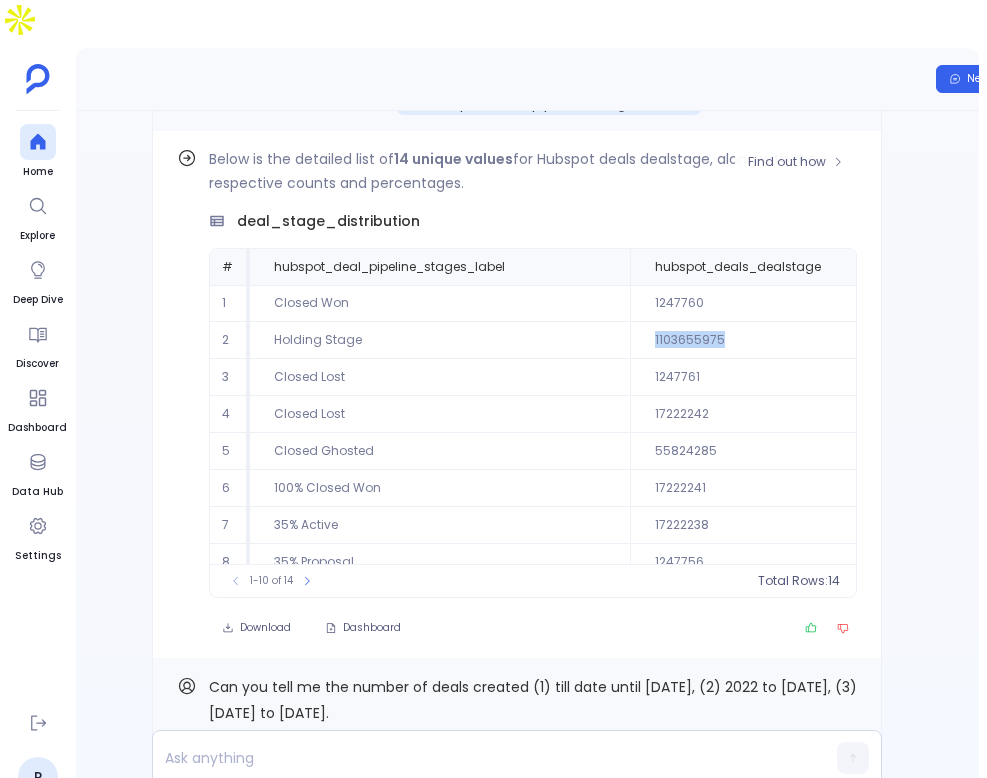 click on "1103655975" at bounding box center (788, 340) 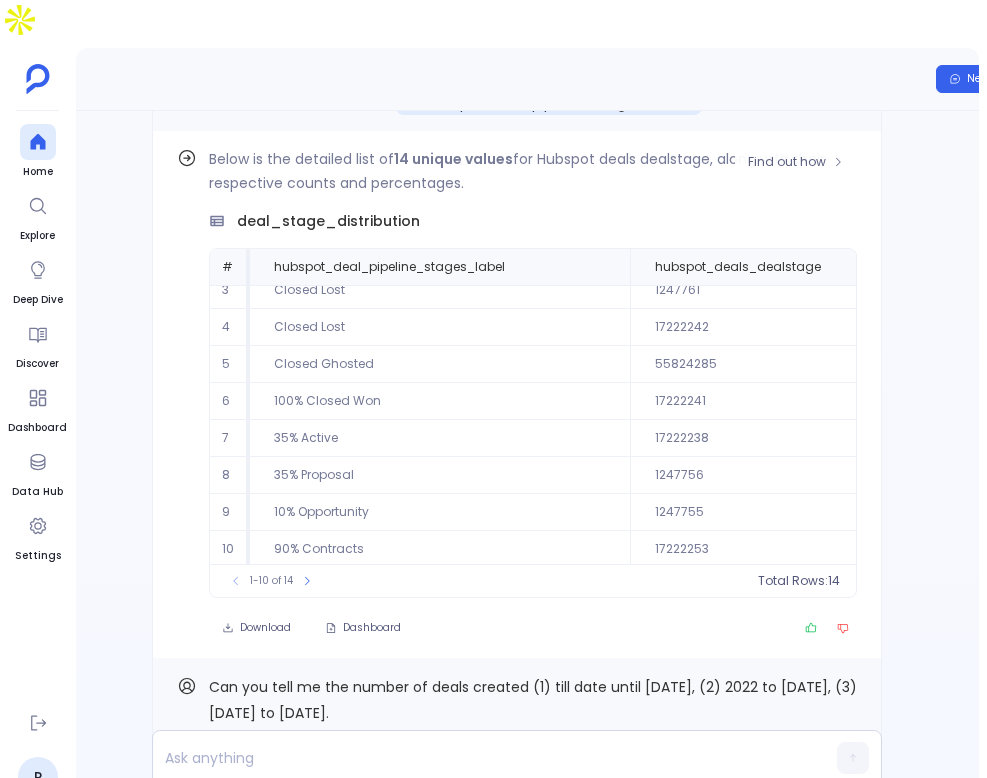 scroll, scrollTop: 91, scrollLeft: 0, axis: vertical 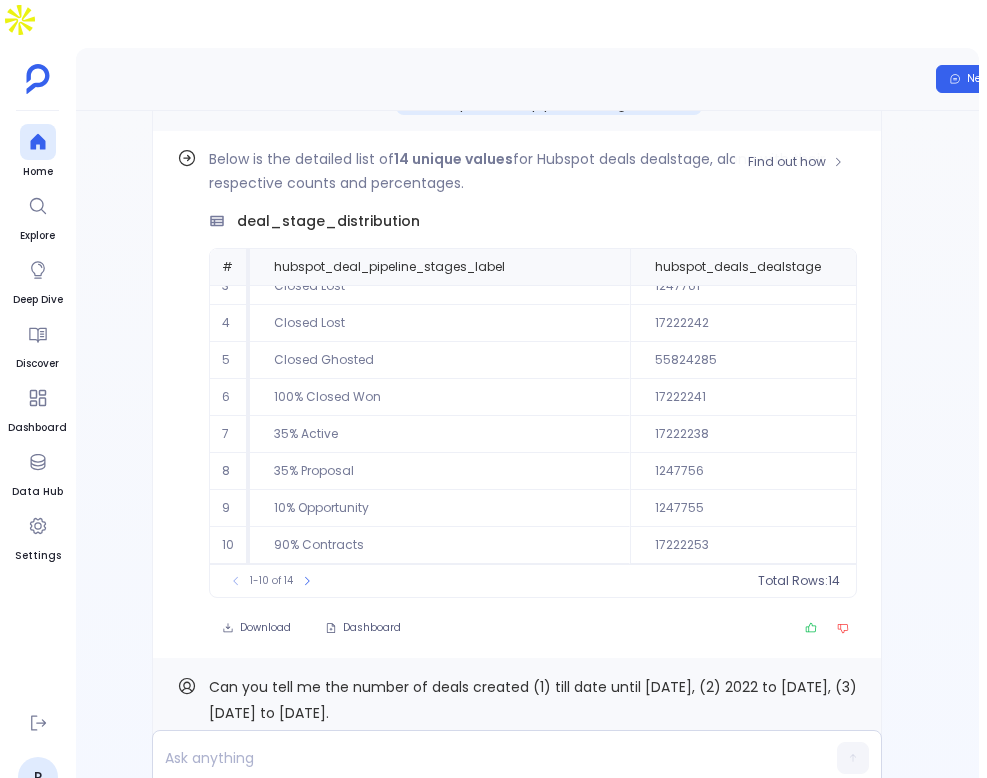 click on "17222238" at bounding box center (788, 434) 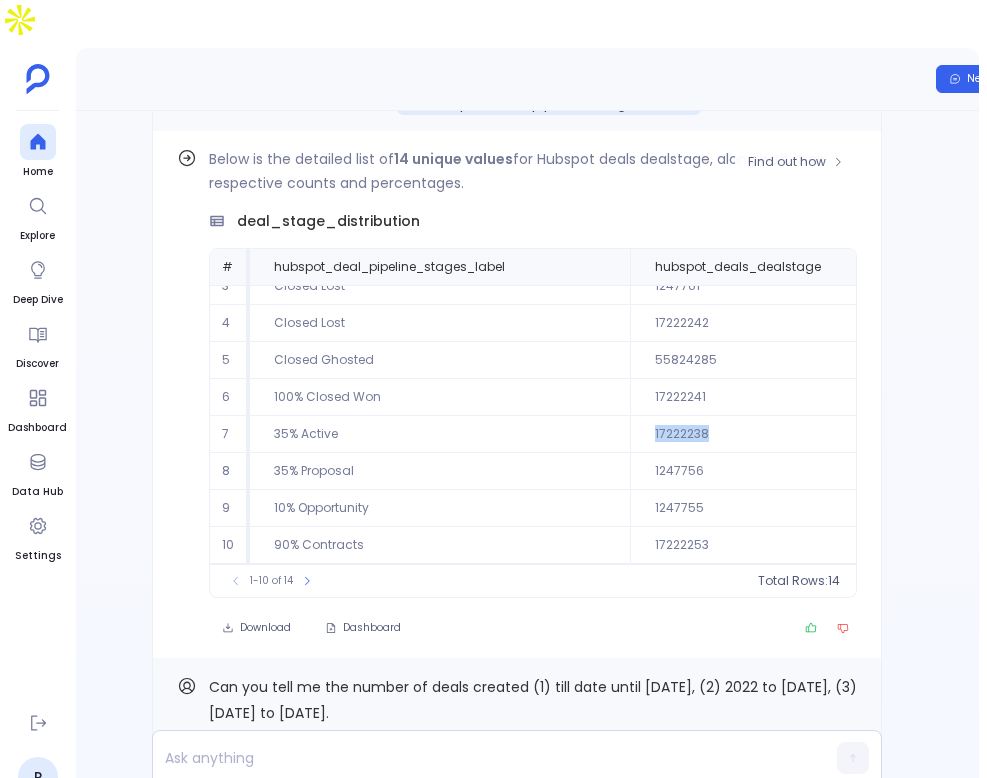 click on "17222238" at bounding box center [788, 434] 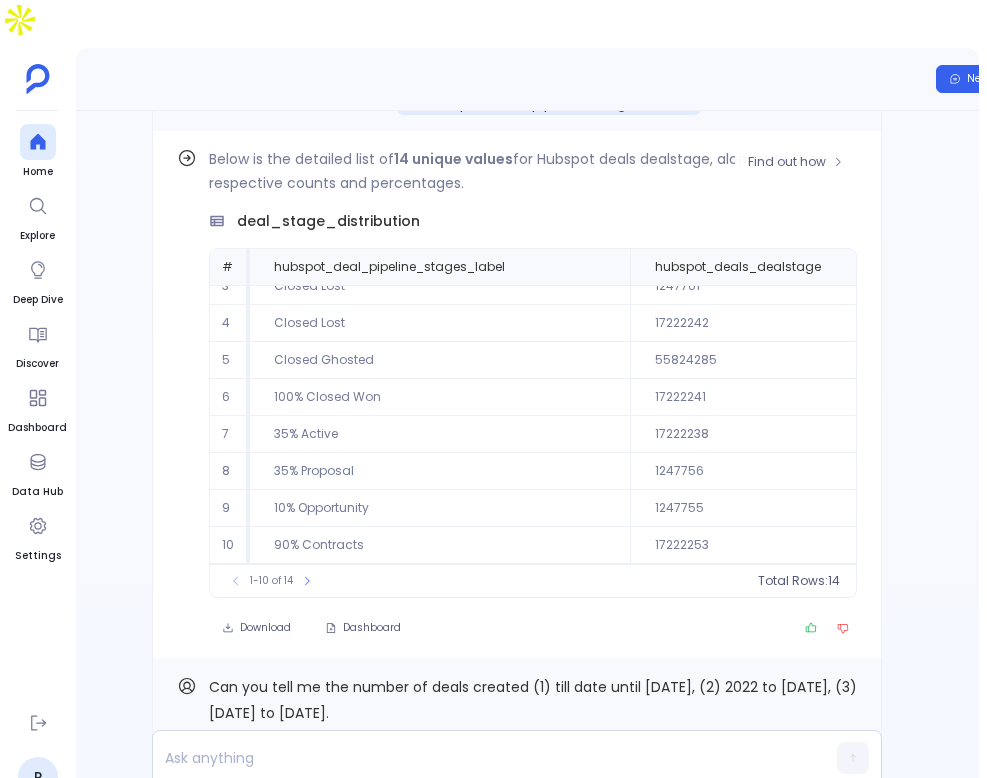 click on "1247756" at bounding box center [788, 471] 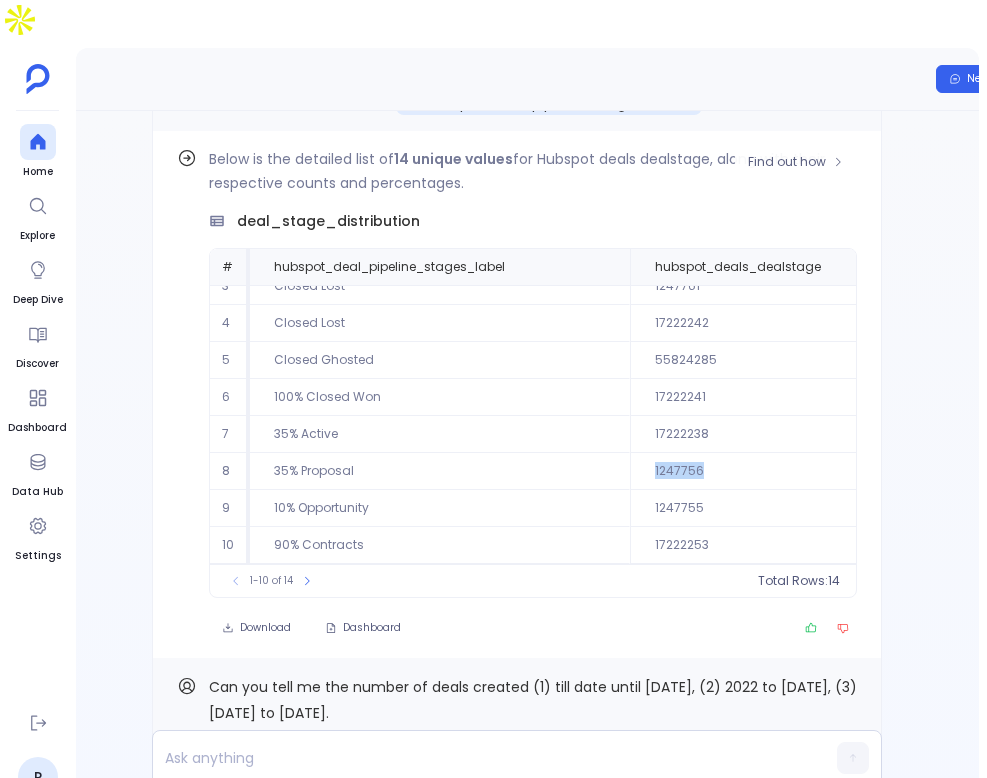 click on "1247756" at bounding box center [788, 471] 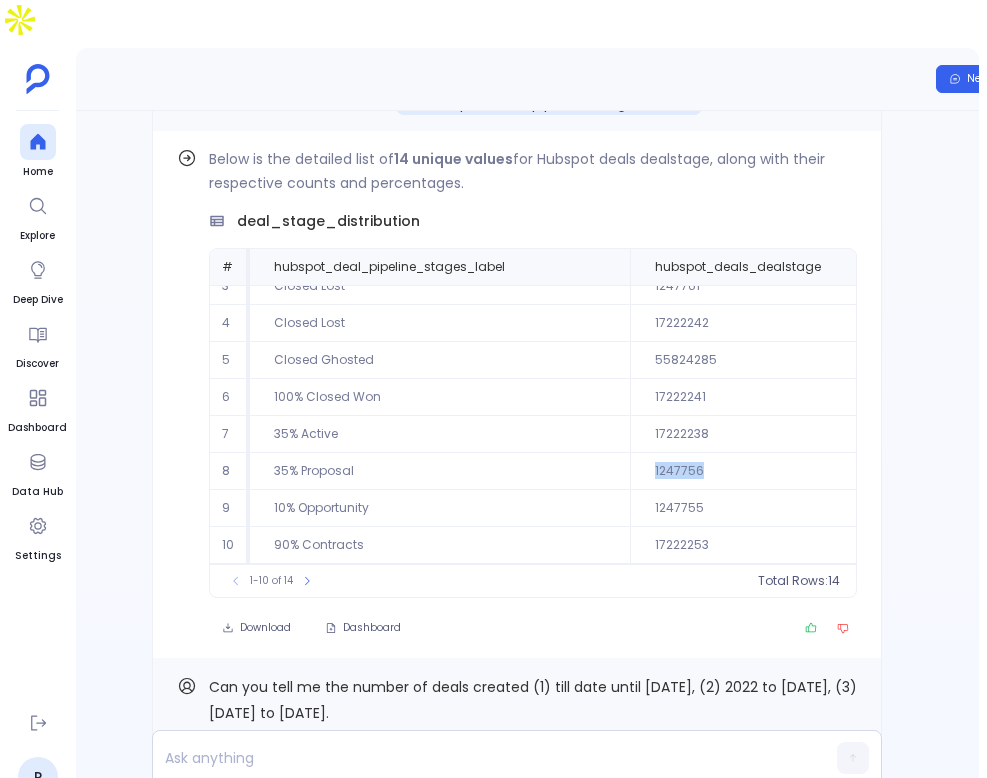 copy on "1247756" 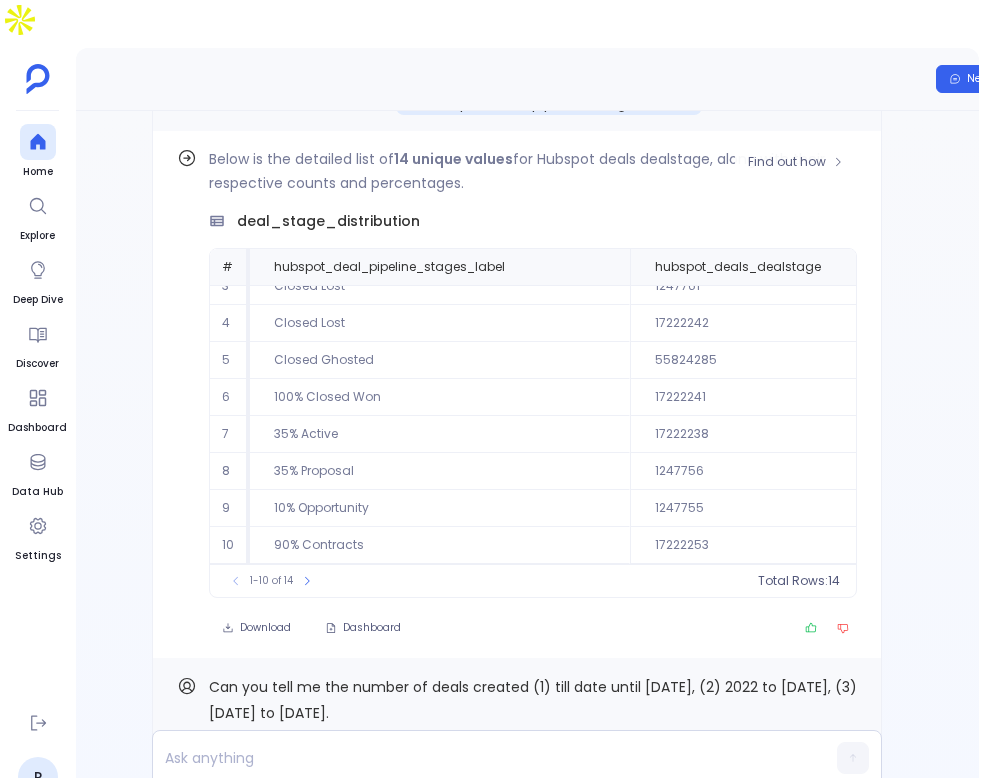 click on "1247755" at bounding box center (788, 508) 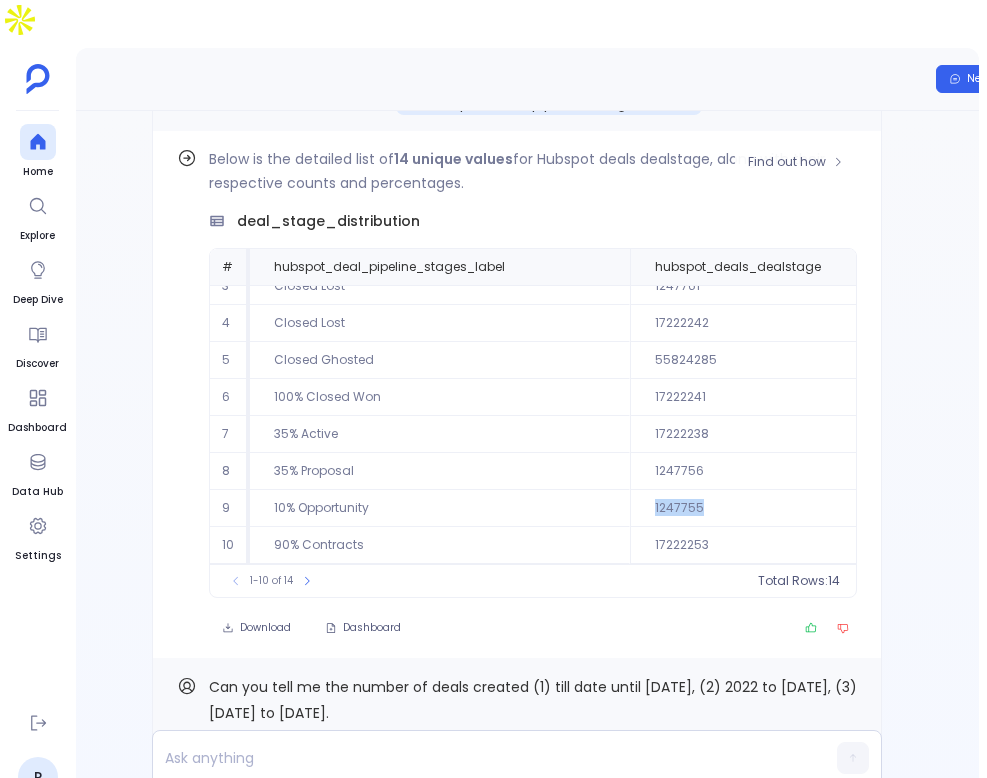 click on "1247755" at bounding box center (788, 508) 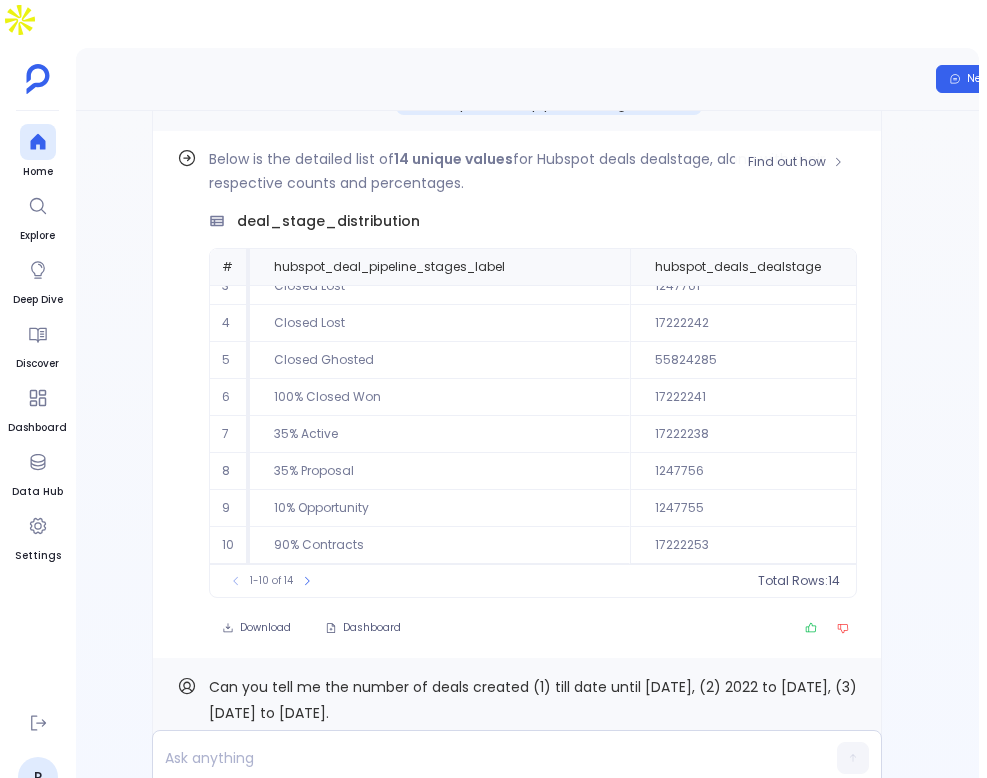 click on "17222253" at bounding box center (788, 545) 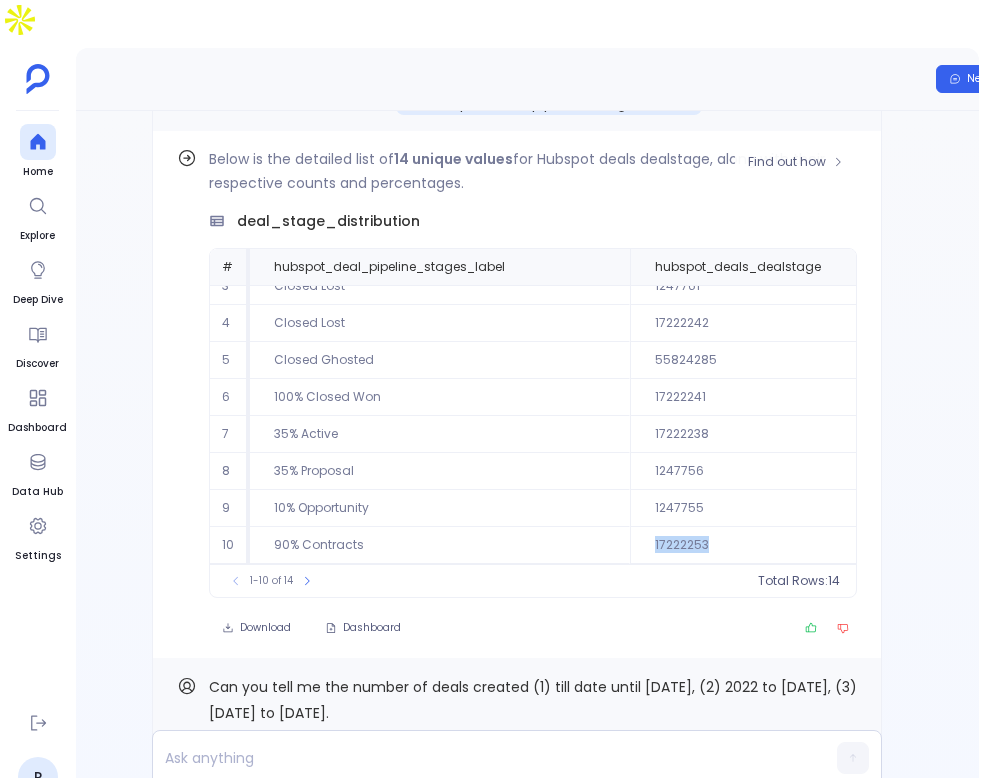 click on "17222253" at bounding box center (788, 545) 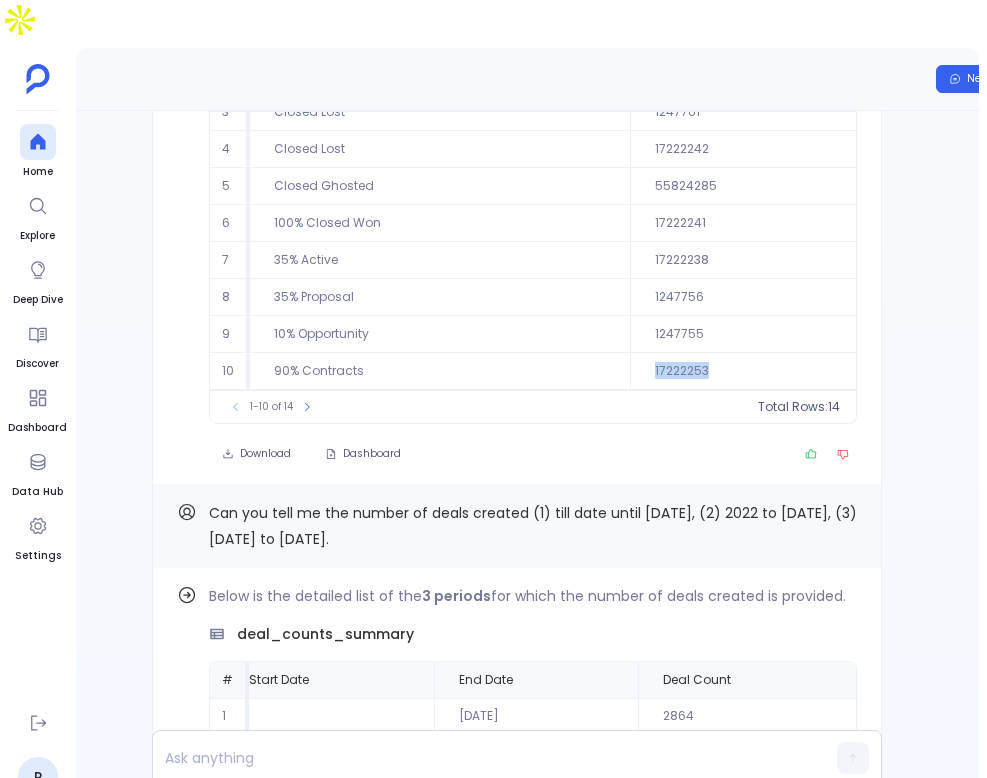 scroll, scrollTop: -627, scrollLeft: 0, axis: vertical 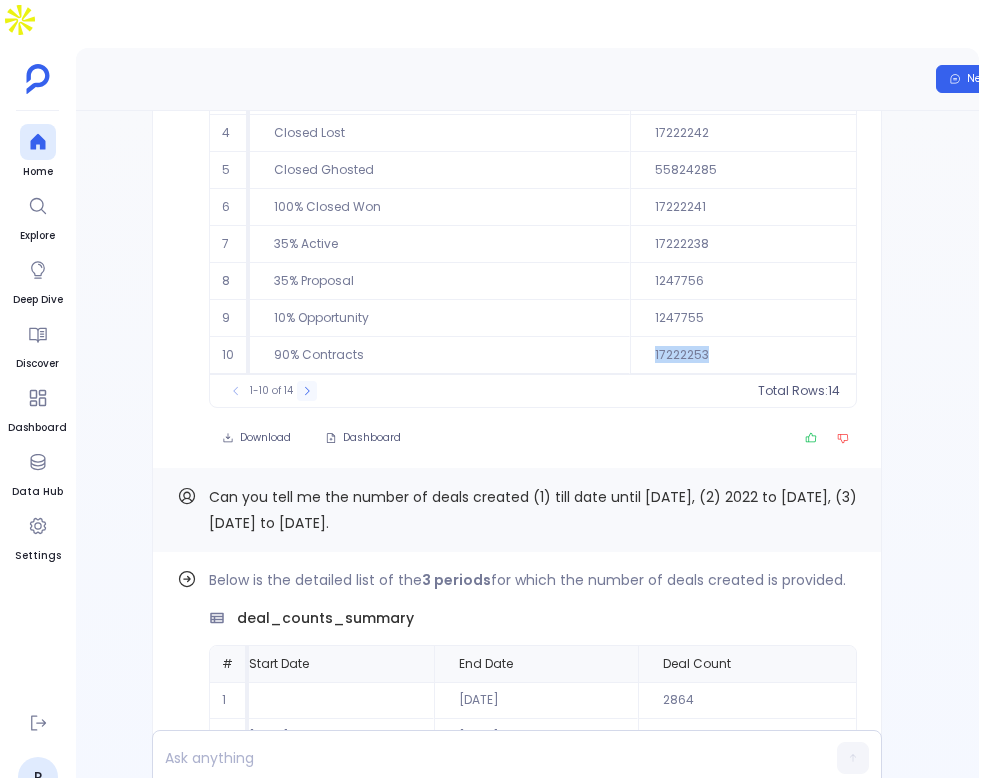 click 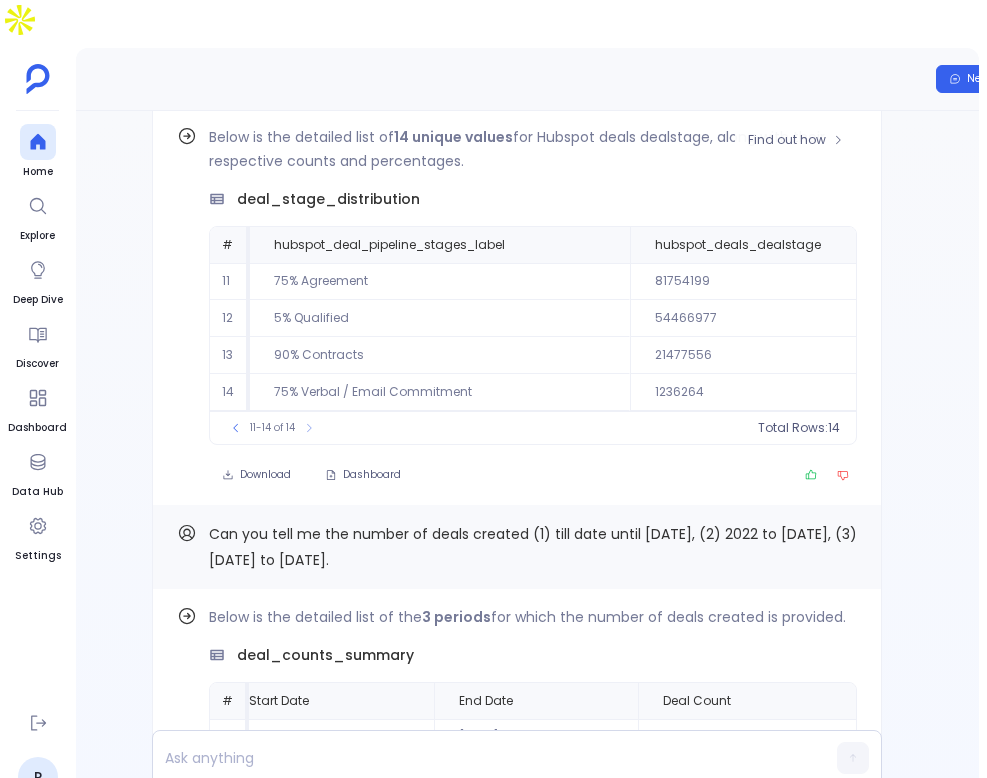 scroll, scrollTop: -683, scrollLeft: 0, axis: vertical 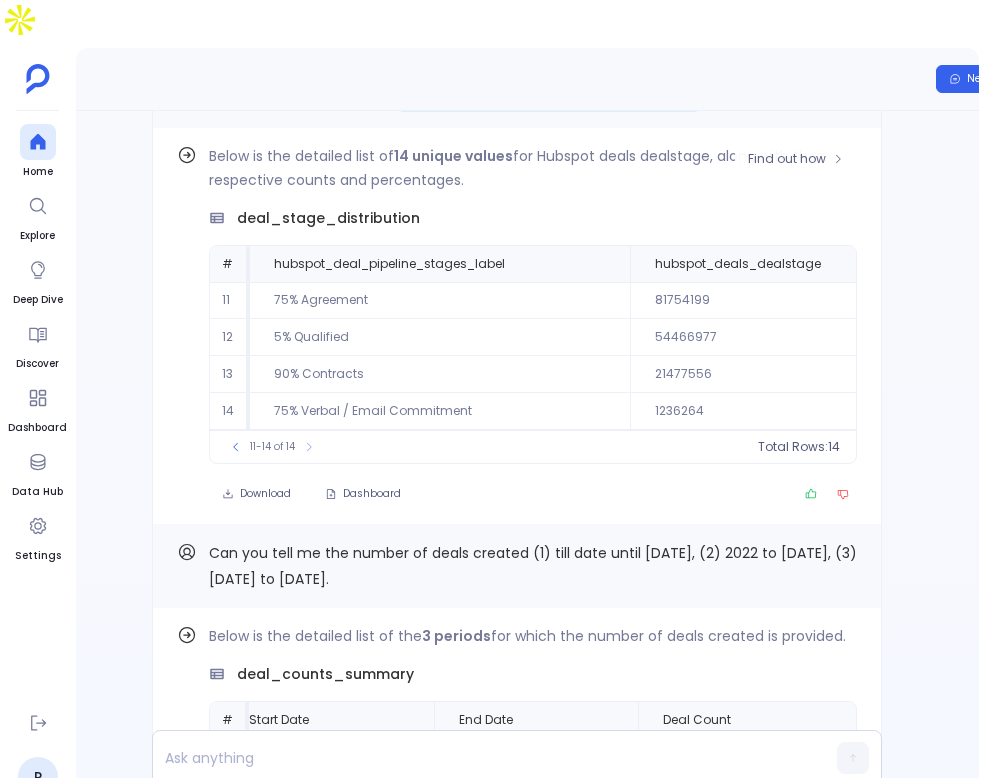 click on "81754199" at bounding box center [788, 300] 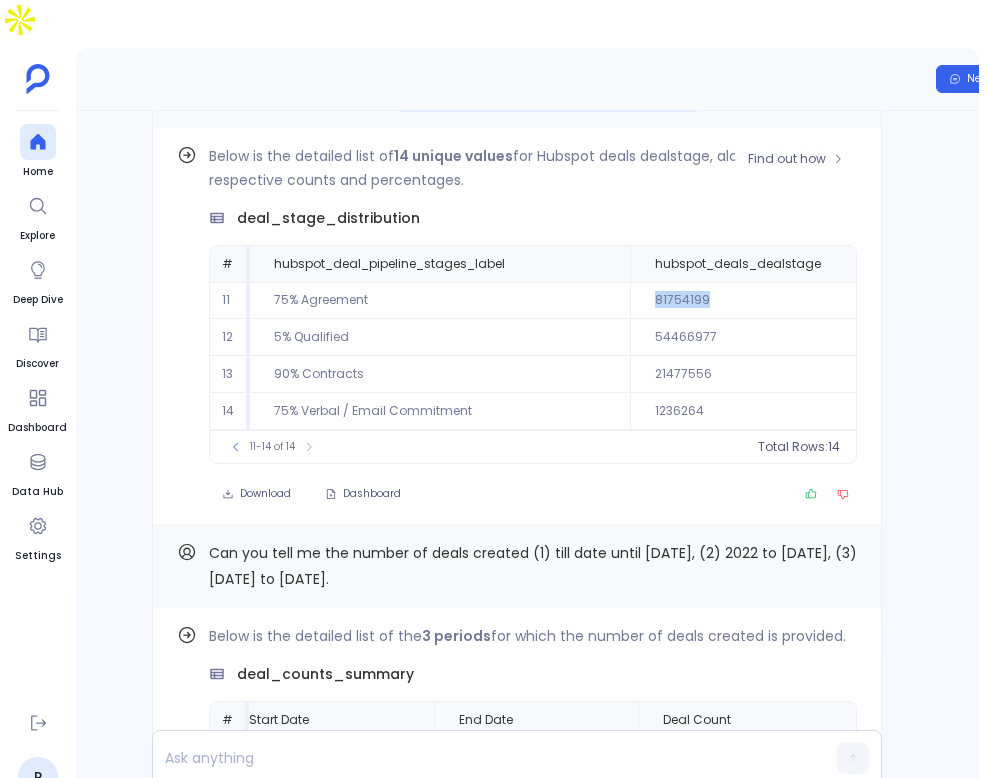 click on "81754199" at bounding box center (788, 300) 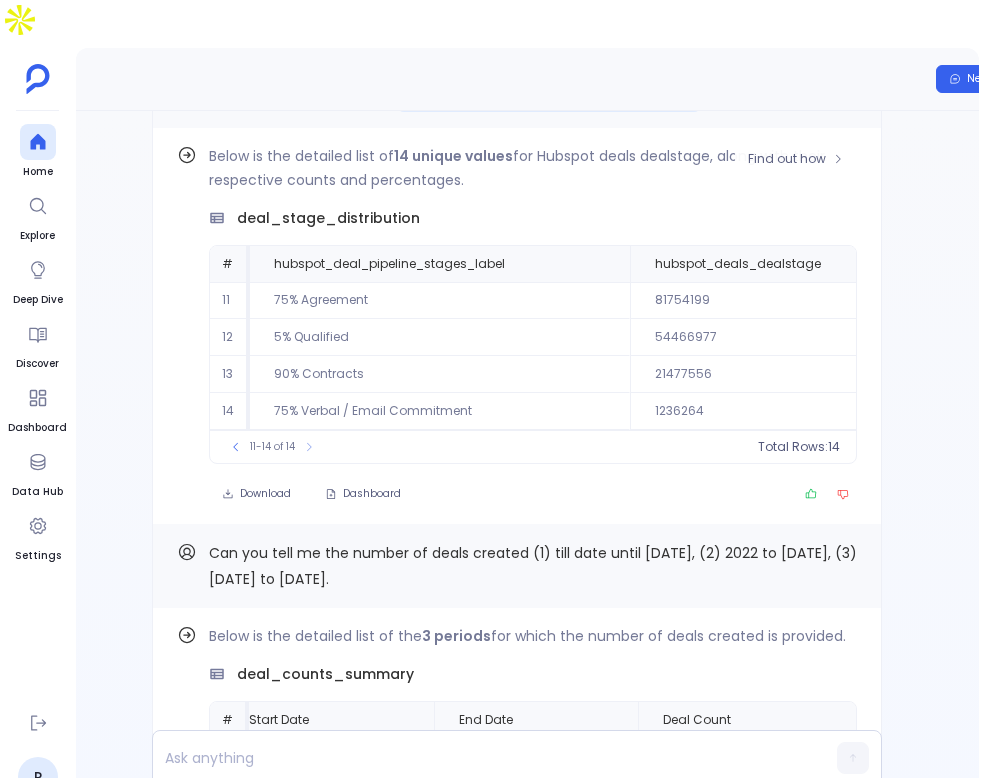click on "54466977" at bounding box center (788, 337) 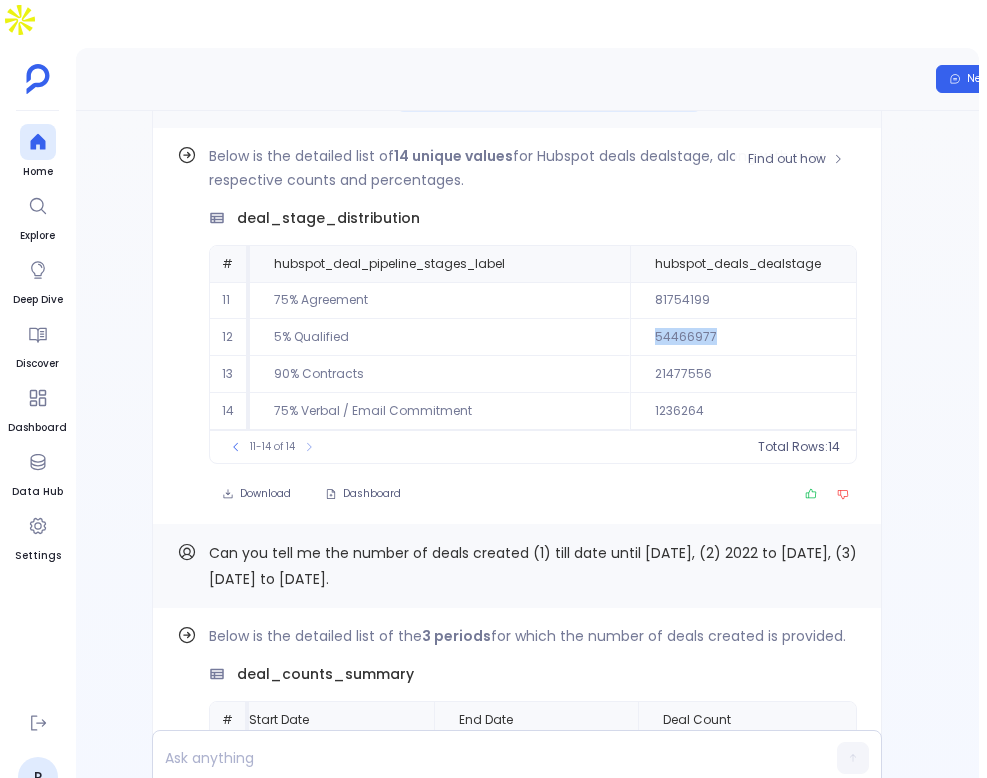 click on "54466977" at bounding box center [788, 337] 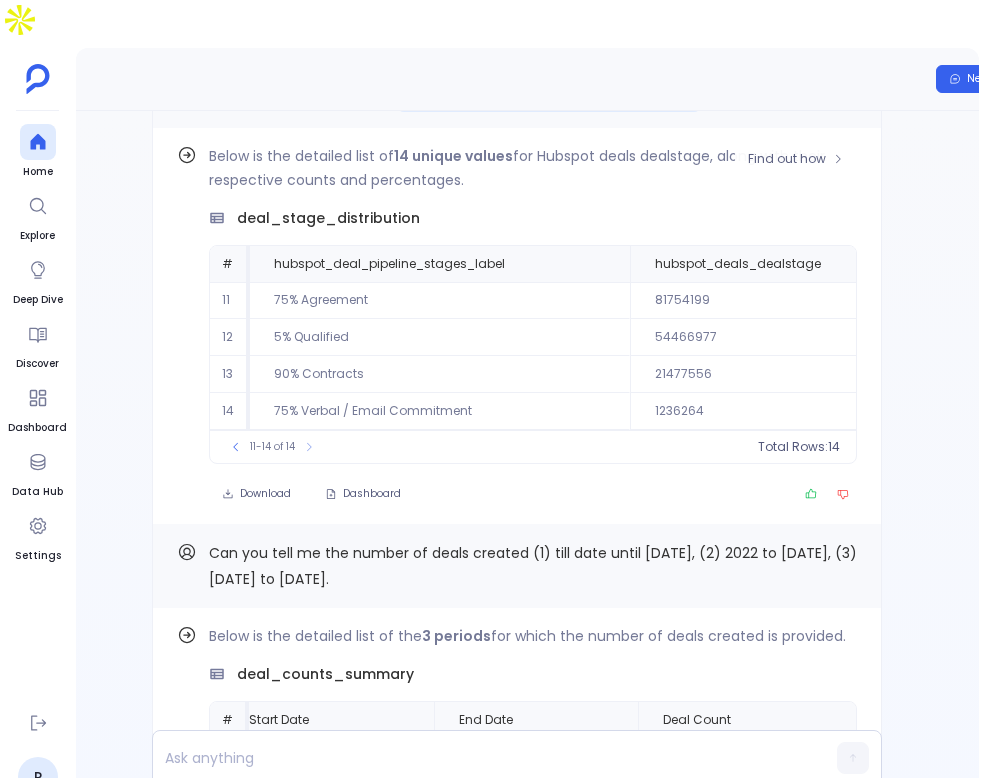 click on "21477556" at bounding box center [788, 374] 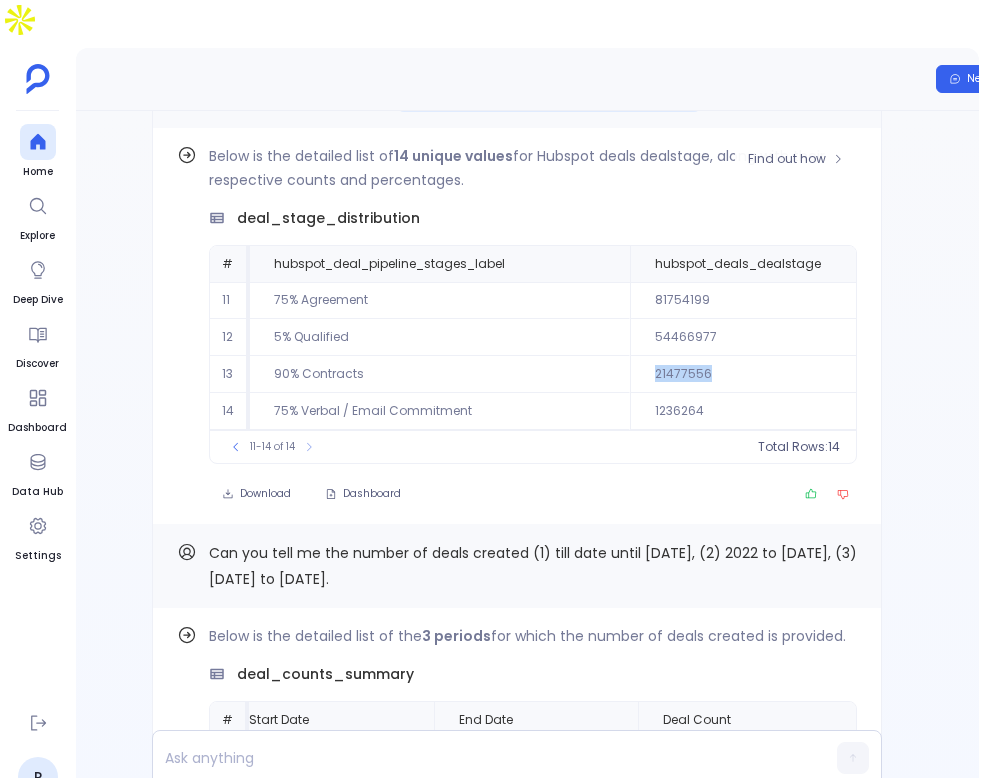 click on "21477556" at bounding box center (788, 374) 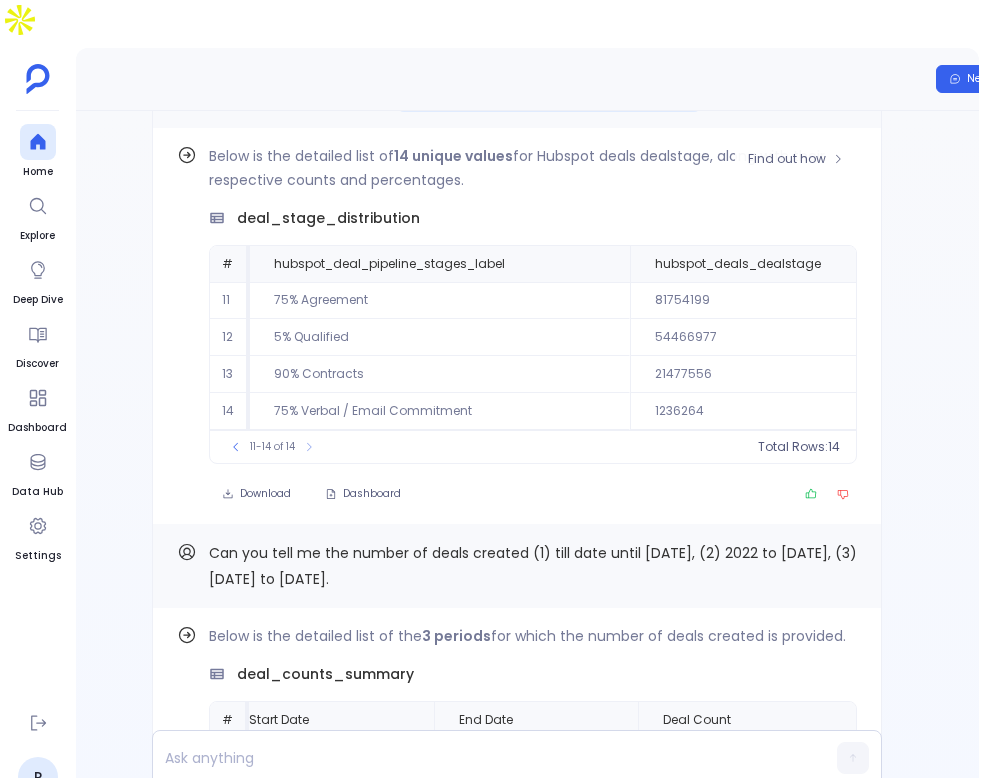 click on "1236264" at bounding box center [788, 411] 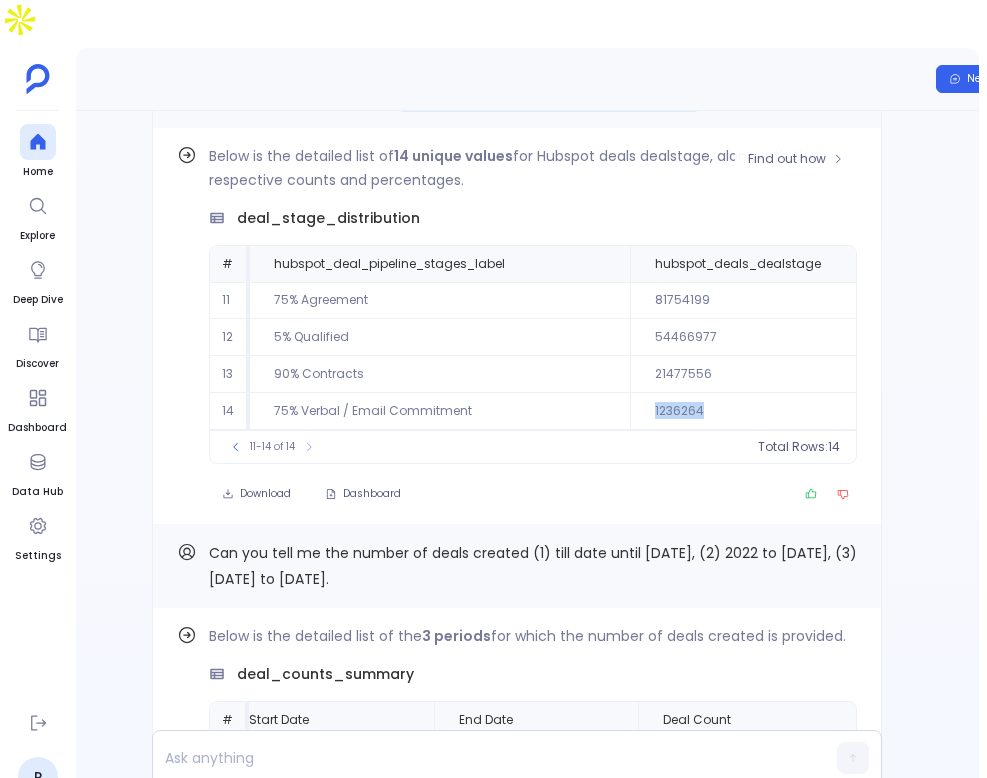 click on "1236264" at bounding box center (788, 411) 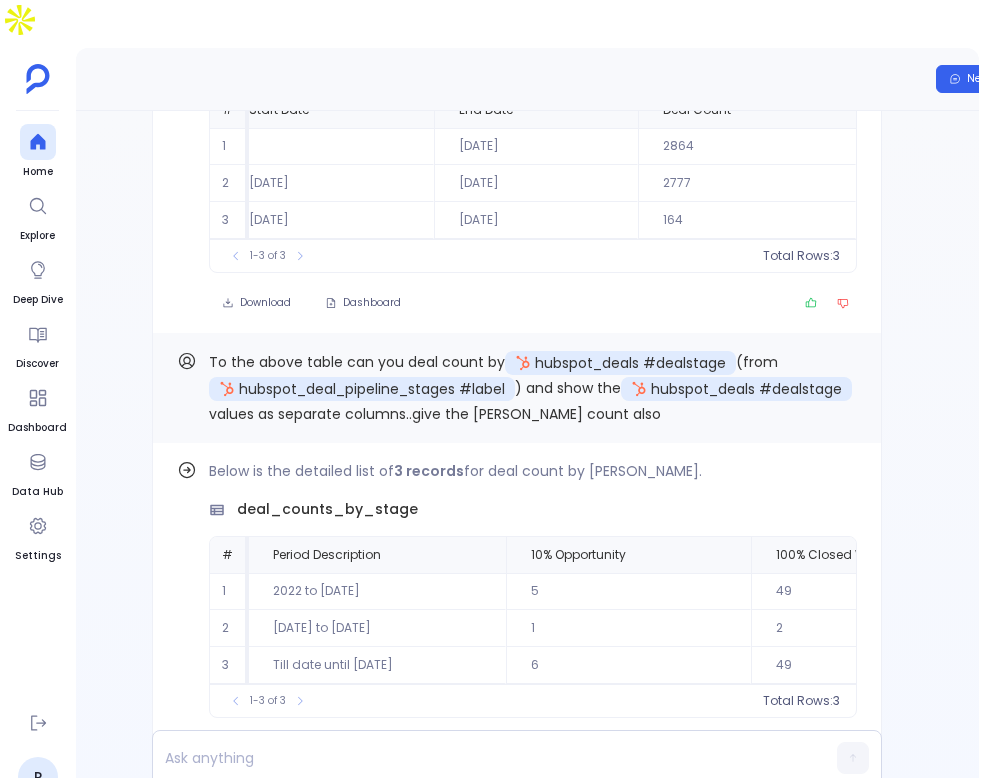 scroll, scrollTop: 0, scrollLeft: 0, axis: both 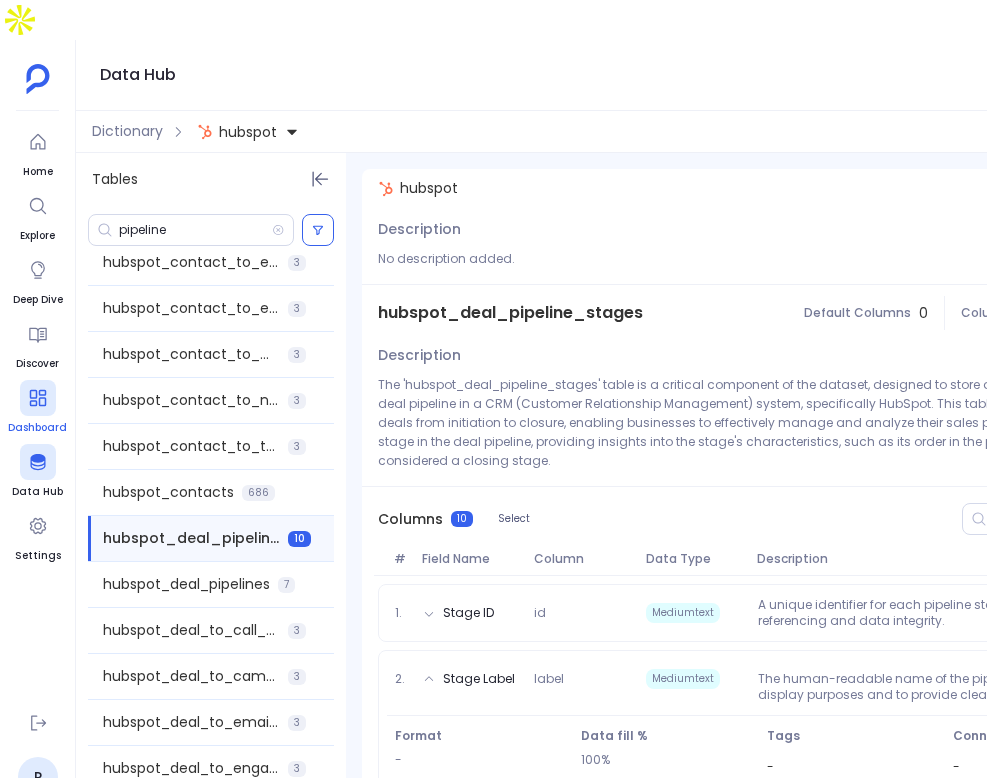 click 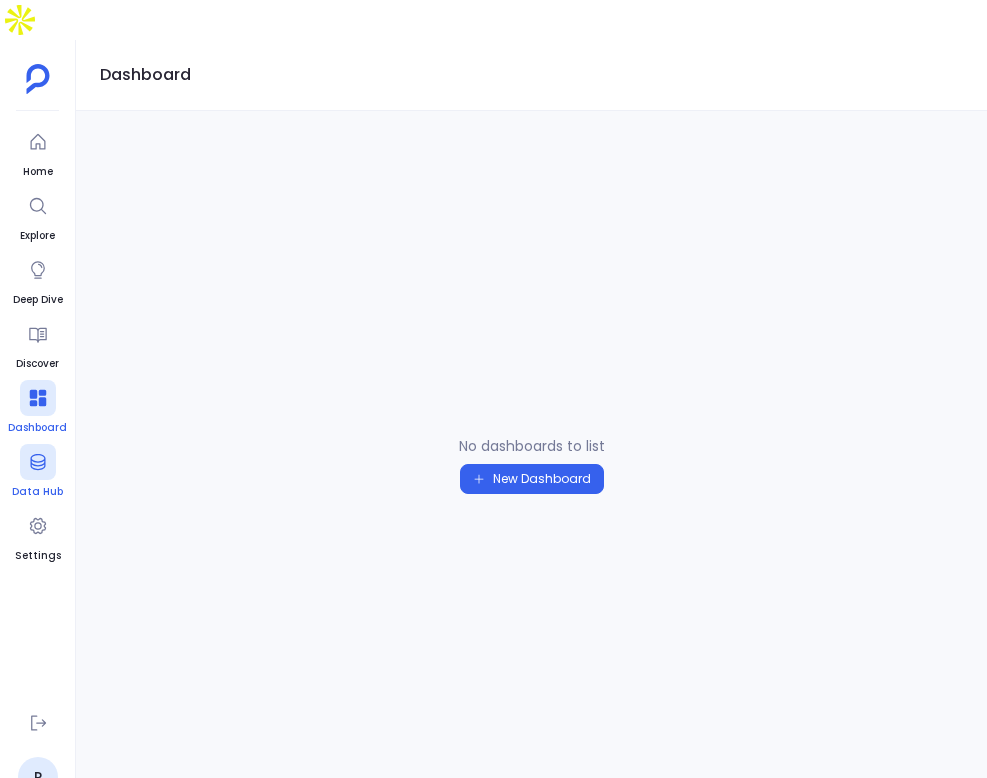click at bounding box center (38, 462) 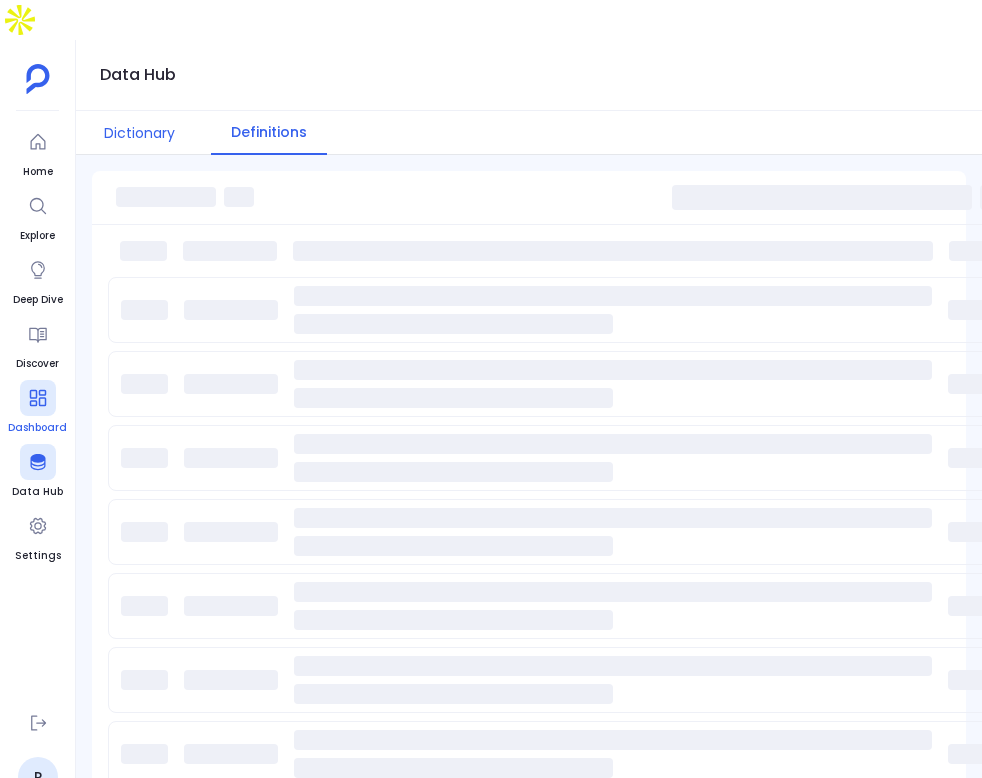 click on "Dictionary" at bounding box center (139, 133) 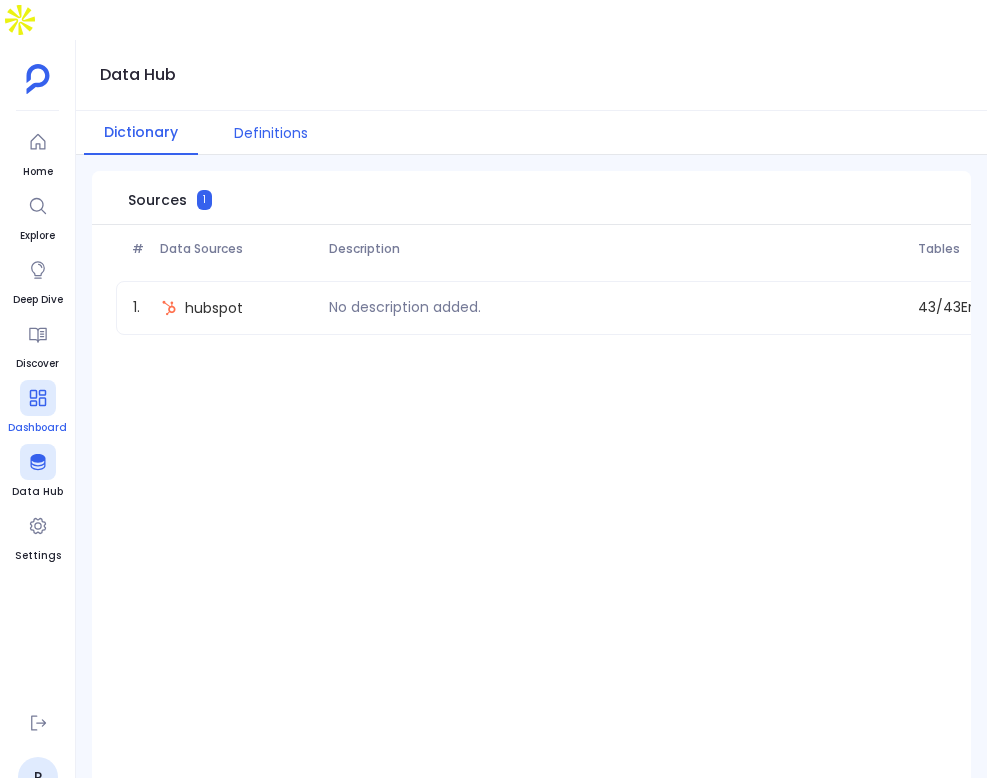 click on "Definitions" at bounding box center (271, 133) 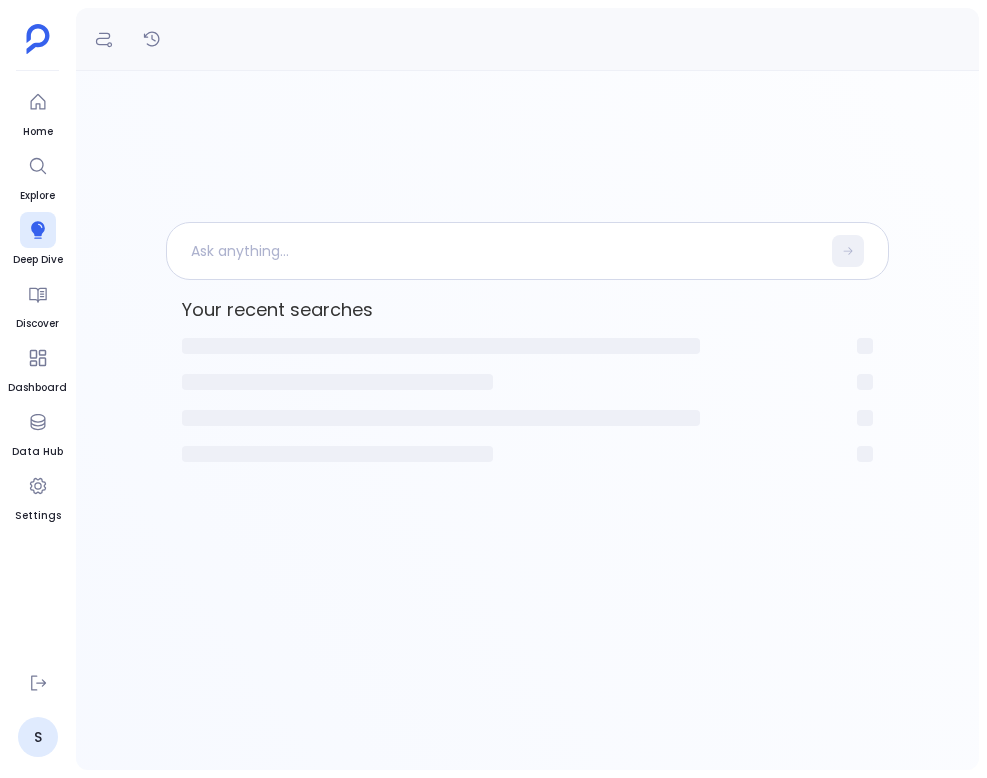 scroll, scrollTop: 0, scrollLeft: 0, axis: both 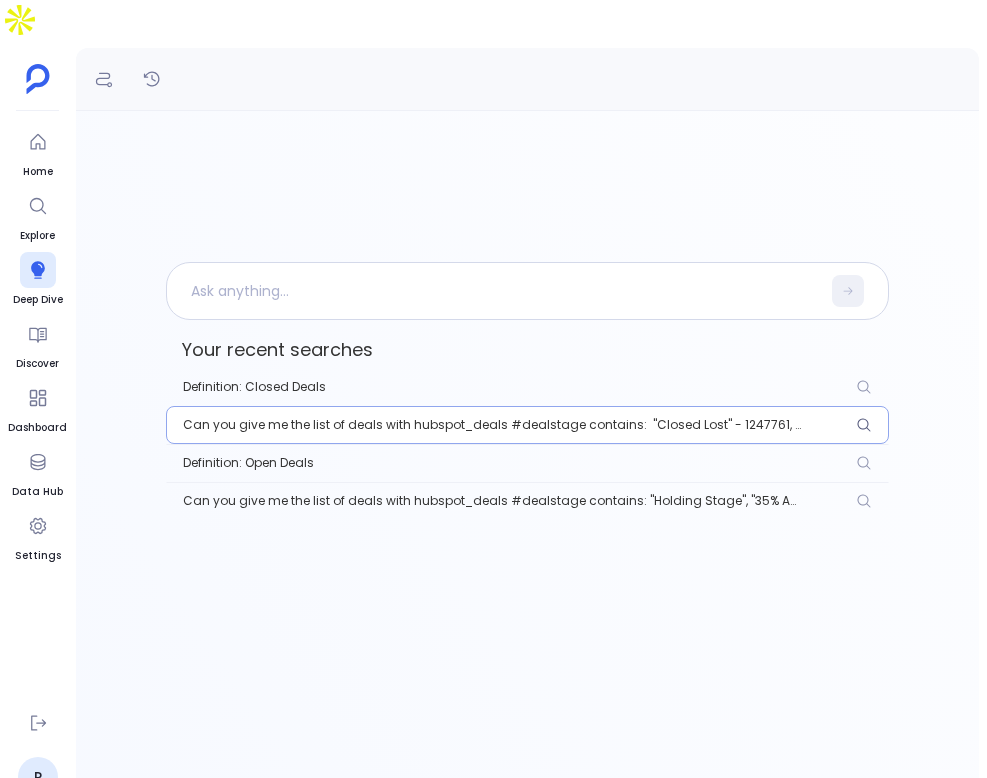 click on "Can you give me the list of deals with hubspot_deals #dealstage contains:  "Closed Lost" - 1247761, "Closed Lost"- 17222242, "Closed Ghosted" — 55824285" at bounding box center [527, 425] 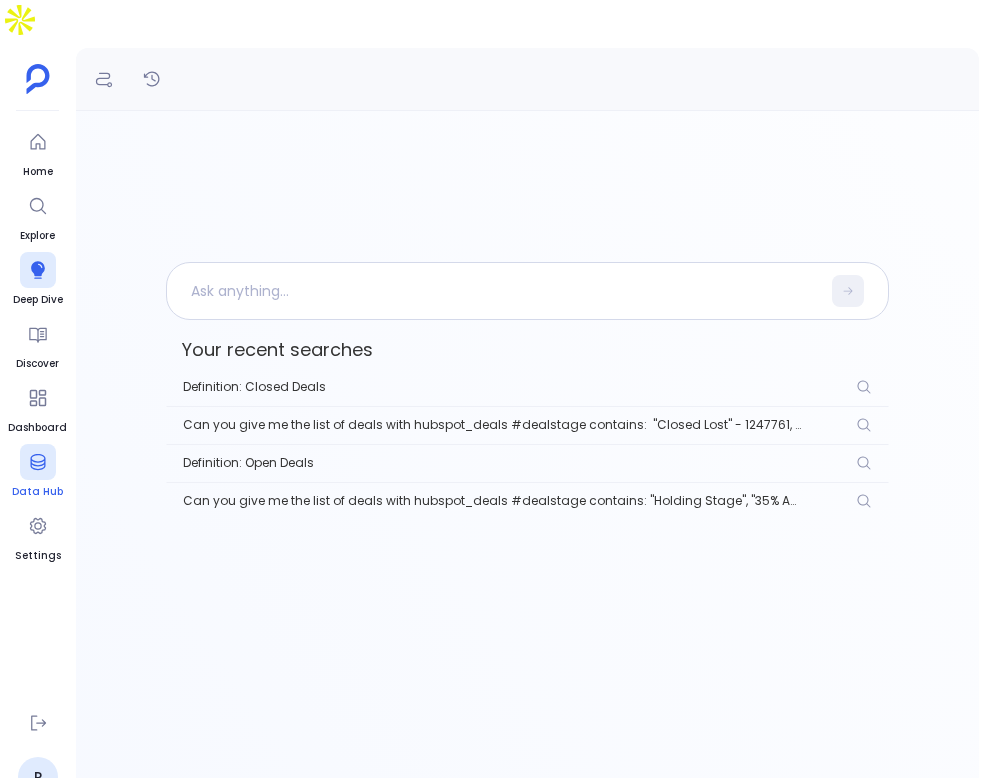 click 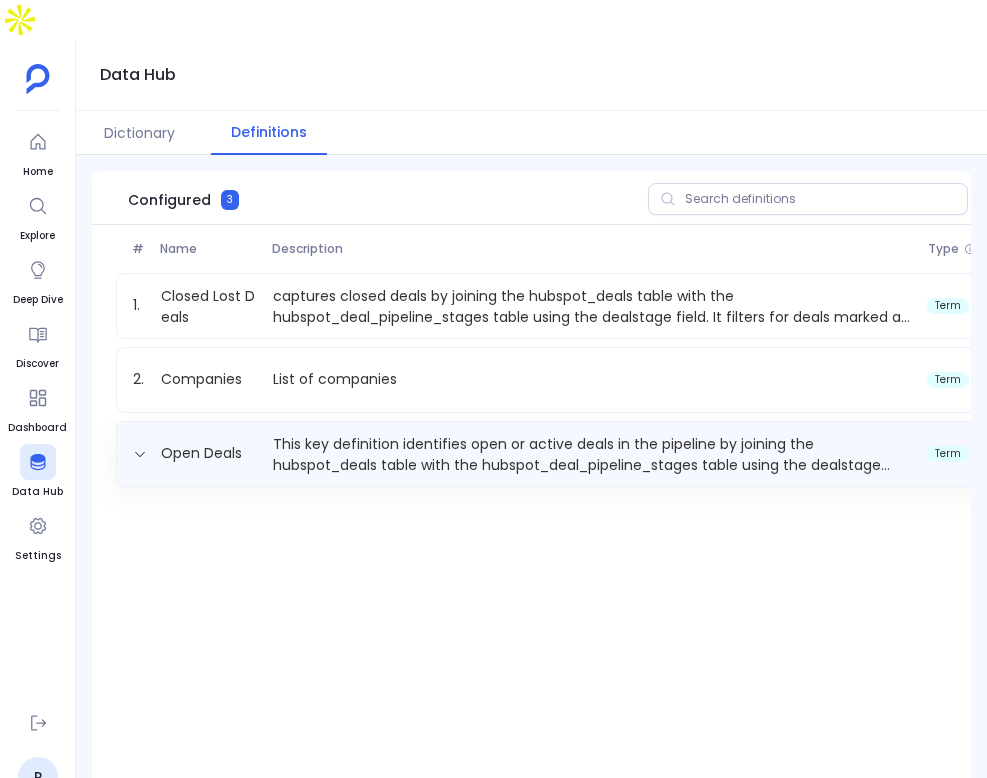 click on "This key definition identifies open or active deals in the pipeline by joining the hubspot_deals table with the hubspot_deal_pipeline_stages table using the dealstage field. It filters for deals currently in progress, including stages such as Holding Stage, 35% Active, Proposal, Opportunity, Contracts, Agreement, and Qualified. These stages reflect deals that are not yet closed and are still being worked on by the sales team." at bounding box center (592, 454) 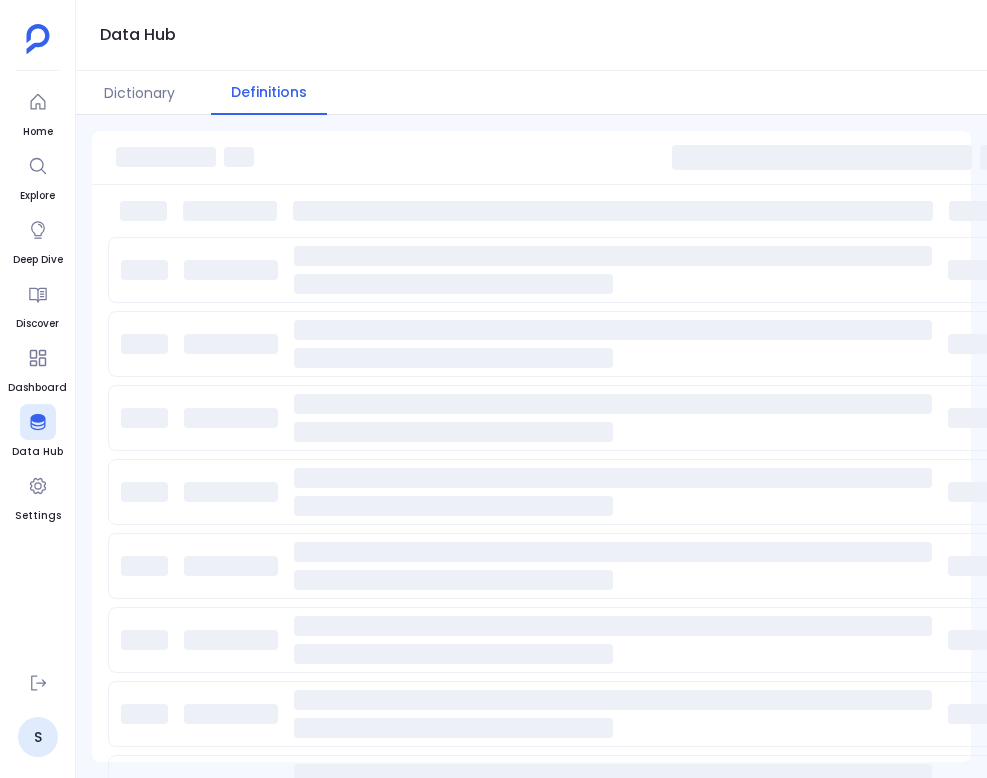 scroll, scrollTop: 0, scrollLeft: 0, axis: both 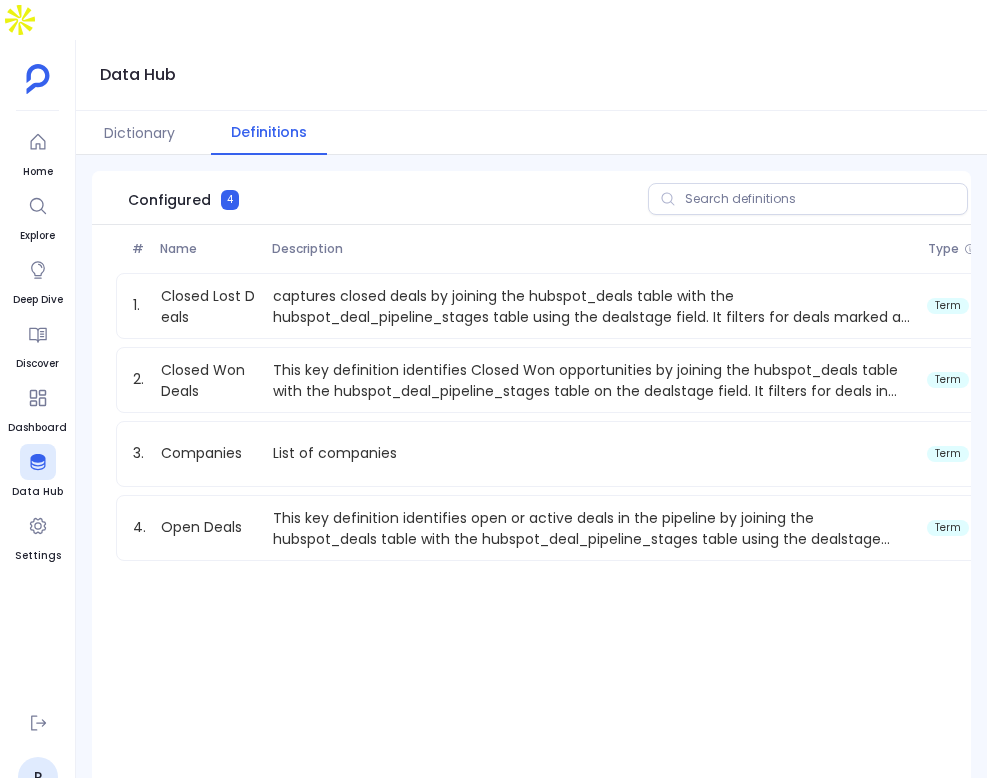 click on "# Name Description Type Status 1. Closed Lost Deals captures closed deals by joining the hubspot_deals table with the hubspot_deal_pipeline_stages table using the dealstage field. It filters for deals marked as or Closed Lost (including sub-stages like 100% Closed Won and Closed Ghosted). term 2. Closed Won Deals This key definition identifies Closed Won opportunities by joining the hubspot_deals table with the hubspot_deal_pipeline_stages table on the dealstage field. It filters for deals in stages such as Closed Won and 100% Closed Won, which indicate that the deal has been successfully completed and converted into a customer.. term 3. Companies List of companies term 4. Open Deals term" at bounding box center [592, 512] 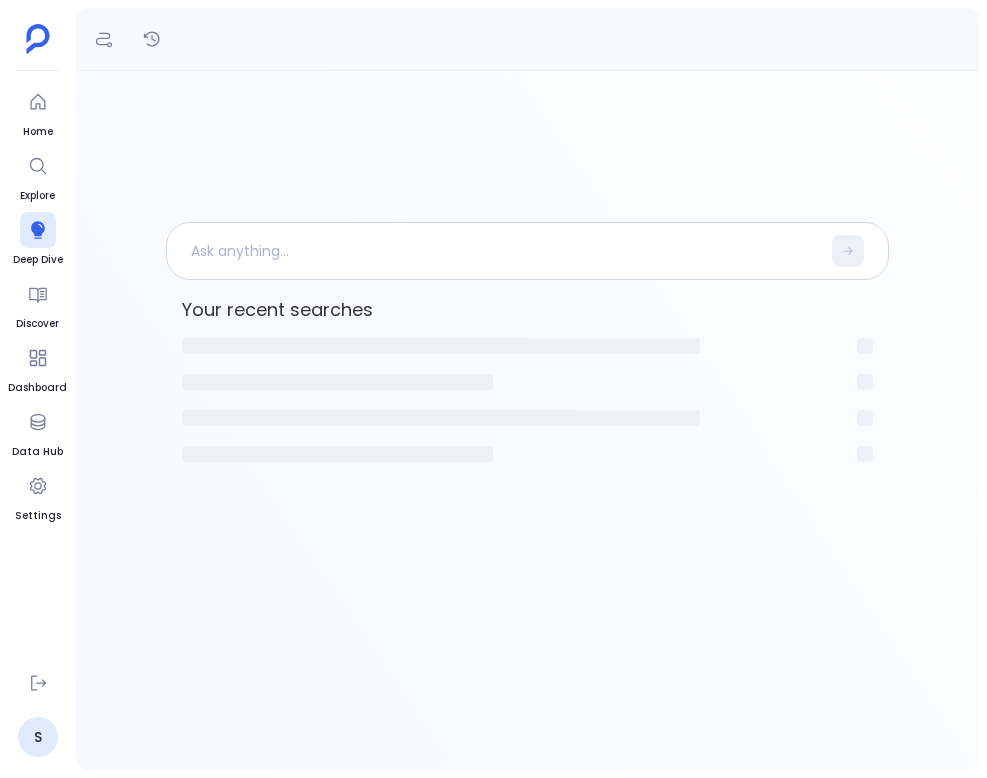 scroll, scrollTop: 0, scrollLeft: 0, axis: both 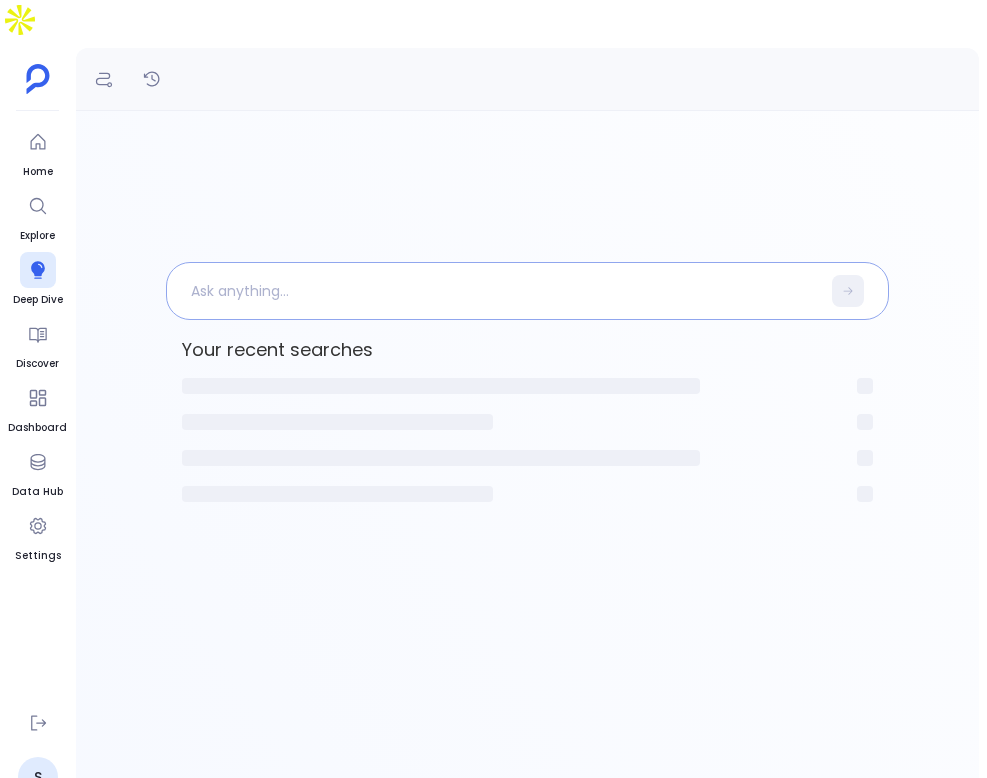 click at bounding box center [493, 291] 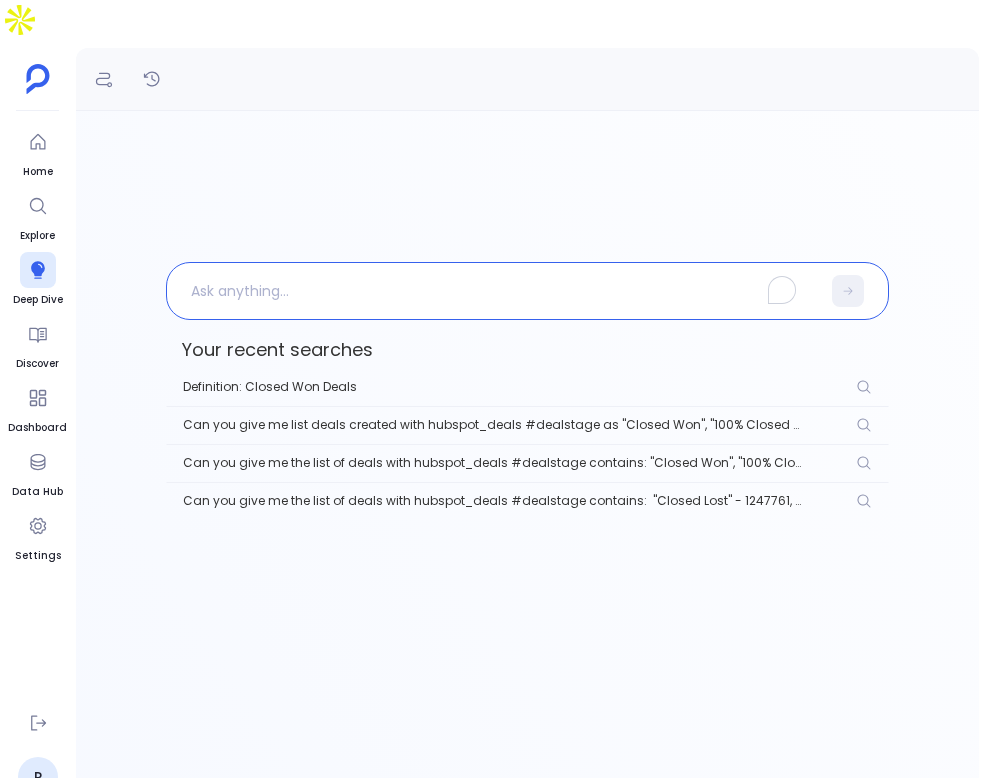 type 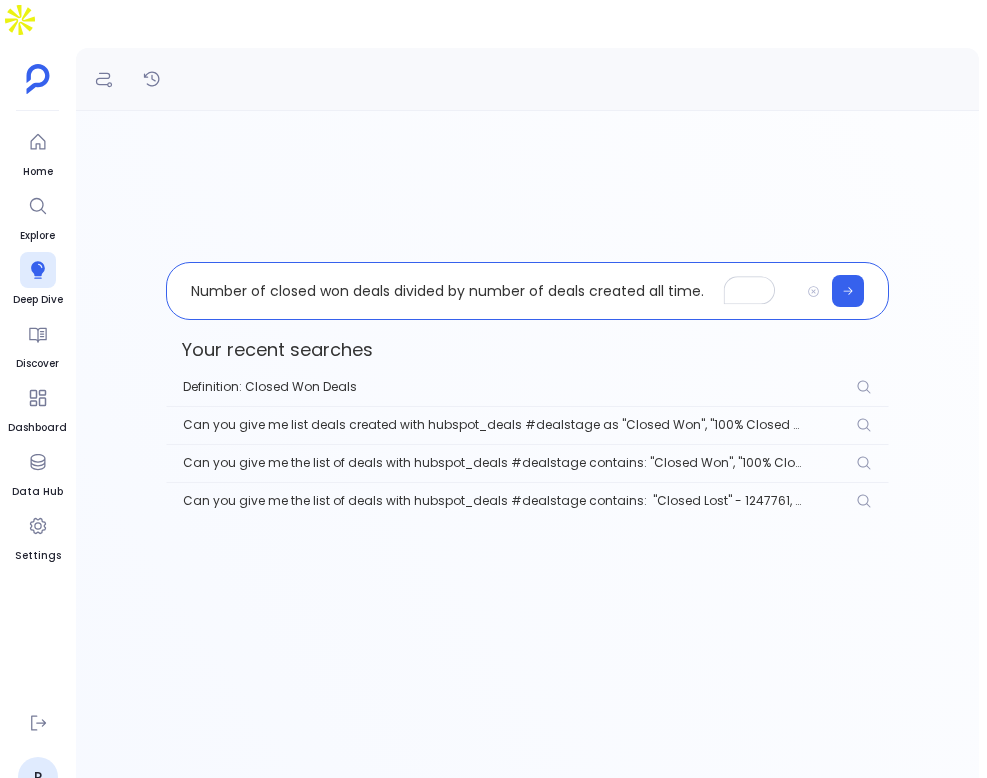 click on "Number of closed won deals divided by number of deals created all time." at bounding box center [482, 291] 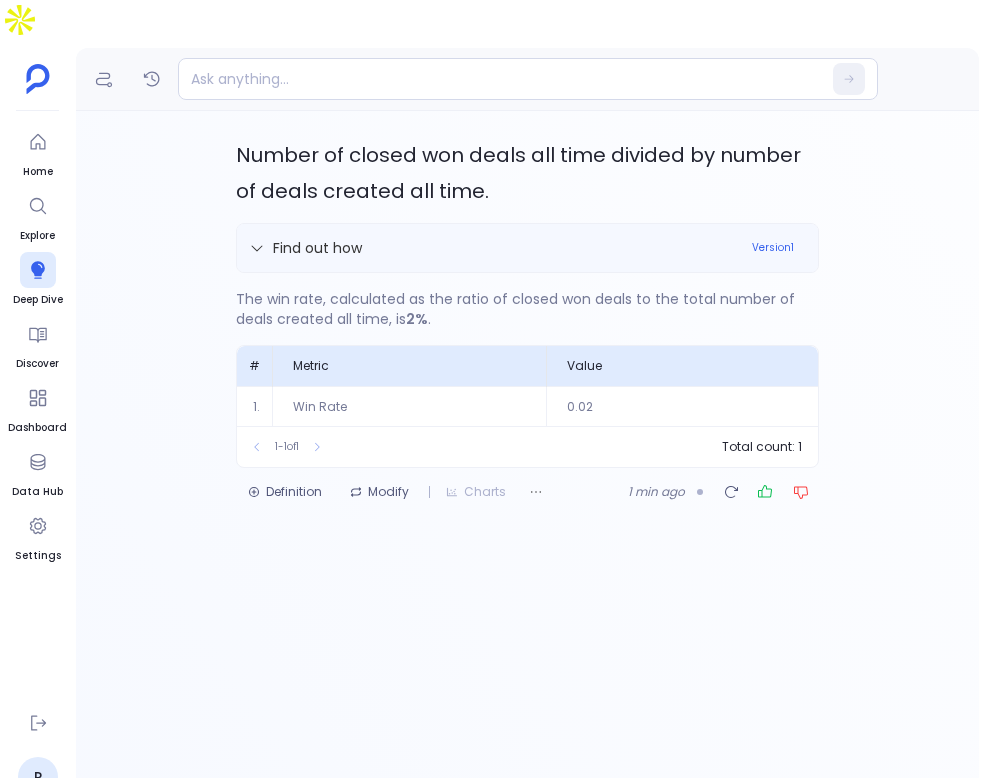 click on "Find out how Version  1" at bounding box center [527, 248] 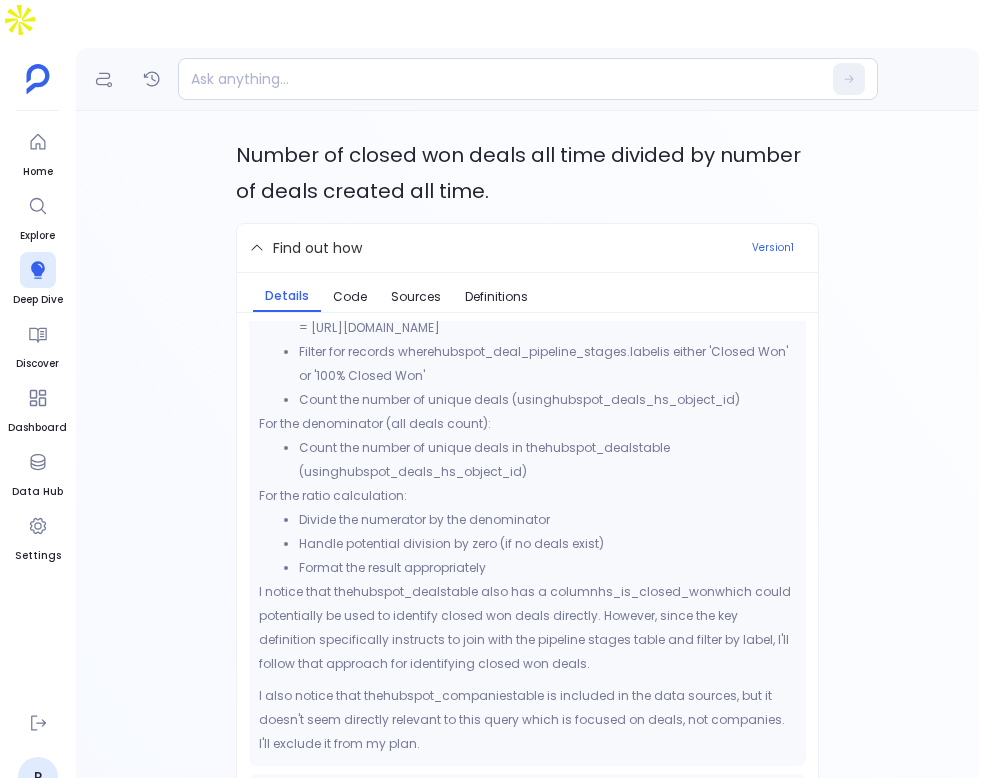 scroll, scrollTop: 1153, scrollLeft: 0, axis: vertical 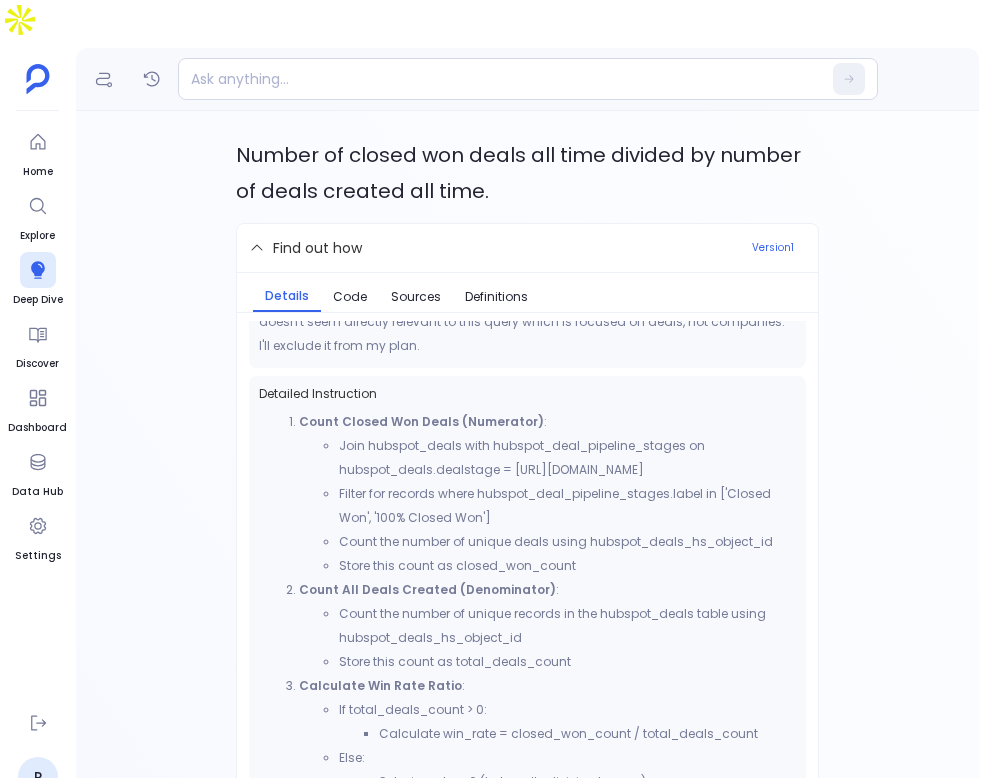 click on "Details Code Sources Definitions" at bounding box center [527, 293] 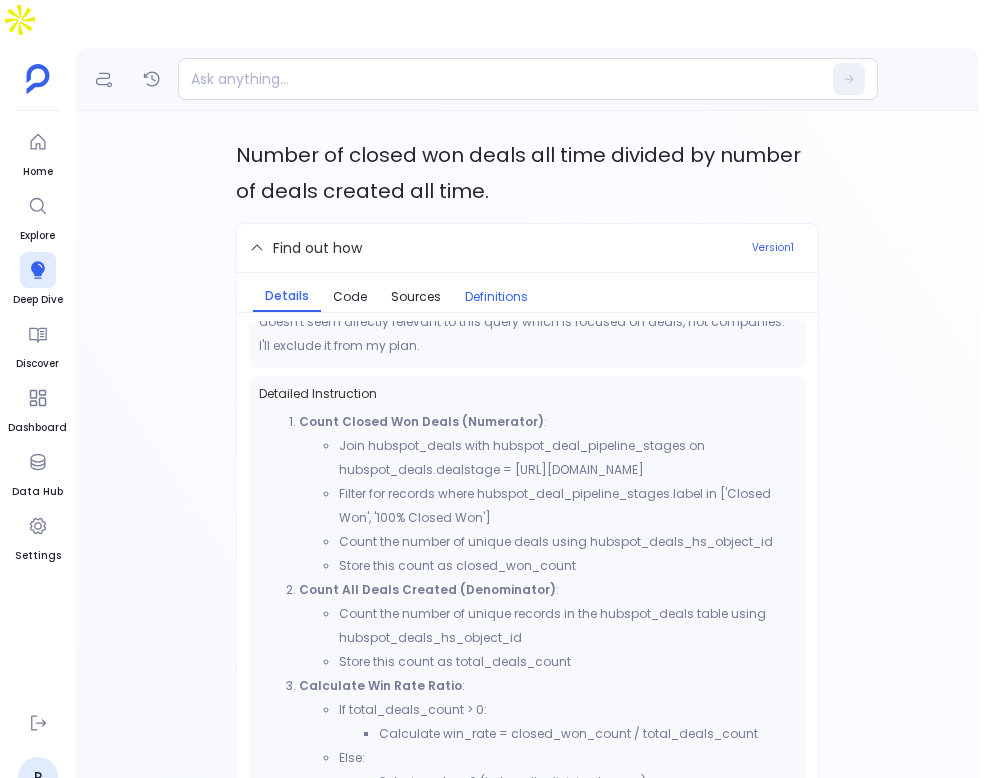 click on "Definitions" at bounding box center [496, 297] 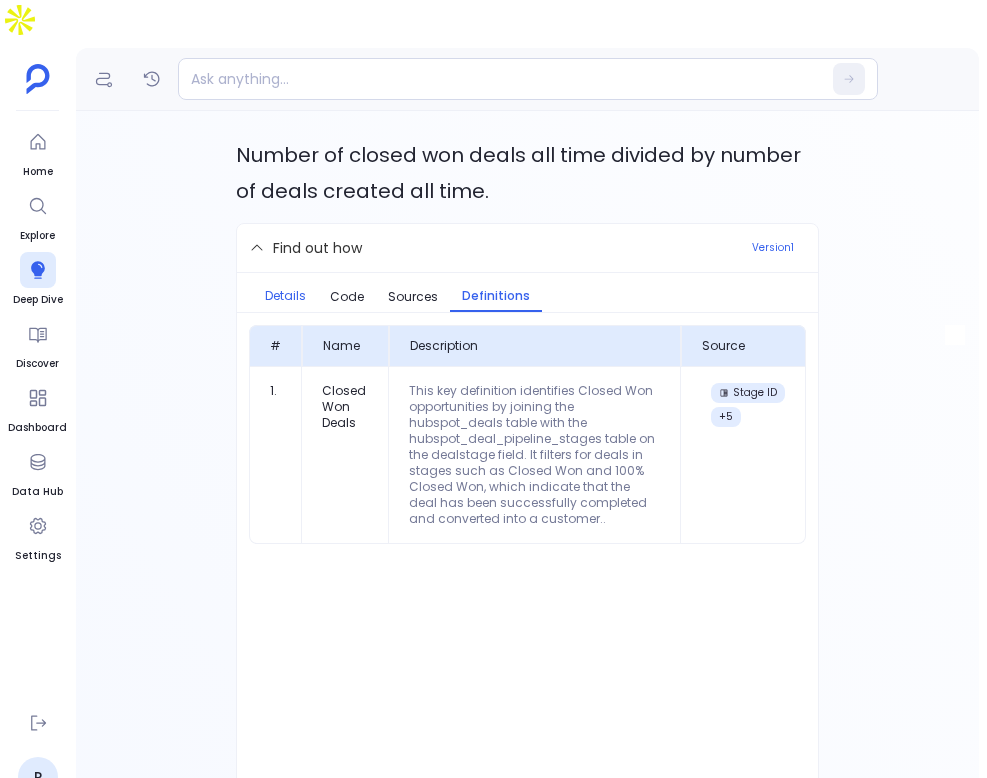 click on "Details" at bounding box center [285, 296] 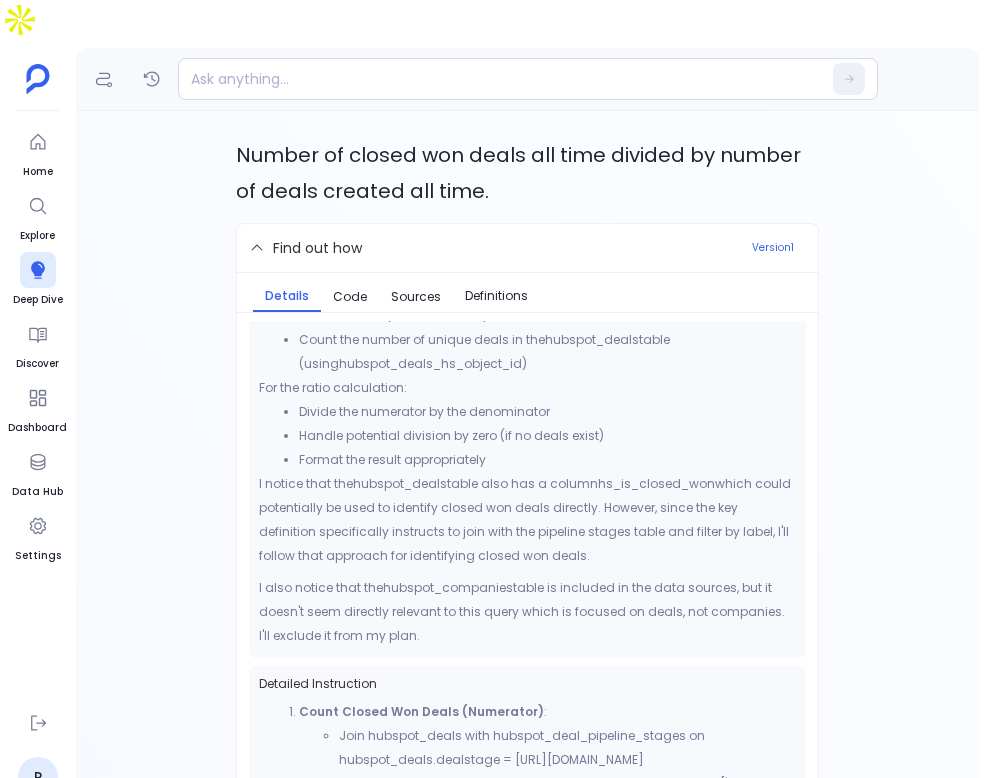 scroll, scrollTop: 2028, scrollLeft: 0, axis: vertical 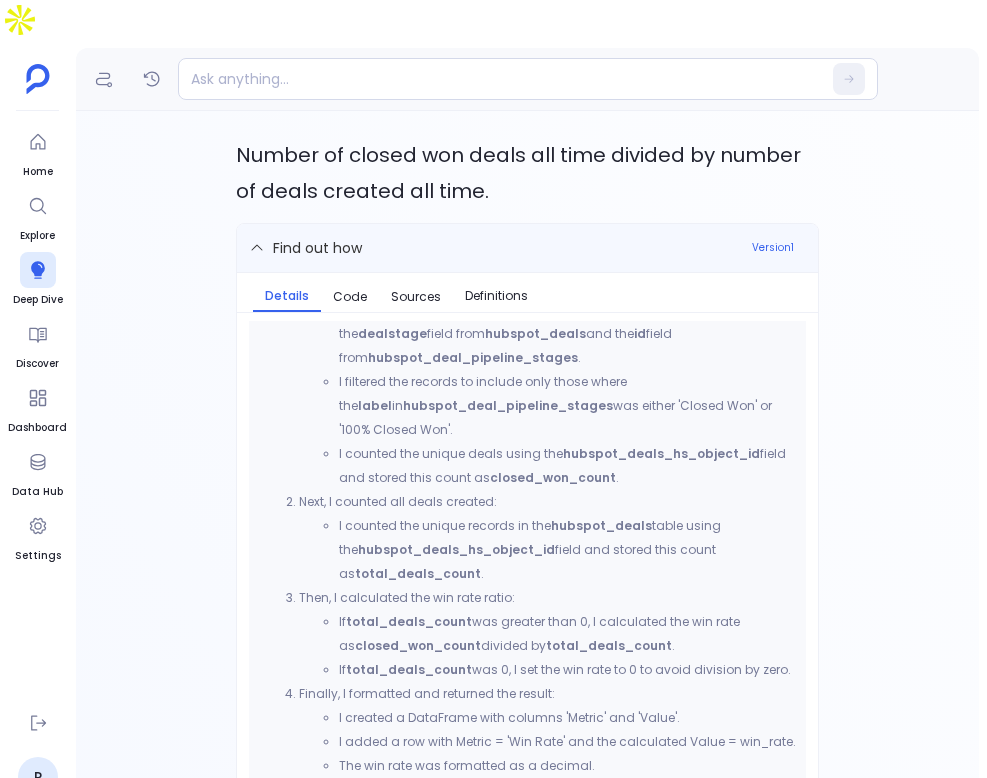 click on "Find out how Version  1" at bounding box center [527, 248] 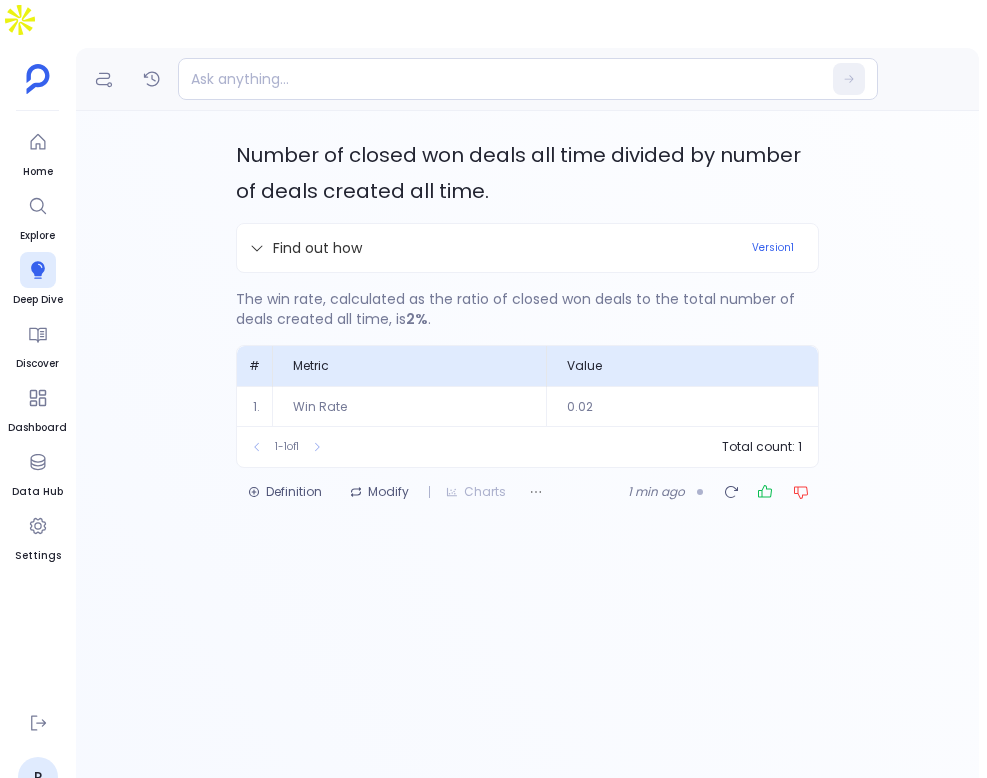 click on "Modify" at bounding box center [379, 492] 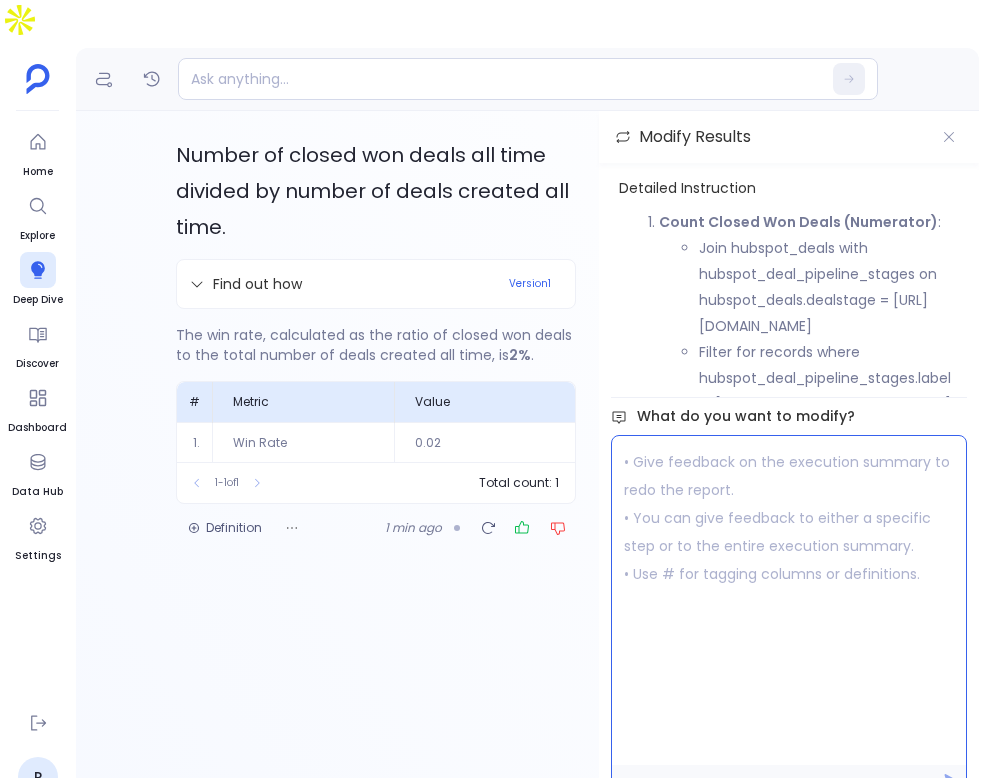 click at bounding box center [789, 600] 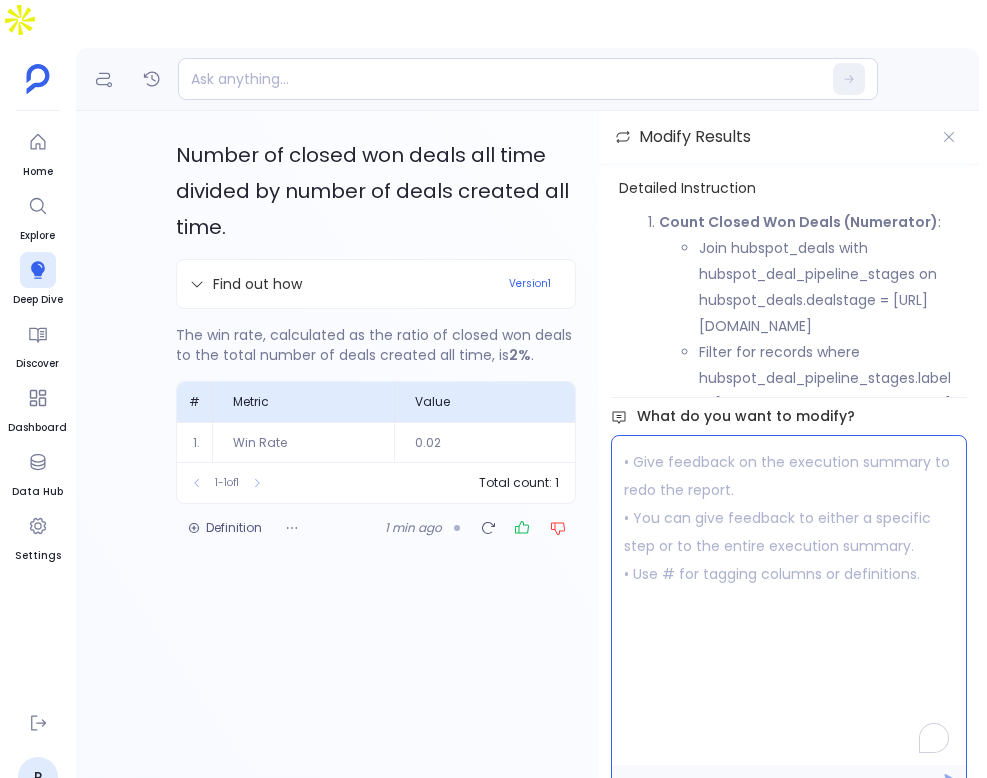 type 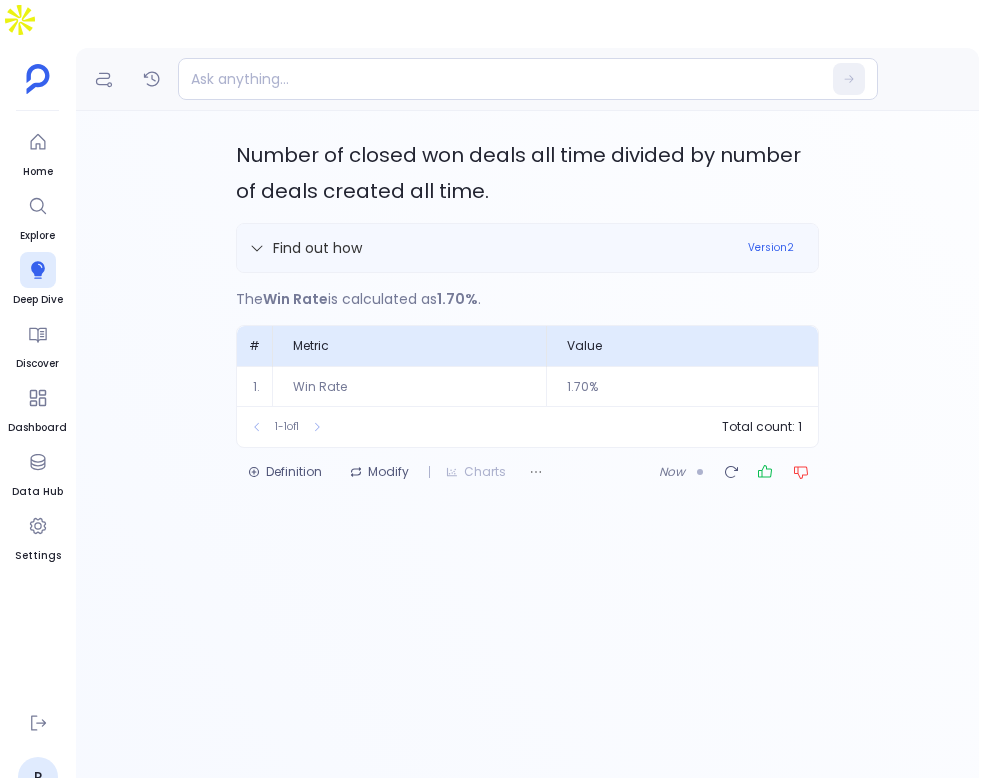 click on "Find out how" at bounding box center [492, 248] 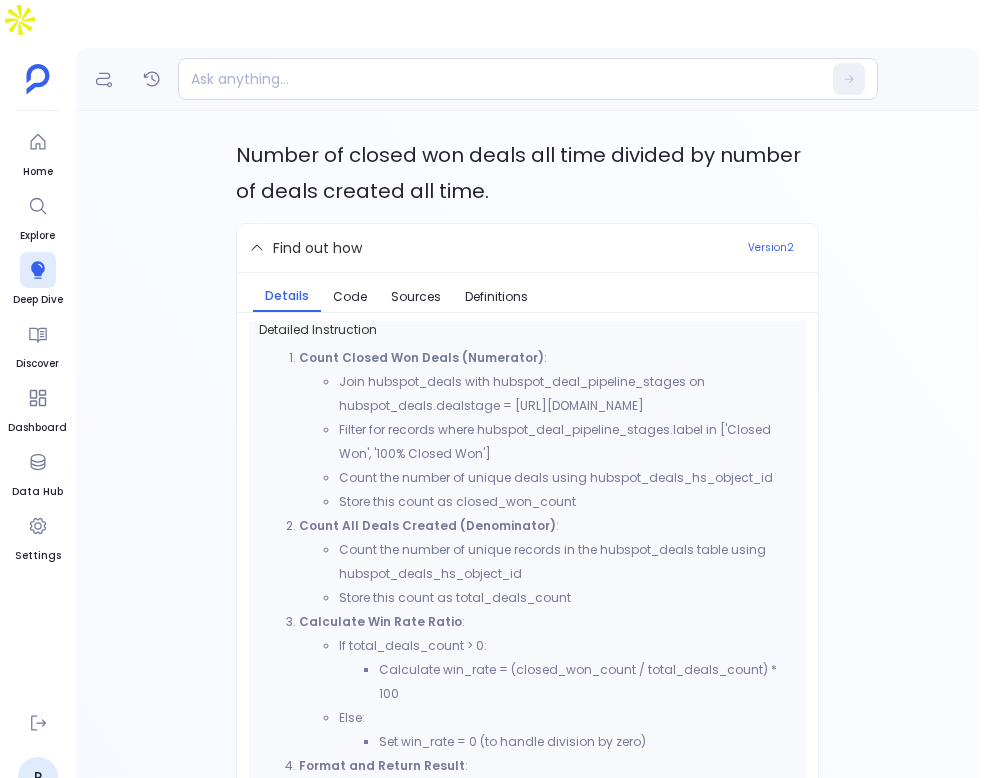 scroll, scrollTop: 14, scrollLeft: 0, axis: vertical 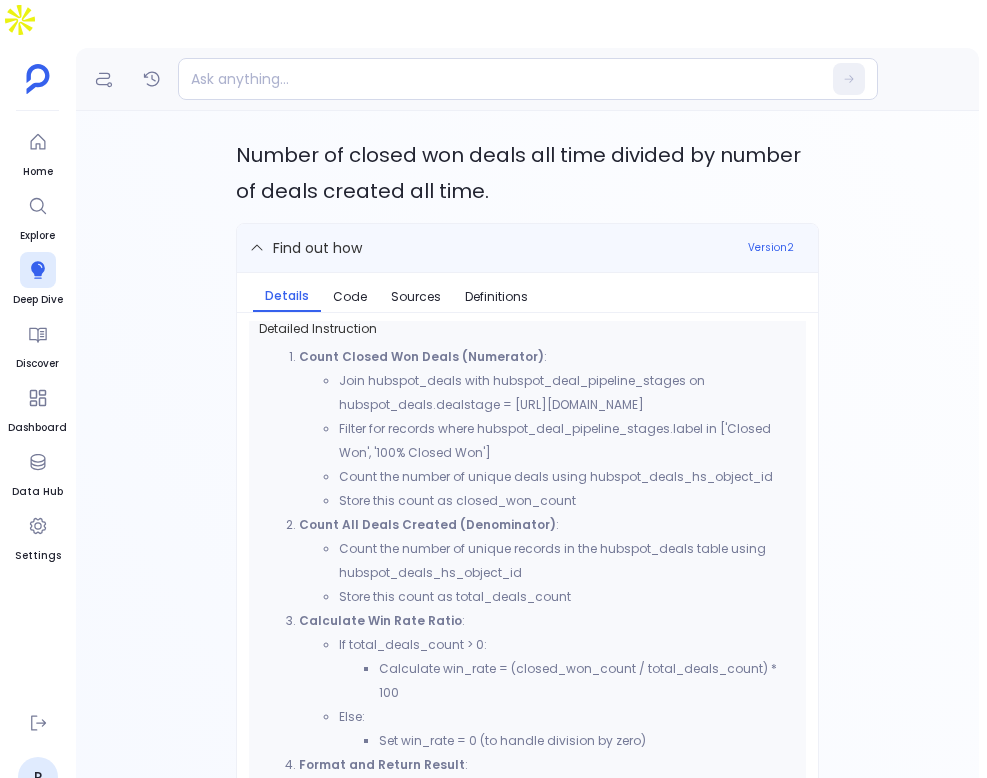 click on "Find out how" at bounding box center [492, 248] 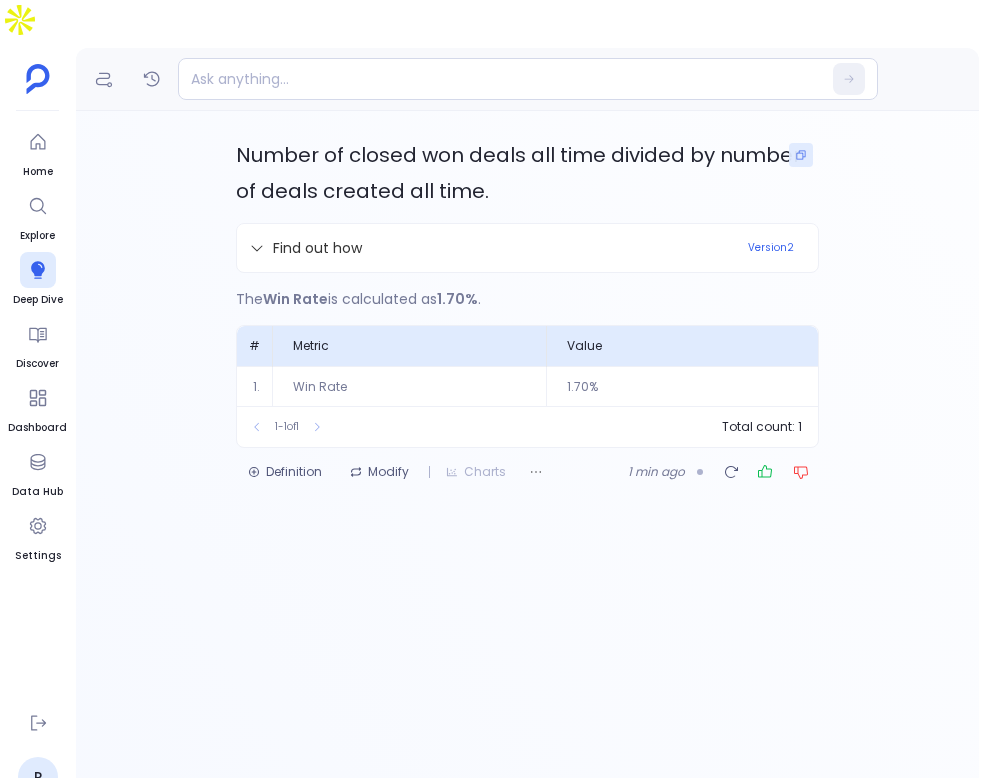 click at bounding box center (801, 155) 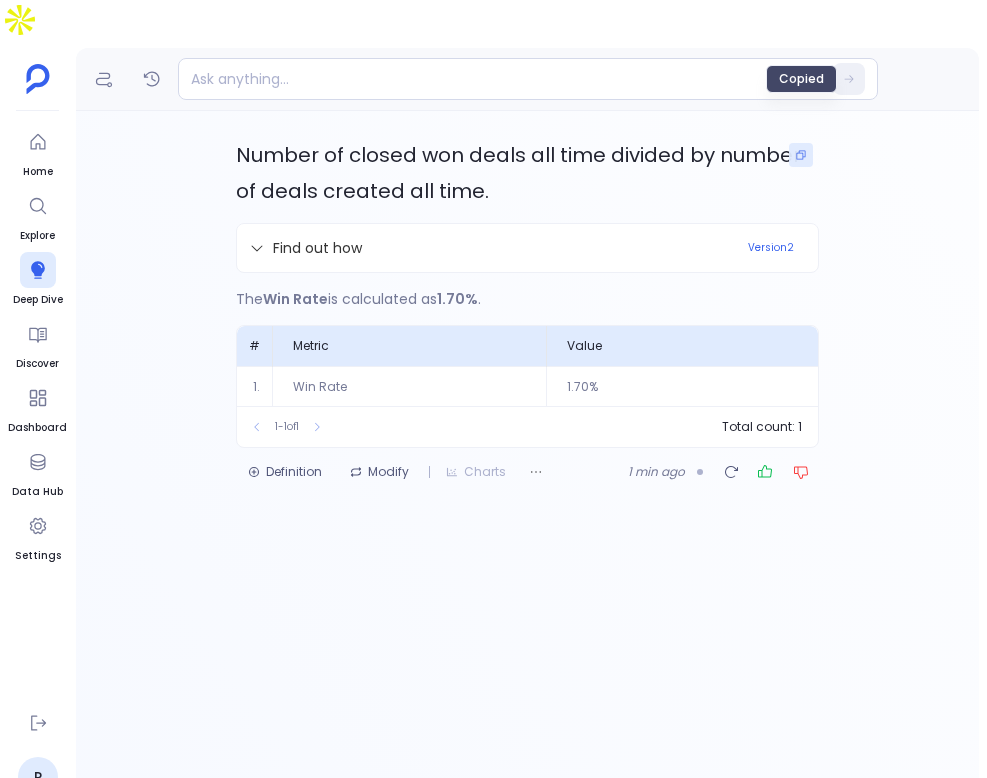 click 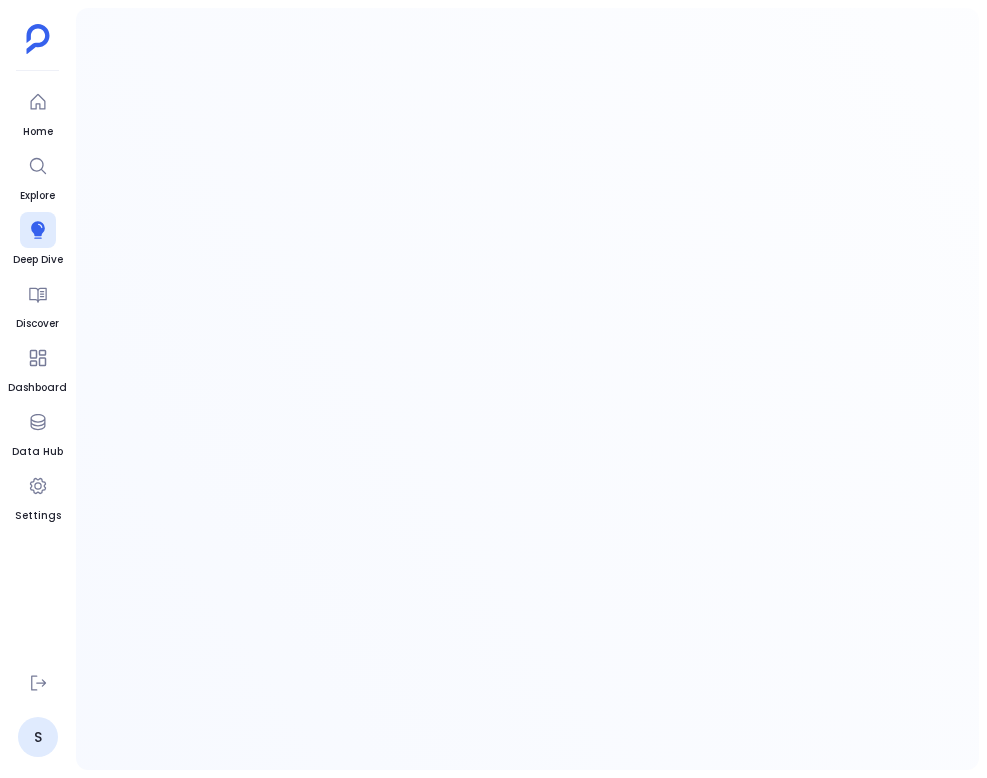 scroll, scrollTop: 0, scrollLeft: 0, axis: both 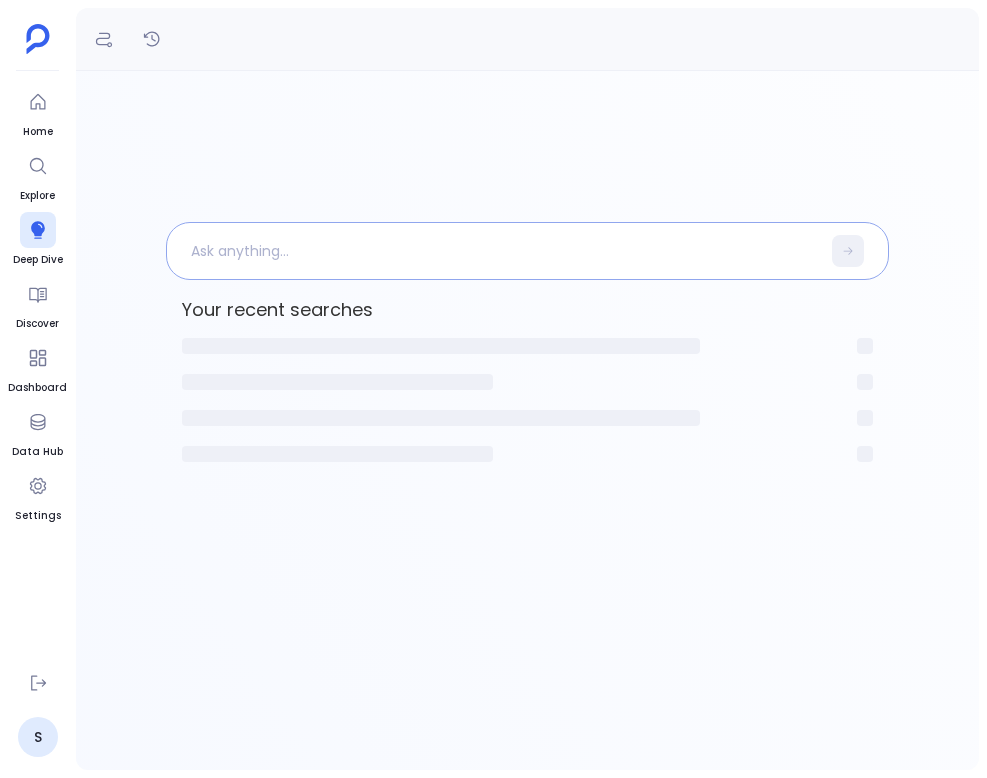 click at bounding box center [493, 251] 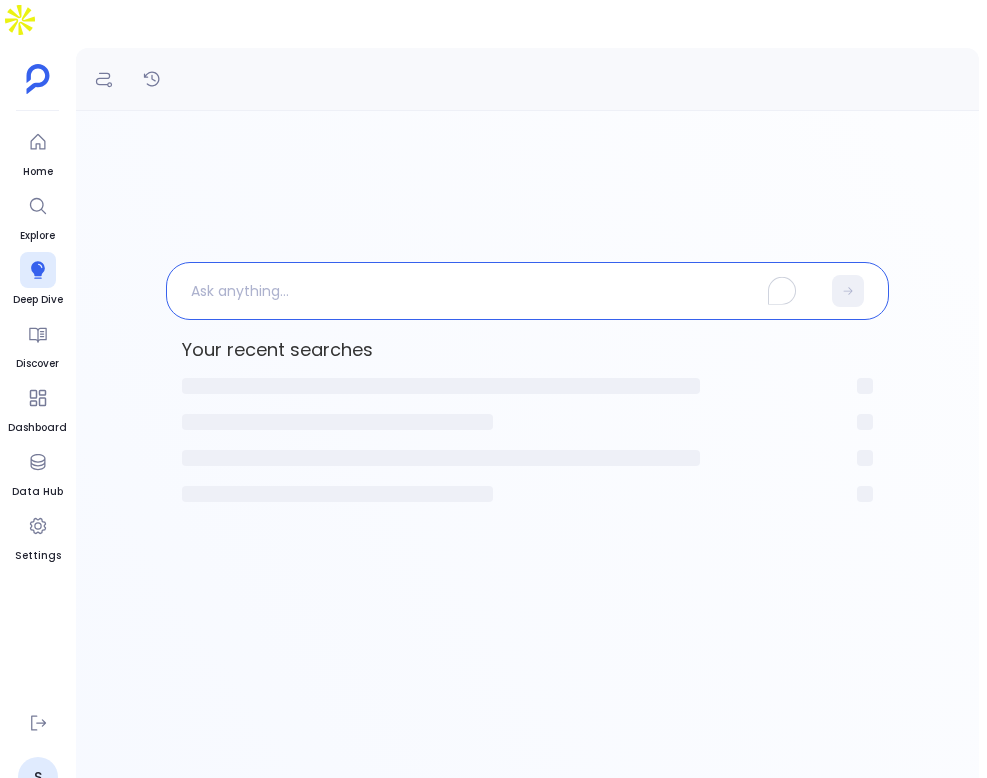 paste 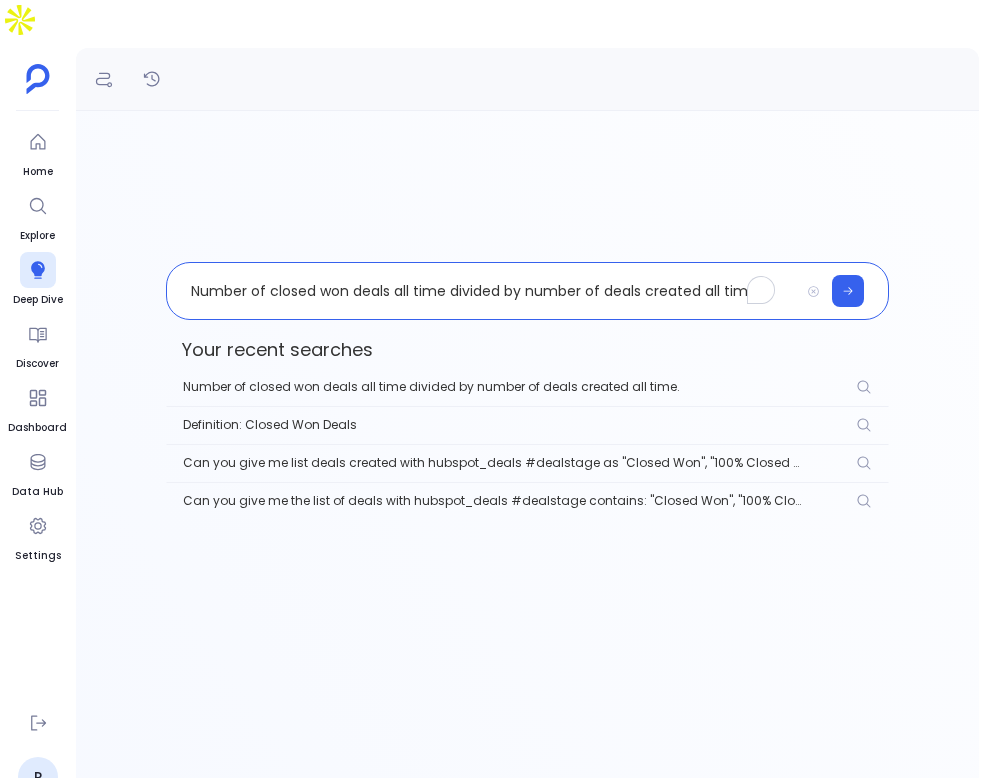 click on "Number of closed won deals all time divided by number of deals created all time." at bounding box center (482, 291) 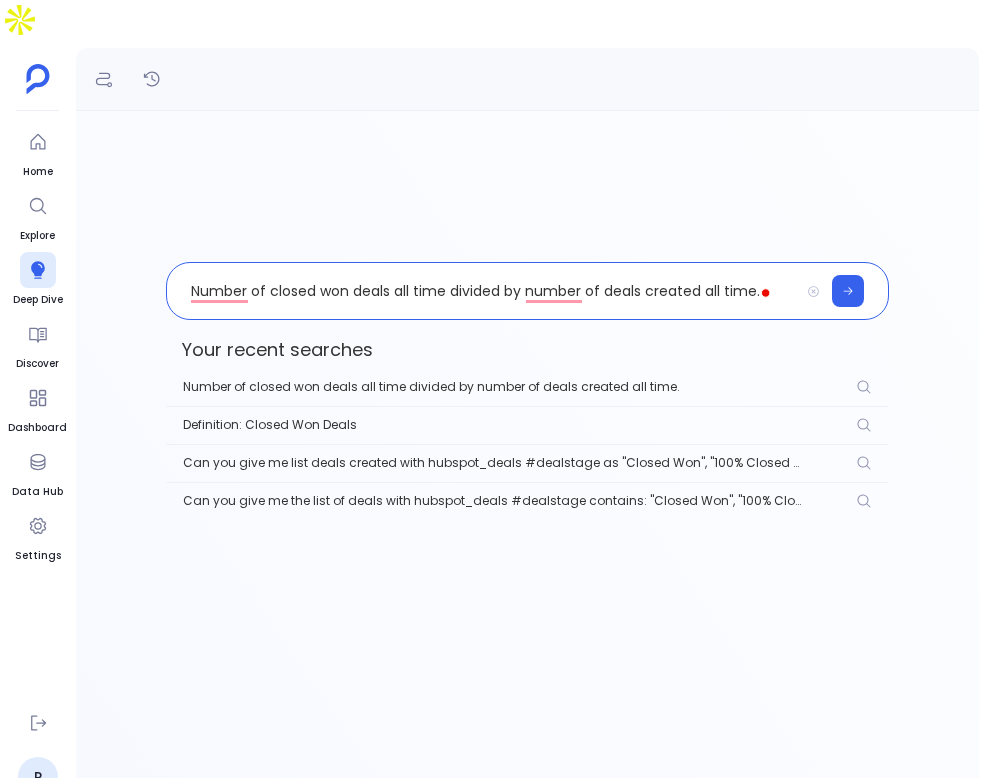 type 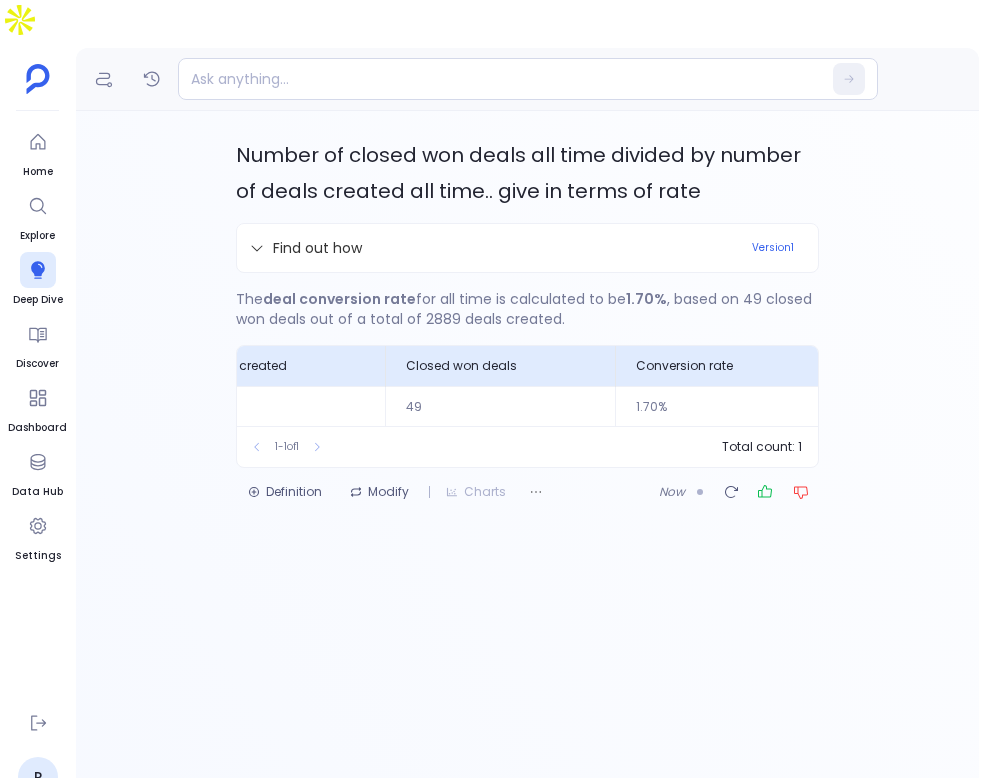 scroll, scrollTop: 0, scrollLeft: 0, axis: both 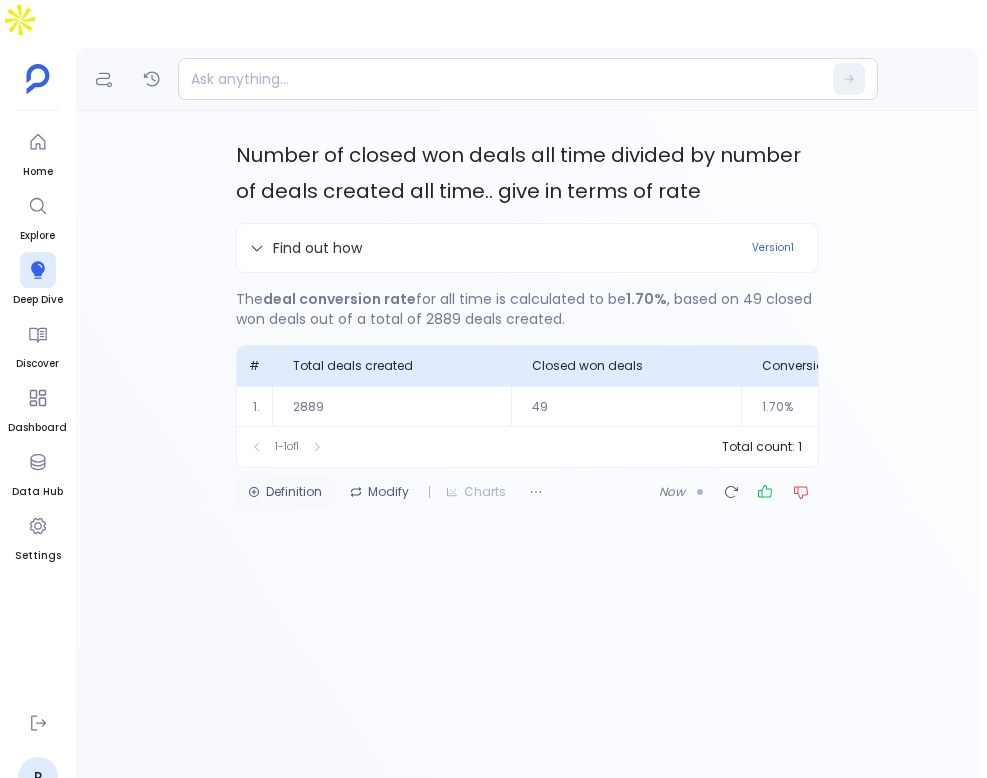 click on "Definition" at bounding box center [285, 492] 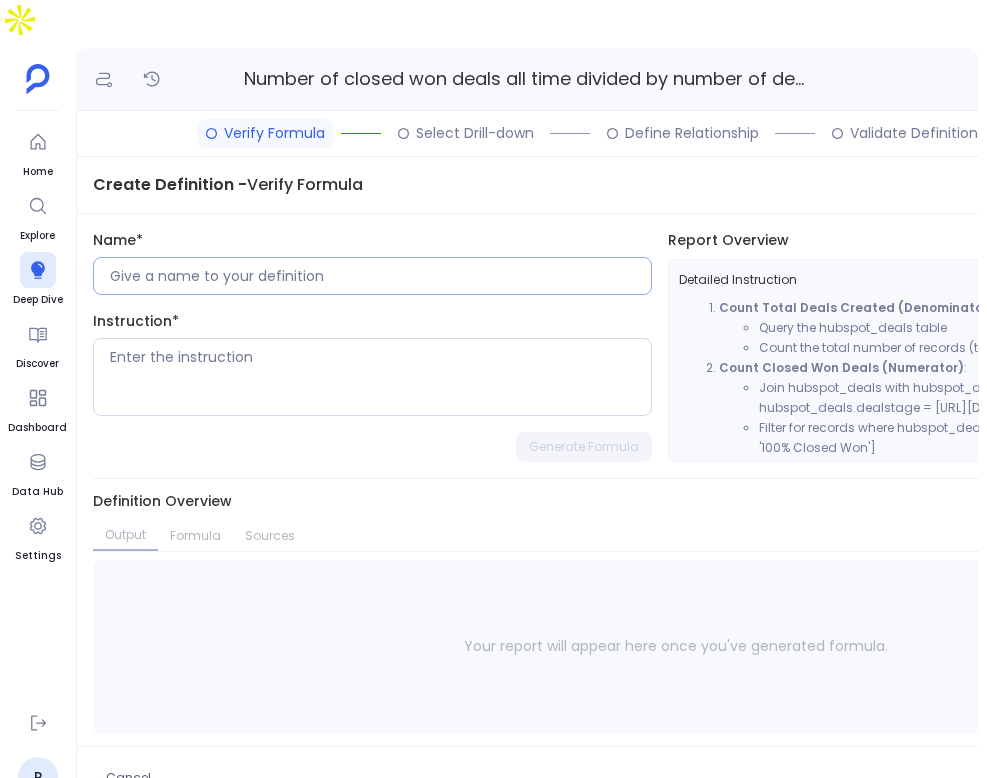 click at bounding box center (372, 276) 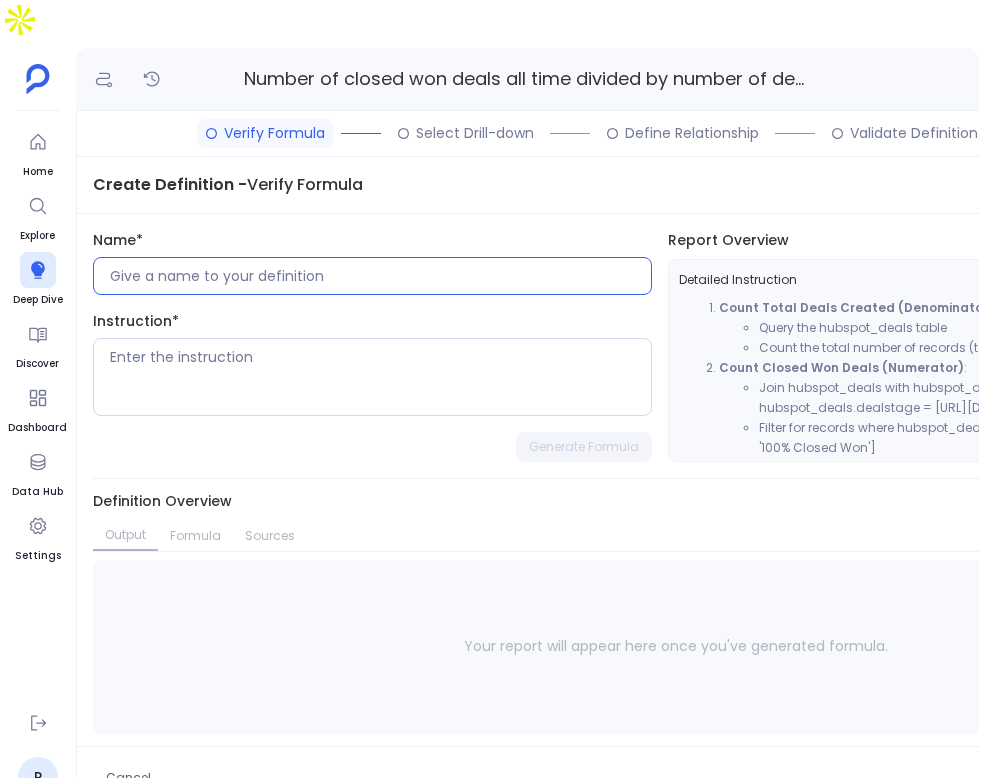 click at bounding box center [380, 276] 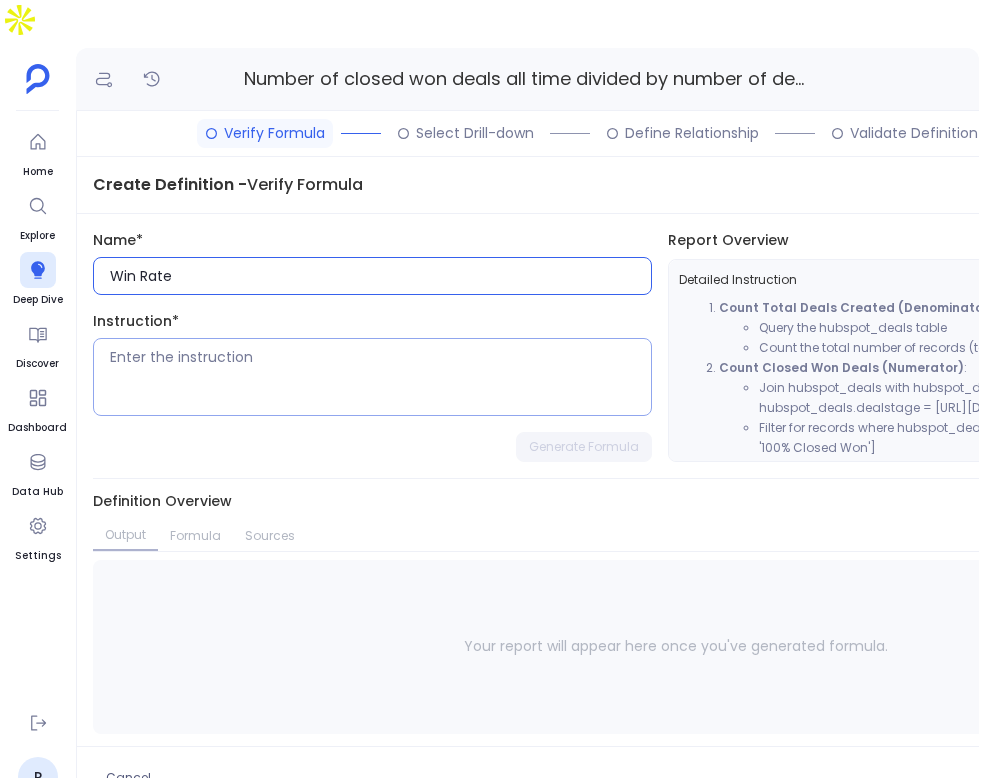 type on "Win Rate" 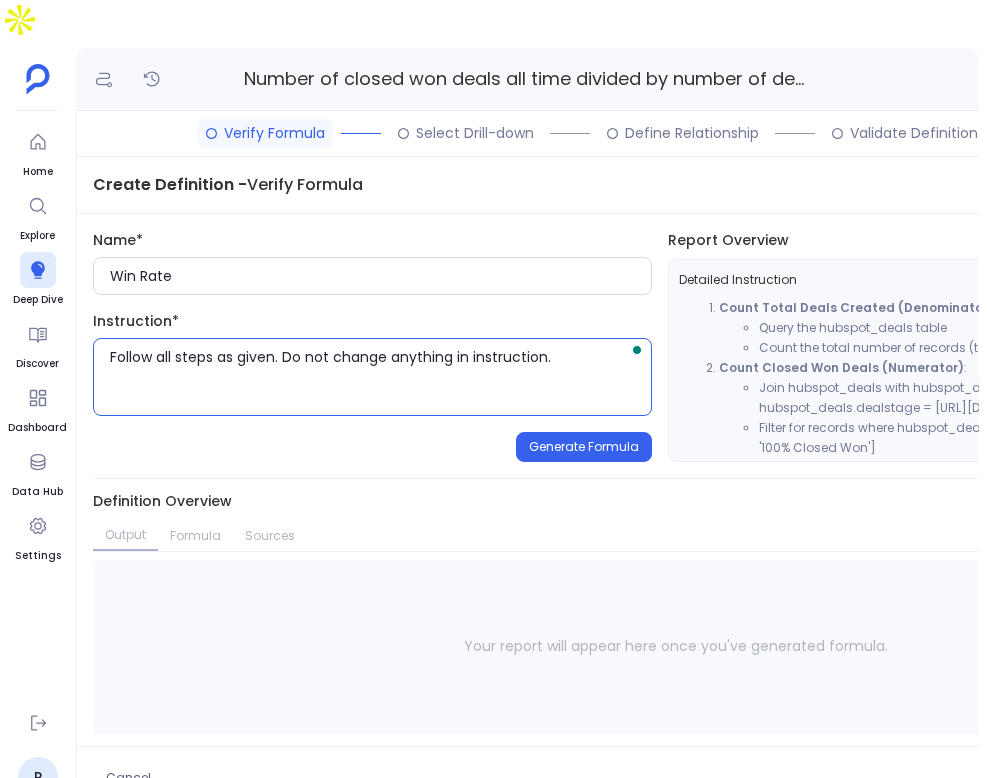 click on "Generate Formula" at bounding box center [584, 447] 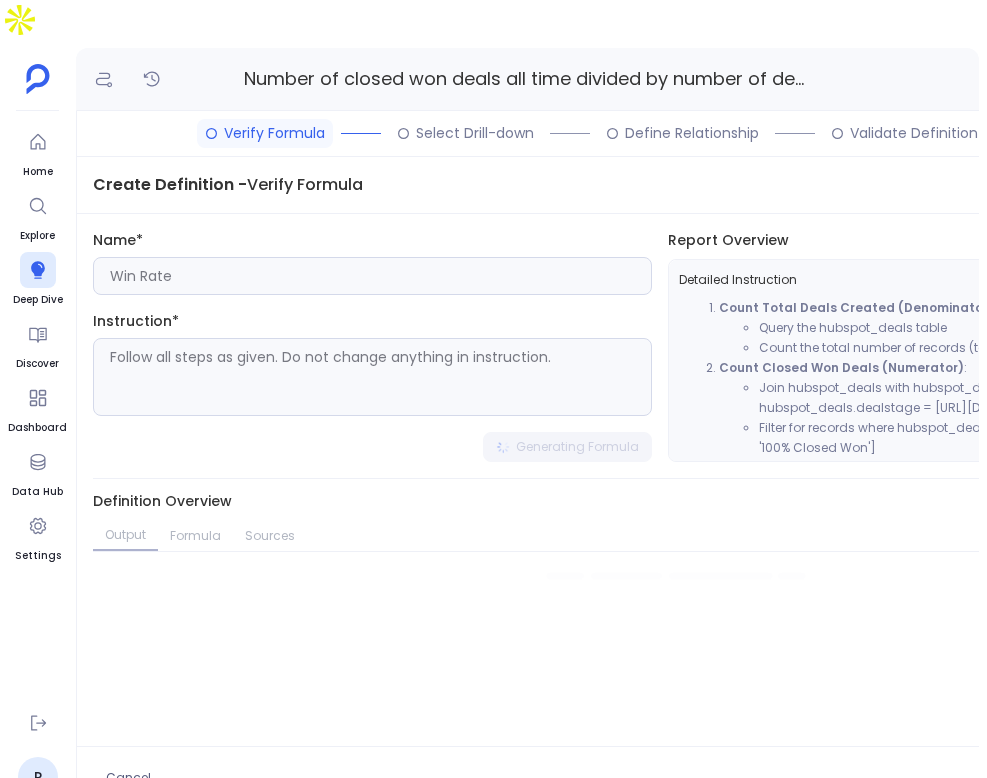 type on "Follow all steps as given. Do not change anything in instruction." 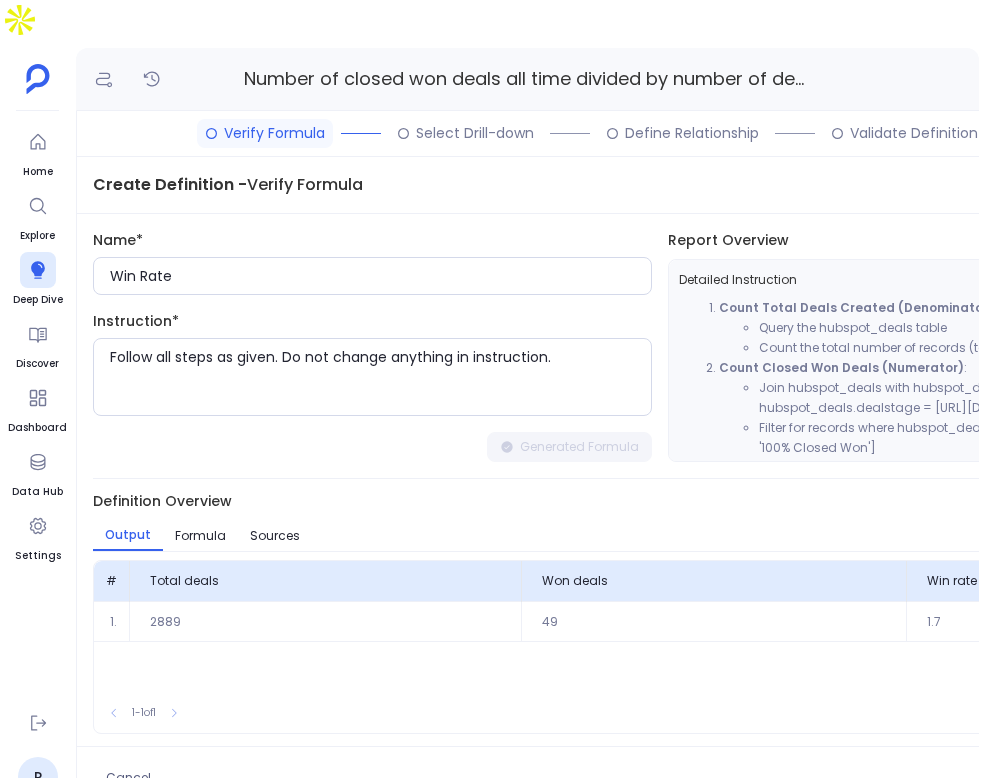 scroll, scrollTop: 0, scrollLeft: 297, axis: horizontal 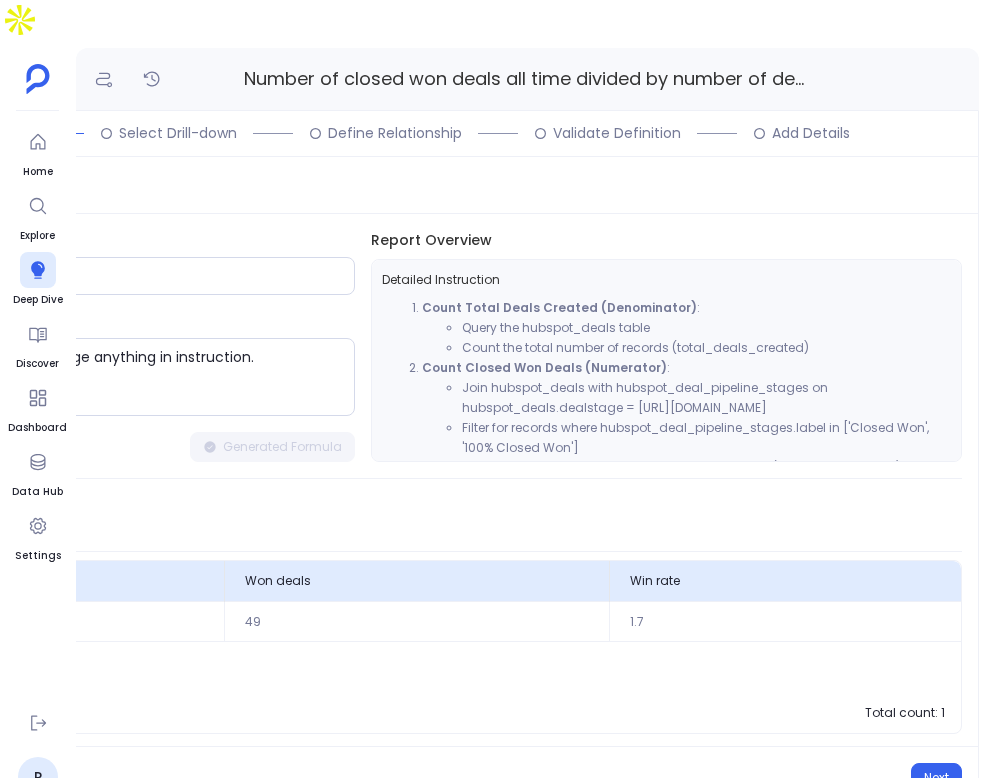 click on "Cancel Next" at bounding box center [379, 777] 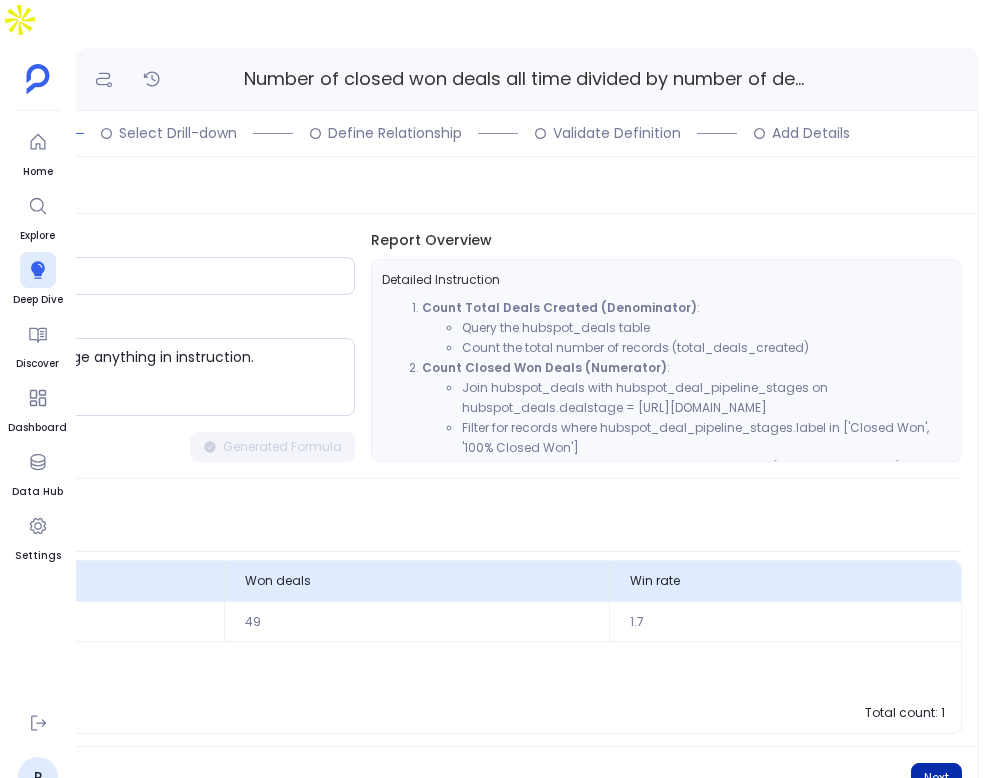 click on "Next" at bounding box center (936, 778) 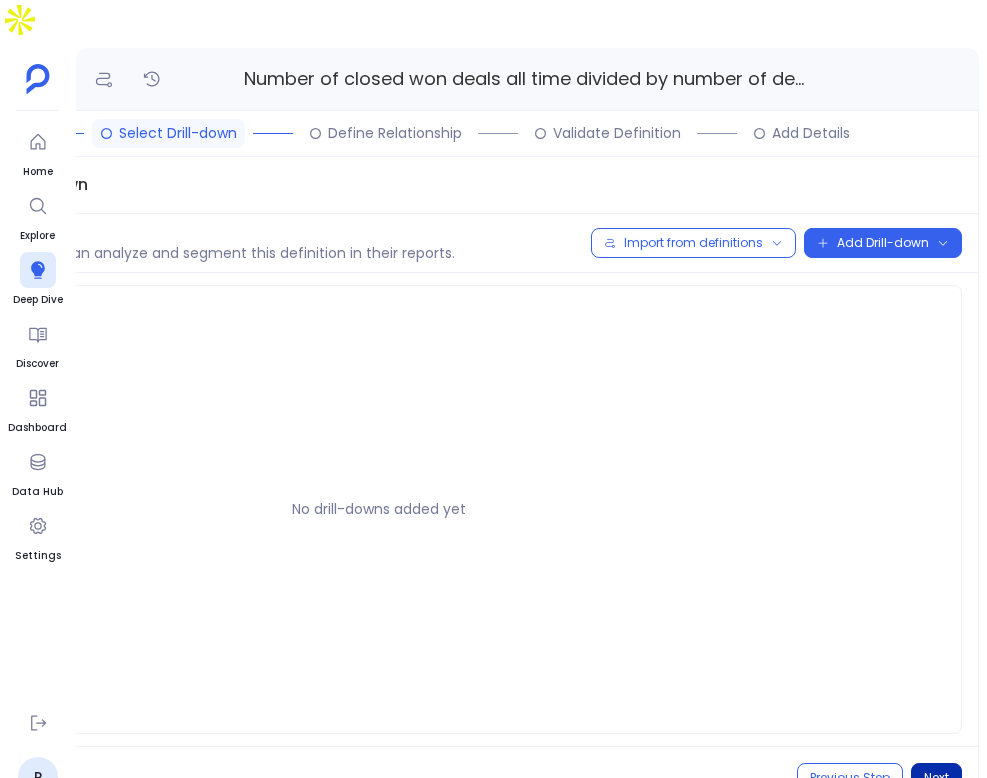 click on "Next" at bounding box center [936, 778] 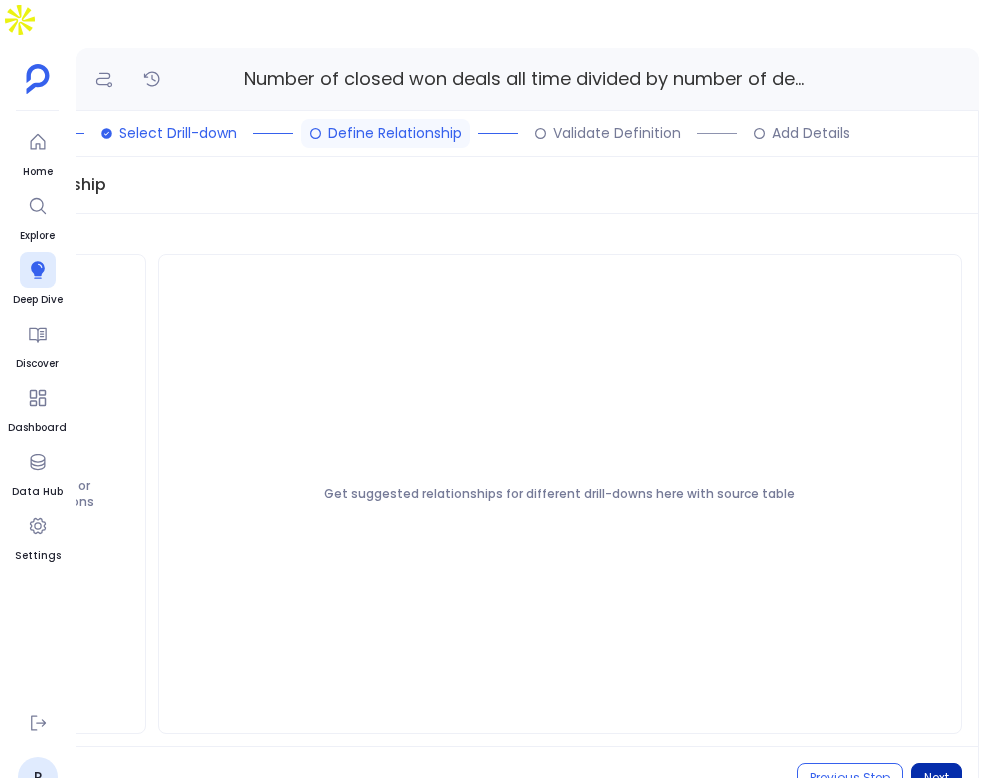 click on "Next" at bounding box center (936, 778) 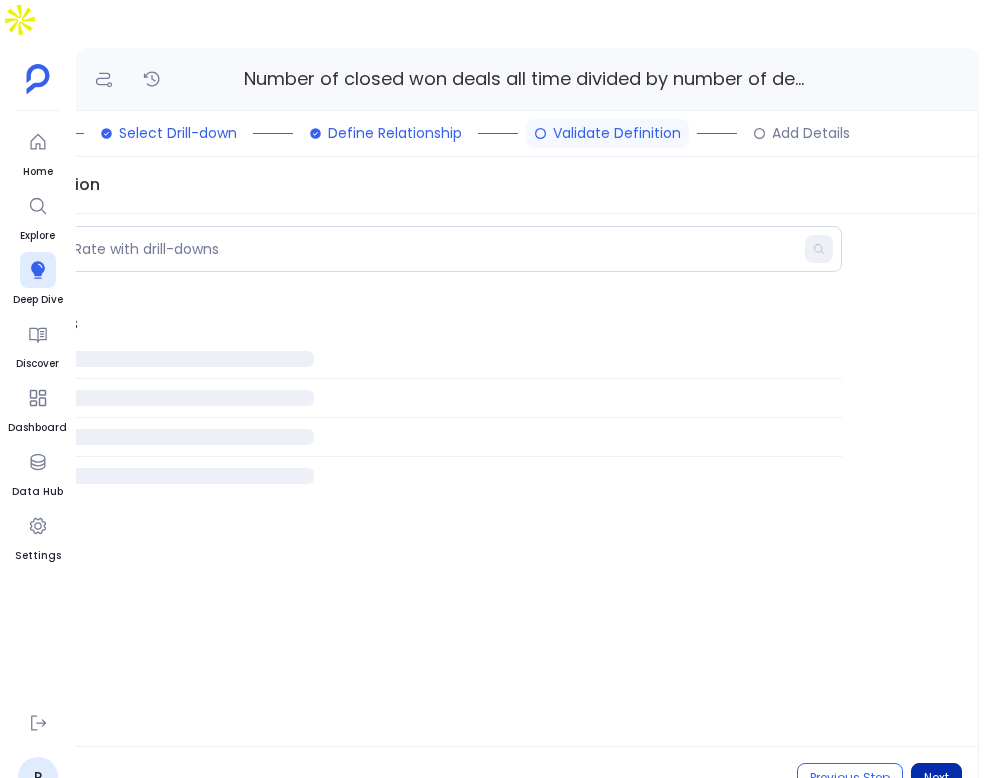 click on "Next" at bounding box center [936, 778] 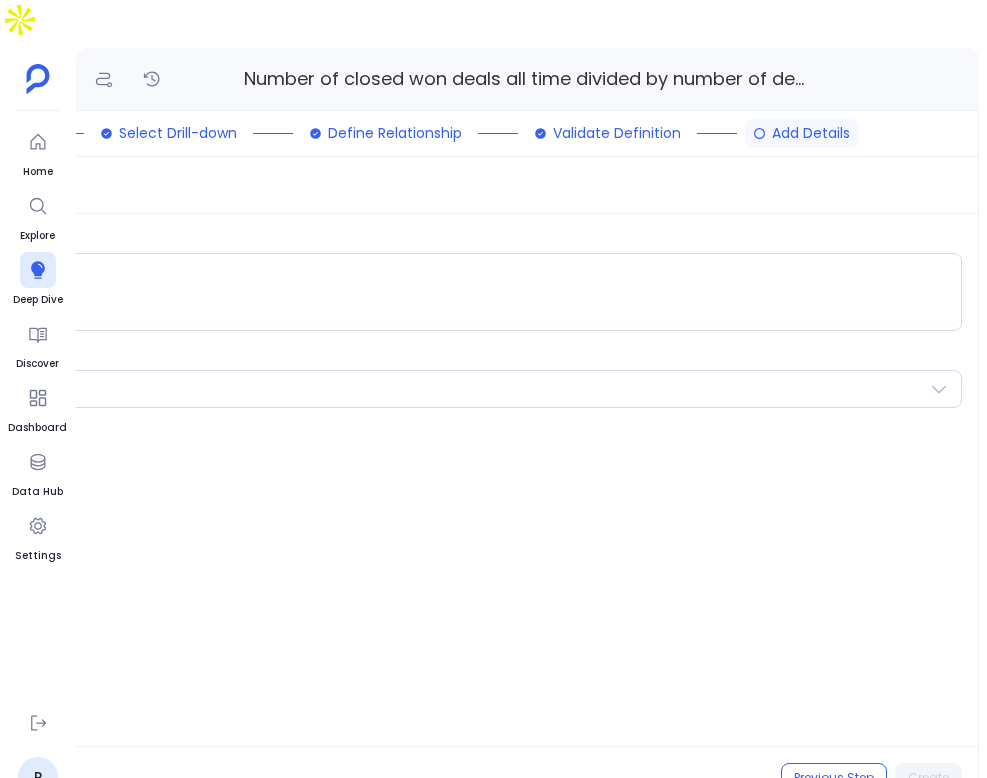 scroll, scrollTop: 0, scrollLeft: 0, axis: both 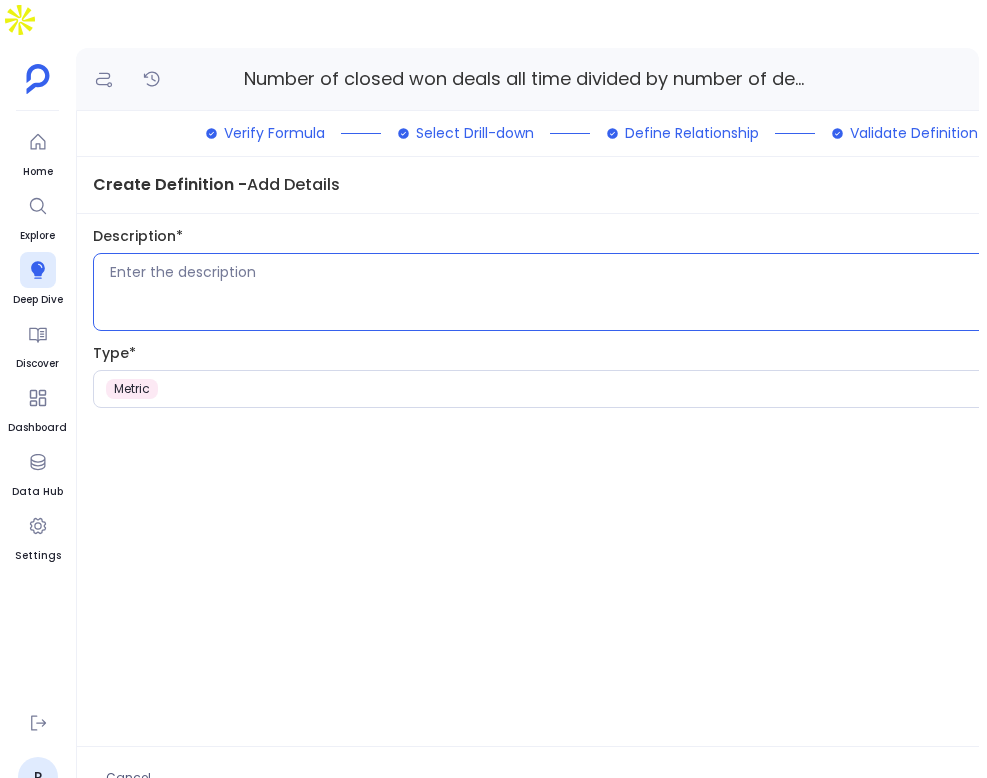 click at bounding box center [684, 292] 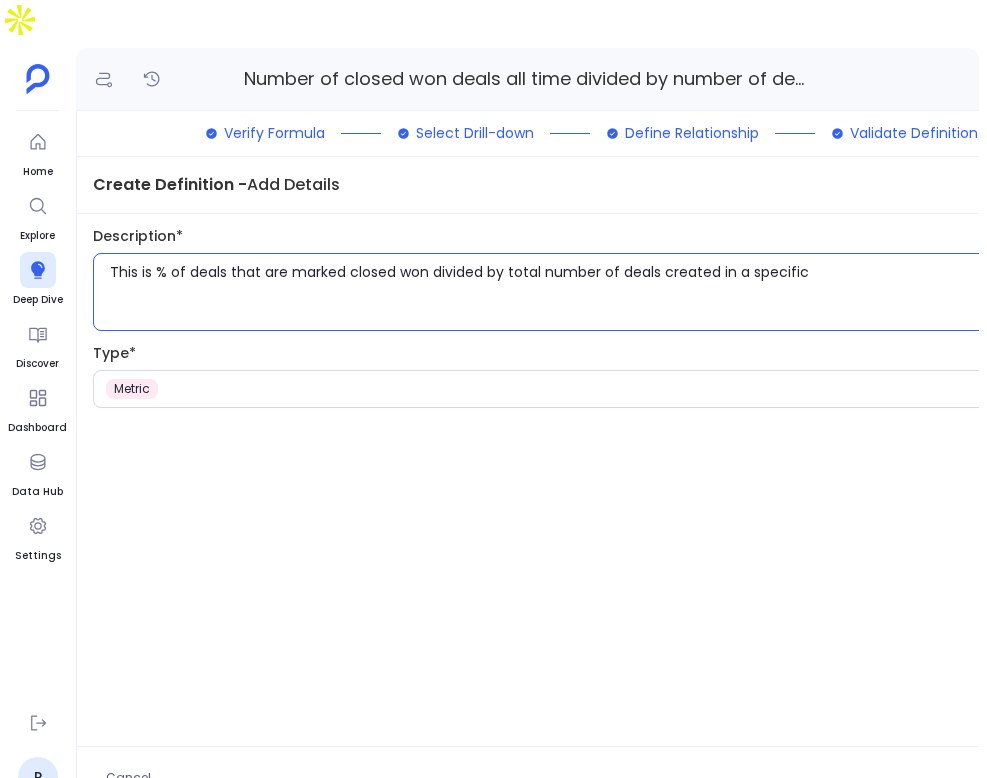 click on "This is % of deals that are marked closed won divided by total number of deals created in a specific" at bounding box center (684, 292) 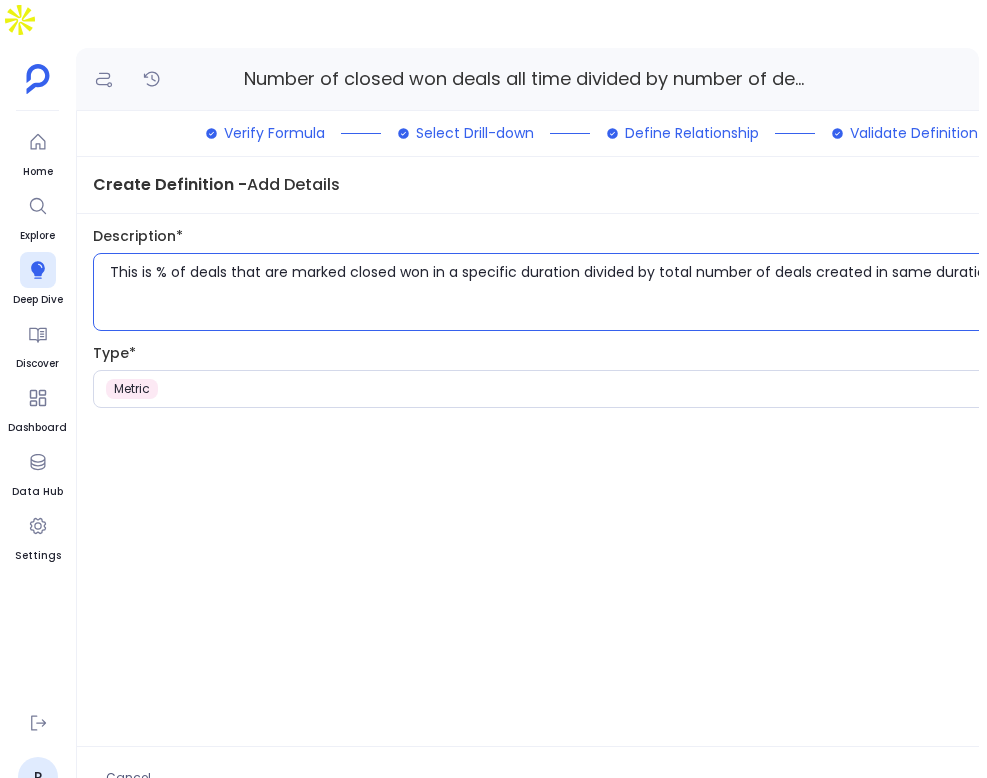 scroll, scrollTop: 0, scrollLeft: 11, axis: horizontal 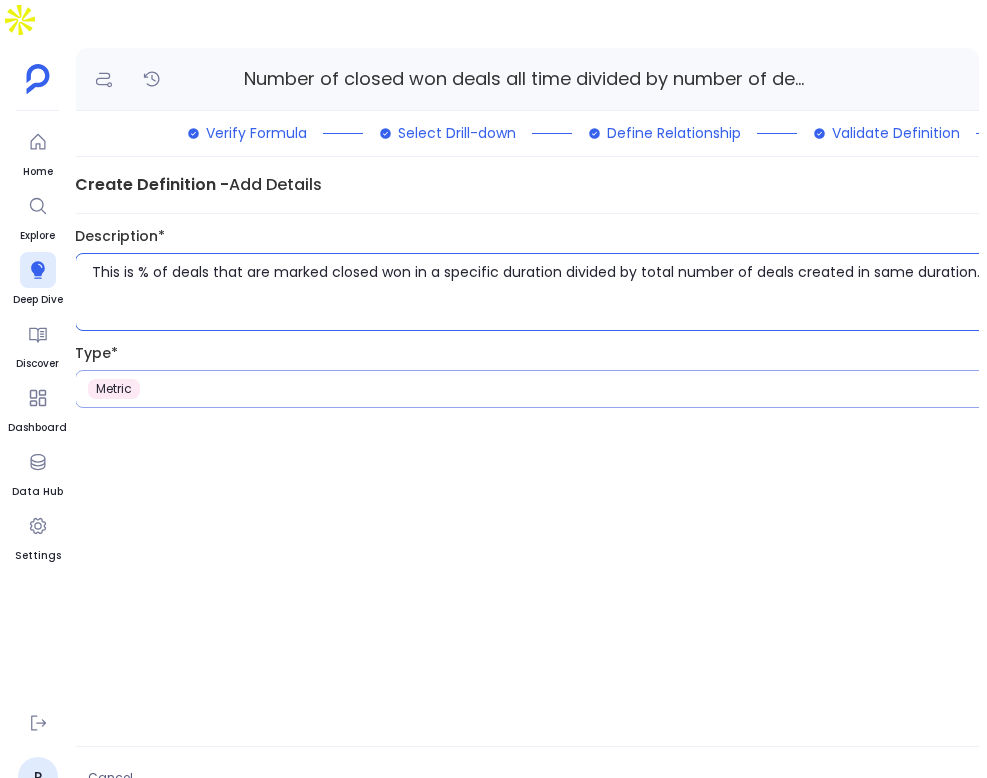 type on "This is % of deals that are marked closed won in a specific duration divided by total number of deals created in same duration." 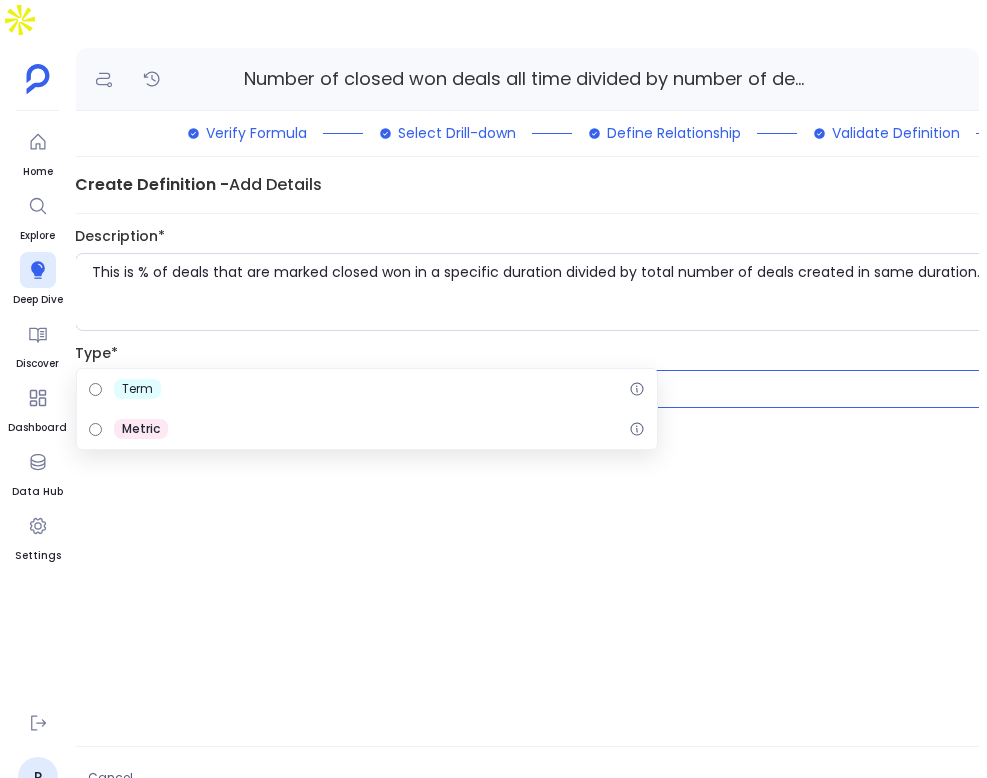 click on "metric" at bounding box center (658, 389) 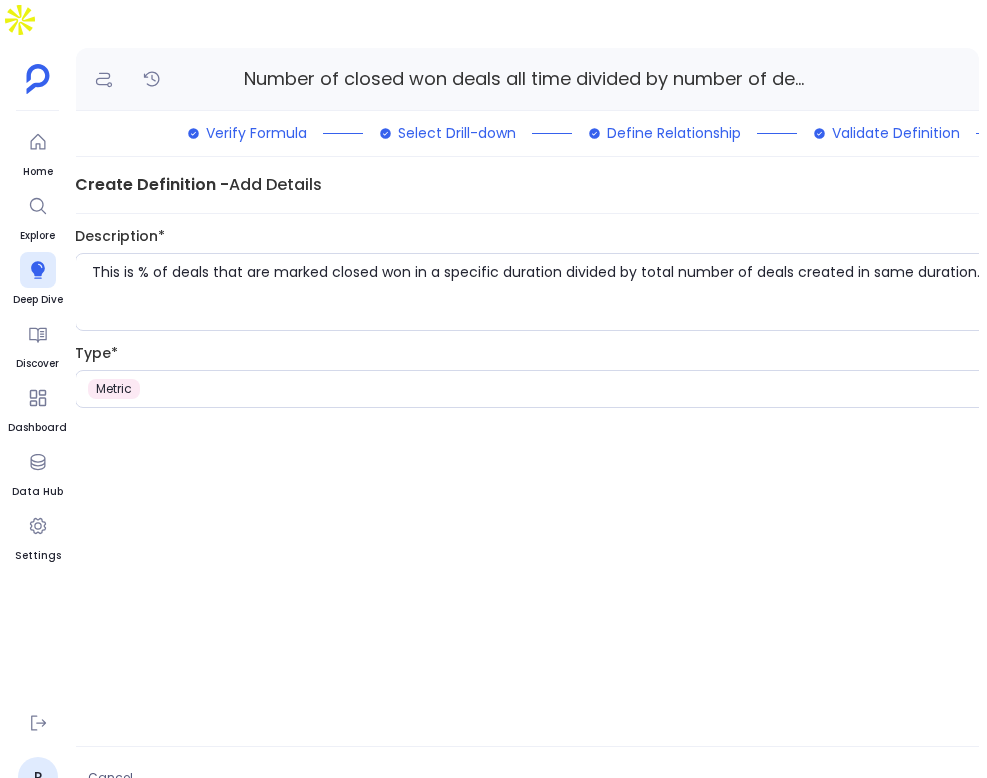 click on "Description* This is % of deals that are marked closed won in a specific duration divided by total number of deals created in same duration.  Type* metric" at bounding box center (658, 480) 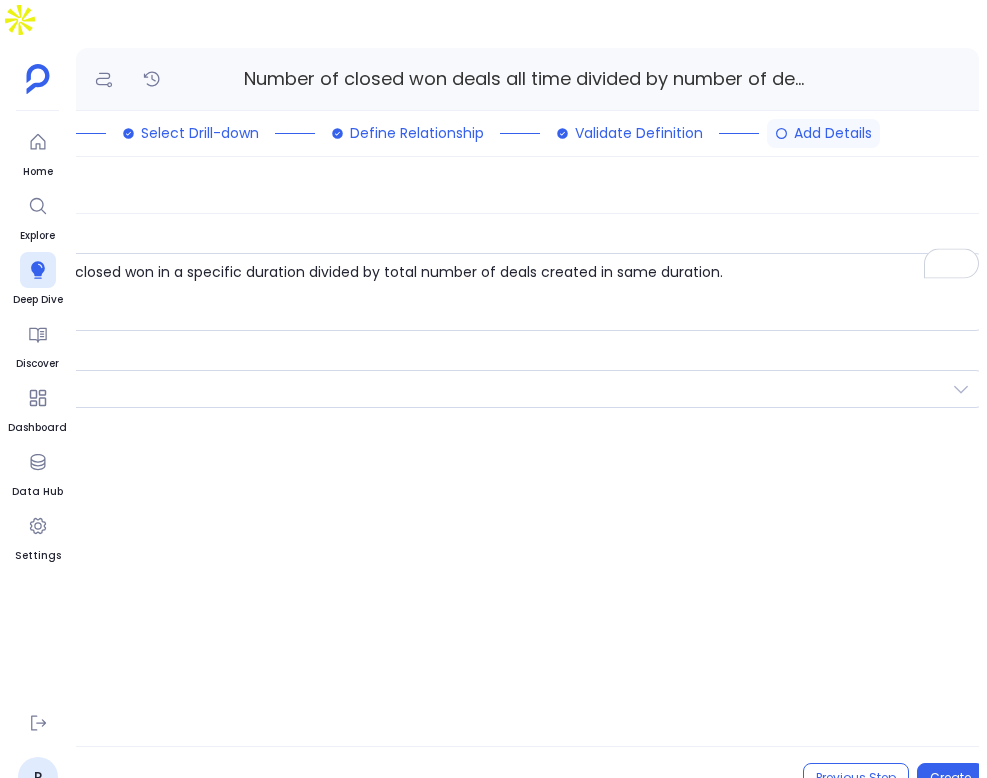 scroll, scrollTop: 0, scrollLeft: 297, axis: horizontal 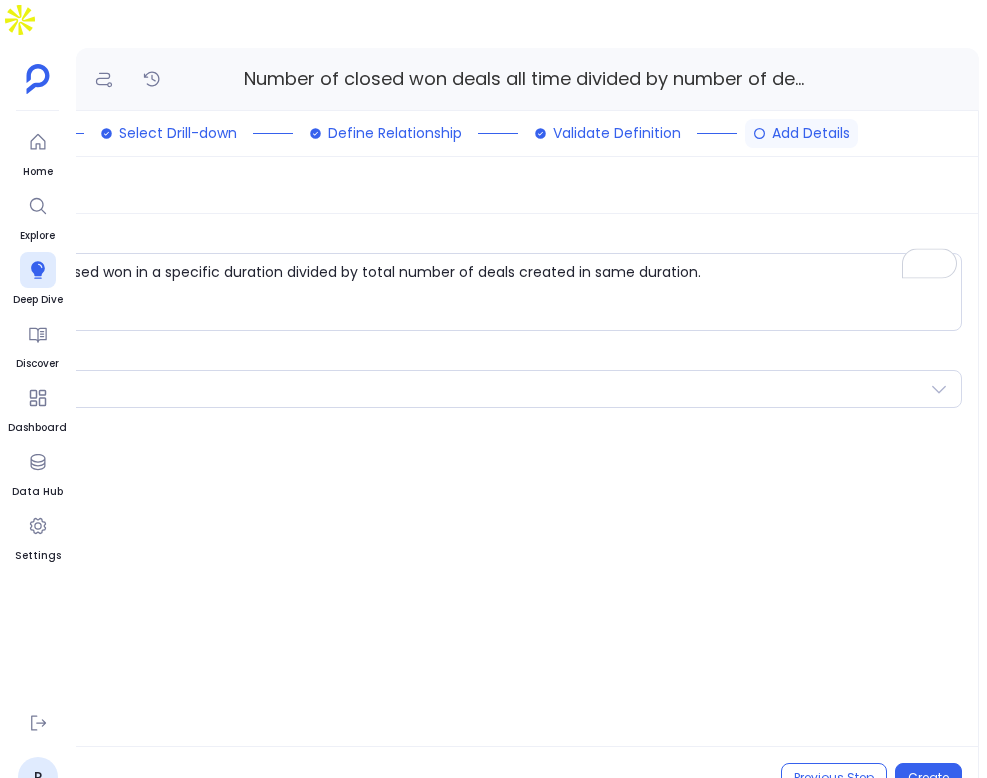 click on "Create" at bounding box center [928, 778] 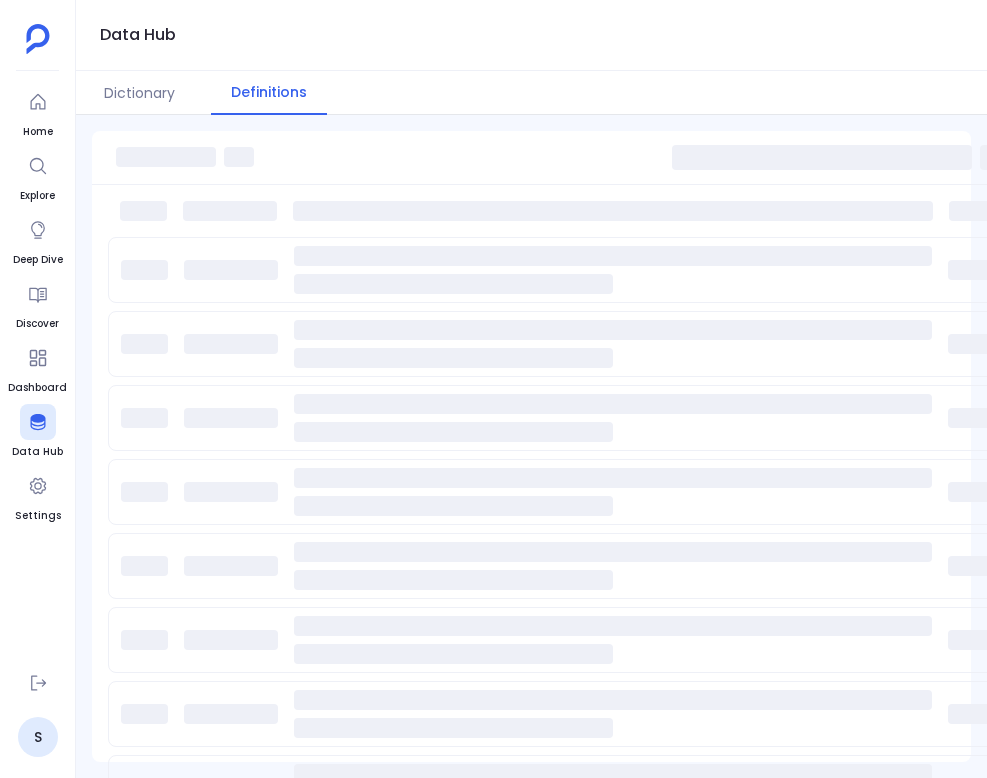 scroll, scrollTop: 0, scrollLeft: 0, axis: both 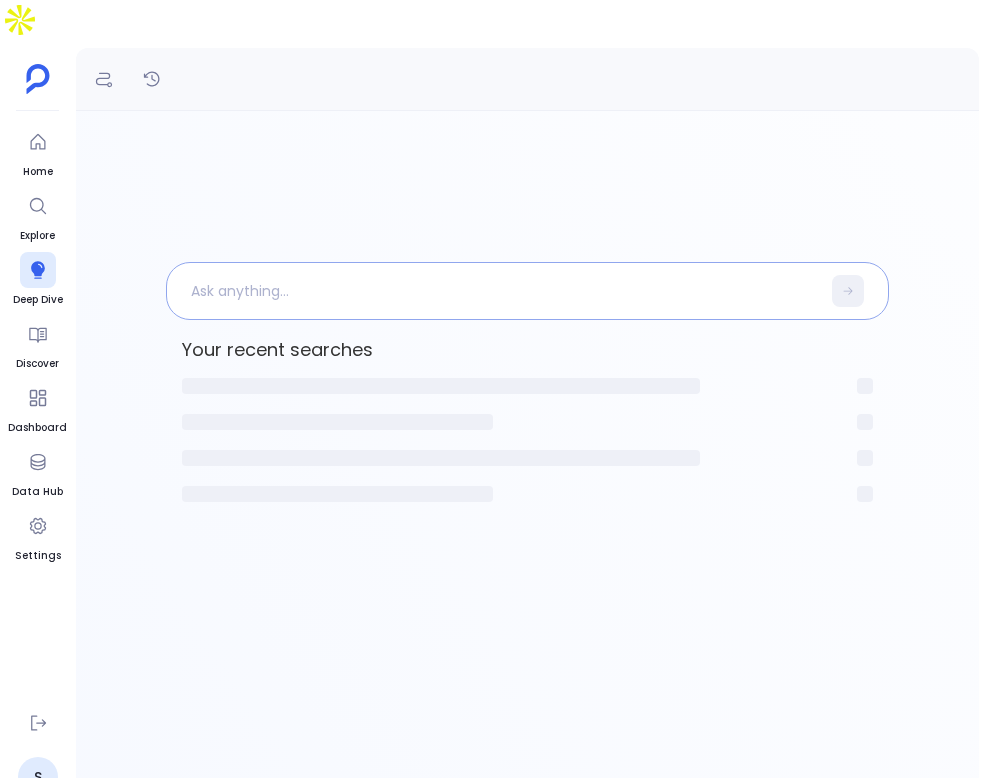 click at bounding box center [493, 291] 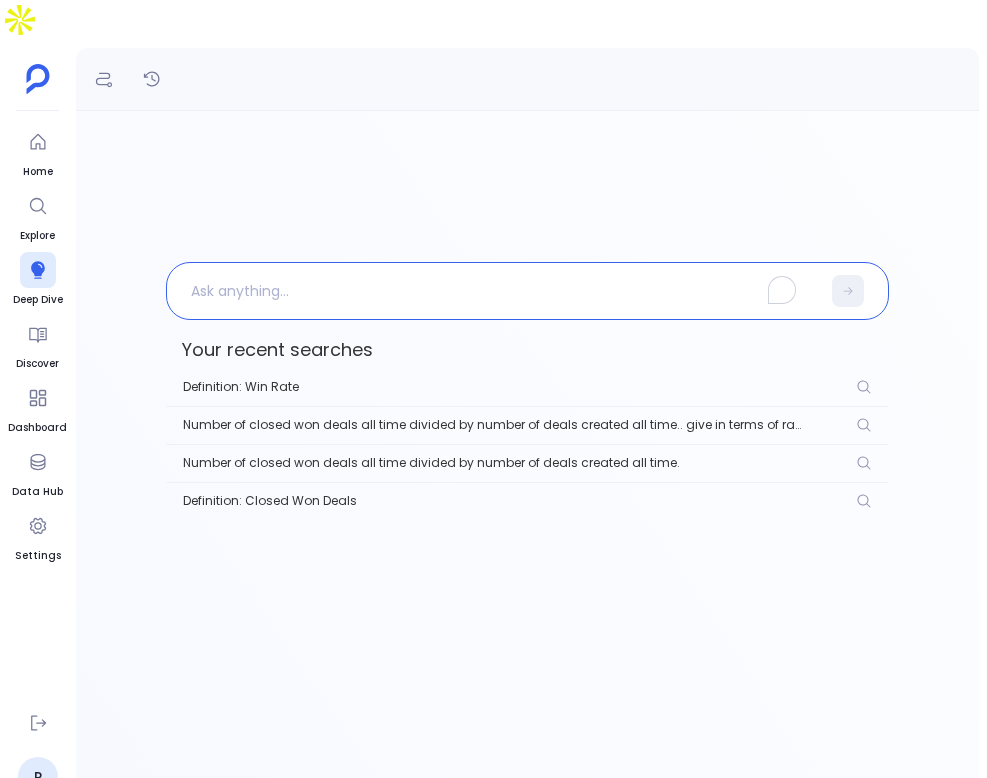 type 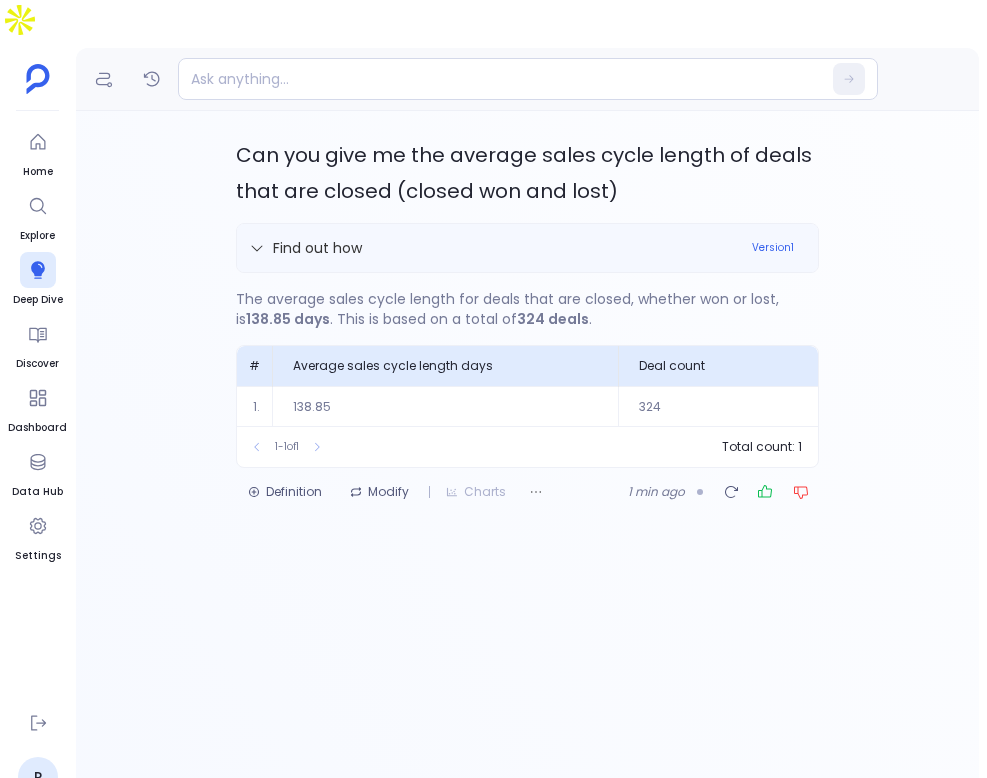 click on "Find out how Version  1" at bounding box center [527, 248] 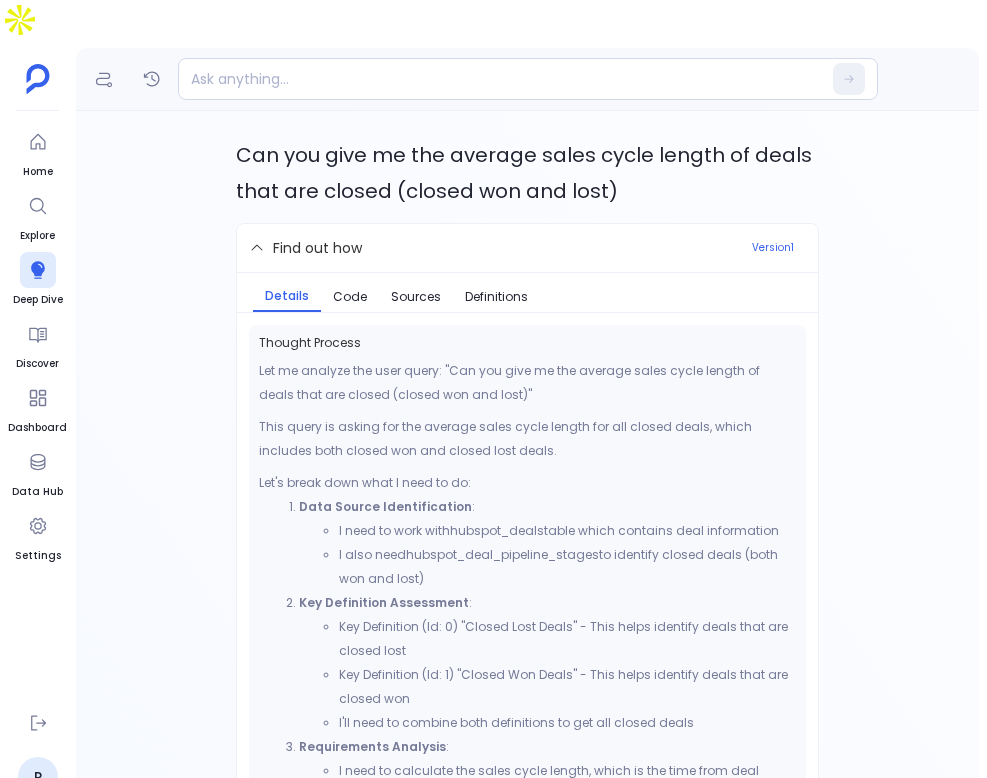 click on "Details Code Sources Definitions" at bounding box center [527, 293] 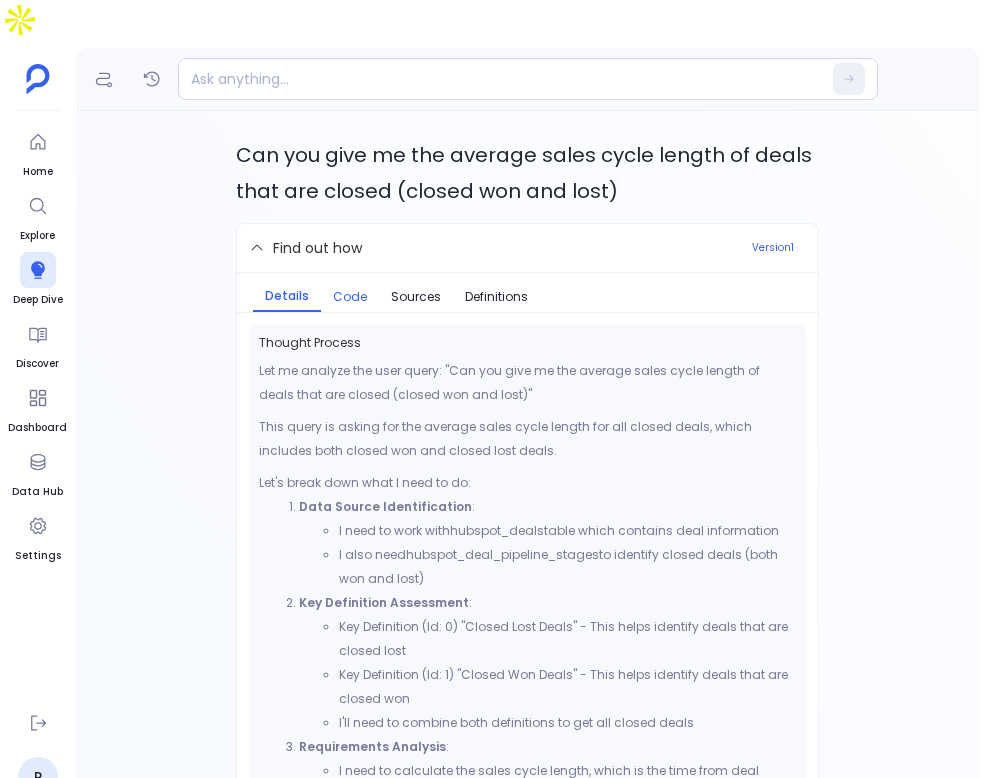 click on "Code" at bounding box center [350, 297] 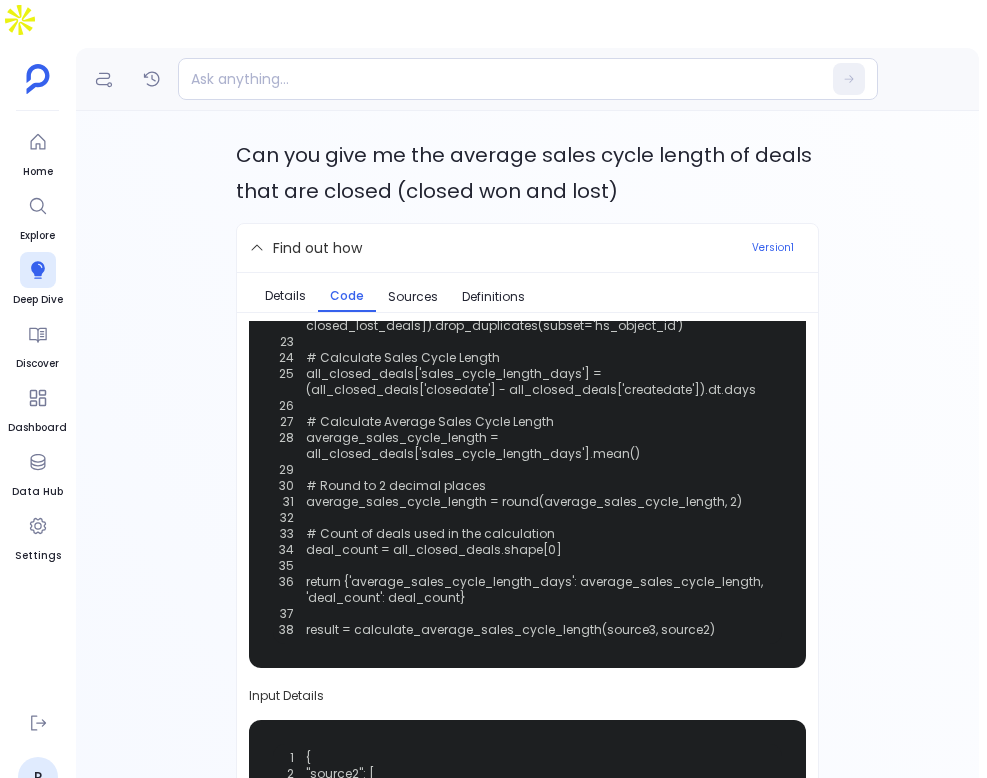 scroll, scrollTop: 1149, scrollLeft: 0, axis: vertical 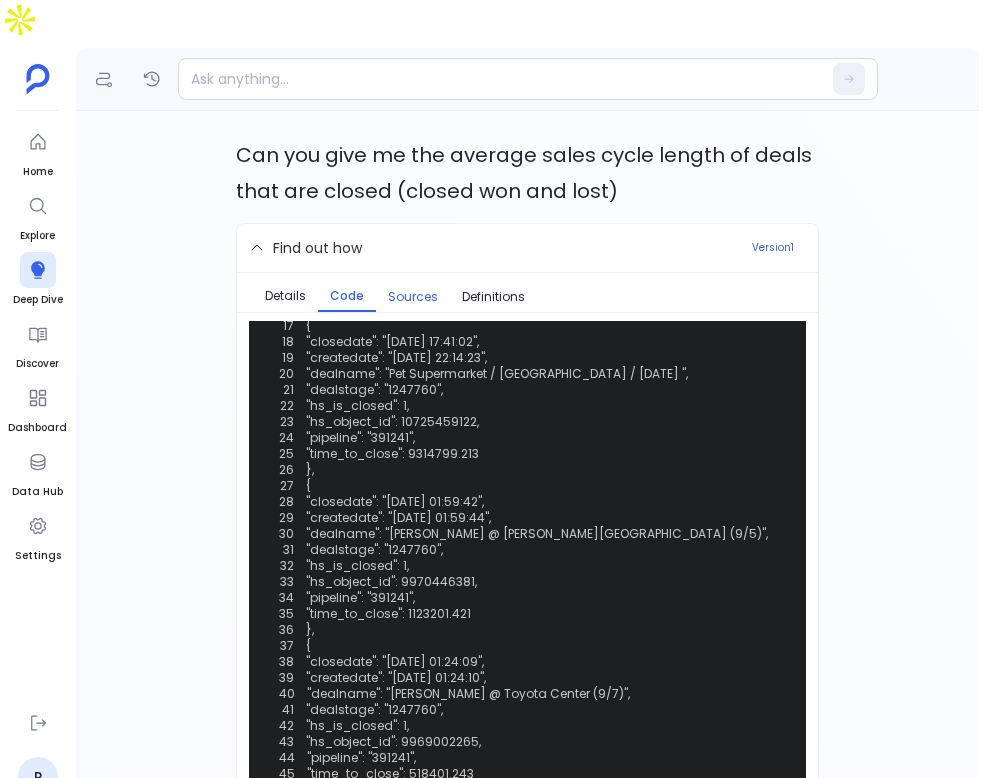 click on "Sources" at bounding box center (413, 297) 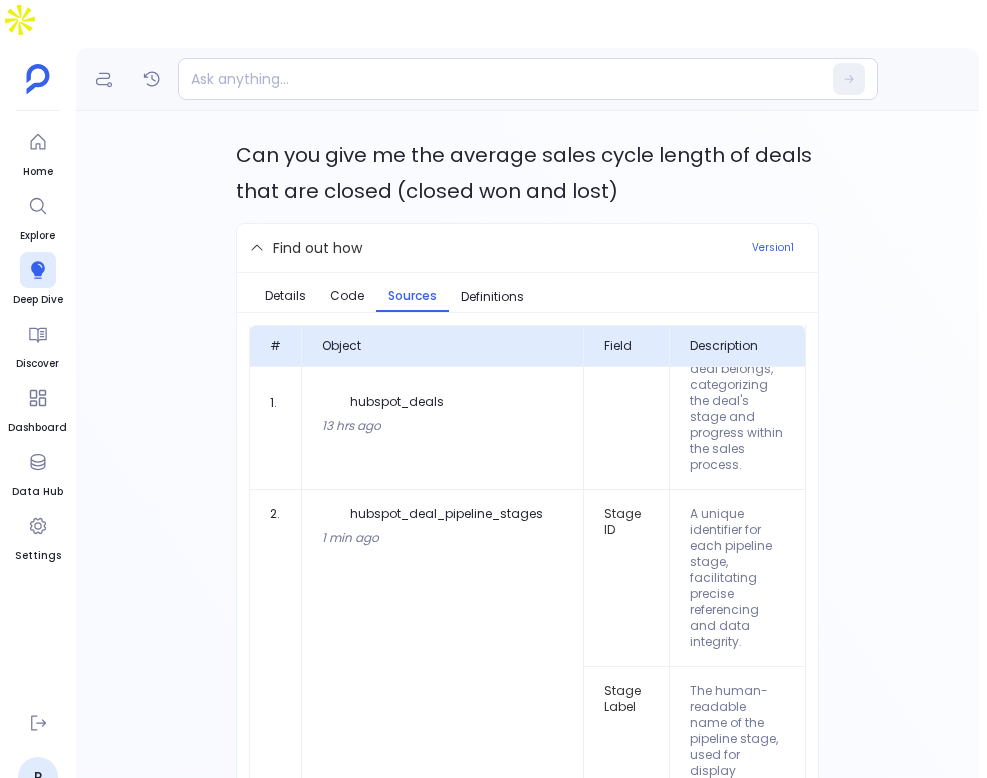 scroll, scrollTop: 0, scrollLeft: 0, axis: both 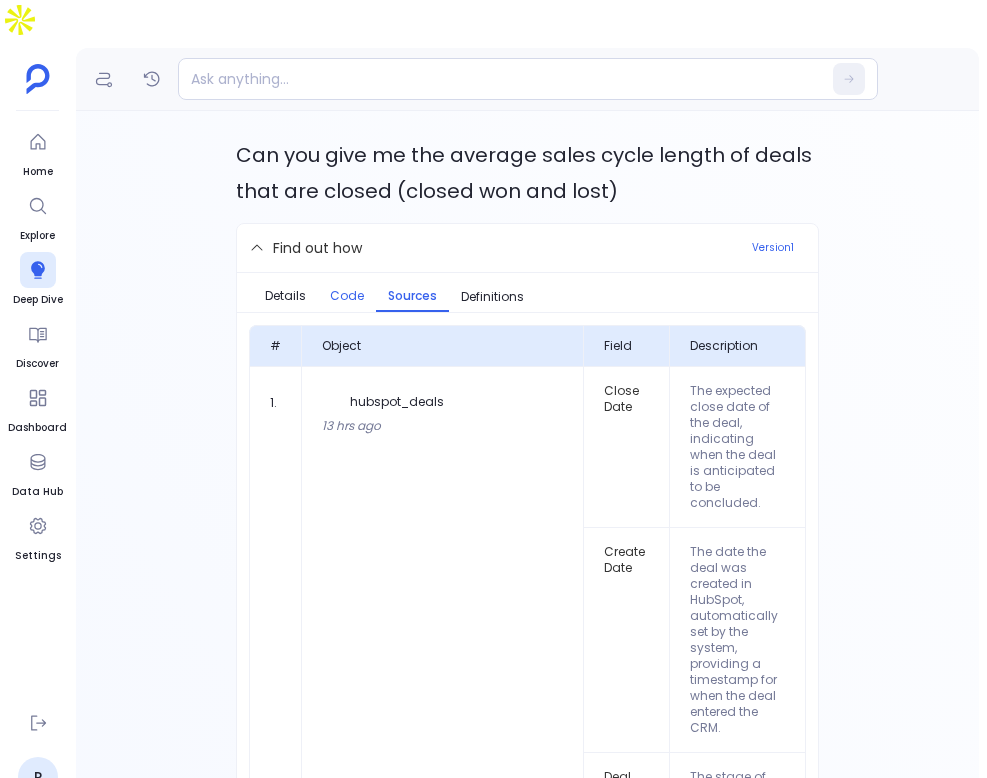 click on "Code" at bounding box center (347, 296) 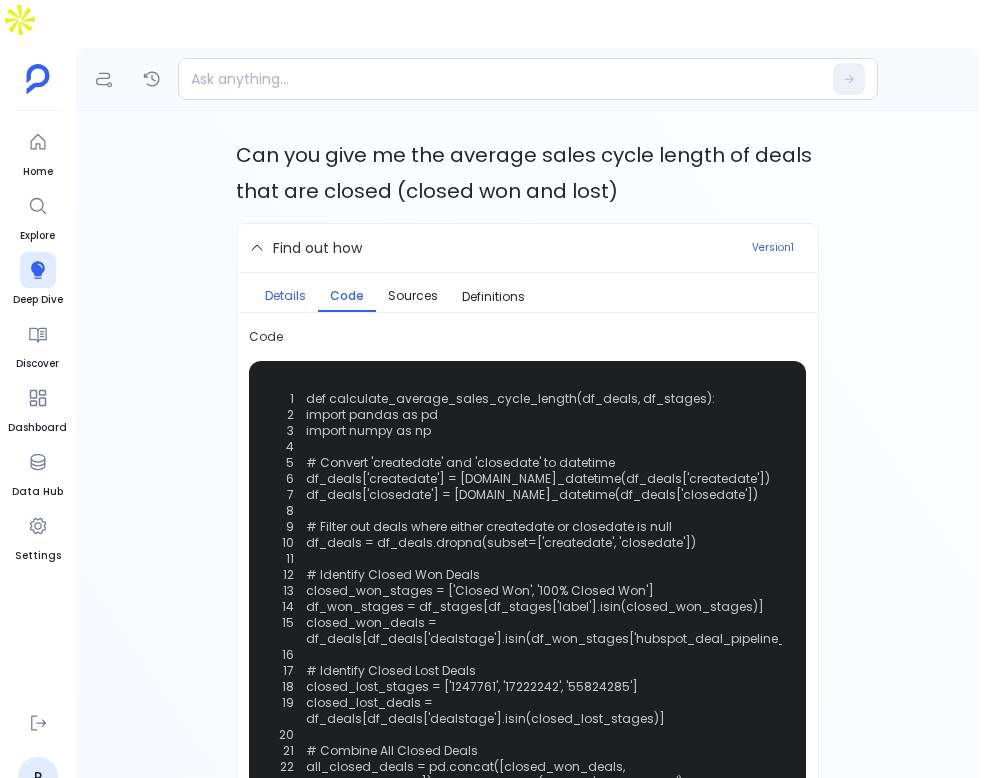 click on "Details" at bounding box center (285, 296) 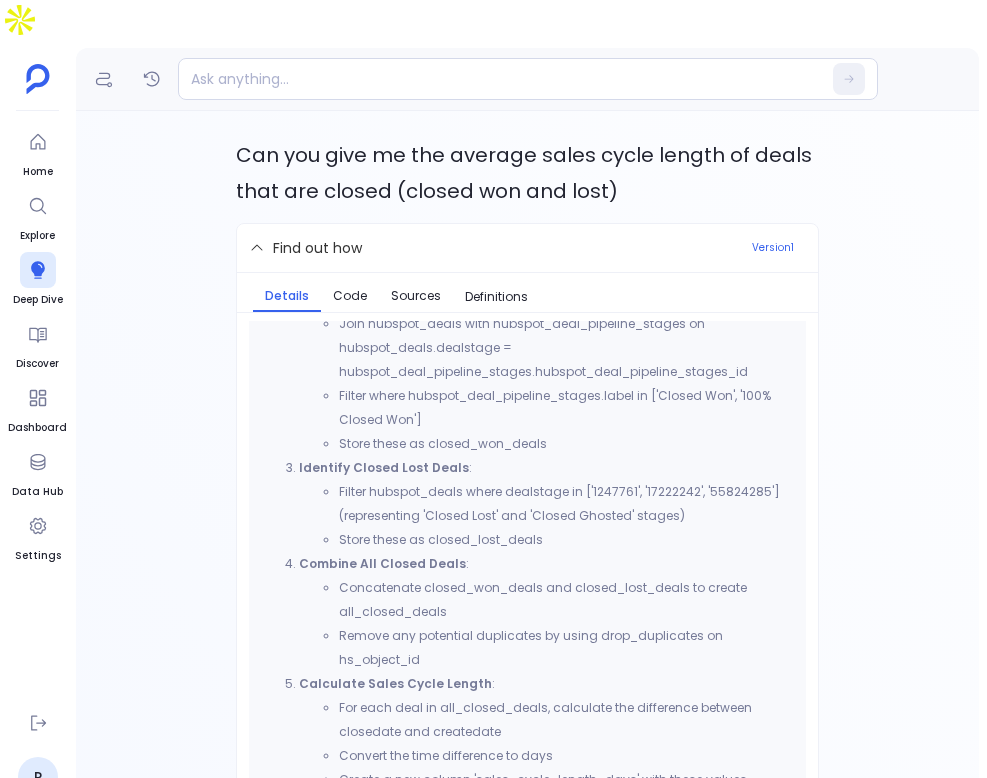 scroll, scrollTop: 1177, scrollLeft: 0, axis: vertical 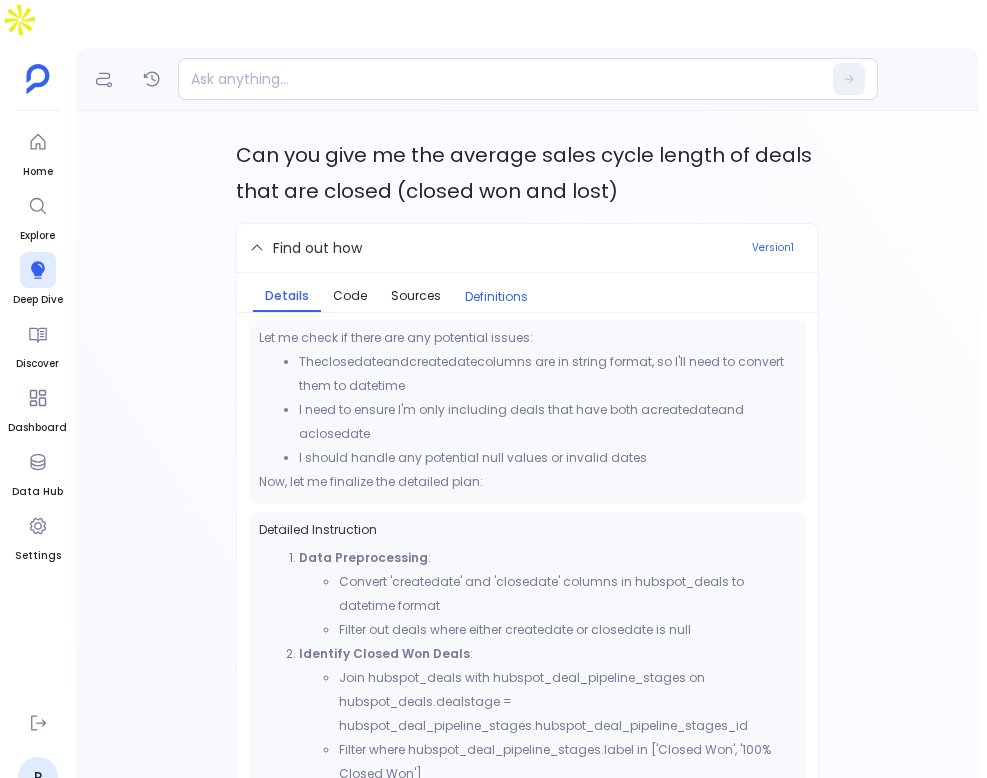 click on "Definitions" at bounding box center [496, 297] 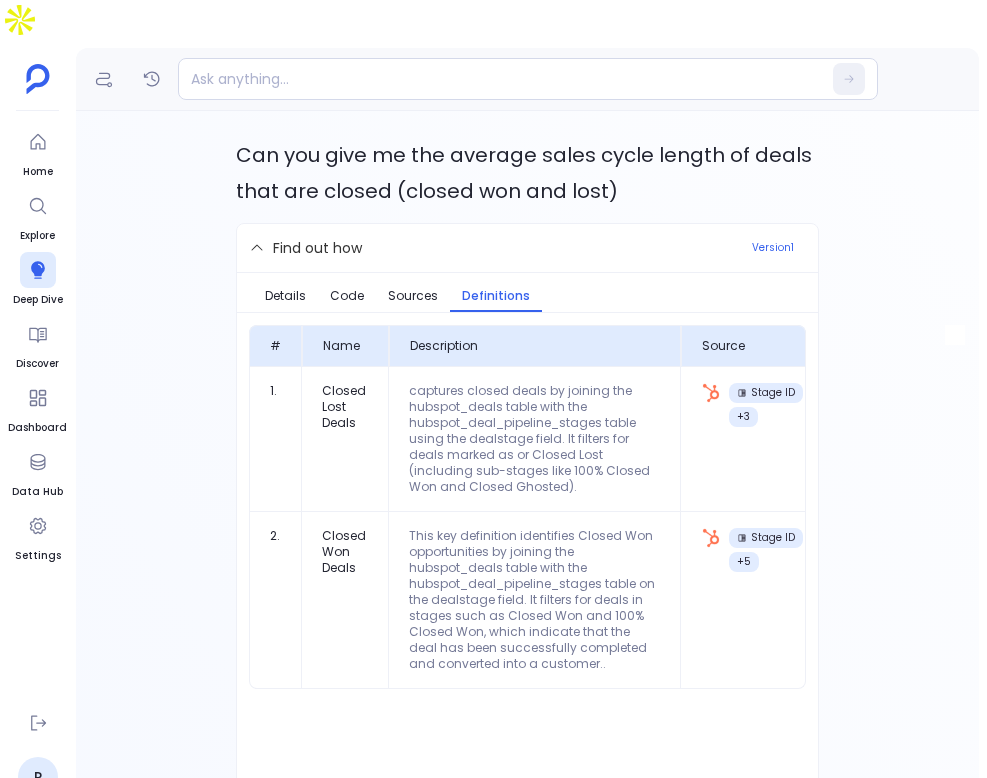 scroll, scrollTop: 0, scrollLeft: 0, axis: both 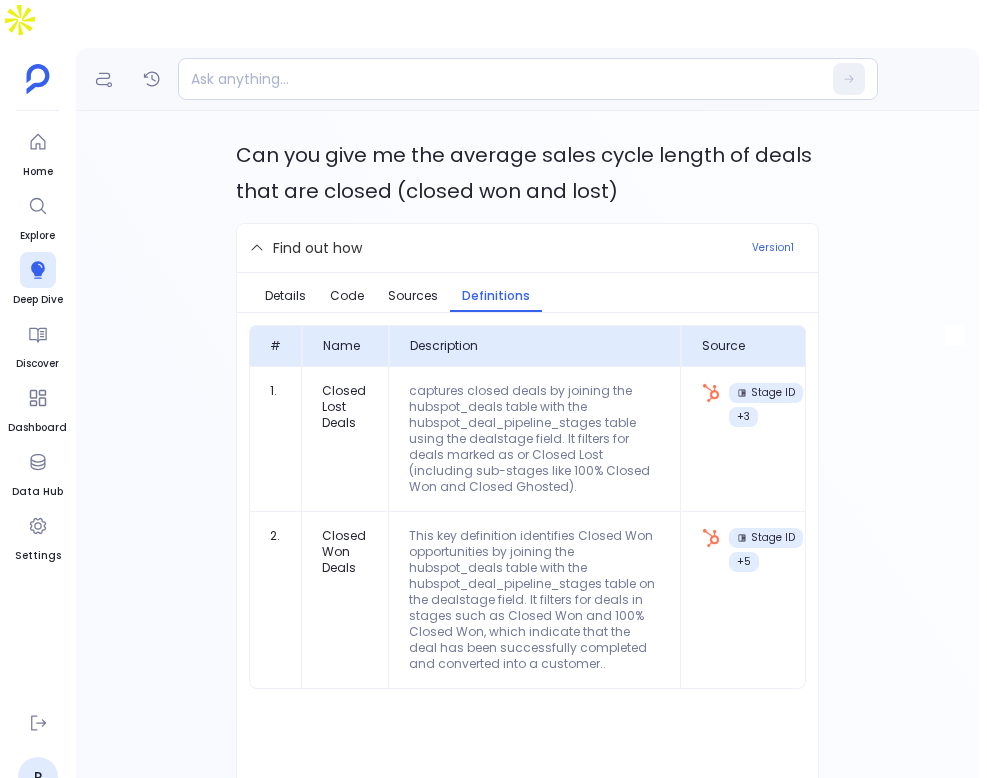 click on "Details Code Sources Definitions # Name Description Source 1. Closed Lost Deals captures closed deals by joining the hubspot_deals table with the hubspot_deal_pipeline_stages table using the dealstage field. It filters for deals marked as or Closed Lost (including sub-stages like 100% Closed Won and Closed Ghosted). Stage ID + 3 2. Closed Won Deals This key definition identifies Closed Won opportunities by joining the hubspot_deals table with the hubspot_deal_pipeline_stages table on the dealstage field. It filters for deals in stages such as Closed Won and 100% Closed Won, which indicate that the deal has been successfully completed and converted into a customer.. Stage ID + 5" at bounding box center [527, 572] 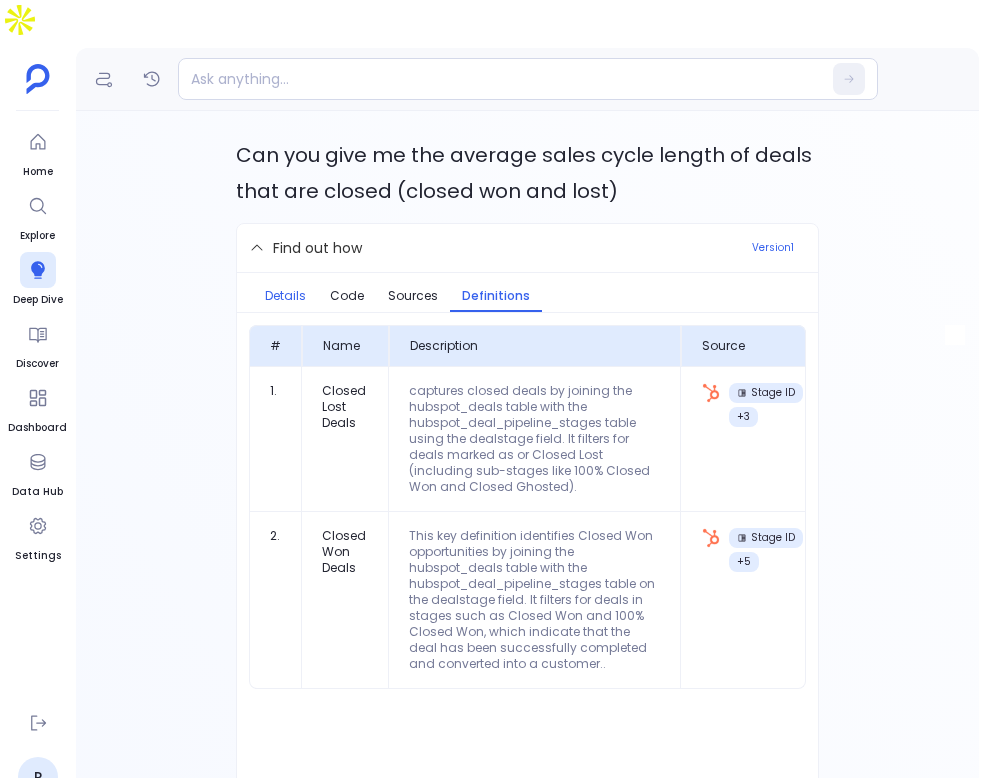 click on "Details" at bounding box center (285, 296) 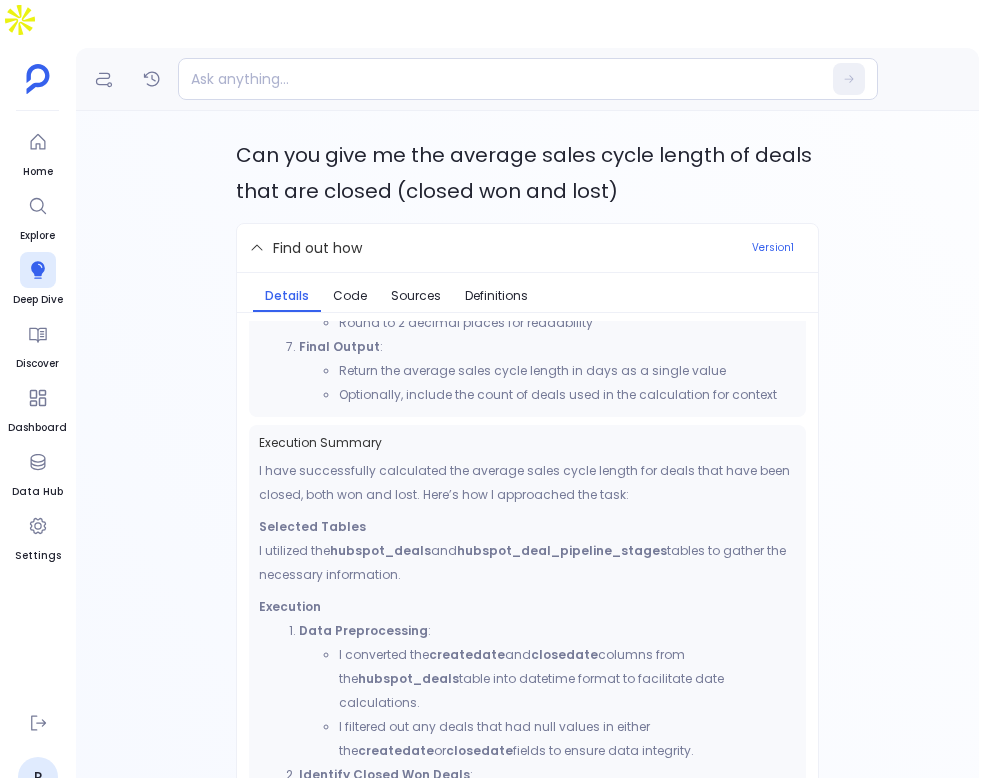 scroll, scrollTop: 1967, scrollLeft: 0, axis: vertical 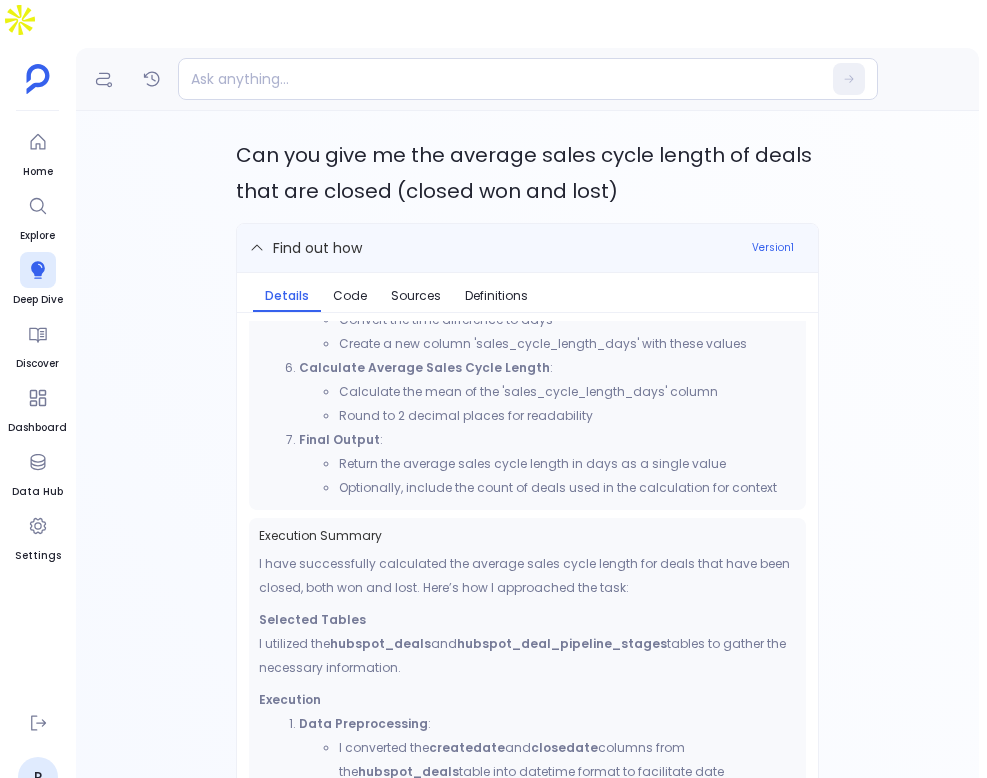click on "Find out how" at bounding box center (494, 248) 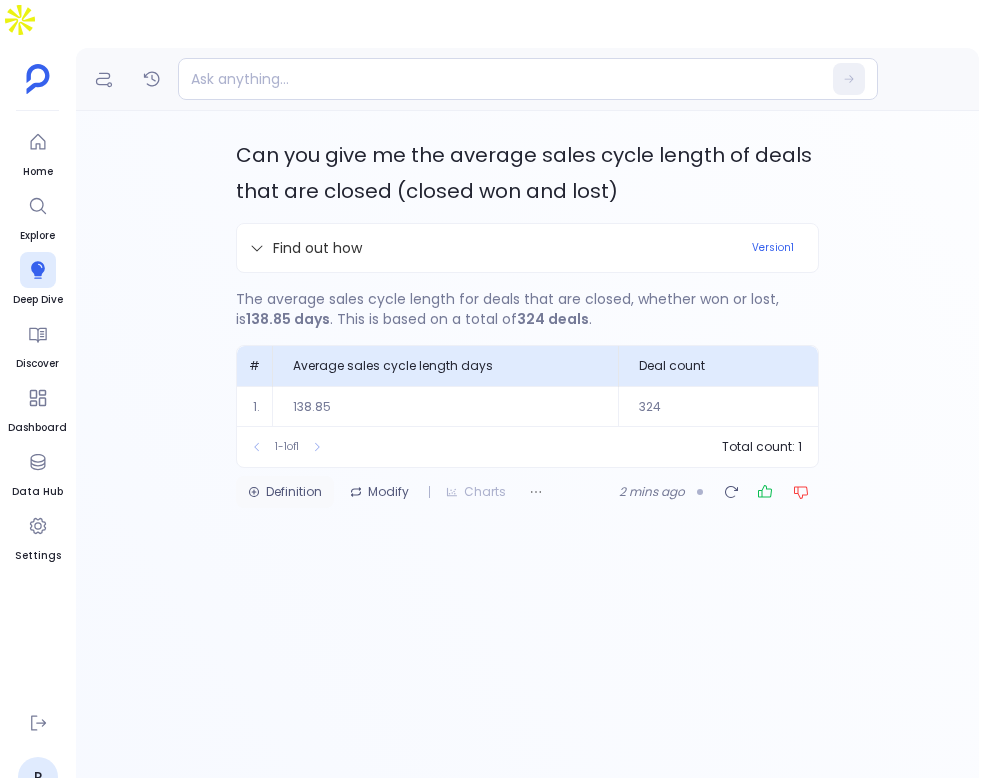 click on "Definition" at bounding box center (285, 492) 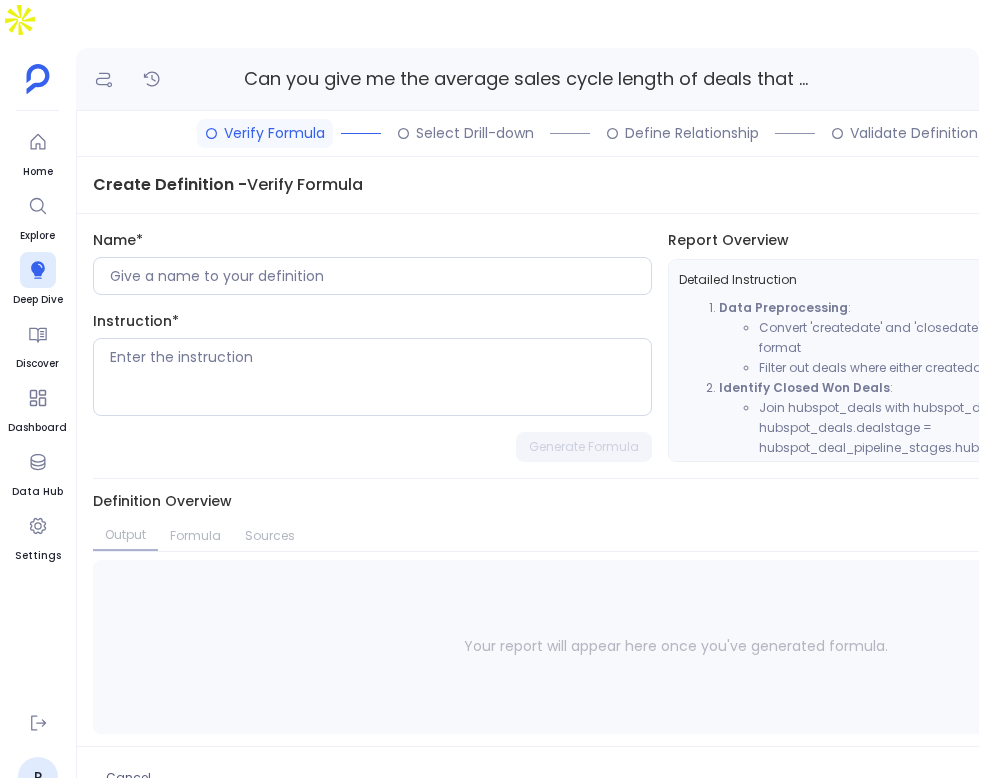 click on "Name*" at bounding box center [372, 262] 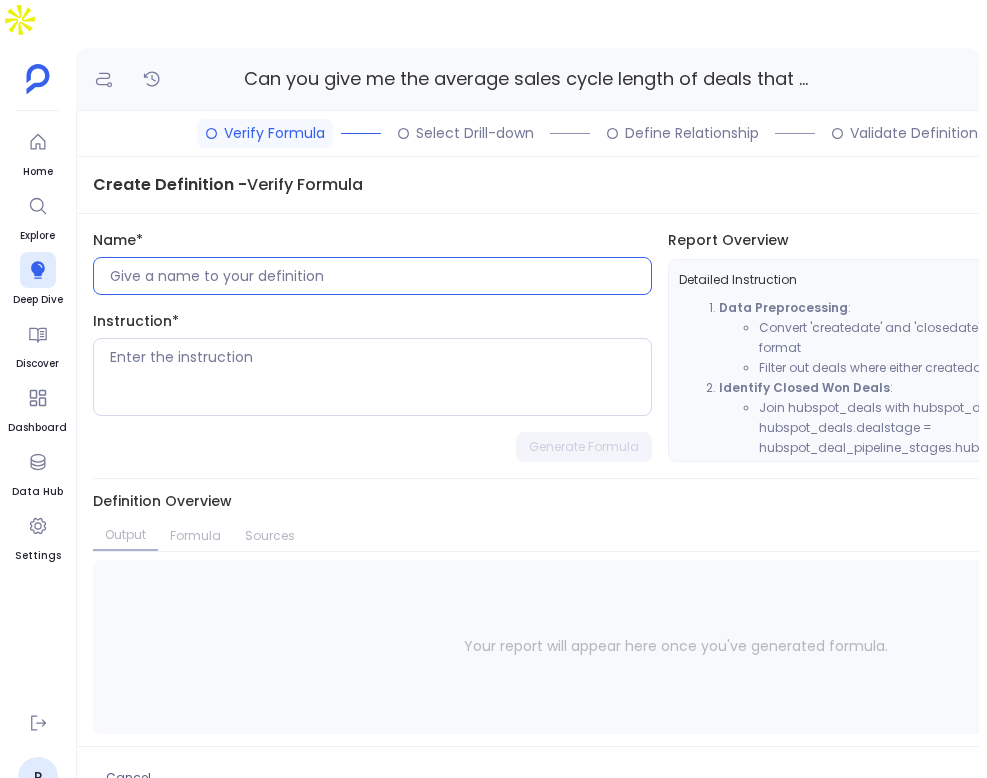 click at bounding box center [380, 276] 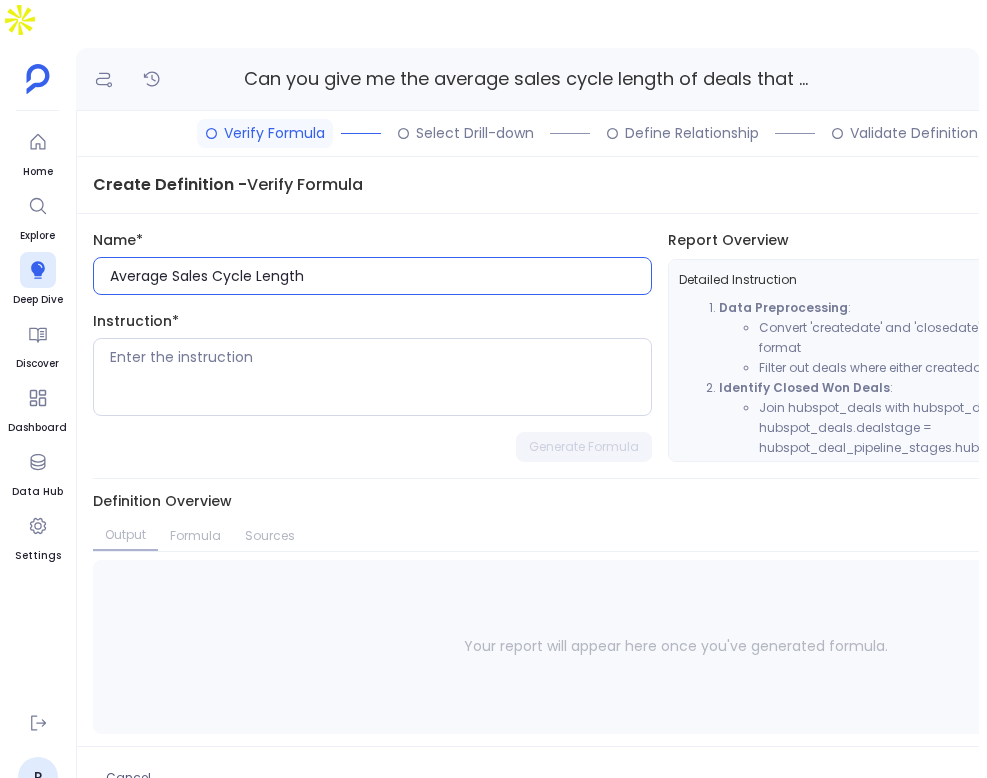 type on "Average Sales Cycle Length" 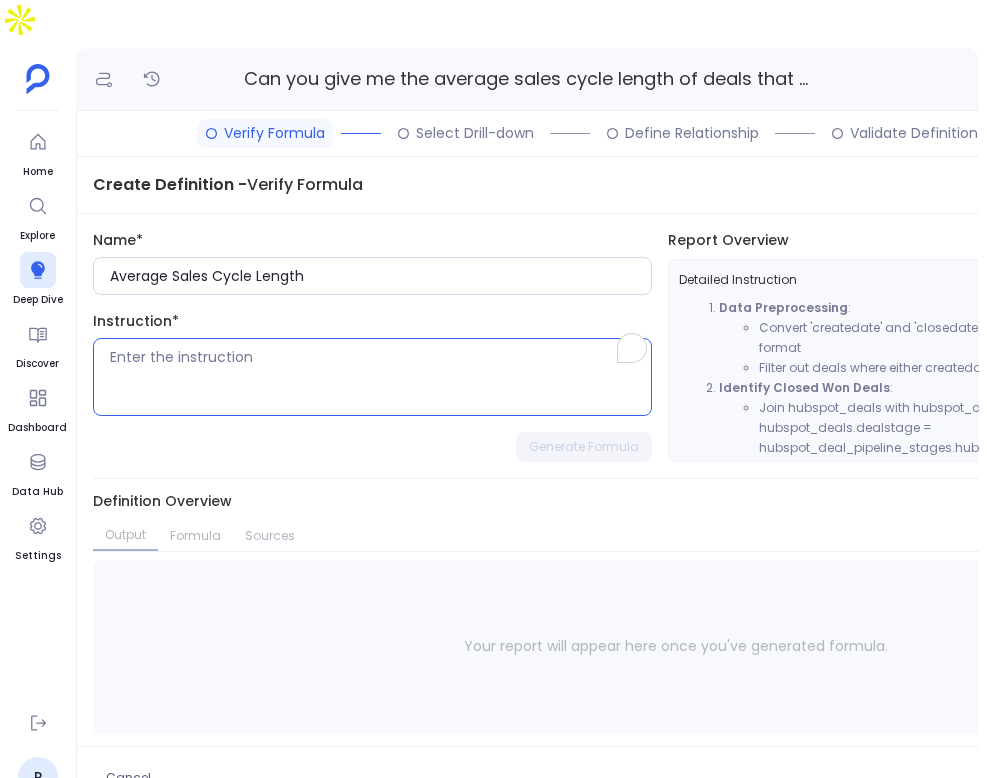 click at bounding box center (380, 377) 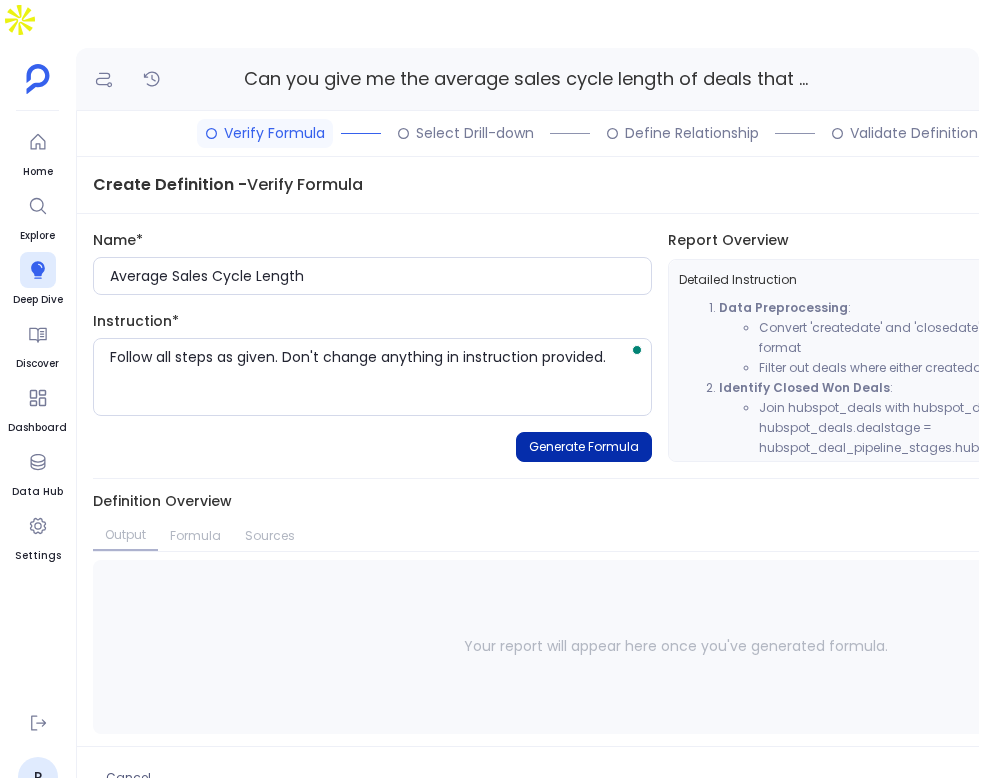click on "Generate Formula" at bounding box center (584, 447) 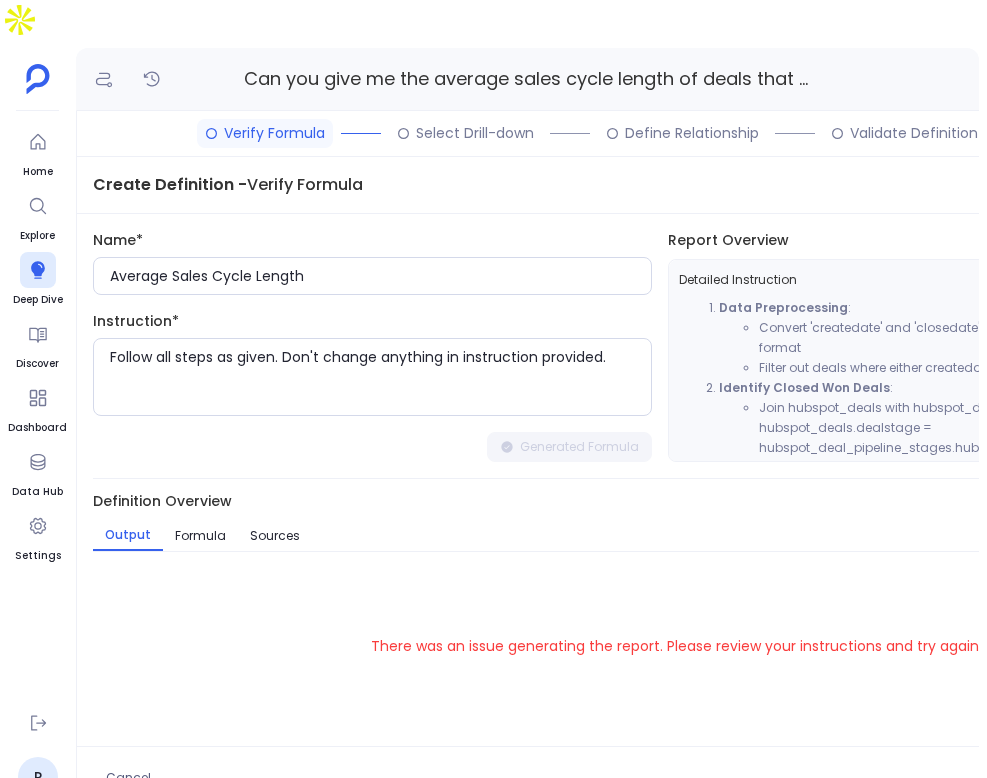 click on "Instruction* Follow all steps as given. Don't change anything in instruction provided." at bounding box center [372, 363] 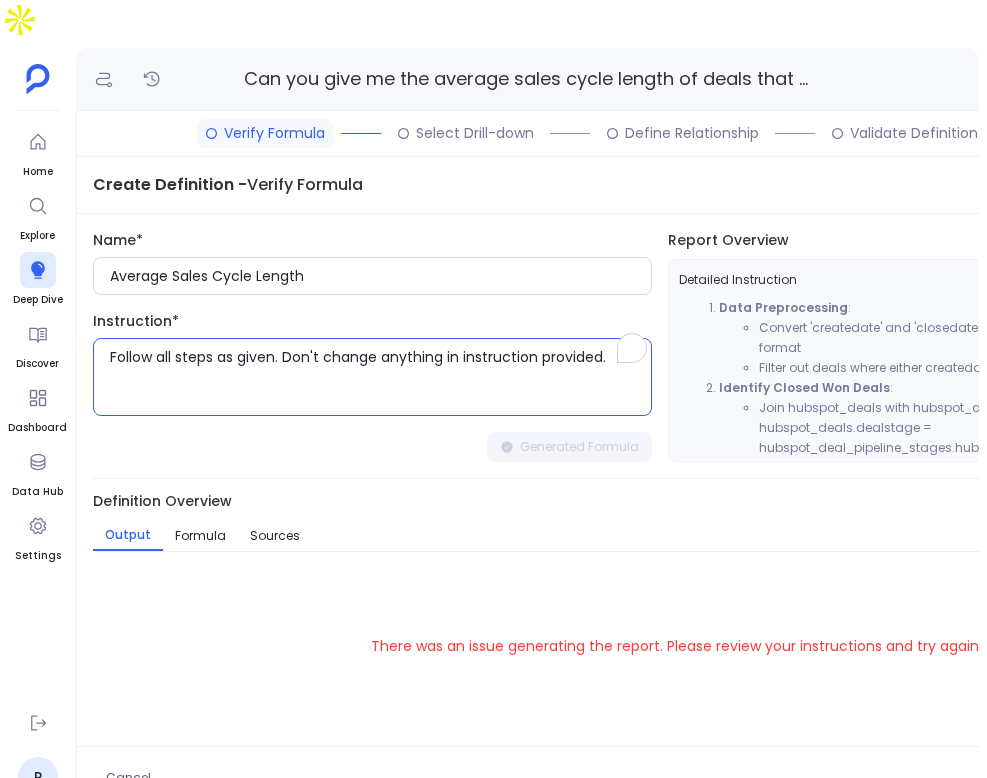 click on "Follow all steps as given. Don't change anything in instruction provided." at bounding box center (380, 377) 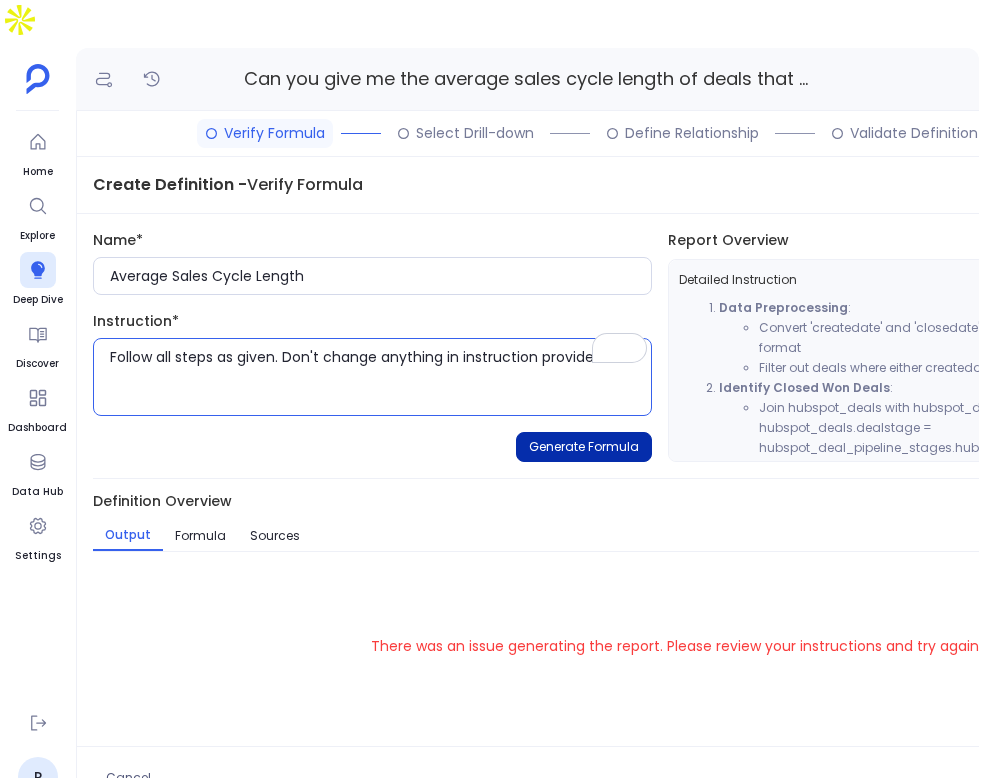 type on "Follow all steps as given. Don't change anything in instruction provided" 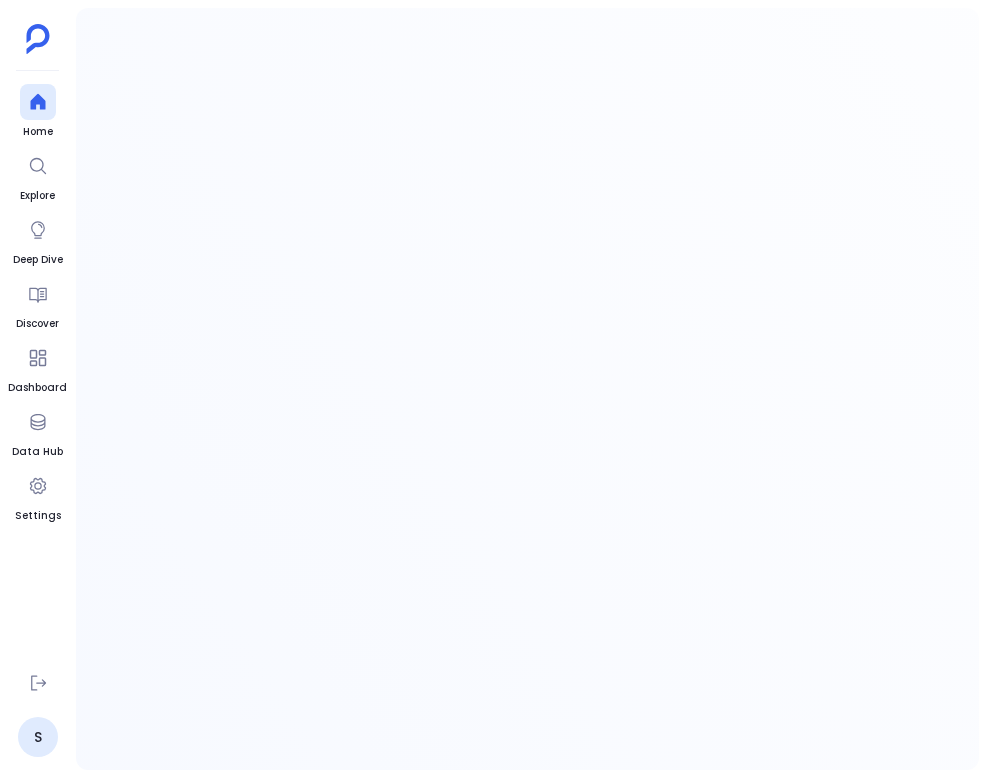 scroll, scrollTop: 0, scrollLeft: 0, axis: both 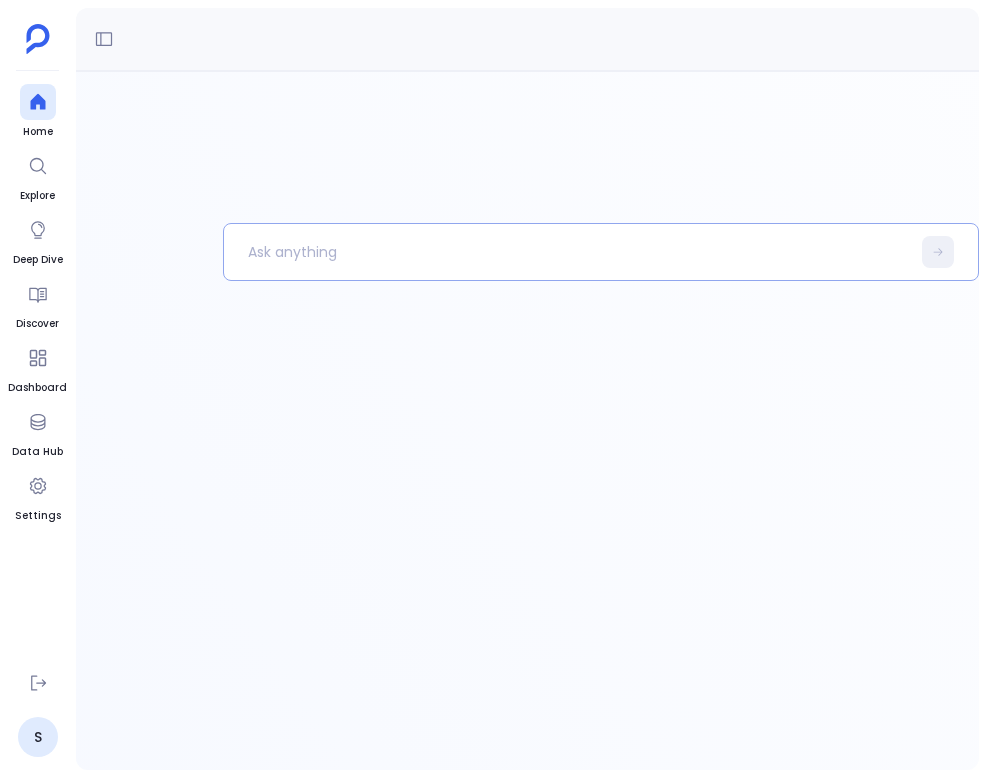 click at bounding box center (567, 252) 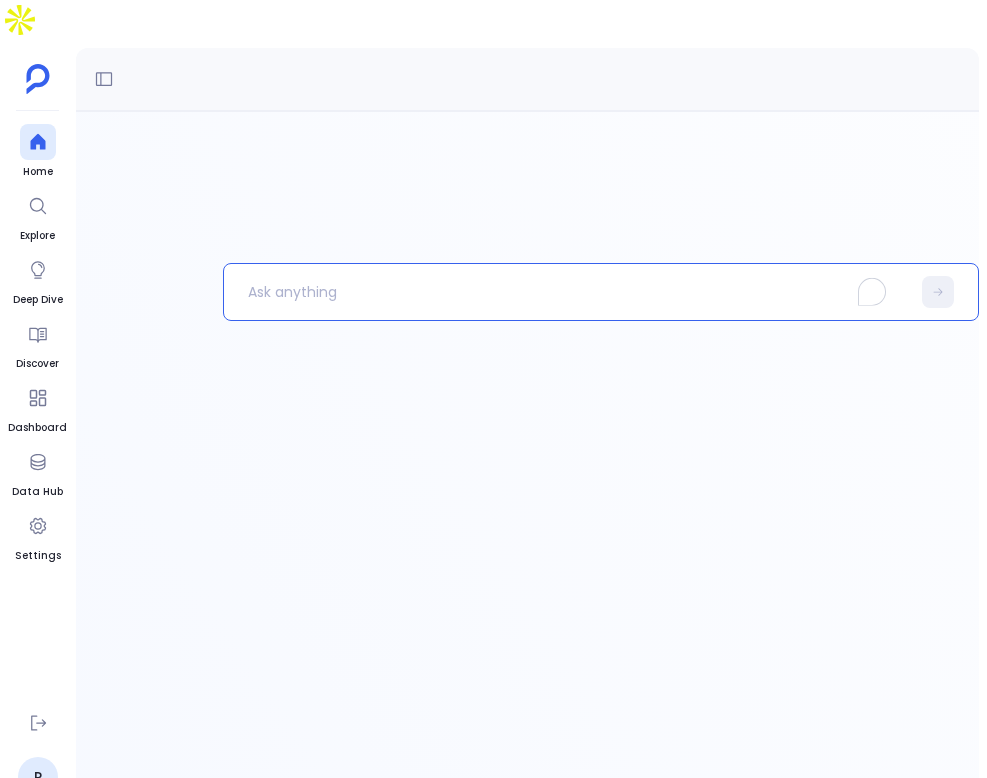 type 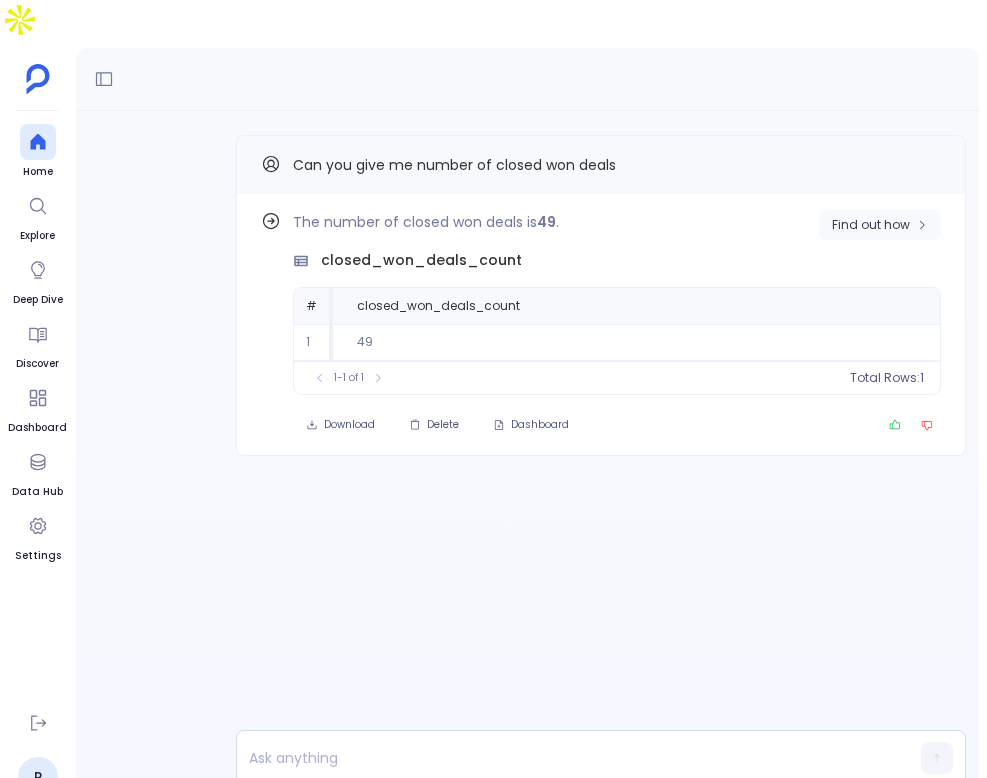 click on "Find out how" at bounding box center (871, 225) 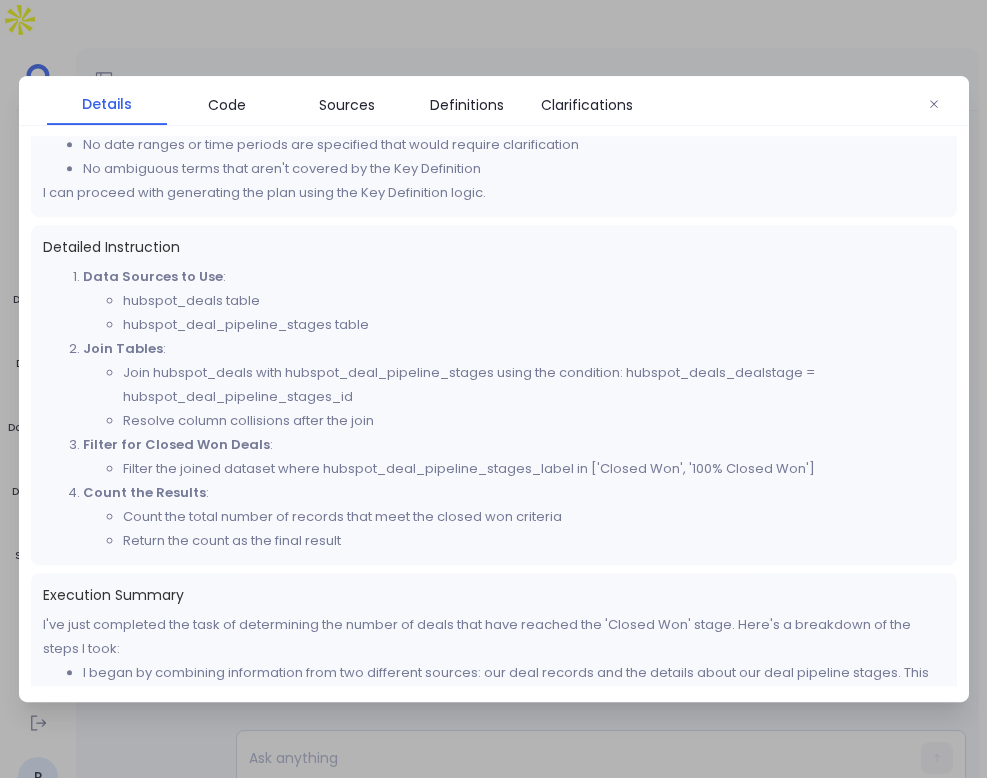 scroll, scrollTop: 586, scrollLeft: 0, axis: vertical 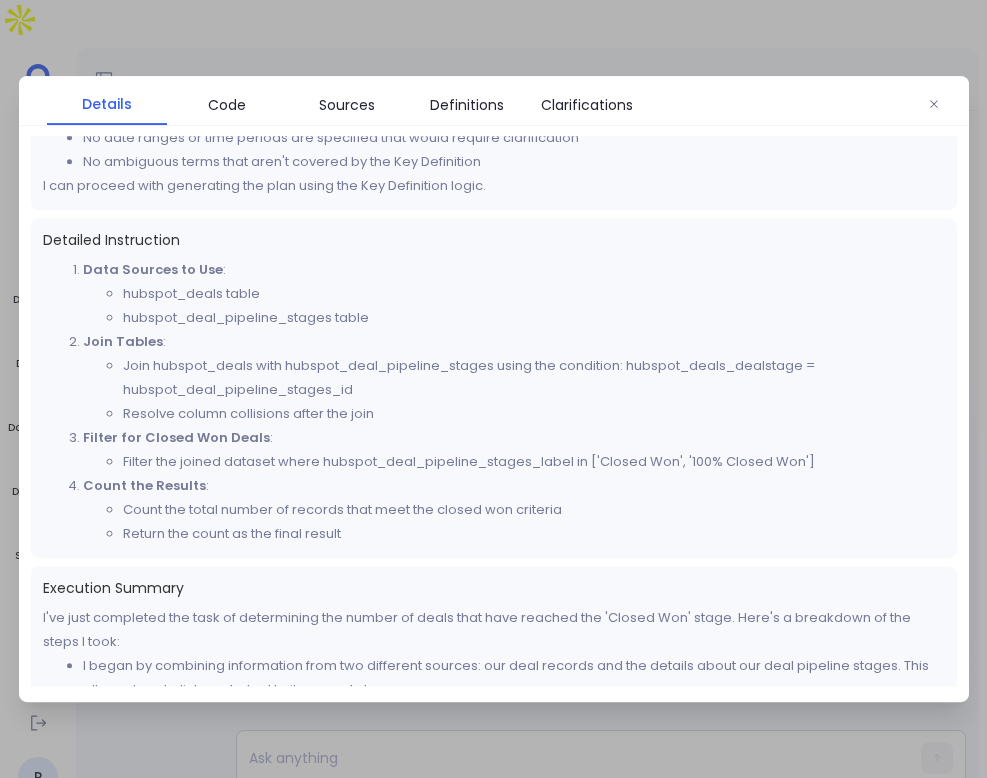 click 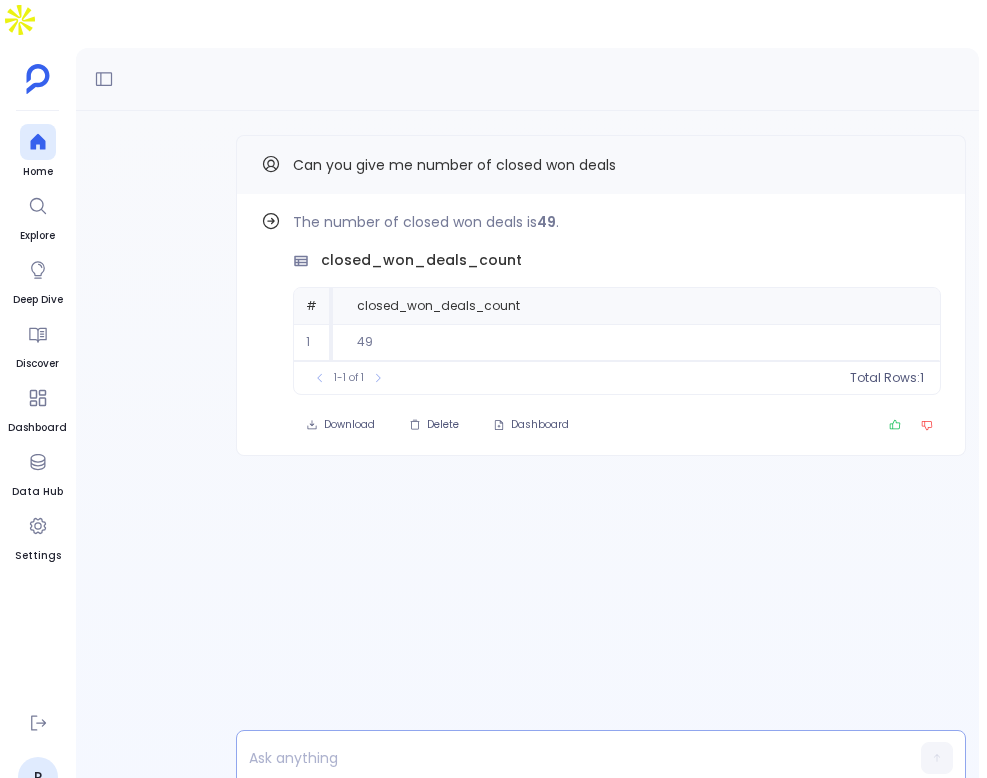 click at bounding box center [562, 758] 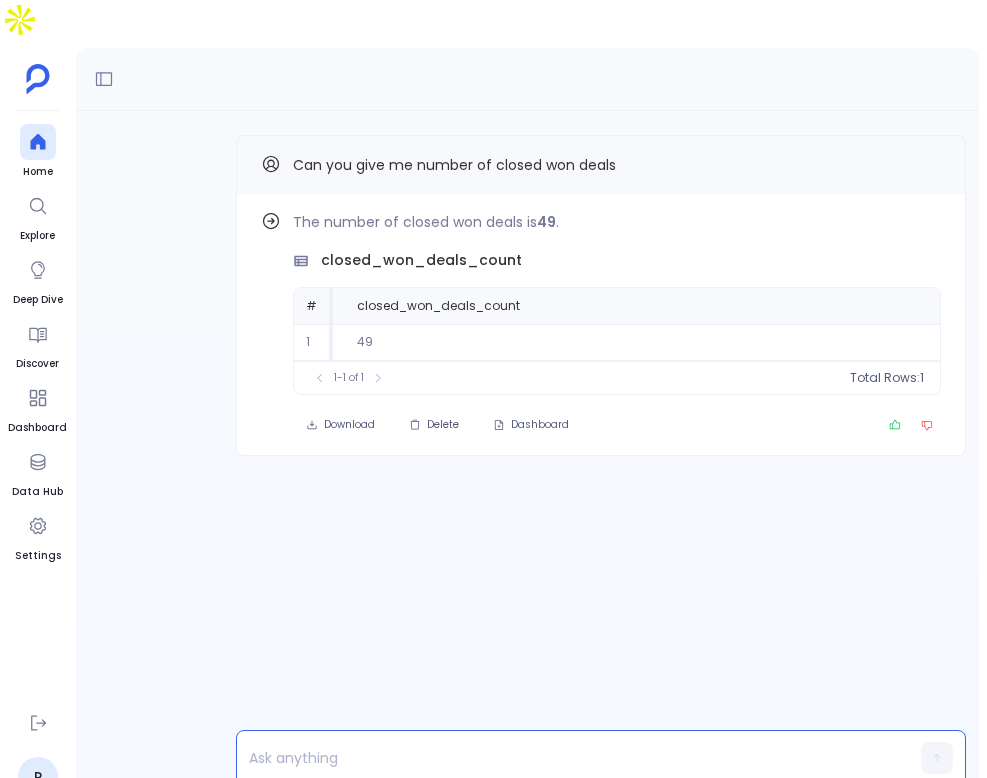 type 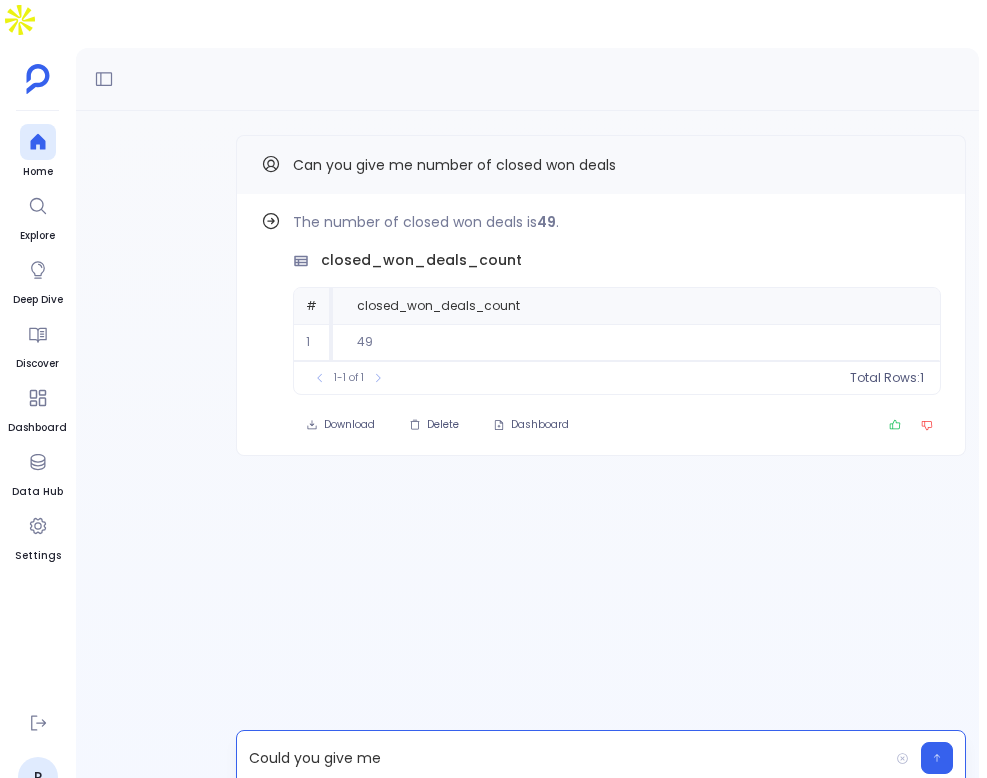 click on "Could you give me" at bounding box center (562, 758) 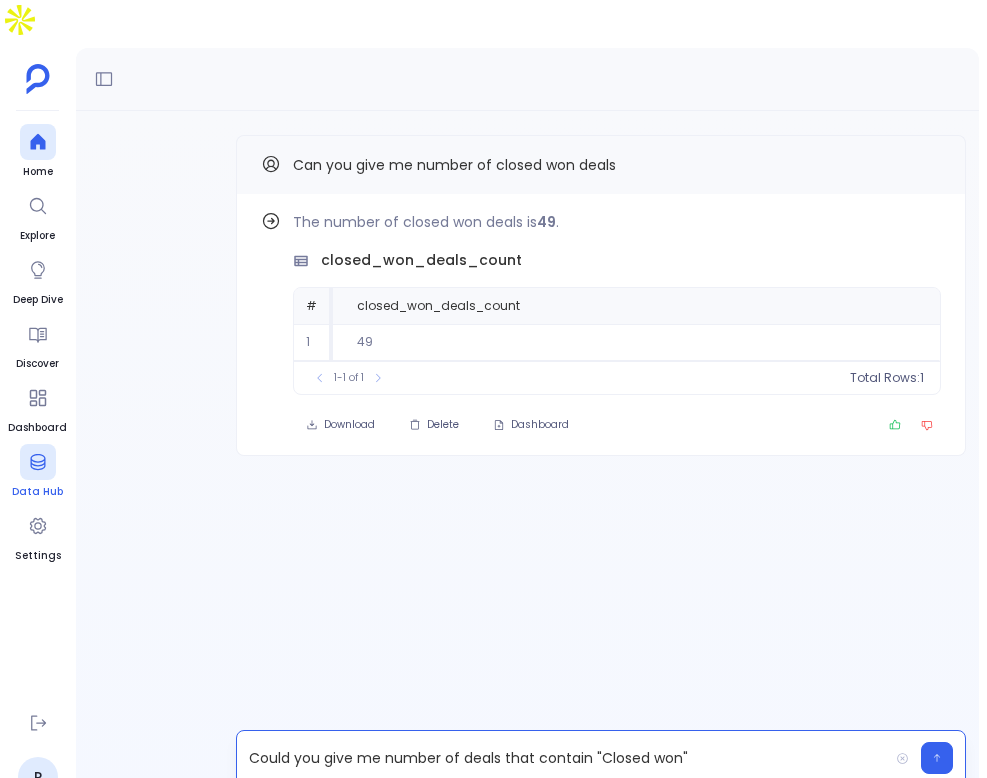 click 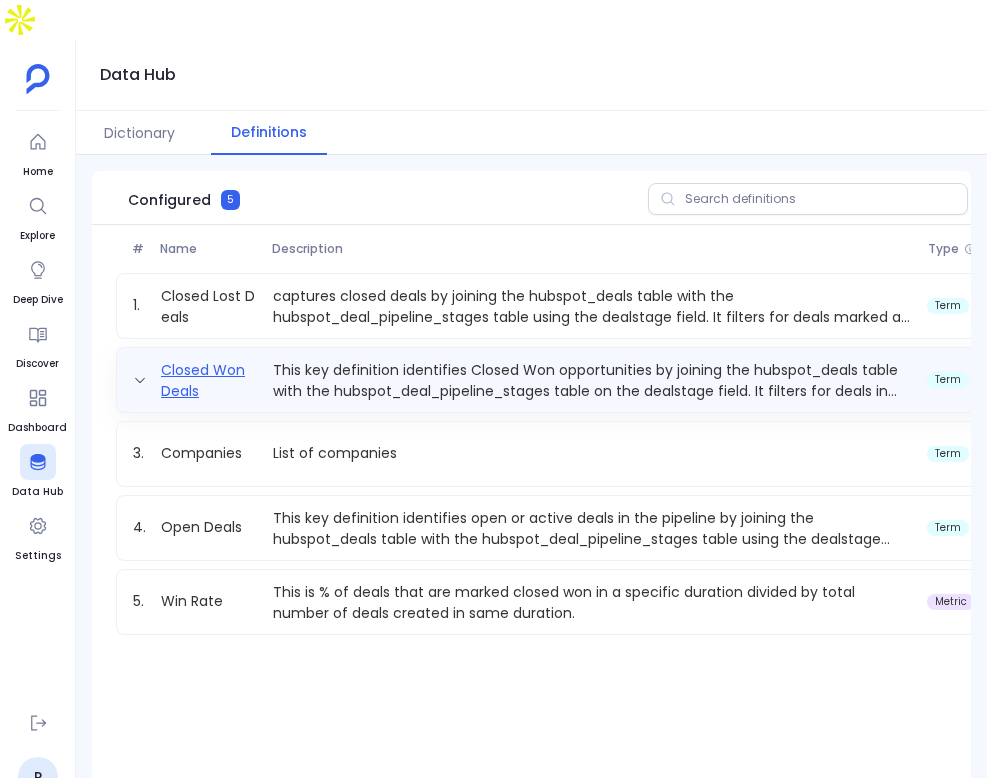 click on "Closed Won Deals" at bounding box center (209, 380) 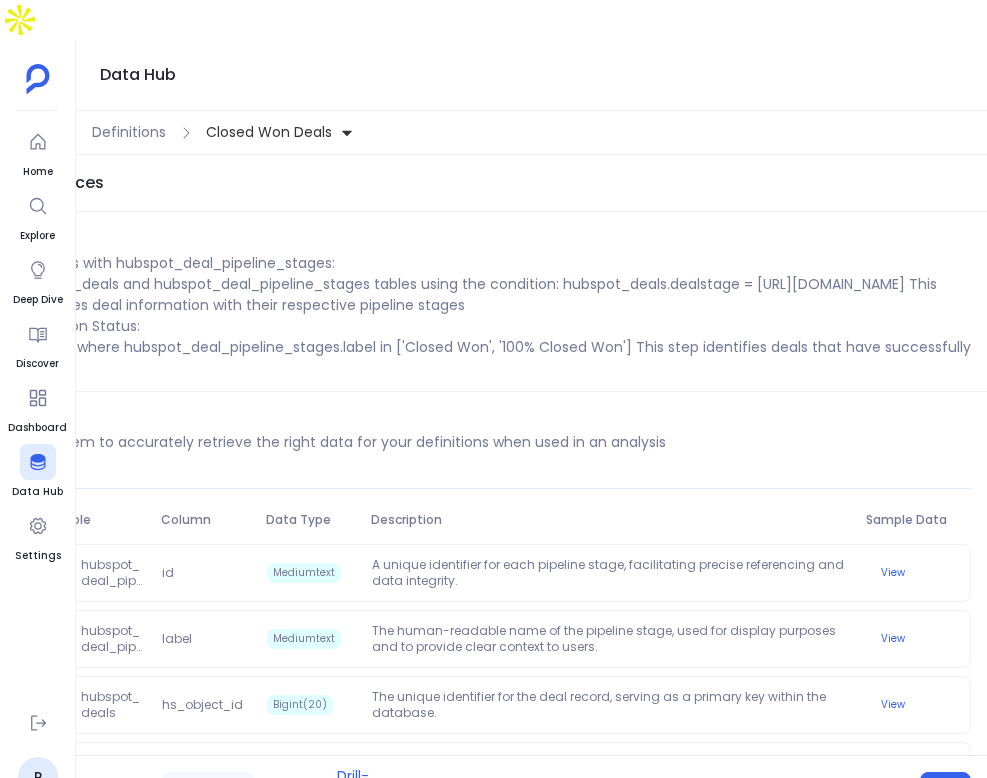 scroll, scrollTop: 0, scrollLeft: 0, axis: both 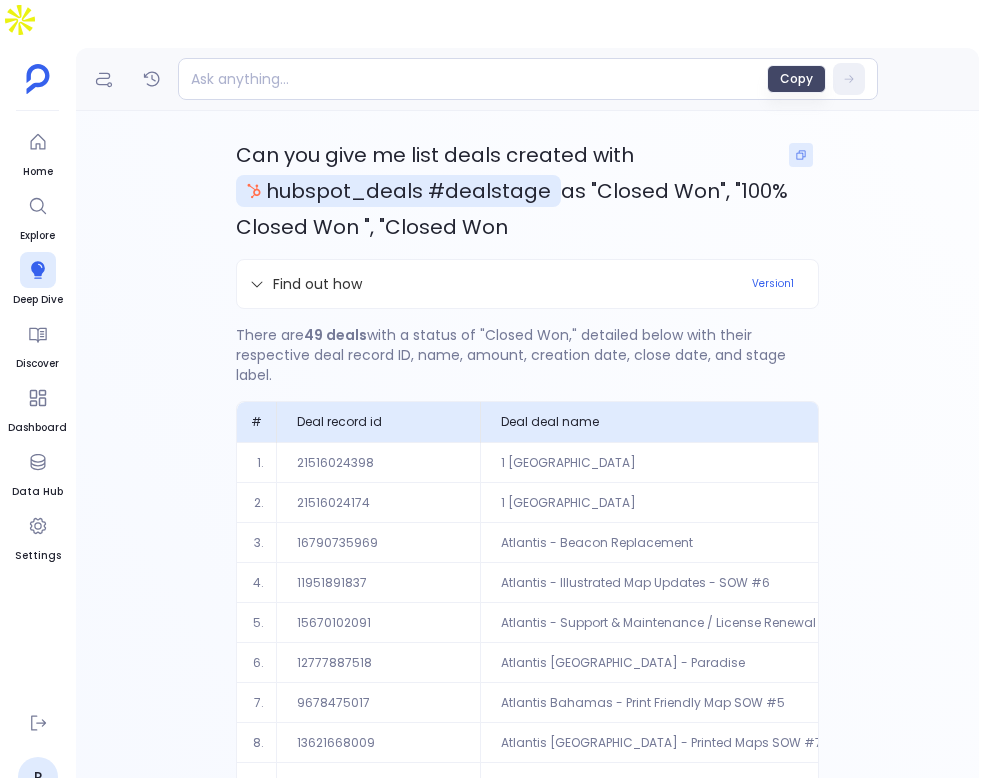 click at bounding box center (801, 155) 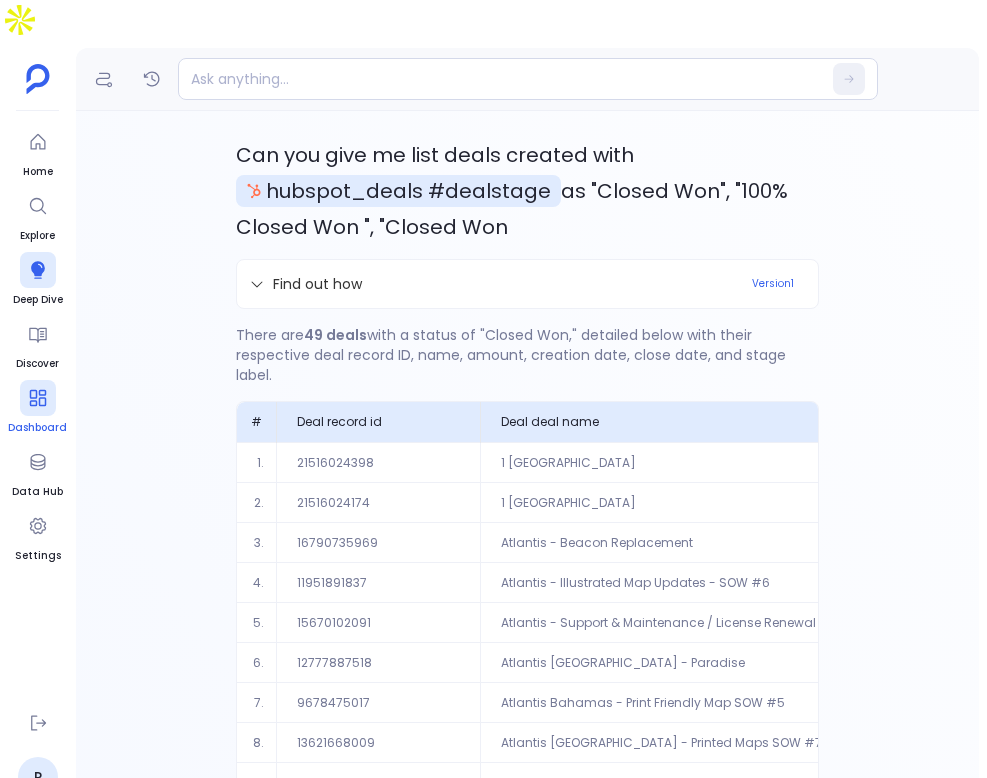 click 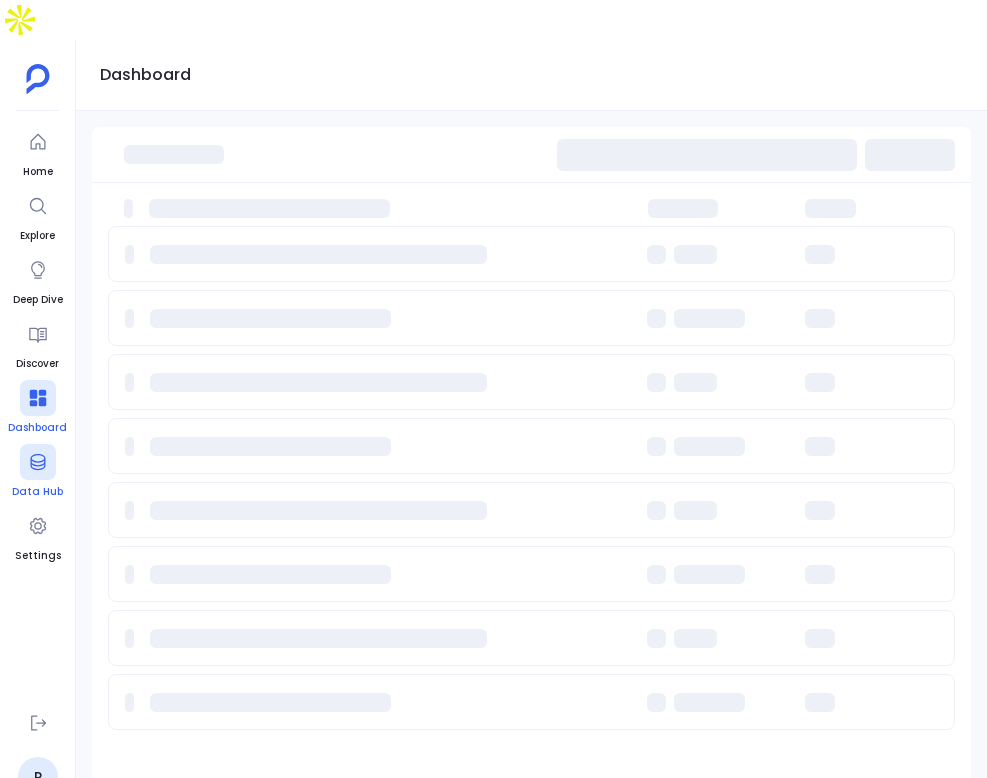 click on "Data Hub" at bounding box center (37, 472) 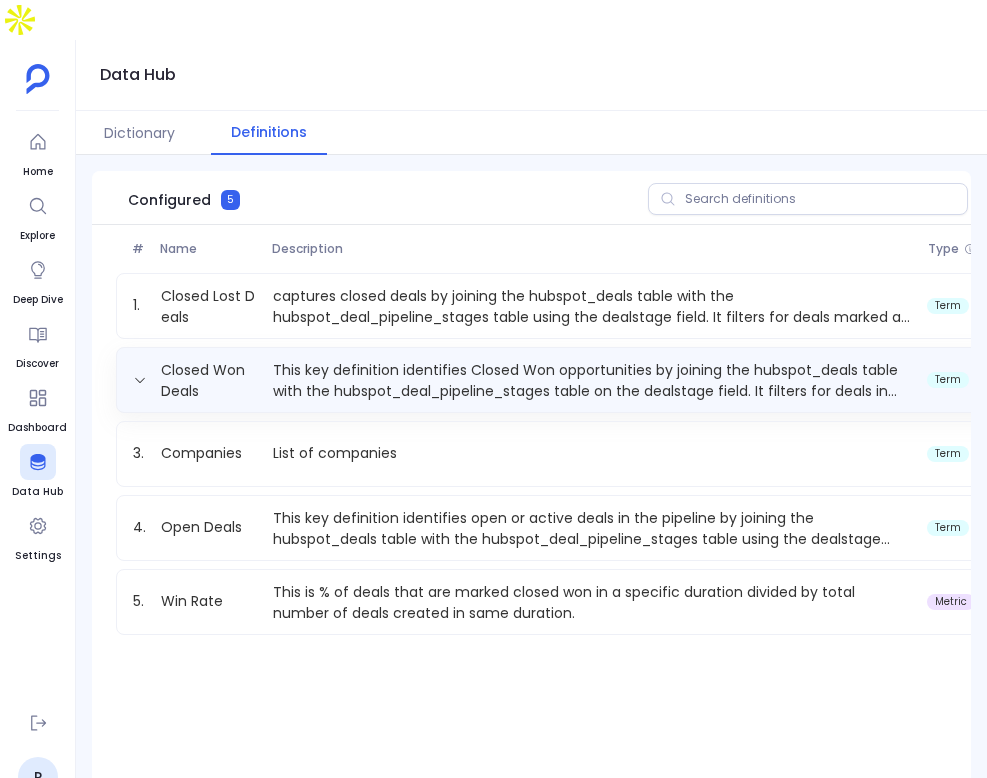 click on "This key definition identifies Closed Won opportunities by joining the hubspot_deals table with the hubspot_deal_pipeline_stages table on the dealstage field. It filters for deals in stages such as Closed Won and 100% Closed Won, which indicate that the deal has been successfully completed and converted into a customer.." at bounding box center (592, 380) 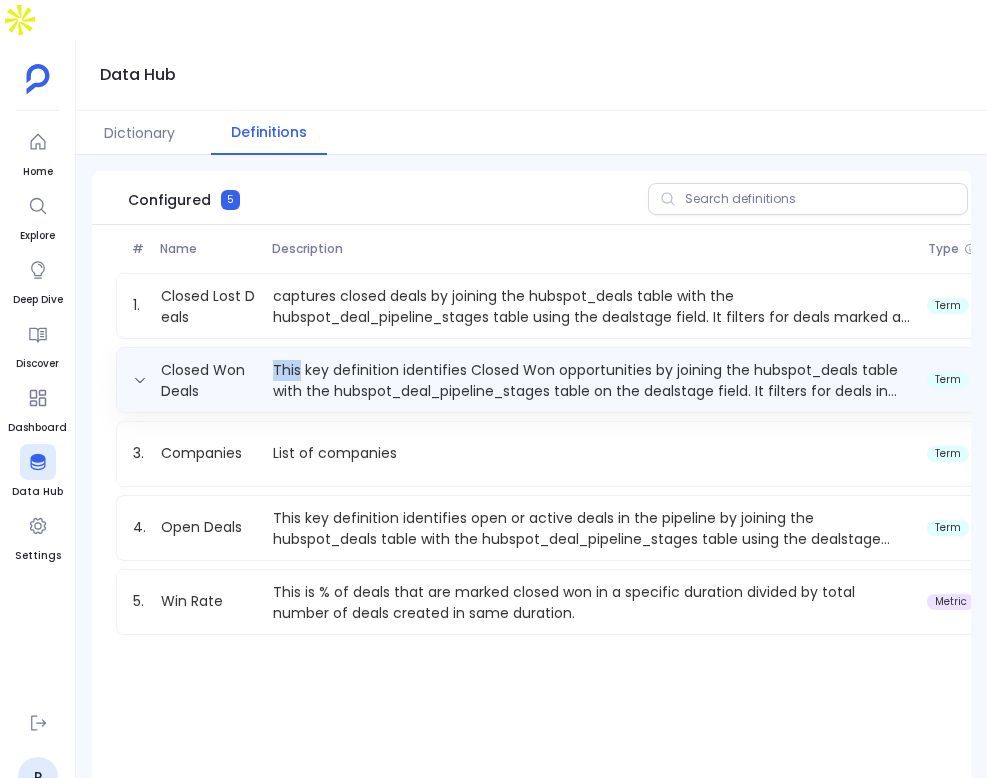 click on "Closed Won Deals This key definition identifies Closed Won opportunities by joining the hubspot_deals table with the hubspot_deal_pipeline_stages table on the dealstage field. It filters for deals in stages such as Closed Won and 100% Closed Won, which indicate that the deal has been successfully completed and converted into a customer.. term" at bounding box center (592, 380) 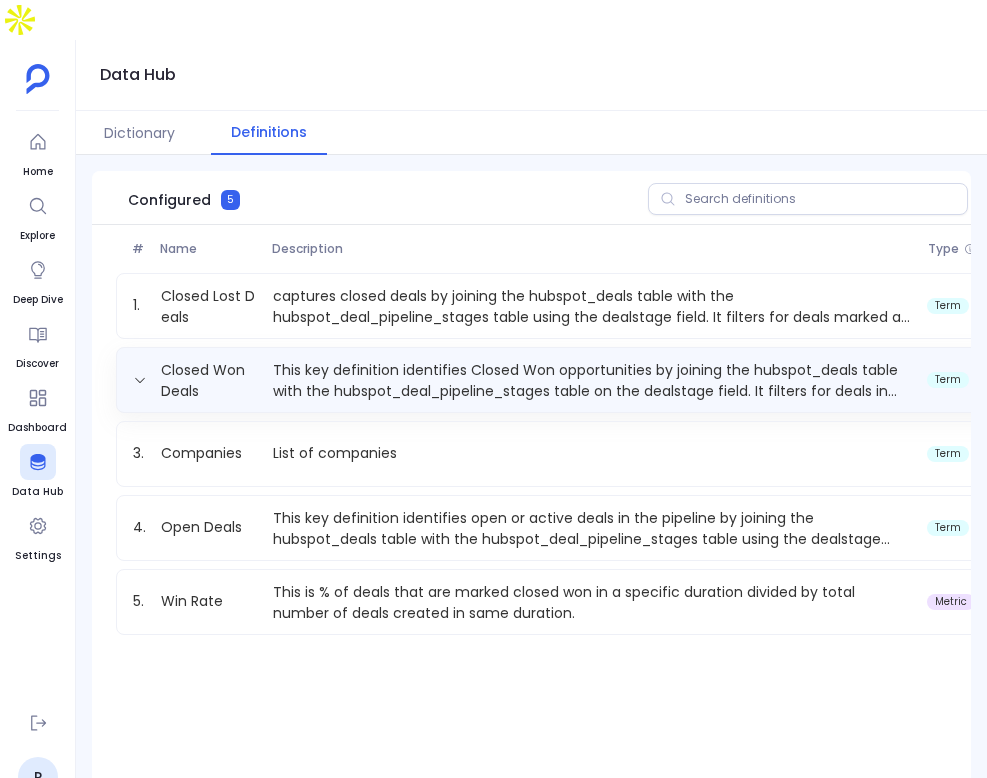 click on "This key definition identifies Closed Won opportunities by joining the hubspot_deals table with the hubspot_deal_pipeline_stages table on the dealstage field. It filters for deals in stages such as Closed Won and 100% Closed Won, which indicate that the deal has been successfully completed and converted into a customer.." at bounding box center (592, 380) 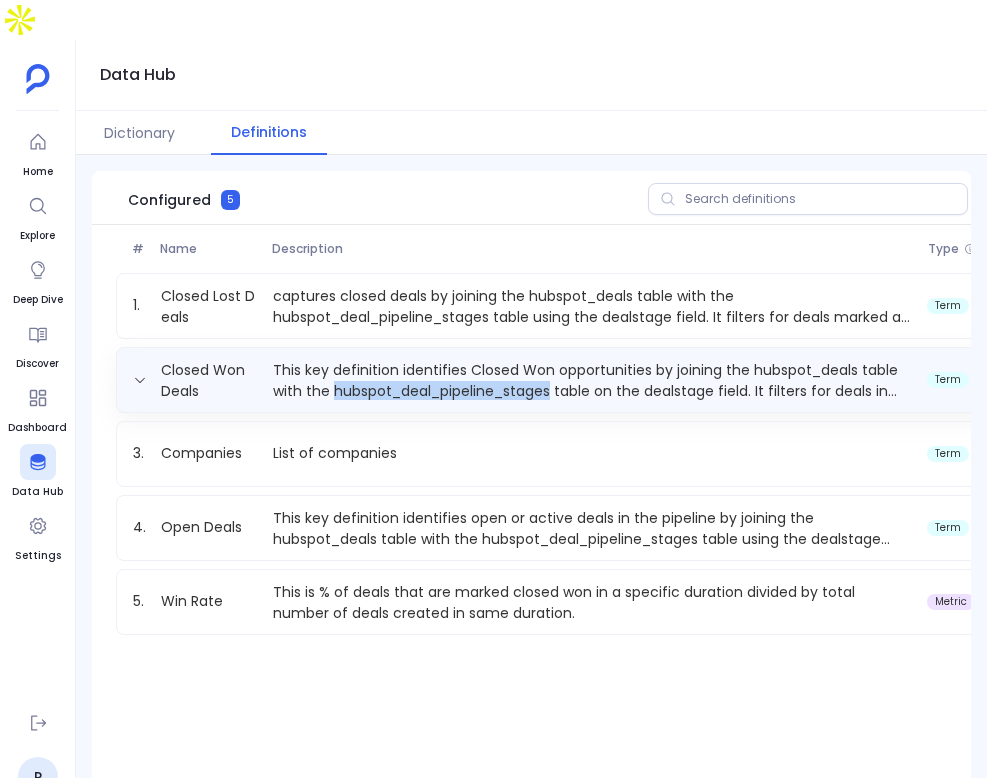 click on "This key definition identifies Closed Won opportunities by joining the hubspot_deals table with the hubspot_deal_pipeline_stages table on the dealstage field. It filters for deals in stages such as Closed Won and 100% Closed Won, which indicate that the deal has been successfully completed and converted into a customer.." at bounding box center (592, 380) 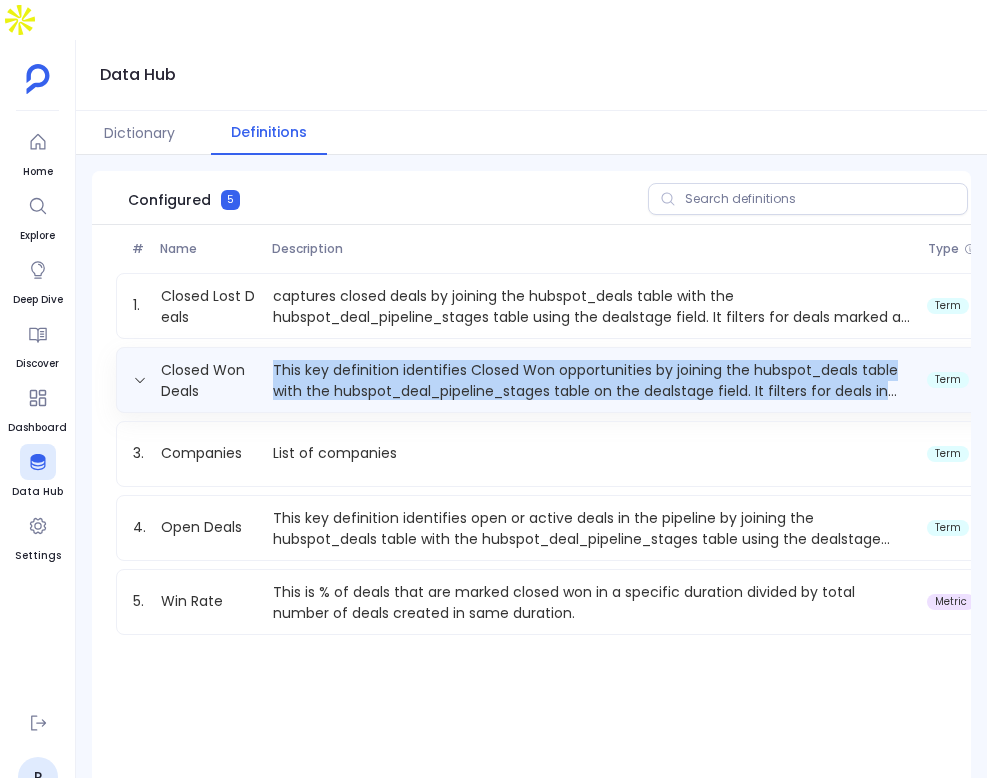 click on "This key definition identifies Closed Won opportunities by joining the hubspot_deals table with the hubspot_deal_pipeline_stages table on the dealstage field. It filters for deals in stages such as Closed Won and 100% Closed Won, which indicate that the deal has been successfully completed and converted into a customer.." at bounding box center (592, 380) 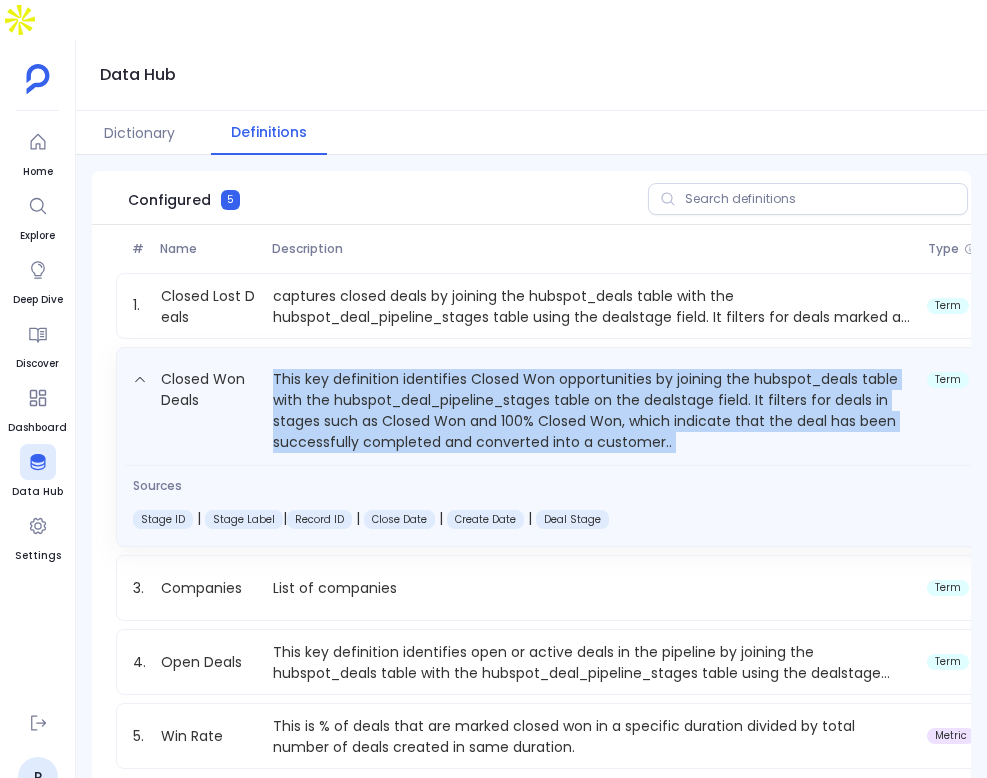scroll, scrollTop: 0, scrollLeft: 151, axis: horizontal 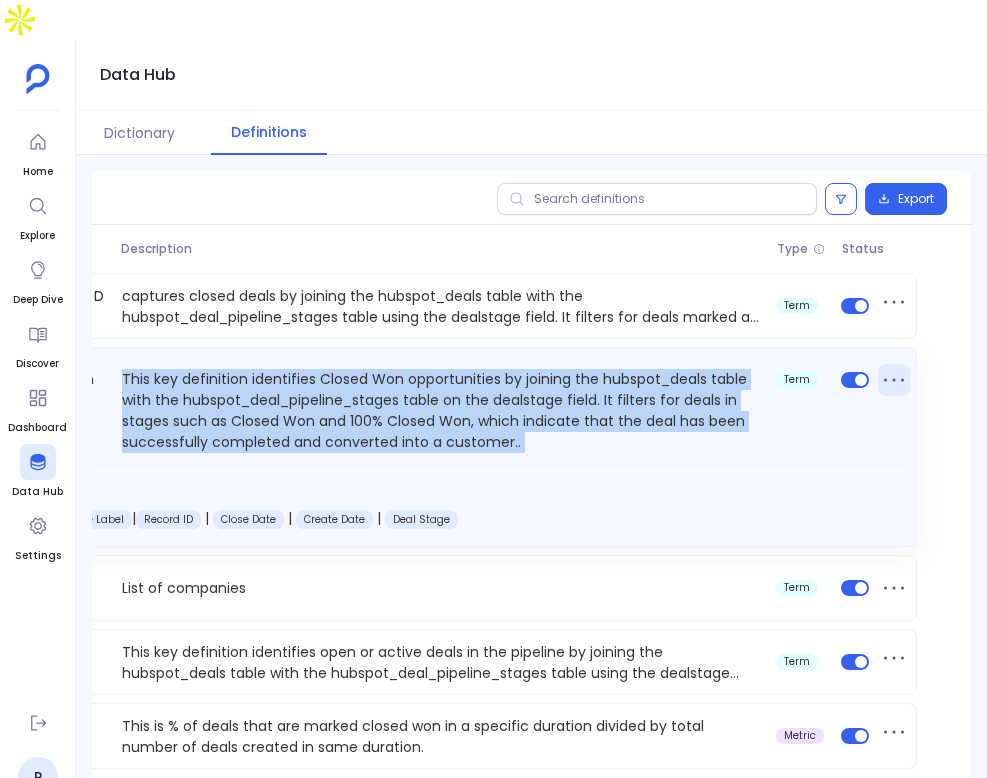 click 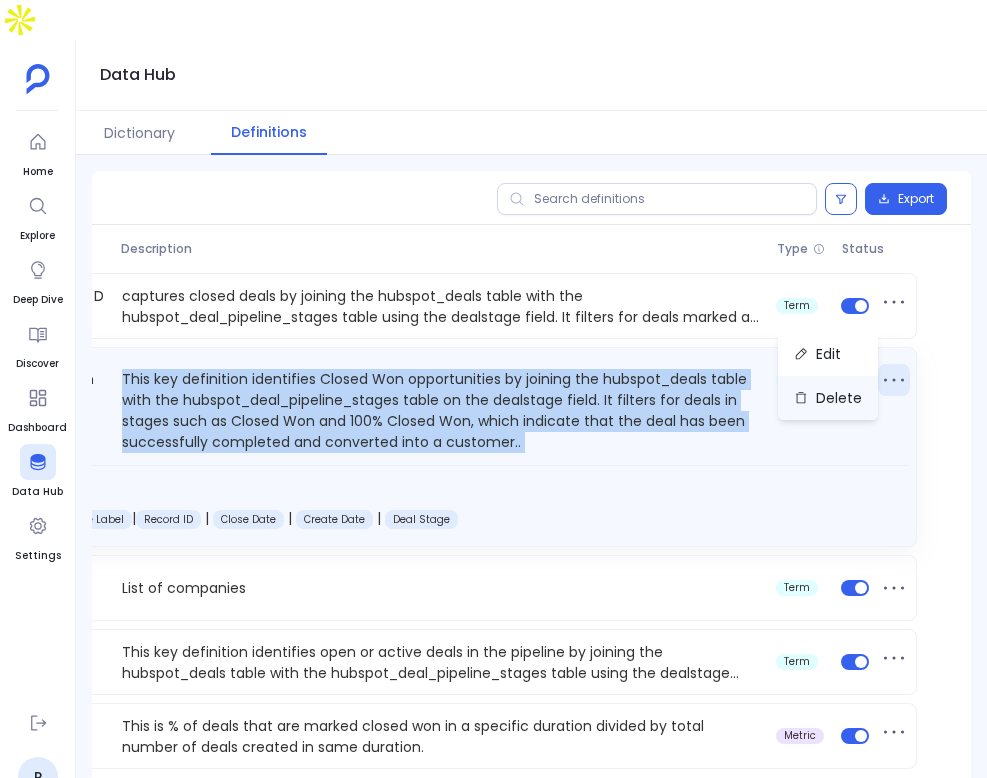 click on "Delete" at bounding box center (828, 398) 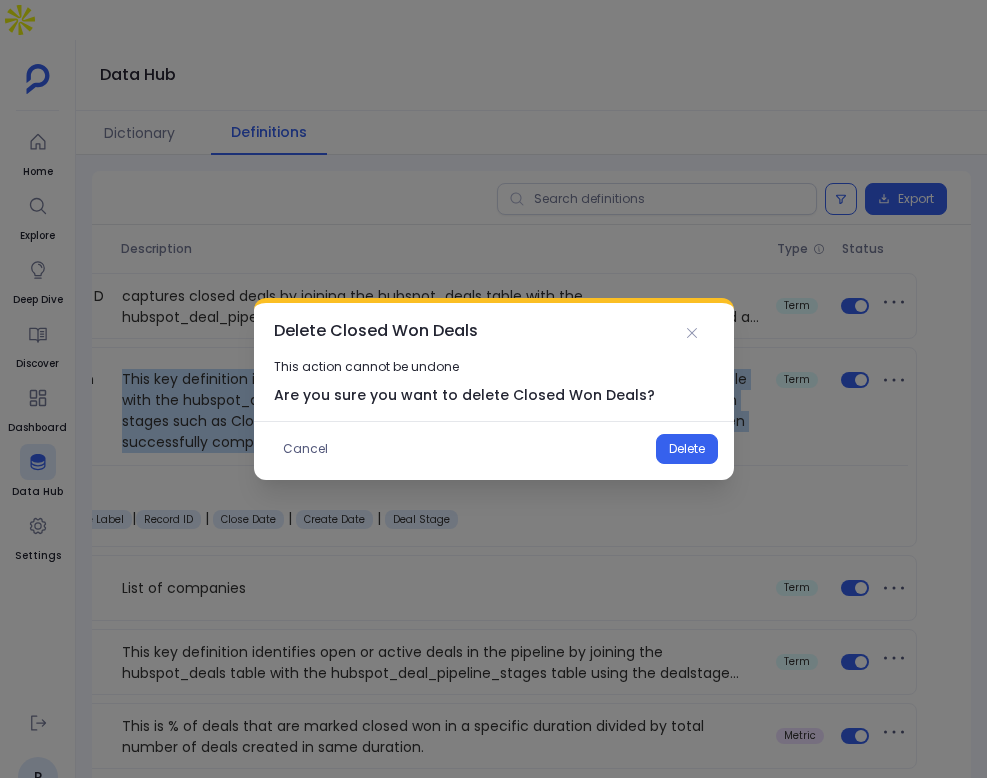 click on "Delete" at bounding box center [687, 449] 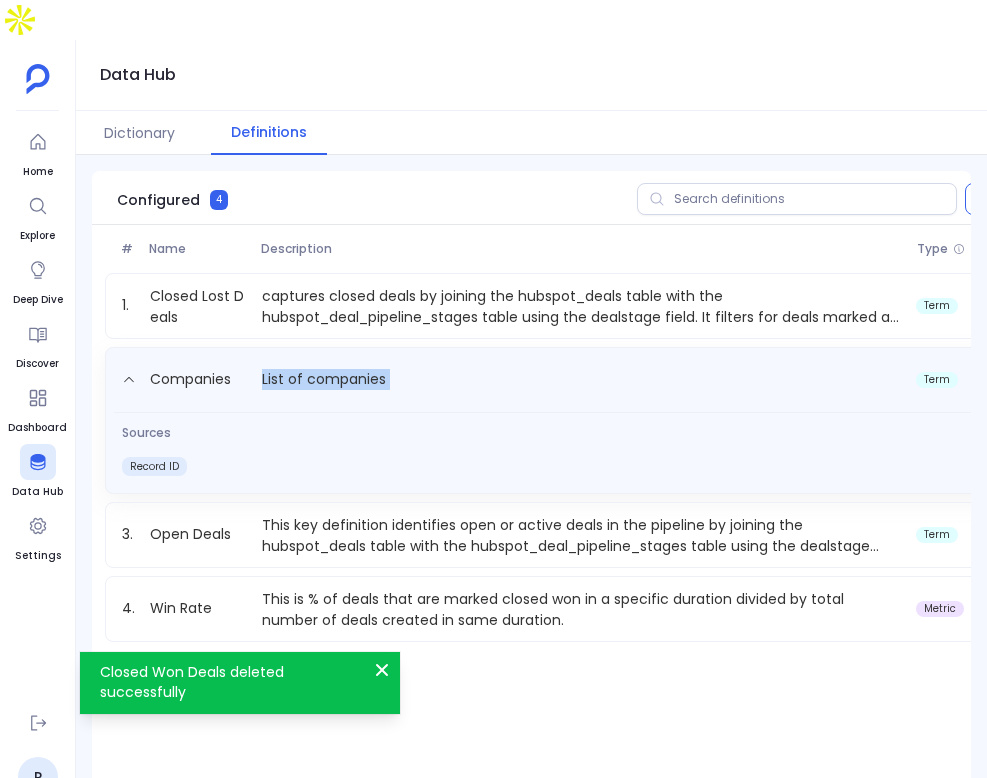 scroll, scrollTop: 0, scrollLeft: 0, axis: both 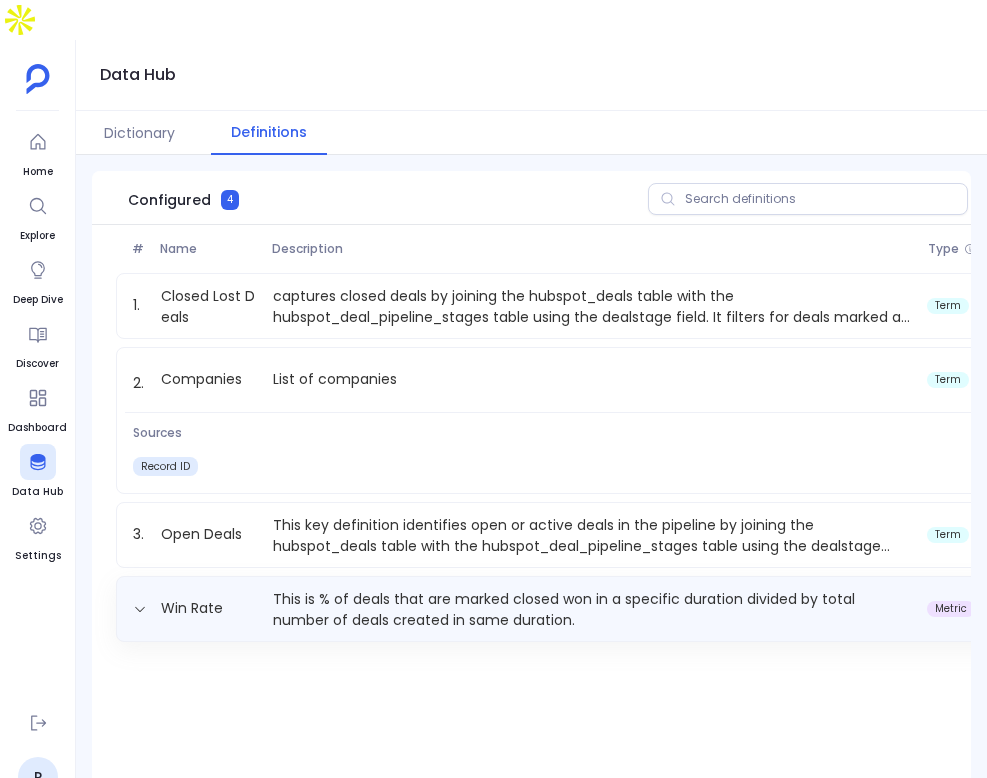 click on "This is % of deals that are marked closed won in a specific duration divided by total number of deals created in same duration." at bounding box center [592, 609] 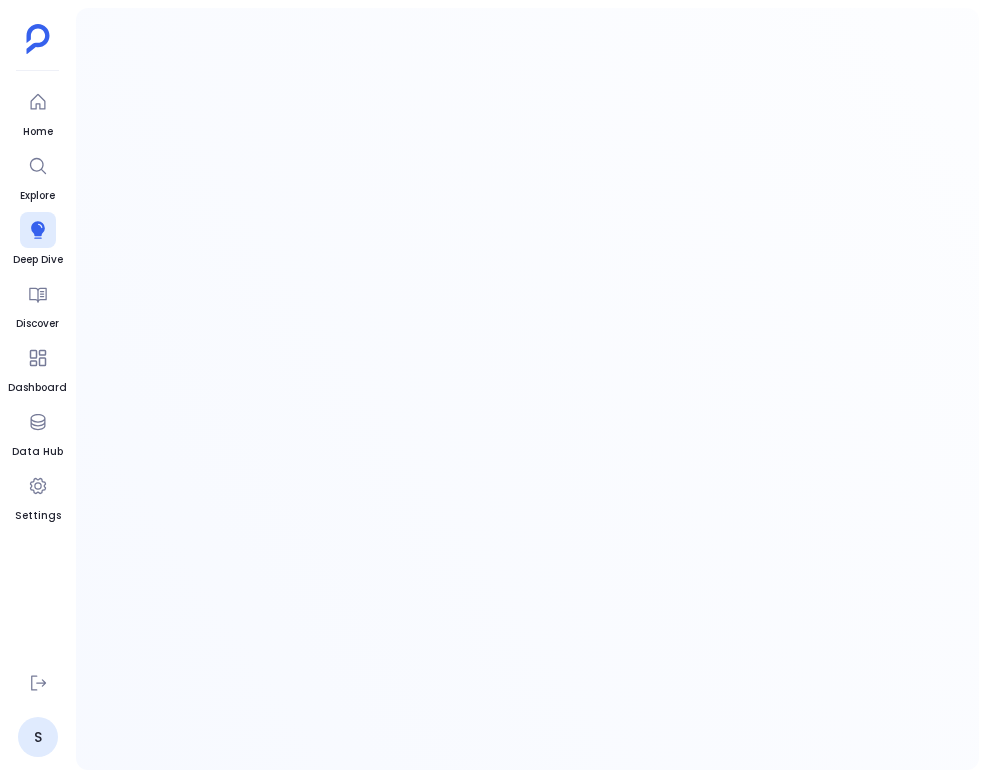 scroll, scrollTop: 0, scrollLeft: 0, axis: both 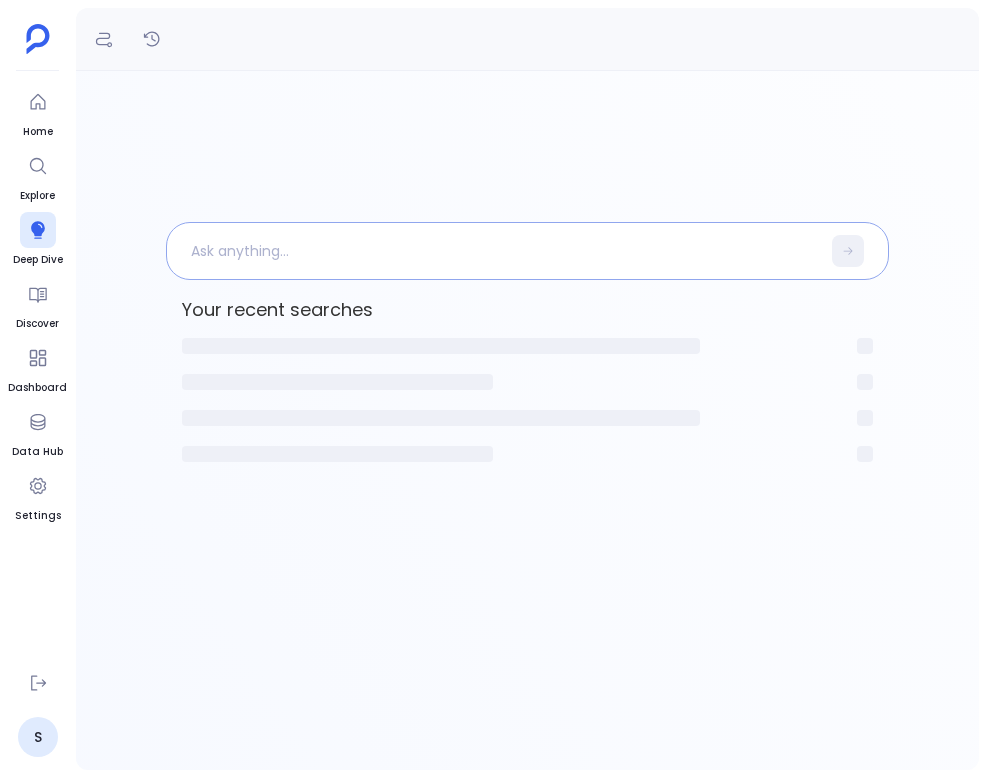 click at bounding box center [493, 251] 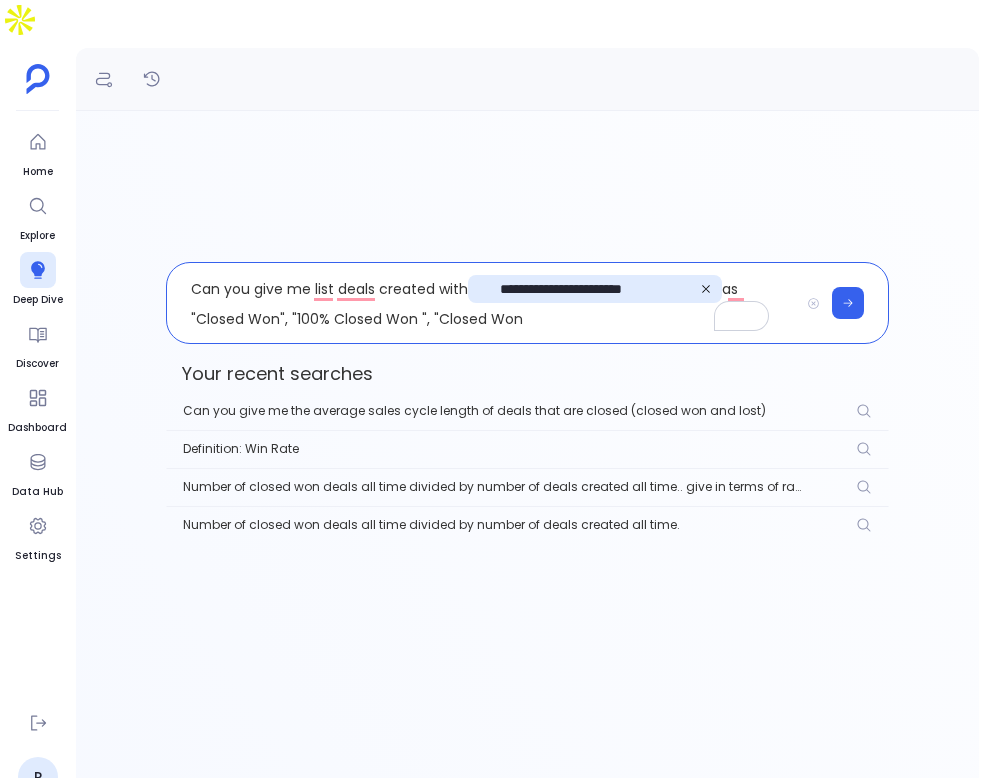 click on "**********" at bounding box center (482, 303) 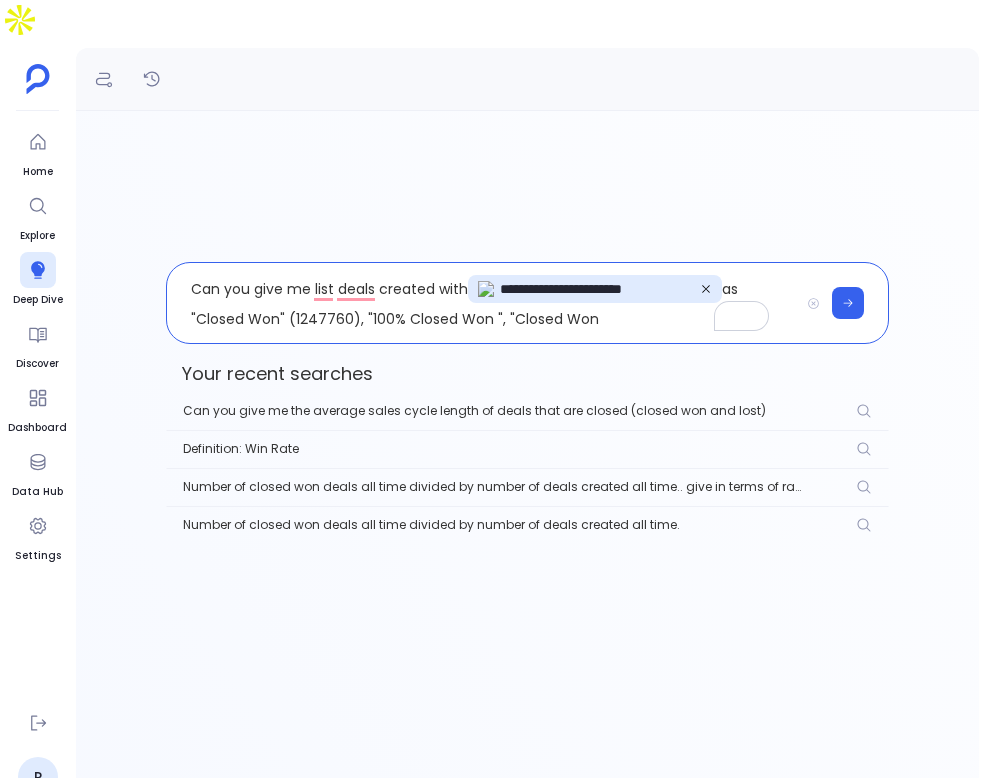 click on "**********" at bounding box center (482, 303) 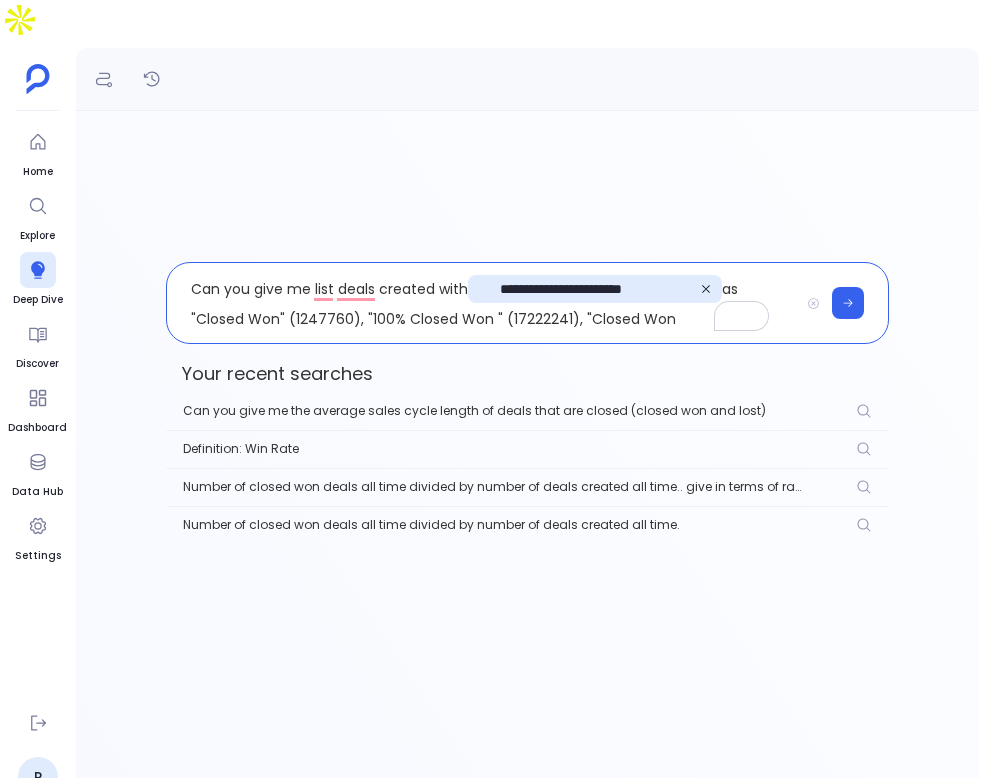 click on "**********" at bounding box center [482, 303] 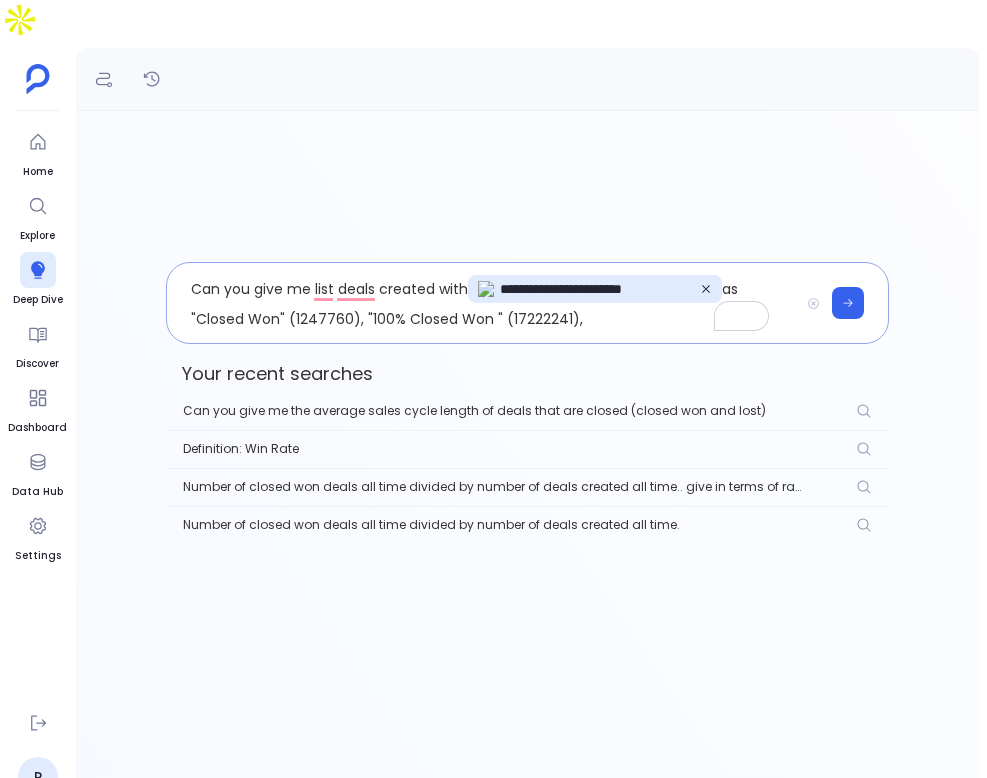 click on "**********" at bounding box center [527, 303] 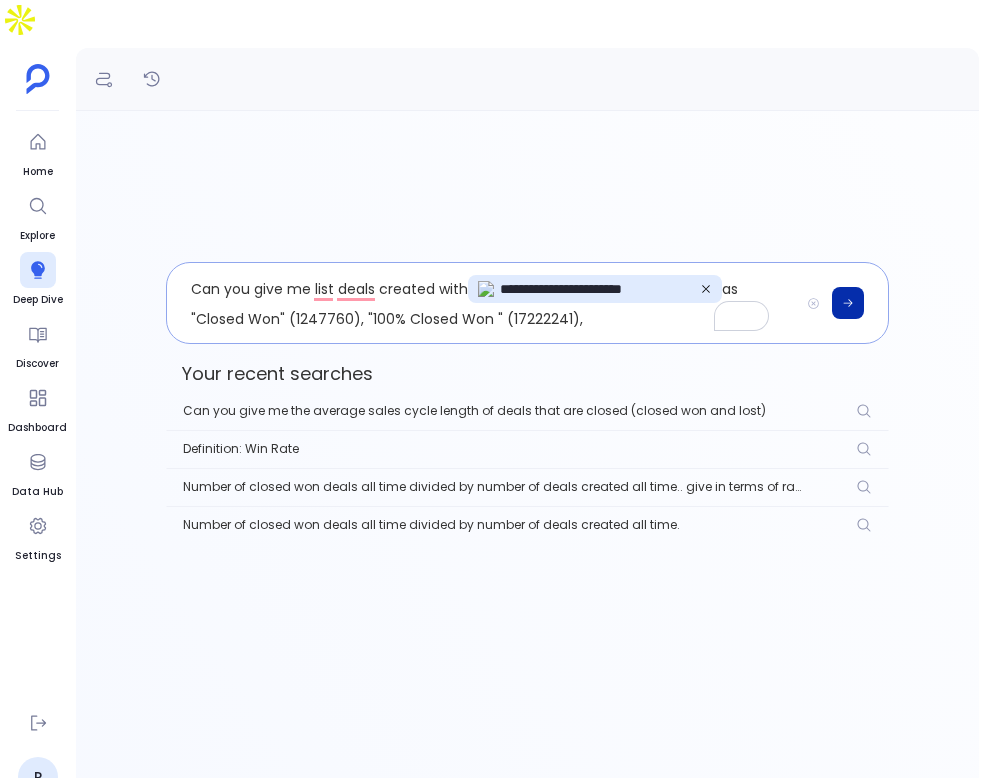 click 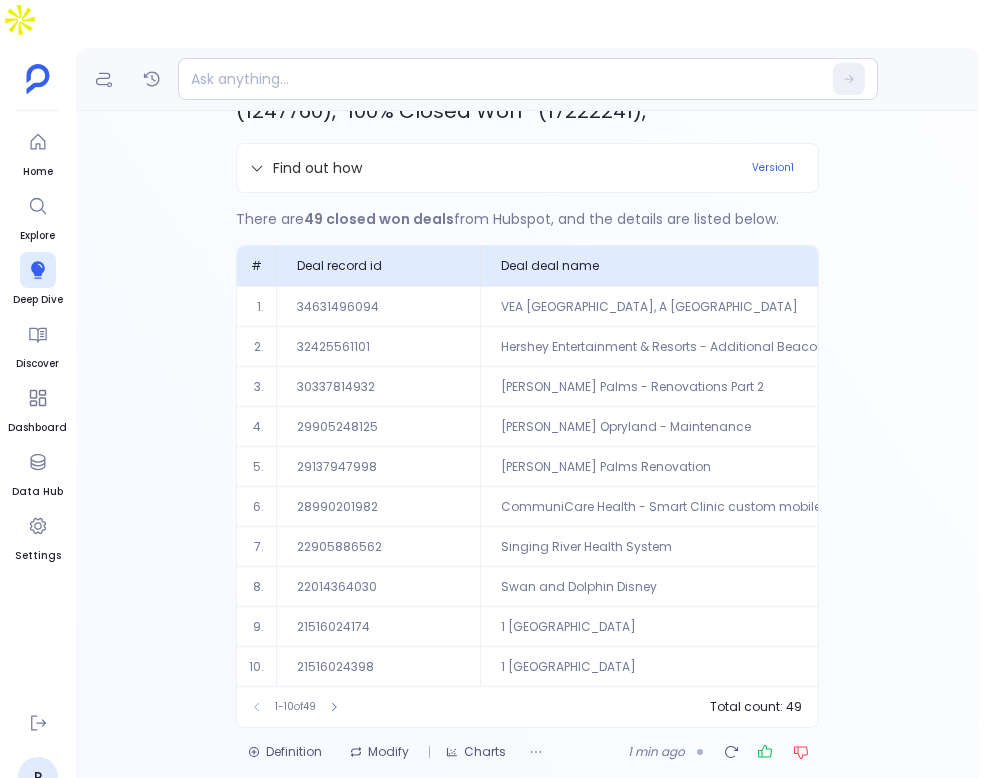scroll, scrollTop: 0, scrollLeft: 0, axis: both 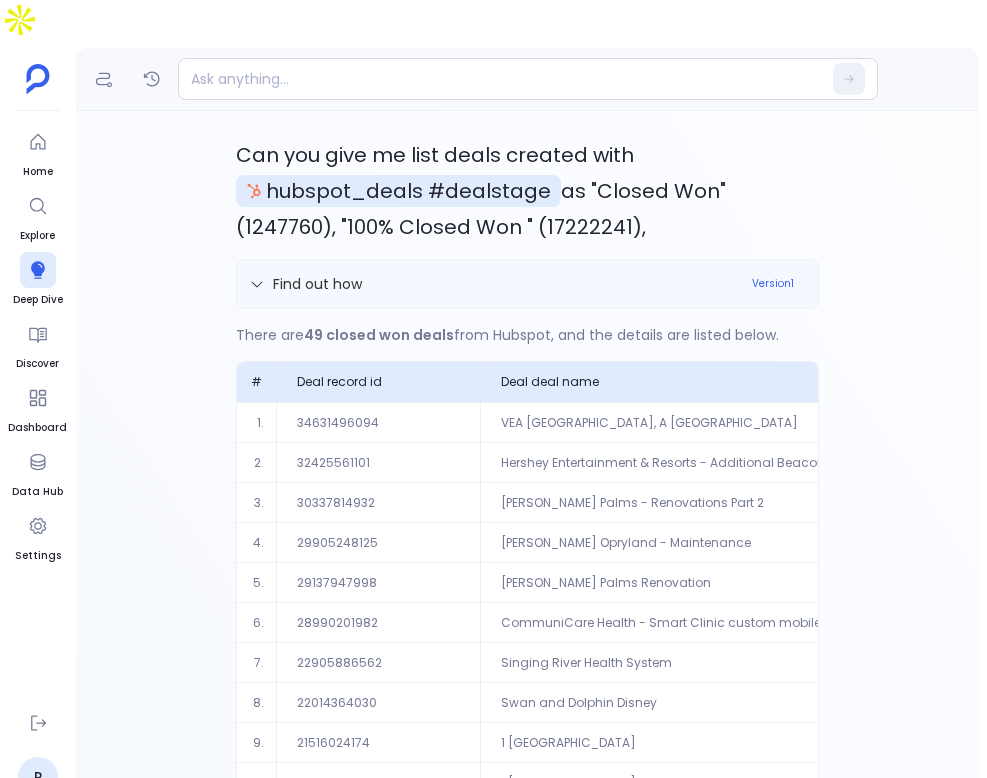 click on "Find out how" at bounding box center [494, 284] 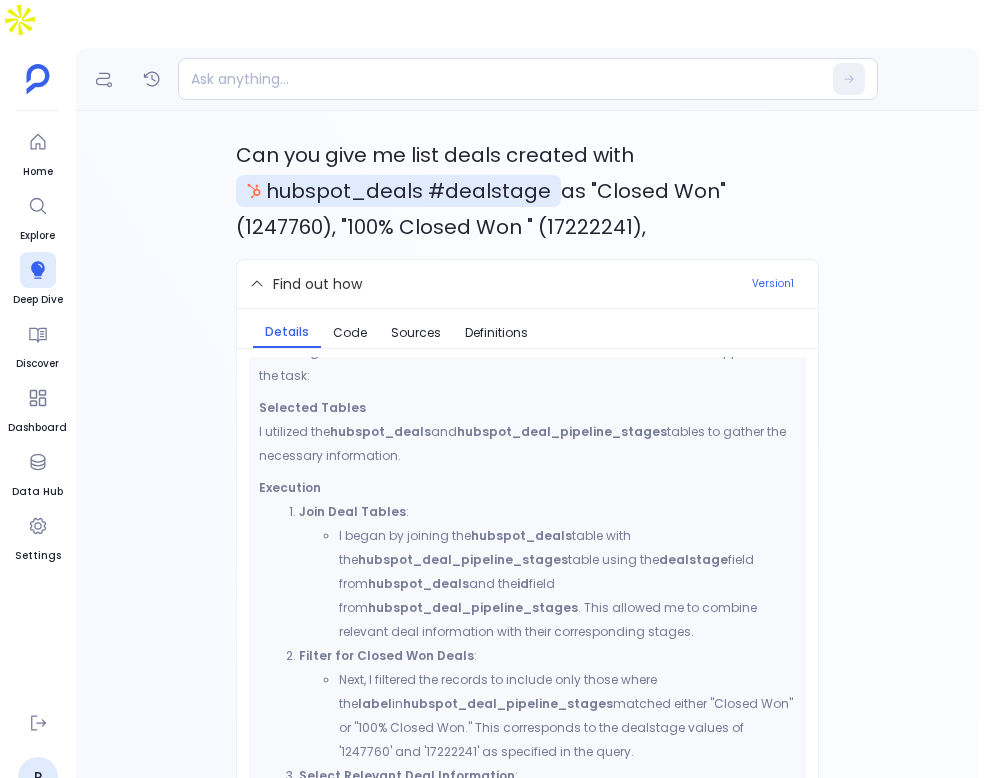 scroll, scrollTop: 1427, scrollLeft: 0, axis: vertical 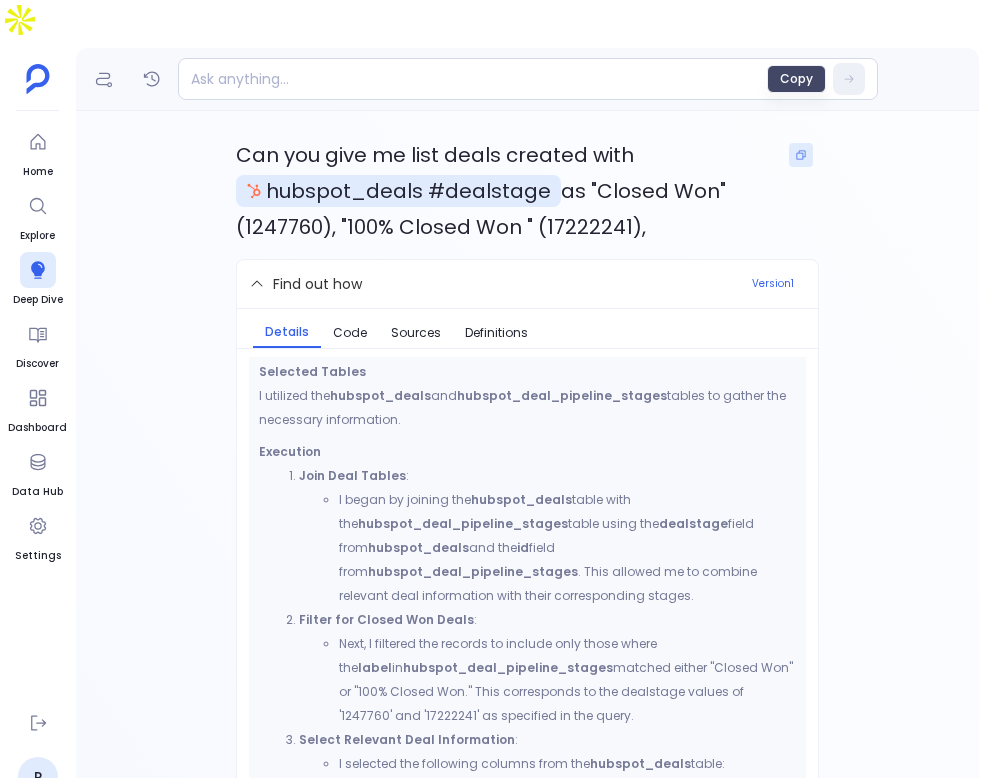 click at bounding box center [801, 155] 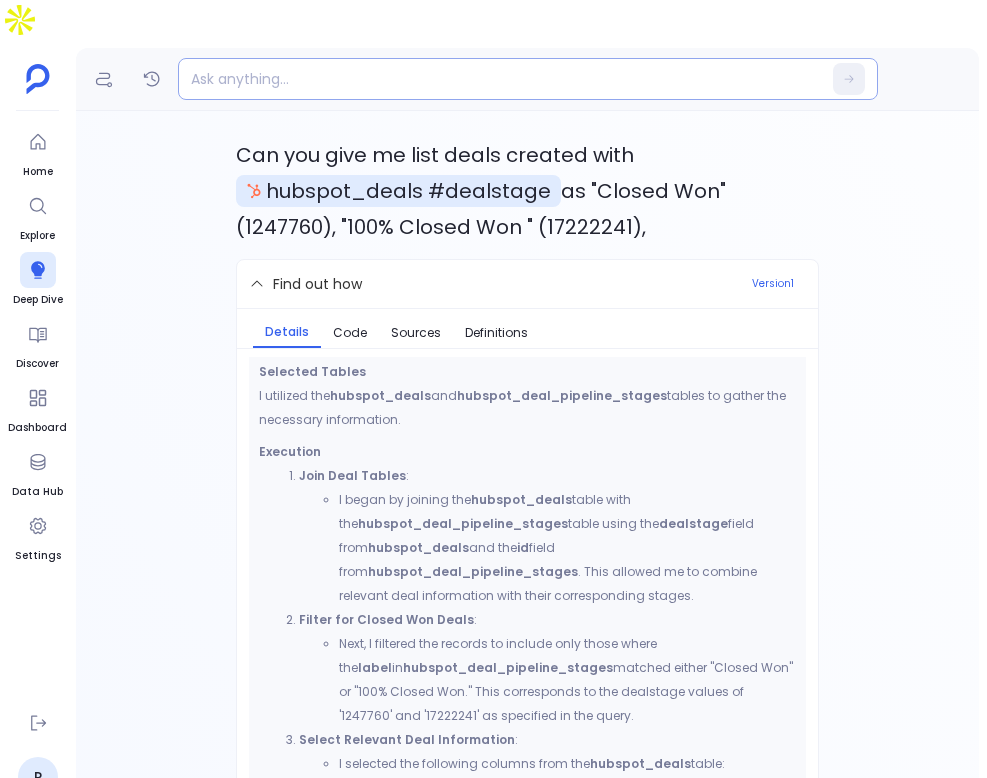 click at bounding box center [489, 79] 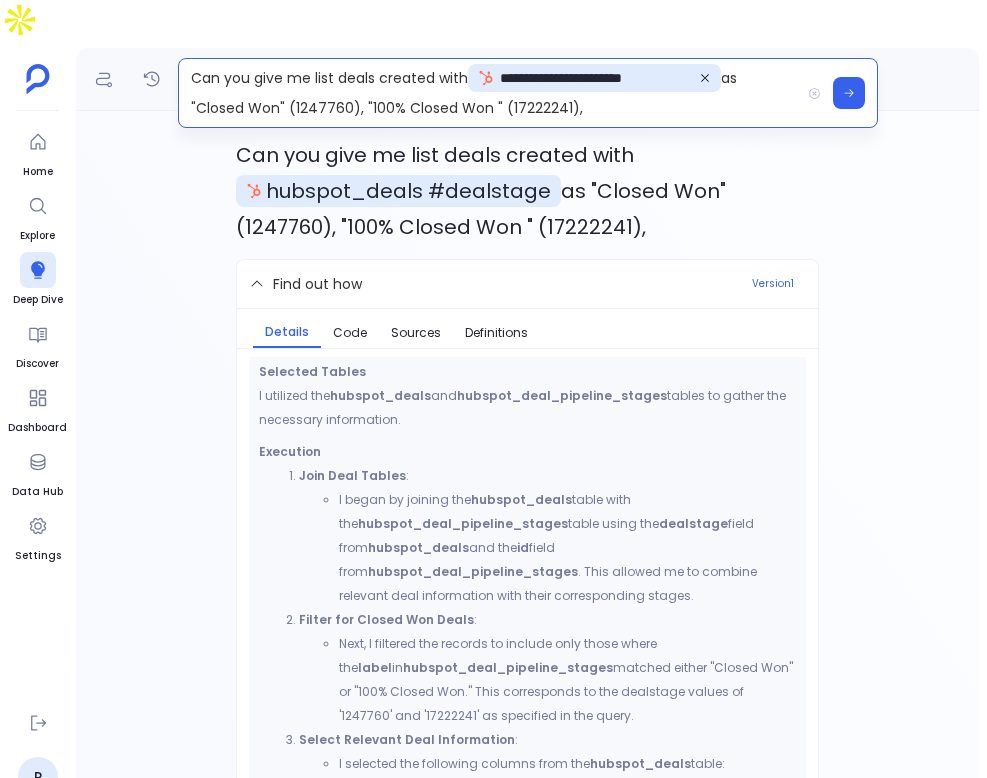 click 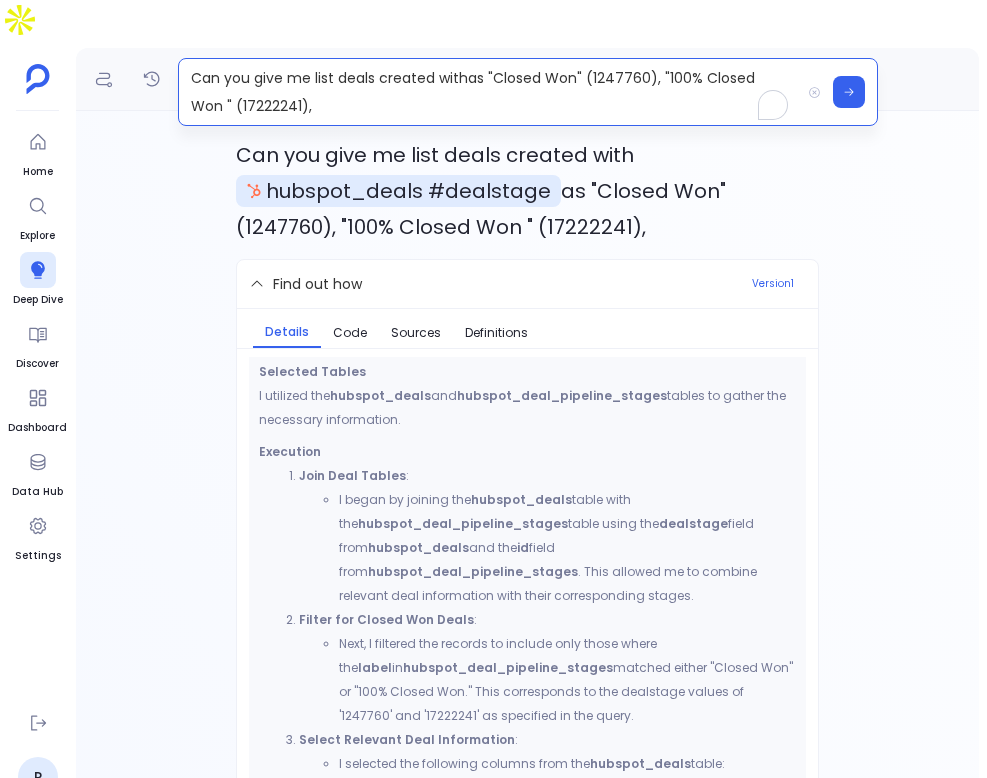 click on "Can you give me list deals created with   as "Closed Won" (1247760), "100% Closed Won " (17222241)," at bounding box center (489, 92) 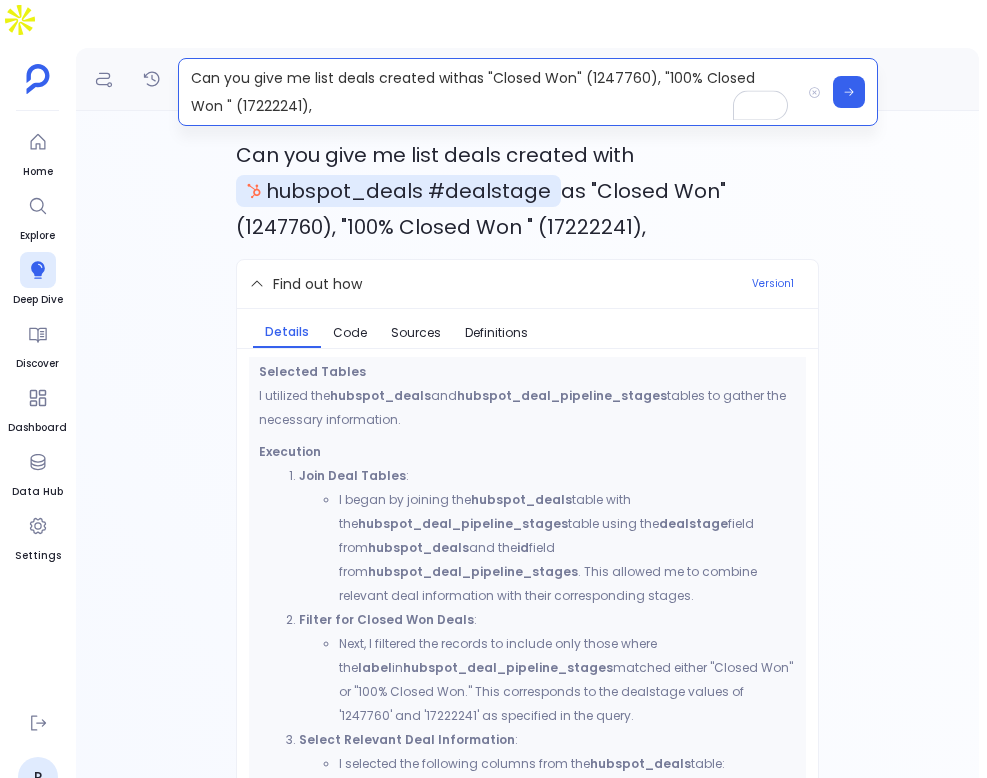 type 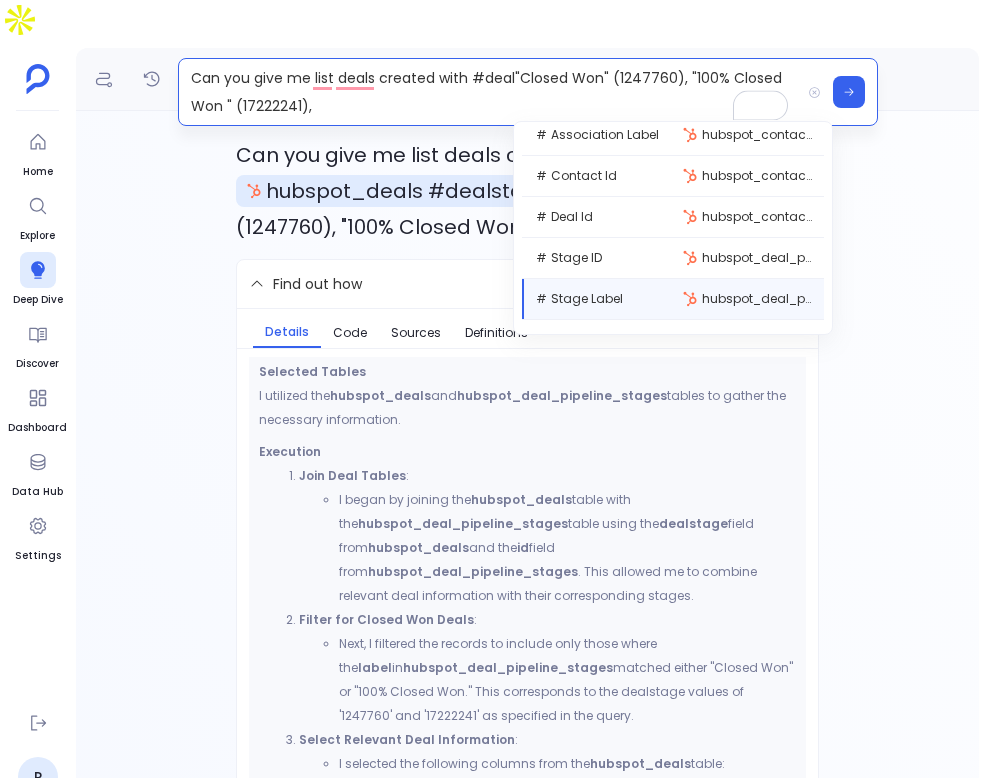 scroll, scrollTop: 336, scrollLeft: 0, axis: vertical 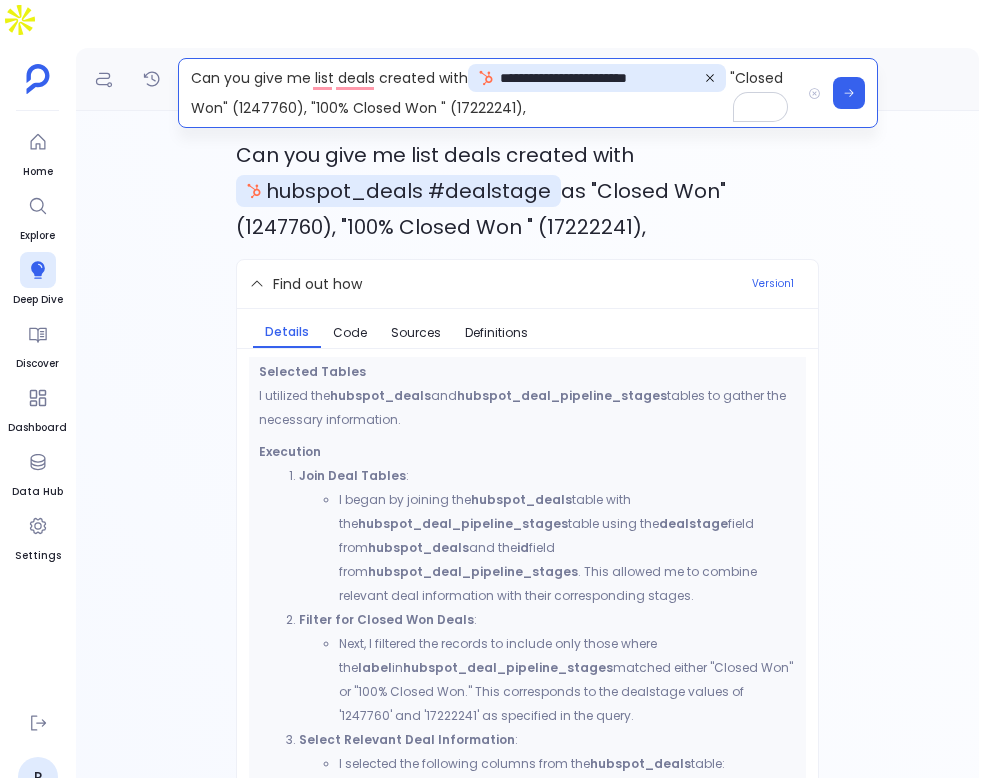 click on "**********" at bounding box center (489, 93) 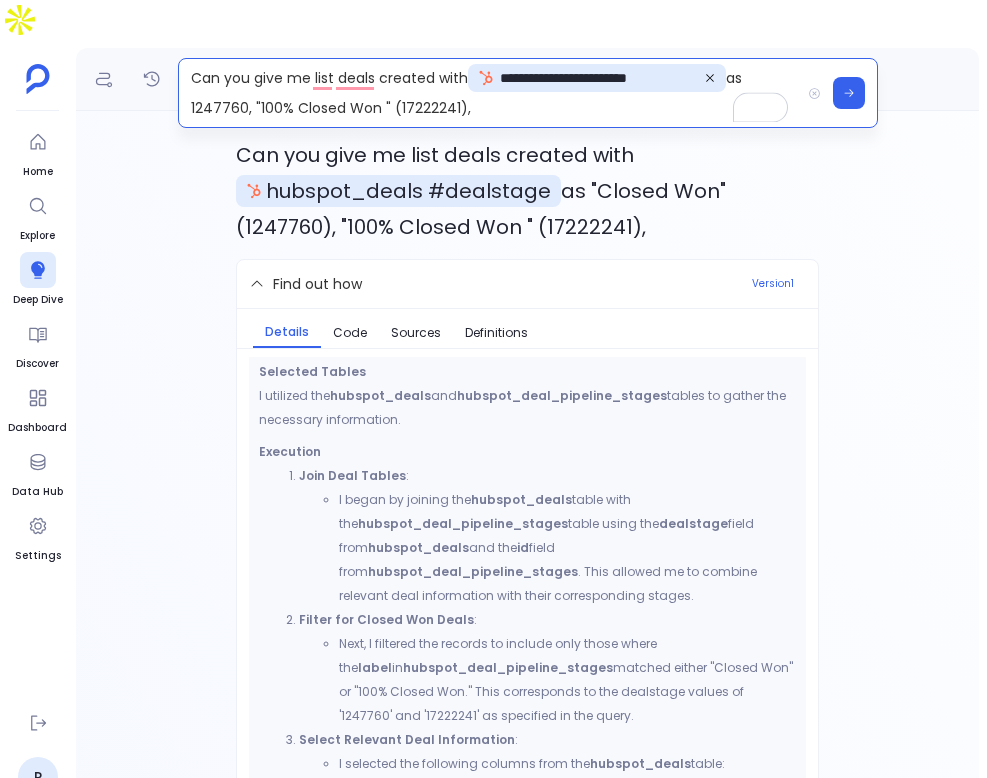click on "**********" at bounding box center [489, 93] 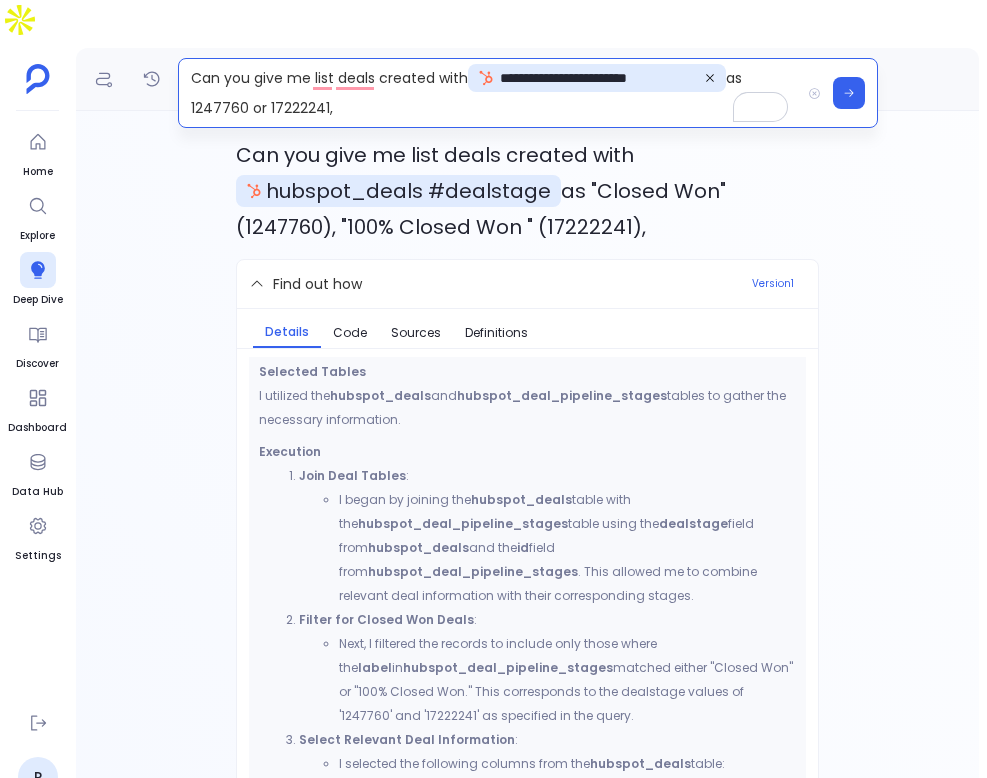 click on "**********" at bounding box center (489, 93) 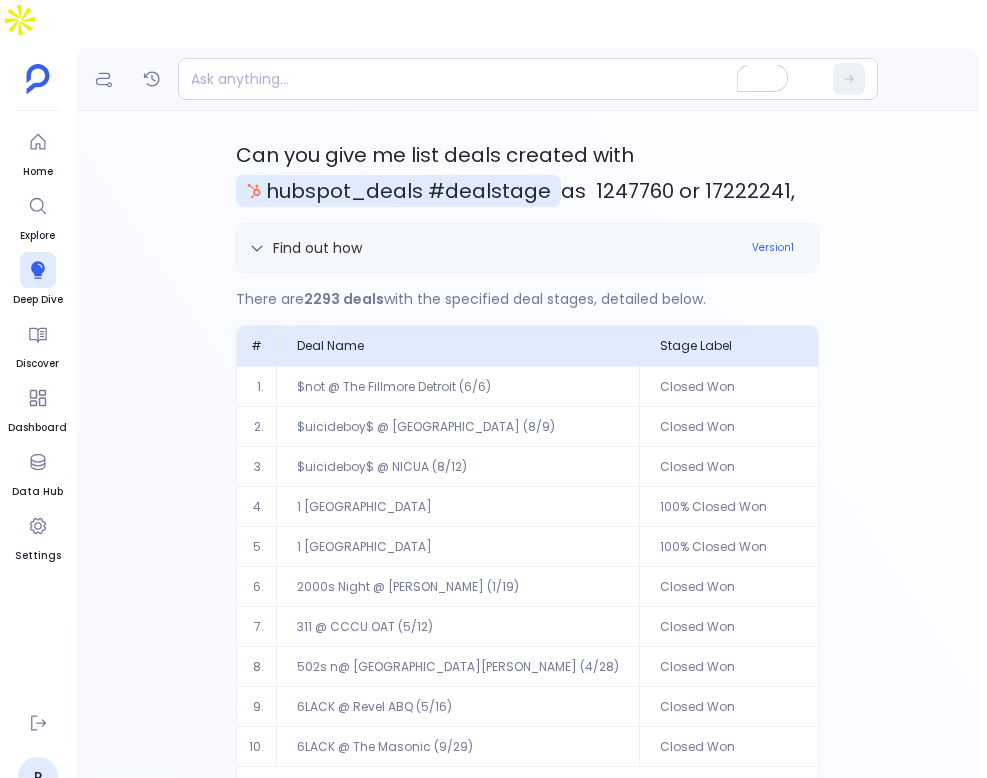 click on "Find out how" at bounding box center (494, 248) 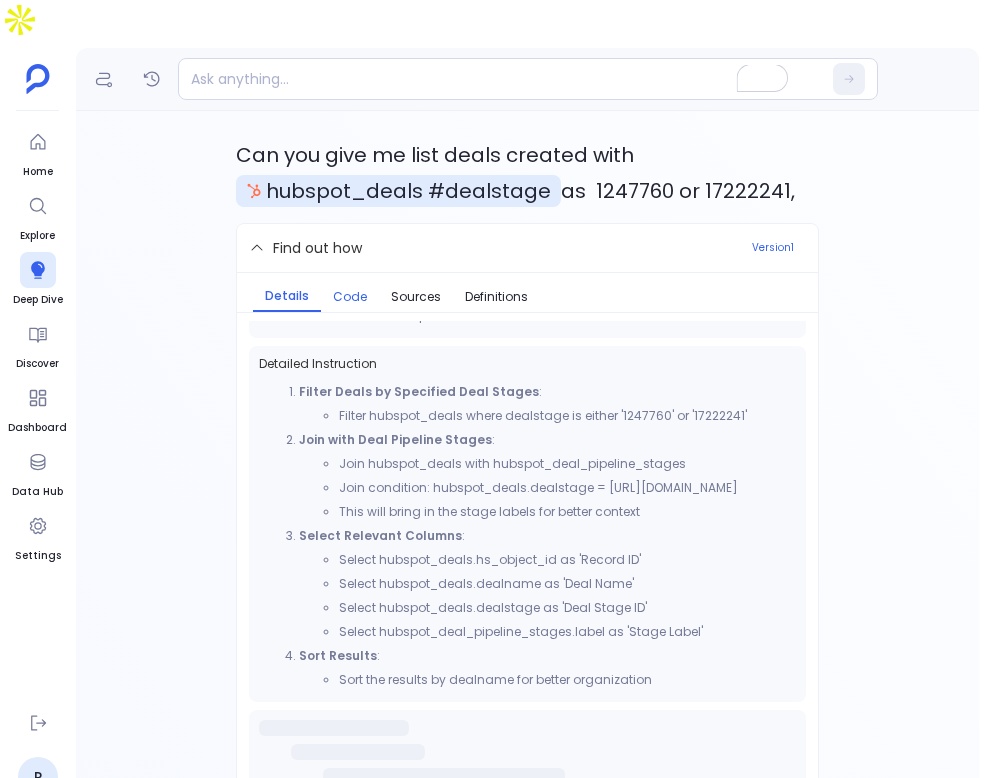 click on "Code" at bounding box center (350, 297) 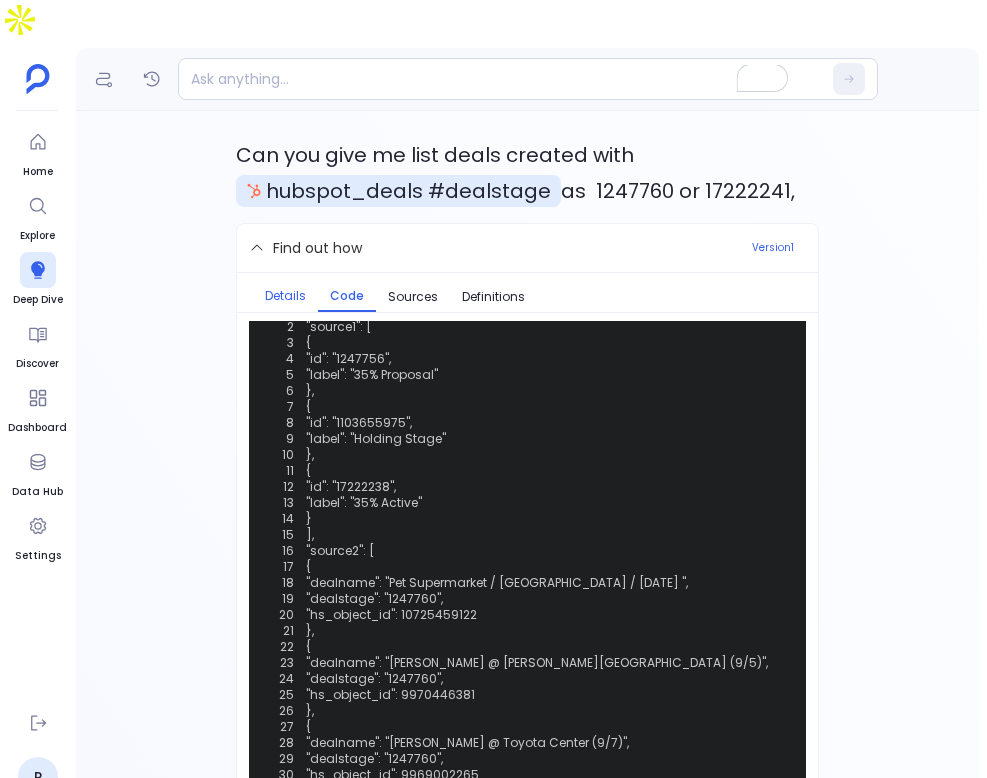 click on "Details" at bounding box center (285, 296) 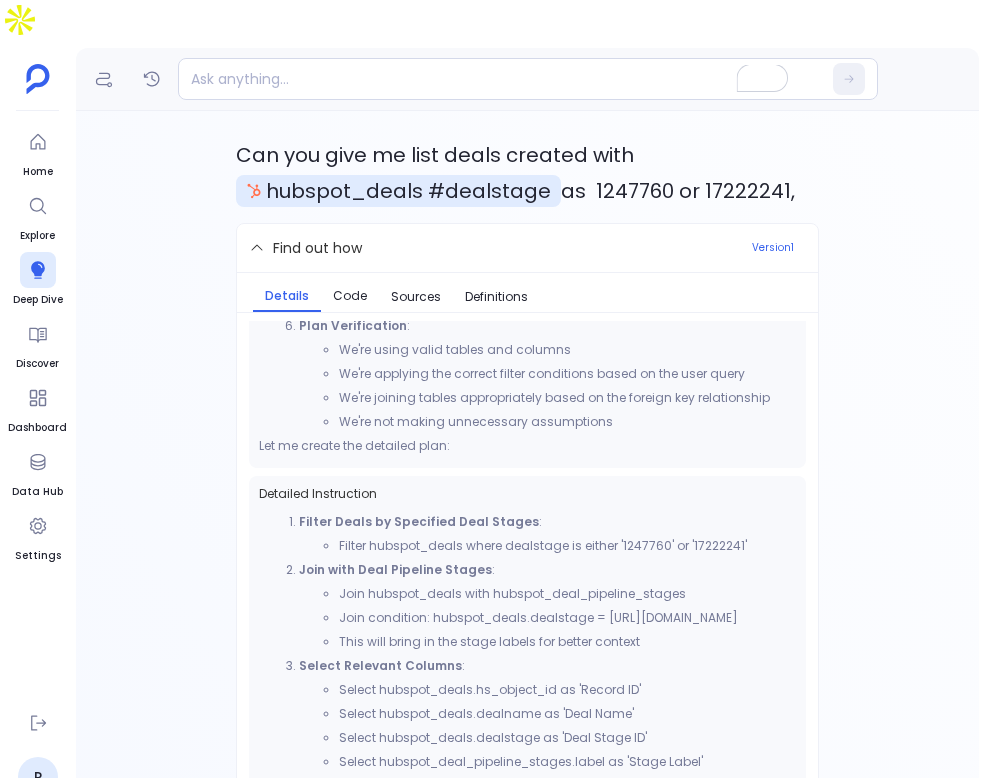 scroll, scrollTop: 1010, scrollLeft: 0, axis: vertical 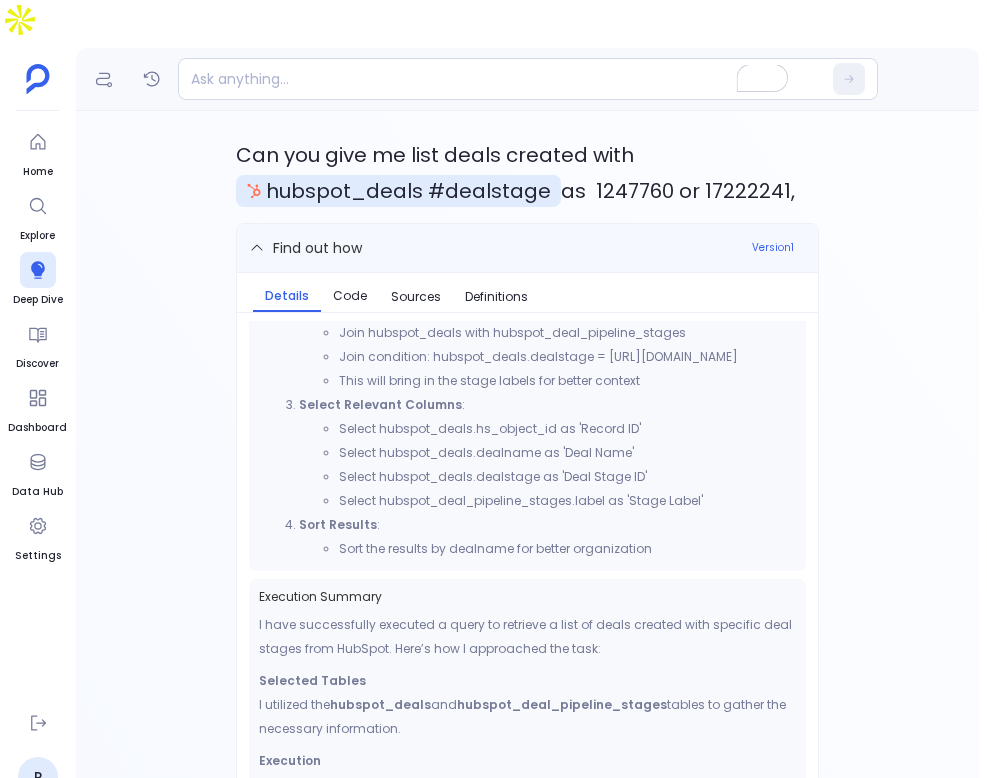 click on "Find out how" at bounding box center [317, 248] 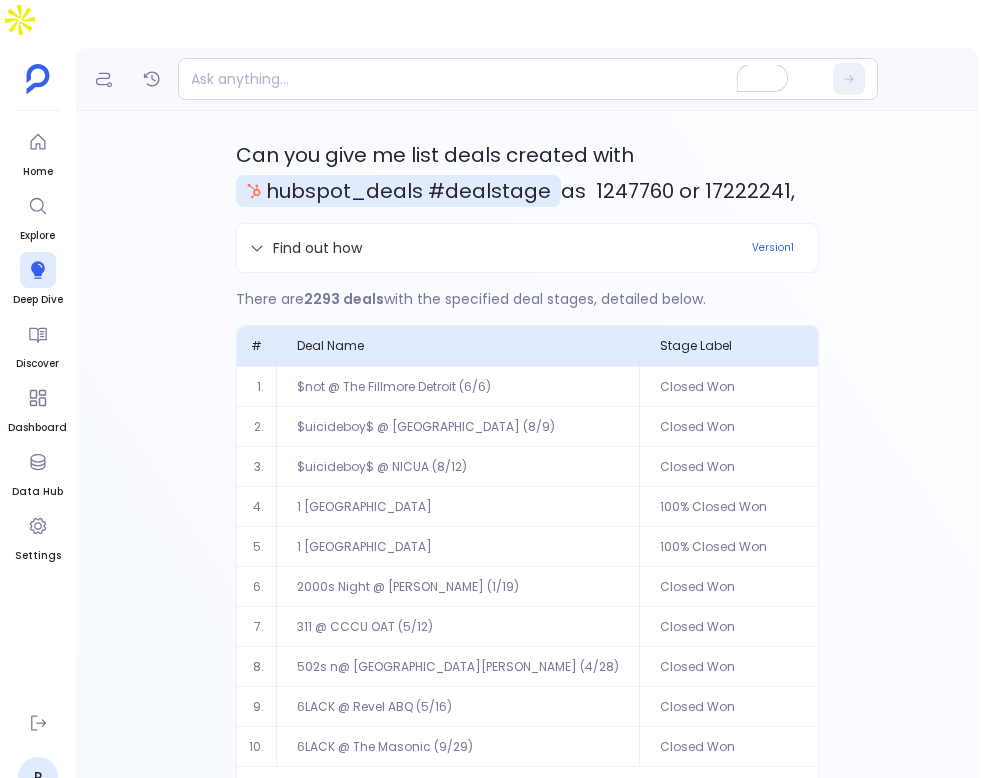 scroll, scrollTop: 79, scrollLeft: 0, axis: vertical 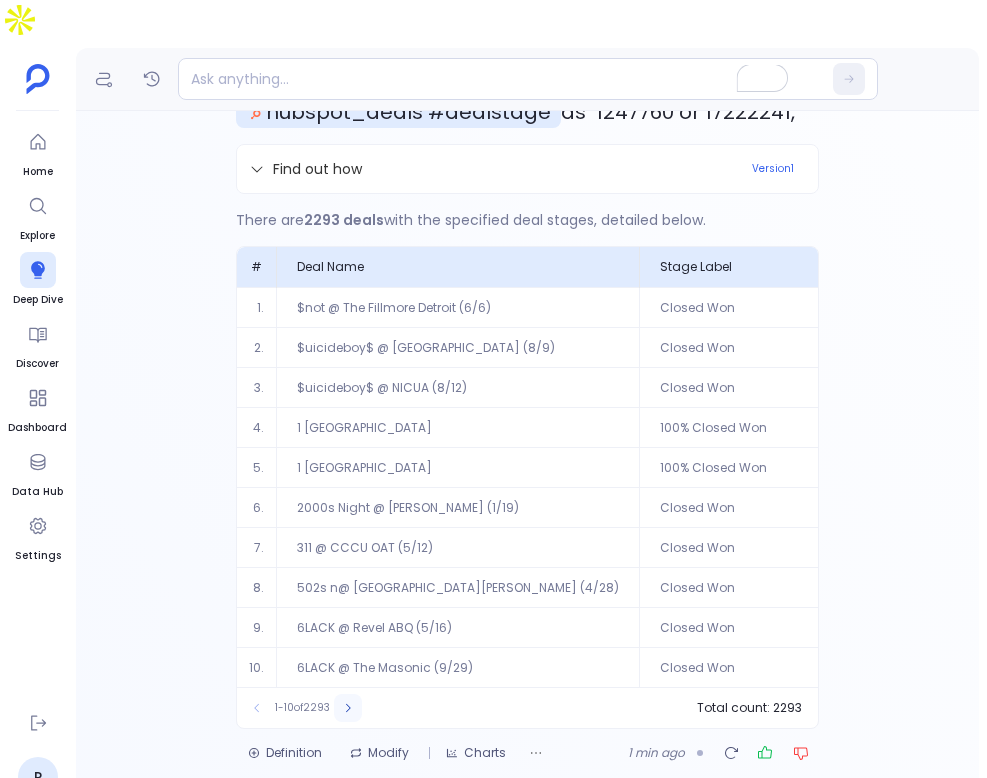 click 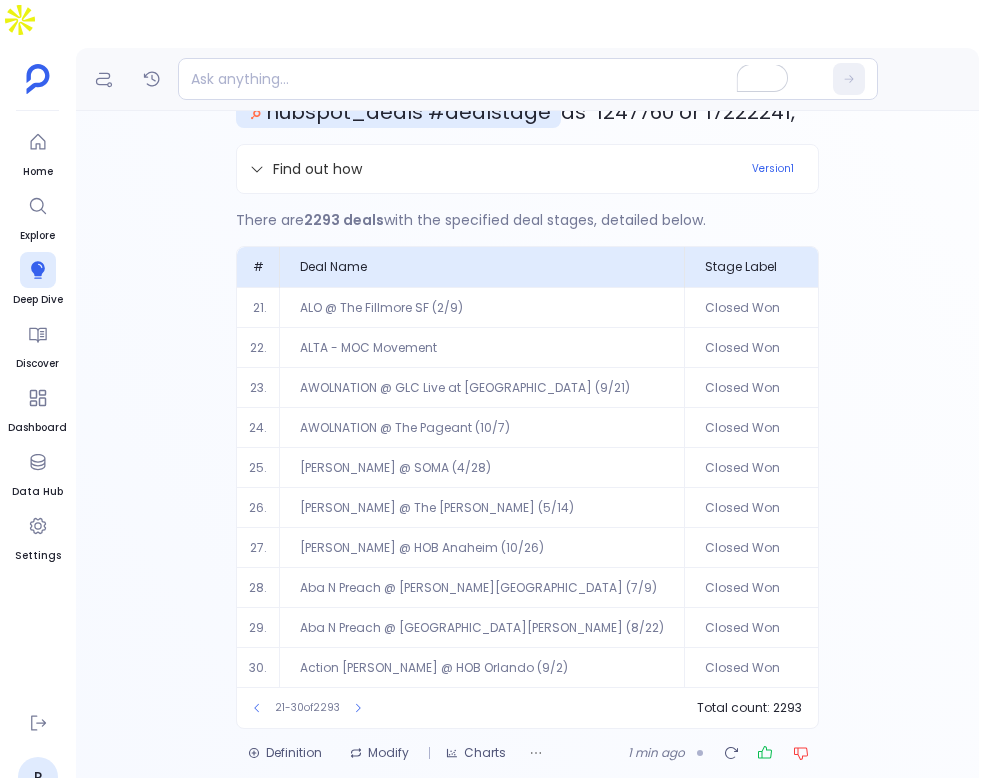 click at bounding box center [358, 708] 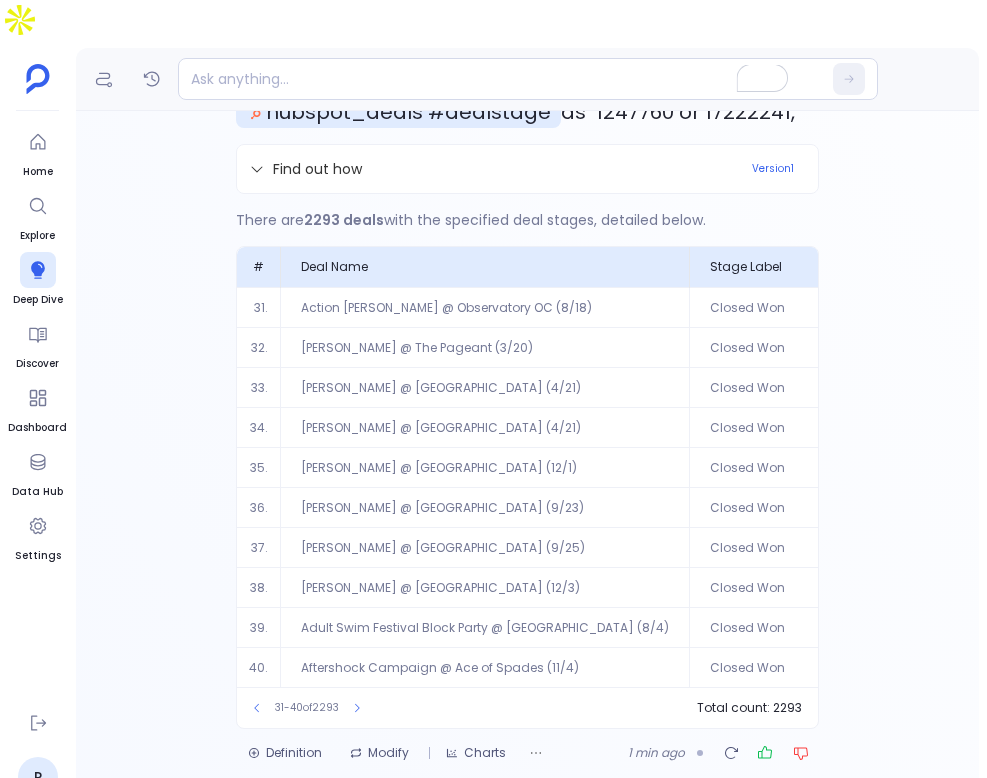 scroll, scrollTop: 0, scrollLeft: 92, axis: horizontal 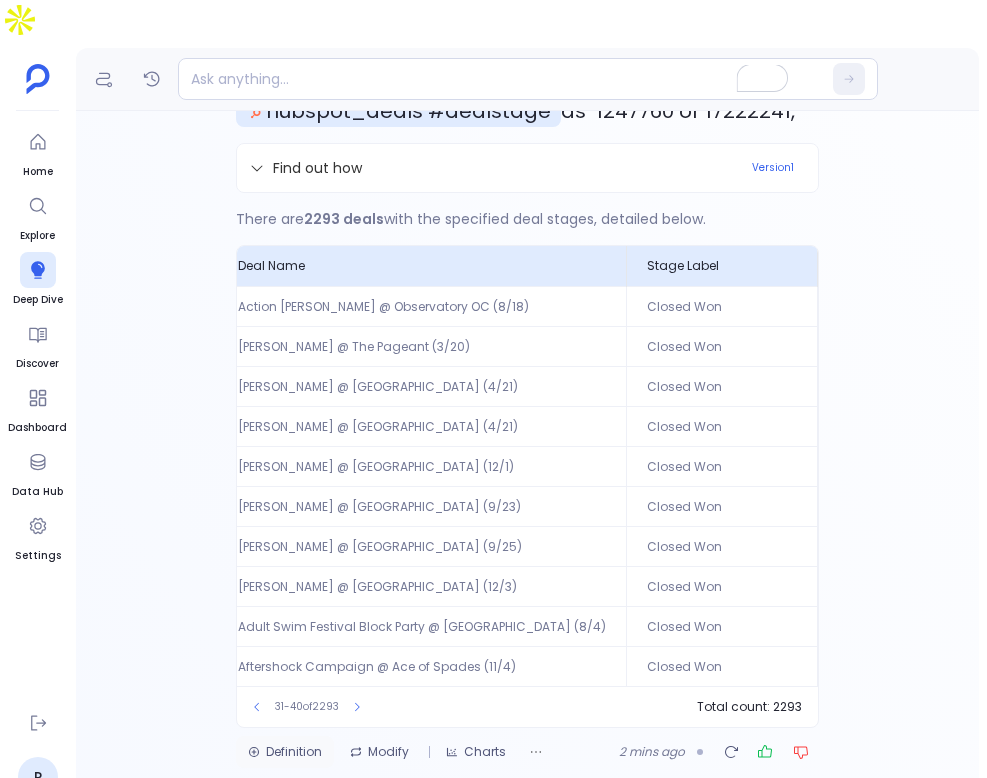 click on "Definition" at bounding box center (285, 752) 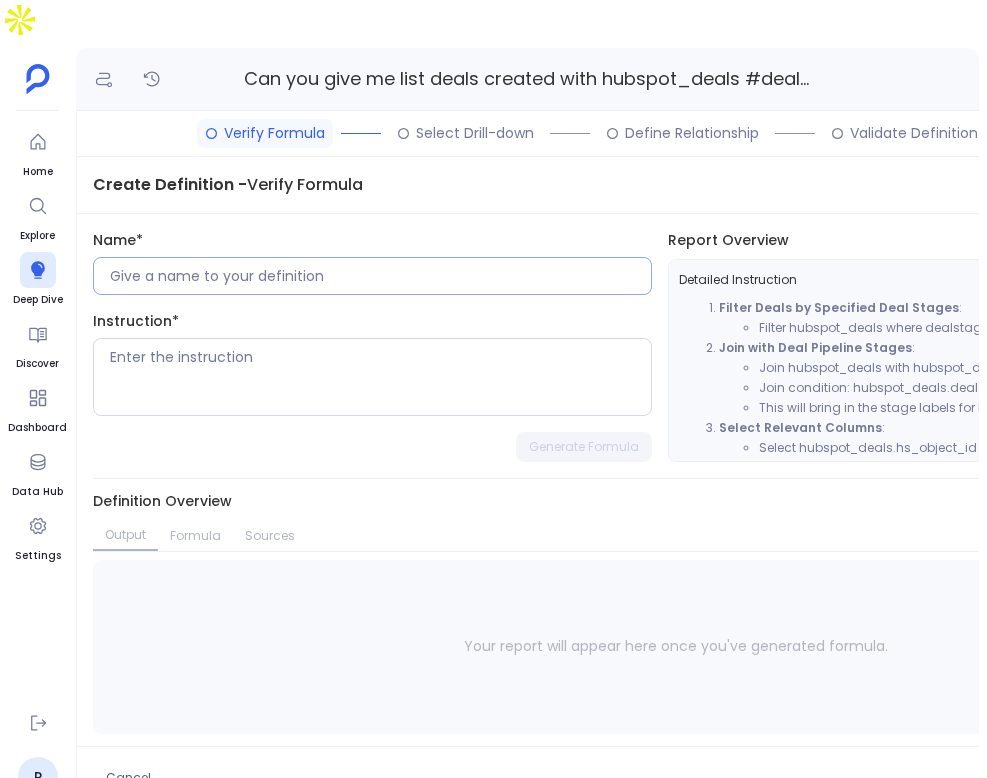 click at bounding box center (380, 276) 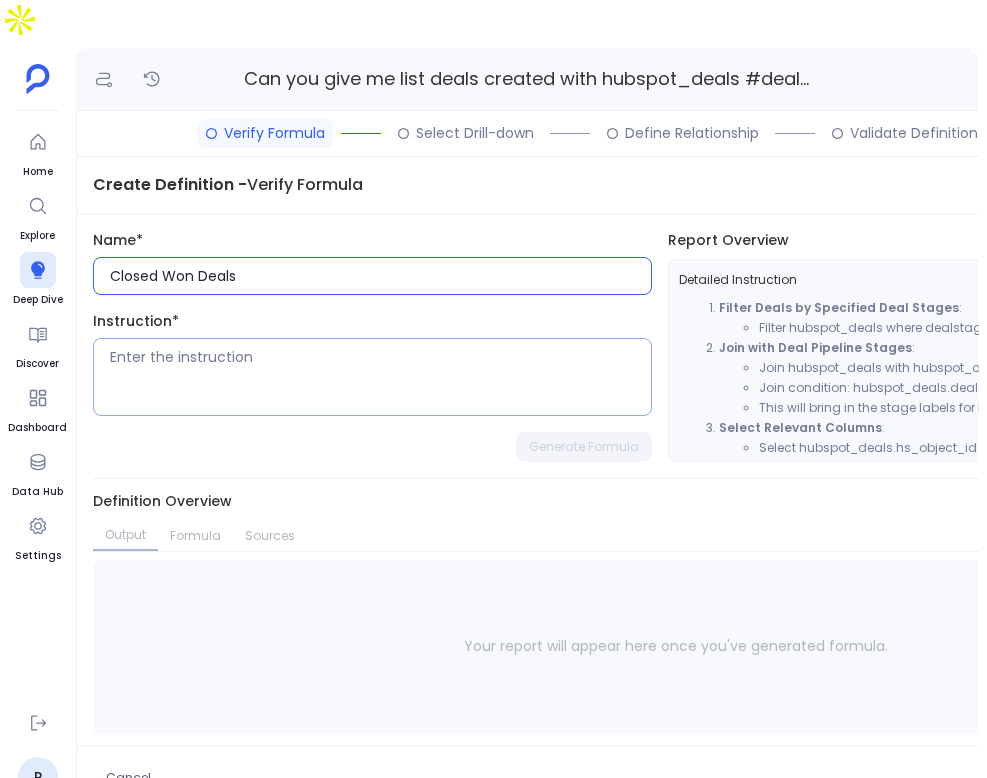 type on "Closed Won Deals" 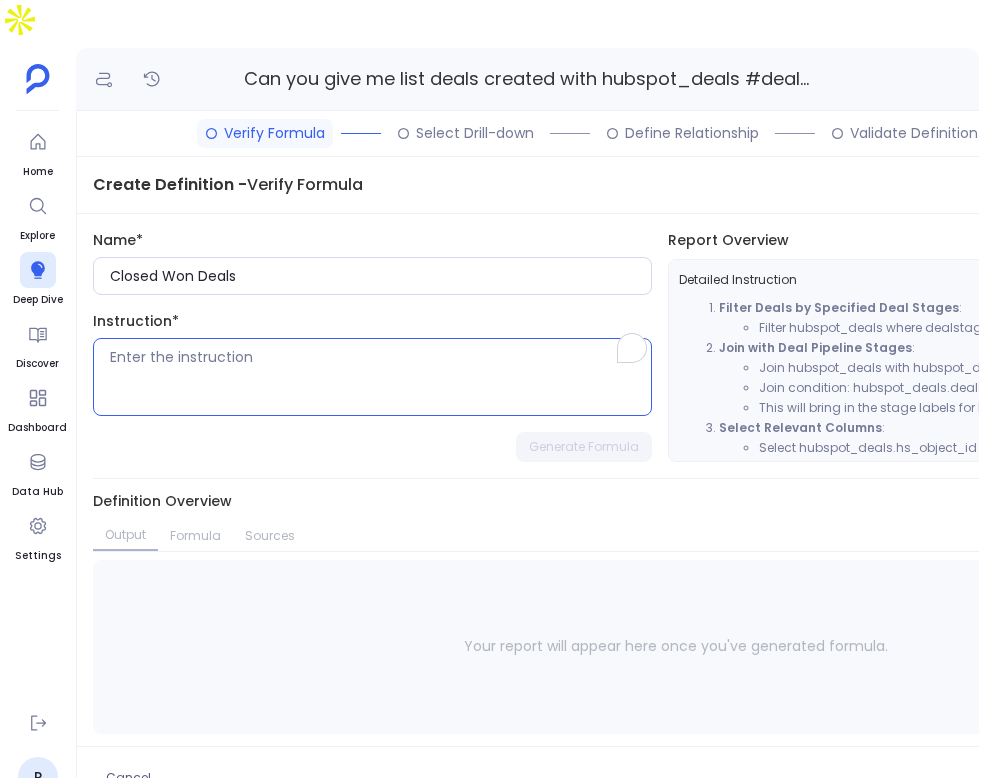 click at bounding box center [380, 377] 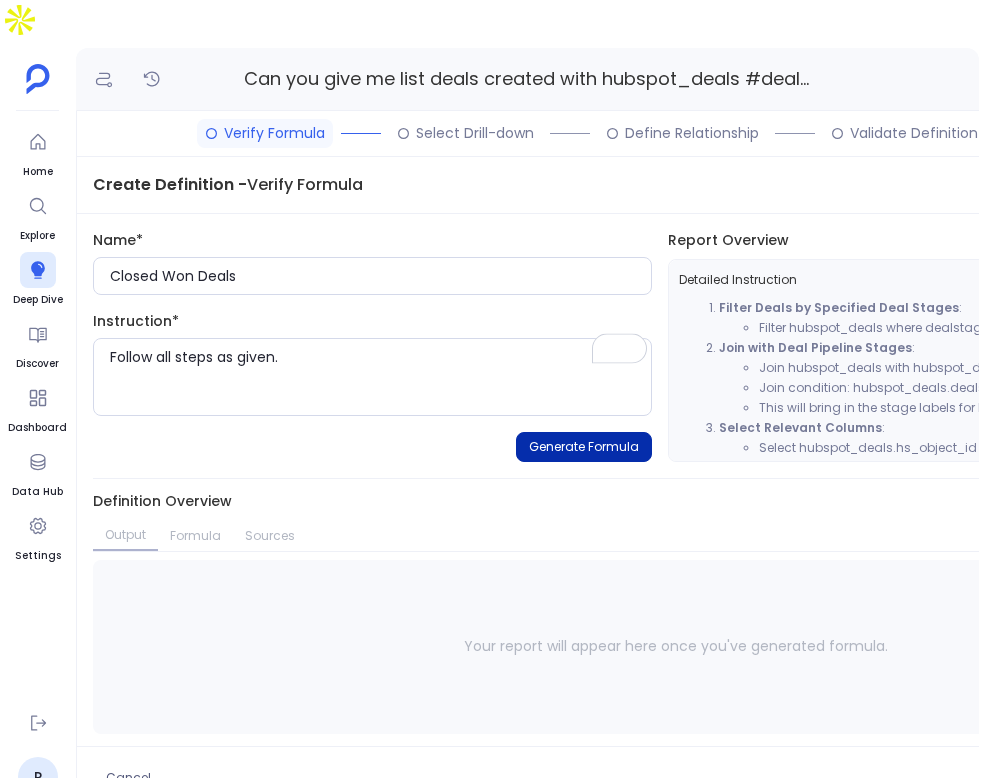 click on "Generate Formula" at bounding box center (584, 447) 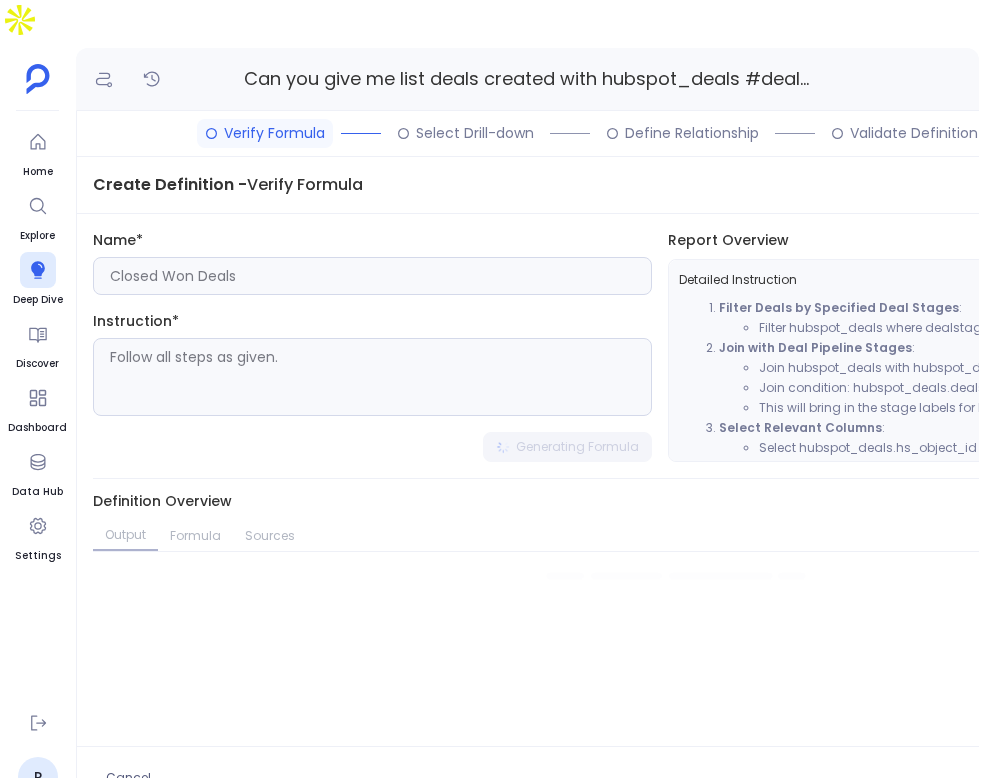 type on "Follow all steps as given." 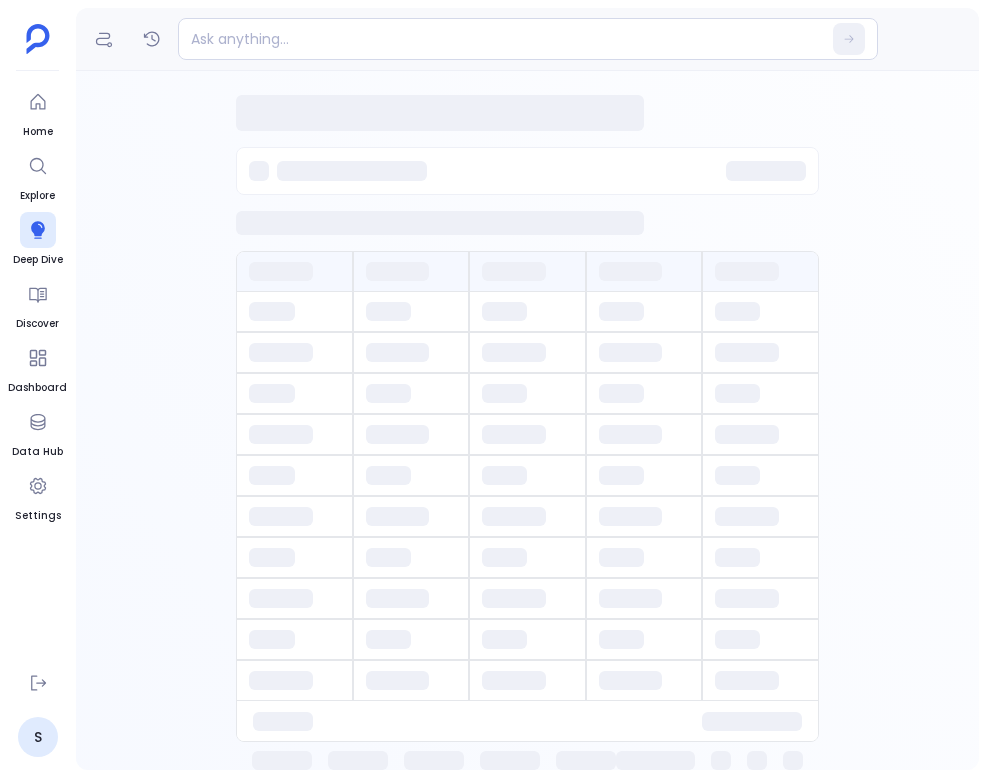 scroll, scrollTop: 0, scrollLeft: 0, axis: both 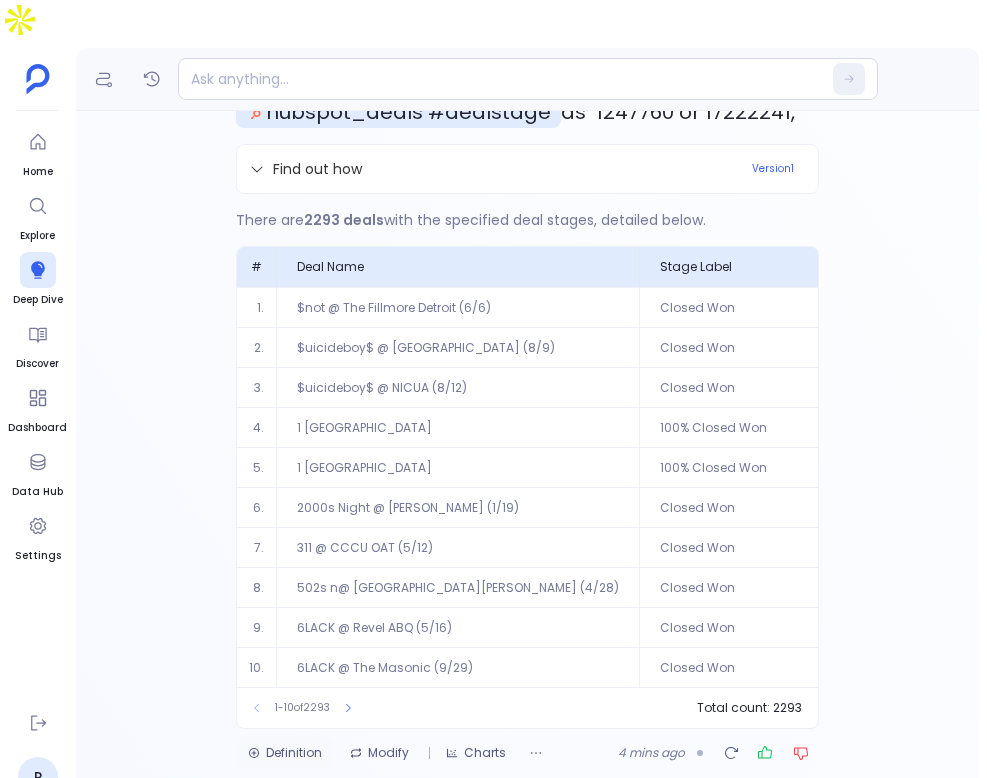 click on "Definition" at bounding box center [285, 753] 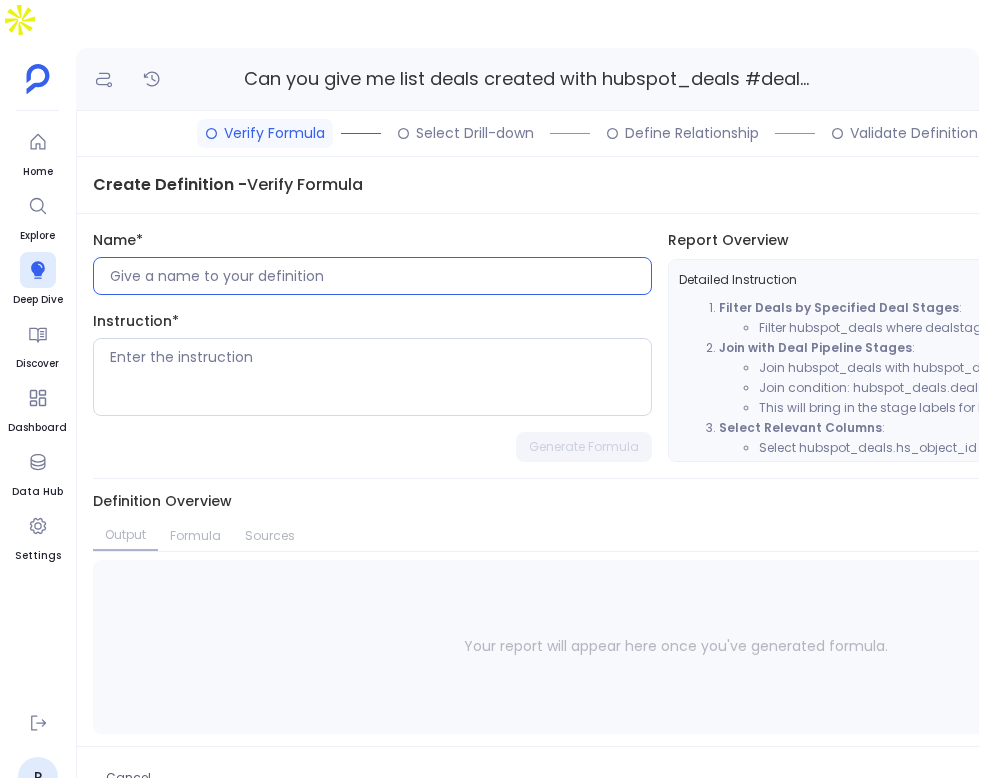 click at bounding box center (380, 276) 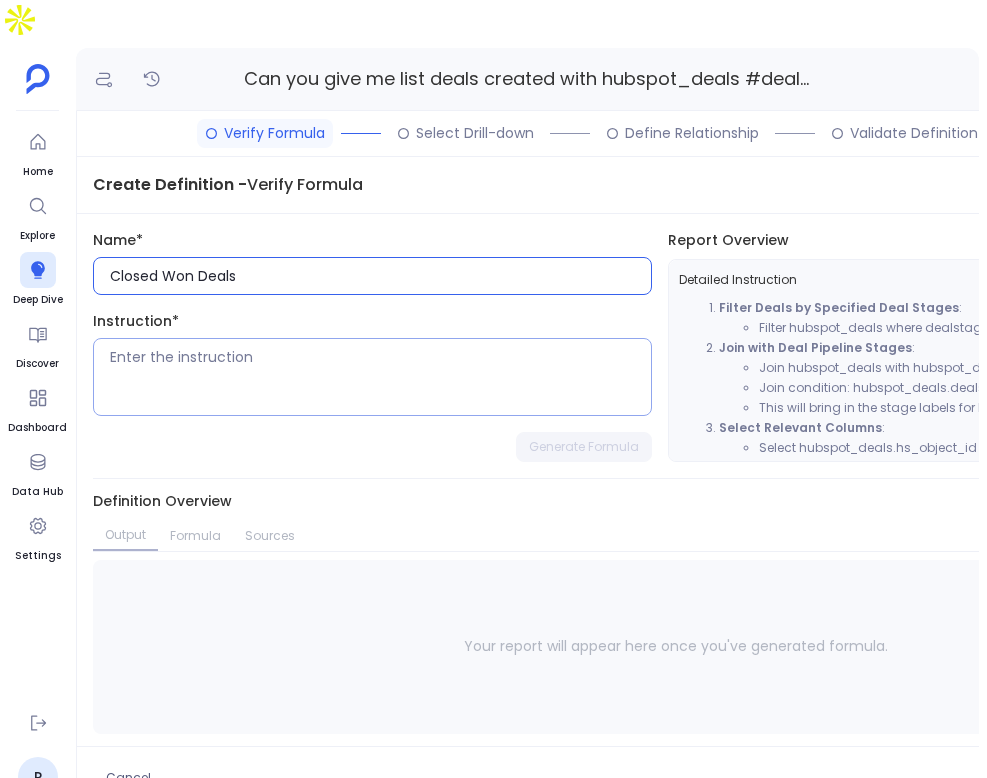type on "Closed Won Deals" 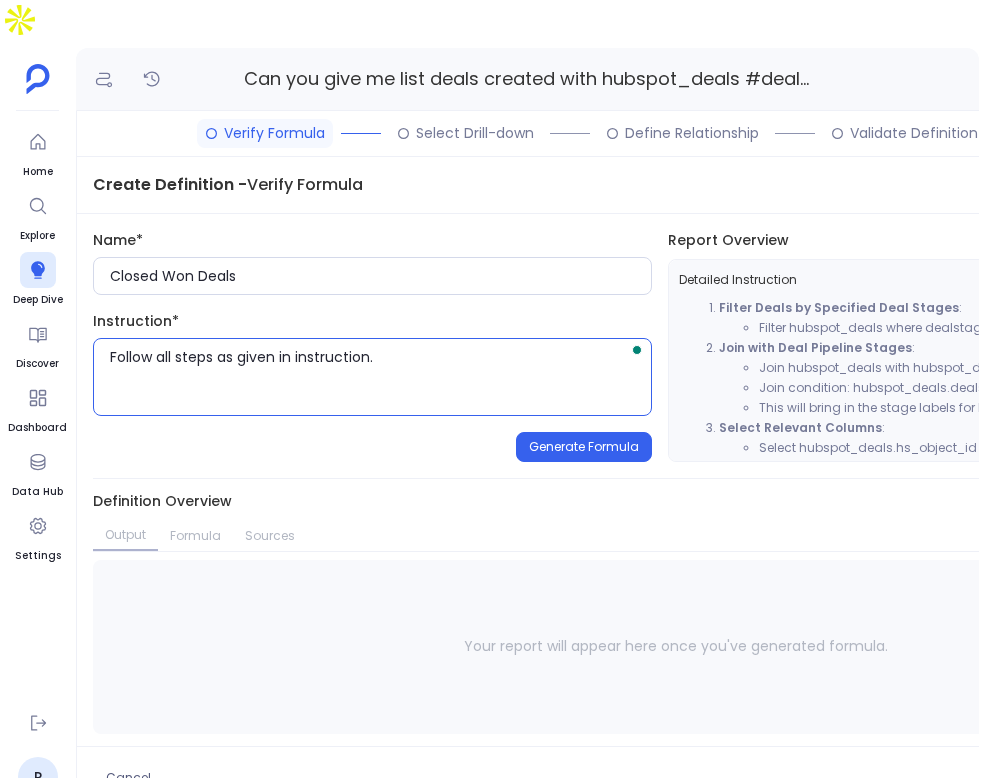 type on "Follow all steps as given in instruction." 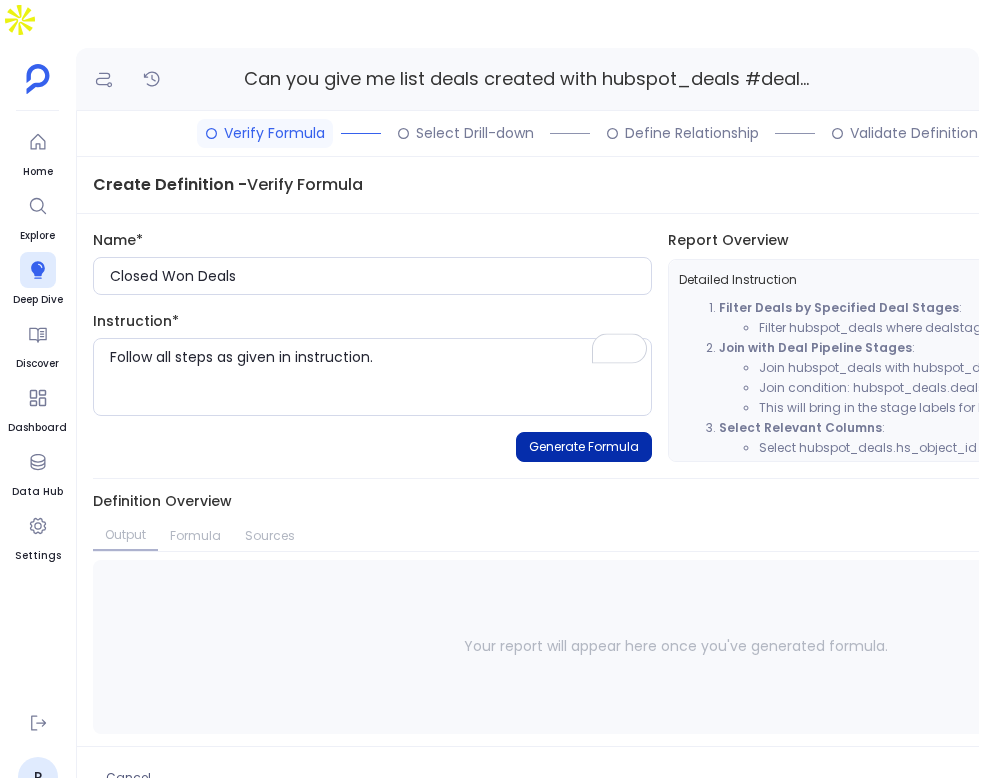 click on "Generate Formula" at bounding box center (584, 447) 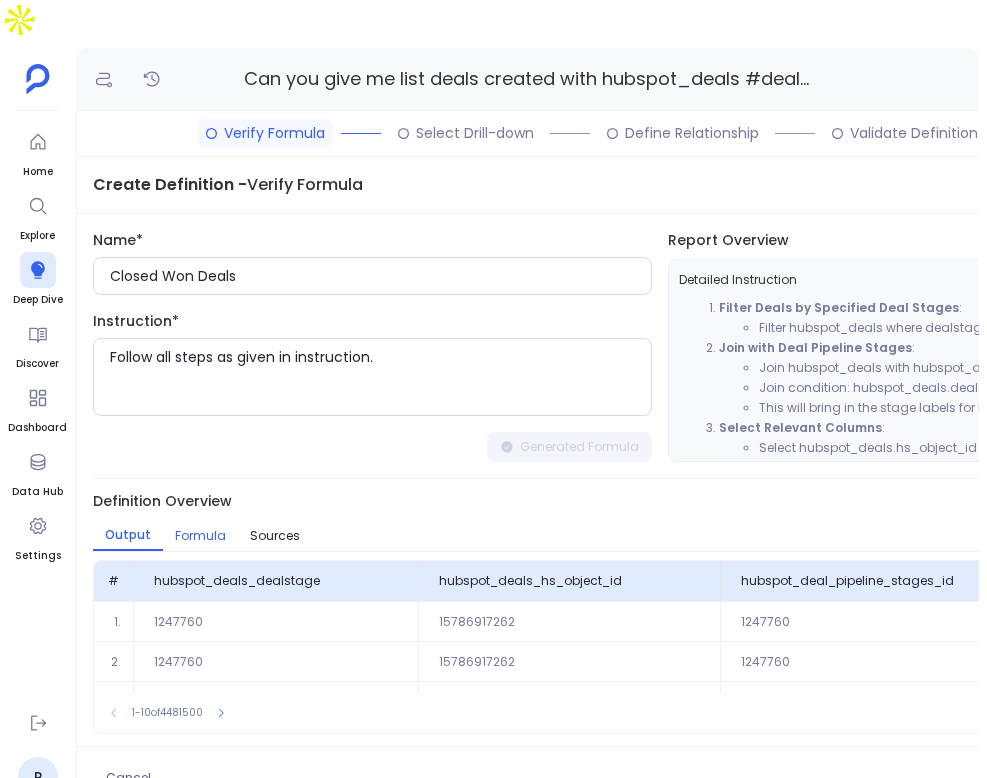 click on "Formula" at bounding box center [200, 536] 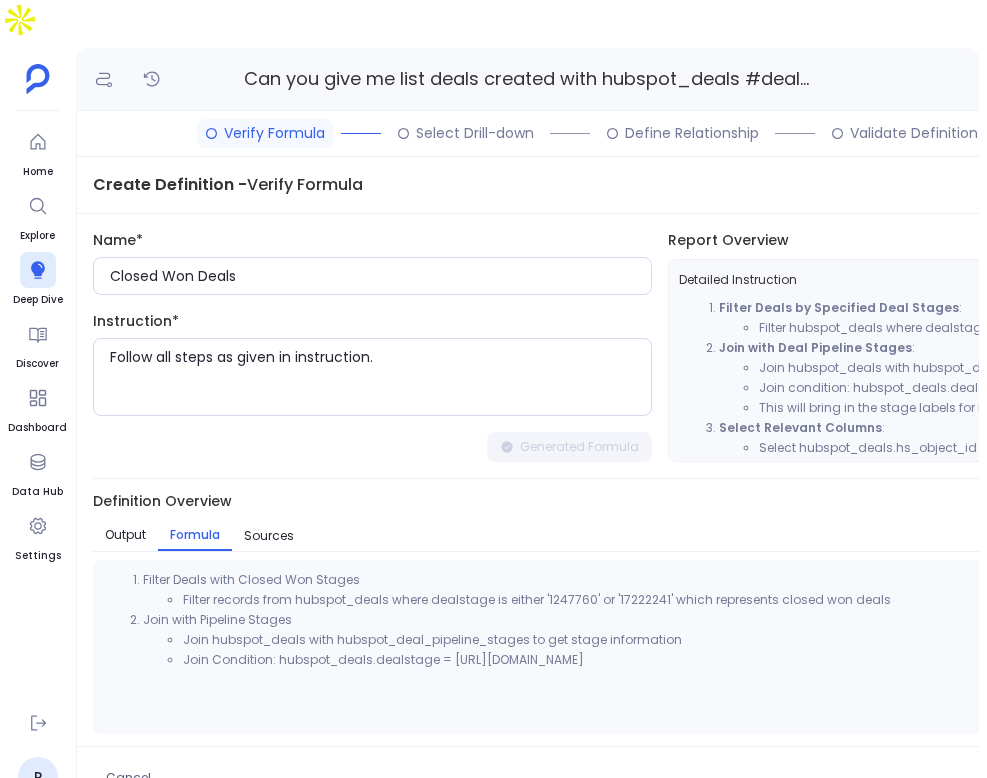 scroll, scrollTop: 0, scrollLeft: 297, axis: horizontal 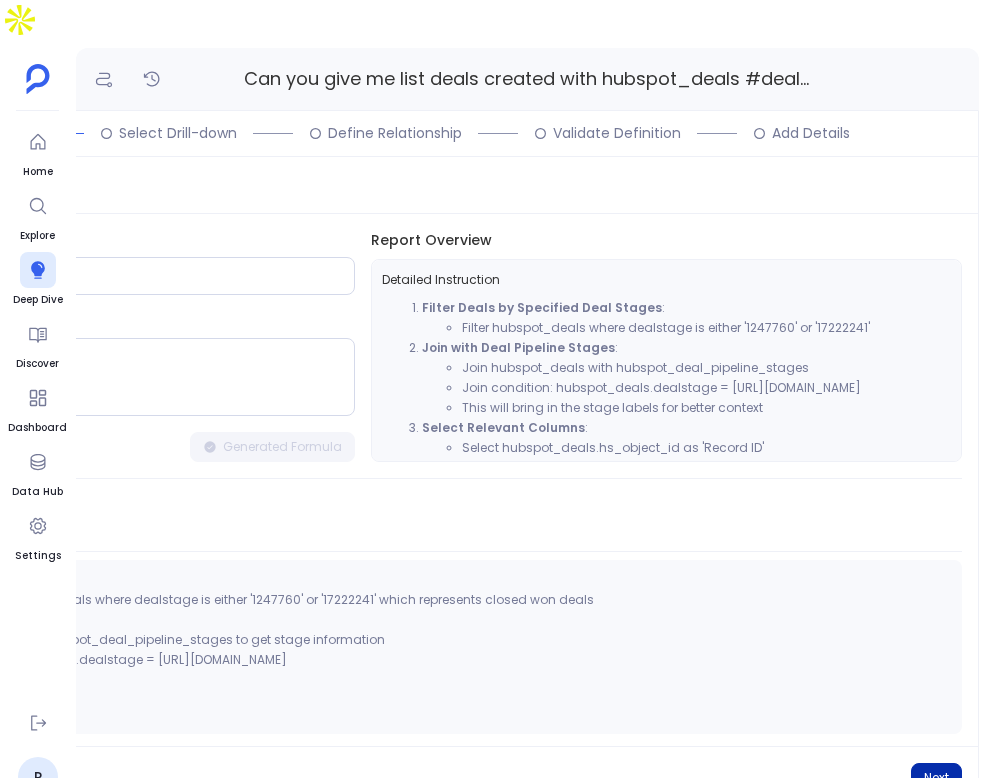 click on "Next" at bounding box center [936, 778] 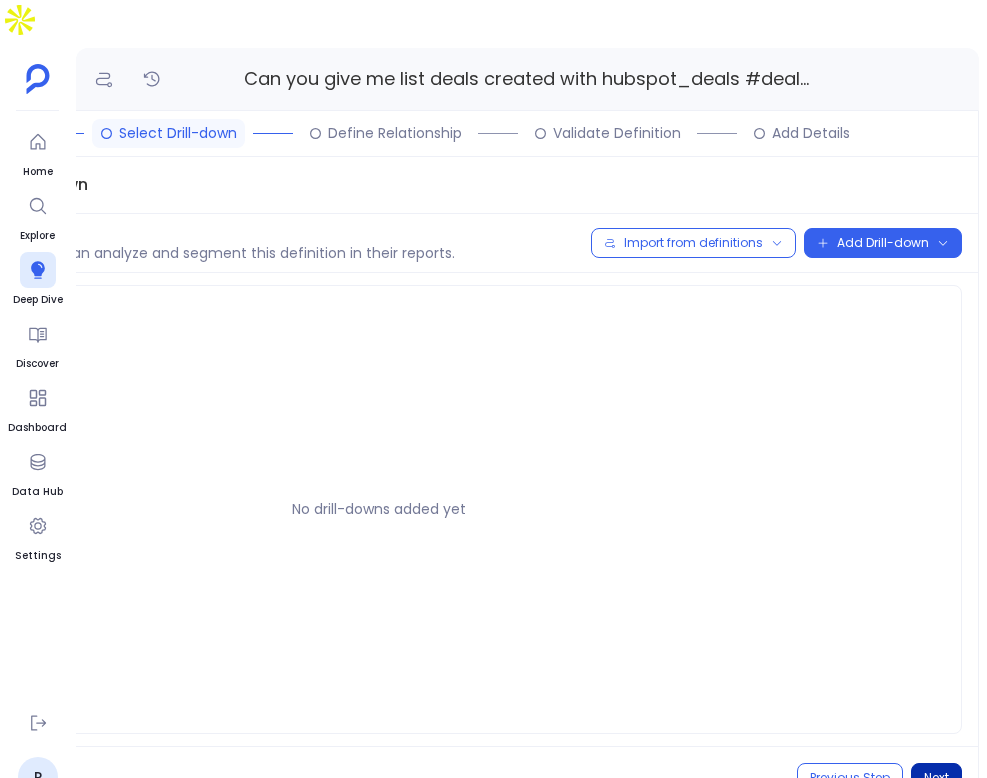 click on "Next" at bounding box center (936, 778) 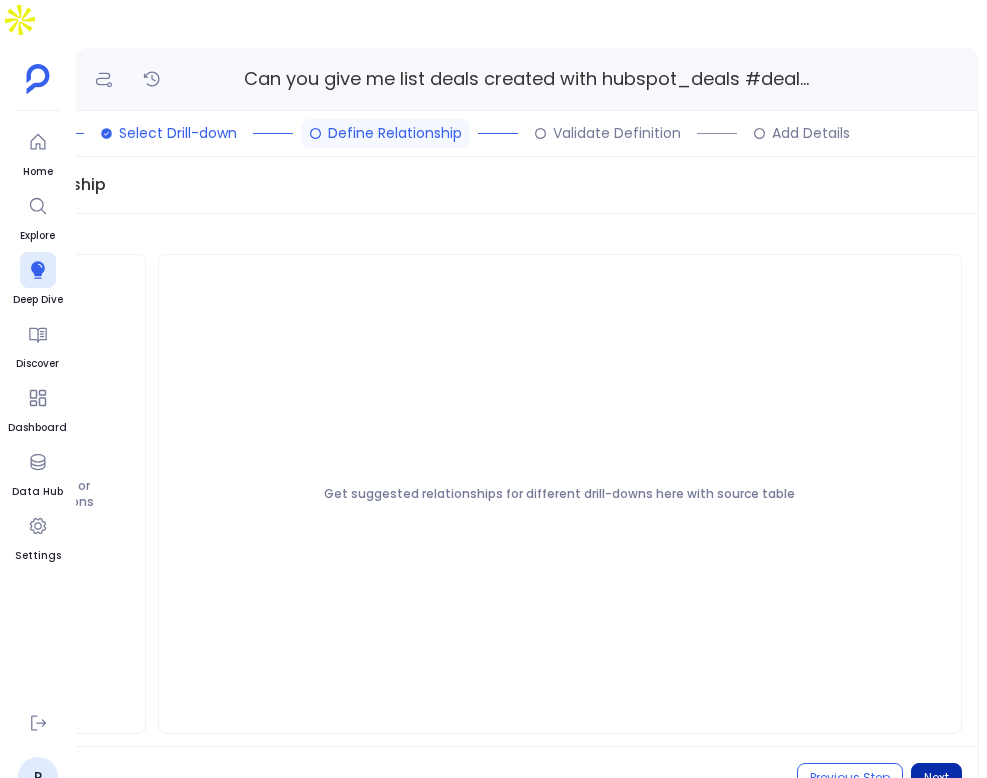 click on "Next" at bounding box center [936, 778] 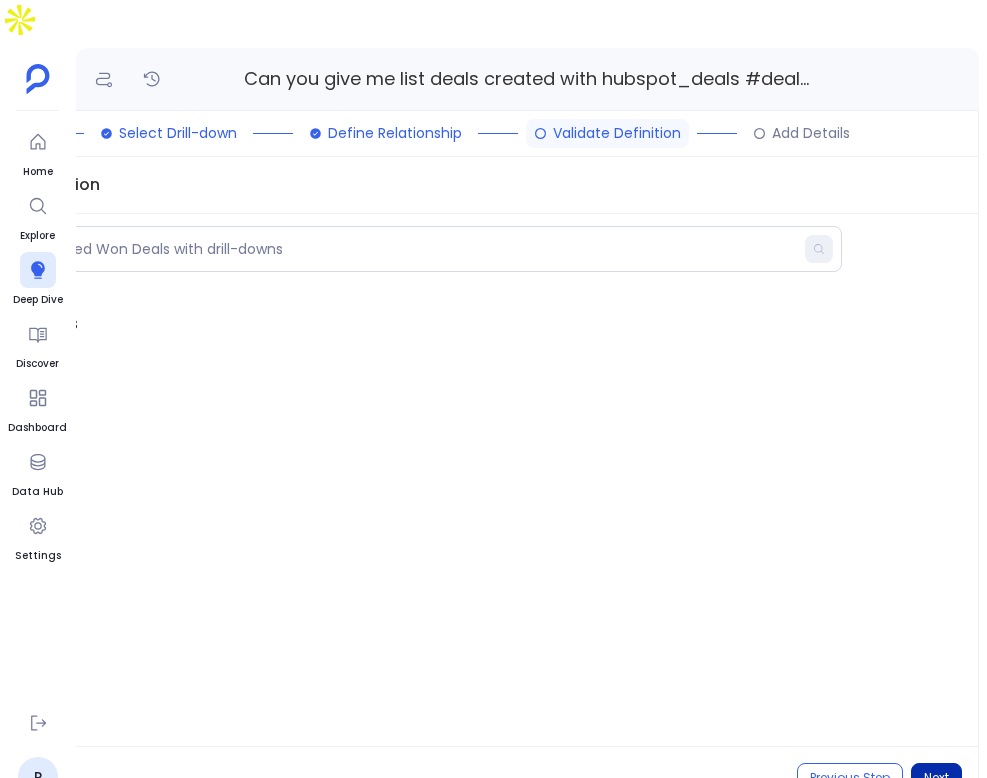 click on "Next" at bounding box center (936, 778) 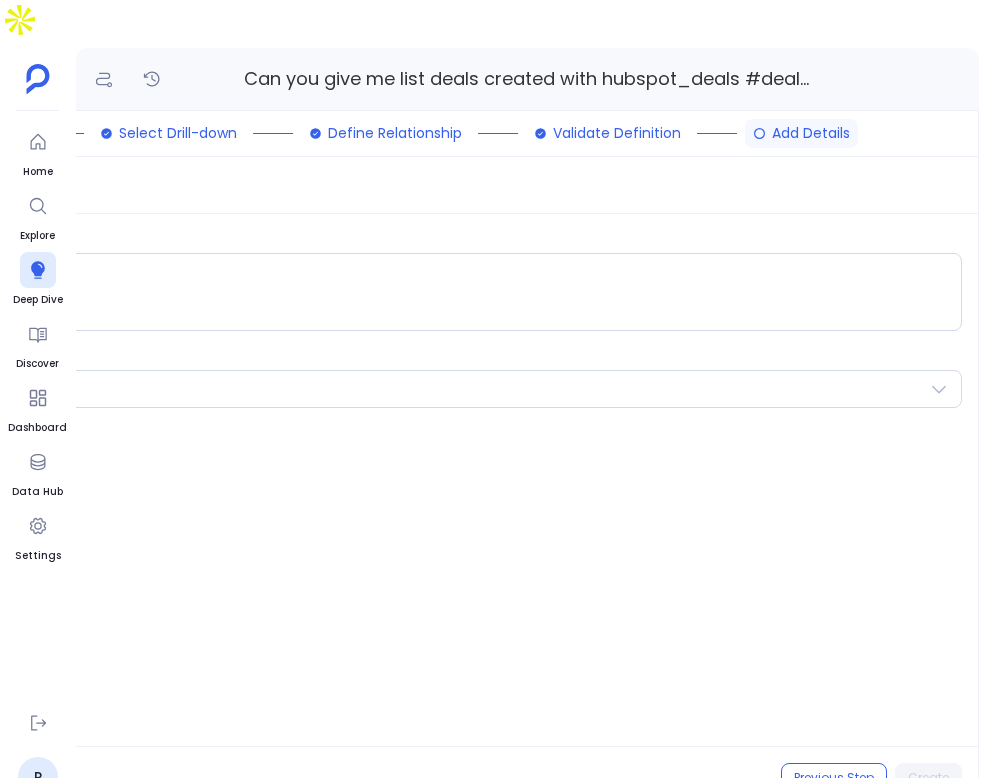 scroll, scrollTop: 0, scrollLeft: 0, axis: both 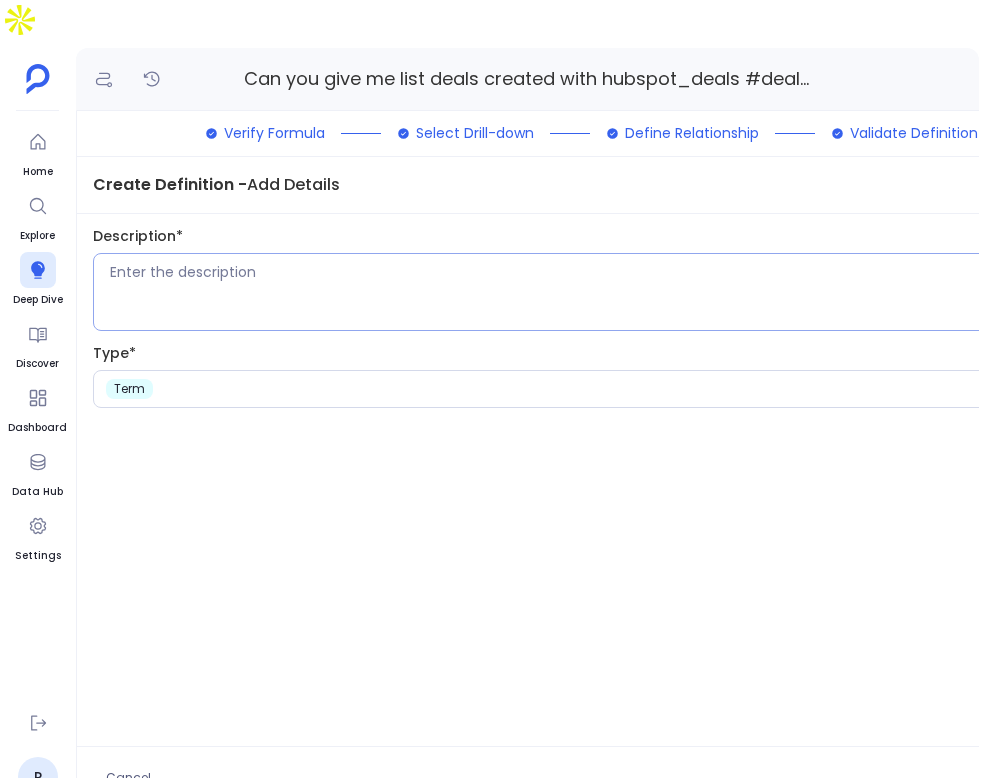 click at bounding box center [684, 292] 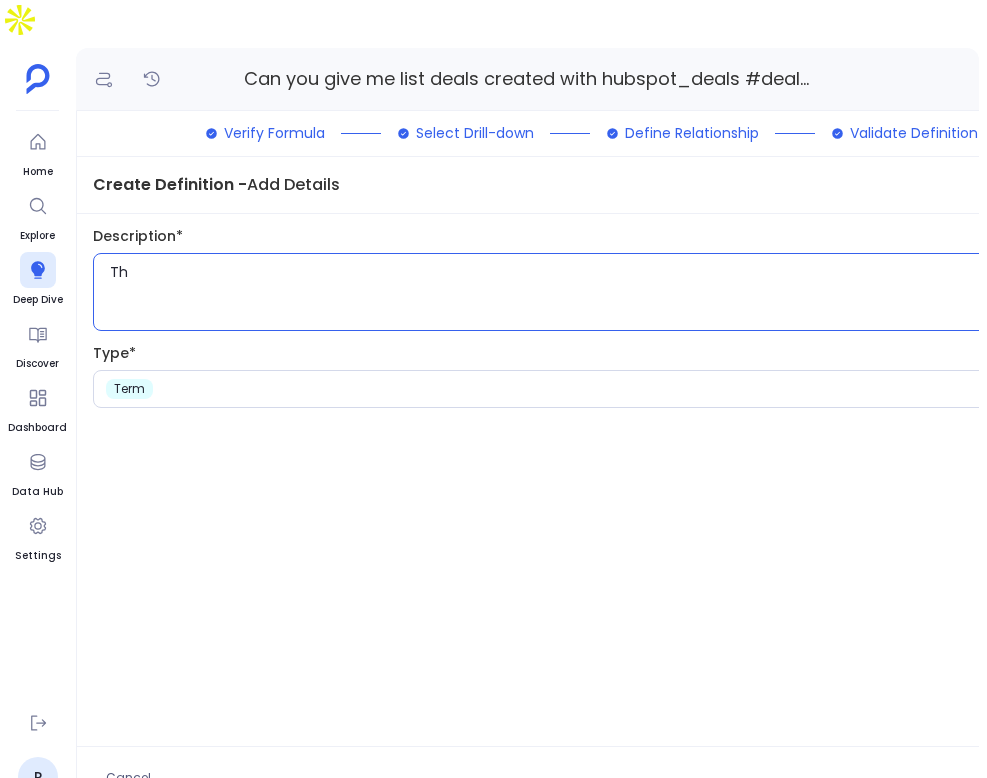 type on "T" 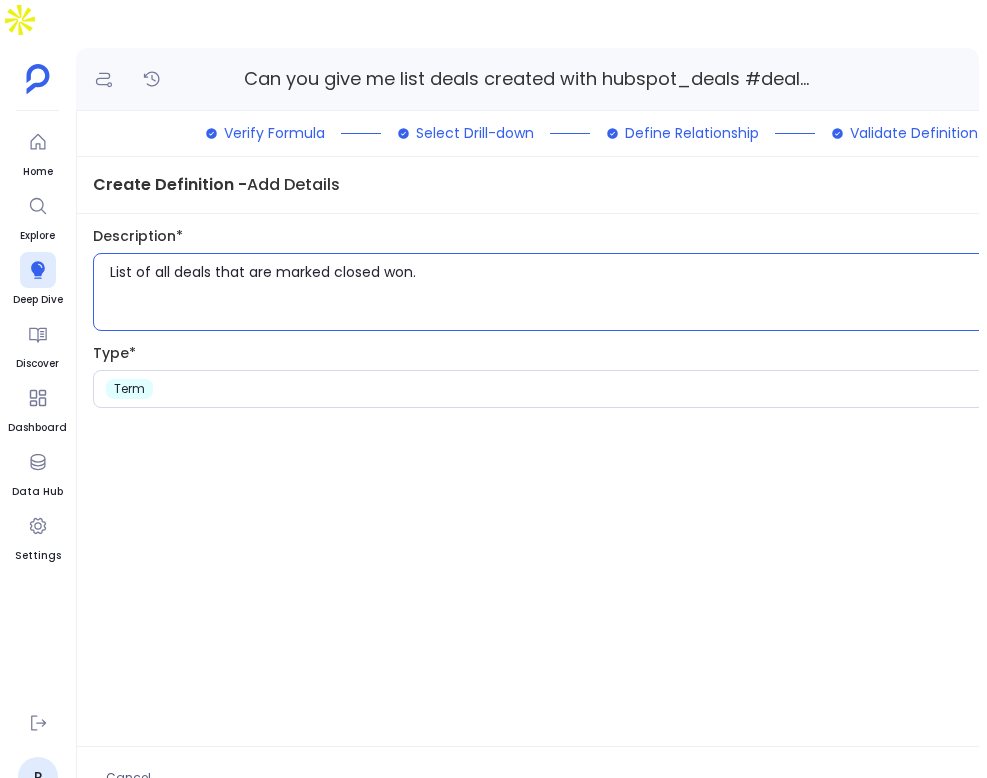 scroll, scrollTop: 0, scrollLeft: 171, axis: horizontal 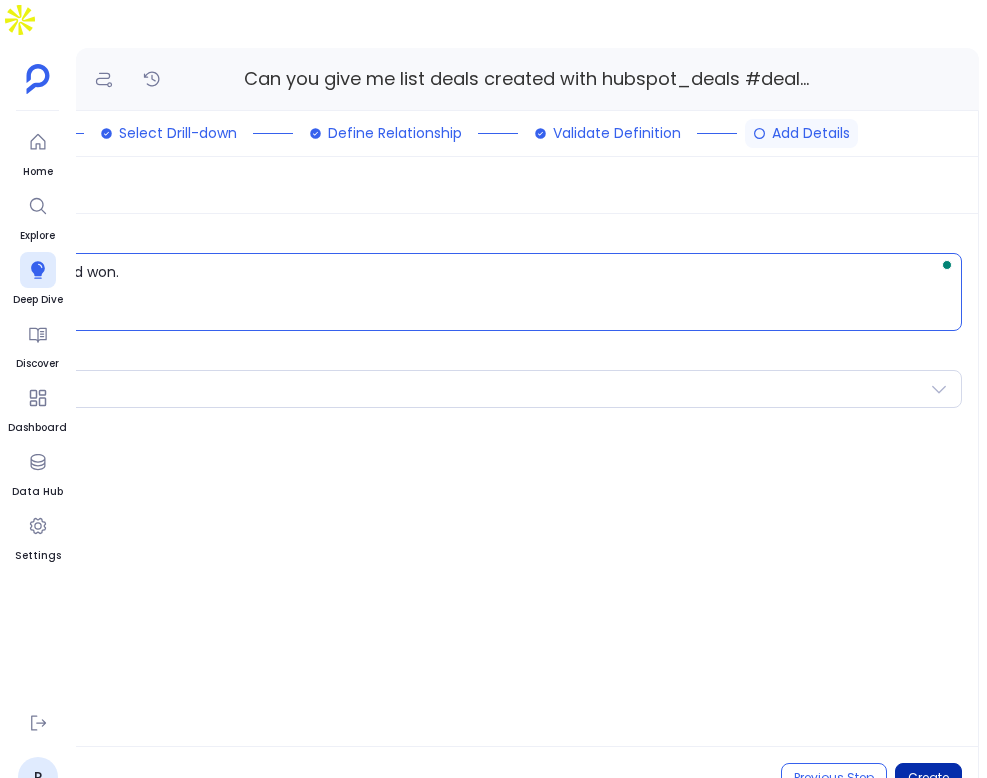 type on "List of all deals that are marked closed won." 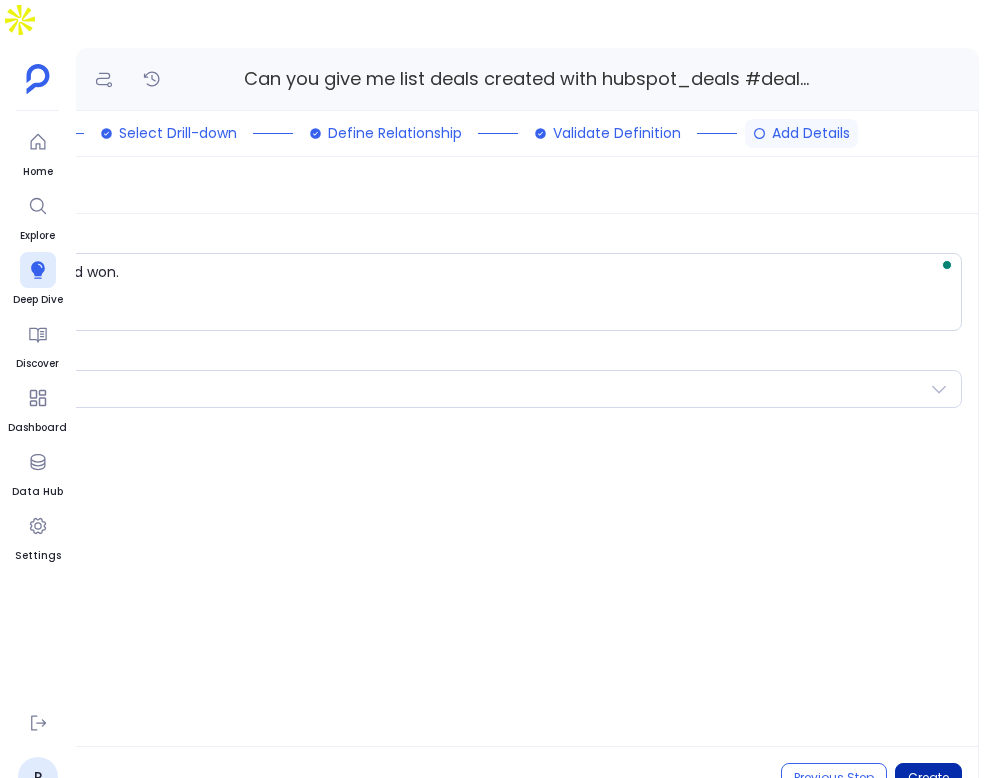 click on "Create" at bounding box center [928, 778] 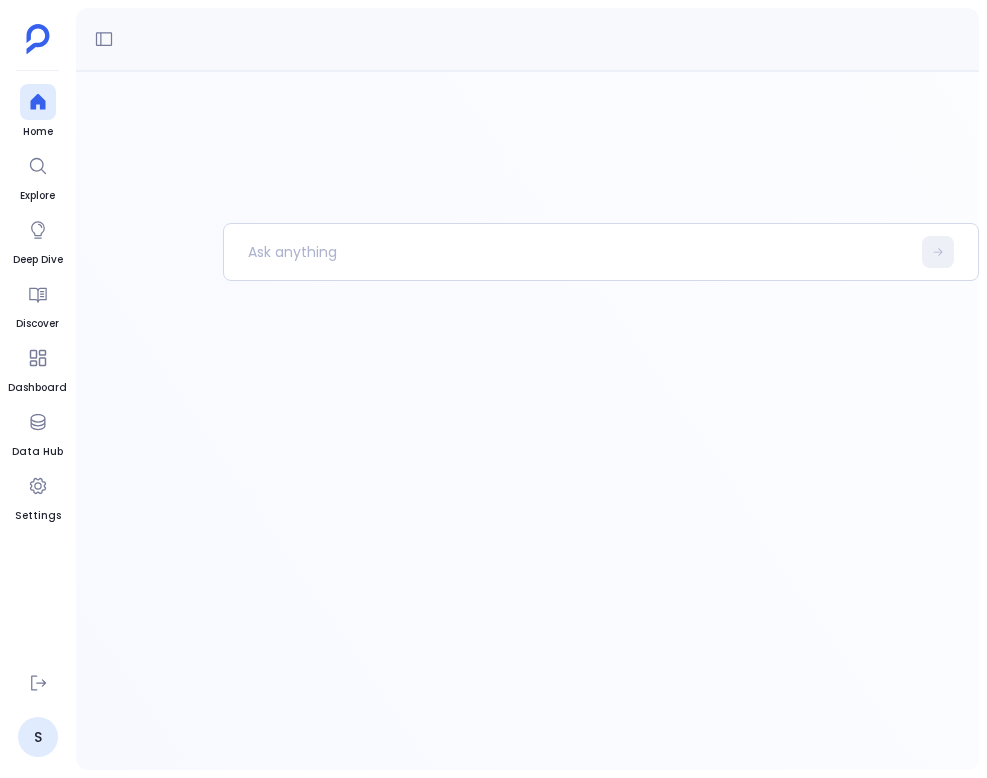 scroll, scrollTop: 0, scrollLeft: 0, axis: both 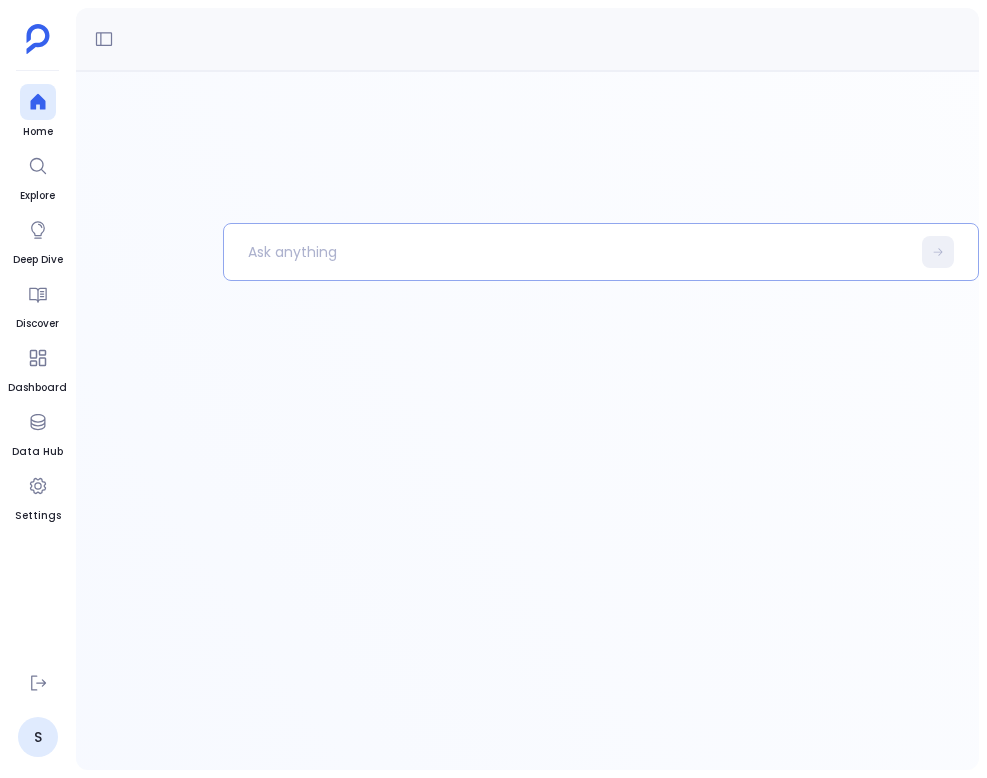 click at bounding box center (567, 252) 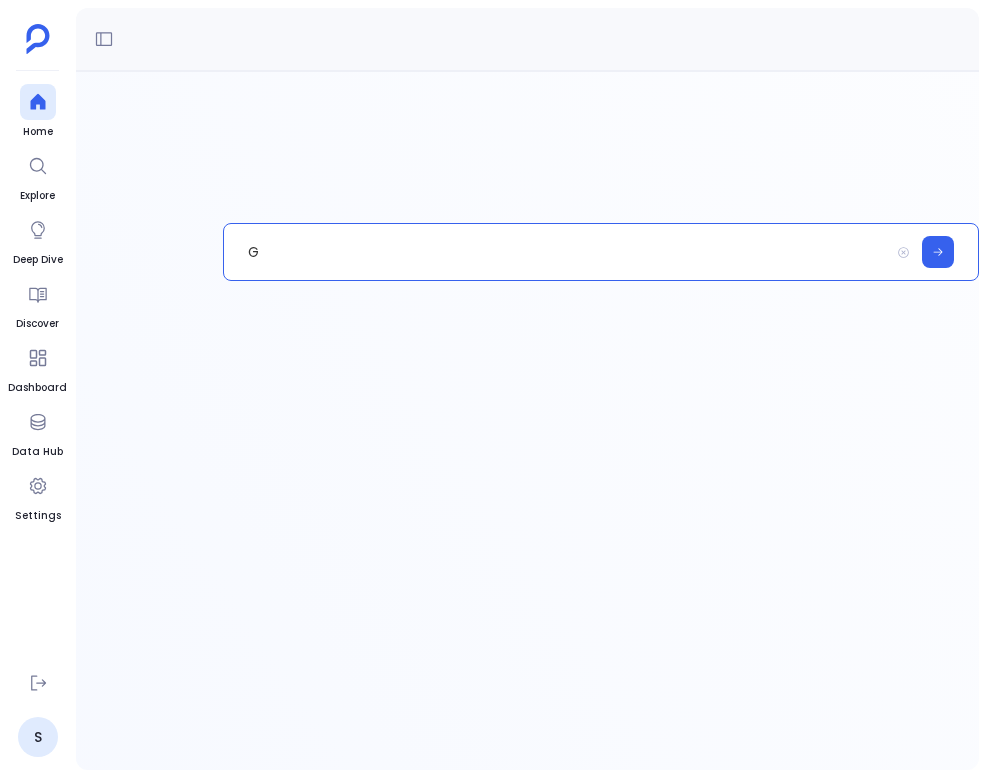 type 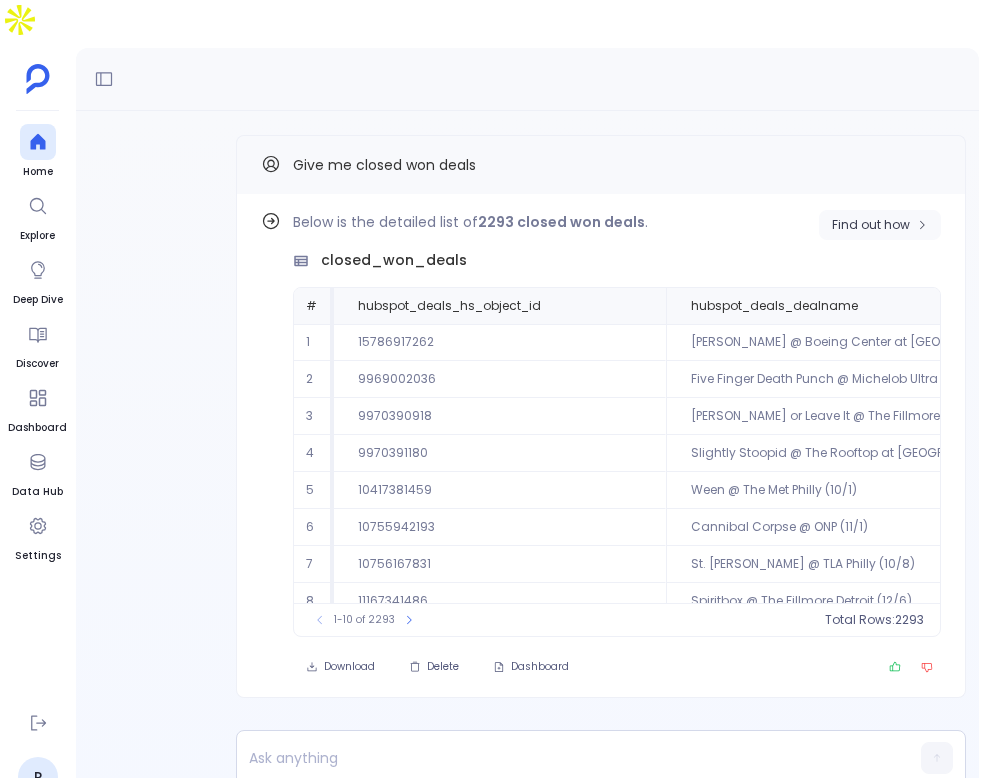 click on "Find out how" at bounding box center [871, 225] 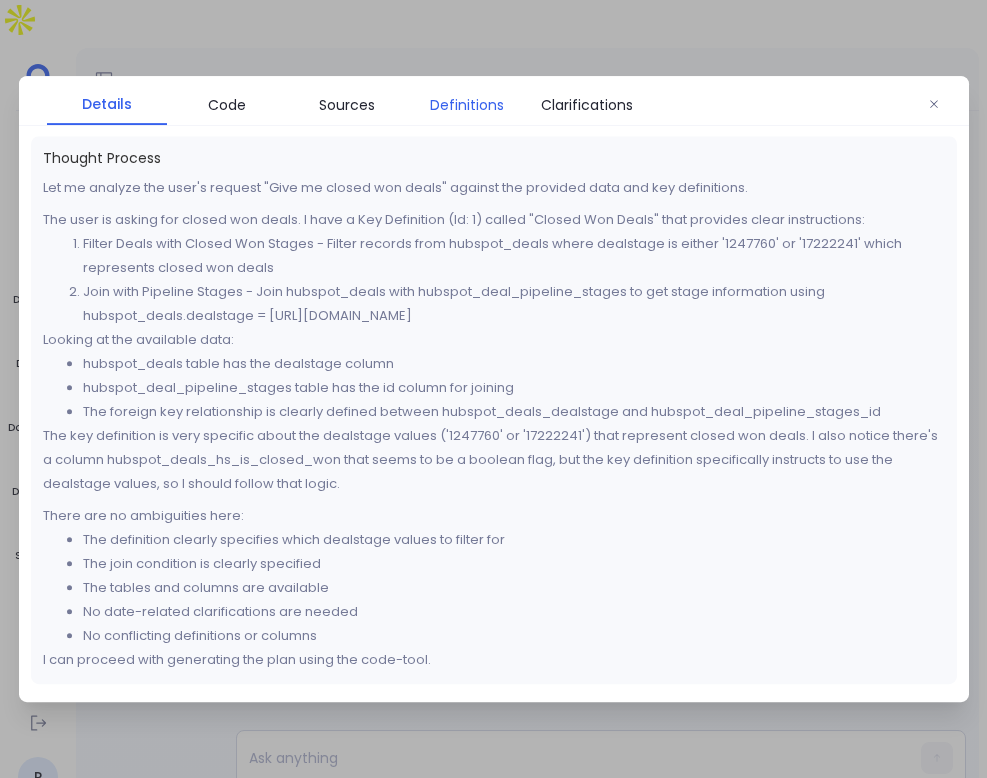 click on "Definitions" at bounding box center [467, 105] 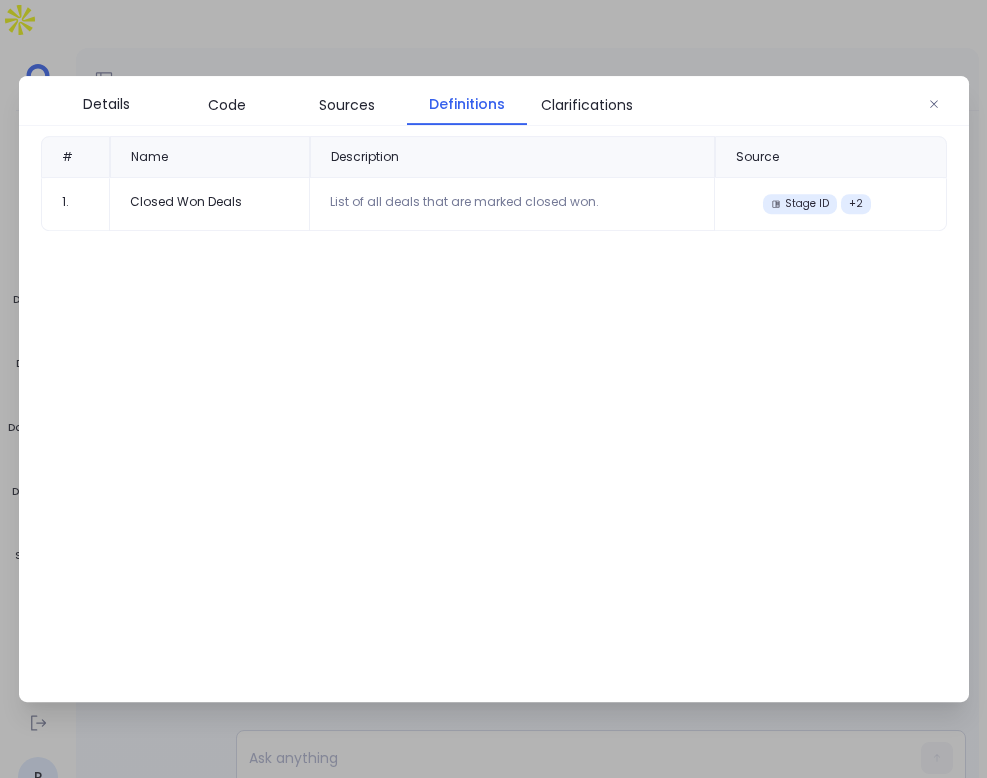 click on "Definitions" at bounding box center [467, 104] 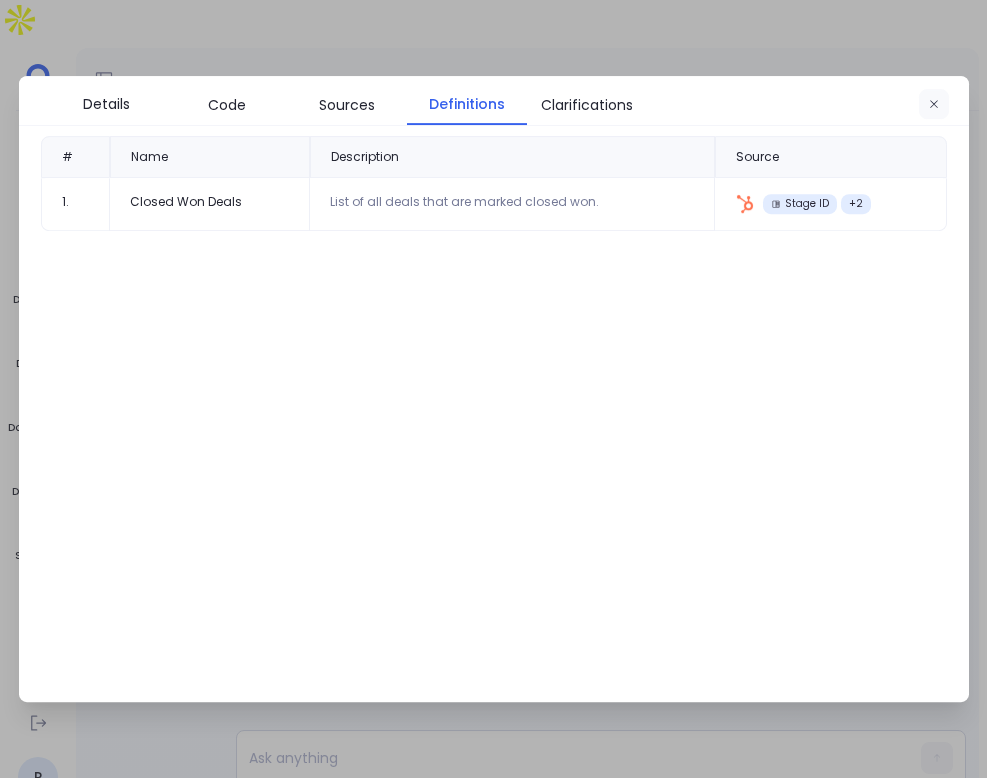 click at bounding box center (934, 105) 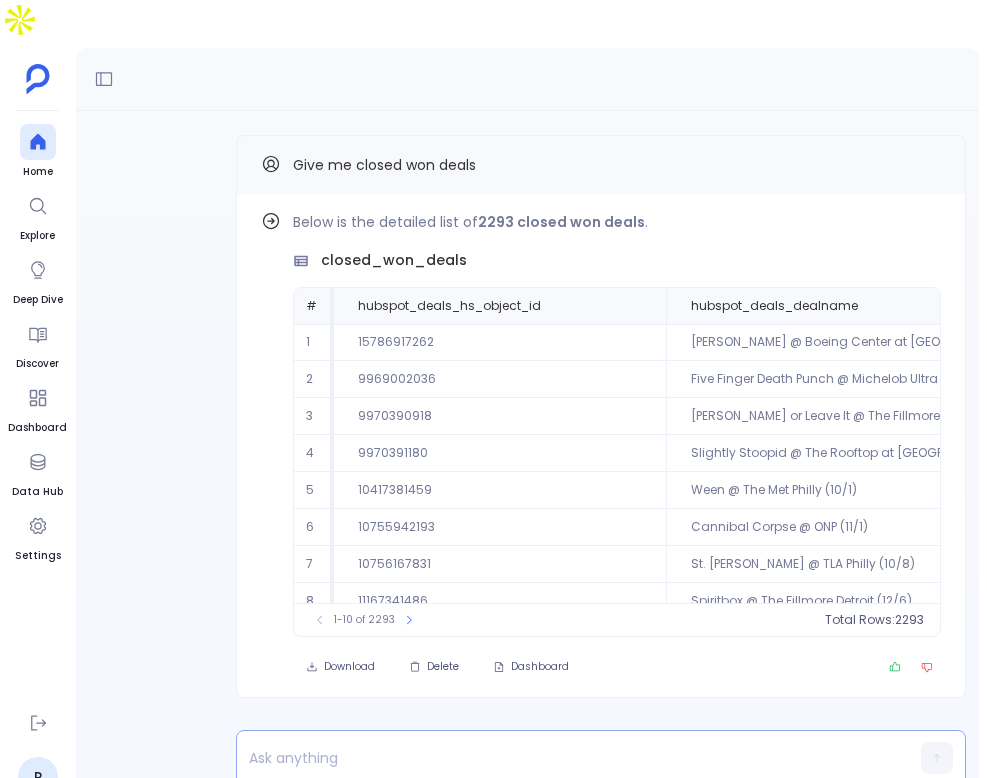 click at bounding box center (562, 758) 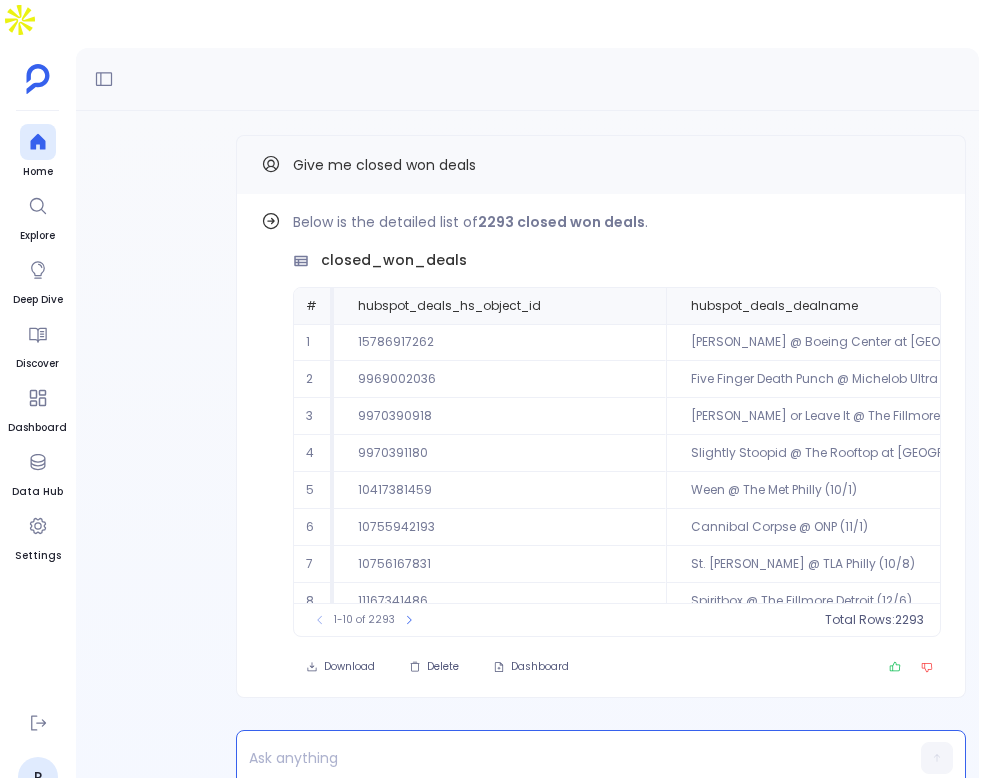 type 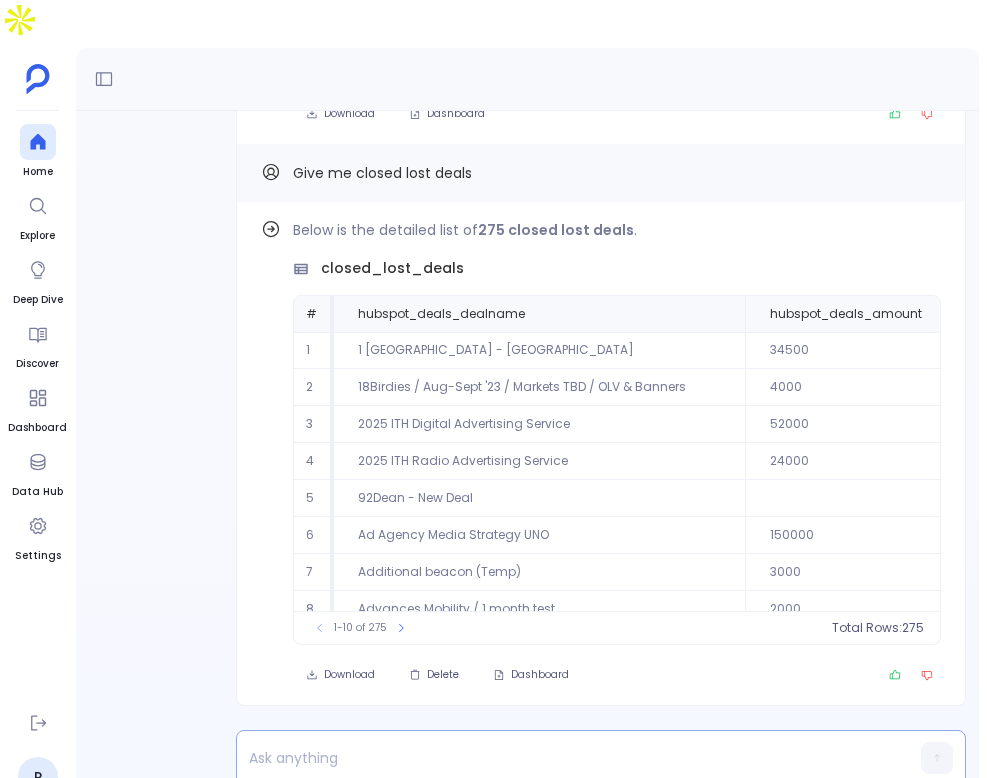 click at bounding box center [562, 758] 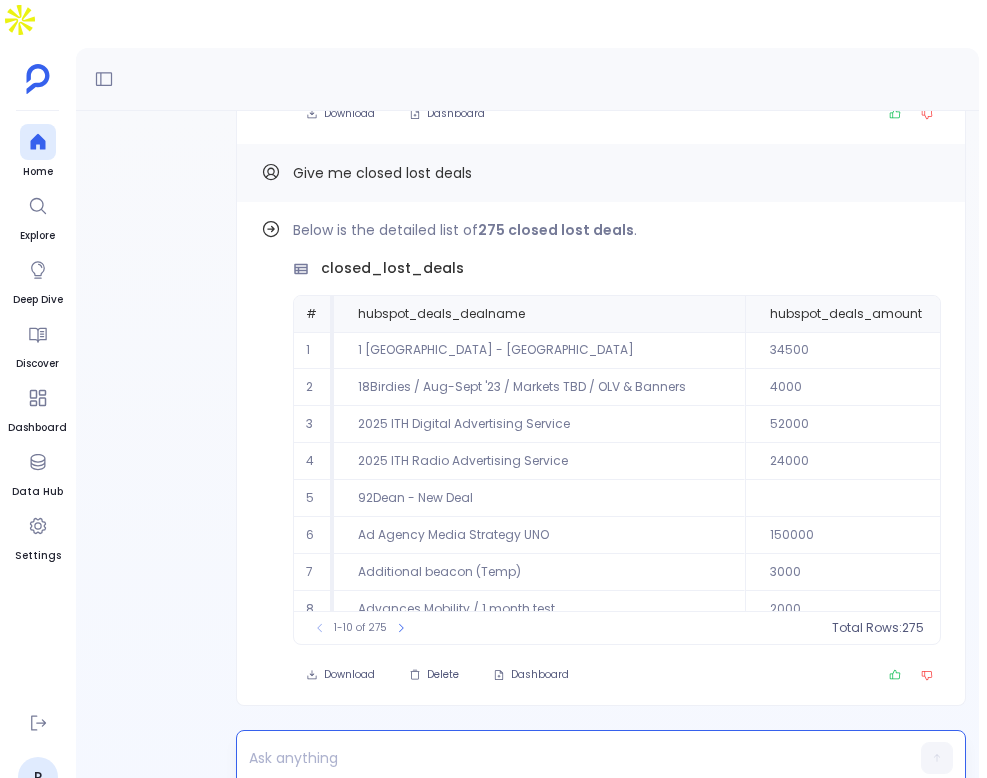click at bounding box center (562, 758) 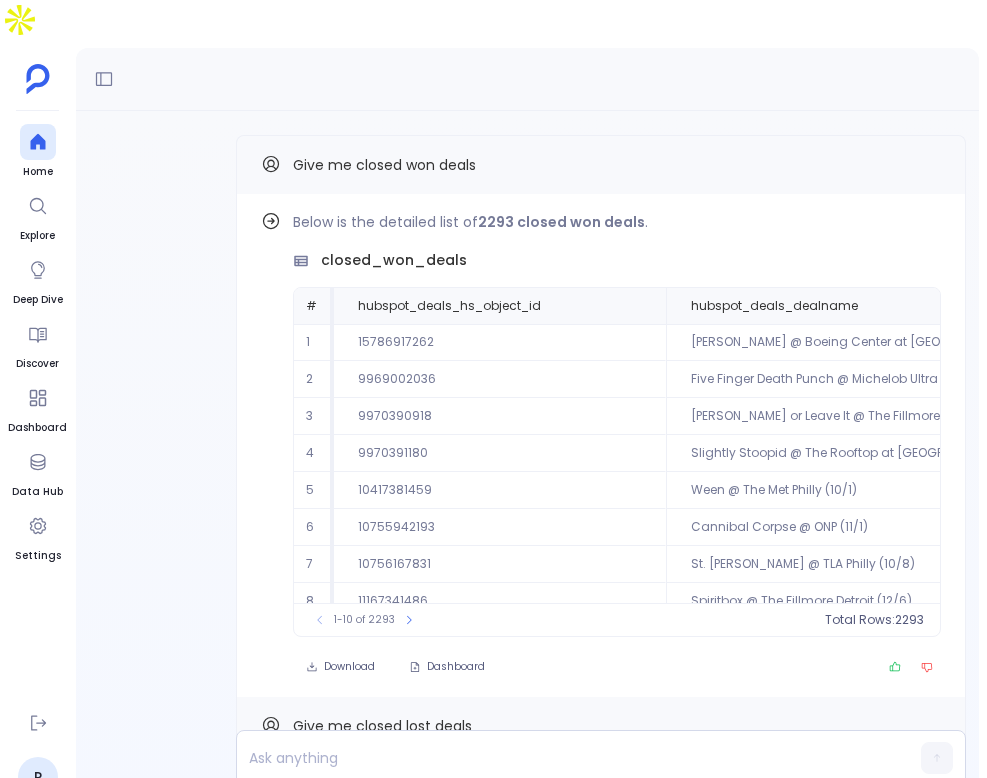scroll, scrollTop: -877, scrollLeft: 0, axis: vertical 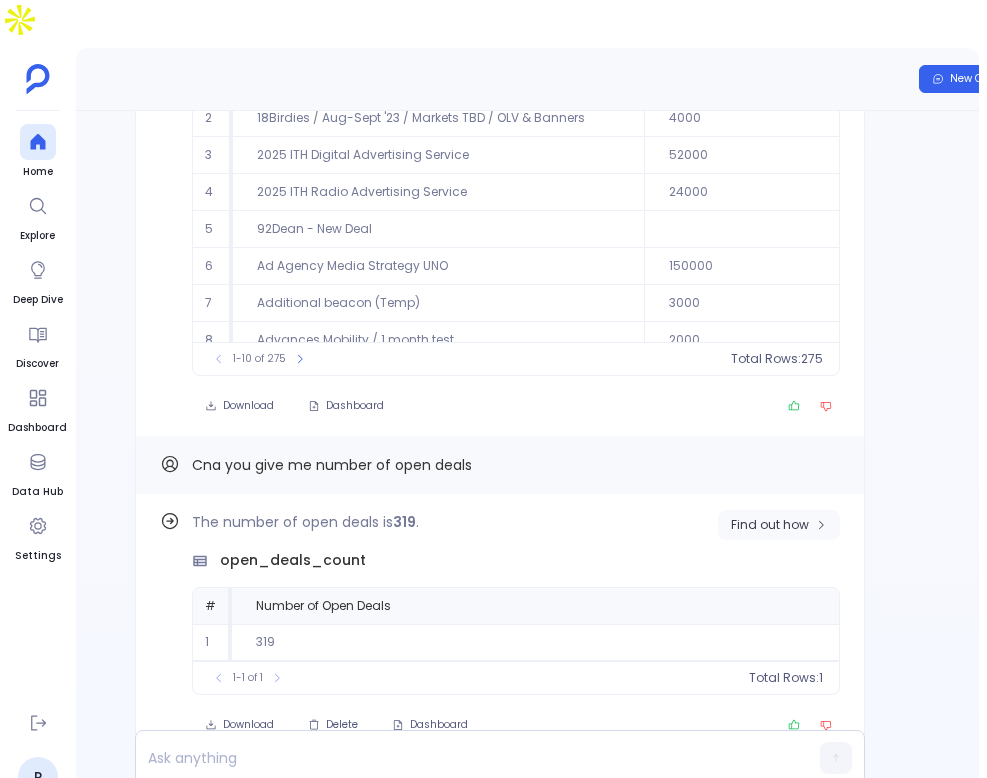 click on "Find out how" at bounding box center (770, 525) 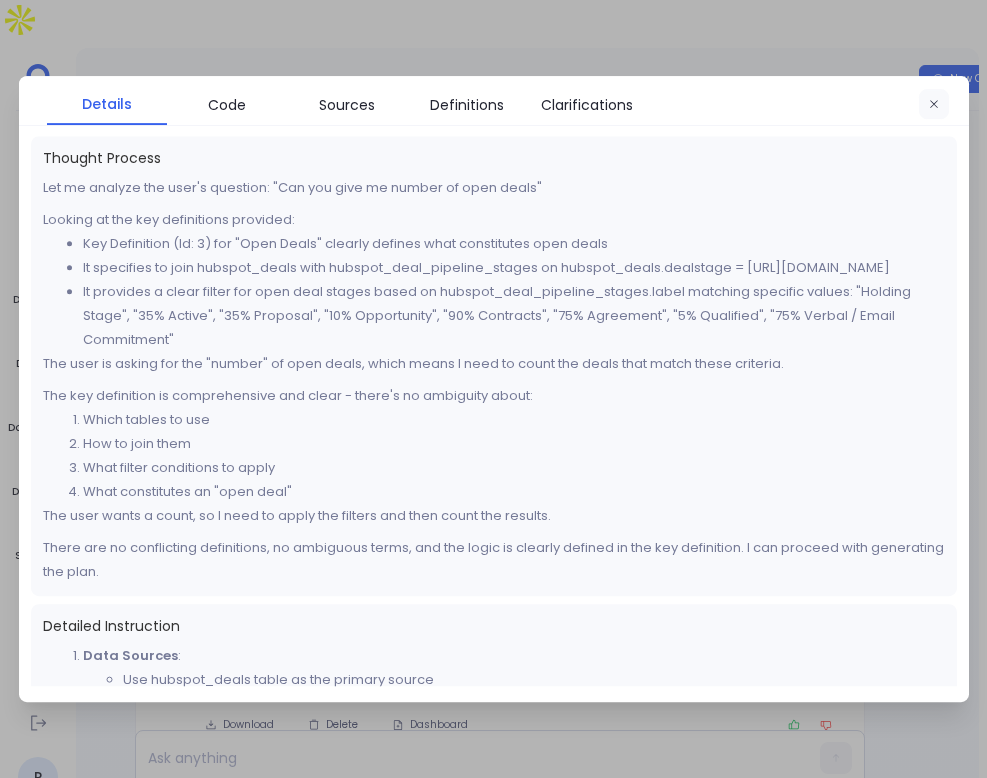 click 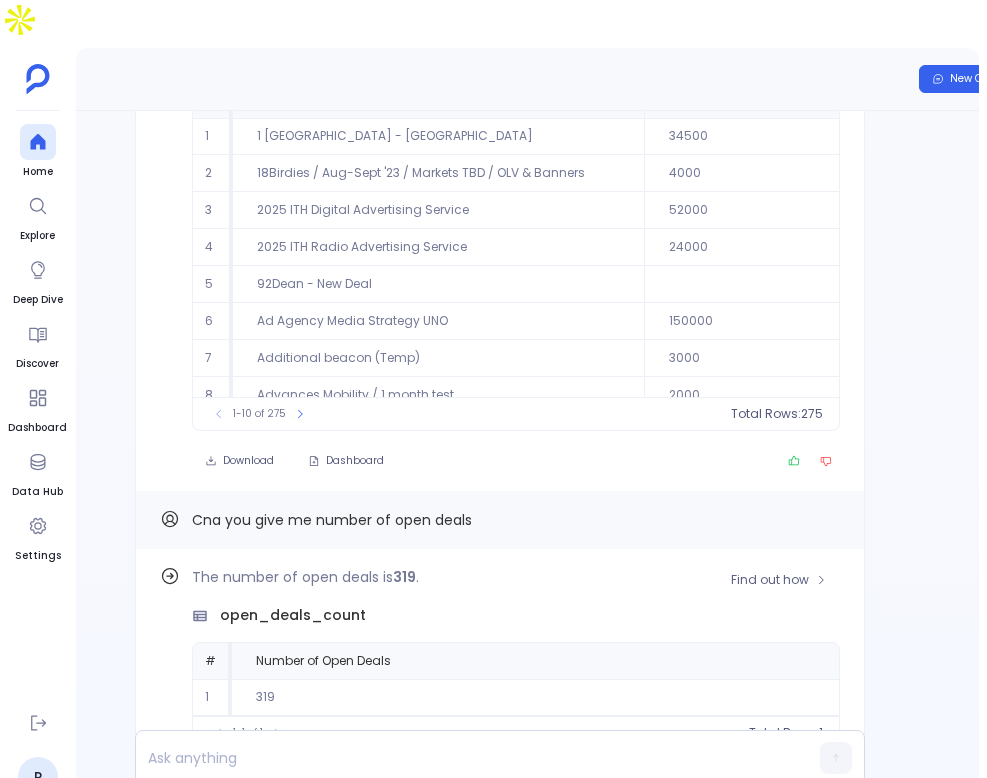 scroll, scrollTop: 0, scrollLeft: 0, axis: both 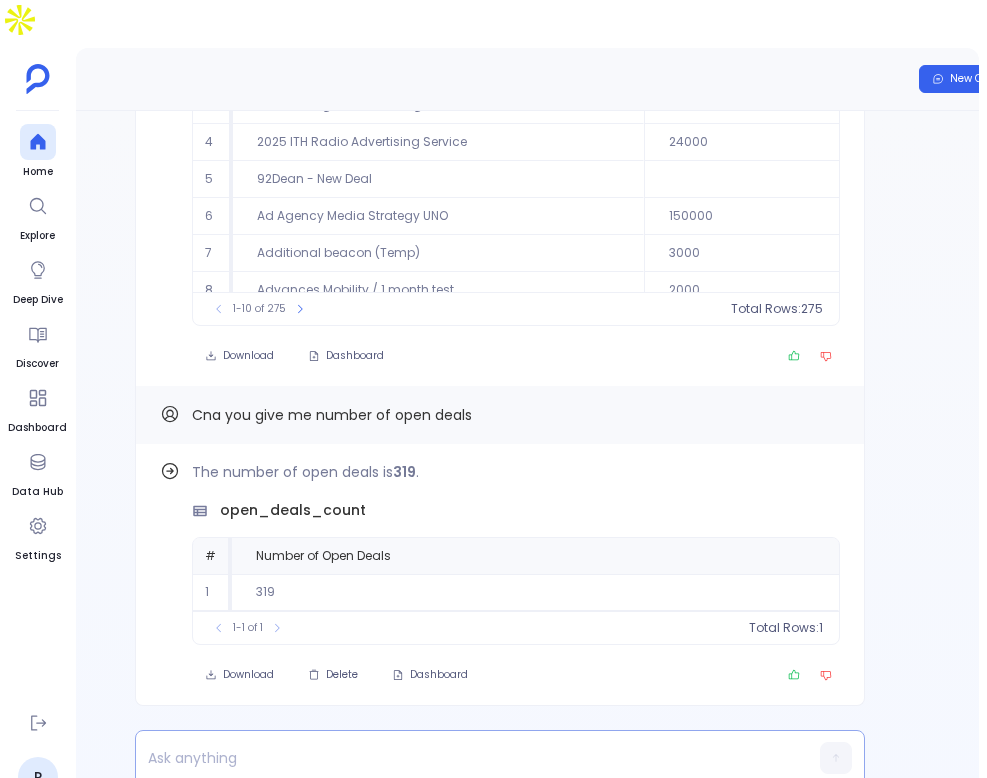 click at bounding box center (461, 758) 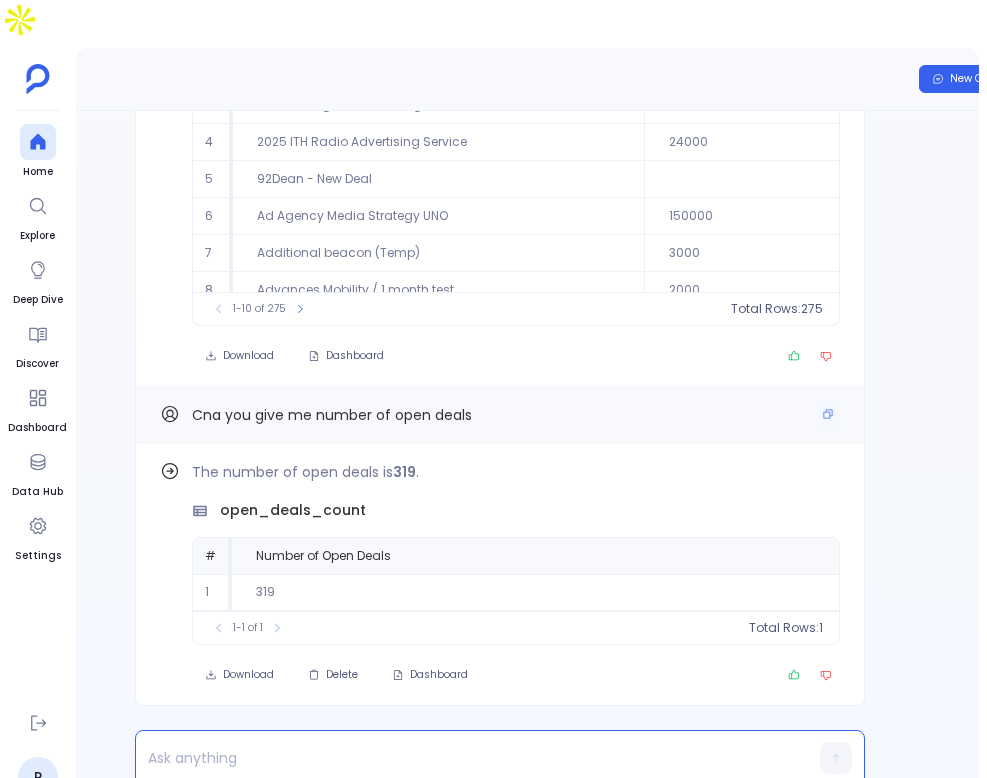 click on "Cna you give me number of open deals" at bounding box center (500, 415) 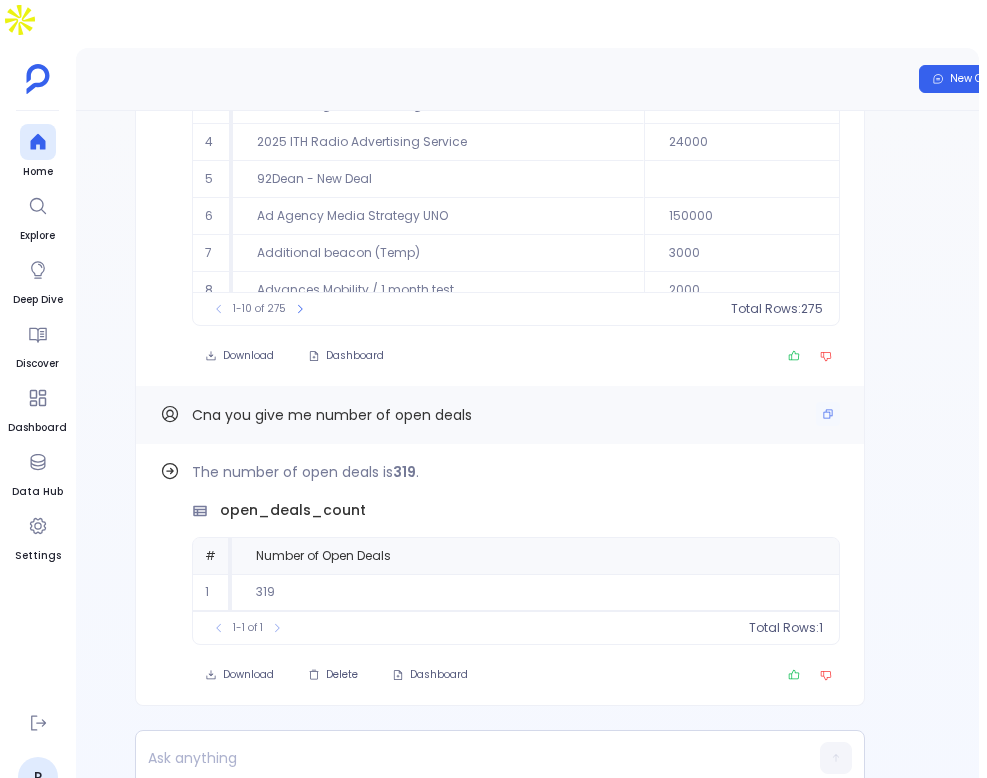 click on "Cna you give me number of open deals" at bounding box center (500, 415) 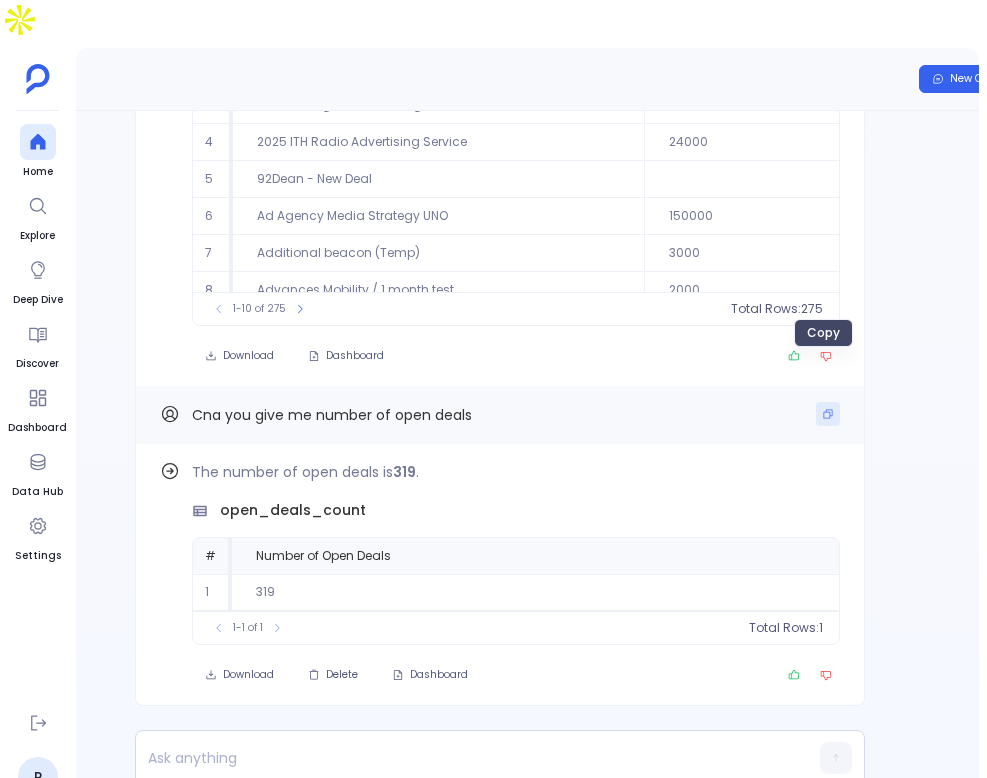 click 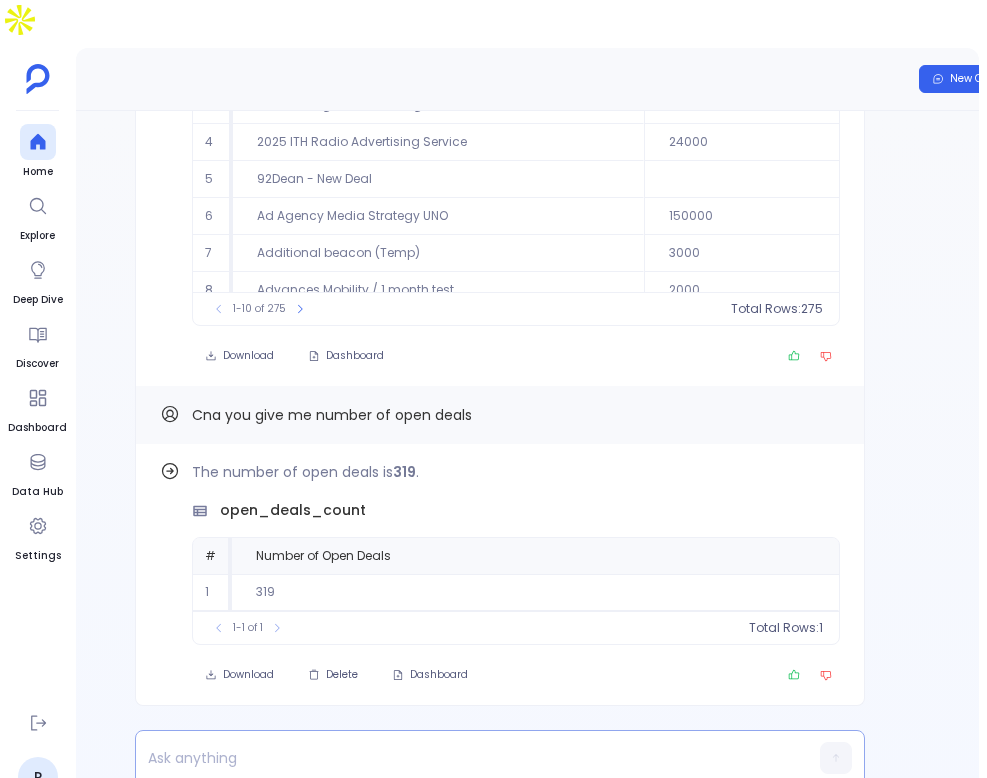 click at bounding box center (461, 758) 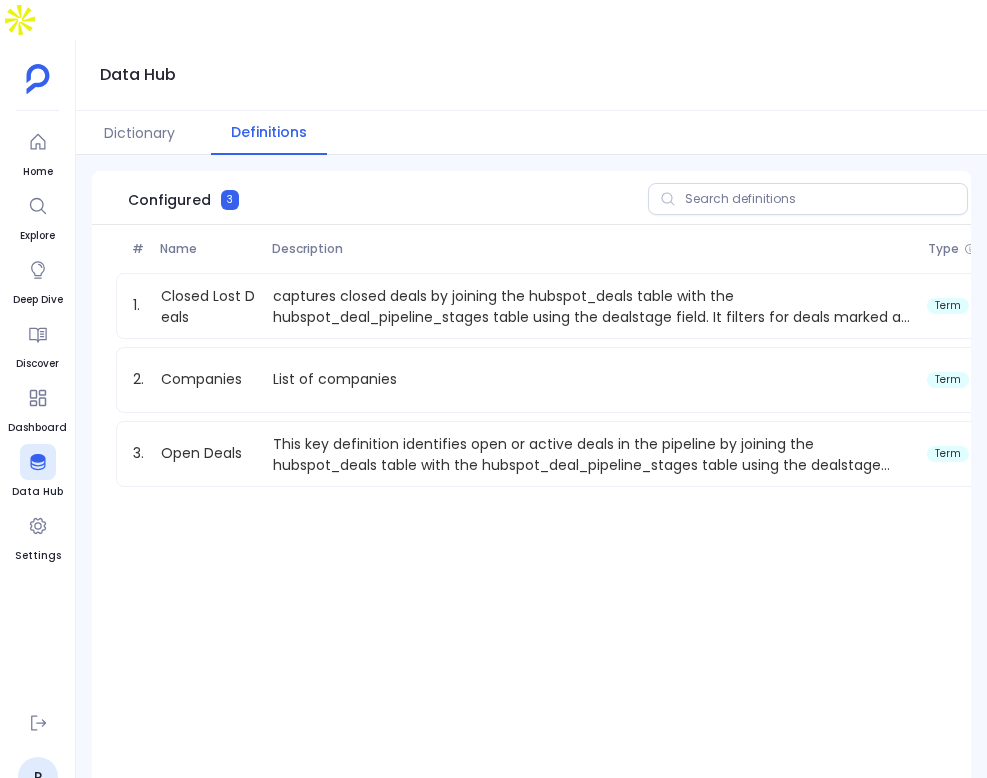 scroll, scrollTop: 0, scrollLeft: 0, axis: both 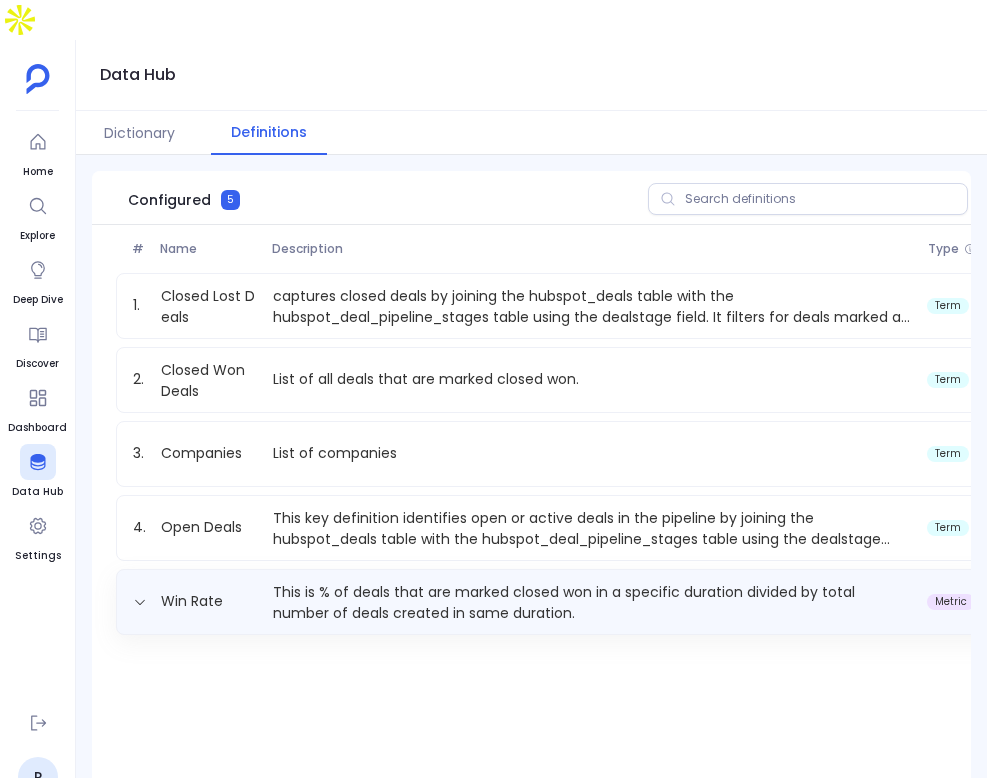click on "This is % of deals that are marked closed won in a specific duration divided by total number of deals created in same duration." at bounding box center (592, 602) 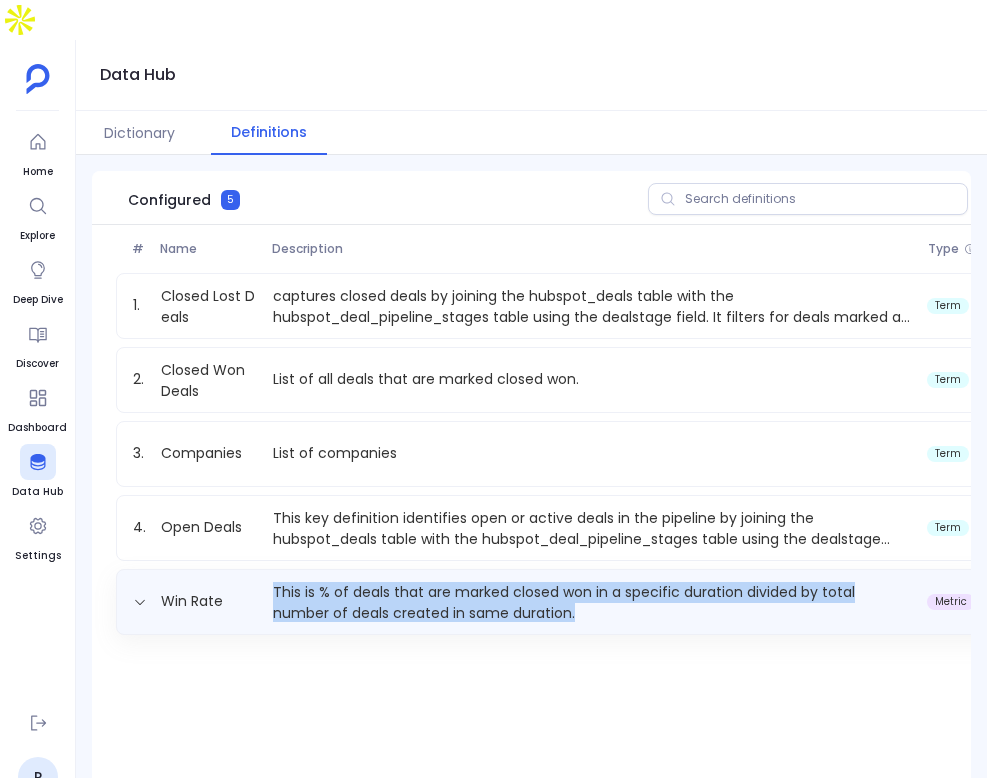 drag, startPoint x: 624, startPoint y: 573, endPoint x: 276, endPoint y: 558, distance: 348.32312 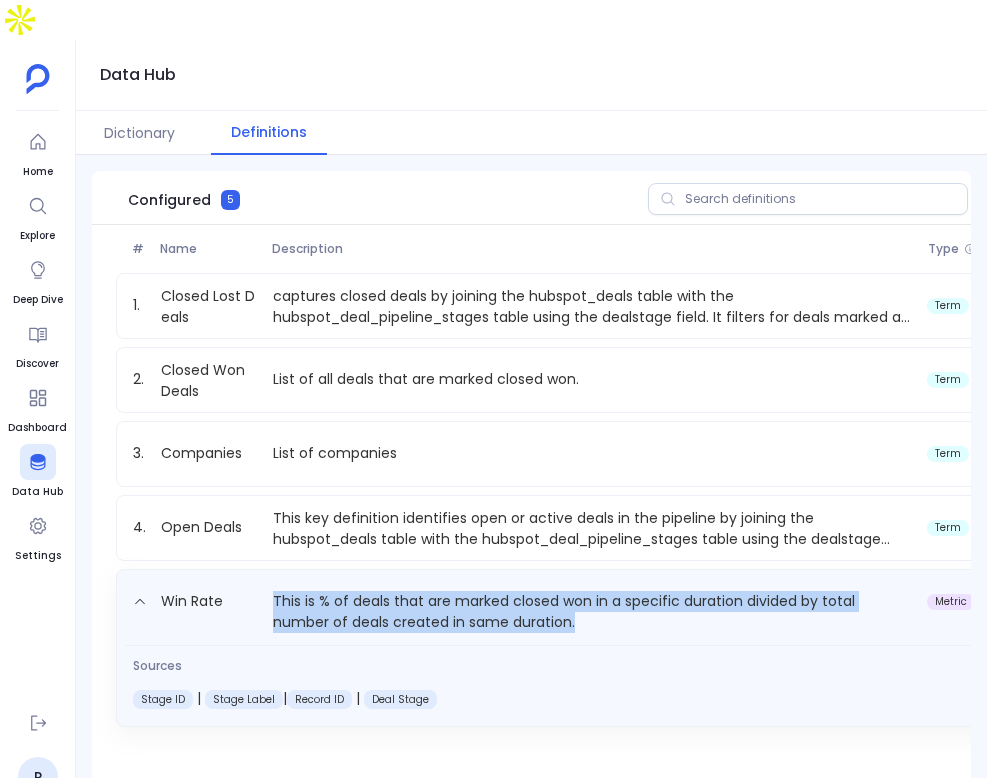 copy on "This is % of deals that are marked closed won in a specific duration divided by total number of deals created in same duration." 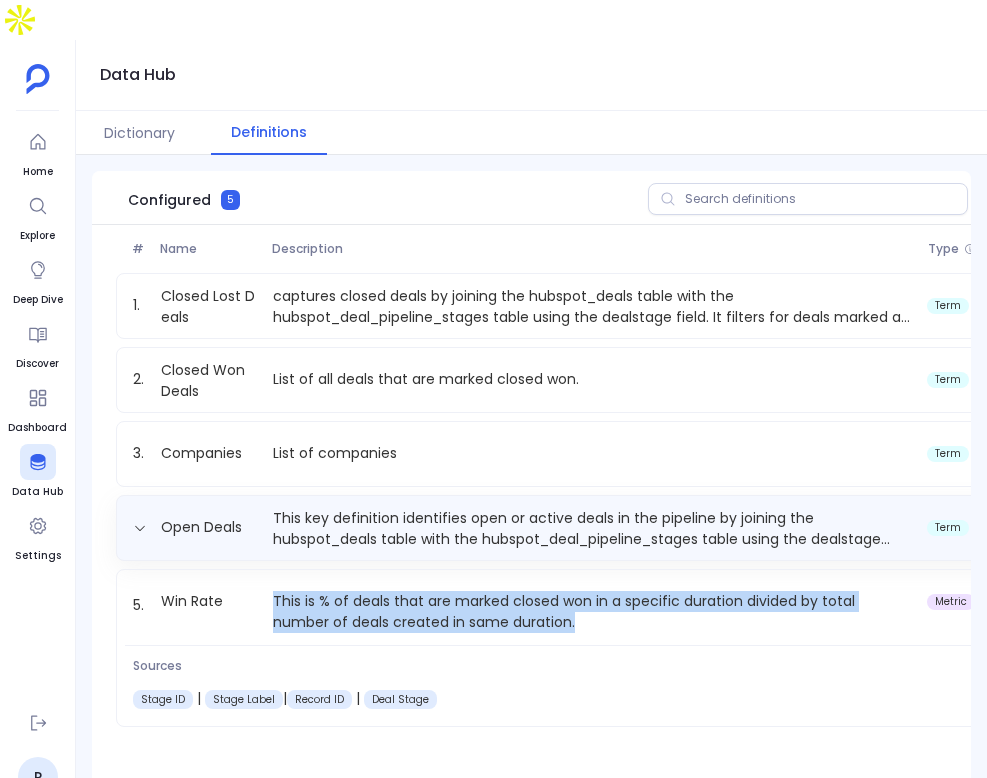 scroll, scrollTop: 0, scrollLeft: 151, axis: horizontal 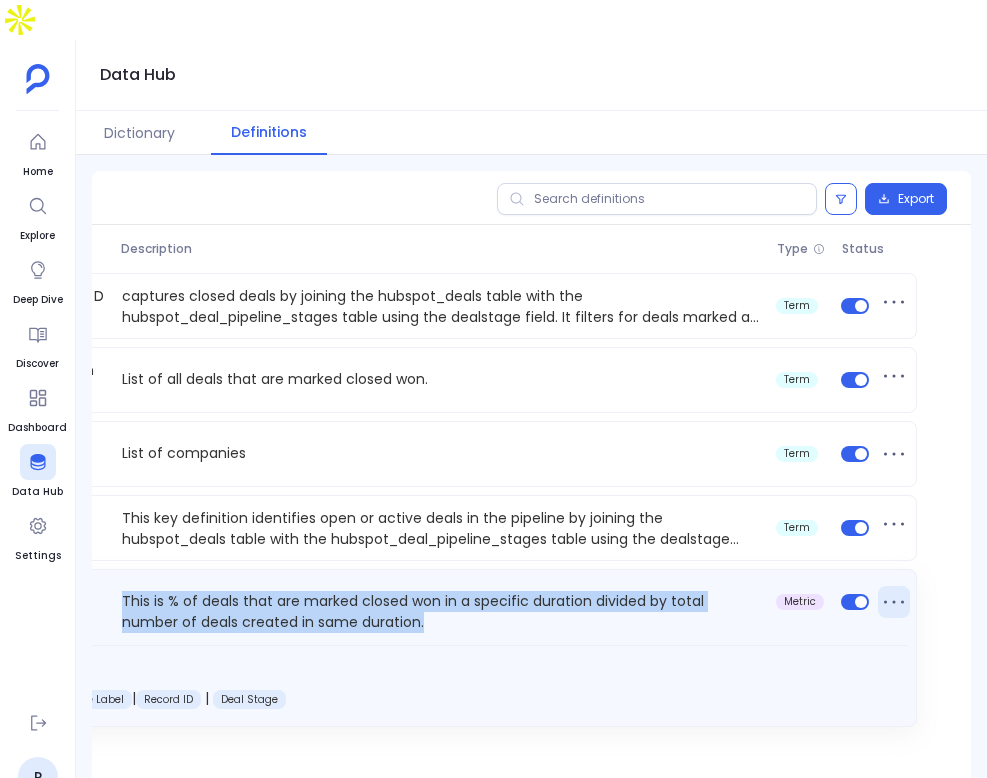 click 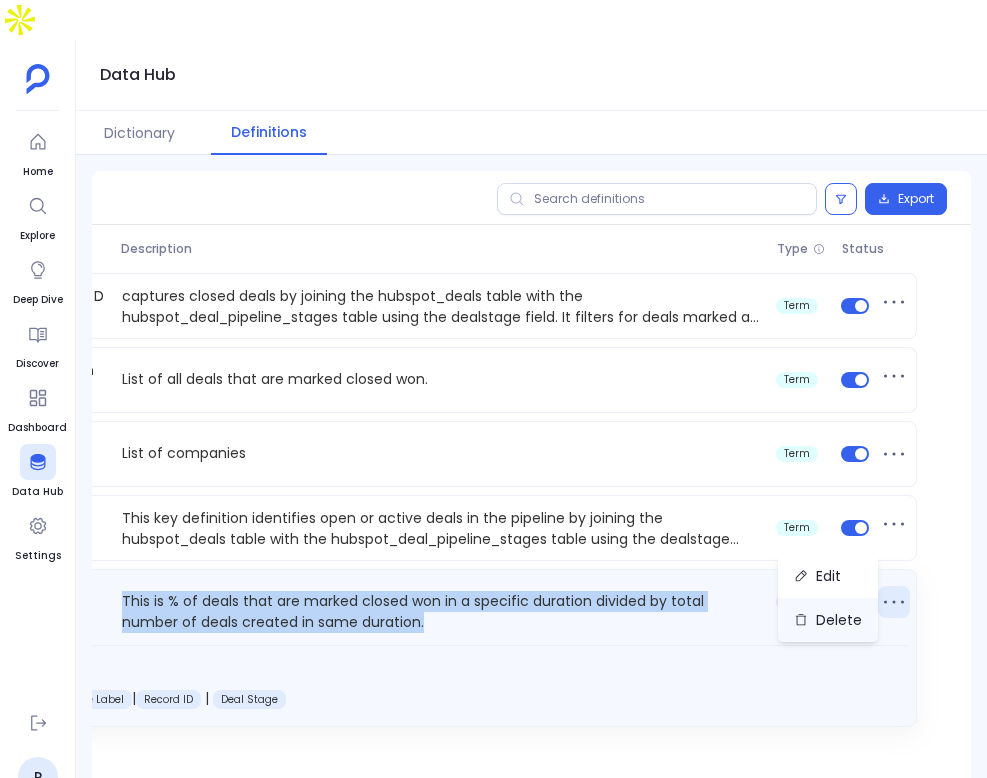 click on "Delete" at bounding box center (828, 620) 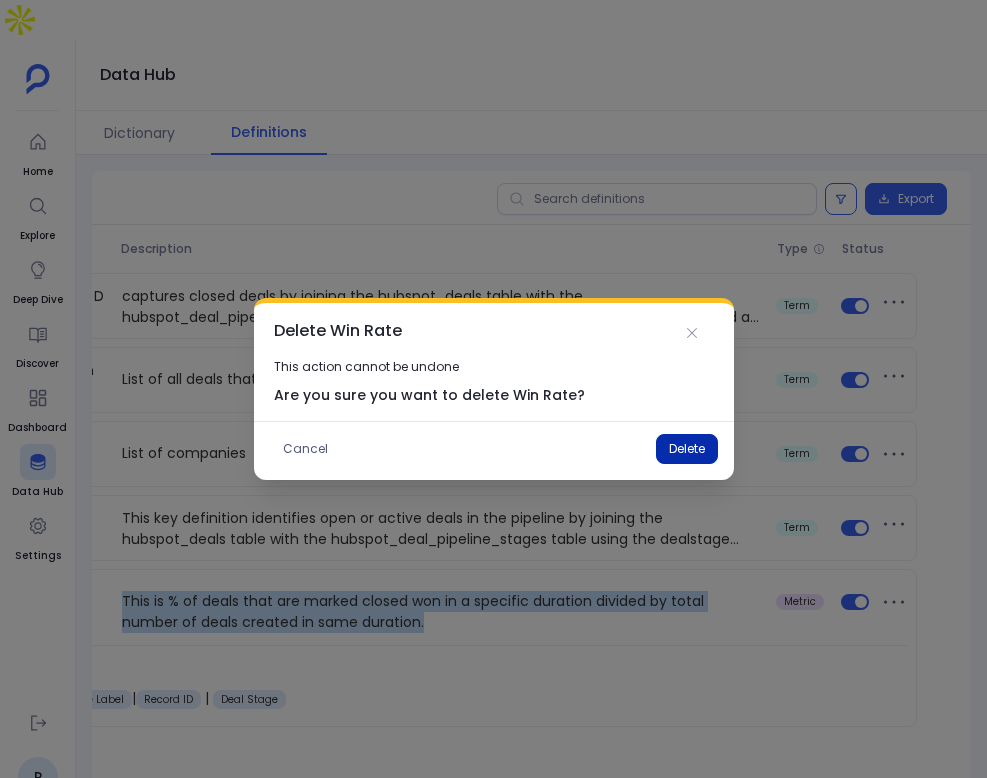 click on "Delete" at bounding box center [687, 449] 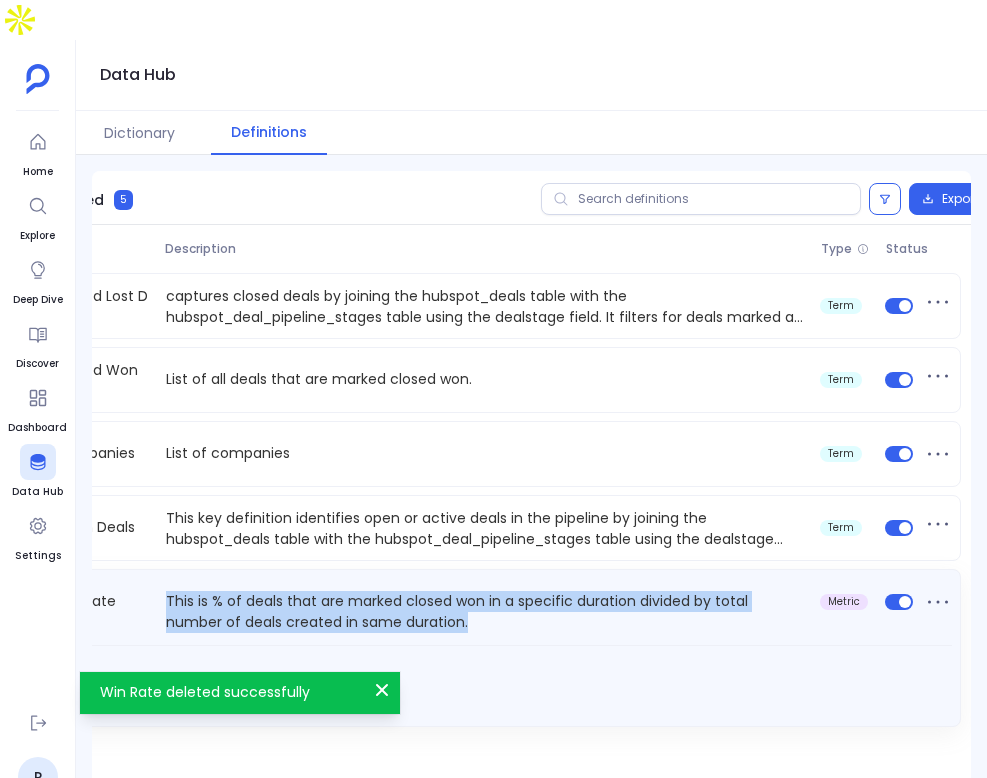 scroll, scrollTop: 0, scrollLeft: 0, axis: both 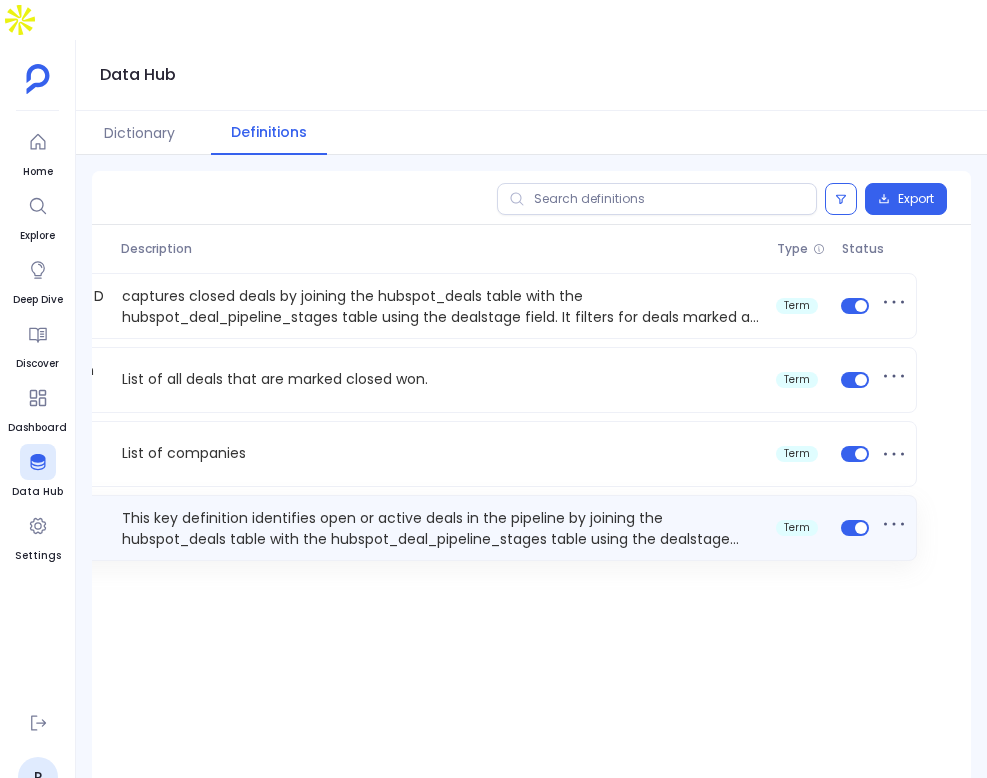 click on "This key definition identifies open or active deals in the pipeline by joining the hubspot_deals table with the hubspot_deal_pipeline_stages table using the dealstage field. It filters for deals currently in progress, including stages such as Holding Stage, 35% Active, Proposal, Opportunity, Contracts, Agreement, and Qualified. These stages reflect deals that are not yet closed and are still being worked on by the sales team." at bounding box center [441, 528] 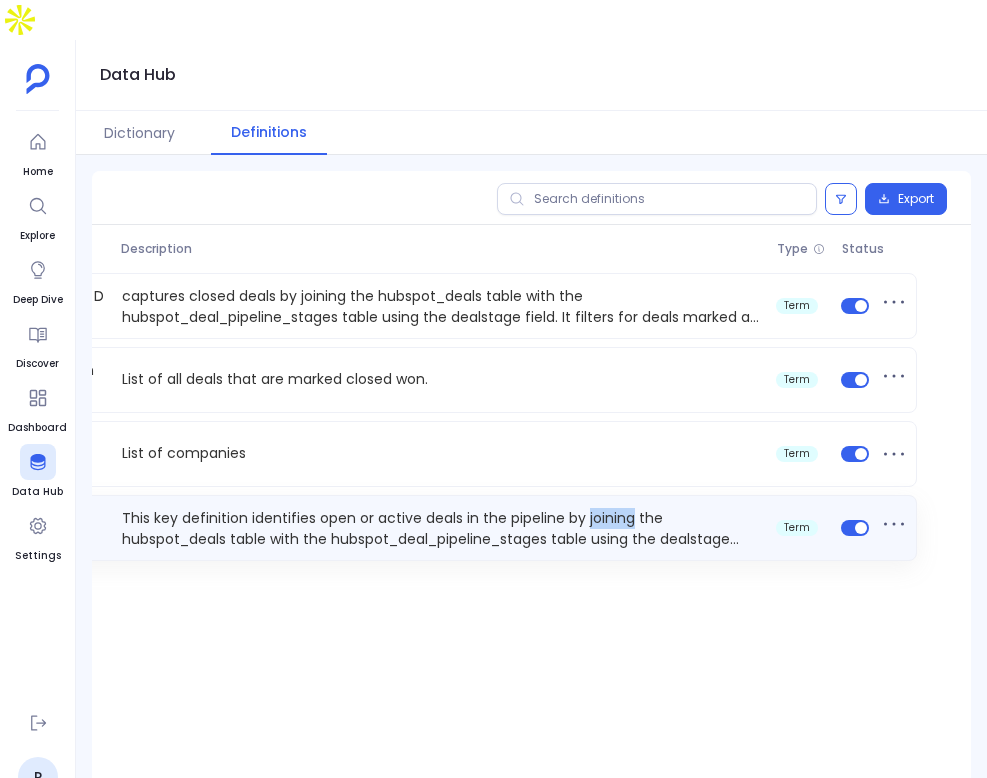 click on "This key definition identifies open or active deals in the pipeline by joining the hubspot_deals table with the hubspot_deal_pipeline_stages table using the dealstage field. It filters for deals currently in progress, including stages such as Holding Stage, 35% Active, Proposal, Opportunity, Contracts, Agreement, and Qualified. These stages reflect deals that are not yet closed and are still being worked on by the sales team." at bounding box center (441, 528) 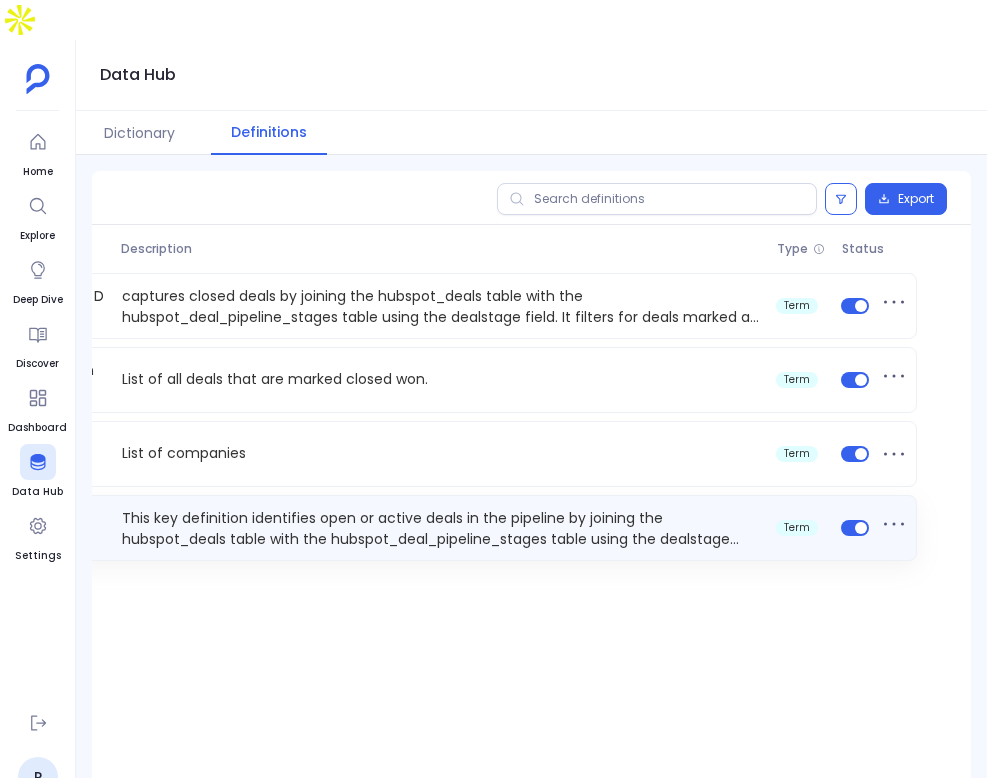 click on "This key definition identifies open or active deals in the pipeline by joining the hubspot_deals table with the hubspot_deal_pipeline_stages table using the dealstage field. It filters for deals currently in progress, including stages such as Holding Stage, 35% Active, Proposal, Opportunity, Contracts, Agreement, and Qualified. These stages reflect deals that are not yet closed and are still being worked on by the sales team." at bounding box center [441, 528] 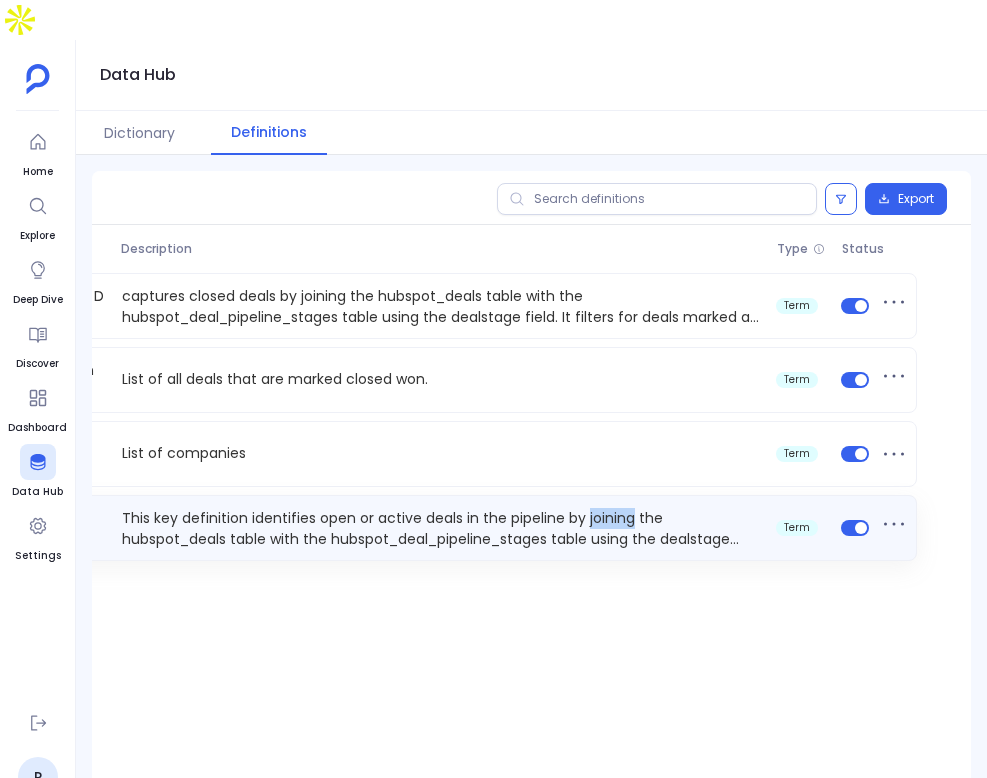 click on "This key definition identifies open or active deals in the pipeline by joining the hubspot_deals table with the hubspot_deal_pipeline_stages table using the dealstage field. It filters for deals currently in progress, including stages such as Holding Stage, 35% Active, Proposal, Opportunity, Contracts, Agreement, and Qualified. These stages reflect deals that are not yet closed and are still being worked on by the sales team." at bounding box center [441, 528] 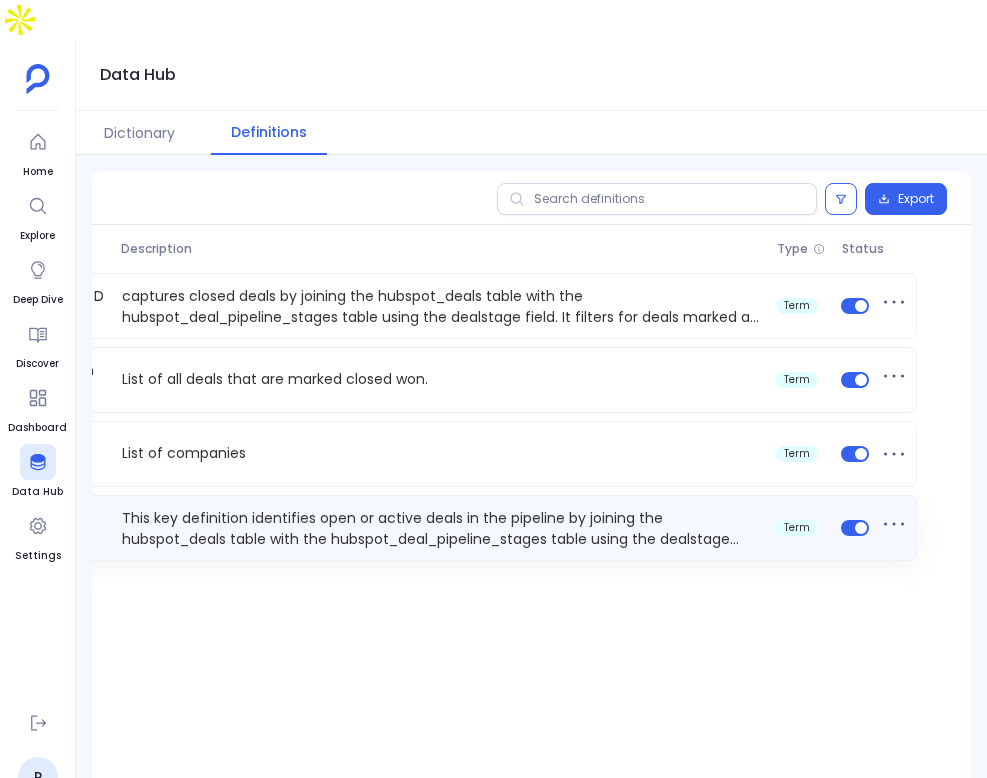 click on "This key definition identifies open or active deals in the pipeline by joining the hubspot_deals table with the hubspot_deal_pipeline_stages table using the dealstage field. It filters for deals currently in progress, including stages such as Holding Stage, 35% Active, Proposal, Opportunity, Contracts, Agreement, and Qualified. These stages reflect deals that are not yet closed and are still being worked on by the sales team." at bounding box center (441, 528) 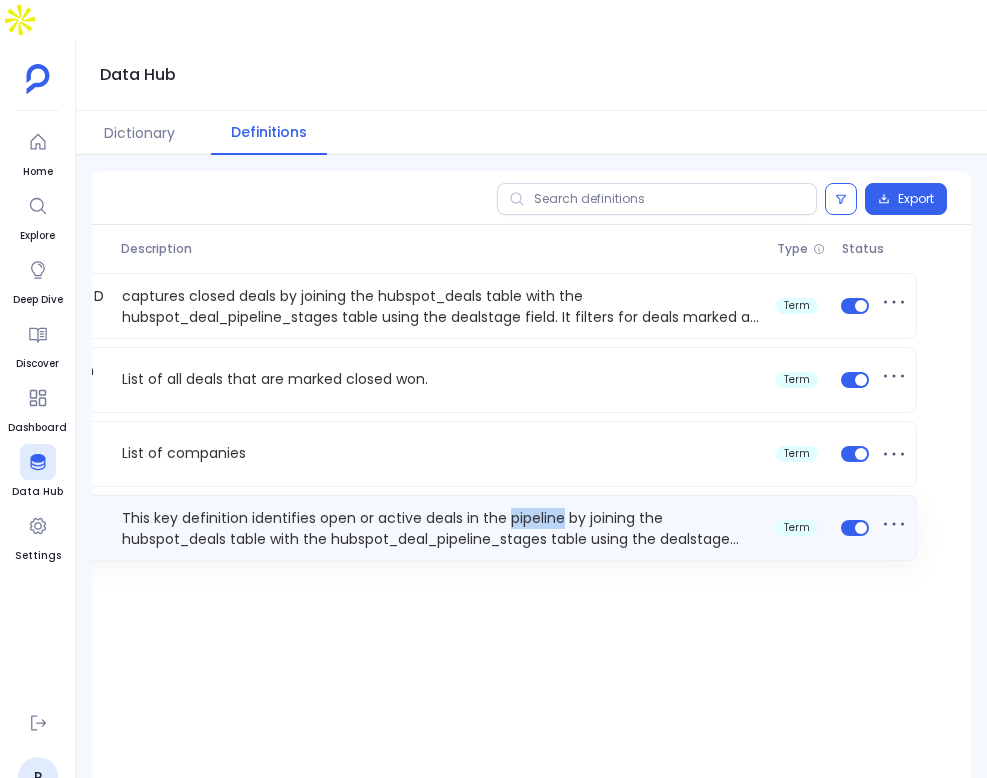 click on "This key definition identifies open or active deals in the pipeline by joining the hubspot_deals table with the hubspot_deal_pipeline_stages table using the dealstage field. It filters for deals currently in progress, including stages such as Holding Stage, 35% Active, Proposal, Opportunity, Contracts, Agreement, and Qualified. These stages reflect deals that are not yet closed and are still being worked on by the sales team." at bounding box center [441, 528] 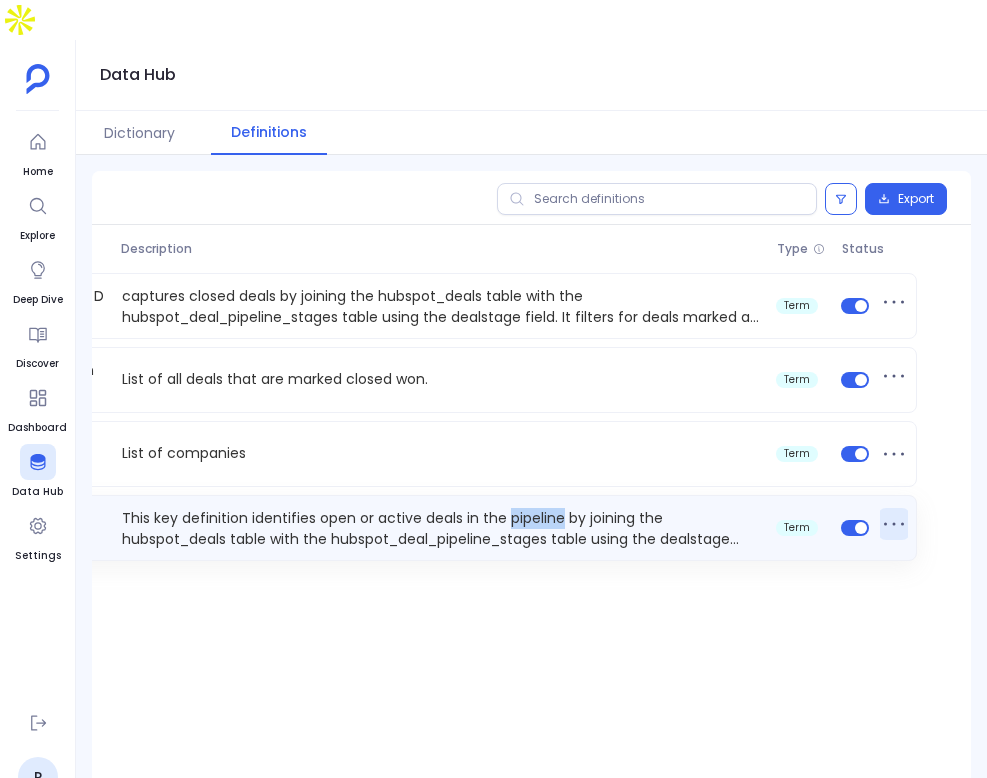 click 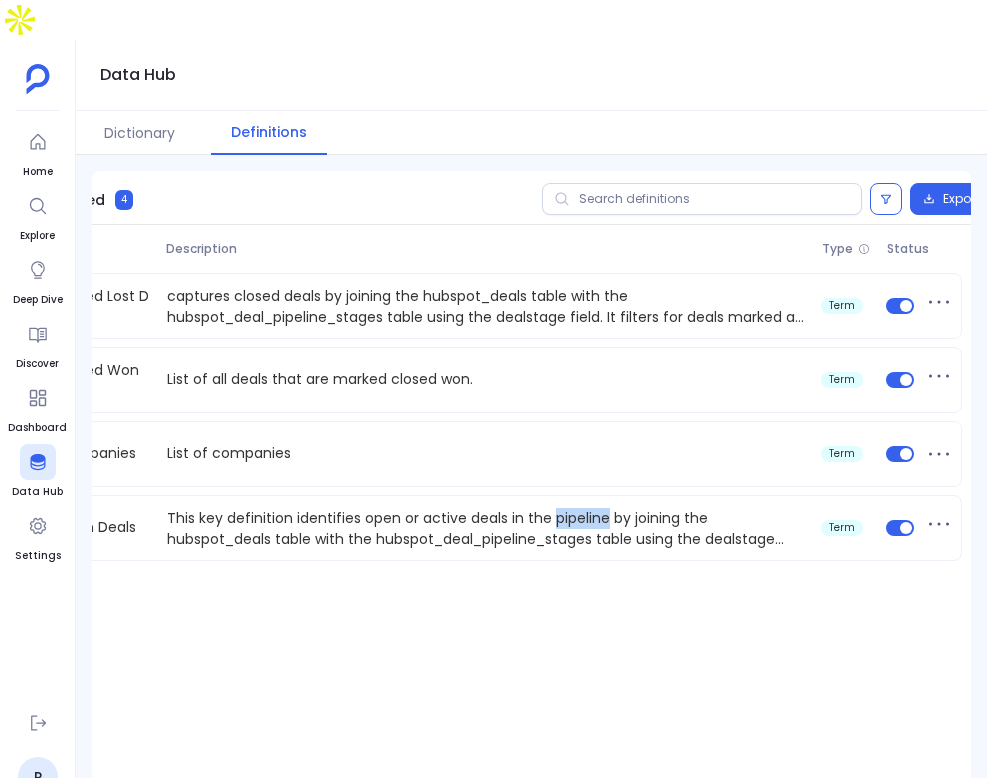 scroll, scrollTop: 0, scrollLeft: 151, axis: horizontal 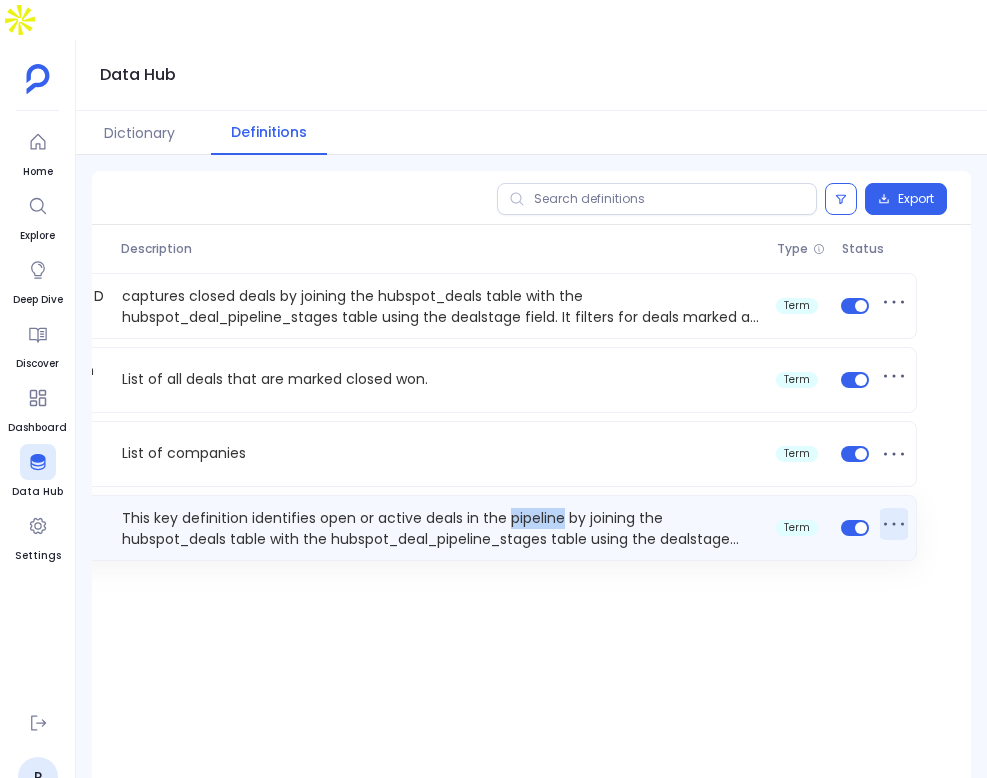 click 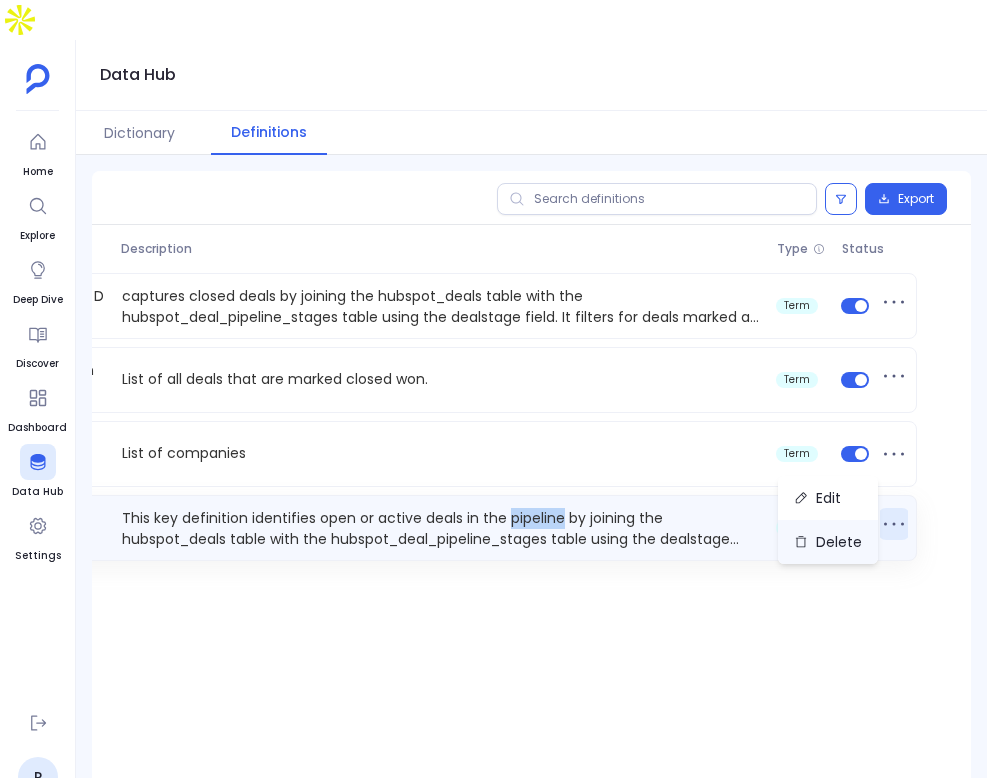 click on "Delete" at bounding box center [828, 542] 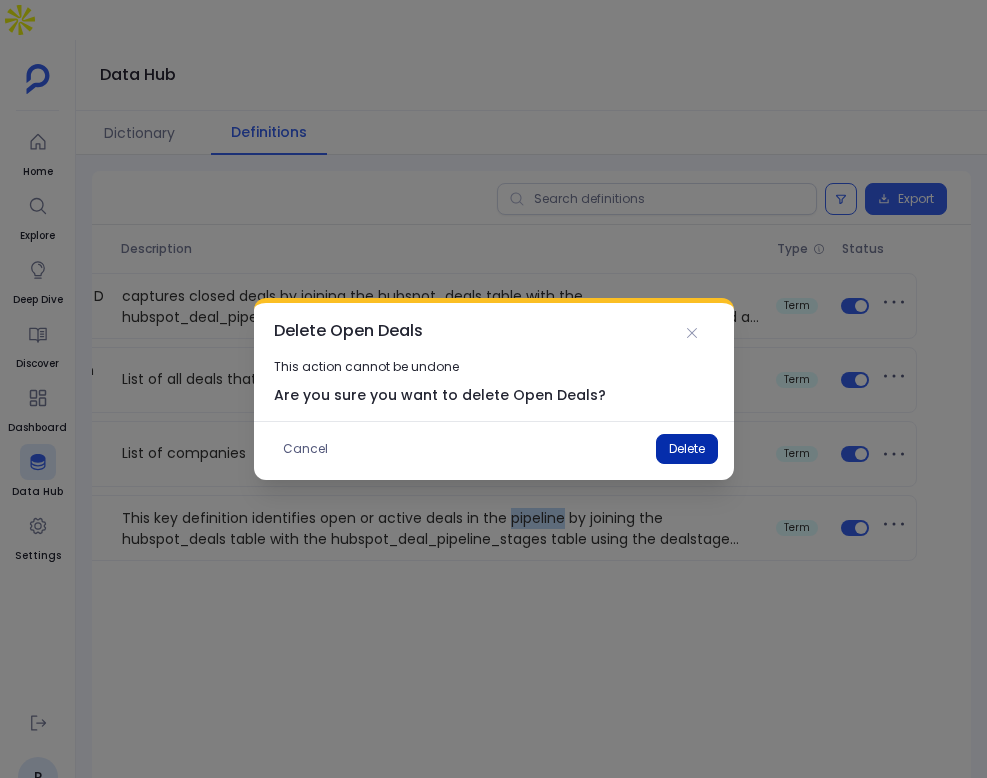 click on "Delete" at bounding box center [687, 449] 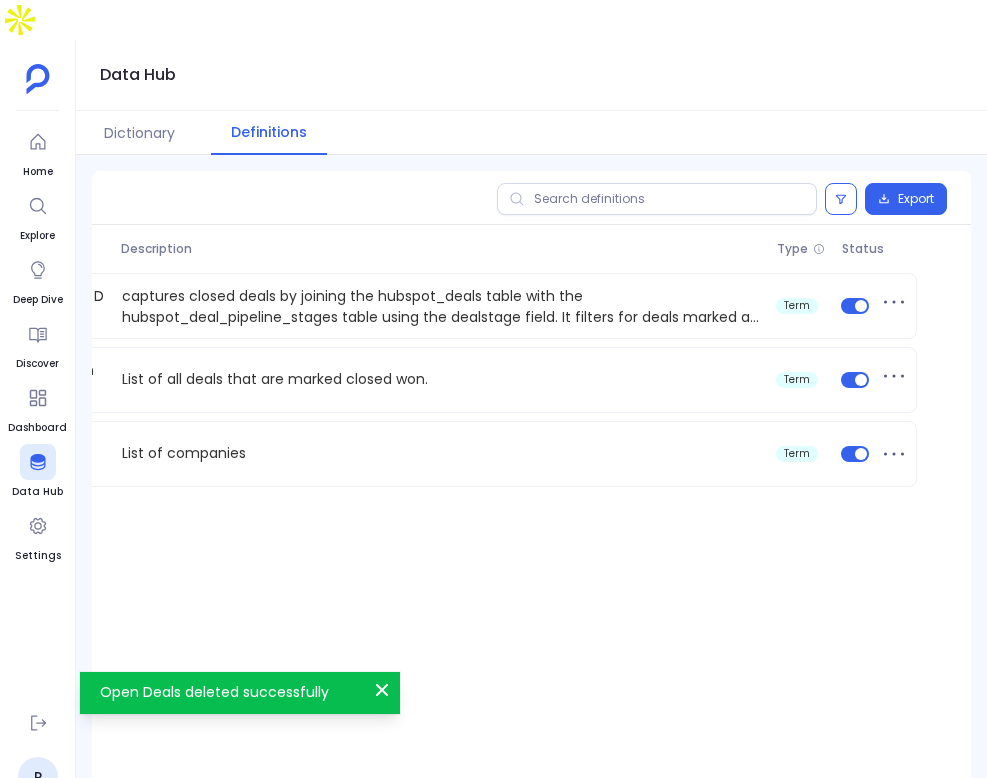 scroll, scrollTop: 0, scrollLeft: 0, axis: both 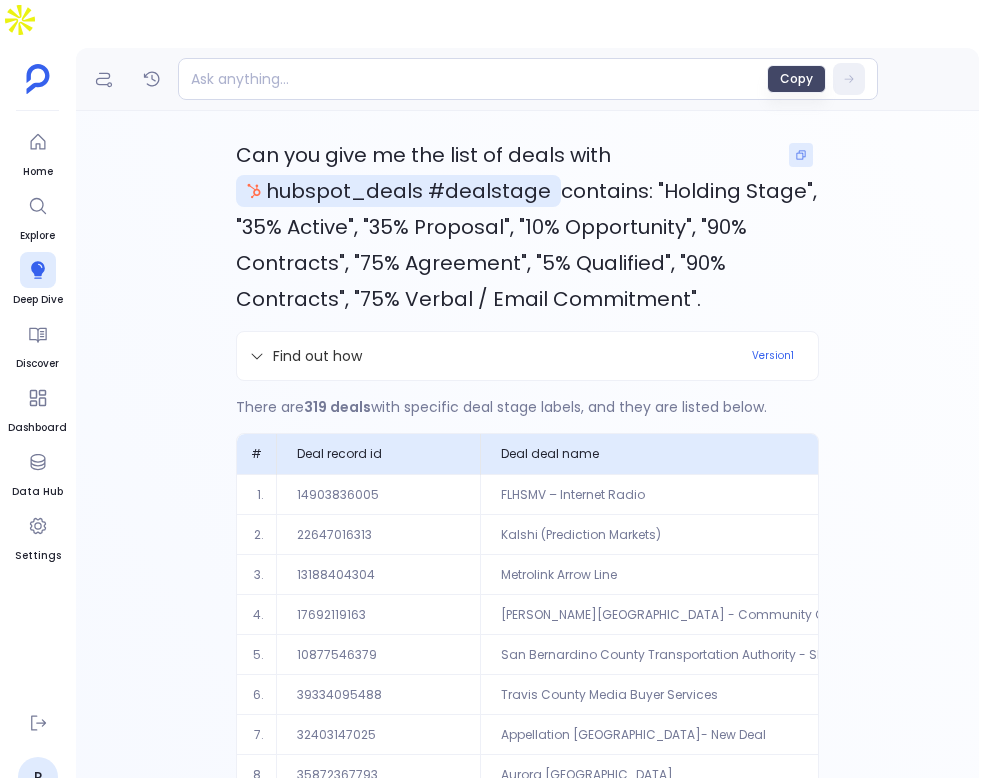 click 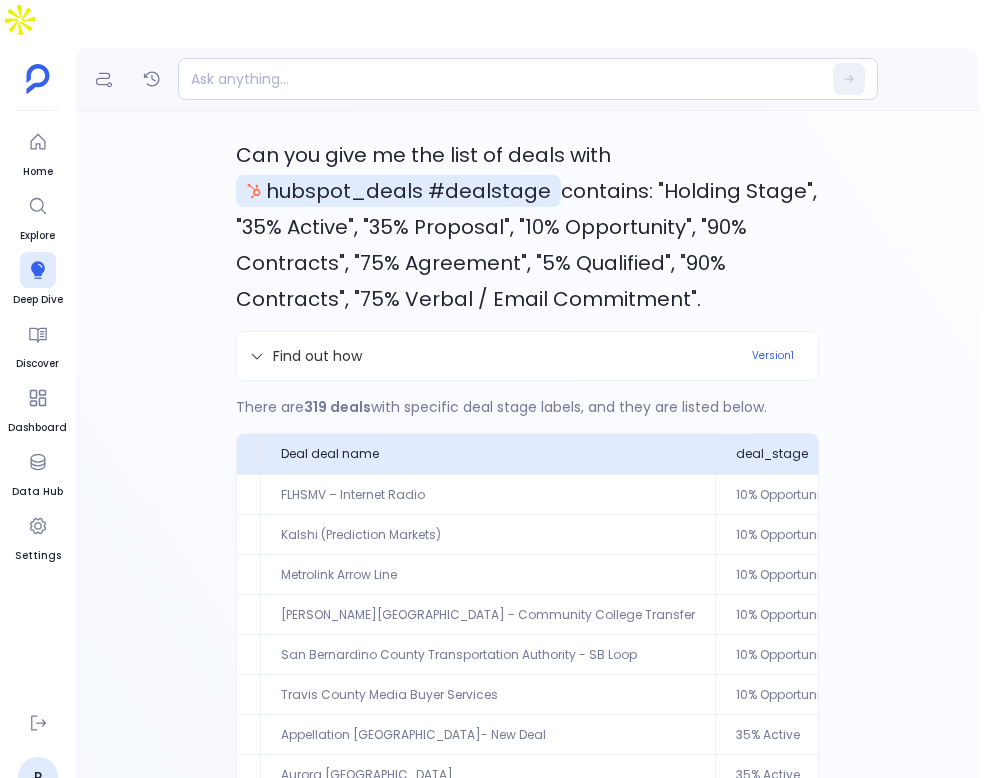 scroll, scrollTop: 0, scrollLeft: 0, axis: both 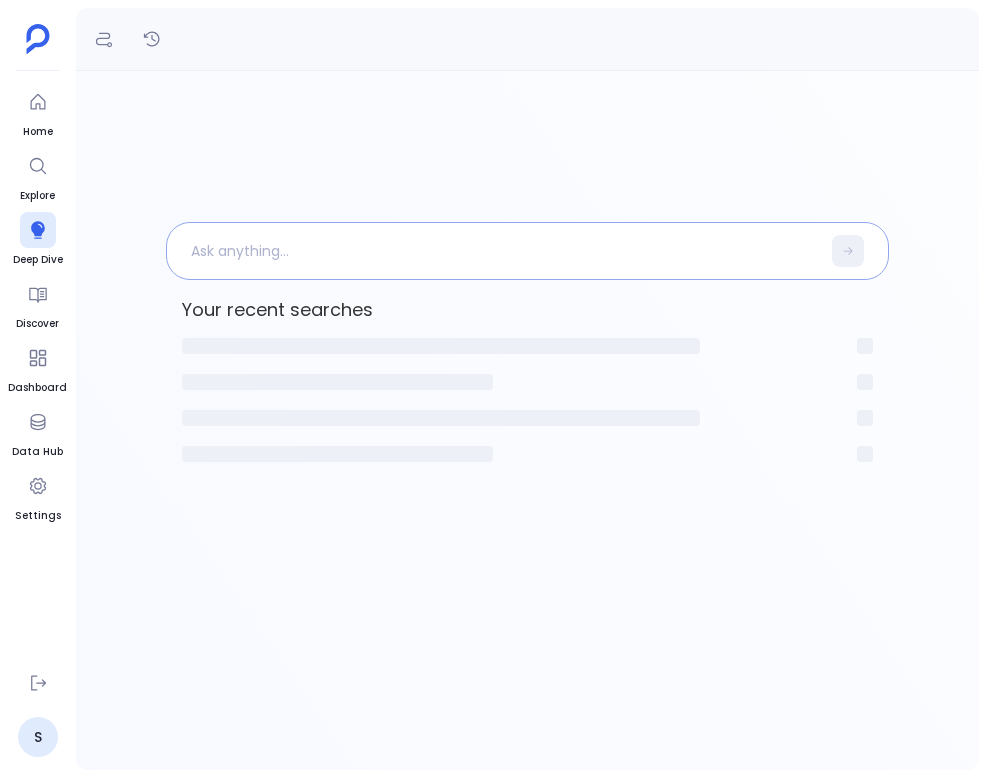 click at bounding box center (493, 251) 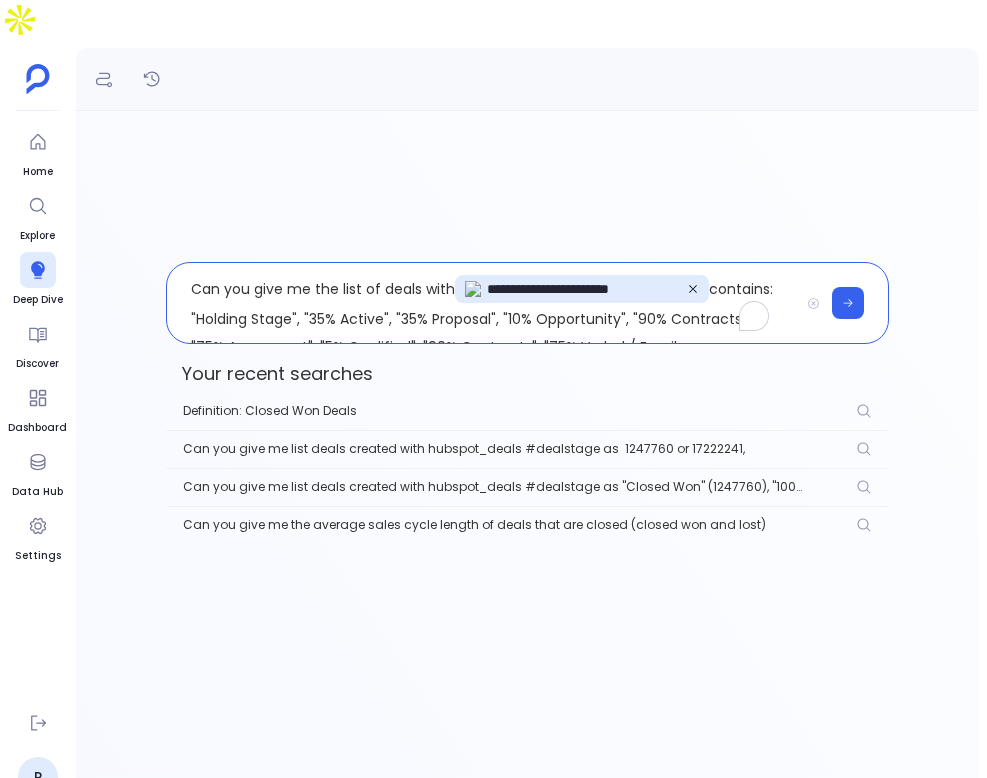 scroll, scrollTop: 58, scrollLeft: 0, axis: vertical 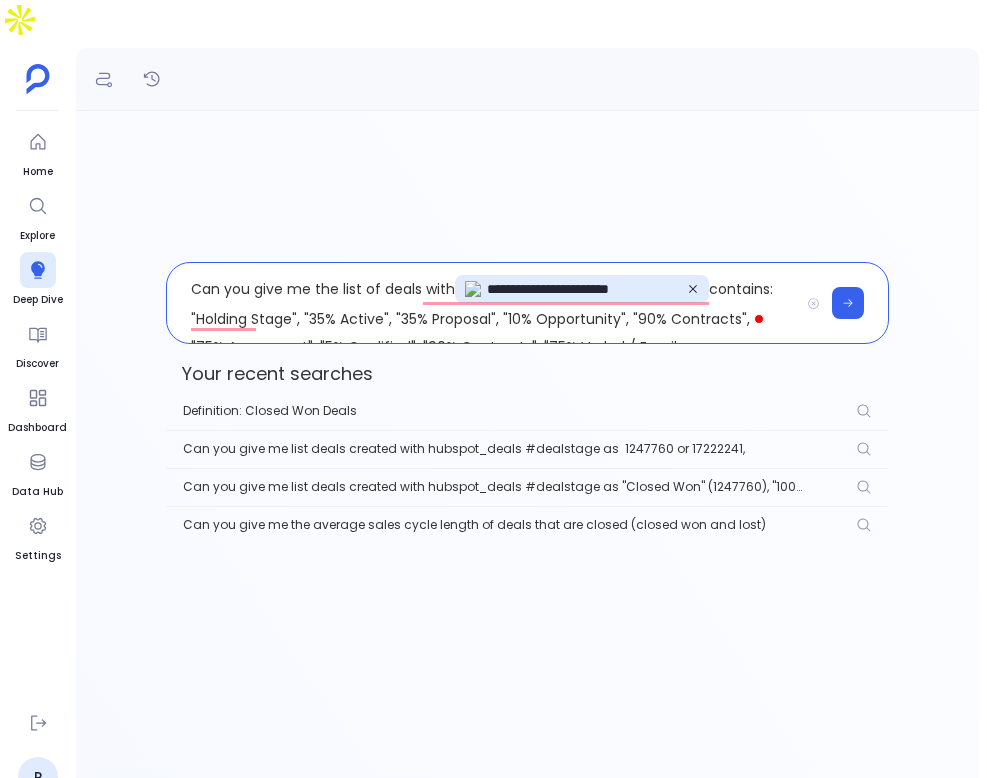 click on "**********" at bounding box center (482, 303) 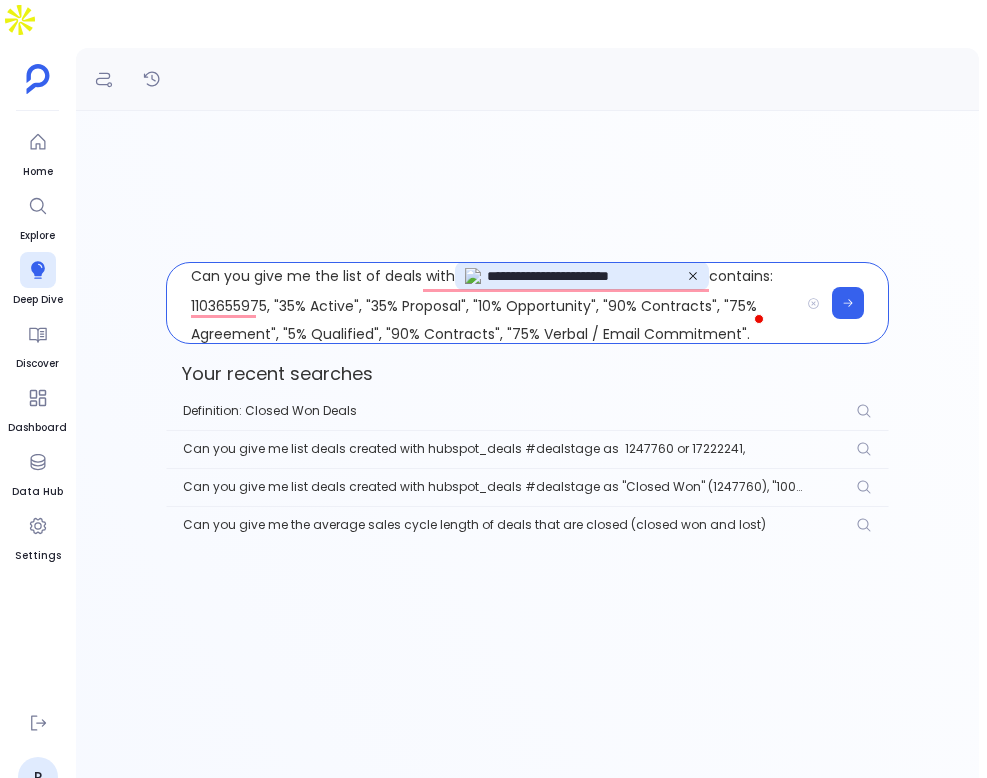 click on "**********" at bounding box center (482, 303) 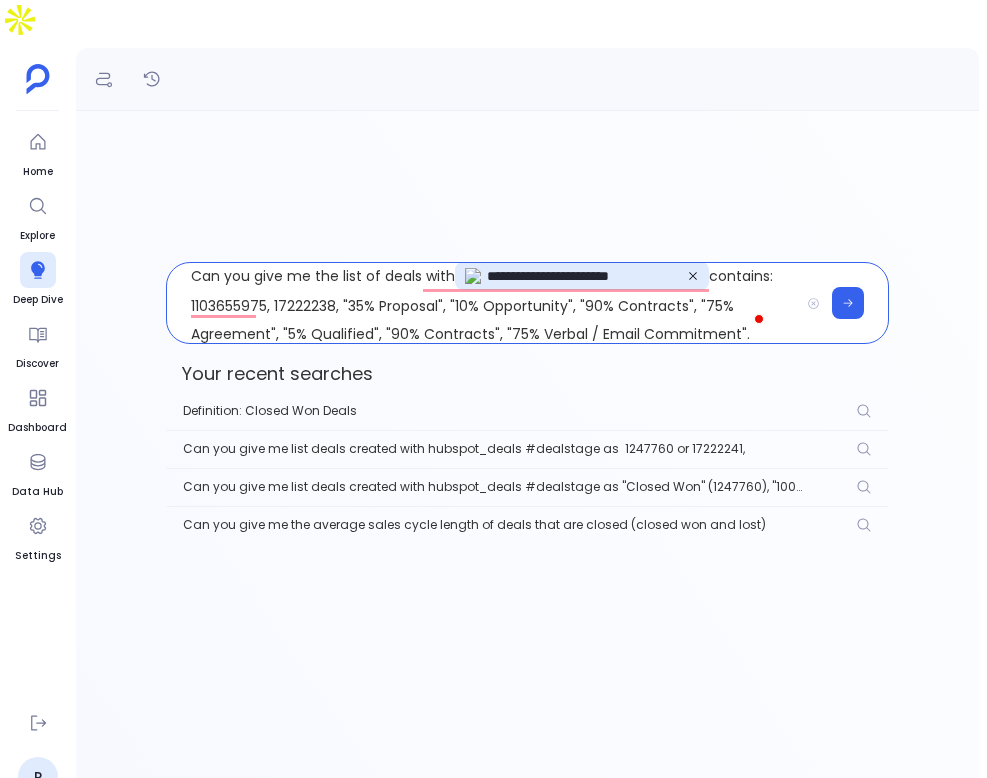 click on "**********" at bounding box center (482, 303) 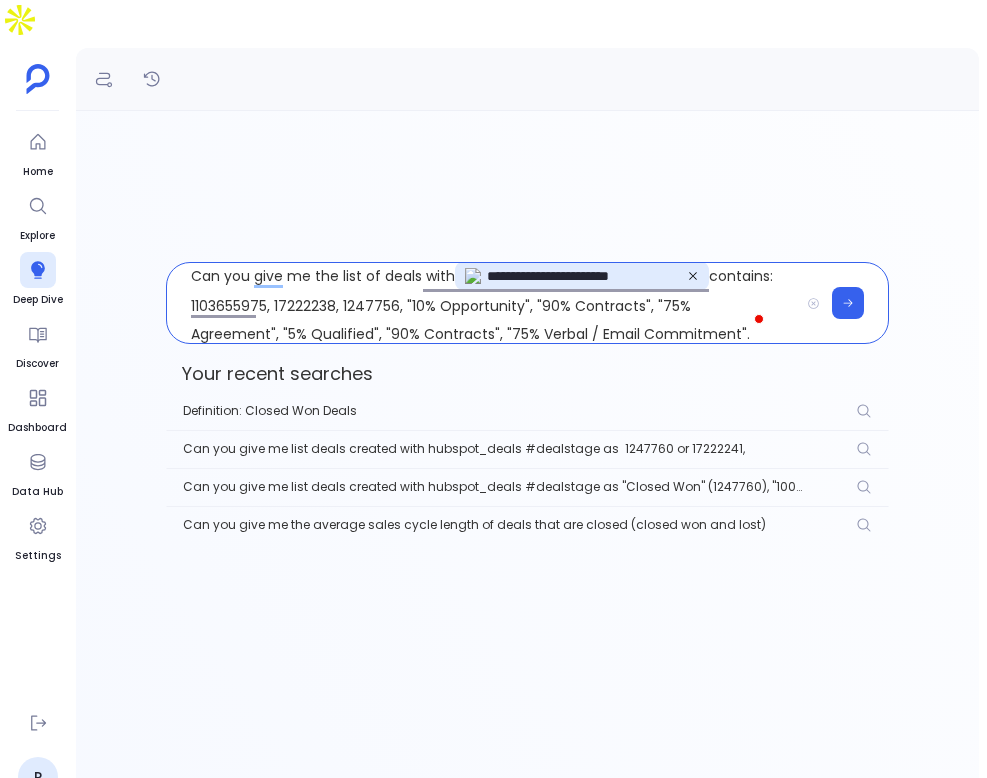 click on "**********" at bounding box center [482, 303] 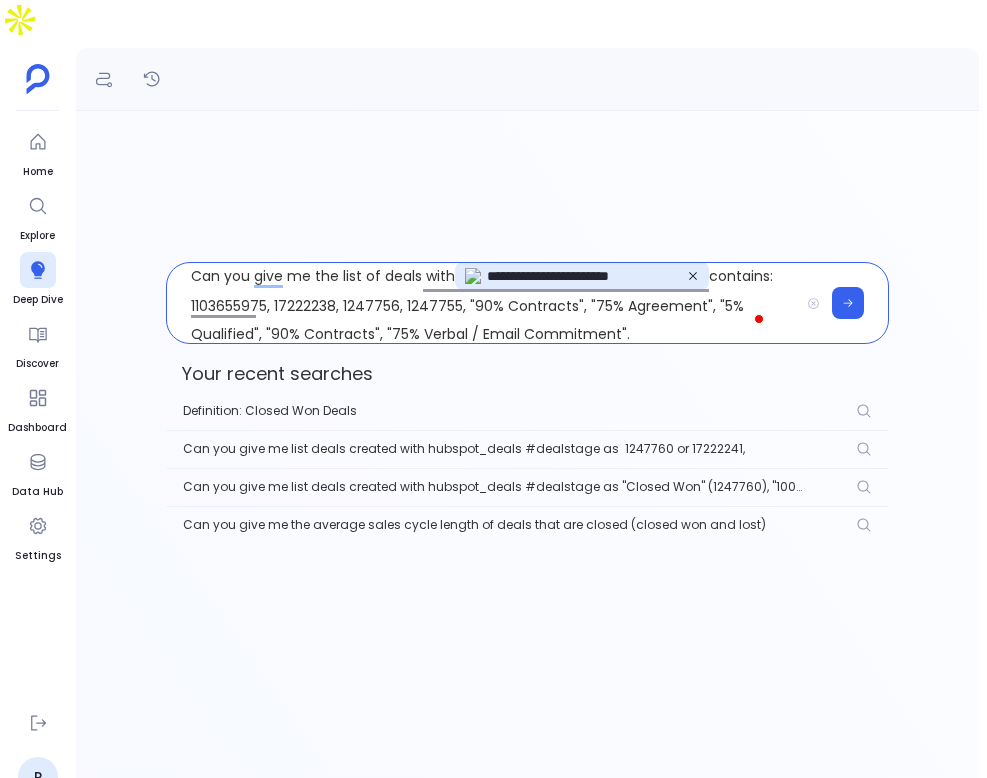 click on "**********" at bounding box center (482, 303) 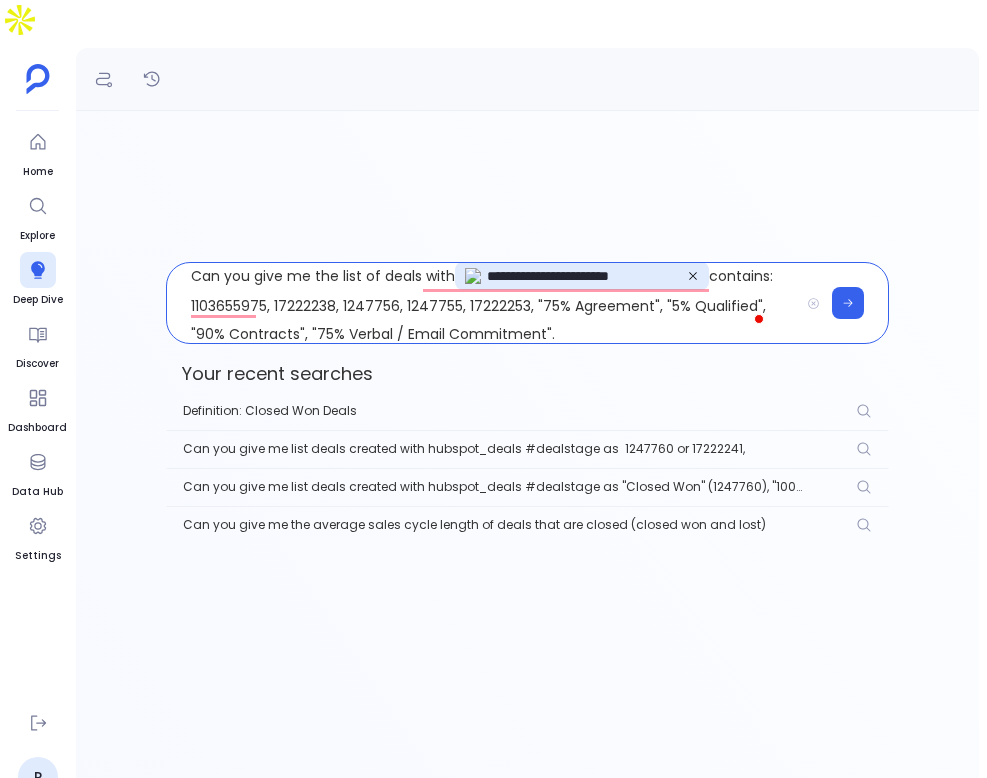 click on "**********" at bounding box center [482, 303] 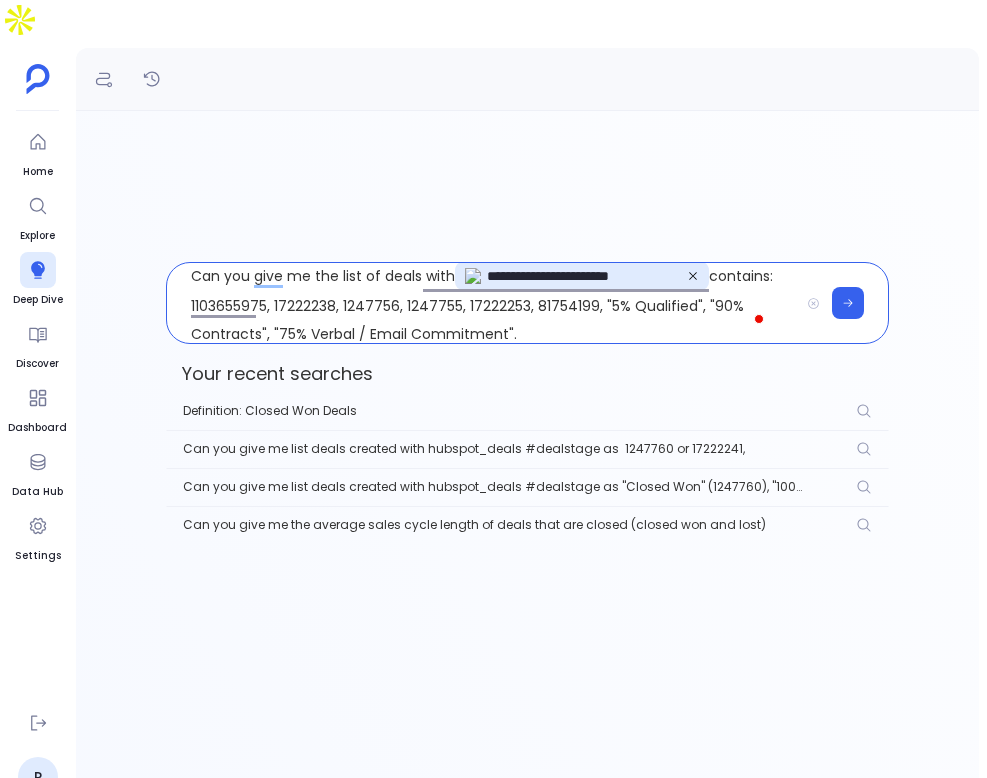 click on "**********" at bounding box center [482, 303] 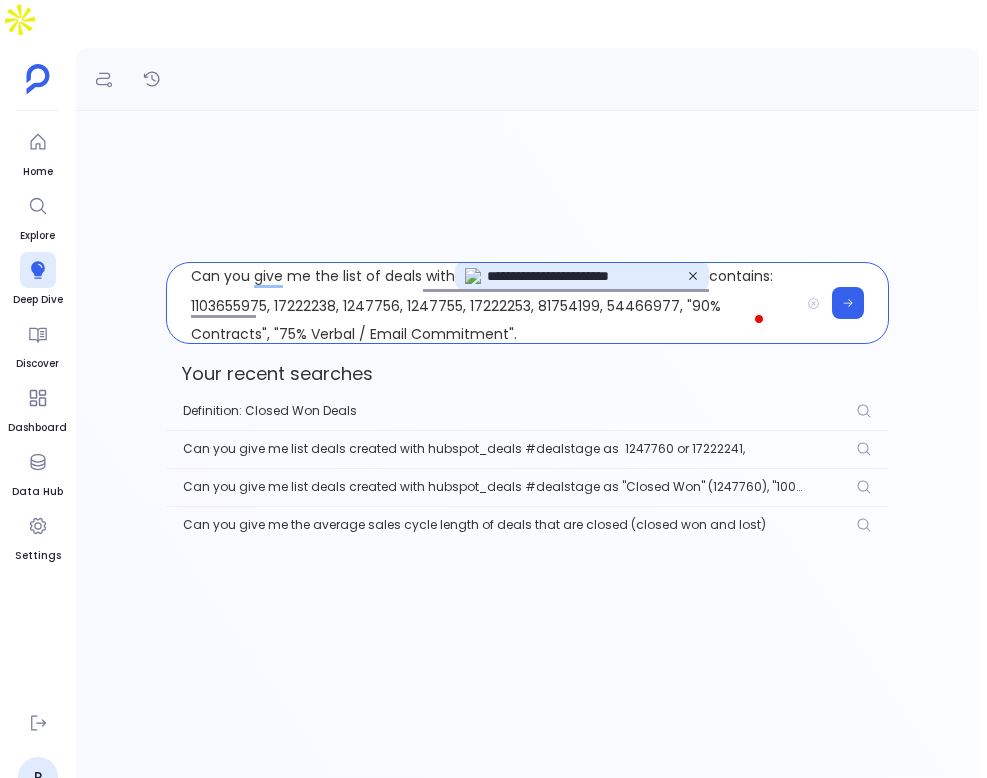 click on "**********" at bounding box center (482, 303) 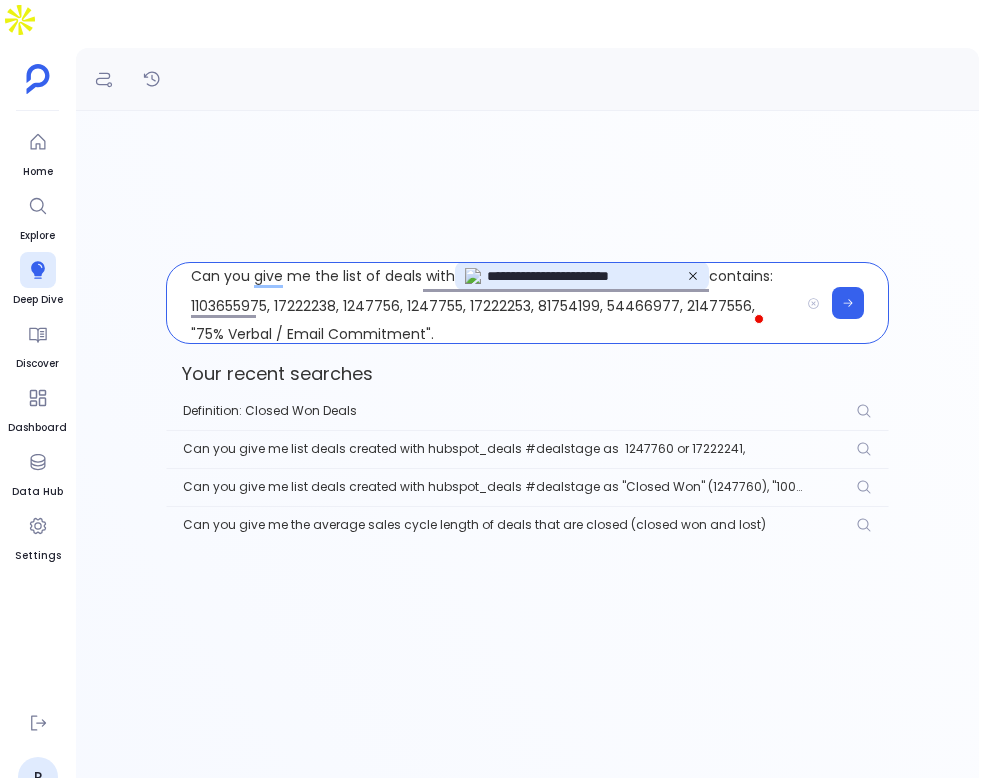 click on "**********" at bounding box center (482, 303) 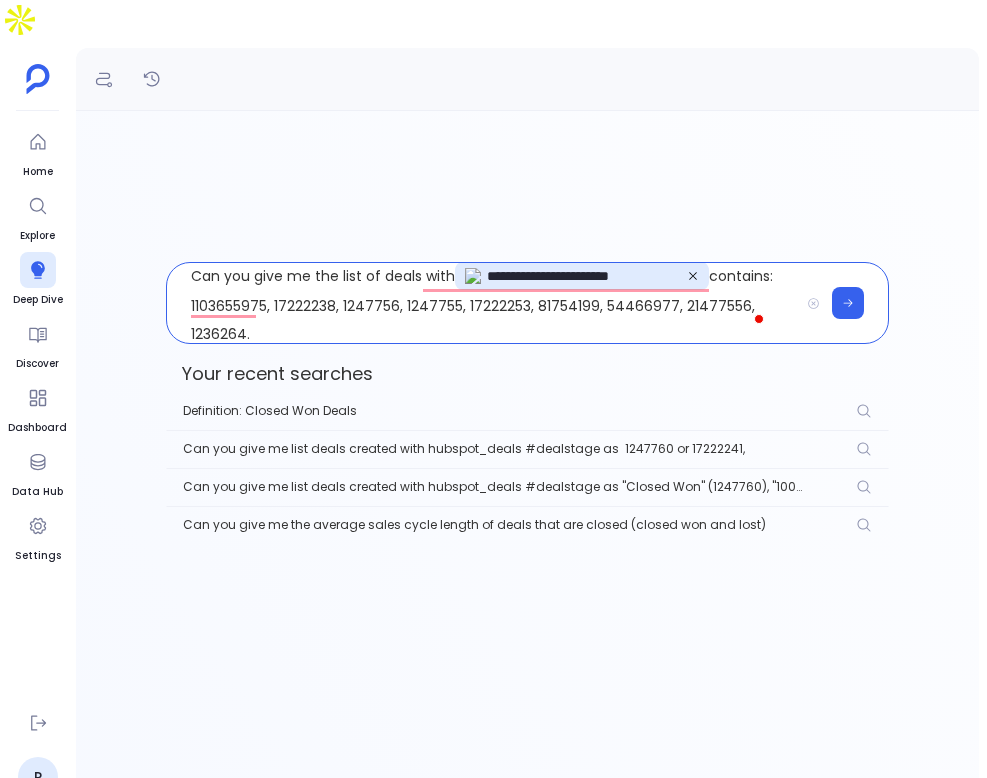 click on "**********" at bounding box center (527, 536) 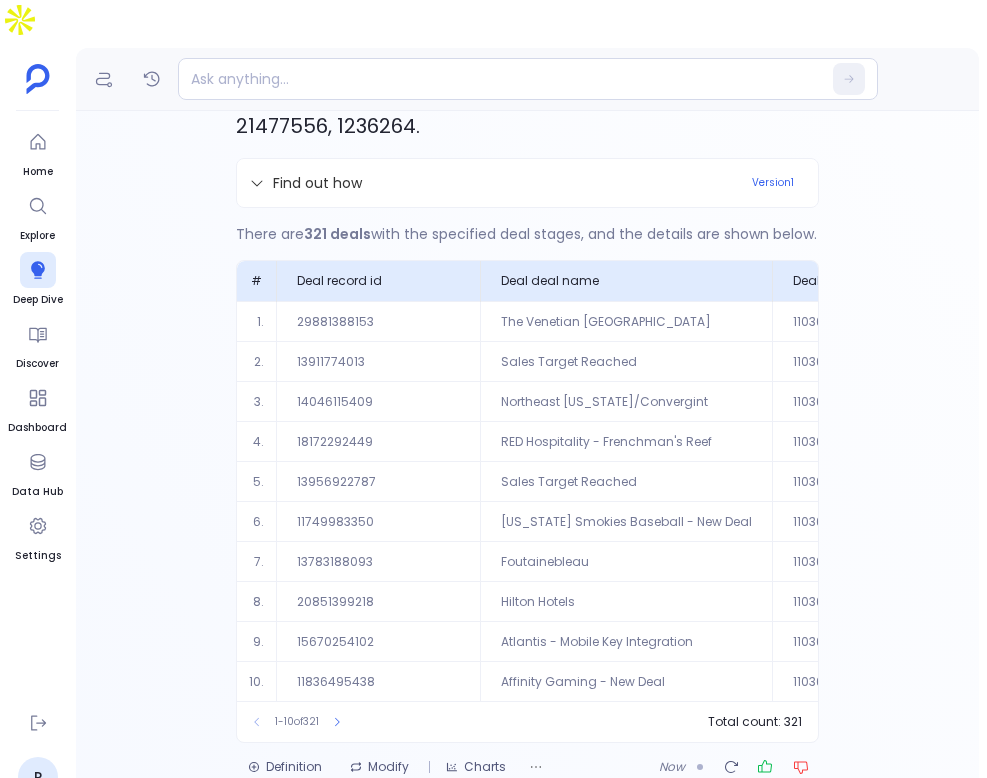 scroll, scrollTop: 176, scrollLeft: 0, axis: vertical 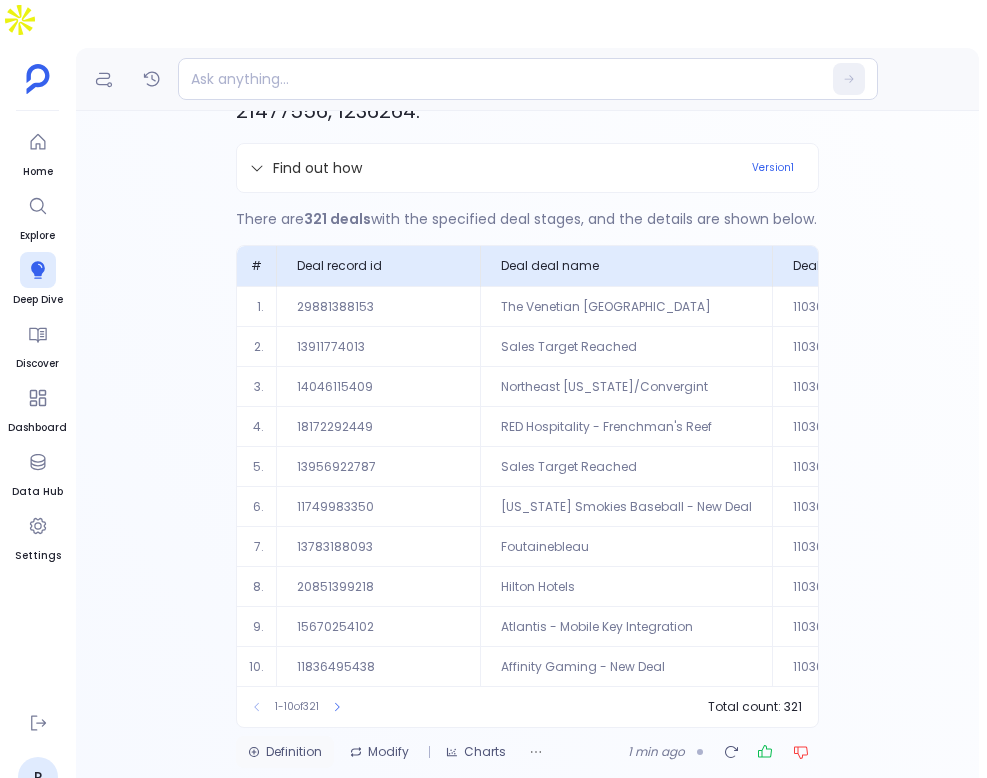 click on "Definition" at bounding box center (285, 752) 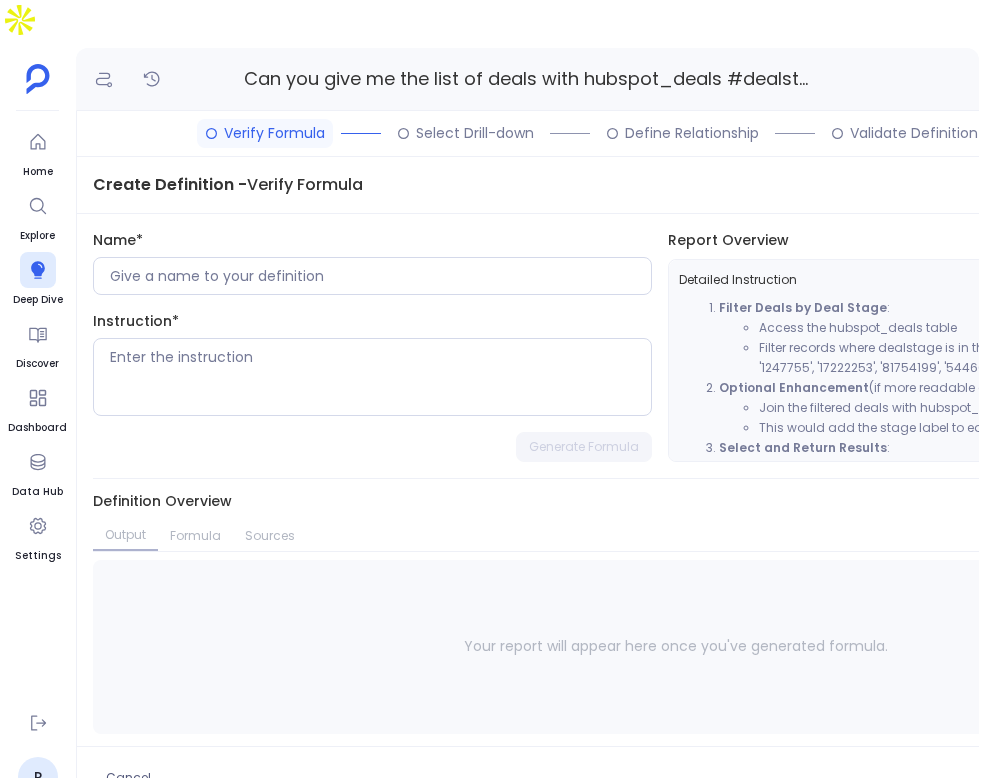 click on "Name* Instruction* Generate Formula" at bounding box center [372, 346] 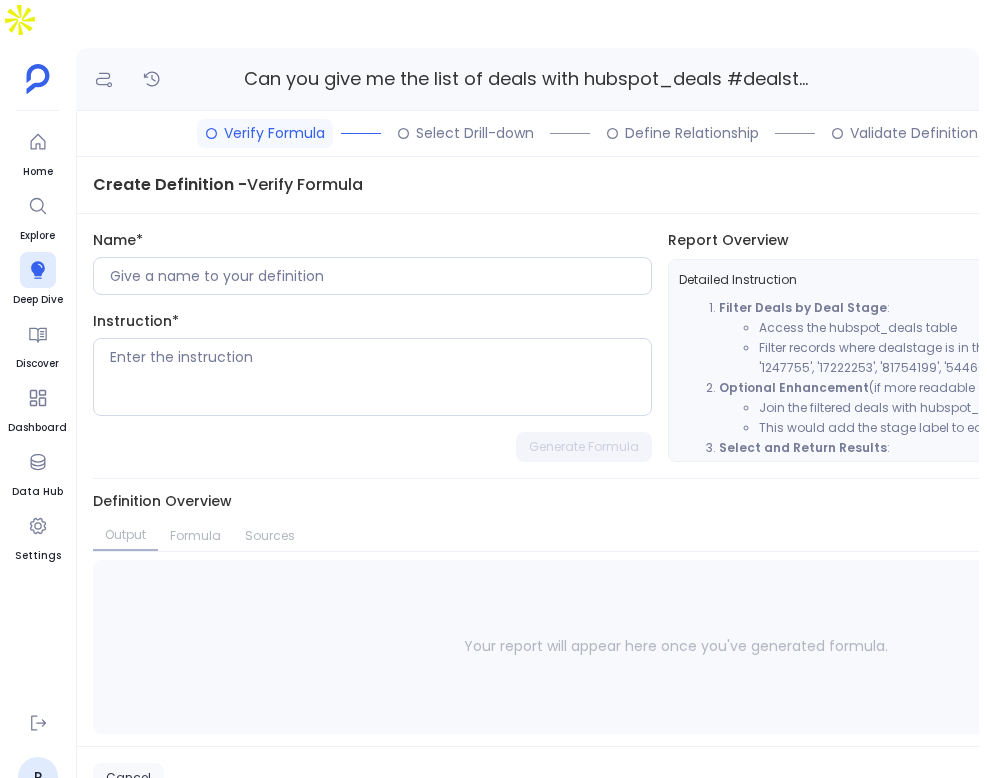 click on "Cancel" at bounding box center [128, 778] 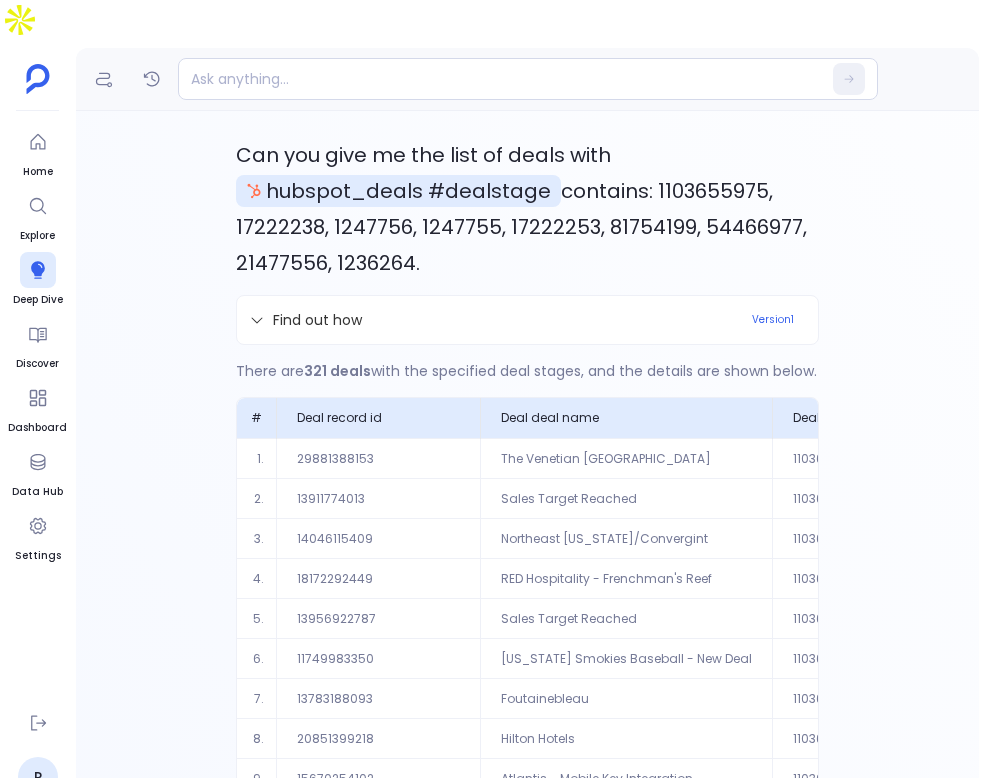 scroll, scrollTop: 176, scrollLeft: 0, axis: vertical 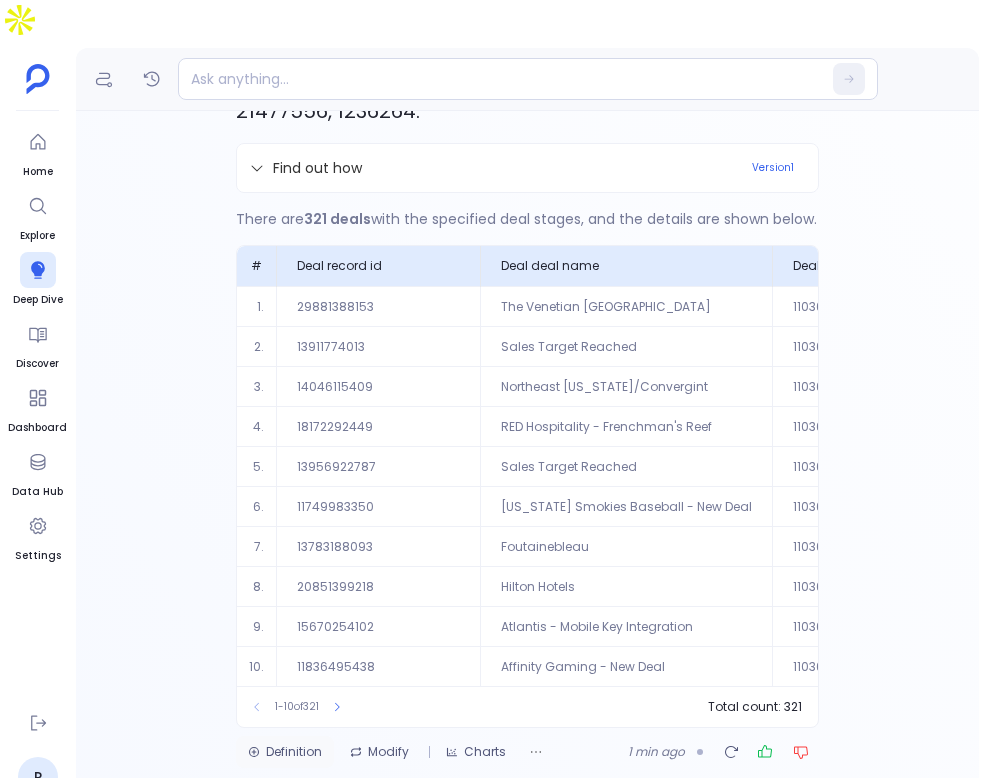 click on "Definition" at bounding box center [285, 752] 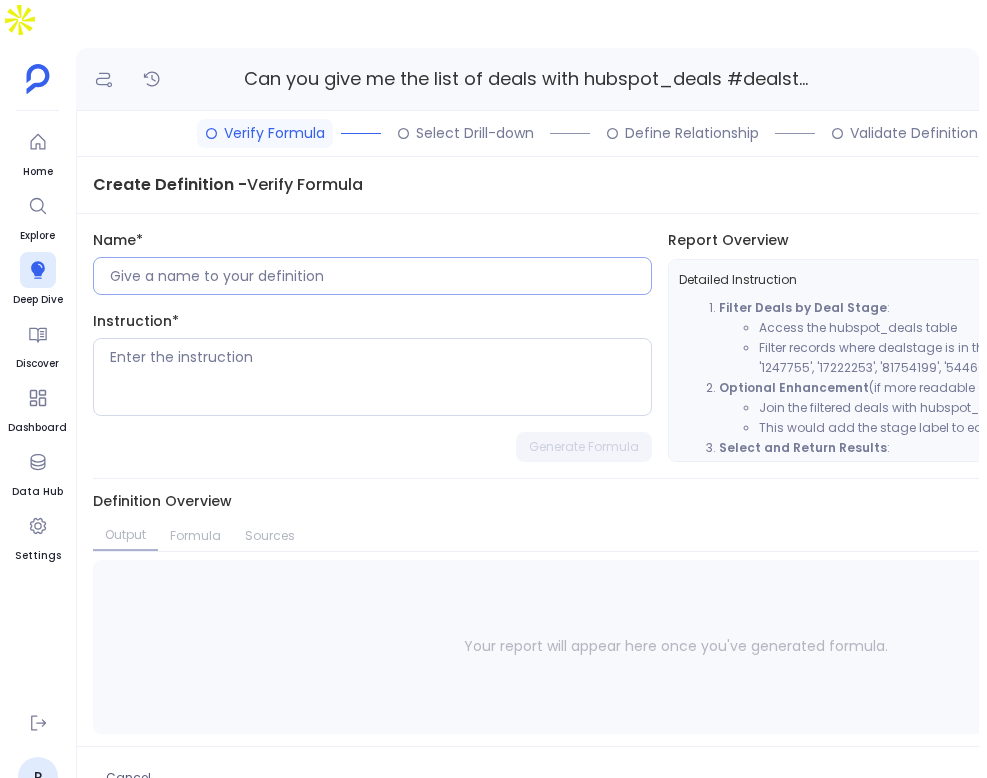 click at bounding box center [372, 276] 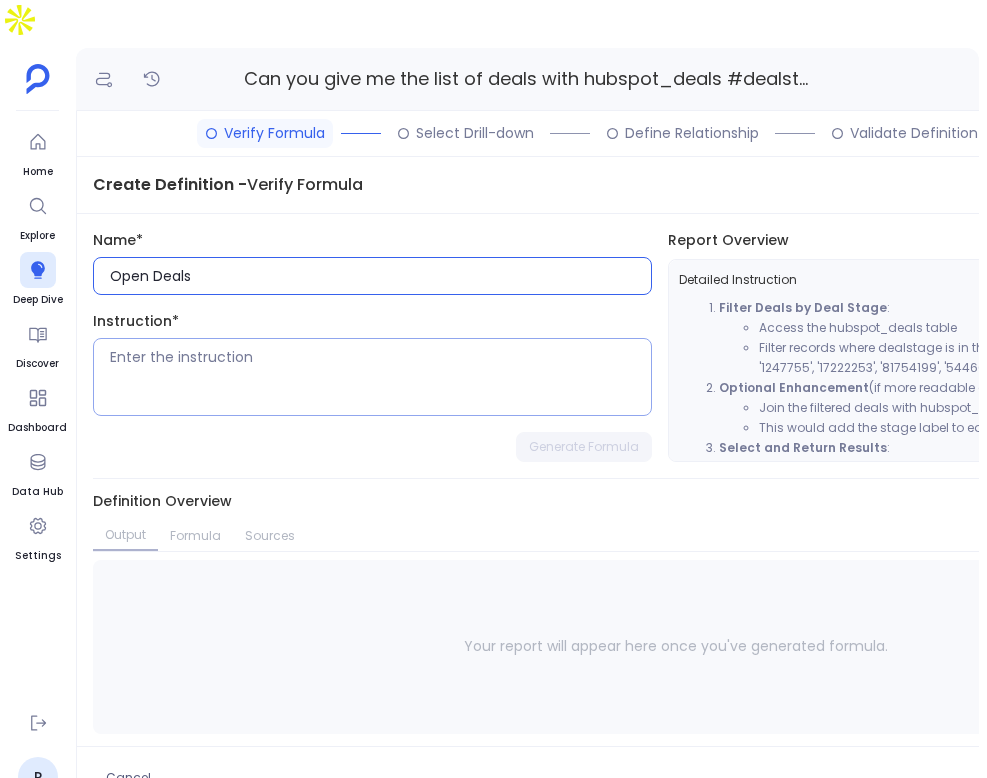 type on "Open Deals" 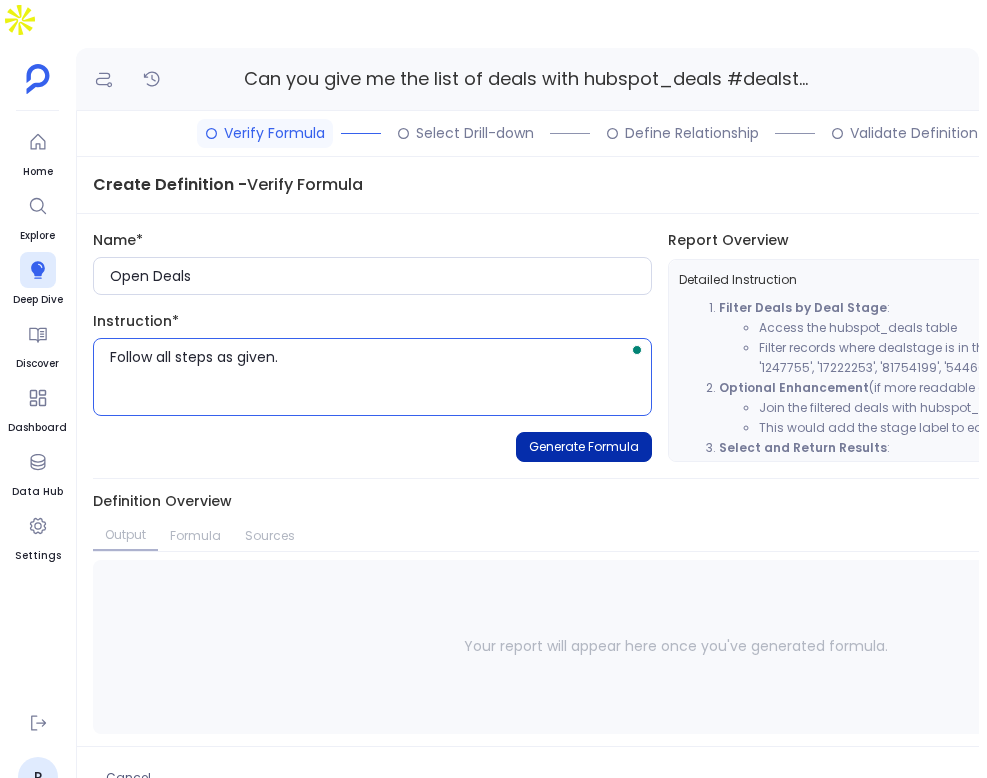 type on "Follow all steps as given." 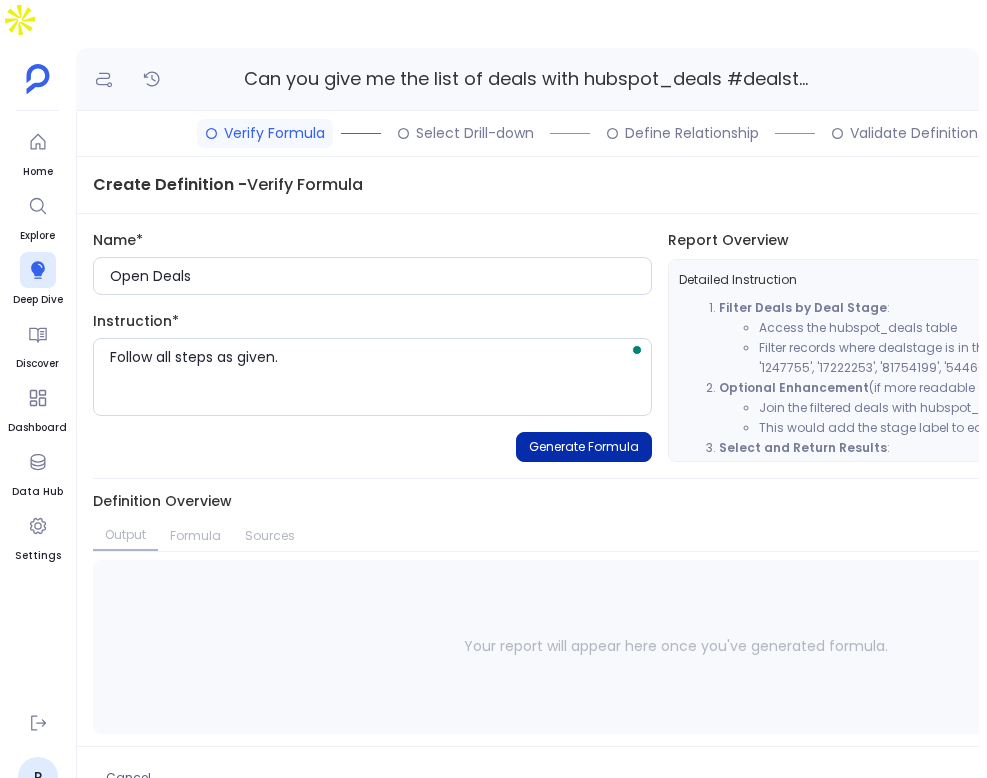 click on "Generate Formula" at bounding box center (584, 447) 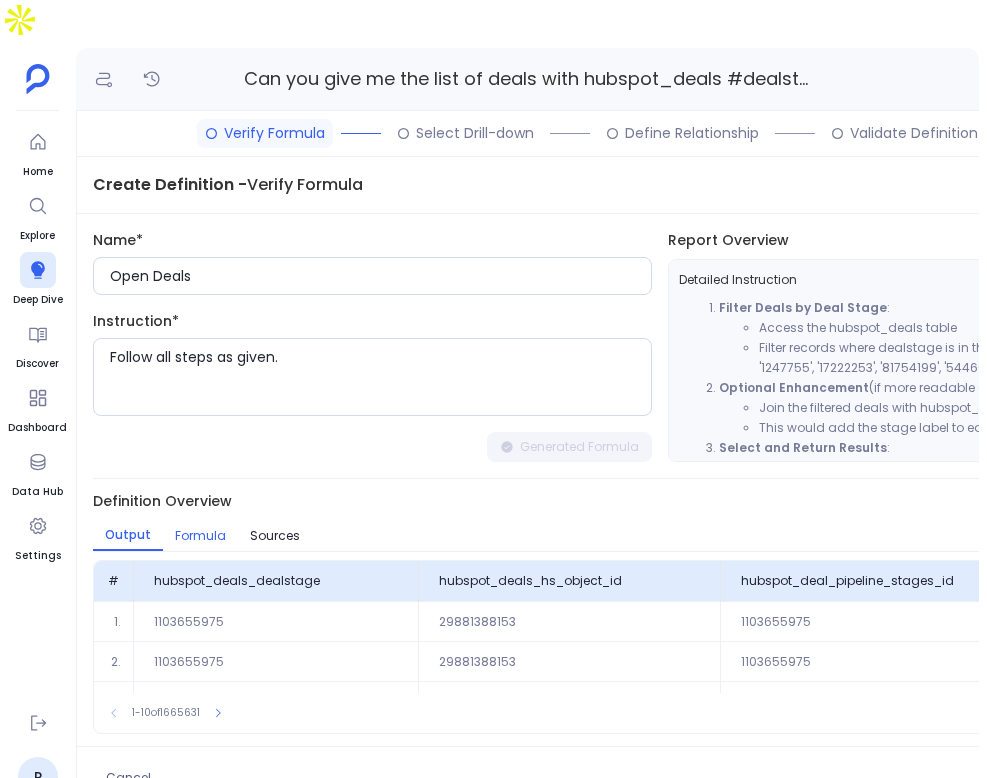 click on "Formula" at bounding box center (200, 536) 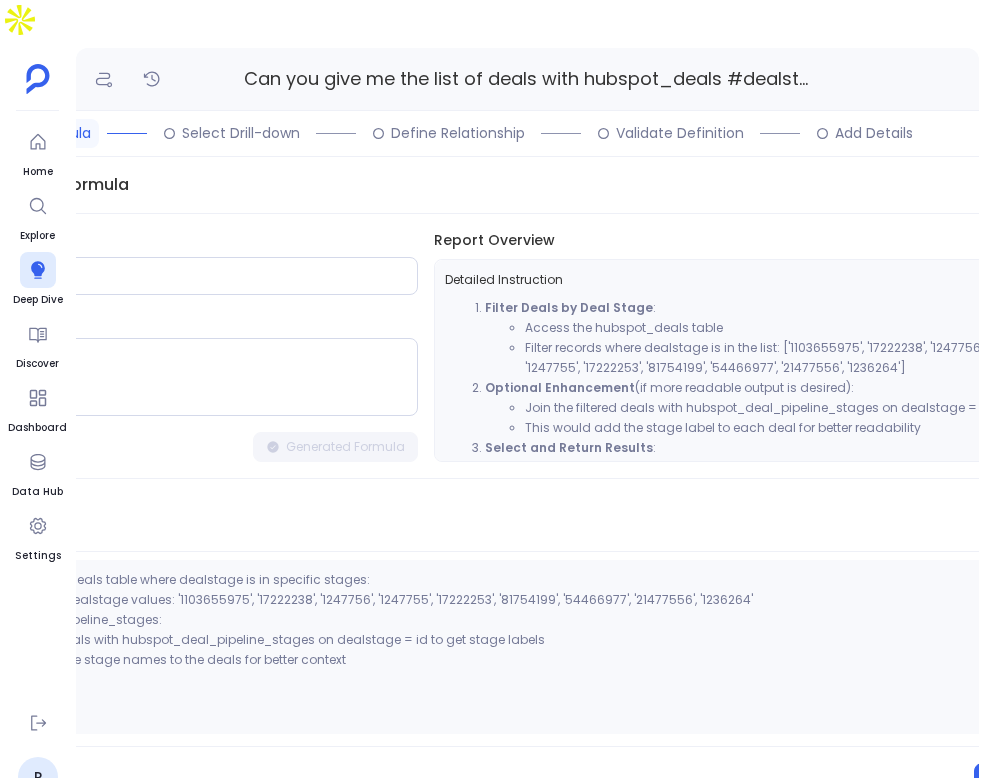 scroll, scrollTop: 0, scrollLeft: 297, axis: horizontal 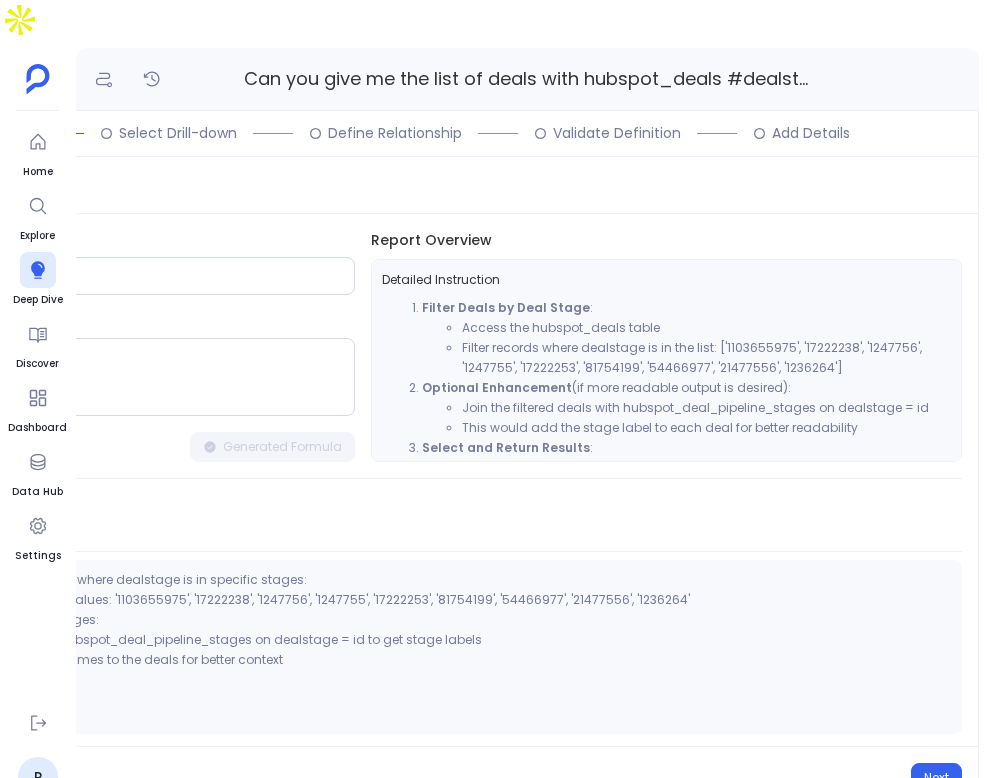 click on "Cancel Next" at bounding box center [379, 777] 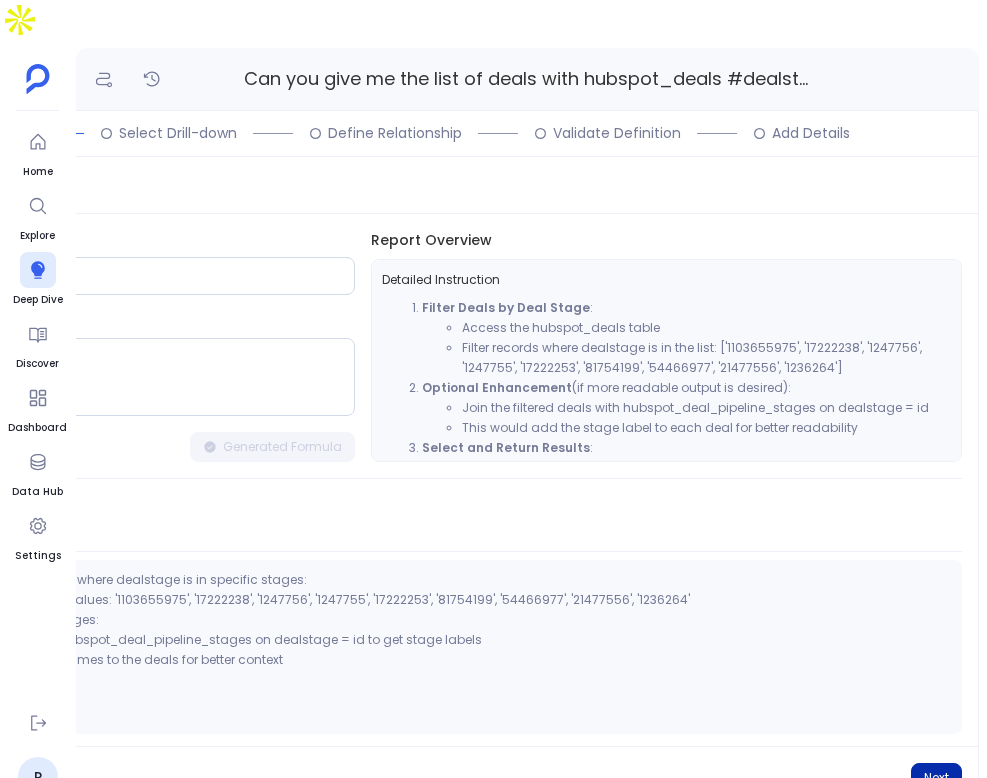 click on "Next" at bounding box center (936, 778) 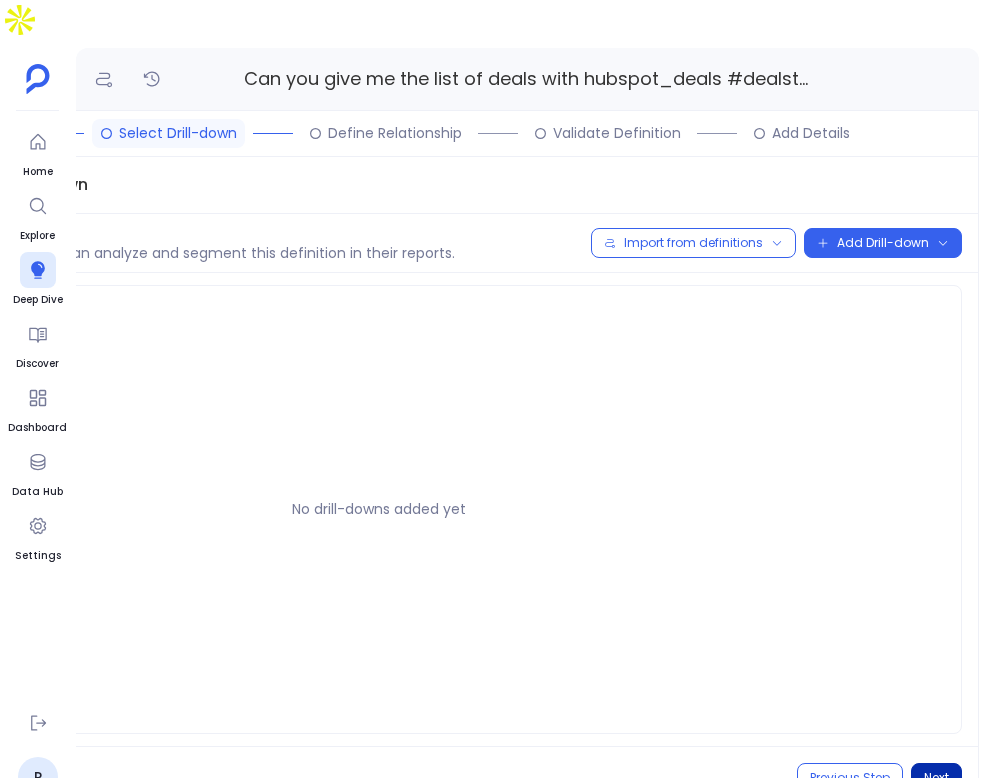 click on "Next" at bounding box center (936, 778) 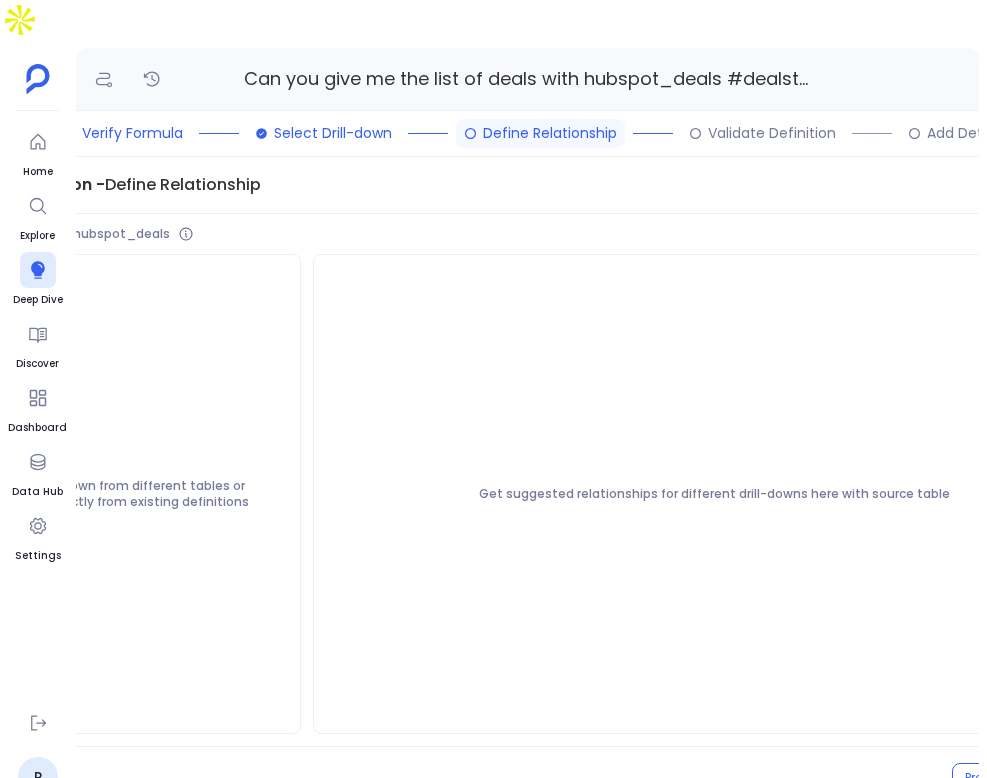 scroll, scrollTop: 0, scrollLeft: 297, axis: horizontal 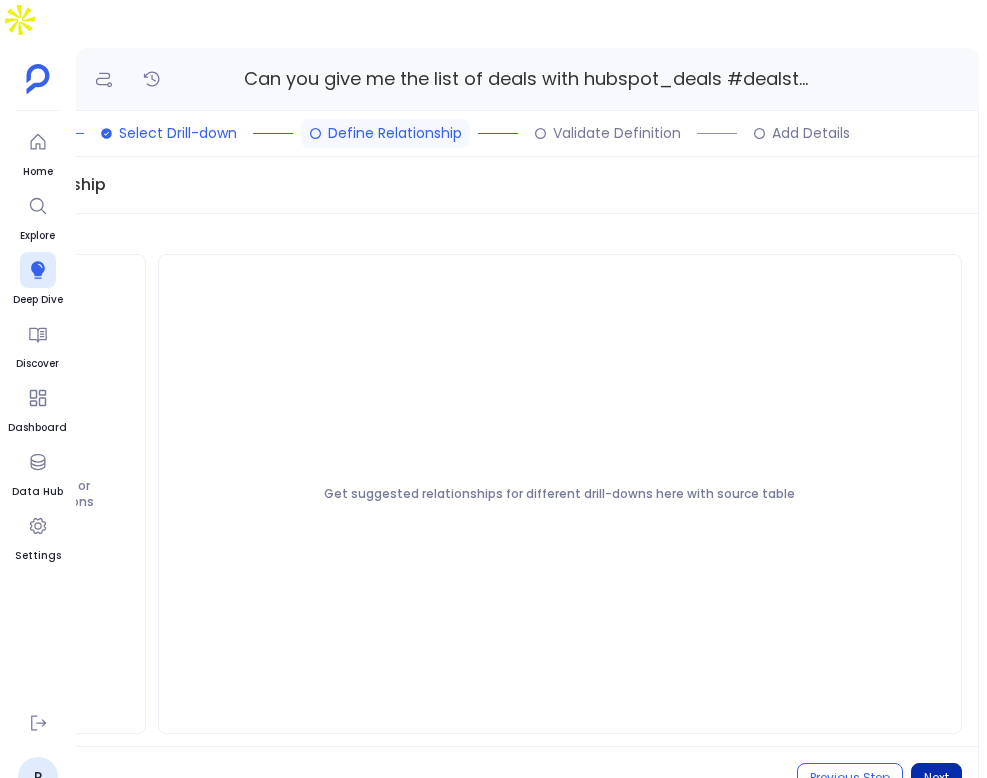 click on "Next" at bounding box center [936, 778] 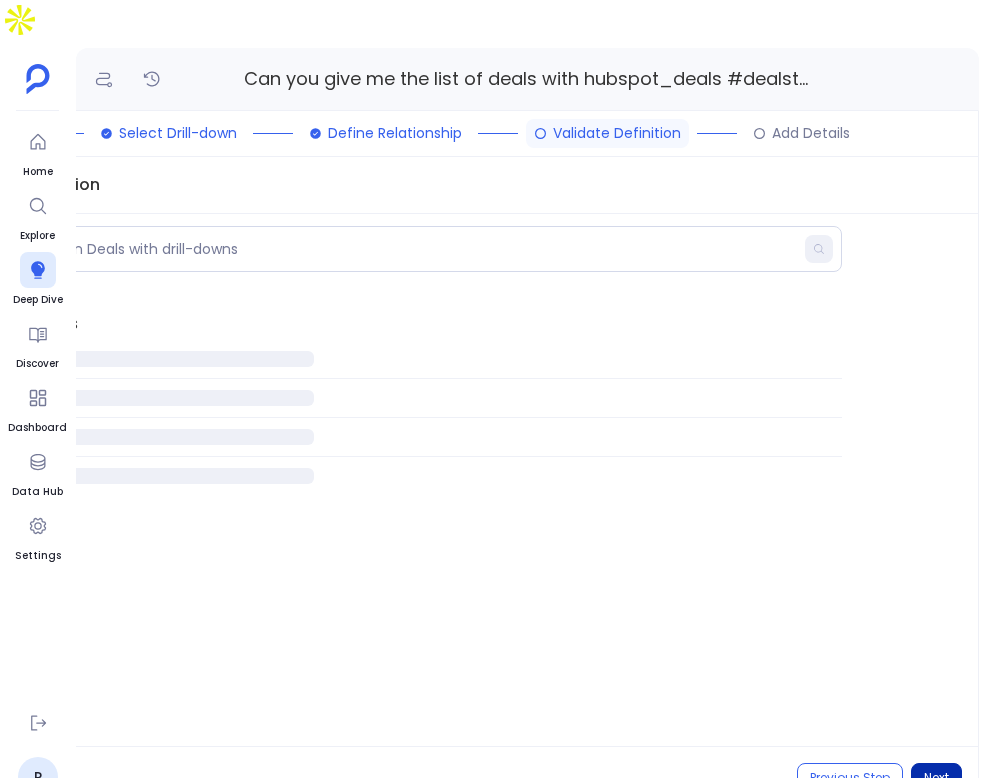 click on "Next" at bounding box center [936, 778] 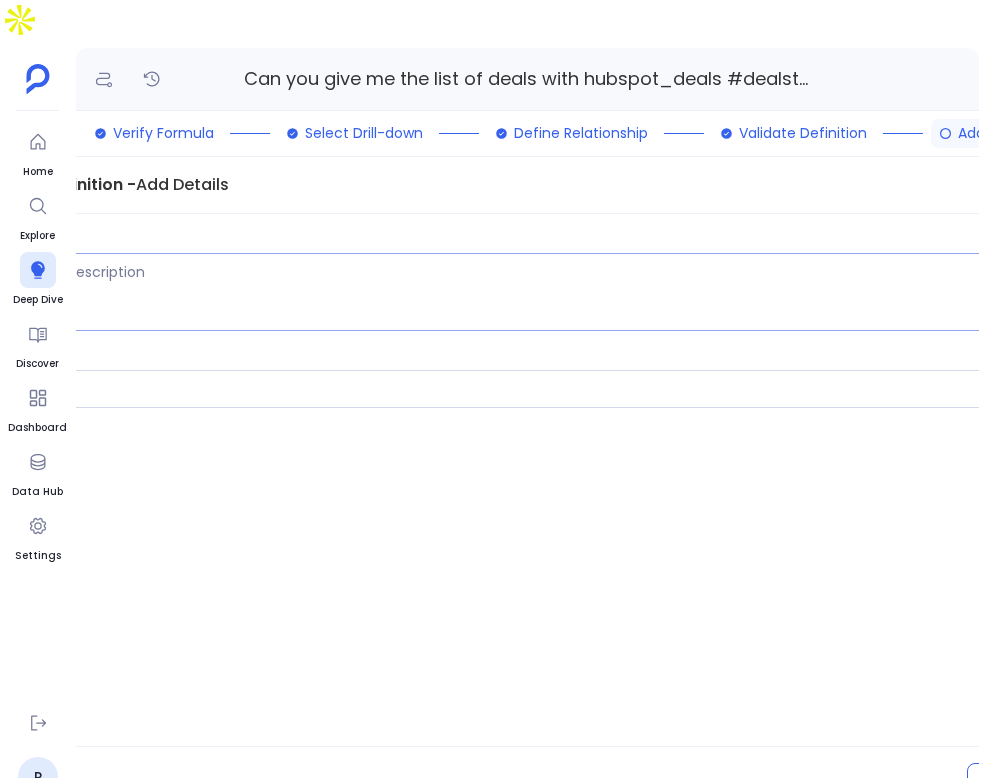 scroll, scrollTop: 0, scrollLeft: 0, axis: both 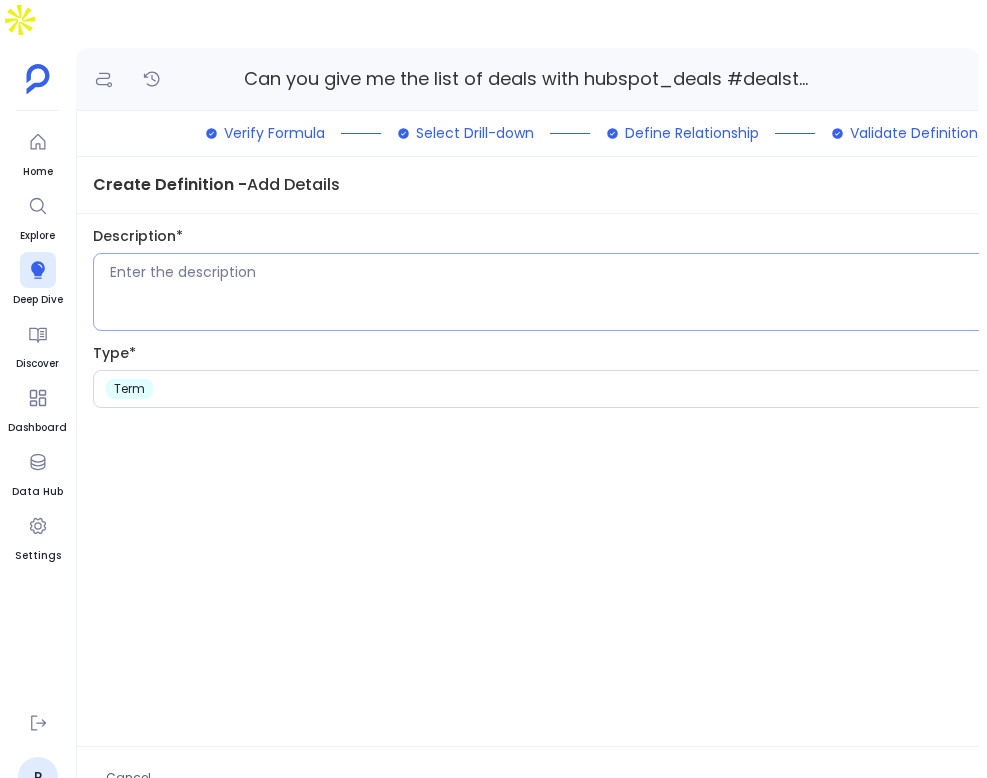 click at bounding box center [684, 292] 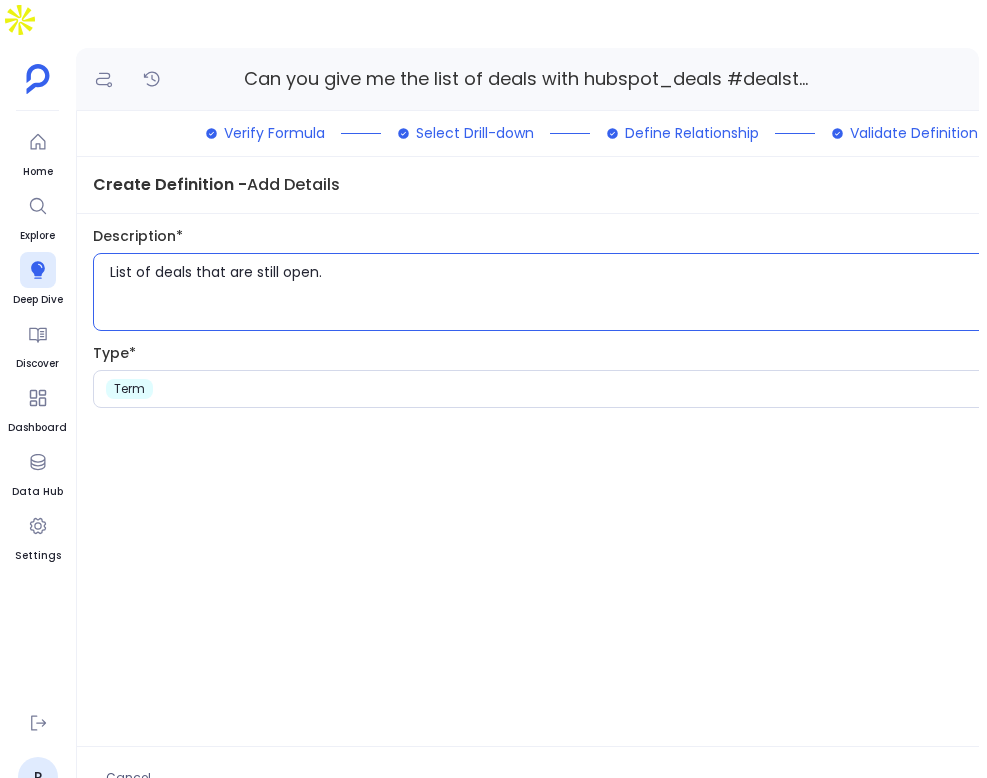 click on "List of deals that are still open." at bounding box center (684, 292) 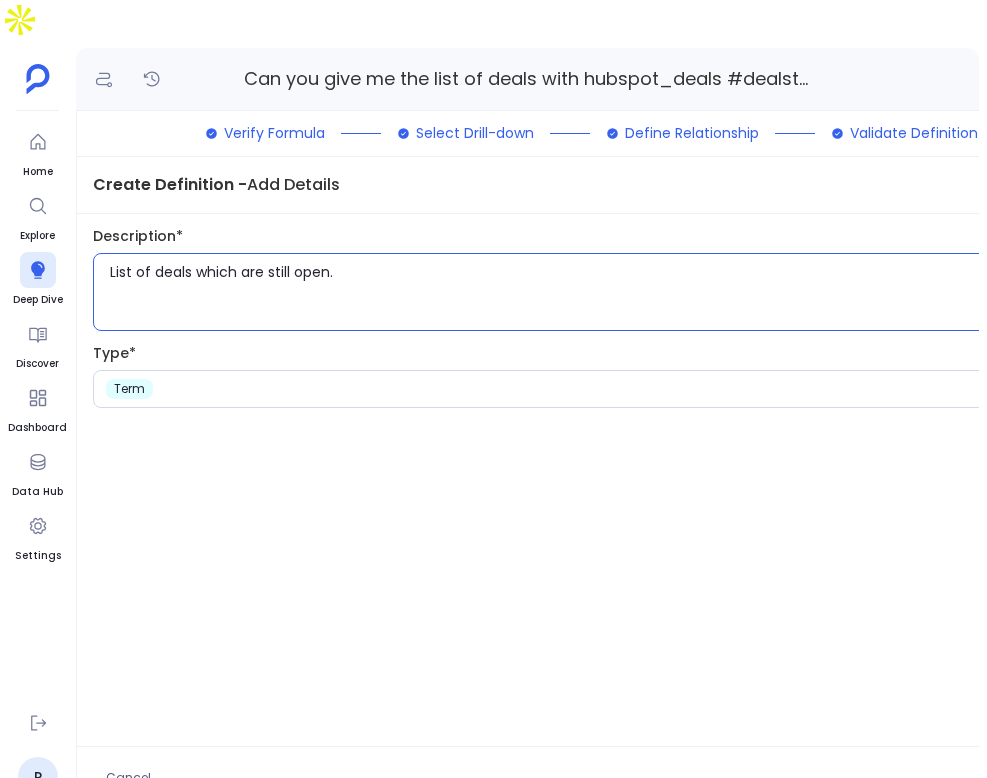 click on "List of deals which are still open." at bounding box center [684, 292] 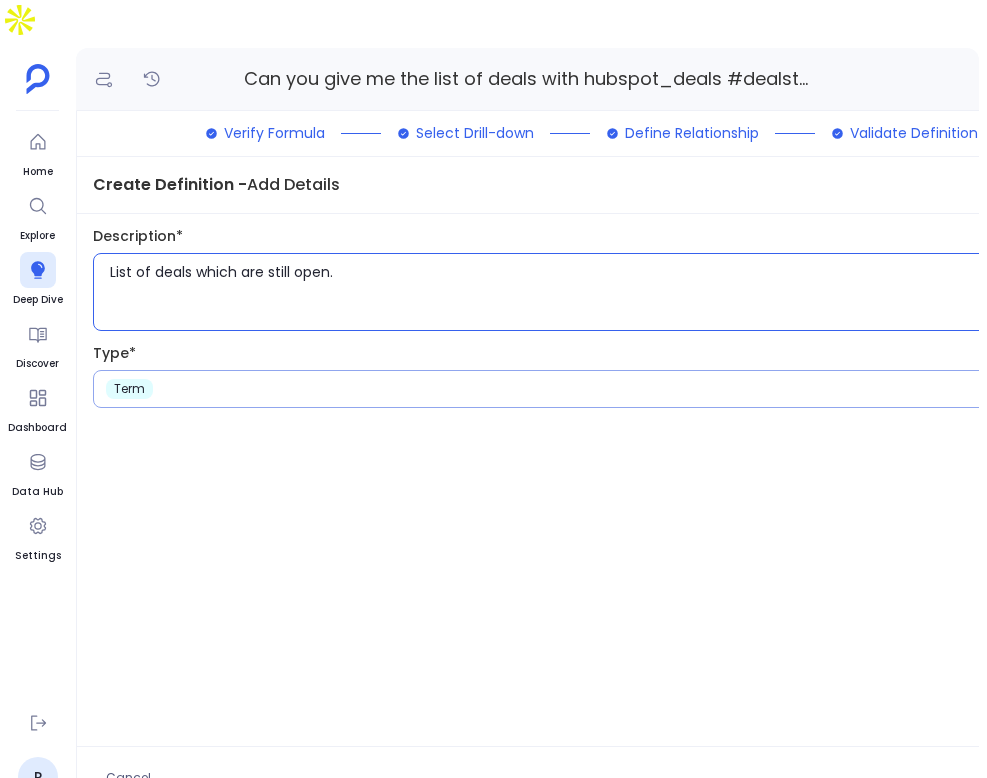 scroll, scrollTop: 0, scrollLeft: 166, axis: horizontal 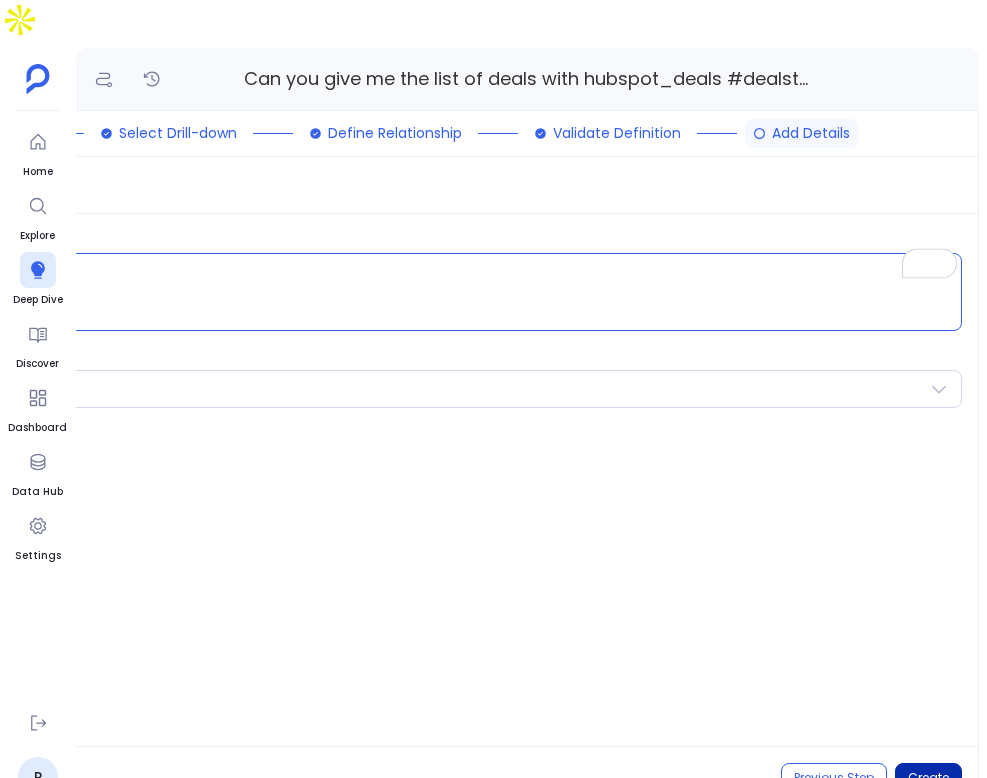 type on "List of deals which are still open." 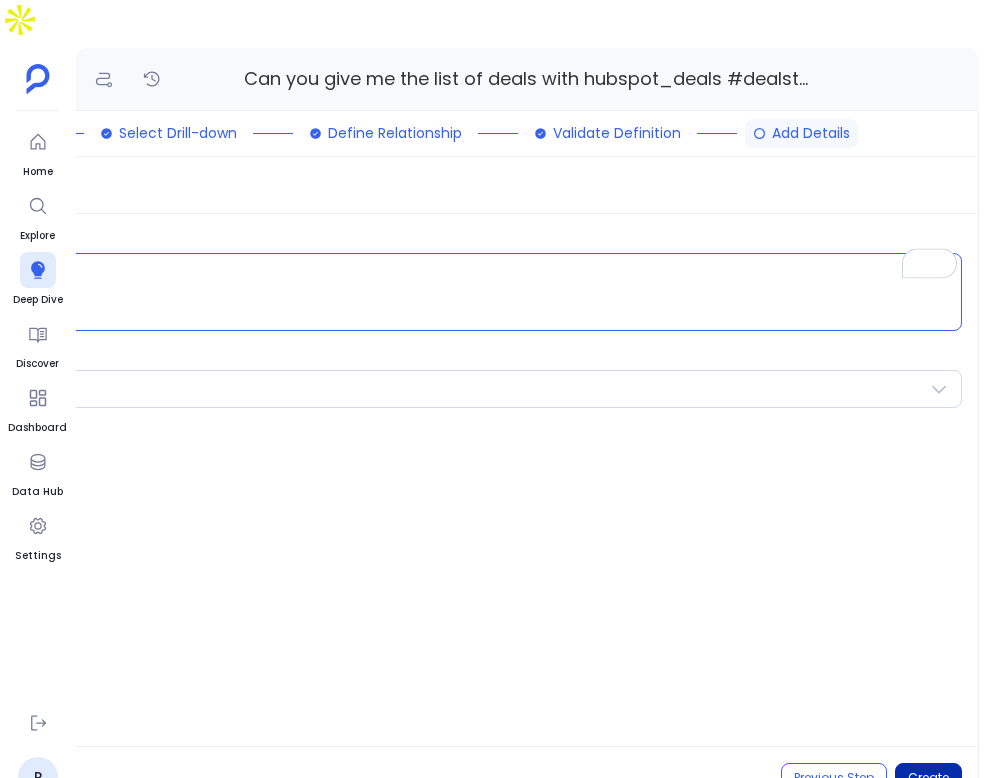 click on "Create" at bounding box center (928, 778) 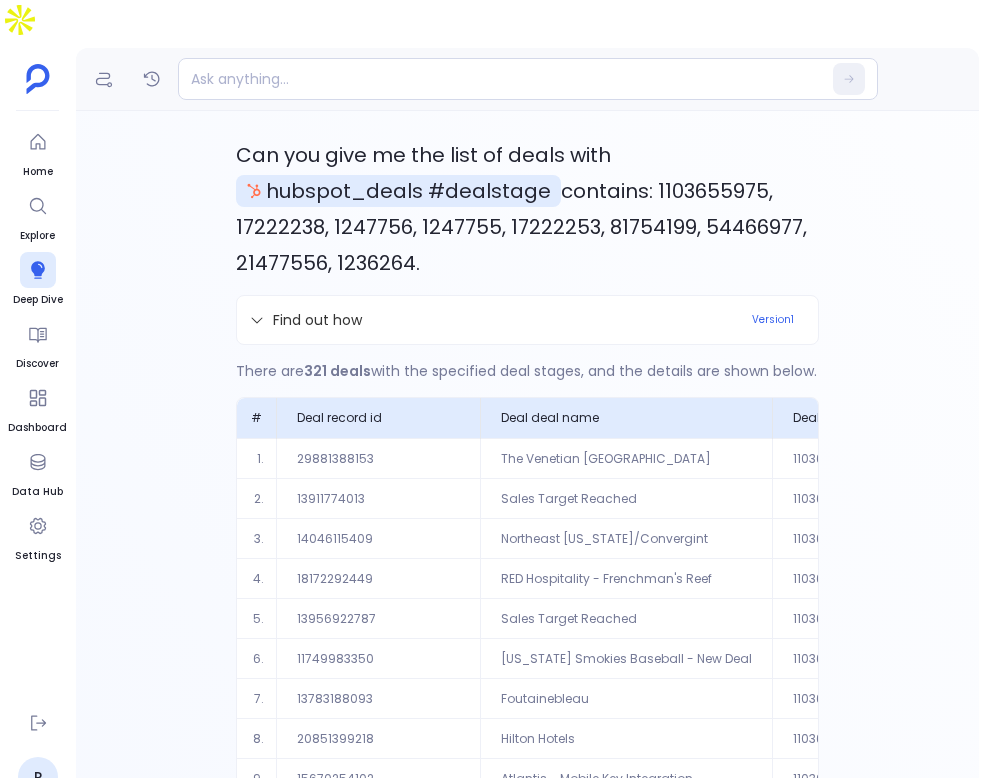 scroll, scrollTop: 176, scrollLeft: 0, axis: vertical 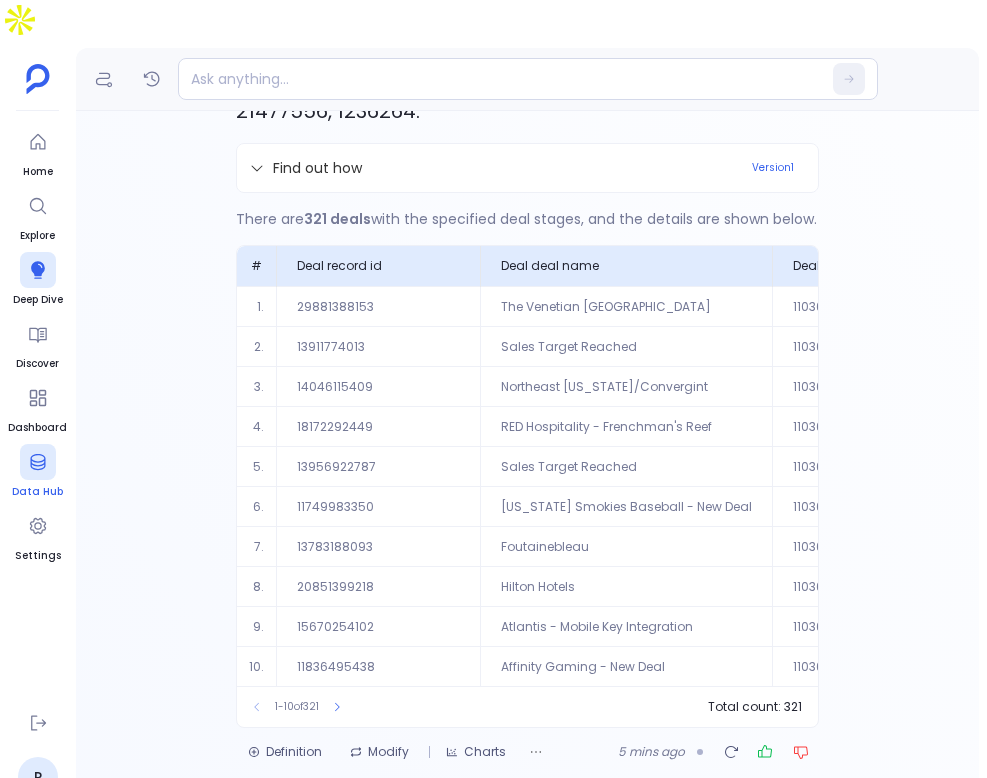 click 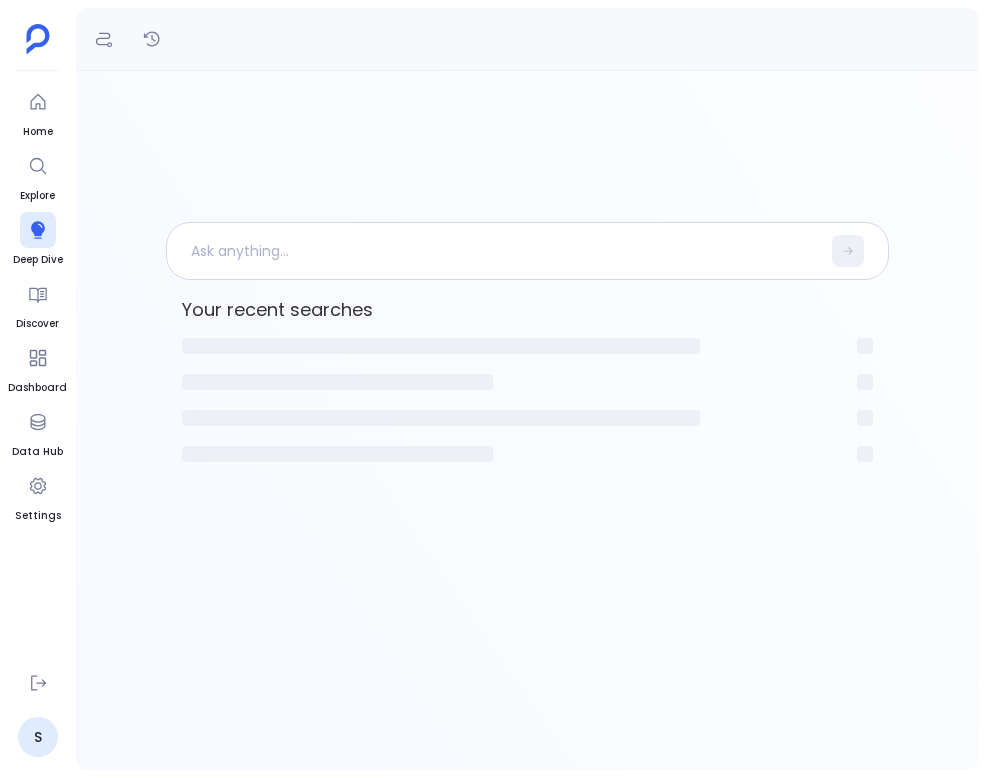 scroll, scrollTop: 0, scrollLeft: 0, axis: both 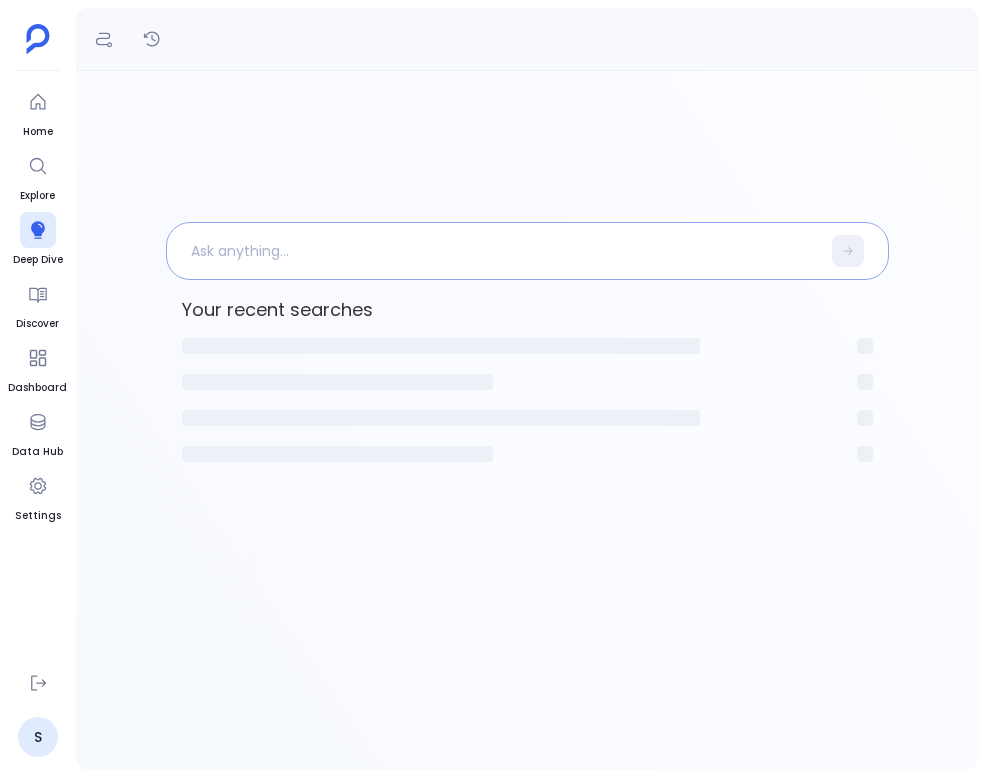 click at bounding box center (493, 251) 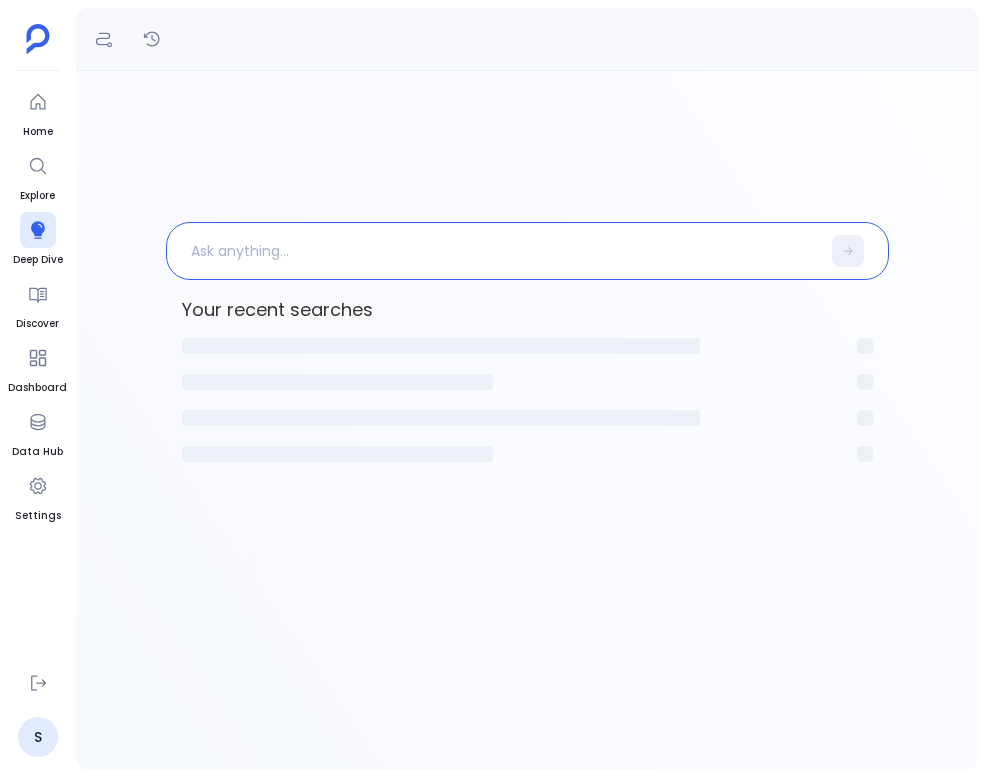 type 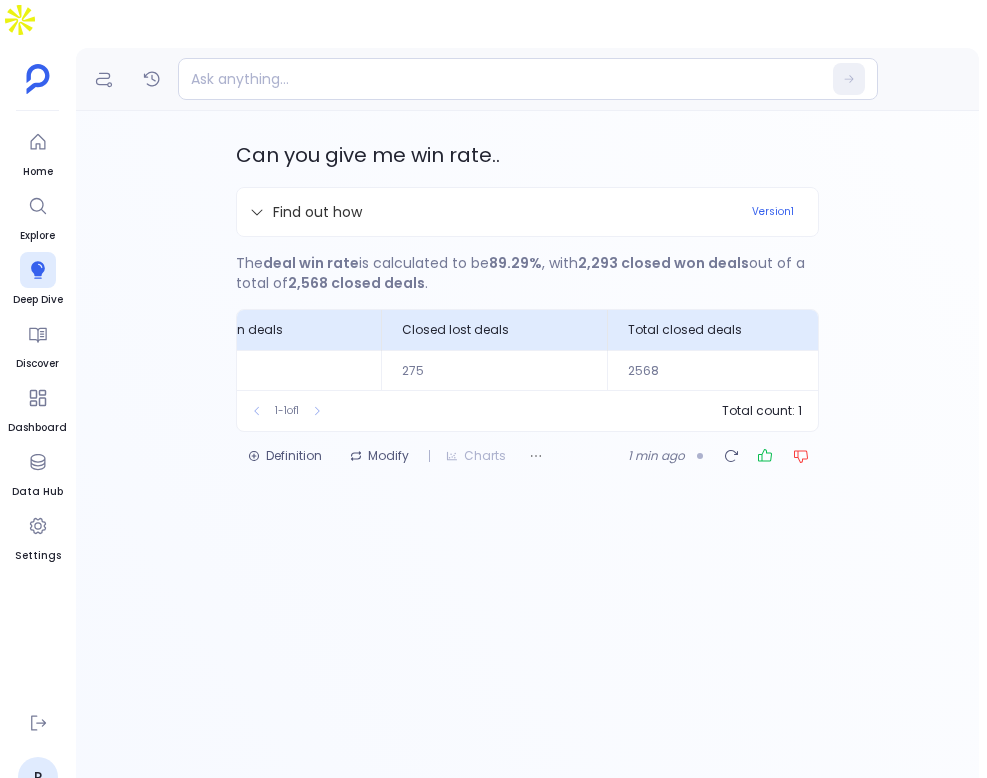 scroll, scrollTop: 0, scrollLeft: 317, axis: horizontal 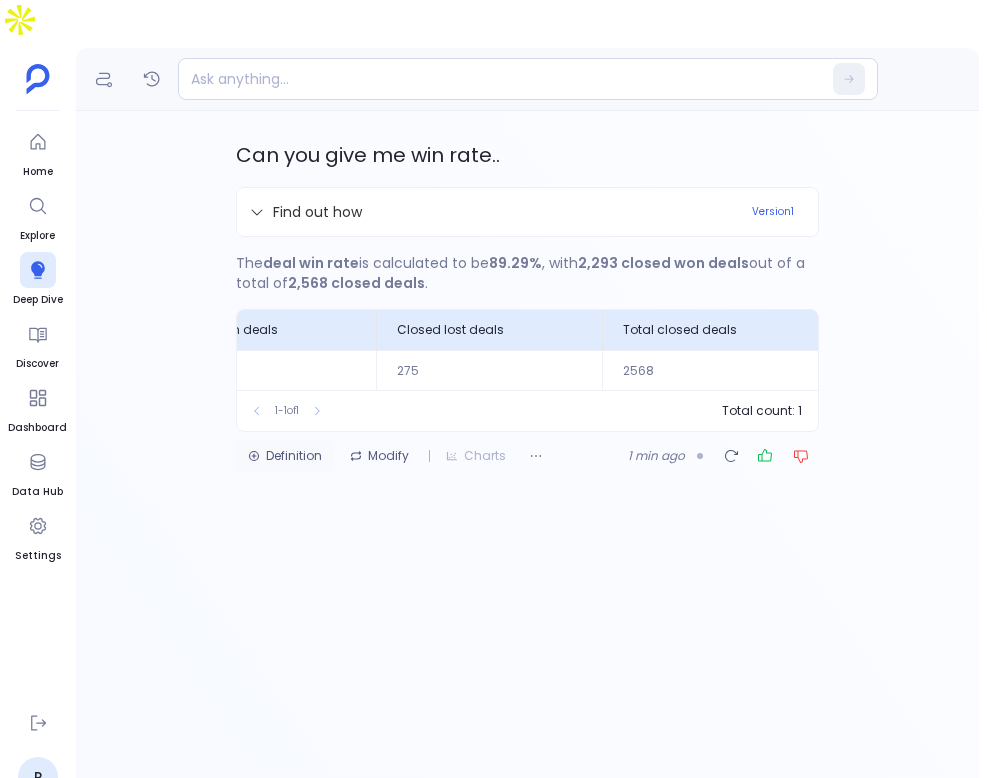 click on "Definition" at bounding box center [285, 456] 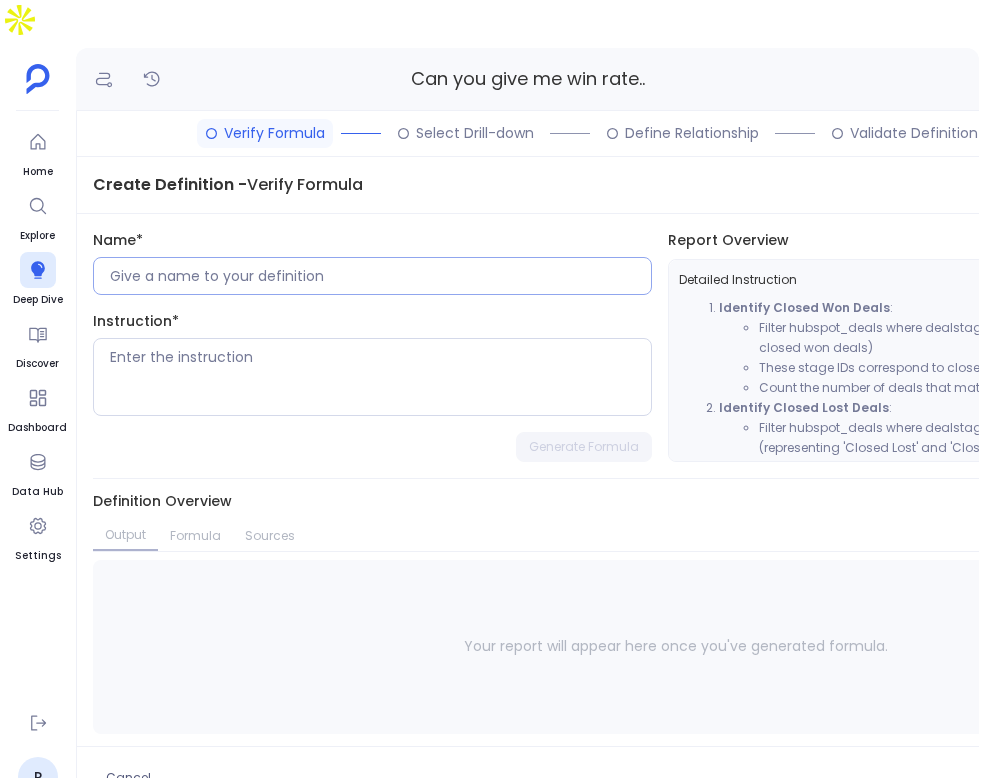 click at bounding box center (380, 276) 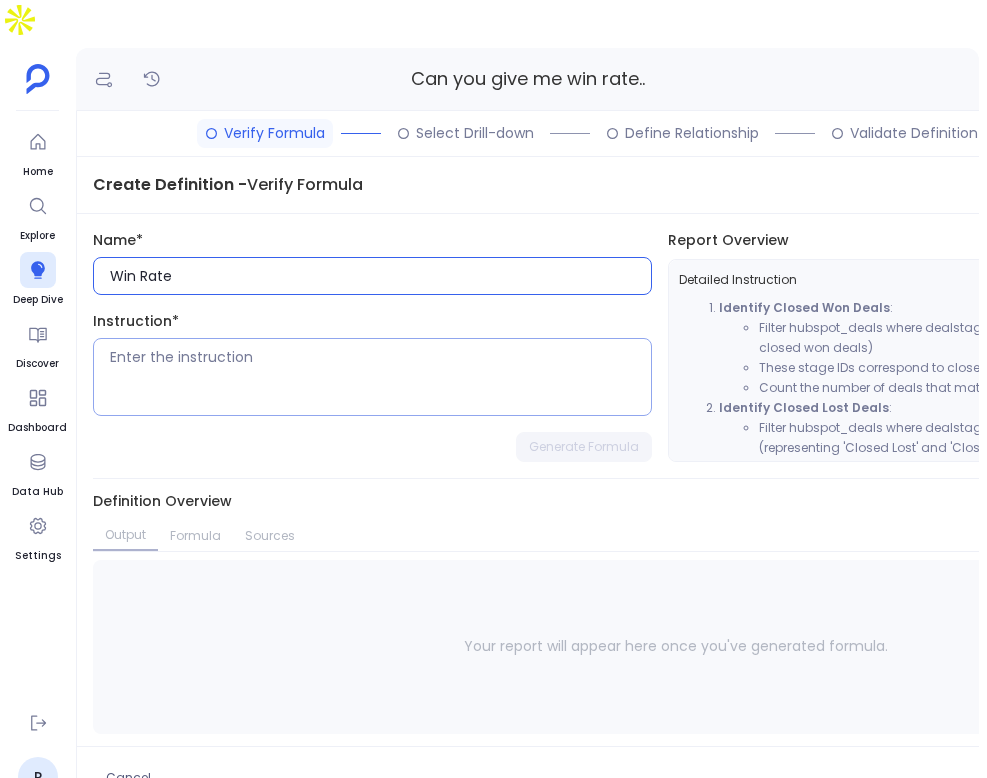 type on "Win Rate" 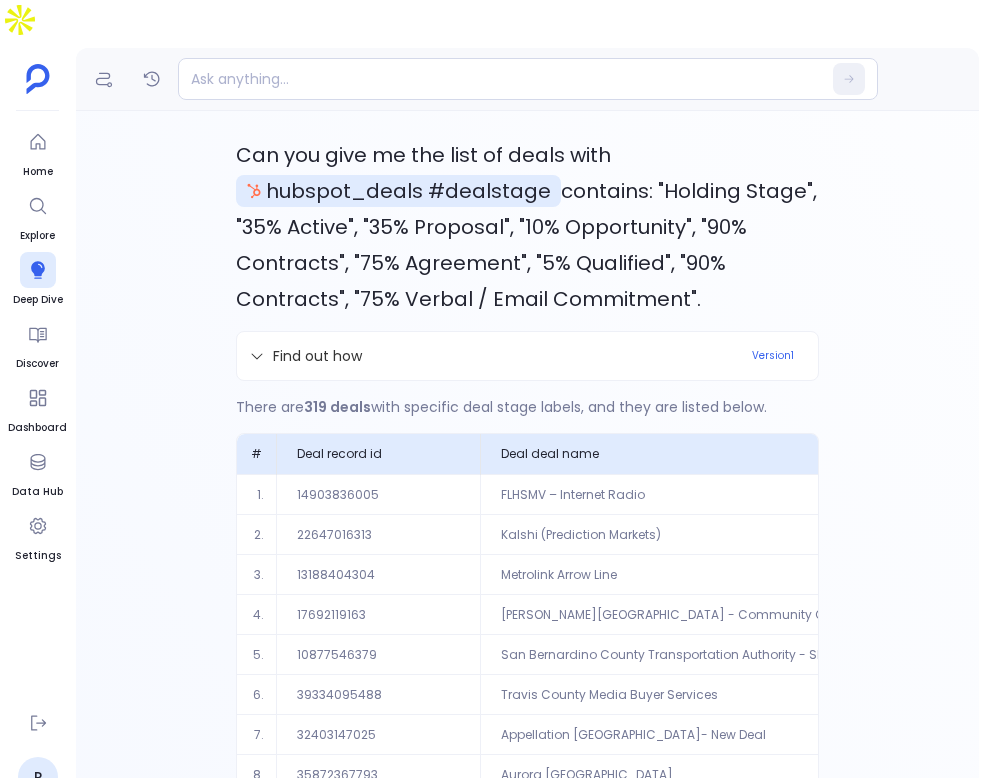 scroll, scrollTop: 0, scrollLeft: 0, axis: both 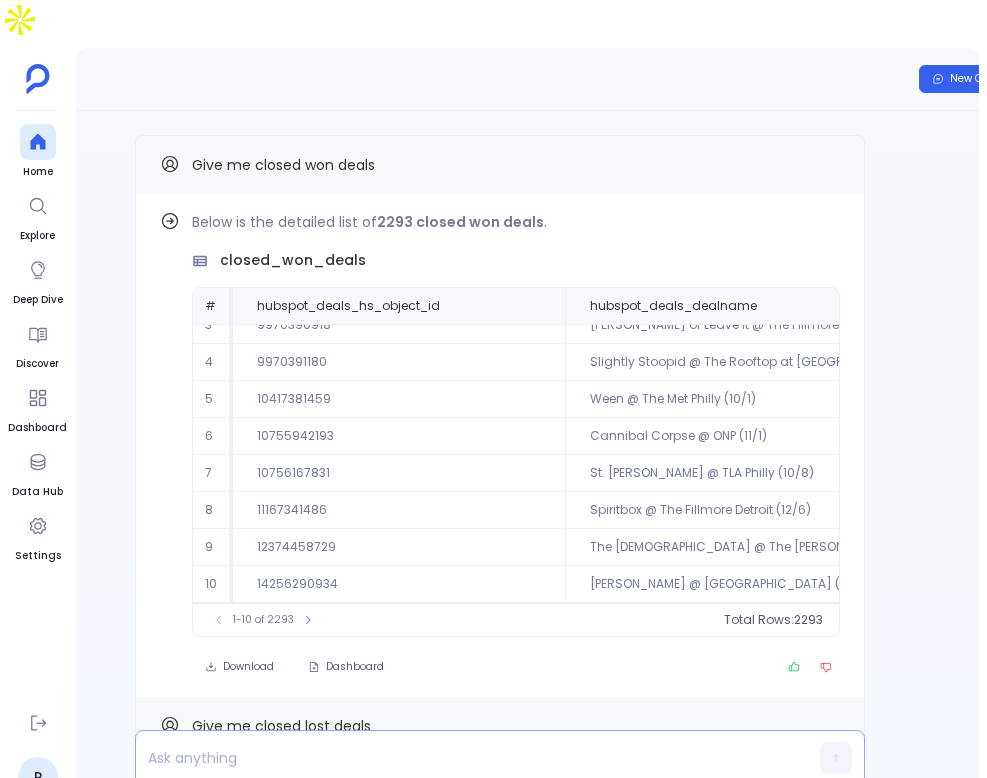 click at bounding box center [461, 758] 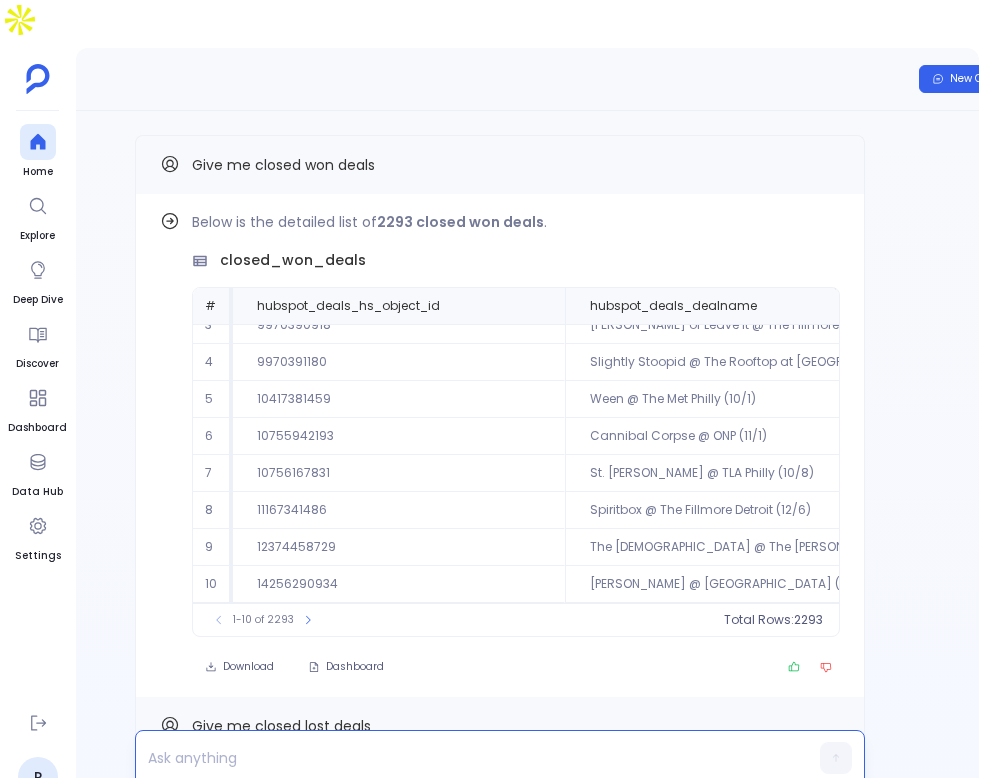 type 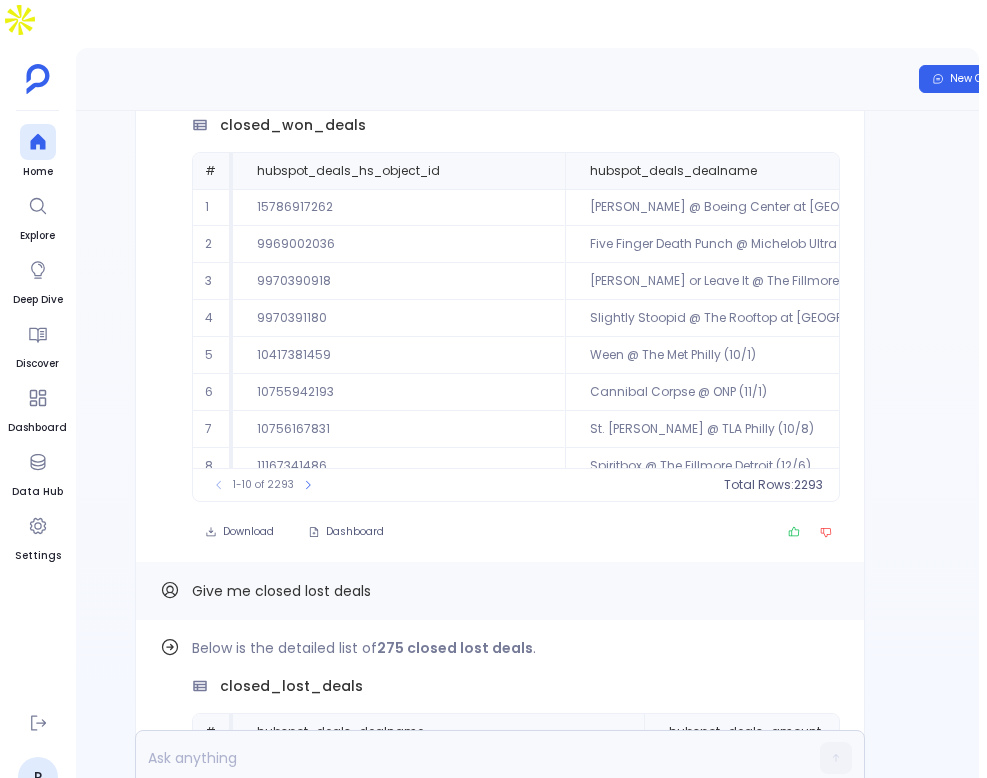 scroll, scrollTop: 0, scrollLeft: 0, axis: both 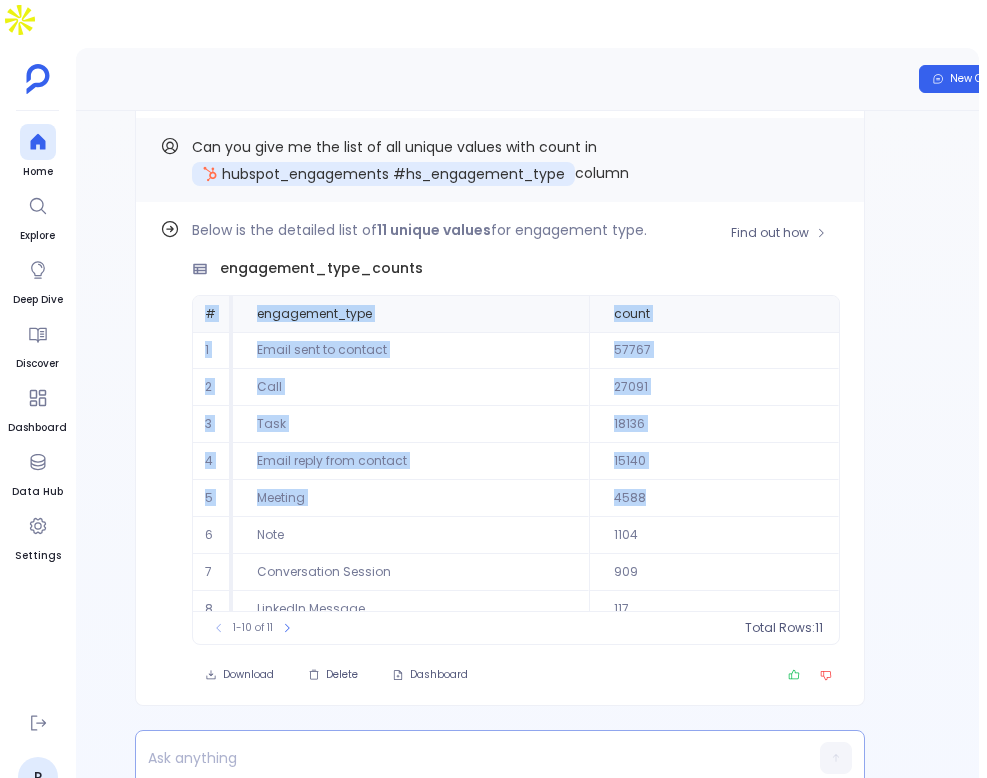 drag, startPoint x: 207, startPoint y: 266, endPoint x: 706, endPoint y: 468, distance: 538.3354 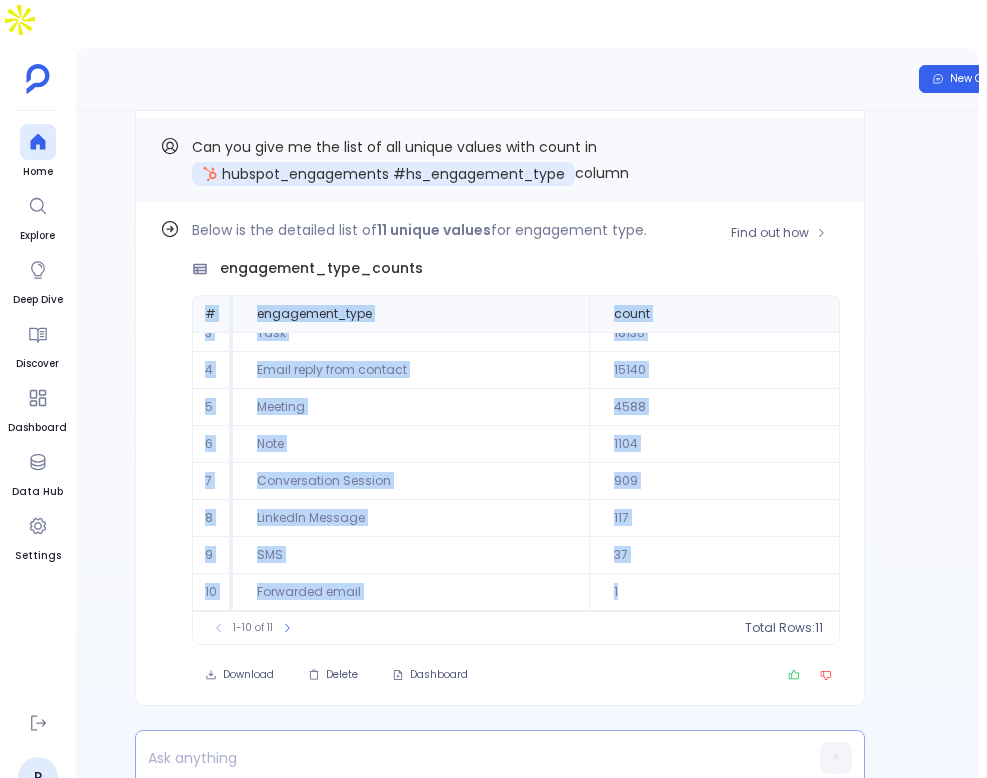 click on "1" at bounding box center (714, 592) 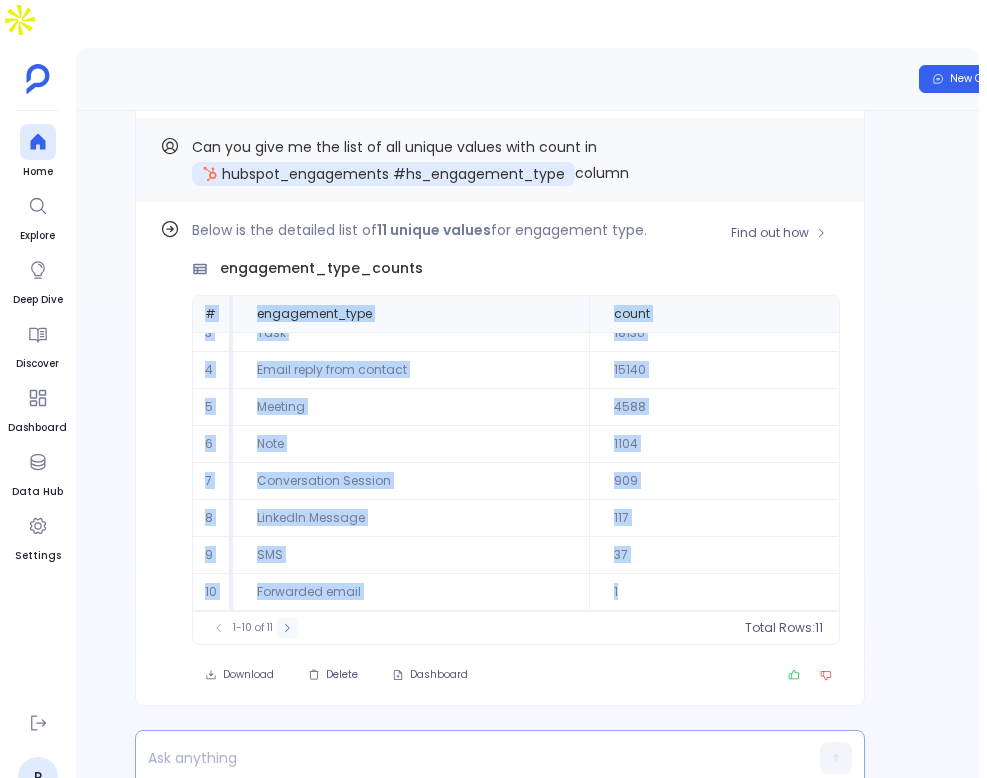 click at bounding box center [287, 628] 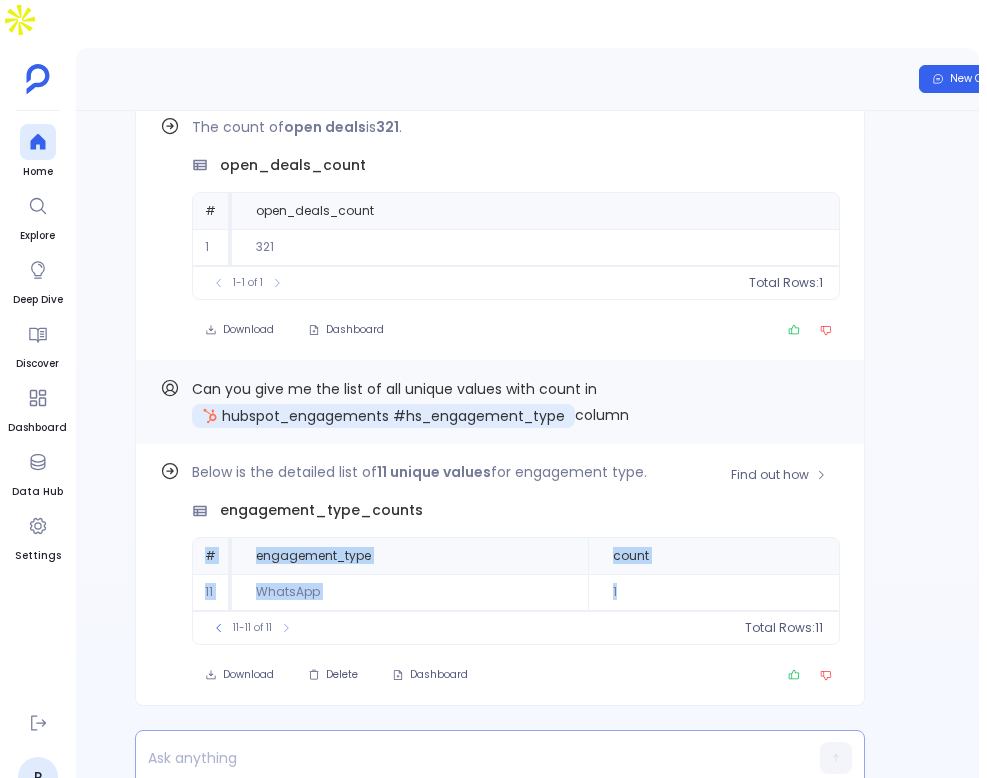 scroll, scrollTop: 0, scrollLeft: 0, axis: both 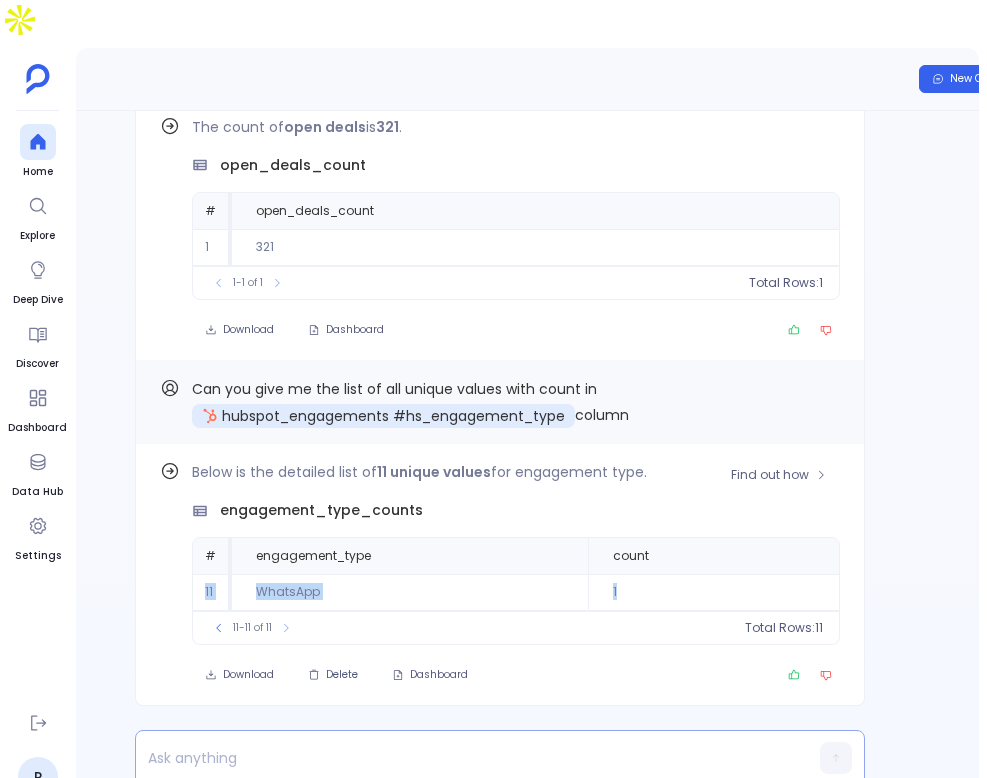 drag, startPoint x: 199, startPoint y: 546, endPoint x: 720, endPoint y: 549, distance: 521.00867 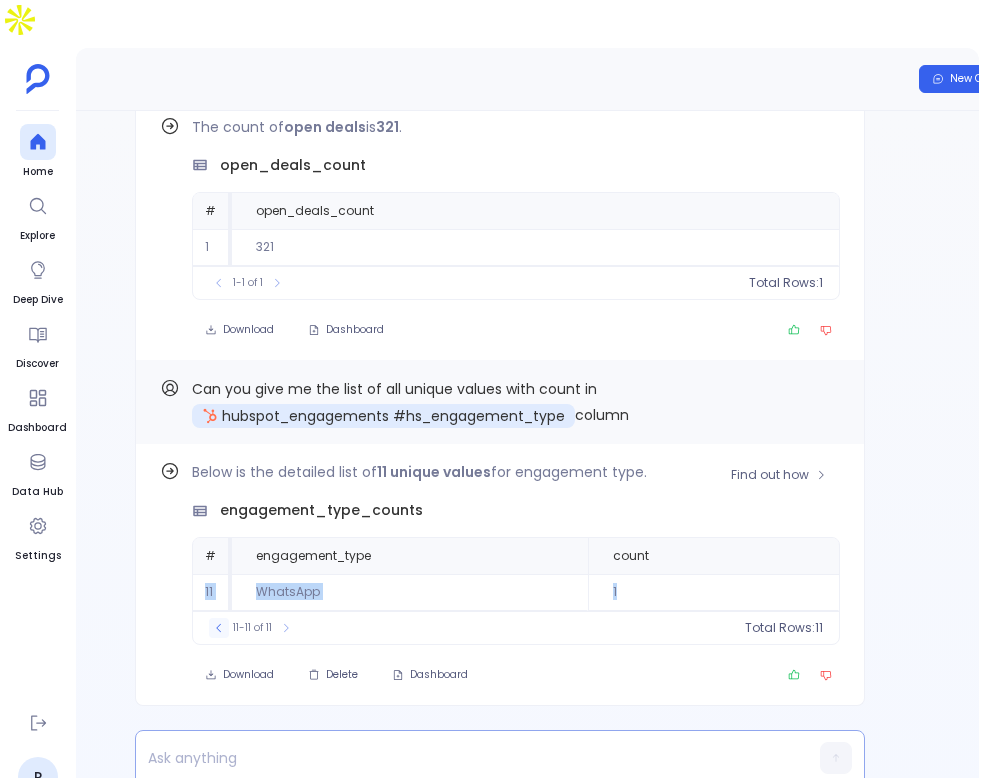 click 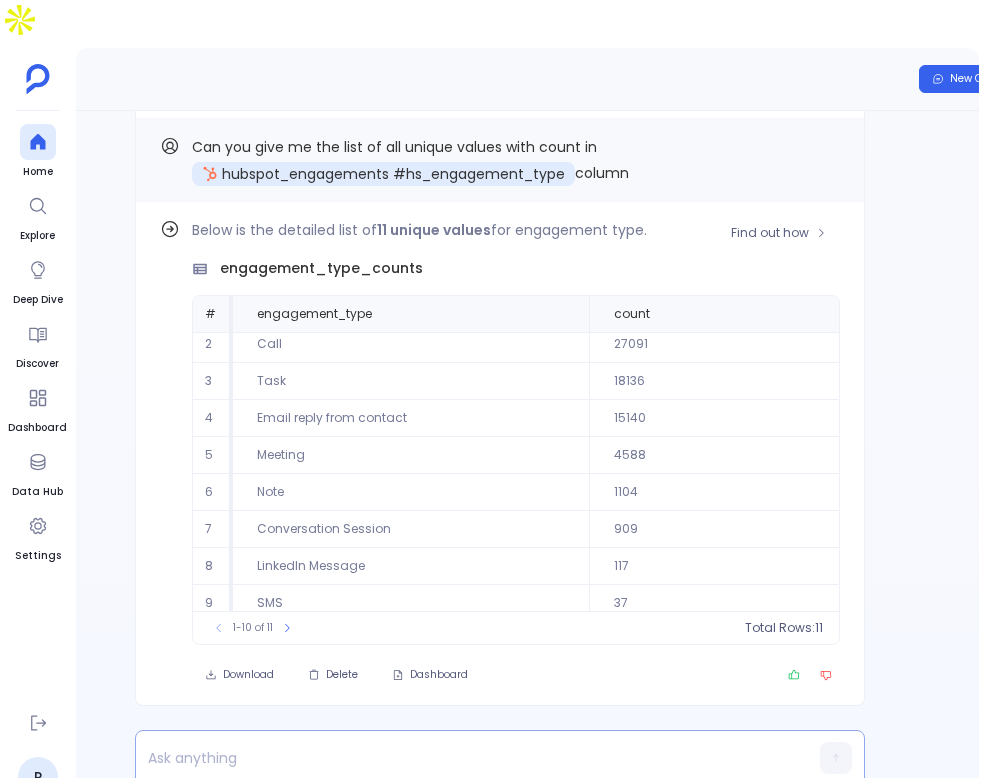 scroll, scrollTop: 0, scrollLeft: 0, axis: both 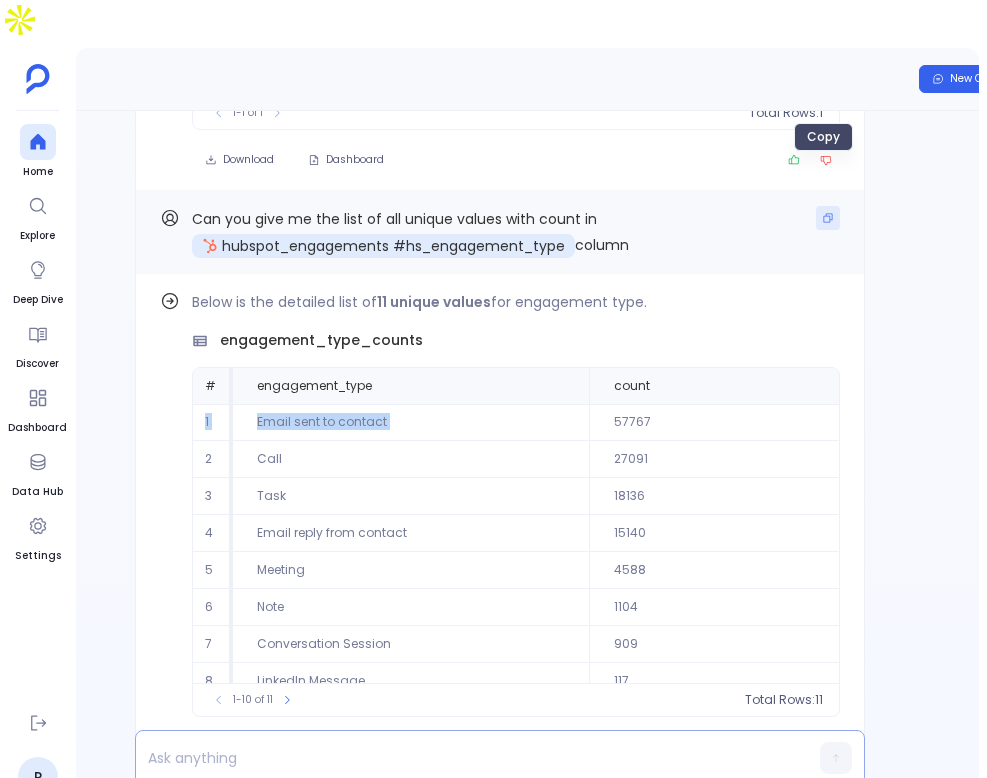 click 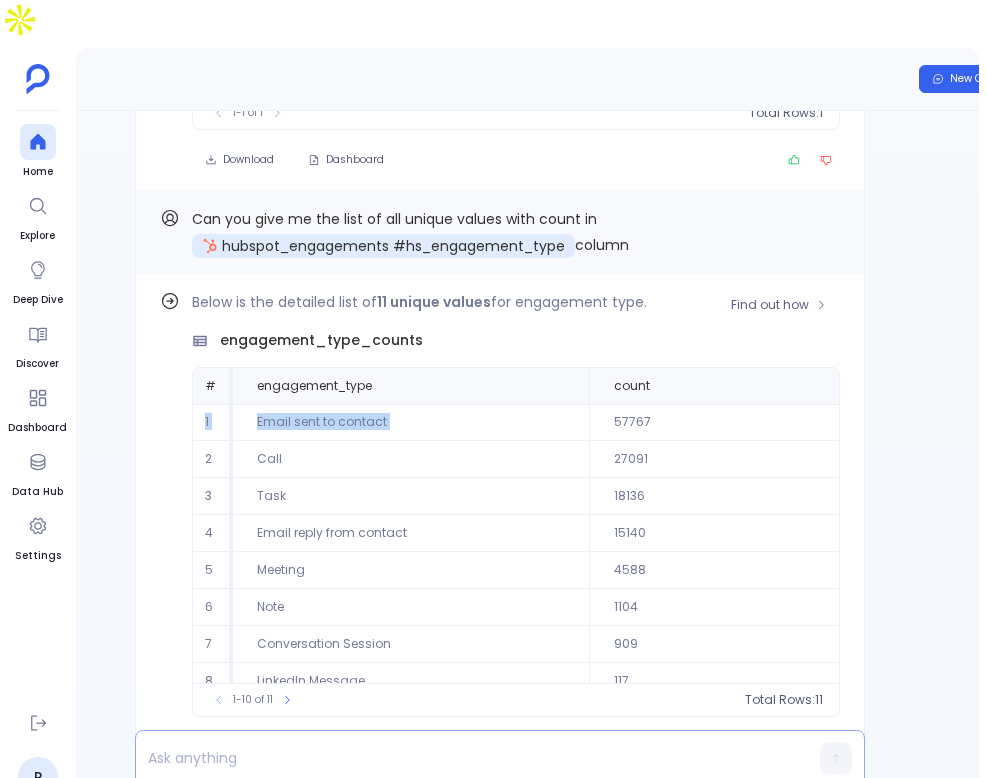 scroll, scrollTop: 91, scrollLeft: 0, axis: vertical 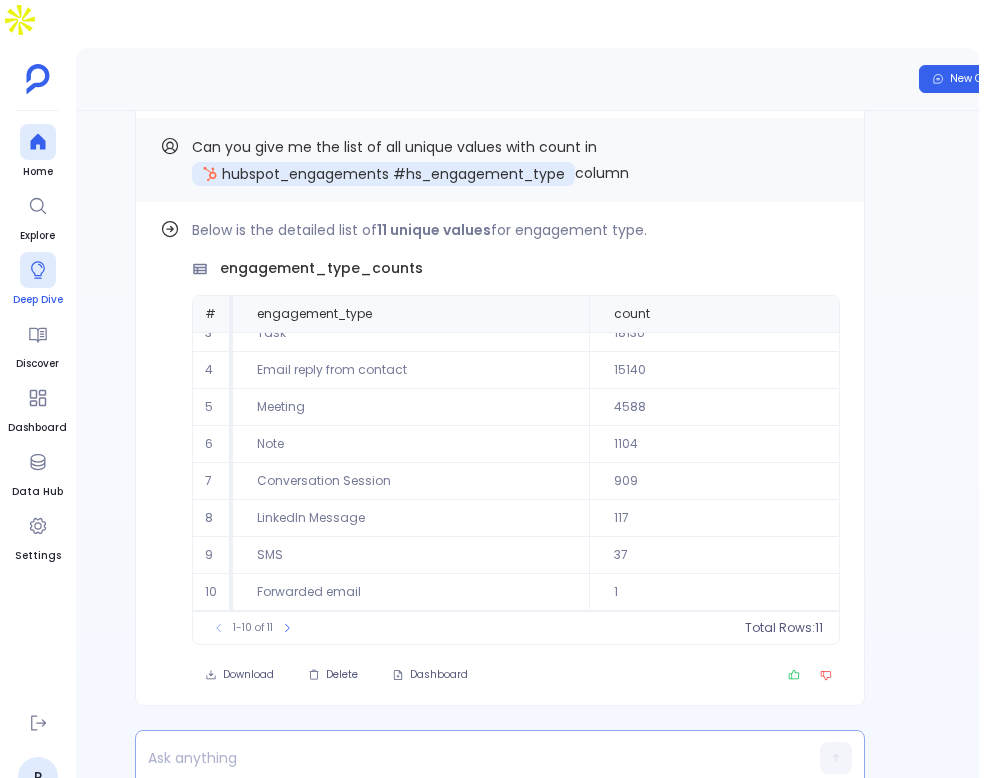 click 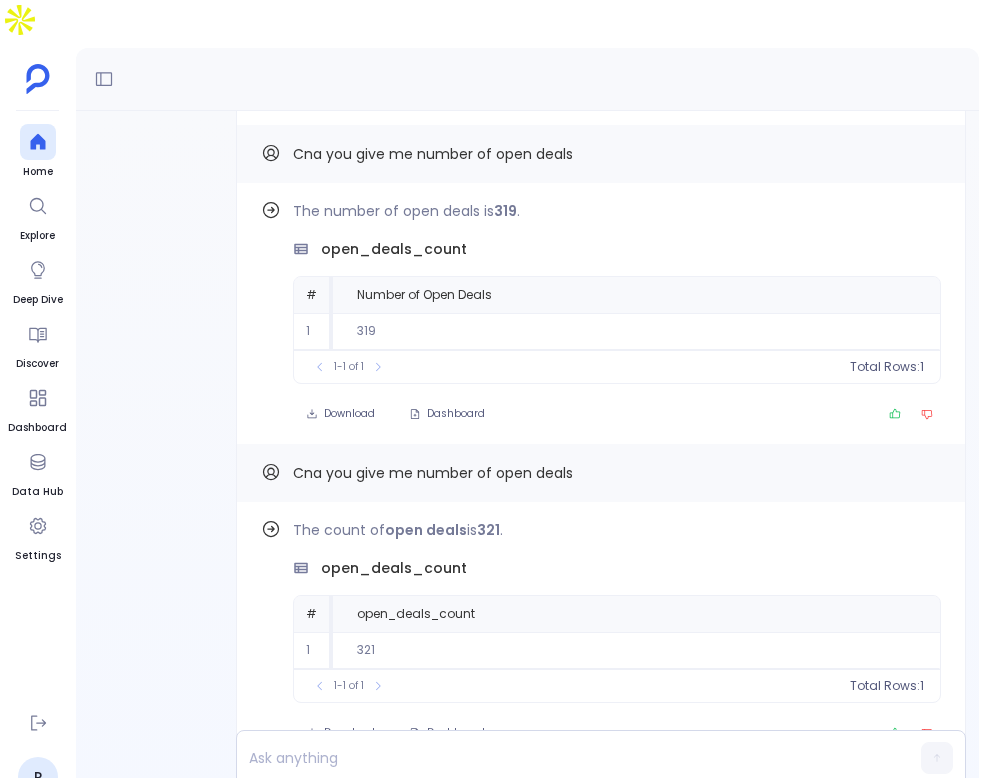 scroll, scrollTop: 0, scrollLeft: 0, axis: both 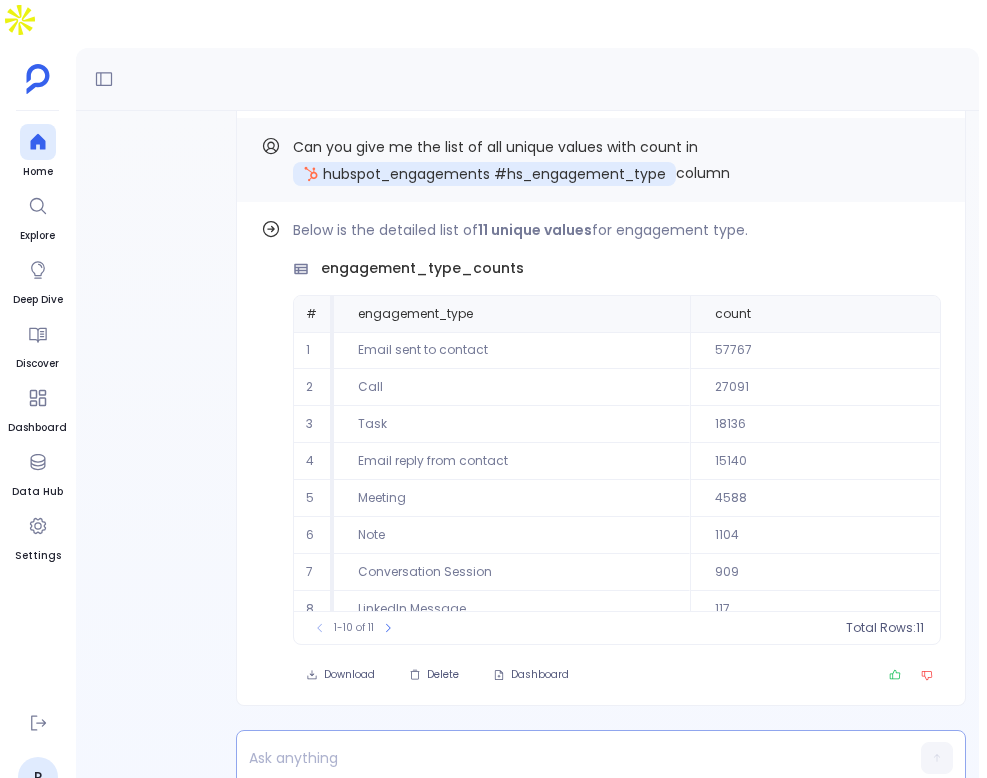 click at bounding box center [562, 758] 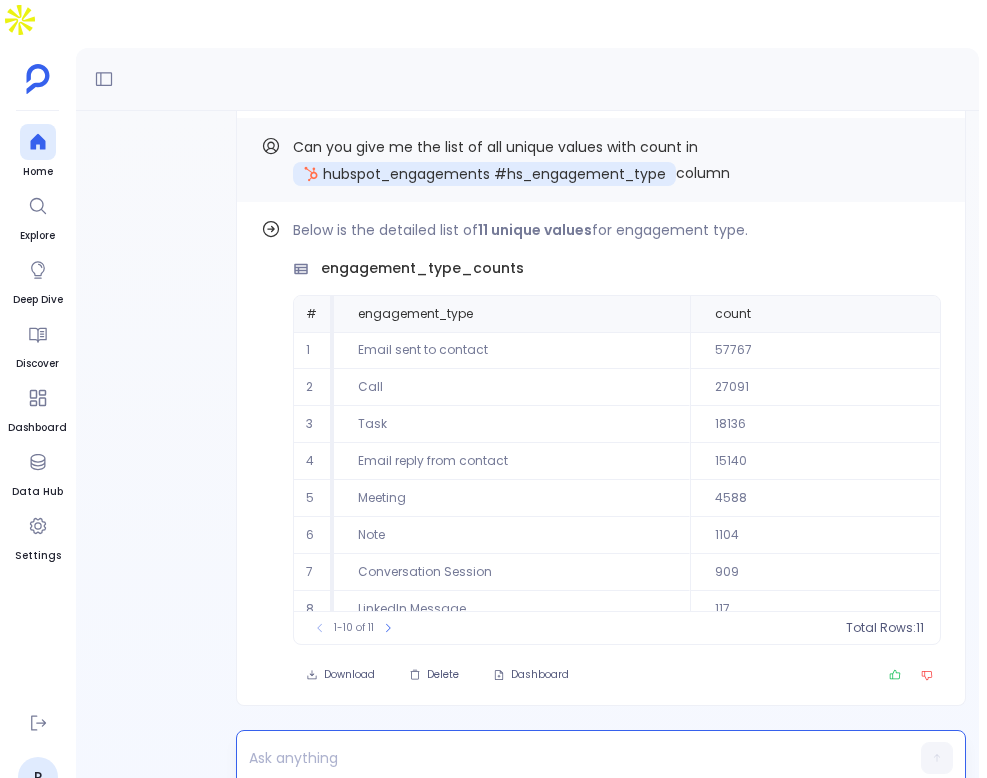 type 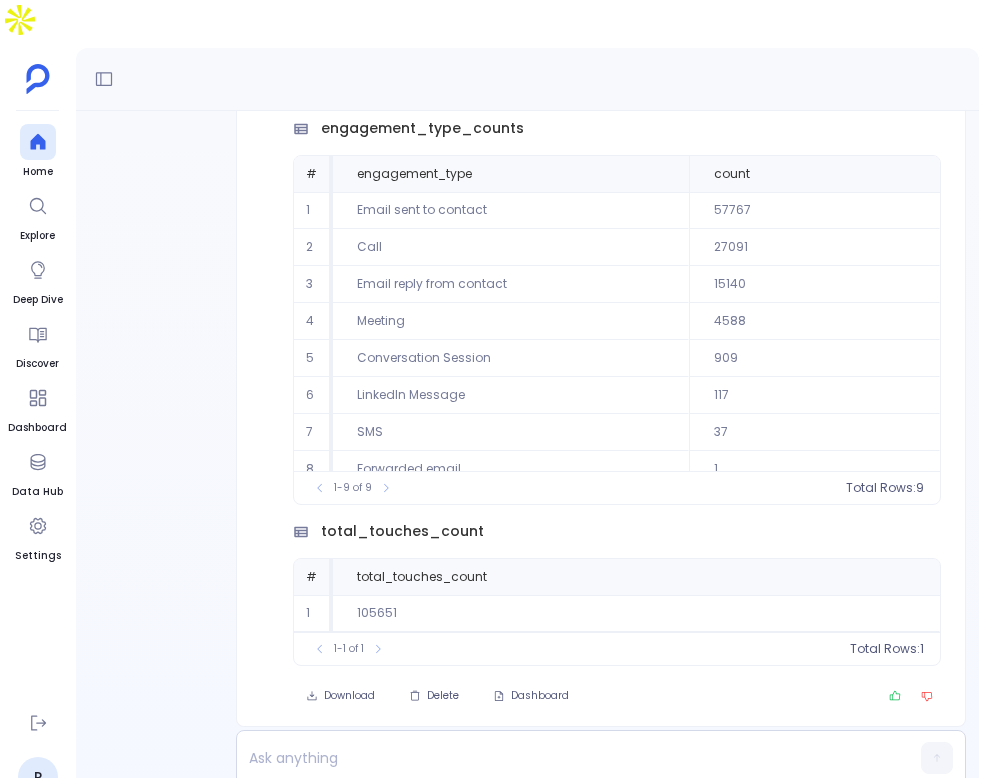 scroll, scrollTop: 0, scrollLeft: 0, axis: both 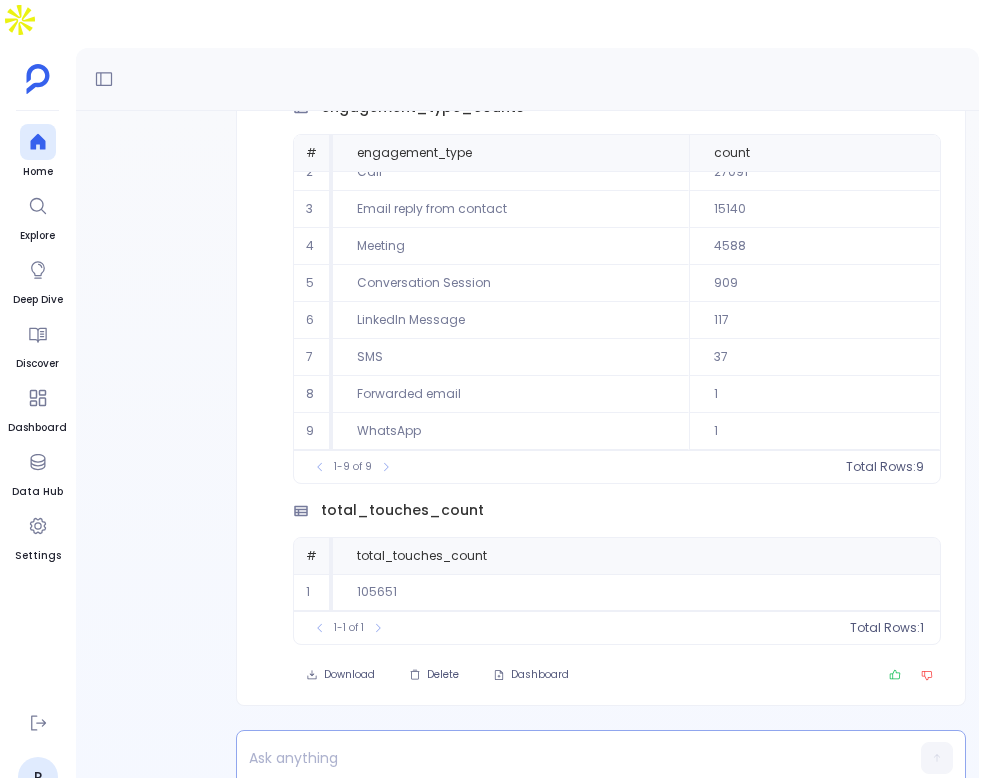 click at bounding box center [562, 758] 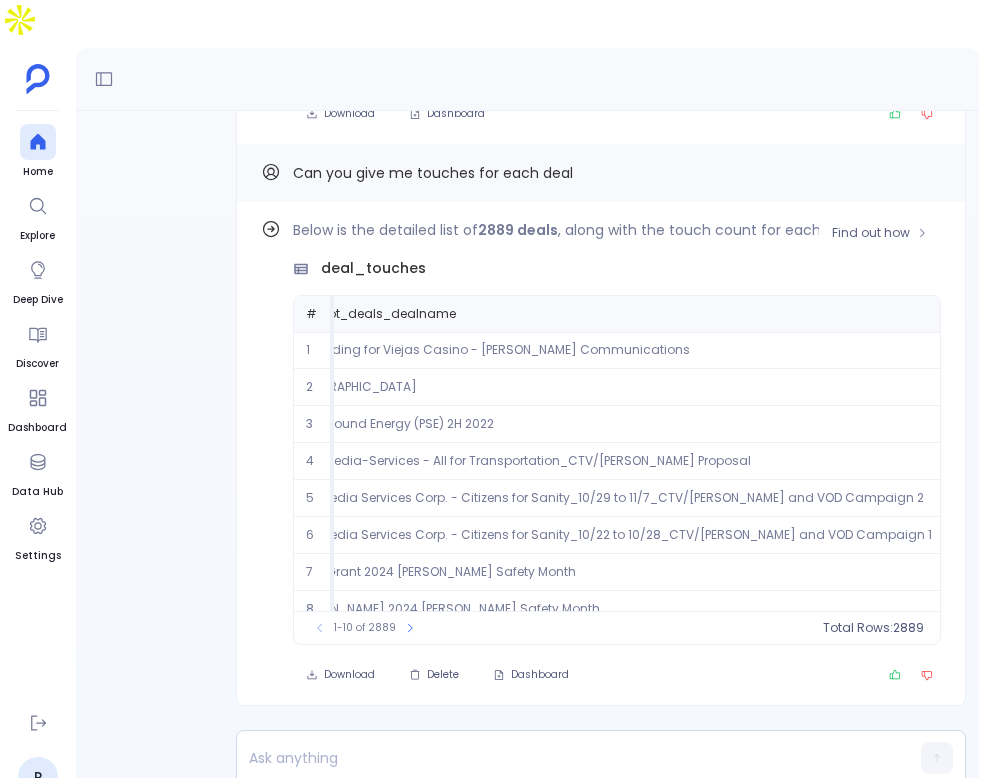scroll, scrollTop: 0, scrollLeft: 237, axis: horizontal 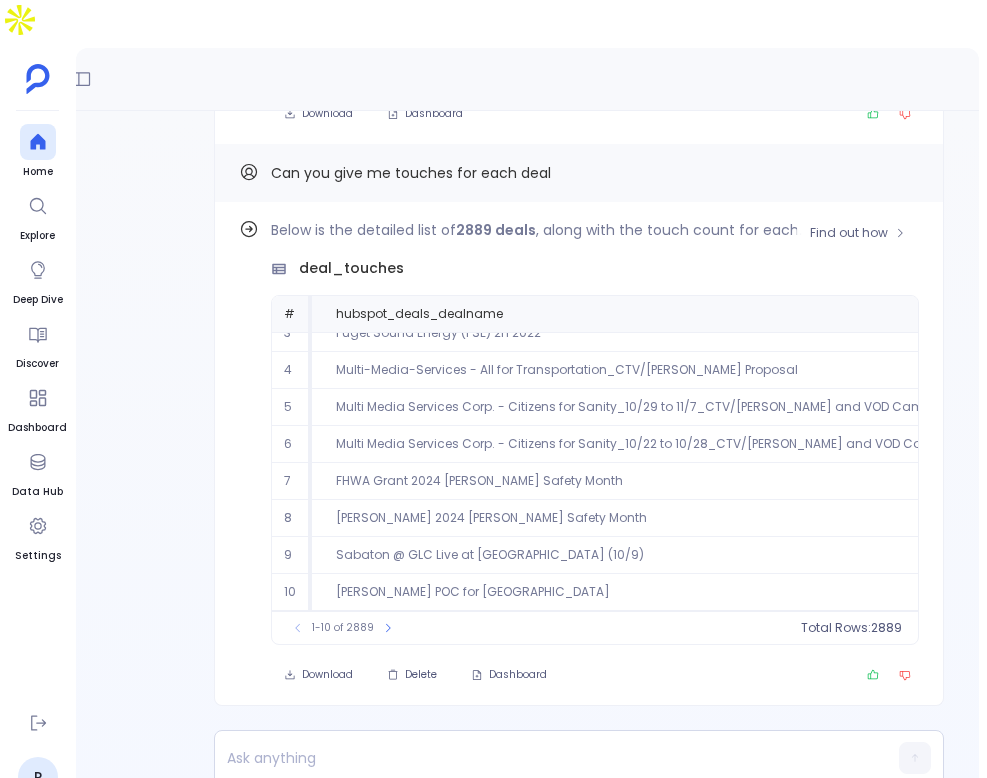 click on "1-10 of 2889" at bounding box center [343, 628] 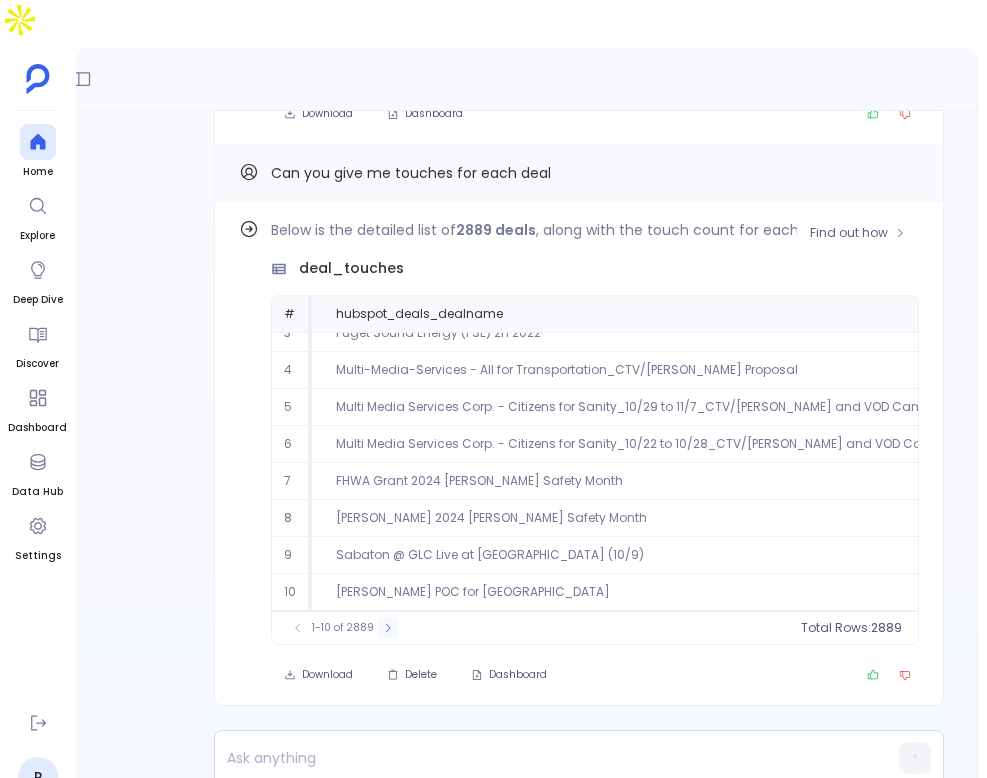 click 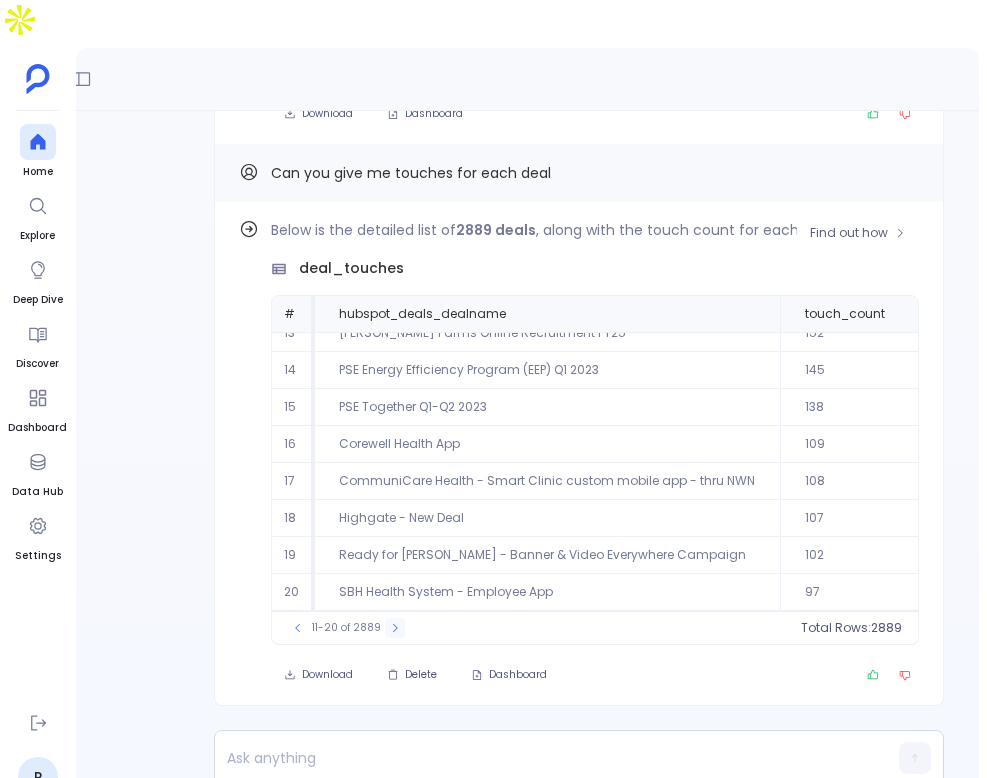 click 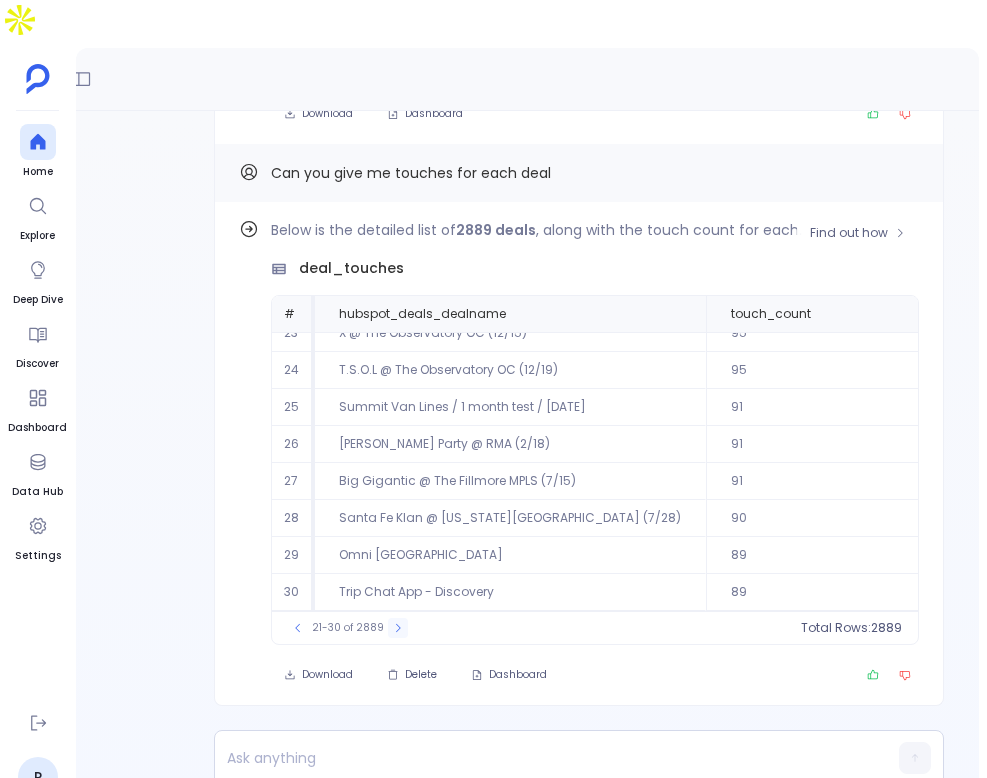 click 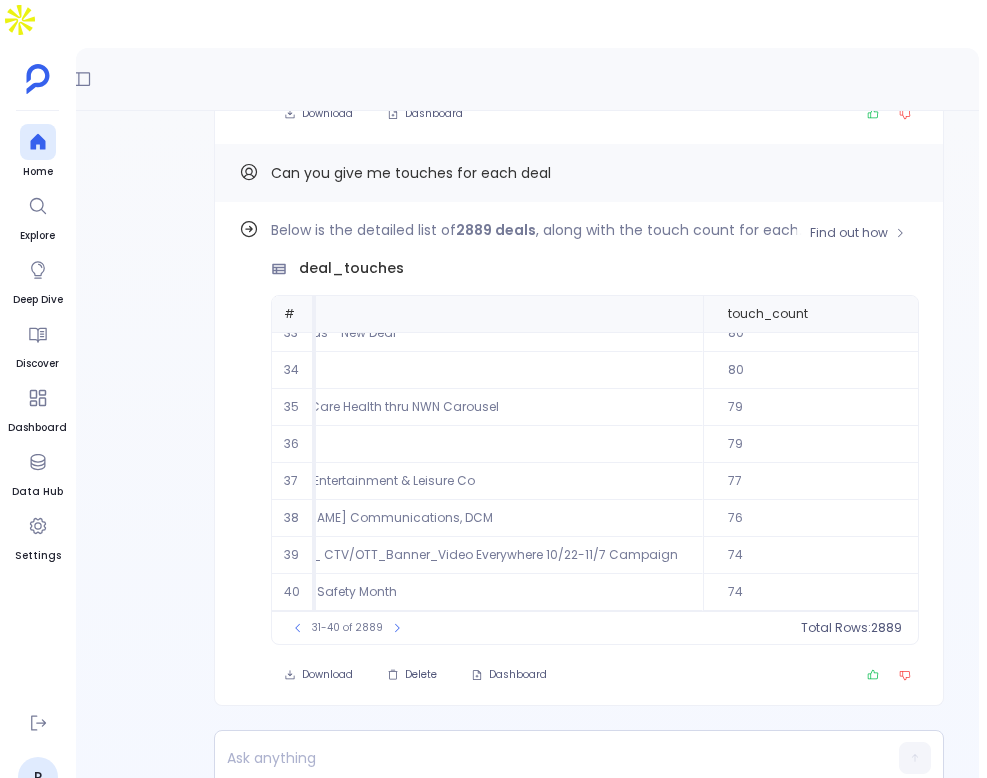 scroll, scrollTop: 0, scrollLeft: 229, axis: horizontal 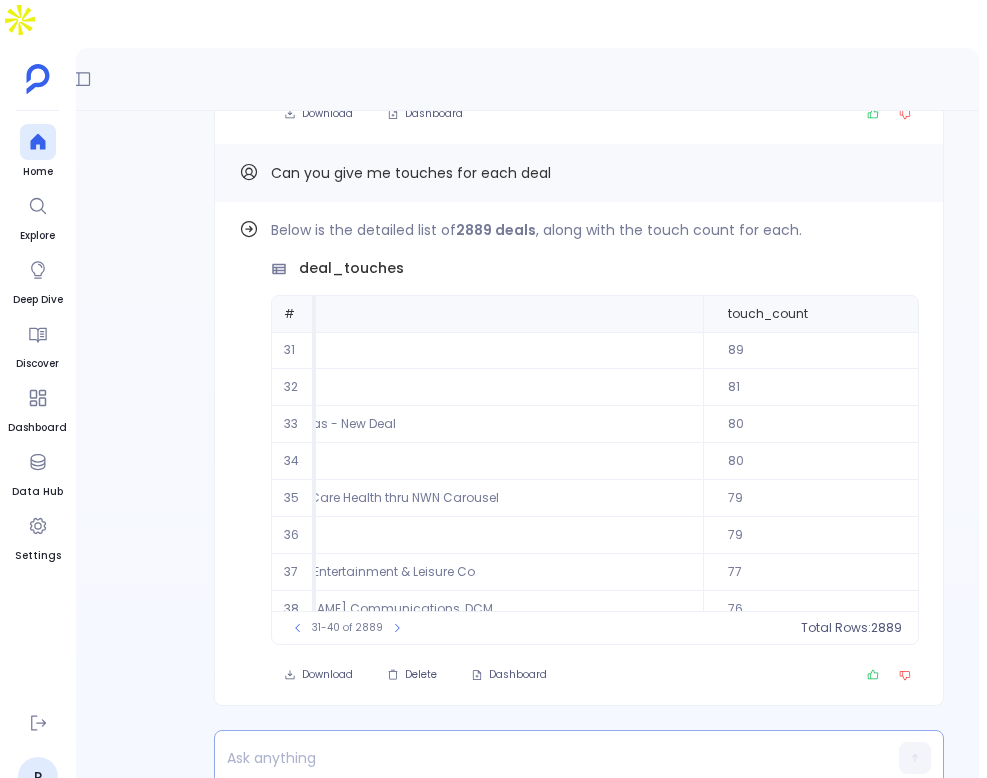 click at bounding box center [540, 758] 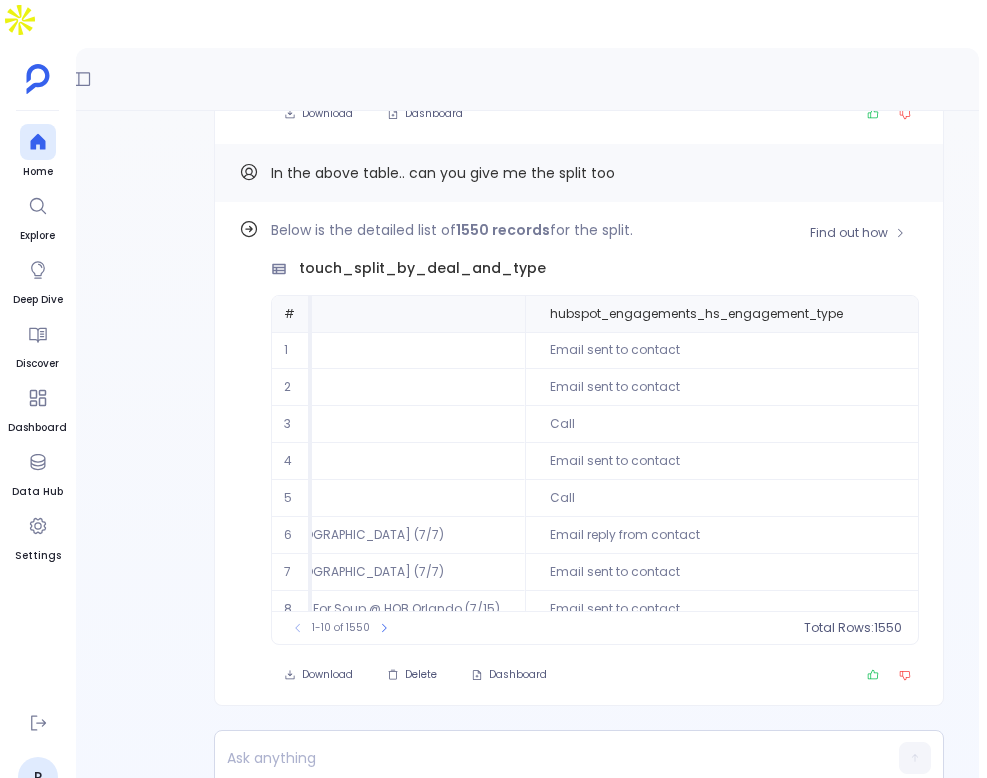 scroll, scrollTop: 0, scrollLeft: 790, axis: horizontal 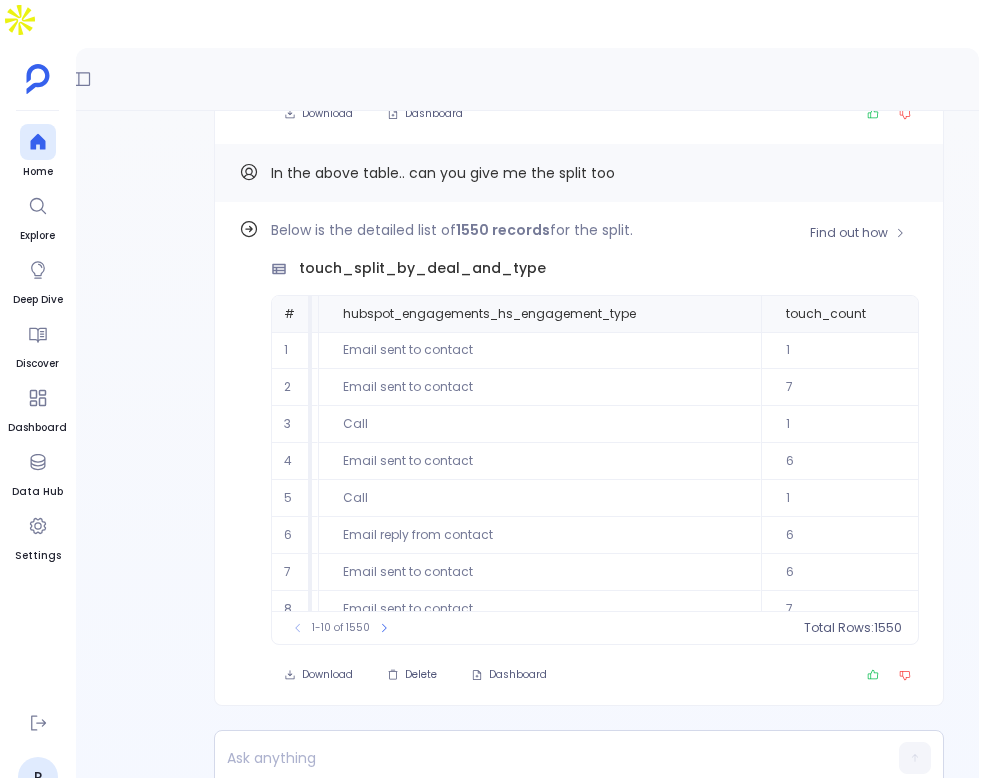click on "Delete" at bounding box center (421, 675) 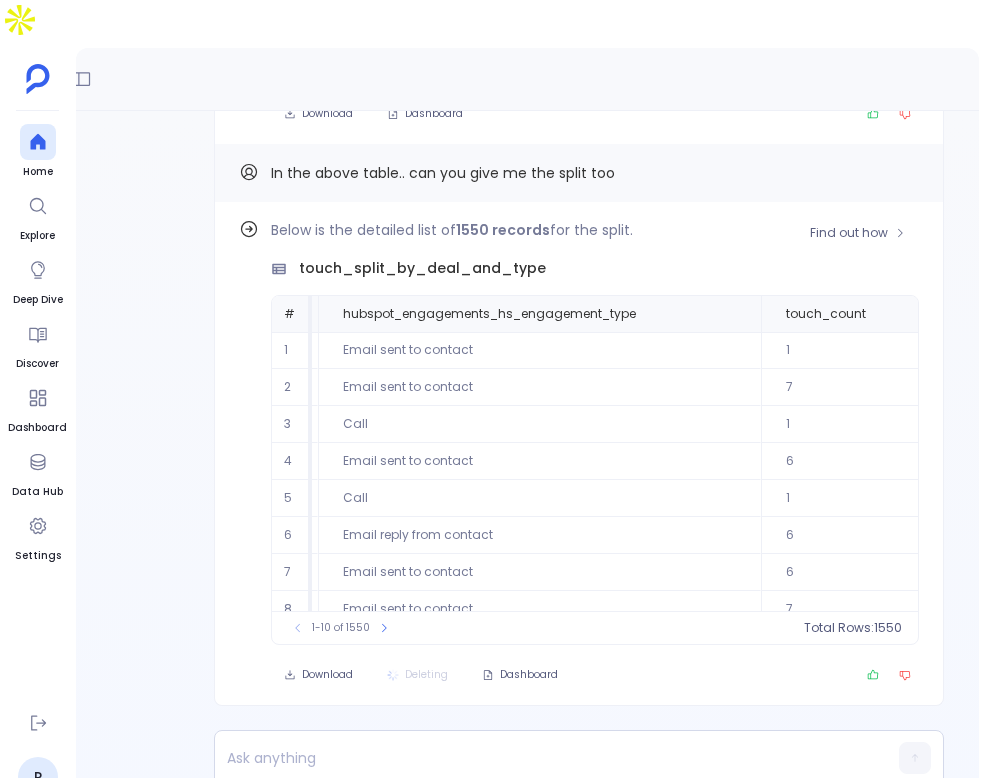 scroll, scrollTop: 54, scrollLeft: 0, axis: vertical 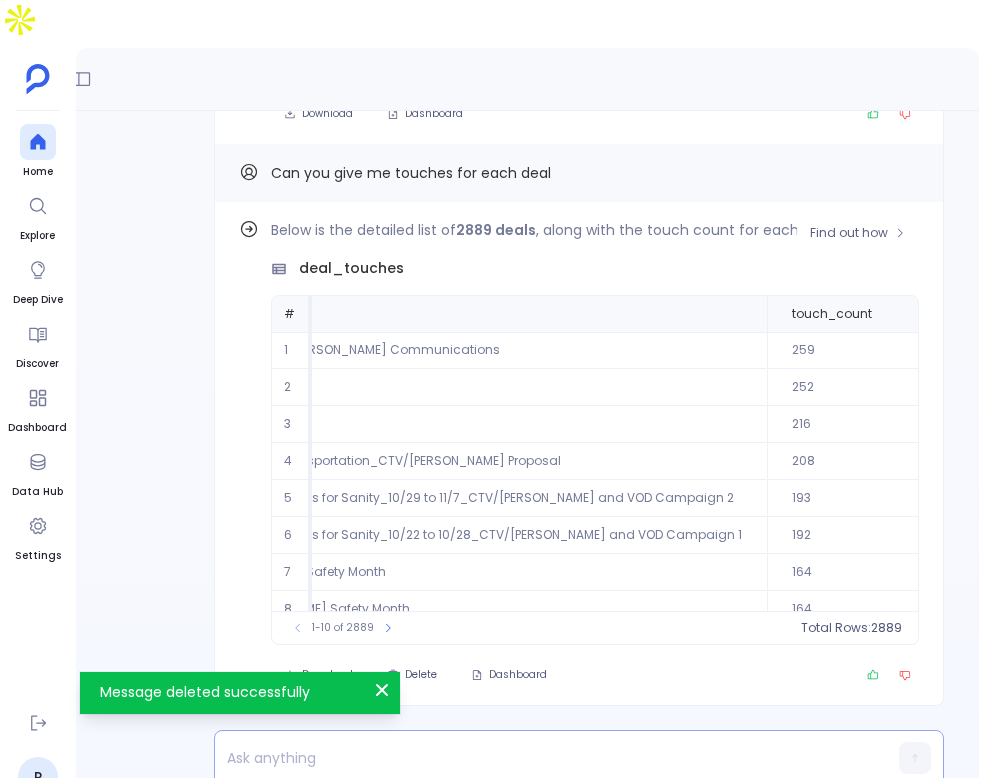 click at bounding box center (540, 758) 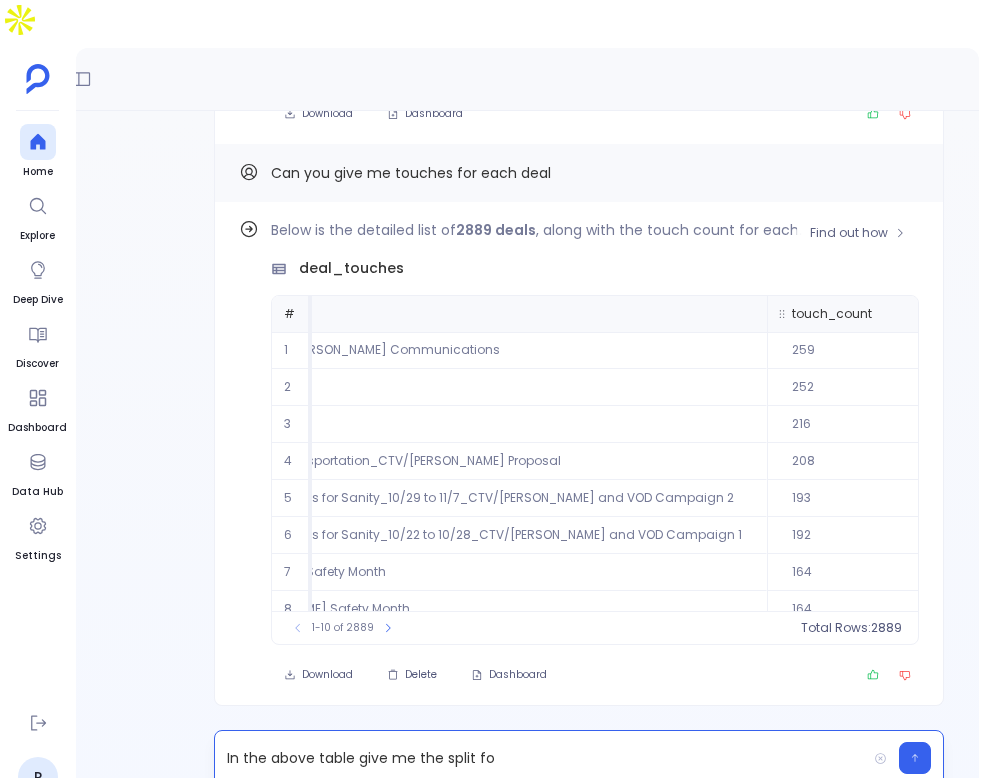 click on "touch_count" at bounding box center [882, 314] 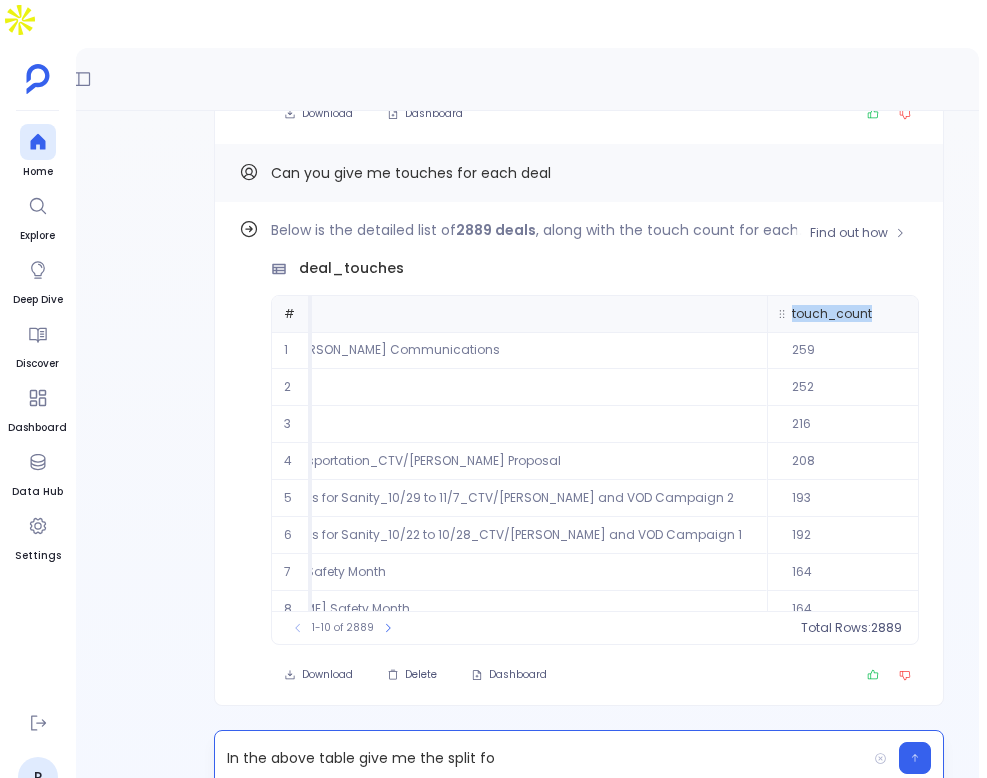 click on "touch_count" at bounding box center [882, 314] 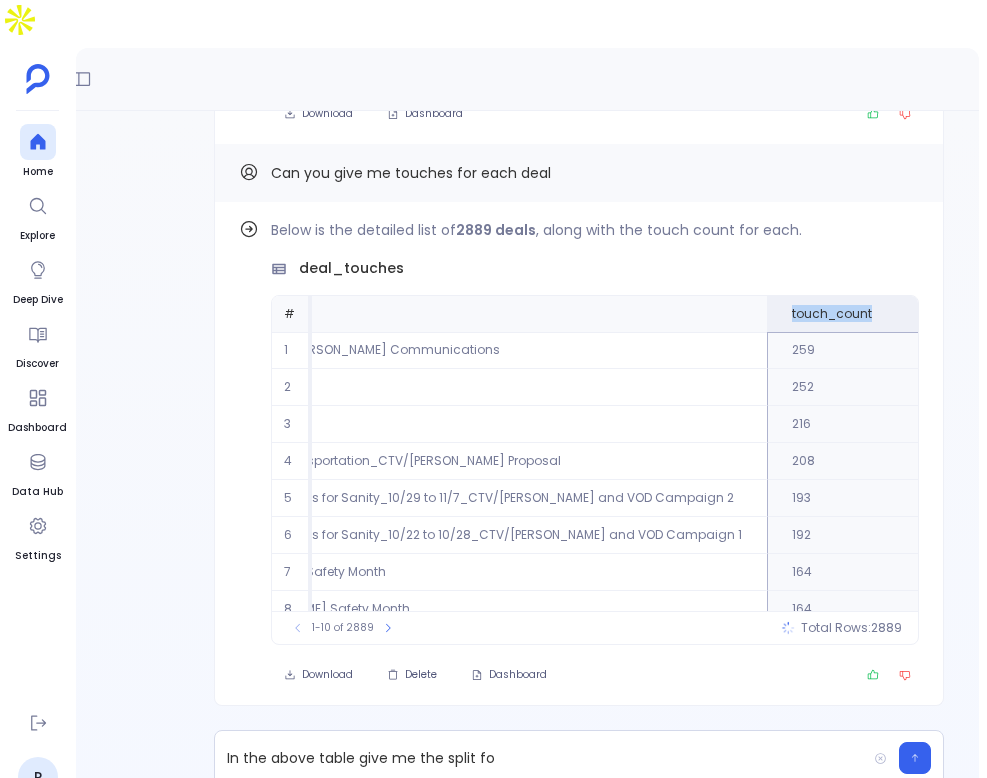 copy on "touch_count" 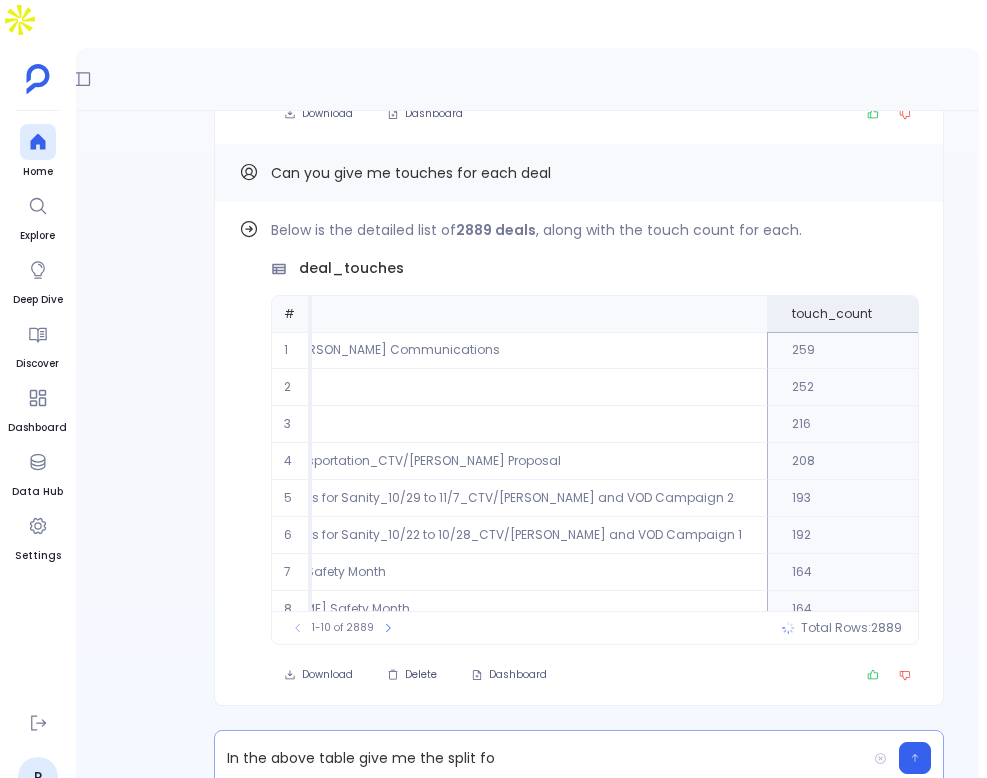 click on "In the above table give me the split fo" at bounding box center [540, 758] 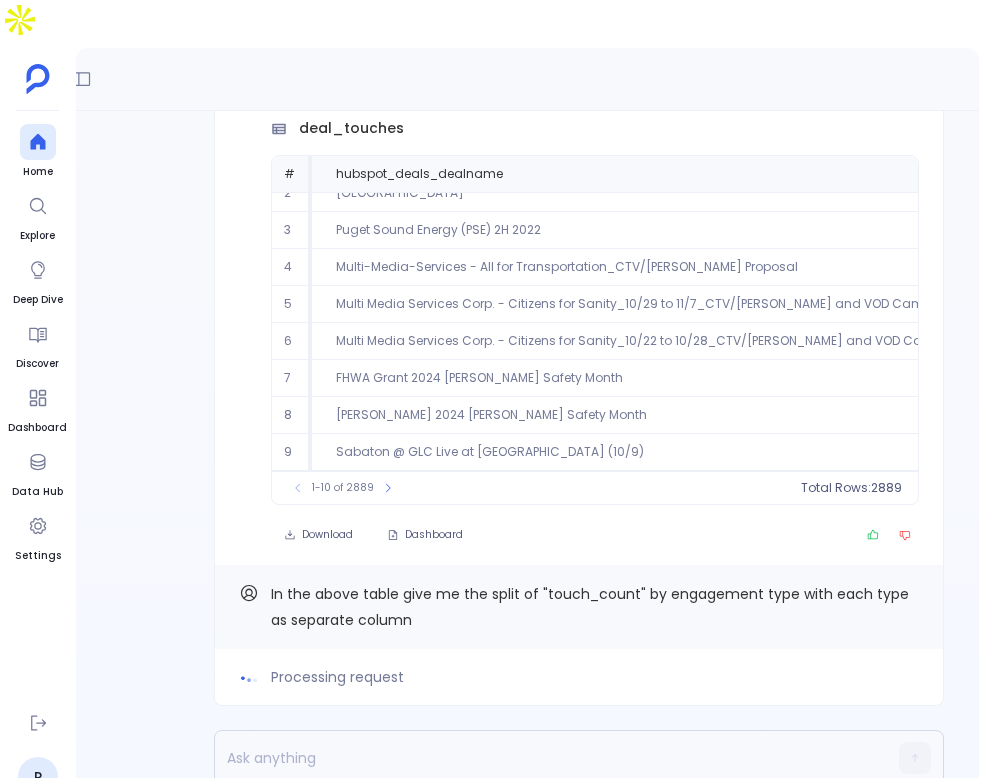 scroll, scrollTop: 96, scrollLeft: 0, axis: vertical 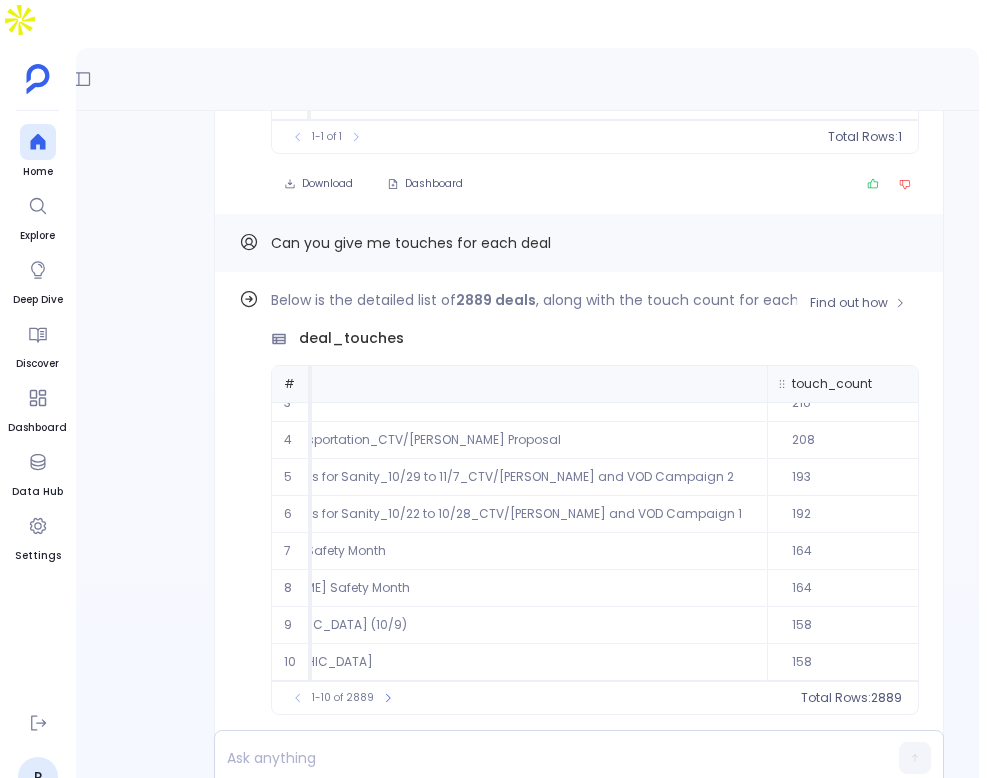 click at bounding box center [972, 384] 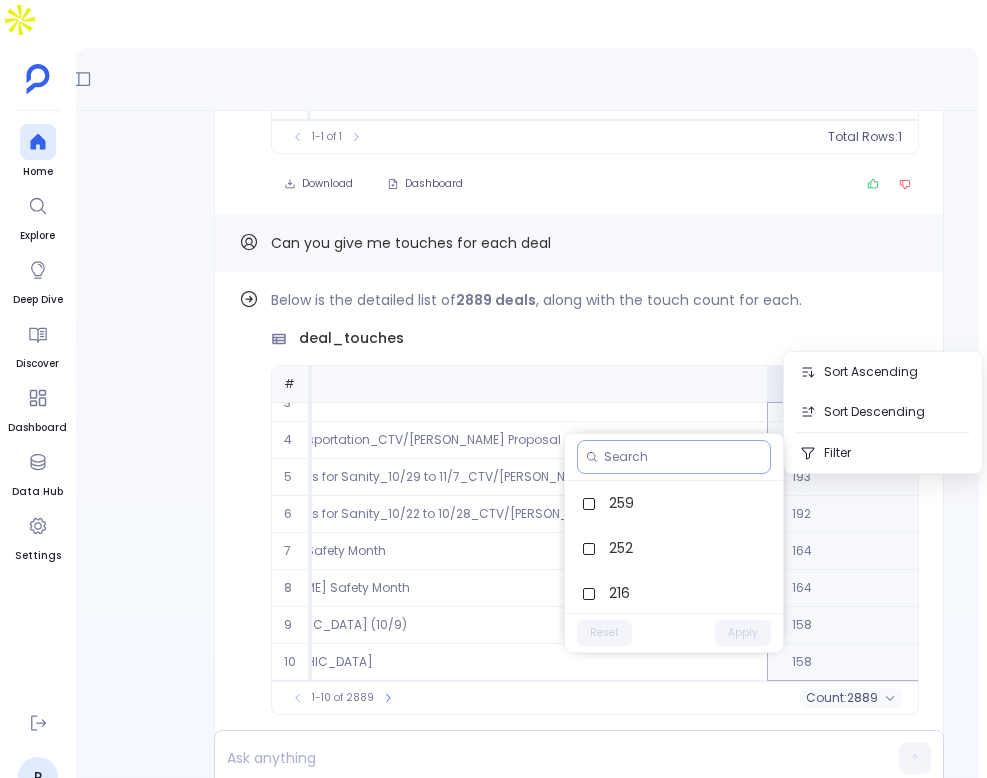 click at bounding box center (674, 457) 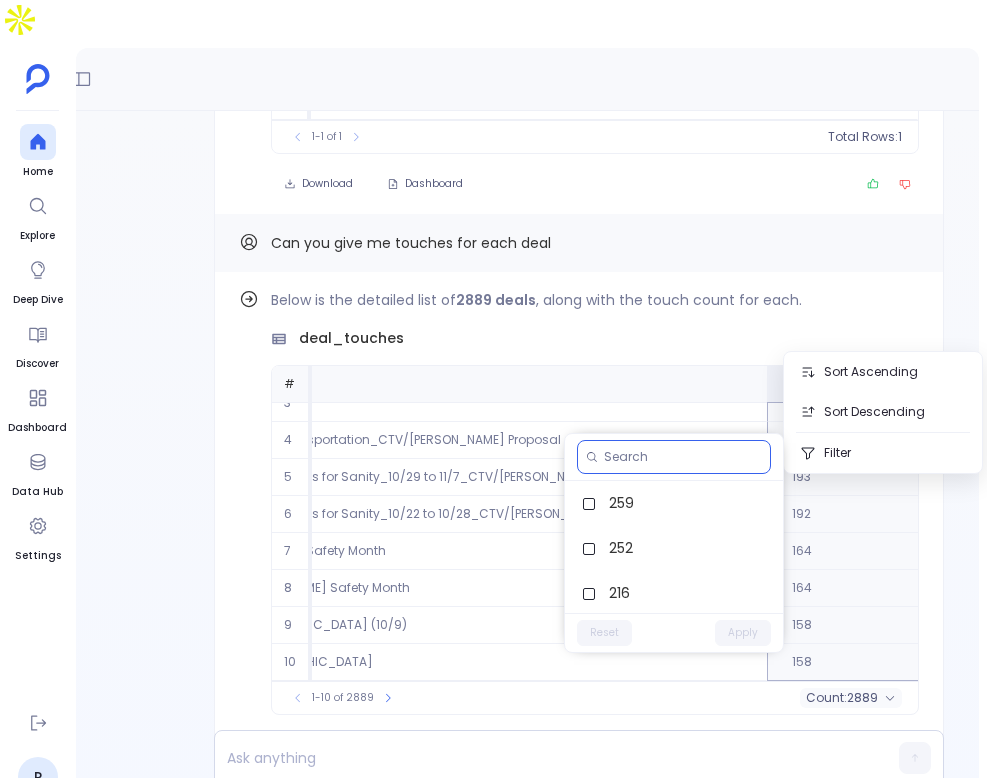 click at bounding box center [683, 457] 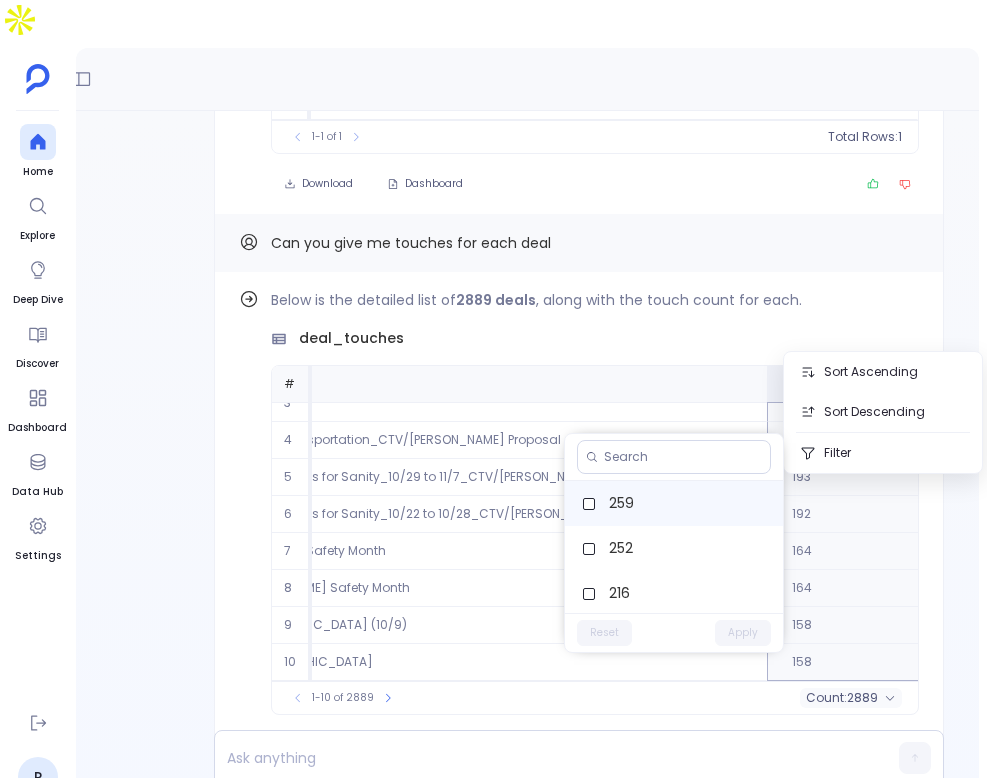 click on "259" at bounding box center (674, 503) 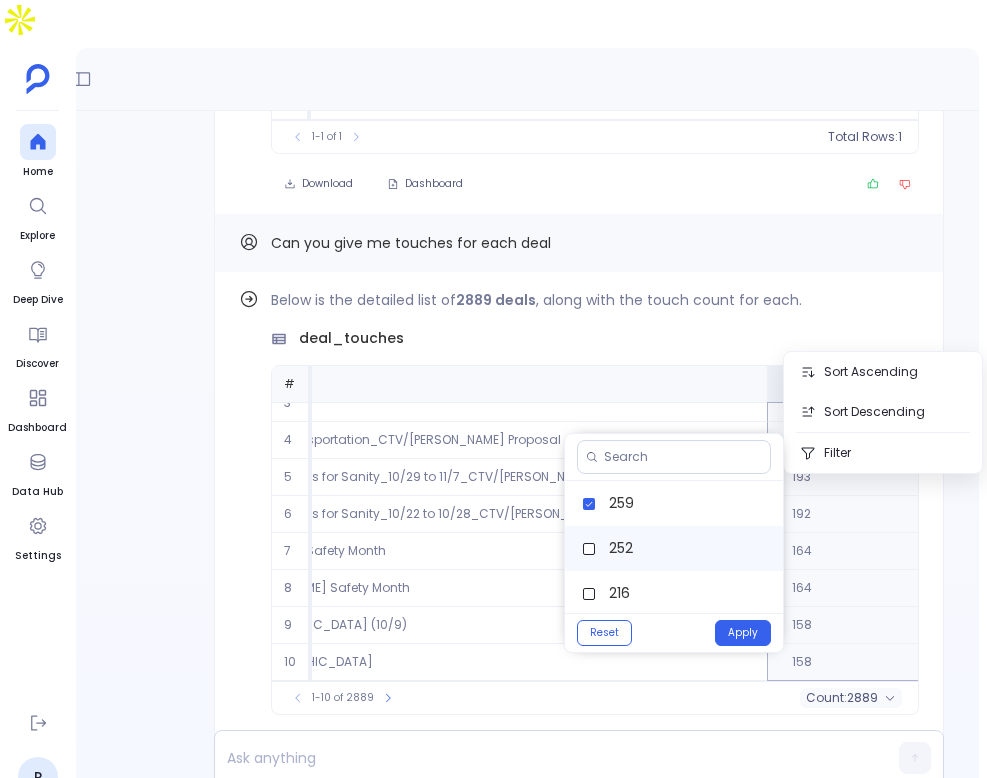 click on "252" at bounding box center [674, 548] 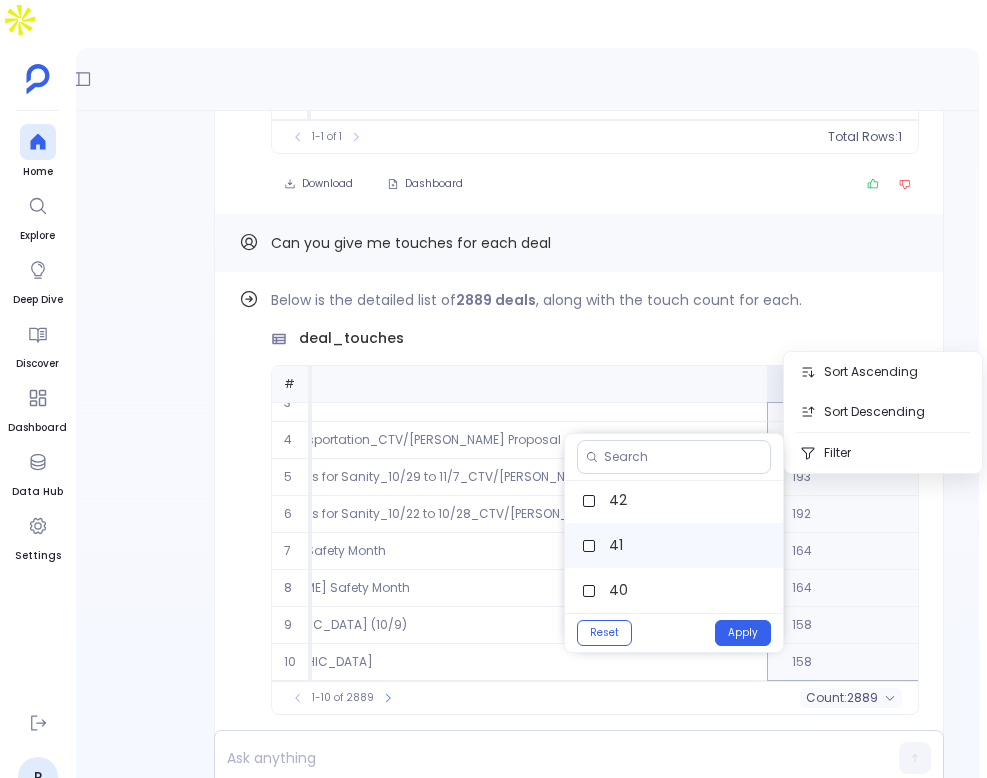 scroll, scrollTop: 2116, scrollLeft: 0, axis: vertical 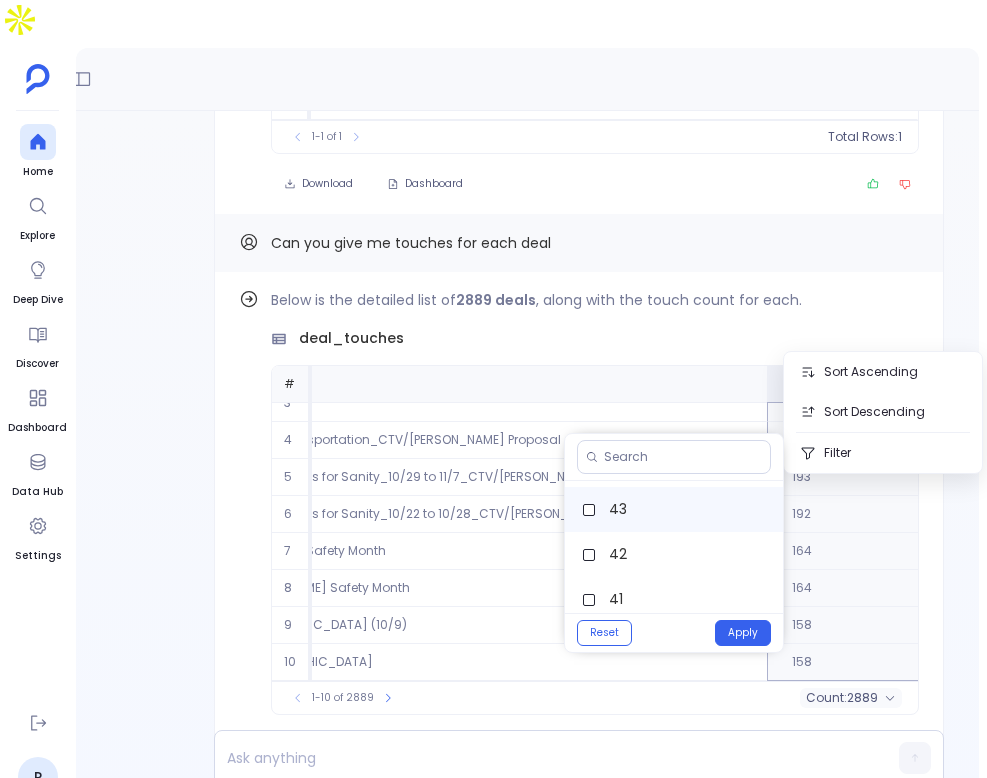 click on "43" at bounding box center (674, 509) 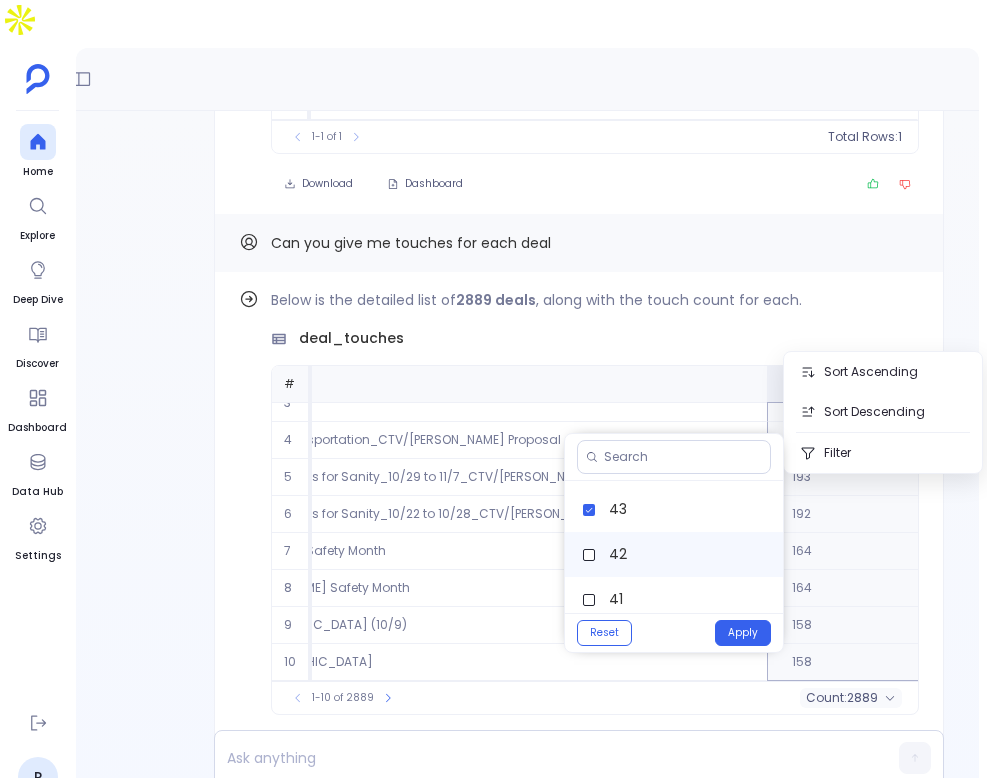click on "42" at bounding box center [674, 554] 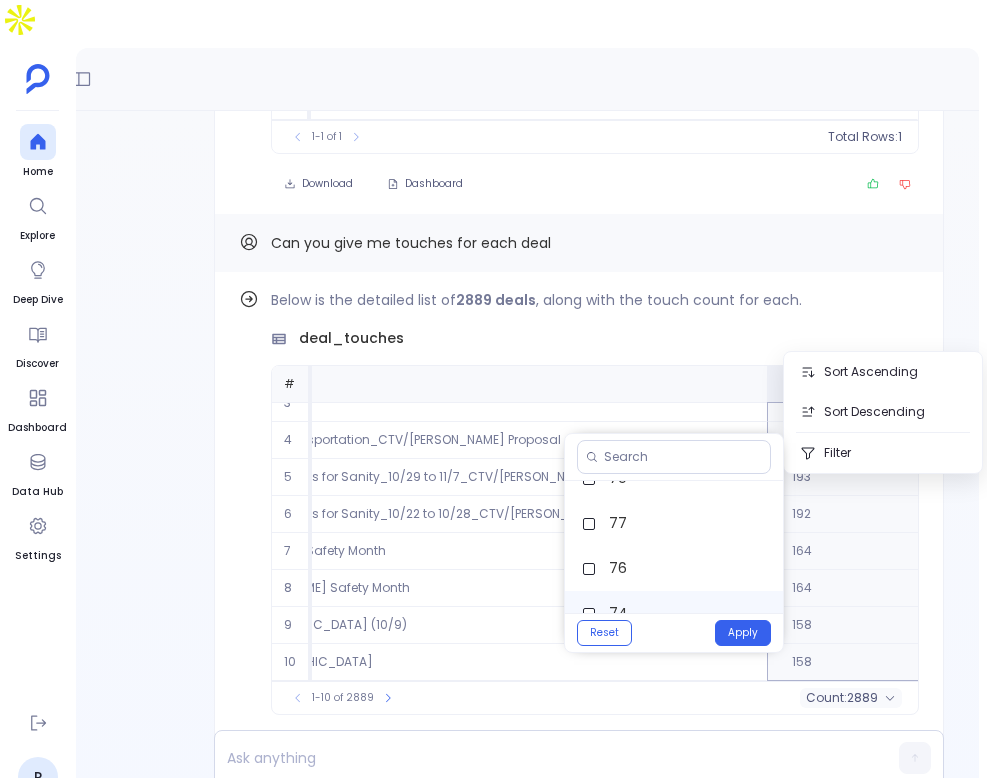 scroll, scrollTop: 610, scrollLeft: 0, axis: vertical 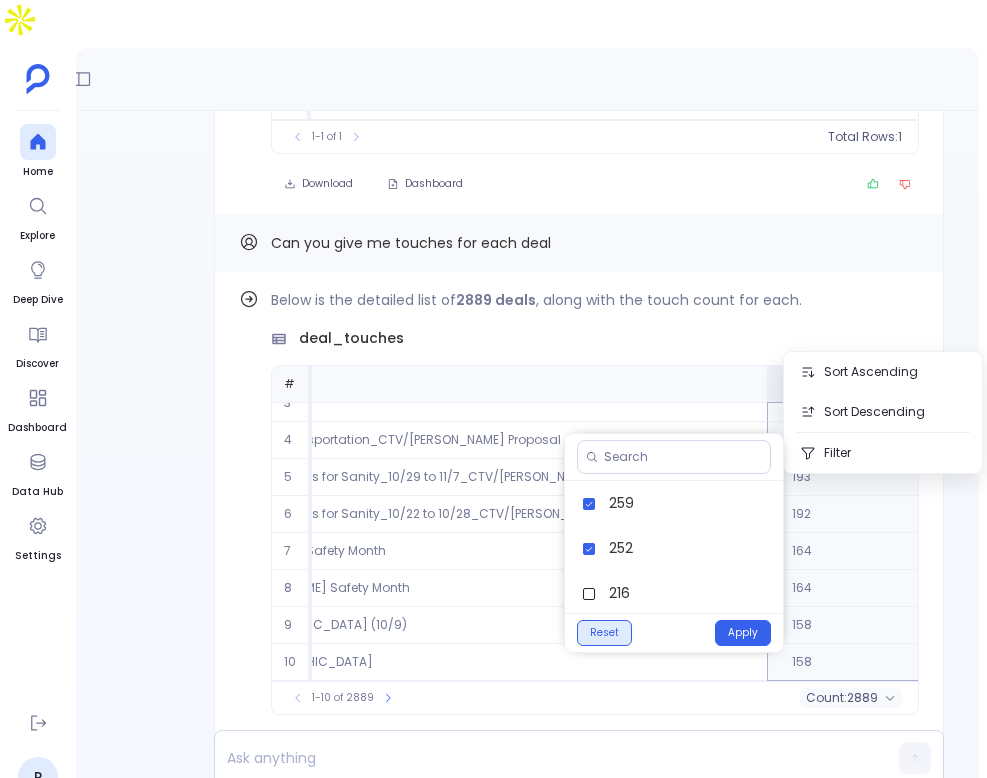 click on "Reset" at bounding box center (604, 633) 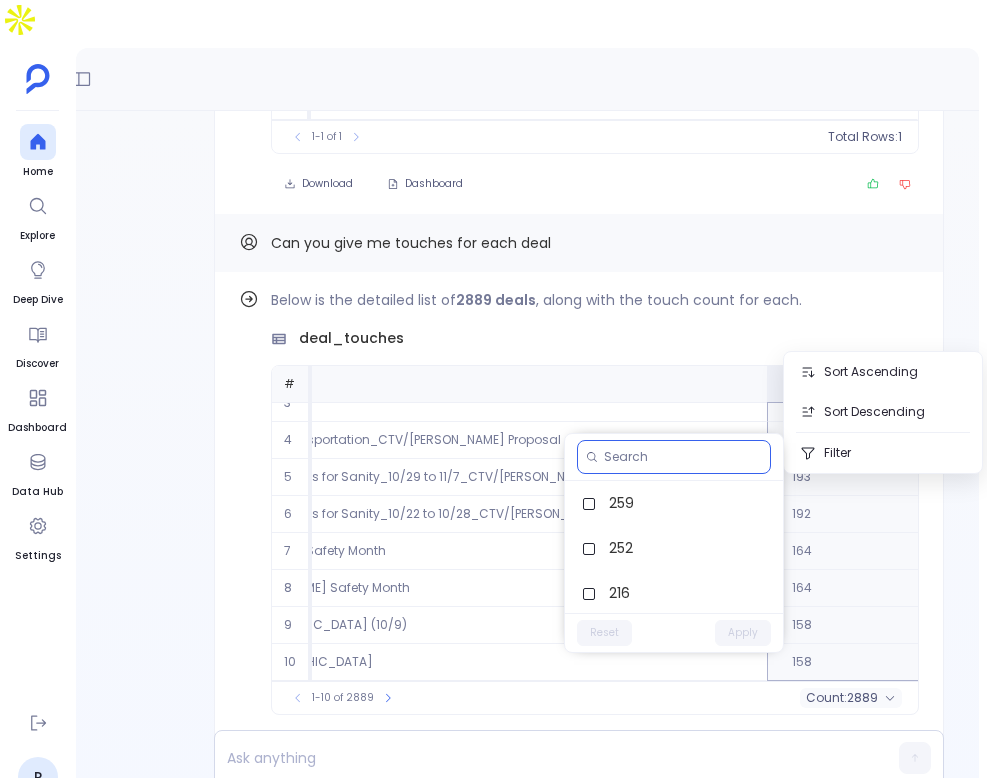click at bounding box center (683, 457) 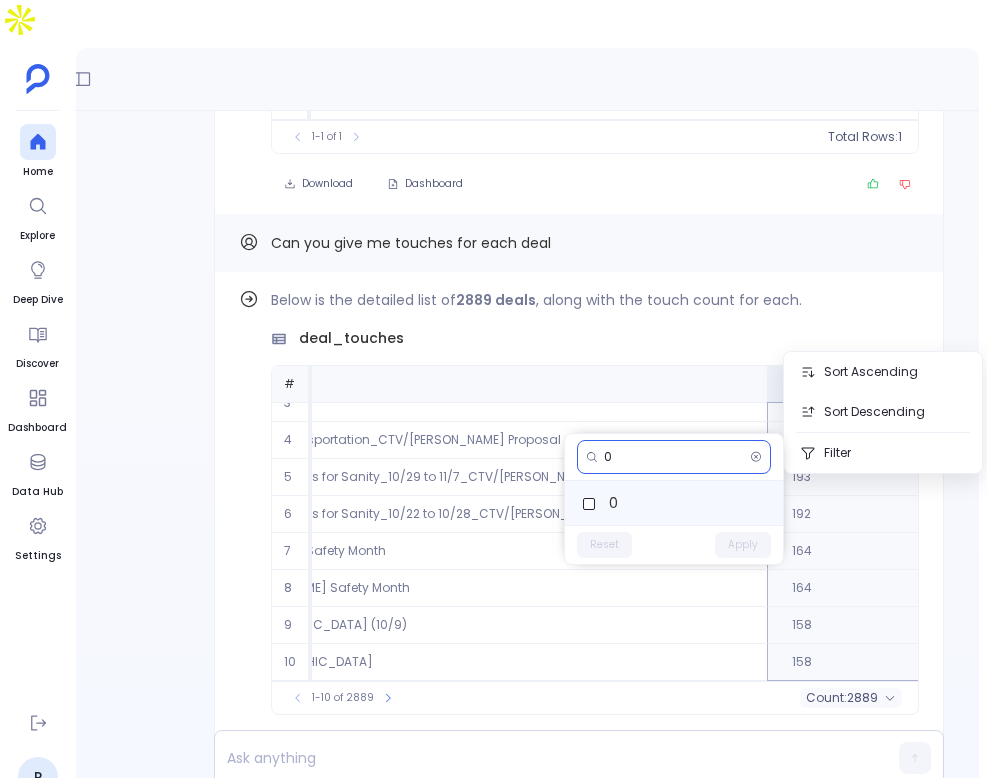 type on "0" 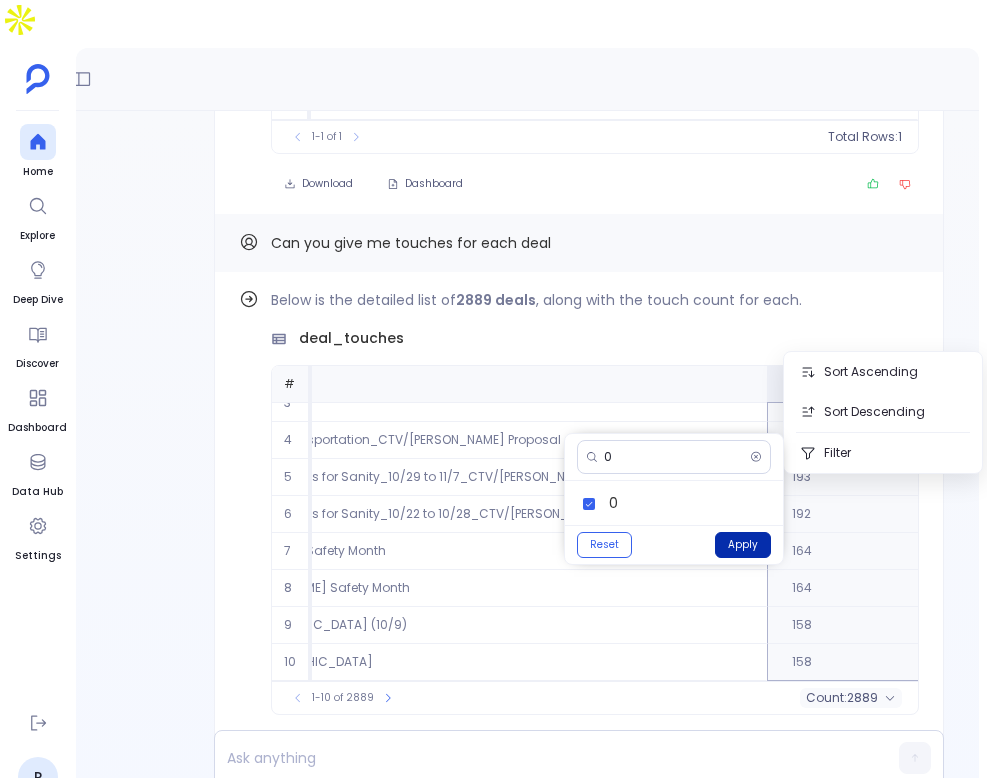 click on "Apply" at bounding box center [743, 545] 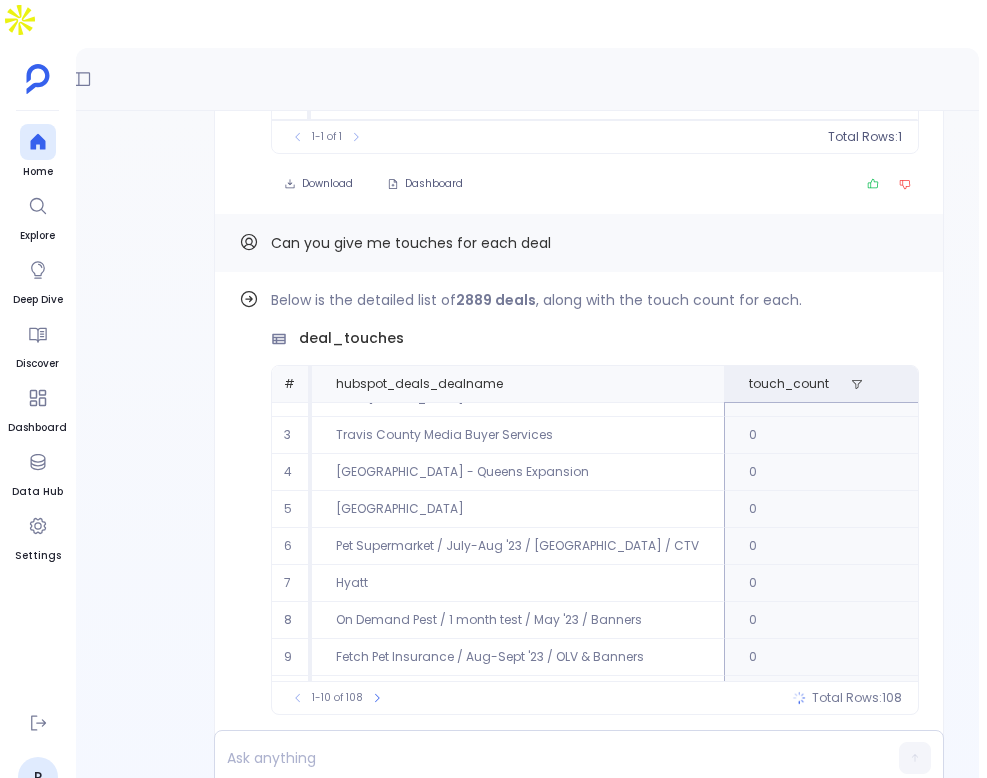 scroll, scrollTop: 91, scrollLeft: 0, axis: vertical 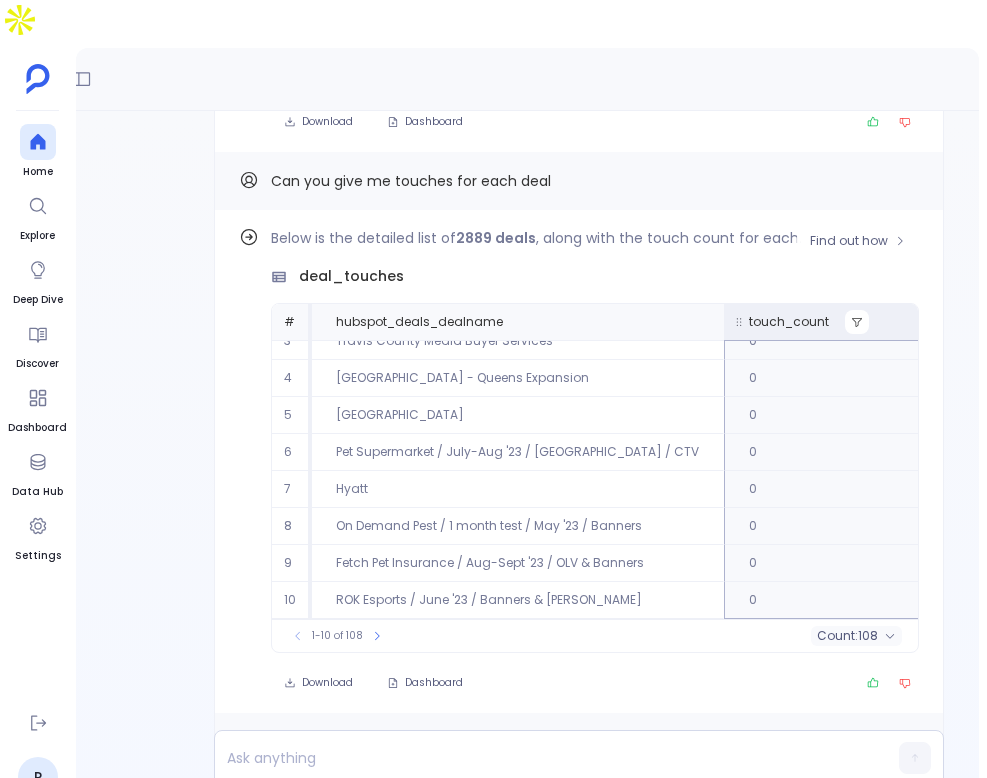 click 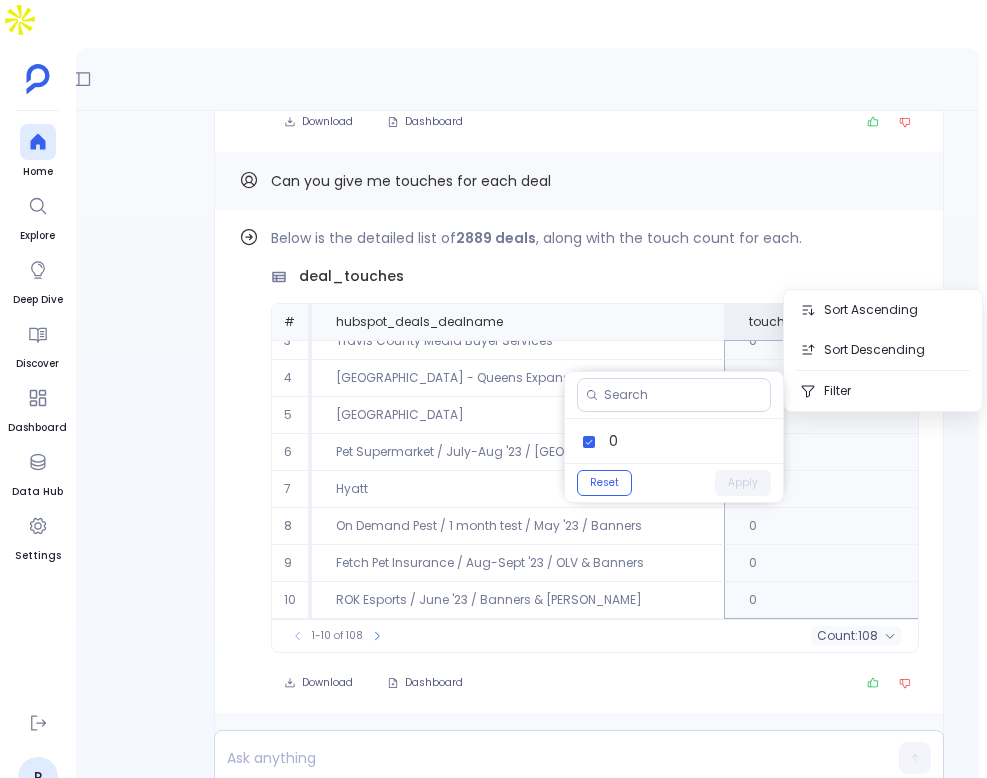 click on "Reset" at bounding box center [604, 483] 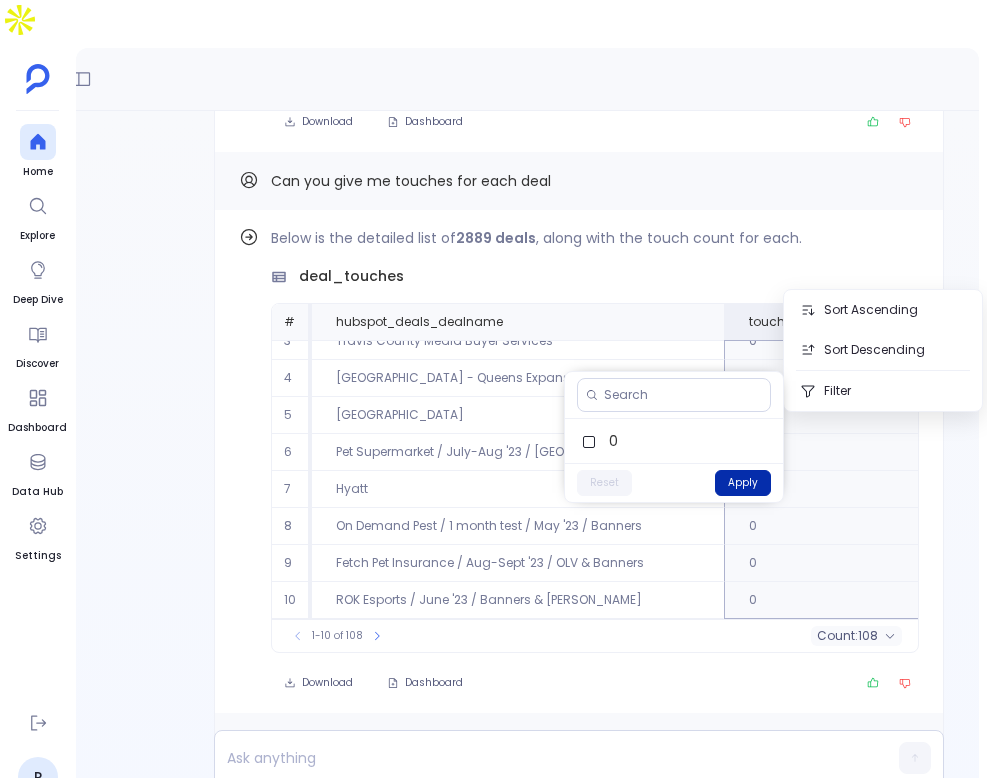 click on "Apply" at bounding box center [743, 483] 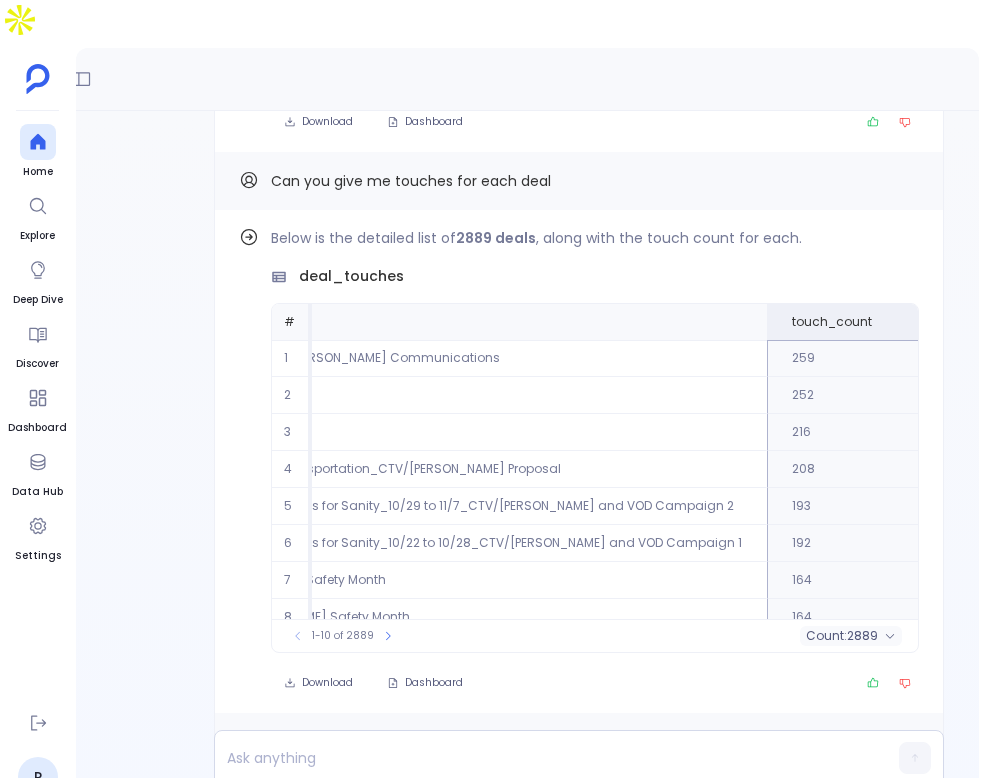 scroll, scrollTop: 96, scrollLeft: 237, axis: both 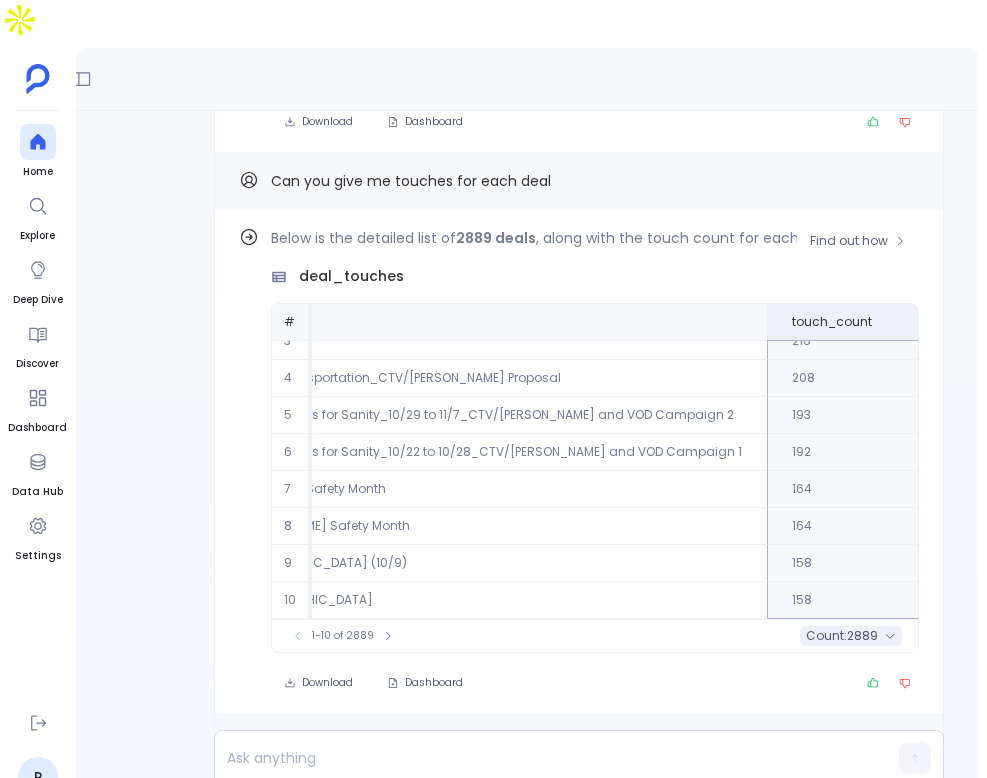 click 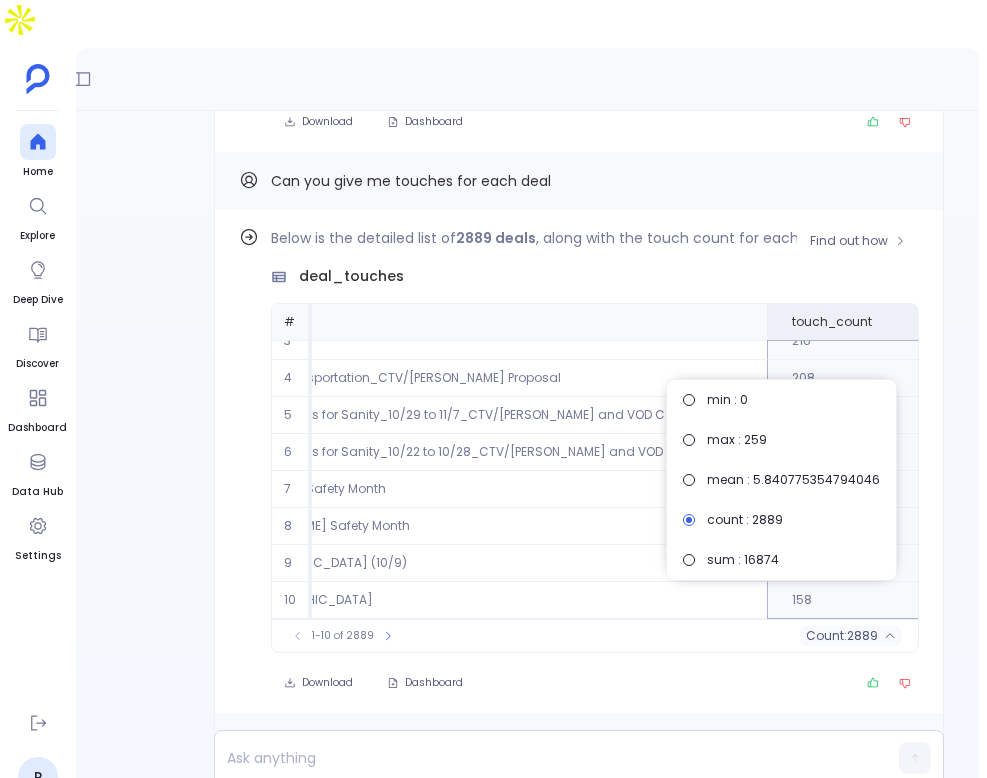 click on "1-10 of 2889 count :  2889" at bounding box center [595, 635] 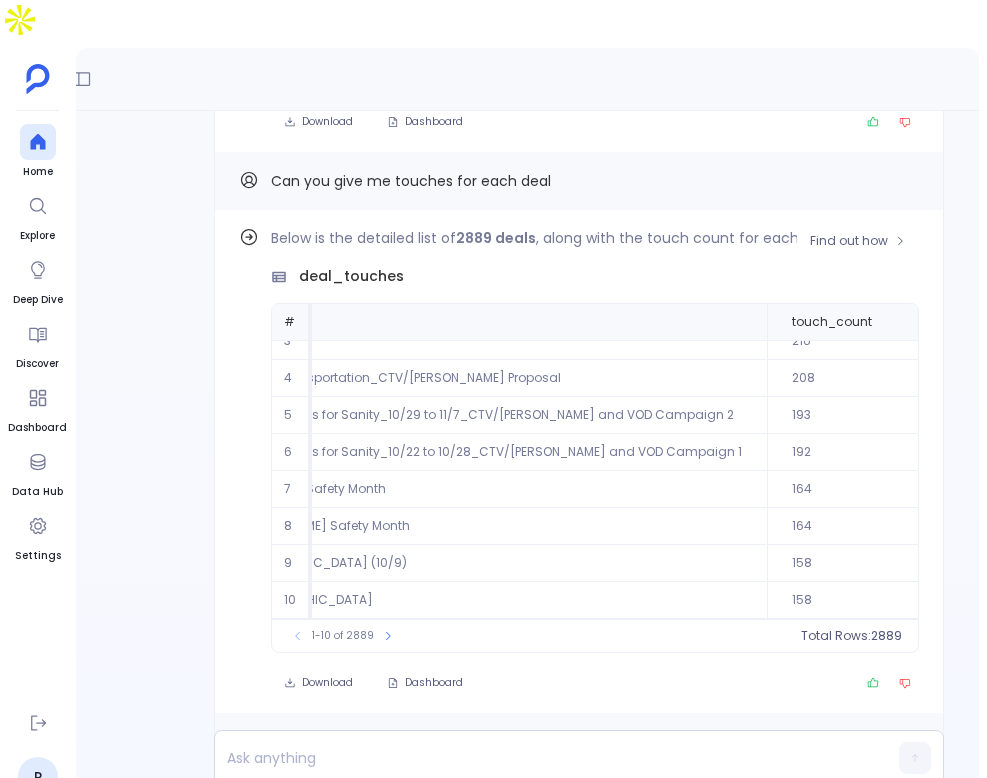 scroll, scrollTop: 0, scrollLeft: 147, axis: horizontal 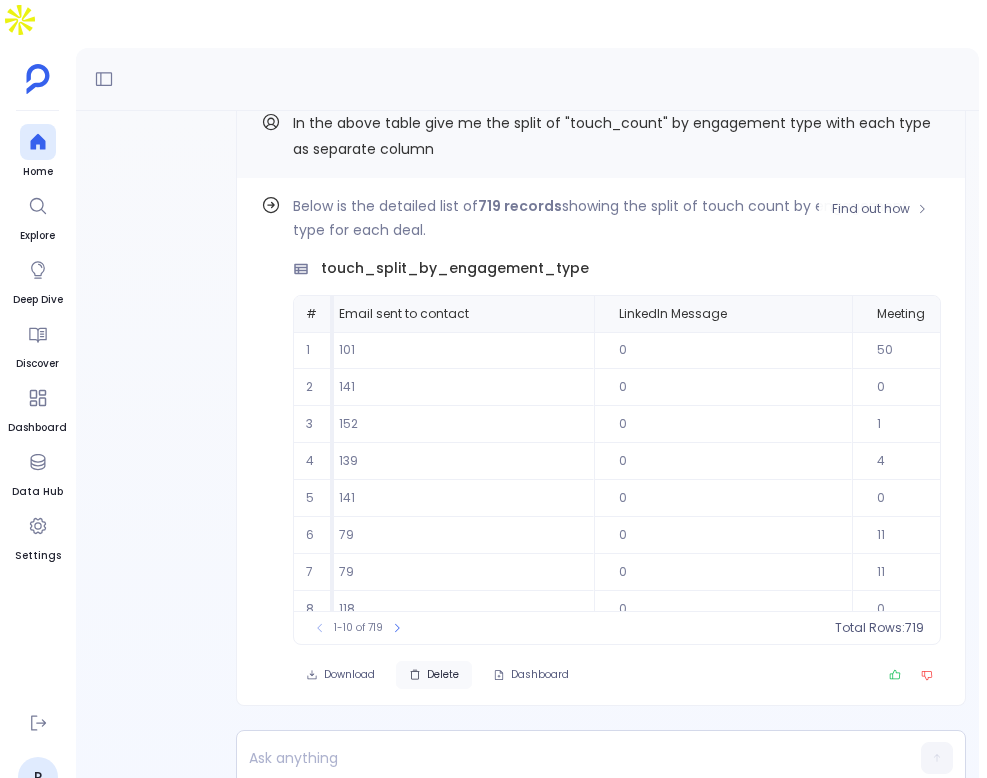 click on "Delete" at bounding box center [443, 675] 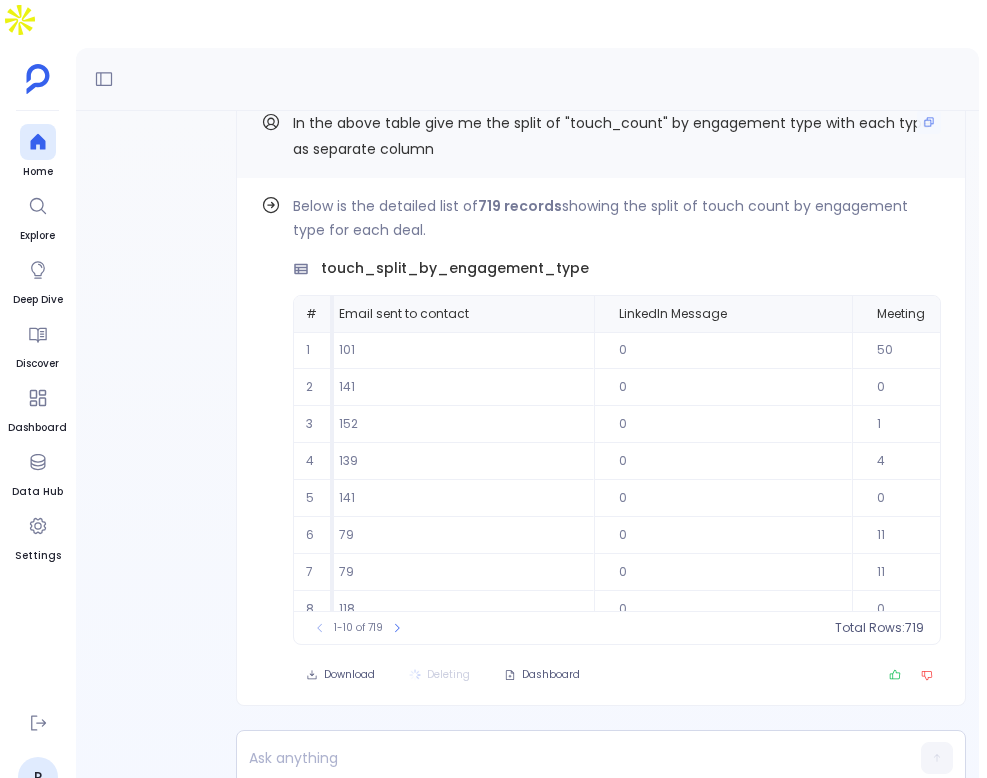 click on "In the above table give me the split of "touch_count" by engagement type with each type as separate column" at bounding box center [612, 136] 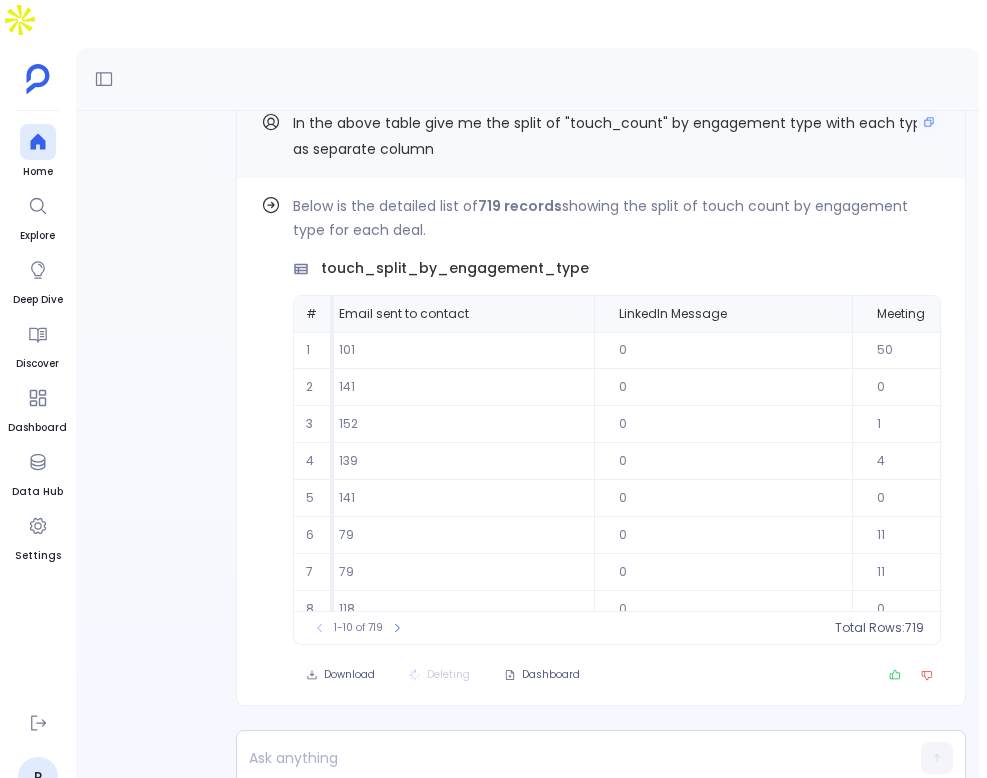 click on "In the above table give me the split of "touch_count" by engagement type with each type as separate column" at bounding box center [612, 136] 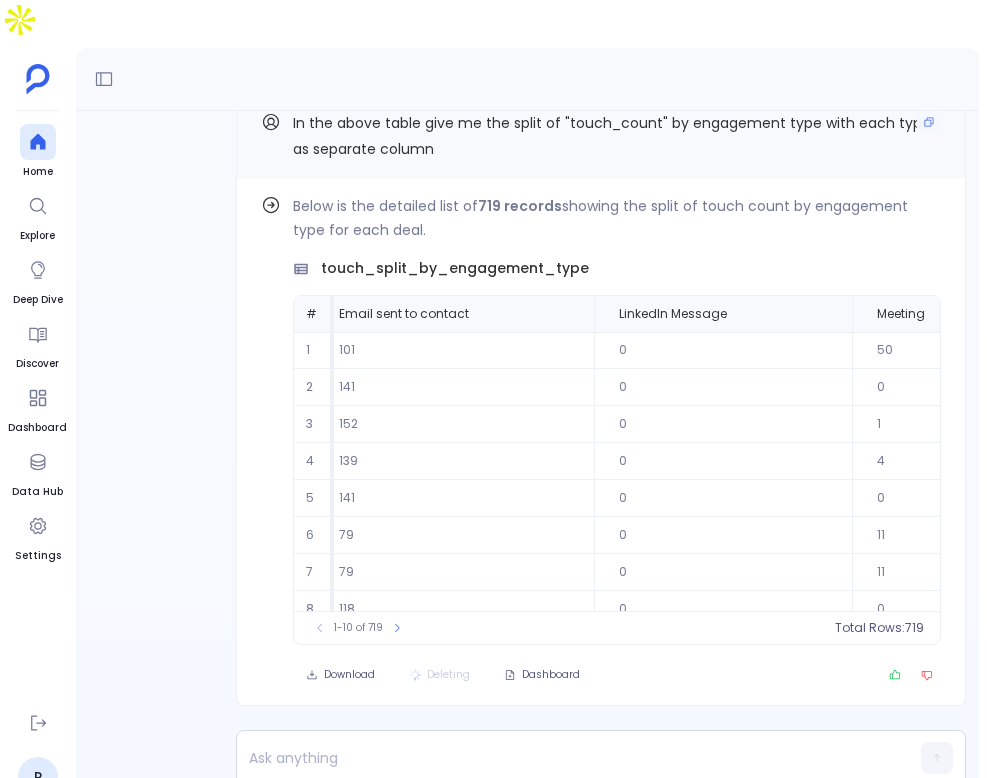 click on "In the above table give me the split of "touch_count" by engagement type with each type as separate column" at bounding box center (612, 136) 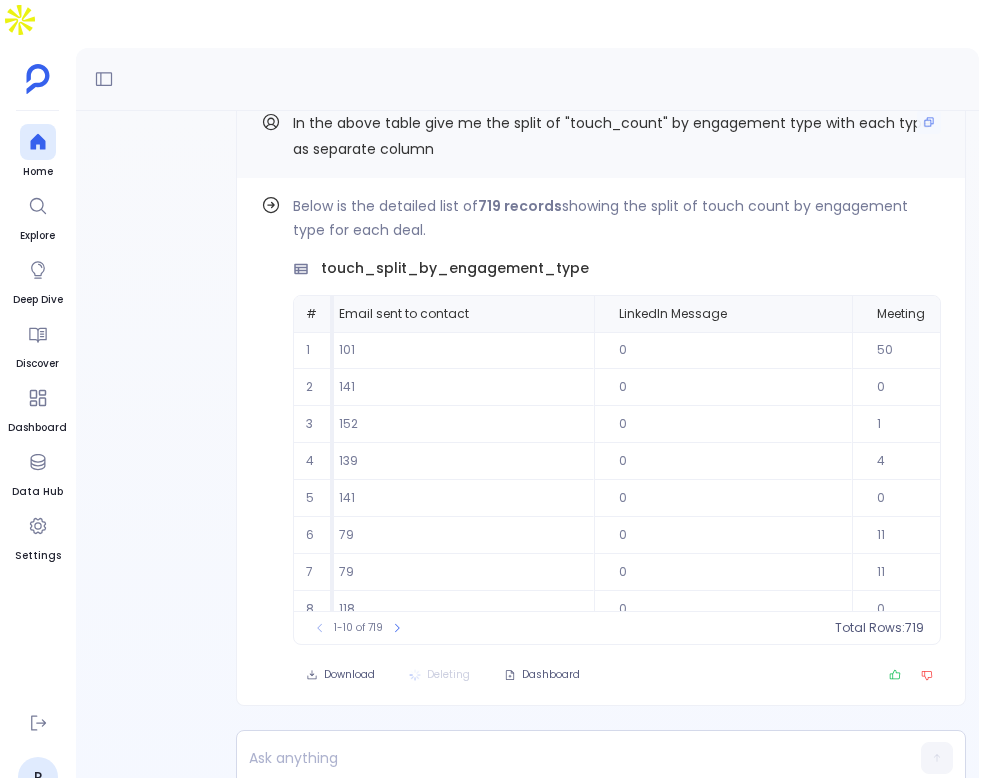 scroll, scrollTop: 54, scrollLeft: 0, axis: vertical 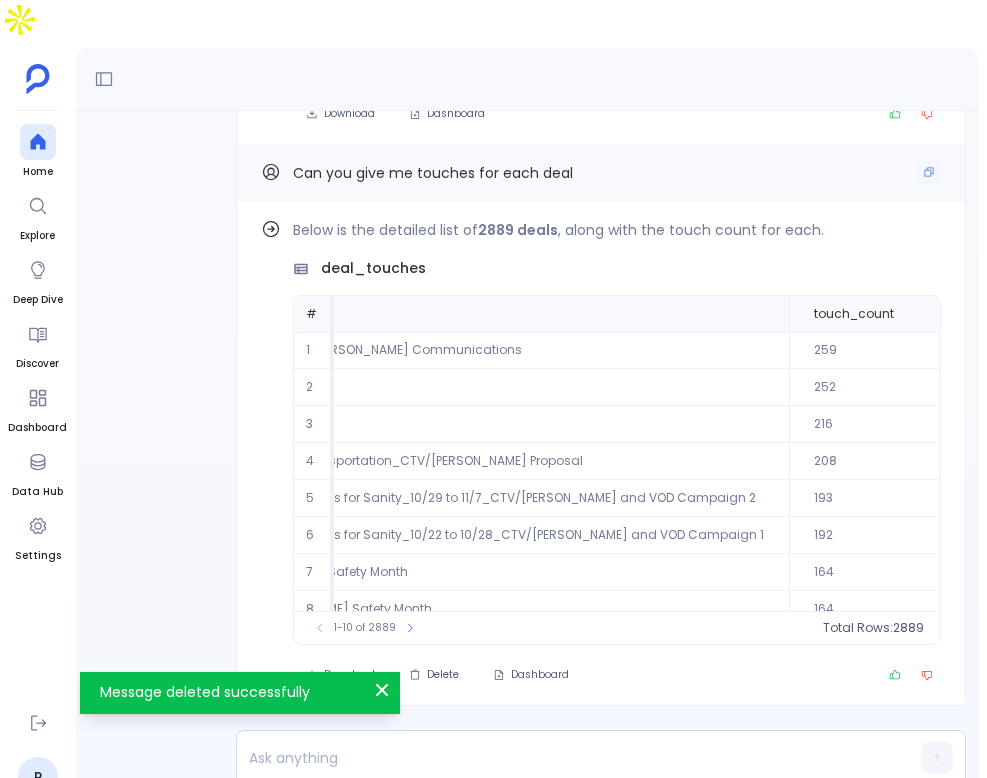 click on "Download Dashboard" at bounding box center (617, 114) 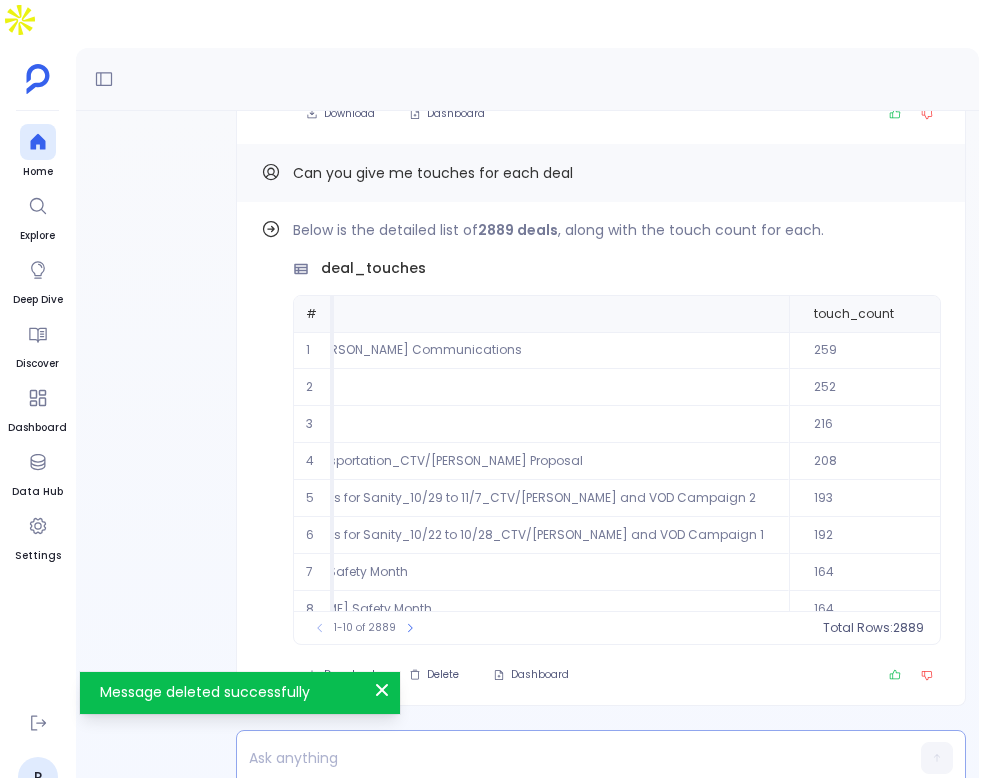 click at bounding box center [562, 758] 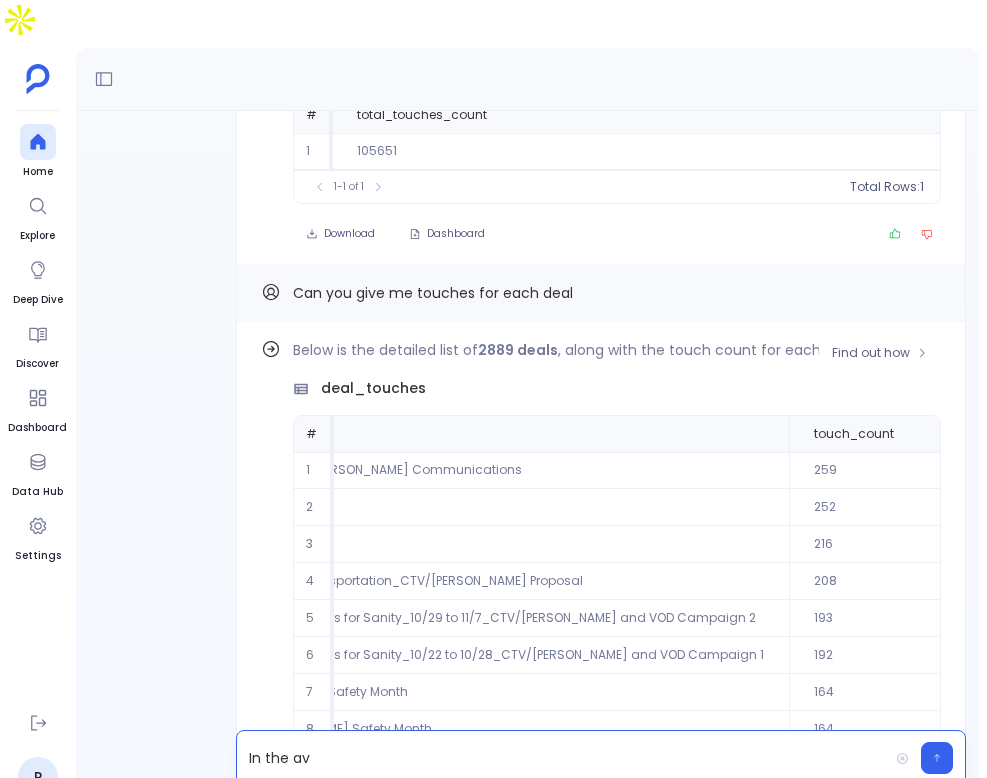 scroll, scrollTop: -202, scrollLeft: 0, axis: vertical 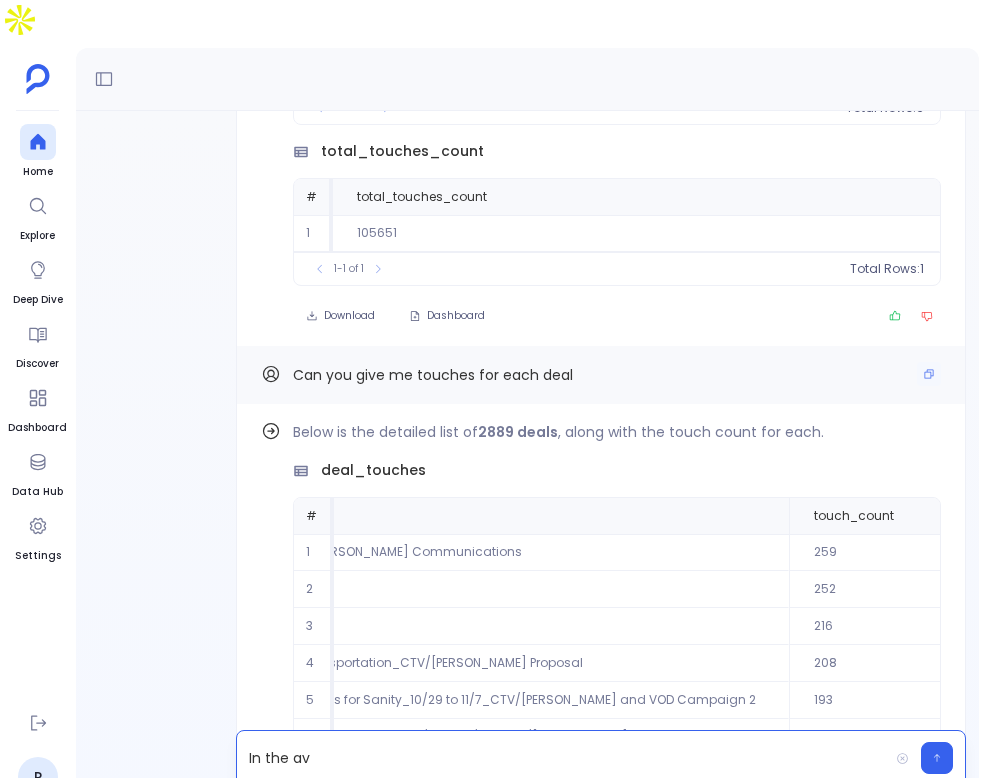 click on "Can you give me touches for each deal" at bounding box center [433, 375] 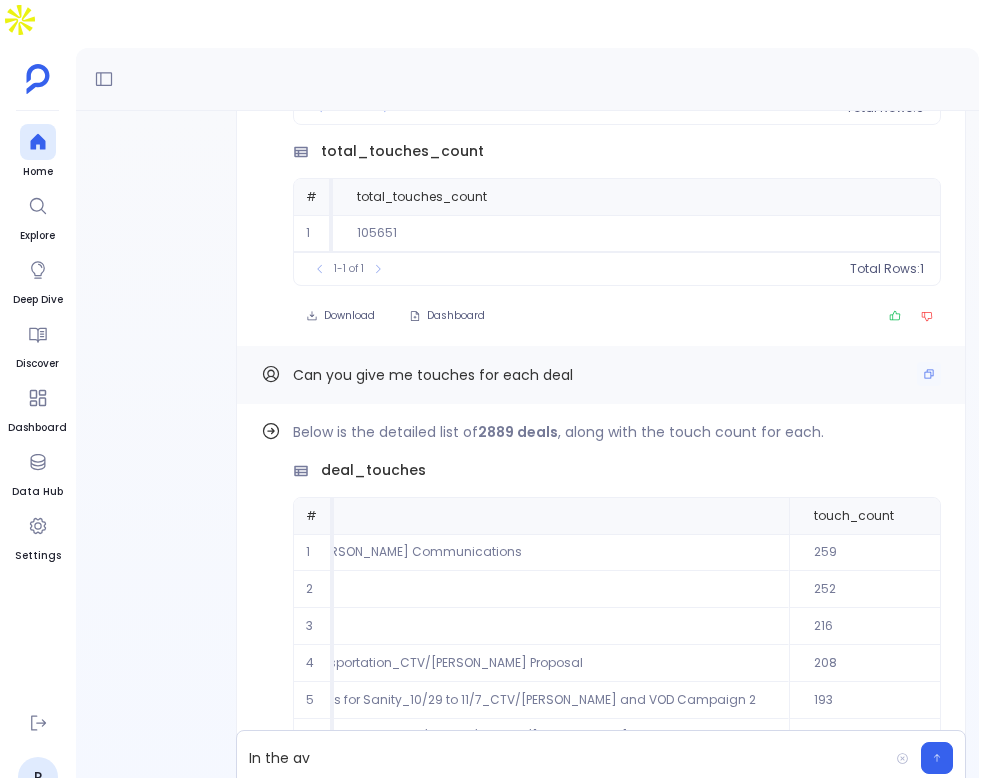 click on "Can you give me touches for each deal" at bounding box center [433, 375] 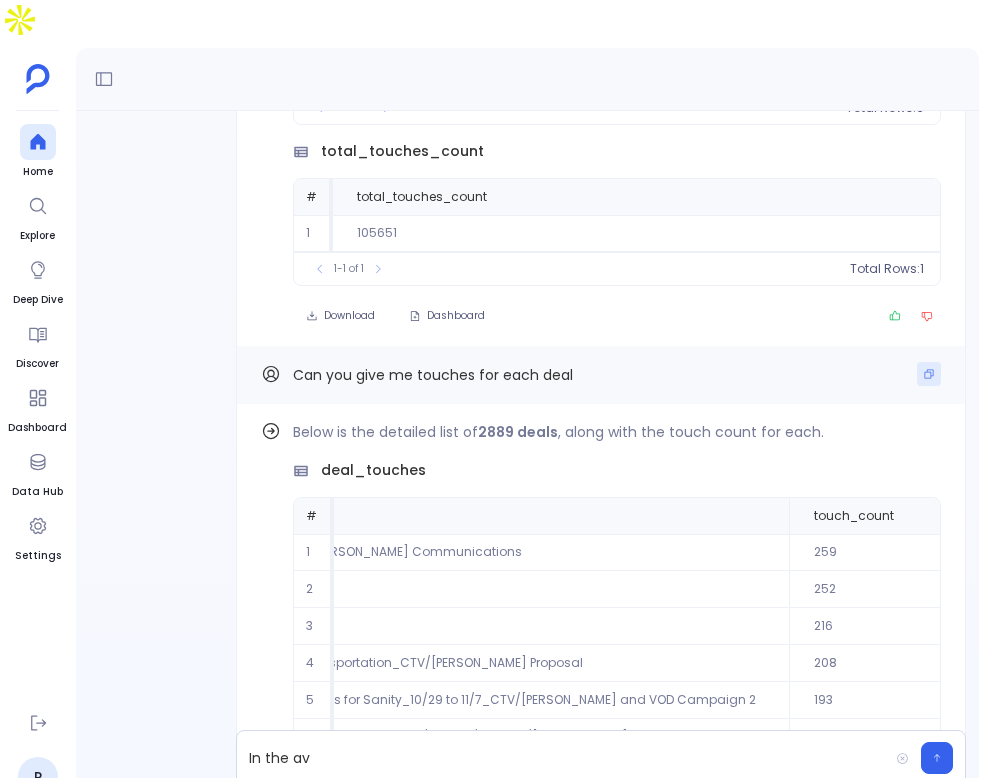 click 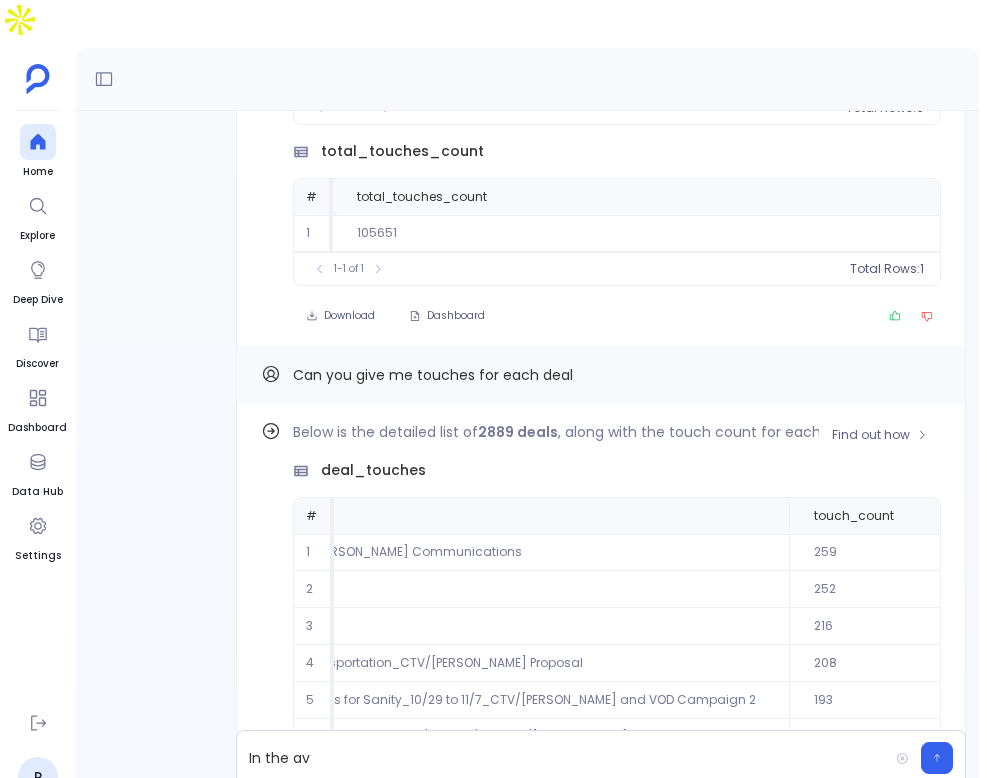 scroll, scrollTop: 96, scrollLeft: 237, axis: both 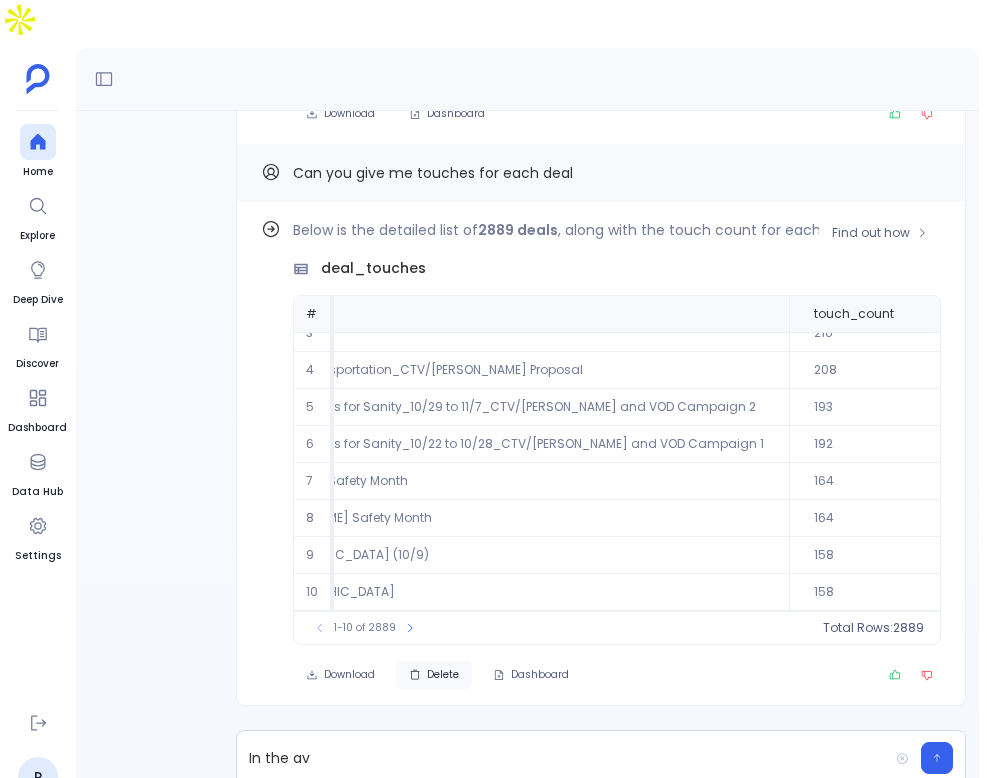 click on "Delete" at bounding box center (434, 675) 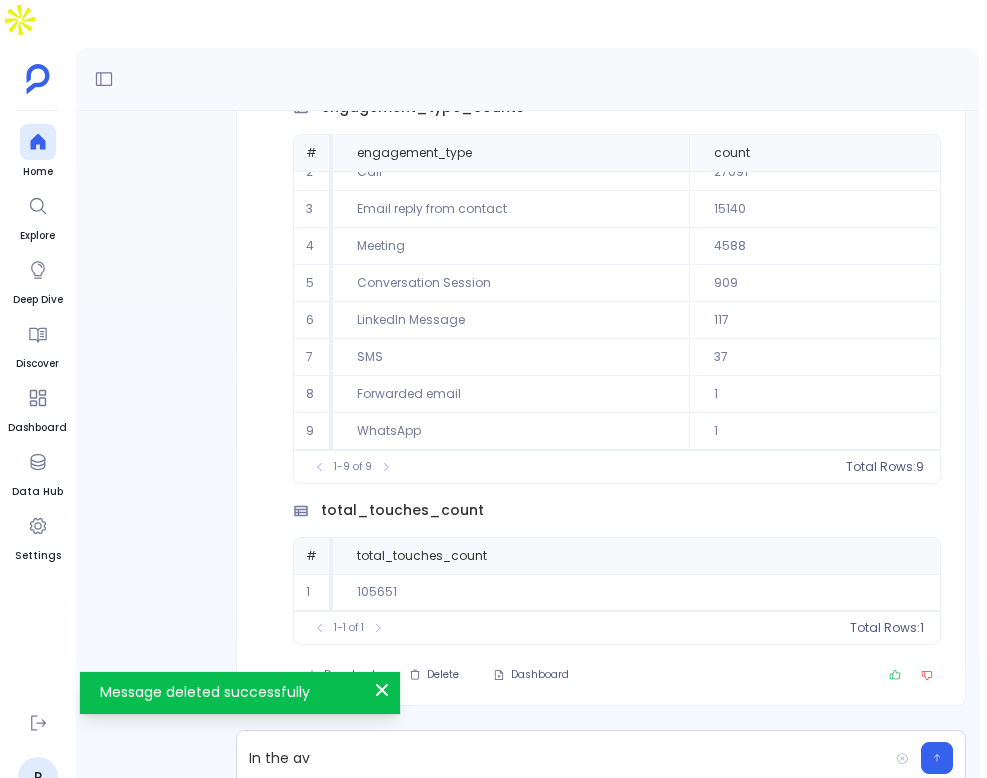 scroll, scrollTop: 54, scrollLeft: 0, axis: vertical 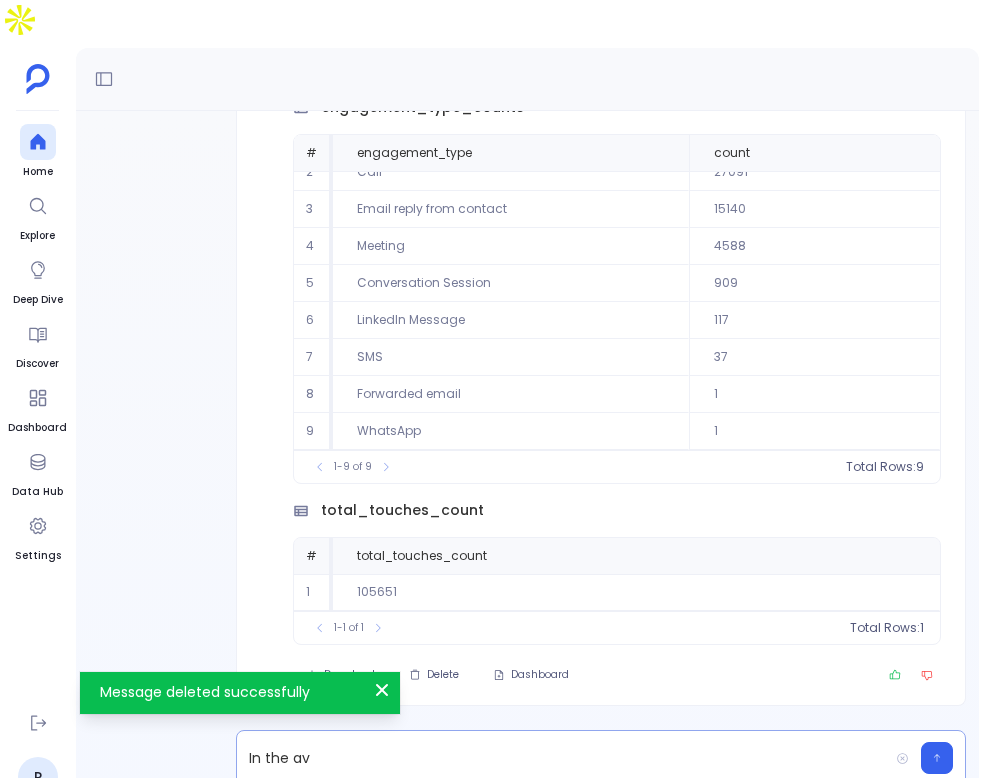 click on "In the av" at bounding box center [562, 758] 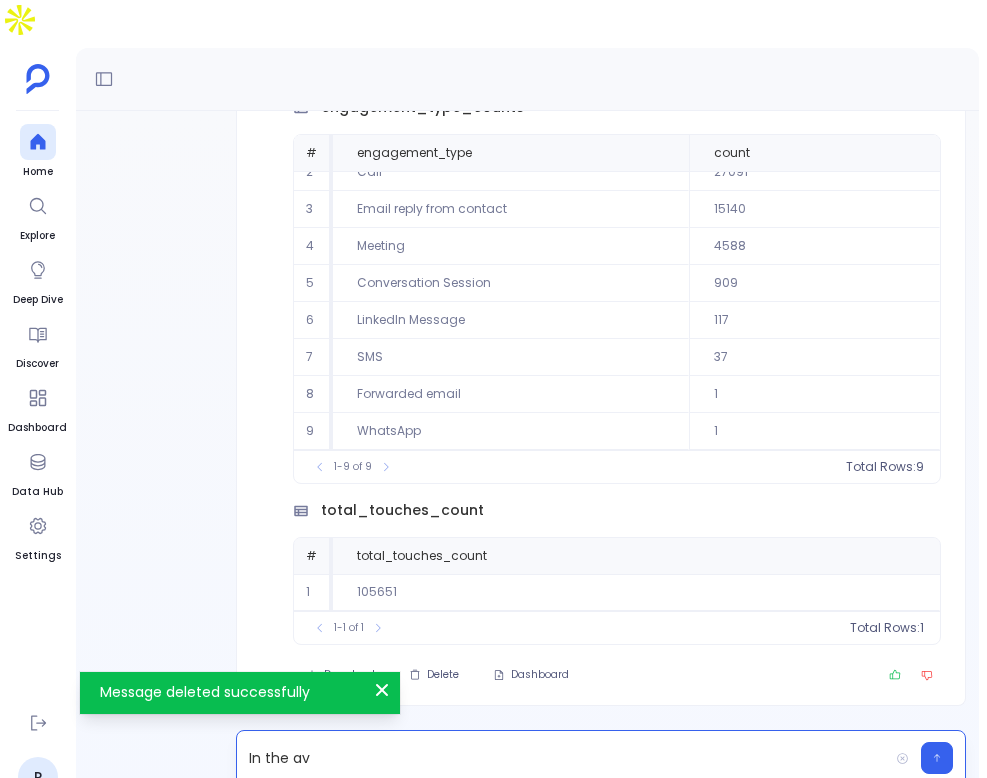 click on "In the av" at bounding box center [562, 758] 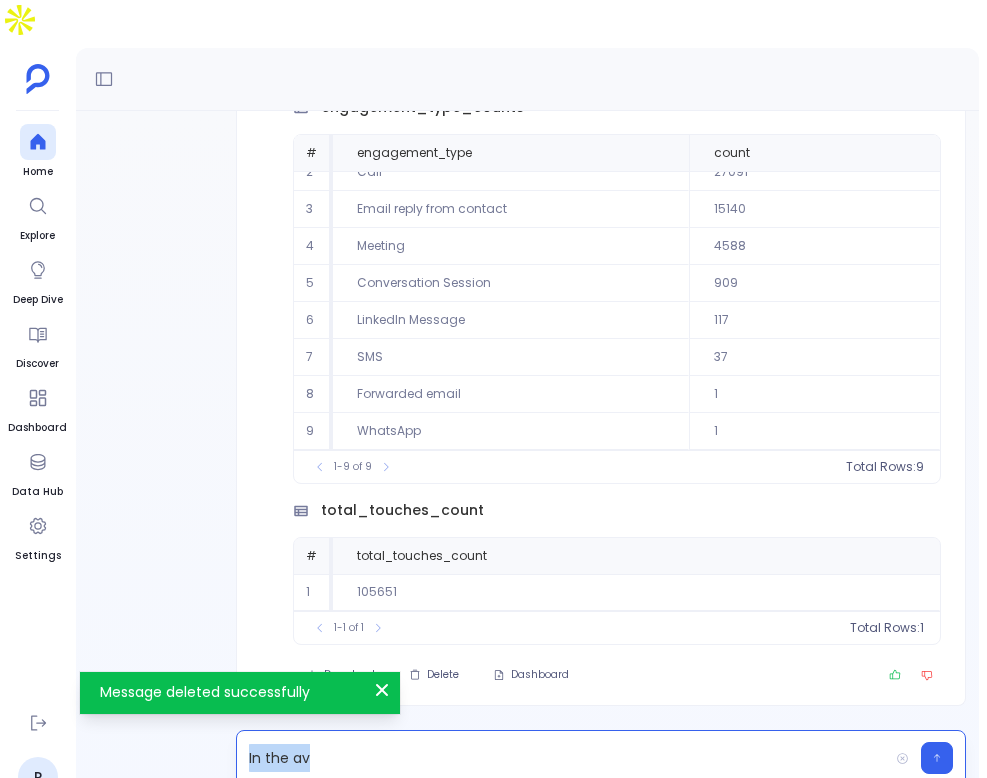 click on "In the av" at bounding box center (562, 758) 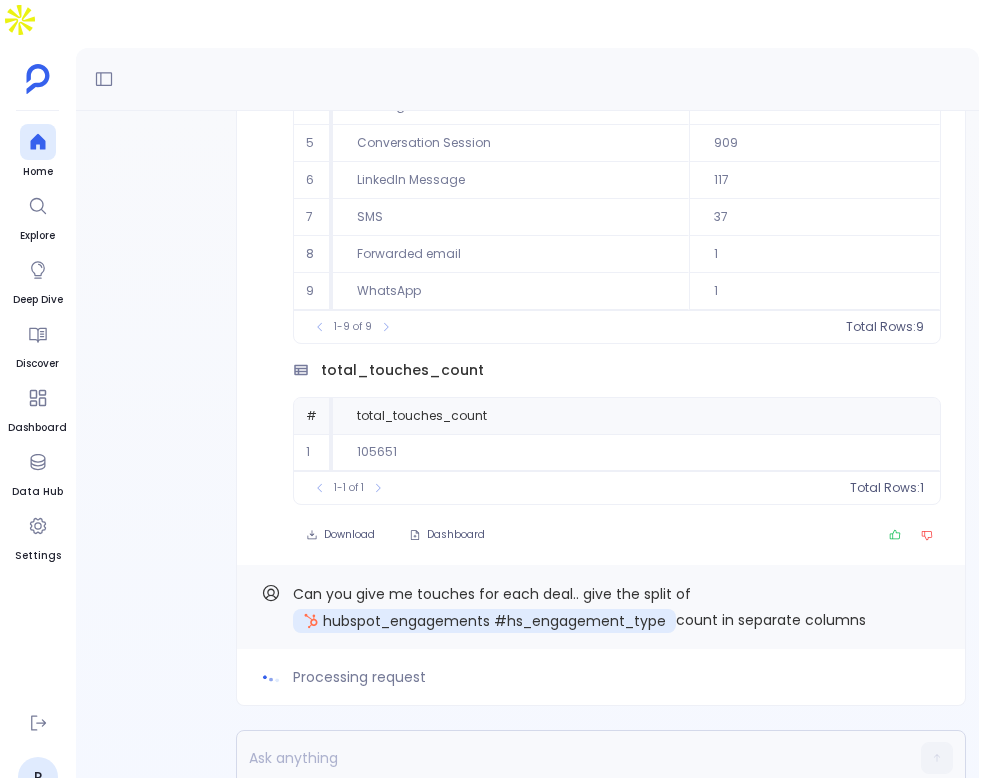 scroll, scrollTop: 54, scrollLeft: 0, axis: vertical 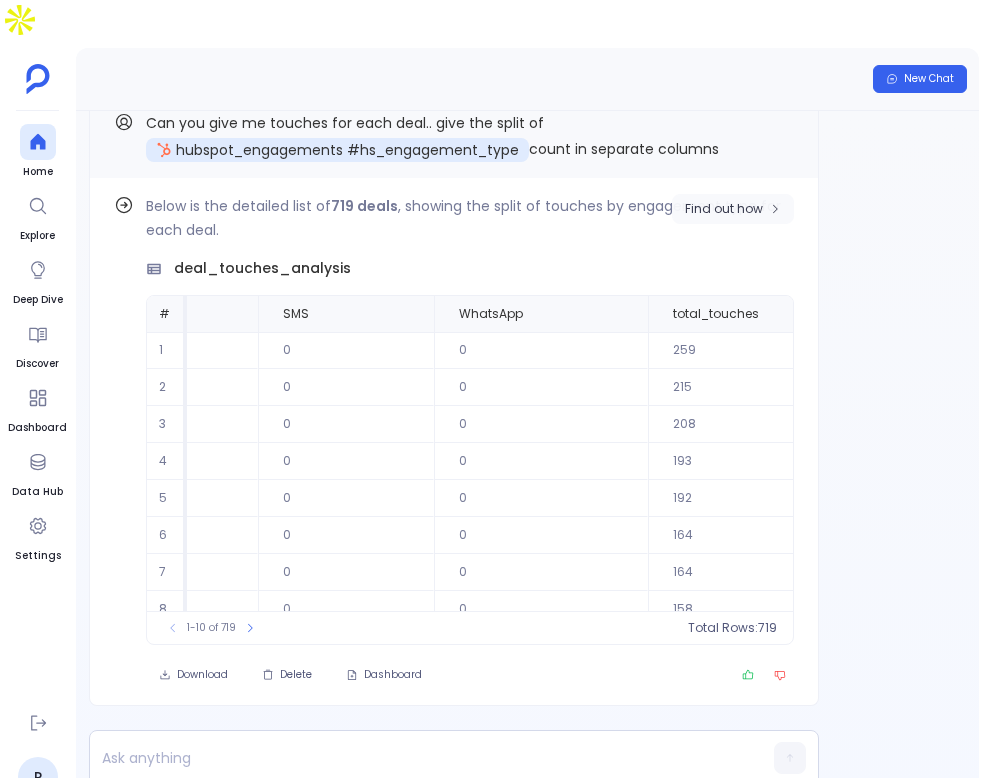 click on "Find out how" at bounding box center [733, 209] 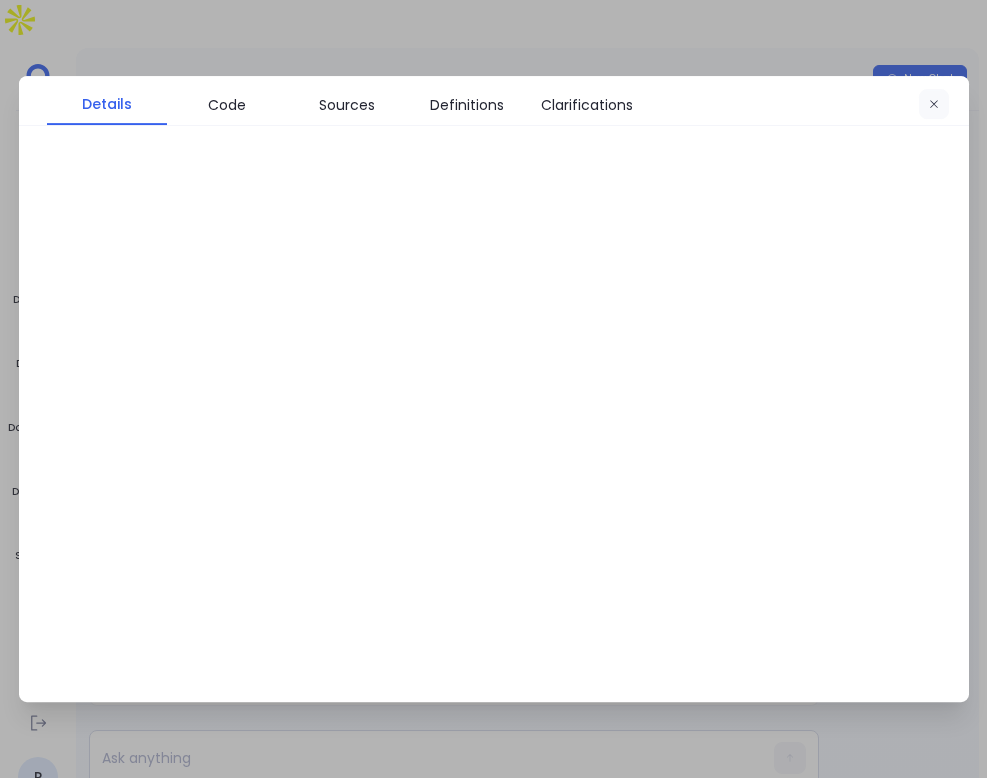 click at bounding box center (934, 105) 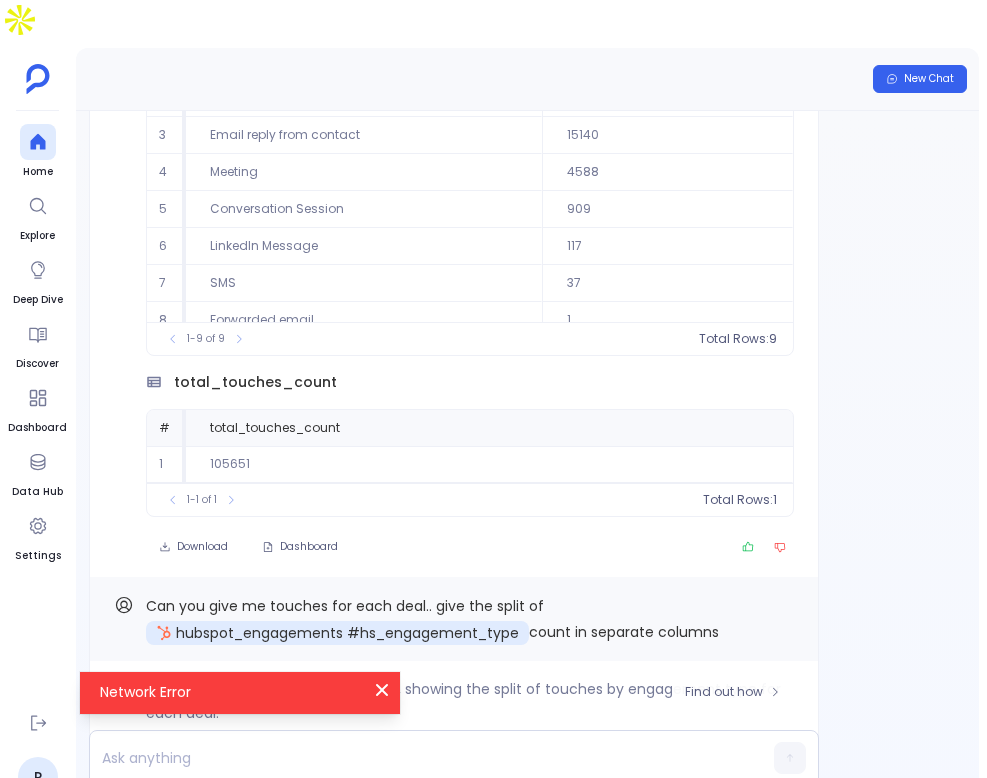 scroll, scrollTop: -504, scrollLeft: 0, axis: vertical 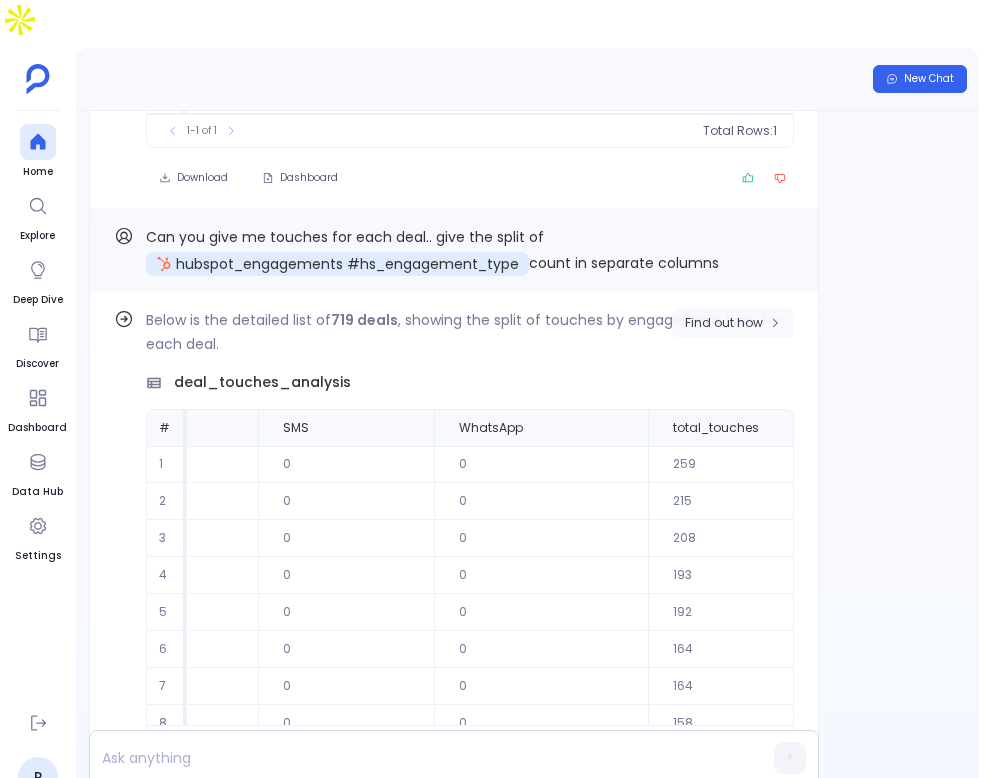 click on "Find out how" at bounding box center (724, 323) 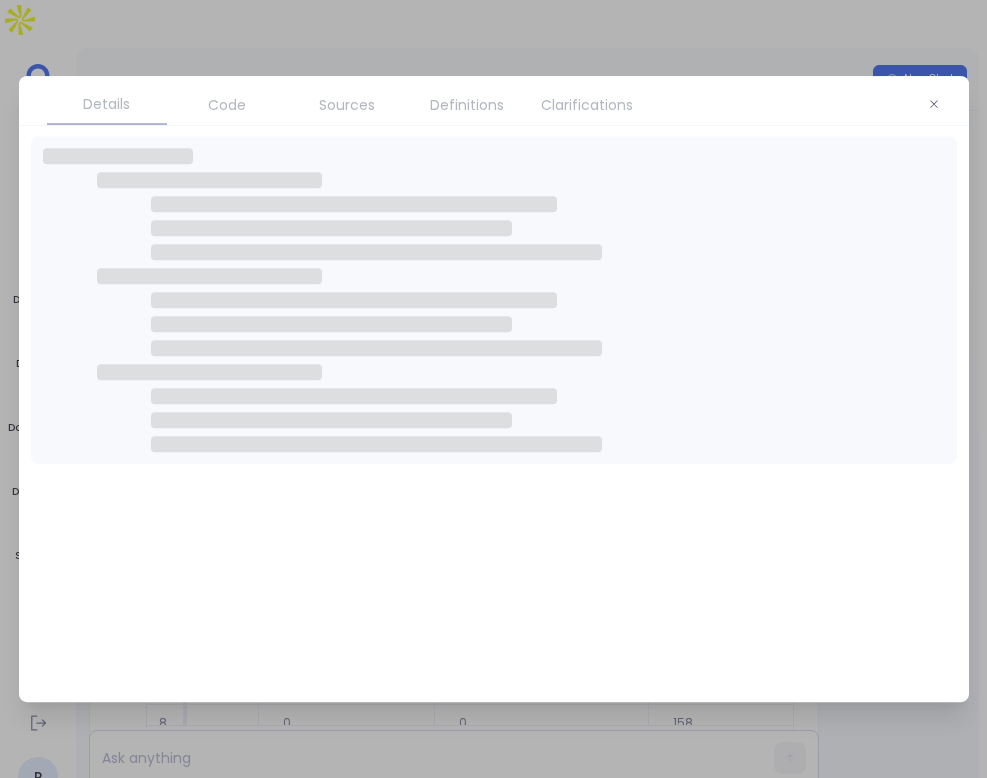 click at bounding box center (494, 276) 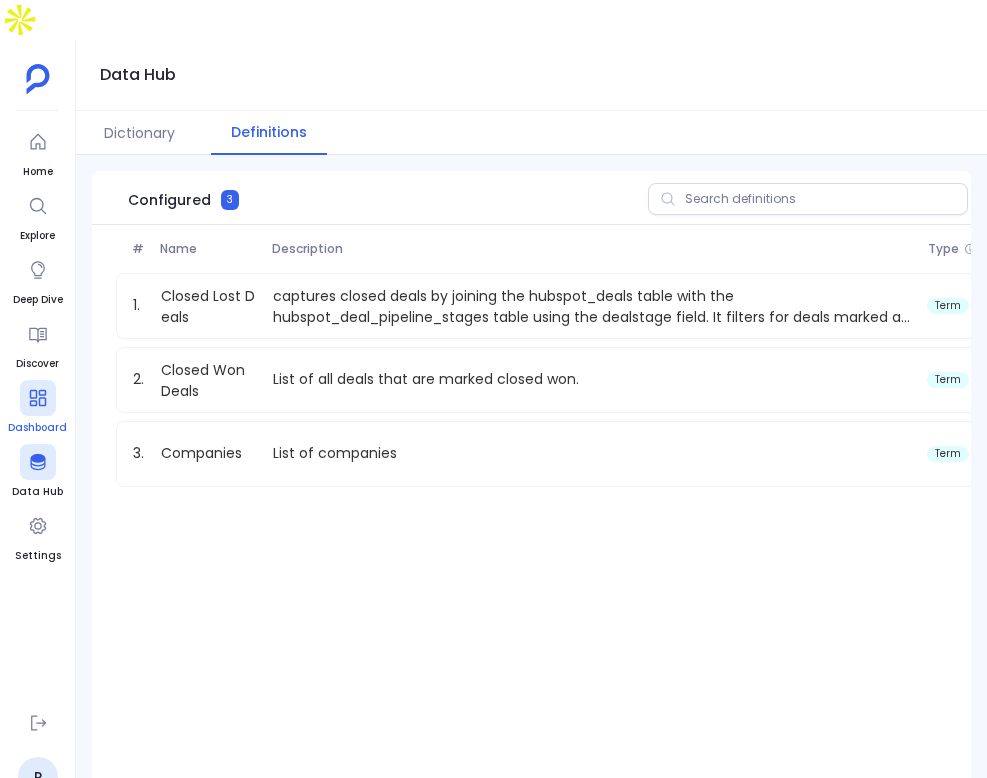scroll, scrollTop: 0, scrollLeft: 0, axis: both 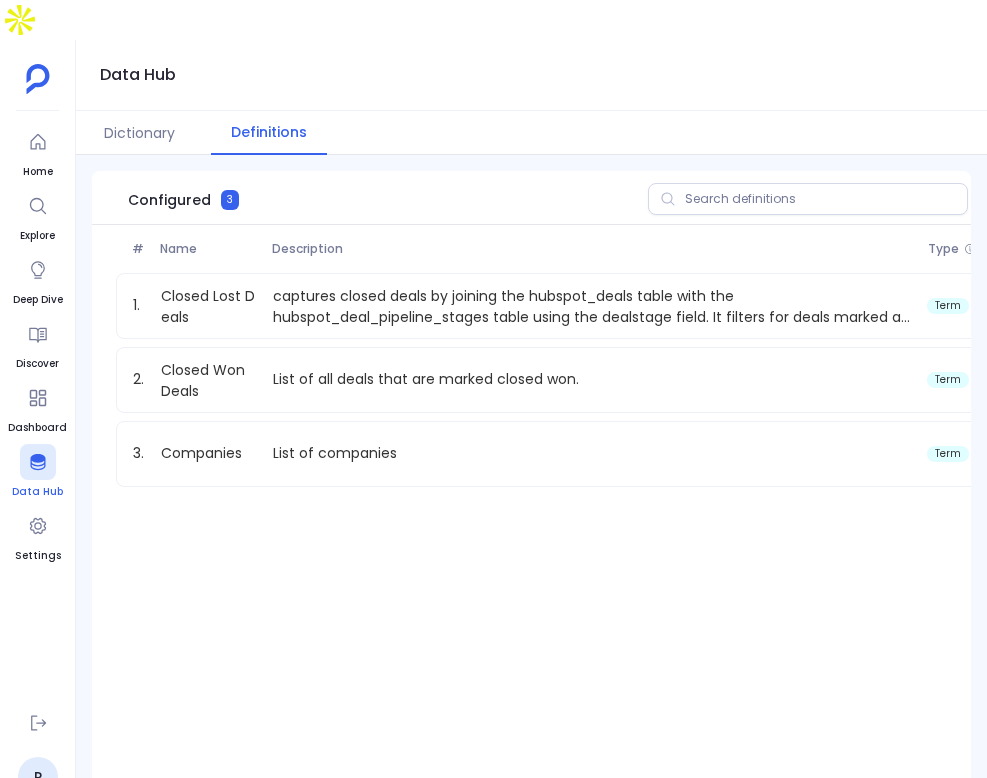 click 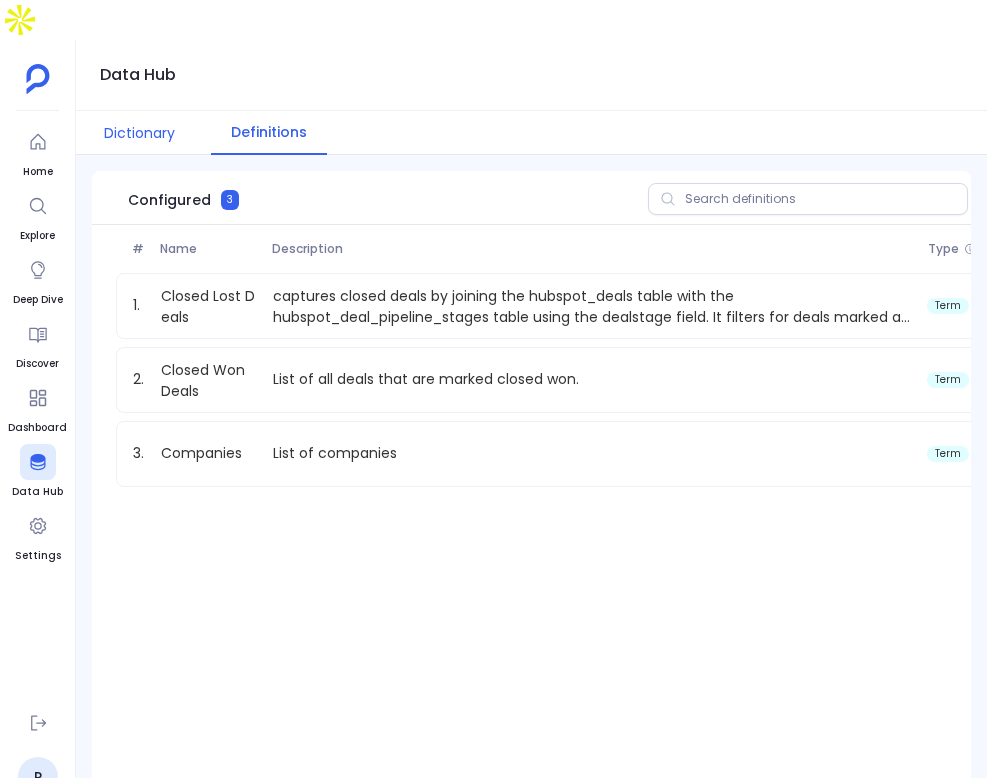 click on "Dictionary" at bounding box center [139, 133] 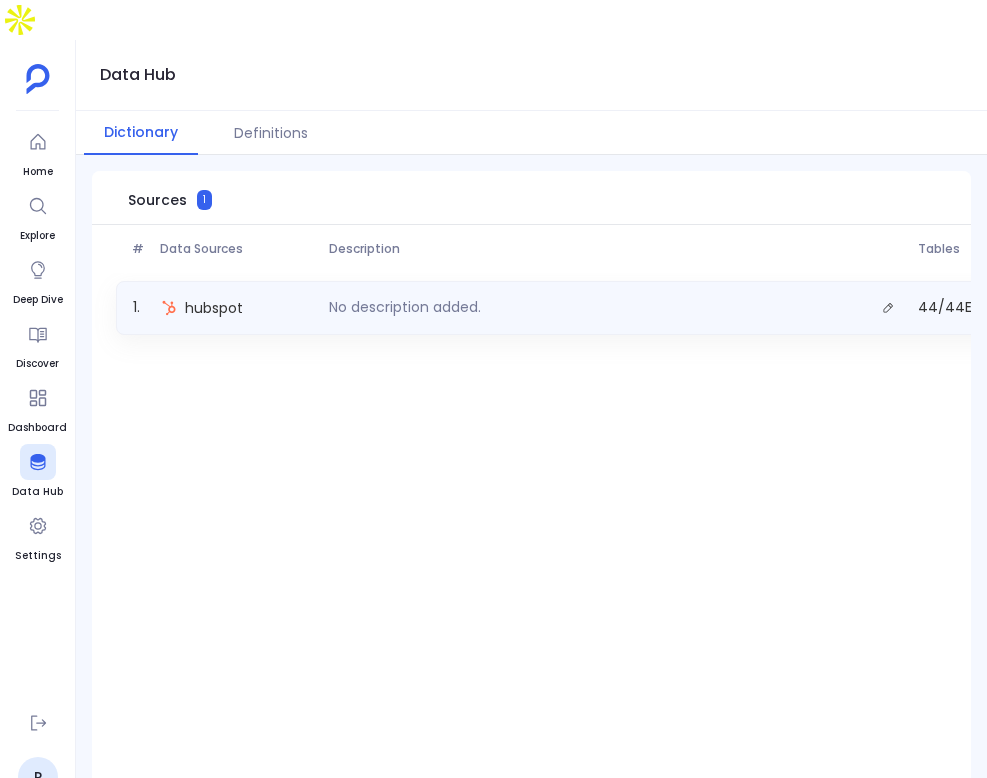 click on "hubspot" at bounding box center [237, 308] 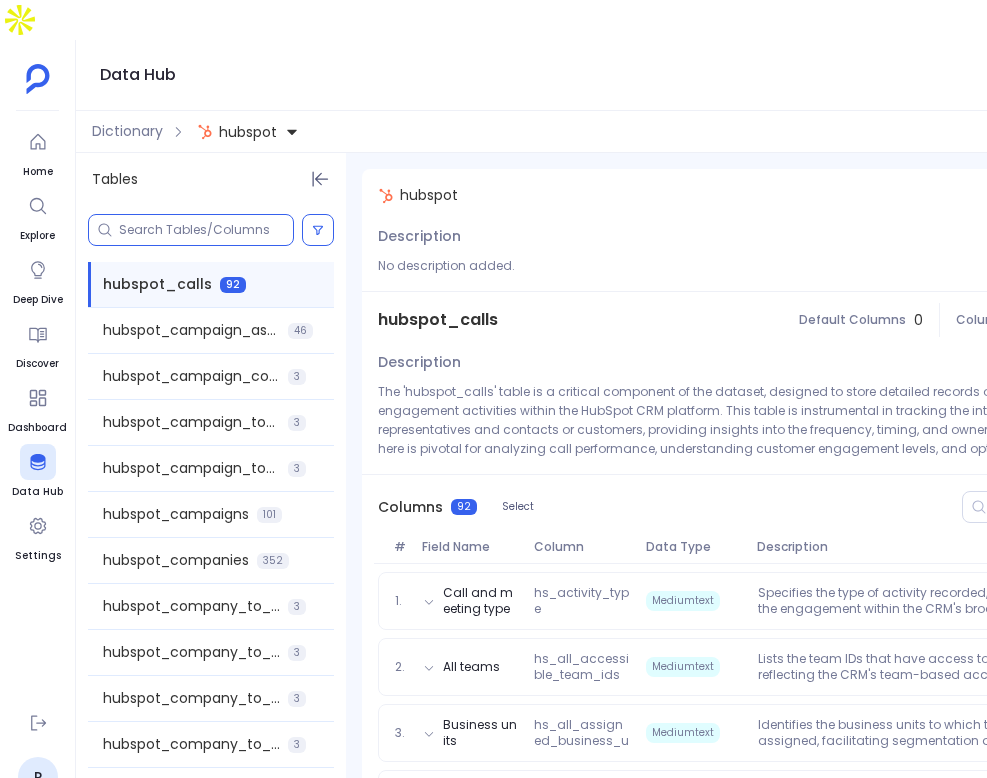 click at bounding box center (206, 230) 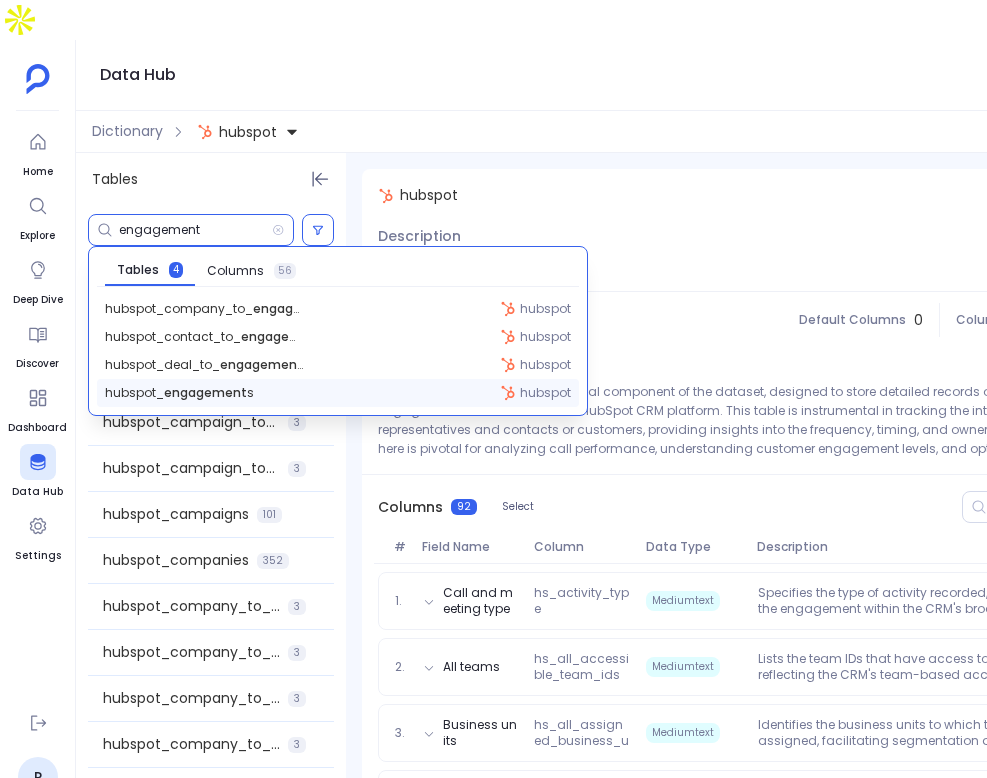 type on "engagement" 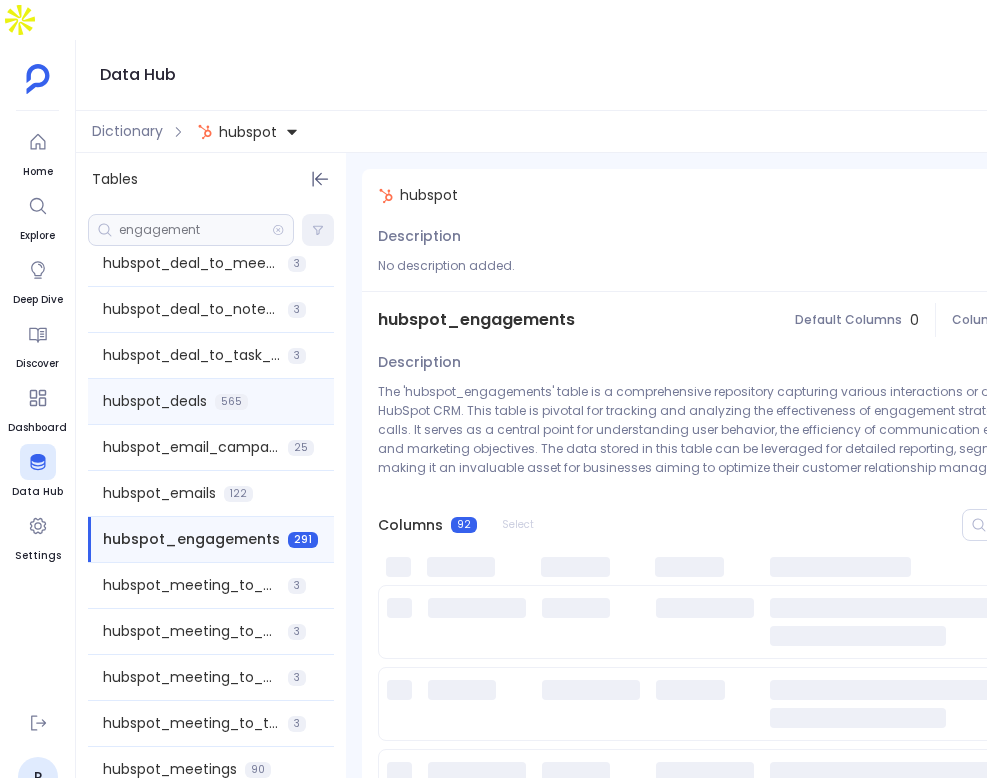 scroll, scrollTop: 1355, scrollLeft: 0, axis: vertical 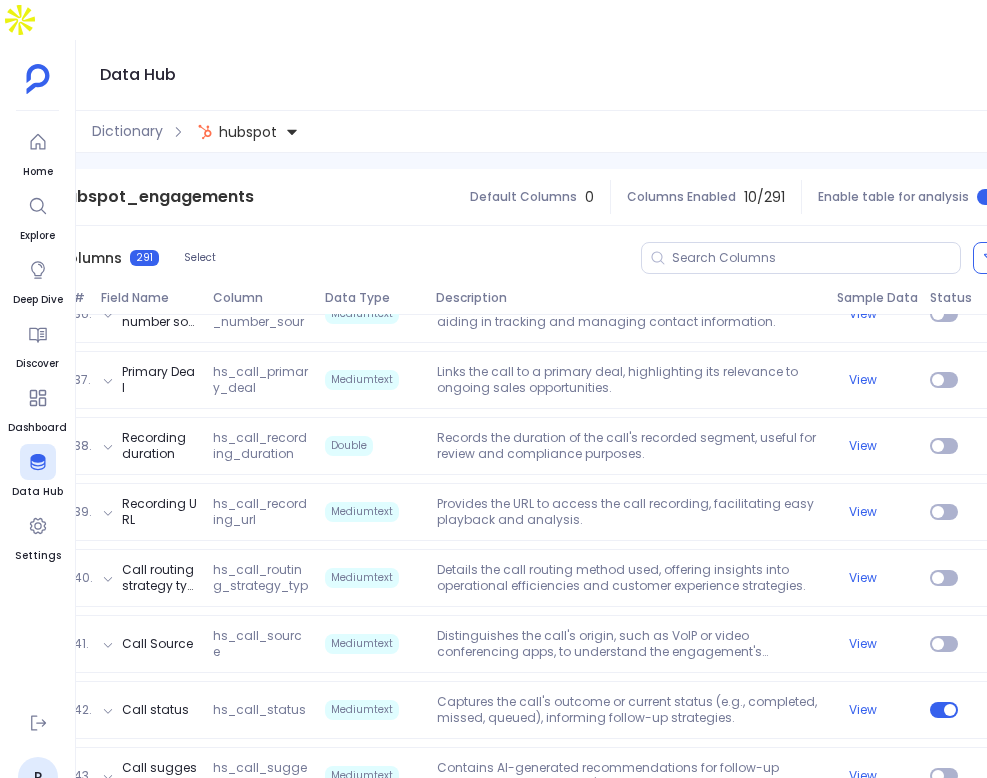 click on "1. Call and meeting type hs_activity_type Mediumtext Specifies the type of engagement, such as email, call, meeting, note, etc., offering insights into the communication method used. View 2. All teams hs_all_accessible_team_ids Mediumtext Contains the IDs of all teams that have access to the engagement record, reflecting the organizational structure and access control. View 3. Business units hs_all_assigned_business_unit_ids Mediumtext Lists the business units to which the engagement is assigned, facilitating segmentation and analysis by business unit. View 4. All owner IDs hs_all_owner_ids Mediumtext Stores the IDs of all users or teams considered owners of the engagement, indicating responsibility or primary involvement. View 5. All team IDs hs_all_team_ids Mediumtext Includes the IDs of all teams associated with the engagement, useful for tracking team-based activities and responsibilities. View 6. App Id hs_app_id Double View 7. Associated call source hs_associated_call_source Mediumtext View 8. View 9." at bounding box center [531, 1275] 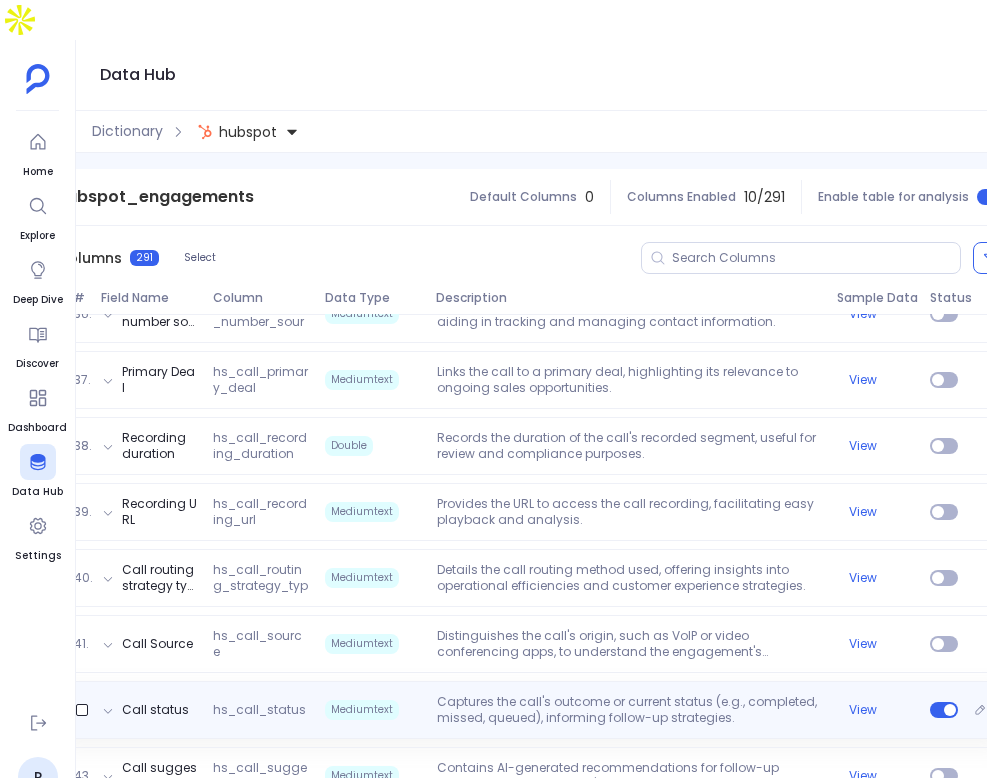 click on "Call status hs_call_status Mediumtext Captures the call's outcome or current status (e.g., completed, missed, queued), informing follow-up strategies. View" at bounding box center [531, 710] 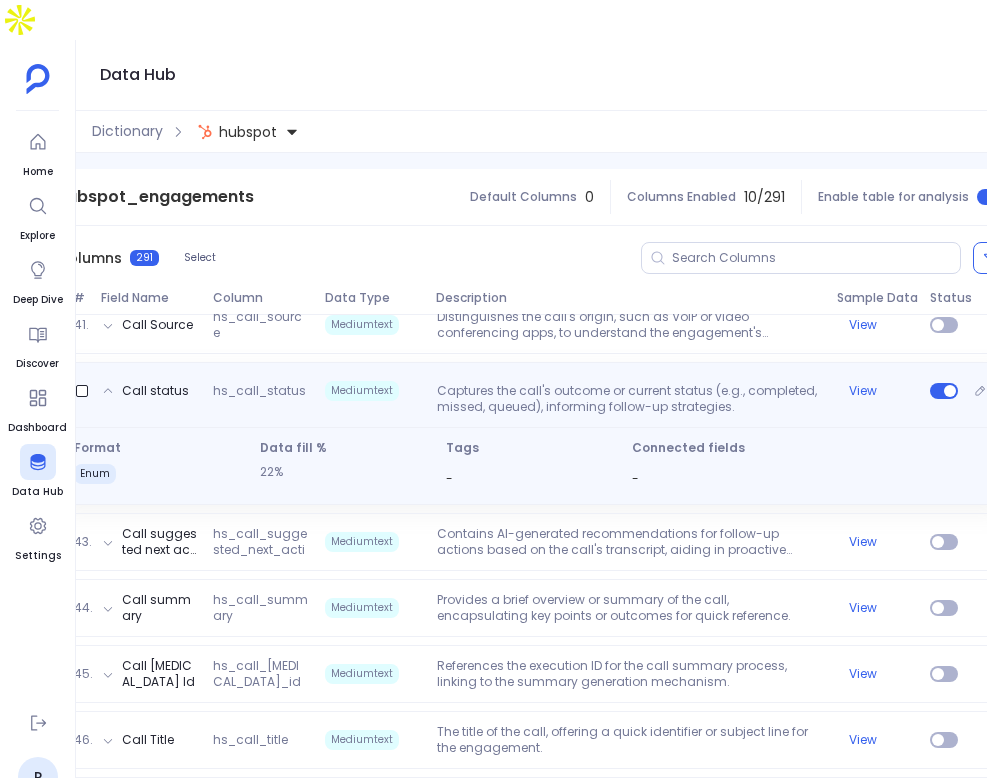 scroll, scrollTop: 2969, scrollLeft: 0, axis: vertical 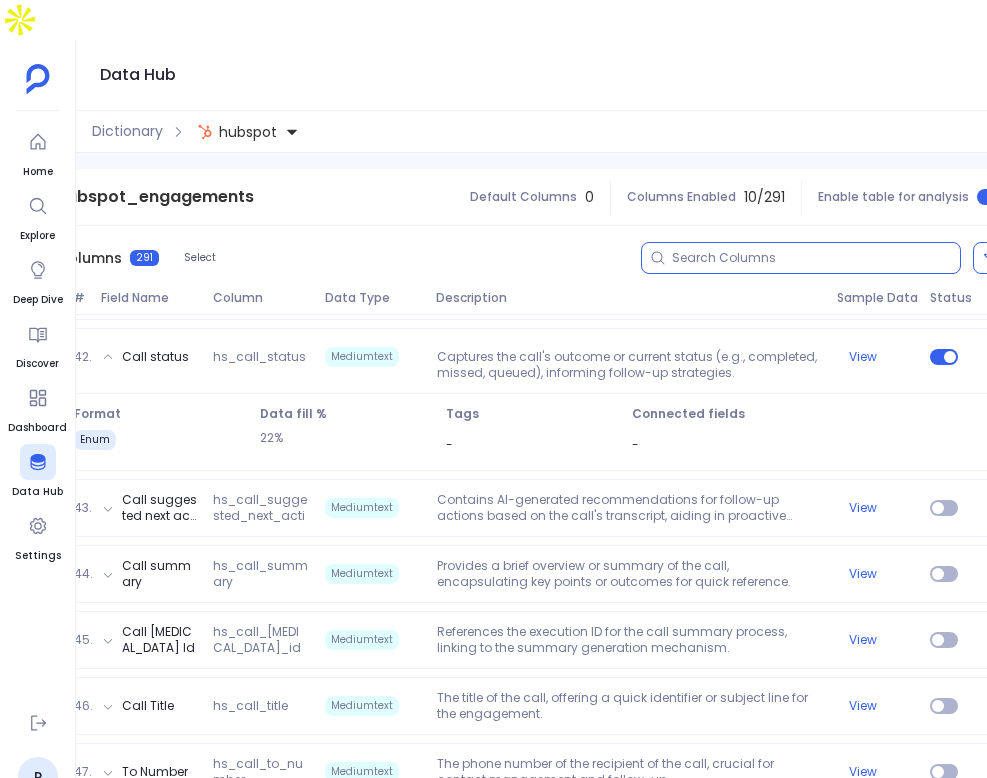 click at bounding box center [816, 258] 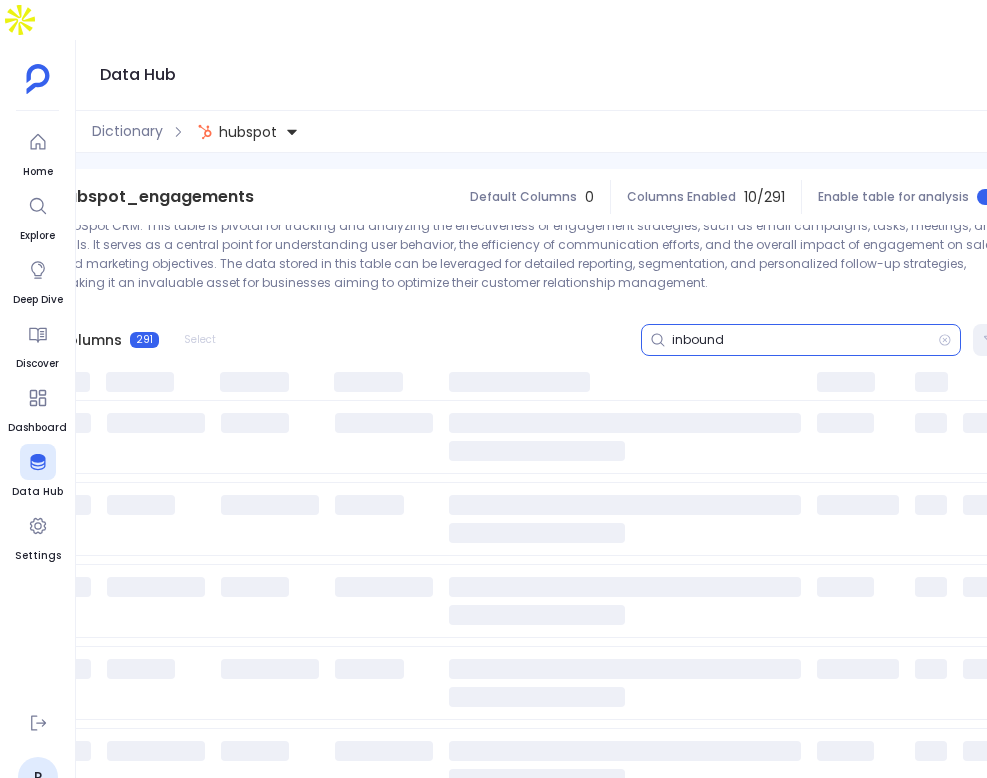 scroll, scrollTop: 0, scrollLeft: 0, axis: both 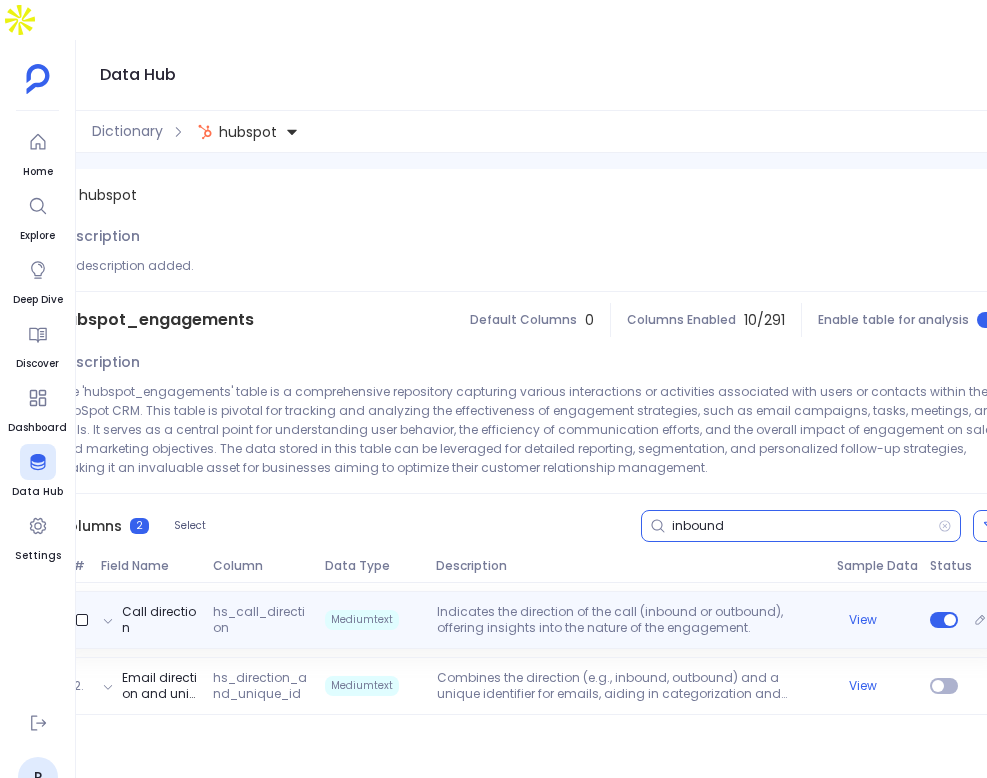 type on "inbound" 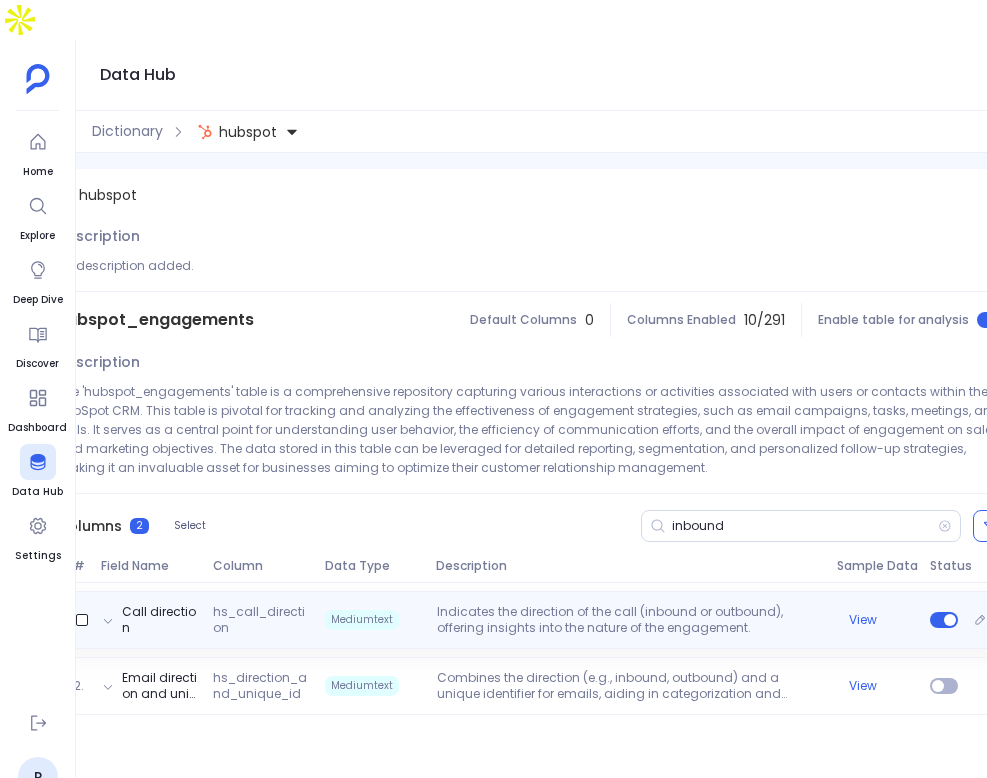 click on "Indicates the direction of the call (inbound or outbound), offering insights into the nature of the engagement." at bounding box center [629, 620] 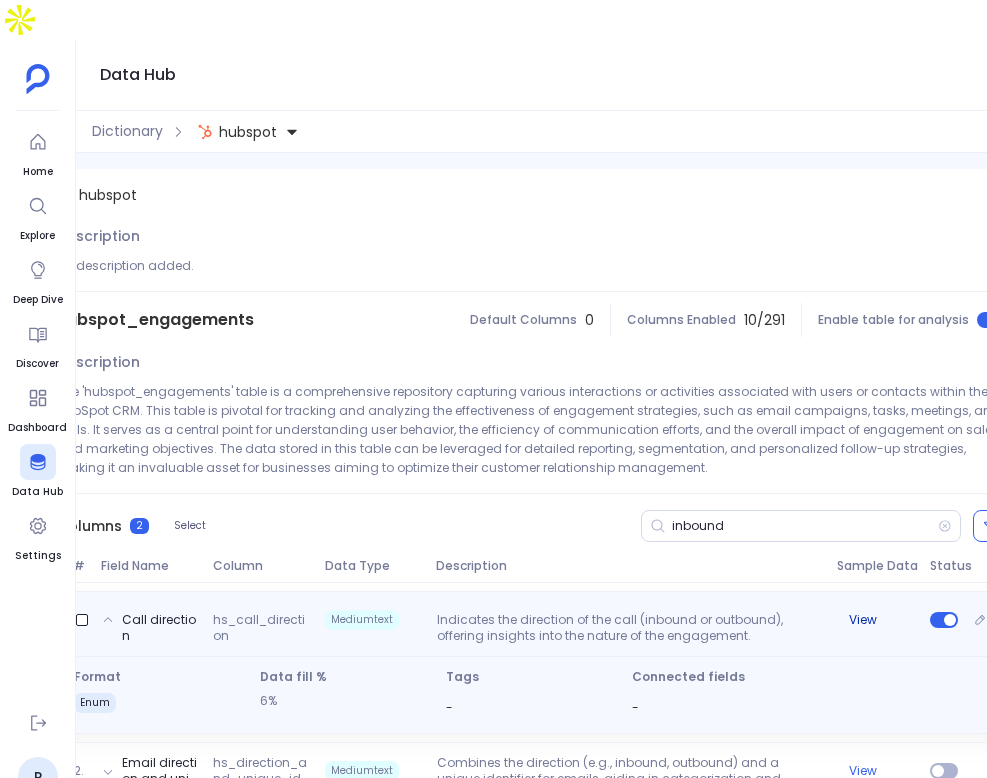 click on "View" at bounding box center (863, 620) 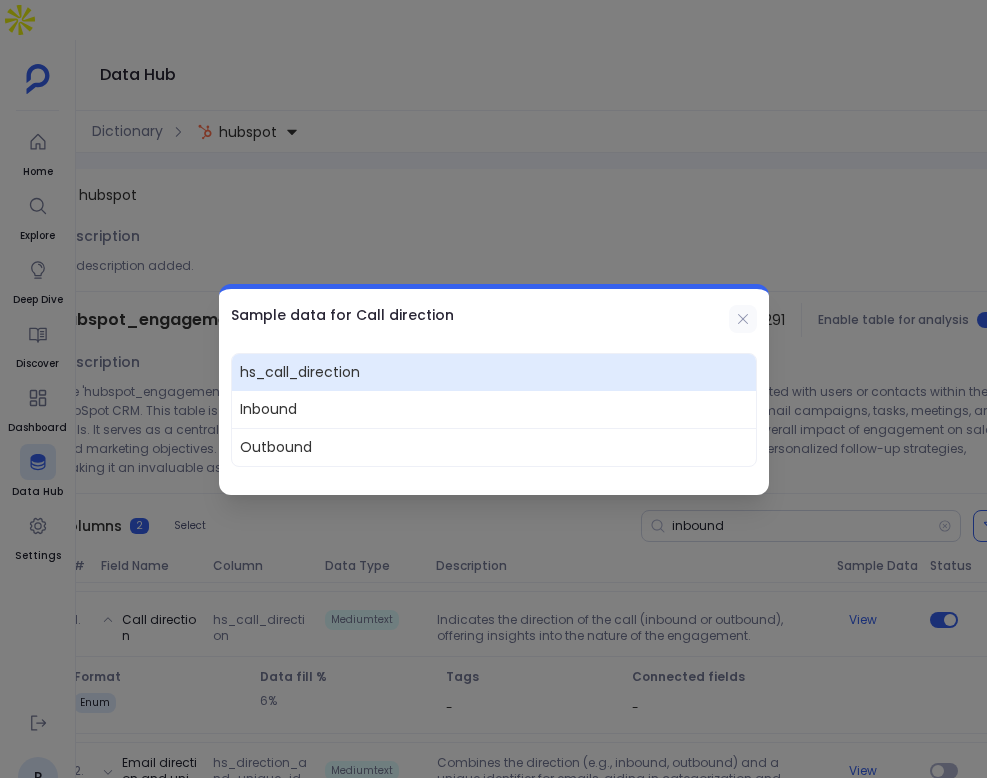 click at bounding box center [743, 319] 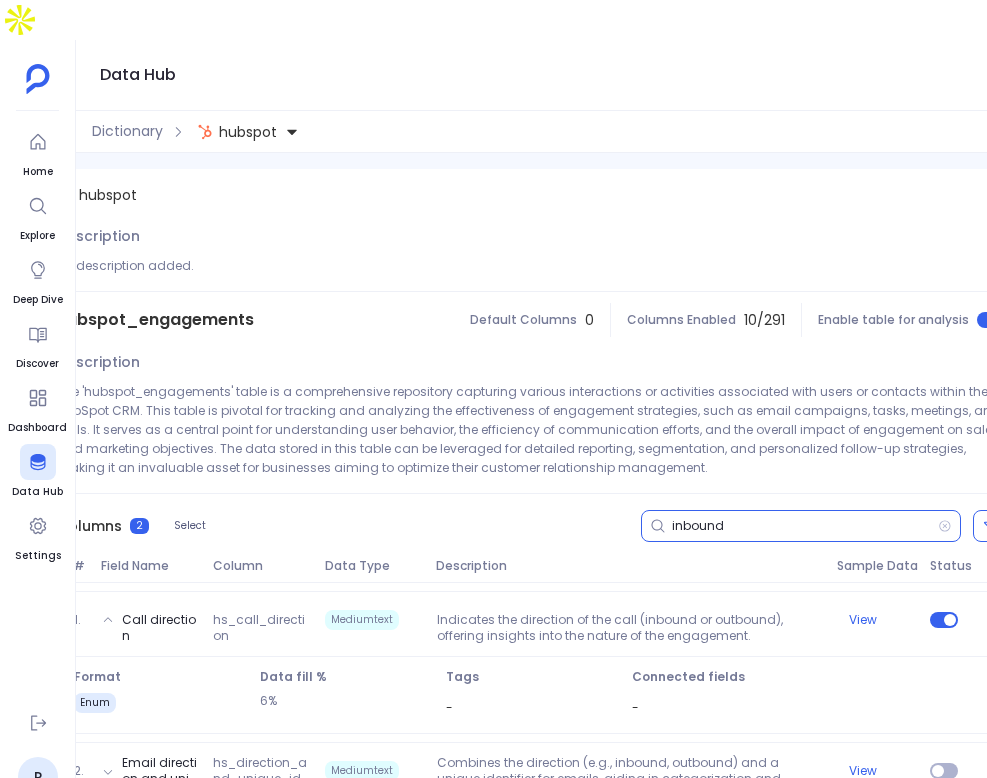 click on "inbound" at bounding box center [805, 526] 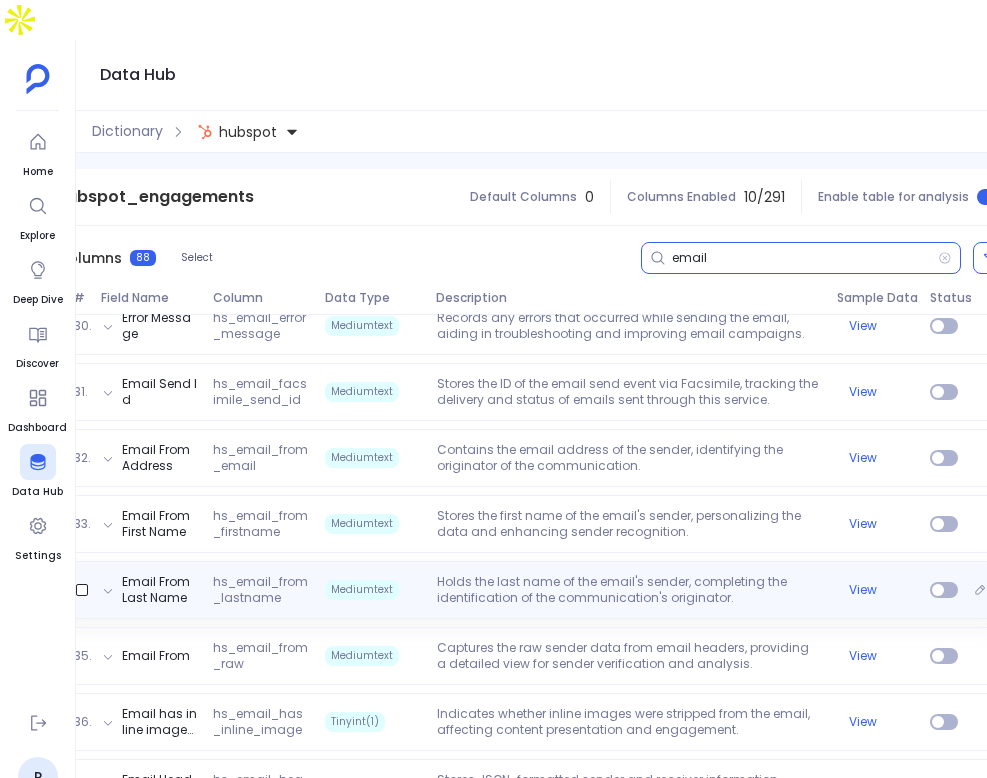 scroll, scrollTop: 1812, scrollLeft: 0, axis: vertical 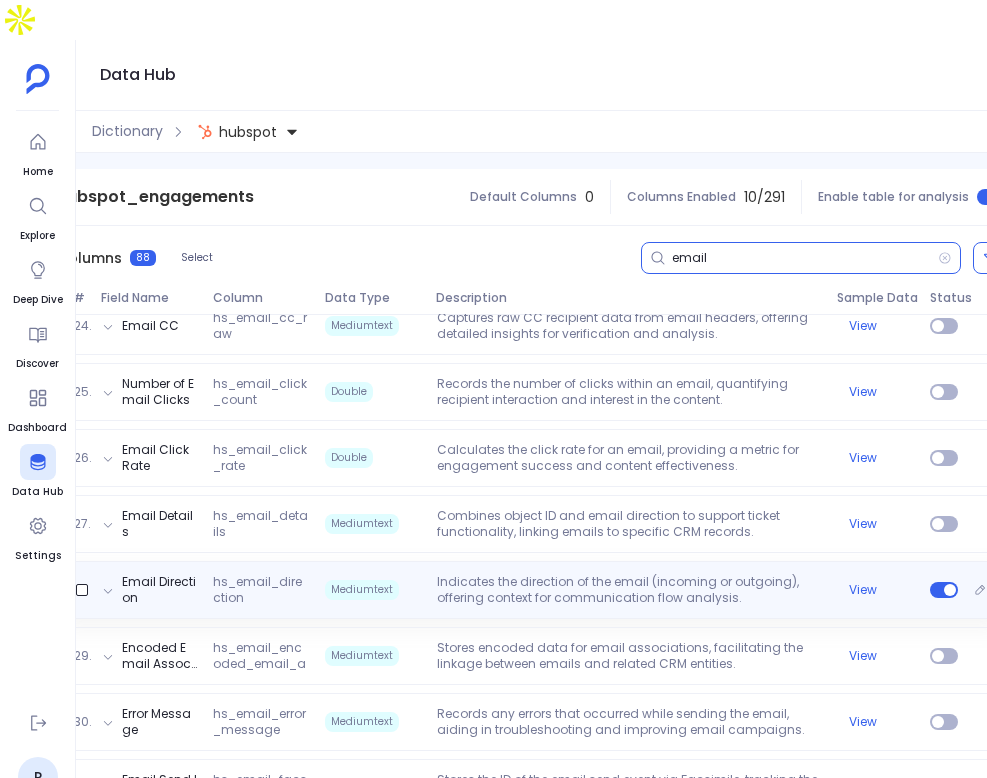 type on "email" 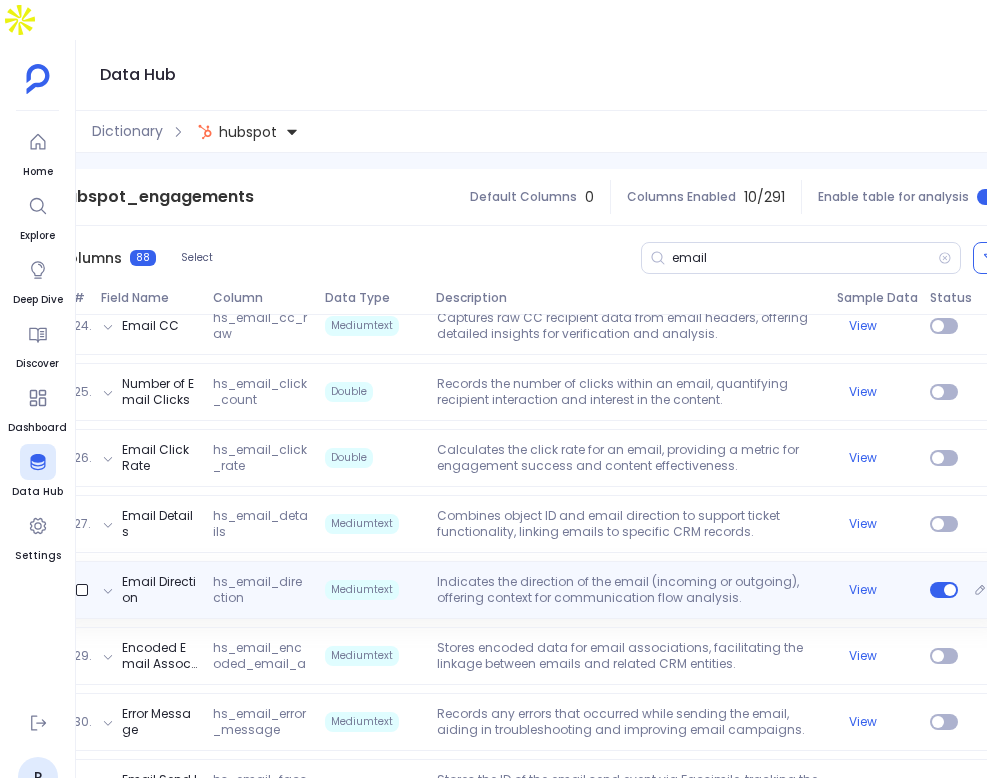 click on "Indicates the direction of the email (incoming or outgoing), offering context for communication flow analysis." at bounding box center (629, 590) 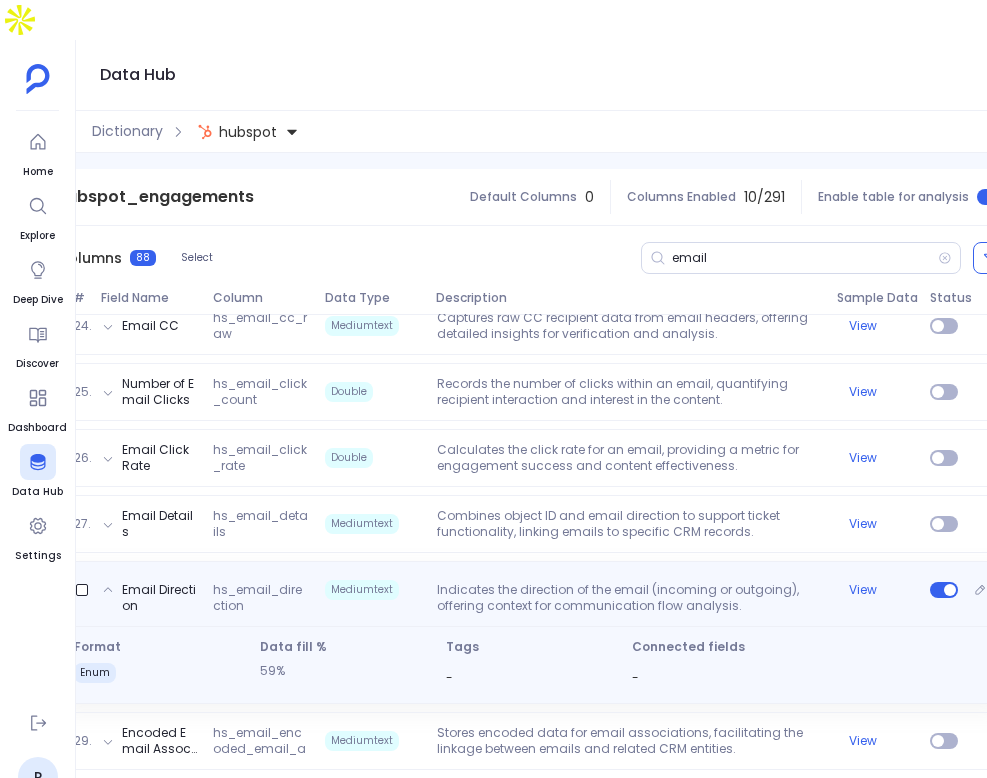 click on "Email Direction hs_email_direction Mediumtext Indicates the direction of the email (incoming or outgoing), offering context for communication flow analysis. View" at bounding box center (531, 594) 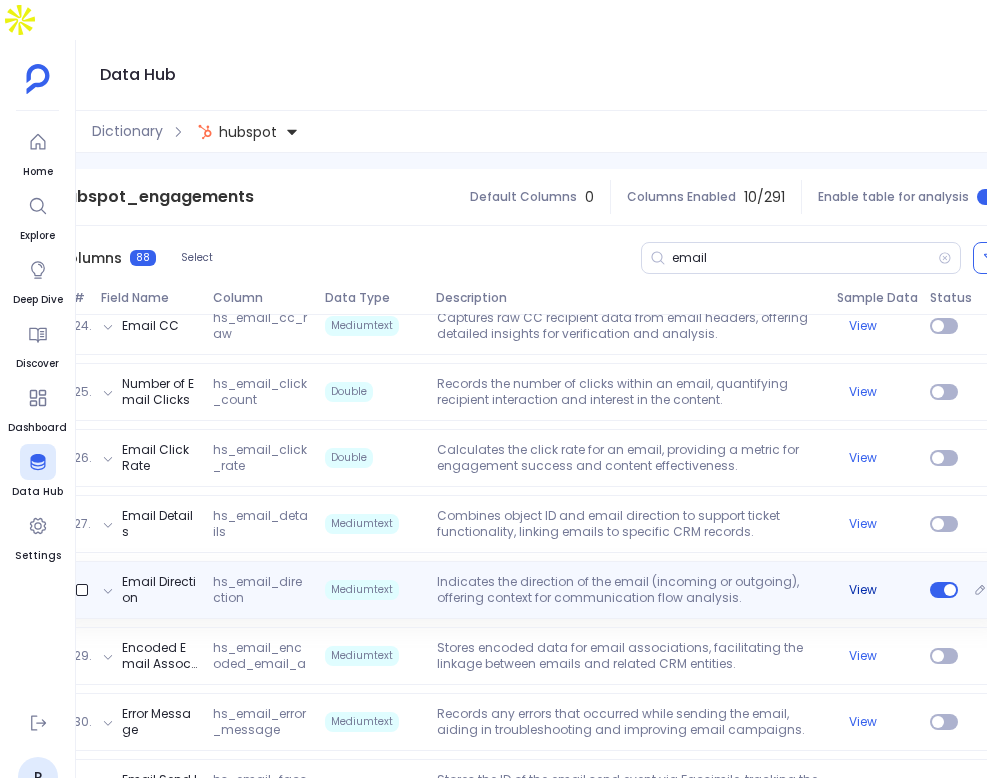 click on "View" at bounding box center (863, 590) 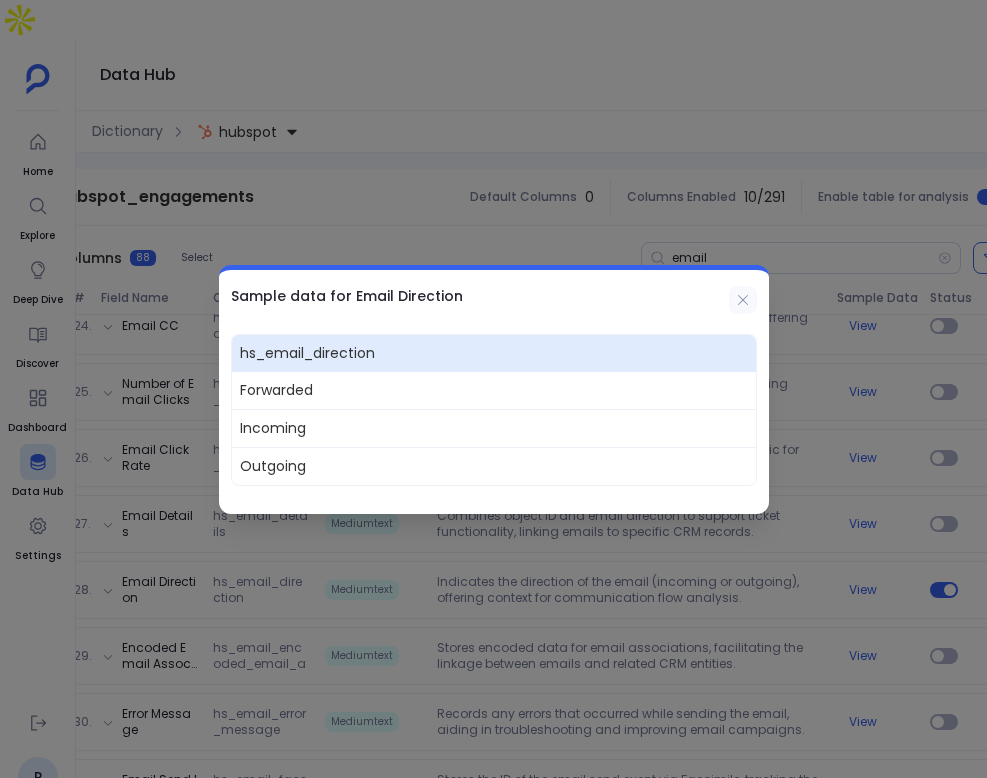 click 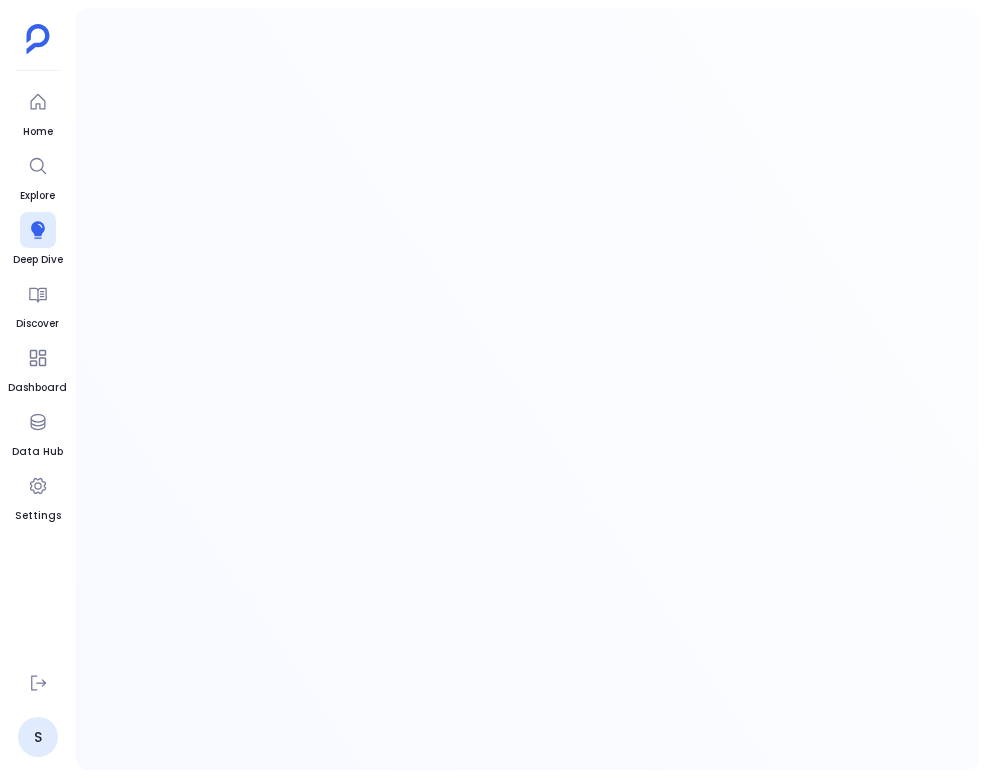 scroll, scrollTop: 0, scrollLeft: 0, axis: both 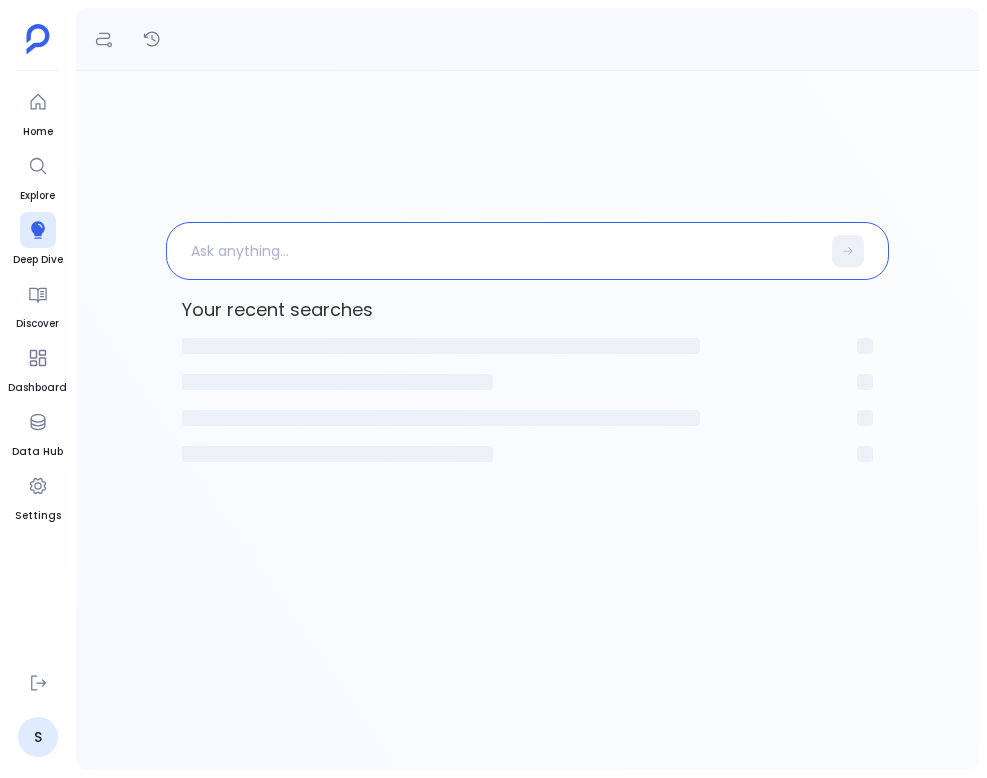 click at bounding box center [493, 251] 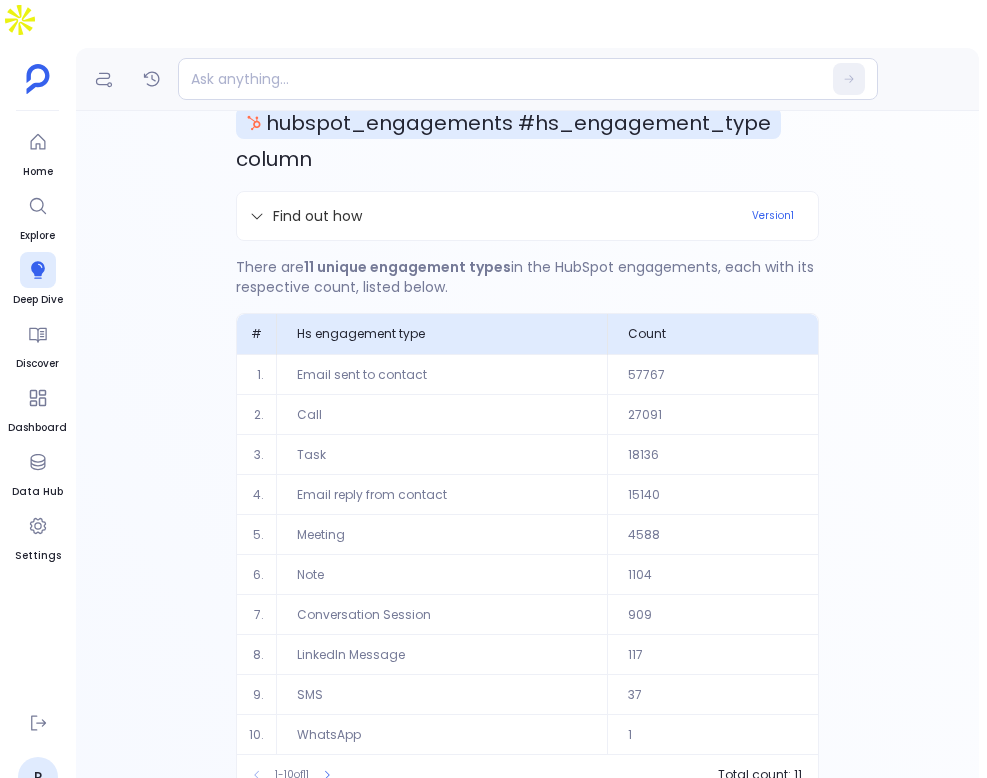 scroll, scrollTop: 135, scrollLeft: 0, axis: vertical 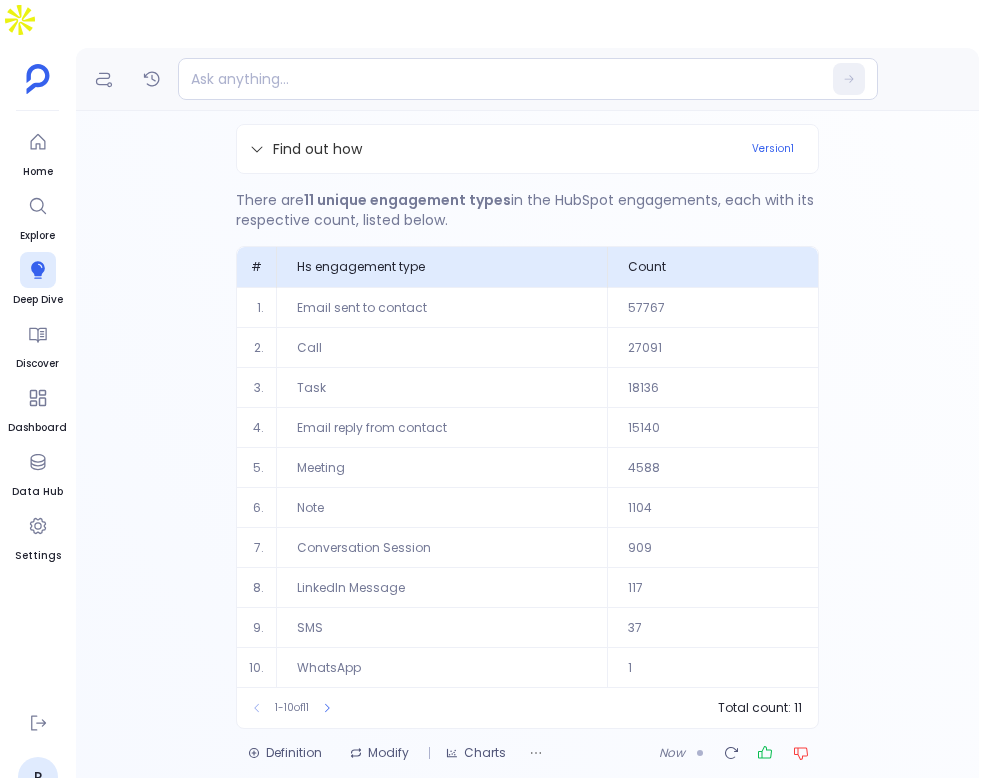 click on "Modify" at bounding box center (379, 753) 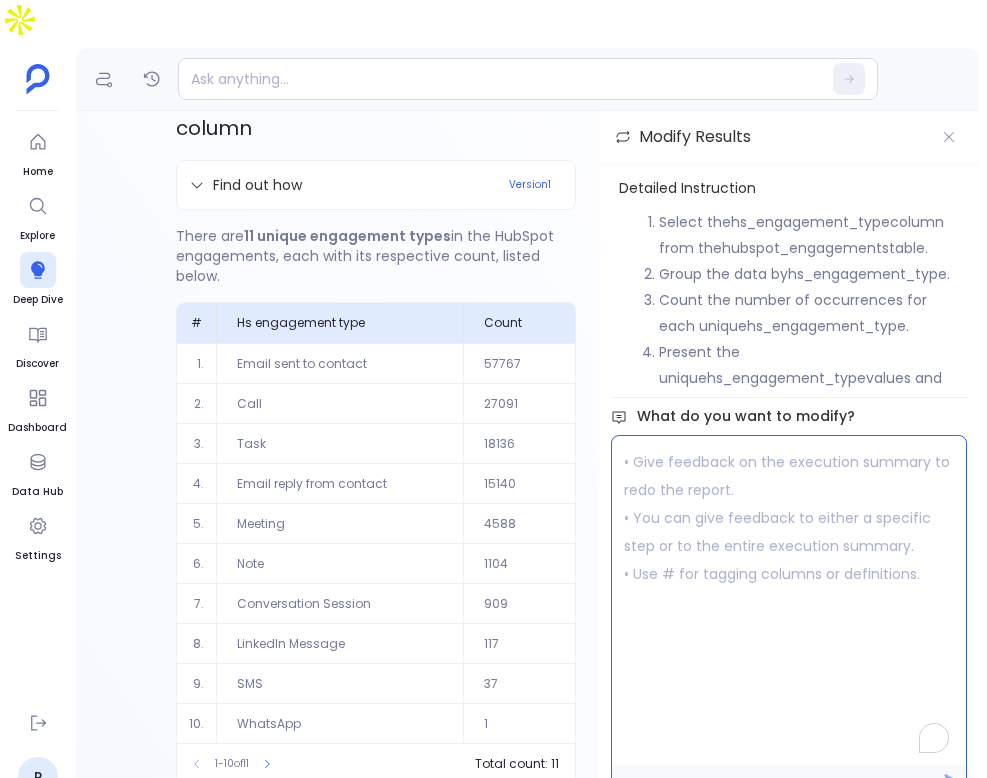 click at bounding box center (789, 600) 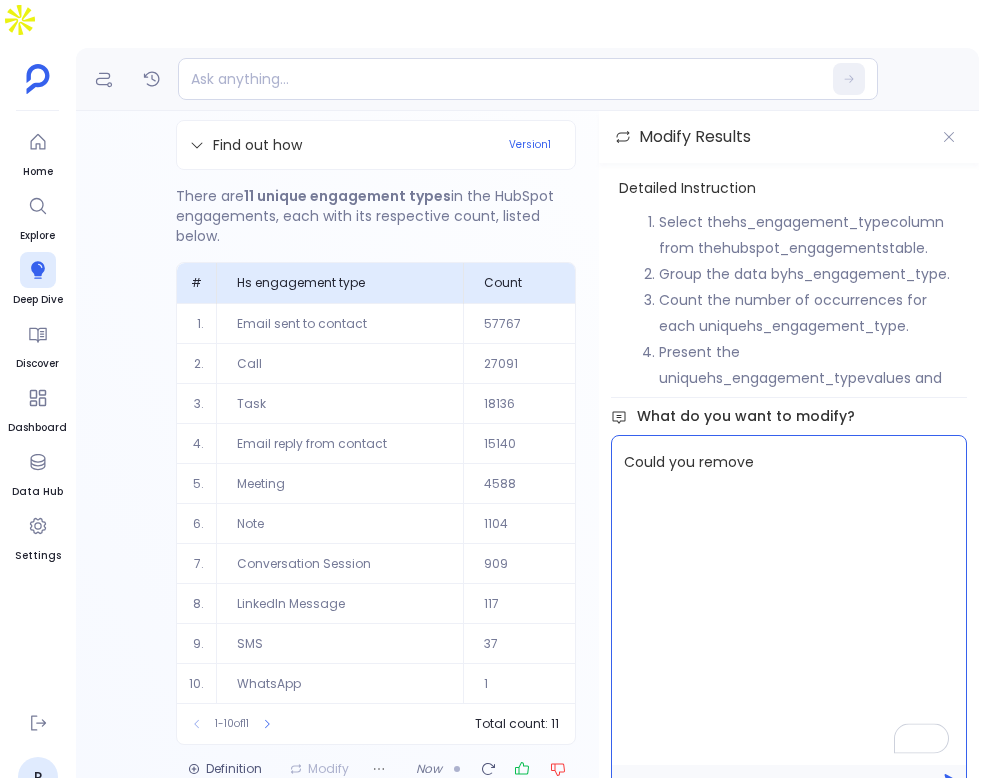 scroll, scrollTop: 201, scrollLeft: 0, axis: vertical 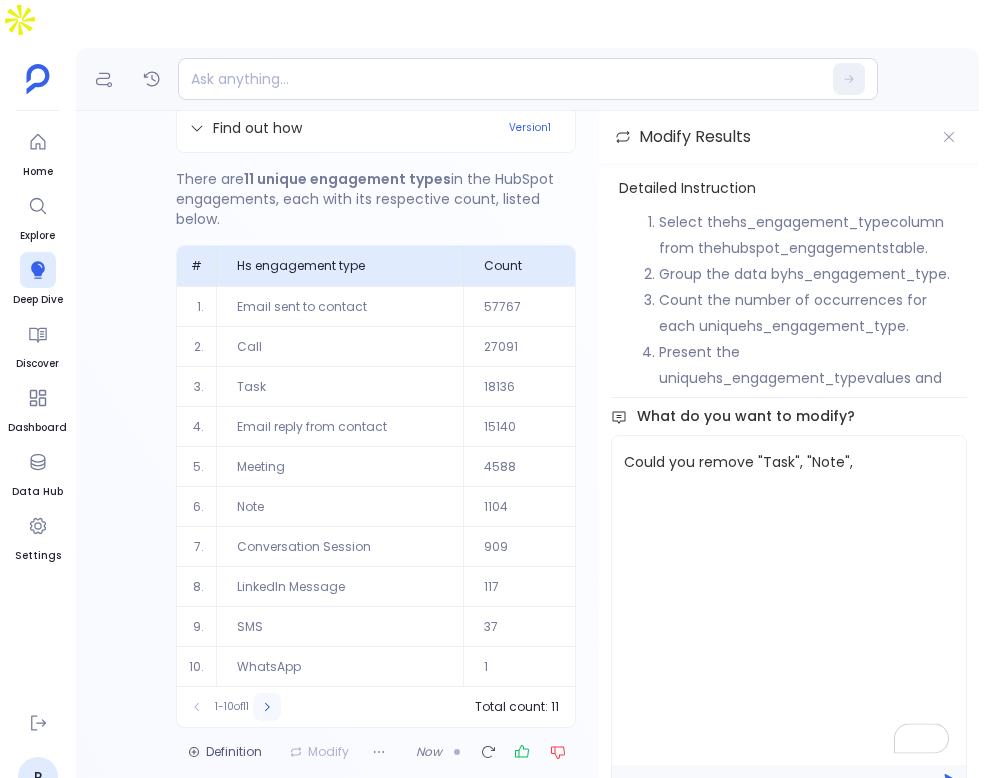 click 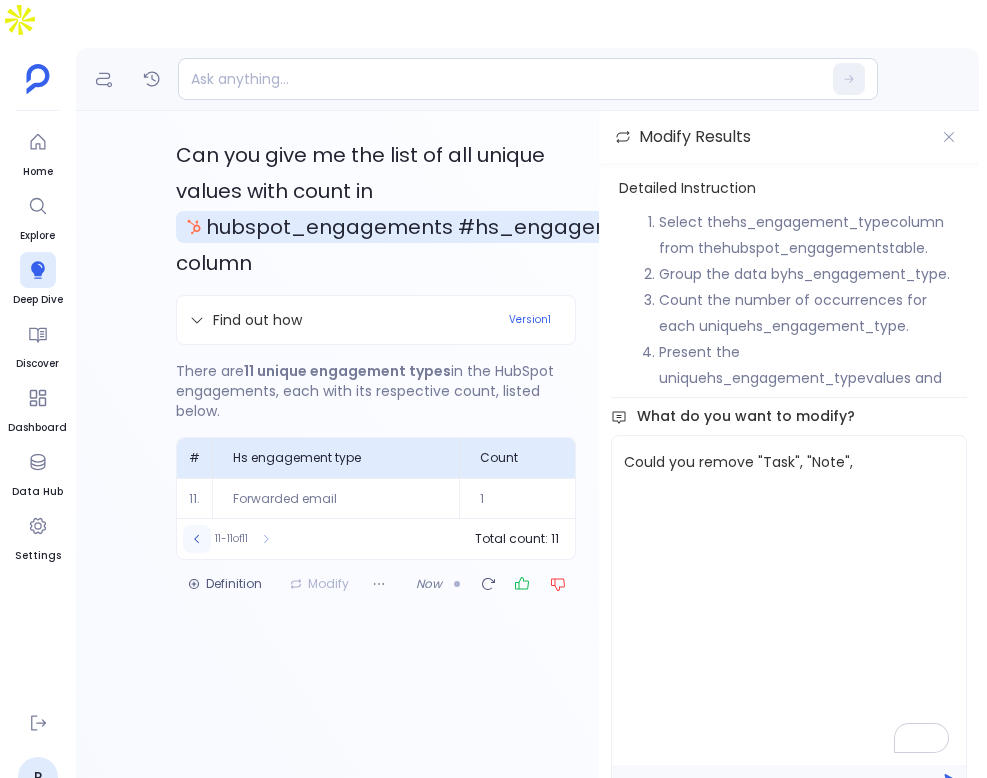 click 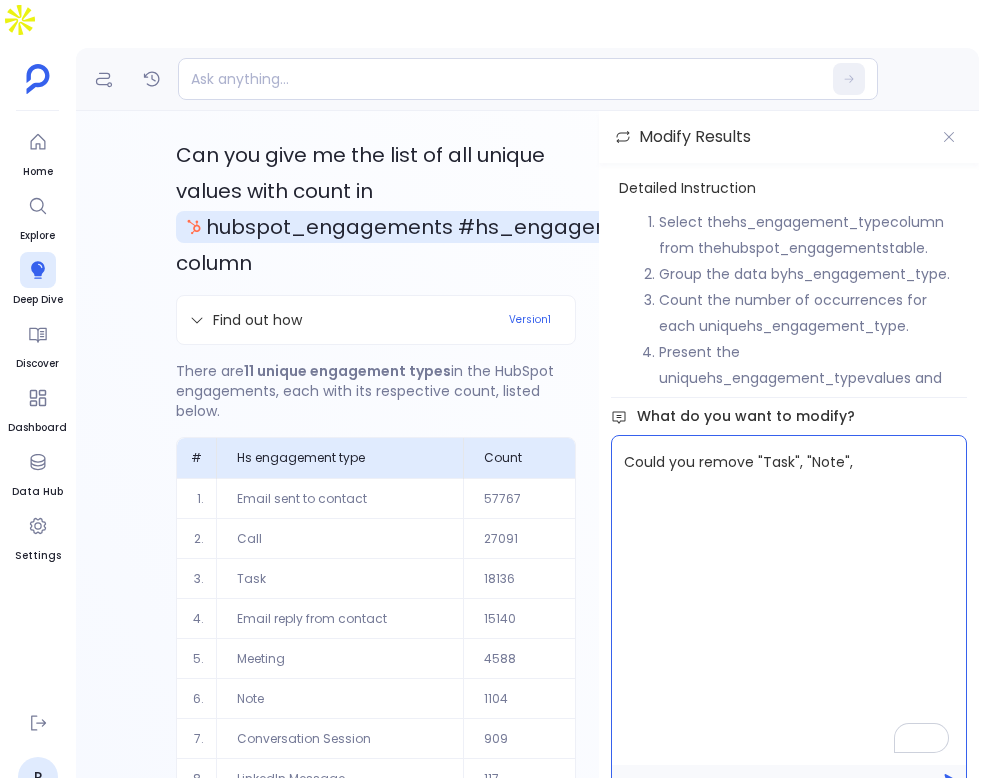 click on "Could you remove "Task", "Note"," at bounding box center (789, 600) 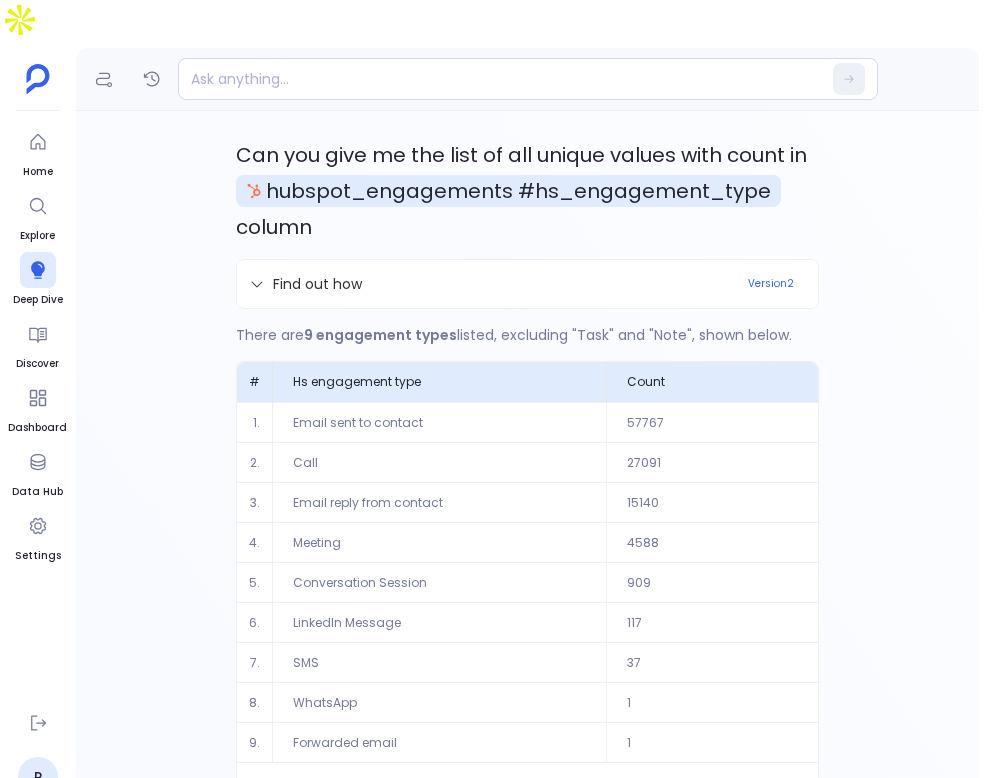 scroll, scrollTop: 75, scrollLeft: 0, axis: vertical 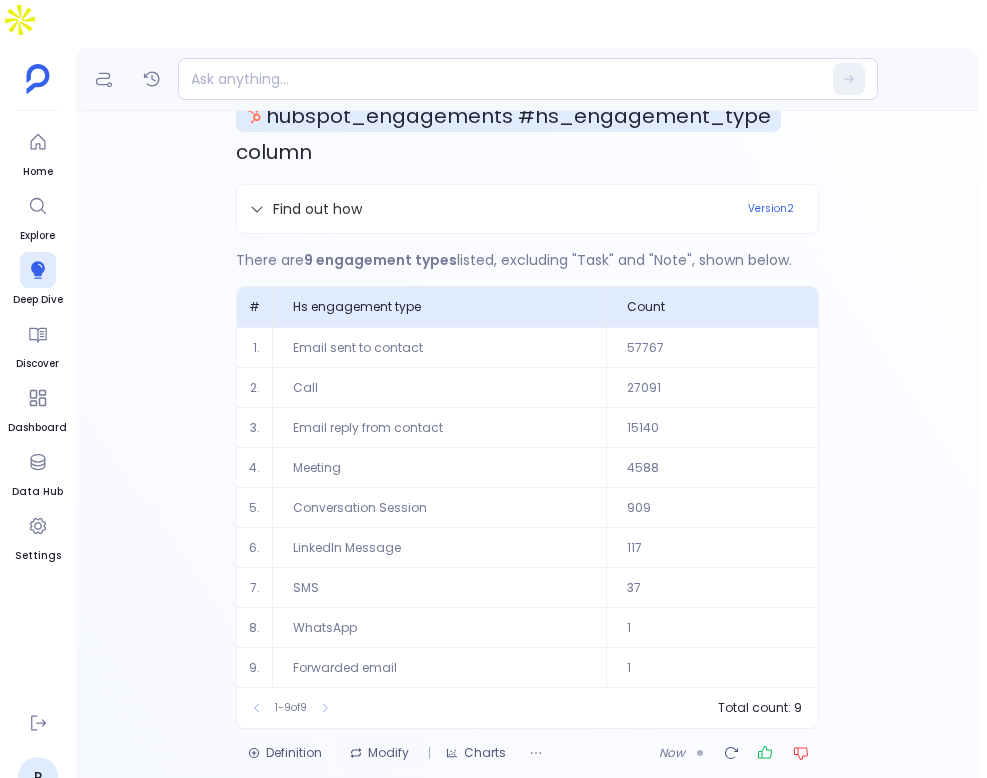 click on "Modify" at bounding box center (379, 753) 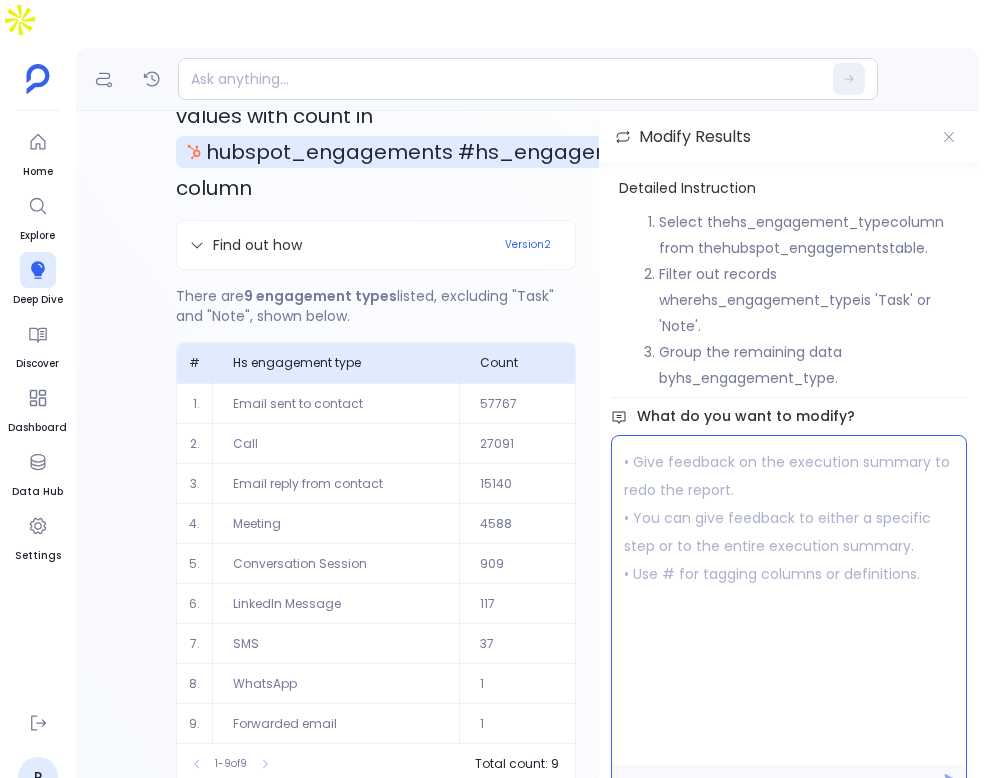 click at bounding box center [789, 600] 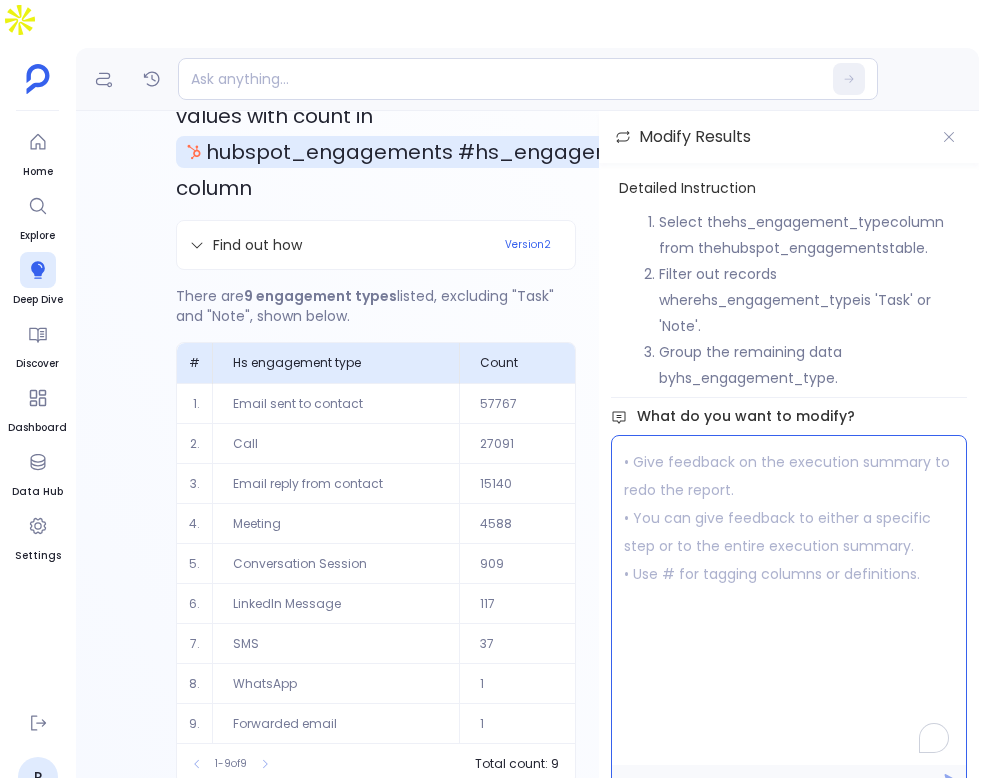 type 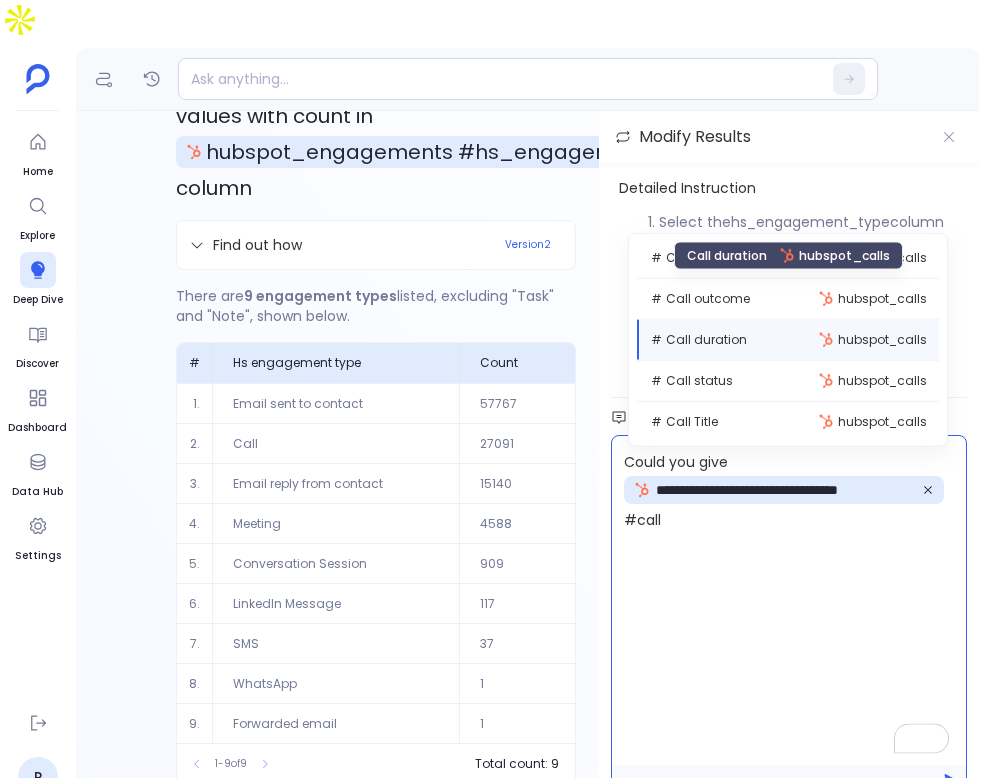 scroll, scrollTop: 451, scrollLeft: 0, axis: vertical 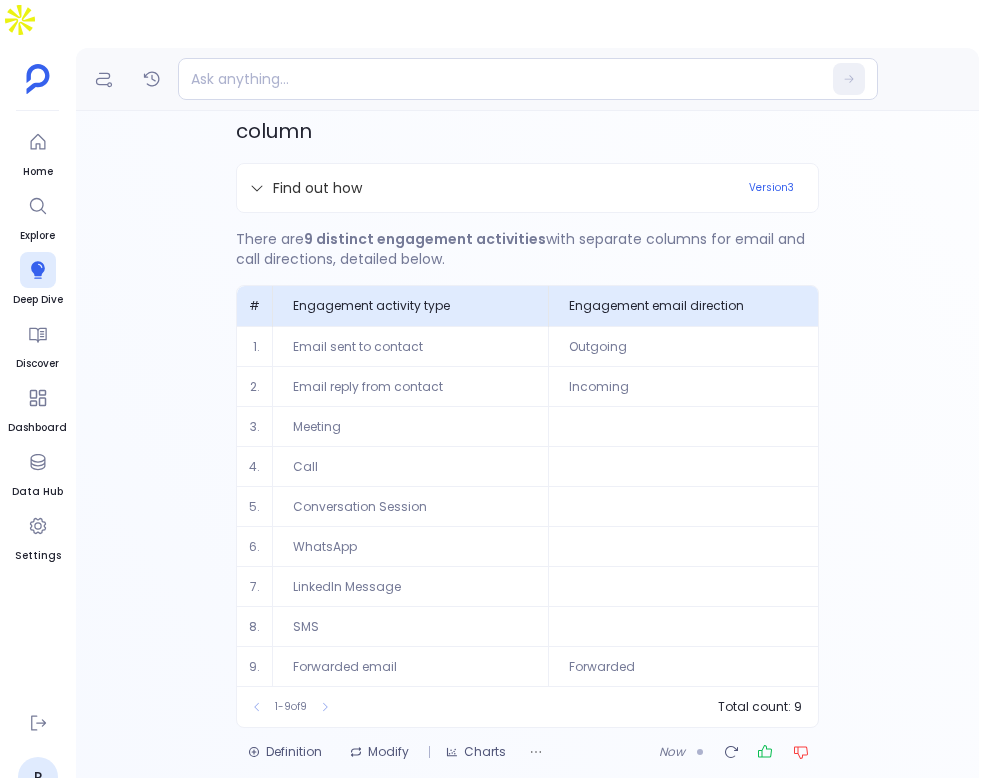 click on "1  -  9  of  9" at bounding box center (291, 707) 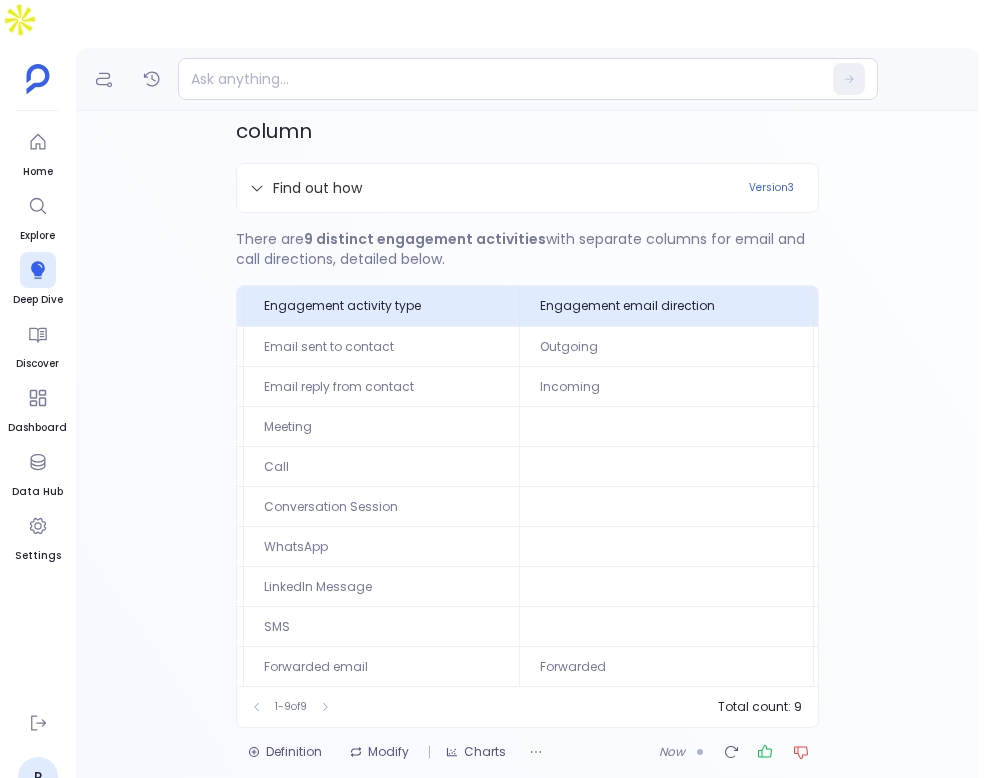 scroll, scrollTop: 0, scrollLeft: 0, axis: both 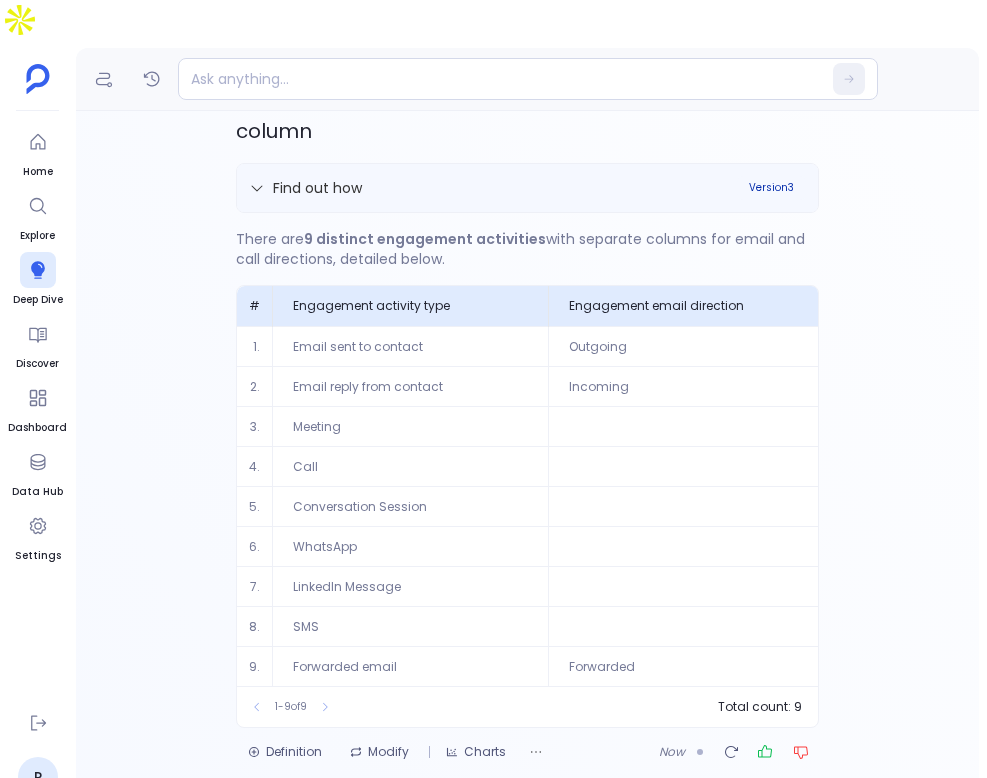 click on "Version  3" at bounding box center (771, 188) 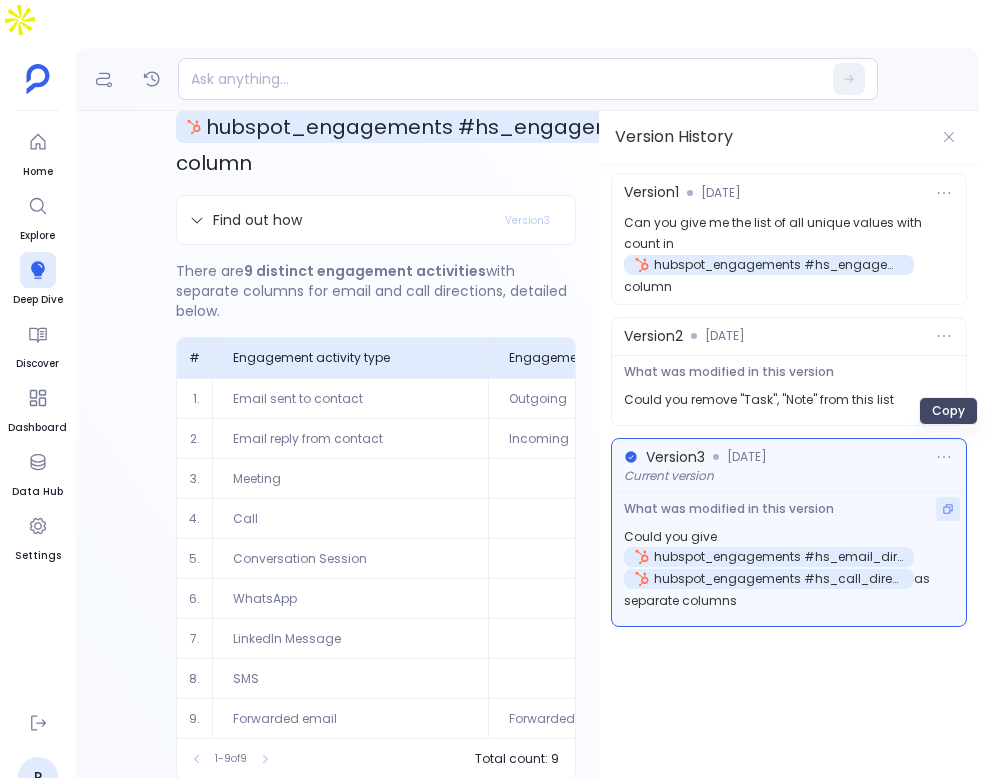 click 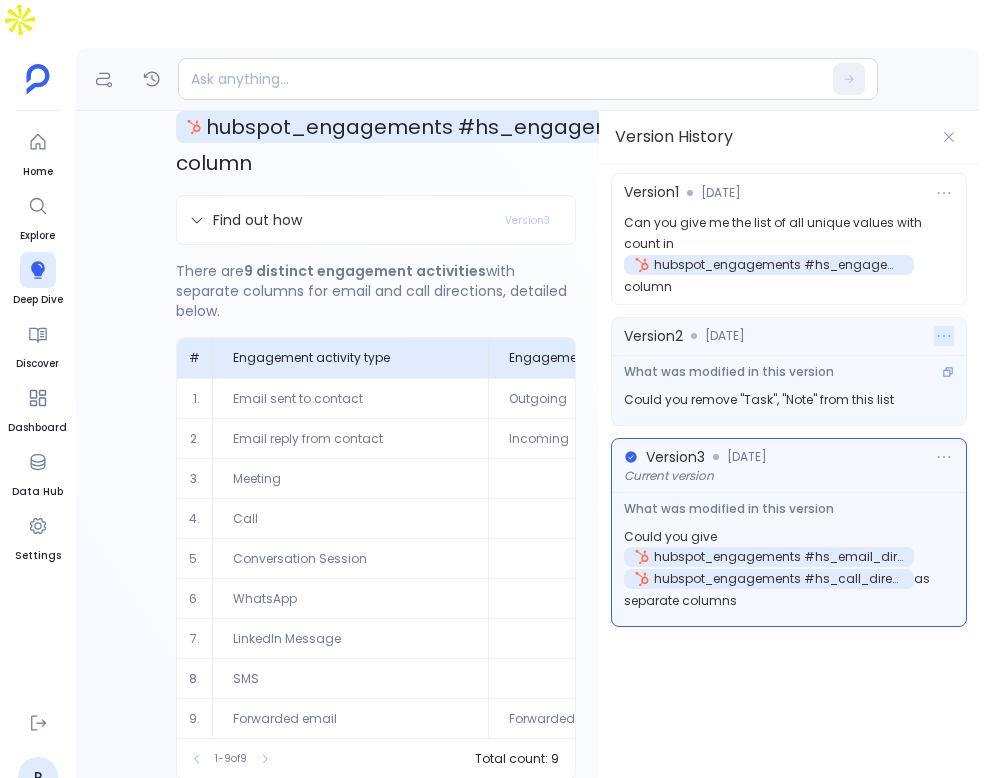 click 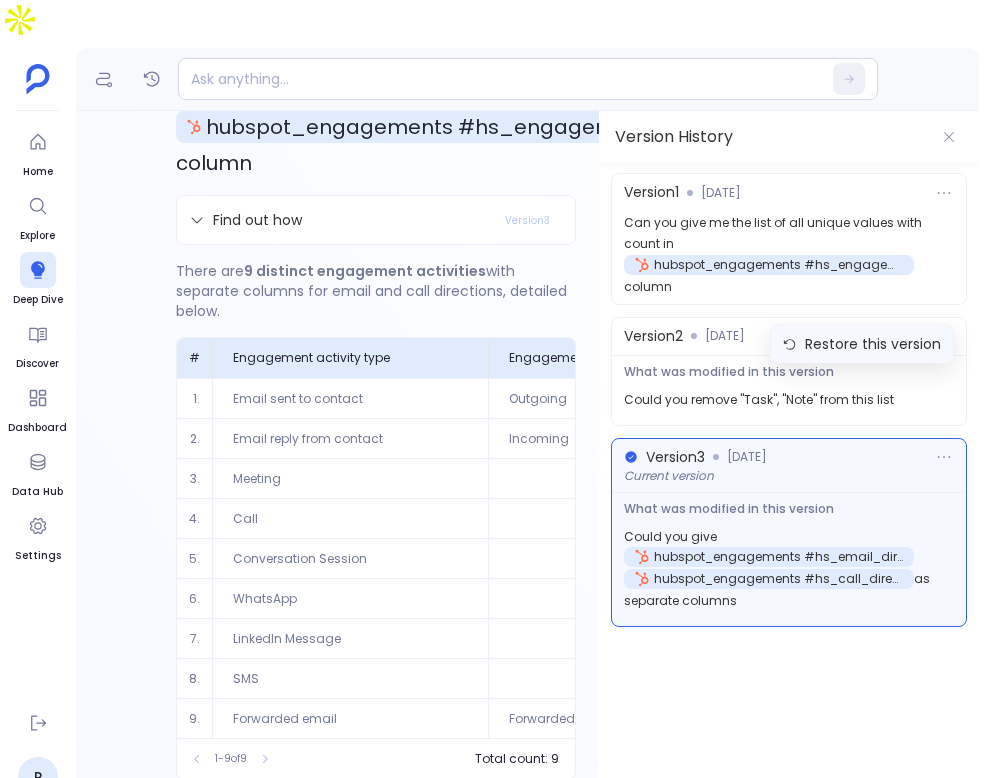 click on "Restore this version" at bounding box center (873, 344) 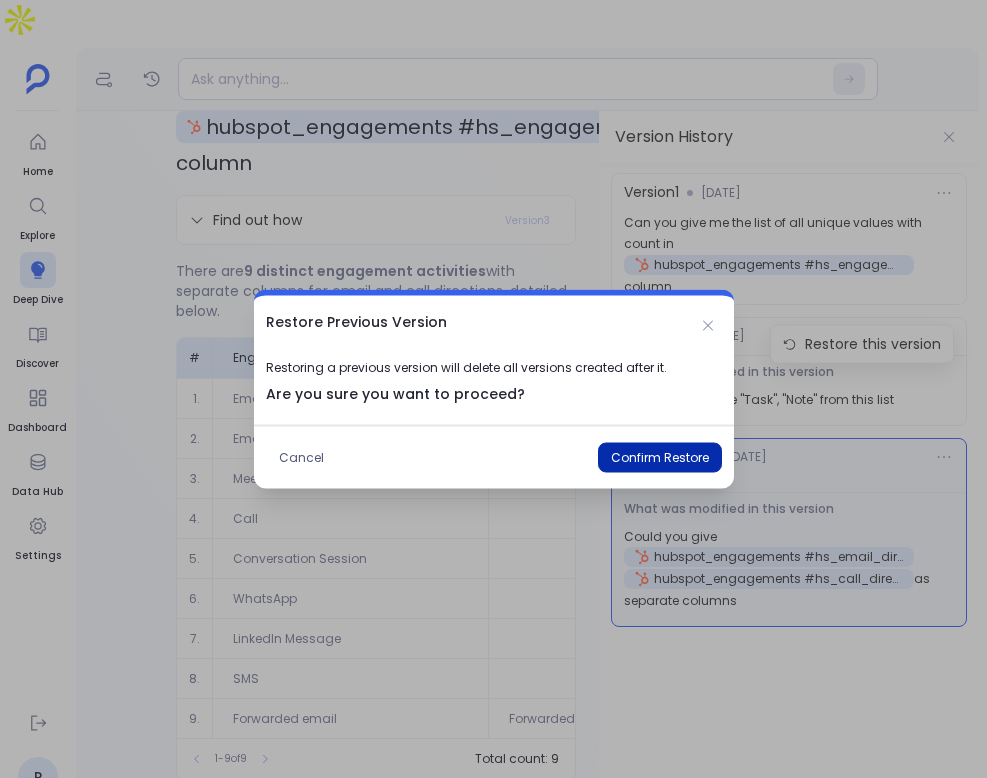 click on "Confirm Restore" at bounding box center (660, 458) 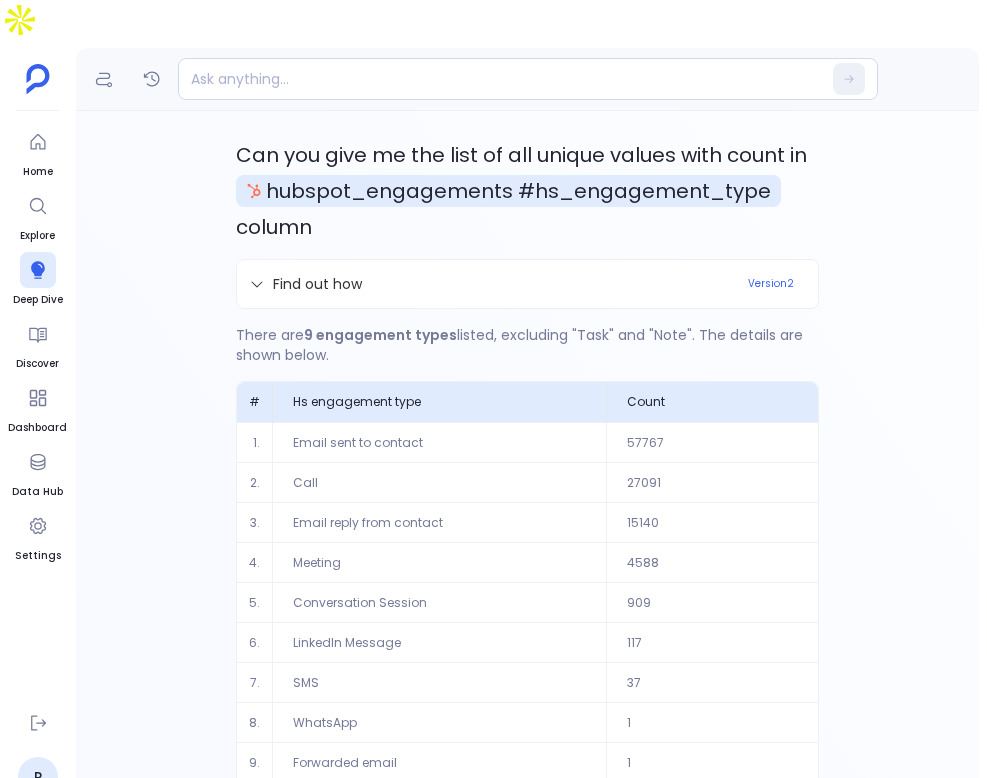 scroll, scrollTop: 95, scrollLeft: 0, axis: vertical 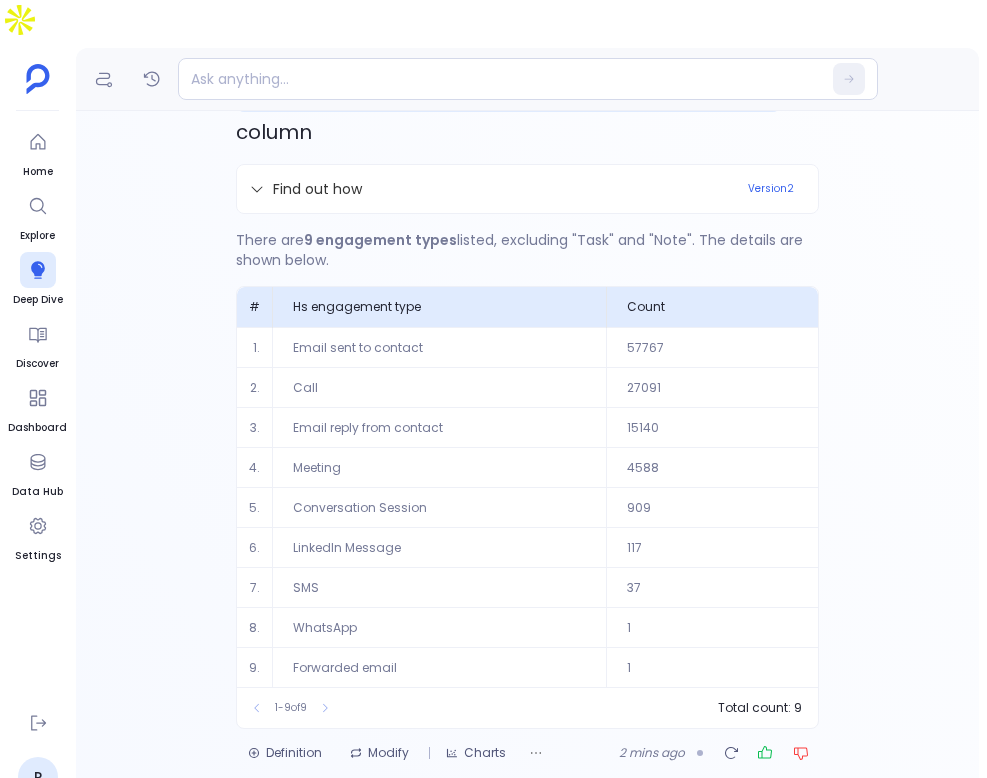click on "Modify" at bounding box center (379, 753) 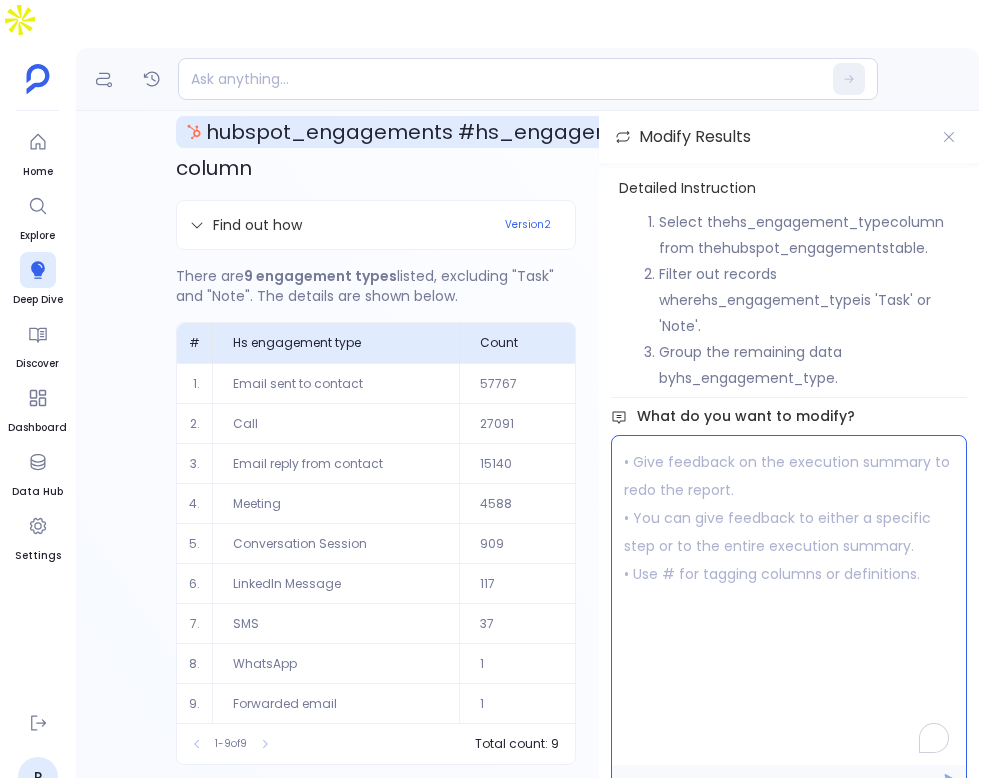 click at bounding box center [789, 600] 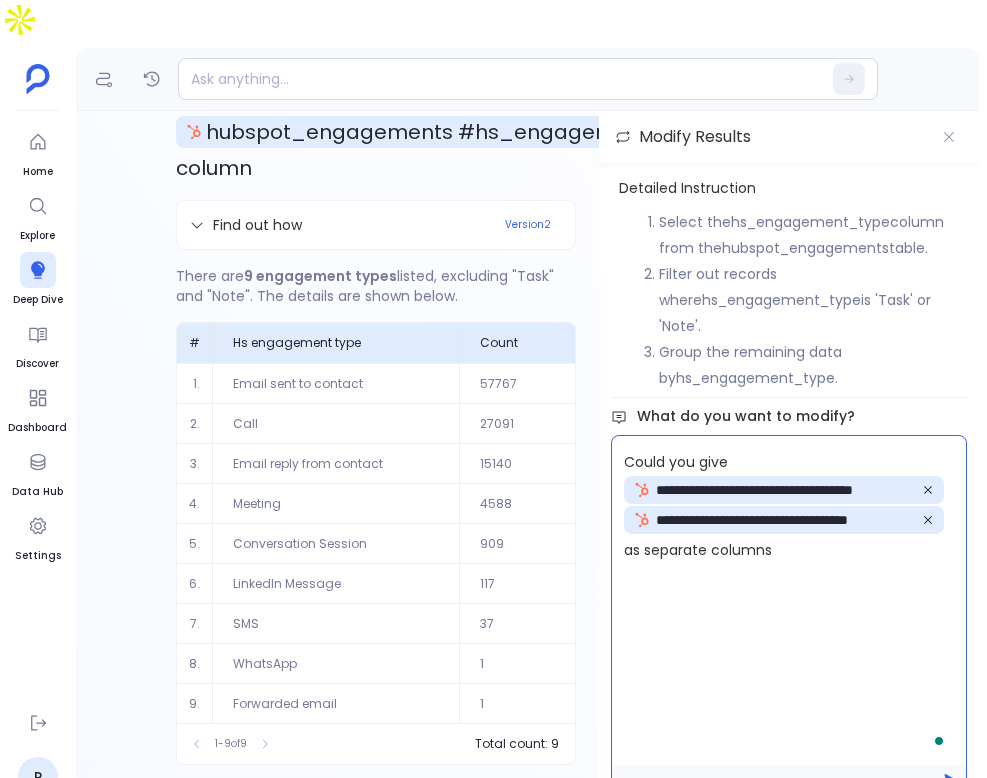 click on "**********" at bounding box center [789, 600] 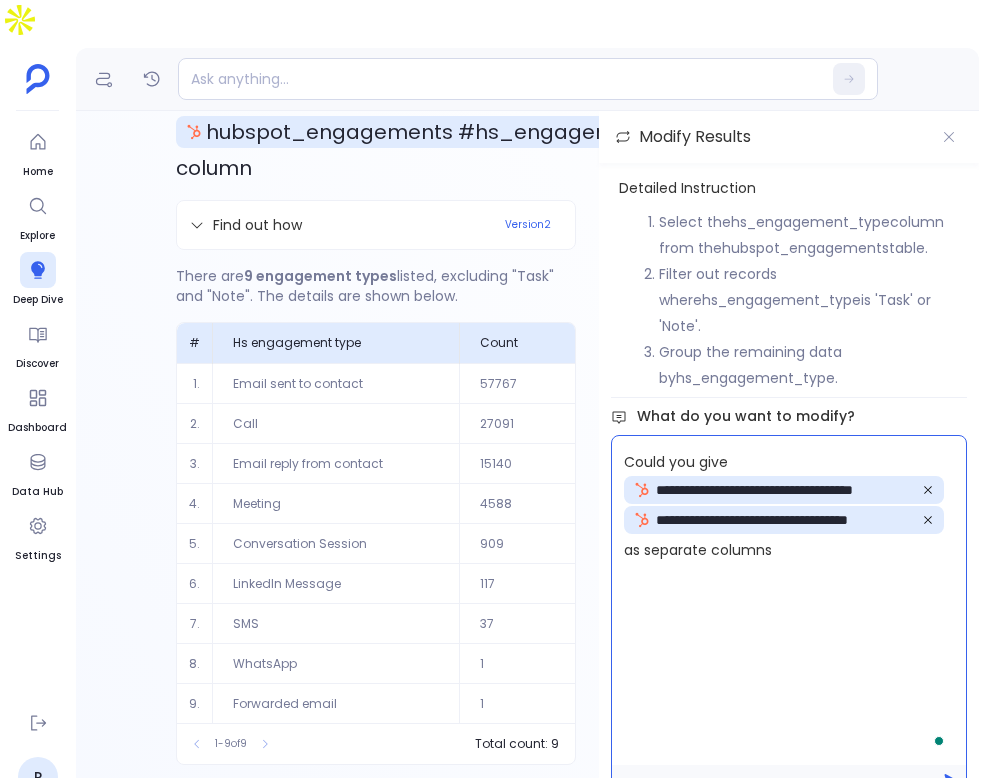 type 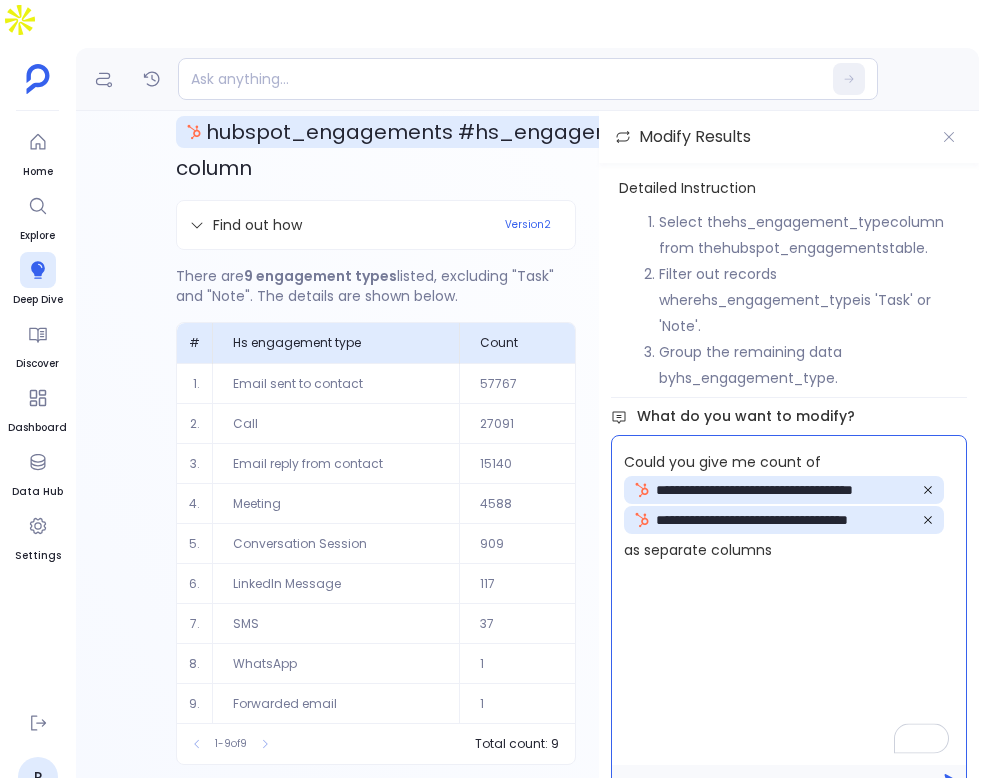 click on "**********" at bounding box center [789, 600] 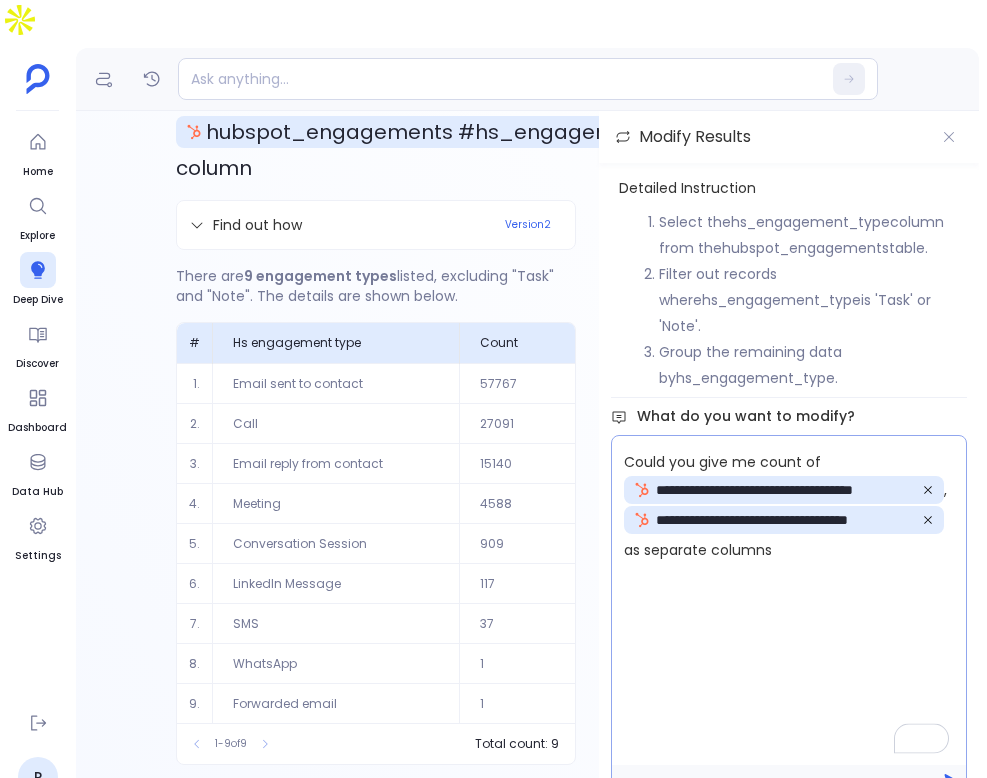 click at bounding box center [789, 781] 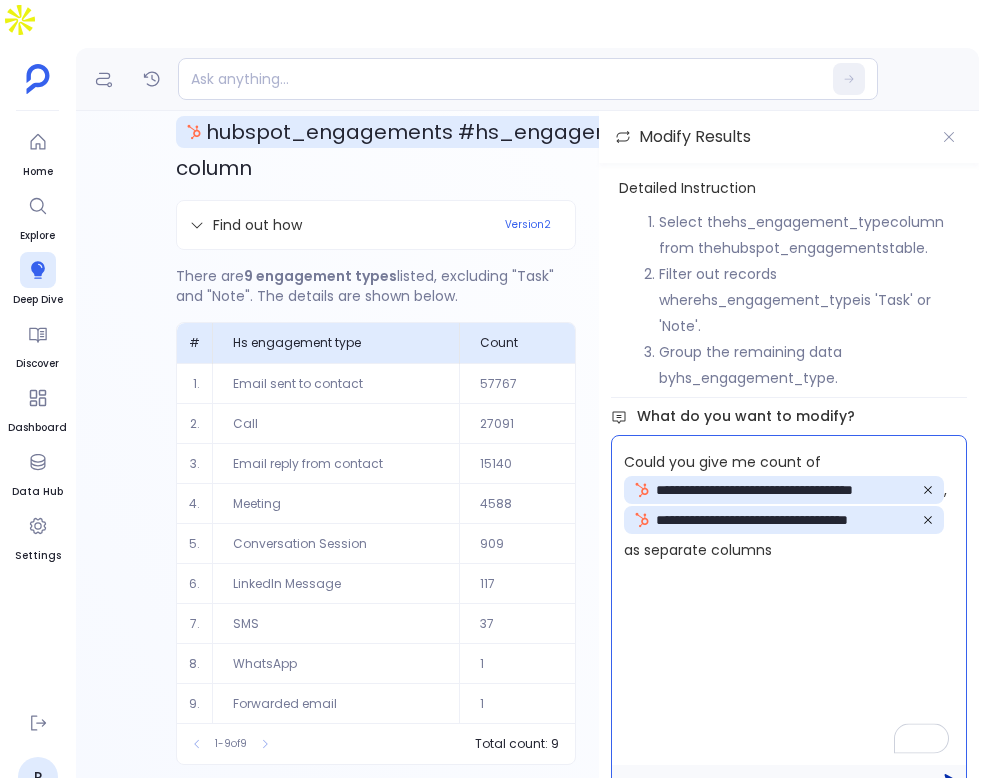 click 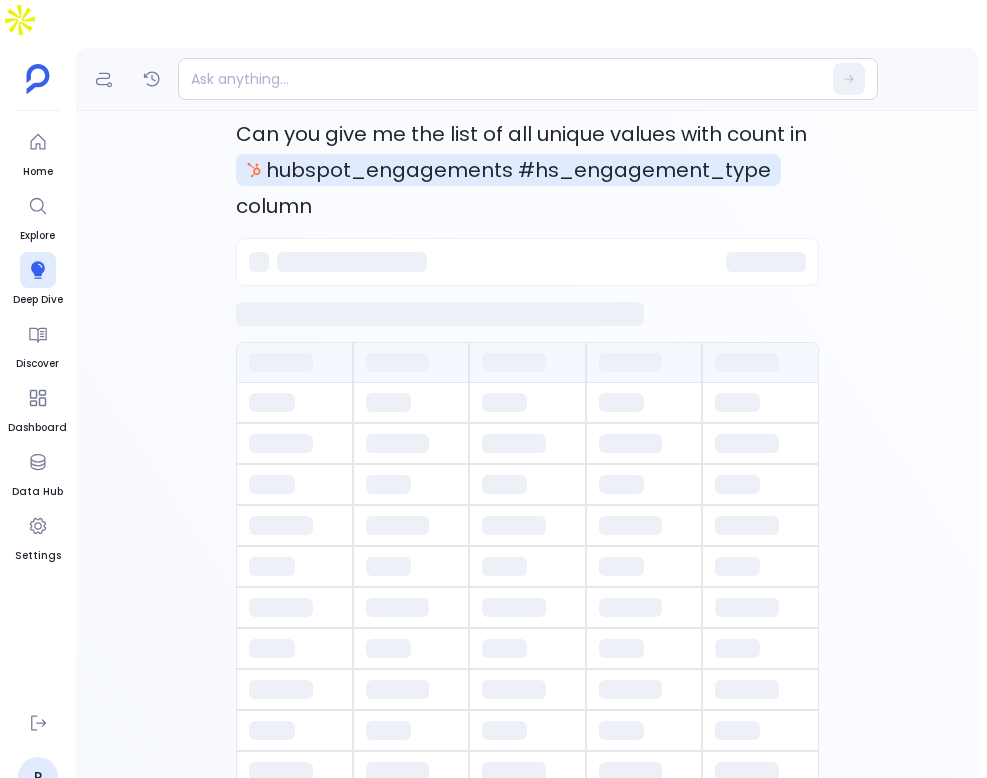 scroll, scrollTop: 0, scrollLeft: 0, axis: both 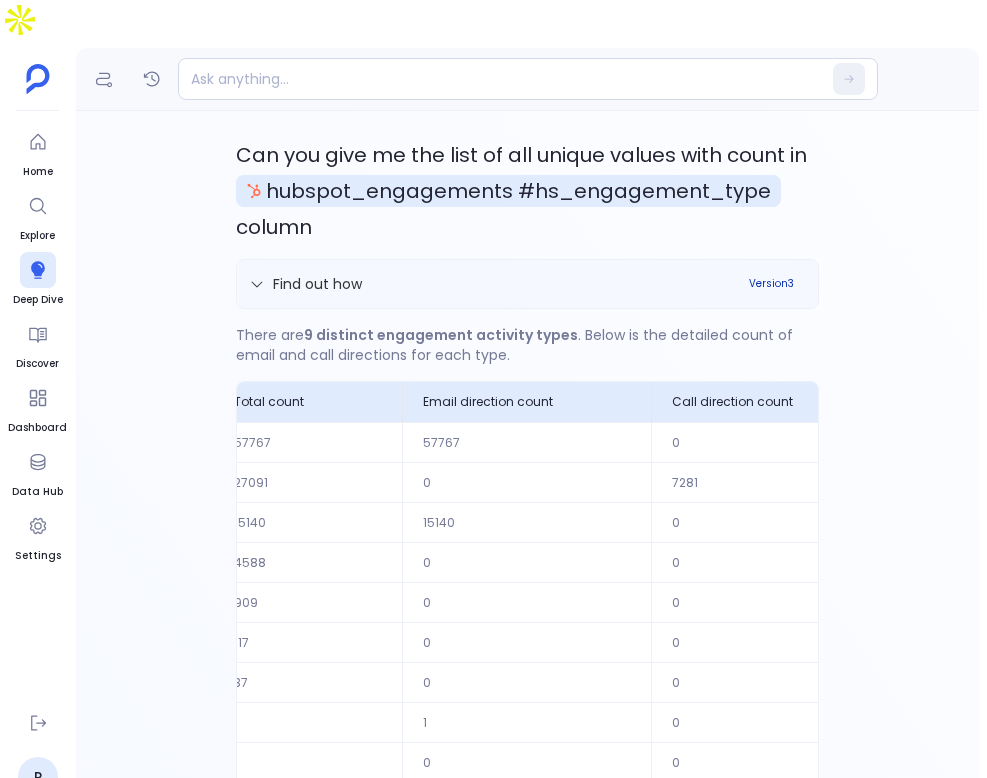 click on "Version  3" at bounding box center (771, 284) 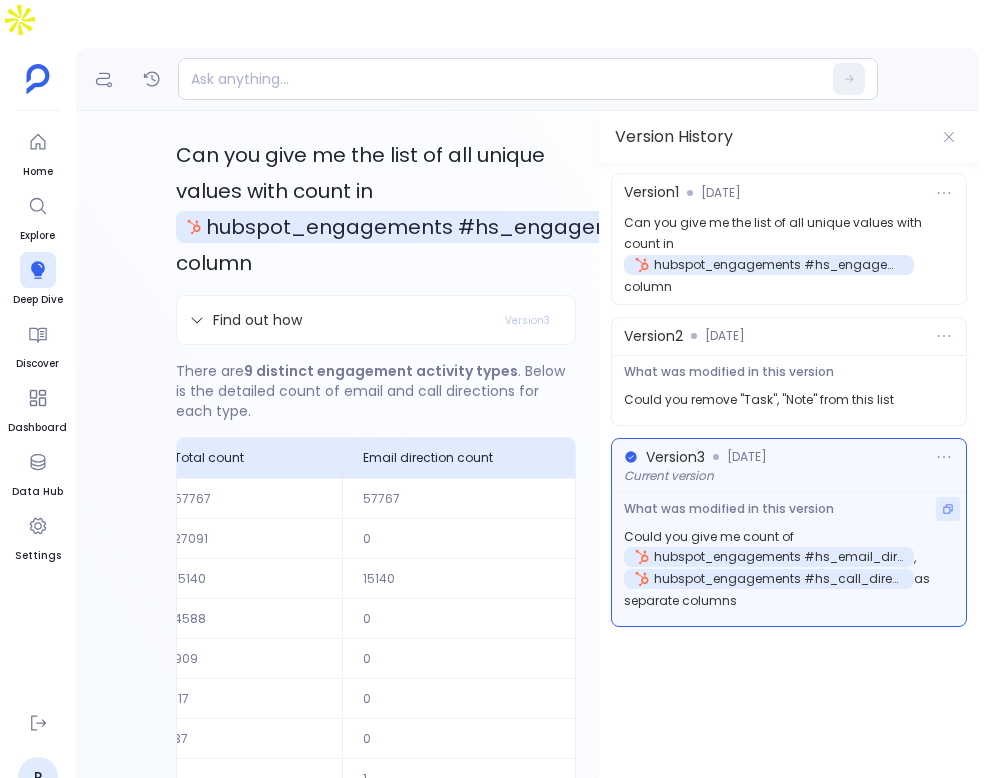 click at bounding box center (948, 509) 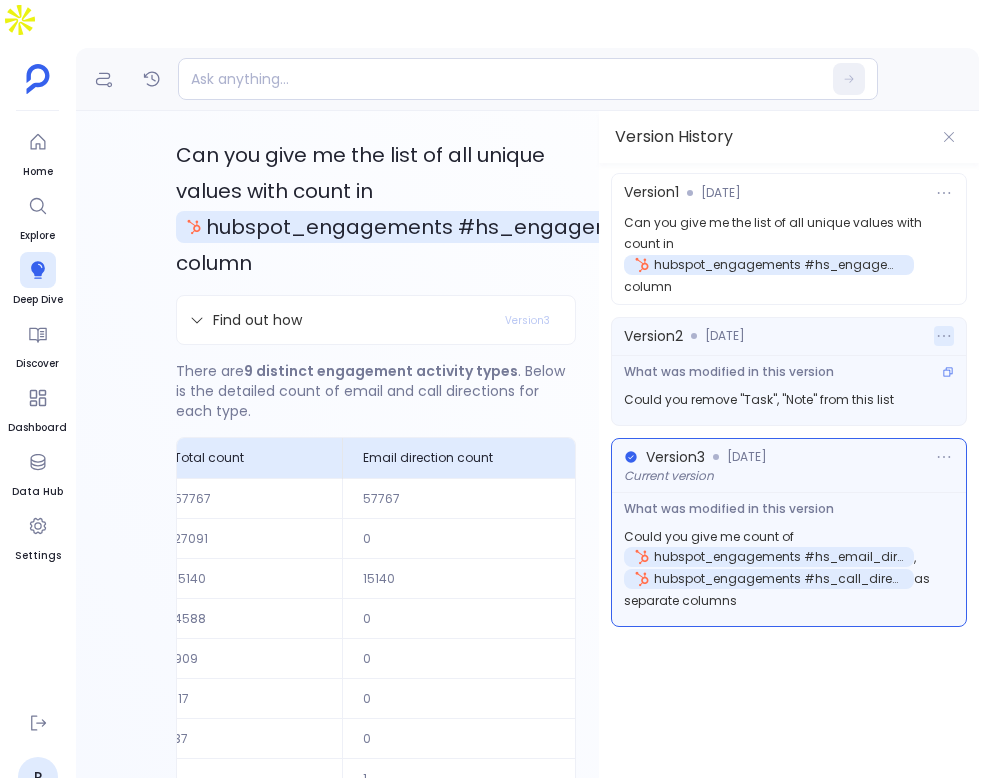 click 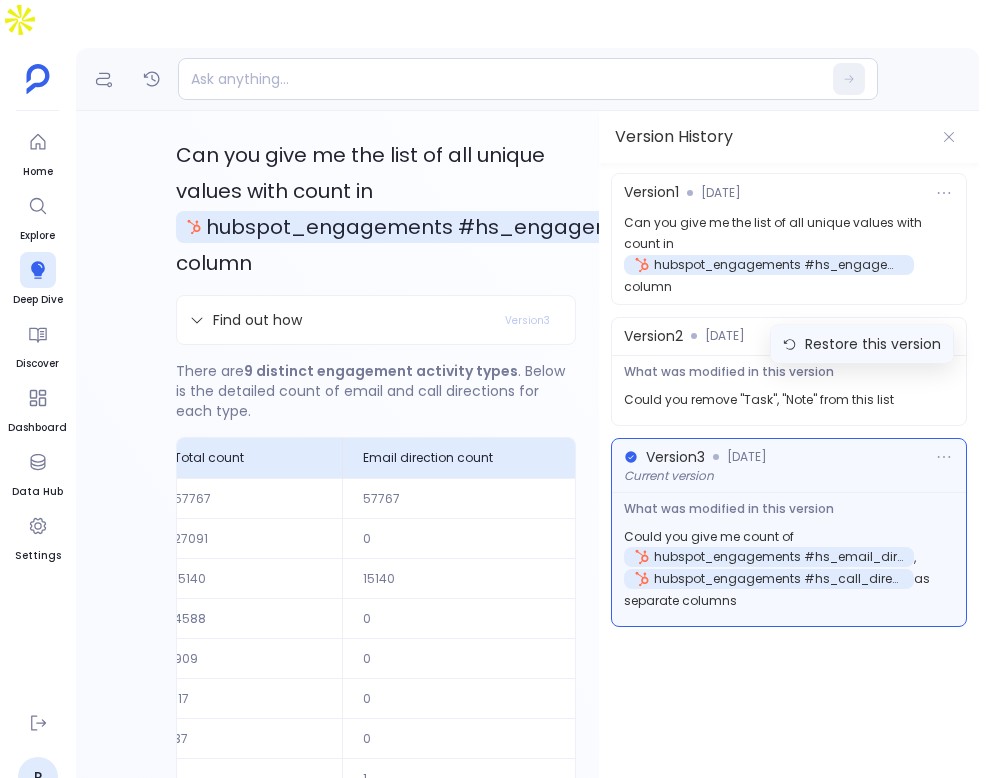 click on "Restore this version" at bounding box center [873, 344] 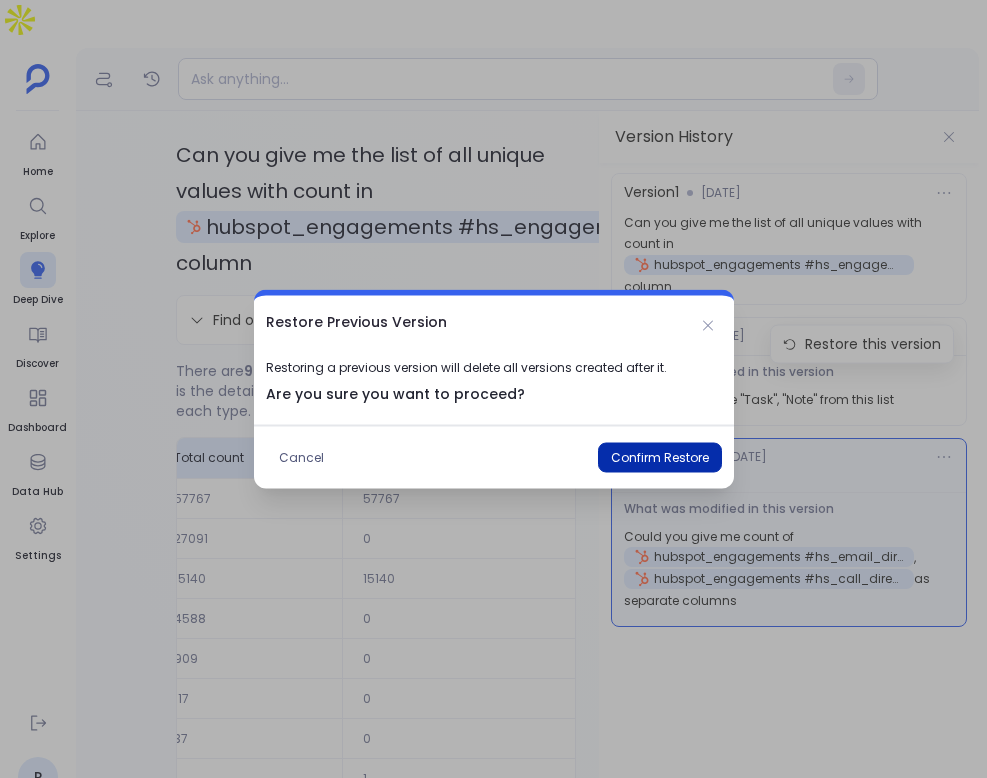 click on "Confirm Restore" at bounding box center [660, 458] 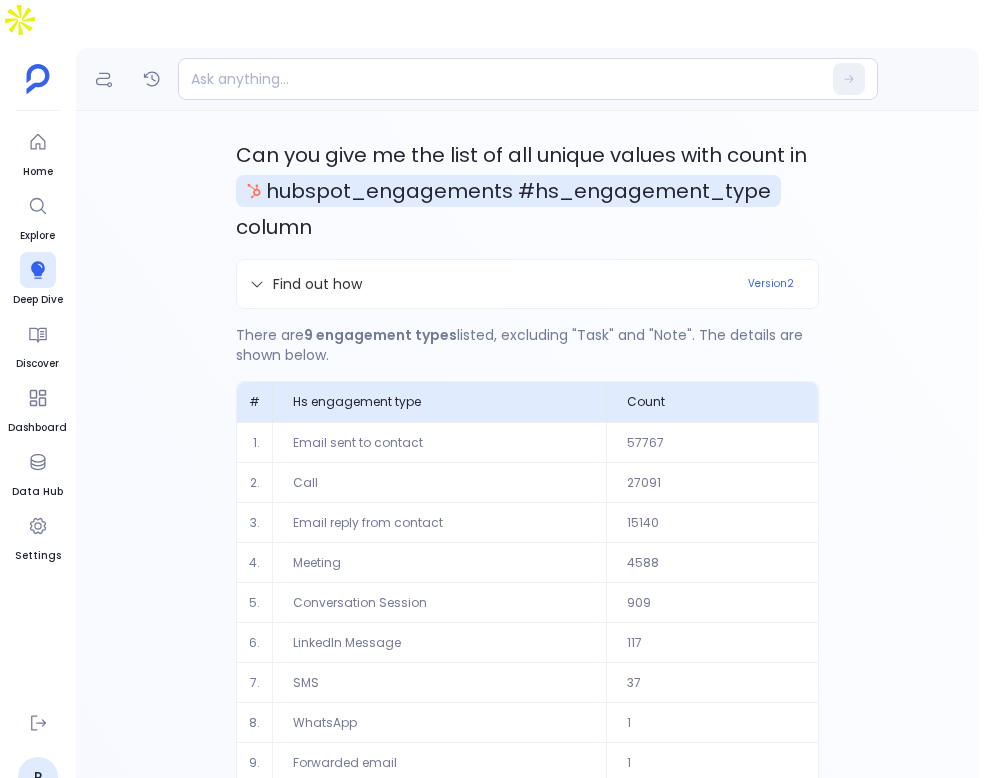 scroll, scrollTop: 95, scrollLeft: 0, axis: vertical 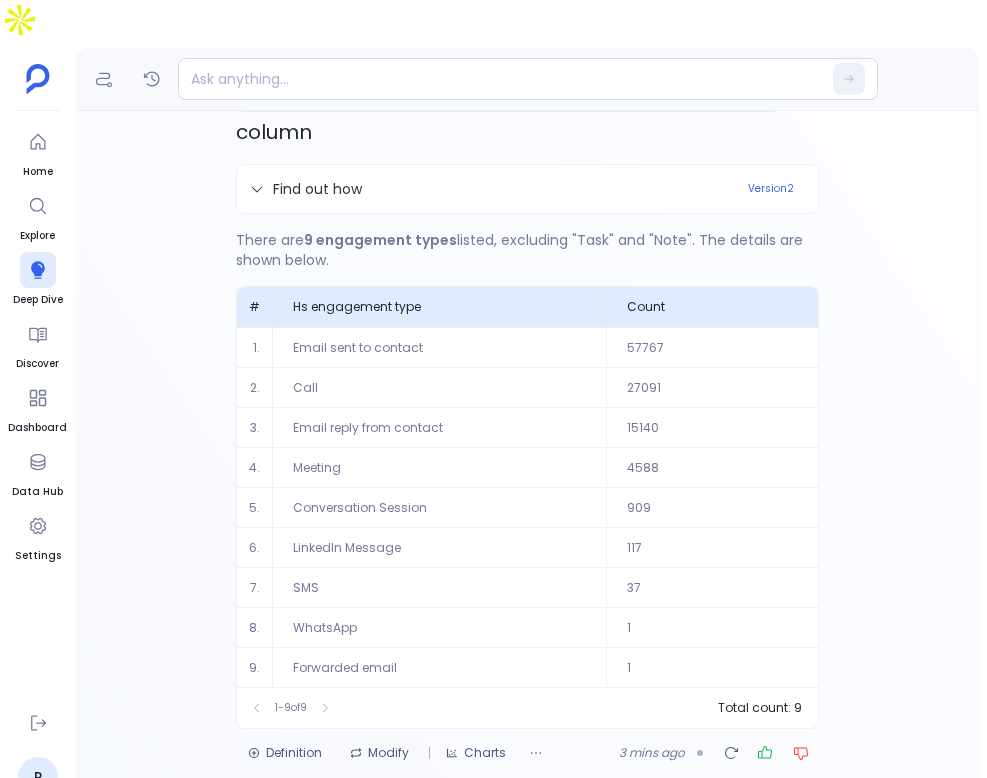 click on "Modify" at bounding box center (379, 753) 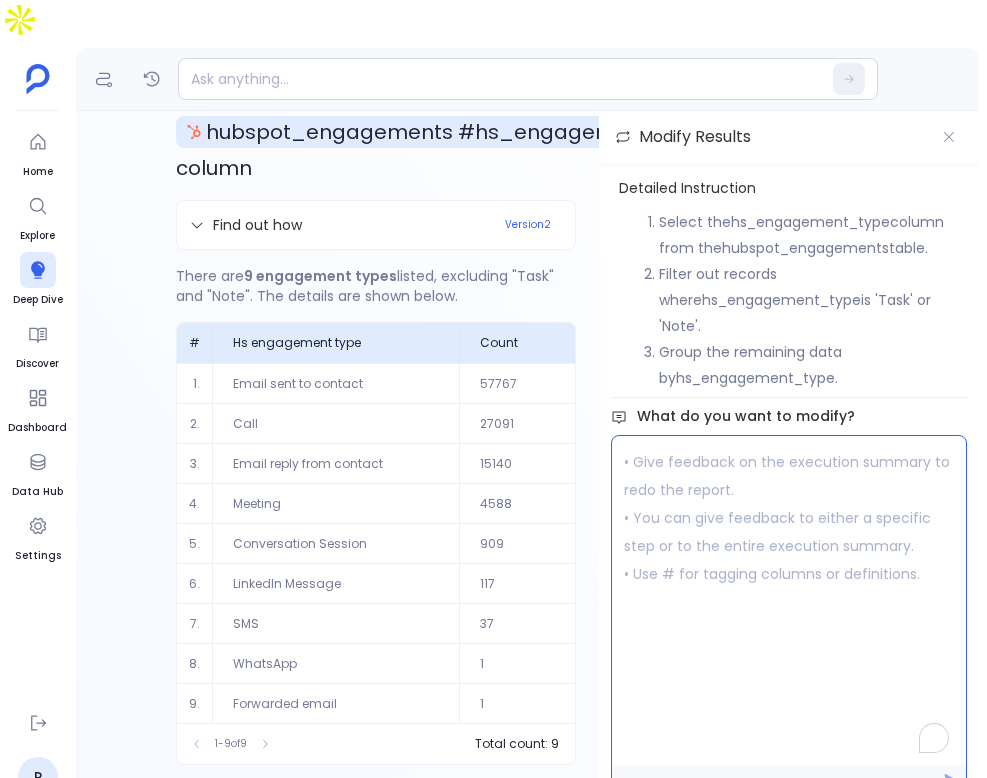 click at bounding box center (789, 600) 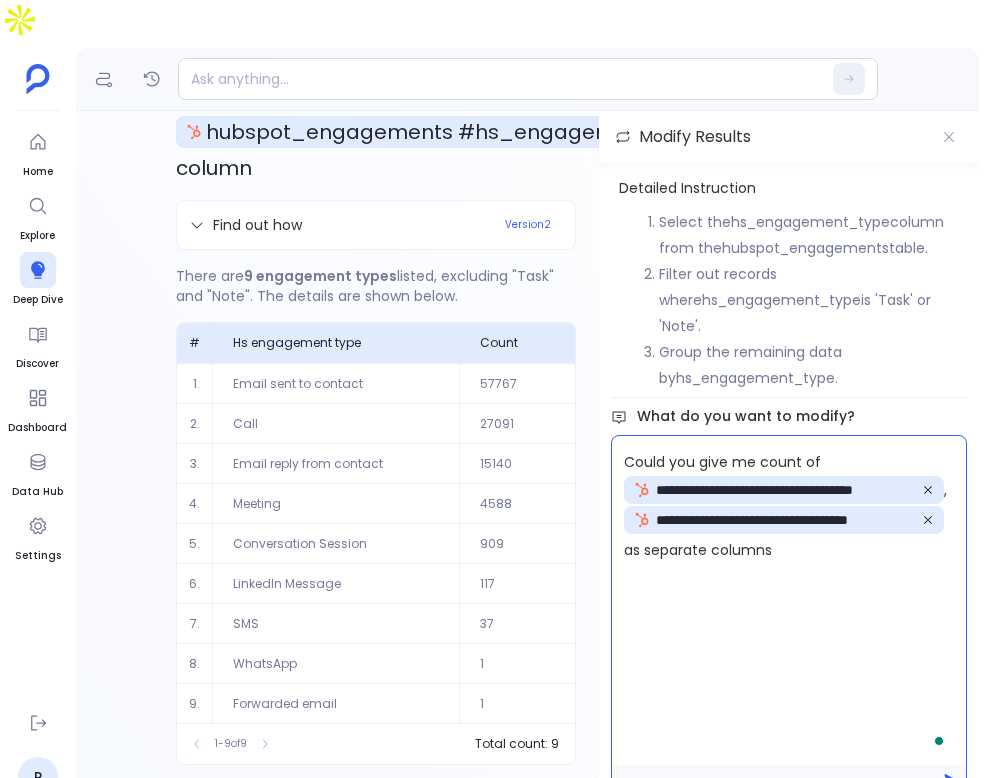 click on "**********" at bounding box center (789, 600) 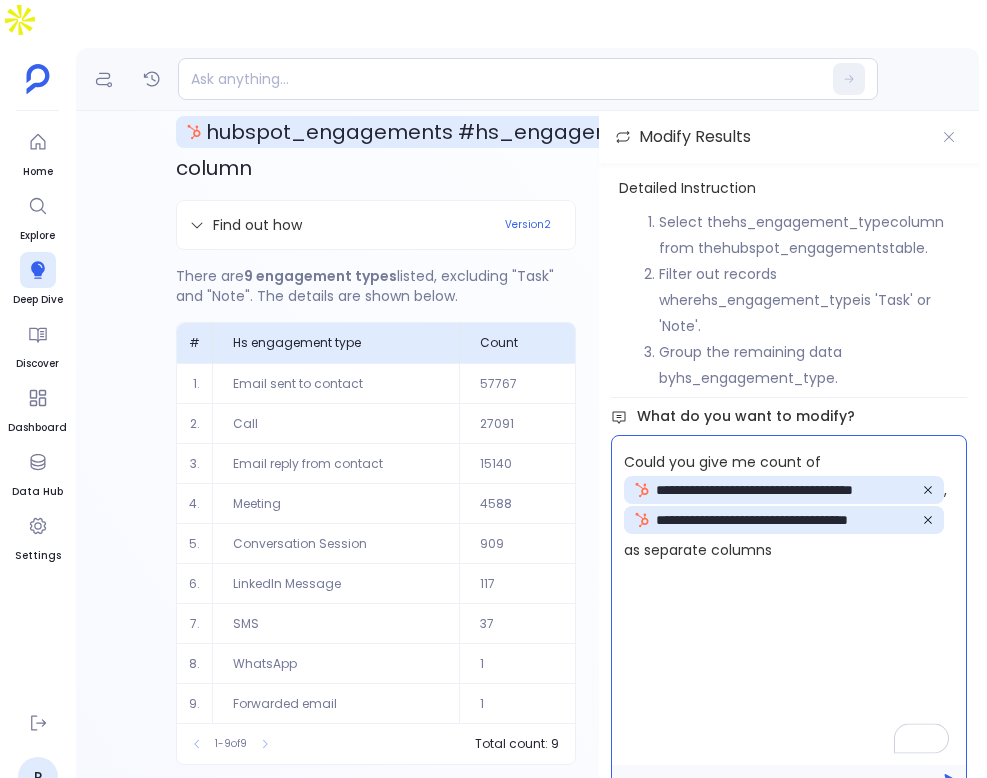 type 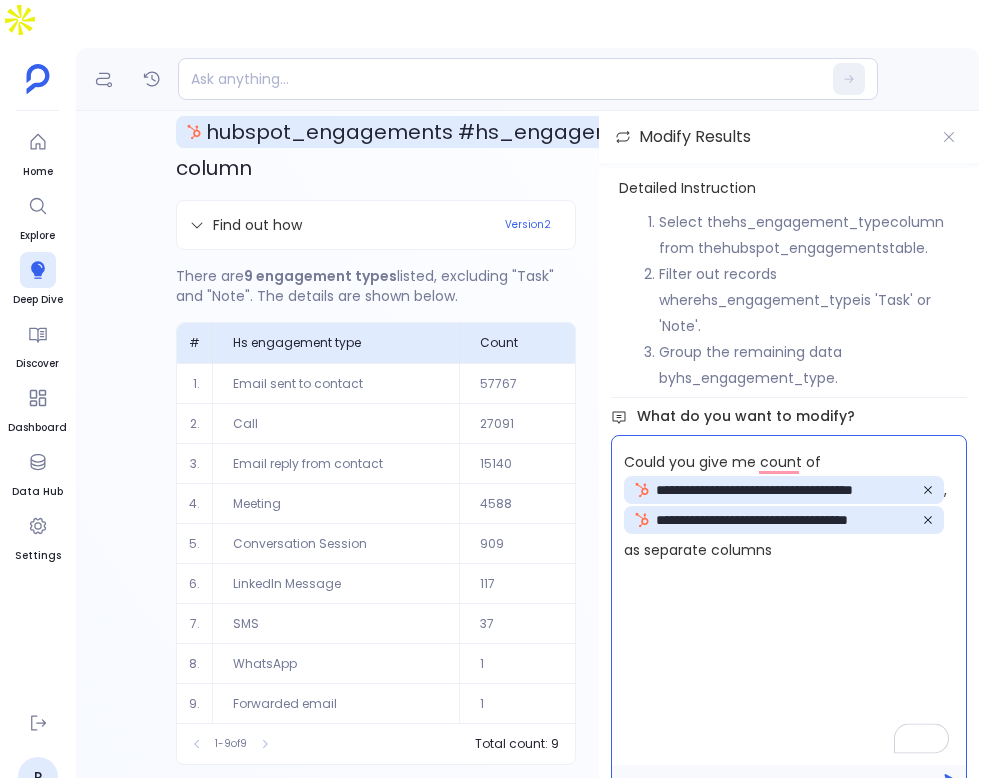 click on "**********" at bounding box center (789, 600) 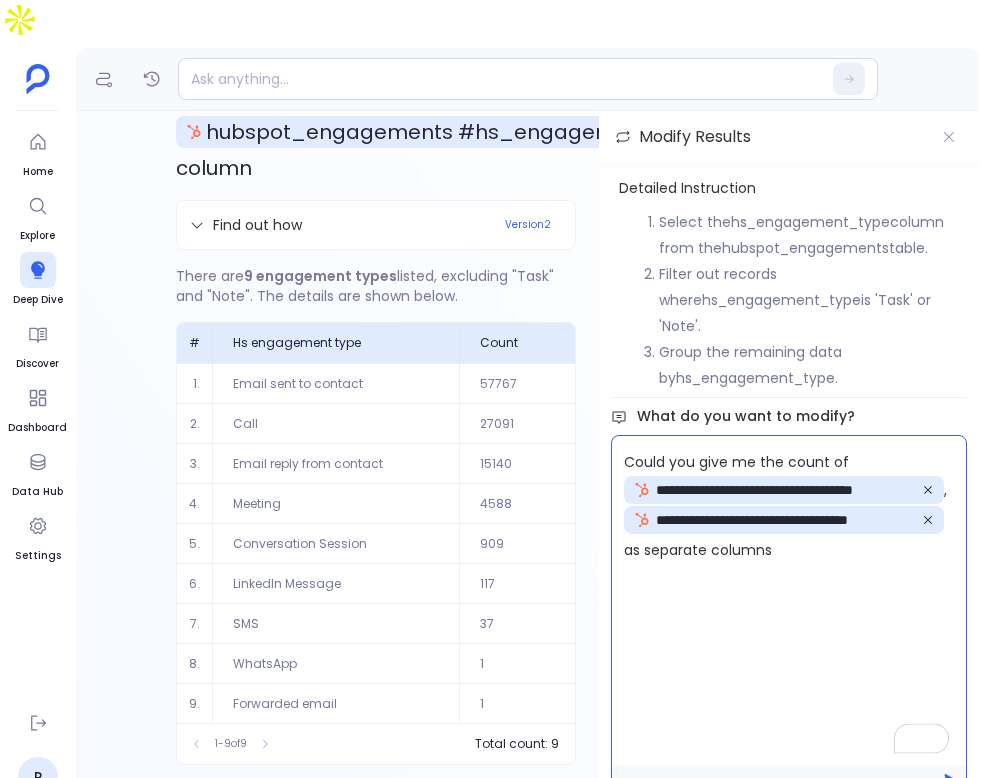 click on "**********" at bounding box center (789, 600) 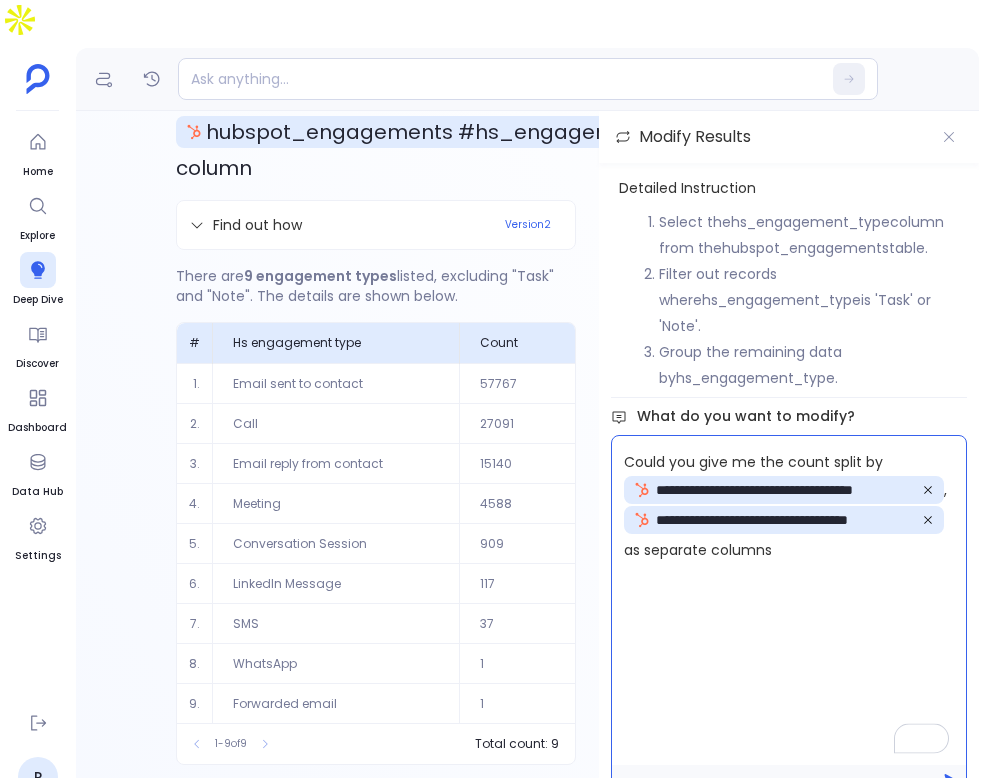 click on "**********" at bounding box center [789, 600] 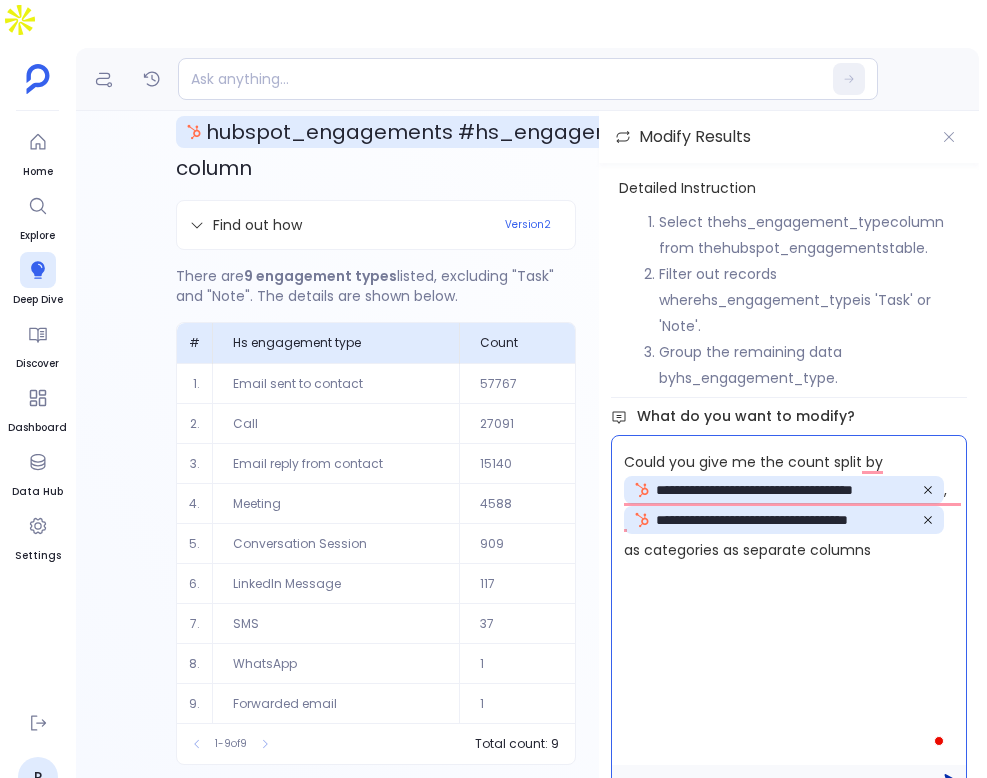 click 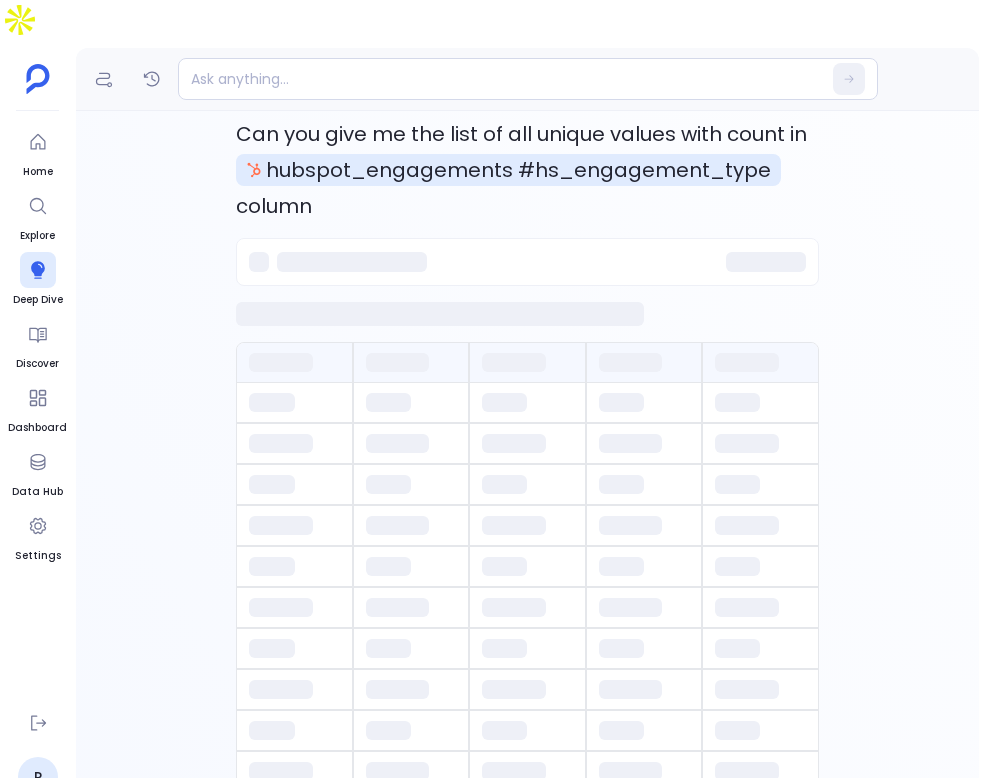 scroll, scrollTop: 0, scrollLeft: 0, axis: both 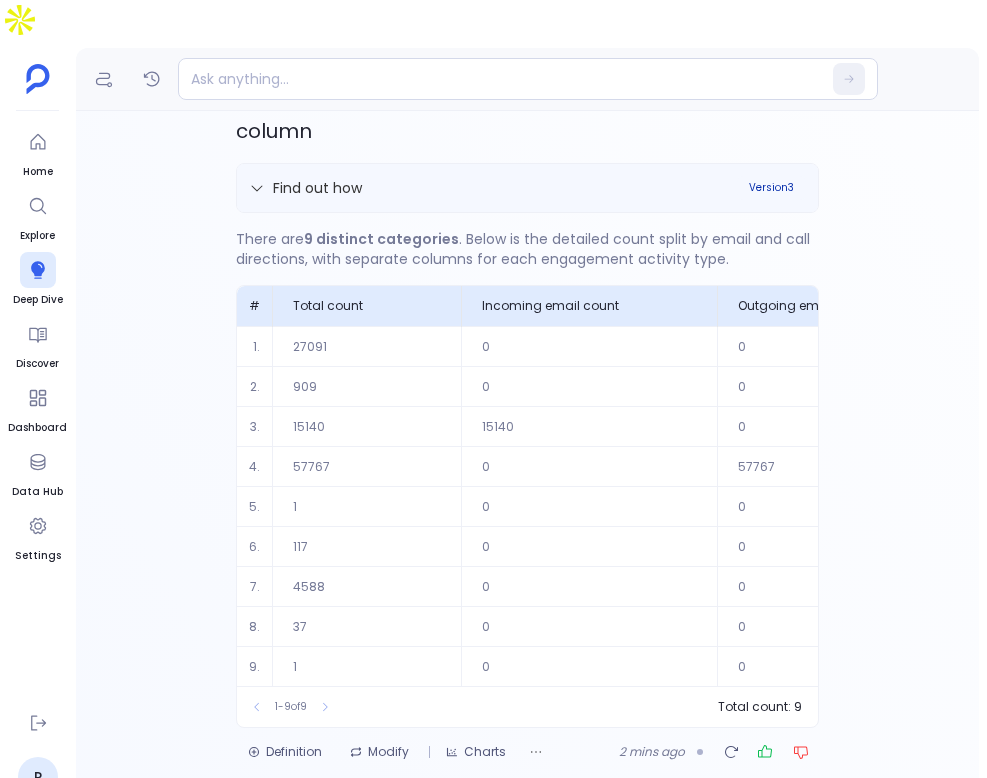 click on "Version  3" at bounding box center [771, 188] 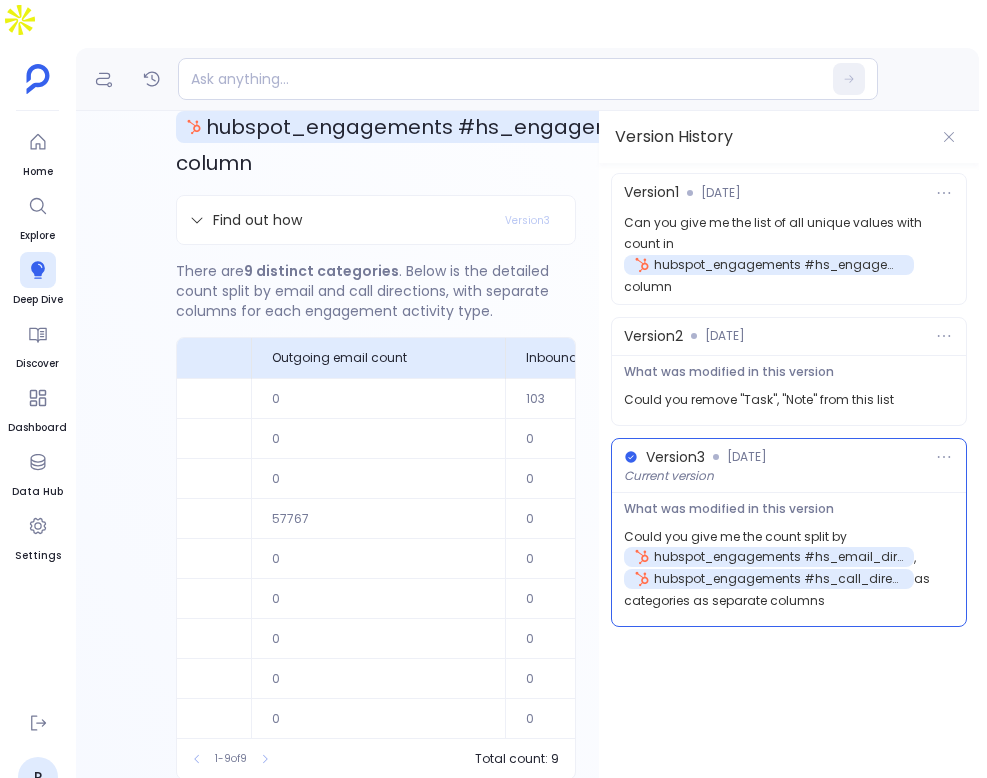 scroll, scrollTop: 0, scrollLeft: 530, axis: horizontal 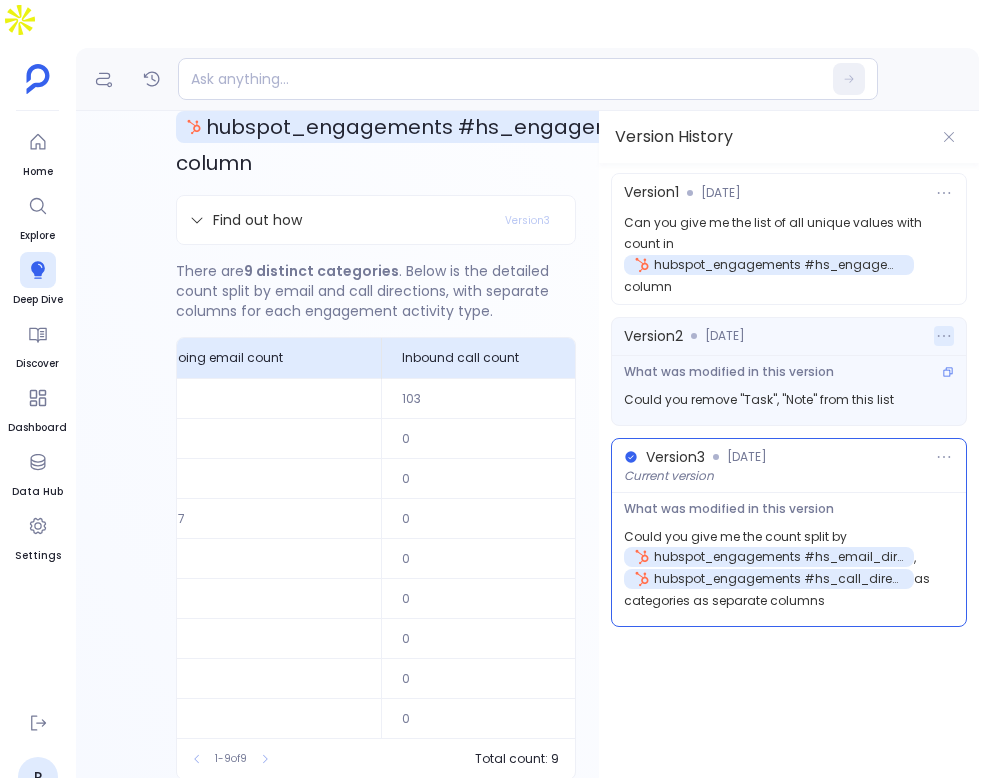 click 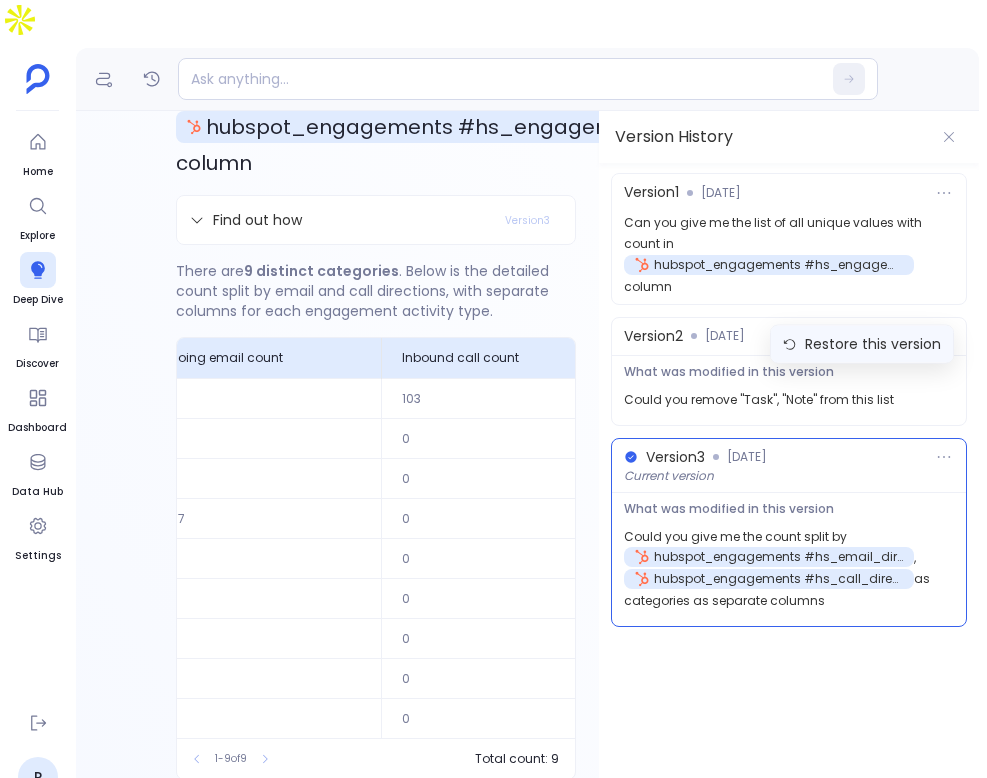 click on "Restore this version" at bounding box center [873, 344] 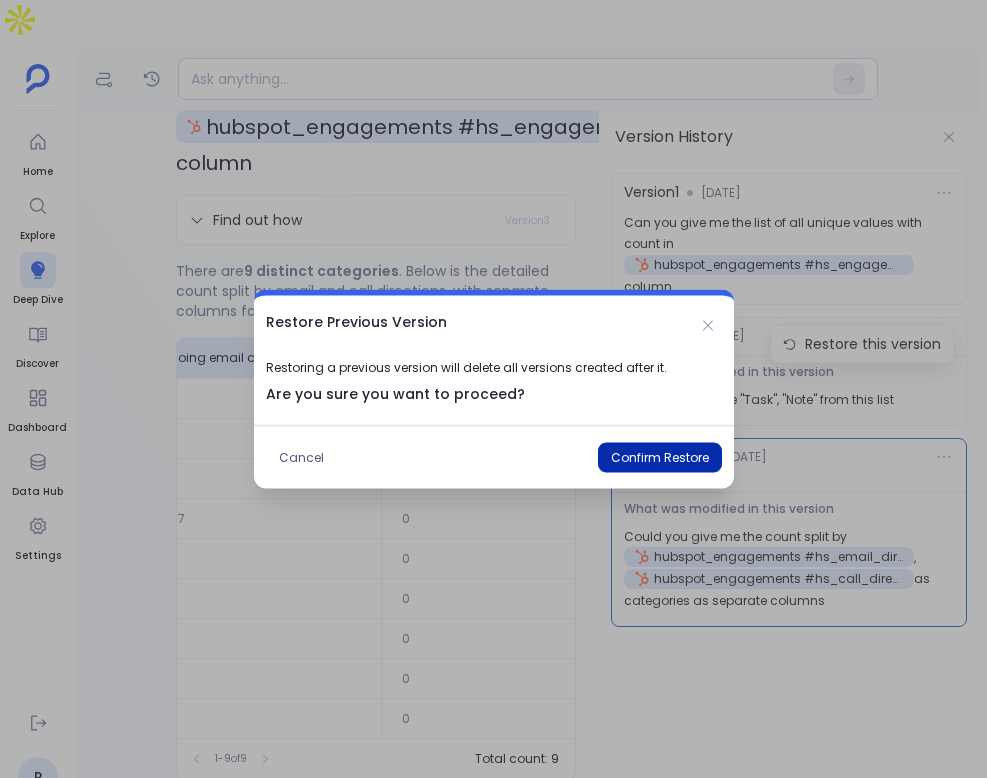 click on "Confirm Restore" at bounding box center (660, 458) 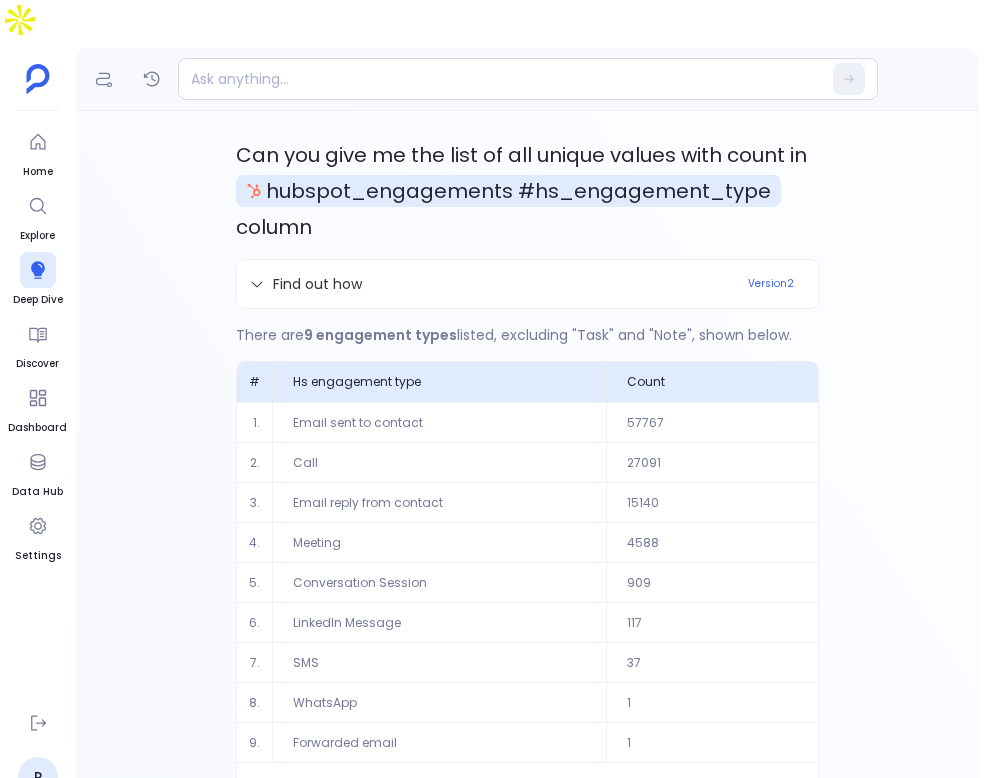 scroll, scrollTop: 75, scrollLeft: 0, axis: vertical 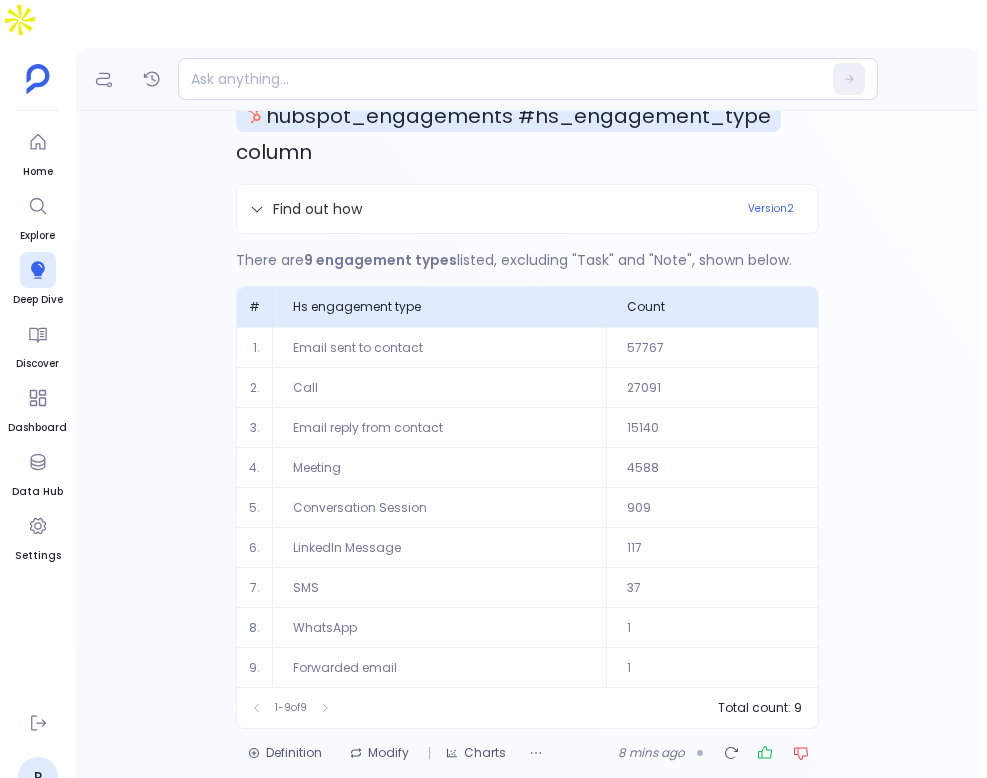 click on "Call" at bounding box center (440, 387) 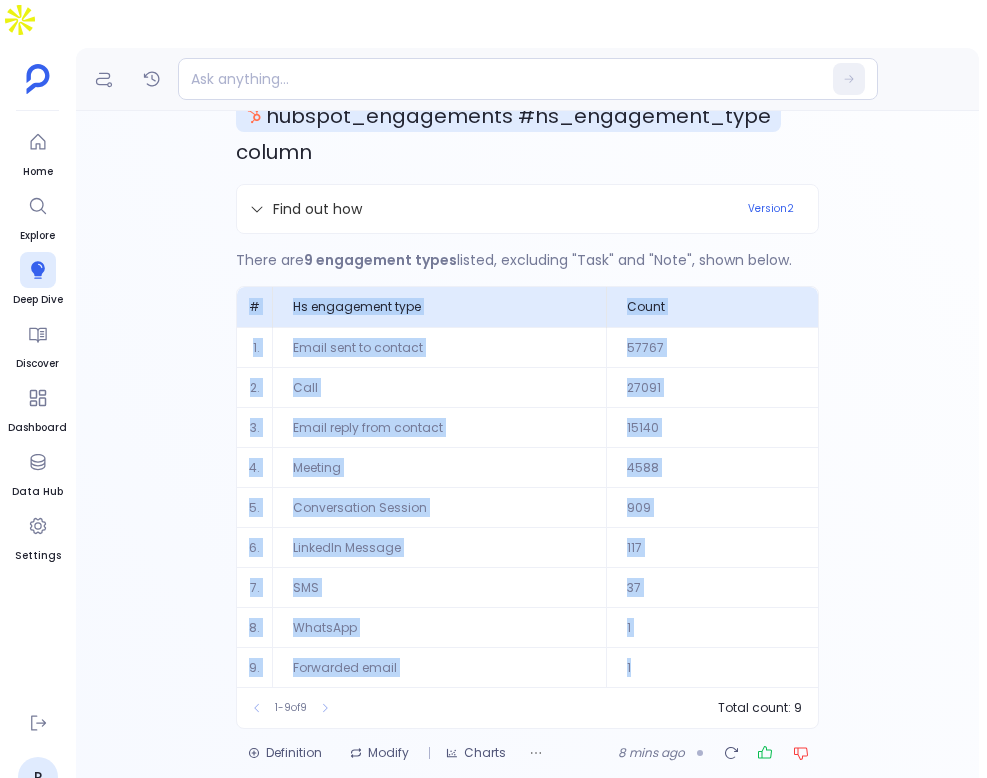 drag, startPoint x: 244, startPoint y: 263, endPoint x: 691, endPoint y: 617, distance: 570.1973 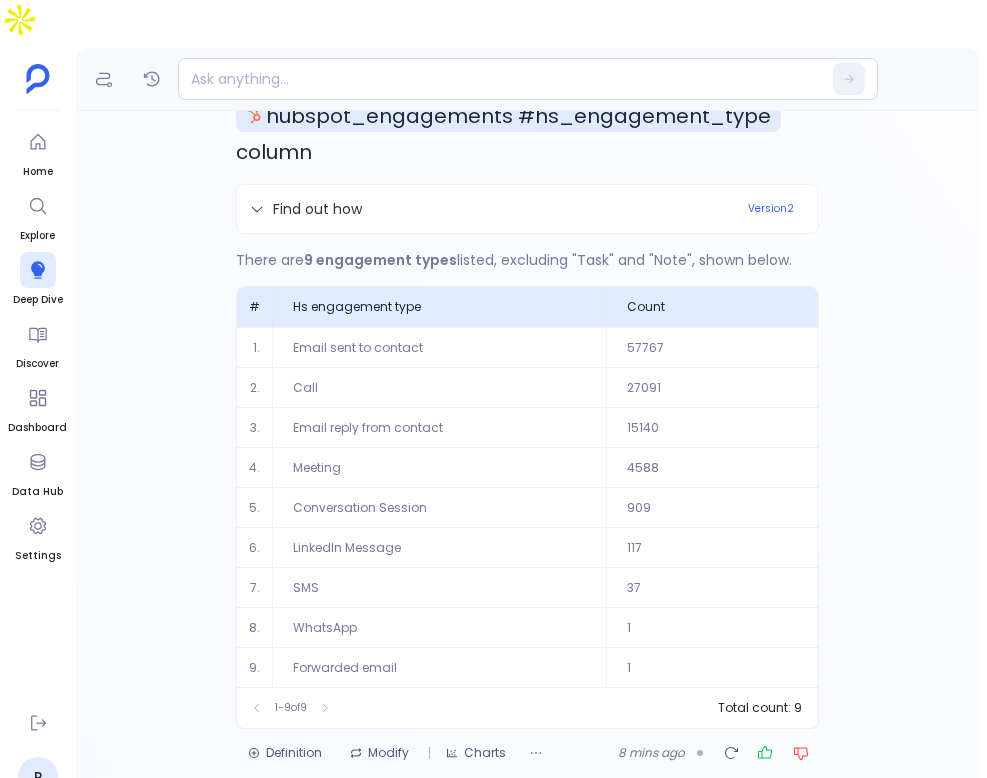 scroll, scrollTop: 0, scrollLeft: 0, axis: both 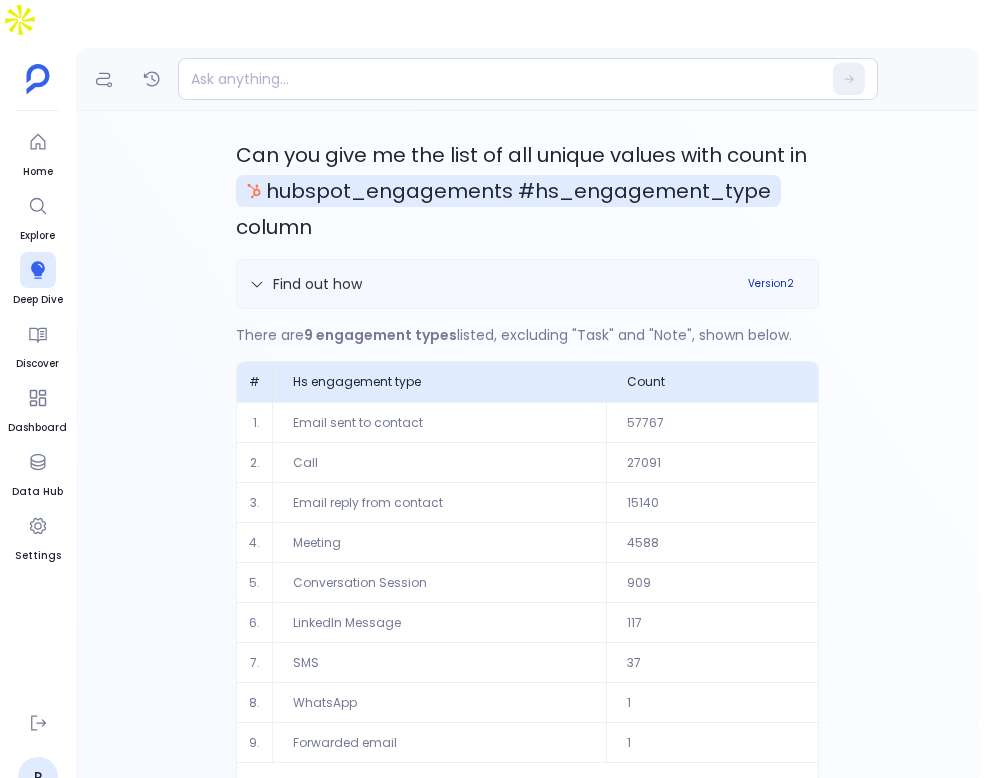 click on "Version  2" at bounding box center [771, 284] 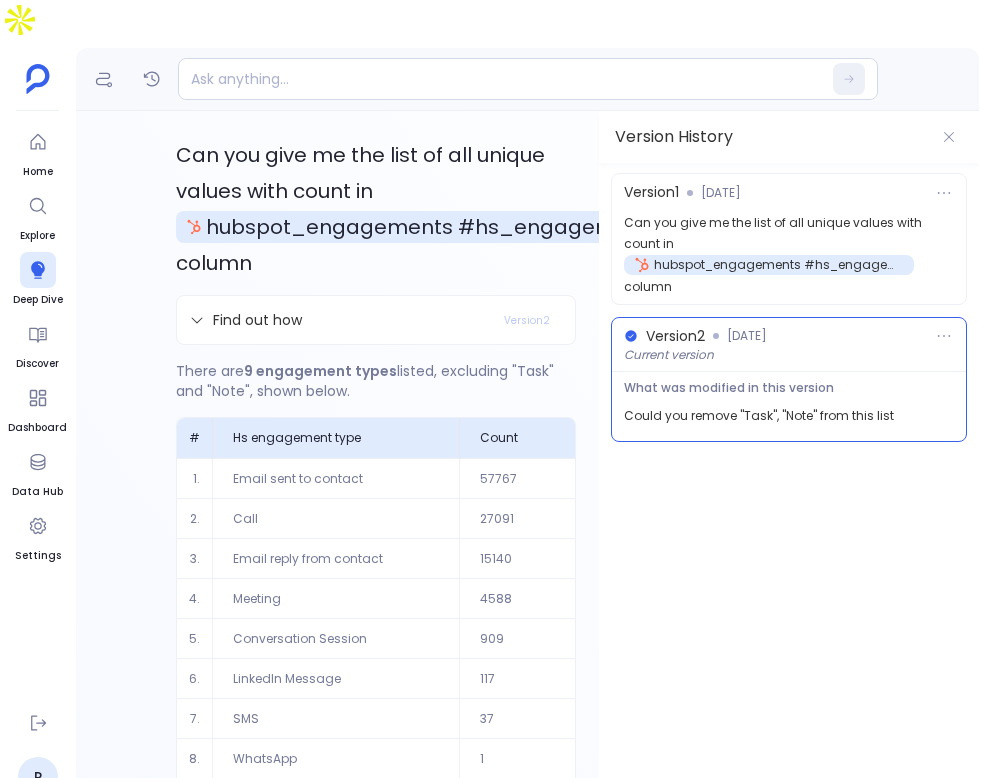 scroll, scrollTop: 141, scrollLeft: 0, axis: vertical 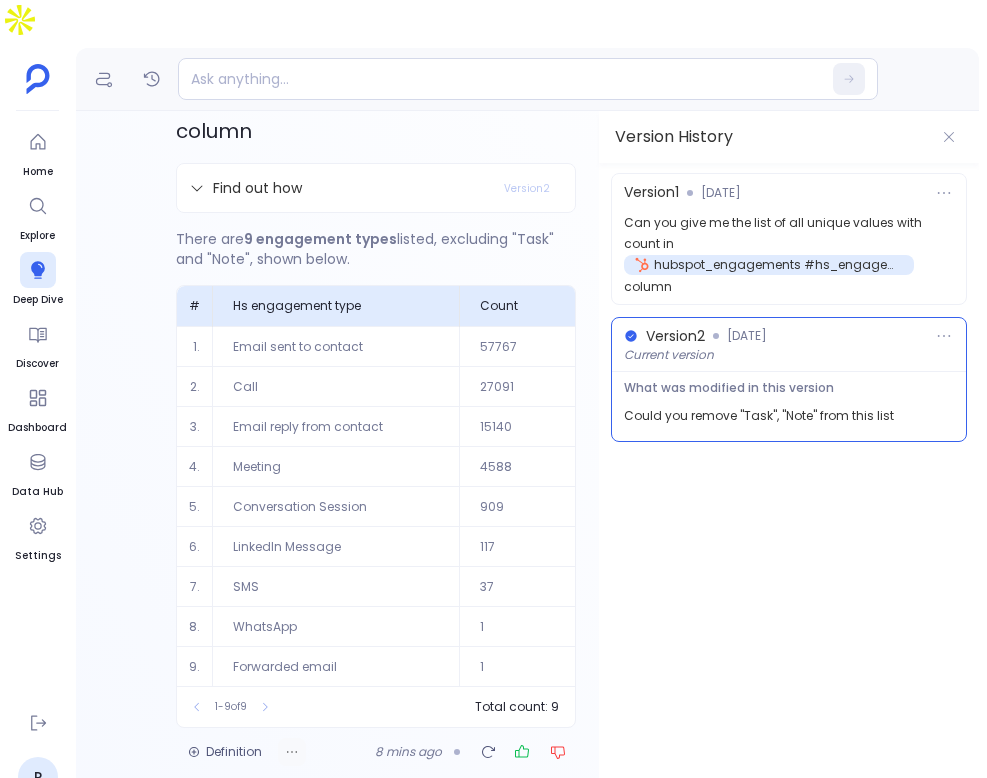 click 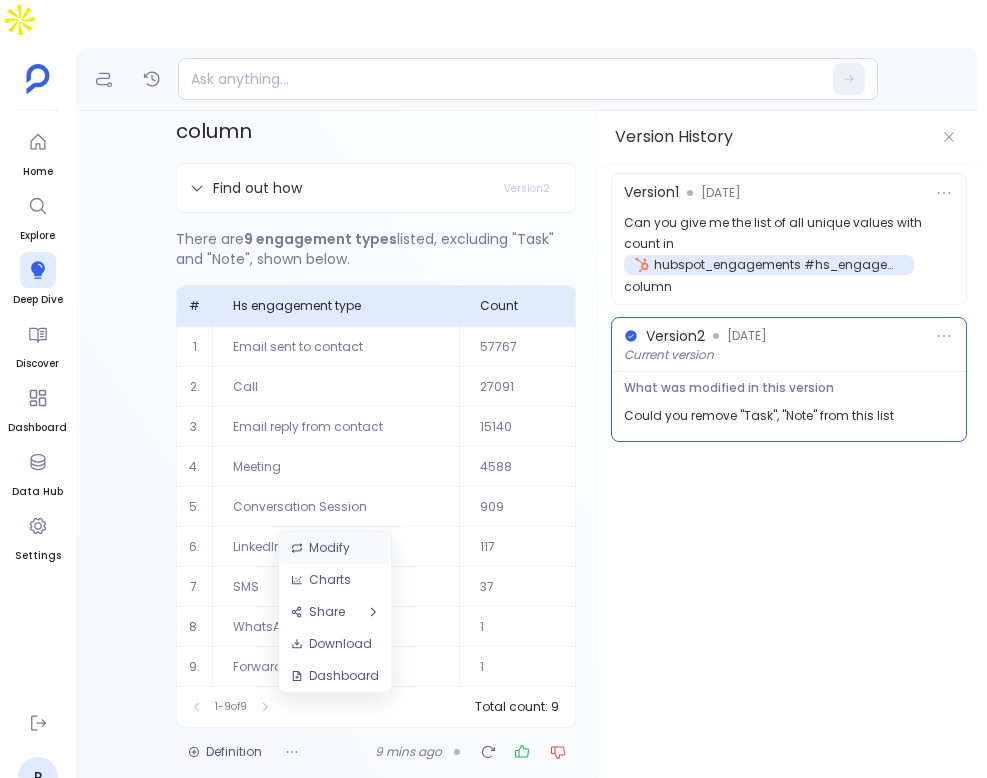 click on "Modify" at bounding box center [335, 548] 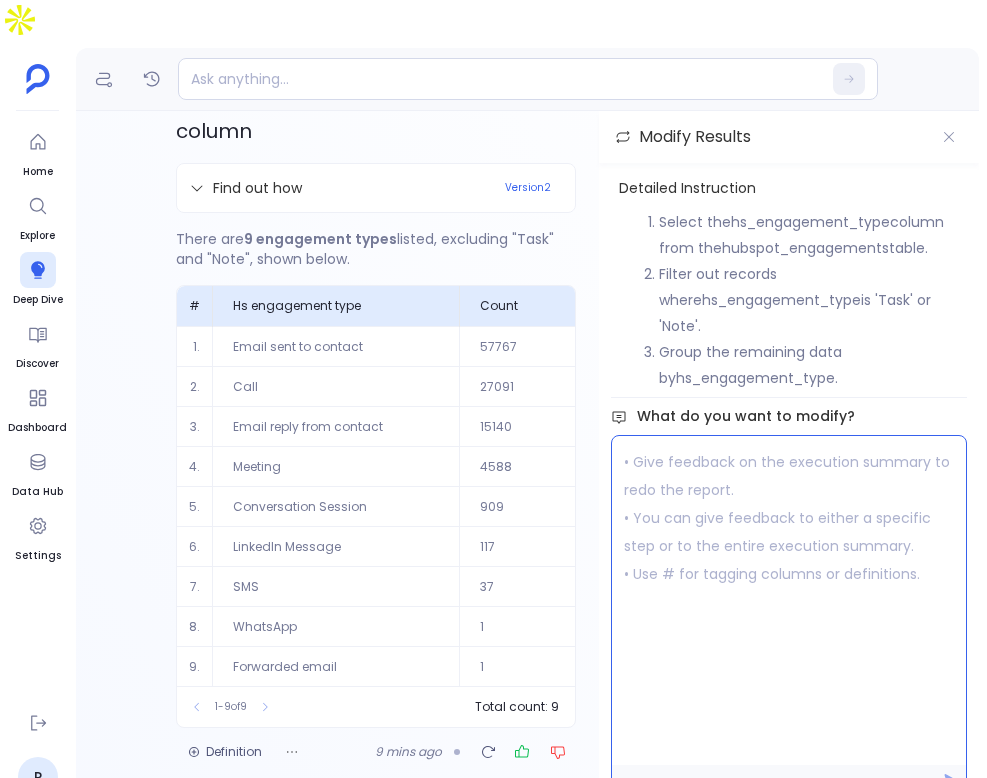 click at bounding box center (789, 600) 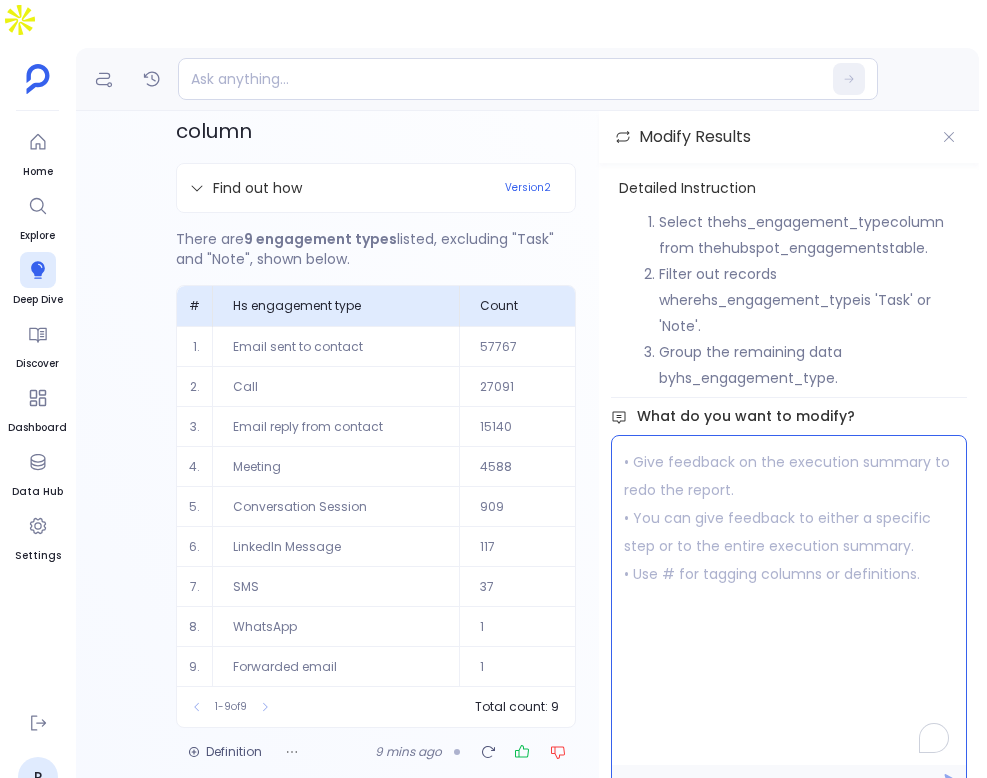 type 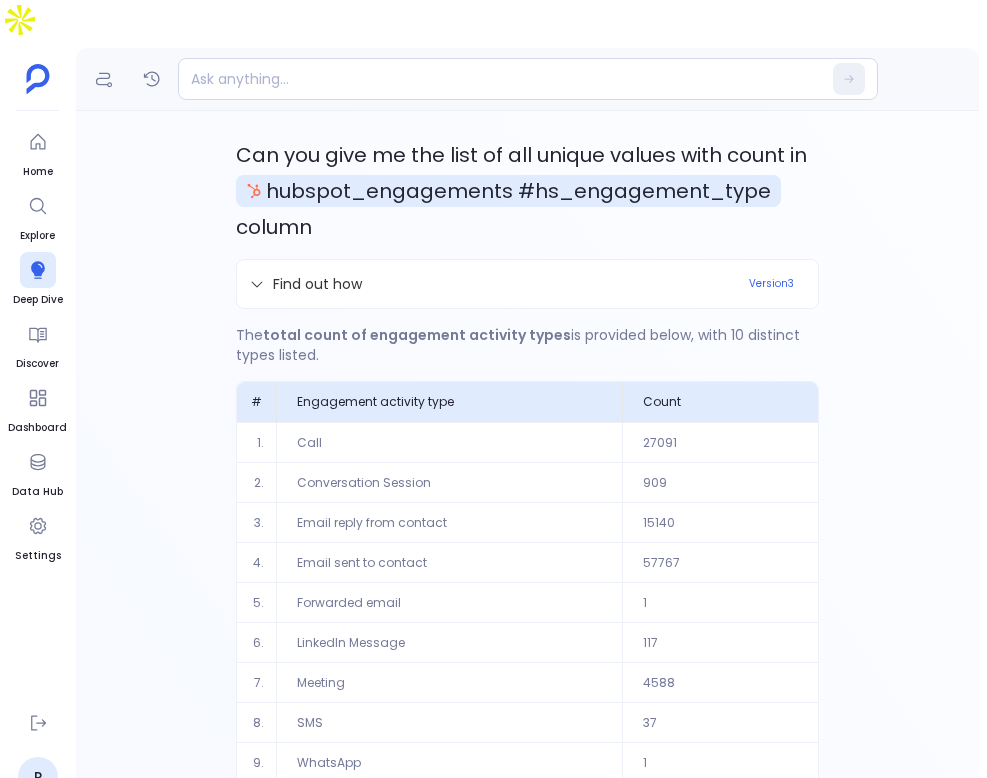 scroll, scrollTop: 135, scrollLeft: 0, axis: vertical 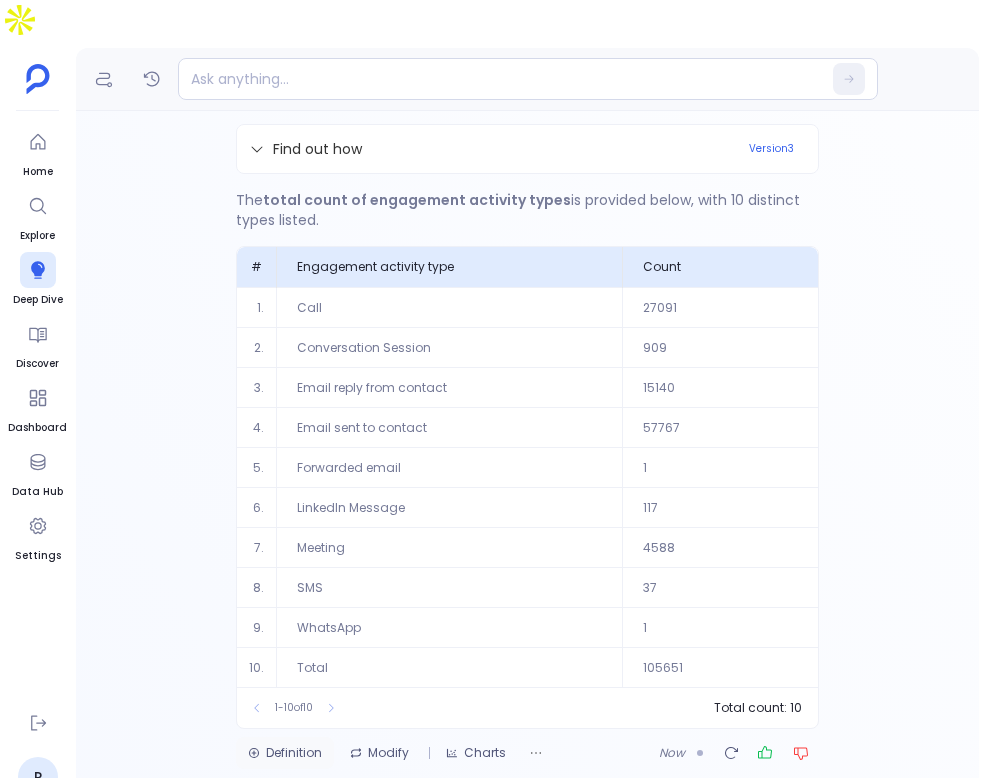 click on "Definition" at bounding box center (285, 753) 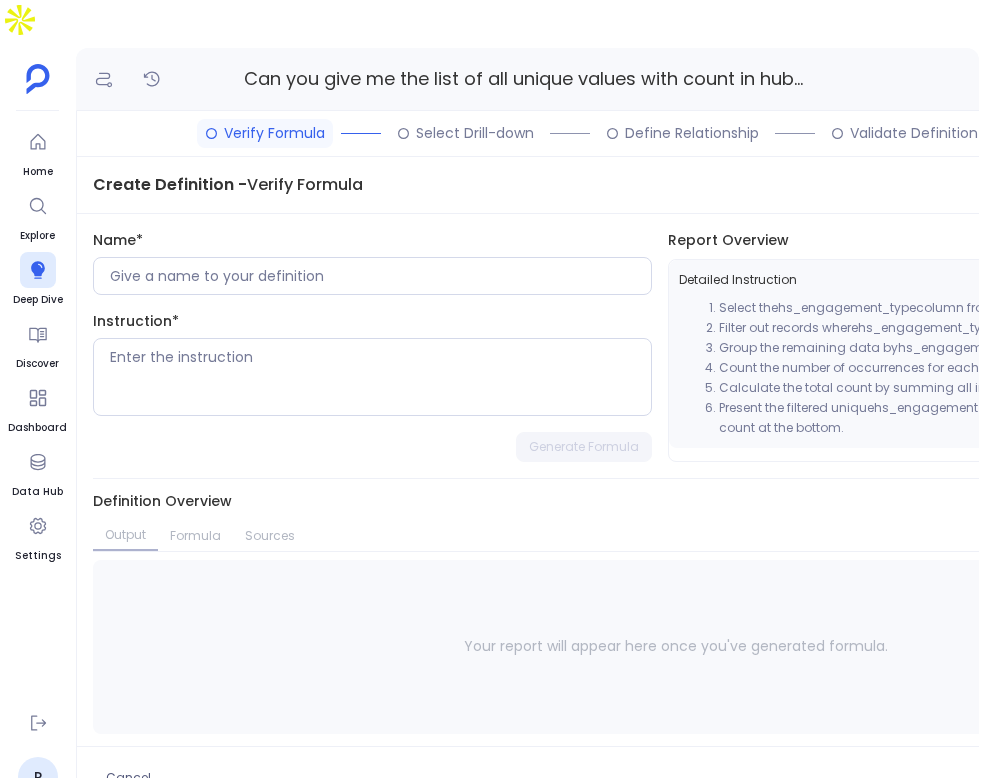 click on "Name* Instruction* Generate Formula" at bounding box center [372, 346] 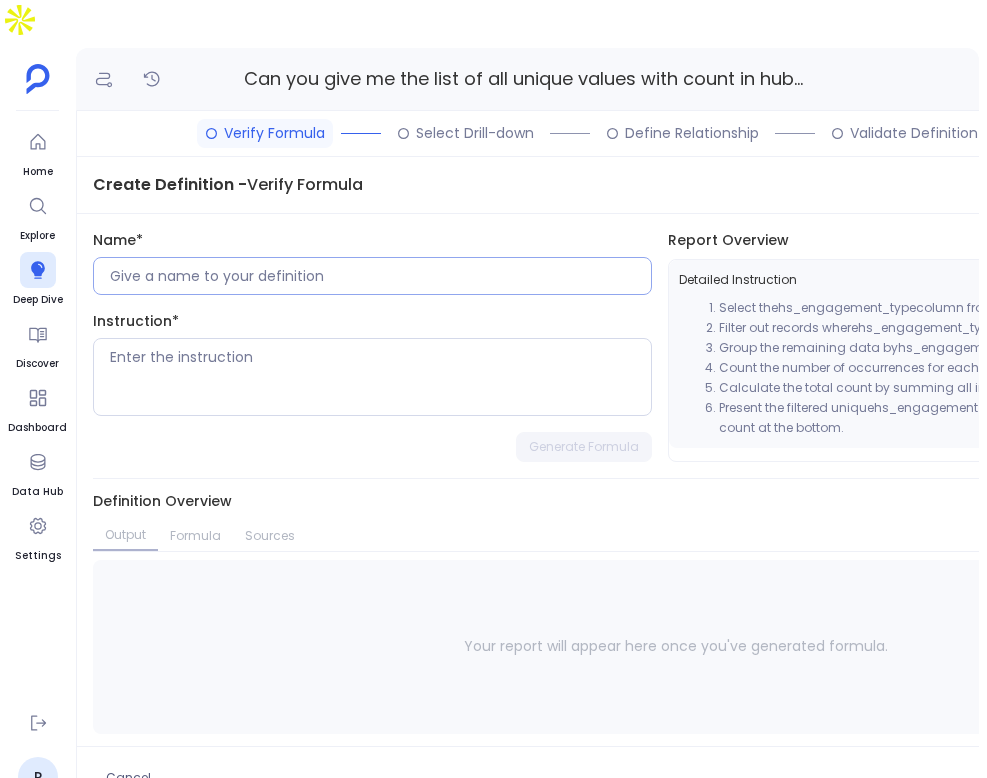 click at bounding box center [380, 276] 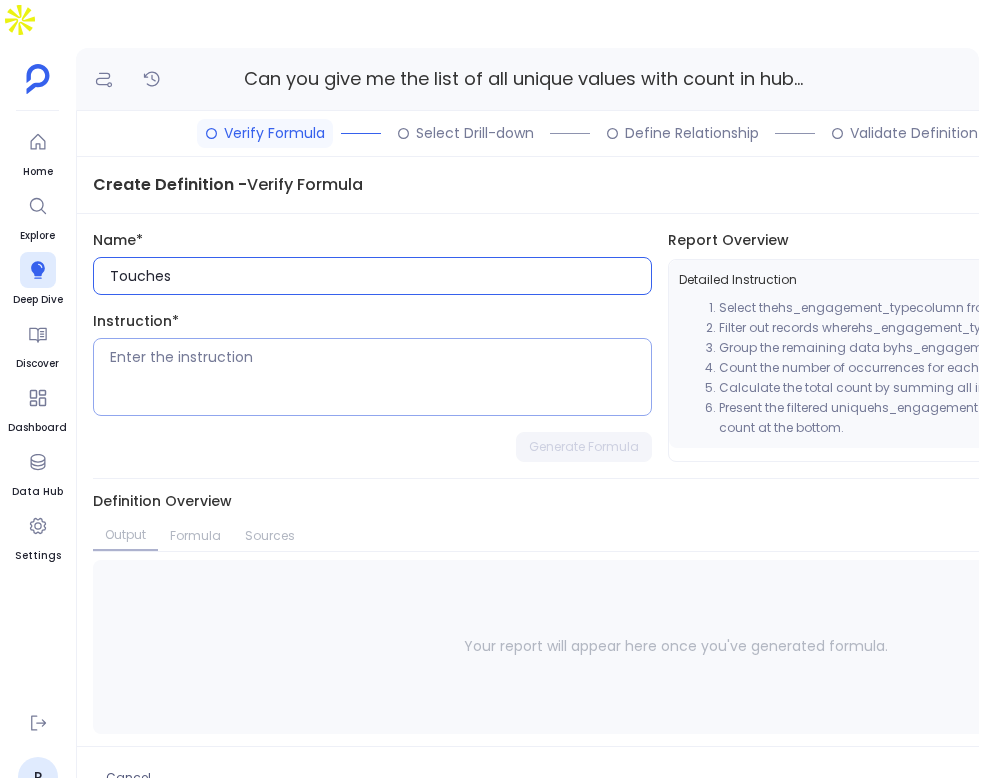 type on "Touches" 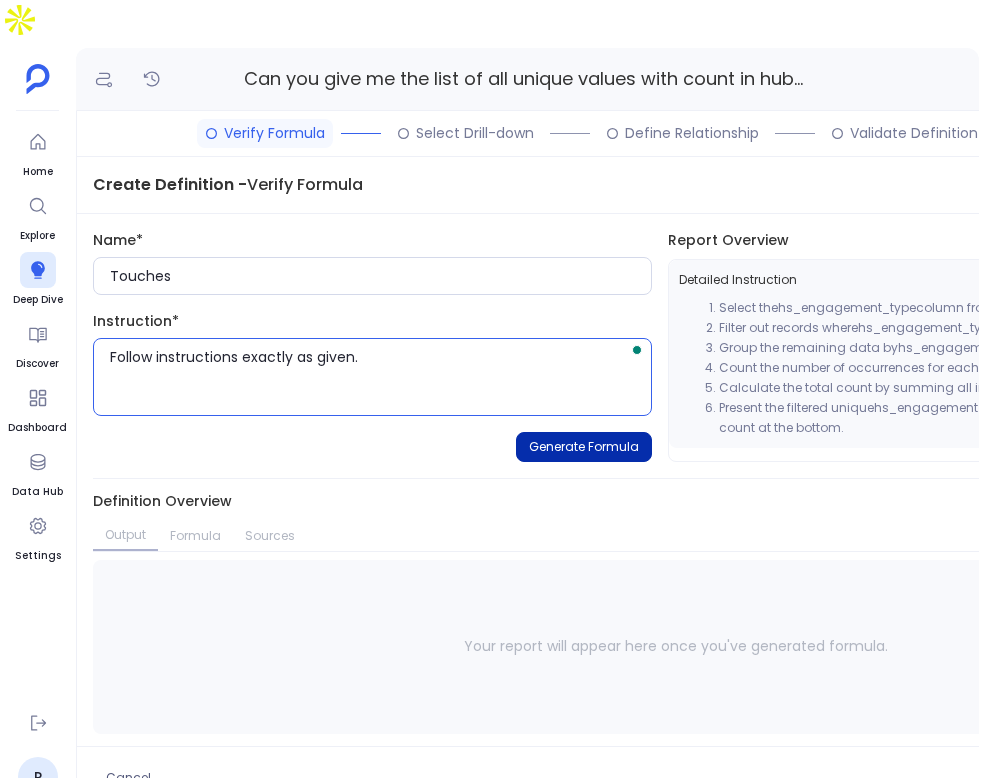 click on "Generate Formula" at bounding box center (584, 447) 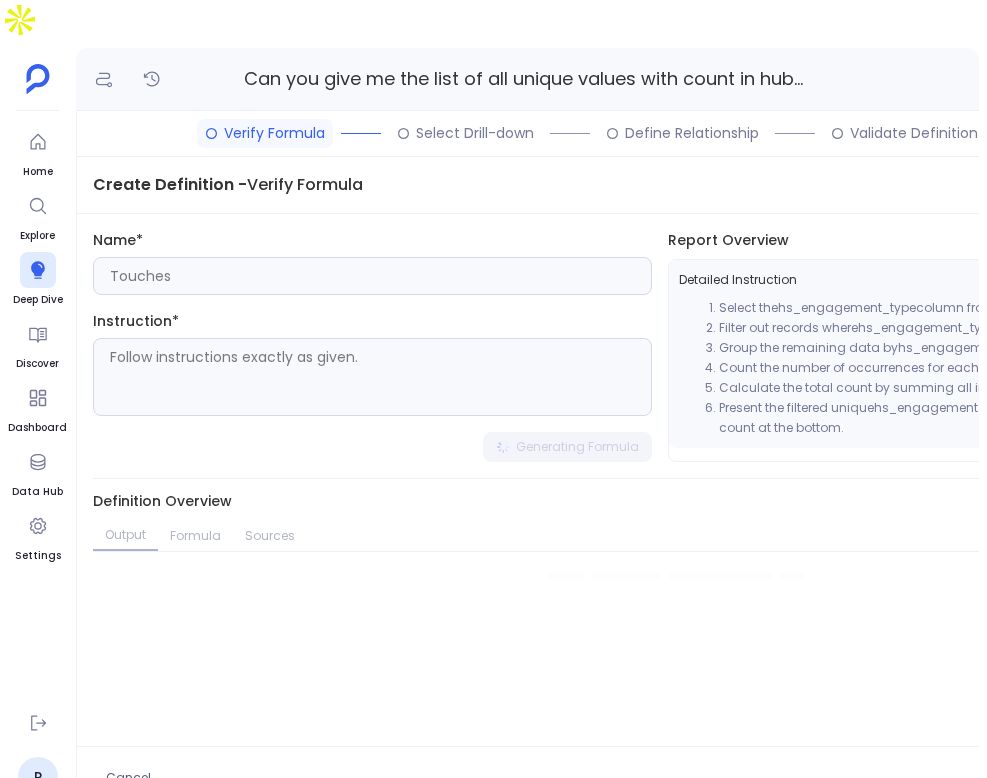 type on "Follow instructions exactly as given." 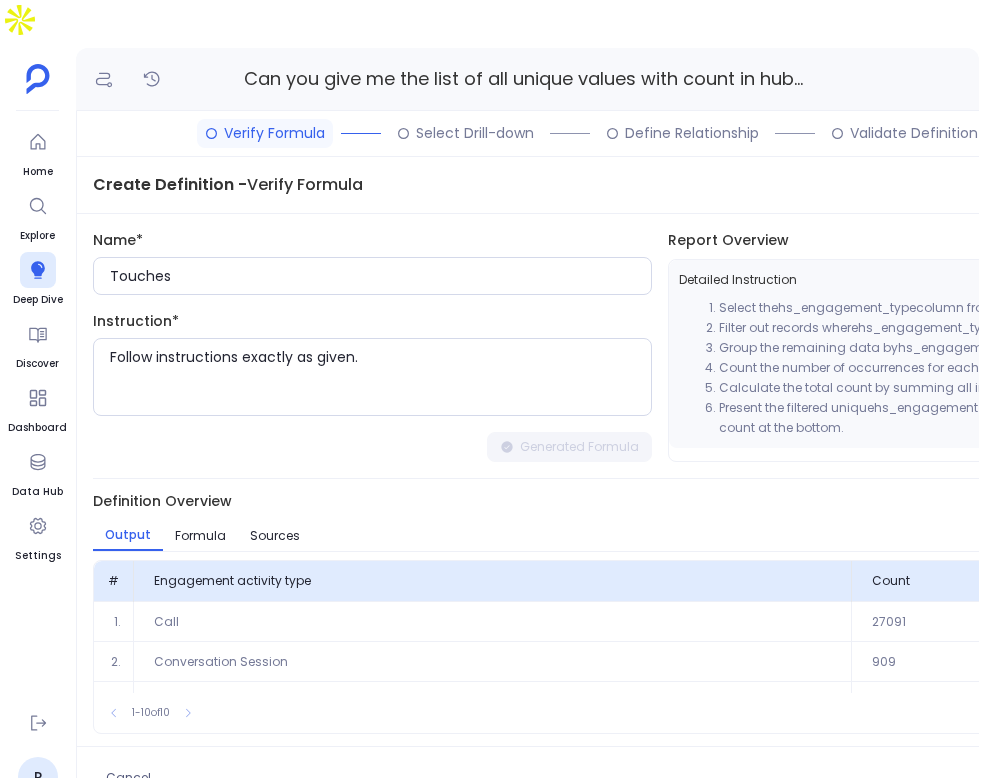 click on "1  -  10  of  10" at bounding box center [151, 713] 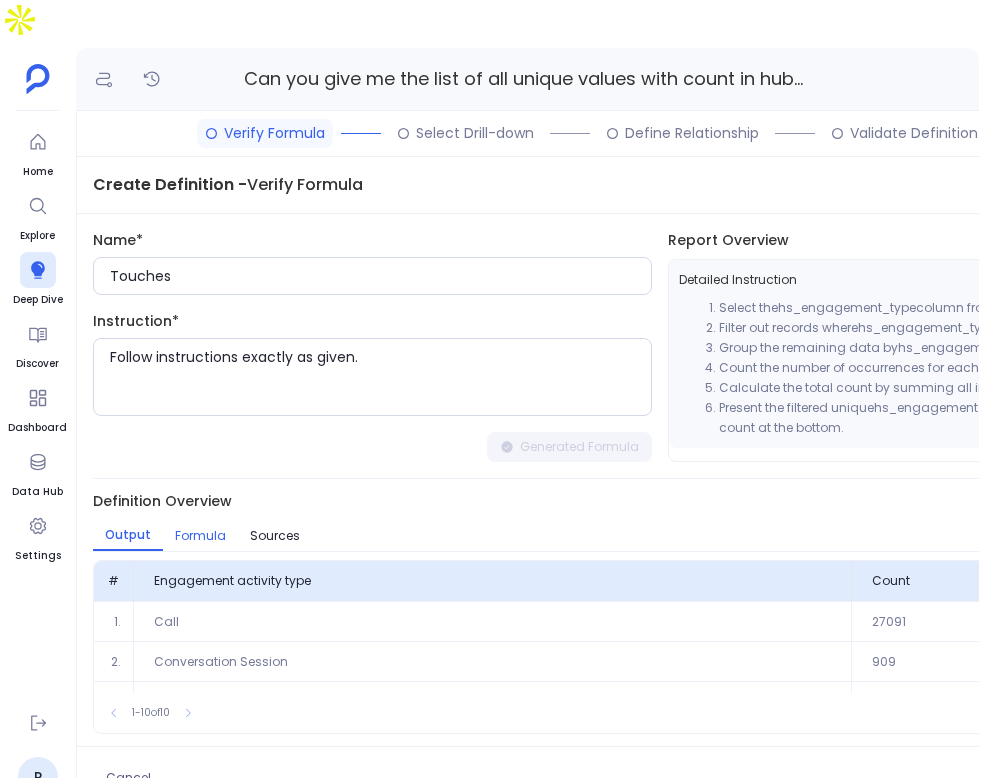 click on "Formula" at bounding box center [200, 536] 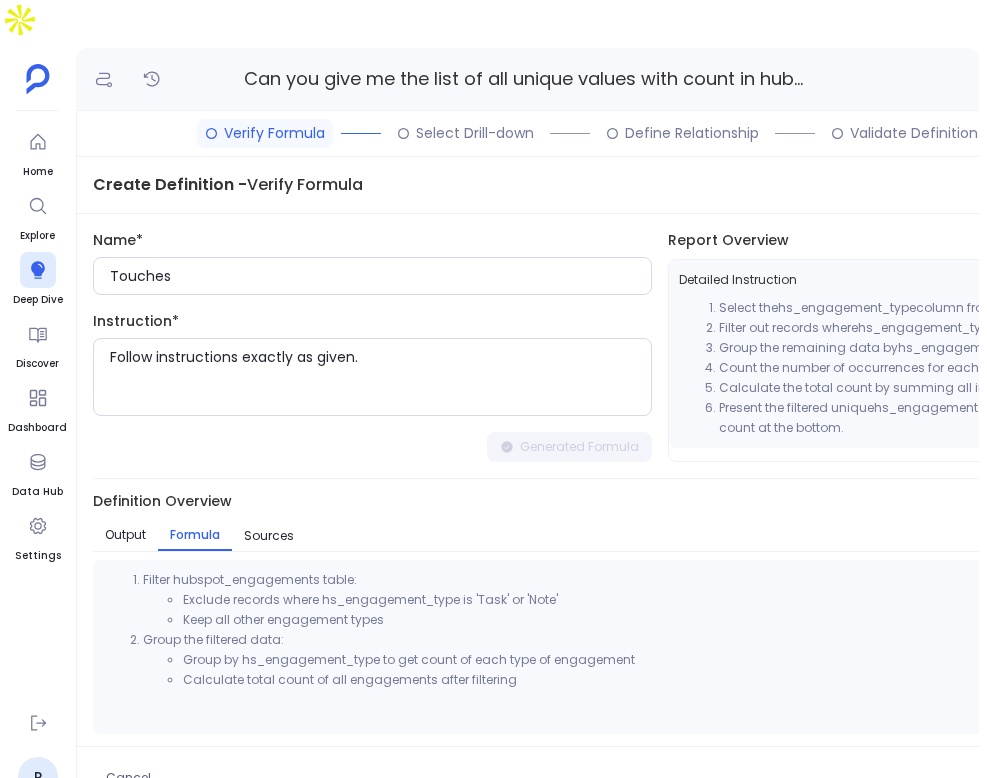 scroll, scrollTop: 0, scrollLeft: 297, axis: horizontal 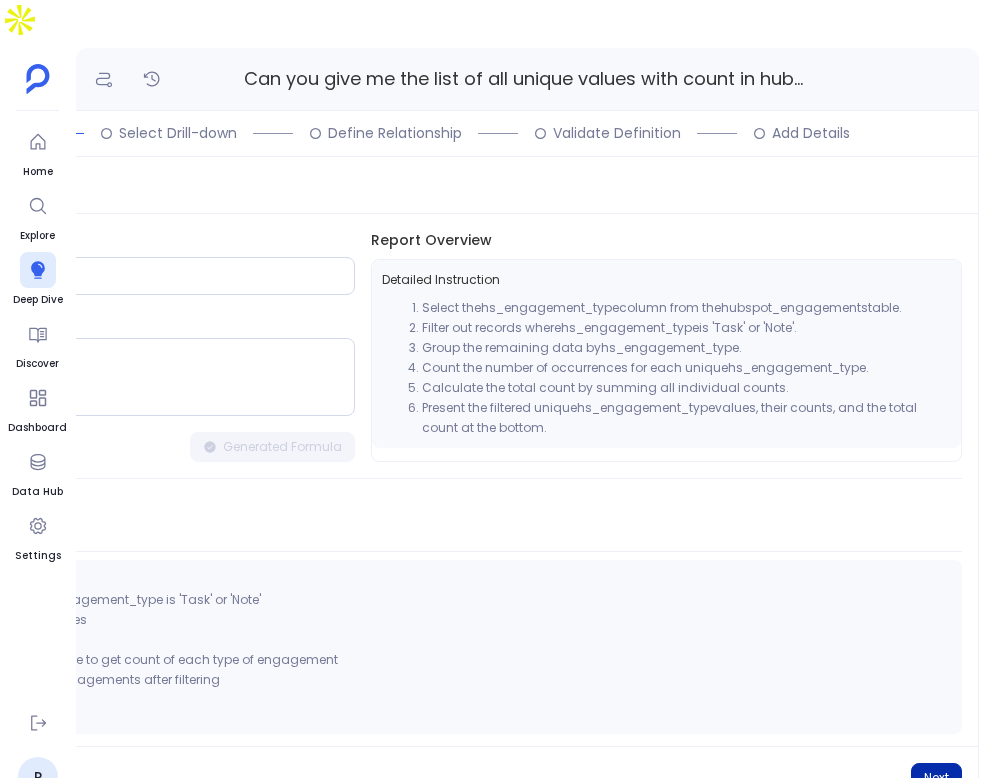 click on "Next" at bounding box center (936, 778) 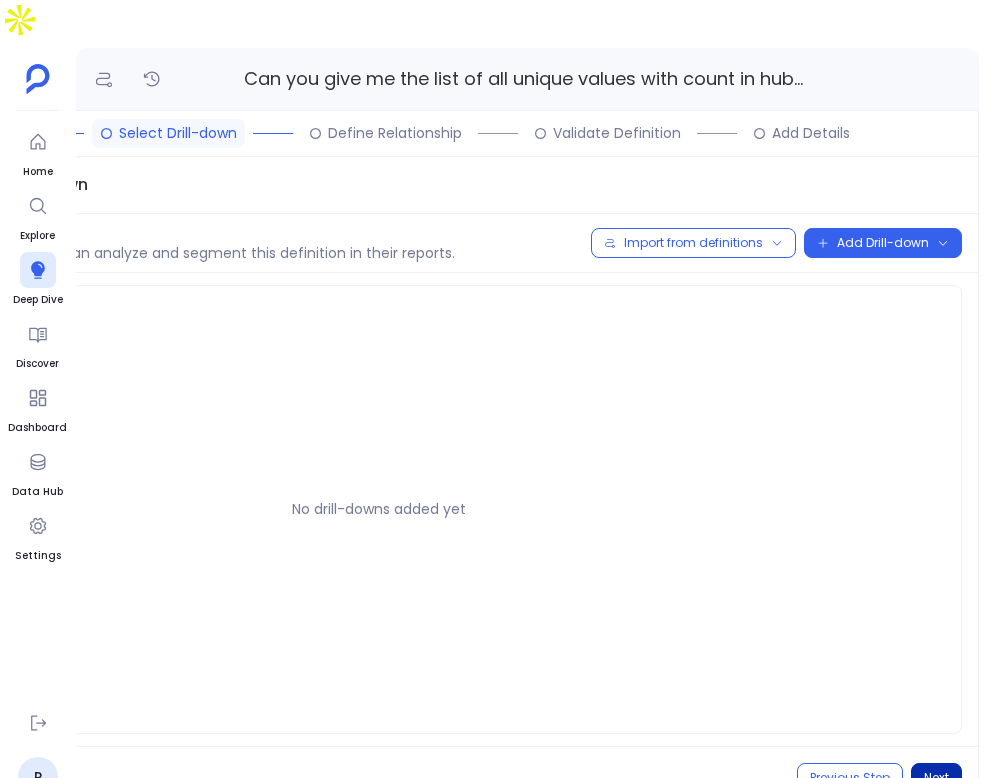 click on "Next" at bounding box center [936, 778] 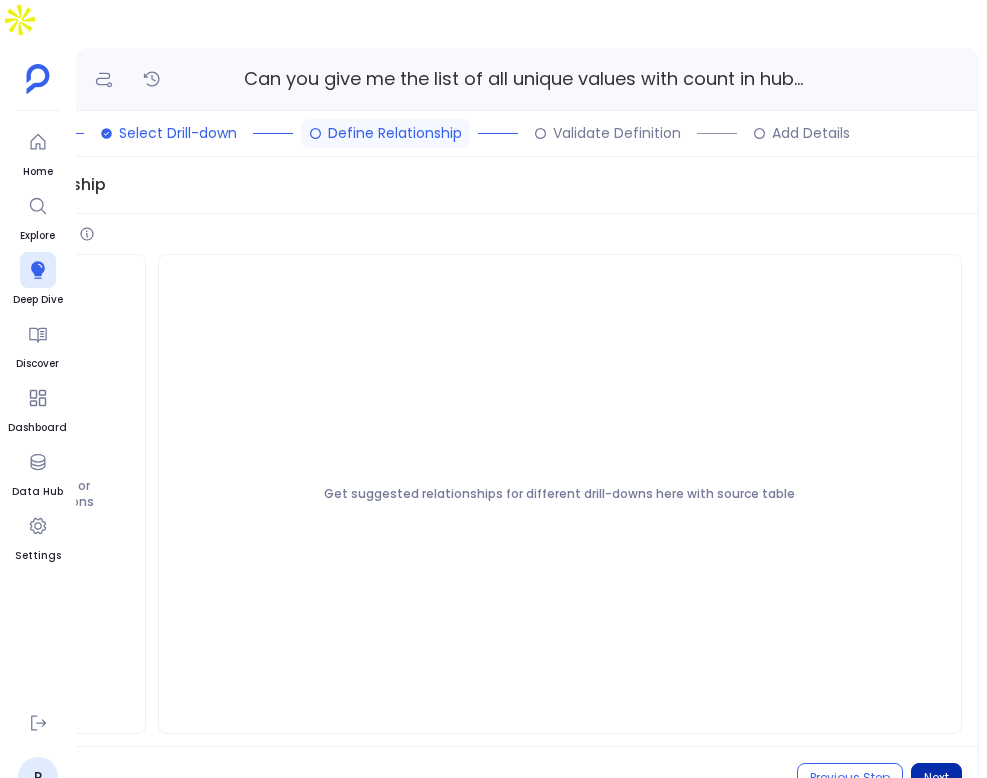 click on "Next" at bounding box center [936, 778] 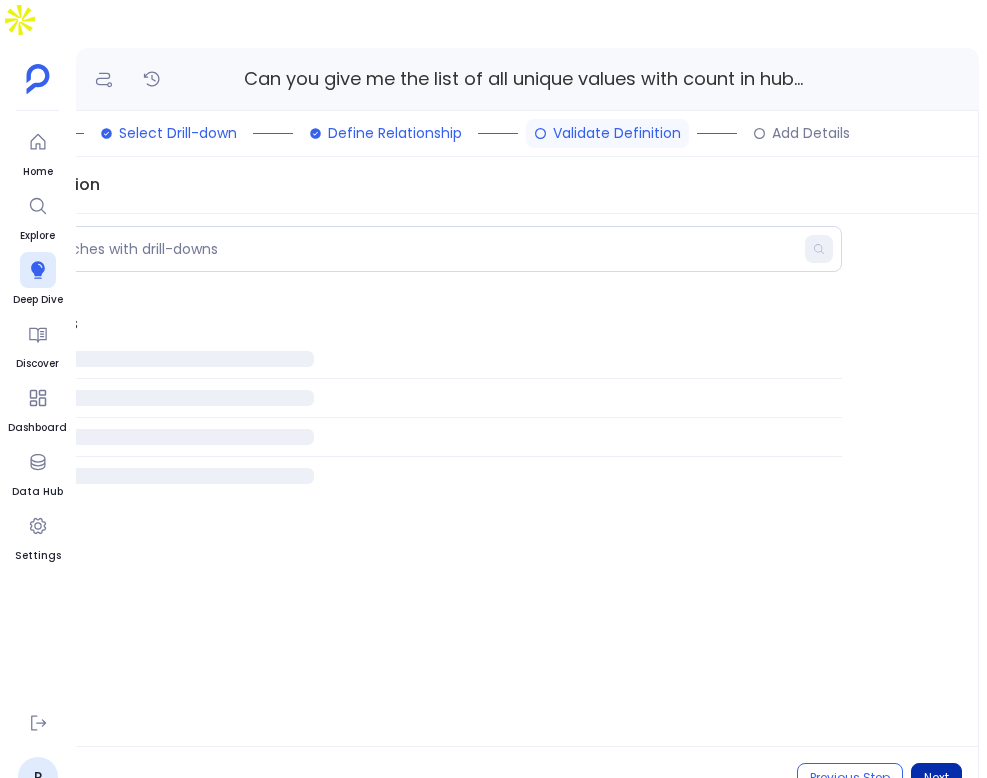 click on "Next" at bounding box center [936, 778] 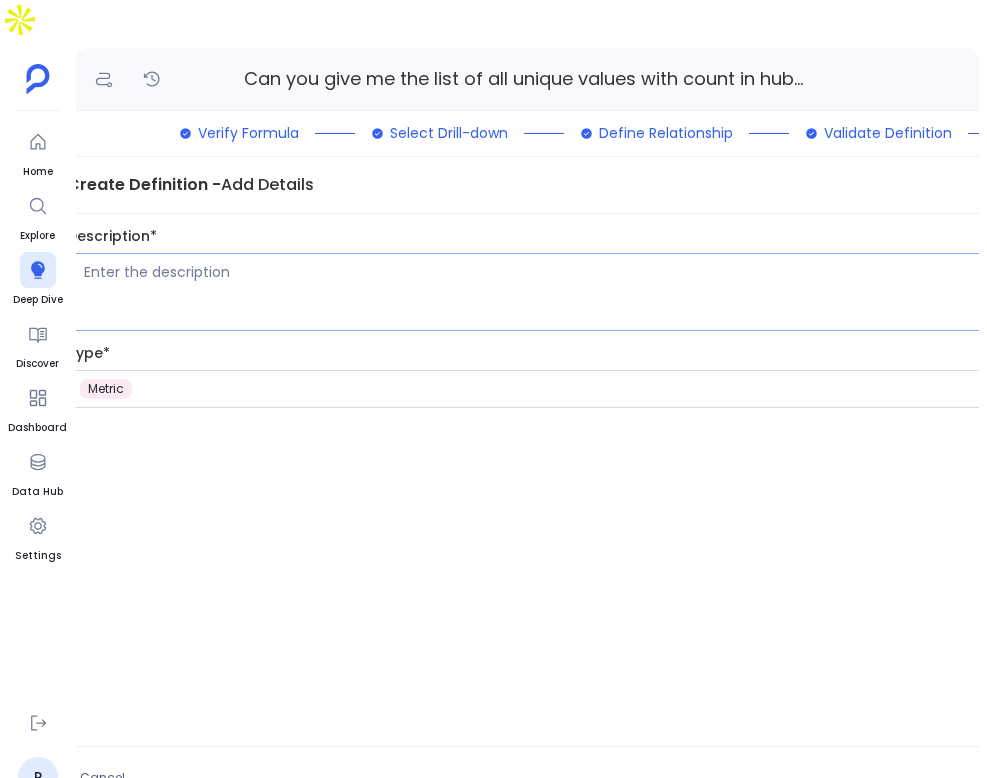 scroll, scrollTop: 0, scrollLeft: 0, axis: both 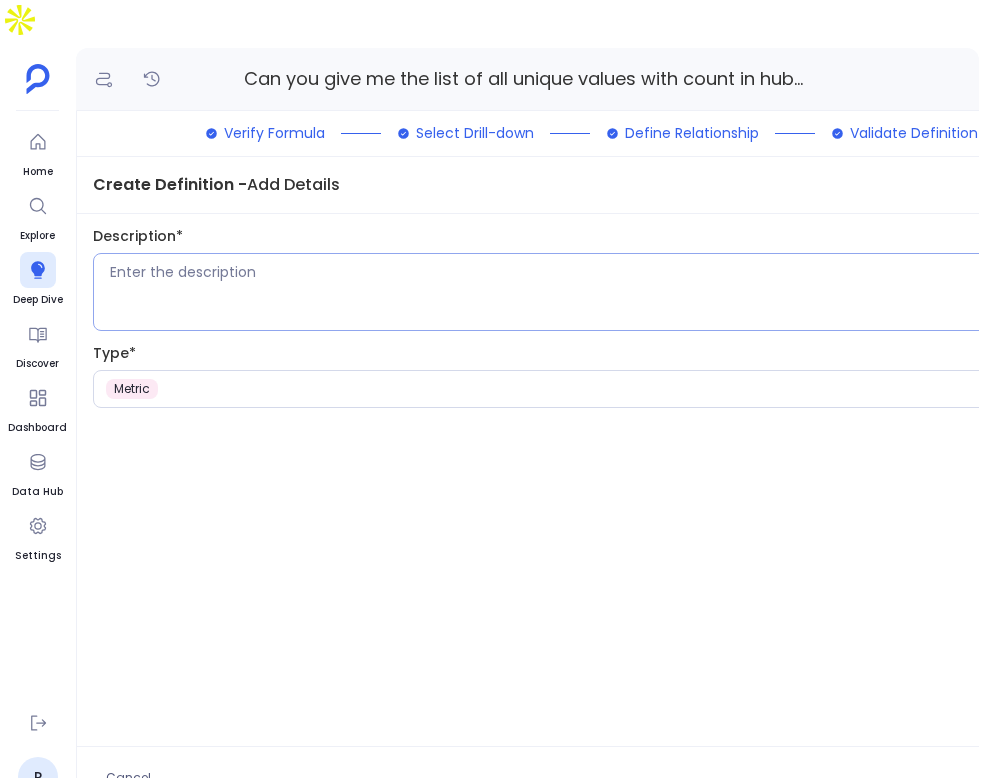 click at bounding box center [684, 292] 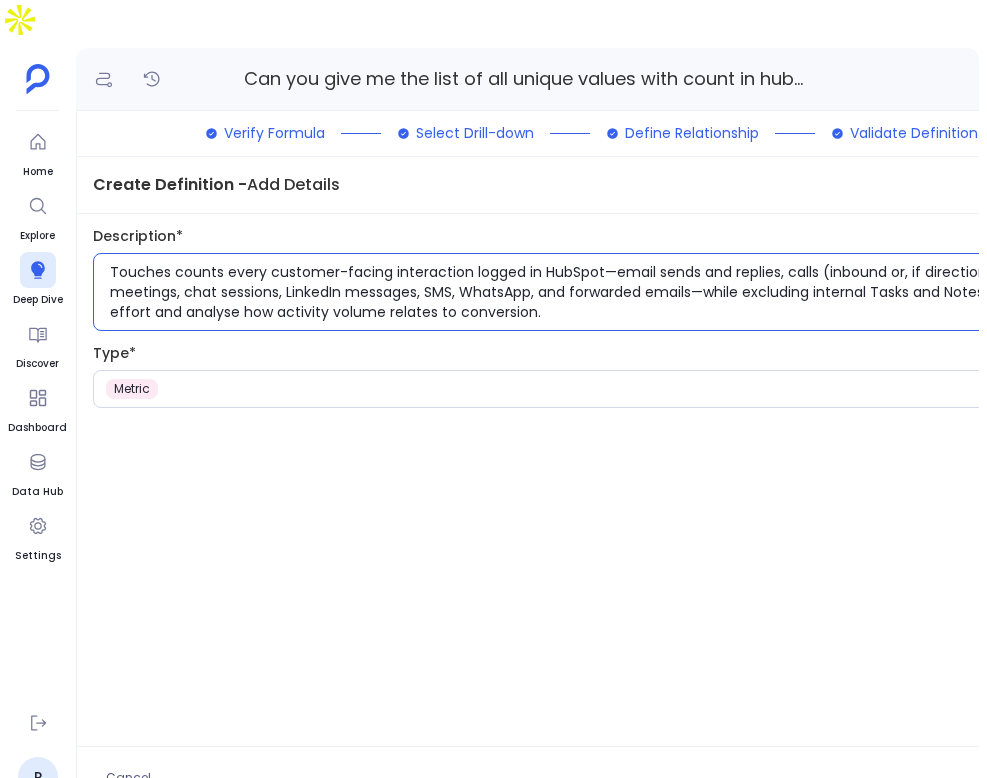 scroll, scrollTop: 199, scrollLeft: 0, axis: vertical 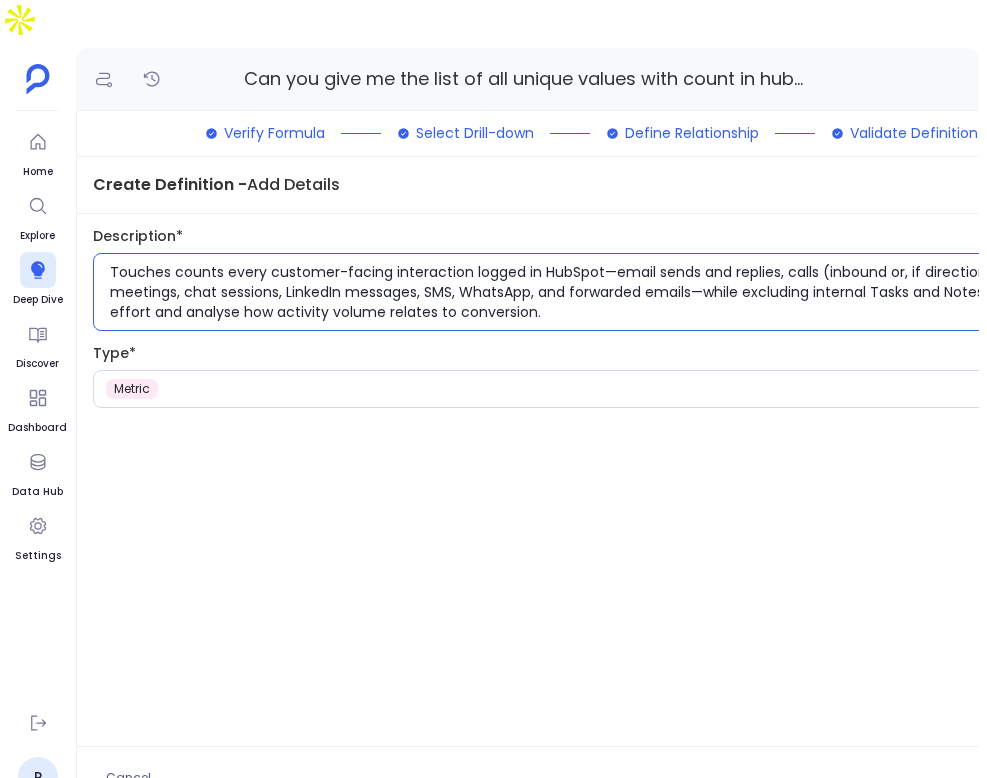 click on "Touches counts every customer-facing interaction logged in HubSpot—email sends and replies, calls (inbound or, if direction is blank, assumed outbound), meetings, chat sessions, LinkedIn messages, SMS, WhatsApp, and forwarded emails—while excluding internal Tasks and Notes. Use it to gauge overall engagement effort and analyse how activity volume relates to conversion." at bounding box center (684, 292) 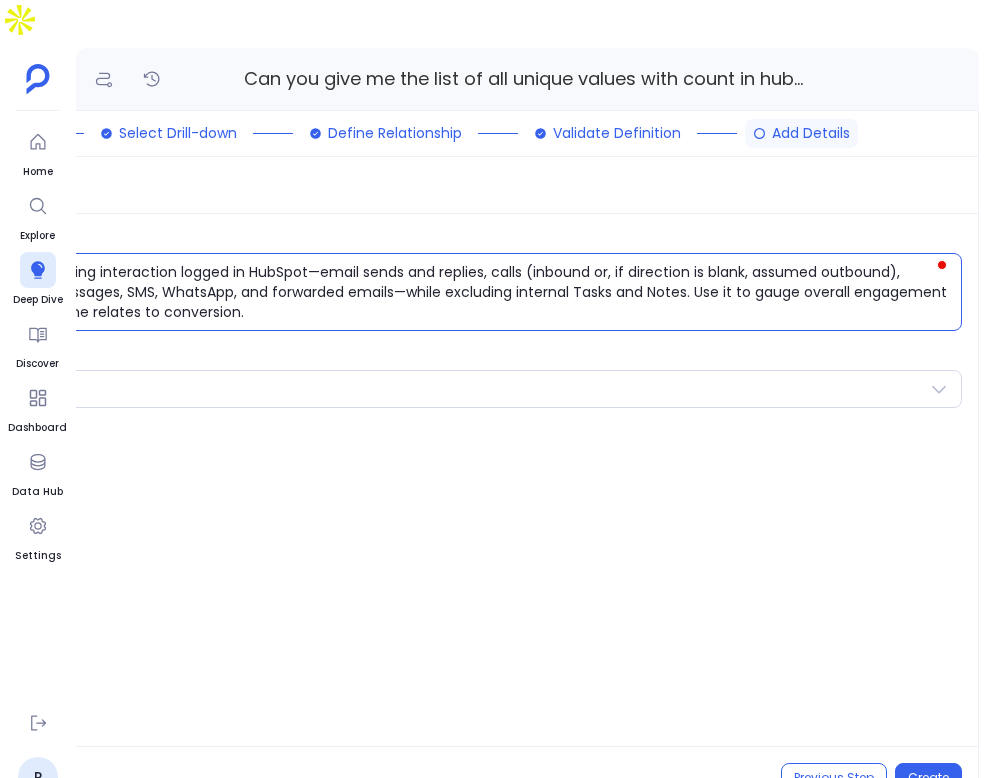 click on "Touches counts every customer-facing interaction logged in HubSpot—email sends and replies, calls (inbound or, if direction is blank, assumed outbound), meetings, chat sessions, LinkedIn messages, SMS, WhatsApp, and forwarded emails—while excluding internal Tasks and Notes. Use it to gauge overall engagement effort and analyse how activity volume relates to conversion." at bounding box center [387, 292] 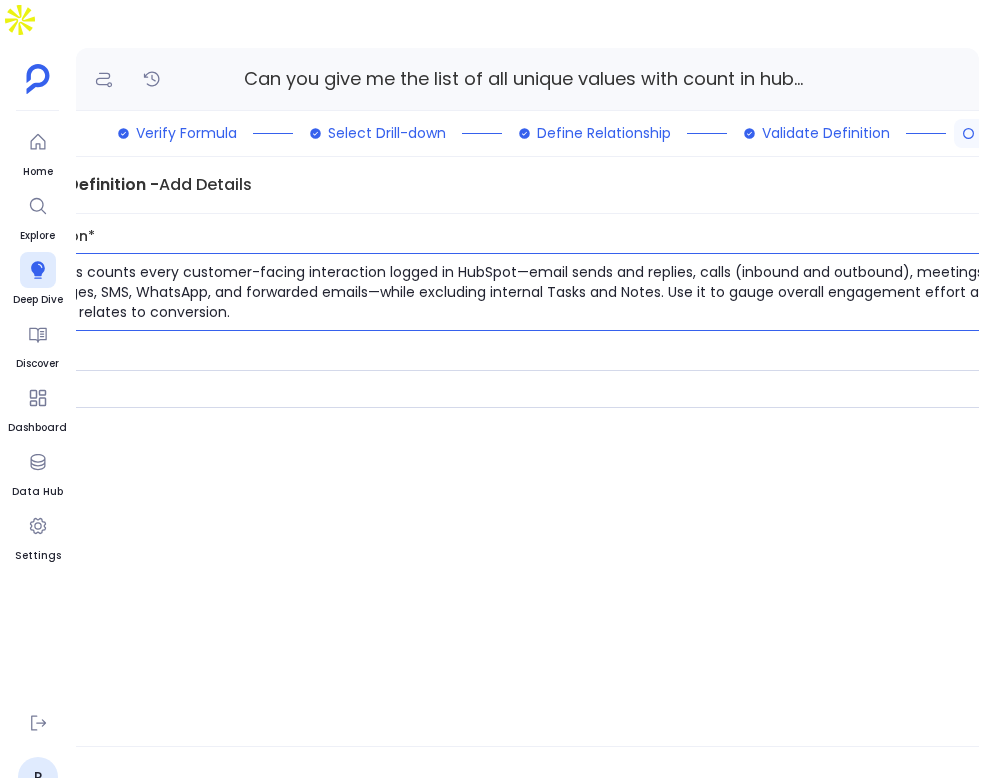 click on "Touches counts every customer-facing interaction logged in HubSpot—email sends and replies, calls (inbound and outbound), meetings, chat sessions, LinkedIn messages, SMS, WhatsApp, and forwarded emails—while excluding internal Tasks and Notes. Use it to gauge overall engagement effort and analyse how activity volume relates to conversion." at bounding box center [596, 292] 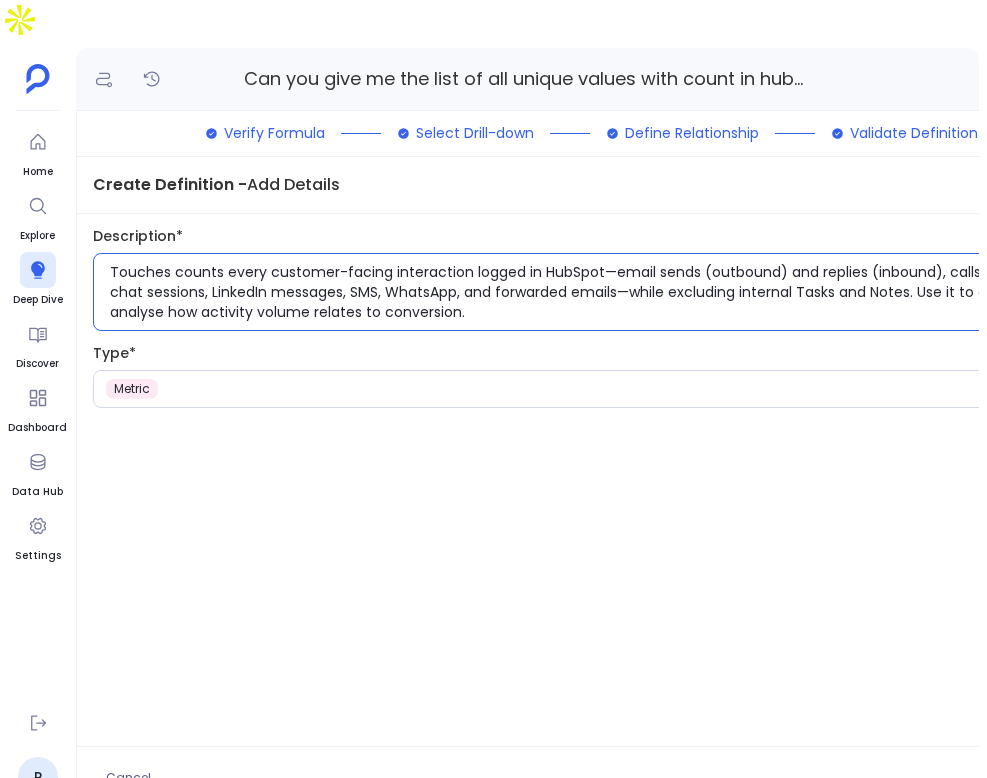 click on "Touches counts every customer-facing interaction logged in HubSpot—email sends (outbound) and replies (inbound), calls (inbound and outbound), meetings, chat sessions, LinkedIn messages, SMS, WhatsApp, and forwarded emails—while excluding internal Tasks and Notes. Use it to gauge overall engagement effort and analyse how activity volume relates to conversion." at bounding box center (684, 292) 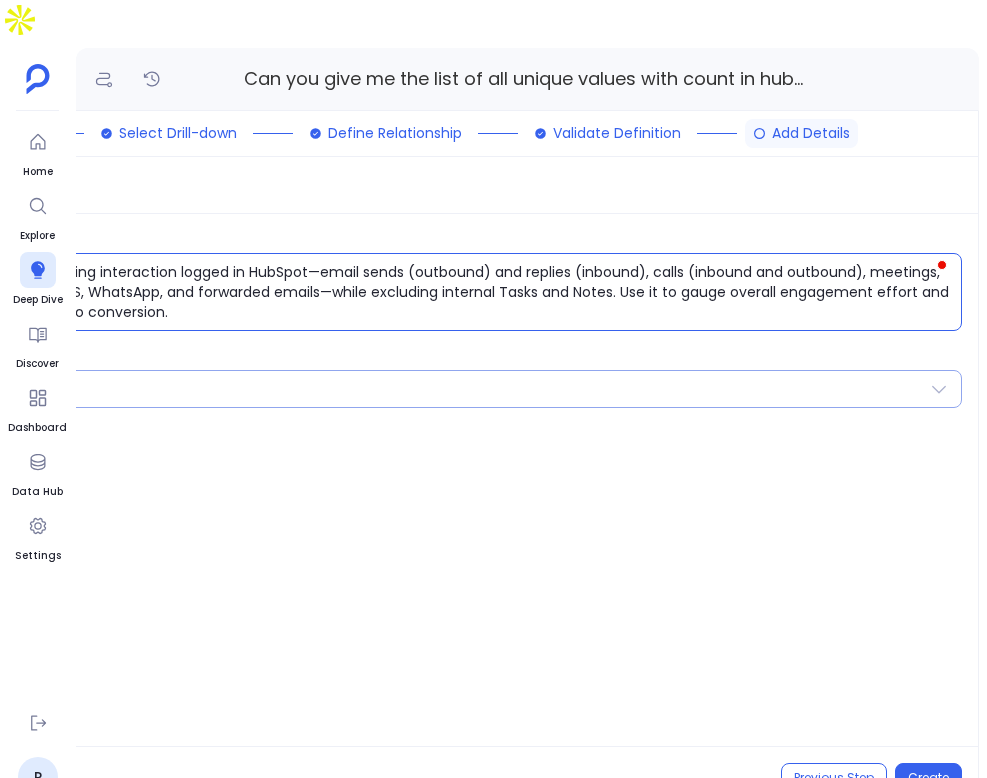 type on "Touches counts every customer-facing interaction logged in HubSpot—email sends (outbound) and replies (inbound), calls (inbound and outbound), meetings, chat sessions, LinkedIn messages, SMS, WhatsApp, and forwarded emails—while excluding internal Tasks and Notes. Use it to gauge overall engagement effort and analyse how activity volume relates to conversion." 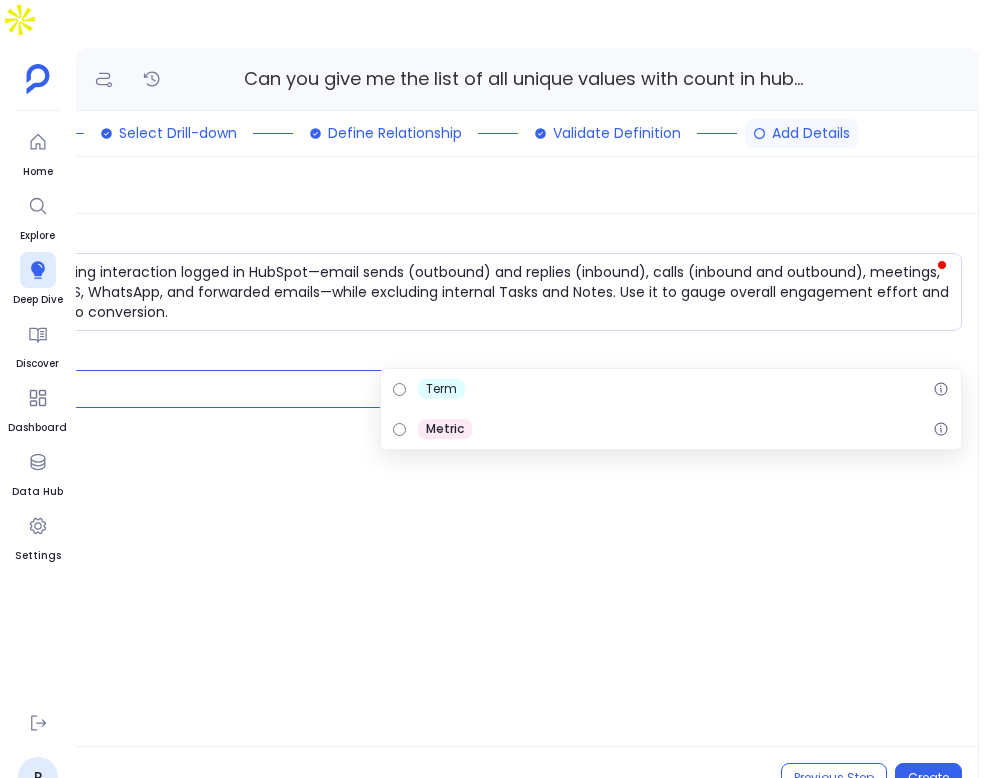 drag, startPoint x: 620, startPoint y: 336, endPoint x: 581, endPoint y: 346, distance: 40.261642 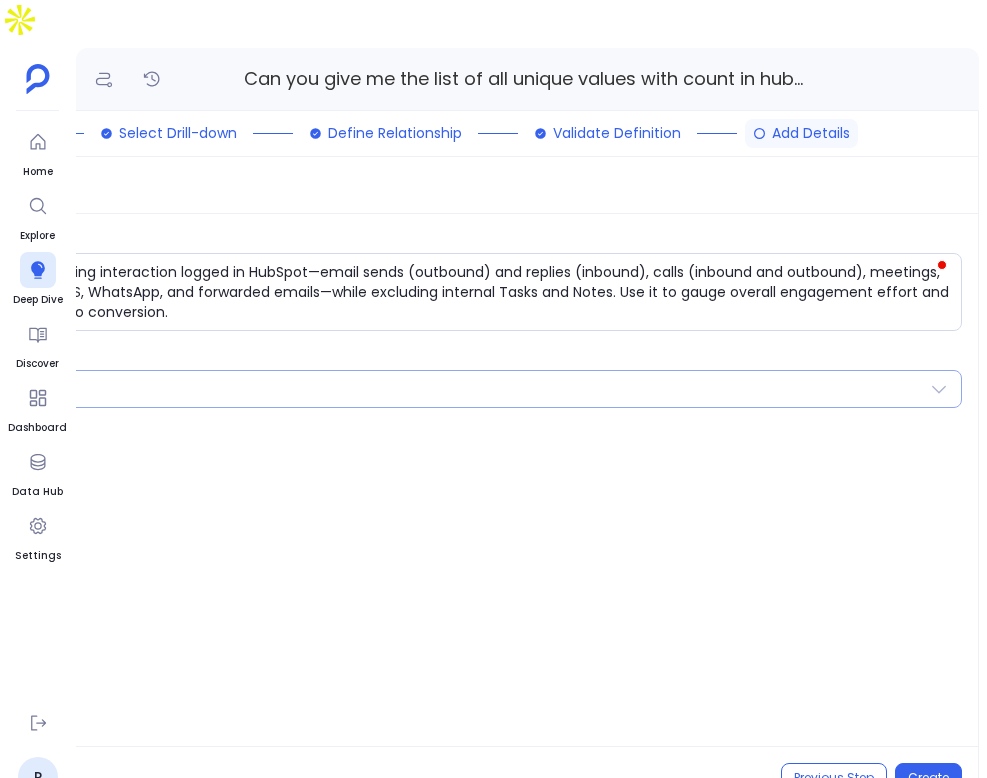 click on "metric" at bounding box center (379, 389) 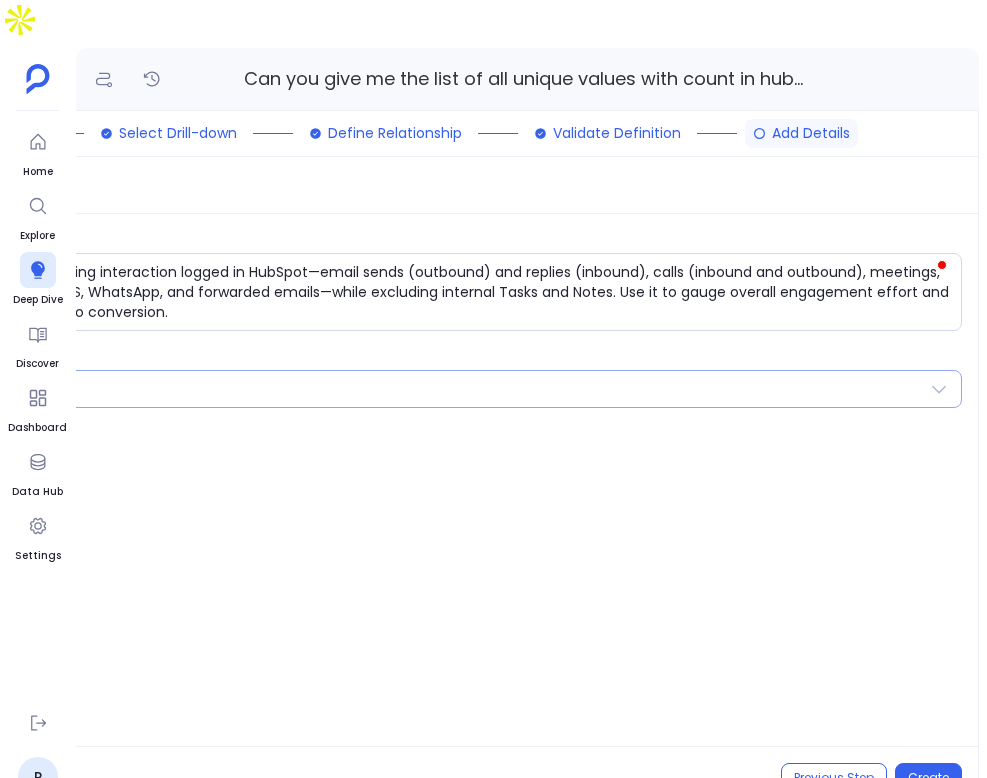 click on "metric" at bounding box center [379, 389] 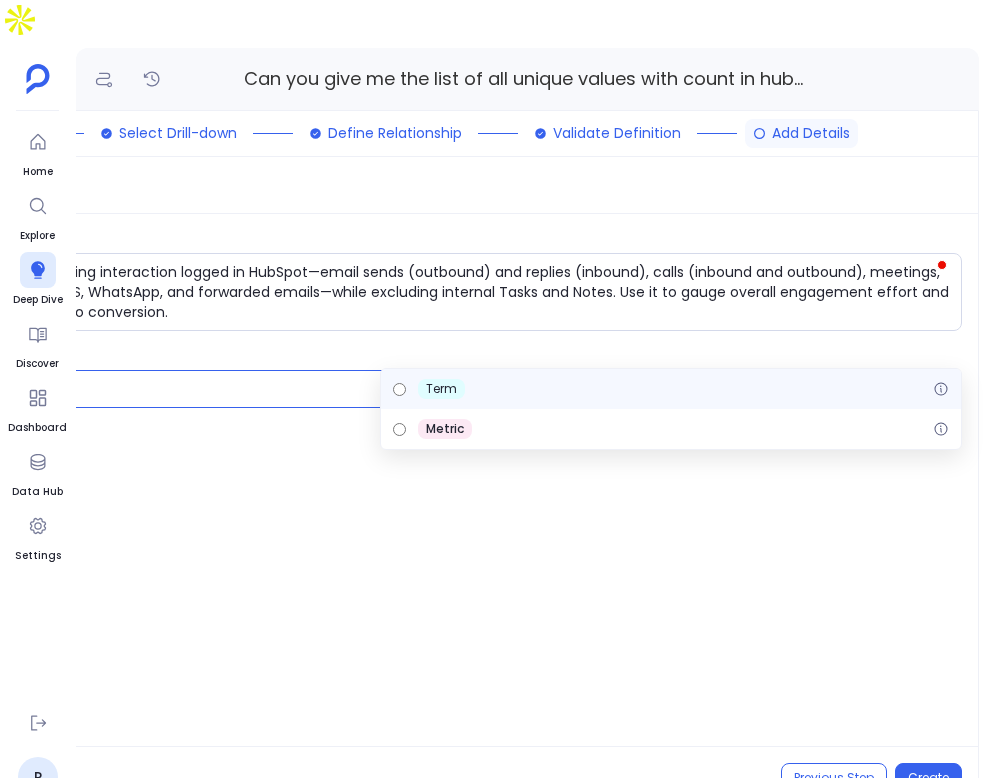 click on "term" at bounding box center (671, 389) 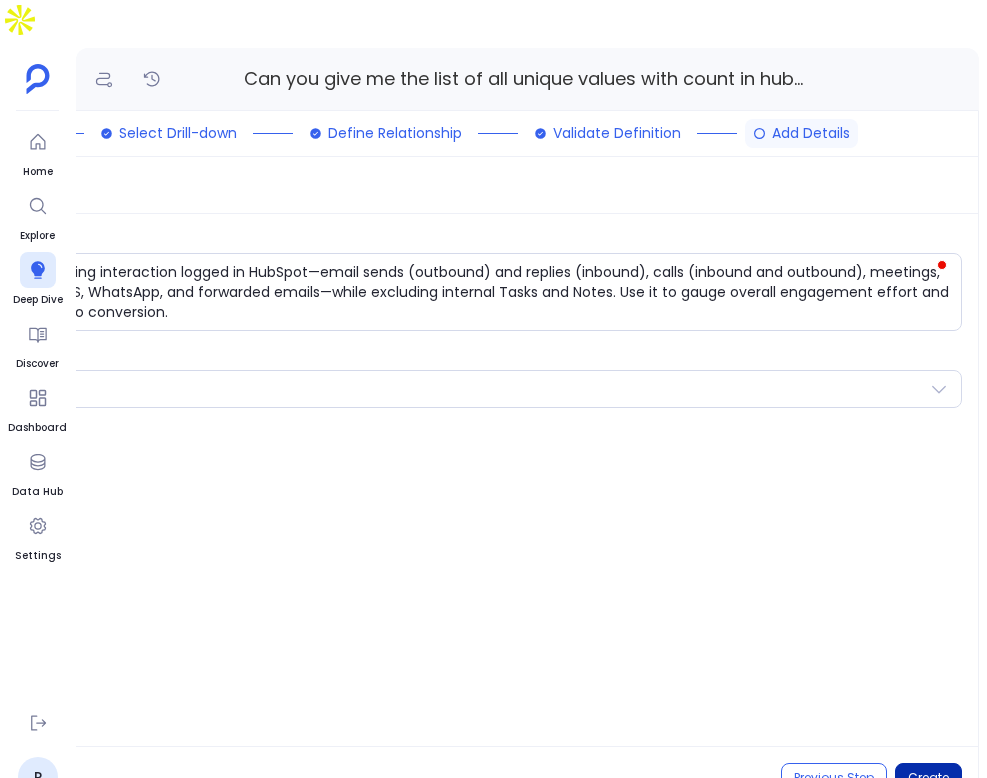 click on "Create" at bounding box center [928, 778] 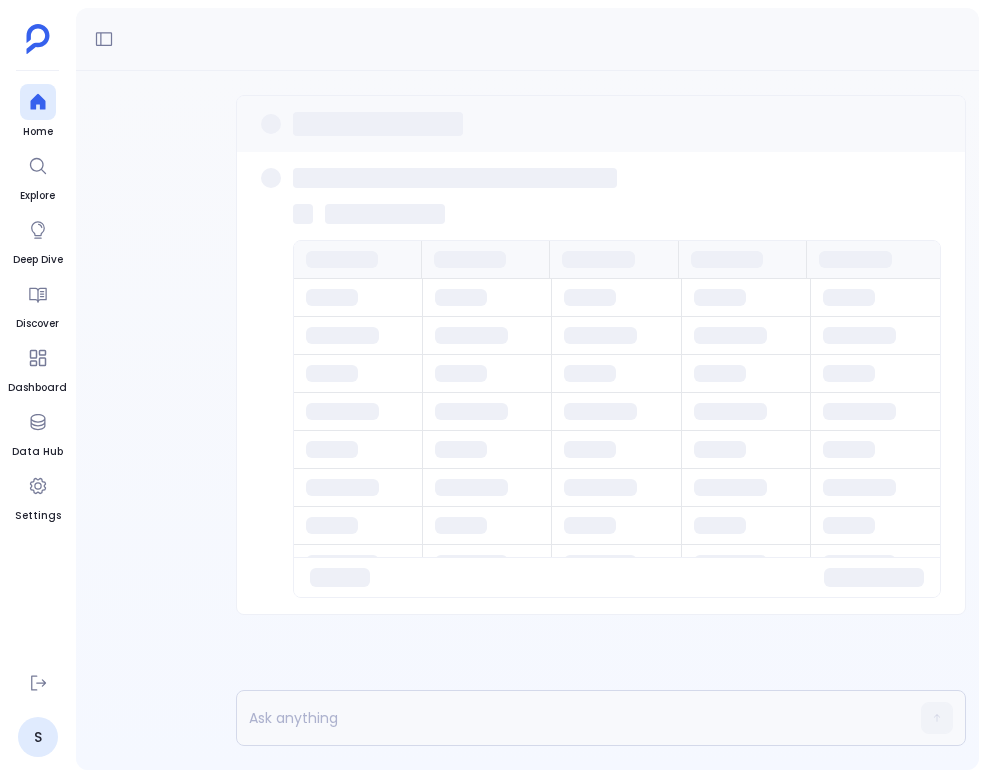 scroll, scrollTop: 0, scrollLeft: 0, axis: both 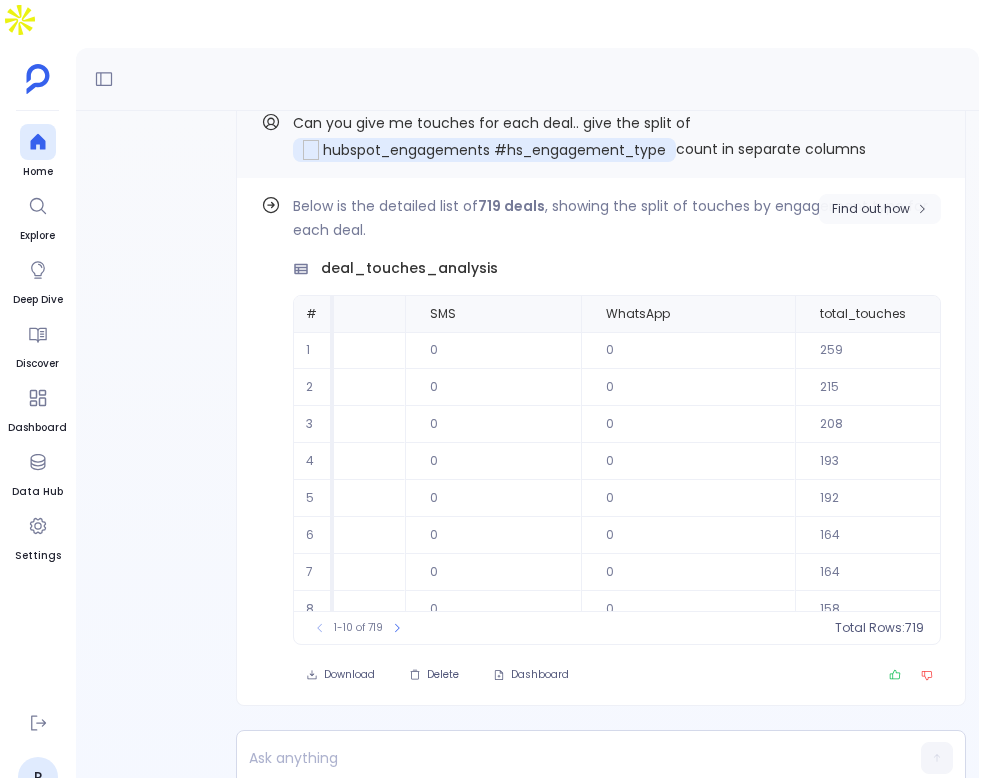 click on "Find out how" at bounding box center (871, 209) 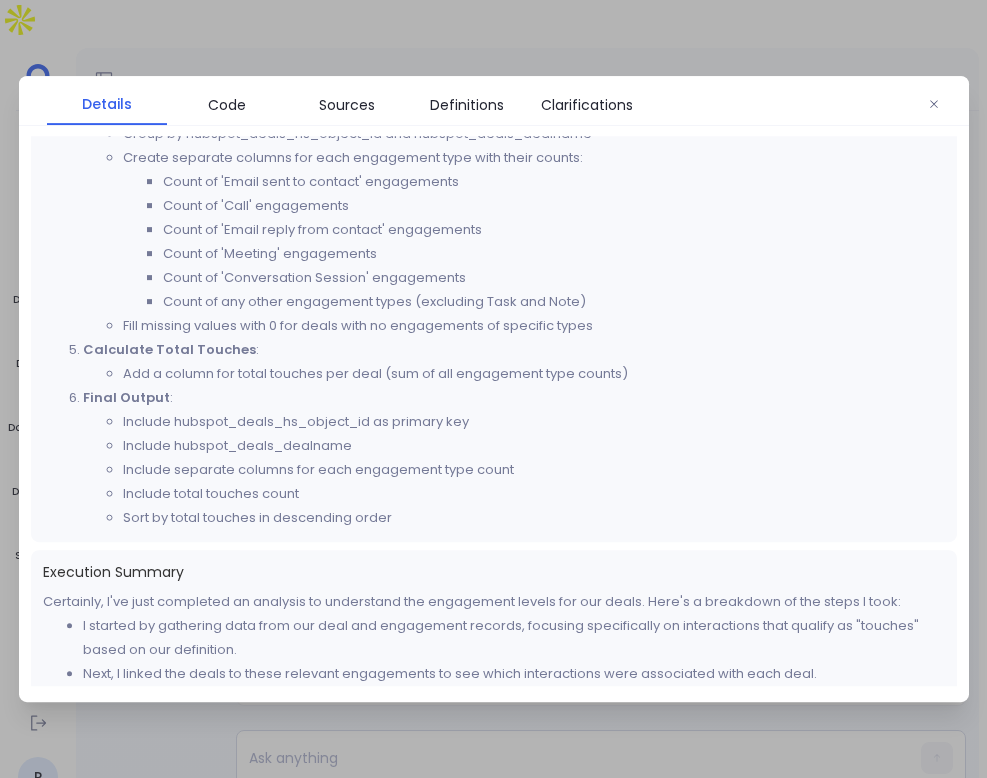 scroll, scrollTop: 747, scrollLeft: 0, axis: vertical 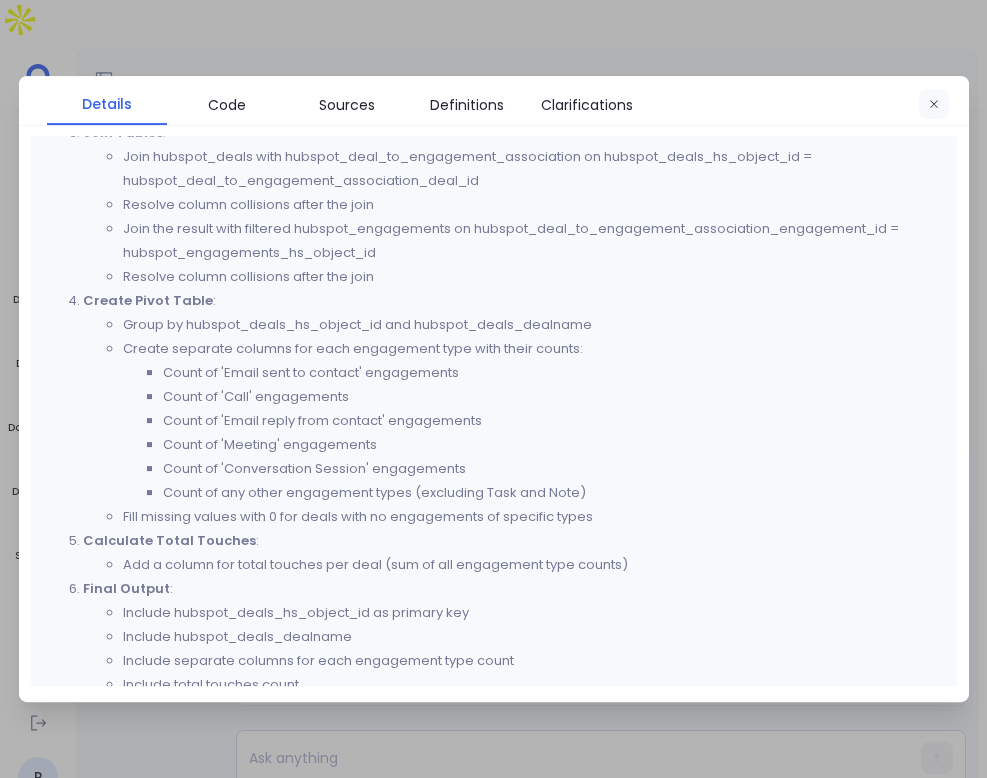 click 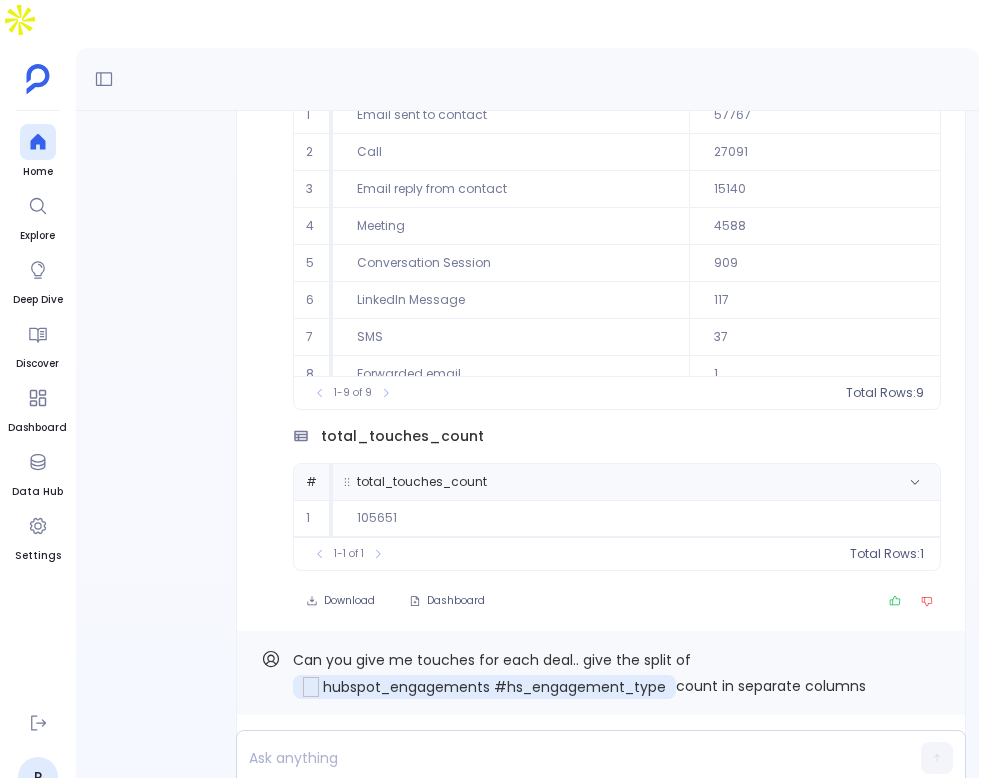 scroll, scrollTop: -571, scrollLeft: 0, axis: vertical 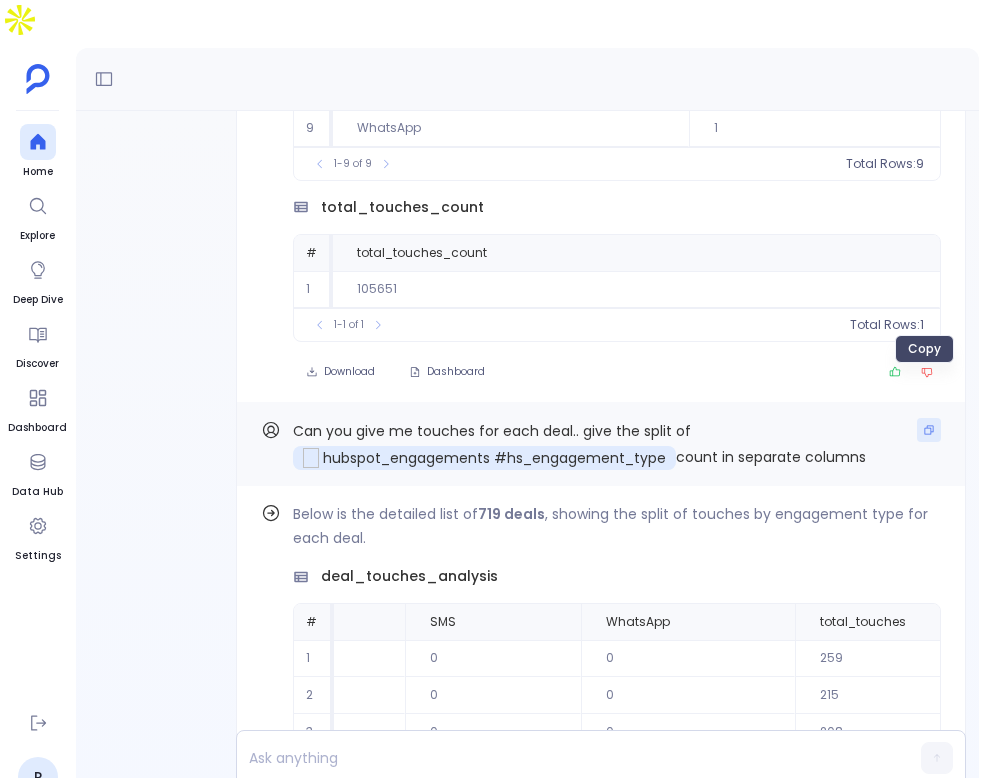 click at bounding box center (929, 430) 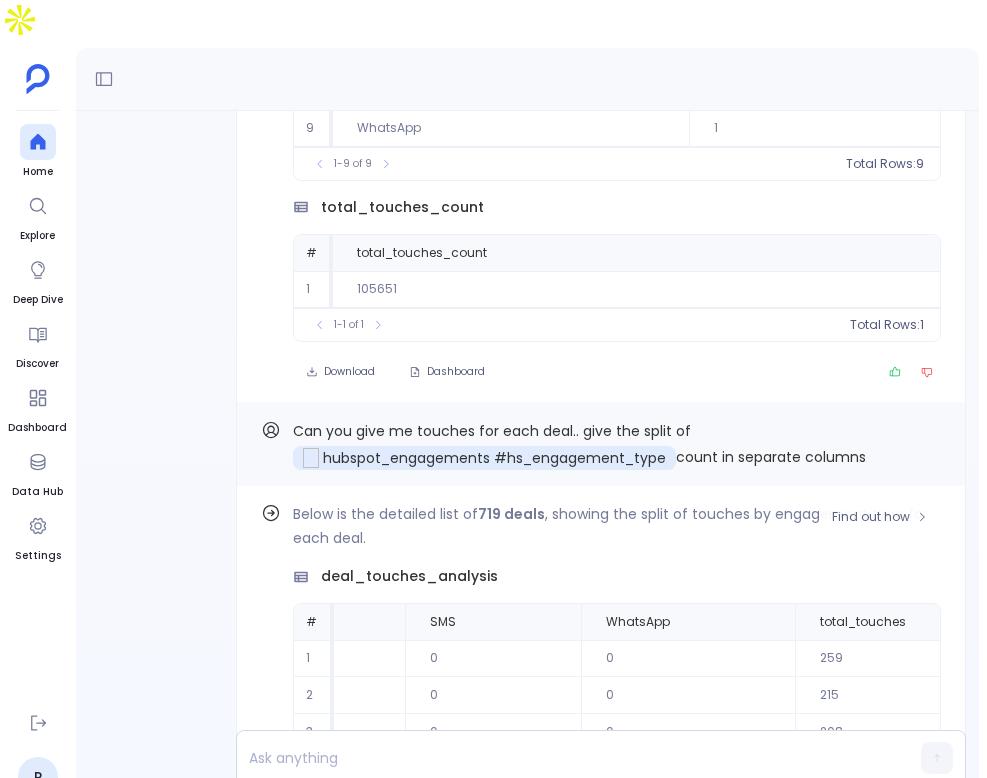 scroll, scrollTop: 0, scrollLeft: 0, axis: both 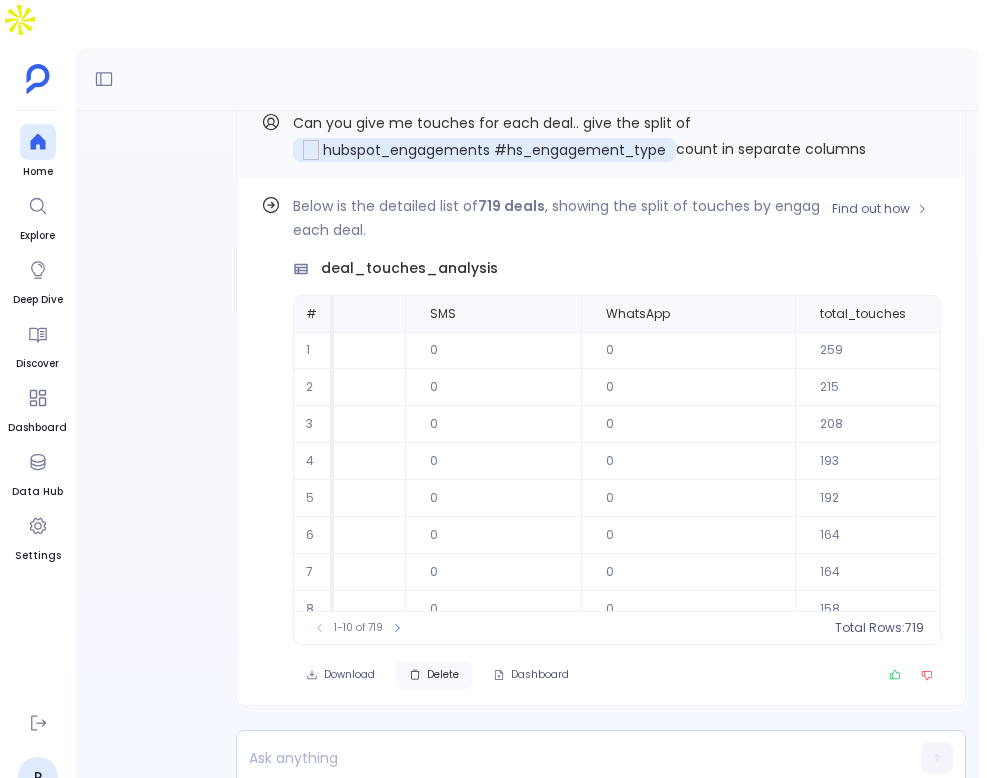 click on "Delete" at bounding box center (434, 675) 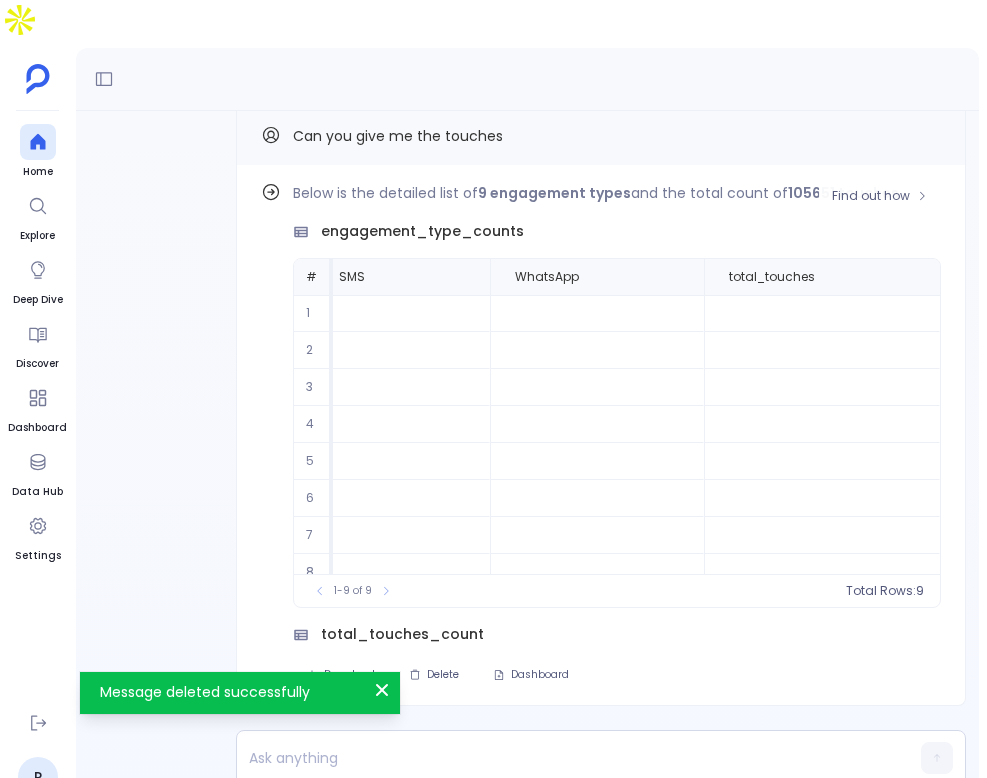 scroll, scrollTop: 0, scrollLeft: 0, axis: both 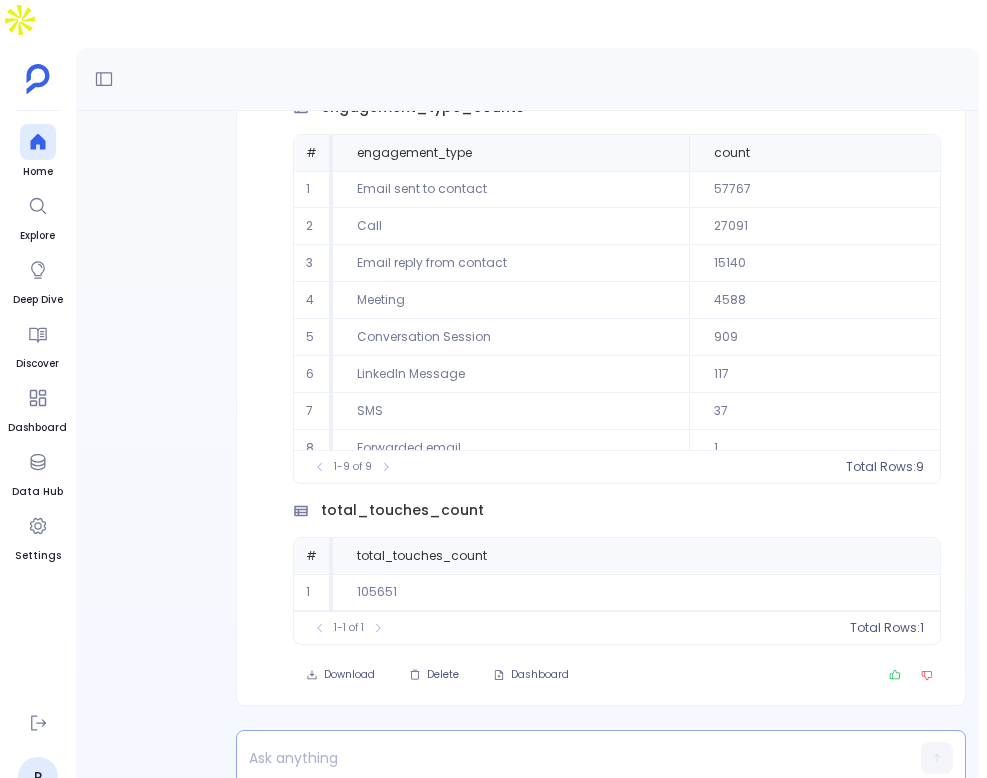 click at bounding box center [562, 758] 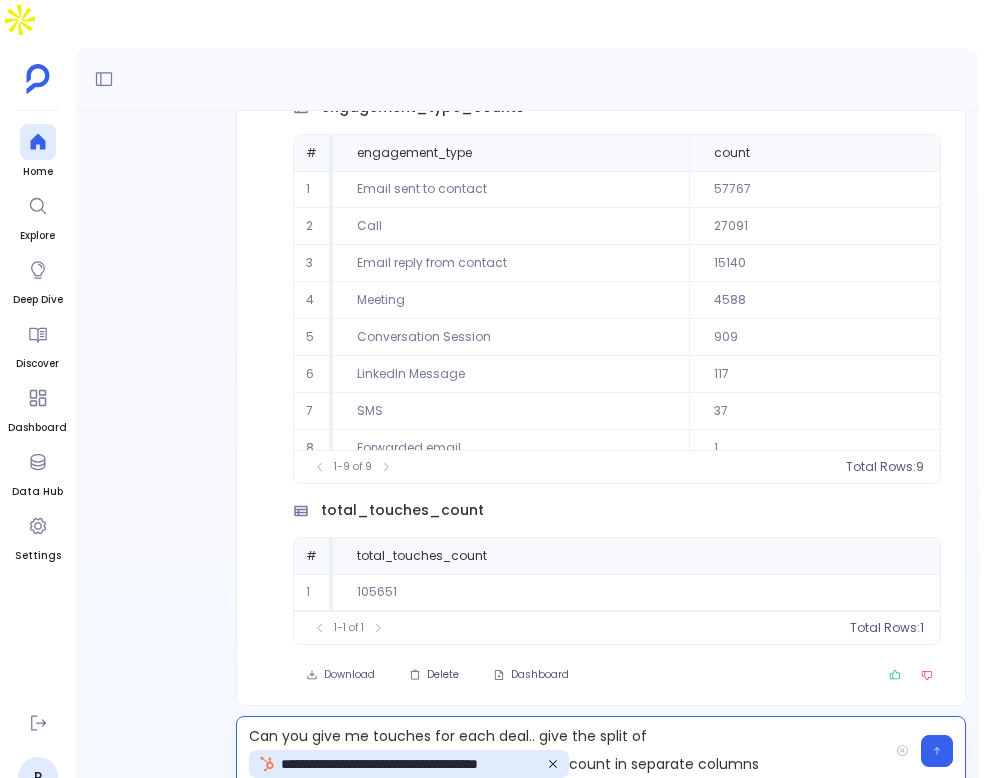 click on "**********" at bounding box center (562, 751) 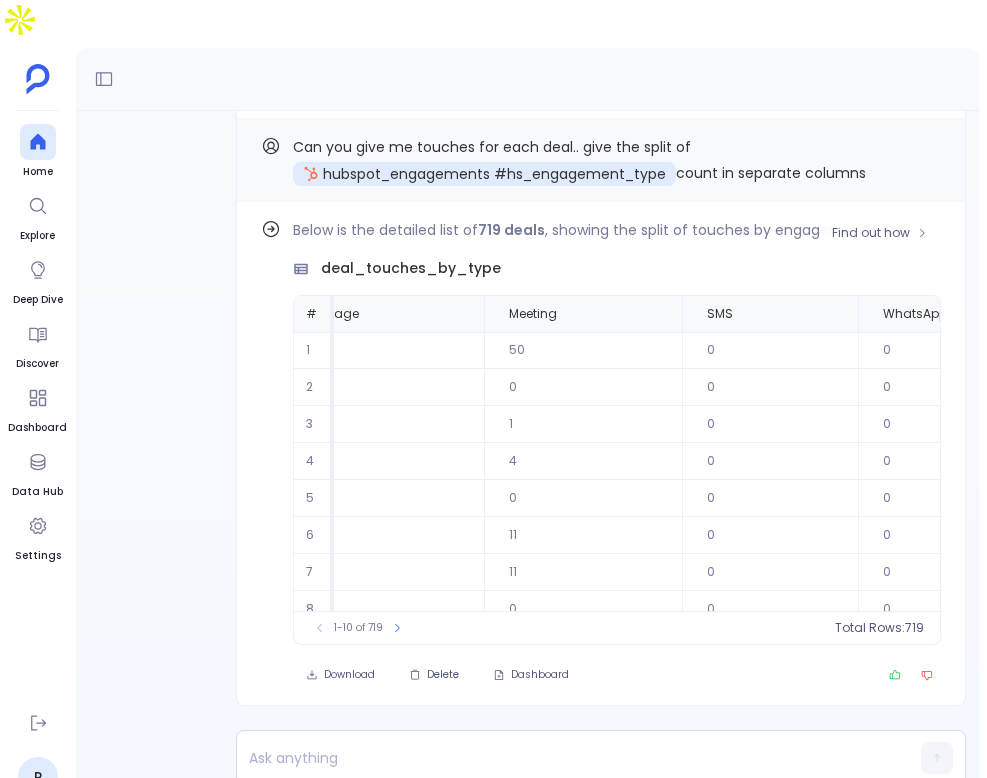 scroll, scrollTop: 0, scrollLeft: 1560, axis: horizontal 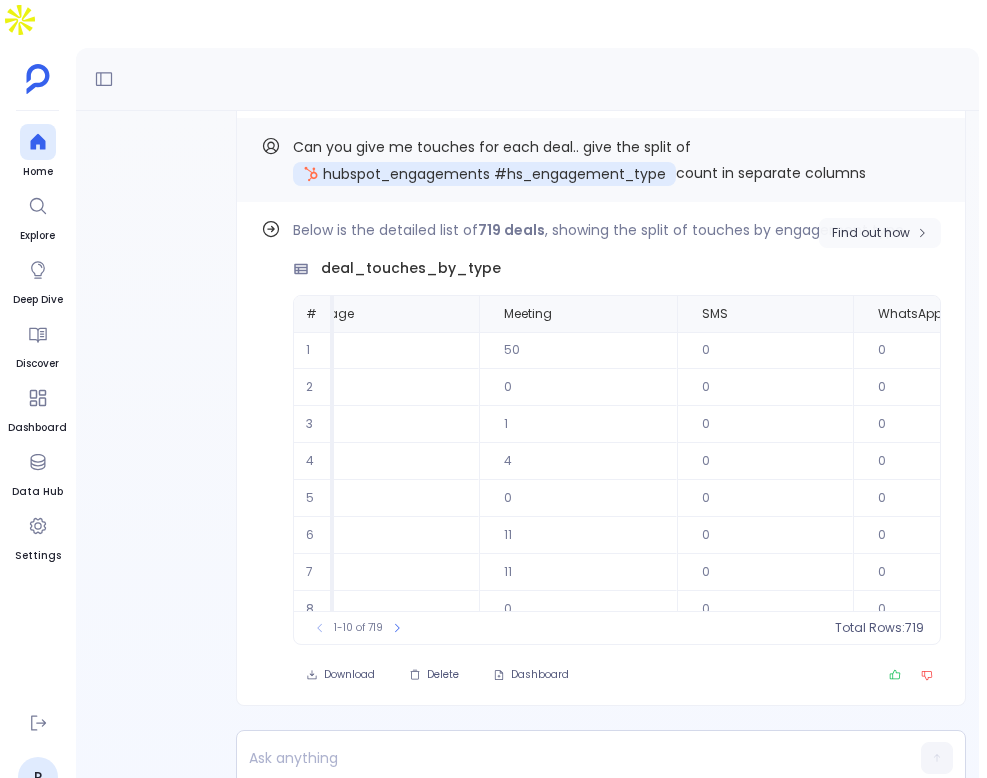 click on "Find out how" at bounding box center [871, 233] 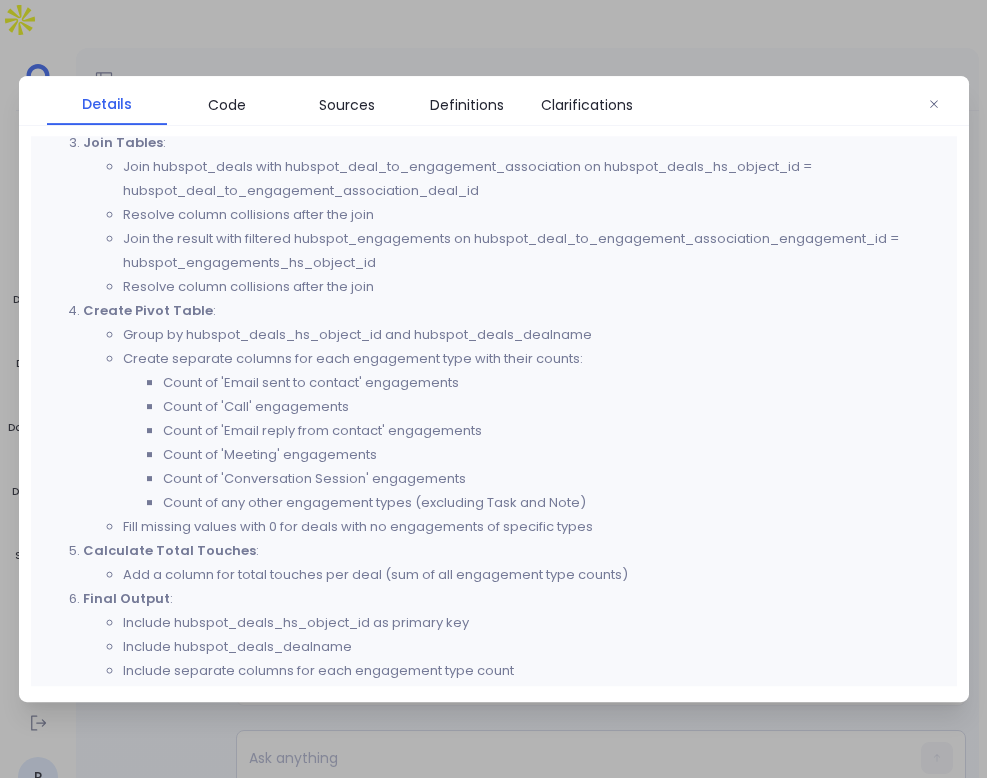 scroll, scrollTop: 736, scrollLeft: 0, axis: vertical 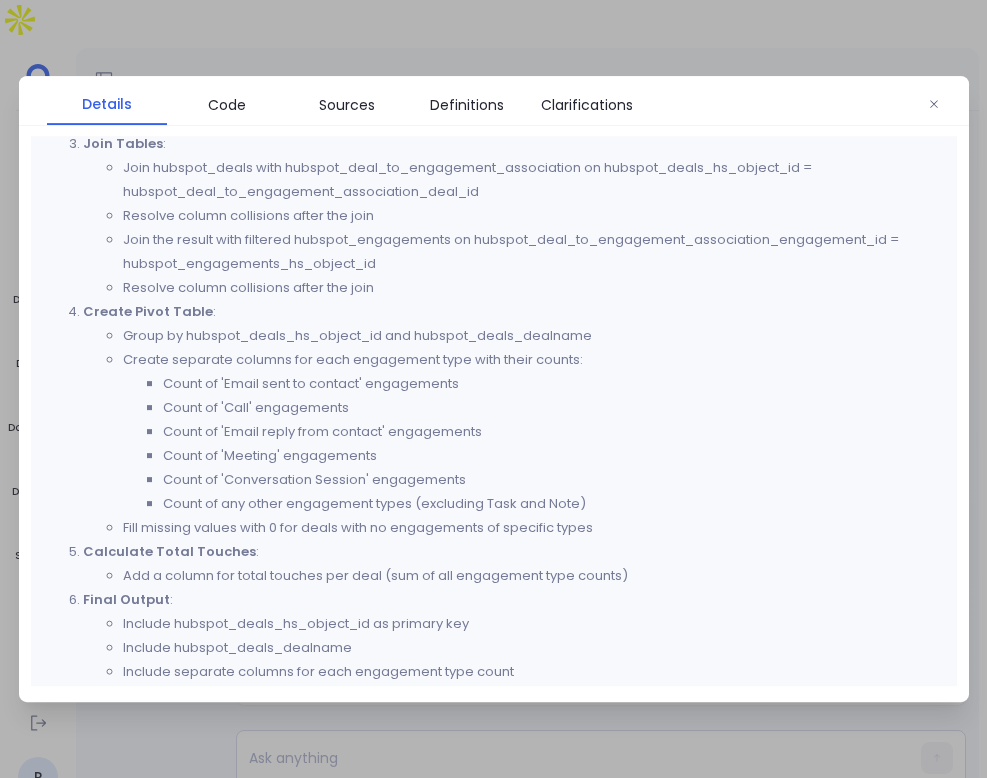 click on "Details Code Sources Definitions Clarifications" at bounding box center (494, 101) 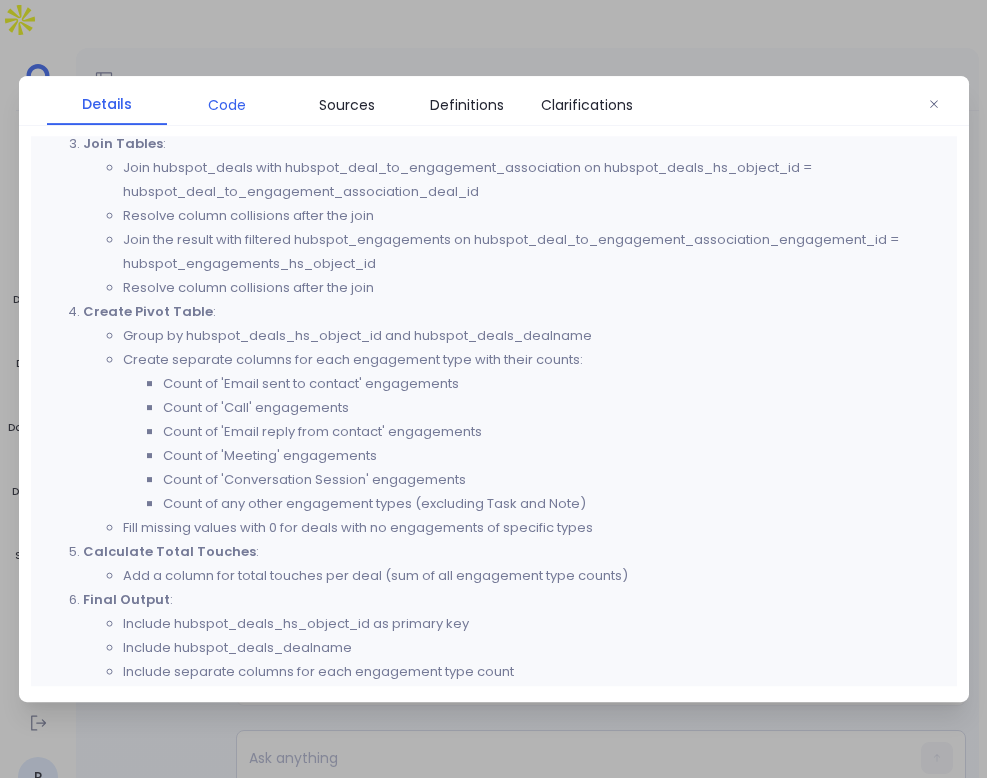 click on "Code" at bounding box center [227, 105] 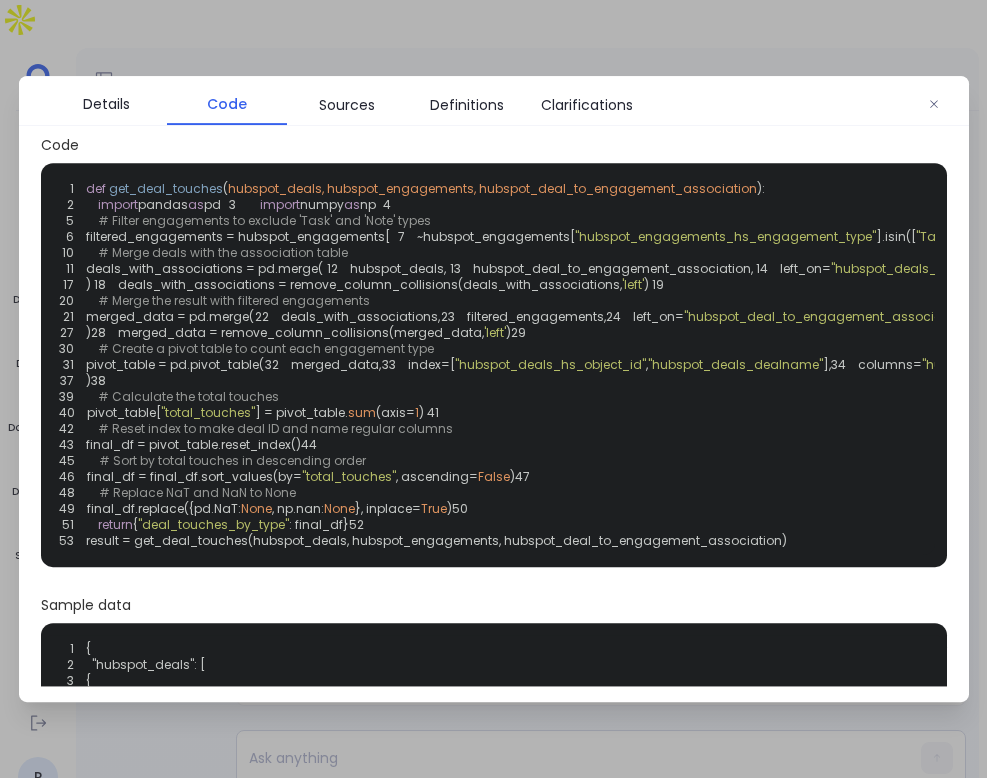 scroll, scrollTop: 0, scrollLeft: 0, axis: both 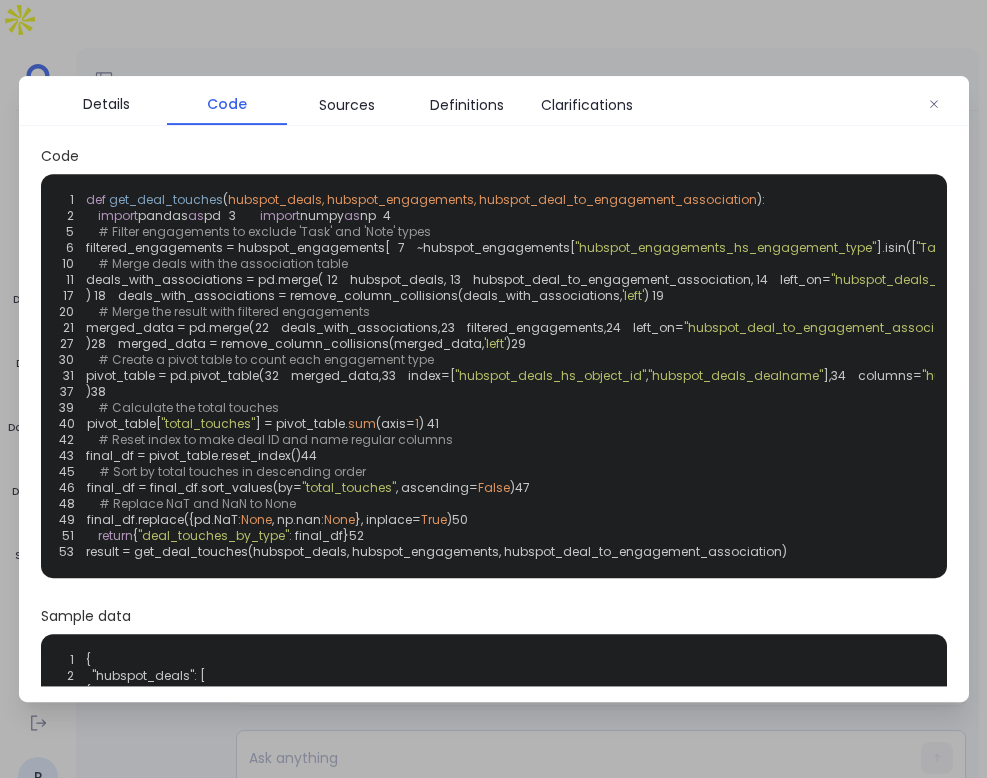 drag, startPoint x: 86, startPoint y: 198, endPoint x: 769, endPoint y: 516, distance: 753.40094 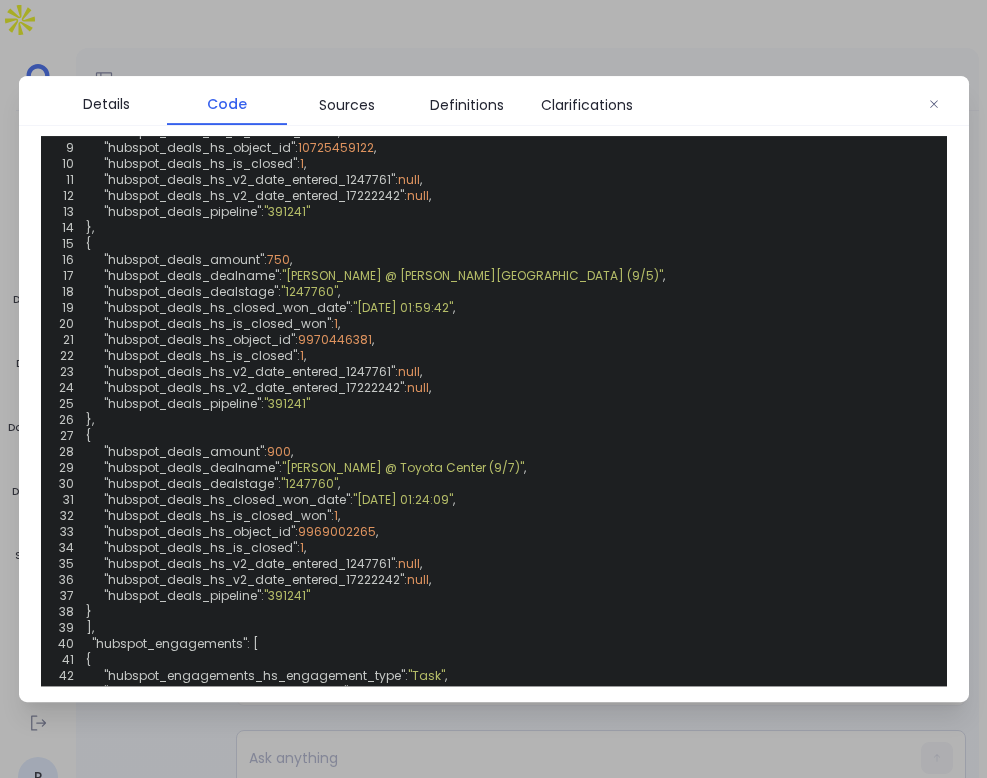 scroll, scrollTop: 591, scrollLeft: 0, axis: vertical 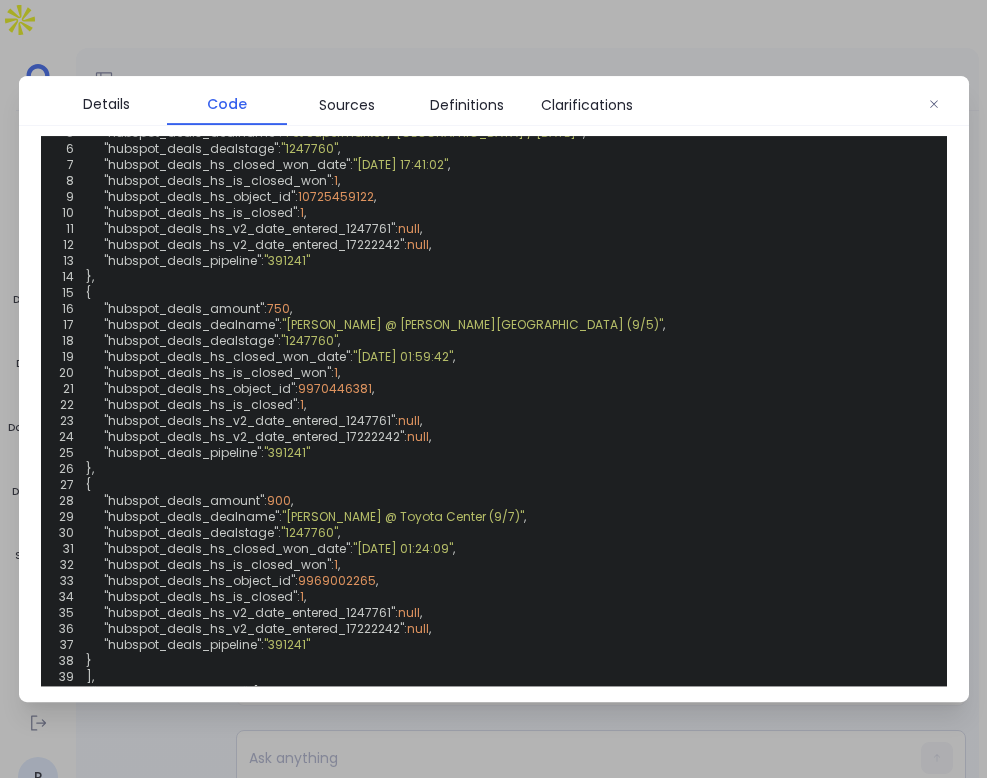 click on "1 def   get_deal_touches ( hubspot_deals, hubspot_engagements, hubspot_deal_to_engagement_association ):
2      import  pandas  as  pd
3      import  numpy  as  np
4
5      # Filter engagements to exclude 'Task' and 'Note' types
6     filtered_engagements = hubspot_engagements[
7         ~hubspot_engagements[ "hubspot_engagements_hs_engagement_type" ].isin([ "Task" ,  "Note" ])
8     ]
9
10      # Merge deals with the association table
11     deals_with_associations = pd.merge(
12         hubspot_deals,
13         hubspot_deal_to_engagement_association,
14         left_on= "hubspot_deals_hs_object_id" ,
15         right_on= "hubspot_deal_to_engagement_association_deal_id" ,
16         how= "left"
17     )
18     deals_with_associations = remove_column_collisions(deals_with_associations,  'left' )
19
20      # Merge the result with filtered engagements
21     merged_data = pd.merge(
22         deals_with_associations,
23         filtered_engagements,
24         left_on= ,
25" at bounding box center (494, -215) 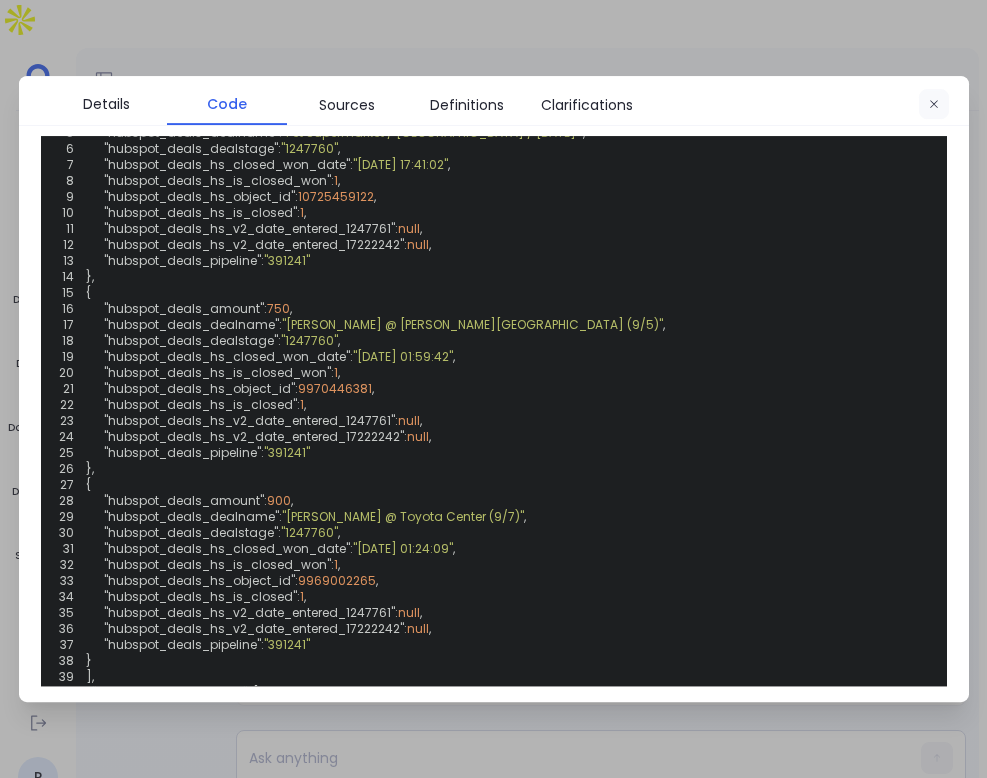 click at bounding box center [934, 105] 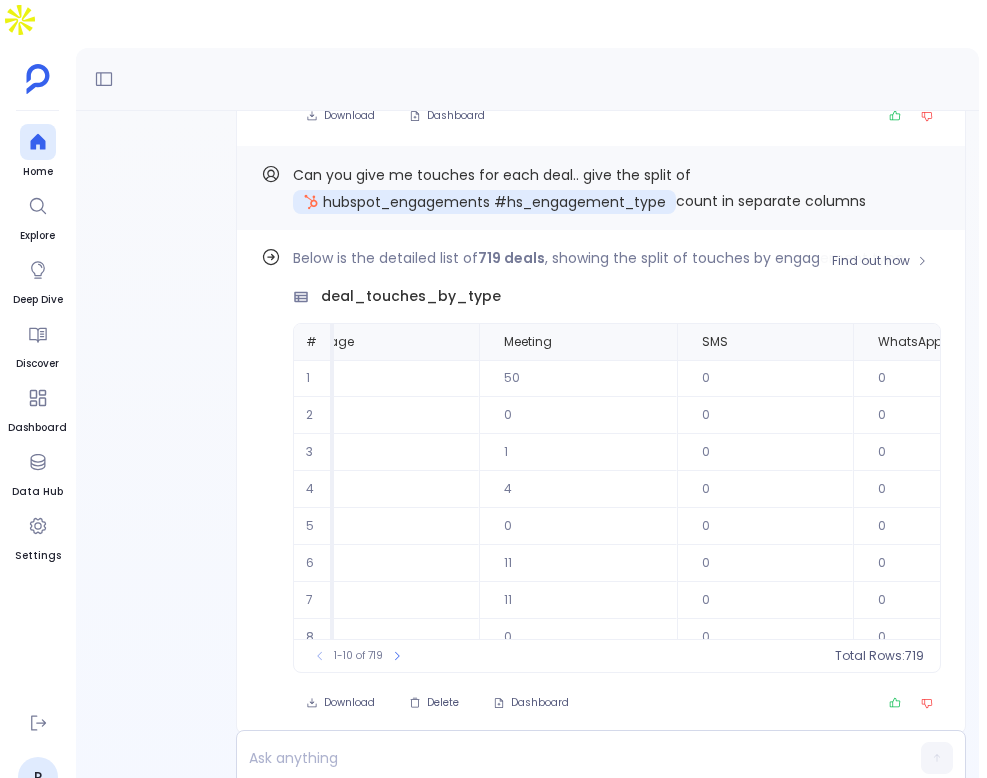 scroll, scrollTop: -48, scrollLeft: 0, axis: vertical 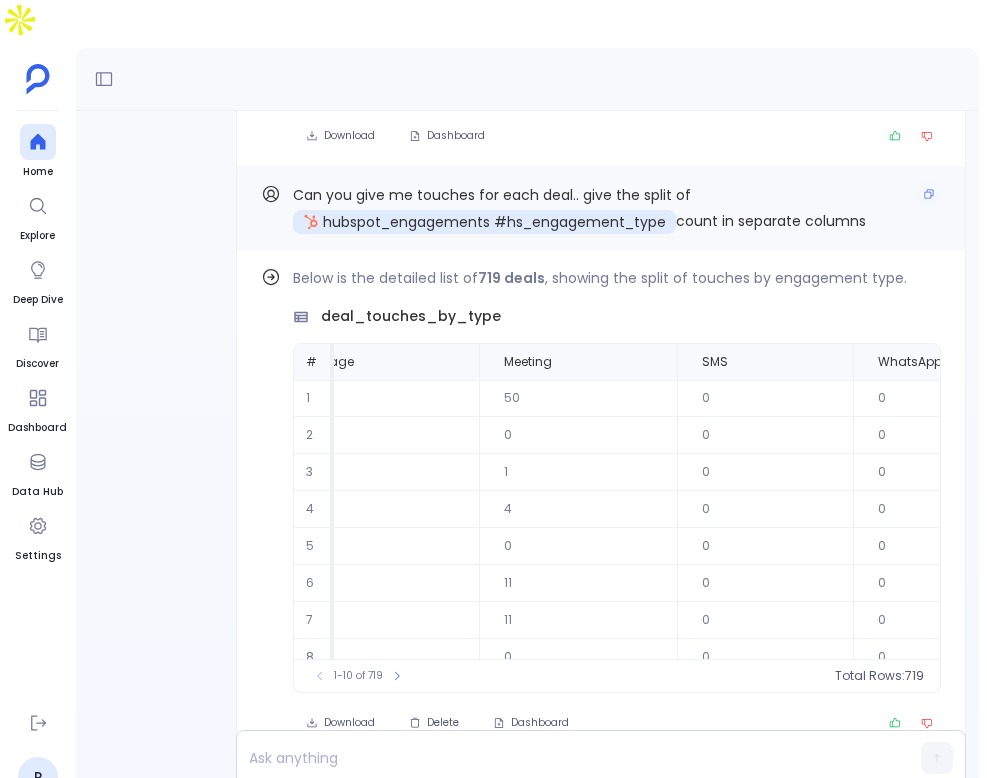 click on "Can you give me touches for each deal.. give the split of  hubspot_engagements #hs_engagement_type  count in separate columns" at bounding box center (617, 208) 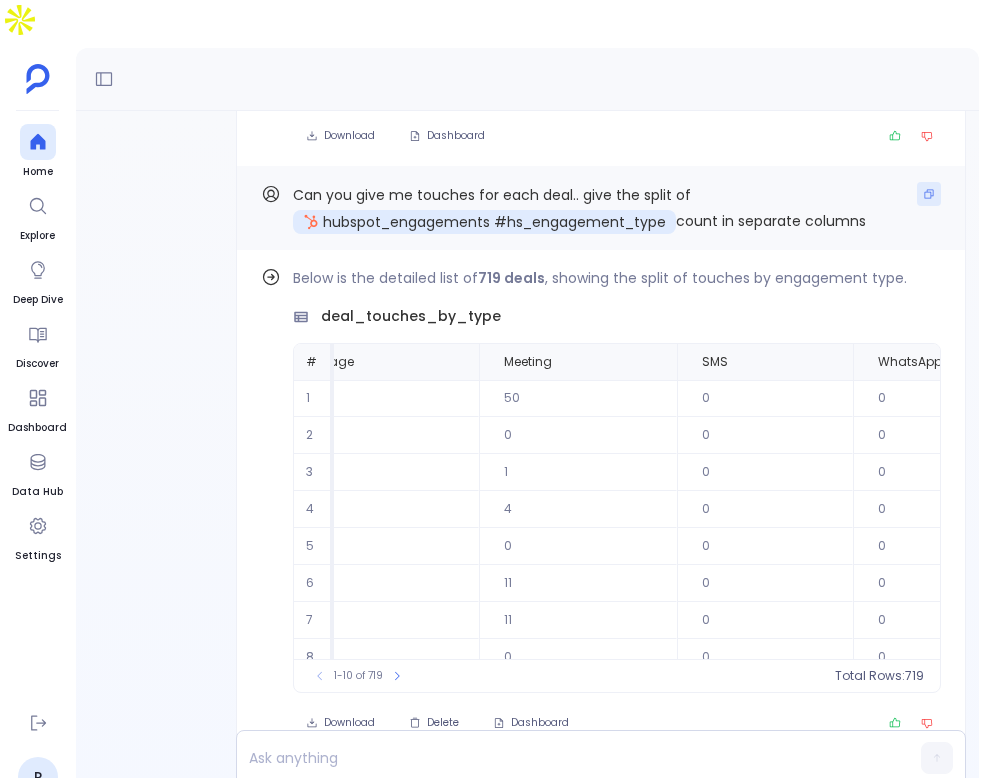 click at bounding box center (929, 194) 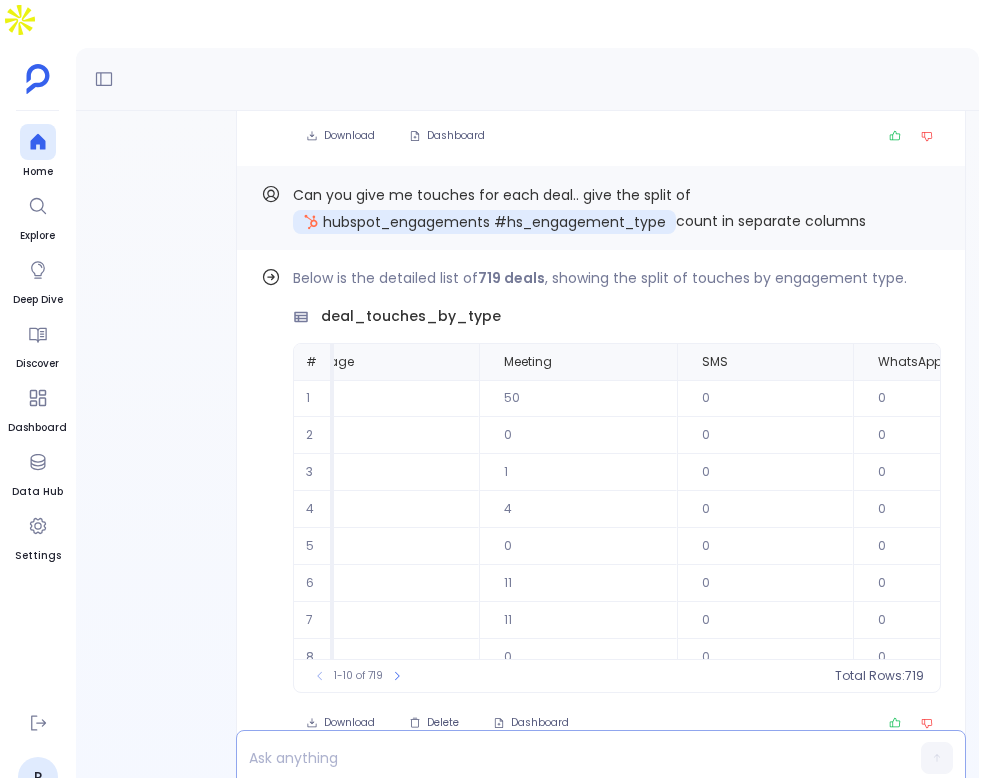 click at bounding box center [562, 758] 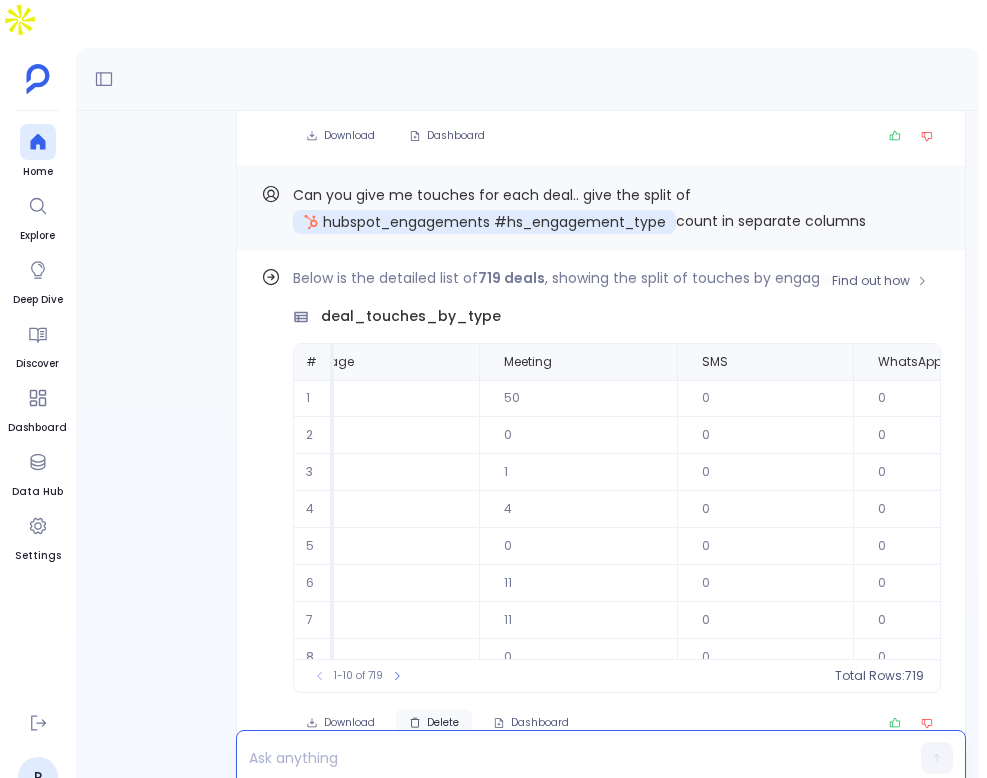 click on "Delete" at bounding box center [443, 723] 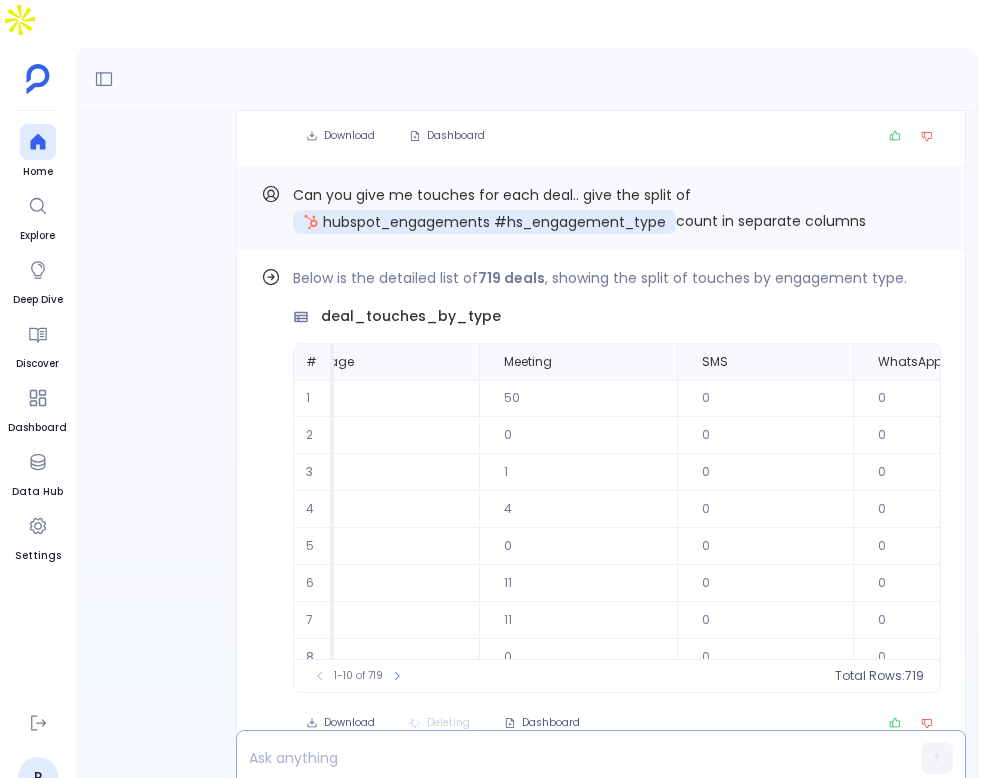scroll, scrollTop: 0, scrollLeft: 0, axis: both 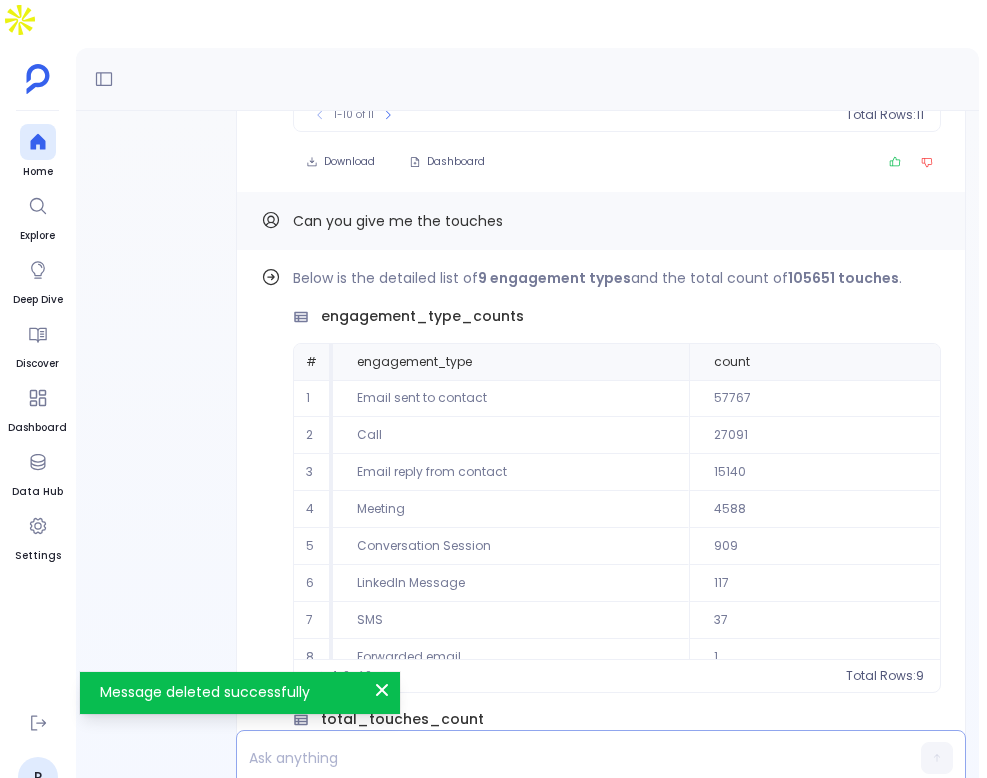 click at bounding box center [562, 758] 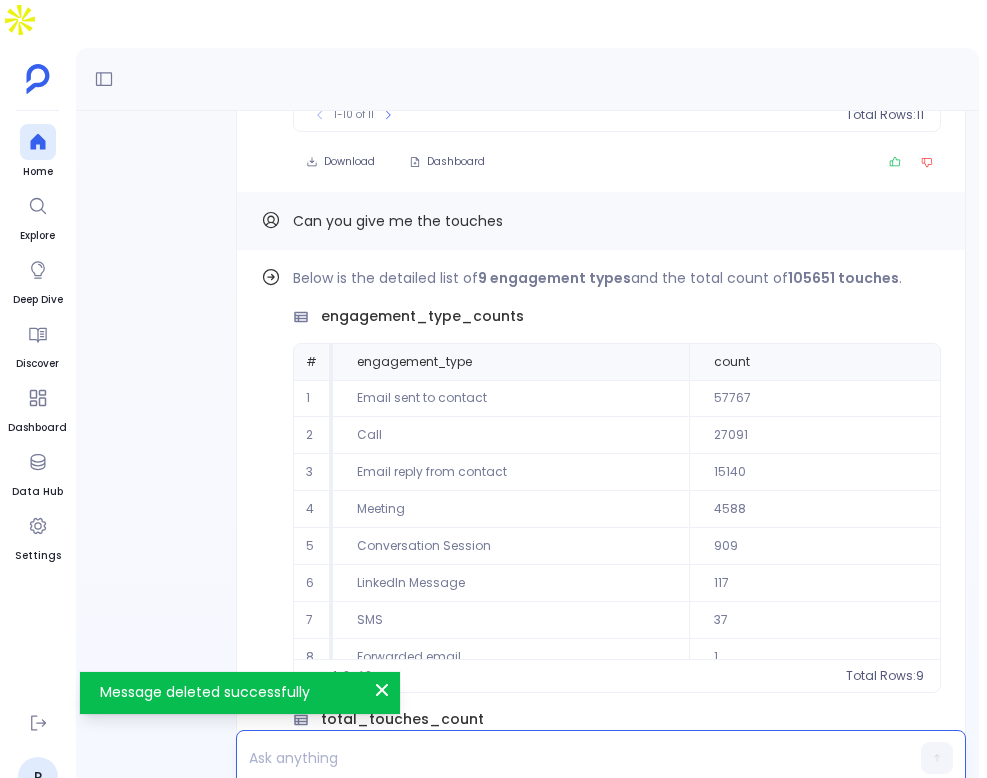 paste 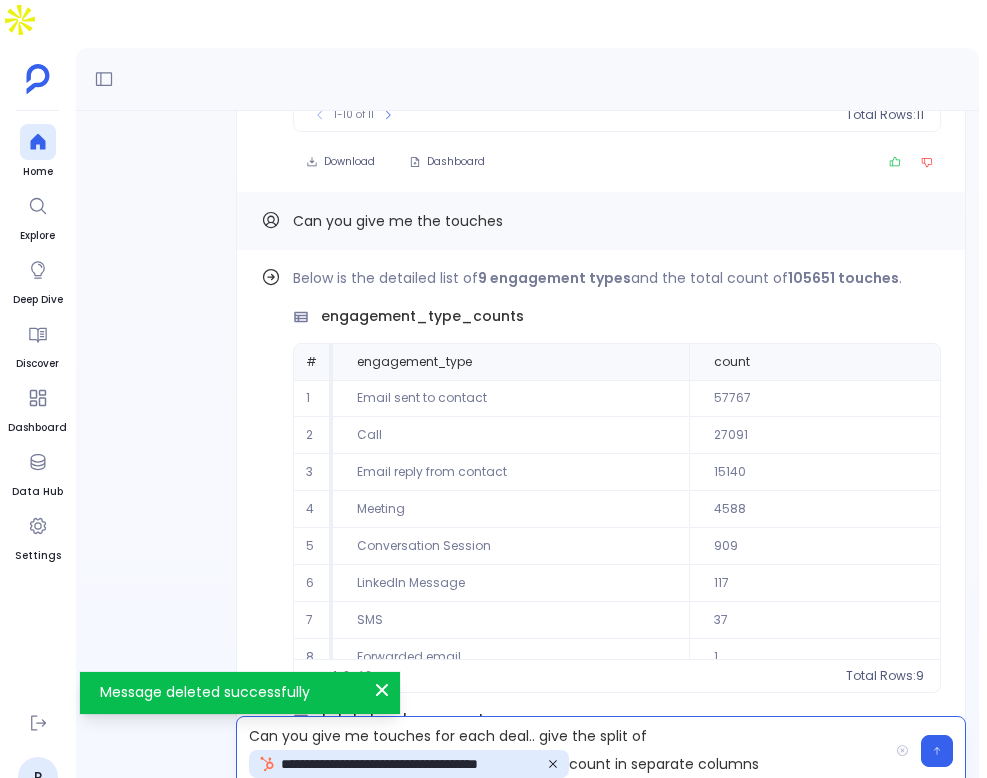 type 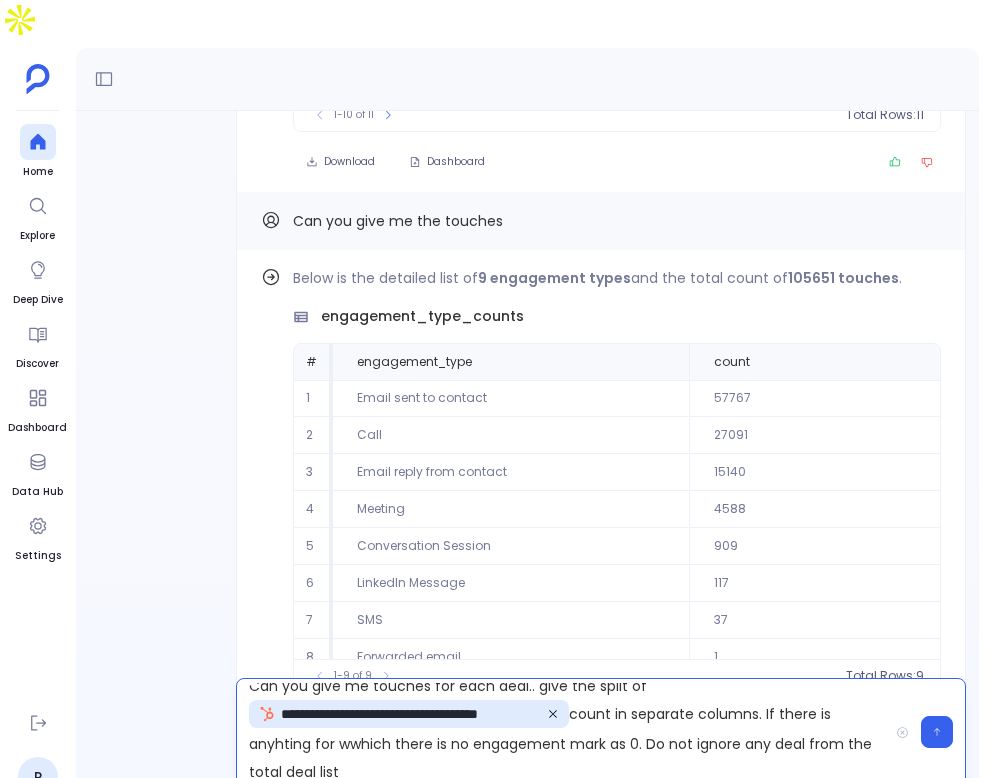 scroll, scrollTop: 0, scrollLeft: 0, axis: both 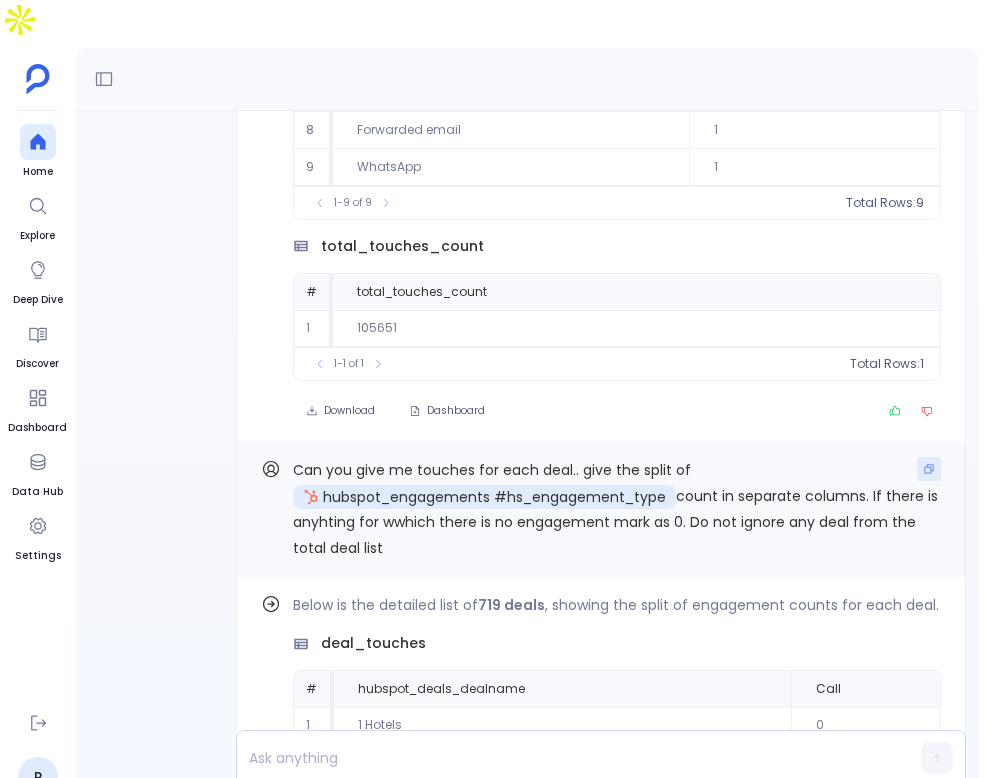 click at bounding box center [929, 469] 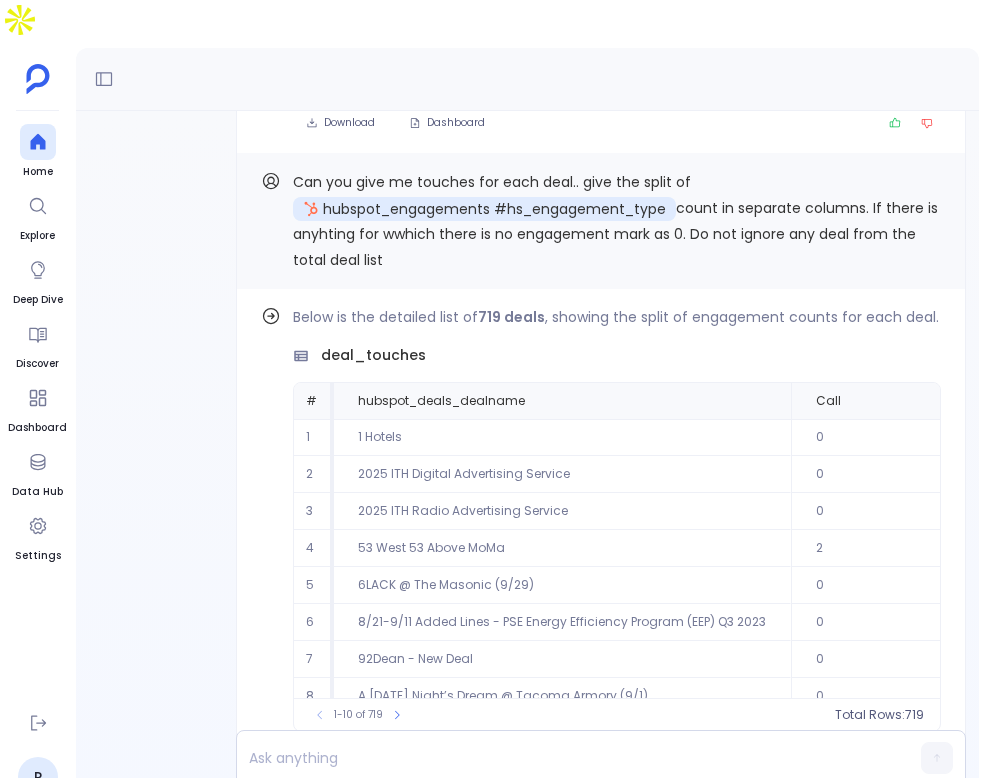 scroll, scrollTop: 0, scrollLeft: 0, axis: both 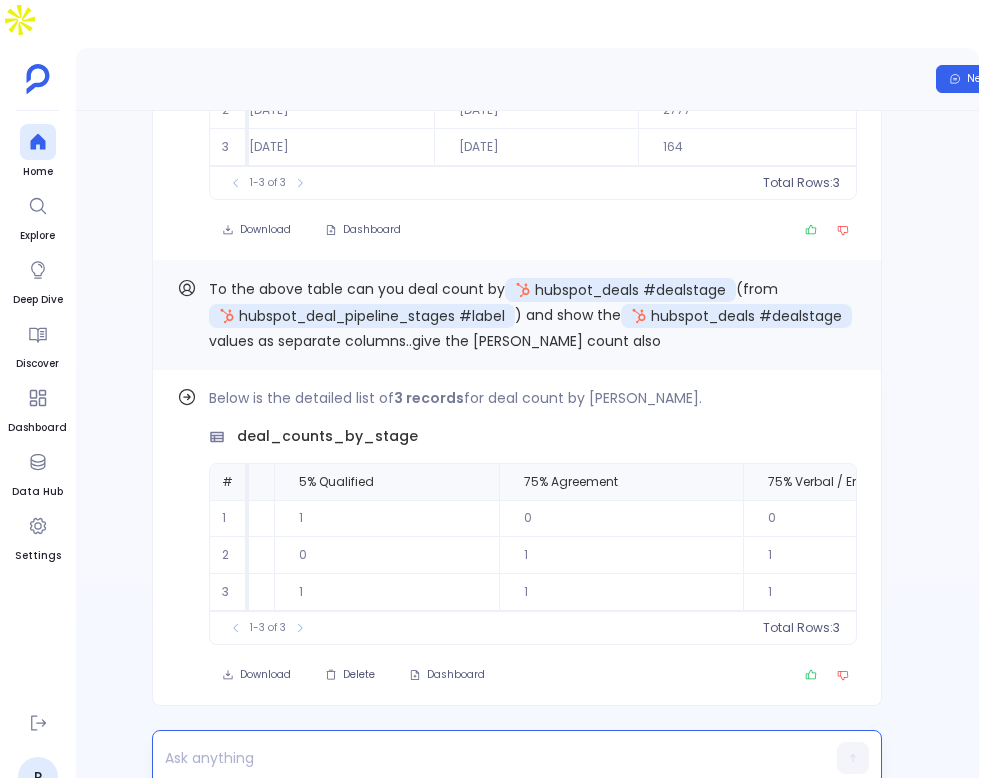 type 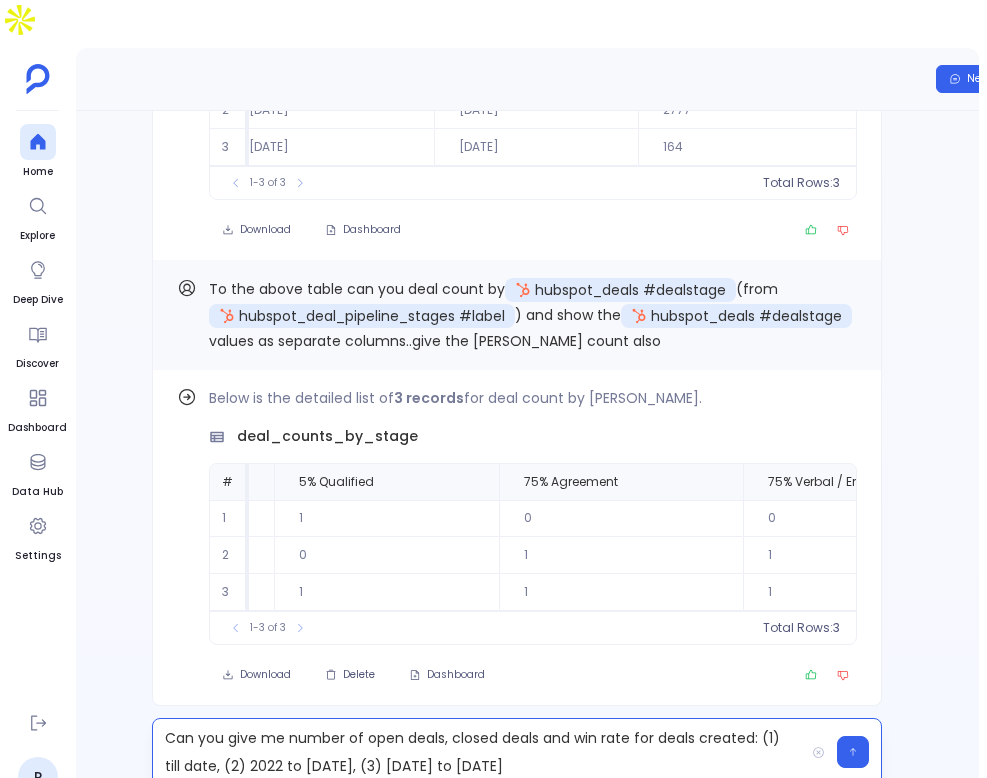 copy on "Can you give me number of open deals, closed deals and win rate for deals created: (1) till date, (2) 2022 to [DATE], (3) [DATE] to [DATE]" 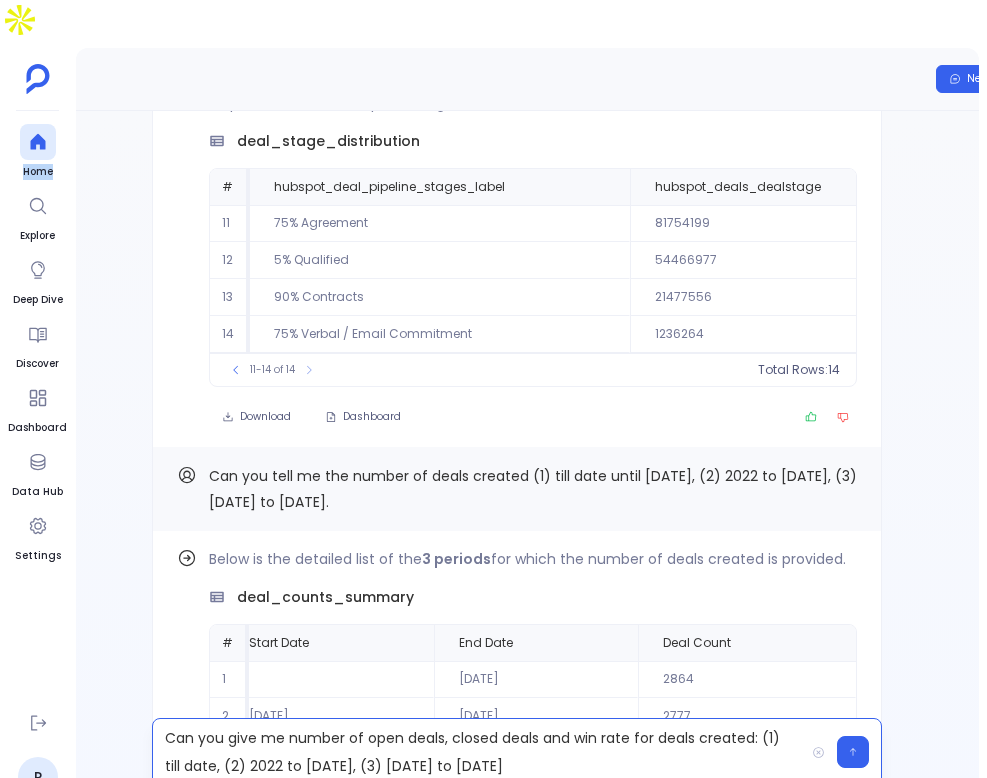 scroll, scrollTop: -614, scrollLeft: 0, axis: vertical 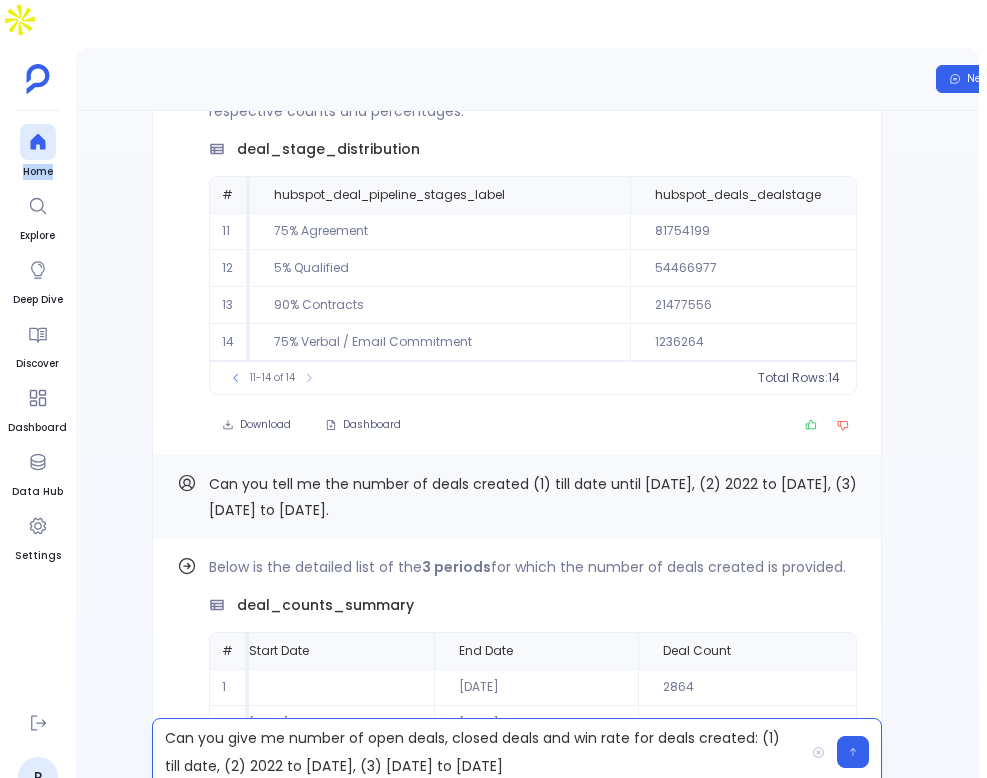 click on "Can you give me number of open deals, closed deals and win rate for deals created: (1) till date, (2) 2022 to [DATE], (3) [DATE] to [DATE]" at bounding box center [478, 752] 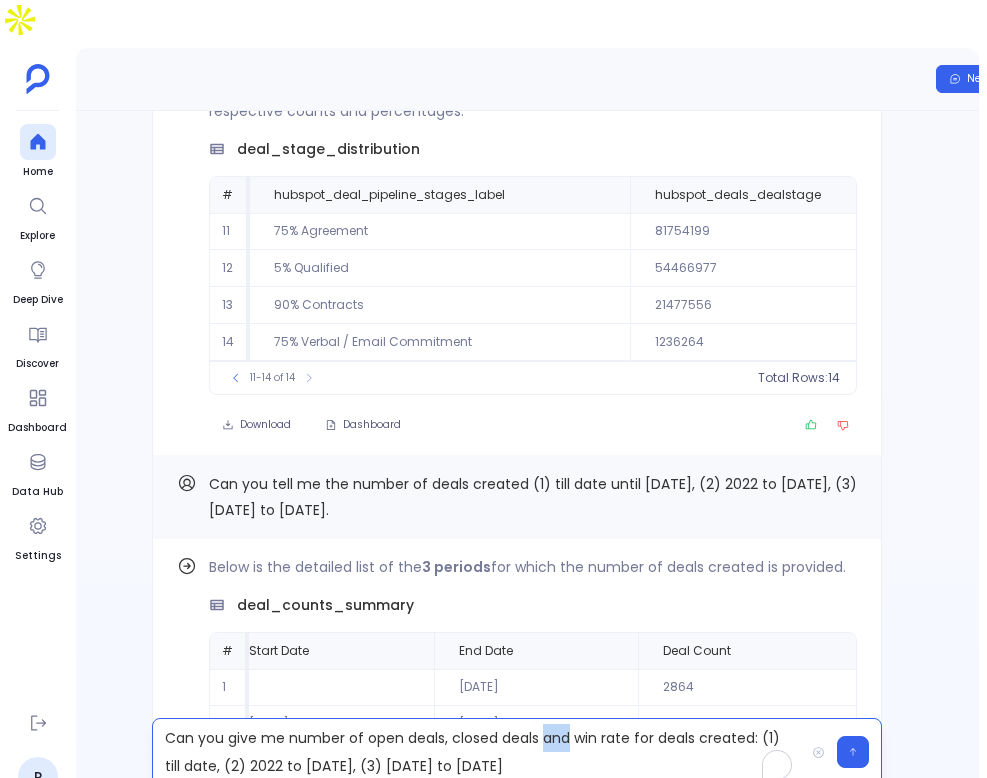 click on "Can you give me number of open deals, closed deals and win rate for deals created: (1) till date, (2) 2022 to [DATE], (3) [DATE] to [DATE]" at bounding box center [478, 752] 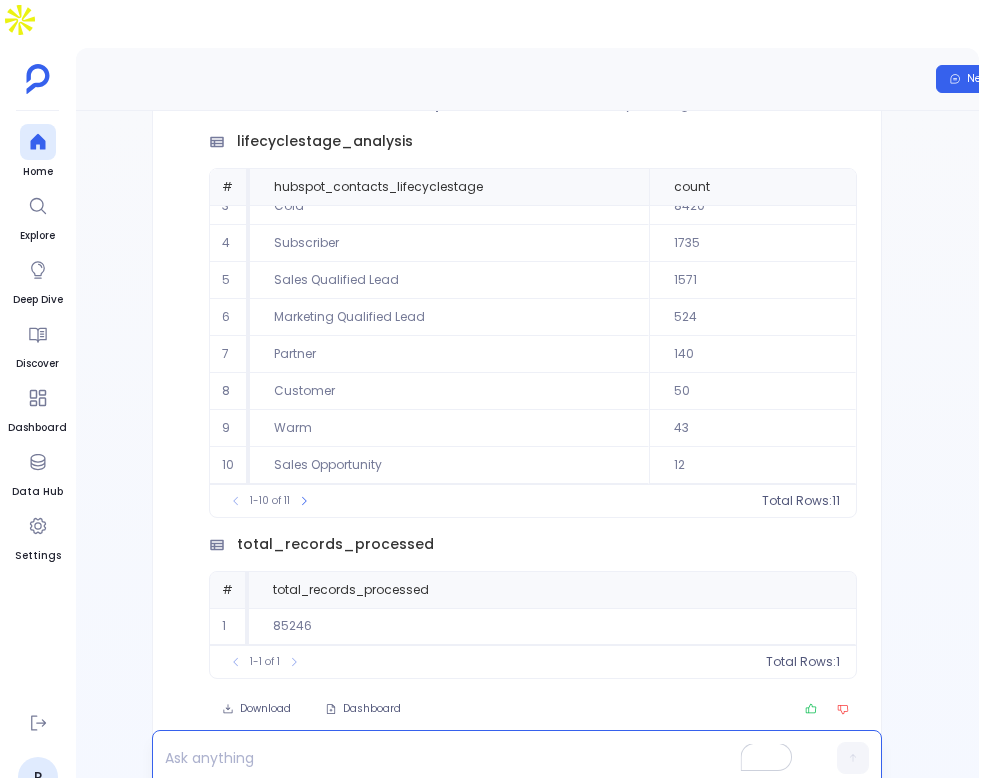 scroll, scrollTop: -1543, scrollLeft: 0, axis: vertical 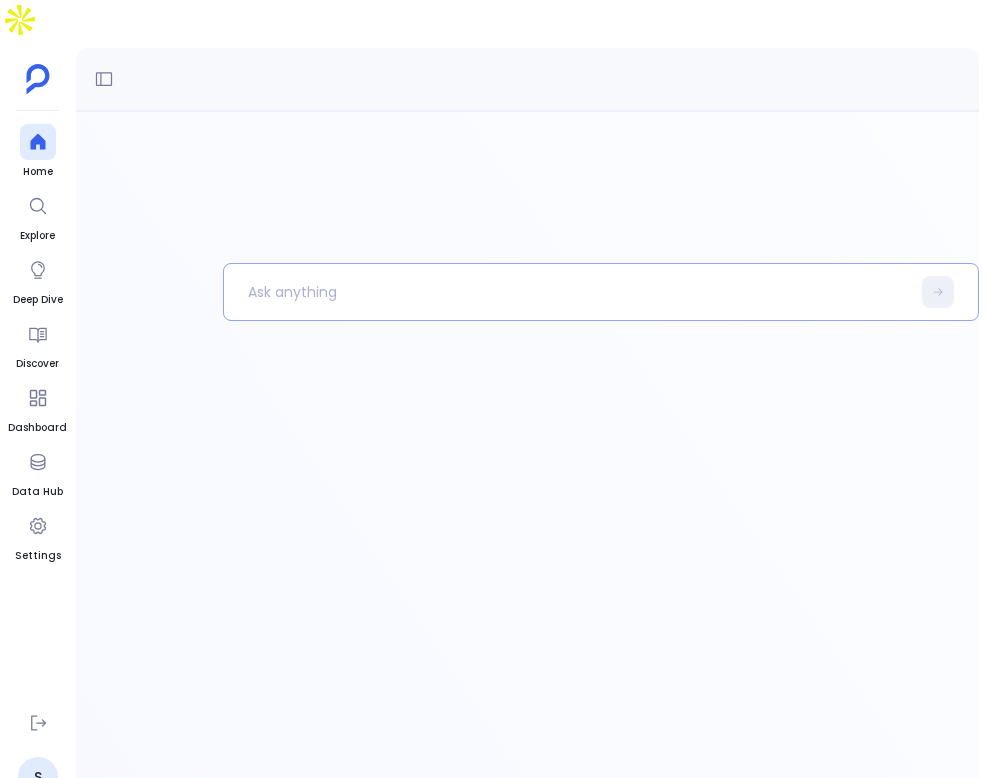 click at bounding box center [567, 292] 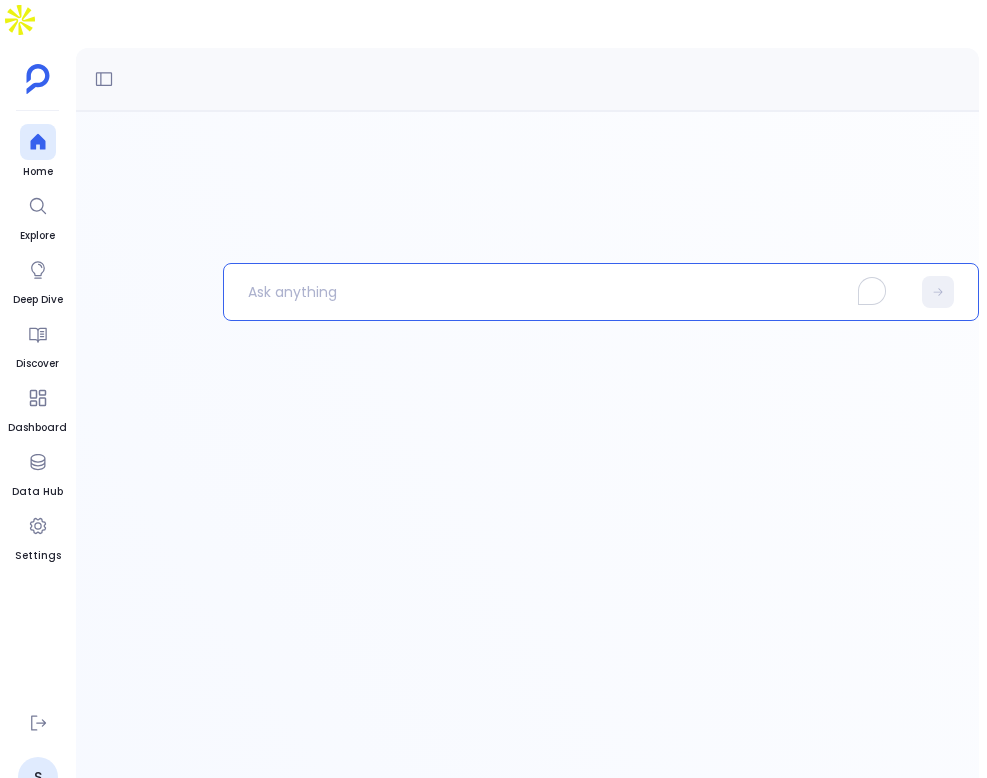 type 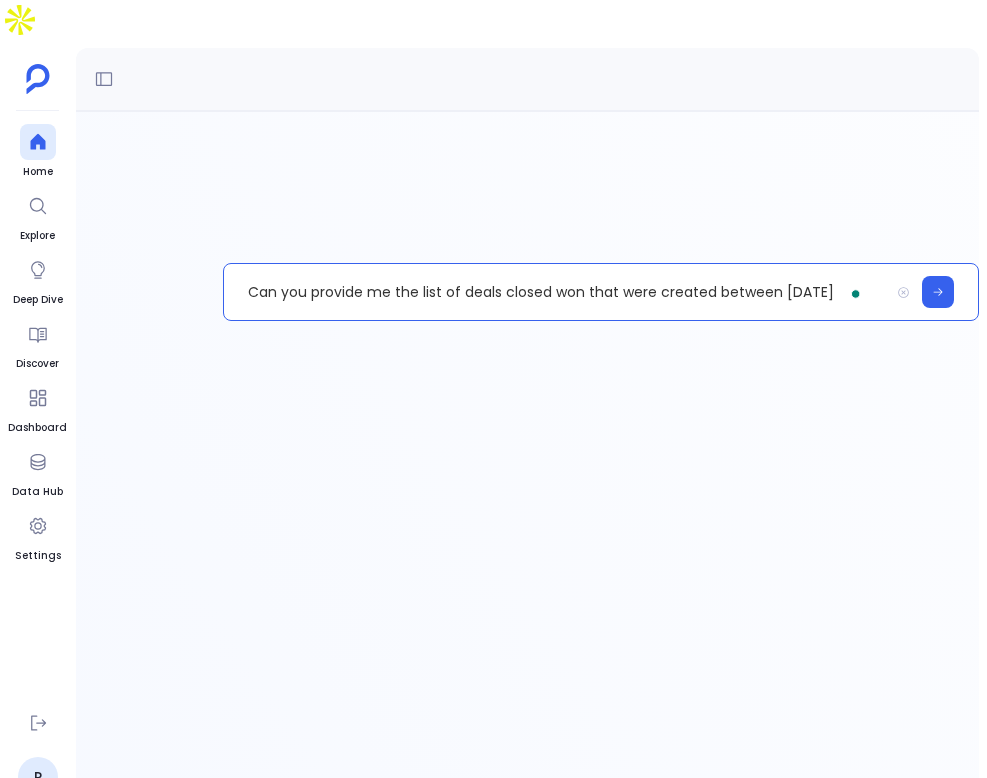 click at bounding box center [855, 293] 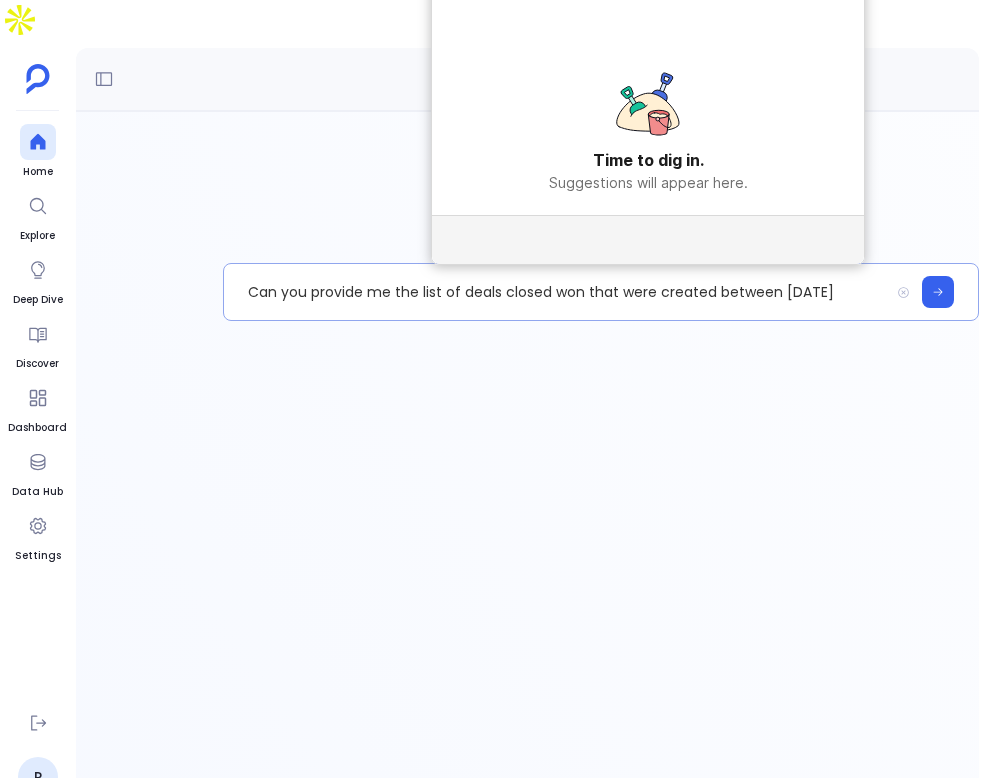 click 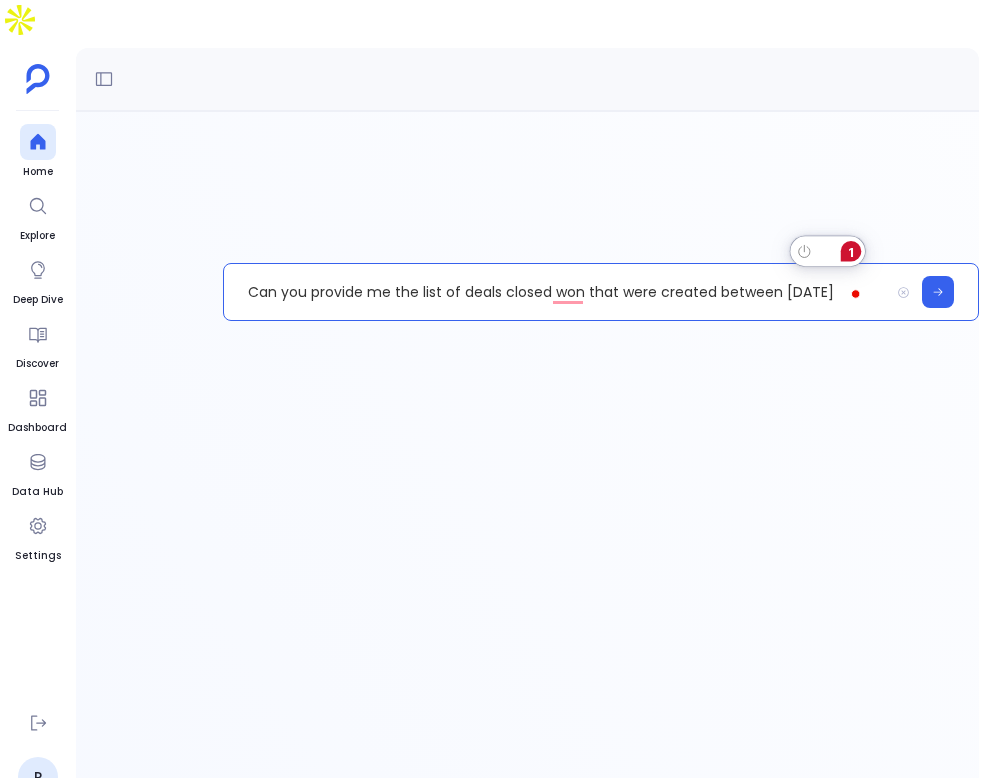 click on "Can you provide me the list of deals closed won that were created between [DATE]" at bounding box center (556, 292) 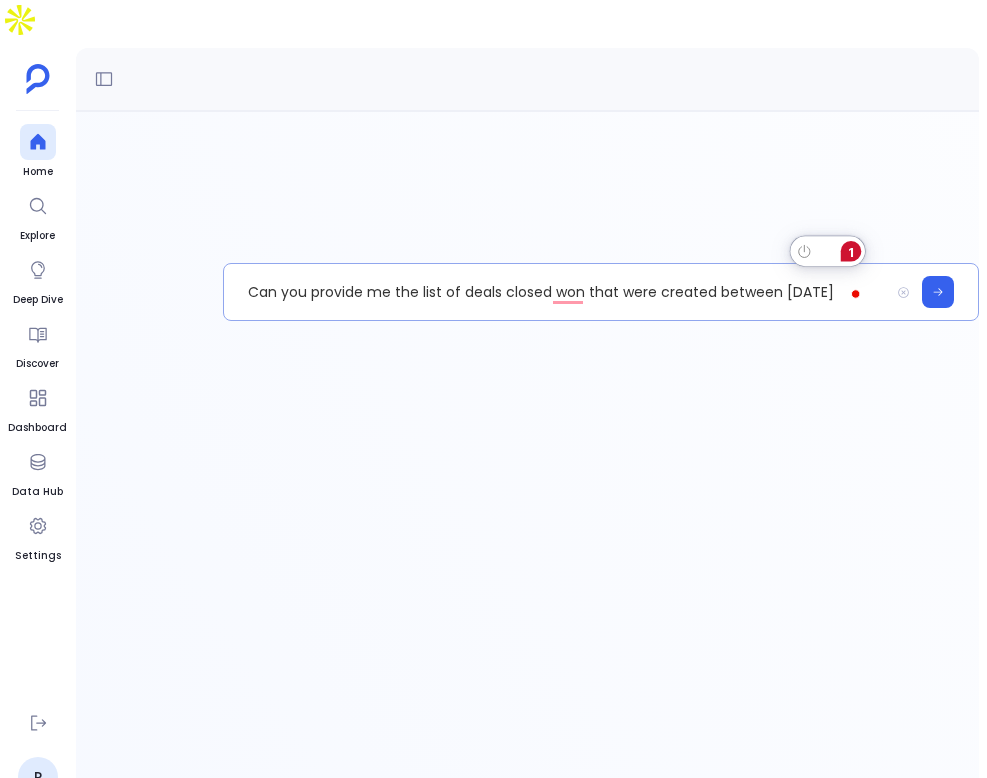 click on "Can you provide me the list of deals closed won that were created between [DATE]" at bounding box center (556, 292) 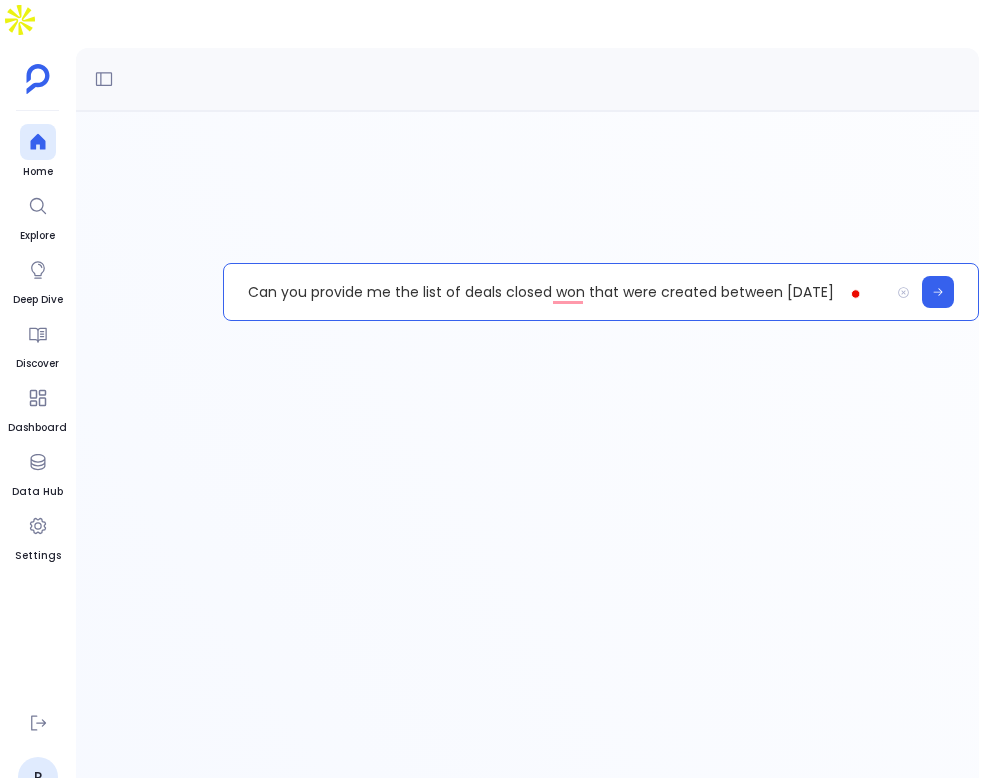 click on "Can you provide me the list of deals closed won that were created between [DATE]" at bounding box center [556, 292] 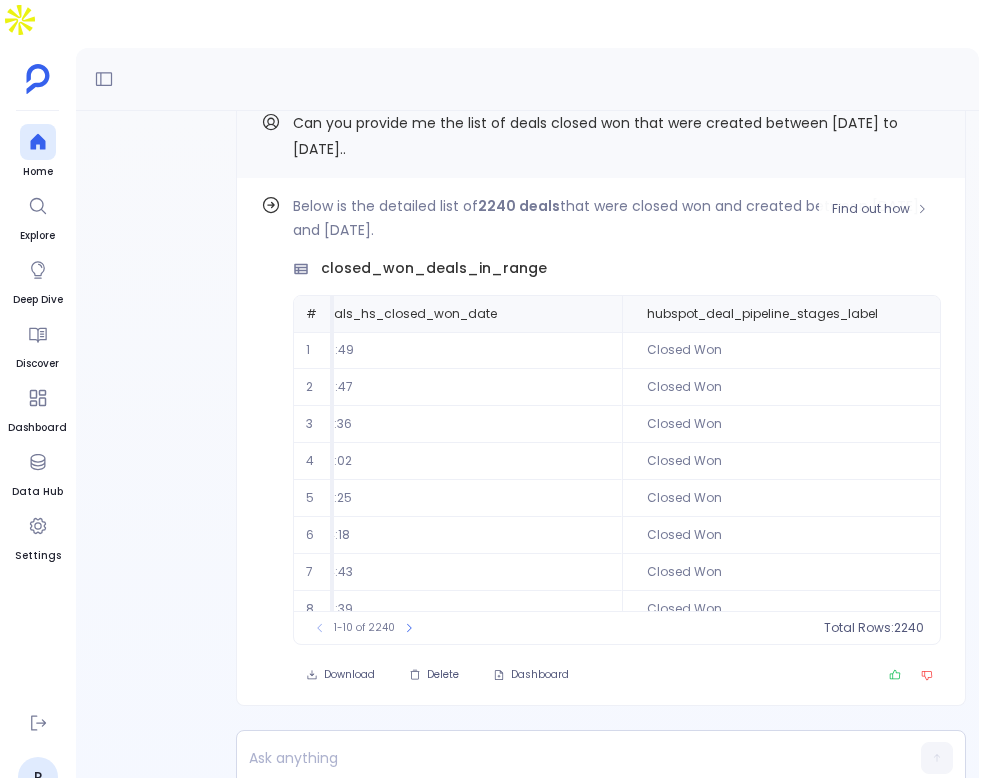 scroll, scrollTop: 0, scrollLeft: 0, axis: both 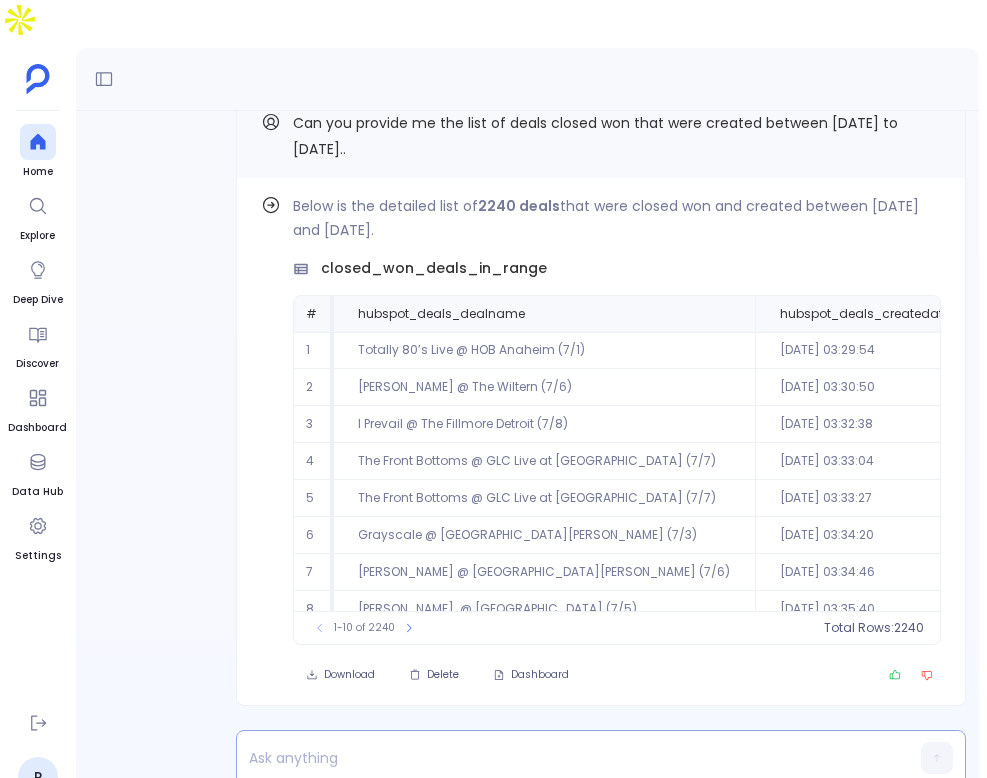click at bounding box center (562, 758) 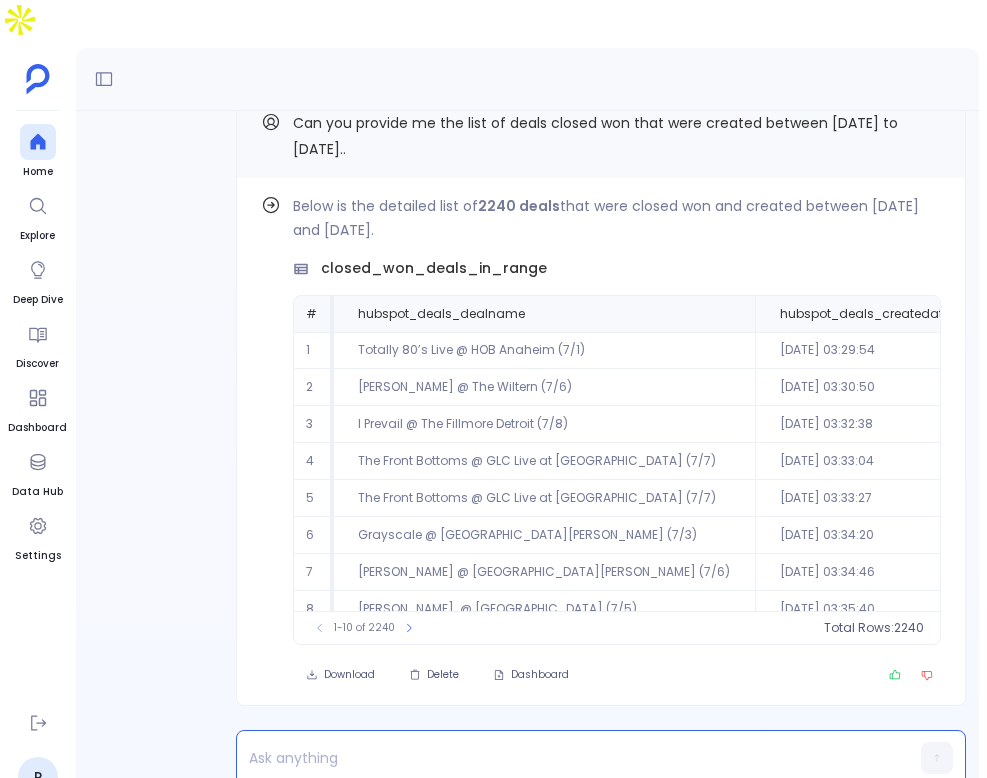 type 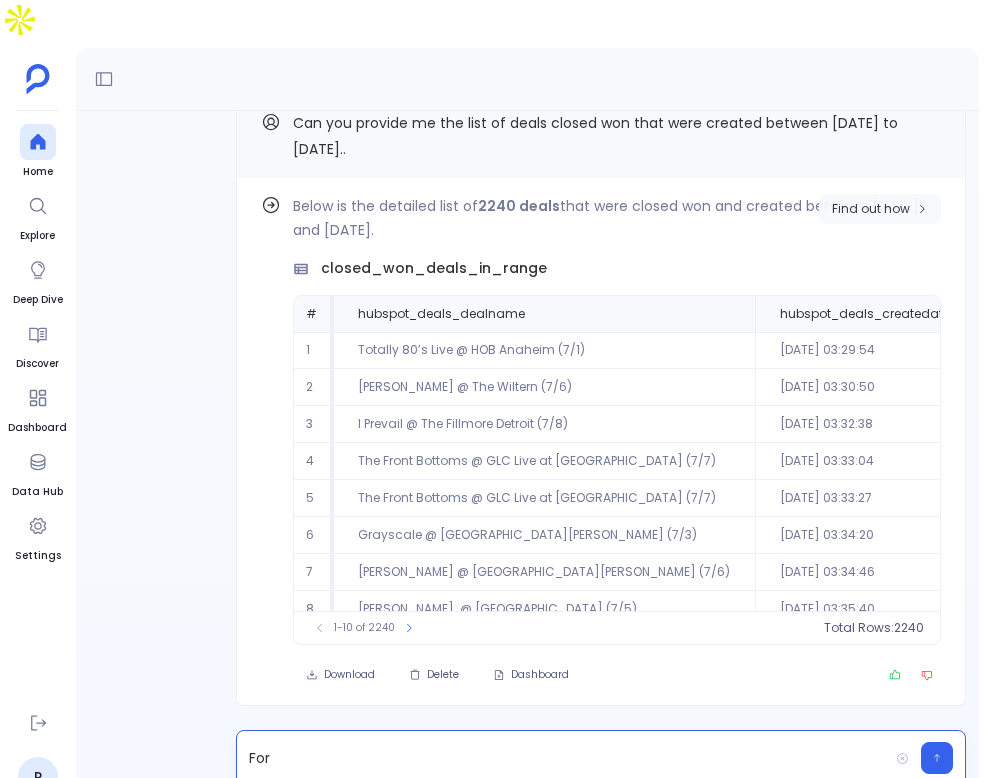 click on "Find out how" at bounding box center (880, 209) 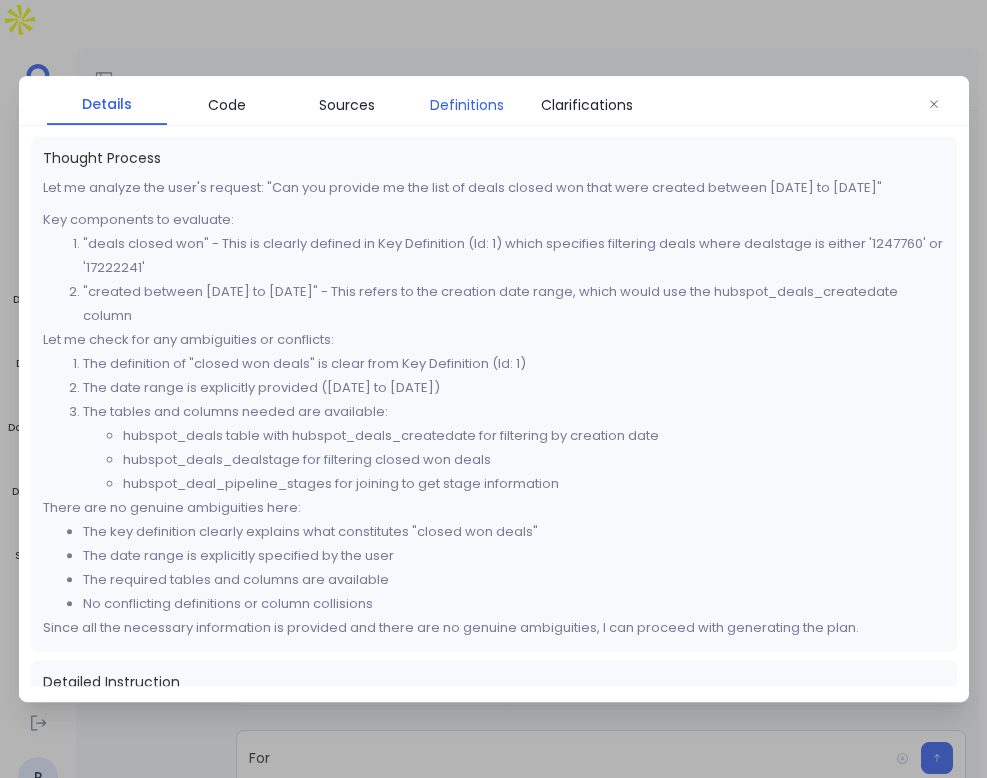 click on "Definitions" at bounding box center [467, 105] 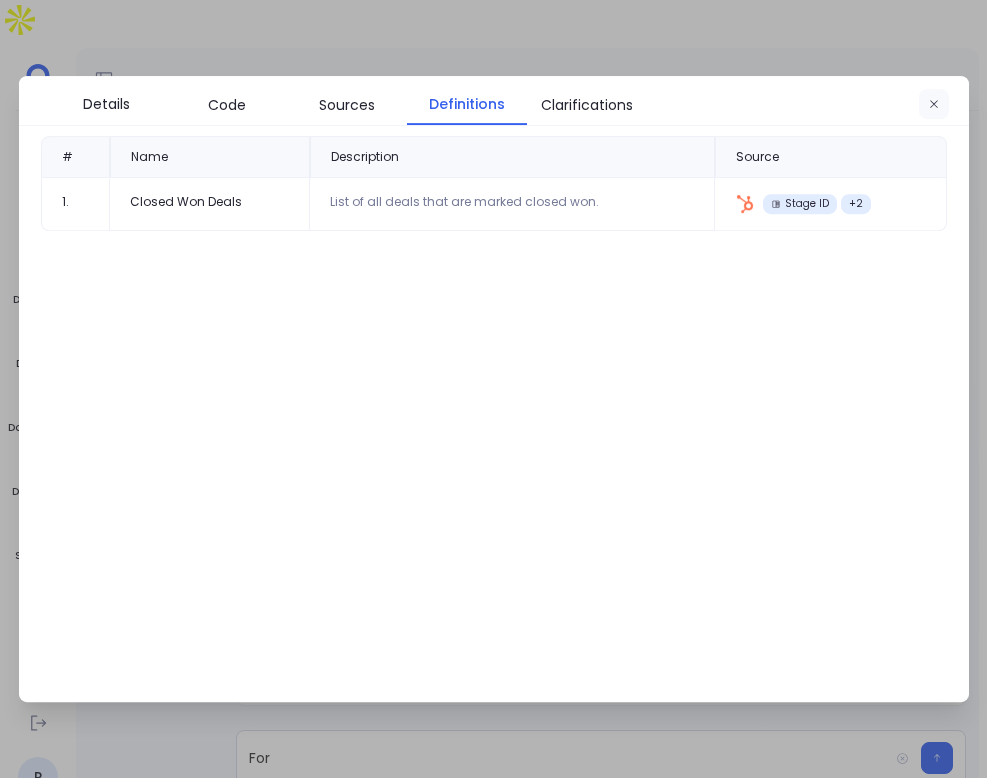 click 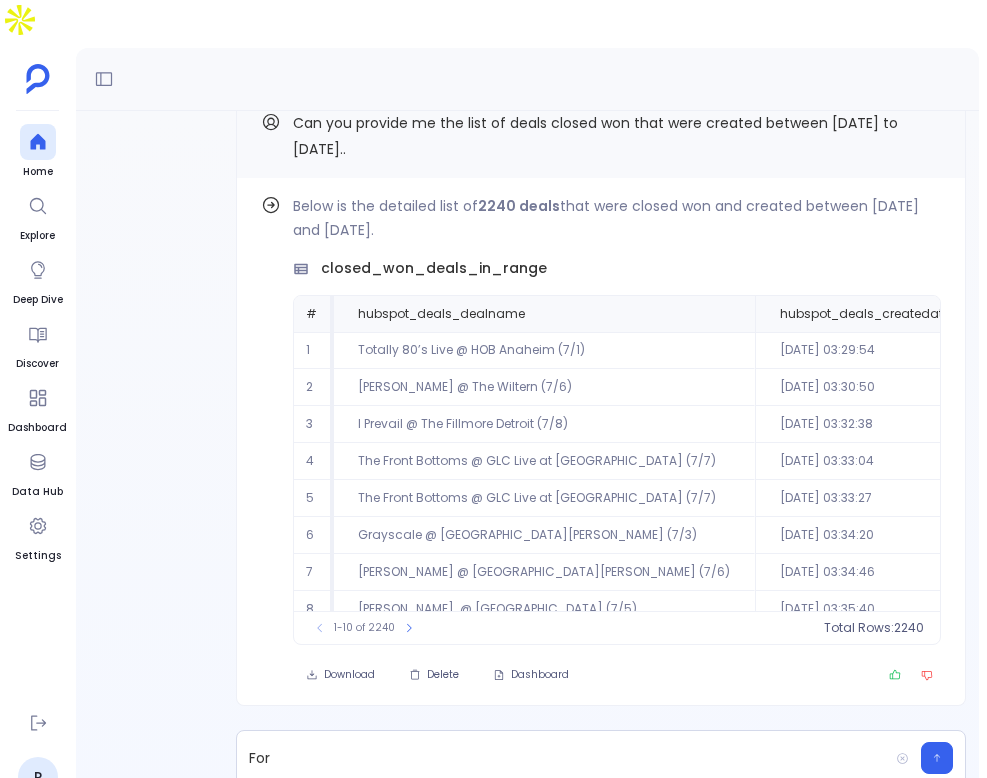 click on "Find out how Below is the detailed list of  2240 deals  that were closed won and created between [DATE] and [DATE]. closed_won_deals_in_range # hubspot_deals_dealname hubspot_deals_createdate hubspot_deals_hs_closed_won_date hubspot_deal_pipeline_stages_label 1 Totally 80’s Live @ [GEOGRAPHIC_DATA] (7/1) [DATE] 03:29:54 [DATE] 03:29:49 Closed Won  2 [PERSON_NAME] @ The Wiltern (7/6) [DATE] 03:30:50 [DATE] 03:30:47 Closed Won  3 I Prevail @ [GEOGRAPHIC_DATA] (7/8) [DATE] 03:32:38 [DATE] 03:32:36 Closed Won  4 The Front Bottoms @ GLC Live at [GEOGRAPHIC_DATA] (7/7) [DATE] 03:33:04 [DATE] 03:33:02 Closed Won  5 The Front Bottoms @ GLC Live at [GEOGRAPHIC_DATA] (7/7) [DATE] 03:33:27 [DATE] 03:33:25 Closed Won  6 Grayscale @ [GEOGRAPHIC_DATA][PERSON_NAME] (7/3) [DATE] 03:34:20 [DATE] 03:34:18 Closed Won  7 [PERSON_NAME] @ [GEOGRAPHIC_DATA][PERSON_NAME] (7/6) [DATE] 03:34:46 [DATE] 03:34:43 Closed Won  8 [PERSON_NAME]. @ [GEOGRAPHIC_DATA] (7/5) [DATE] 03:35:40 [DATE] 03:35:39 9" at bounding box center (601, 460) 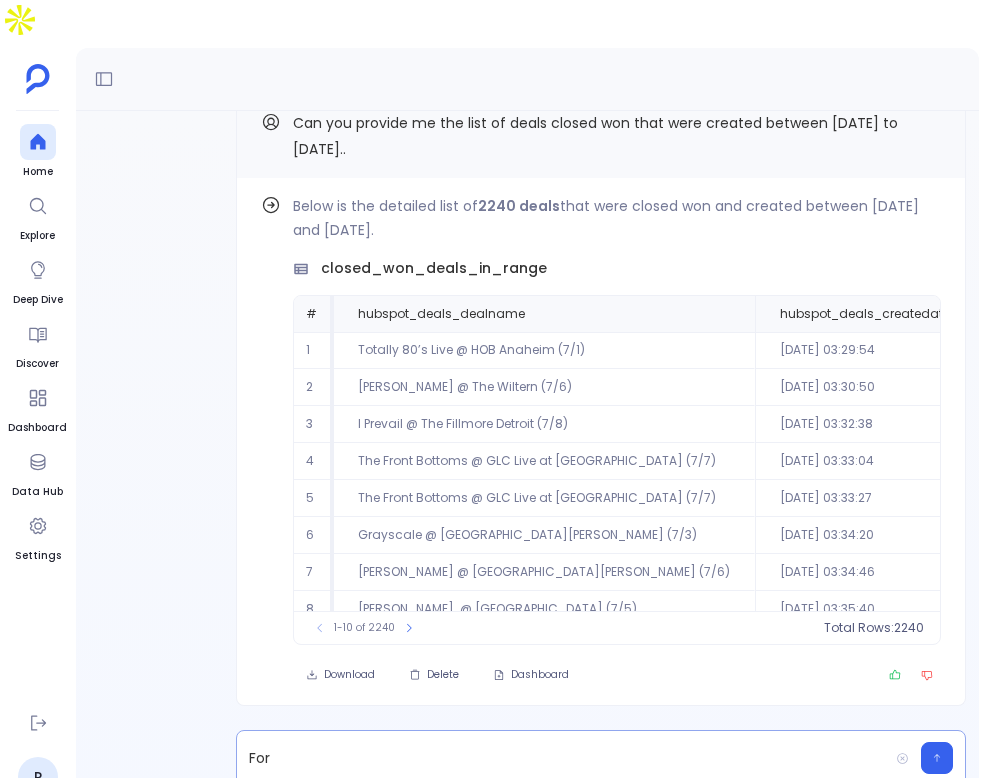 click on "For" at bounding box center [562, 758] 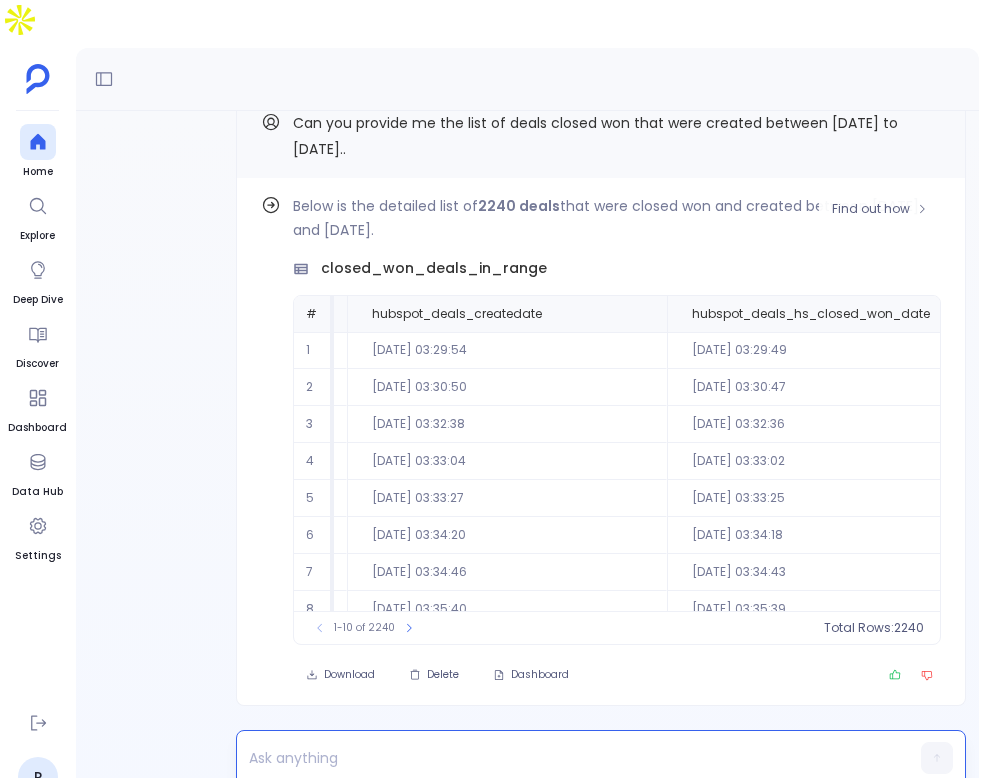scroll, scrollTop: 0, scrollLeft: 841, axis: horizontal 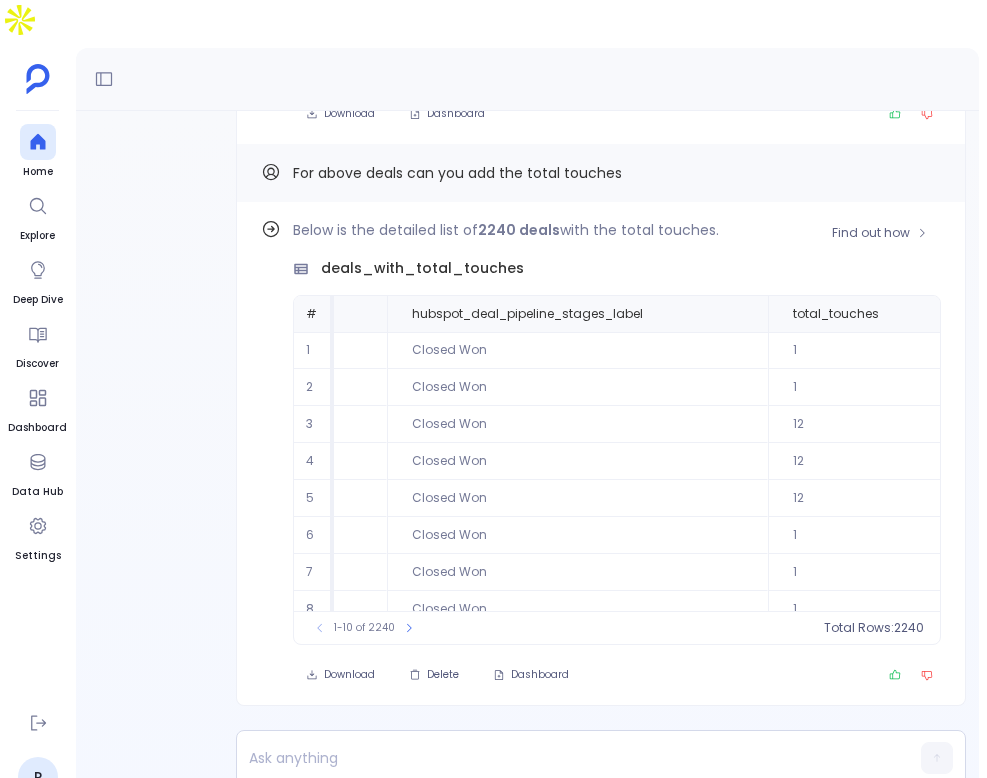 click on "1" at bounding box center (886, 535) 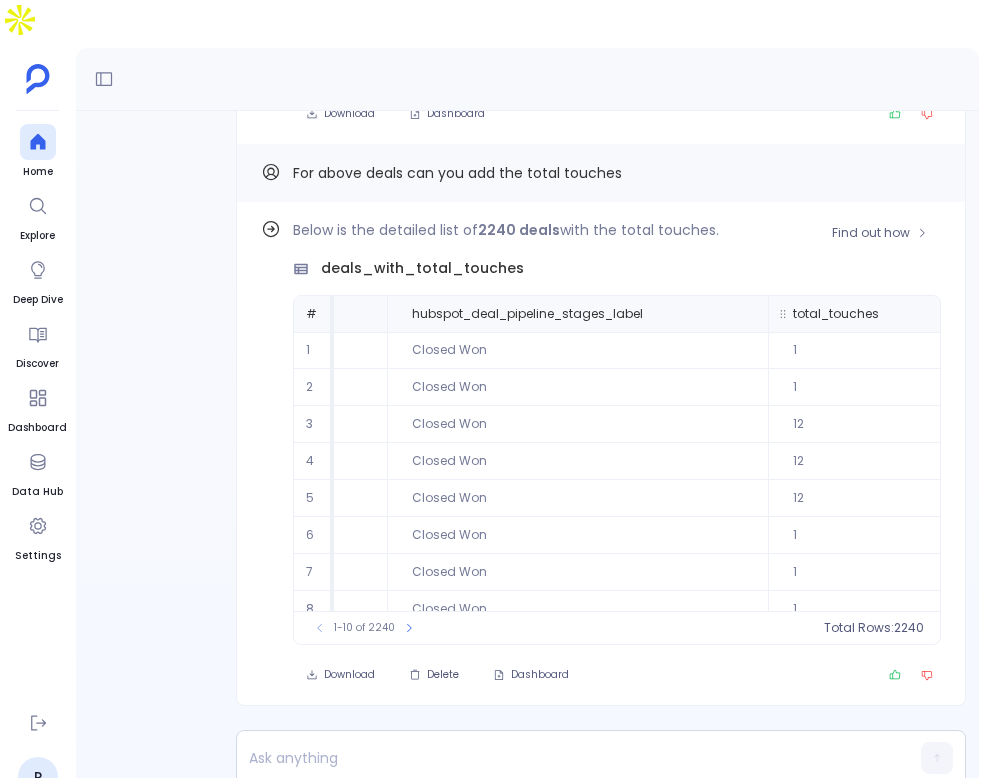 click 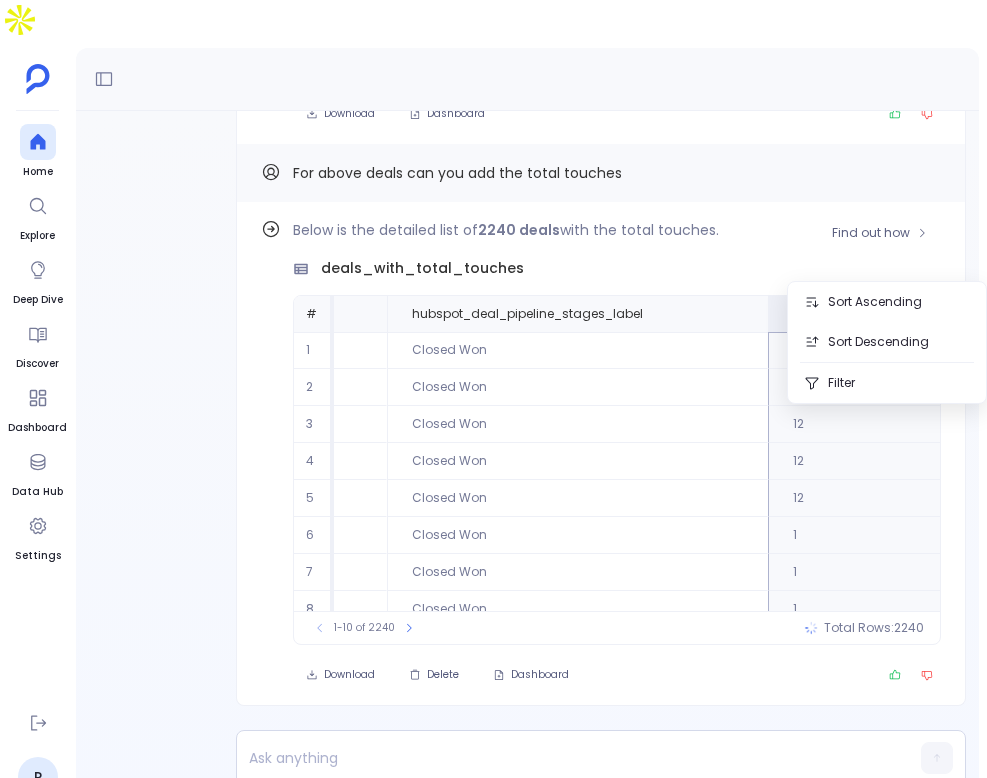 click on "deals_with_total_touches" at bounding box center (617, 268) 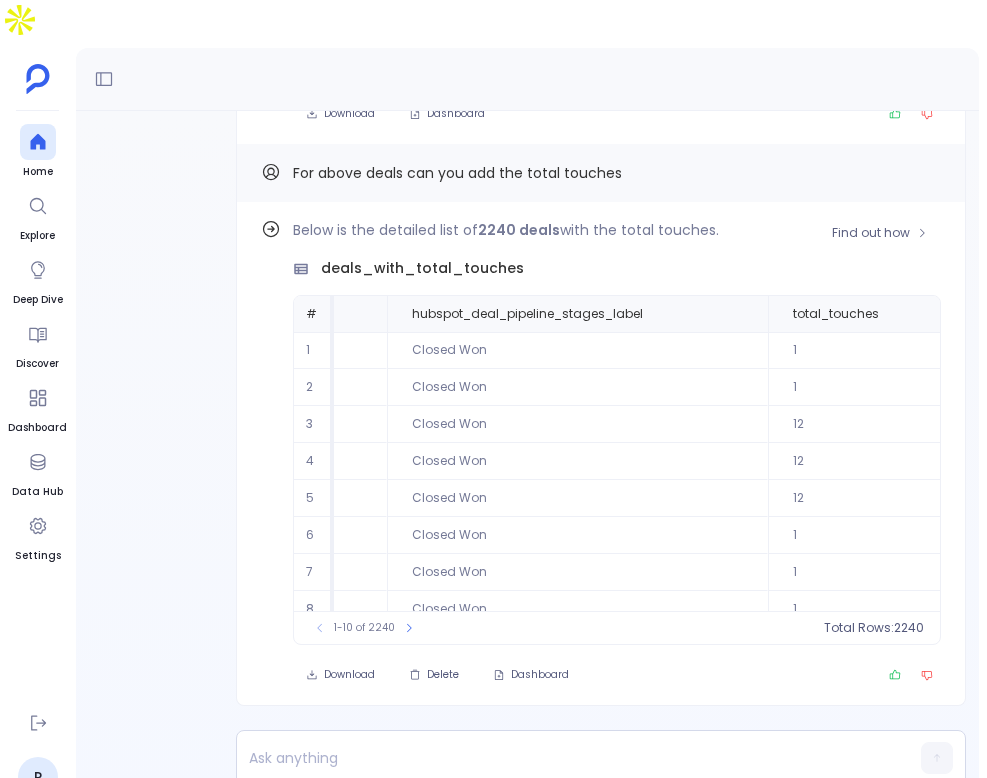 scroll, scrollTop: -296, scrollLeft: 0, axis: vertical 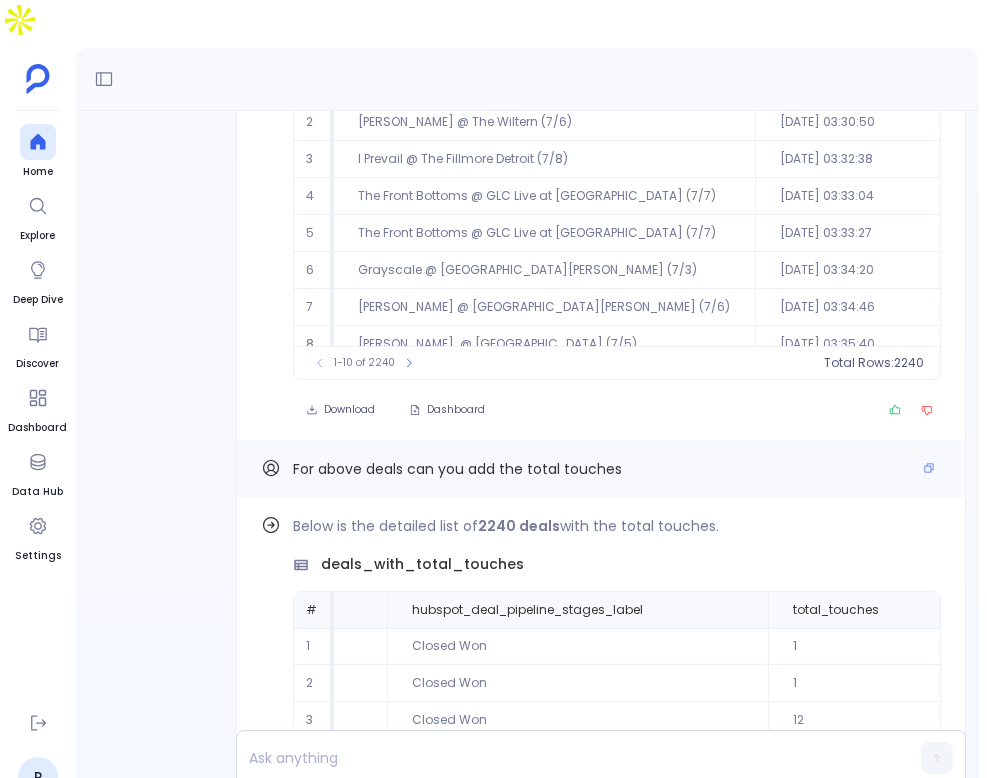 click on "For above deals can you add the total touches" at bounding box center (601, 469) 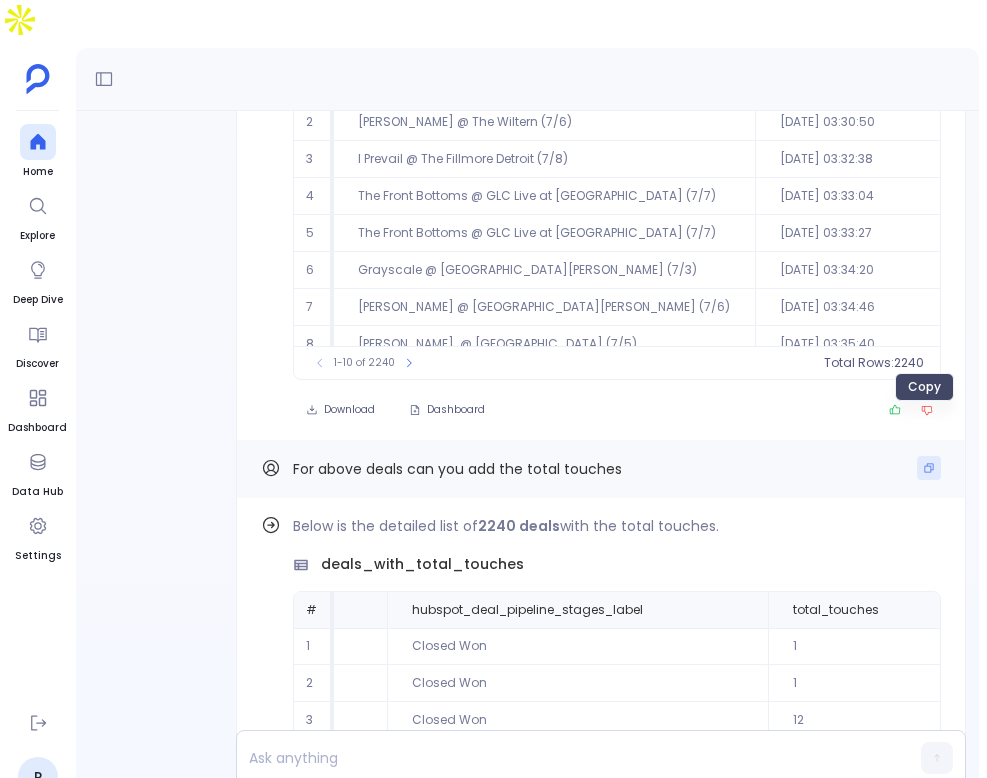 click 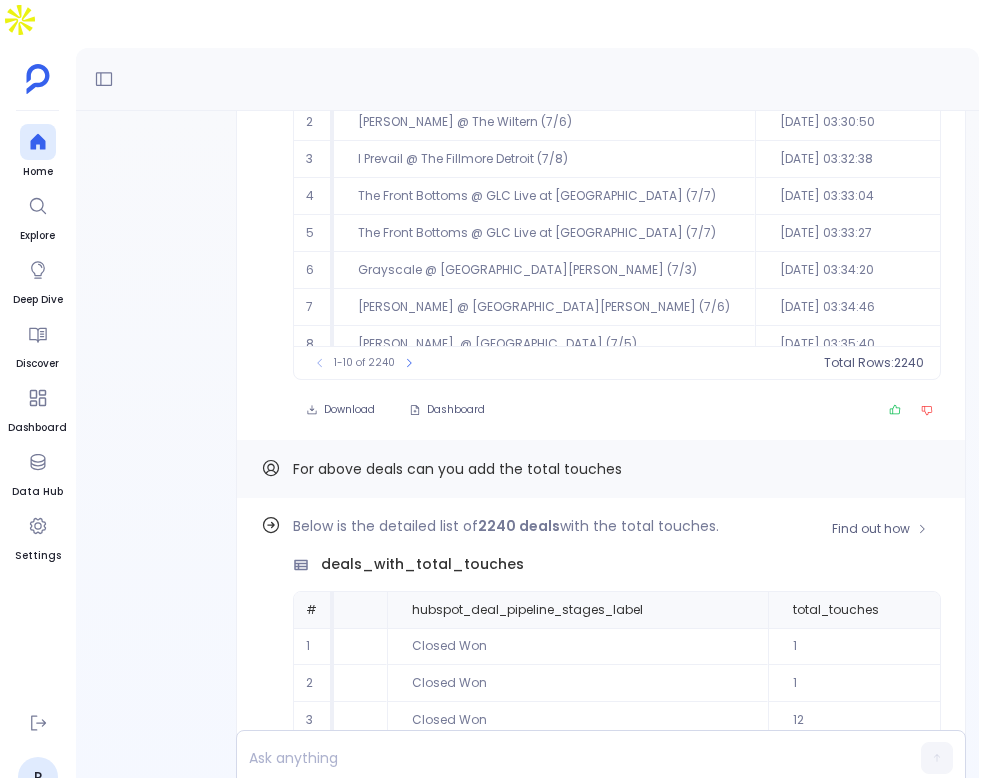scroll, scrollTop: 0, scrollLeft: 0, axis: both 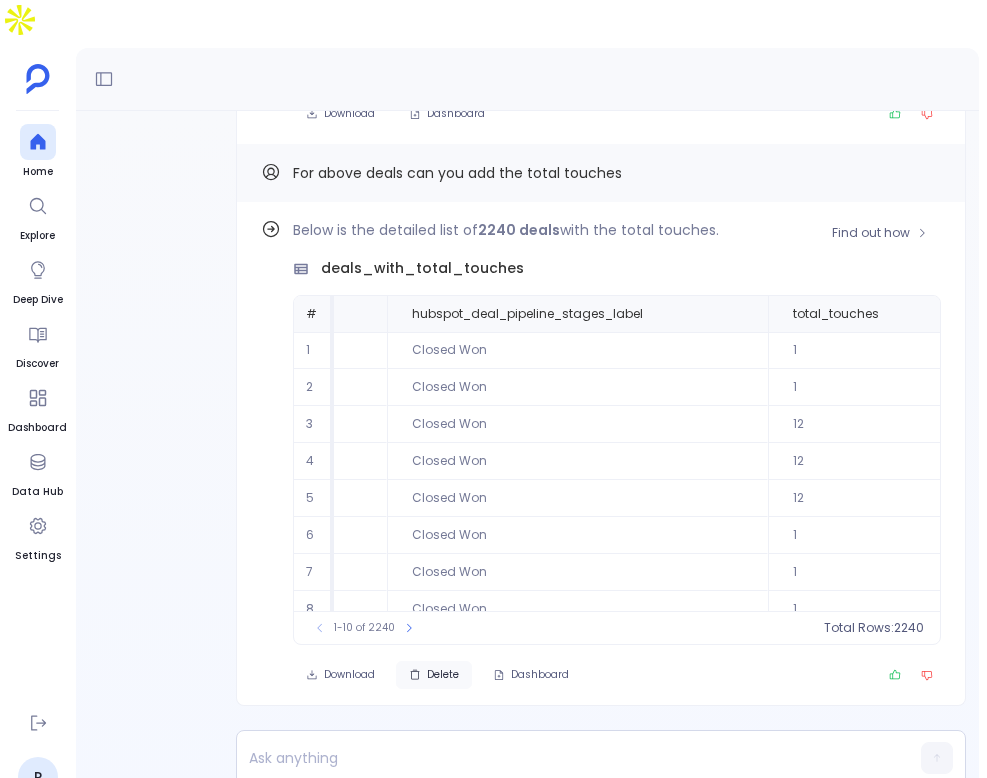 click on "Delete" at bounding box center (443, 675) 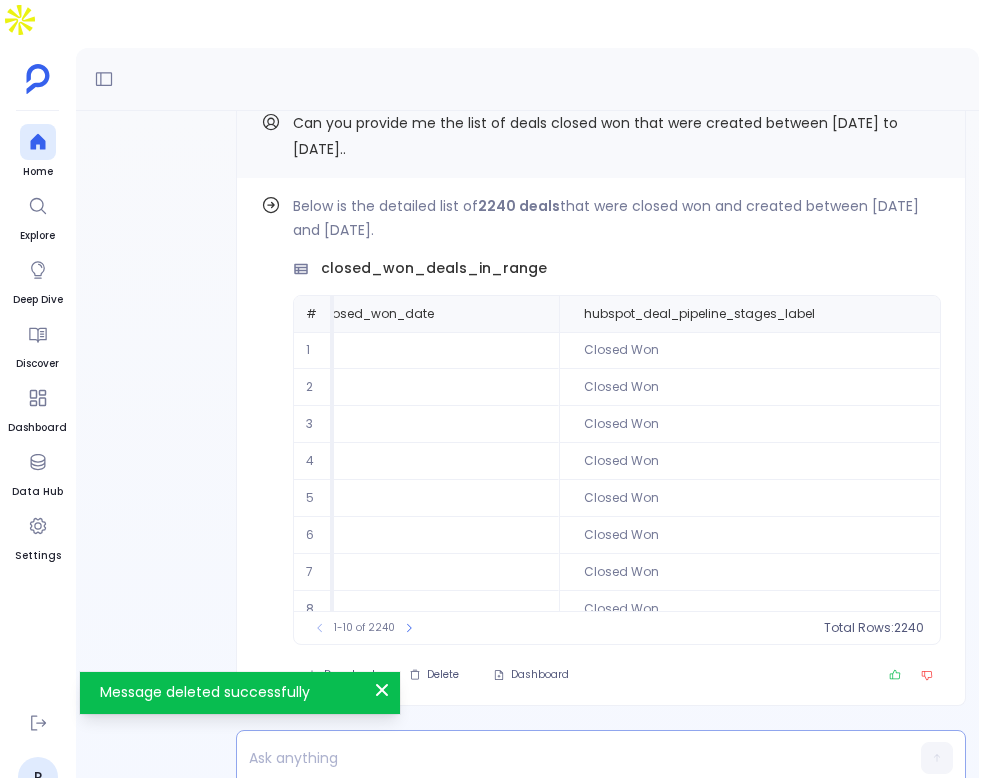 scroll, scrollTop: 0, scrollLeft: 841, axis: horizontal 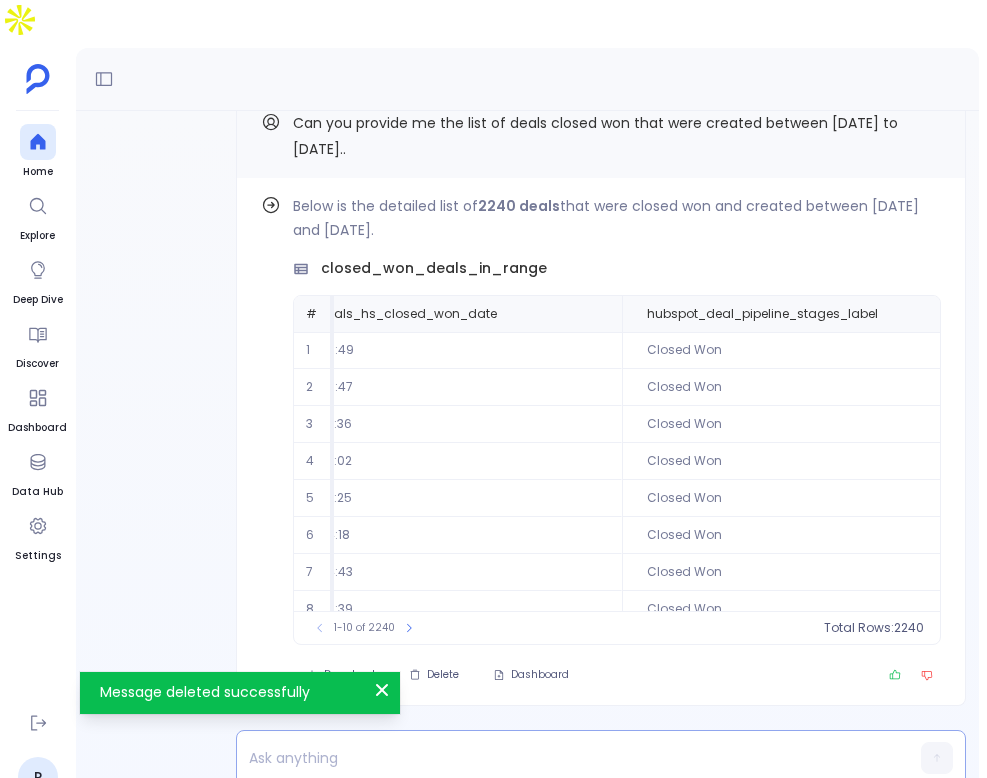 click at bounding box center [562, 758] 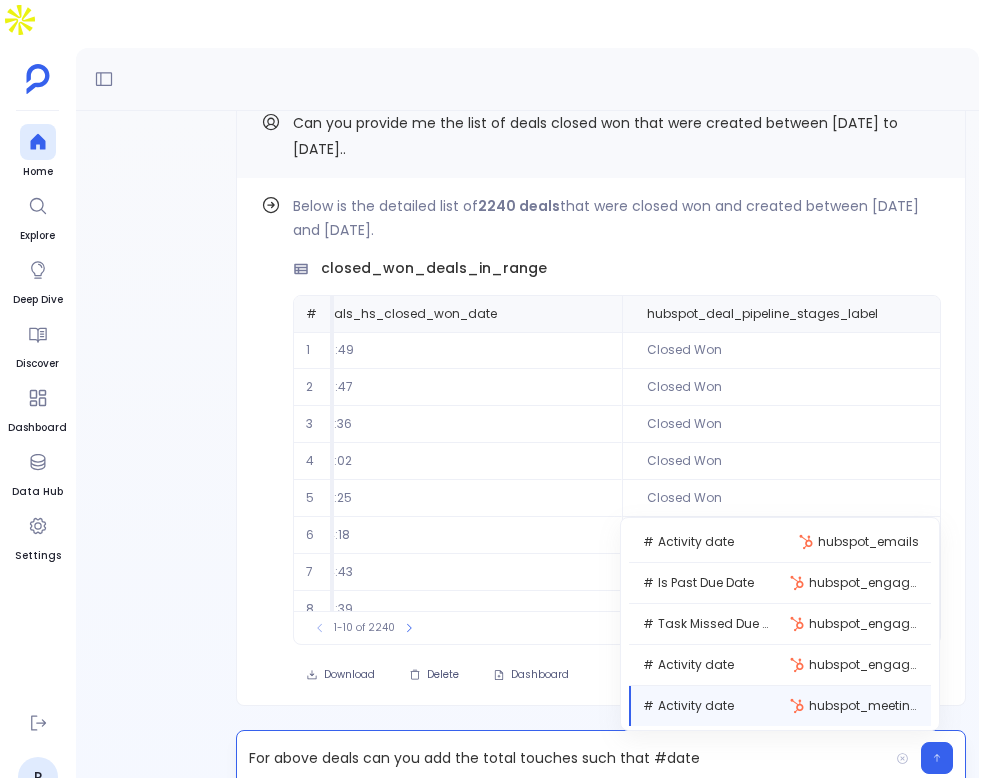 scroll, scrollTop: 2658, scrollLeft: 0, axis: vertical 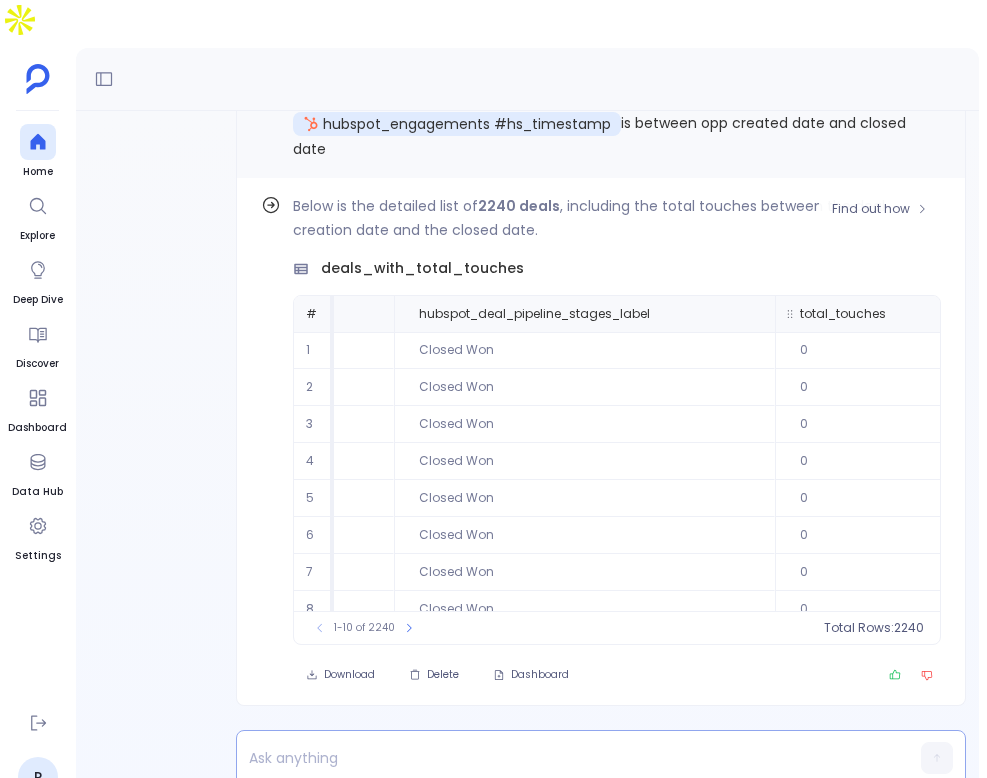 click 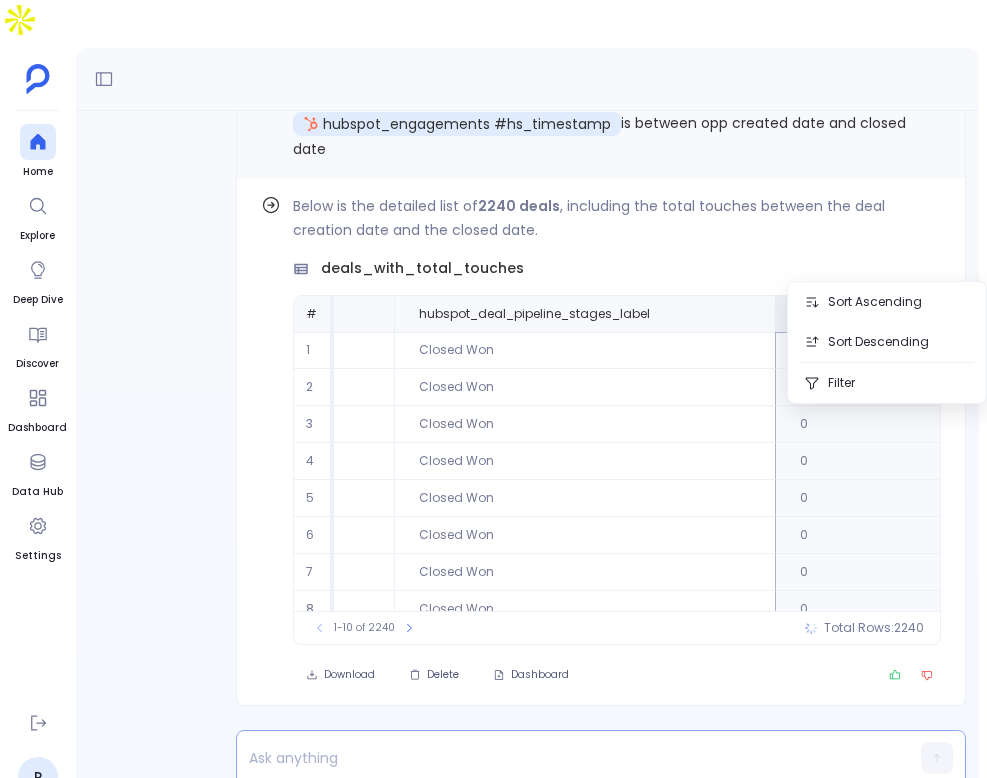 click at bounding box center (562, 758) 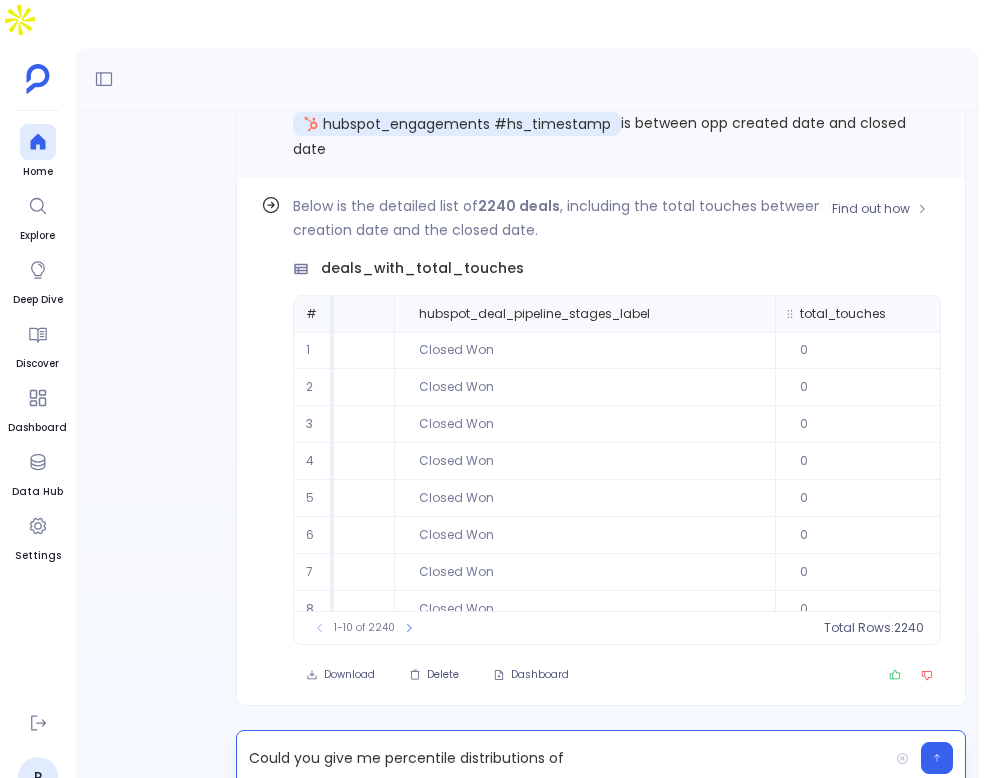click on "total_touches" at bounding box center (843, 314) 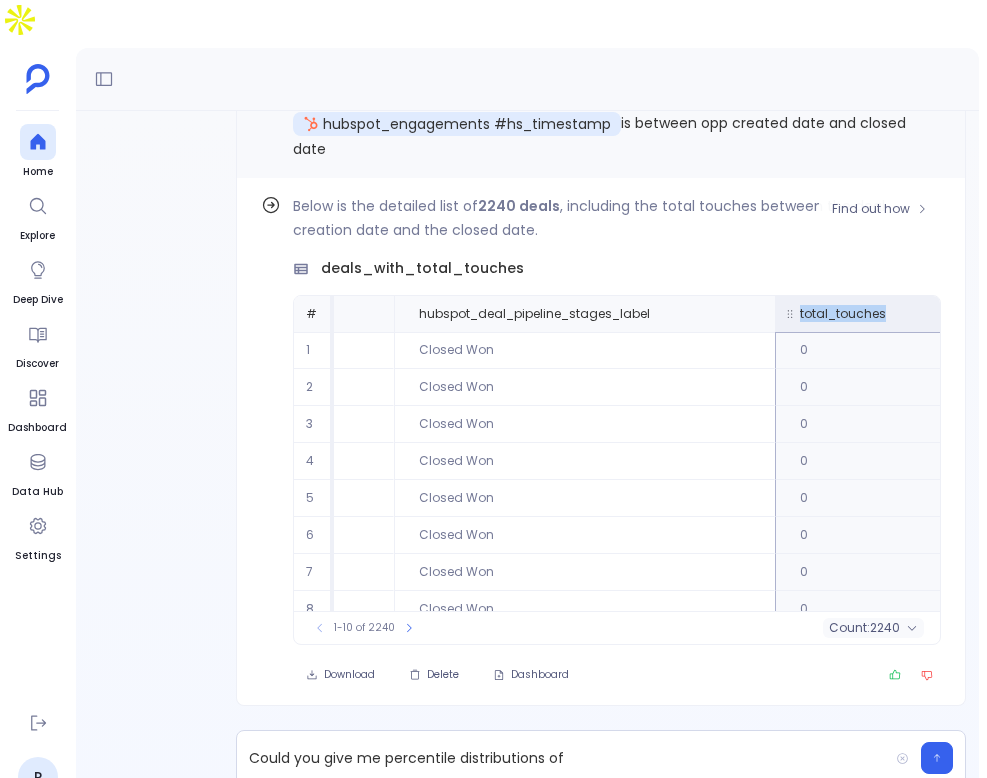 click on "total_touches" at bounding box center [843, 314] 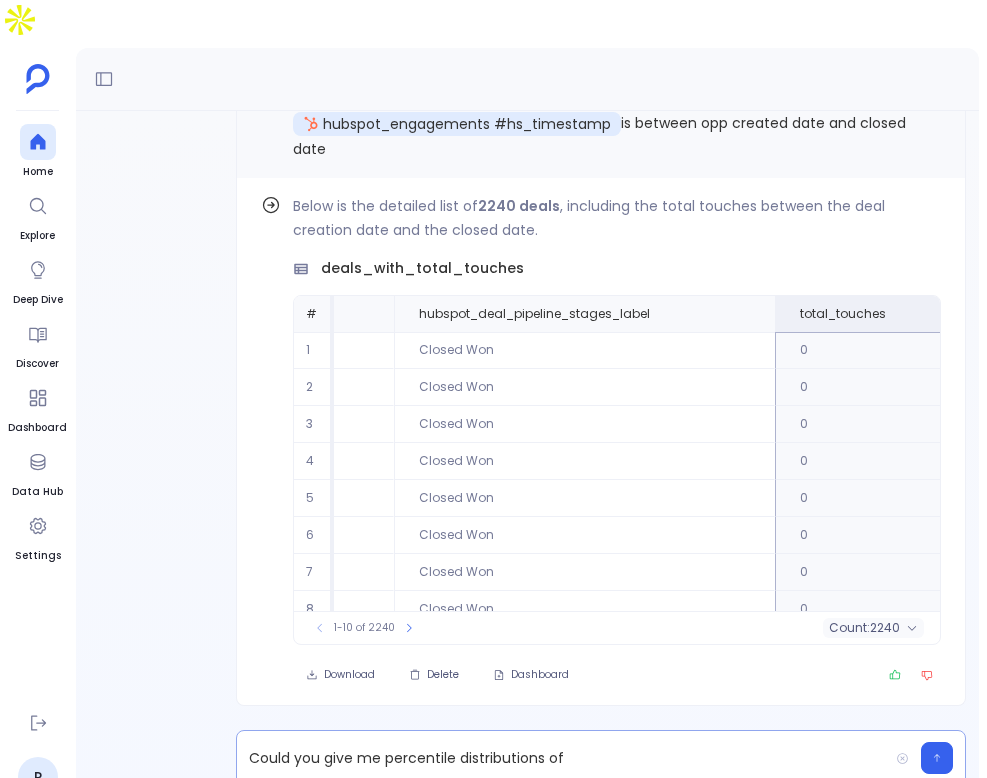 click on "Could you give me percentile distributions of" at bounding box center [562, 758] 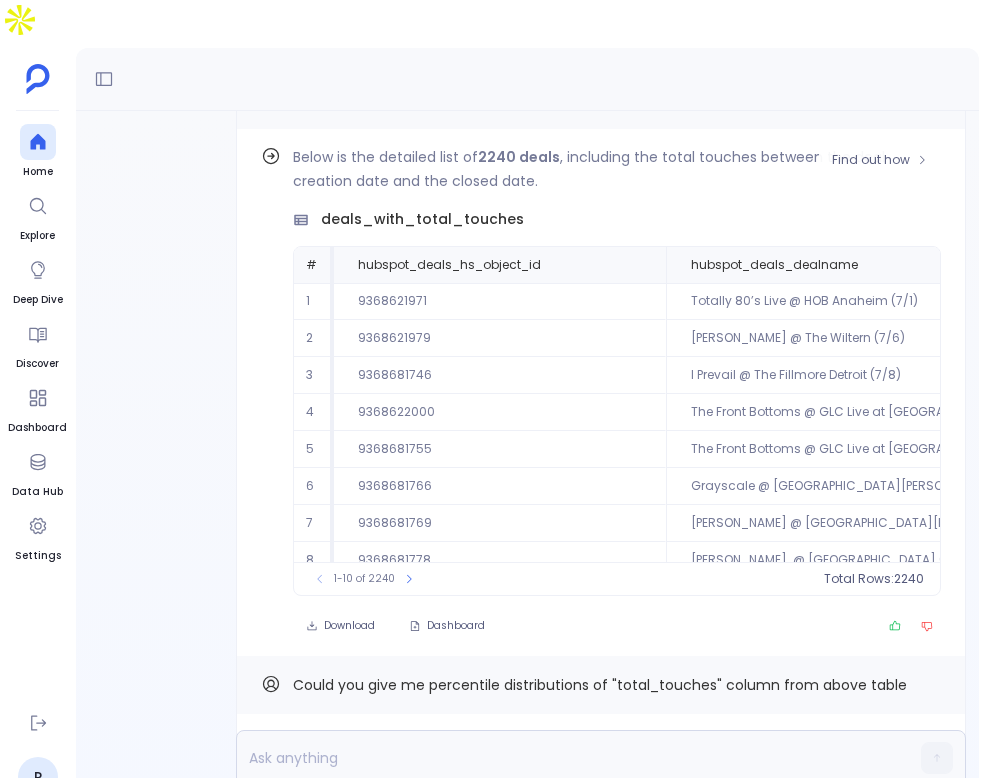 scroll, scrollTop: -121, scrollLeft: 0, axis: vertical 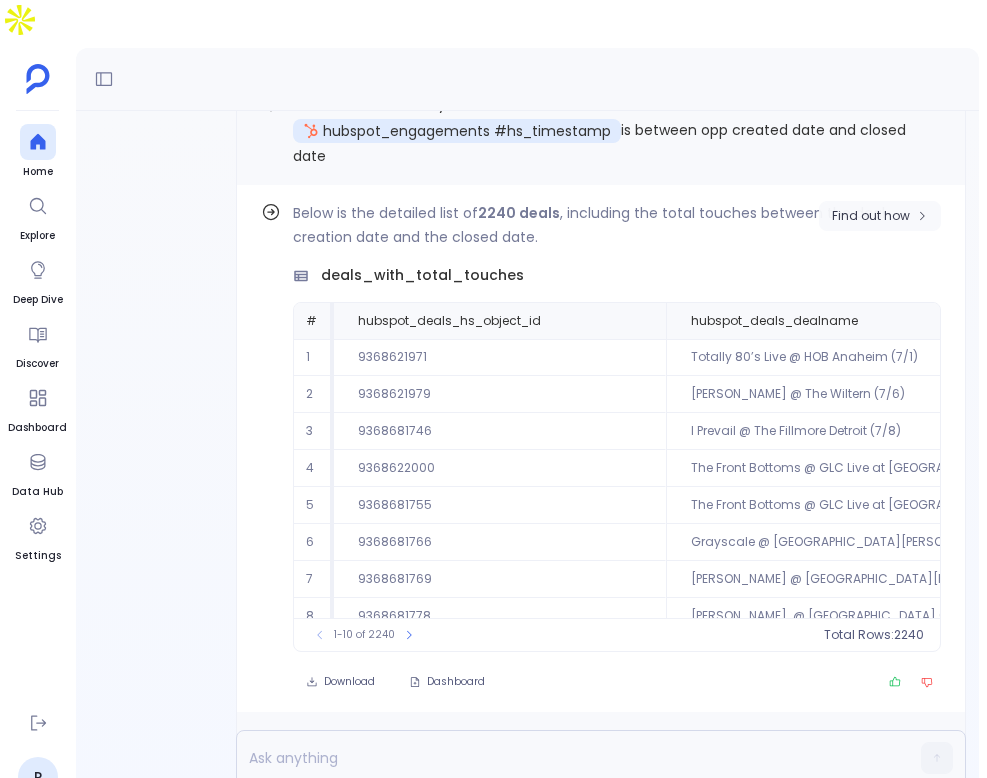 click on "Find out how" at bounding box center [880, 216] 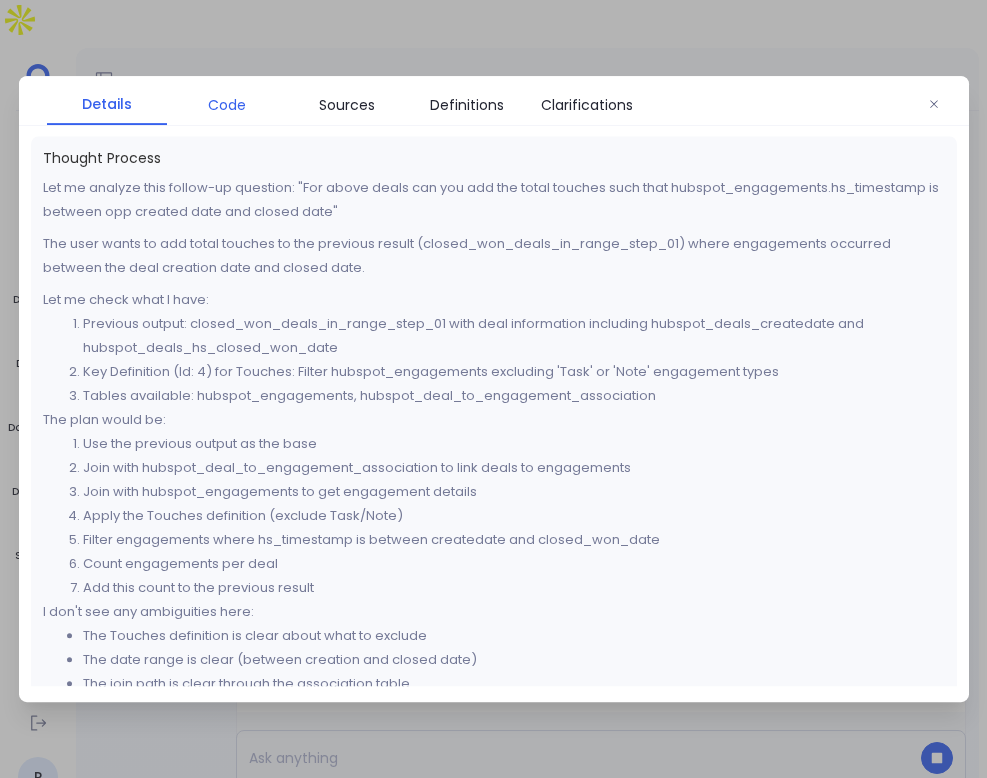 click on "Code" at bounding box center (227, 105) 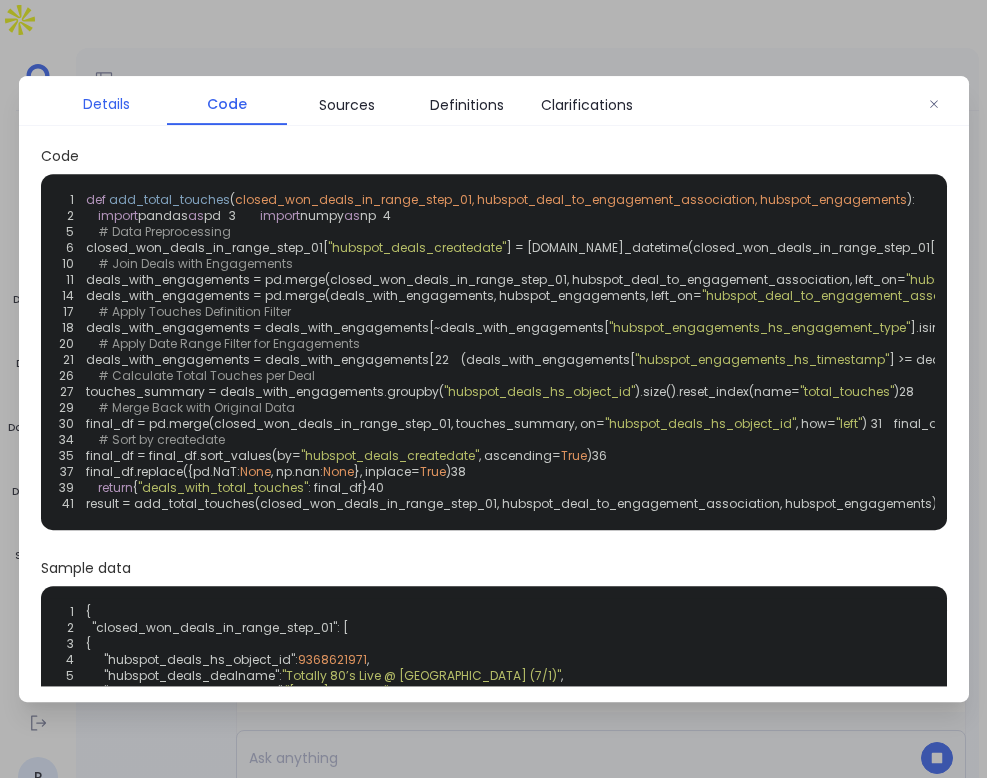 click on "Details" at bounding box center (106, 104) 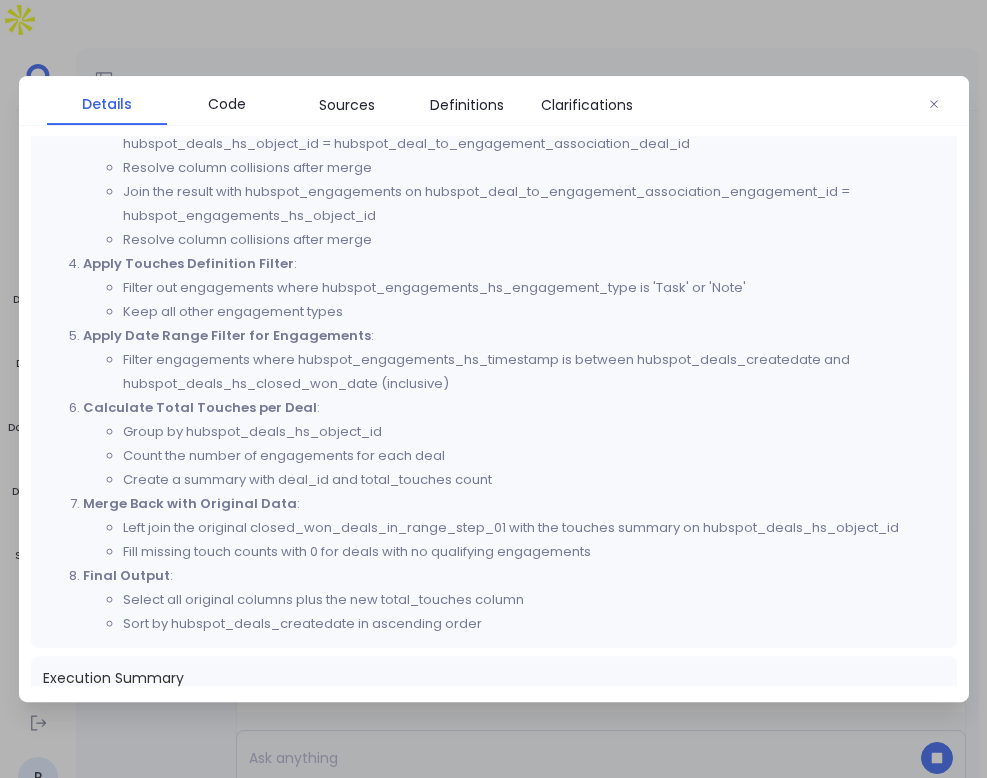 scroll, scrollTop: 889, scrollLeft: 0, axis: vertical 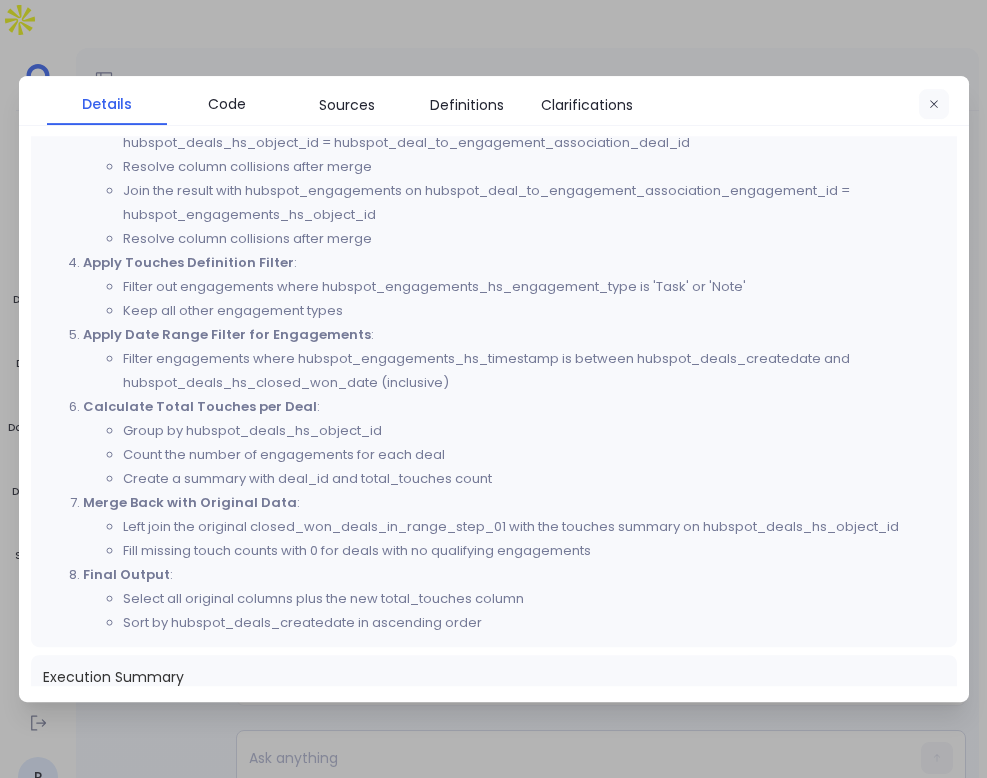 click 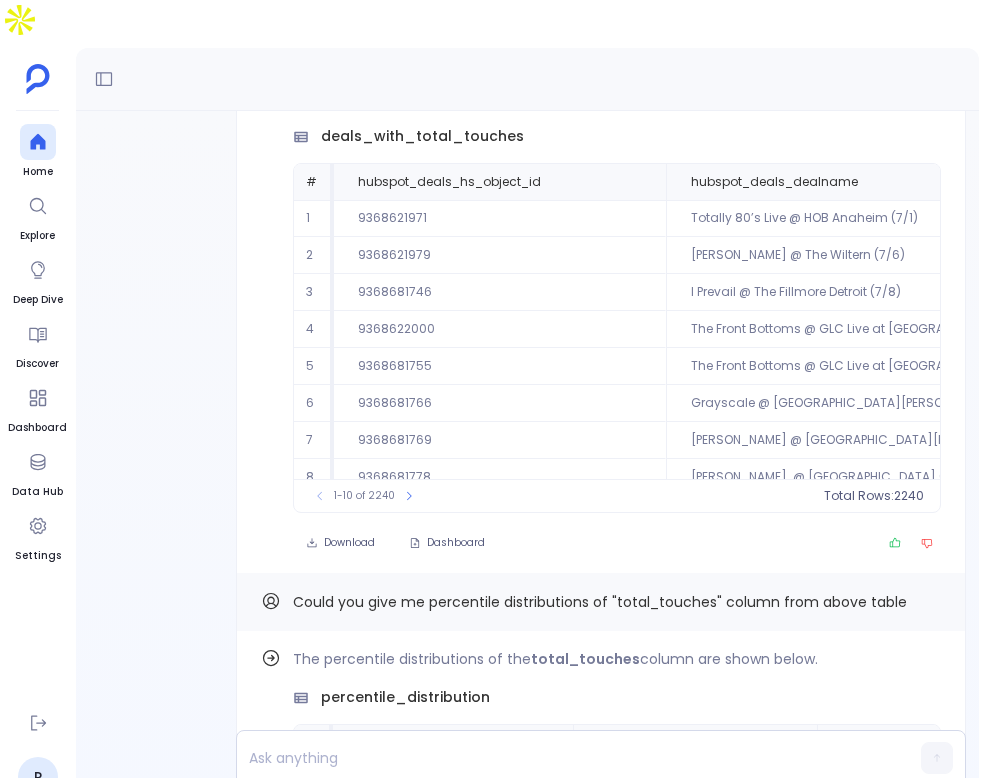 scroll, scrollTop: 0, scrollLeft: 0, axis: both 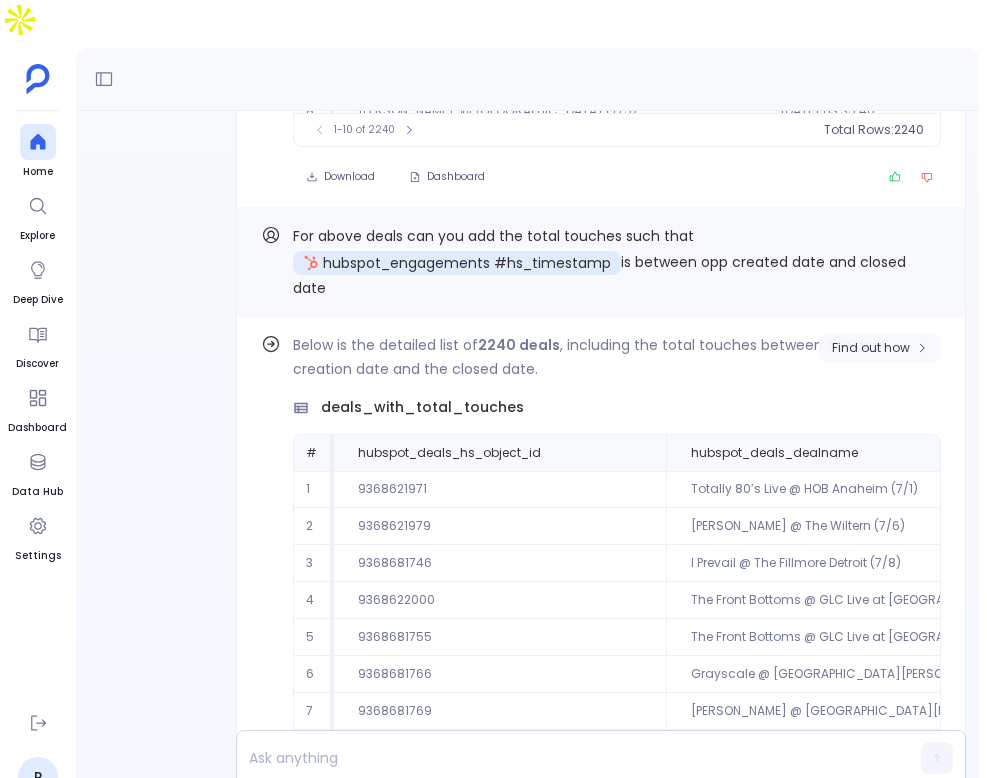 click on "Find out how" at bounding box center [871, 348] 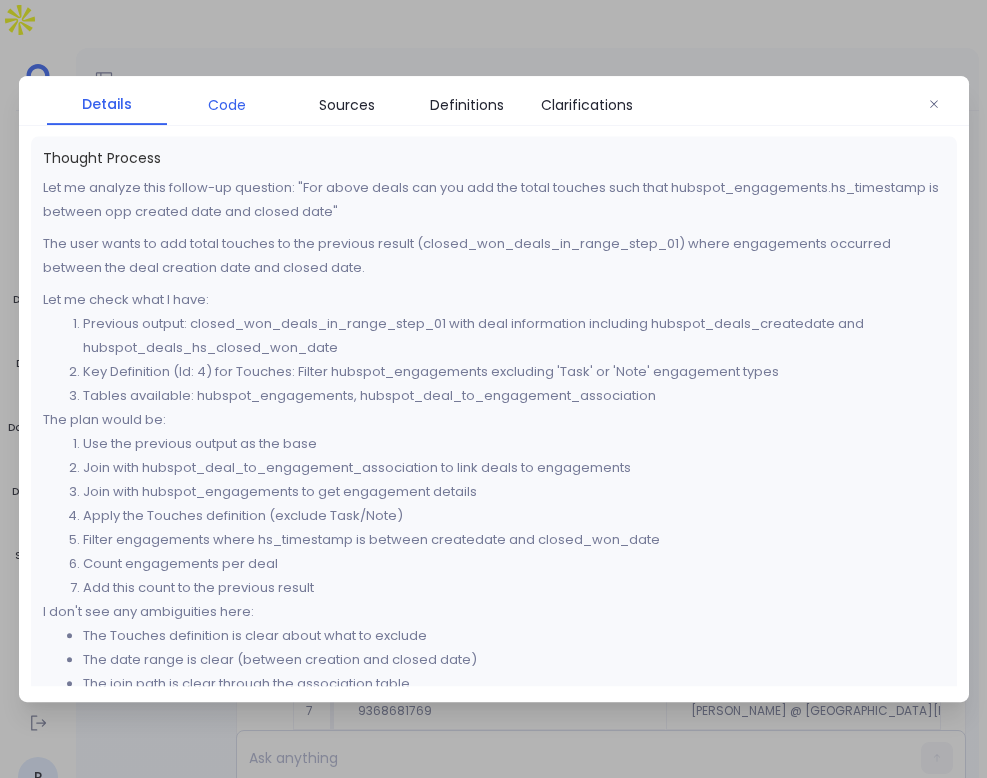 click on "Code" at bounding box center [227, 105] 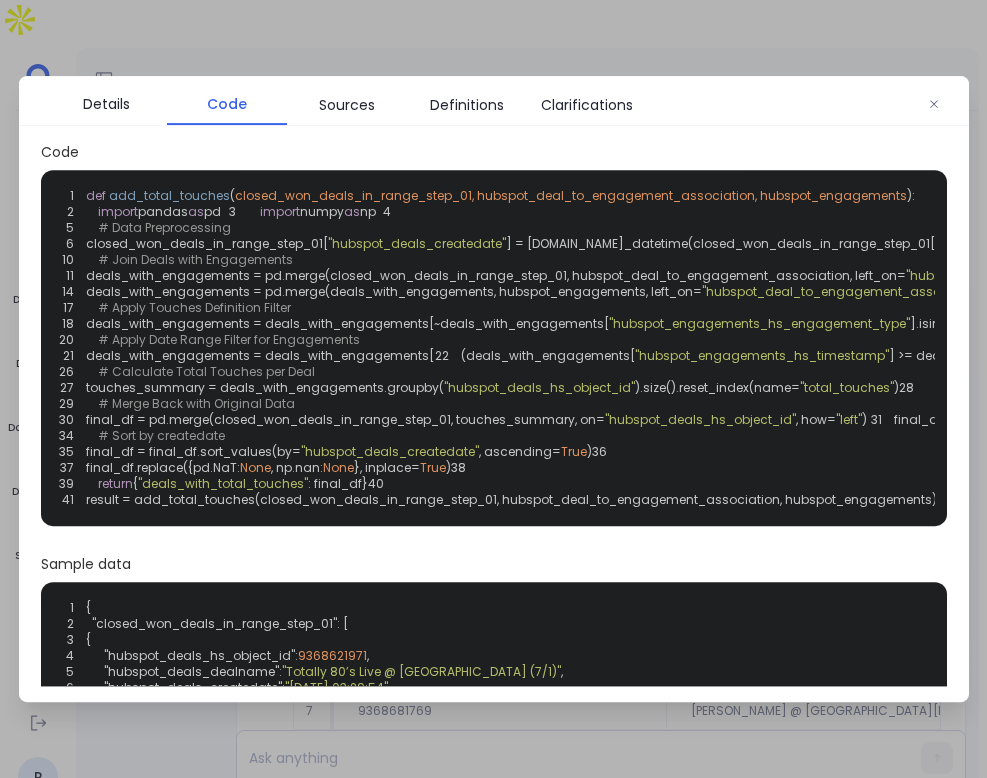 scroll, scrollTop: 0, scrollLeft: 0, axis: both 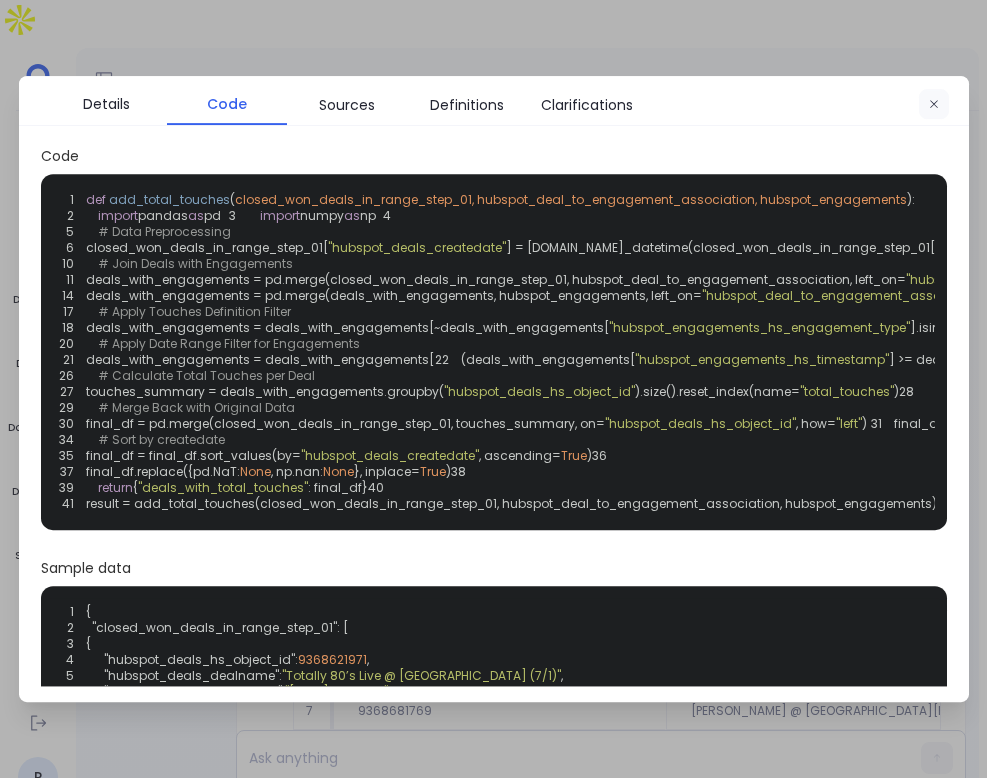 click 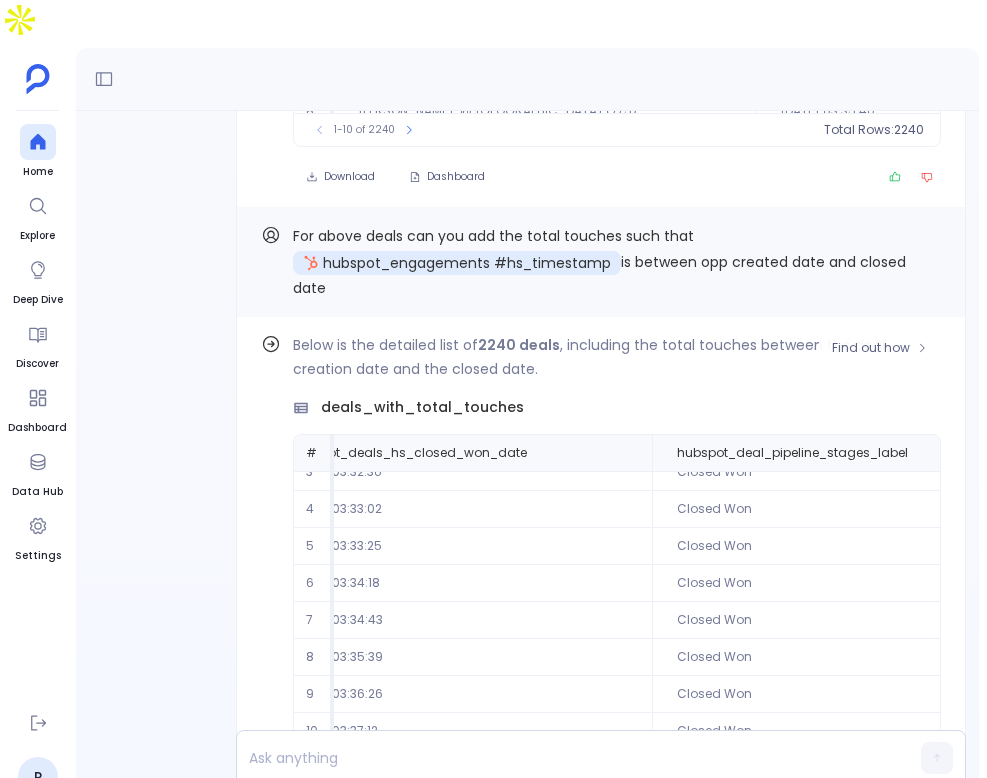 scroll, scrollTop: 96, scrollLeft: 1718, axis: both 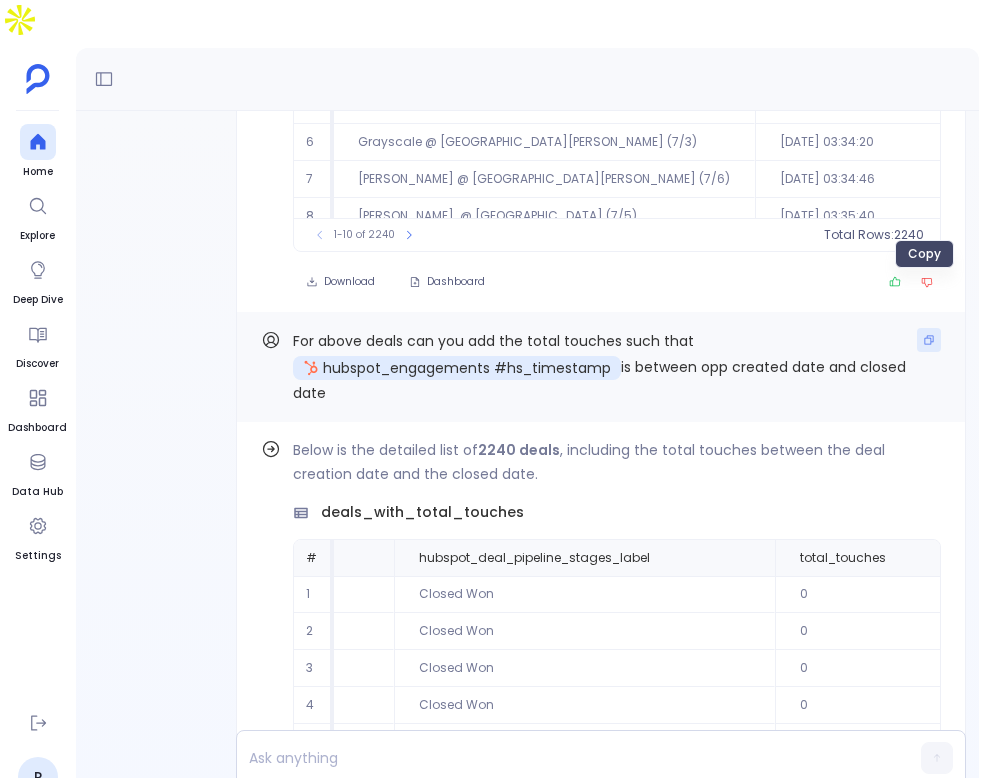 click 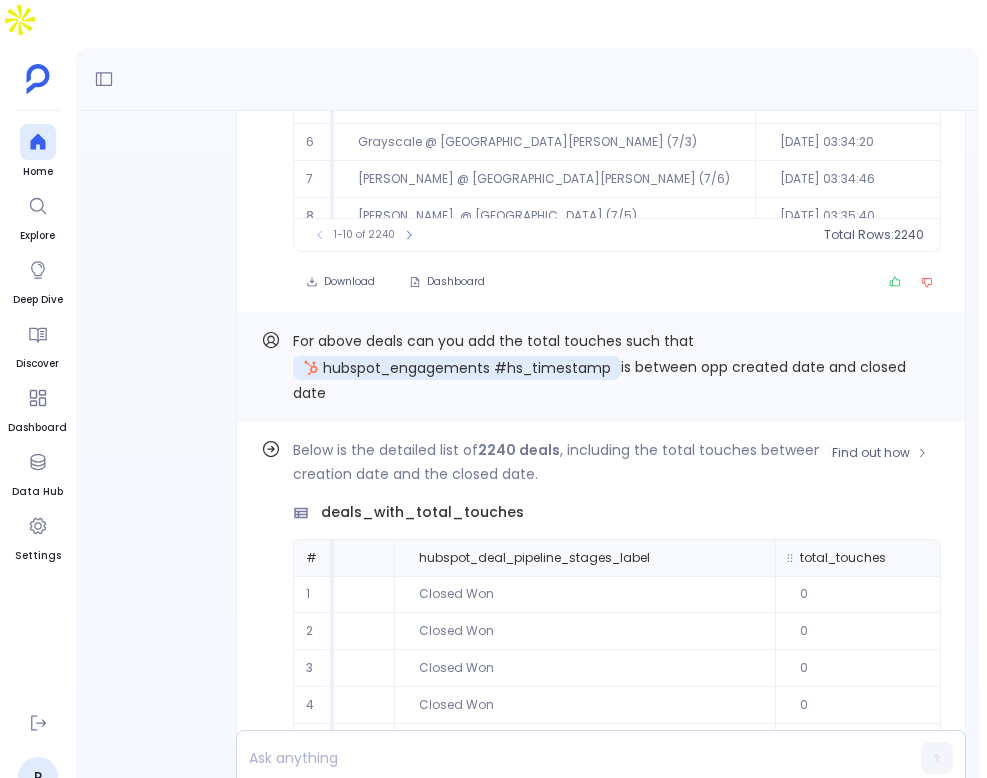 scroll, scrollTop: 96, scrollLeft: 1718, axis: both 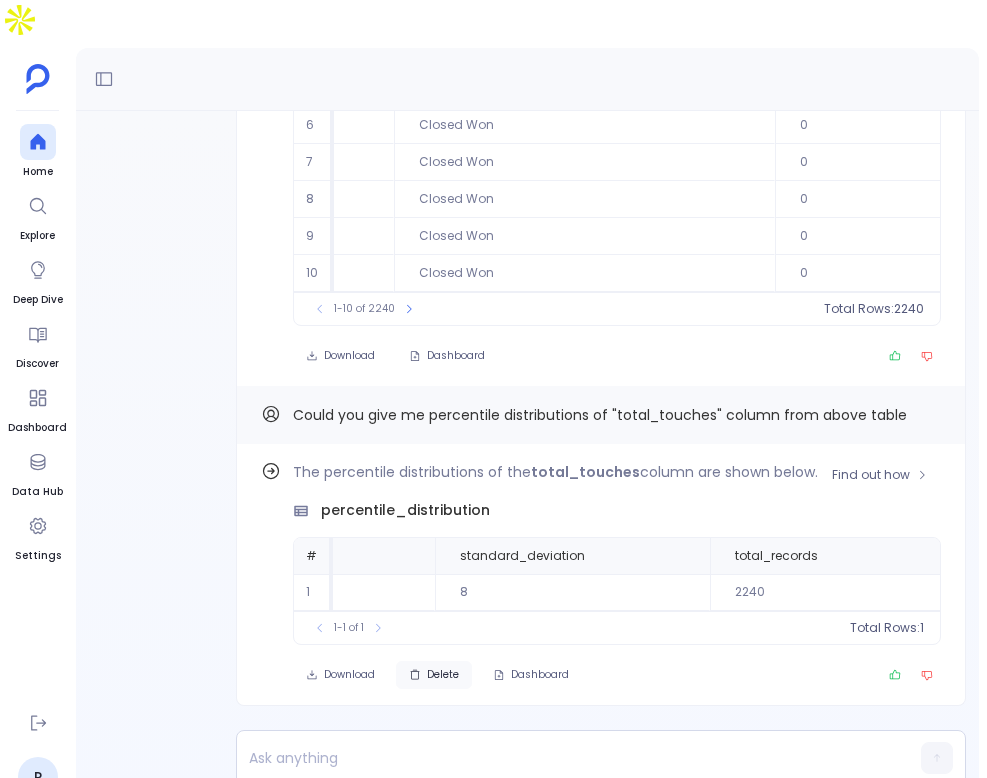click on "Delete" at bounding box center [434, 675] 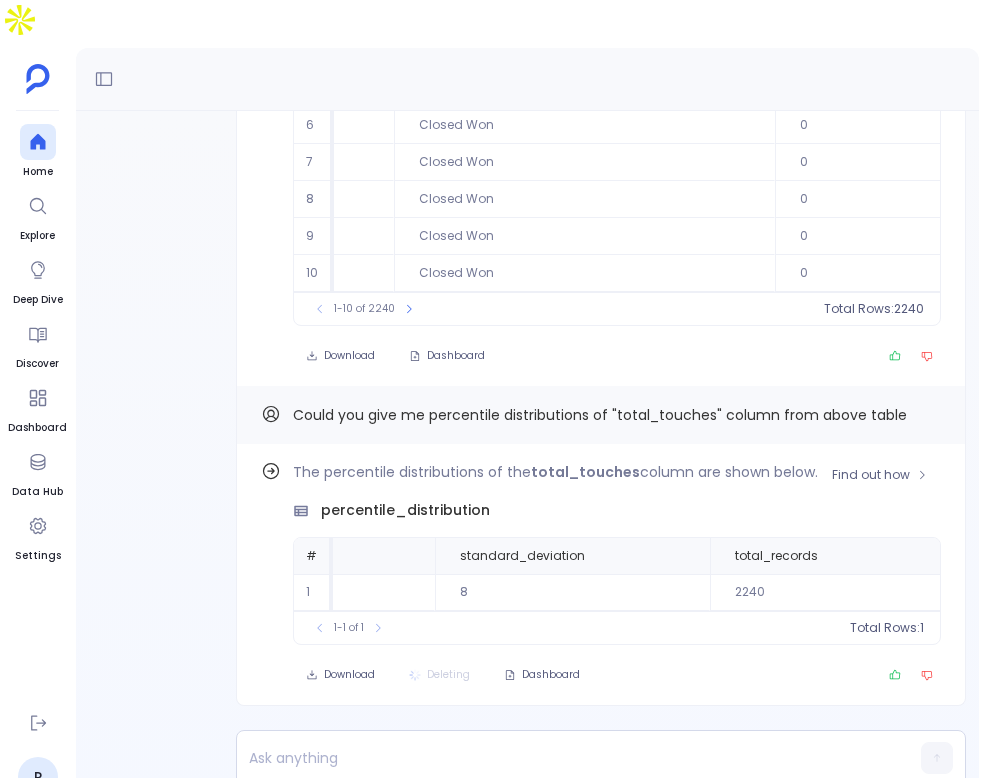 scroll, scrollTop: 0, scrollLeft: 1718, axis: horizontal 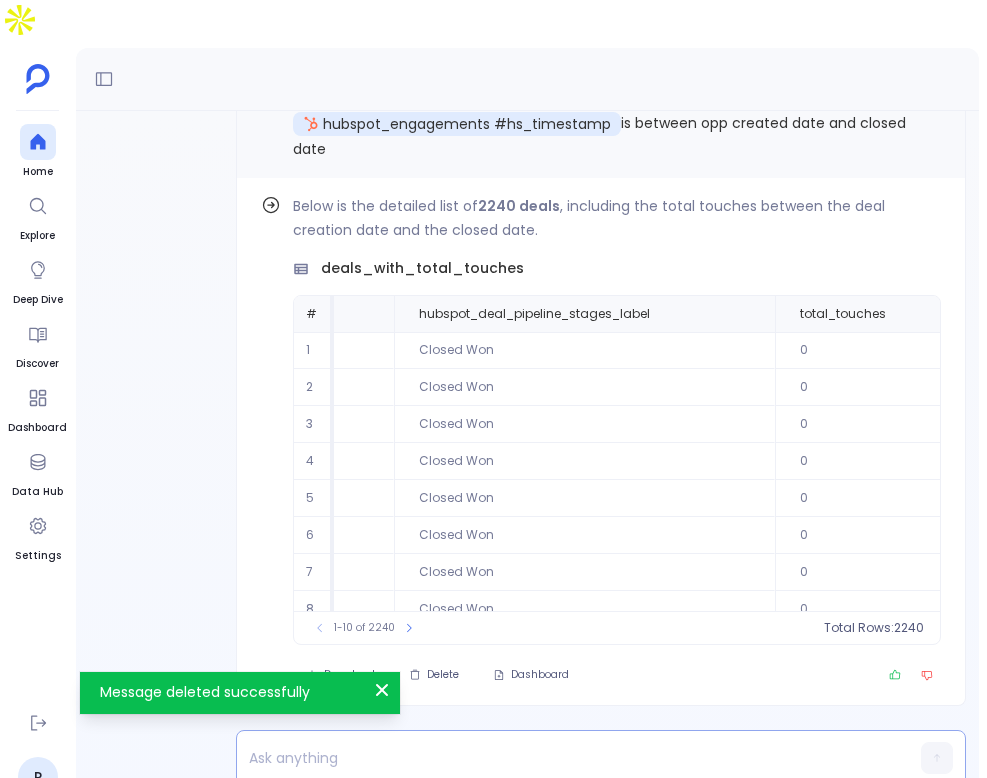 click at bounding box center [562, 758] 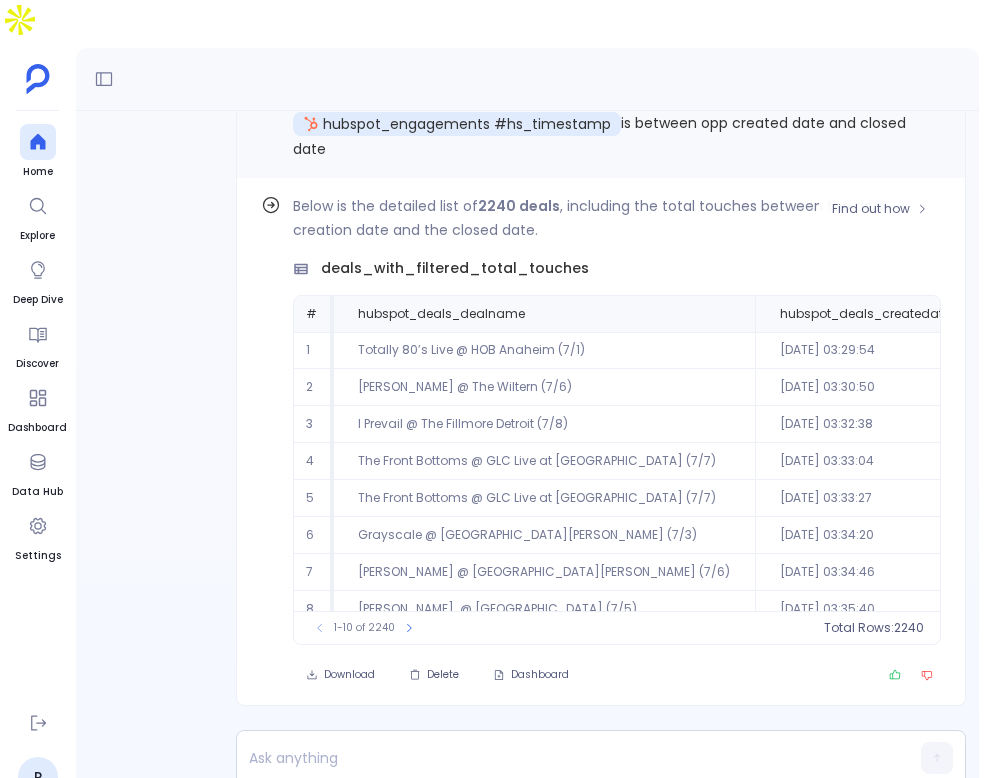scroll, scrollTop: 0, scrollLeft: 1076, axis: horizontal 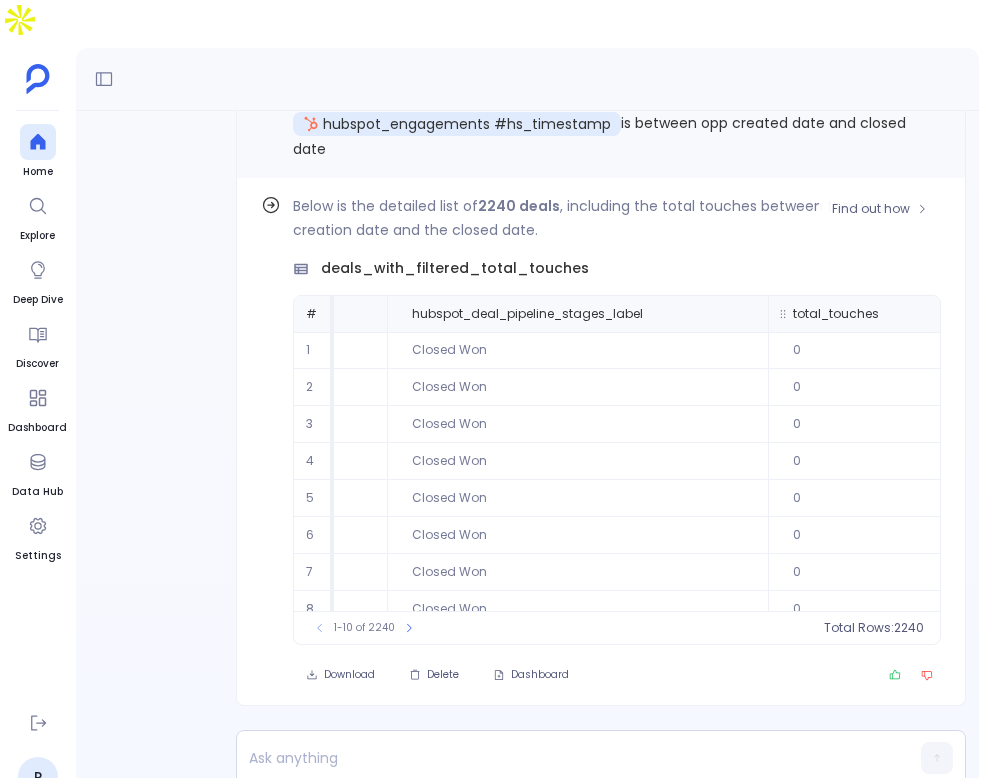 click 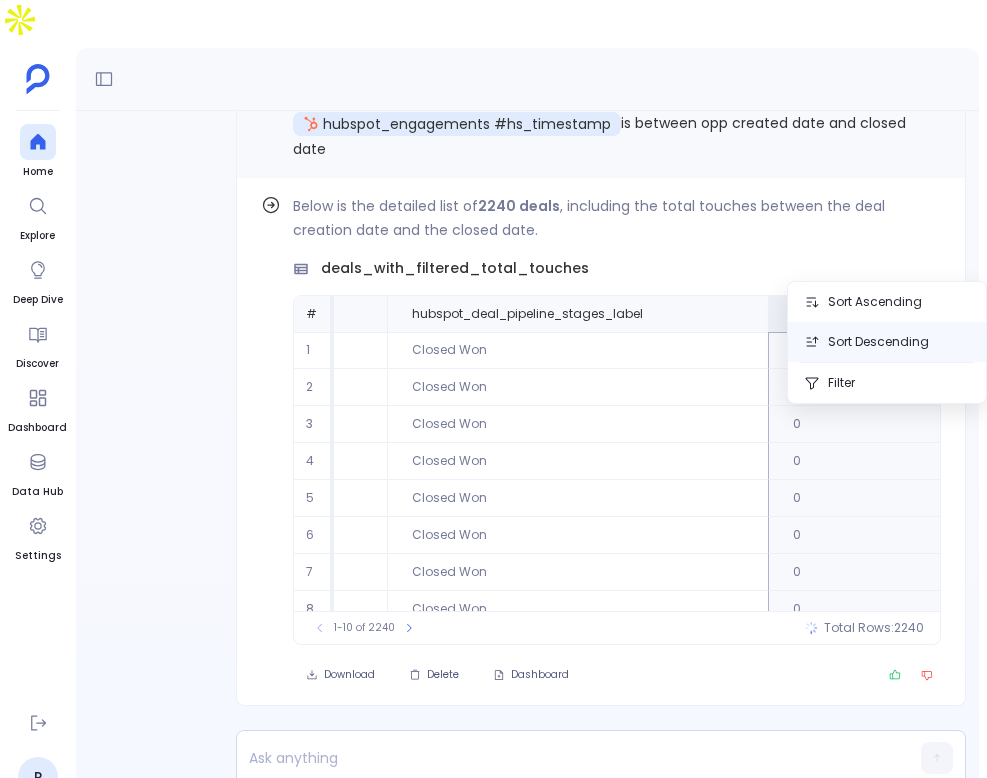 click on "Sort Descending" at bounding box center [887, 342] 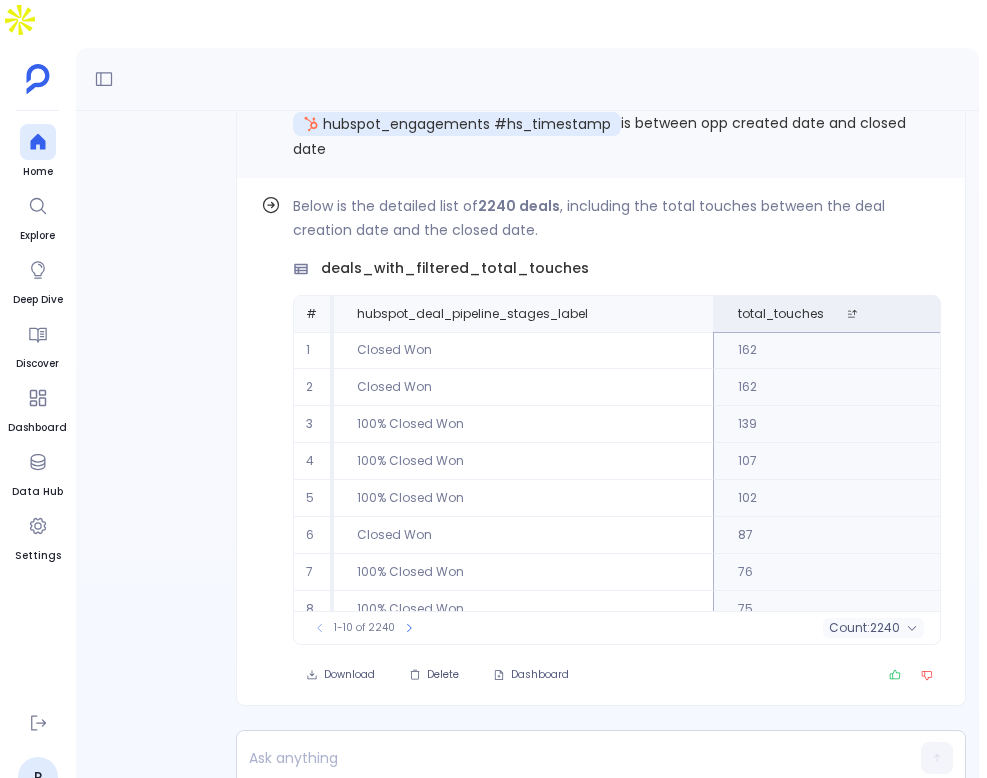 scroll, scrollTop: 96, scrollLeft: 1175, axis: both 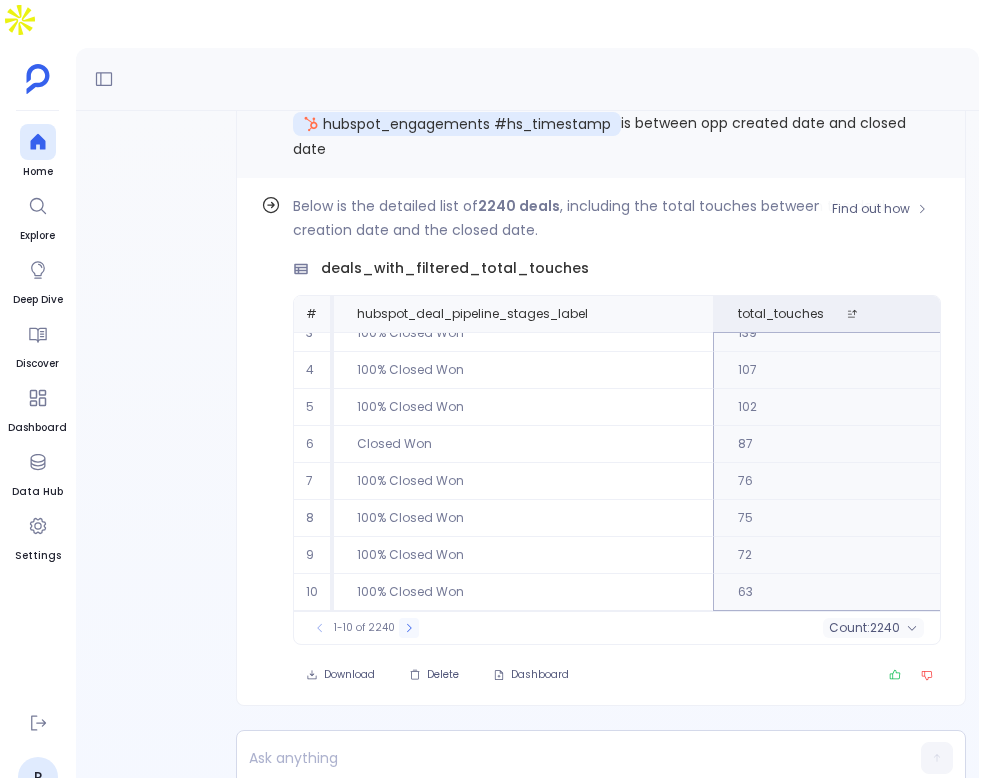 click at bounding box center (409, 628) 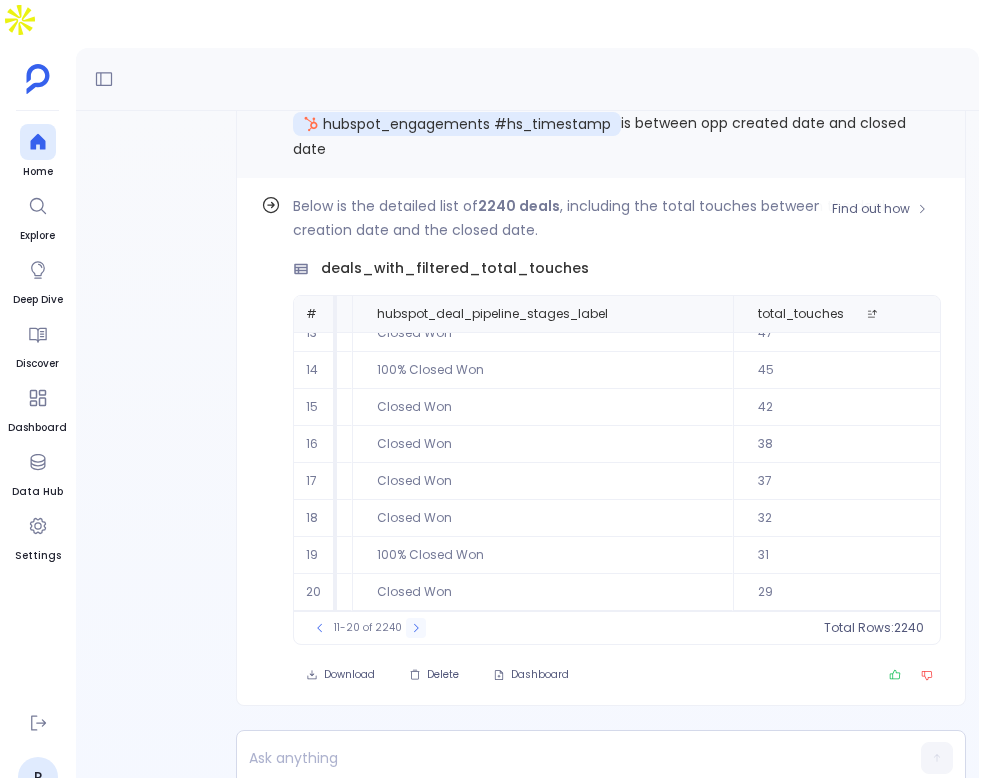 click at bounding box center [416, 628] 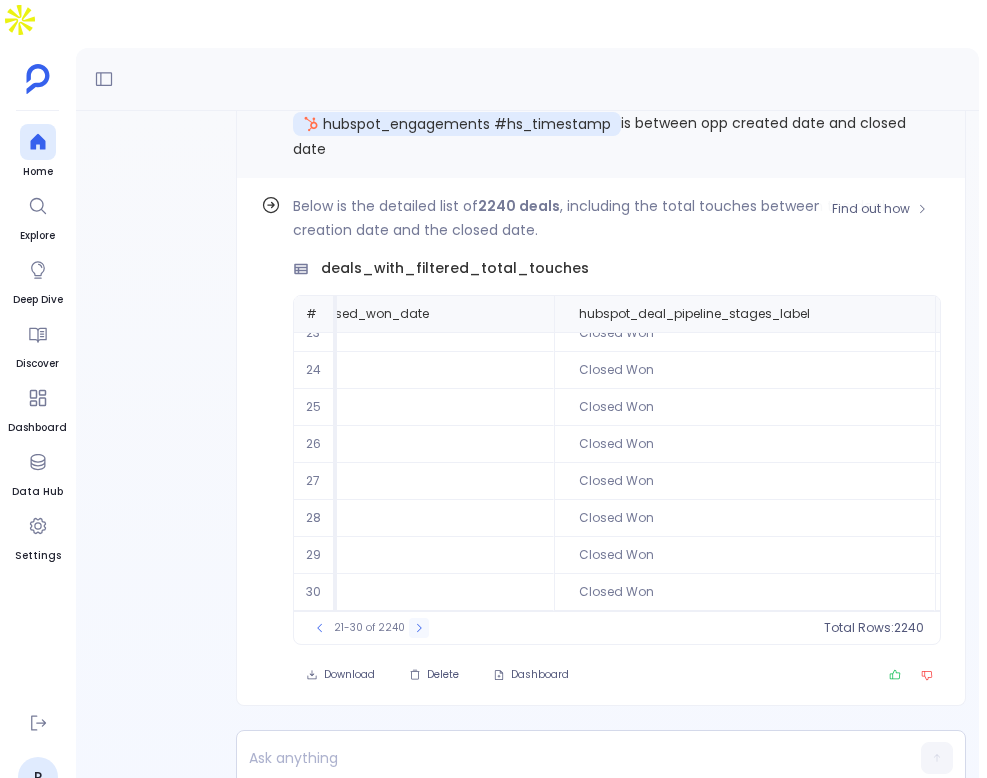 click at bounding box center (419, 628) 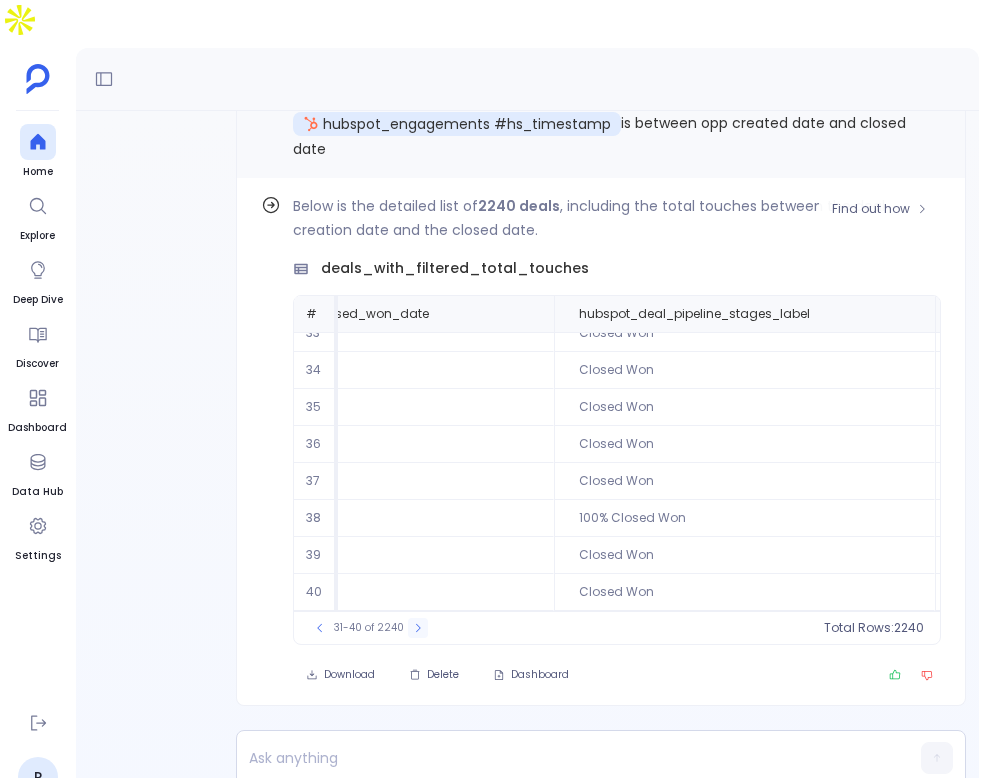 click at bounding box center (418, 628) 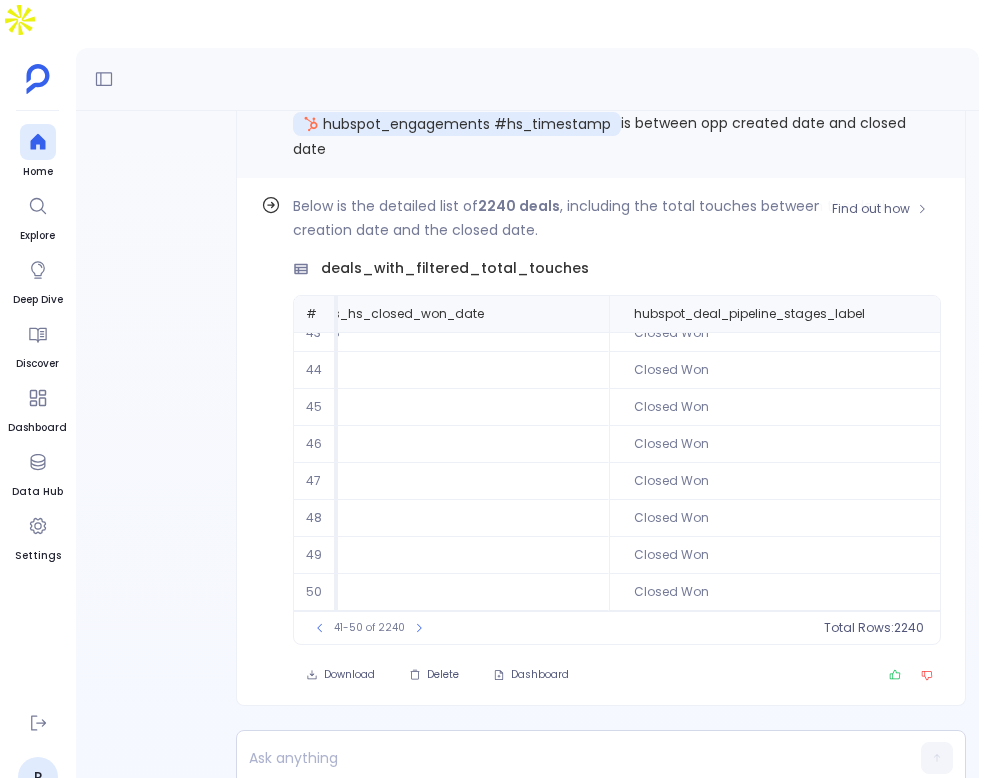 scroll, scrollTop: 96, scrollLeft: 1375, axis: both 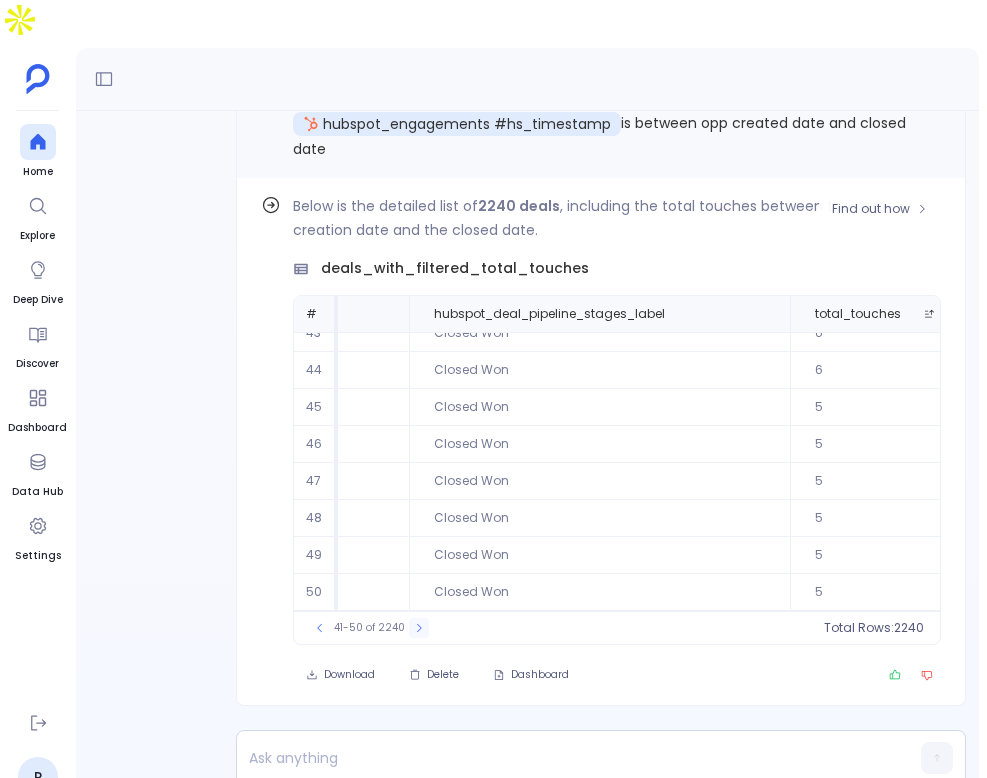 click at bounding box center [419, 628] 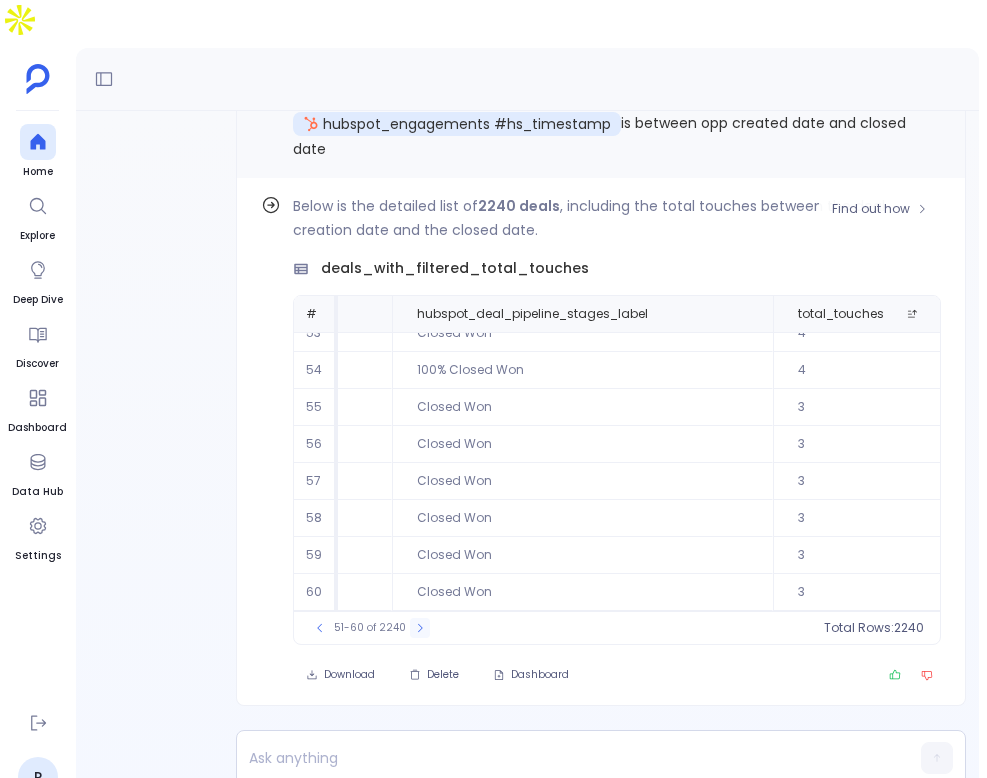 click at bounding box center [420, 628] 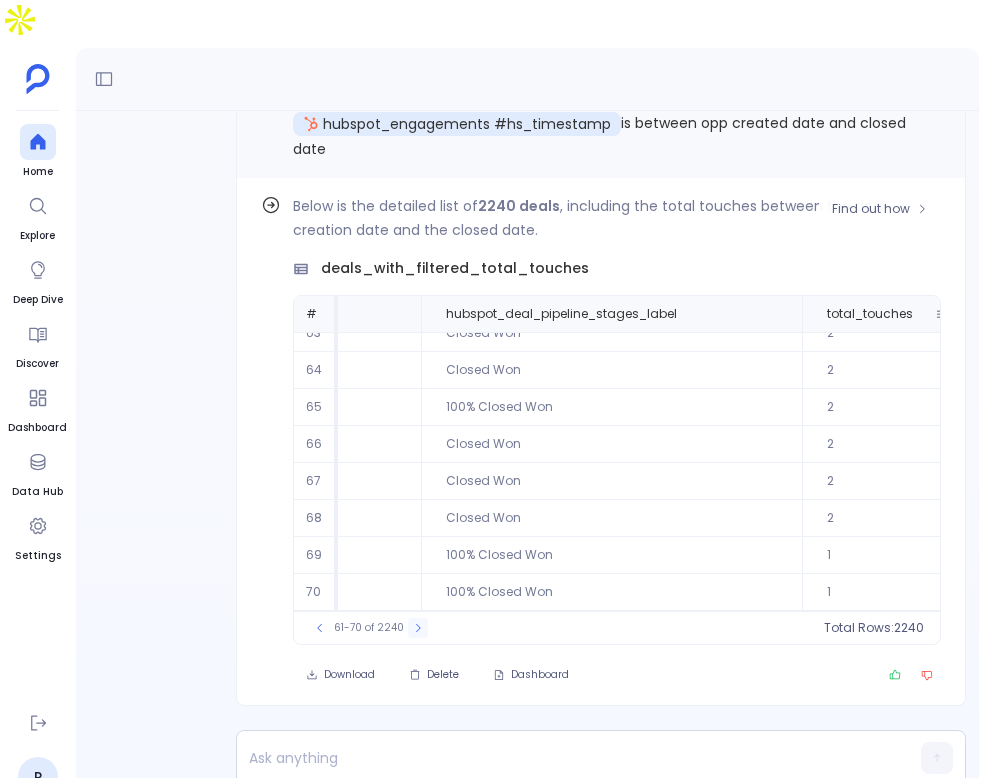 click at bounding box center [418, 628] 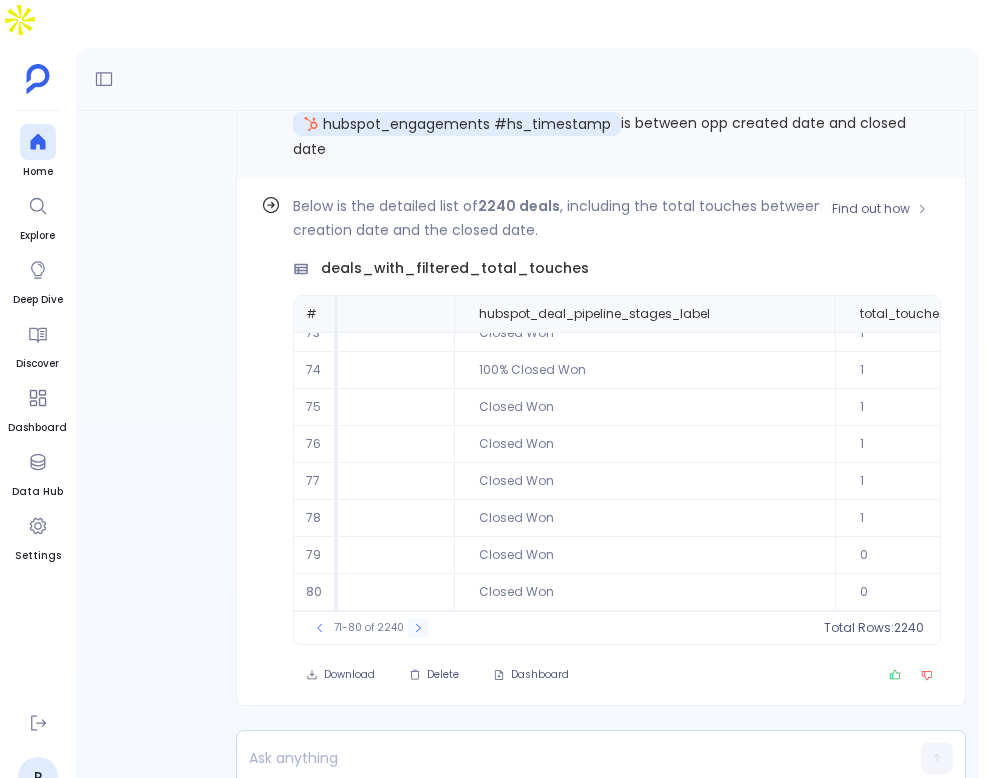 click at bounding box center (418, 628) 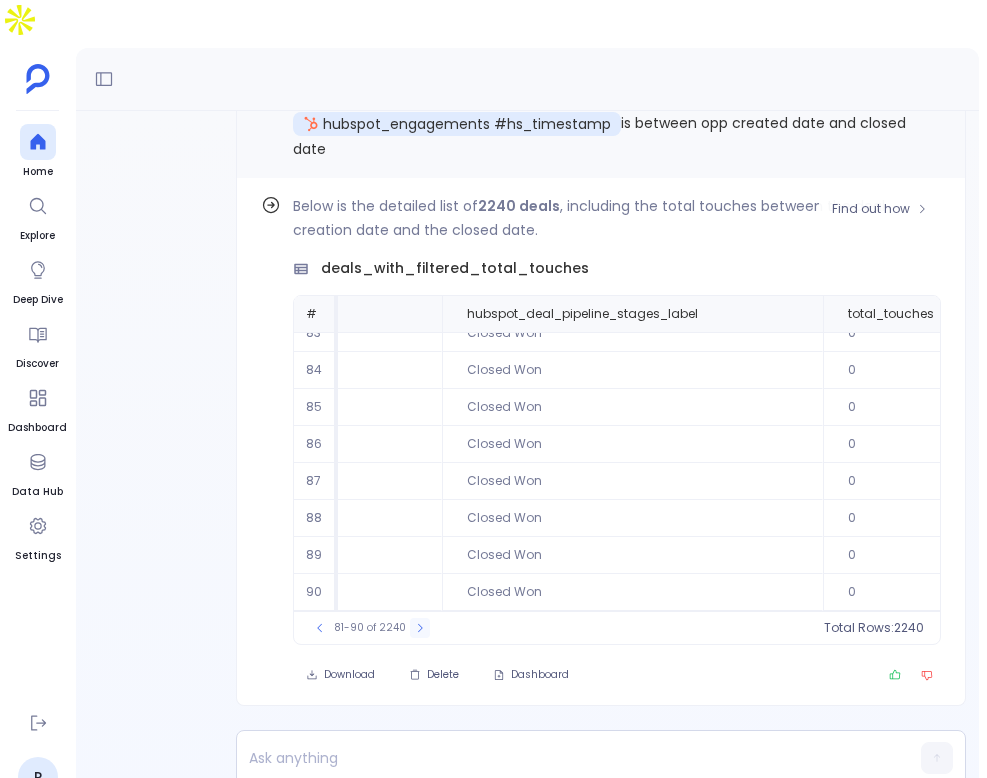 click at bounding box center (420, 628) 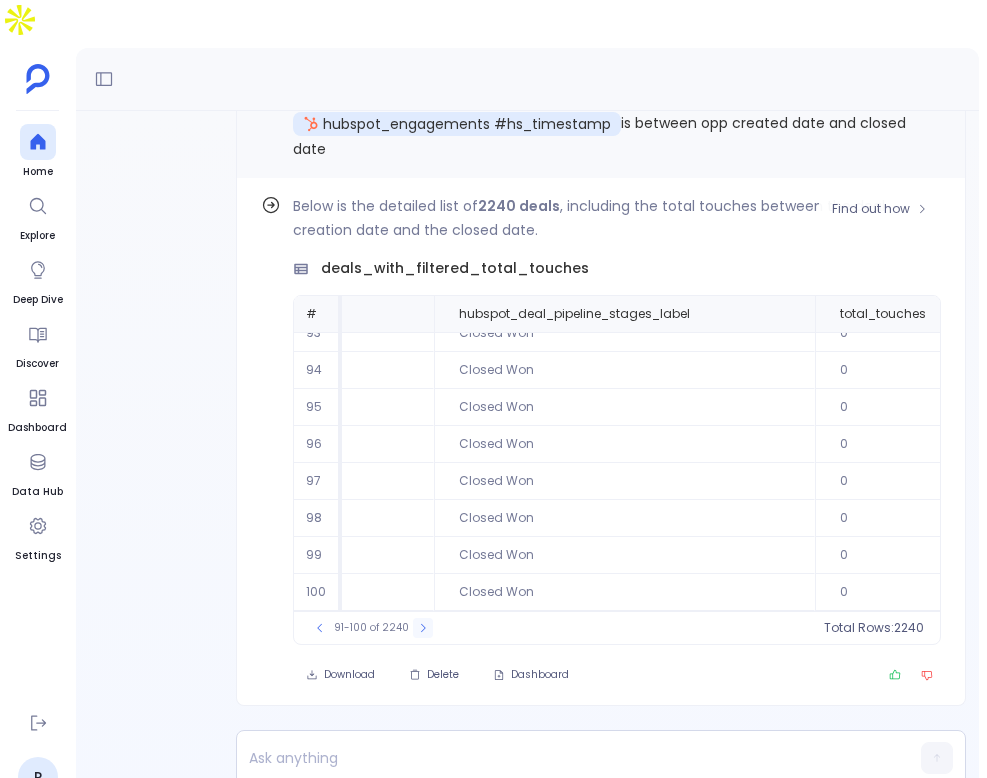 click at bounding box center [423, 628] 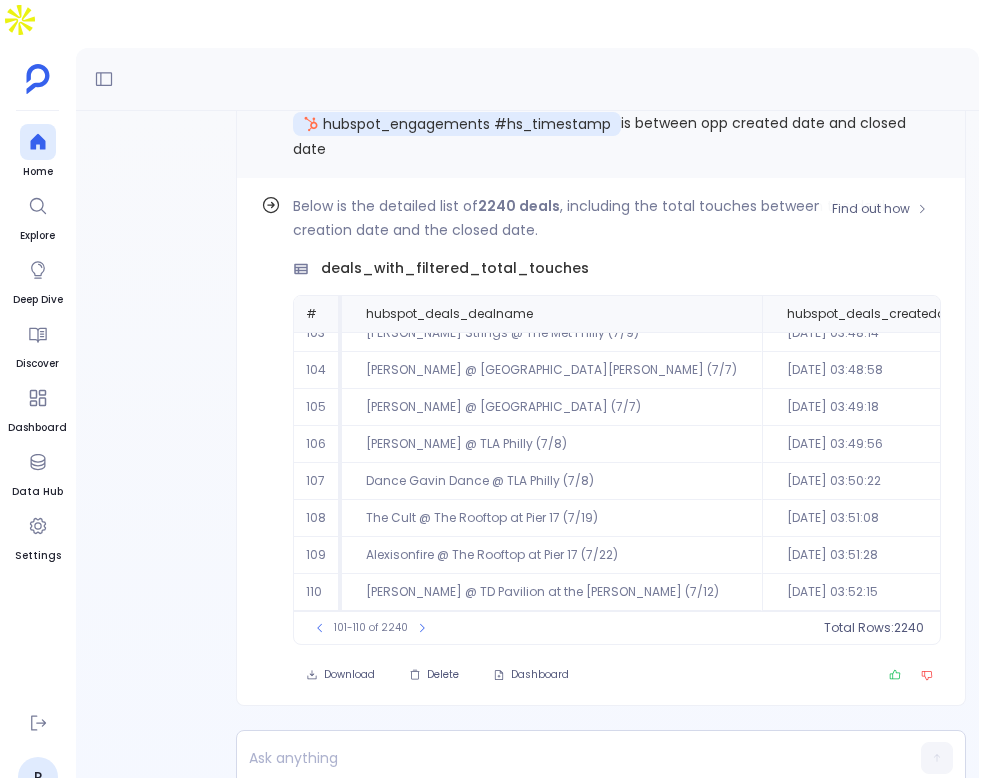 scroll, scrollTop: 0, scrollLeft: 0, axis: both 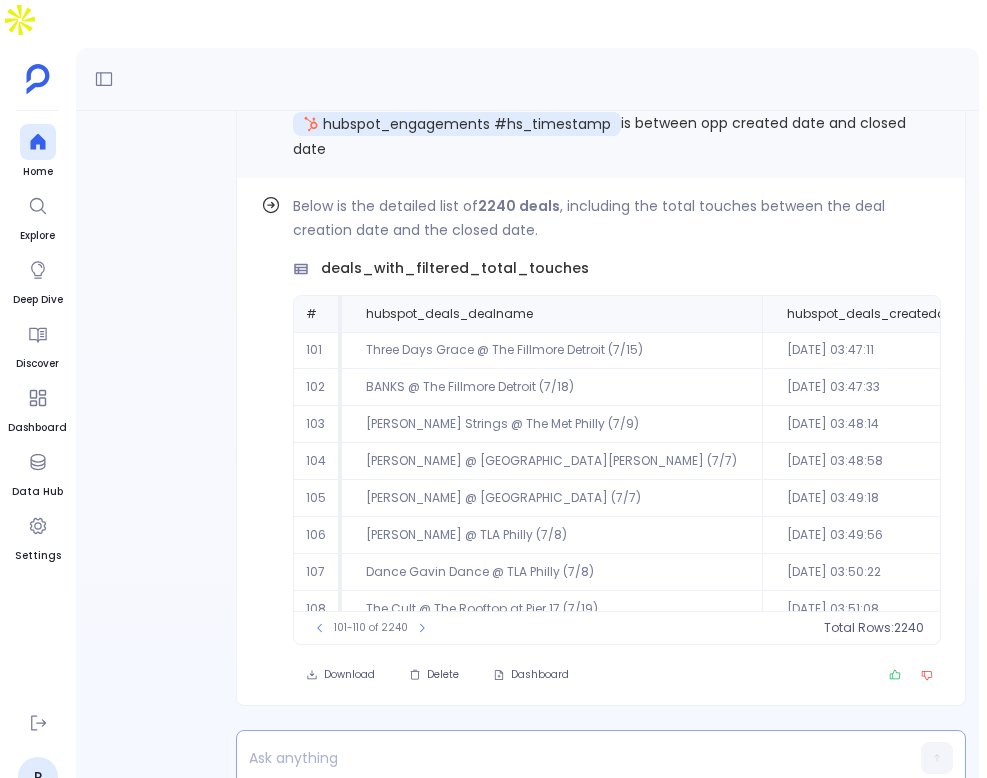 click at bounding box center [562, 758] 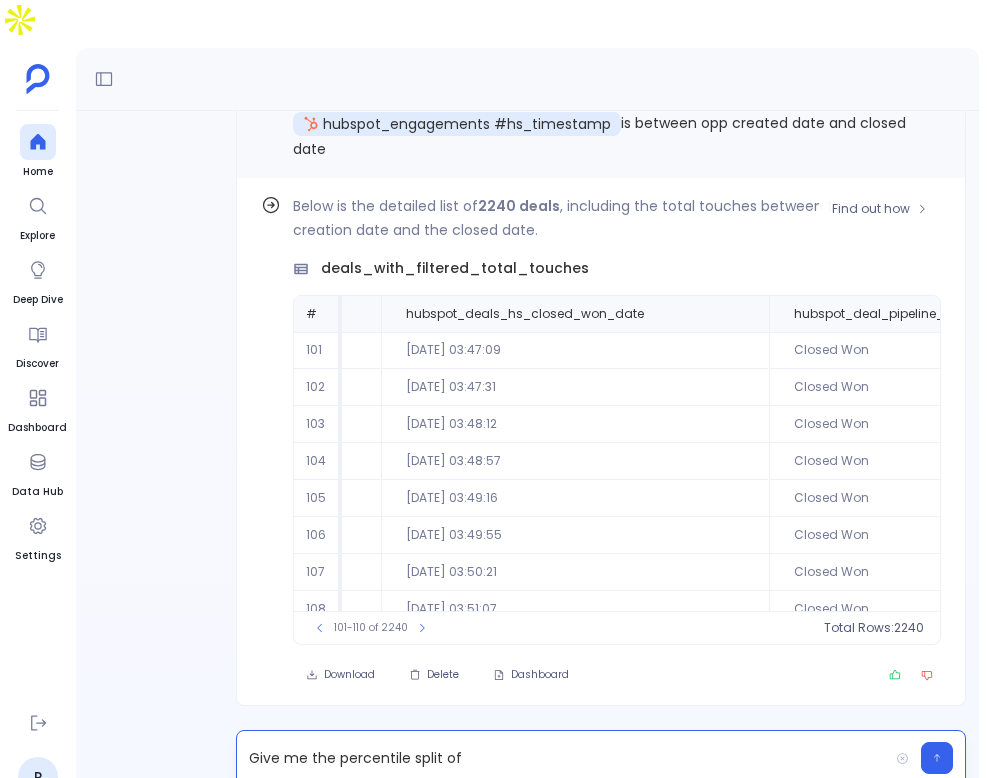 scroll, scrollTop: 0, scrollLeft: 1130, axis: horizontal 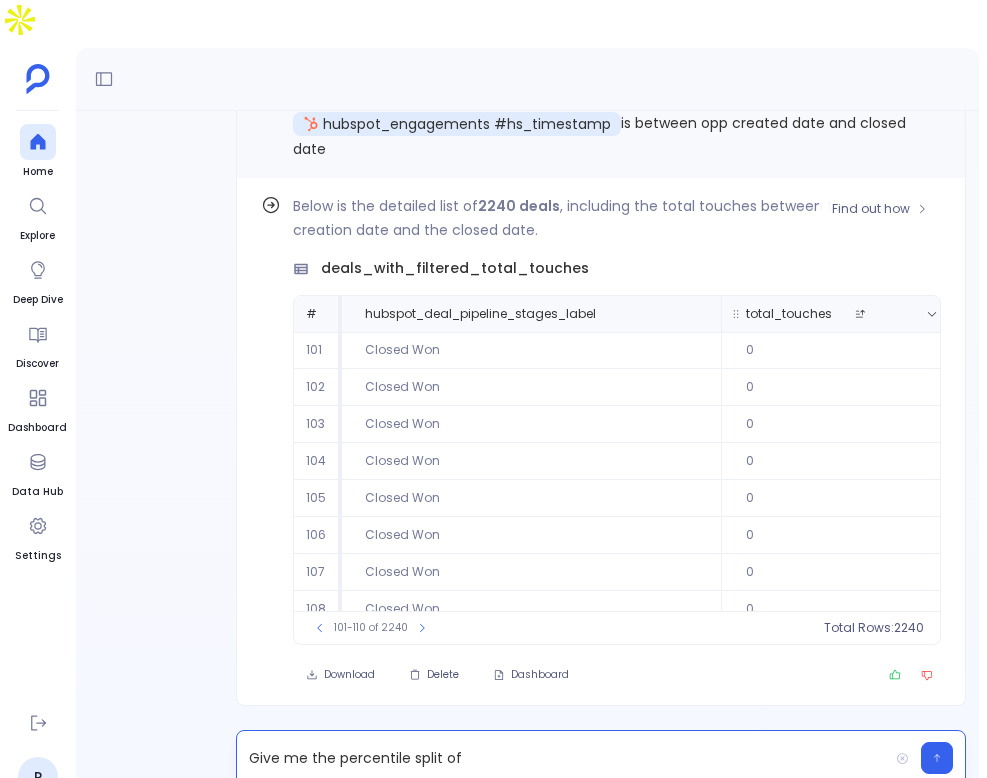 click on "total_touches" at bounding box center (789, 314) 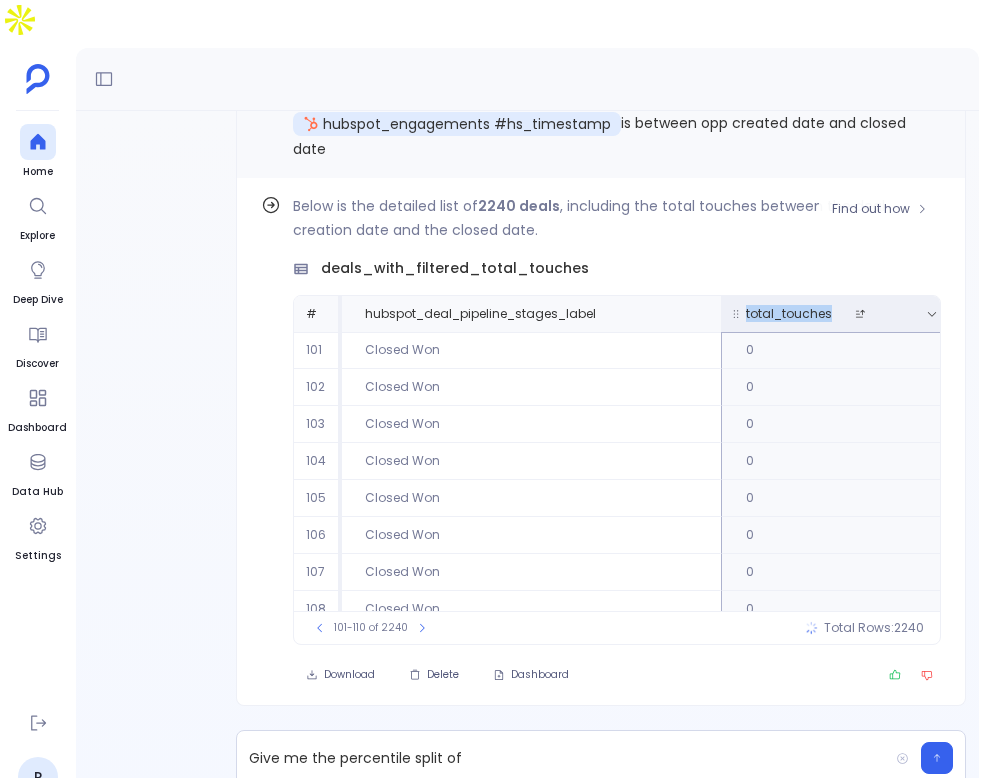 click on "total_touches" at bounding box center [789, 314] 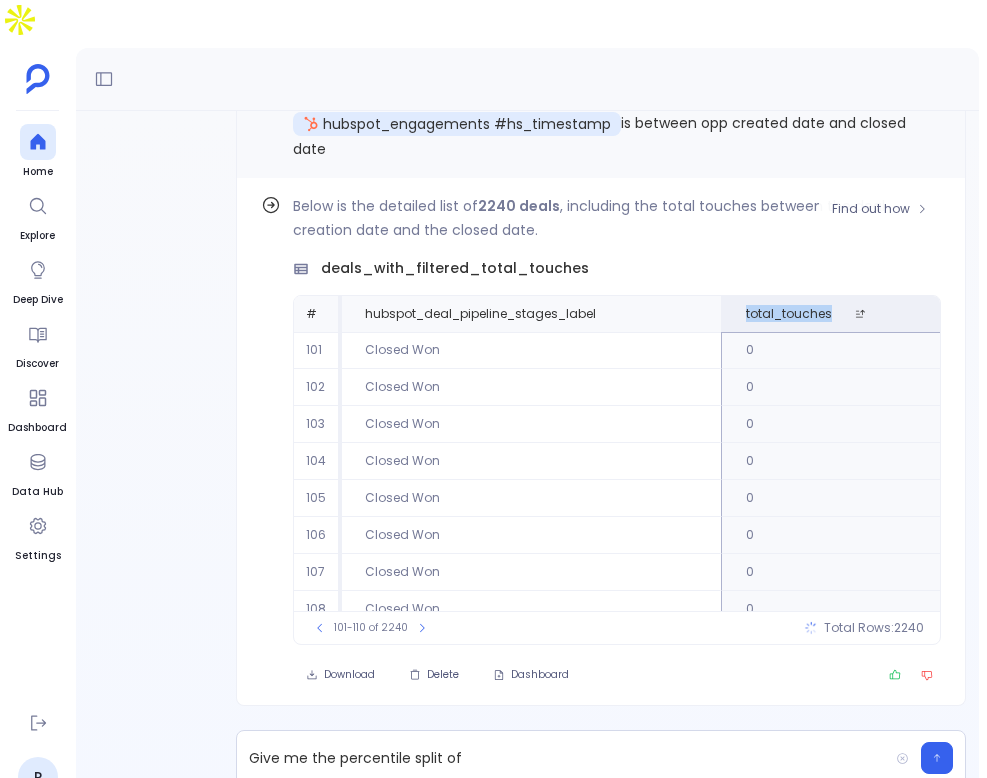 copy on "total_touches" 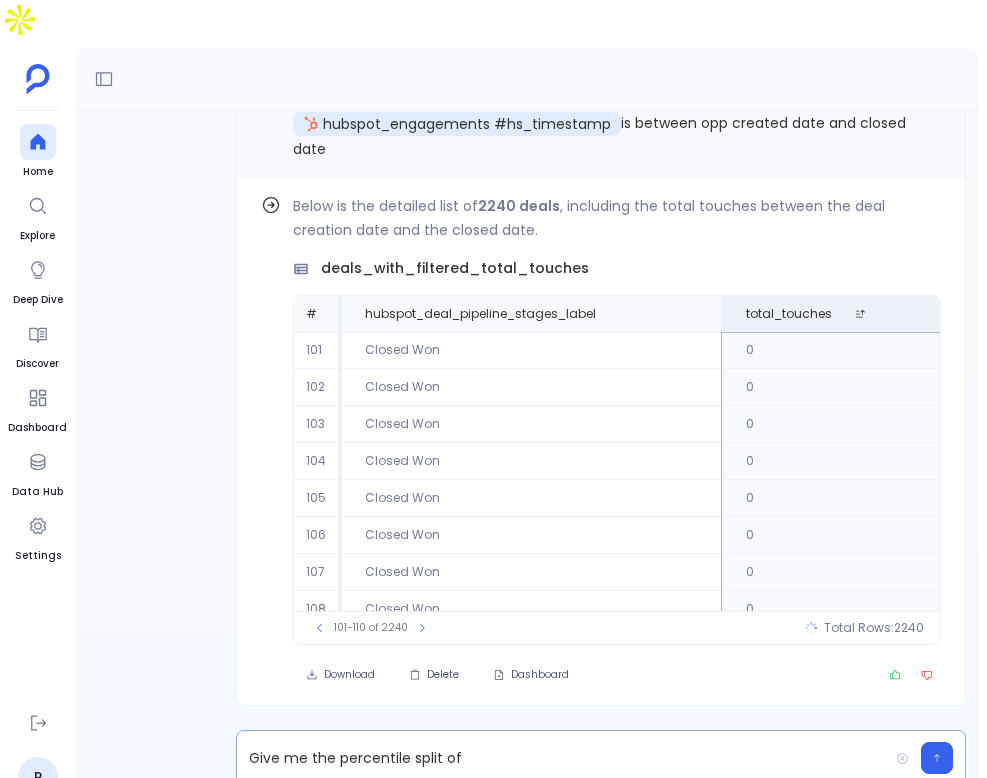 click on "Give me the percentile split of" at bounding box center (562, 758) 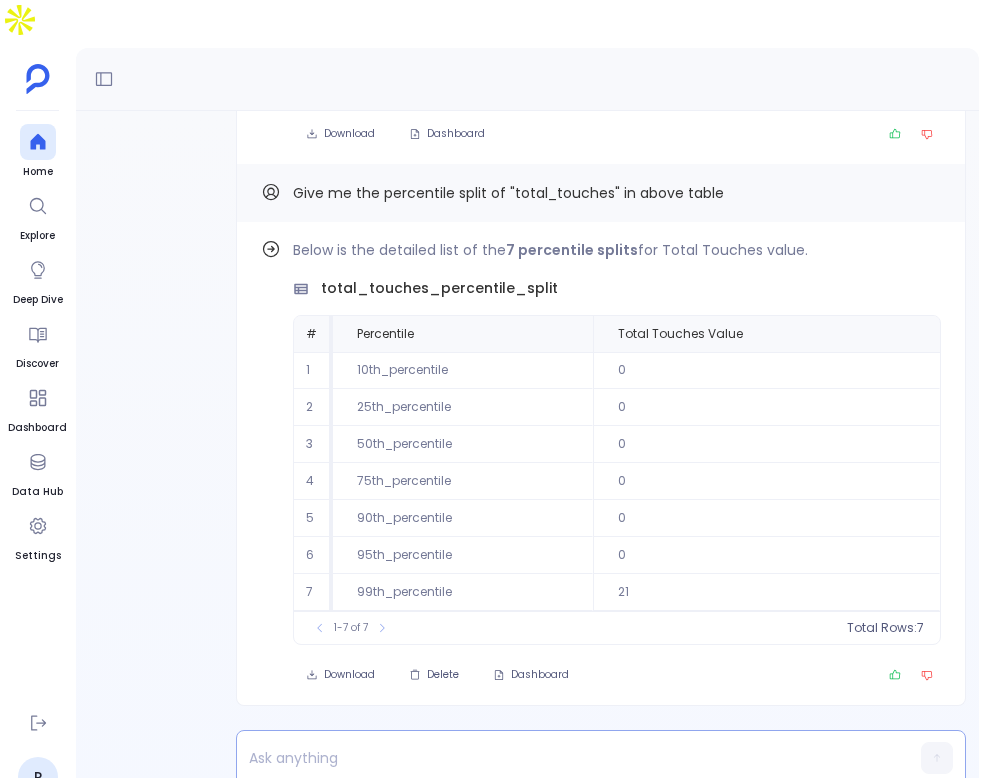 click at bounding box center [562, 758] 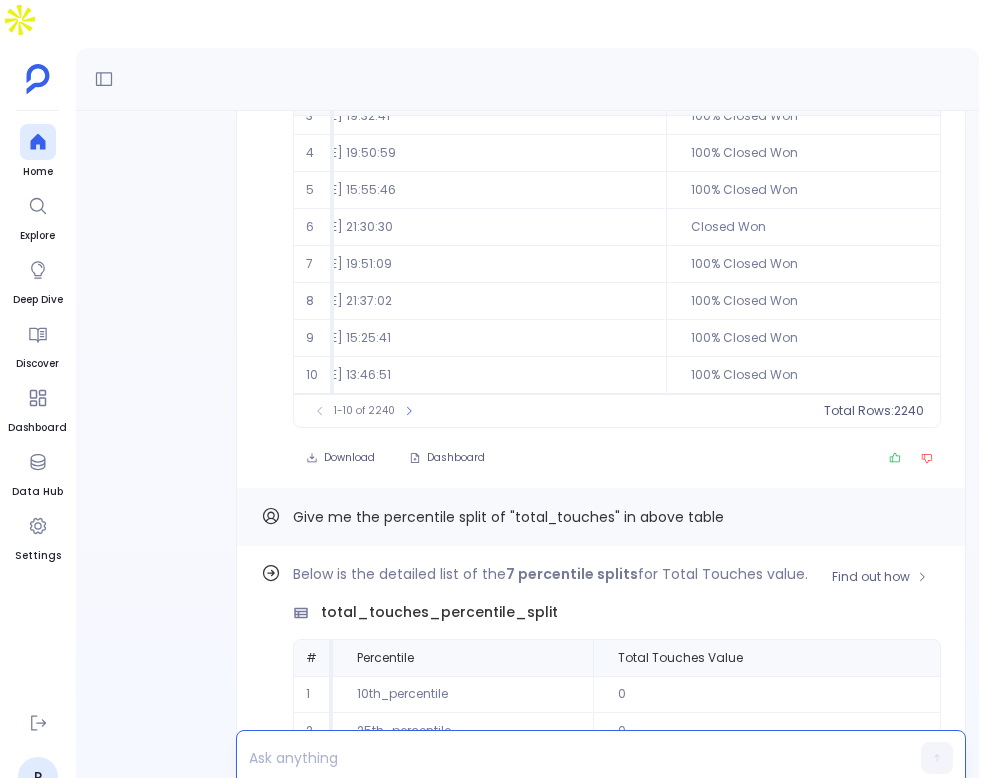 scroll, scrollTop: -417, scrollLeft: 0, axis: vertical 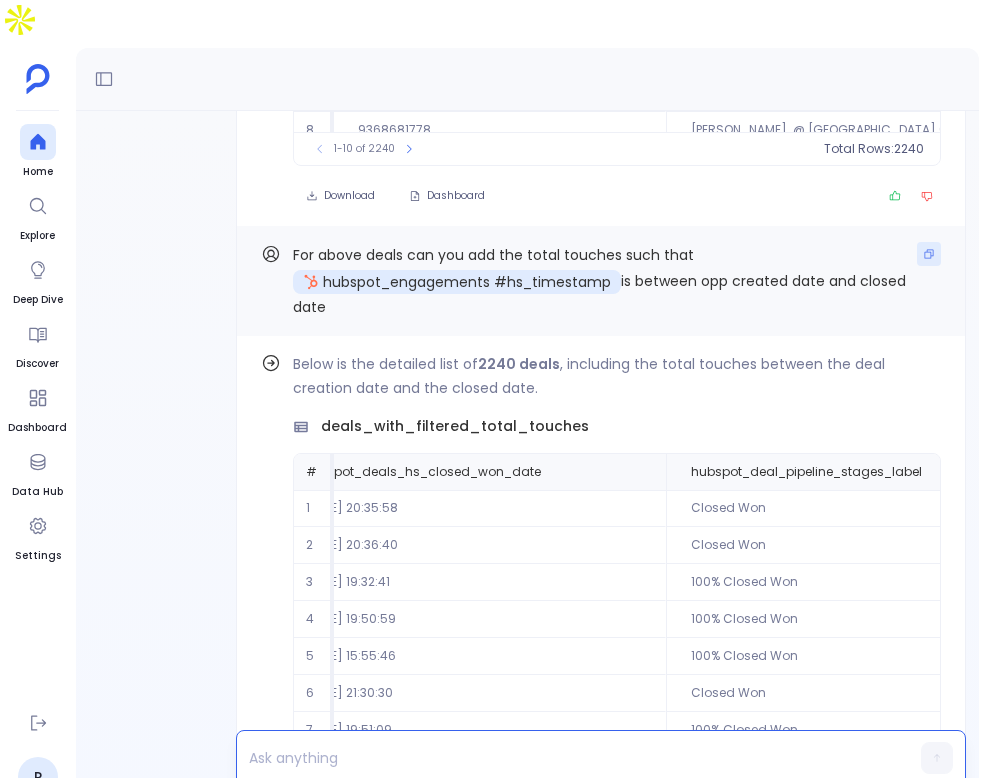click at bounding box center [929, 254] 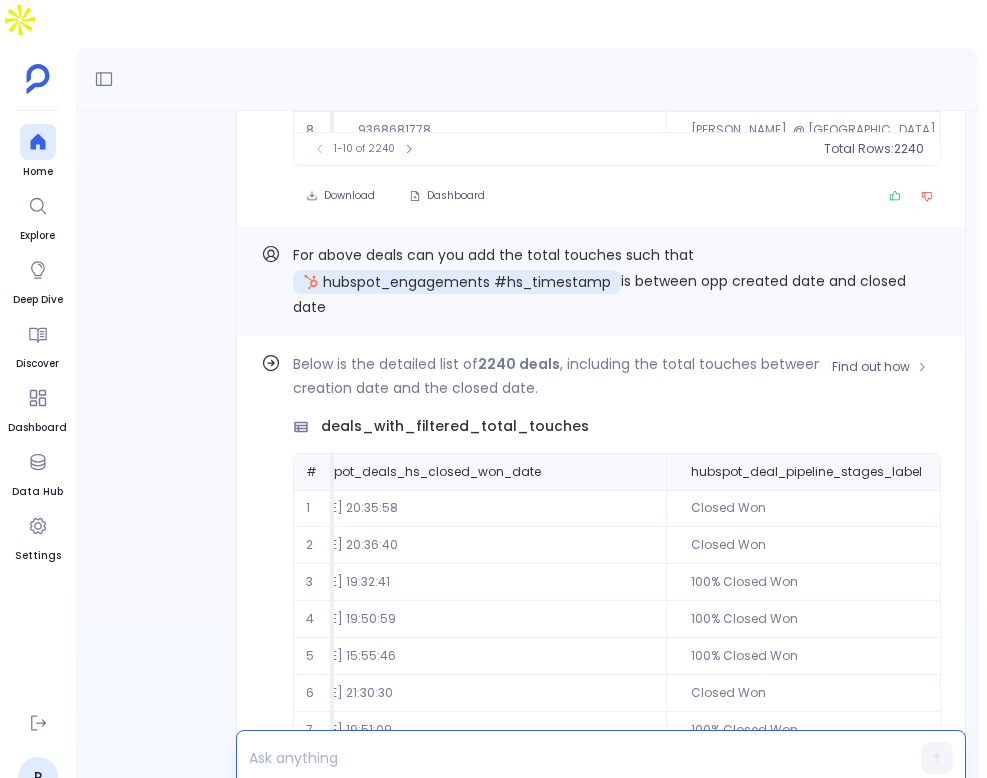 scroll, scrollTop: 96, scrollLeft: 841, axis: both 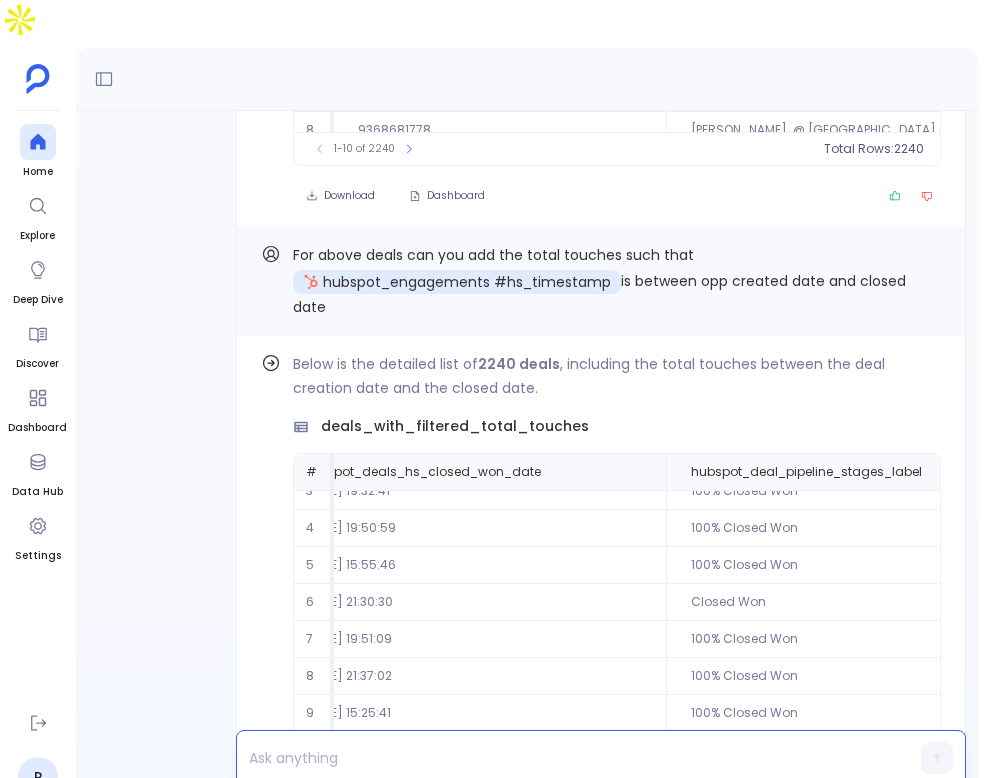 click at bounding box center [562, 758] 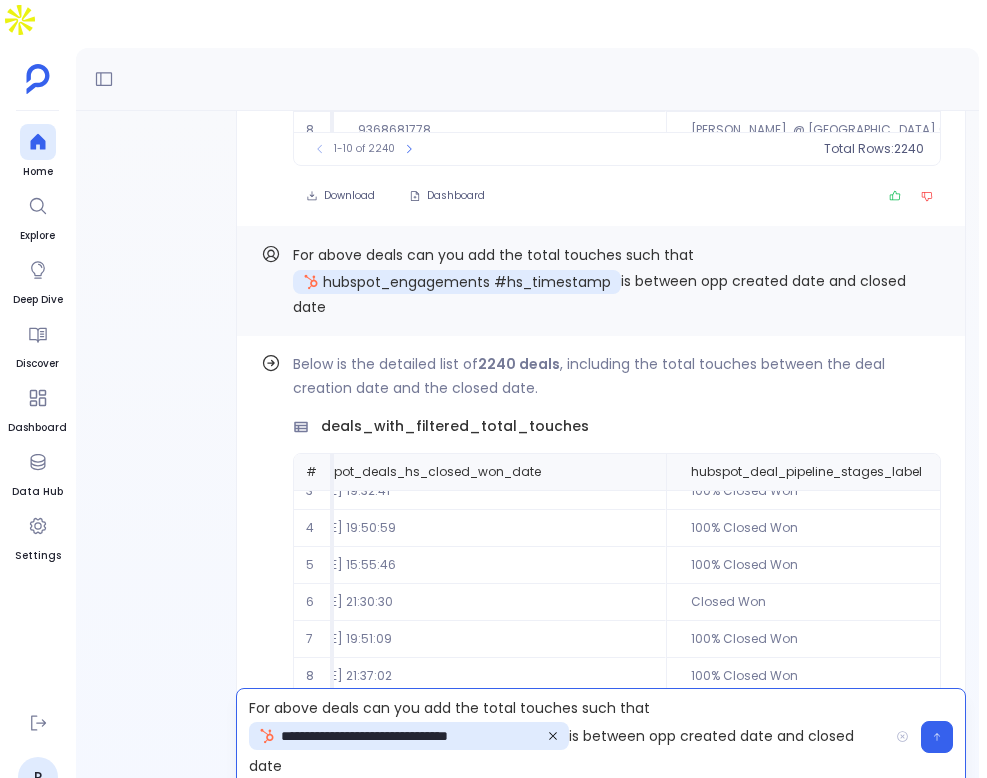 click on "**********" at bounding box center (562, 737) 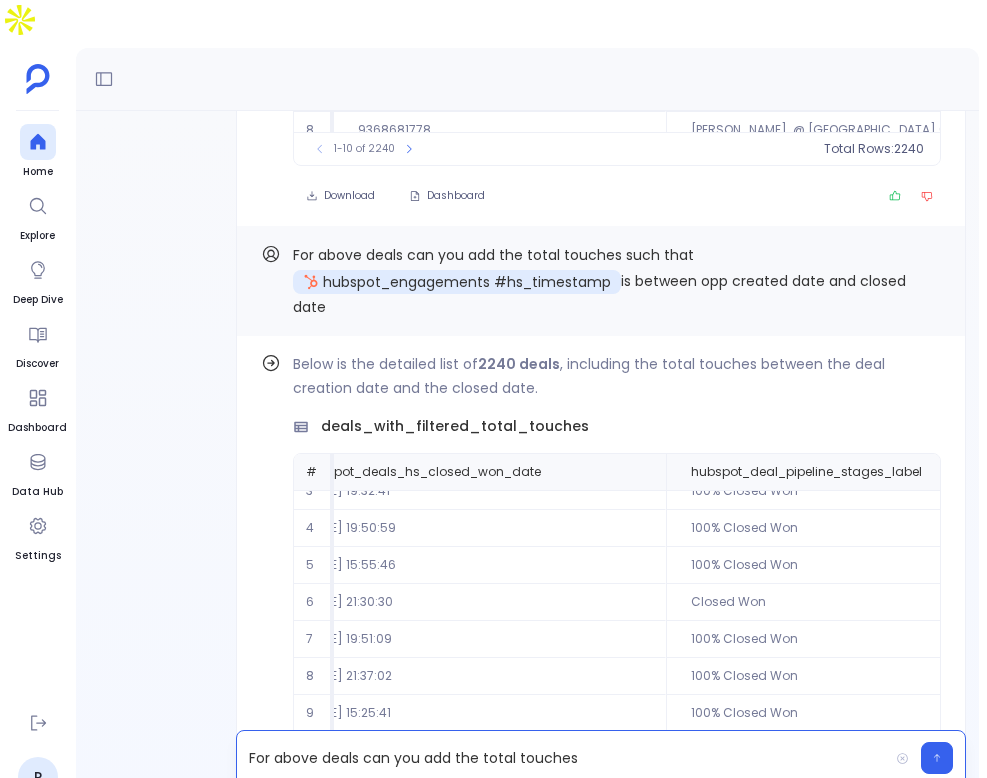 scroll, scrollTop: 0, scrollLeft: 0, axis: both 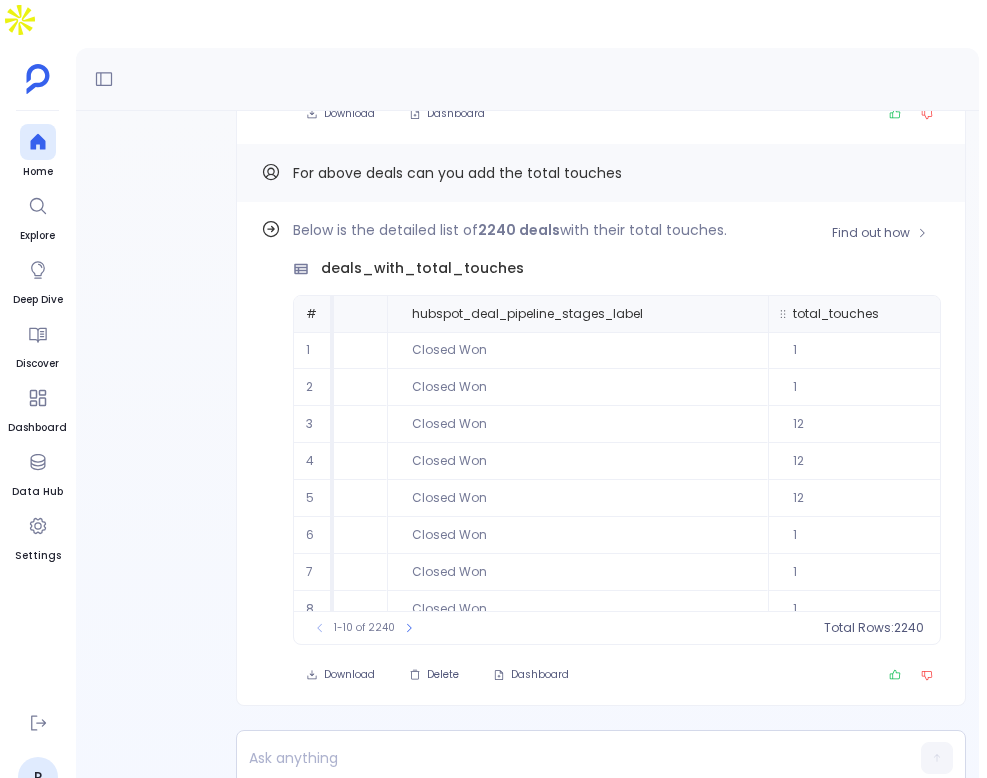 click on "total_touches" at bounding box center (836, 314) 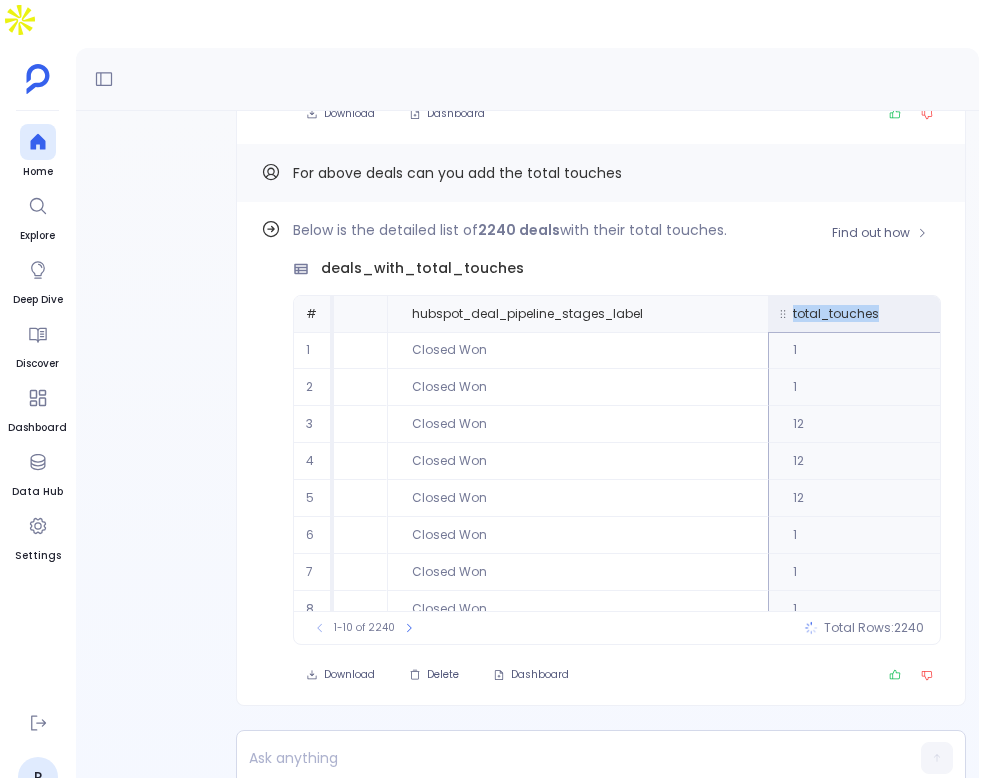 click on "total_touches" at bounding box center (836, 314) 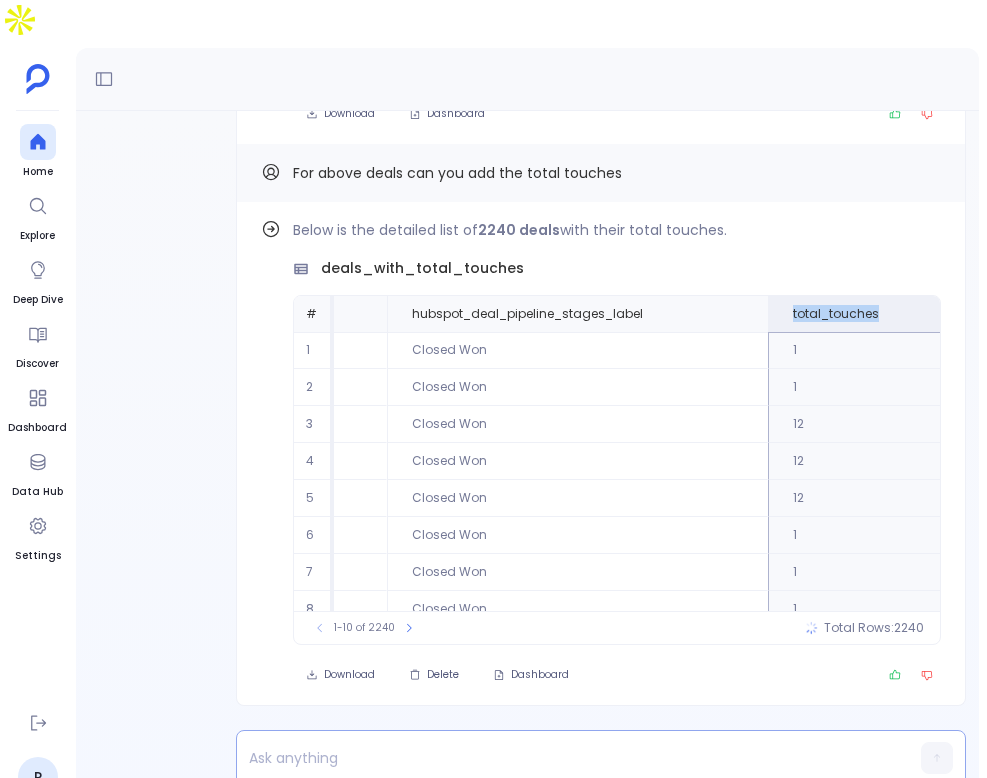 copy on "total_touches" 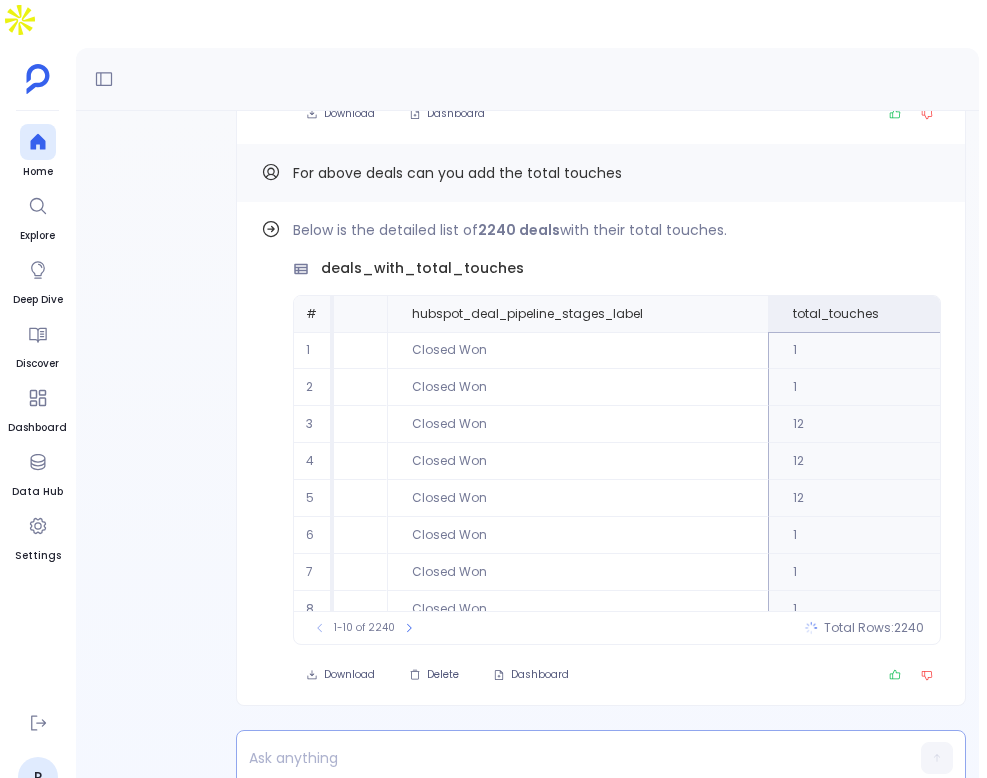 click at bounding box center (562, 758) 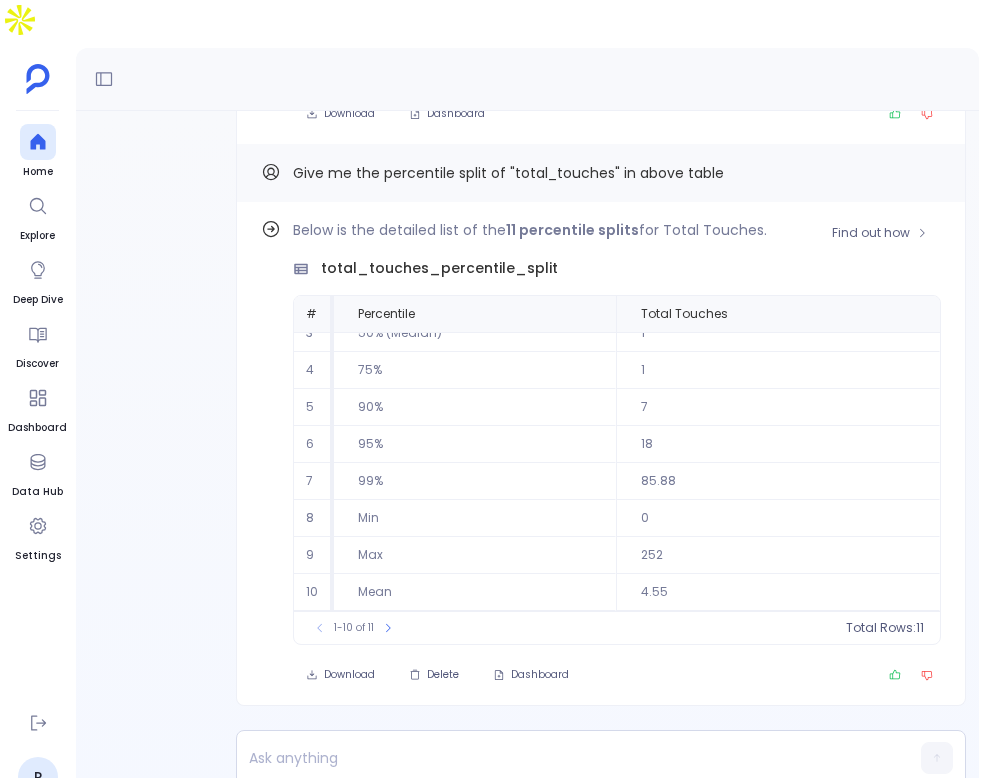 scroll, scrollTop: 0, scrollLeft: 0, axis: both 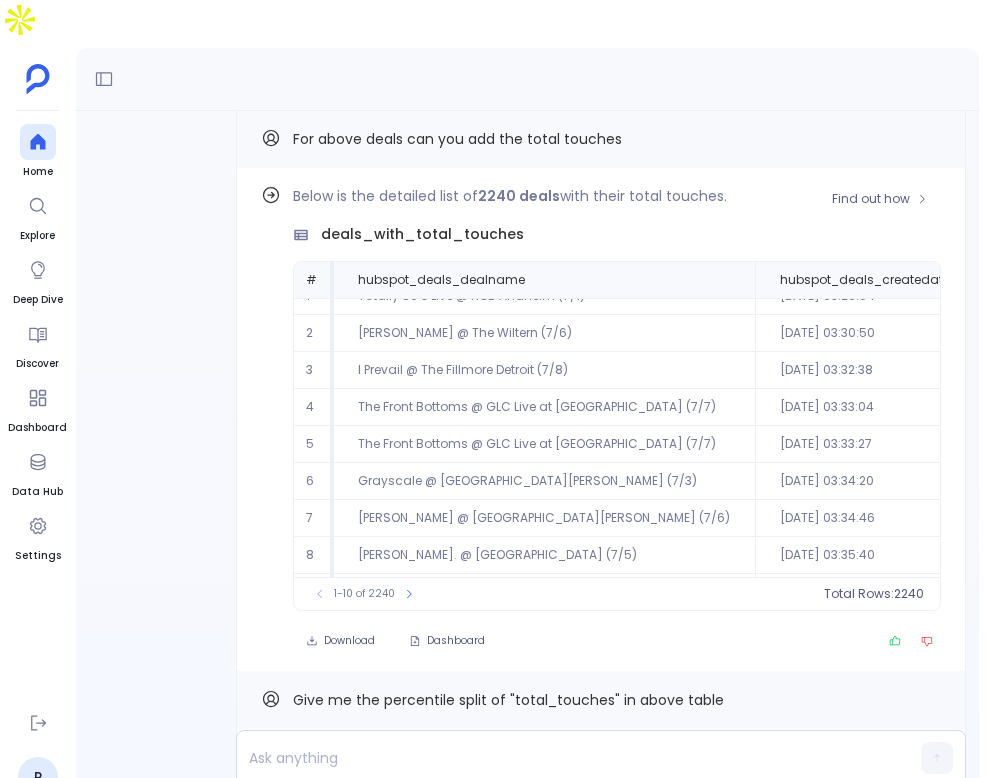 click on "deals_with_total_touches" at bounding box center (422, 234) 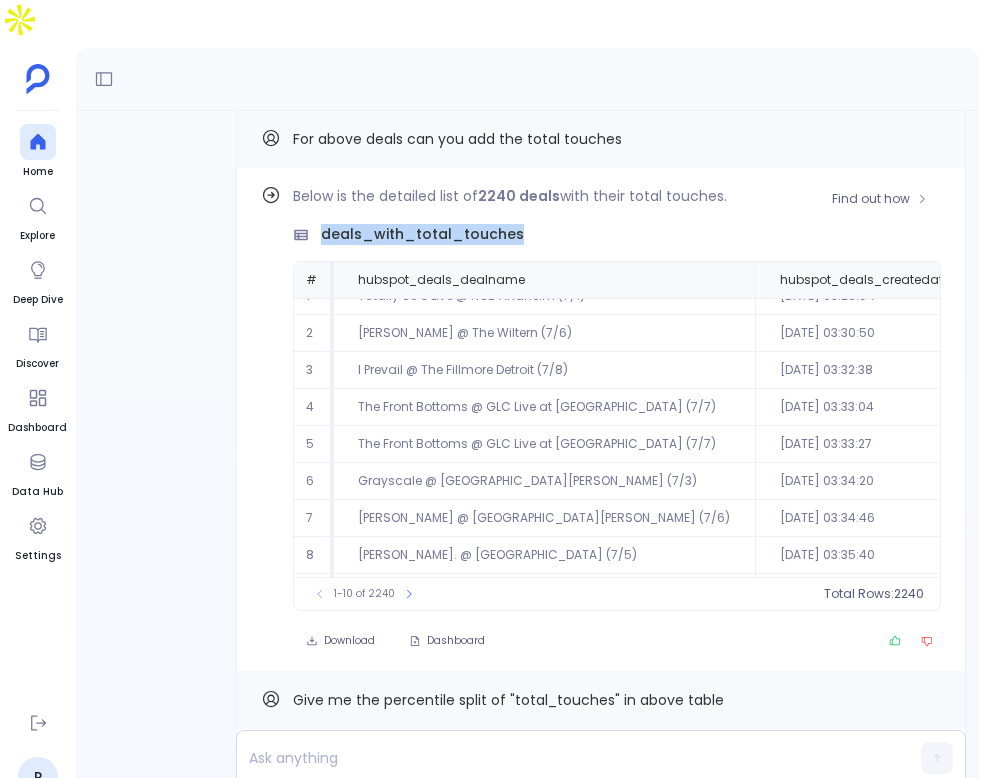 click on "deals_with_total_touches" at bounding box center [422, 234] 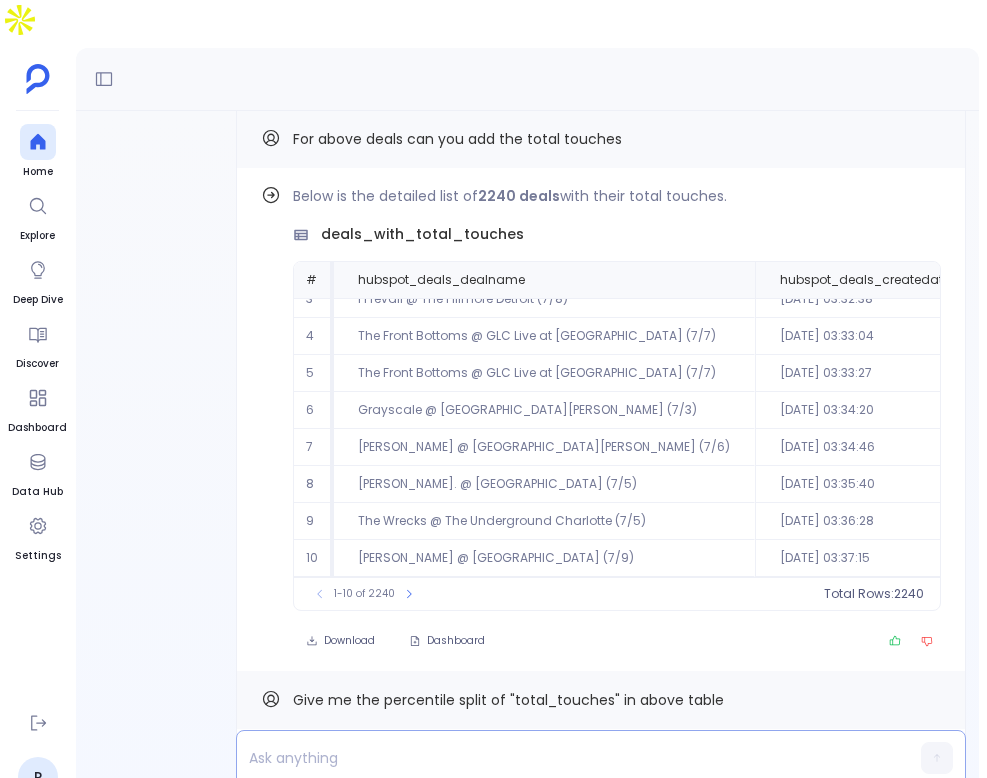 click at bounding box center [562, 758] 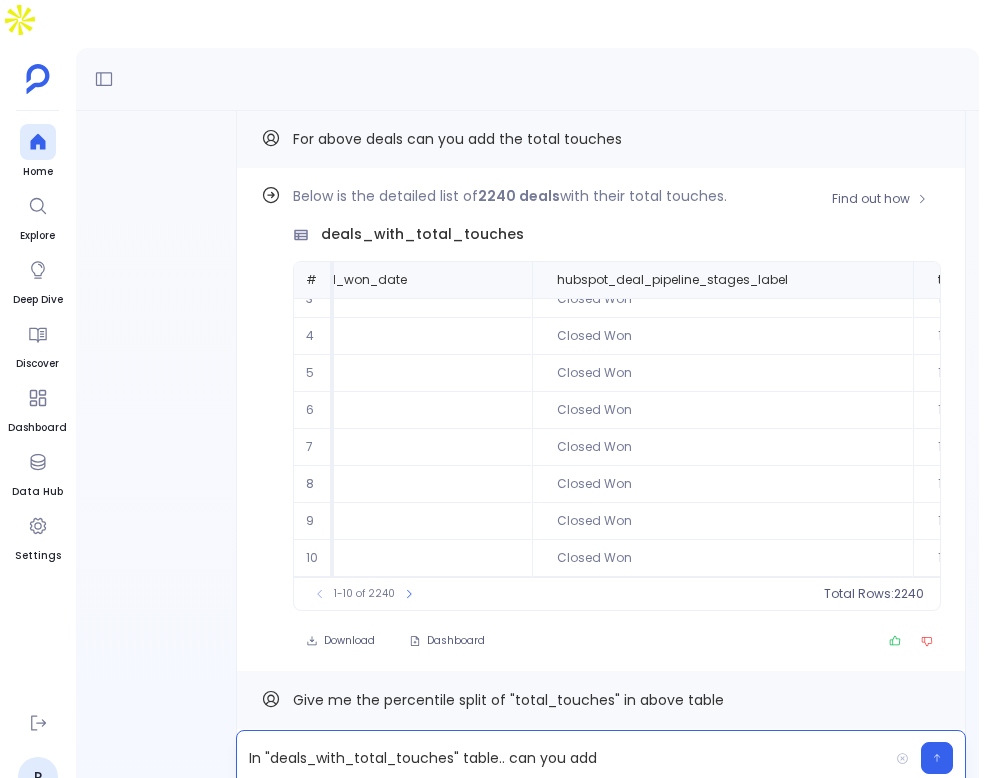 scroll, scrollTop: 96, scrollLeft: 1076, axis: both 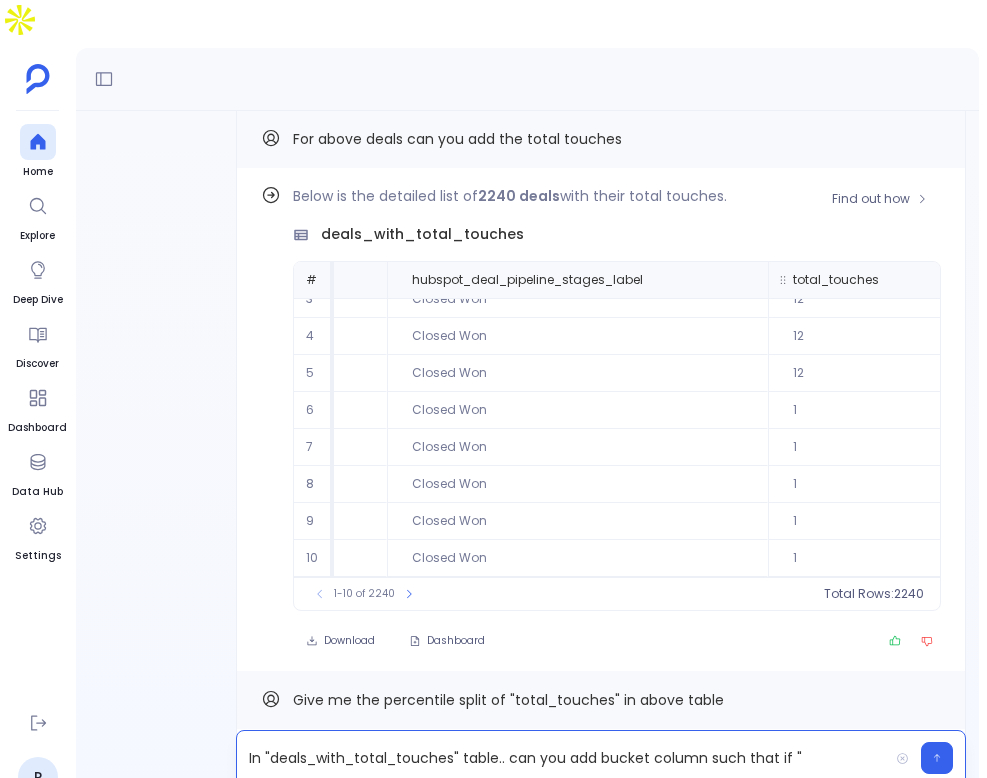 click on "total_touches" at bounding box center [886, 280] 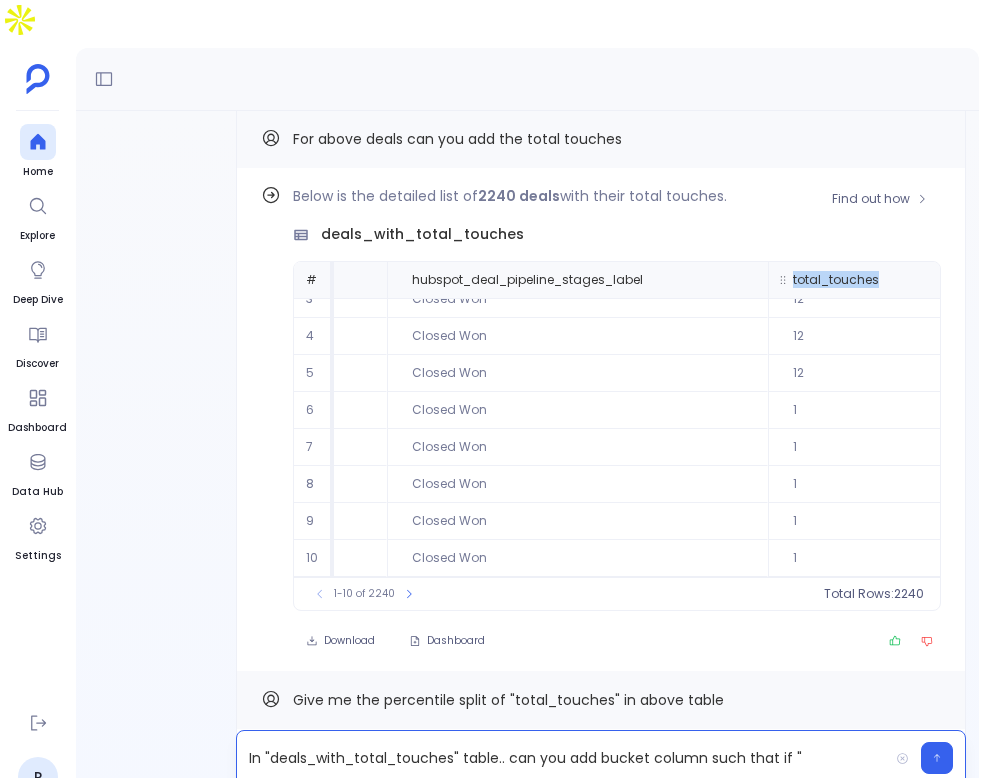 click on "total_touches" at bounding box center [886, 280] 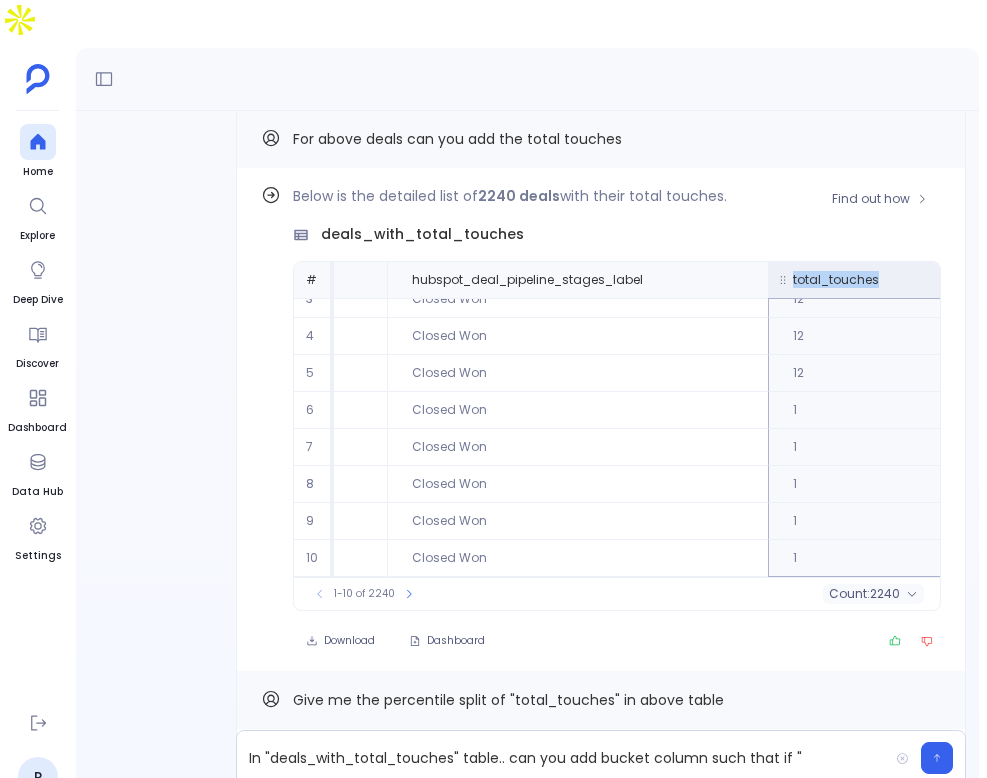 copy on "total_touches" 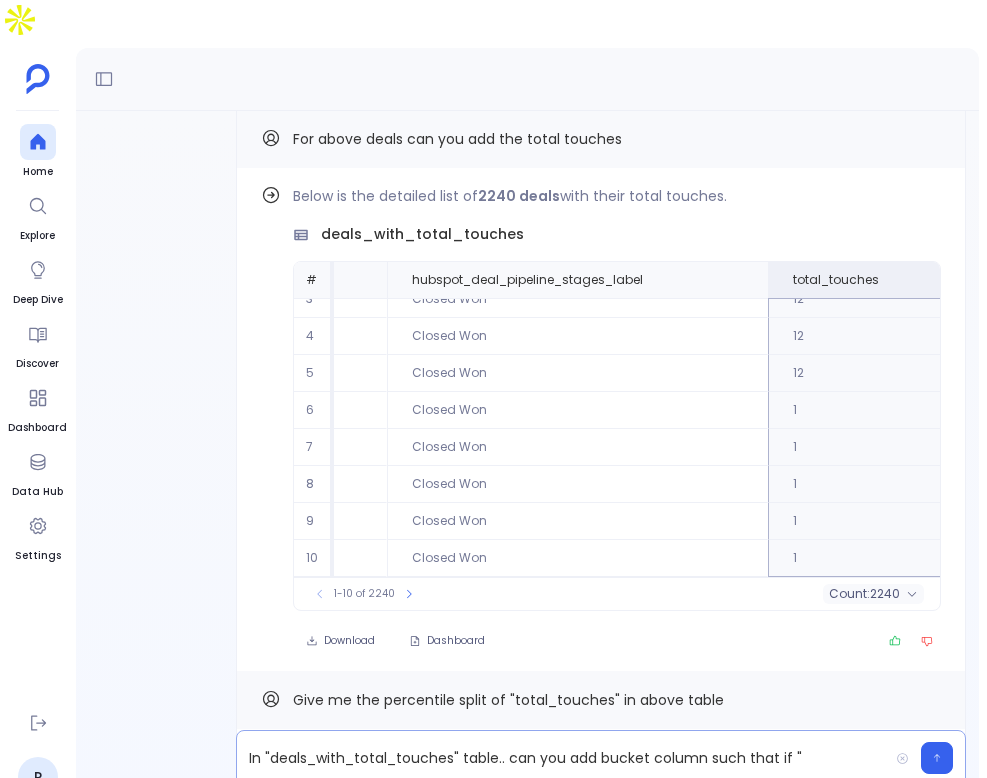 click on "In "deals_with_total_touches" table.. can you add bucket column such that if "" at bounding box center [562, 758] 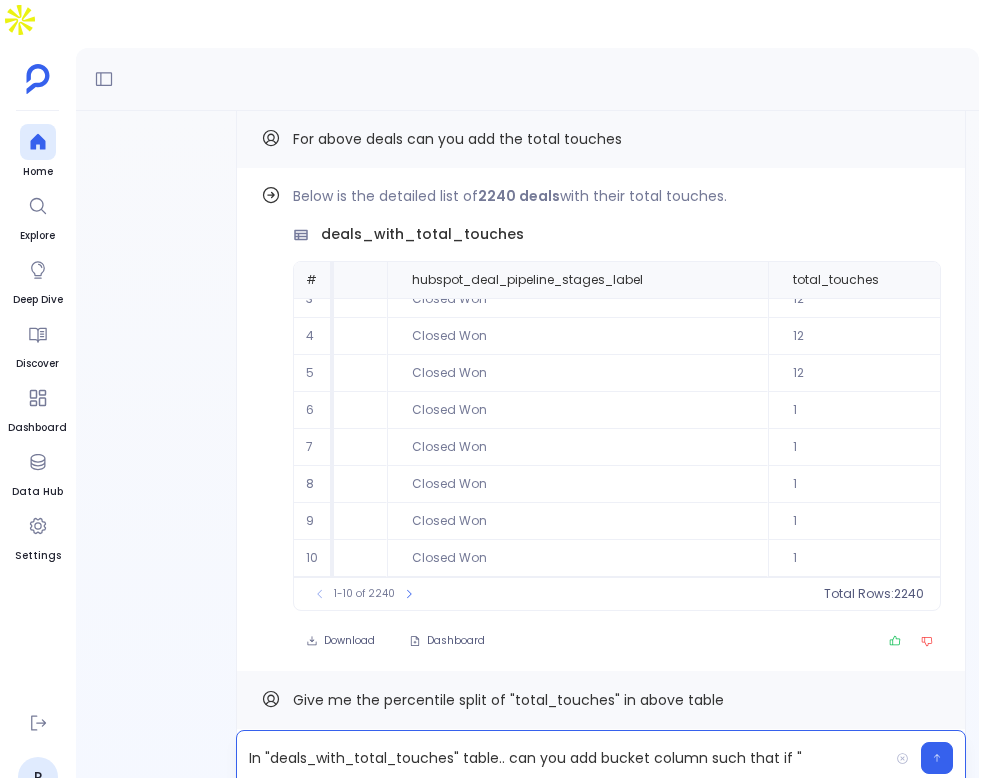 click on "In "deals_with_total_touches" table.. can you add bucket column such that if "" at bounding box center (562, 758) 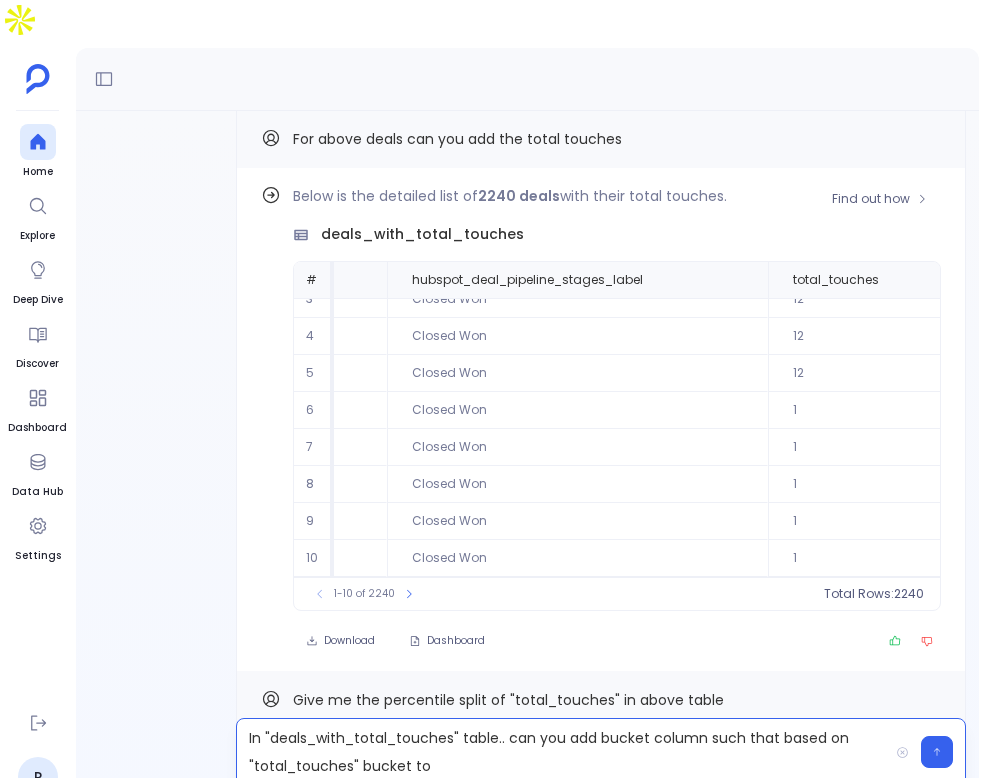 scroll, scrollTop: 0, scrollLeft: 0, axis: both 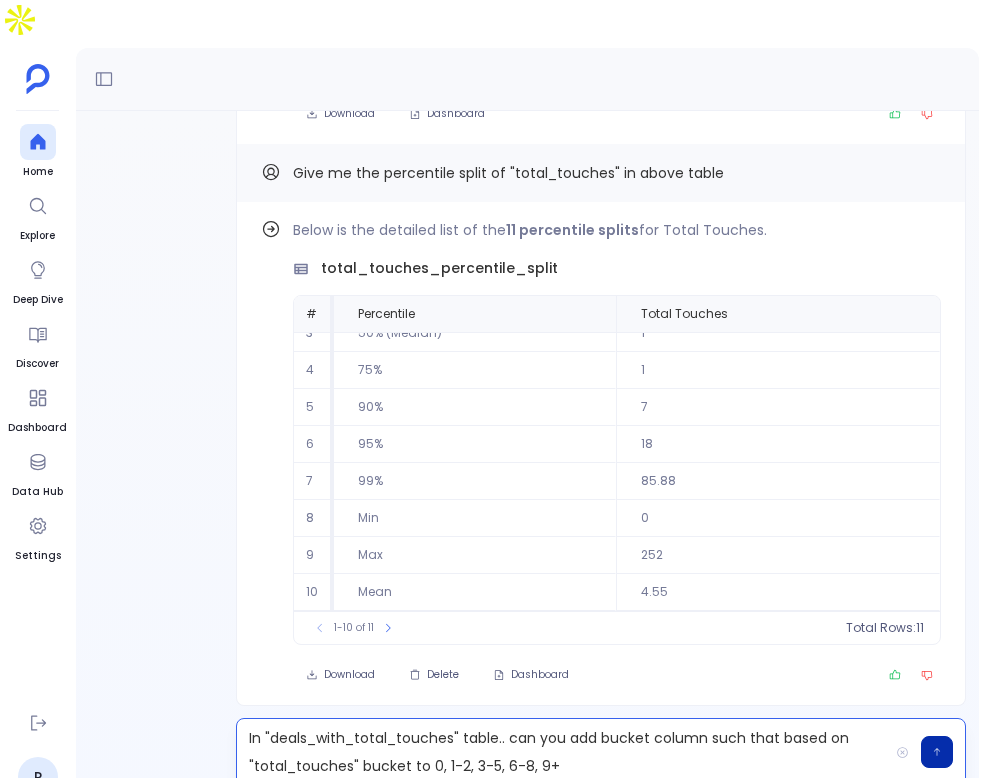 click 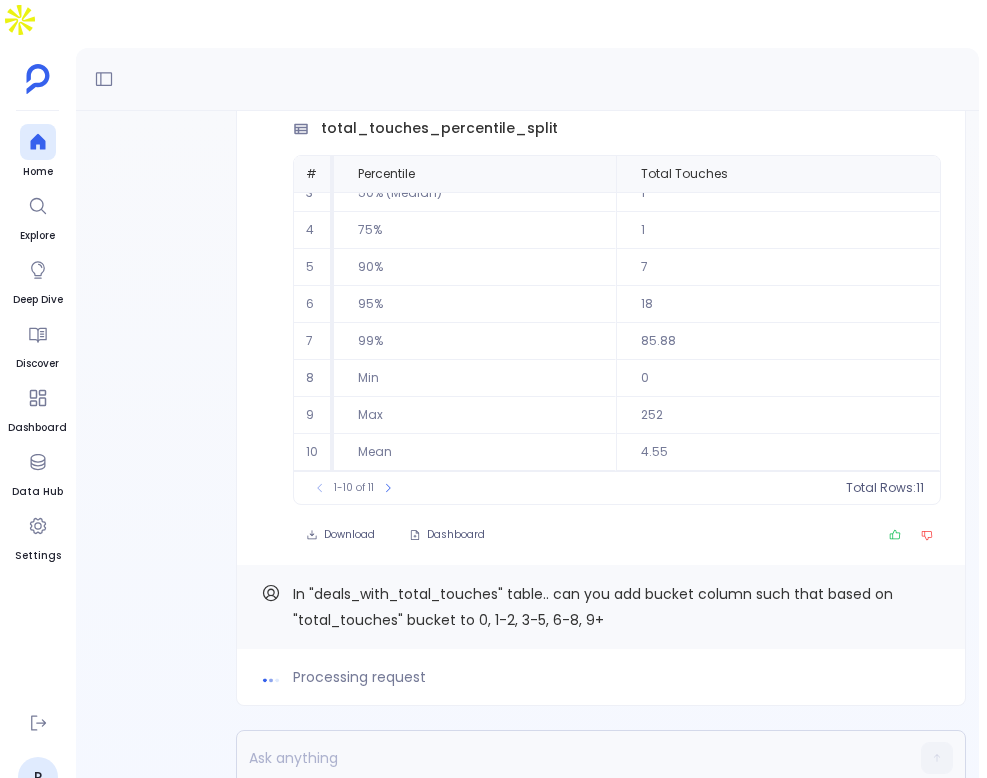 scroll, scrollTop: 91, scrollLeft: 0, axis: vertical 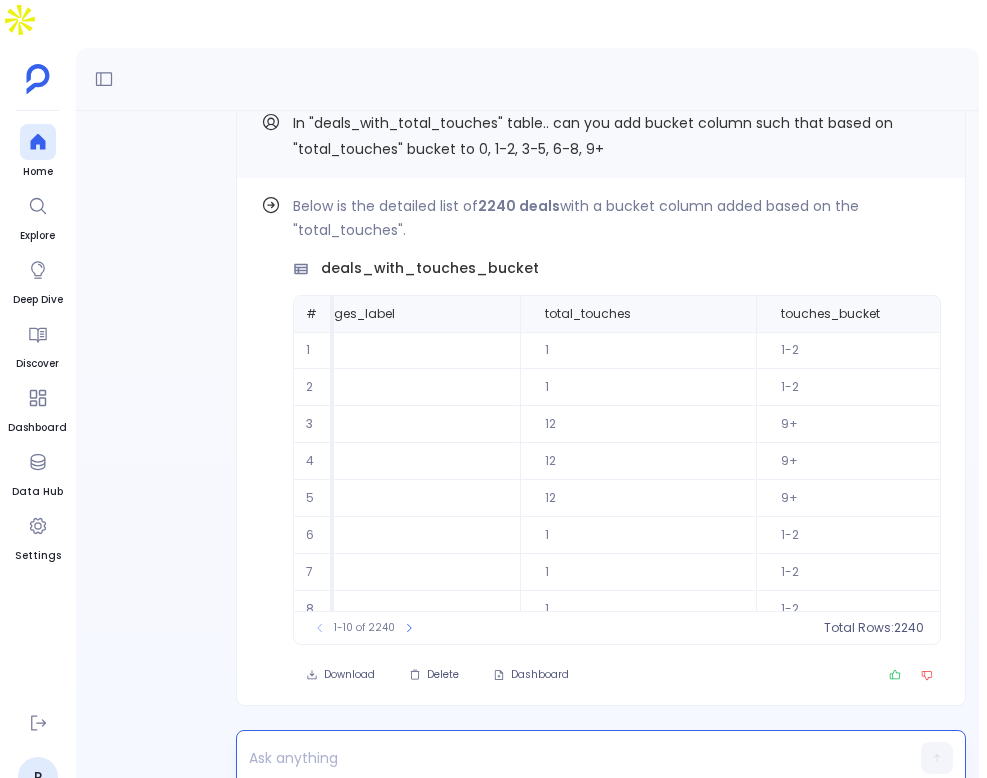 click at bounding box center [562, 758] 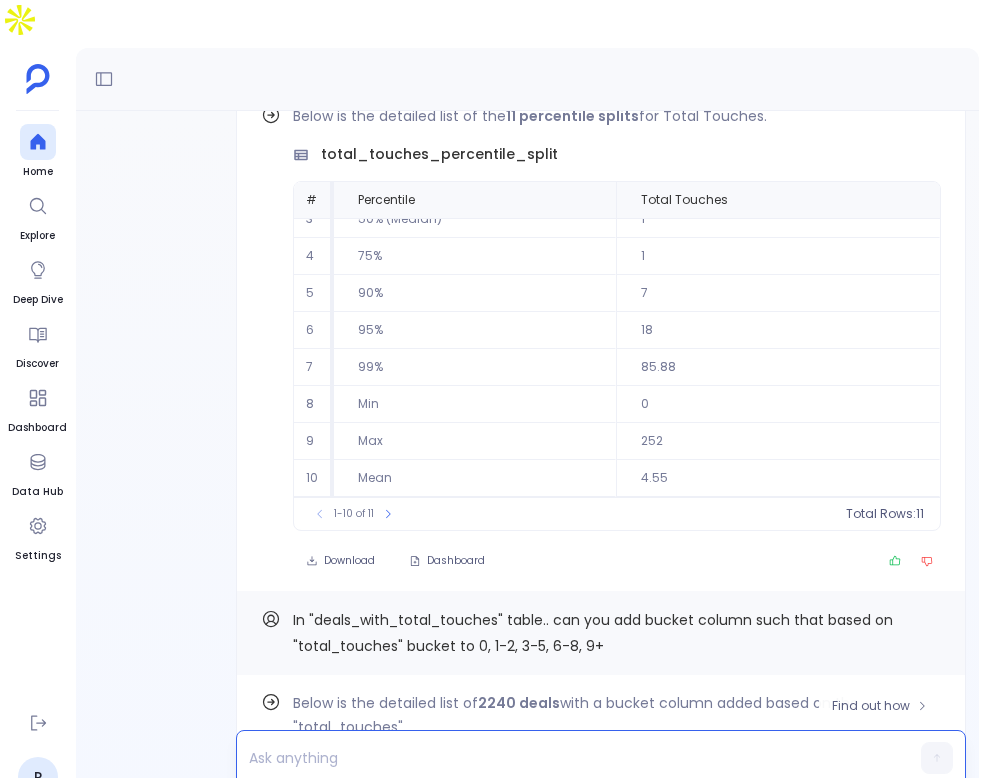 scroll, scrollTop: -553, scrollLeft: 0, axis: vertical 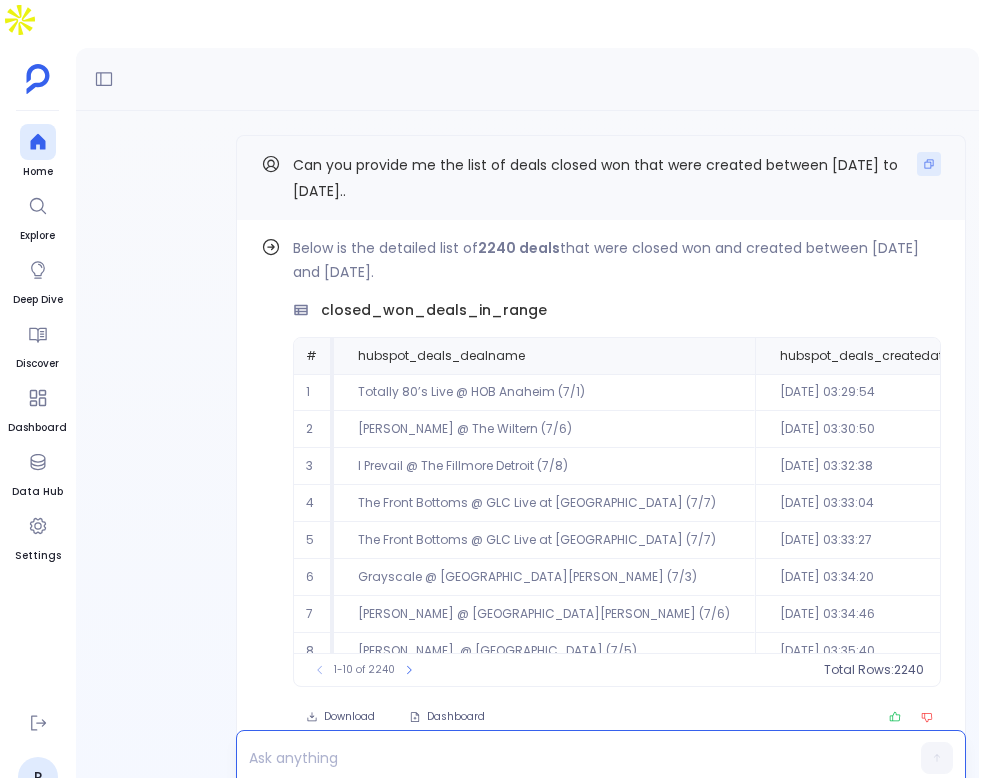 click 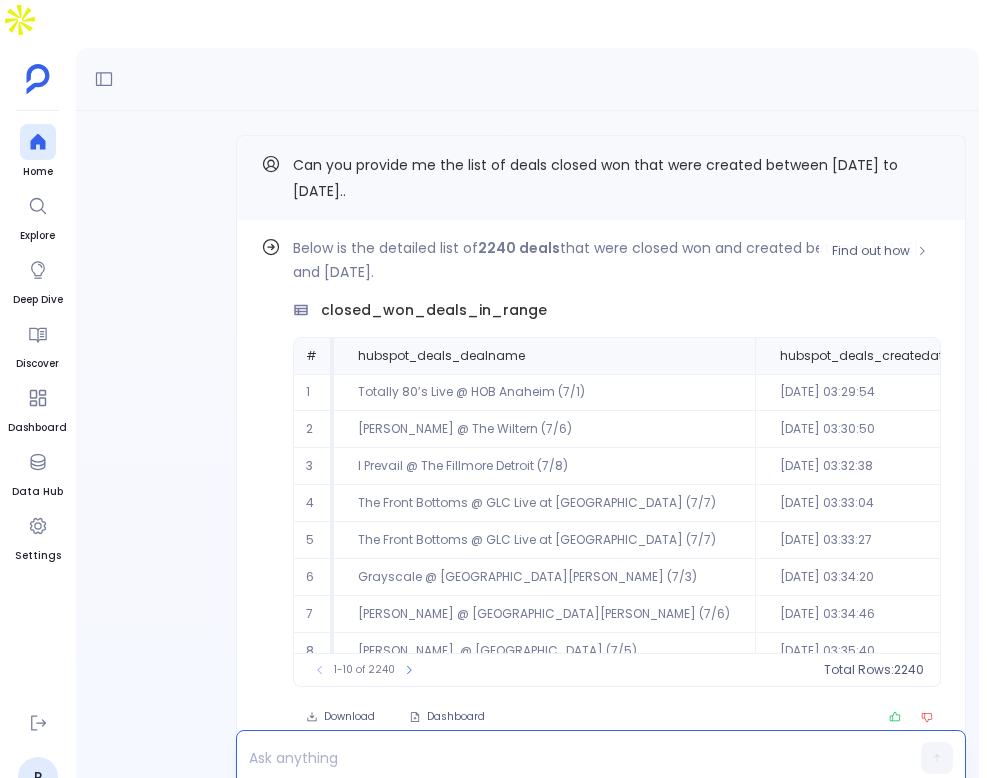 scroll, scrollTop: 96, scrollLeft: 0, axis: vertical 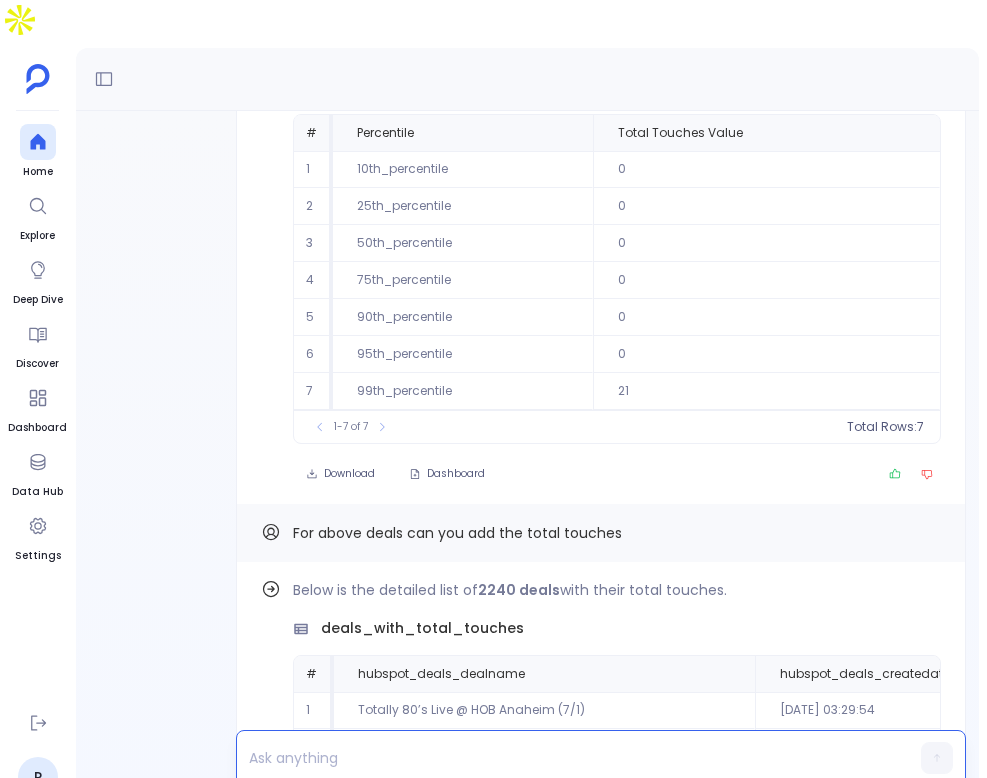 click at bounding box center (562, 758) 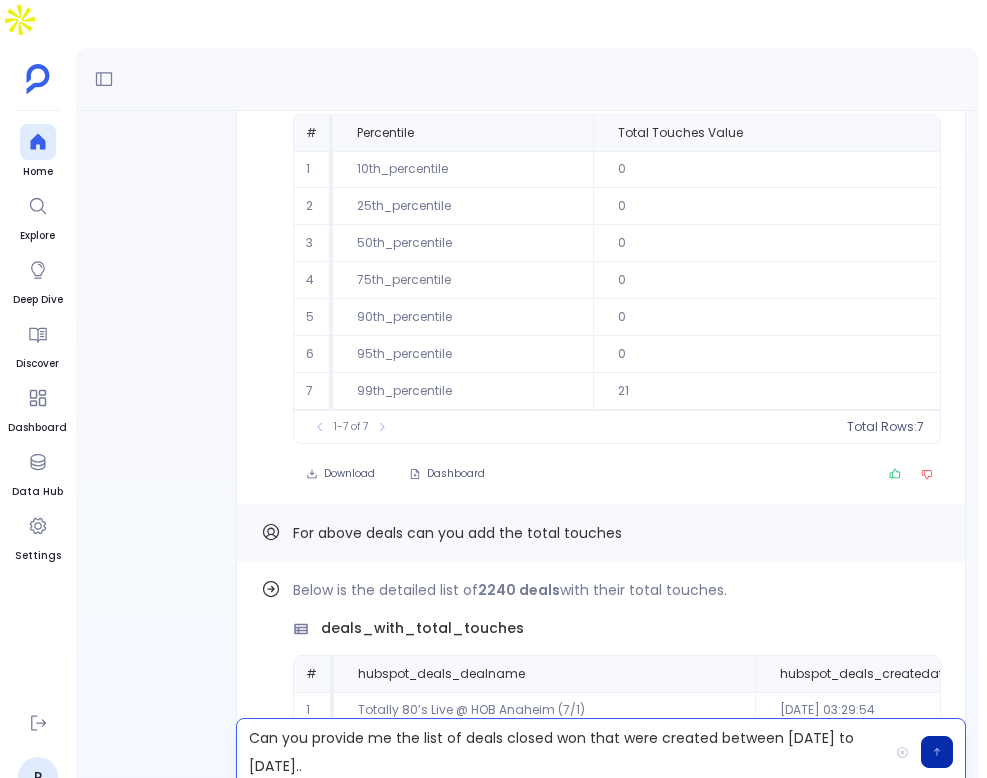 click on "Can you provide me the list of deals closed won that were created between 2022 Jan to Mar 31st 2025.." at bounding box center [562, 752] 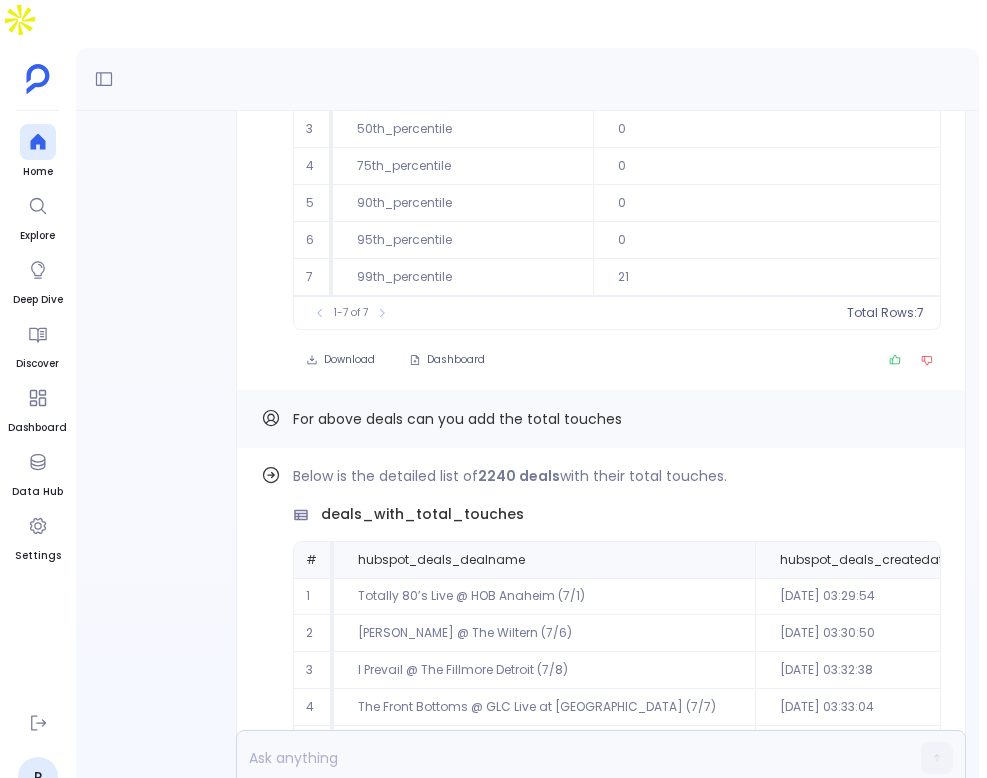 scroll, scrollTop: 0, scrollLeft: 0, axis: both 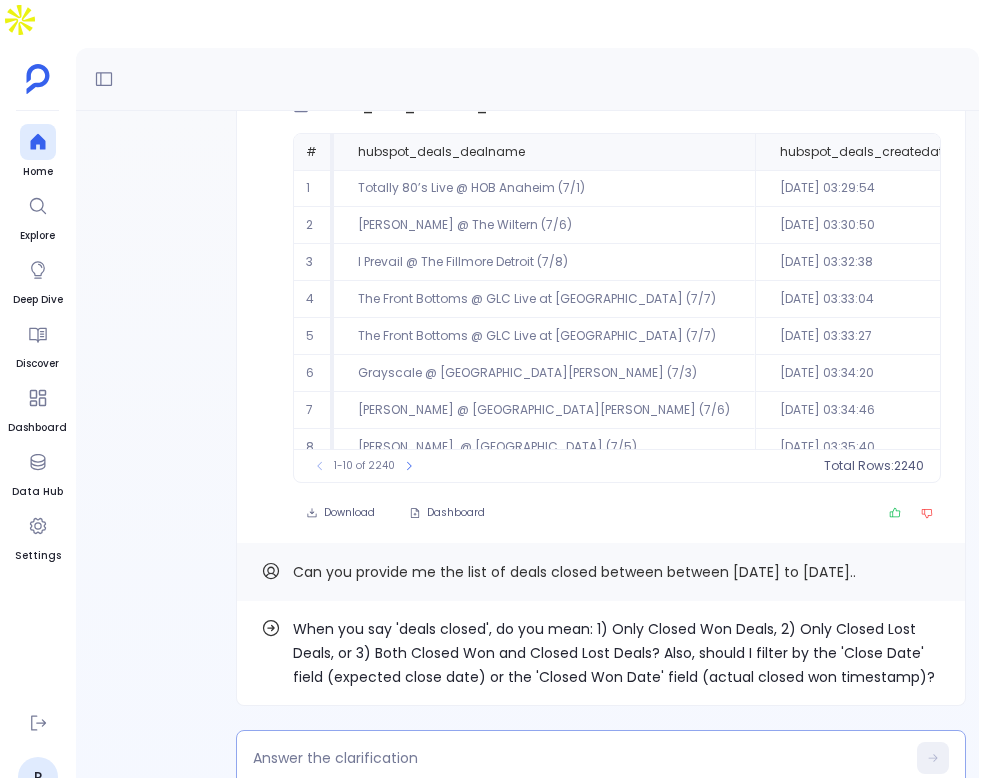 click at bounding box center [601, 758] 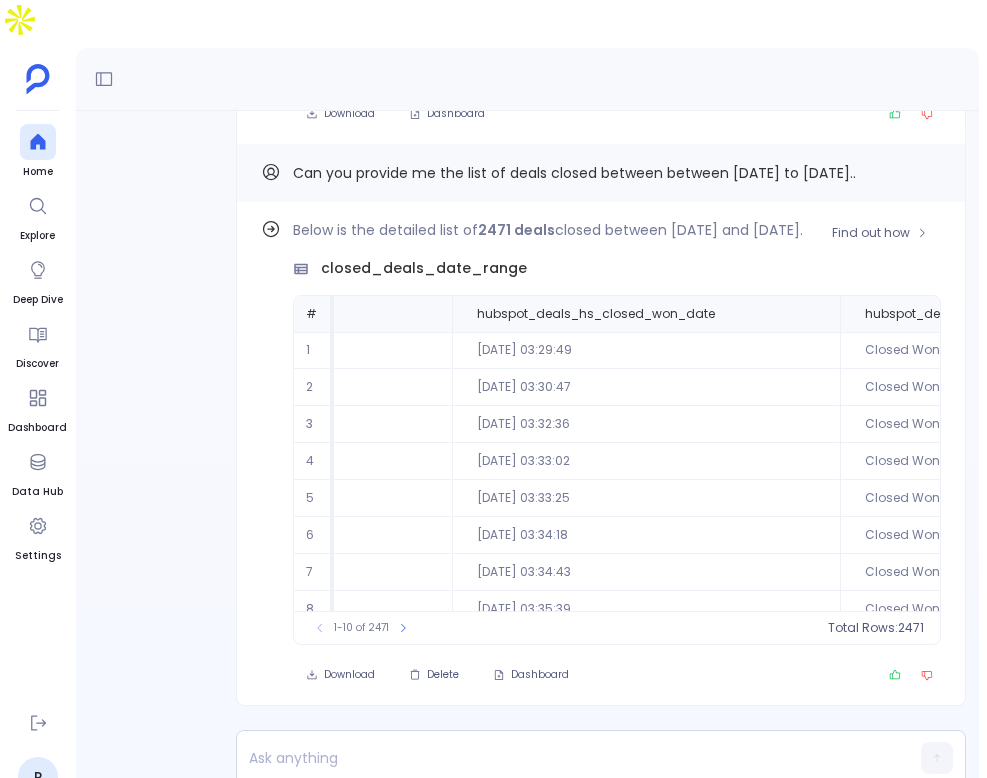 scroll, scrollTop: 0, scrollLeft: 833, axis: horizontal 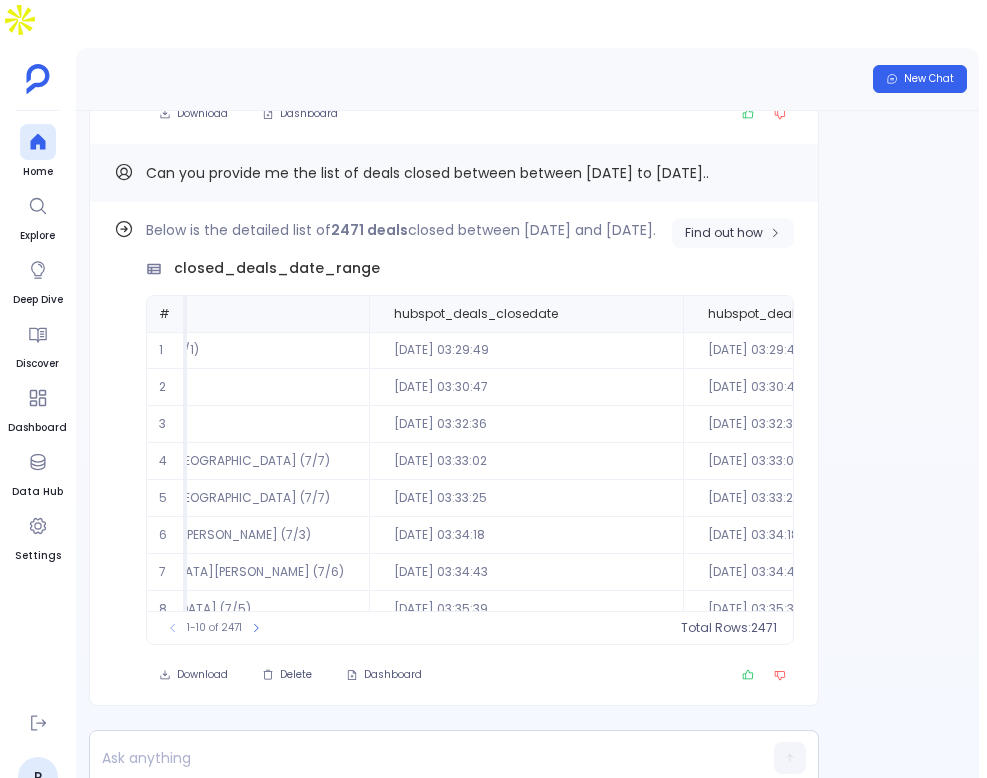 click on "Find out how" at bounding box center (724, 233) 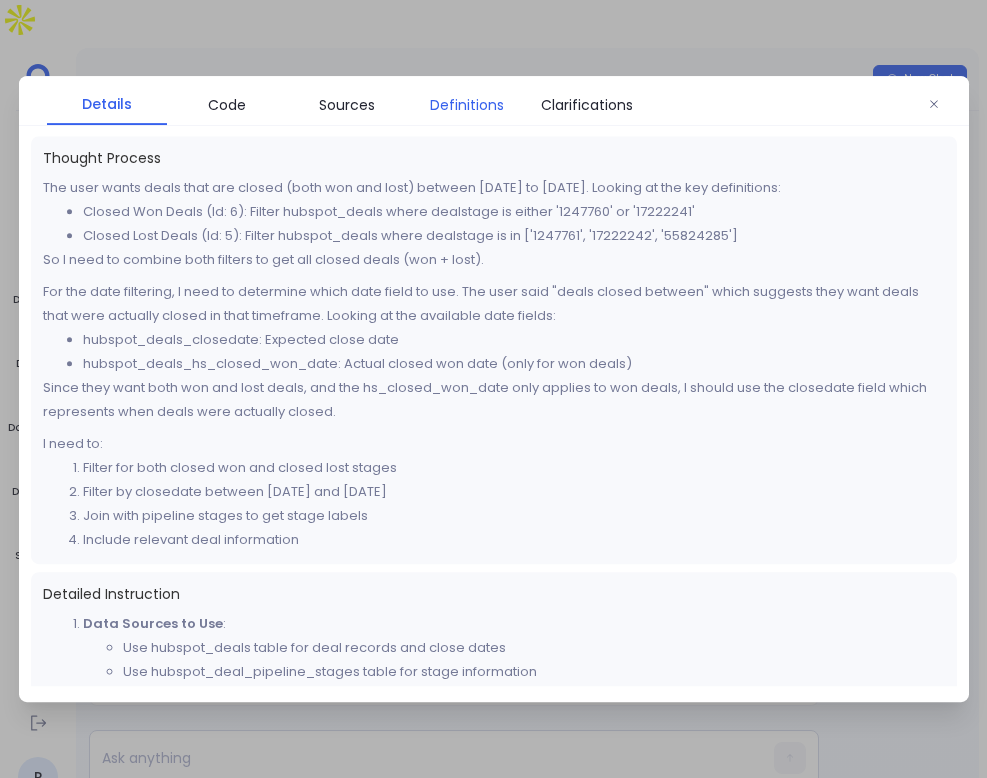 click on "Definitions" at bounding box center [467, 105] 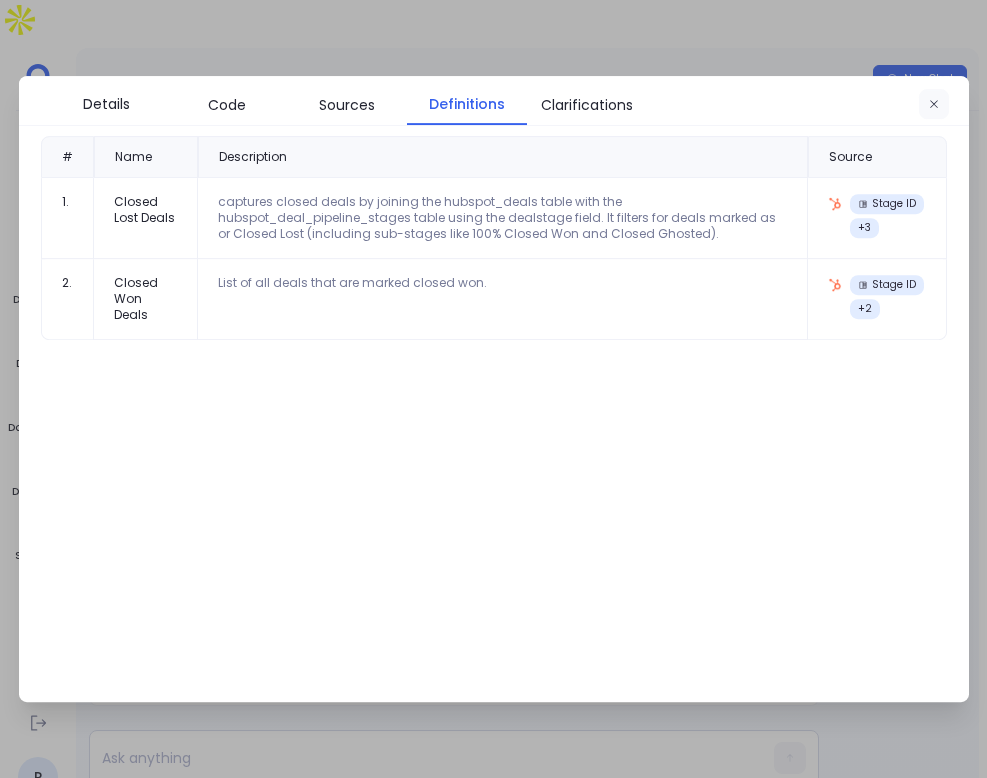 click at bounding box center (934, 105) 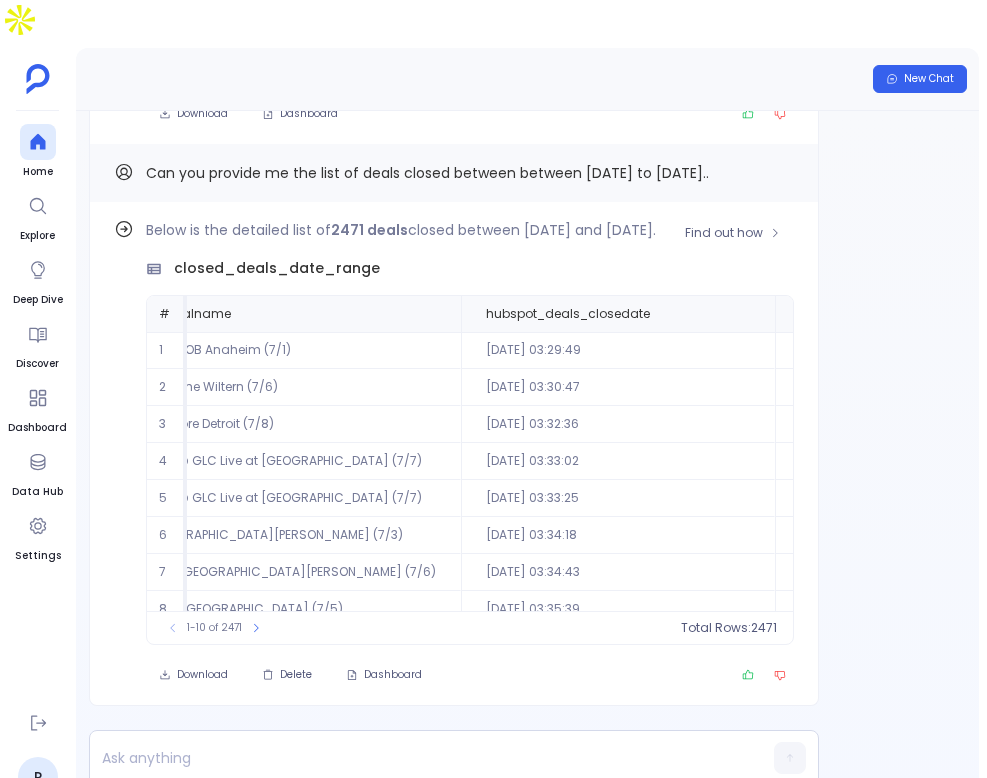 scroll, scrollTop: 0, scrollLeft: 0, axis: both 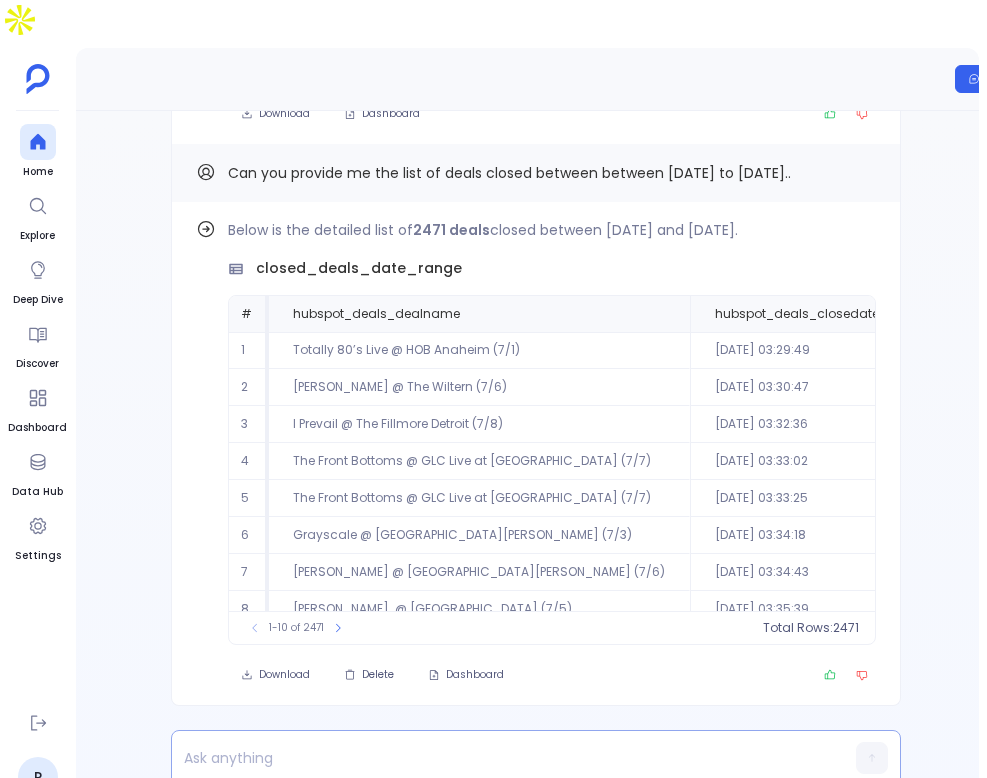 click at bounding box center [497, 758] 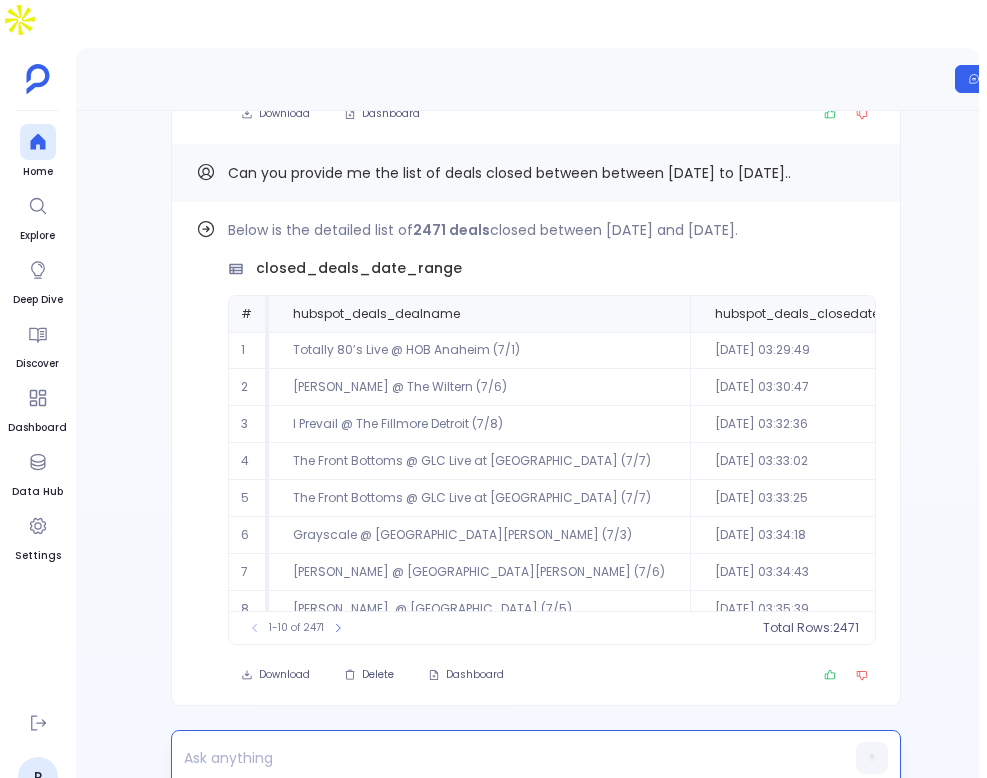 type 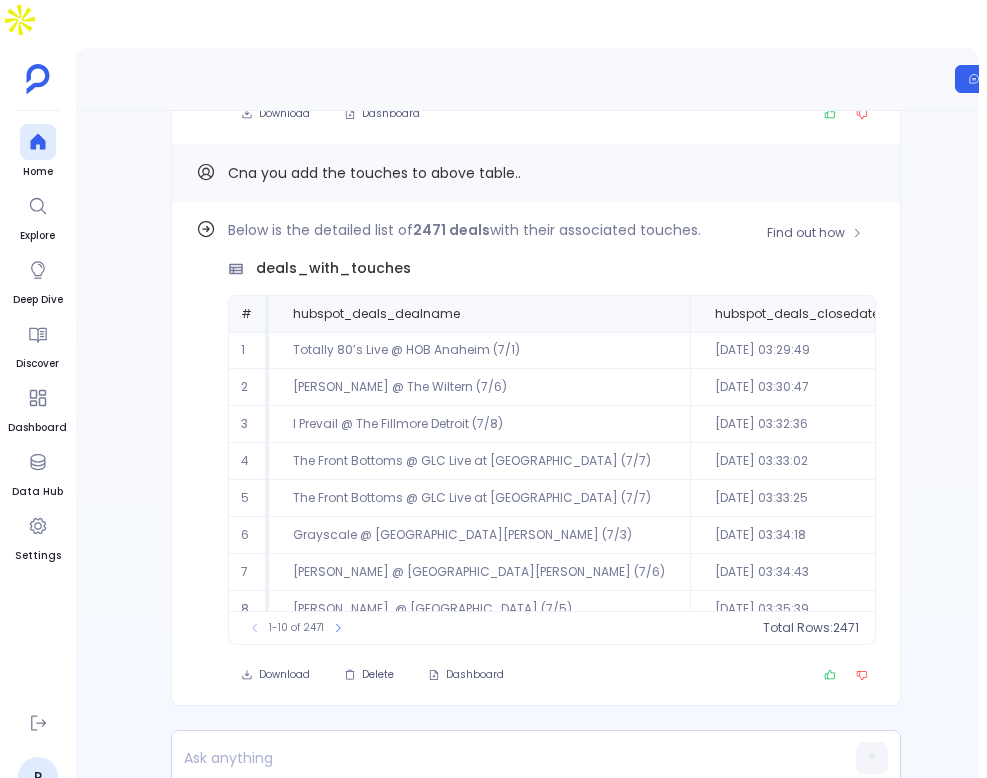 scroll, scrollTop: 0, scrollLeft: 1068, axis: horizontal 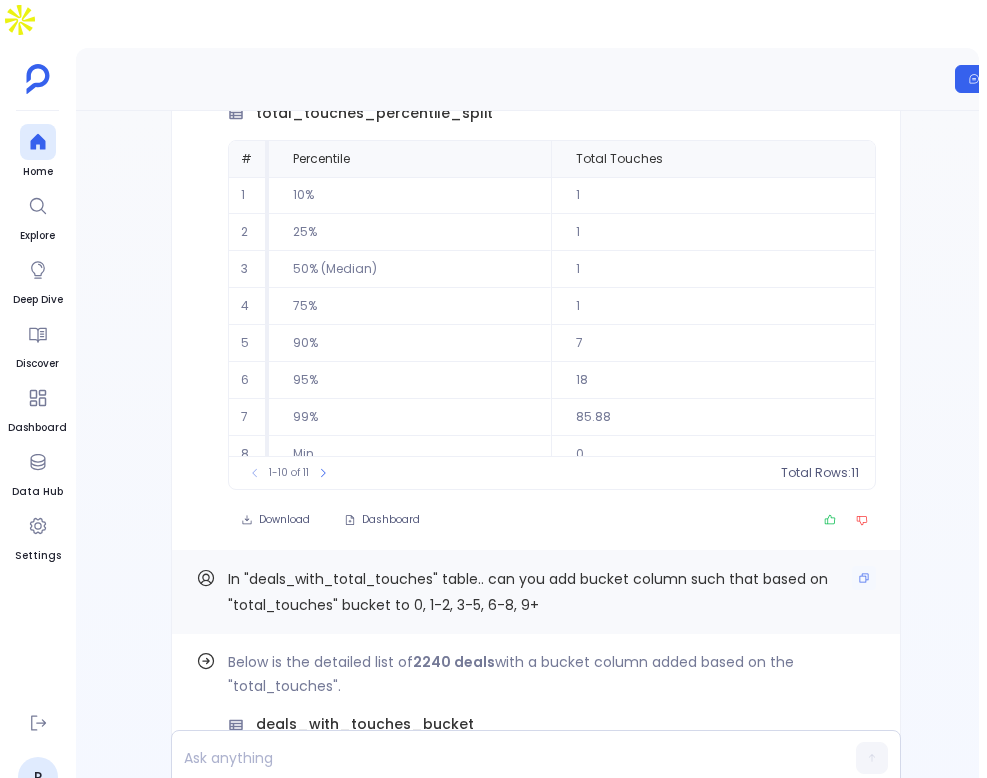 click on "In "deals_with_total_touches" table.. can you add bucket column such that based on "total_touches" bucket to 0, 1-2, 3-5, 6-8, 9+" at bounding box center [528, 592] 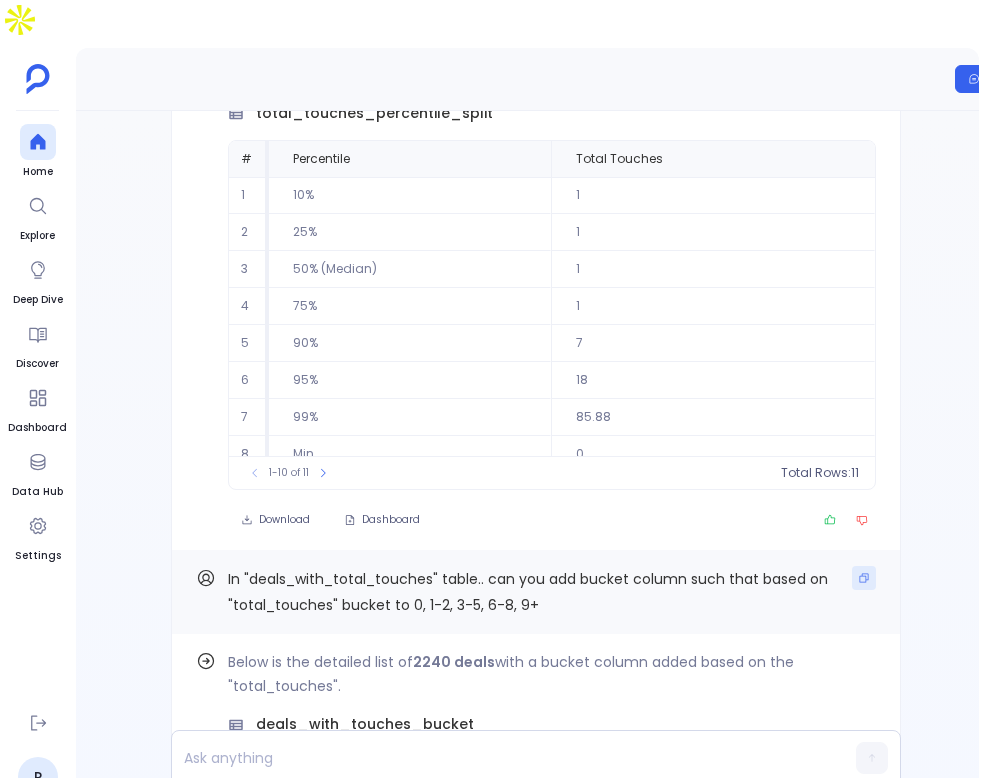 click at bounding box center [864, 578] 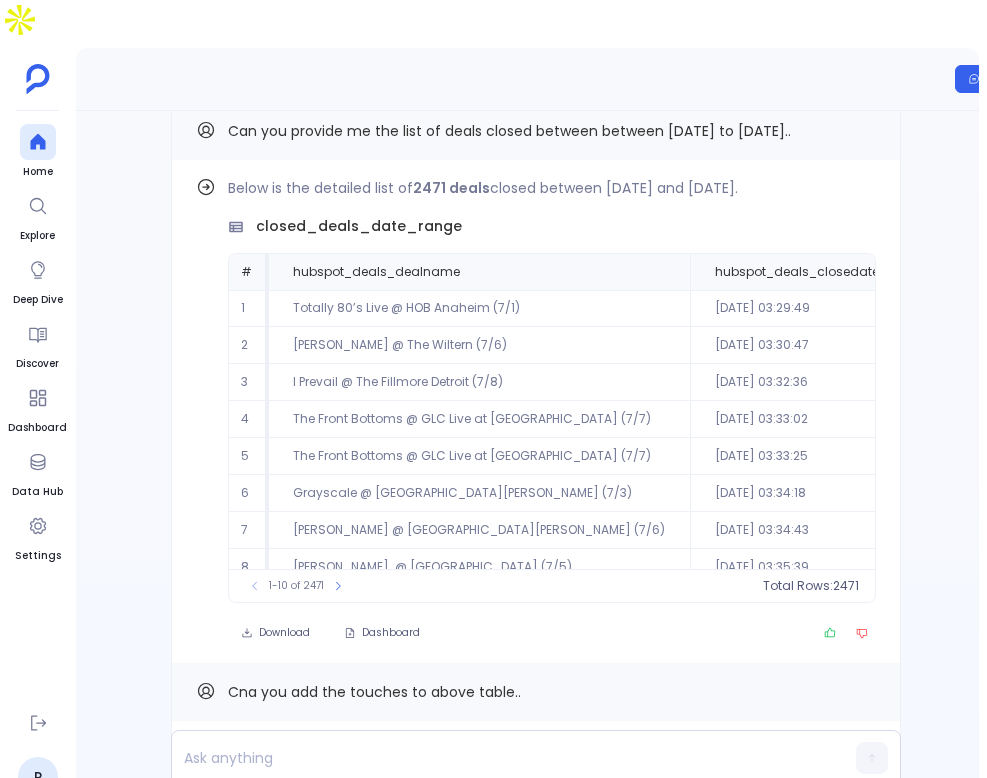 scroll, scrollTop: 0, scrollLeft: 0, axis: both 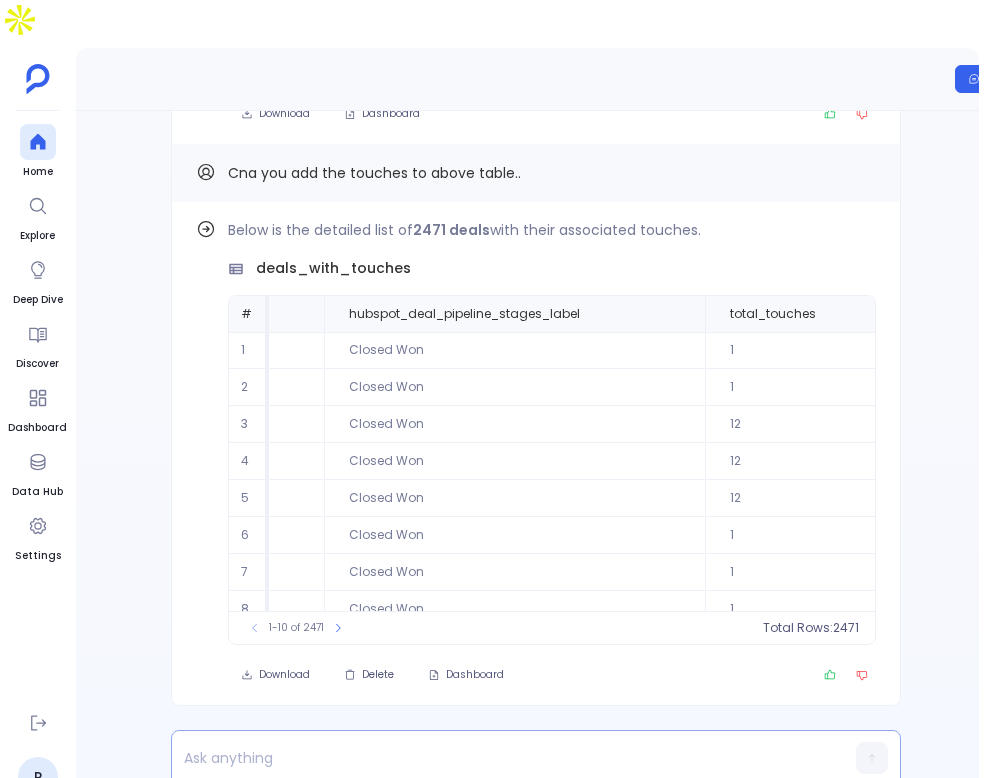 click at bounding box center [497, 758] 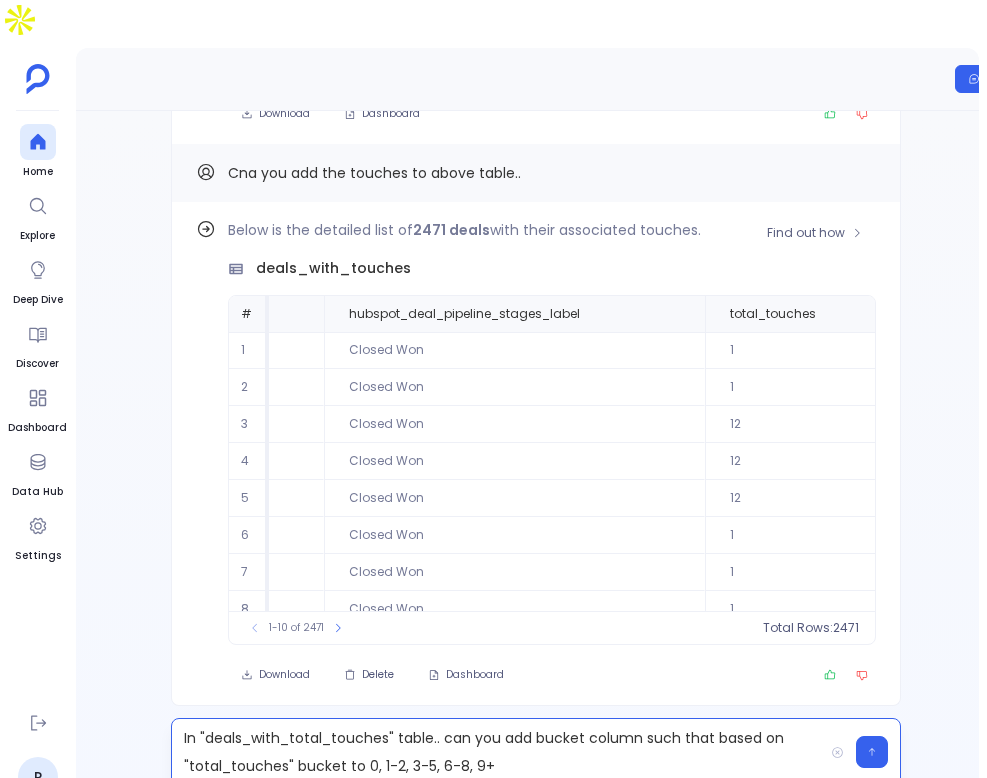 click on "deals_with_touches" at bounding box center [333, 268] 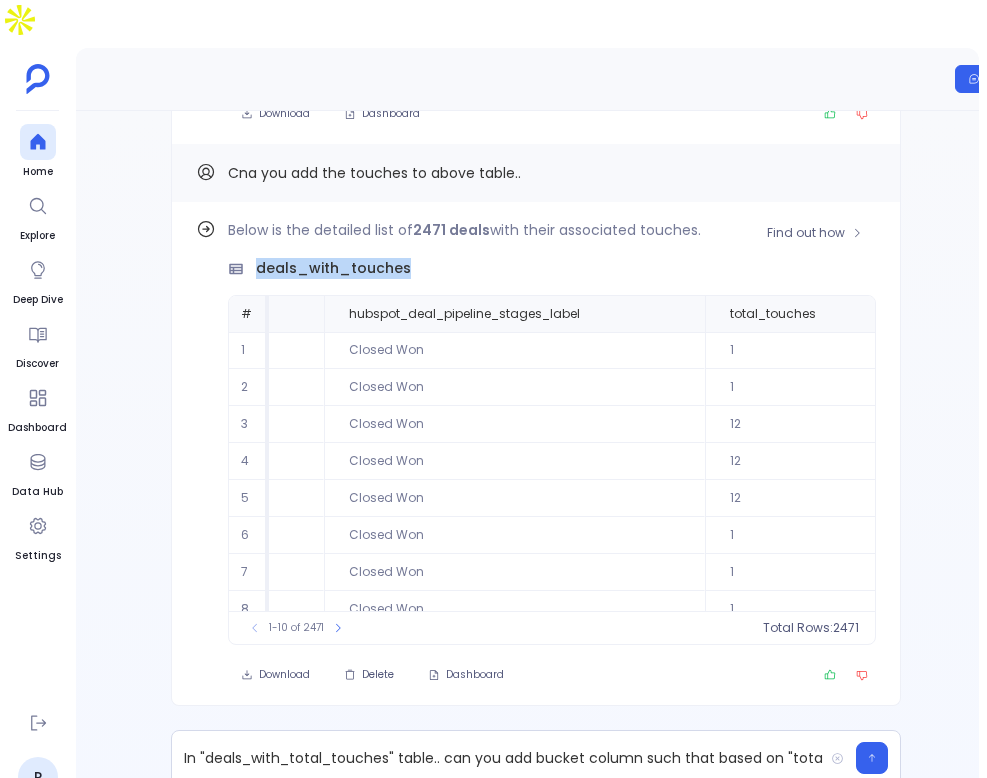 click on "deals_with_touches" at bounding box center [333, 268] 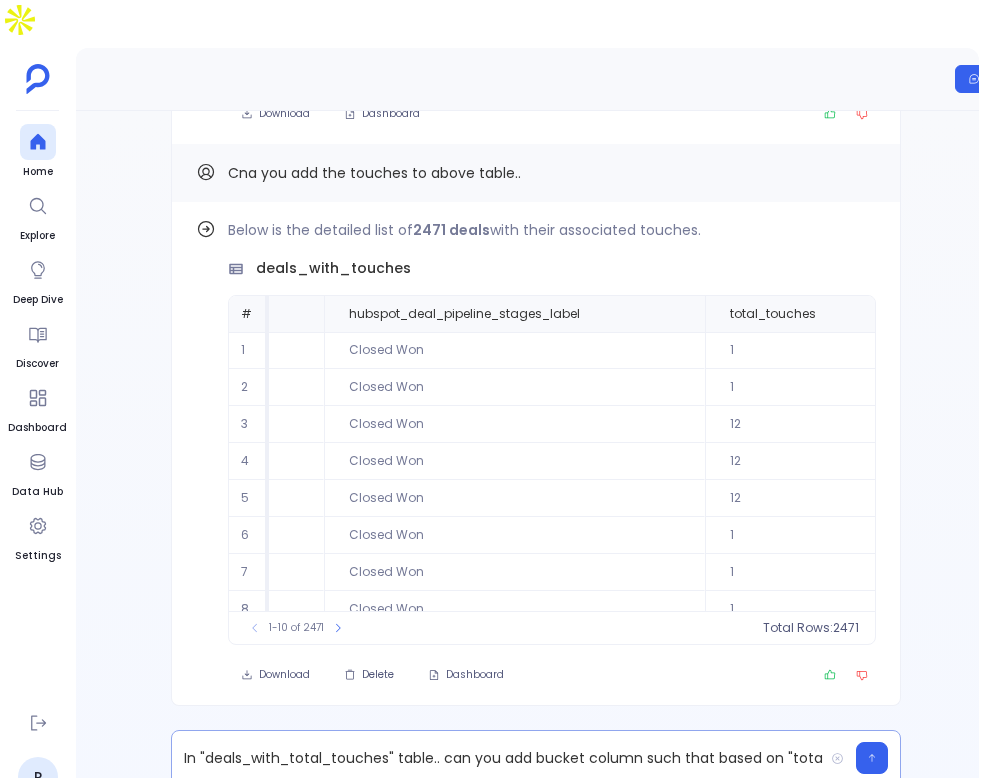 click on "In "deals_with_total_touches" table.. can you add bucket column such that based on "total_touches" bucket to 0, 1-2, 3-5, 6-8, 9+" at bounding box center [497, 758] 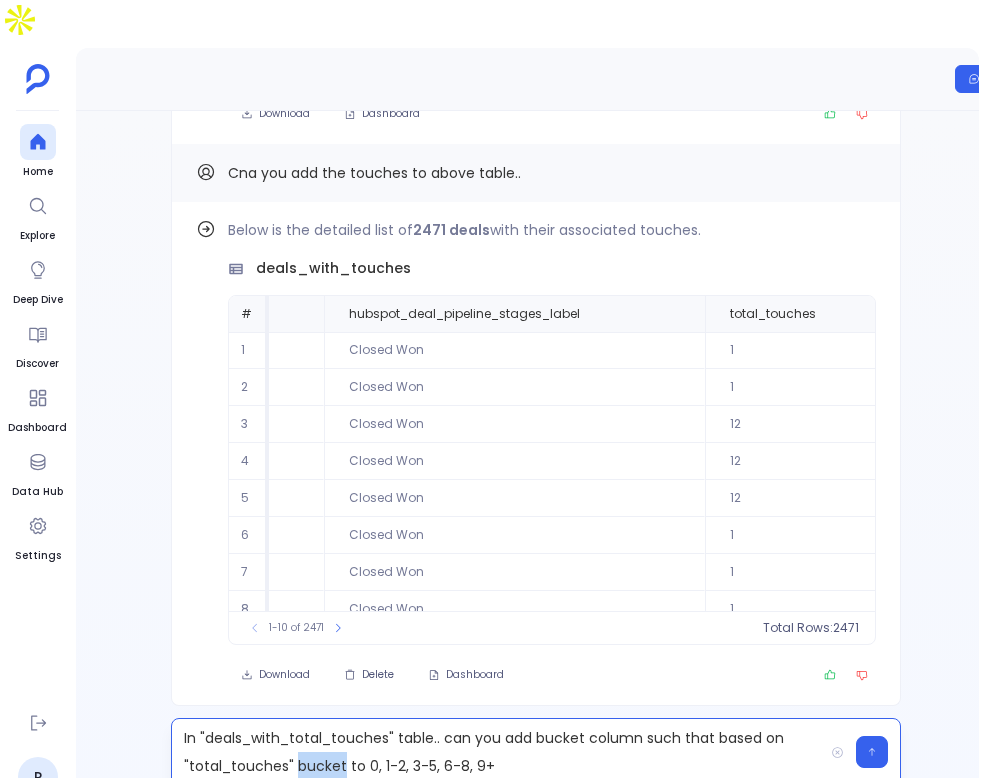 click on "In "deals_with_total_touches" table.. can you add bucket column such that based on "total_touches" bucket to 0, 1-2, 3-5, 6-8, 9+" at bounding box center (497, 752) 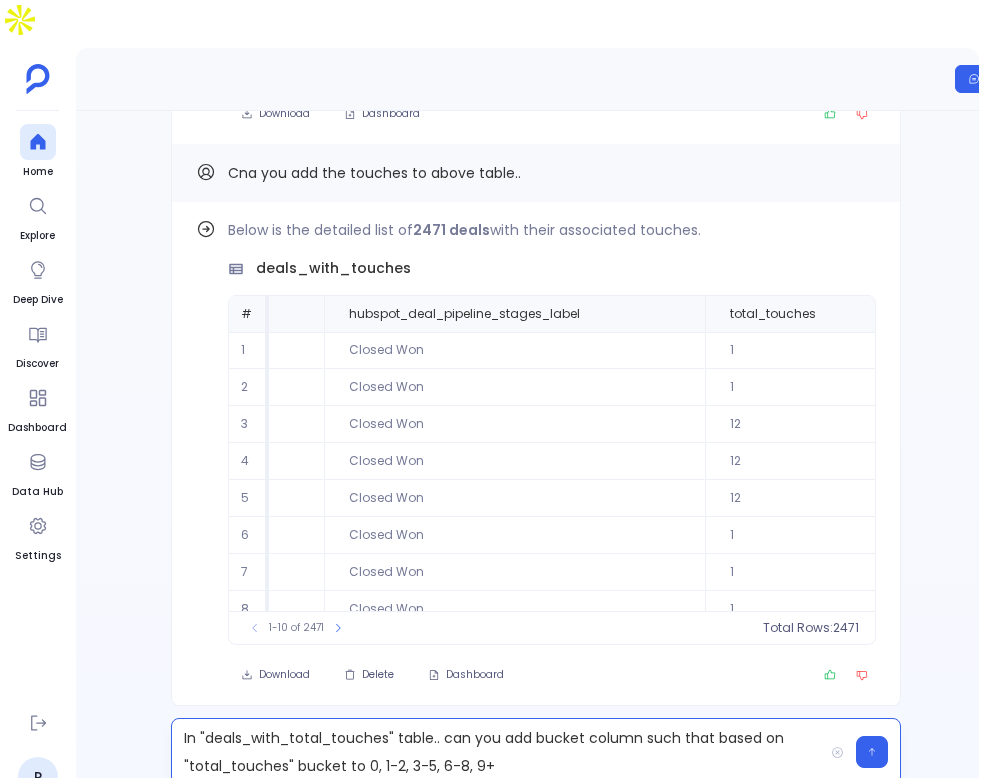 click on "In "deals_with_total_touches" table.. can you add bucket column such that based on "total_touches" bucket to 0, 1-2, 3-5, 6-8, 9+" at bounding box center (497, 752) 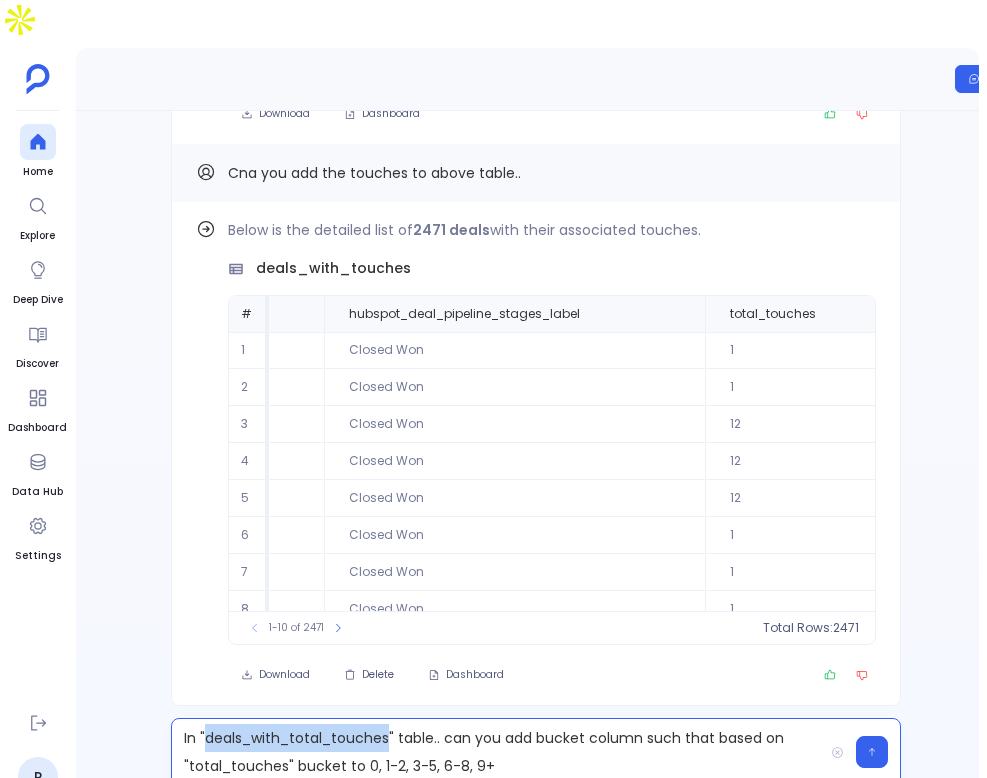 click on "In "deals_with_total_touches" table.. can you add bucket column such that based on "total_touches" bucket to 0, 1-2, 3-5, 6-8, 9+" at bounding box center [497, 752] 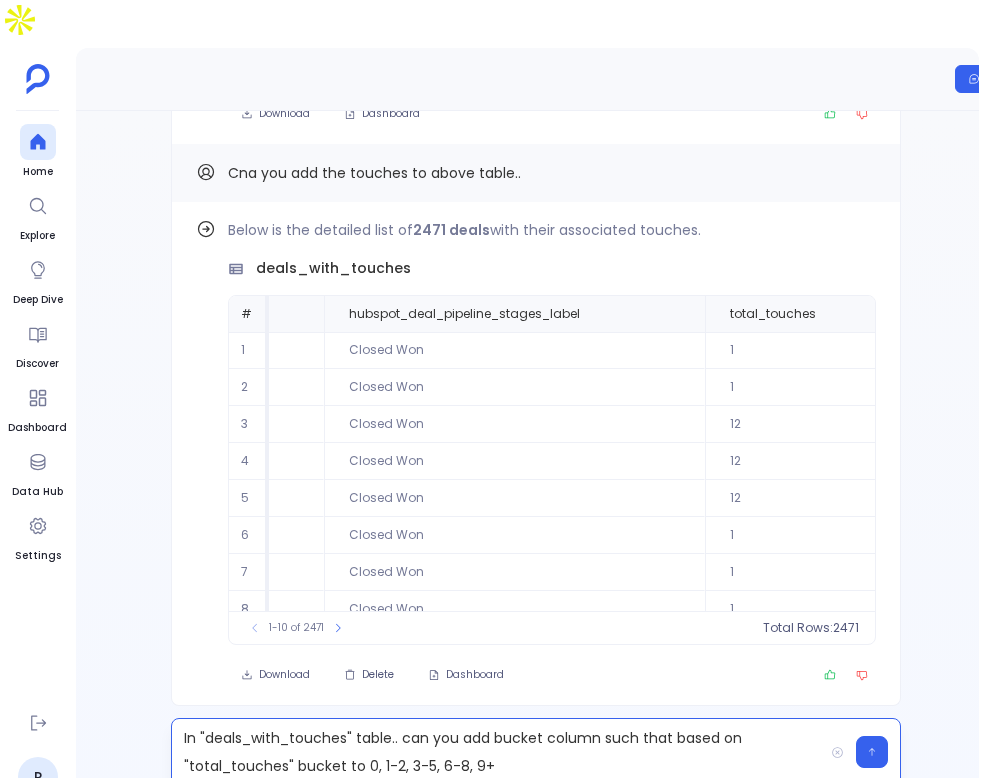 click on "In "deals_with_touches" table.. can you add bucket column such that based on "total_touches" bucket to 0, 1-2, 3-5, 6-8, 9+" at bounding box center [497, 752] 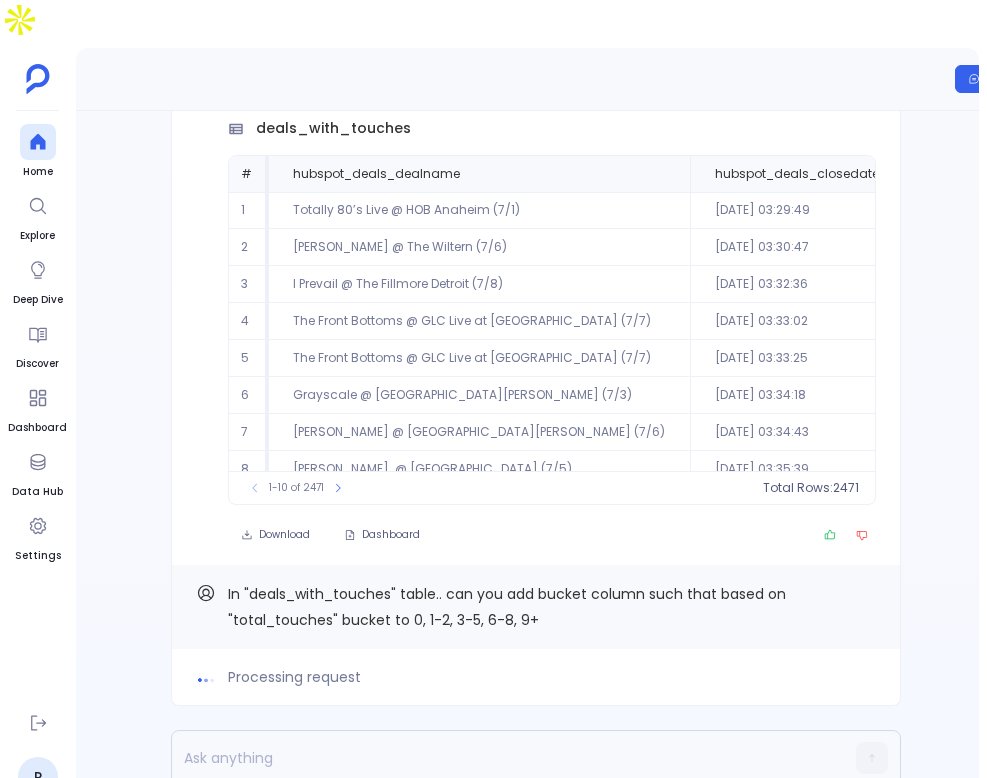 scroll, scrollTop: 0, scrollLeft: 0, axis: both 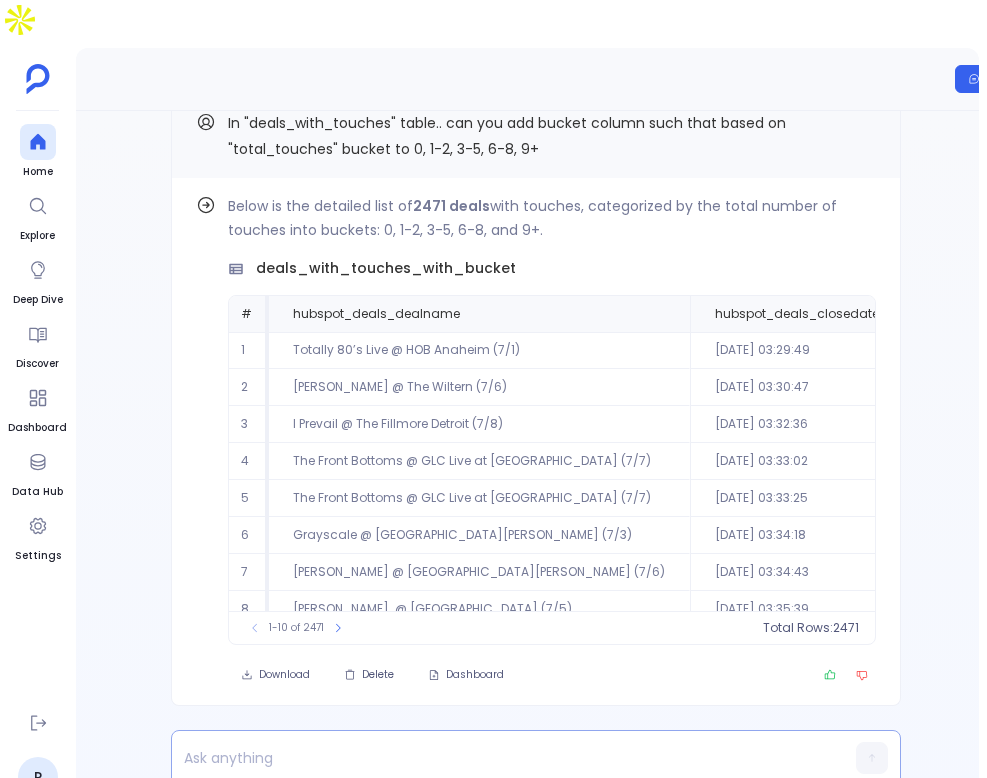click at bounding box center (497, 758) 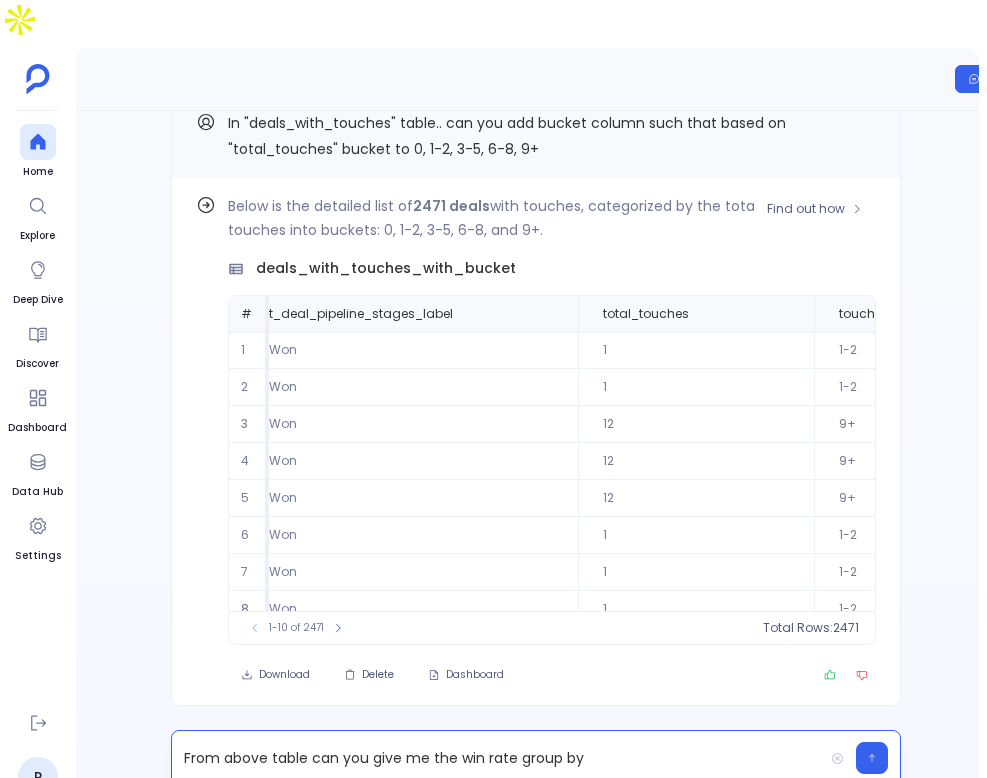 scroll, scrollTop: 0, scrollLeft: 1316, axis: horizontal 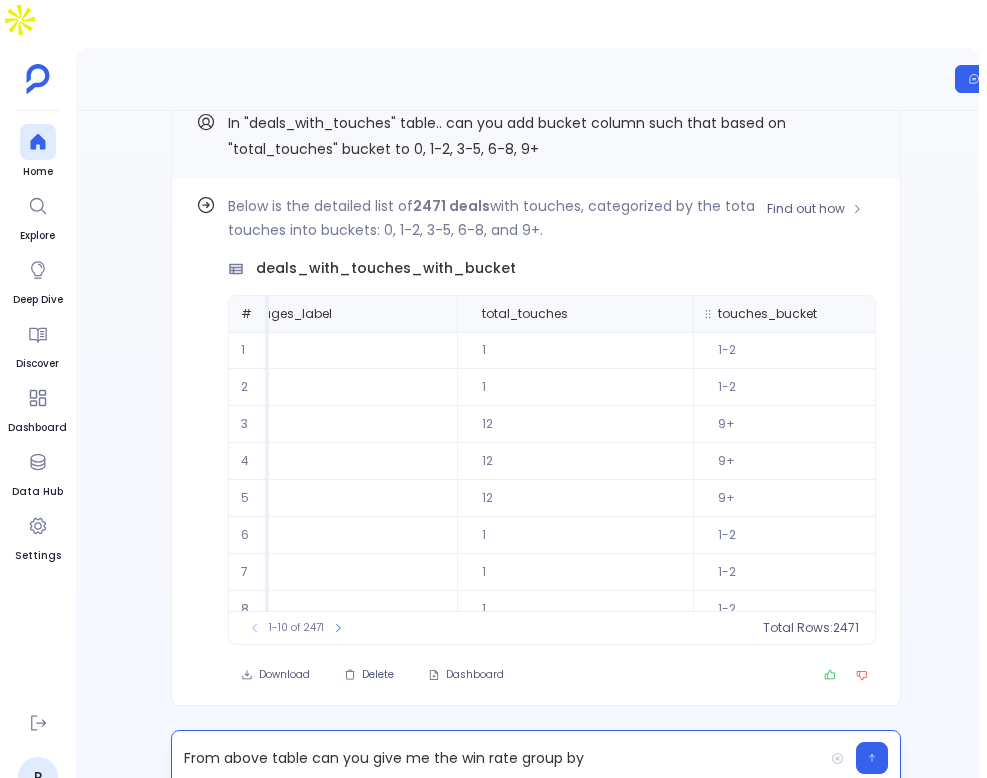 click on "touches_bucket" at bounding box center [767, 314] 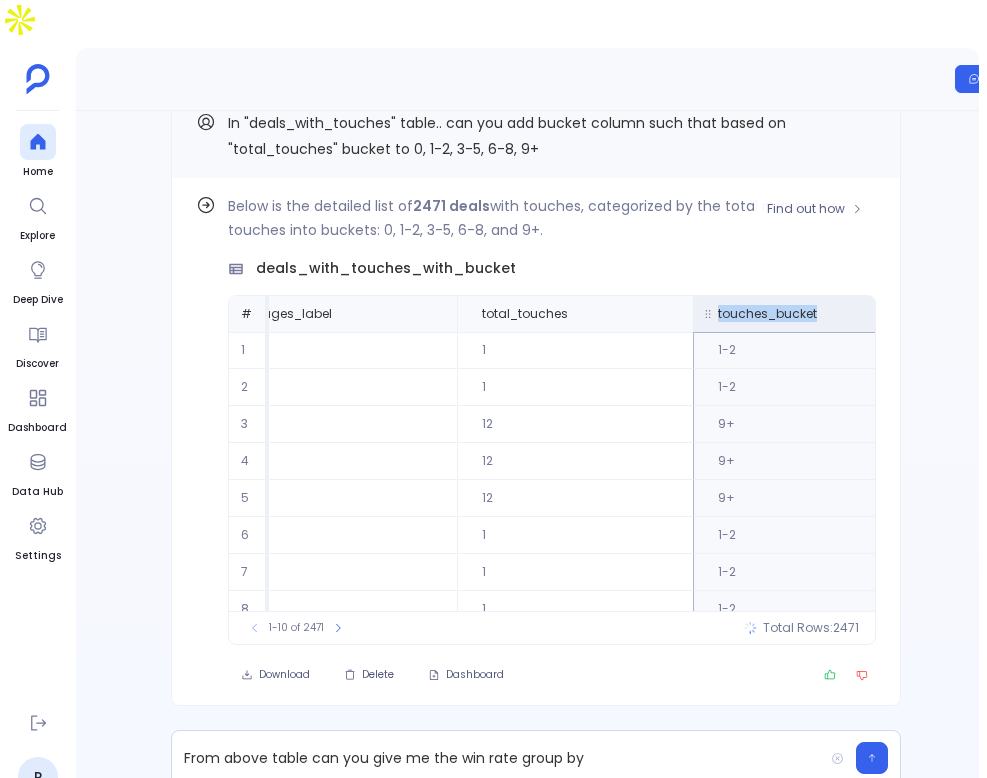 click on "touches_bucket" at bounding box center (767, 314) 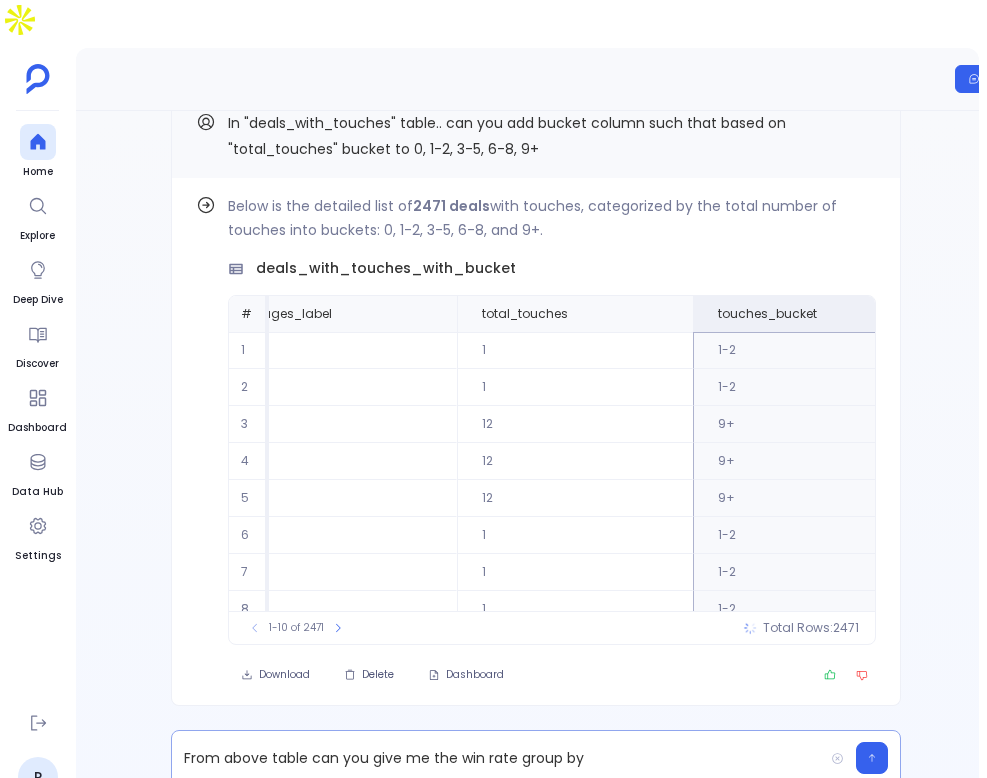 click on "From above table can you give me the win rate group by" at bounding box center (497, 758) 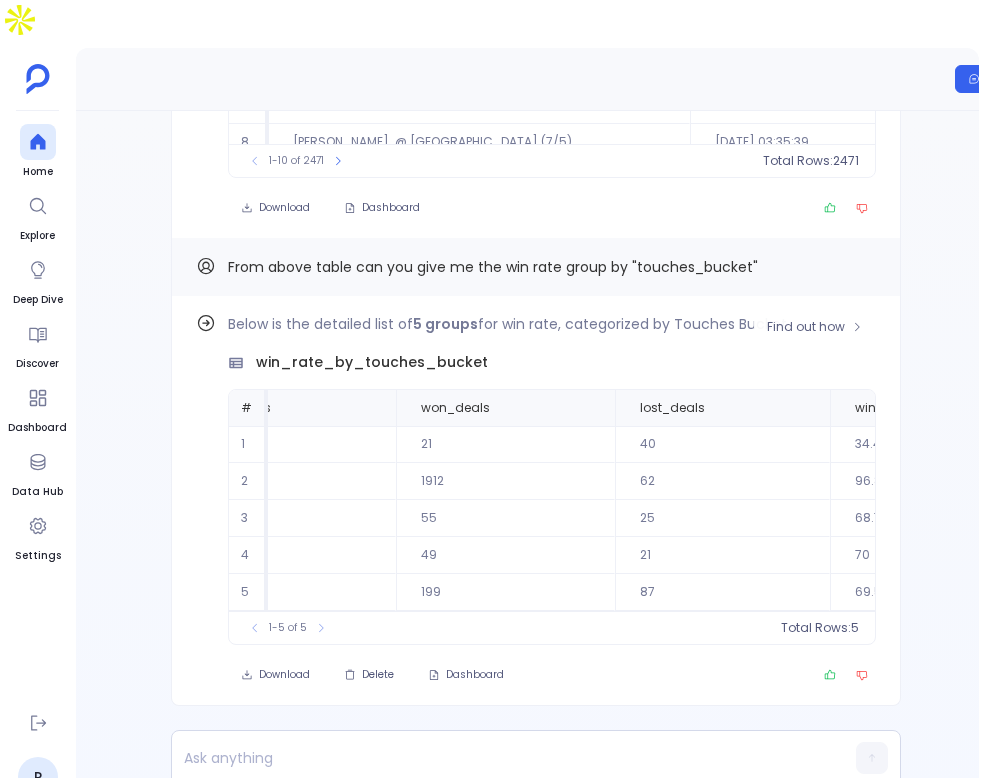 scroll, scrollTop: 0, scrollLeft: 0, axis: both 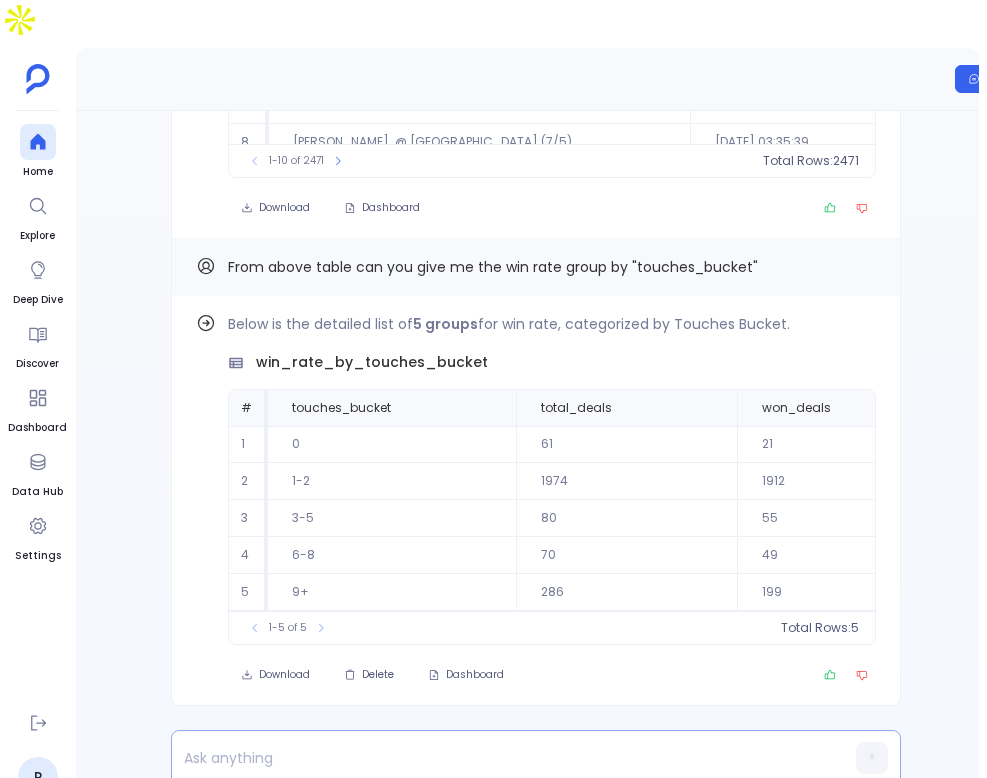click at bounding box center [497, 758] 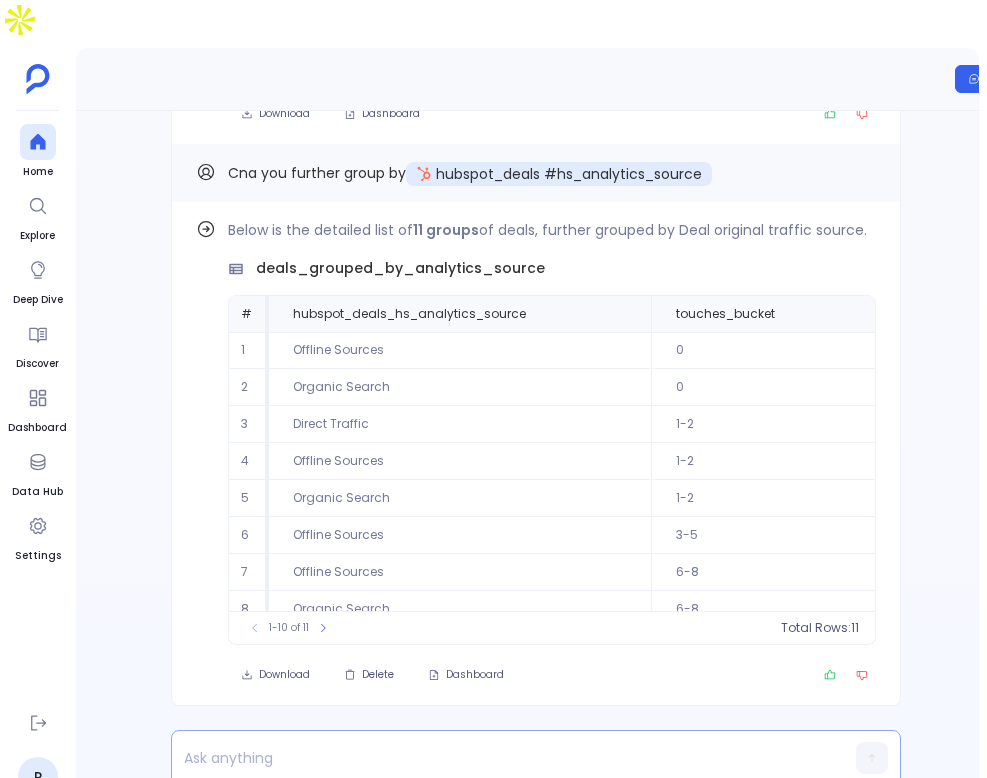 click at bounding box center [497, 758] 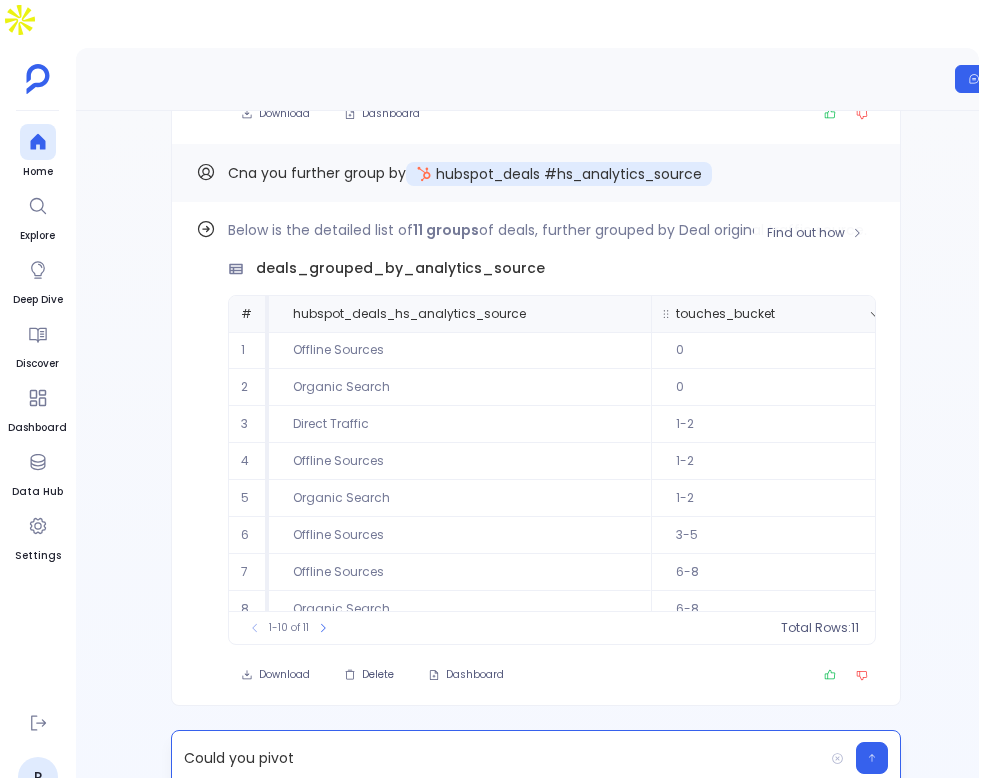 click on "touches_bucket" at bounding box center (725, 314) 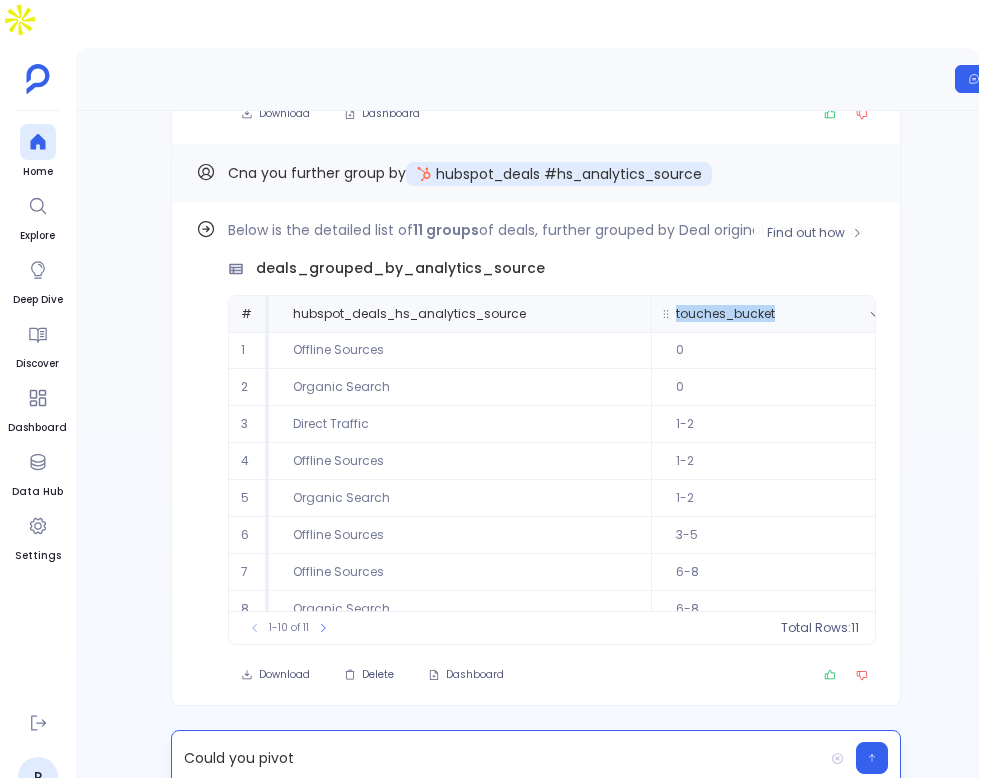click on "touches_bucket" at bounding box center [725, 314] 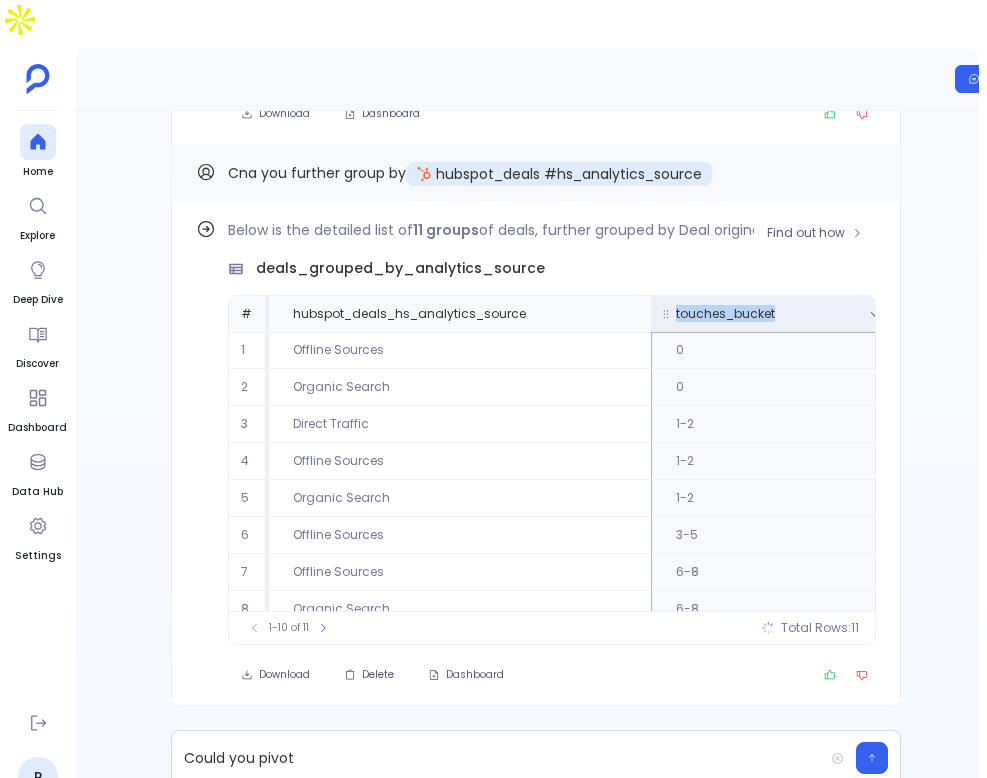 copy on "touches_bucket" 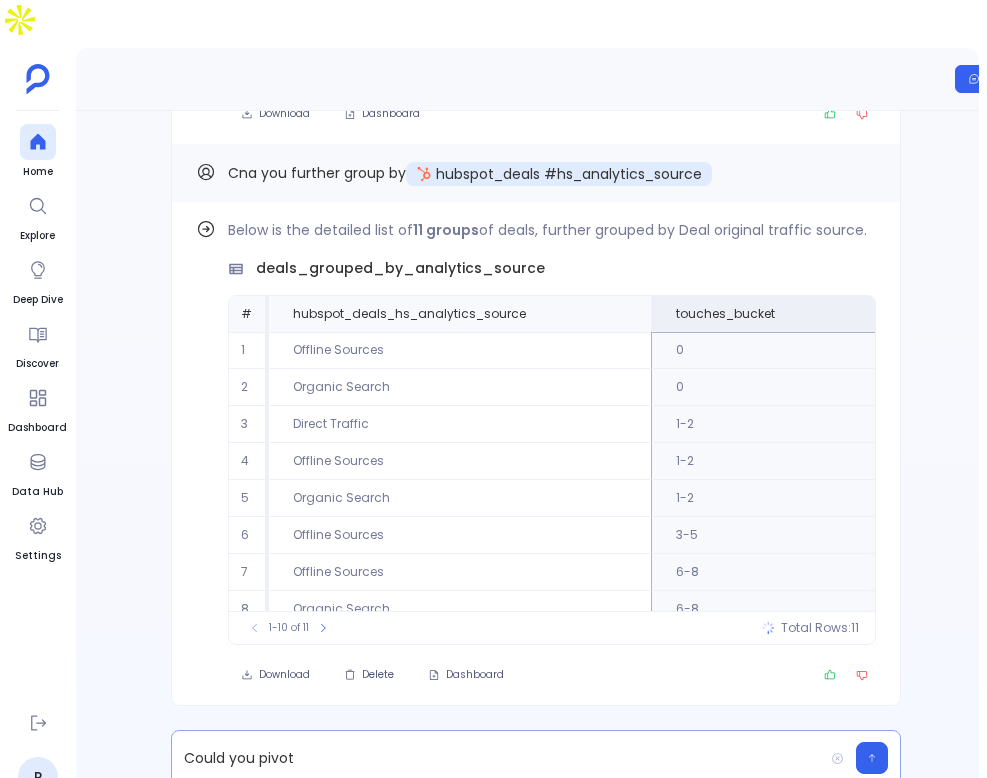 click on "Could you pivot" at bounding box center (497, 758) 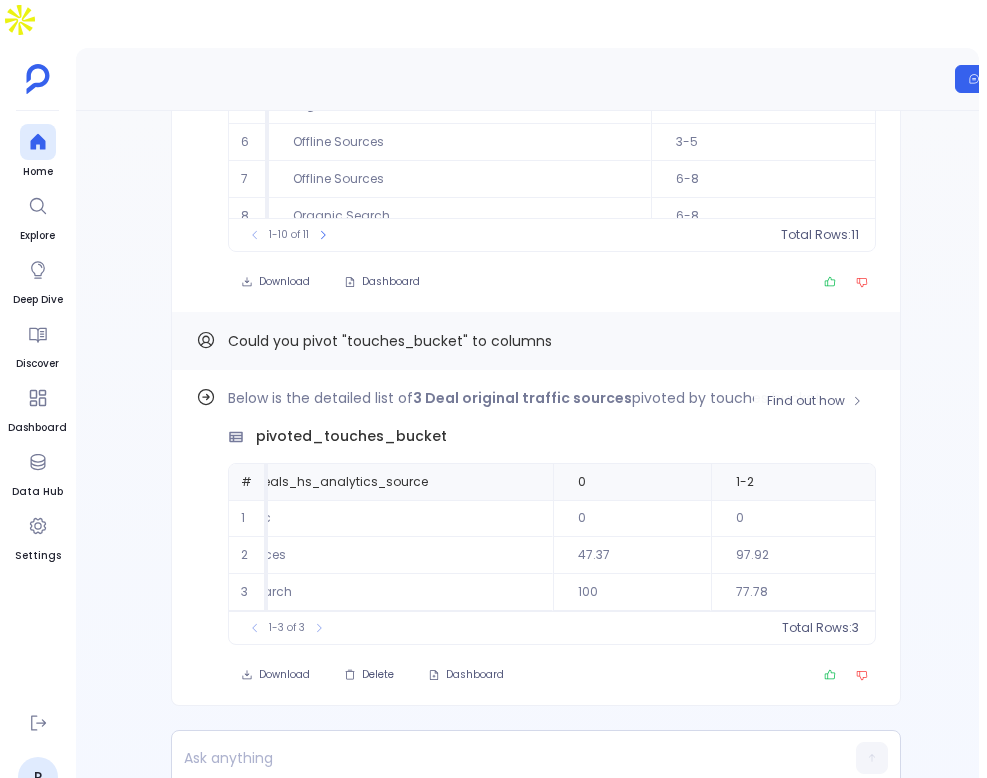 scroll, scrollTop: 0, scrollLeft: 0, axis: both 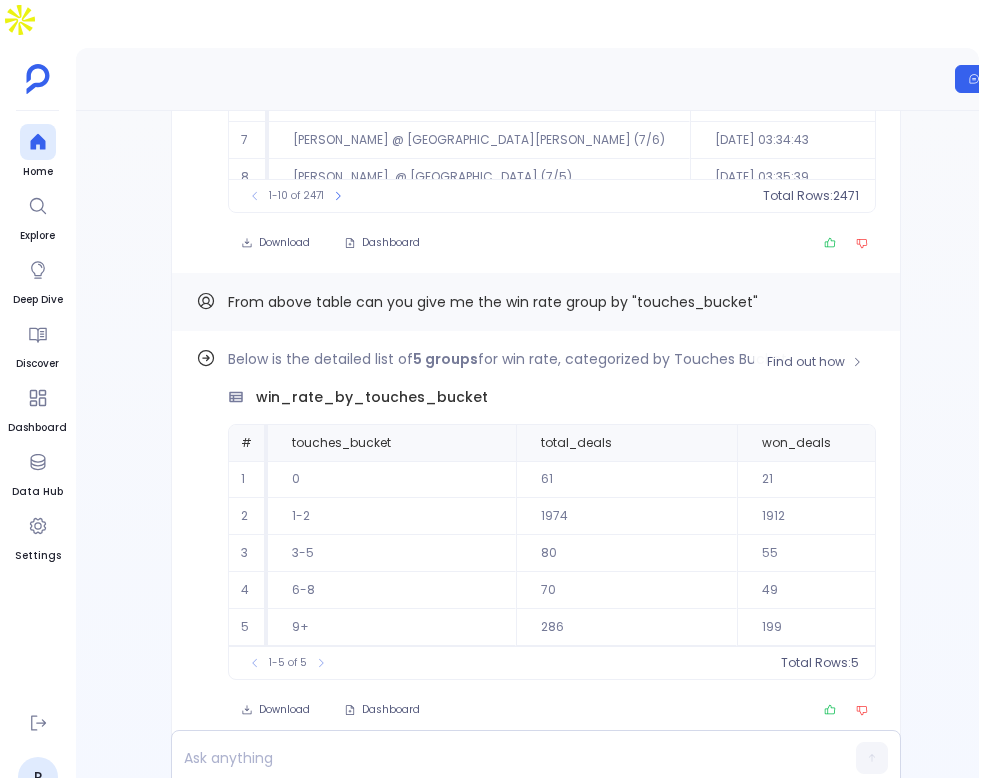 click on "win_rate_by_touches_bucket" at bounding box center (372, 397) 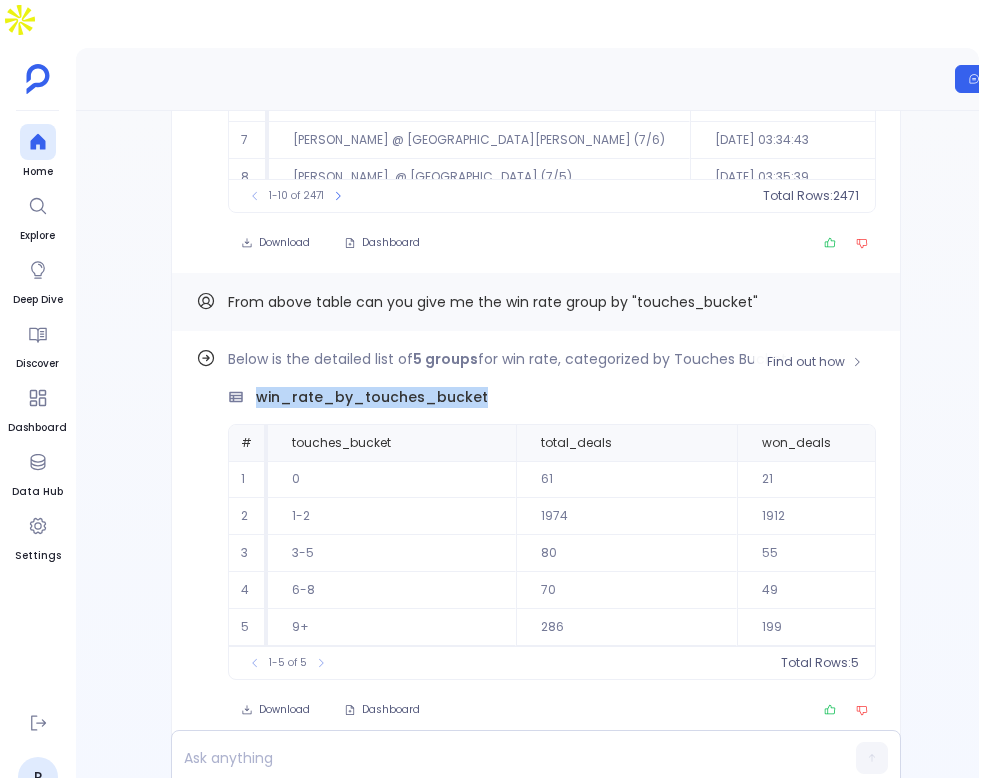 click on "win_rate_by_touches_bucket" at bounding box center (372, 397) 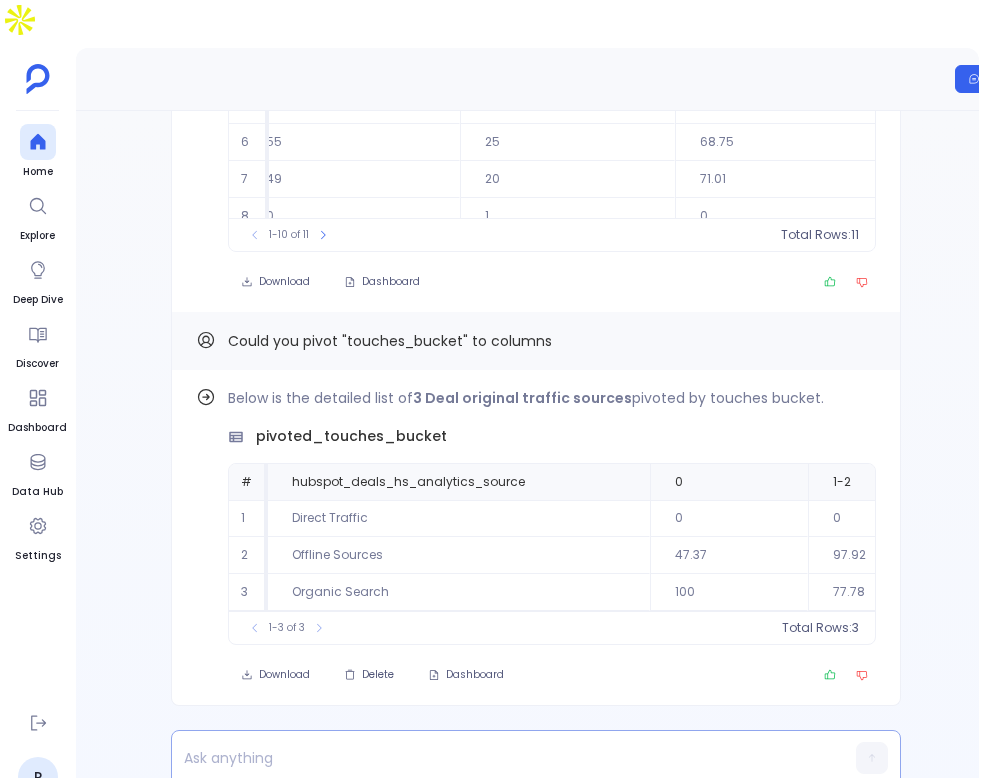click at bounding box center [497, 758] 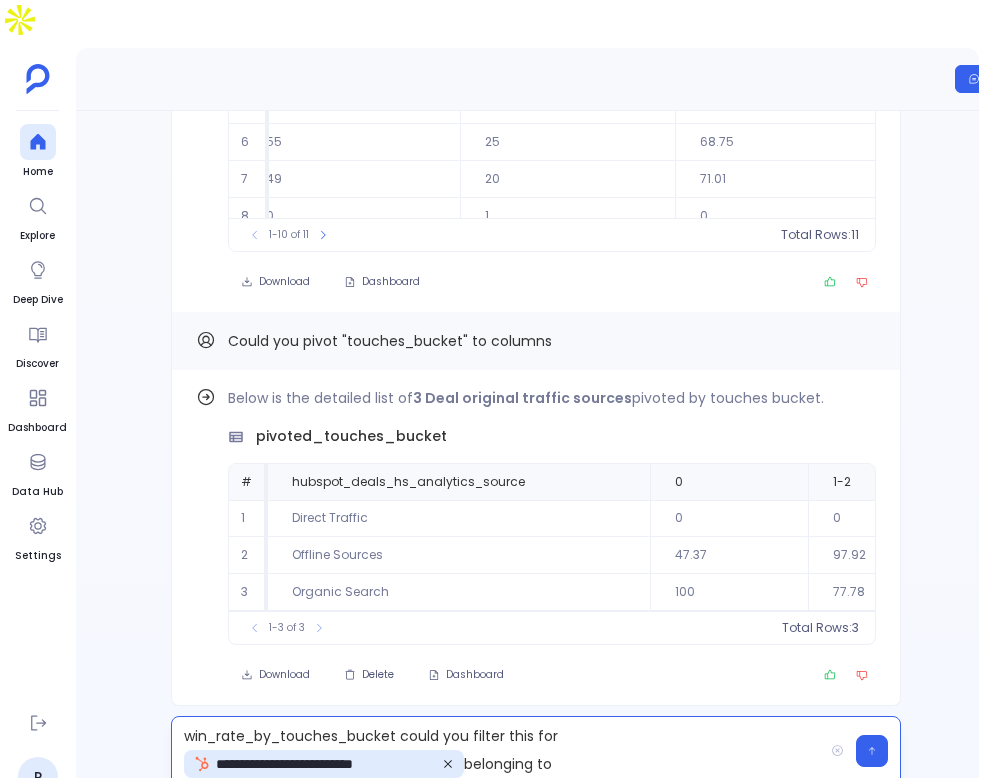 click on "**********" at bounding box center (497, 751) 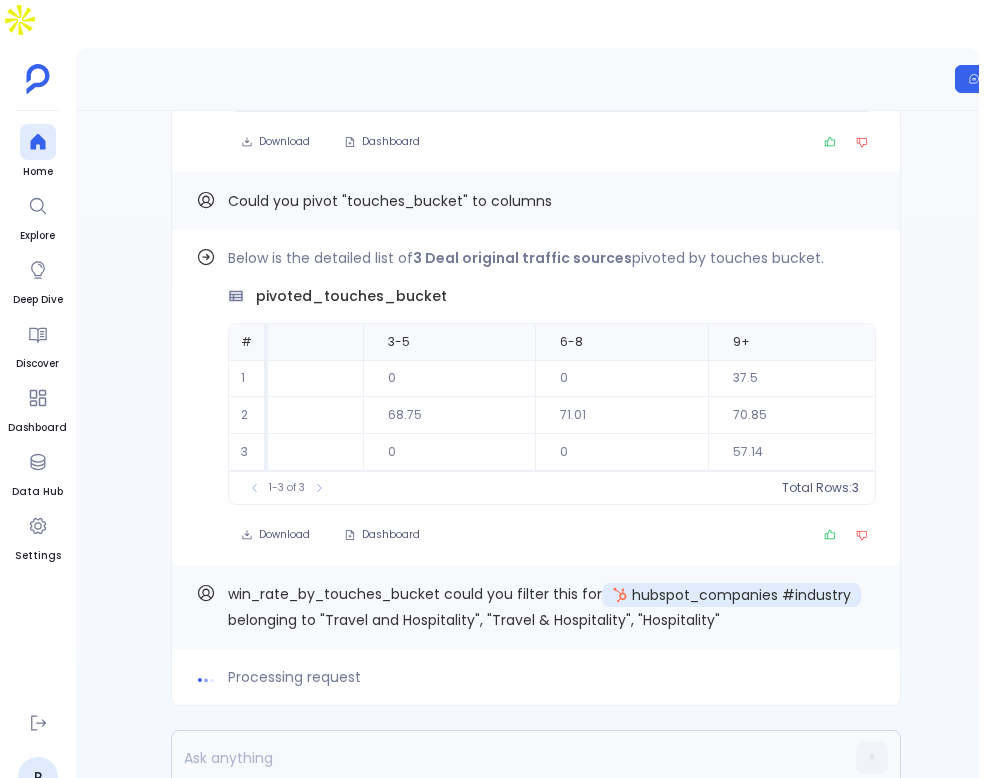 scroll, scrollTop: 0, scrollLeft: 607, axis: horizontal 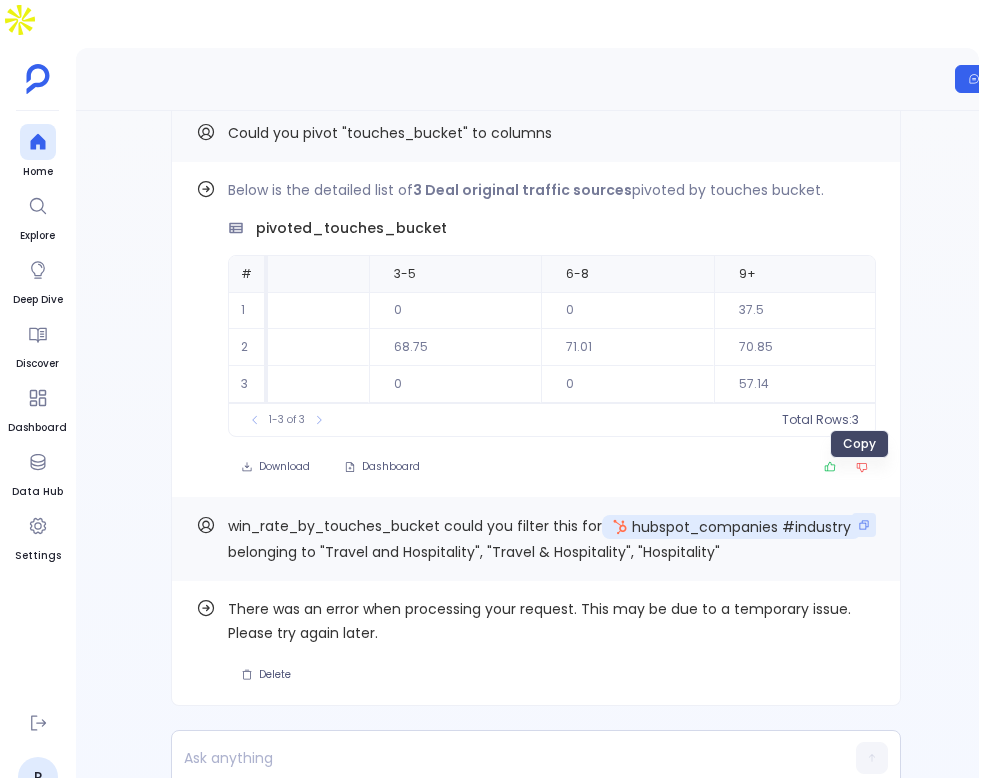 click 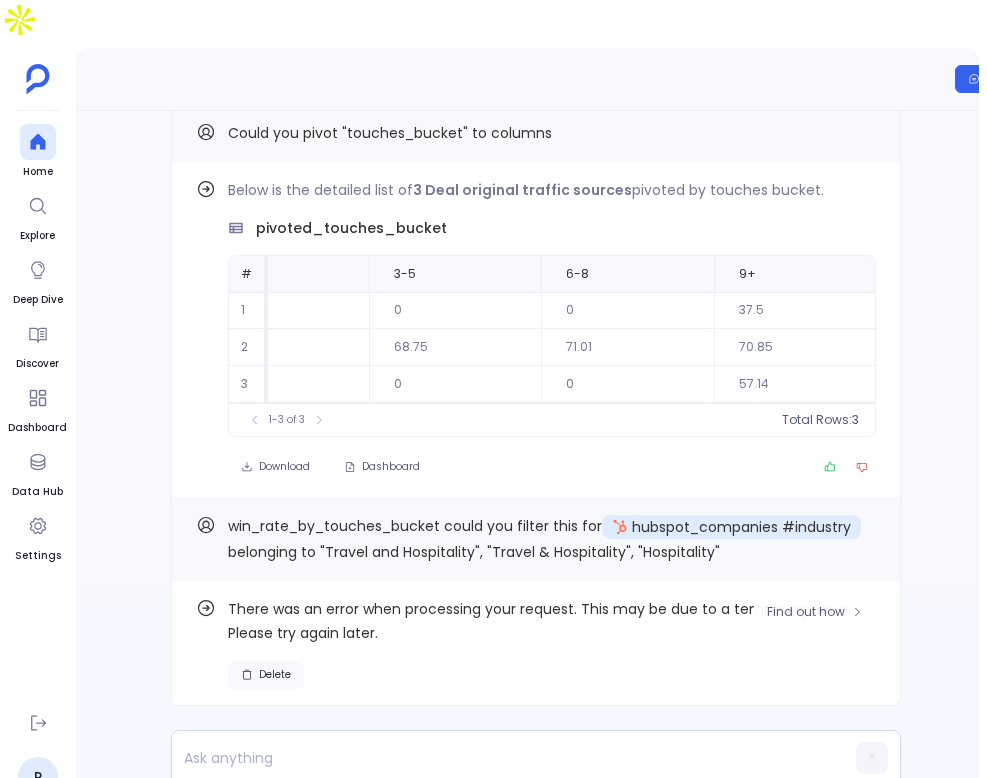 click on "Delete" at bounding box center (275, 675) 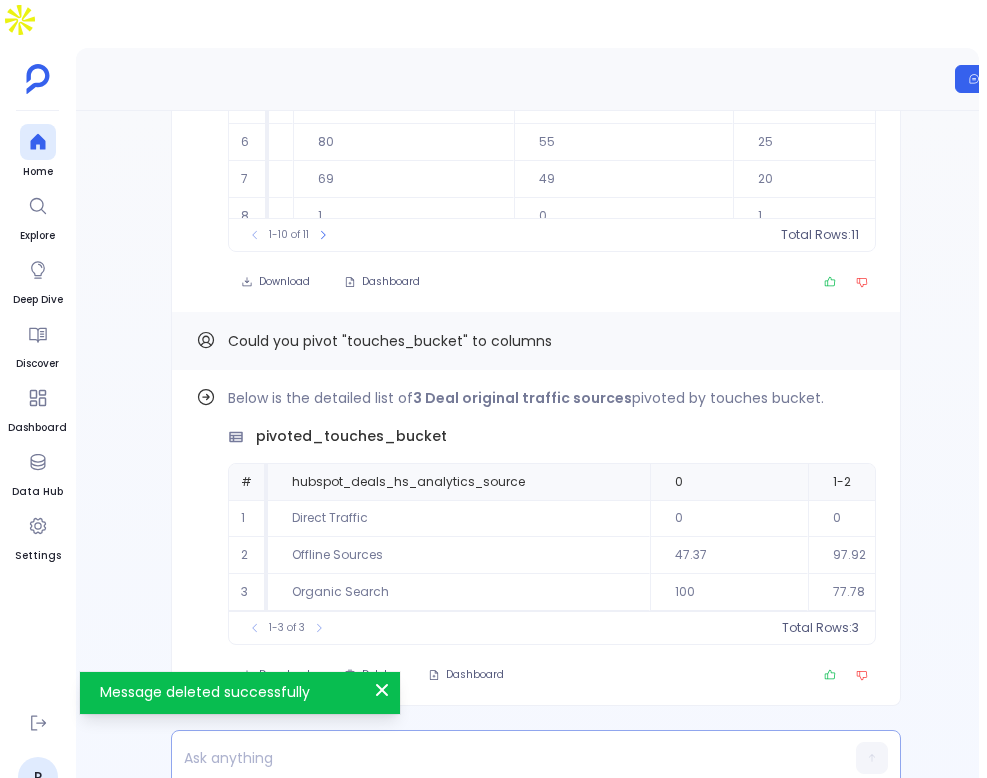 click at bounding box center [497, 758] 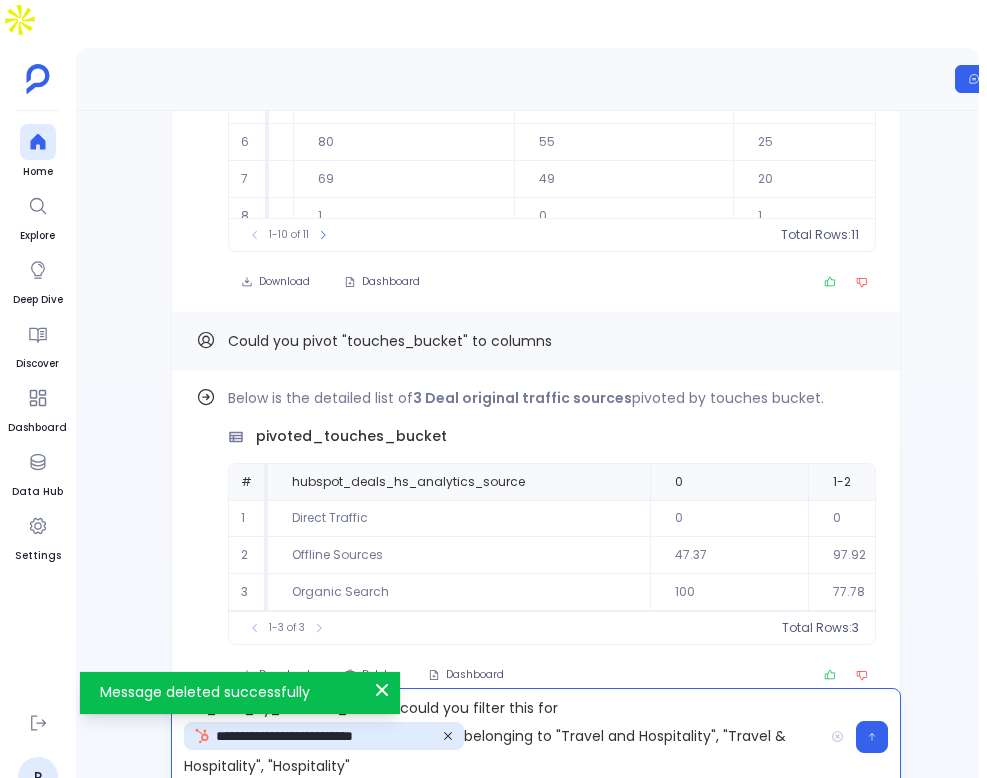 click on "**********" at bounding box center [497, 737] 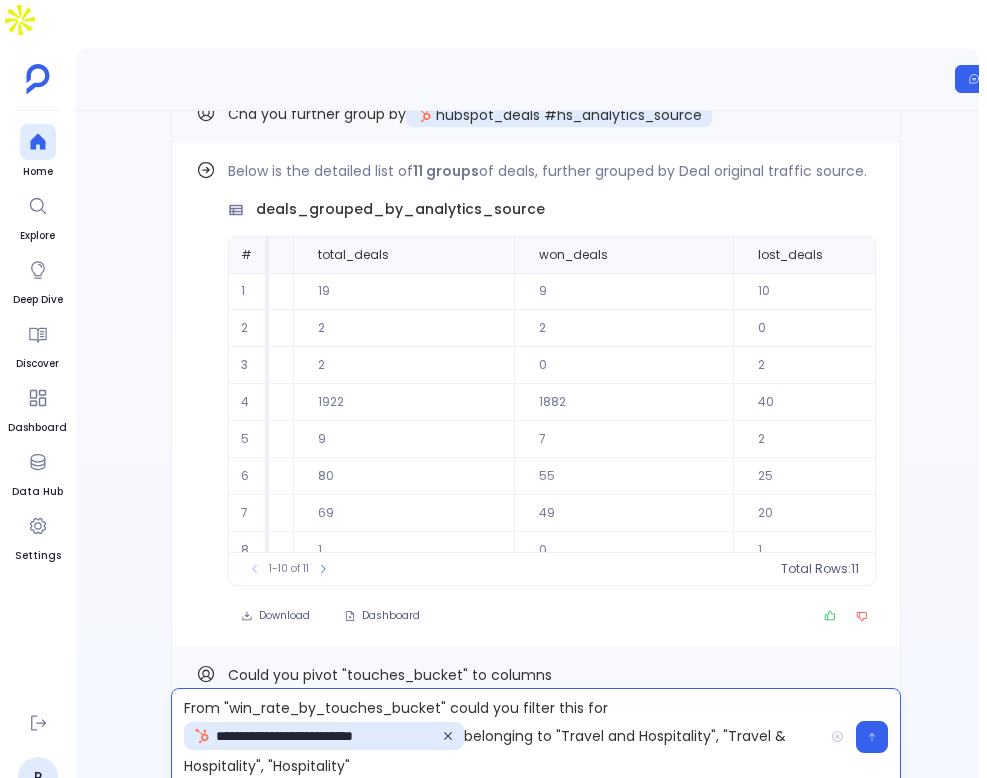scroll, scrollTop: 0, scrollLeft: 0, axis: both 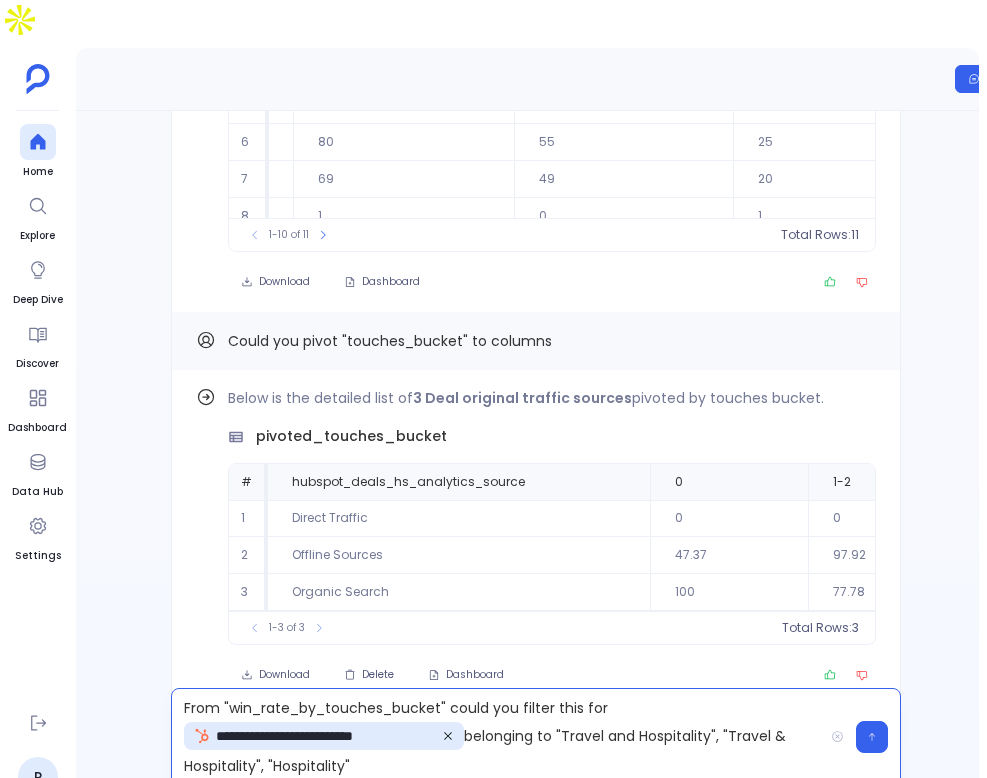 click on "**********" at bounding box center [497, 737] 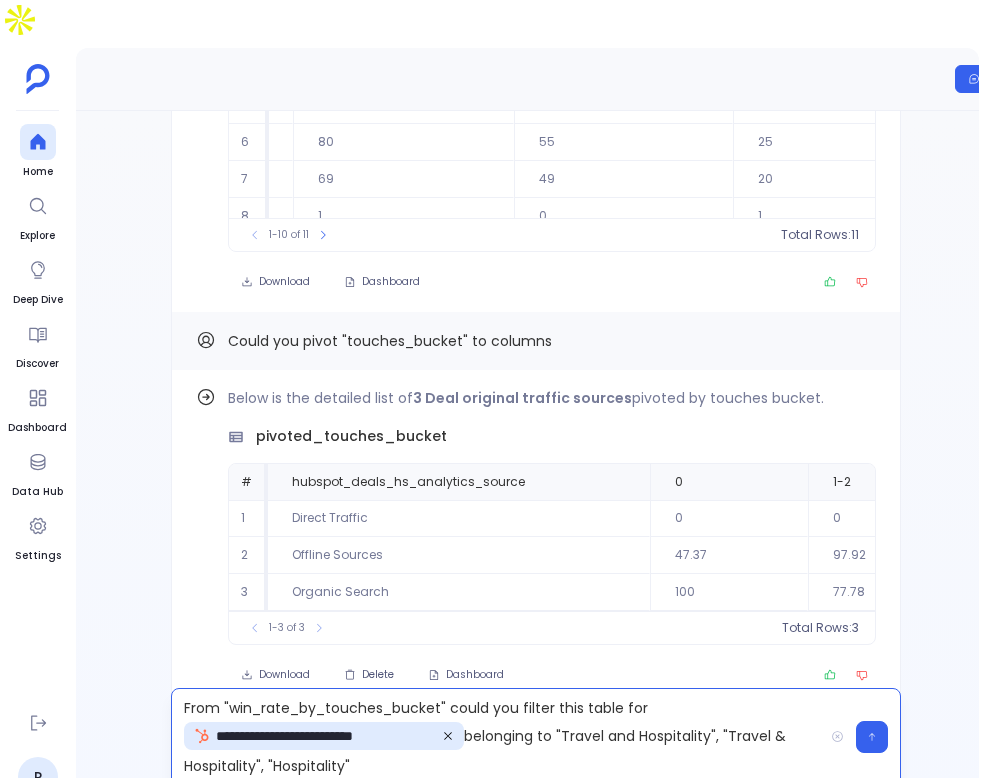 click on "**********" at bounding box center (497, 737) 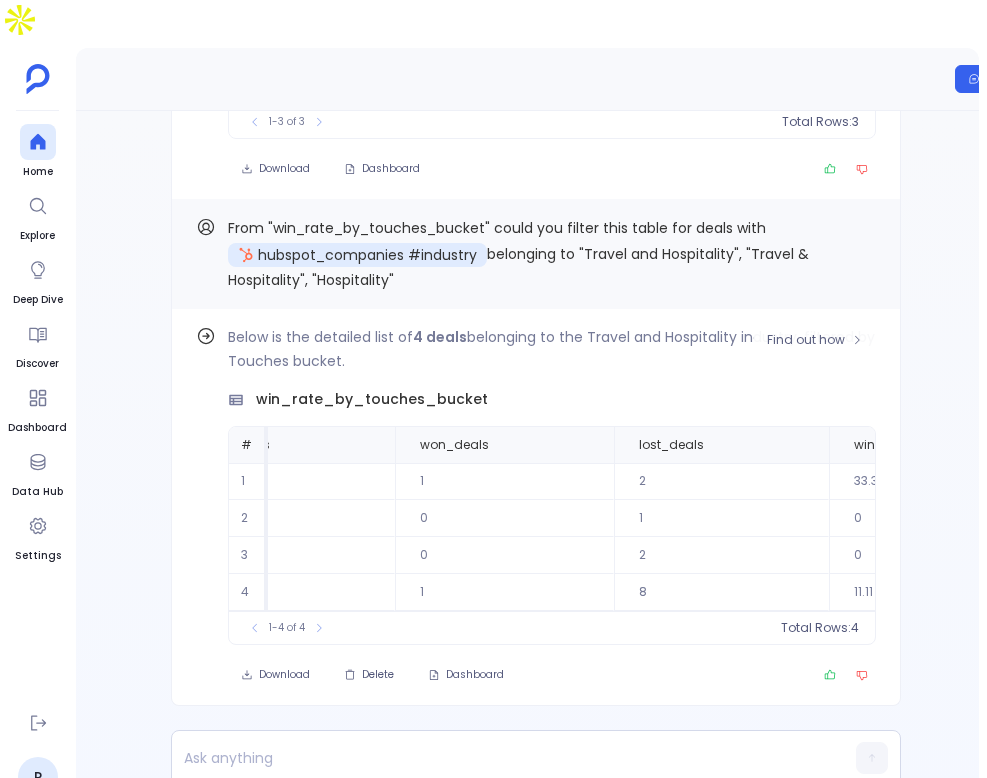 scroll, scrollTop: 0, scrollLeft: 497, axis: horizontal 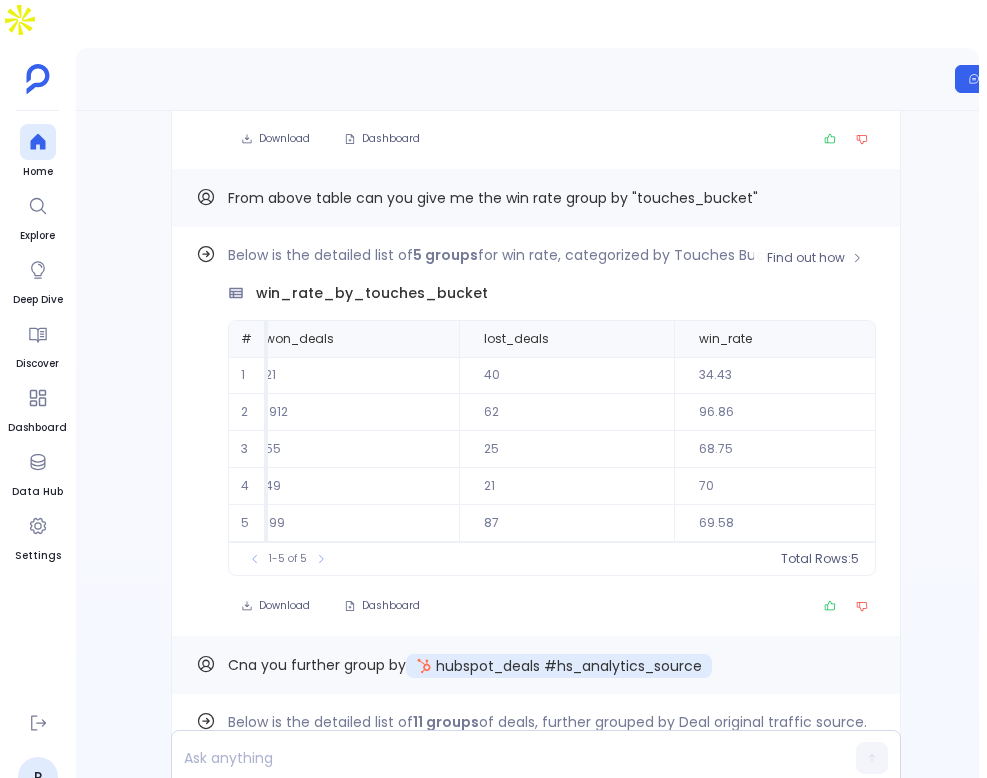 click on "win_rate_by_touches_bucket" at bounding box center (372, 293) 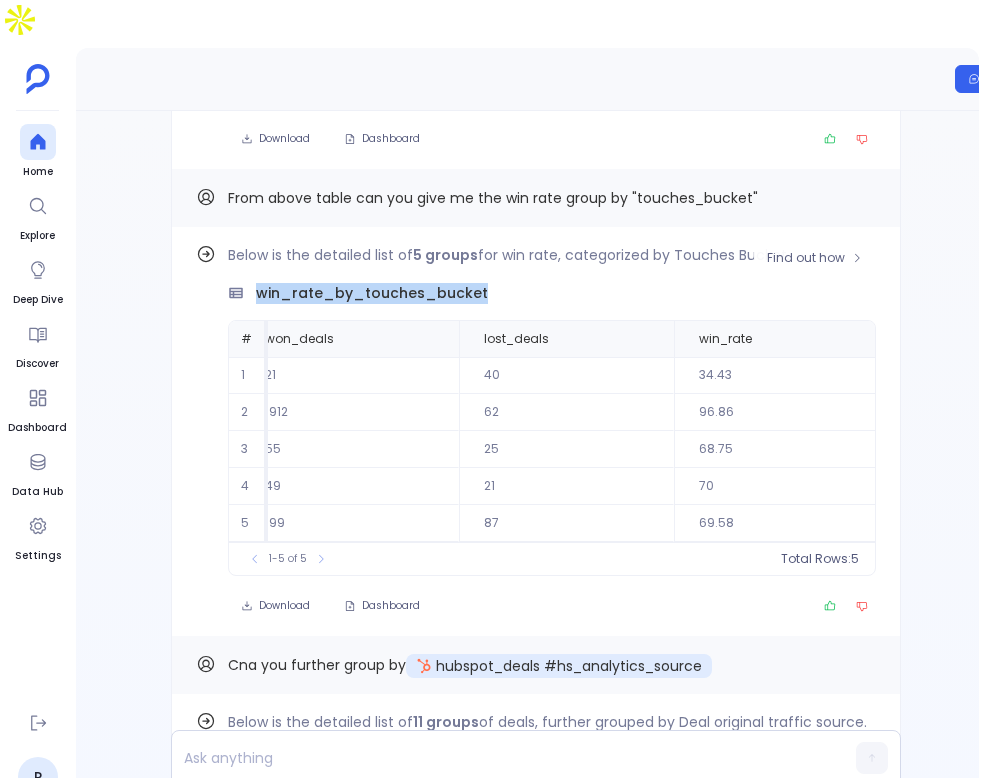 click on "win_rate_by_touches_bucket" at bounding box center (372, 293) 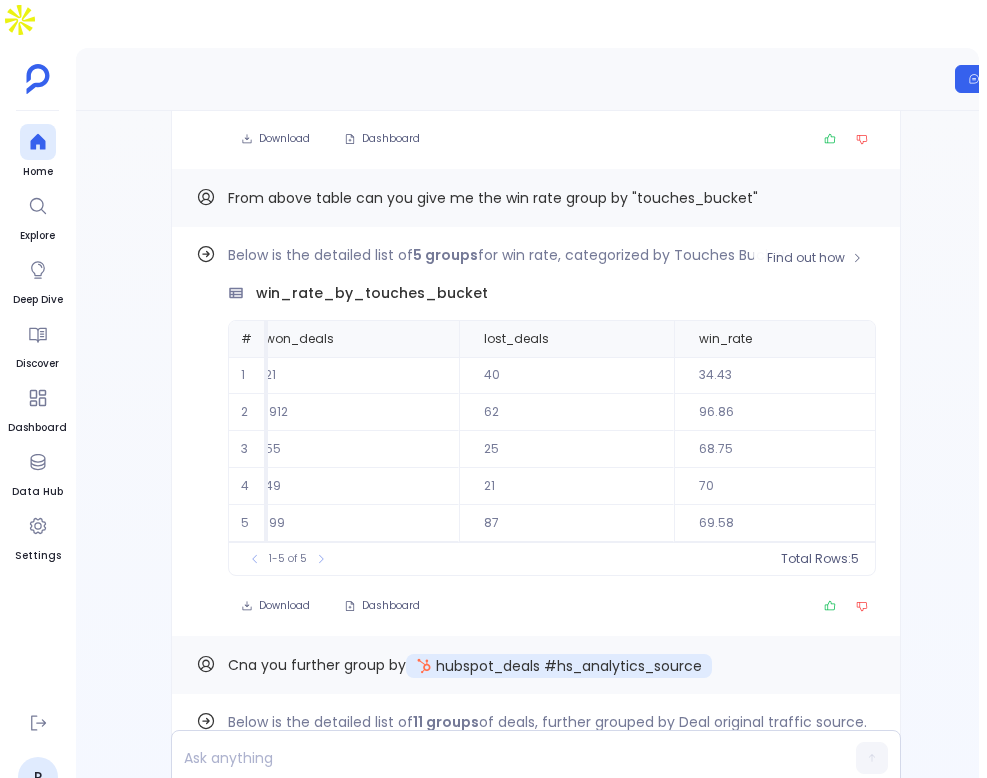 click on "Find out how Below is the detailed list of  5 groups  for win rate, categorized by Touches Bucket. win_rate_by_touches_bucket # touches_bucket total_deals won_deals lost_deals win_rate 1 0 61 21 40 34.43 2 1-2 1974 1912 62 96.86 3 3-5 80 55 25 68.75 4 6-8 70 49 21 70 5 9+ 286 199 87 69.58
To pick up a draggable item, press the space bar.
While dragging, use the arrow keys to move the item.
Press space again to drop the item in its new position, or press escape to cancel.
1-5 of 5 Total Rows:  5 Download Dashboard" at bounding box center [536, 431] 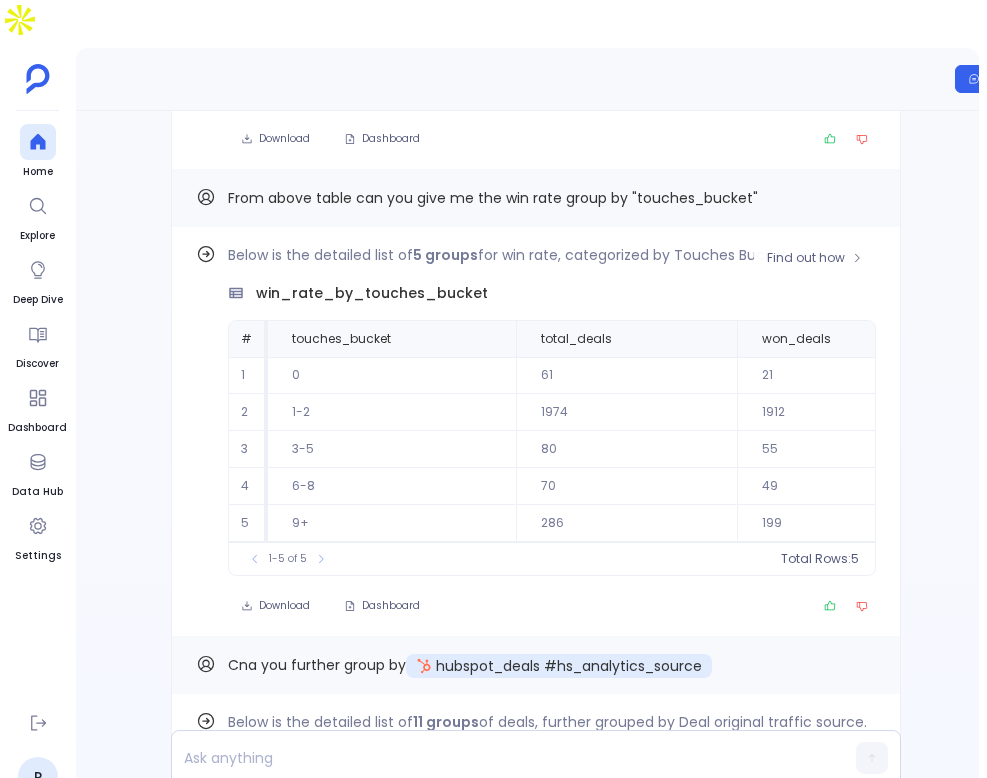 scroll, scrollTop: 0, scrollLeft: 497, axis: horizontal 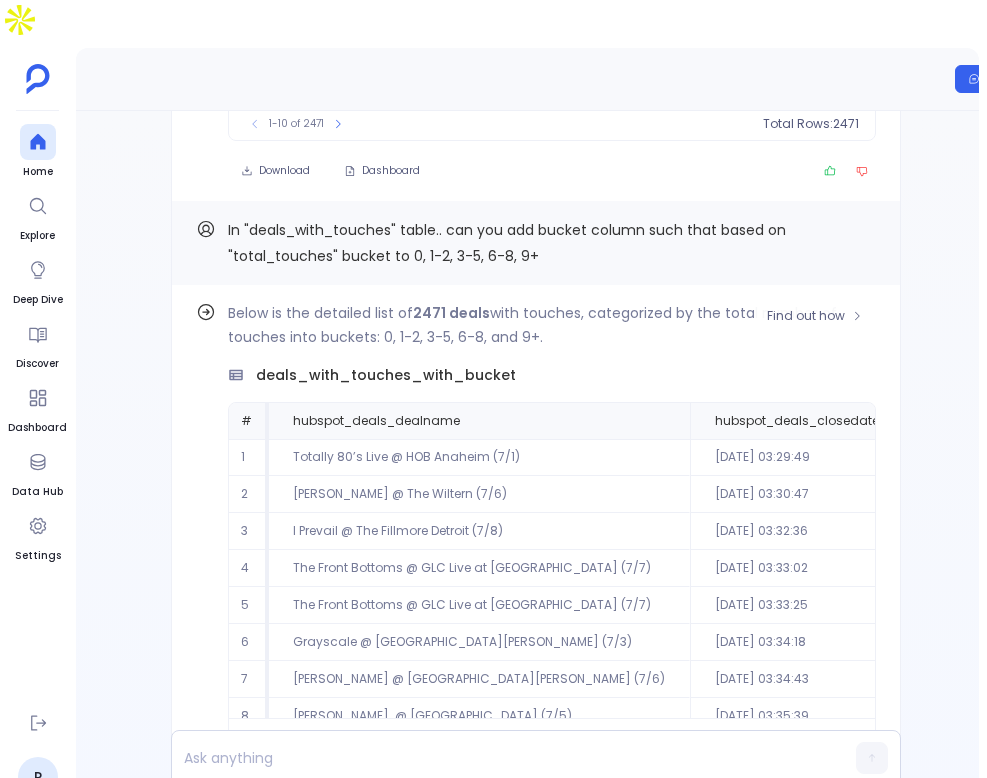 click on "deals_with_touches_with_bucket" at bounding box center (386, 375) 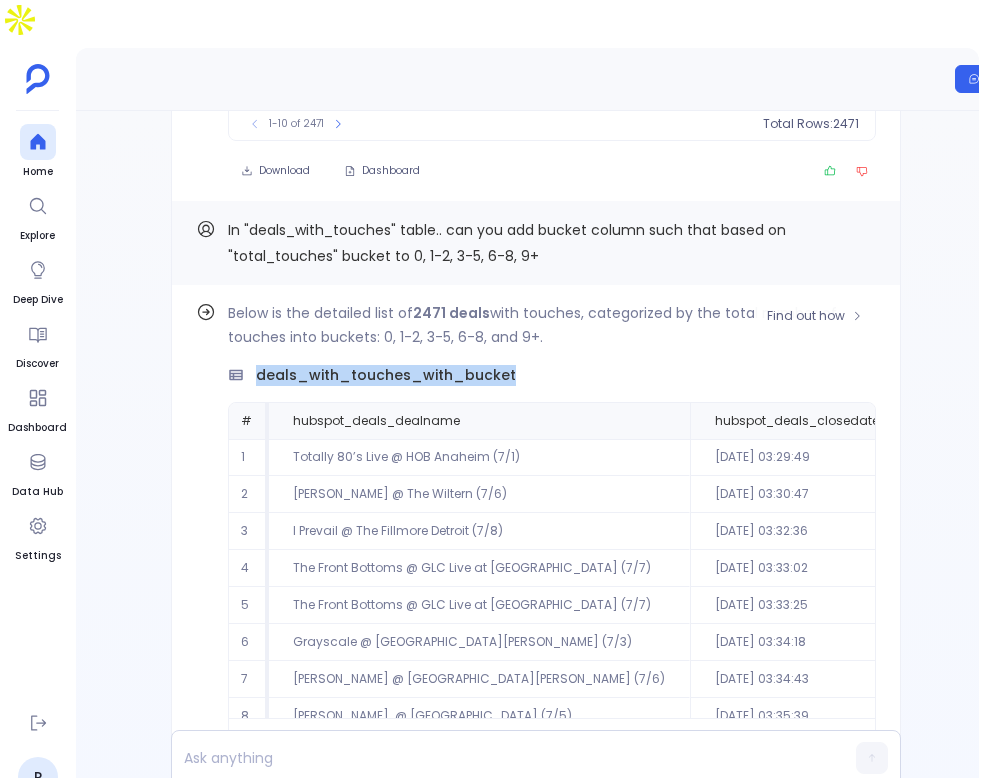 click on "deals_with_touches_with_bucket" at bounding box center [386, 375] 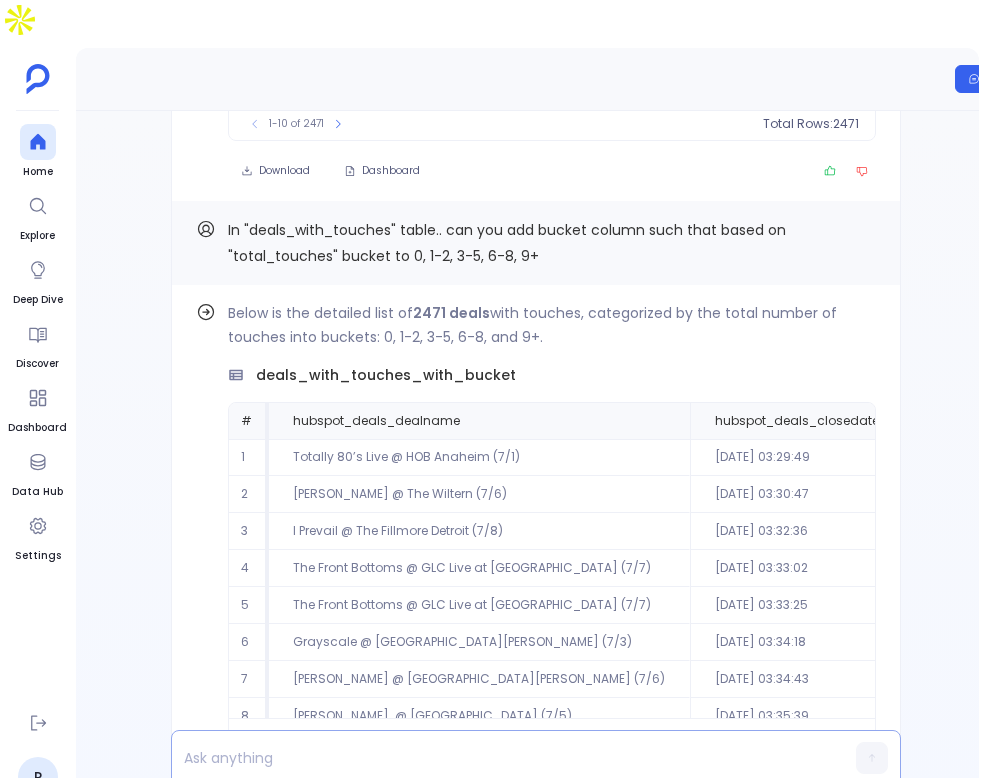 click at bounding box center (497, 758) 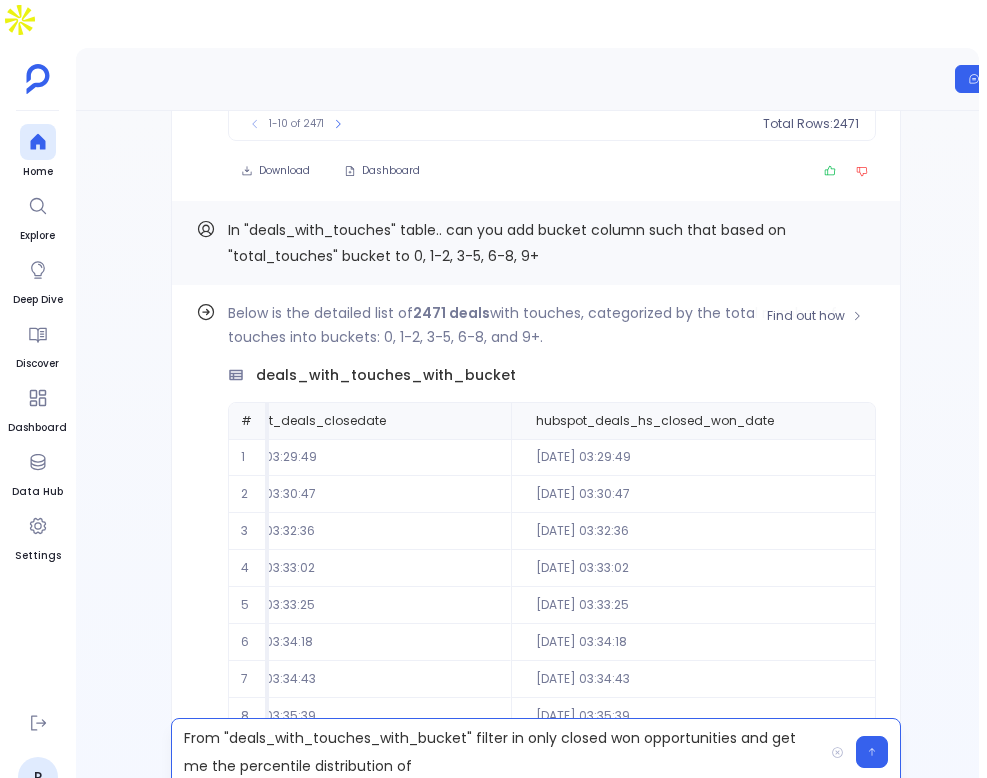 scroll, scrollTop: 0, scrollLeft: 1316, axis: horizontal 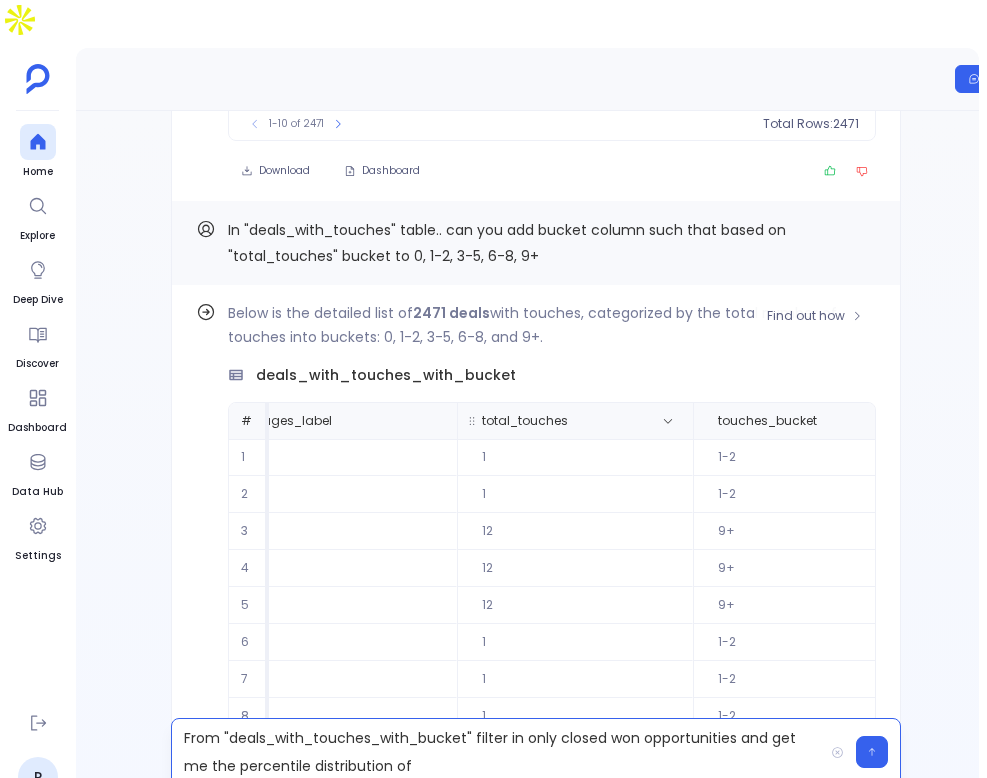 click on "total_touches" at bounding box center (525, 421) 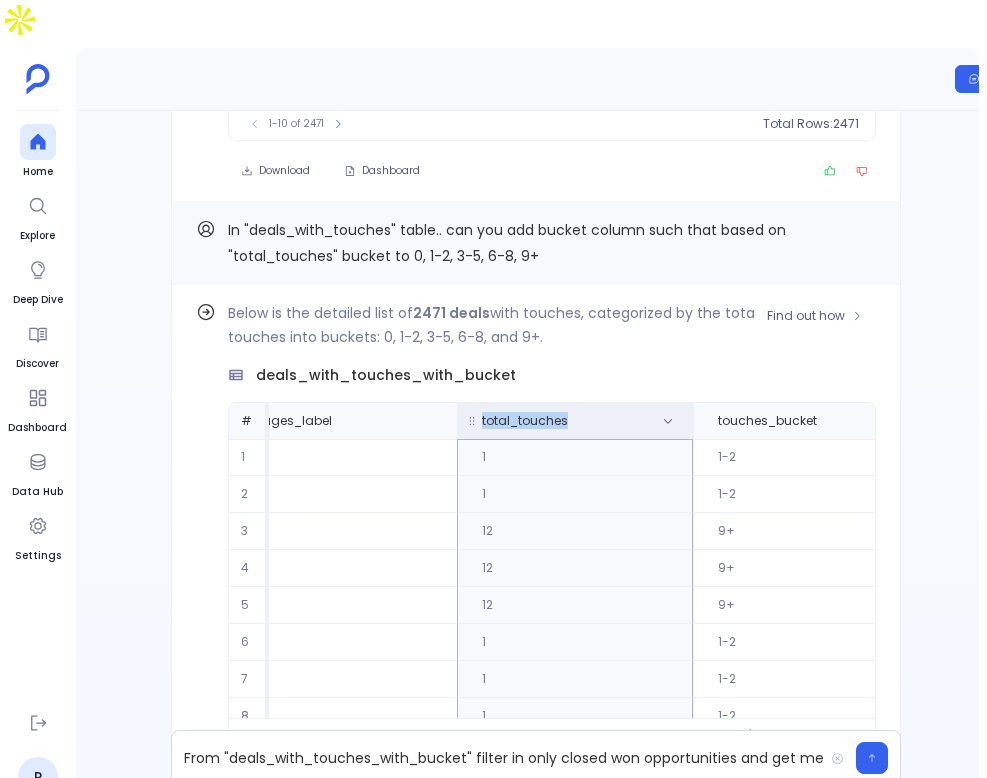 click on "total_touches" at bounding box center [525, 421] 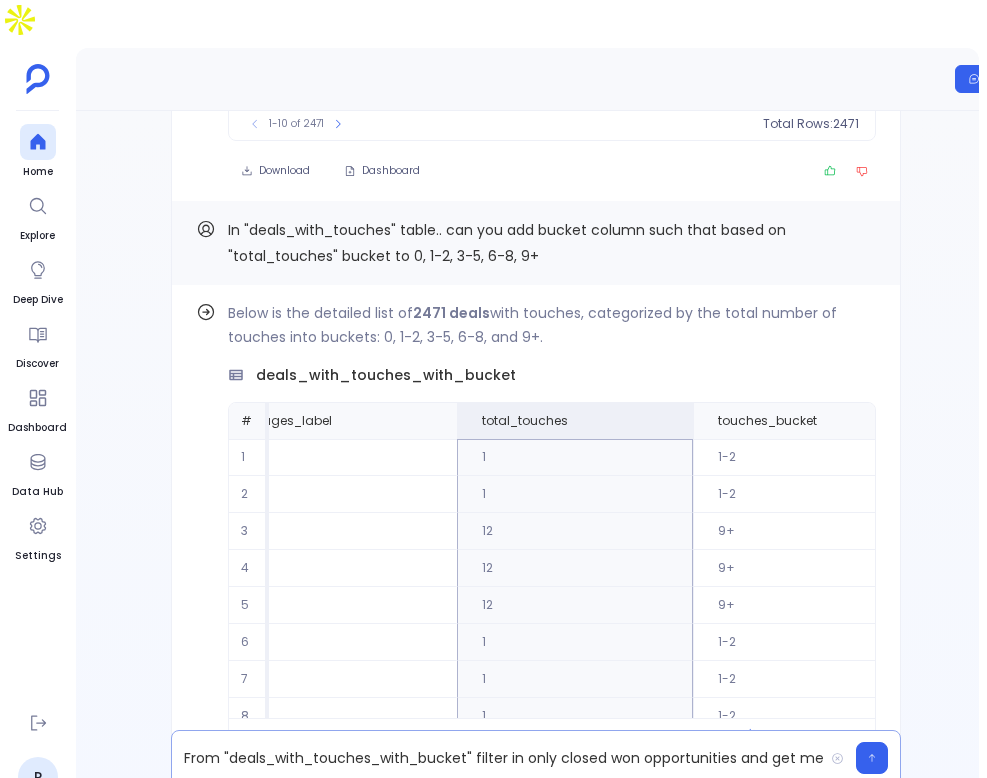 click on "From "deals_with_touches_with_bucket" filter in only closed won opportunities and get me the percentile distribution of" at bounding box center [497, 758] 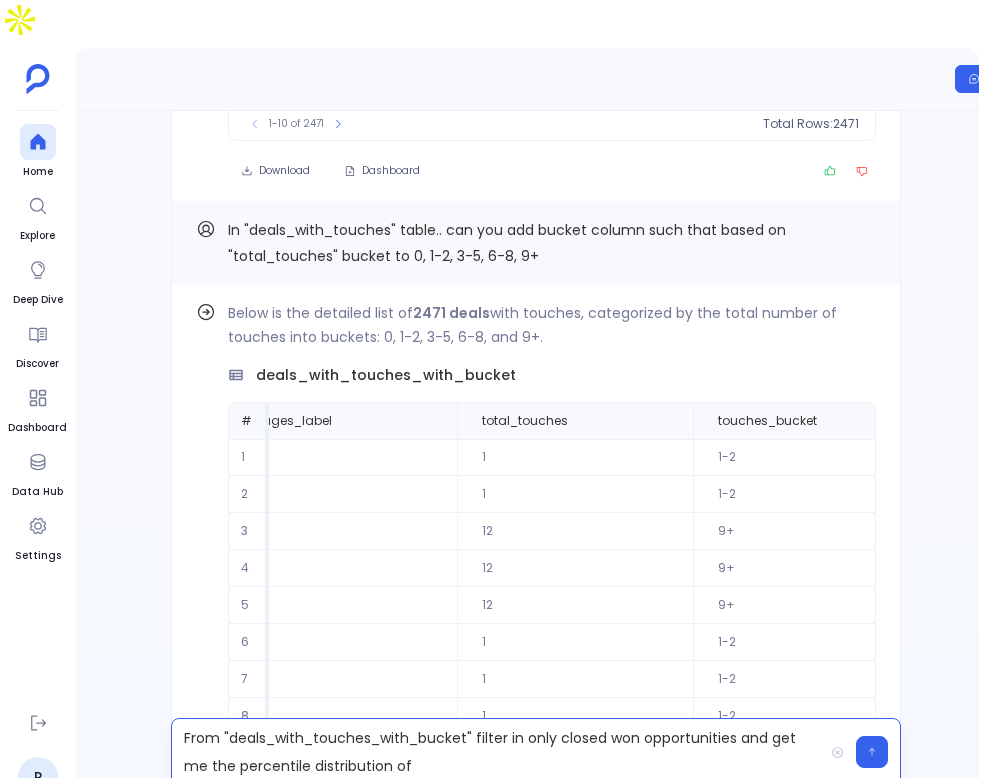 click on "From "deals_with_touches_with_bucket" filter in only closed won opportunities and get me the percentile distribution of" at bounding box center [497, 752] 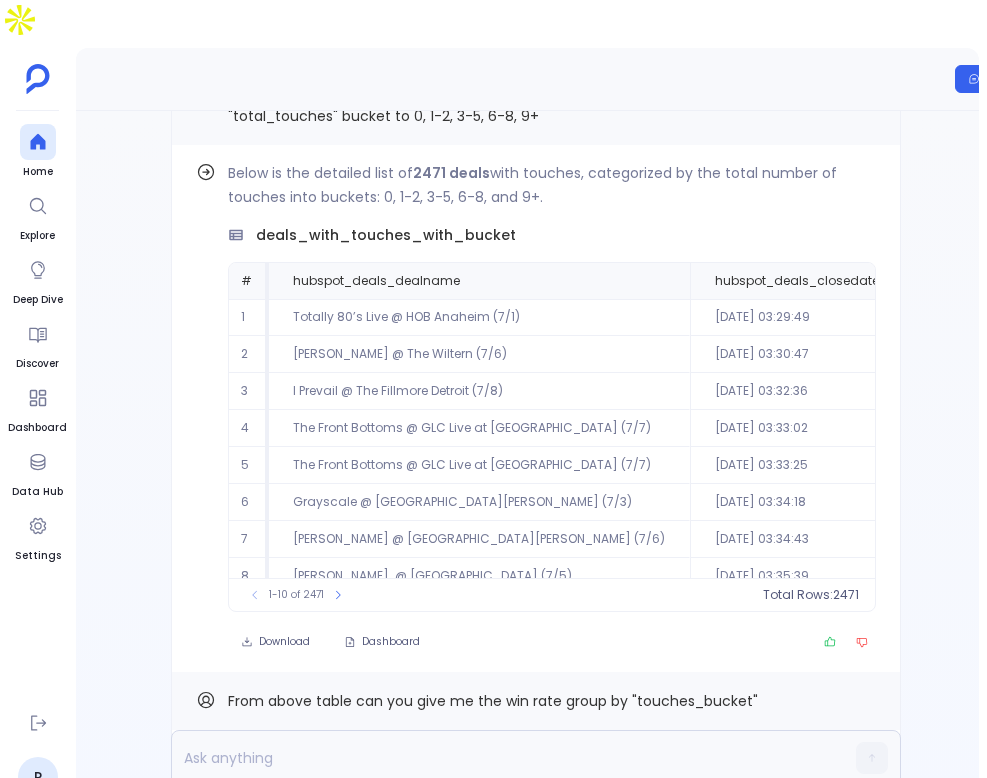 scroll, scrollTop: 0, scrollLeft: 0, axis: both 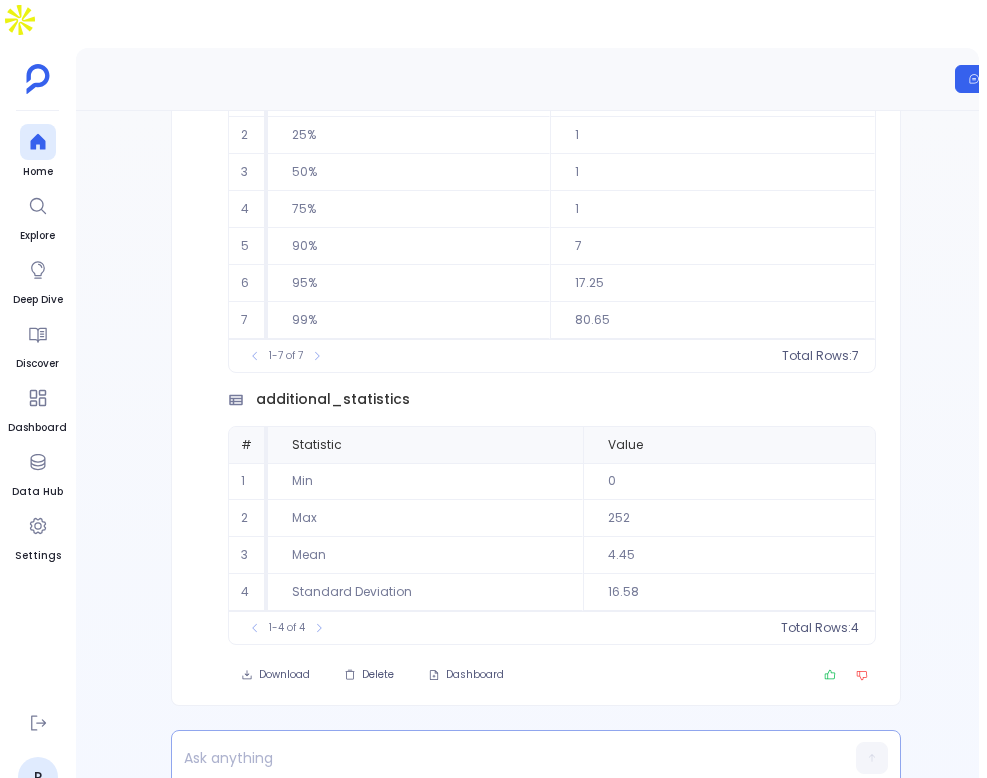 click at bounding box center (497, 758) 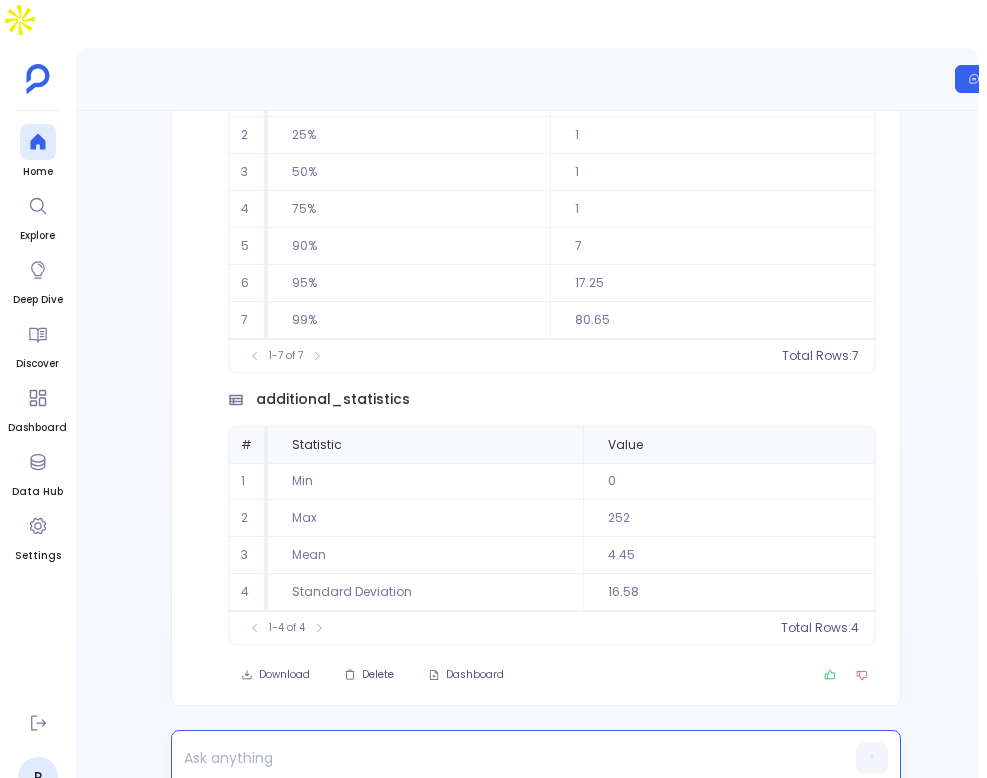 click at bounding box center (497, 758) 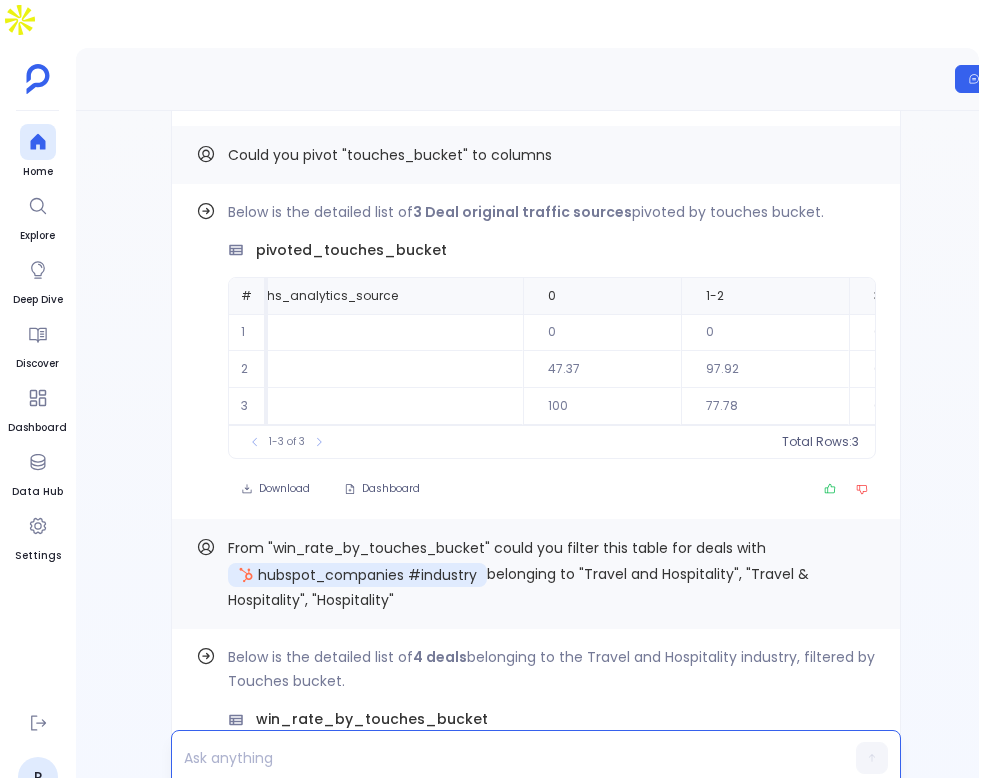 scroll, scrollTop: -1218, scrollLeft: 0, axis: vertical 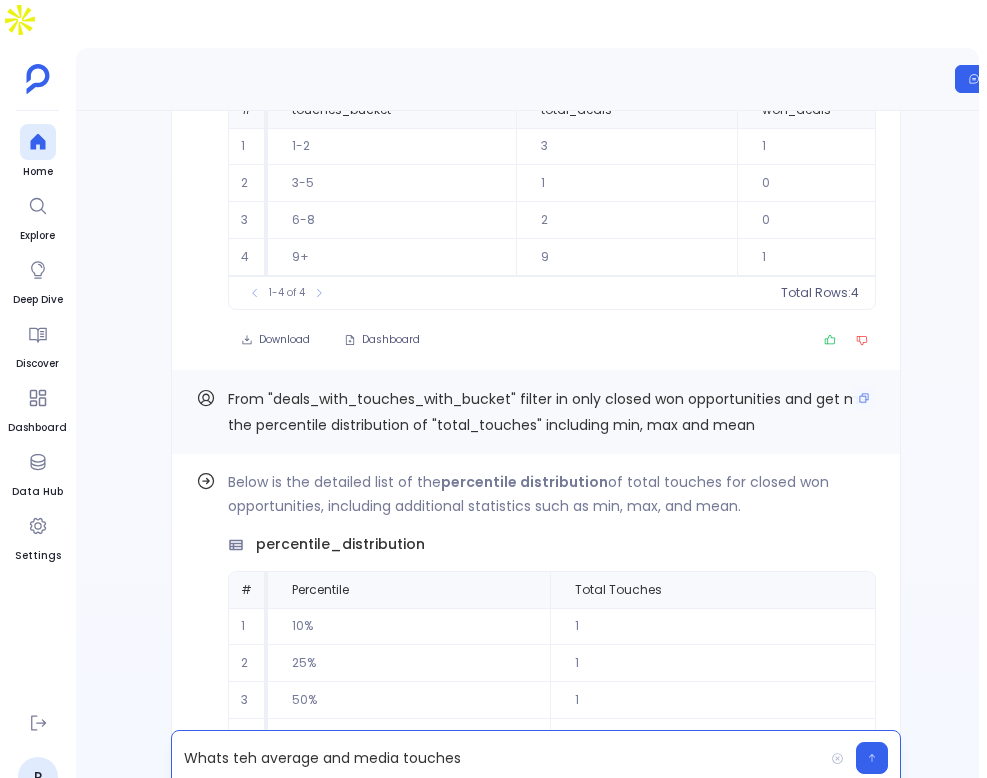 click on "From "deals_with_touches_with_bucket" filter in only closed won opportunities and get me the percentile distribution of "total_touches" including min, max and mean" at bounding box center [548, 412] 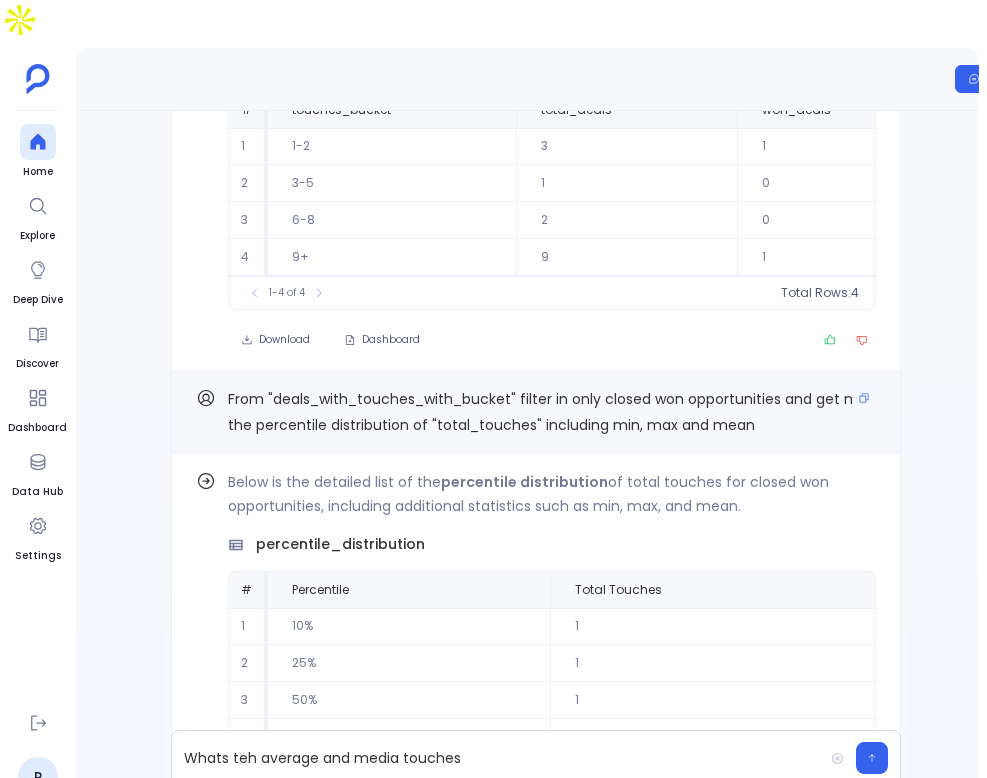 click on "From "deals_with_touches_with_bucket" filter in only closed won opportunities and get me the percentile distribution of "total_touches" including min, max and mean" at bounding box center (548, 412) 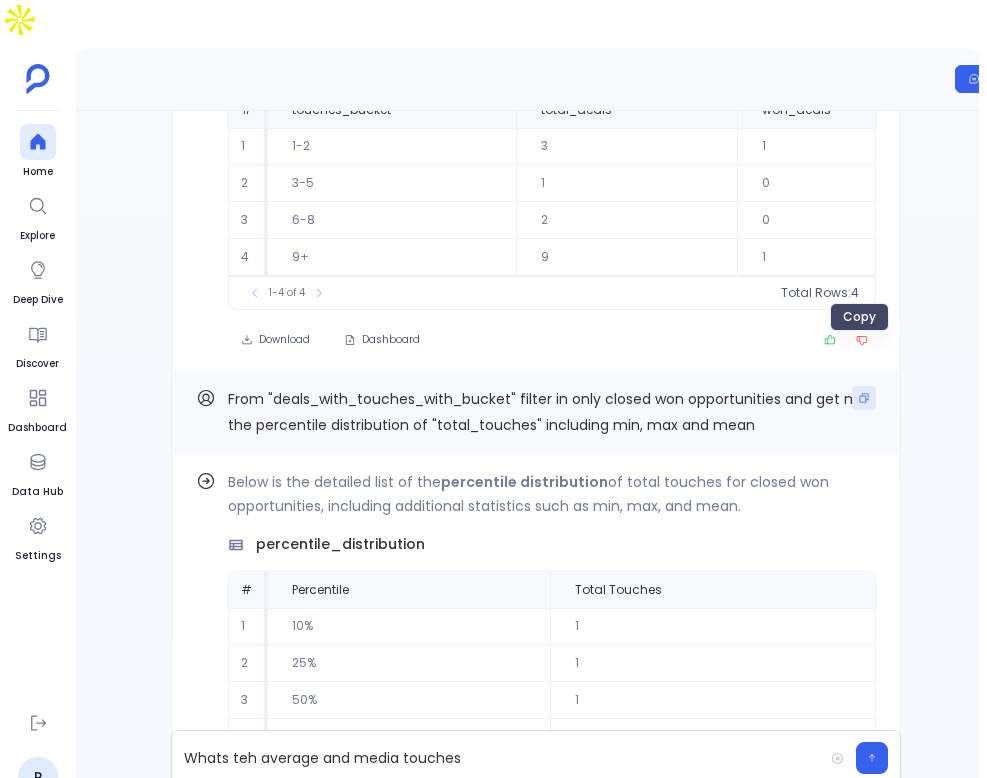 click at bounding box center [864, 398] 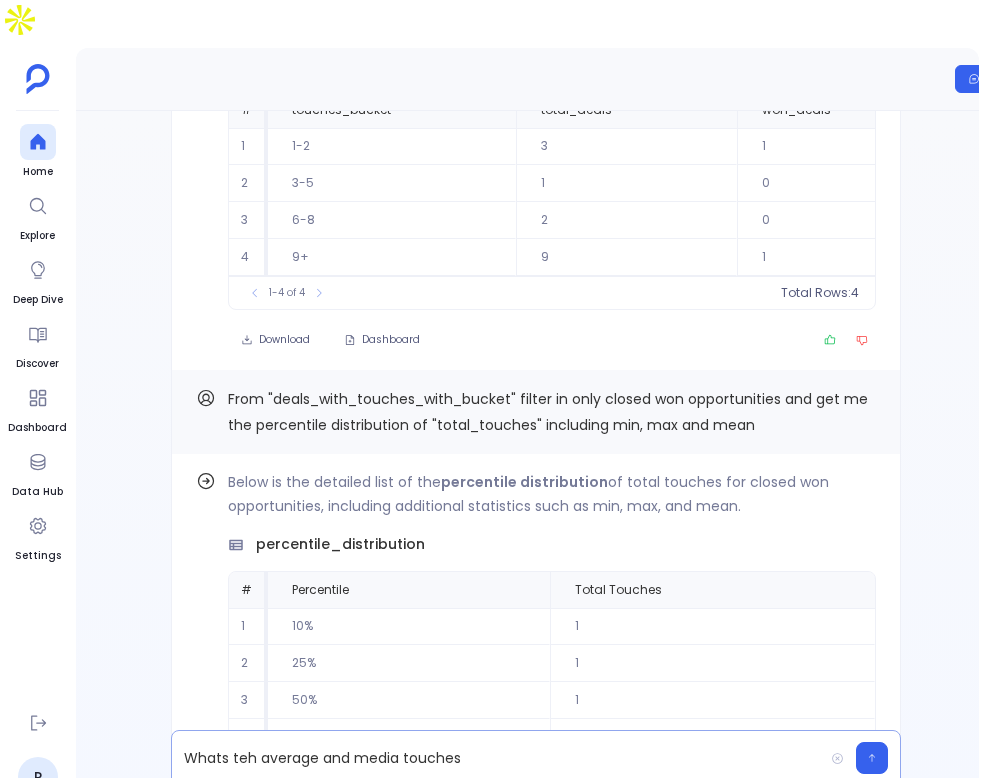 click on "Whats teh average and media touches" at bounding box center (497, 758) 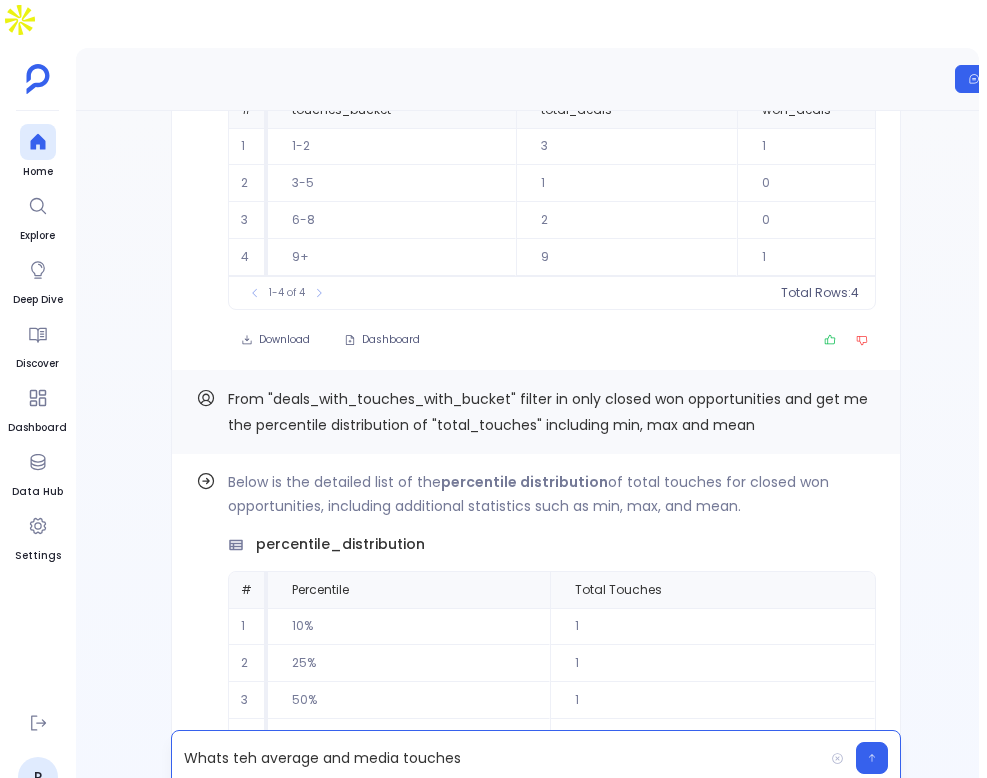 click on "Whats teh average and media touches" at bounding box center (497, 758) 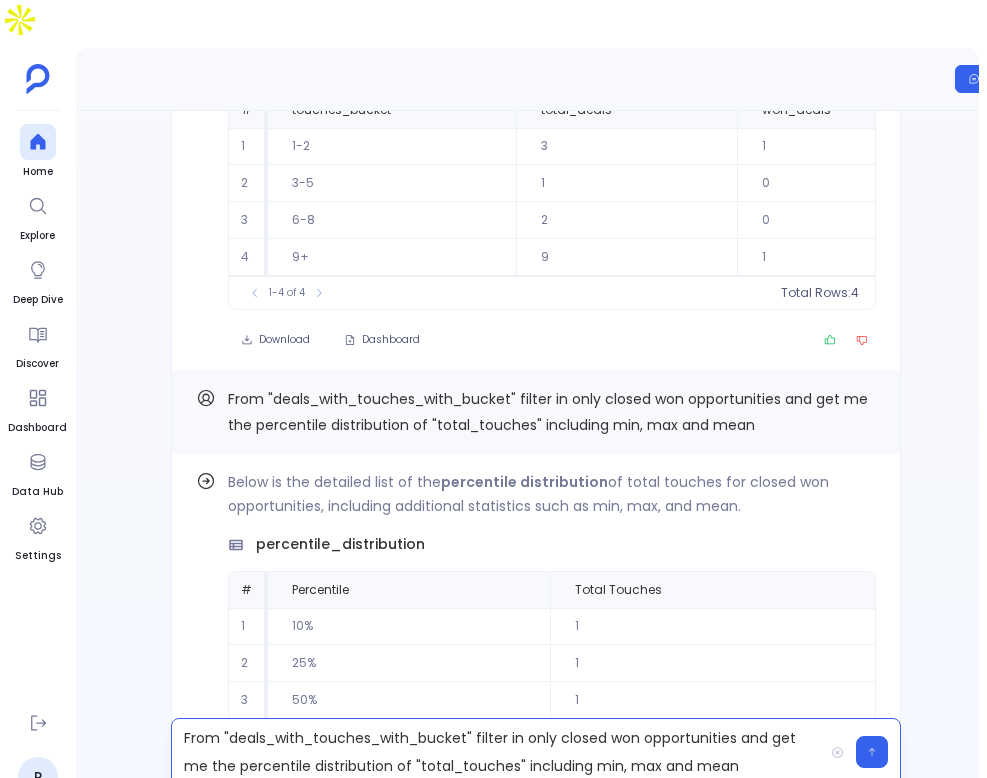 click on "From "deals_with_touches_with_bucket" filter in only closed won opportunities and get me the percentile distribution of "total_touches" including min, max and mean" at bounding box center (497, 752) 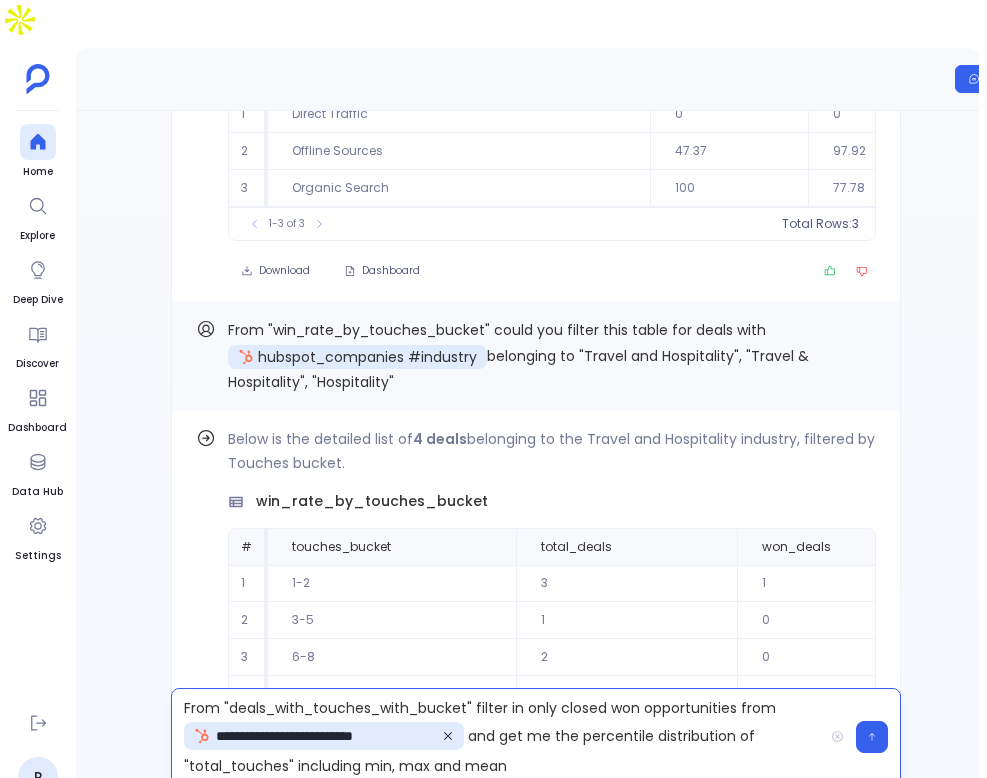 scroll, scrollTop: -981, scrollLeft: 0, axis: vertical 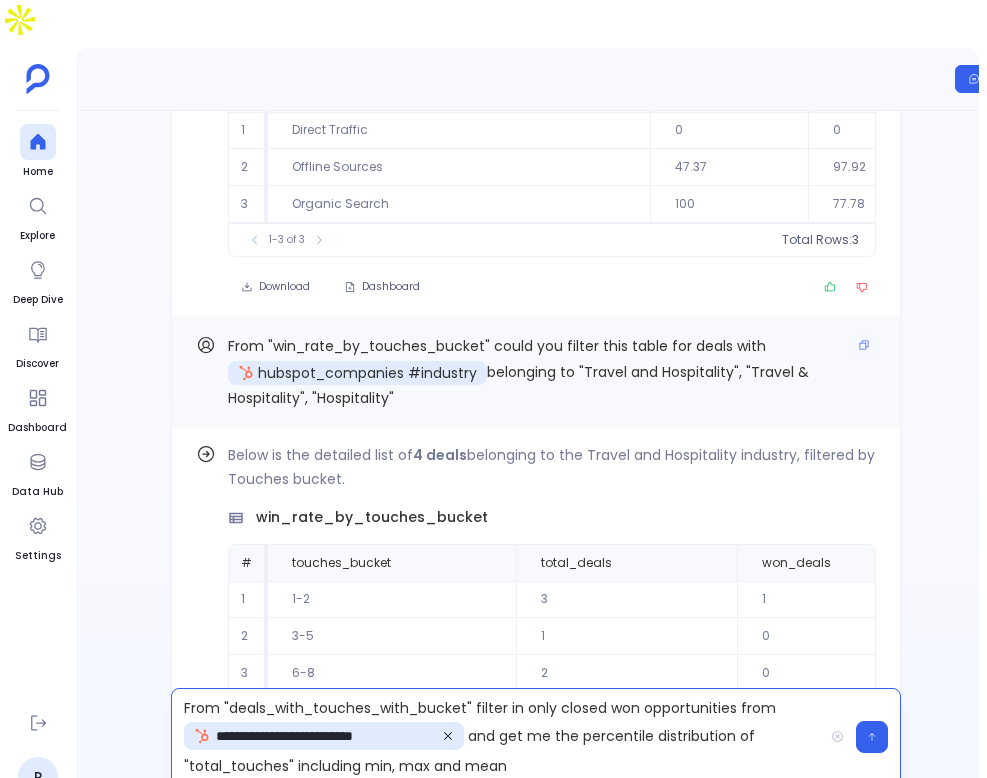 click on "belonging to "Travel and Hospitality", "Travel & Hospitality", "Hospitality"" at bounding box center (518, 385) 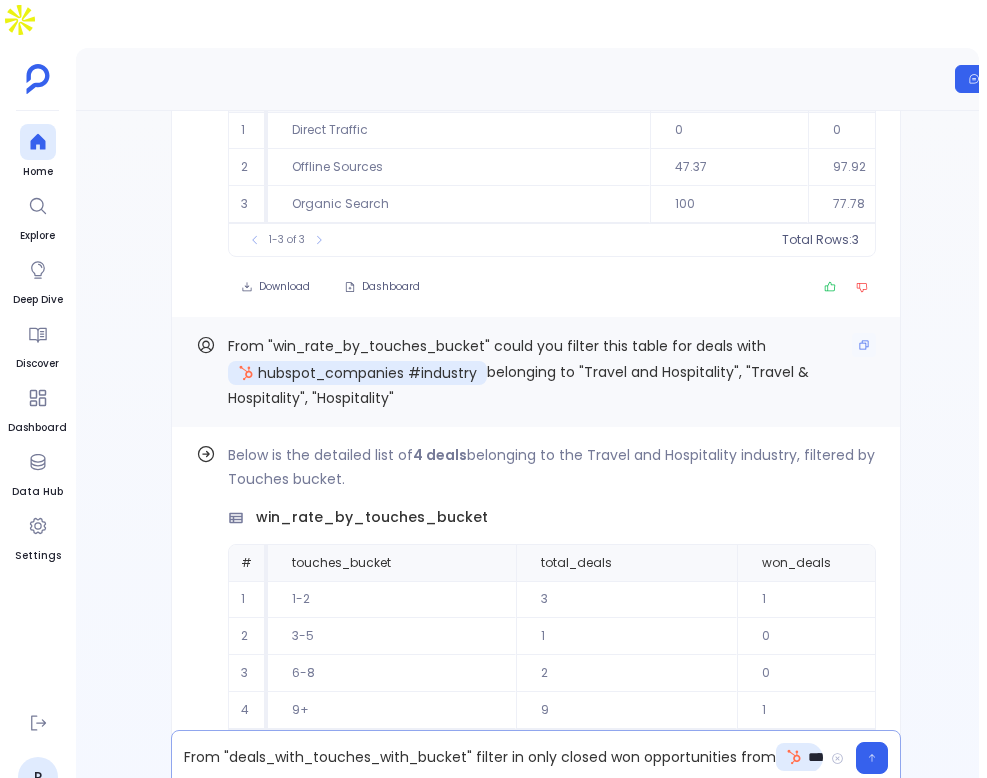 click on "belonging to "Travel and Hospitality", "Travel & Hospitality", "Hospitality"" at bounding box center (518, 385) 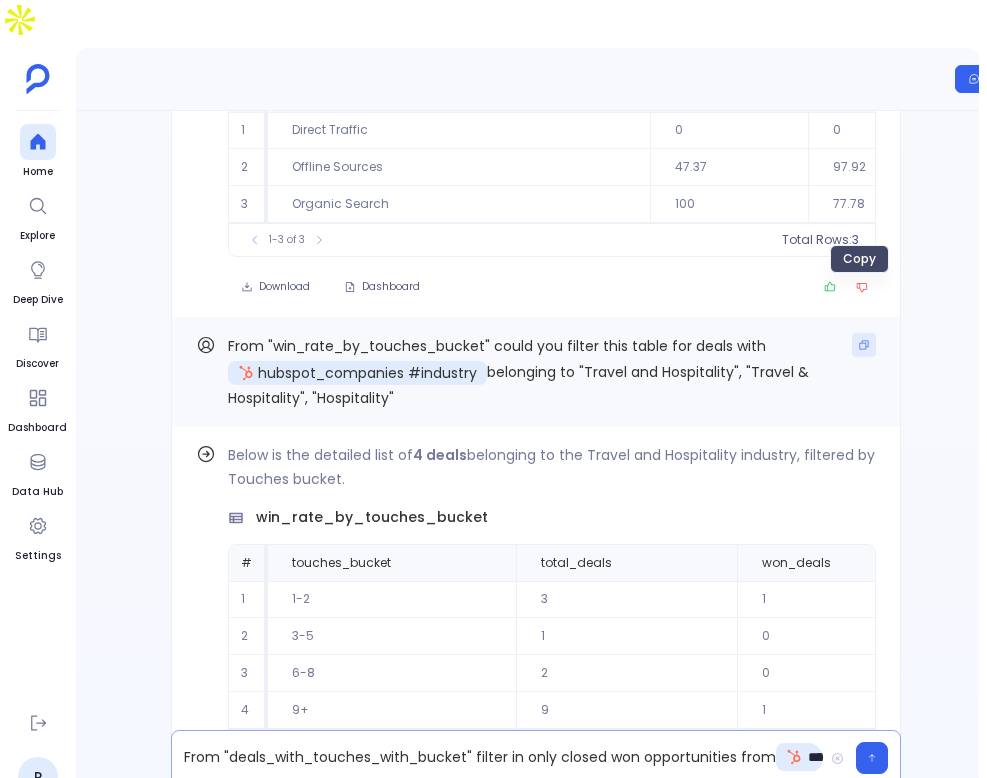 click 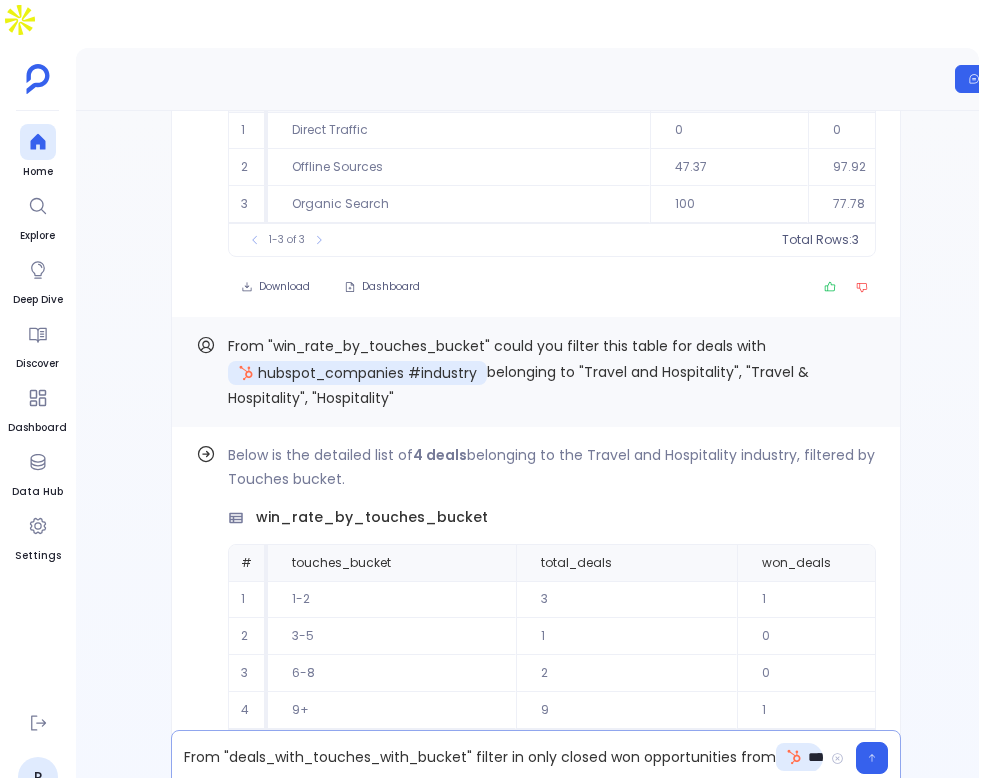 click on "**********" at bounding box center [497, 758] 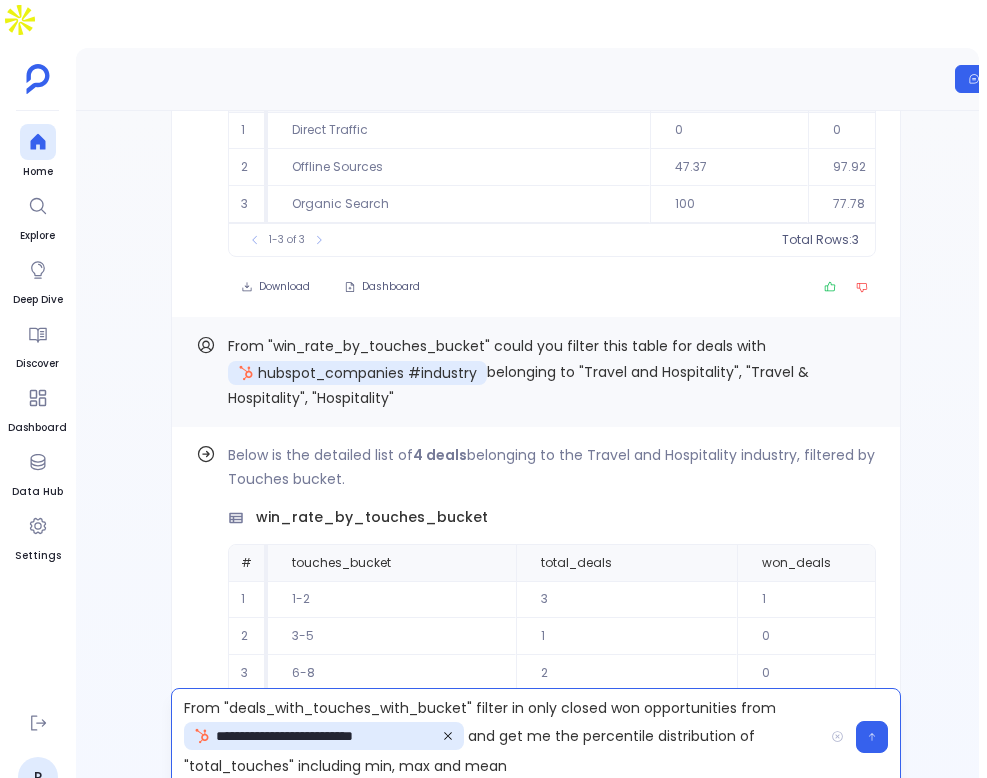 click on "**********" at bounding box center [497, 737] 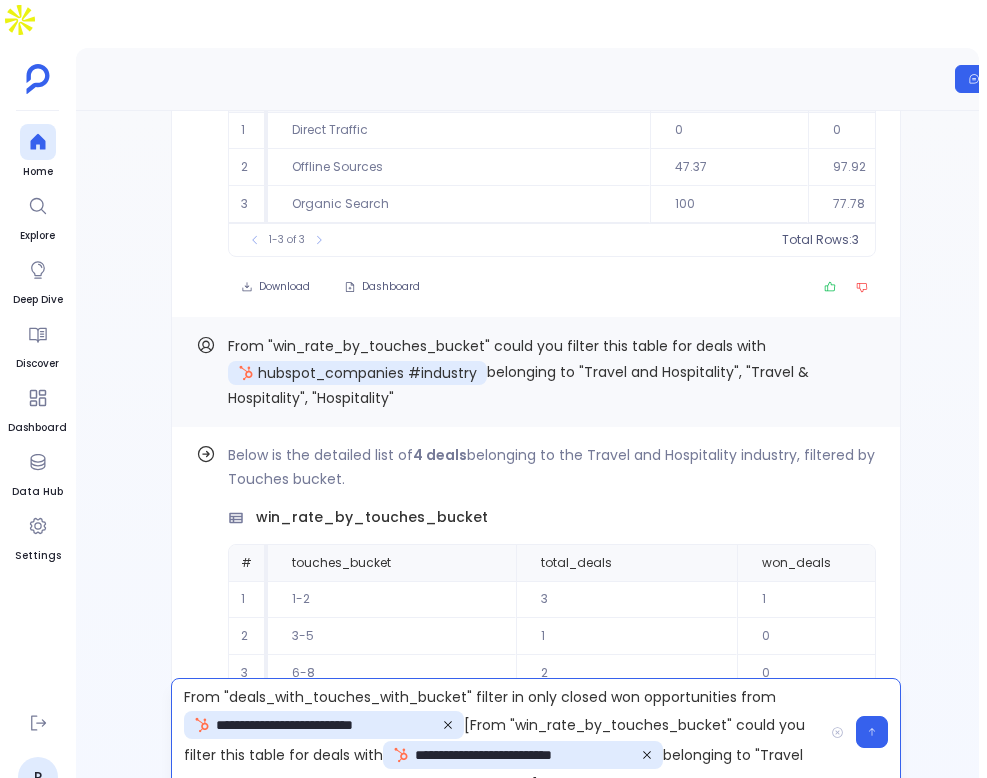 scroll, scrollTop: 46, scrollLeft: 0, axis: vertical 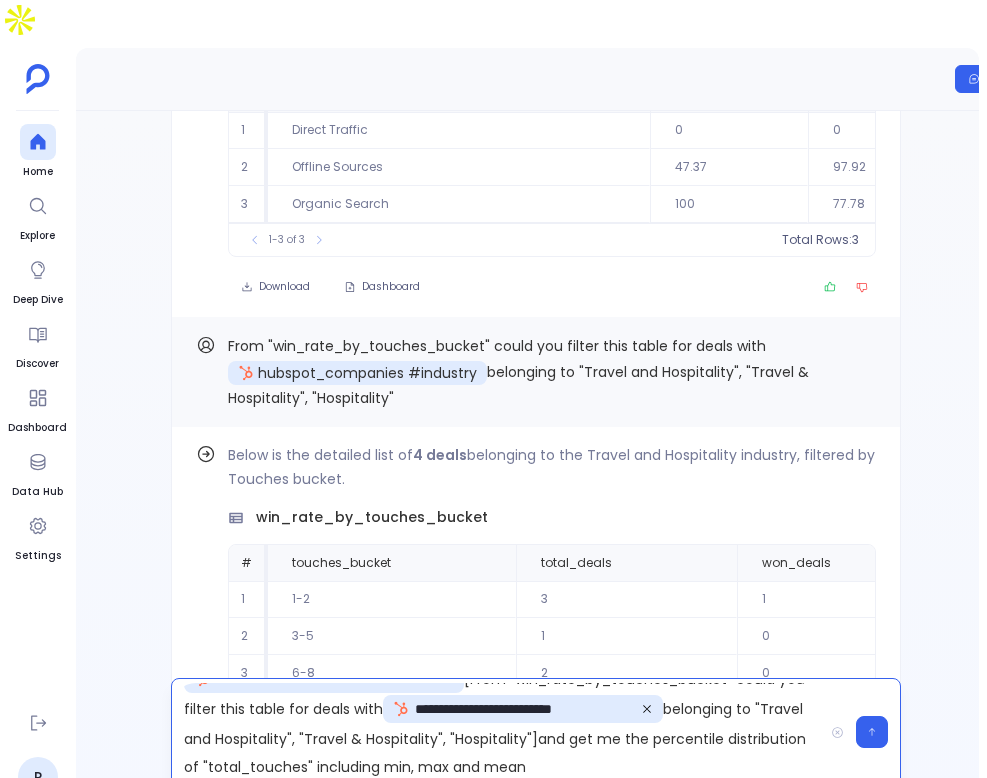 click on "**********" at bounding box center [497, 732] 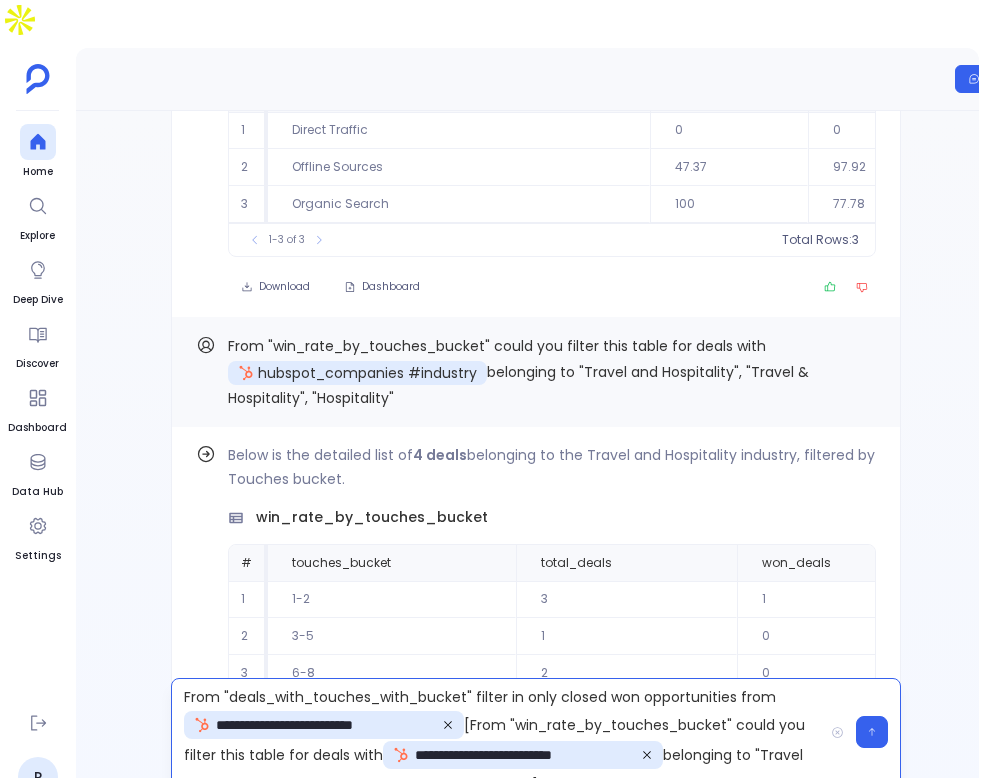 scroll, scrollTop: 3, scrollLeft: 0, axis: vertical 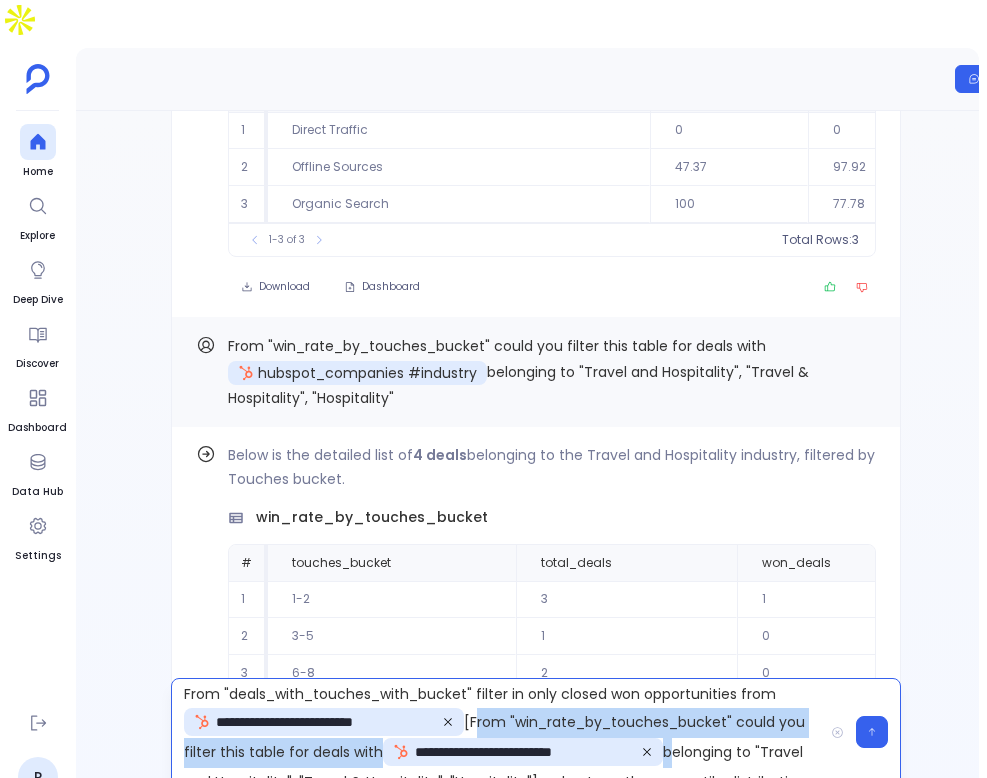 click on "**********" at bounding box center (497, 732) 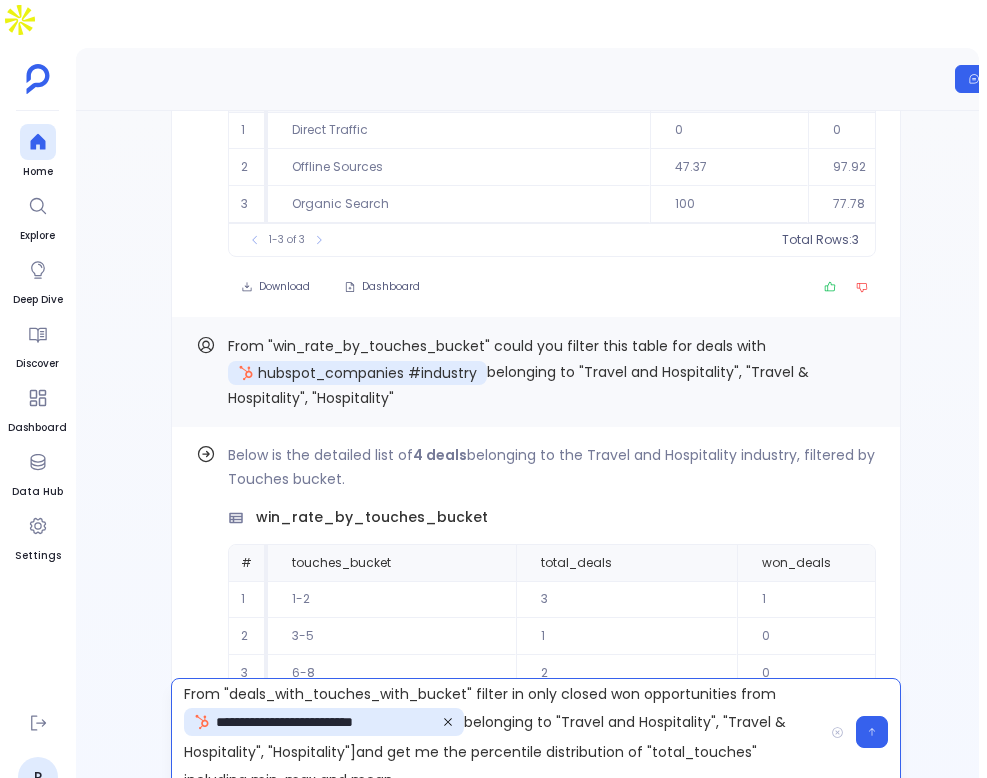 scroll, scrollTop: 16, scrollLeft: 0, axis: vertical 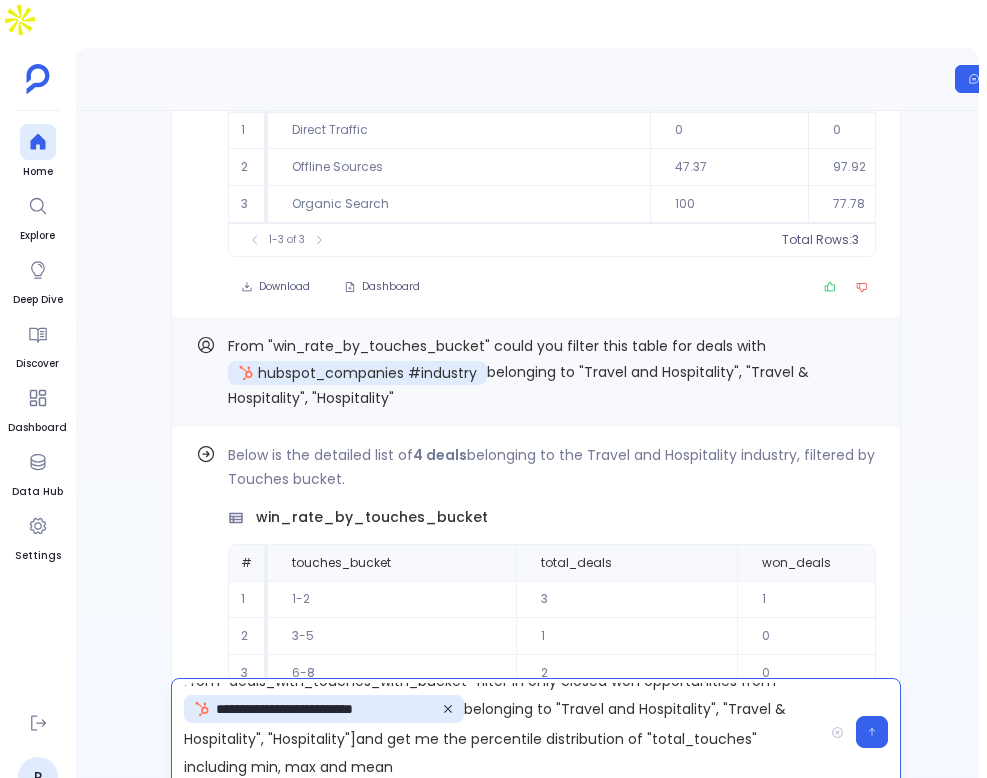 click on "**********" at bounding box center (497, 732) 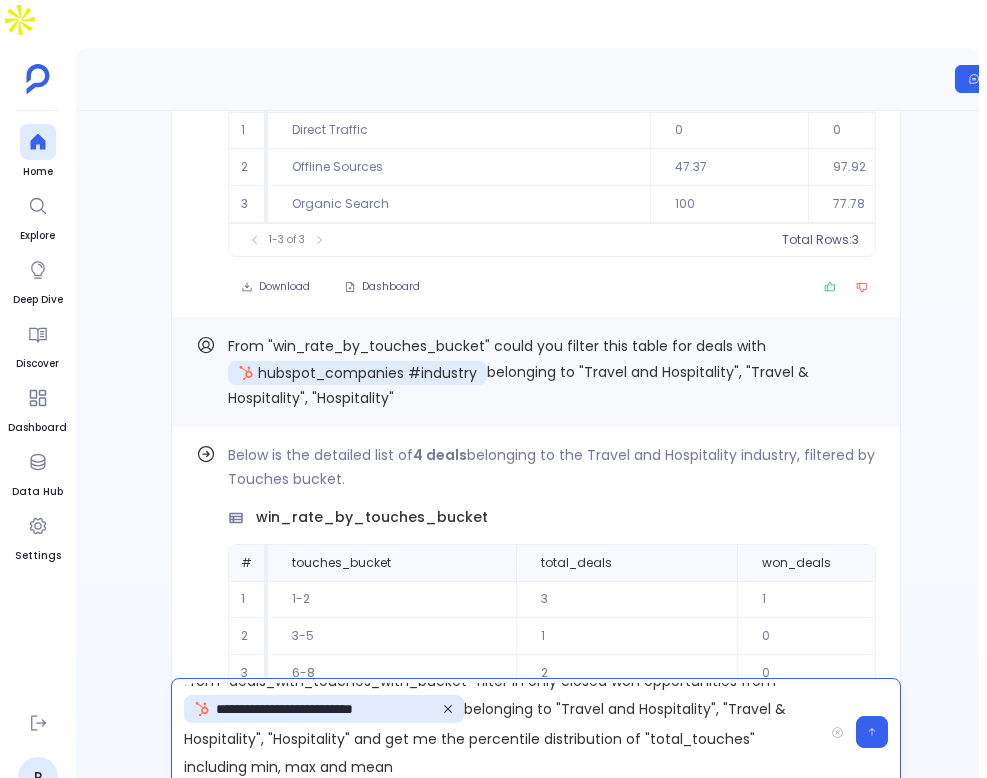 scroll, scrollTop: 0, scrollLeft: 0, axis: both 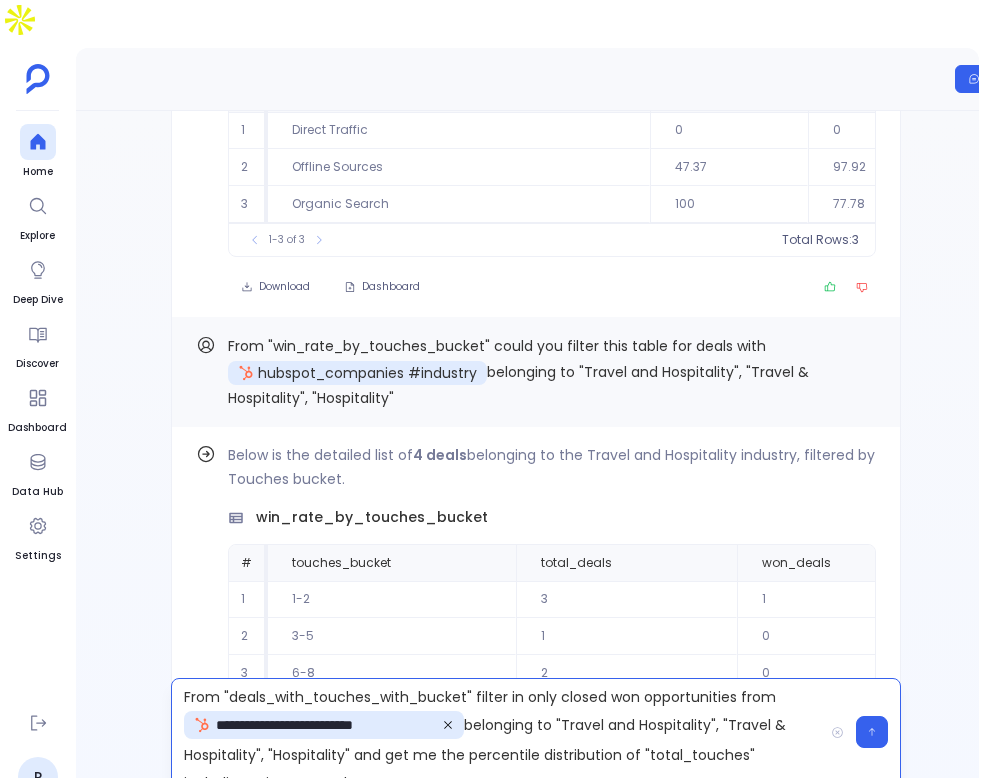 click on "**********" at bounding box center (497, 732) 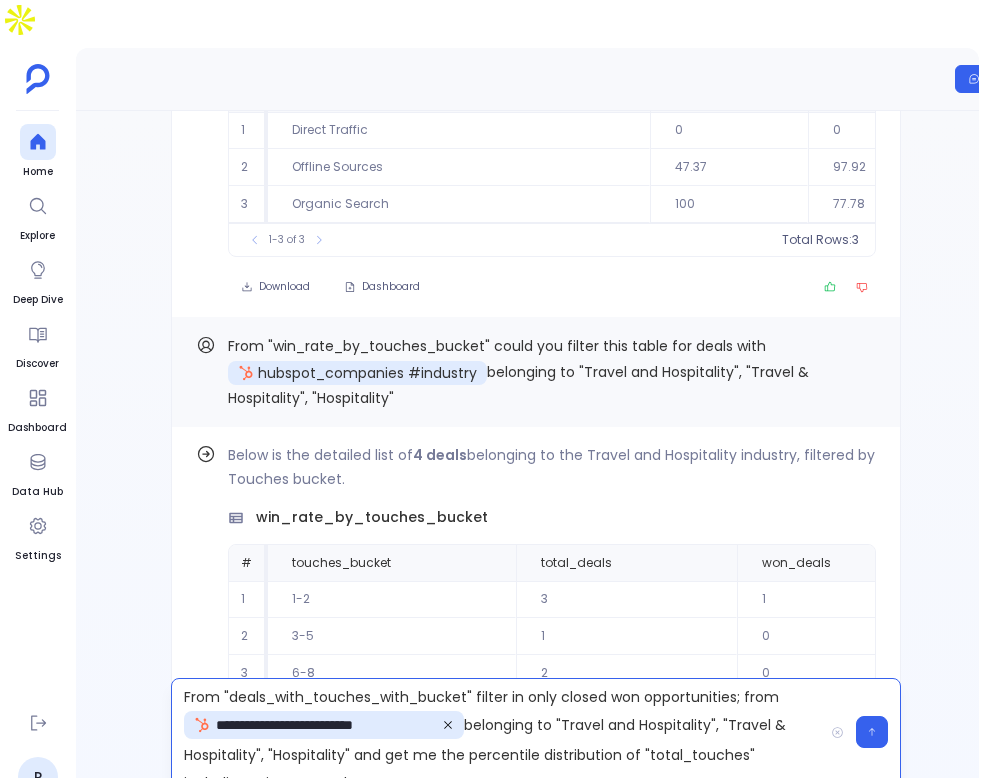 scroll, scrollTop: 16, scrollLeft: 0, axis: vertical 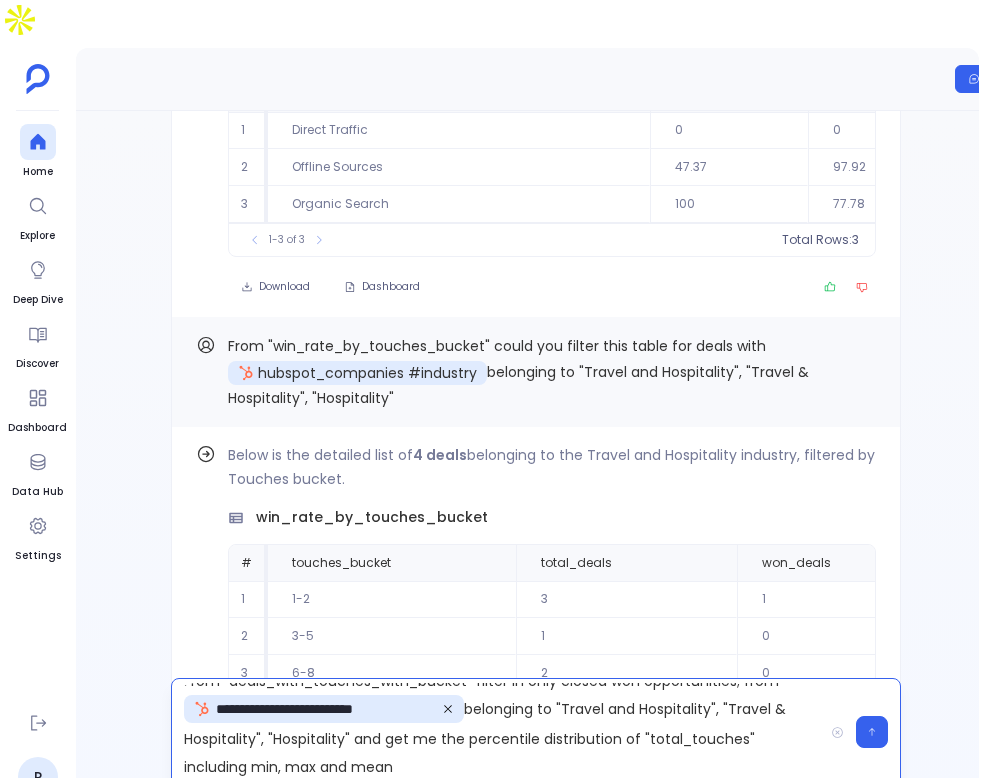 click on "**********" at bounding box center [497, 732] 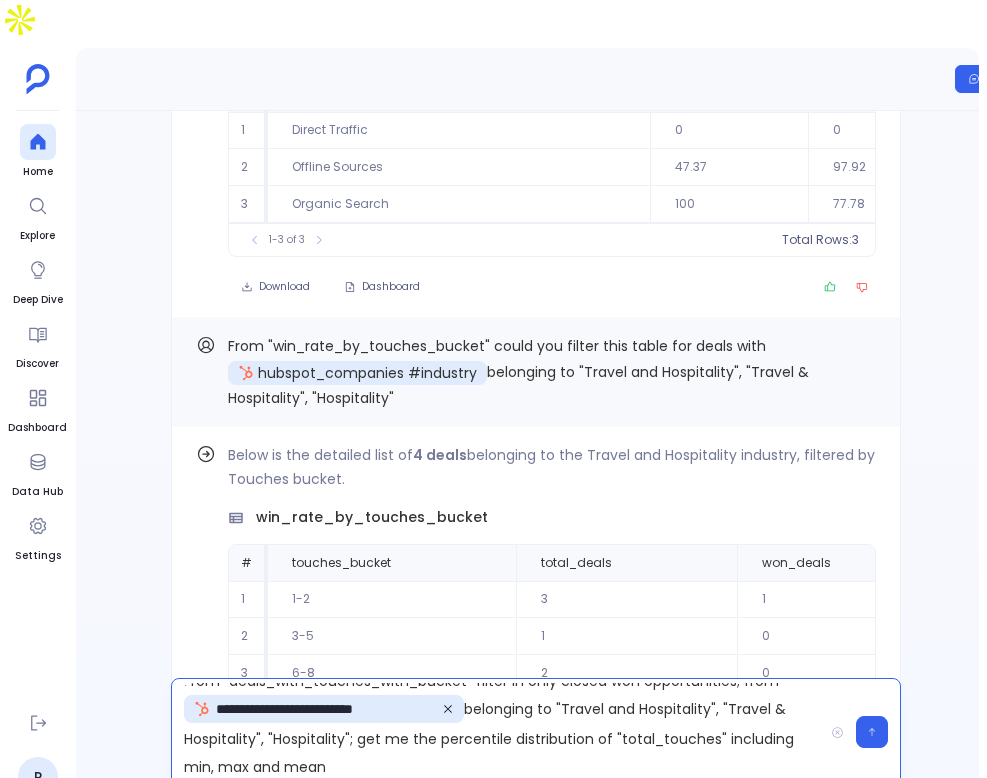 click on "**********" at bounding box center [497, 732] 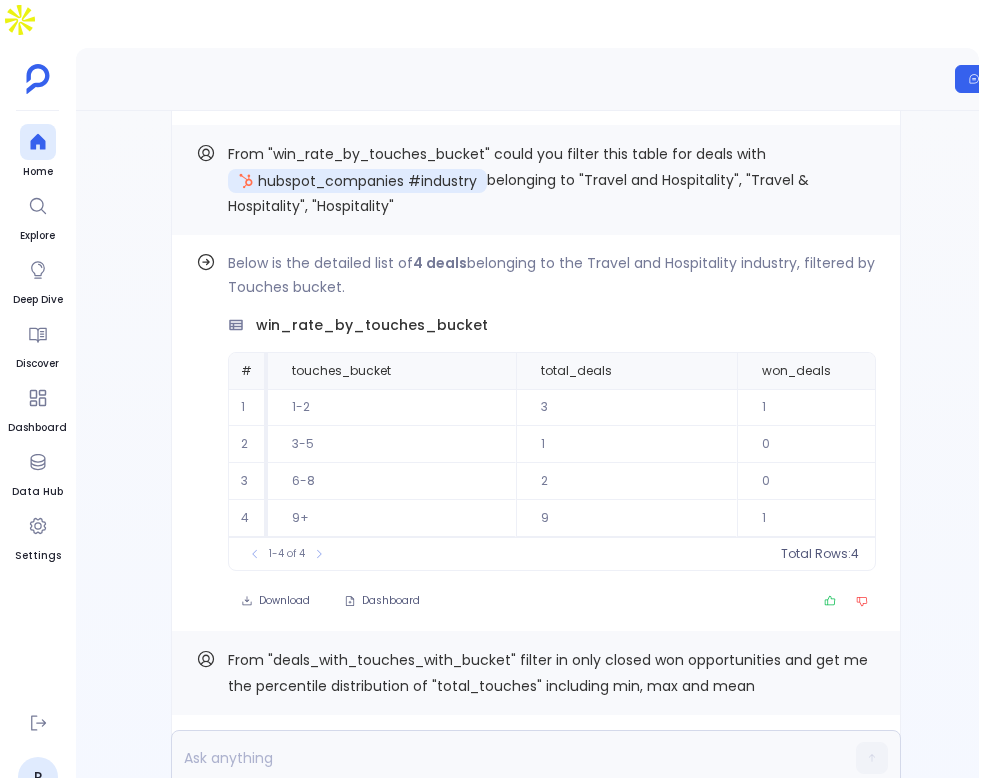 scroll, scrollTop: 0, scrollLeft: 0, axis: both 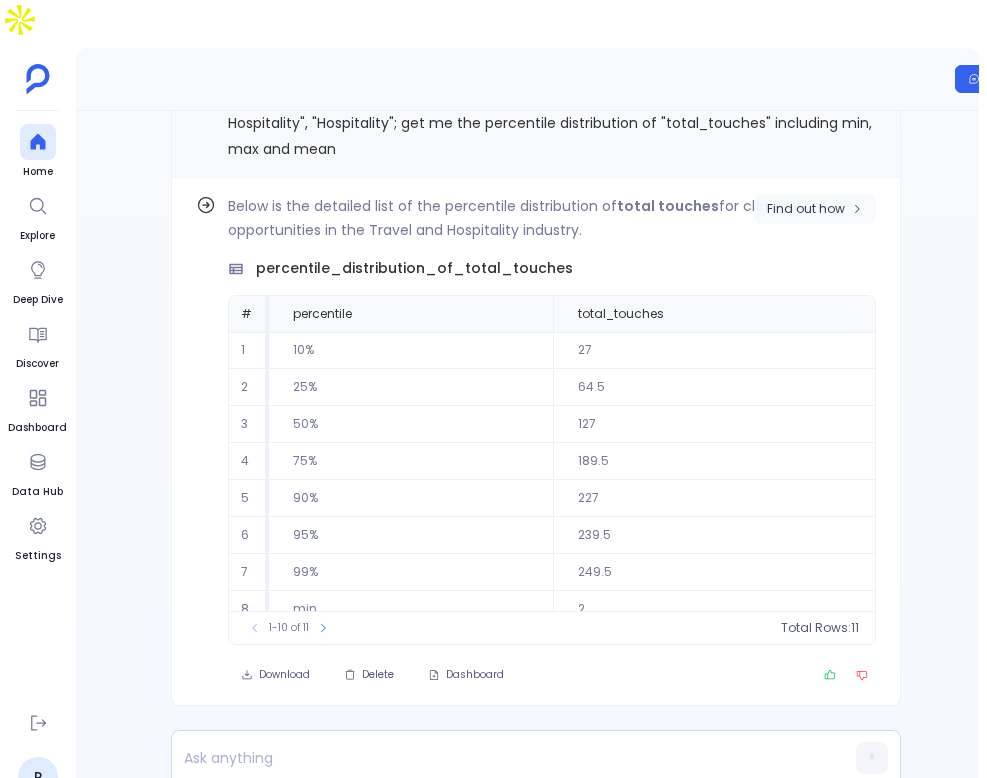 click on "Find out how" at bounding box center (806, 209) 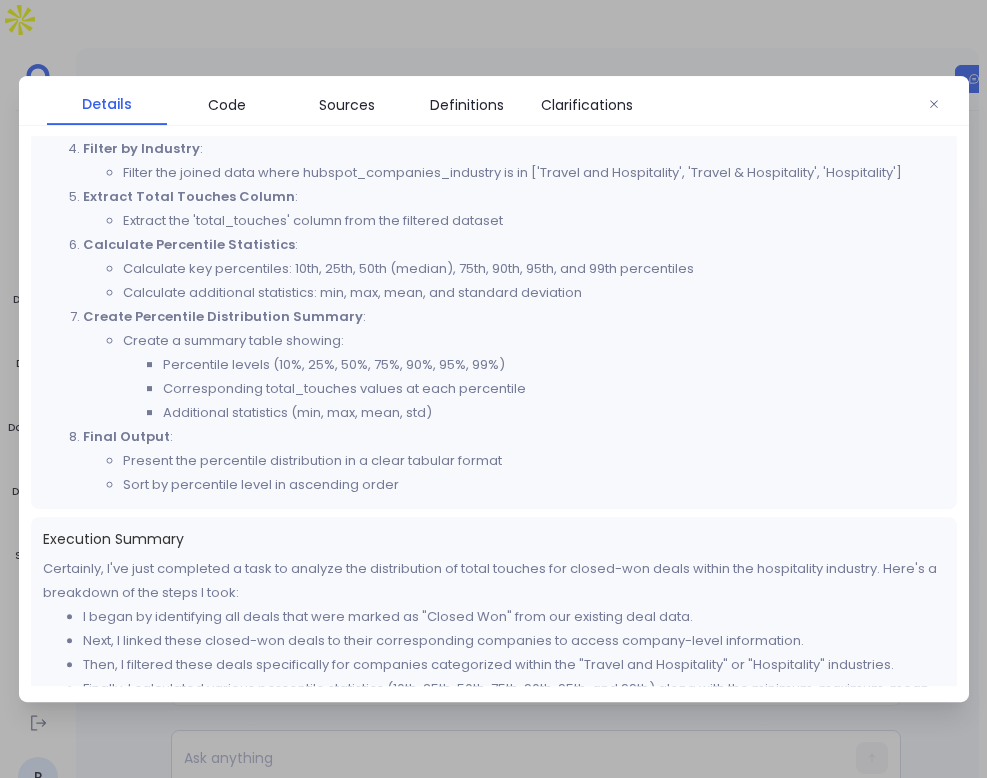scroll, scrollTop: 392, scrollLeft: 0, axis: vertical 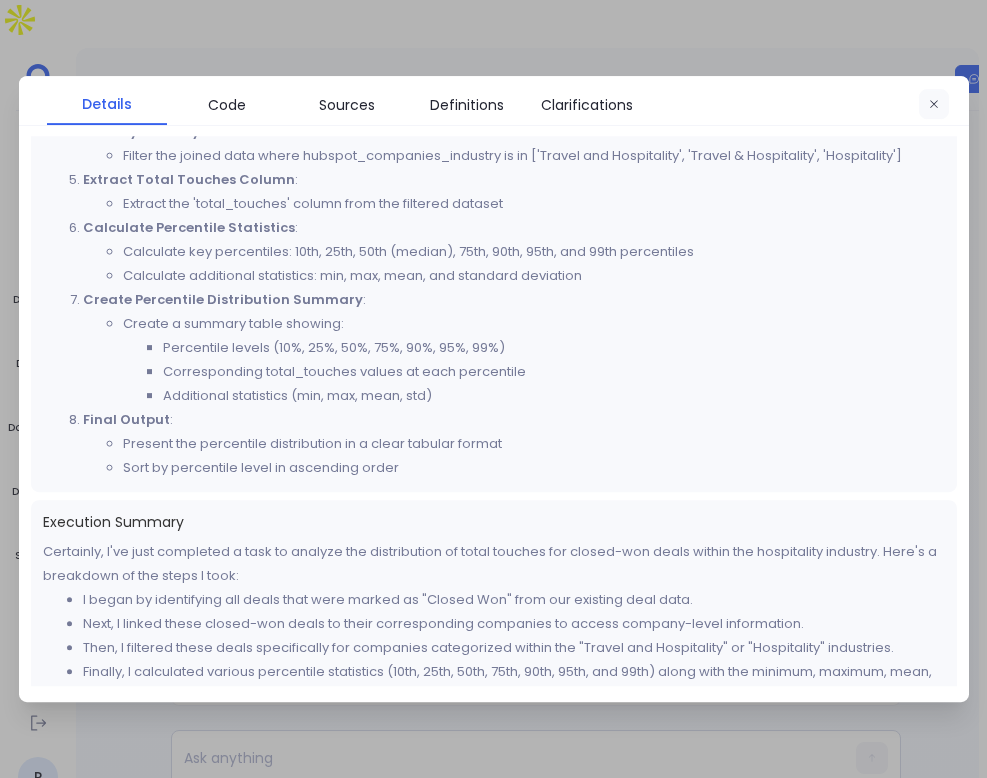 click 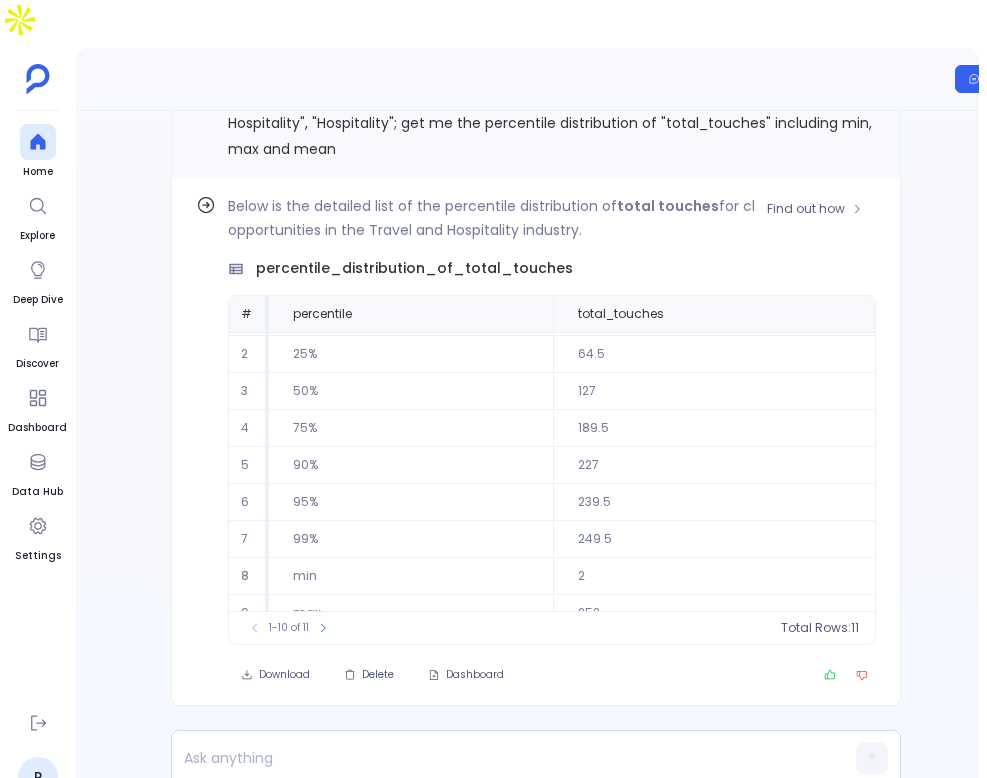 scroll, scrollTop: 0, scrollLeft: 0, axis: both 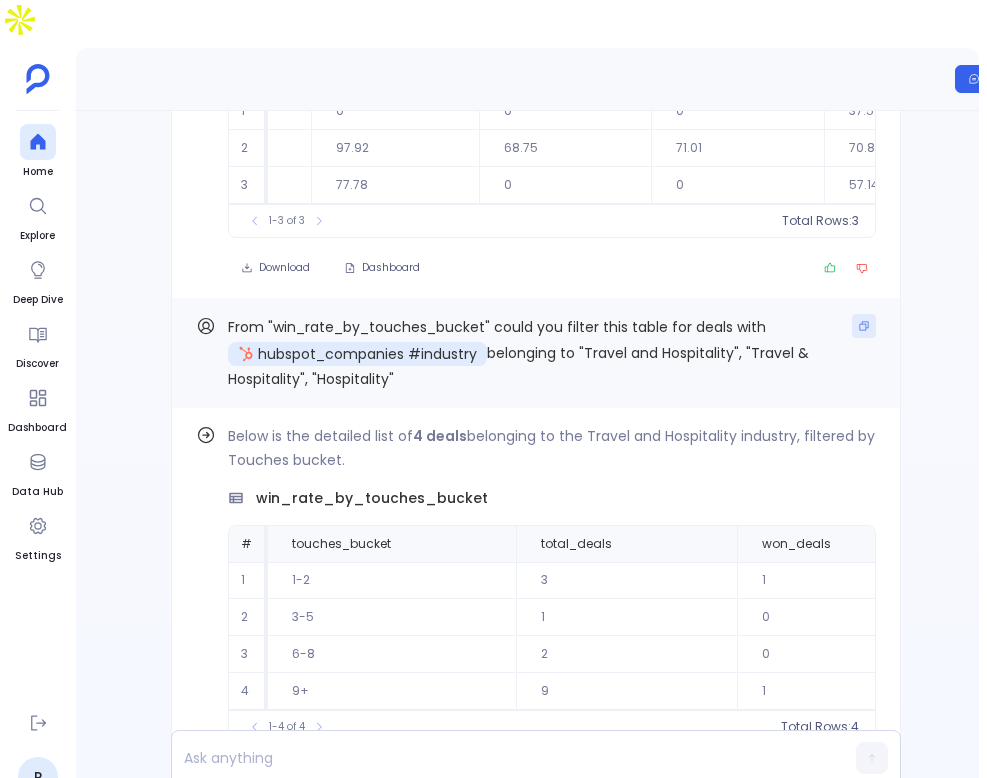 click 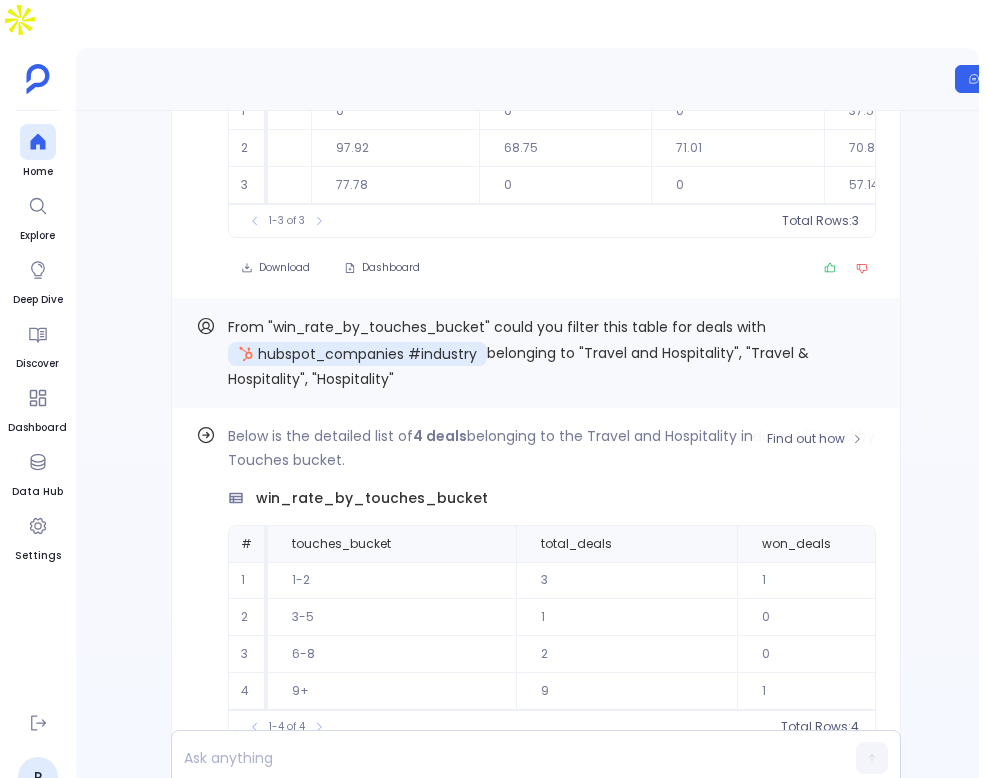 scroll, scrollTop: 0, scrollLeft: 0, axis: both 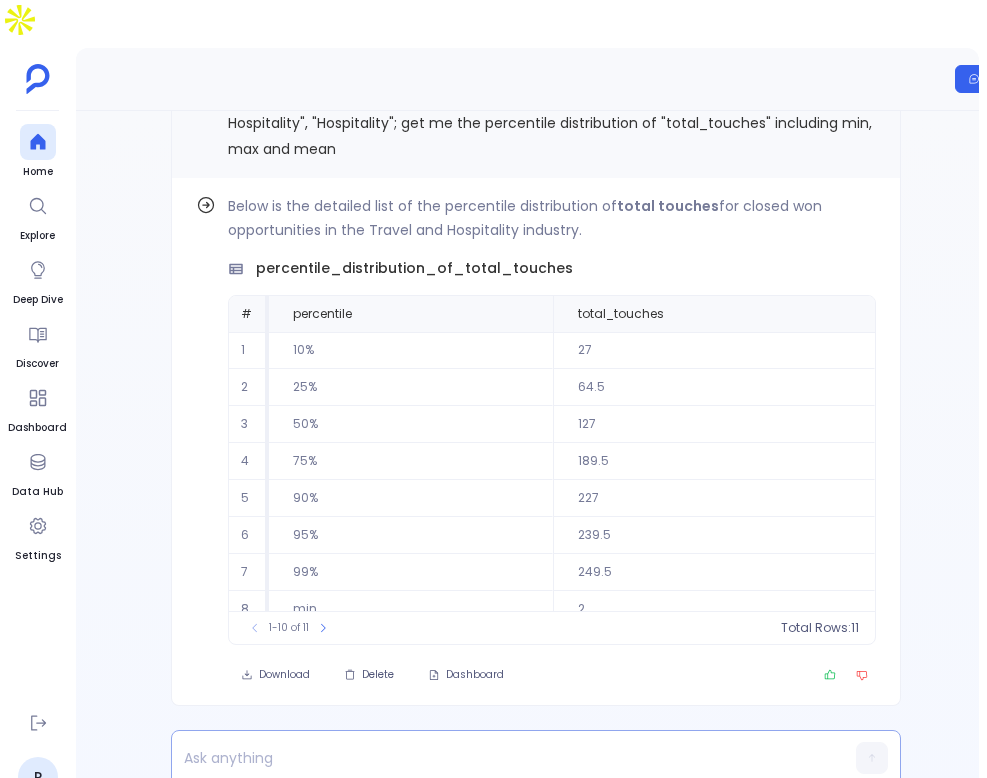 click at bounding box center (497, 758) 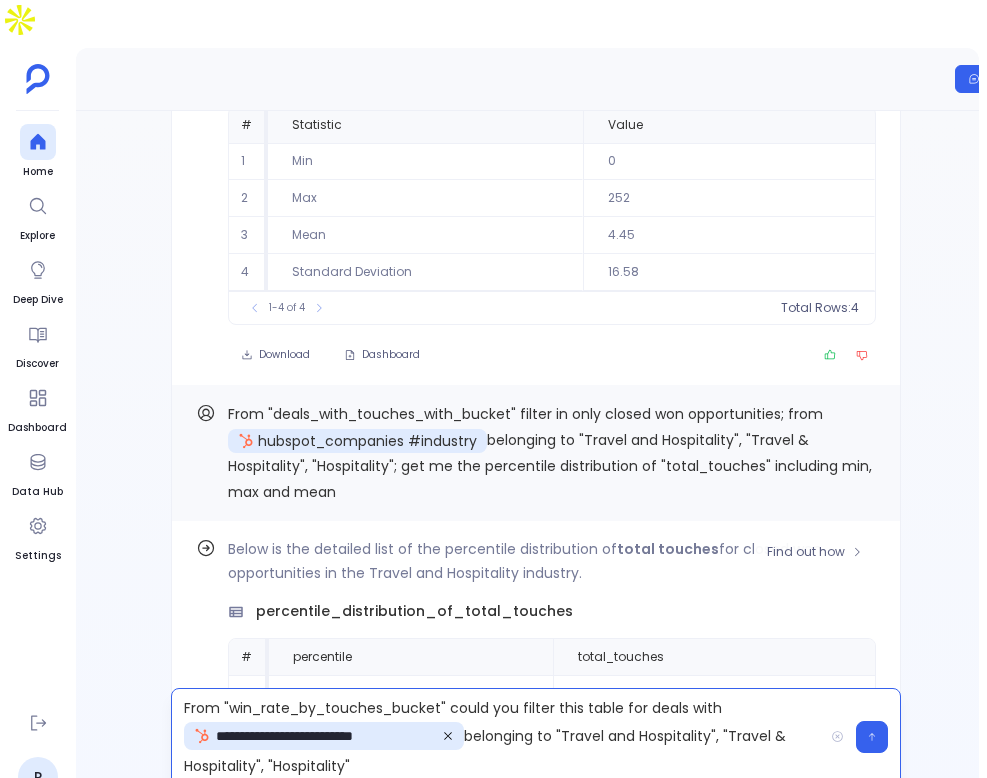 scroll, scrollTop: -386, scrollLeft: 0, axis: vertical 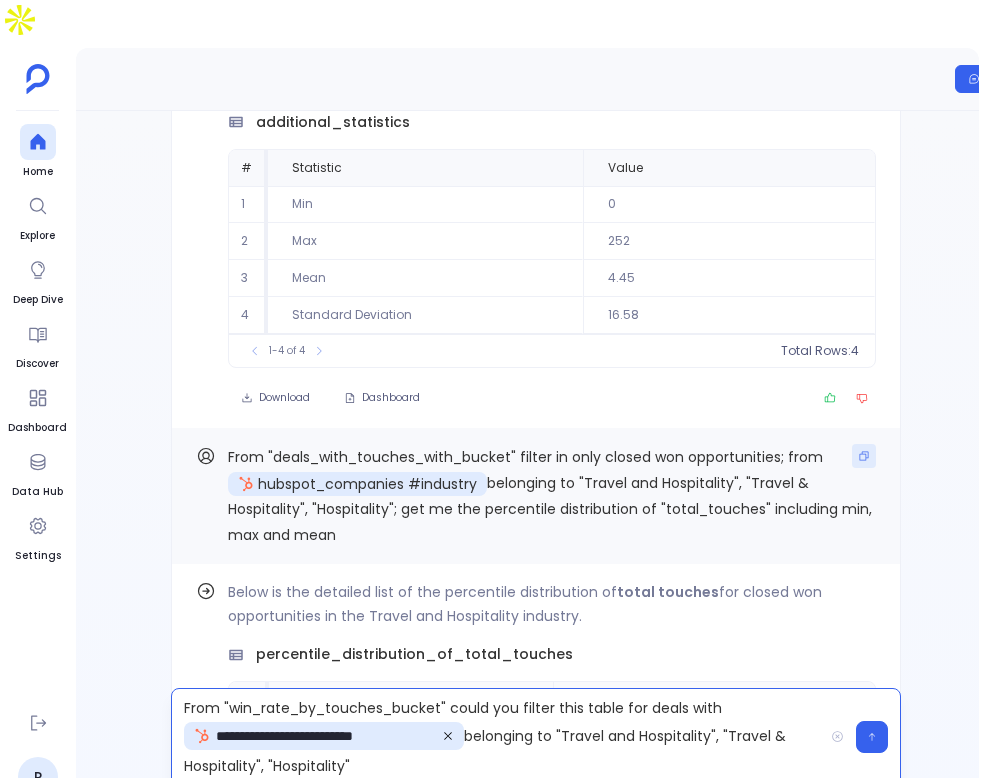click 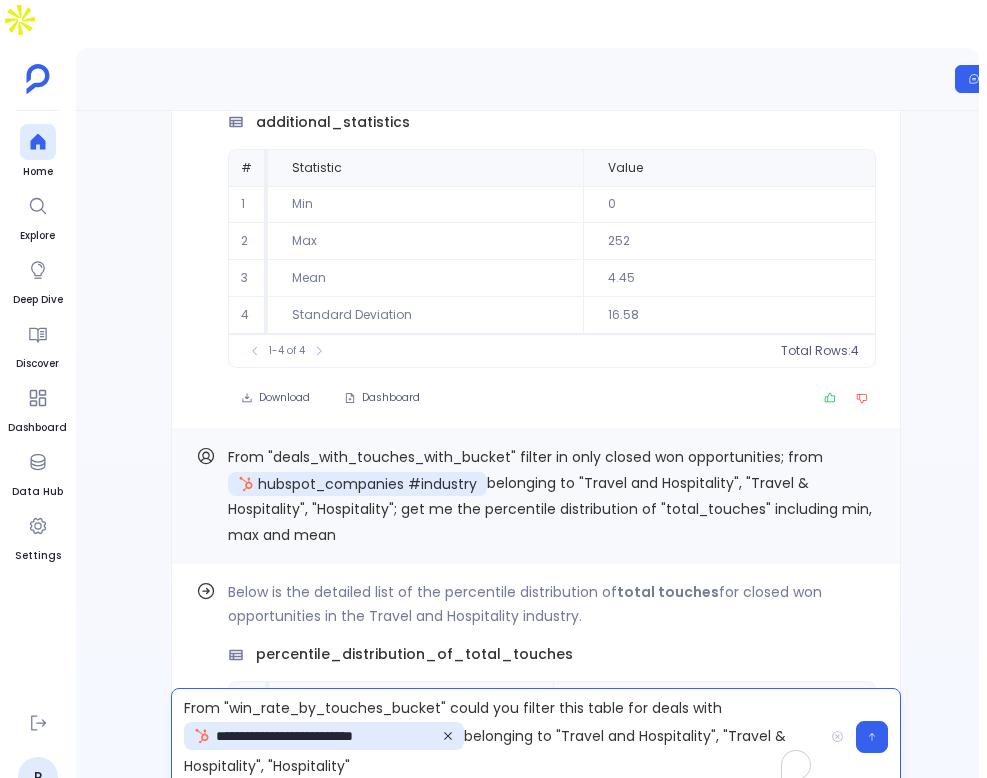 click on "**********" at bounding box center (497, 737) 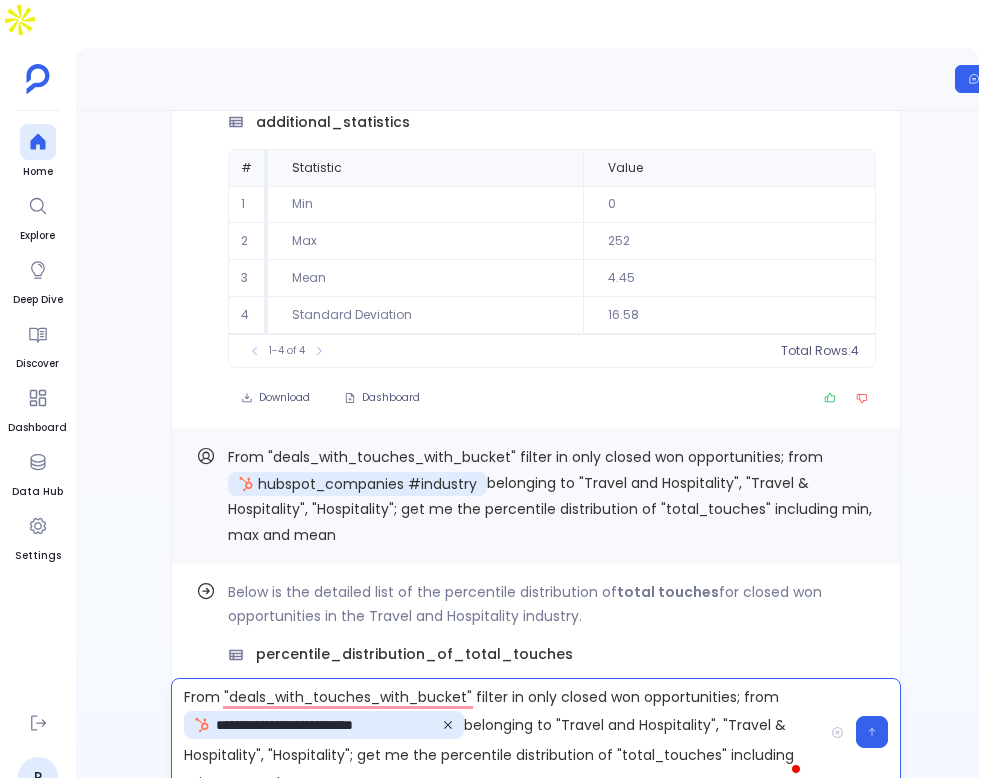 scroll, scrollTop: 16, scrollLeft: 0, axis: vertical 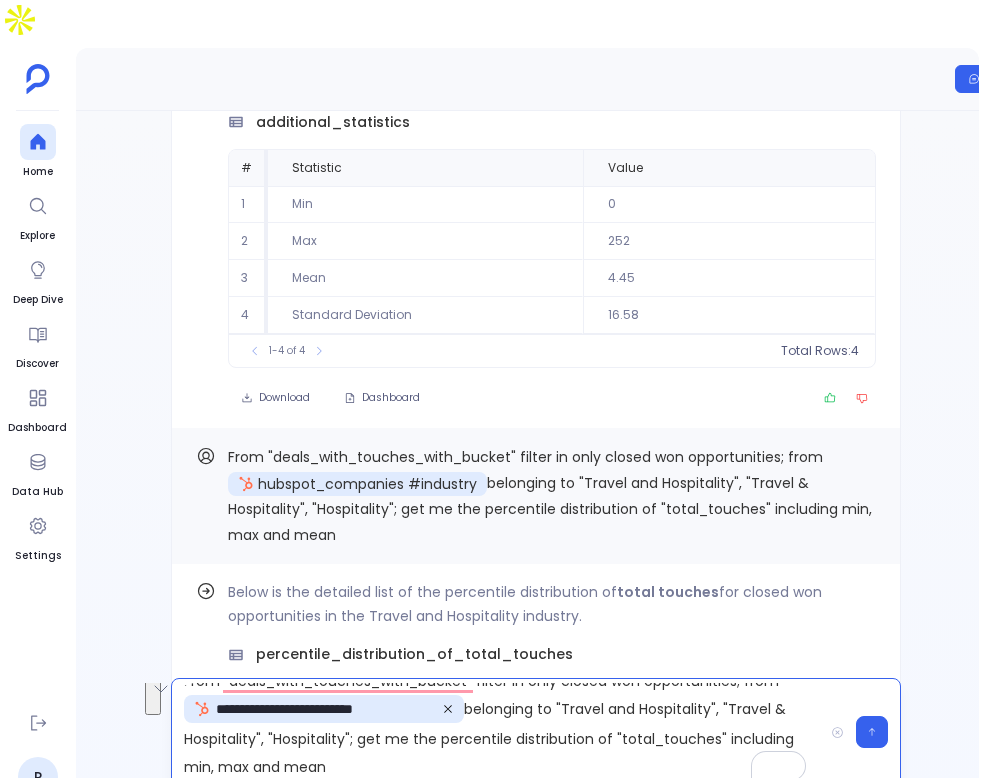 drag, startPoint x: 355, startPoint y: 697, endPoint x: 373, endPoint y: 723, distance: 31.622776 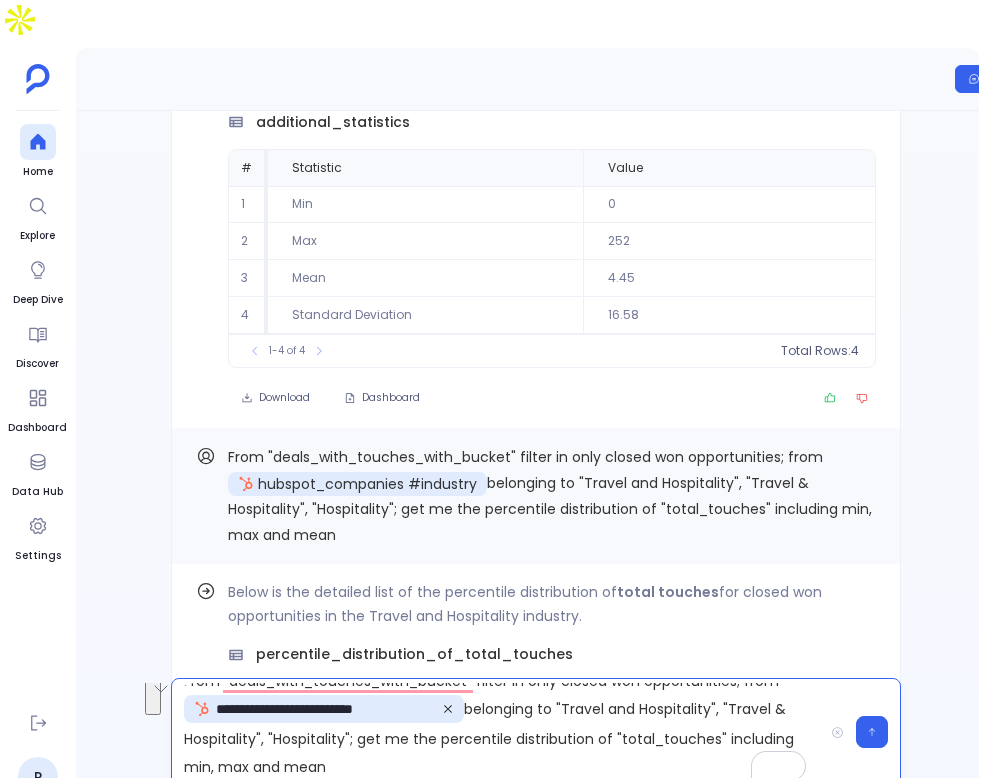 click on "**********" at bounding box center [497, 732] 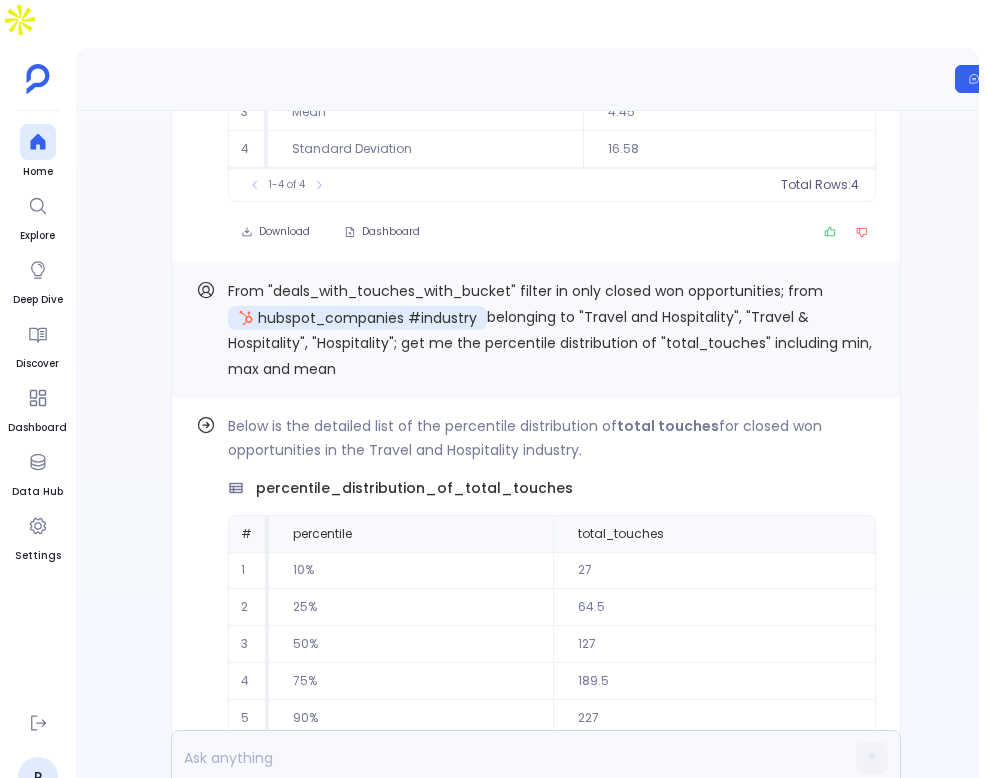 scroll, scrollTop: 0, scrollLeft: 497, axis: horizontal 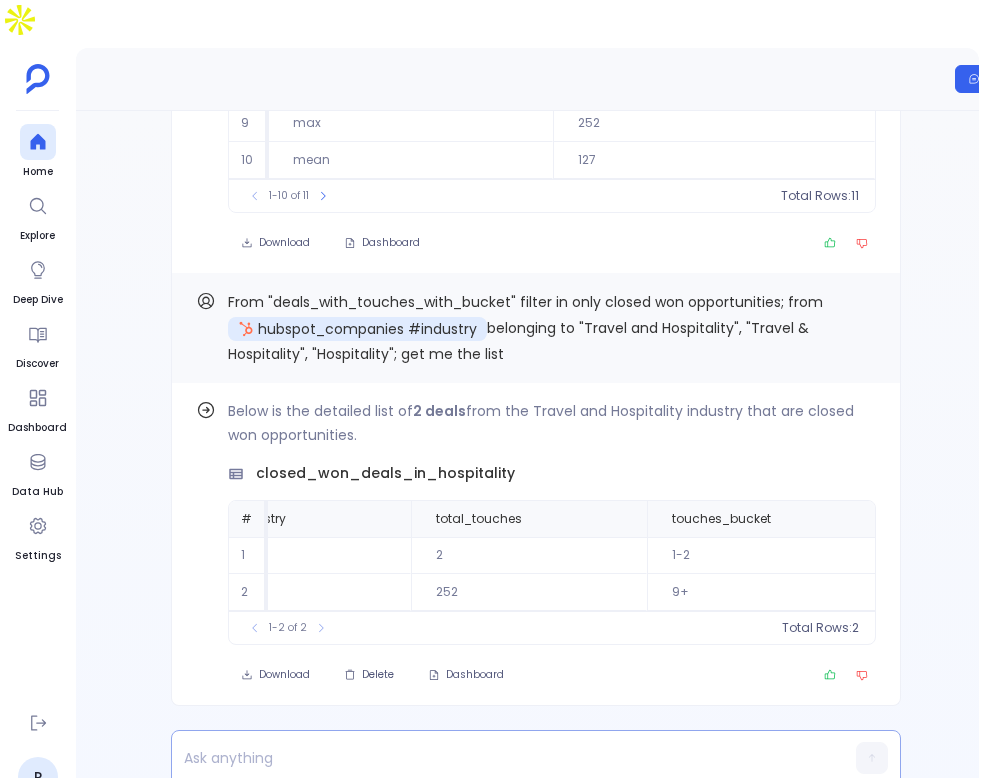 click at bounding box center [497, 758] 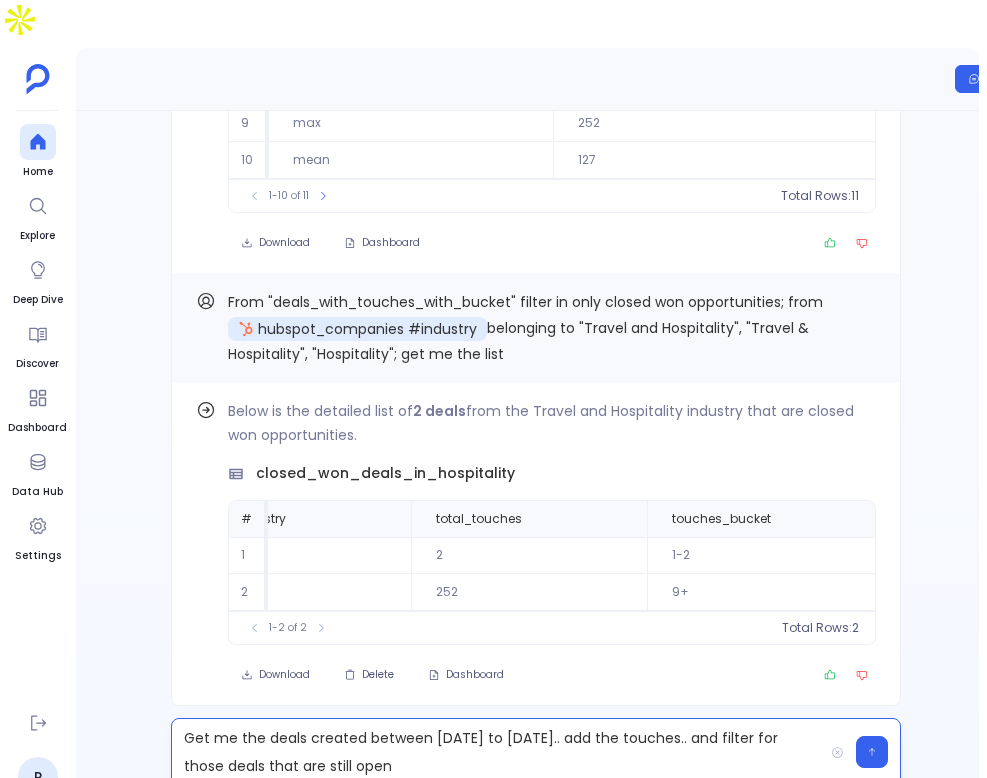 click on "Get me the deals created between Jan to Jun 2025.. add the touches.. and filter for those deals that are still open" at bounding box center [497, 752] 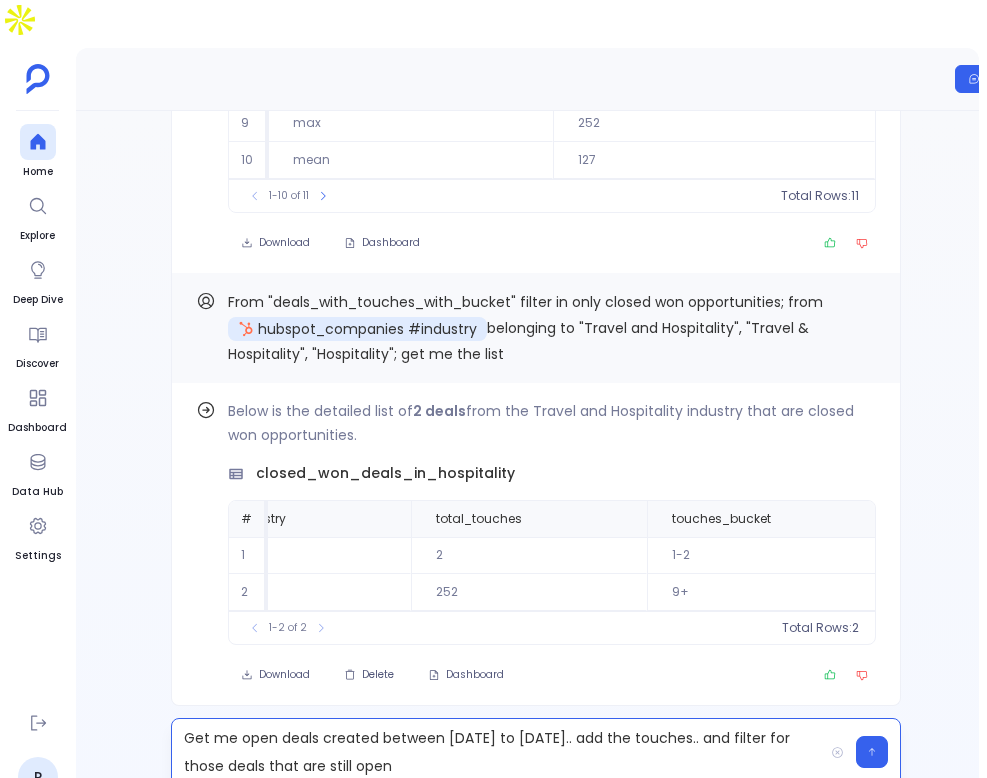 click on "Get me open deals created between Jan to Jun 2025.. add the touches.. and filter for those deals that are still open" at bounding box center (497, 752) 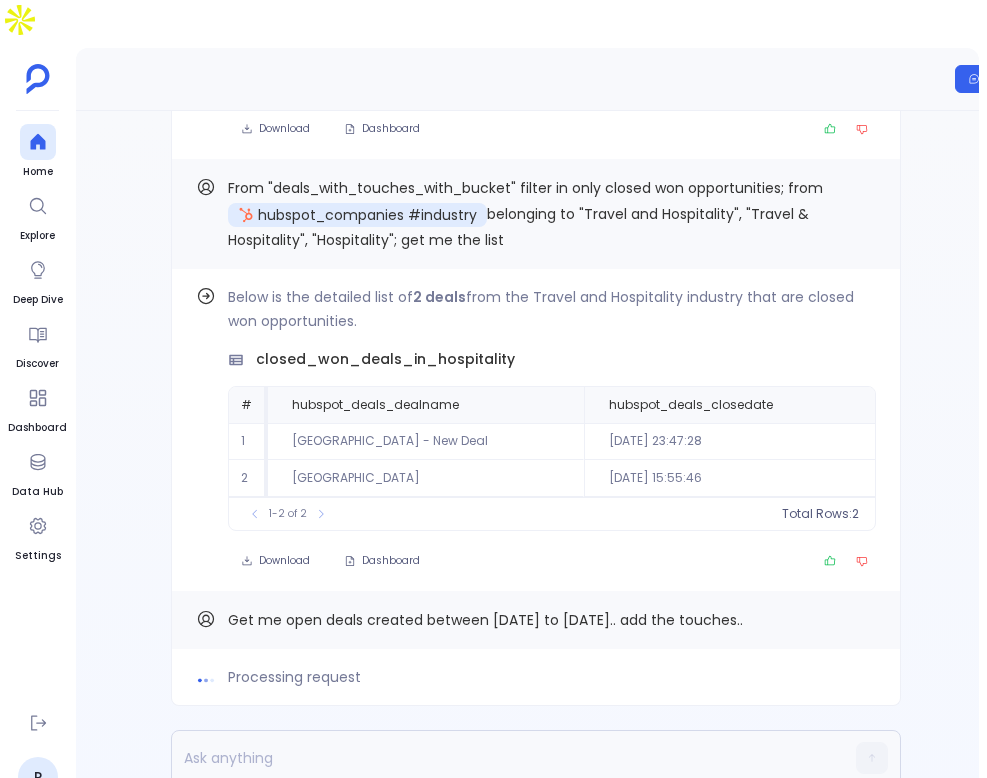 scroll, scrollTop: 0, scrollLeft: 0, axis: both 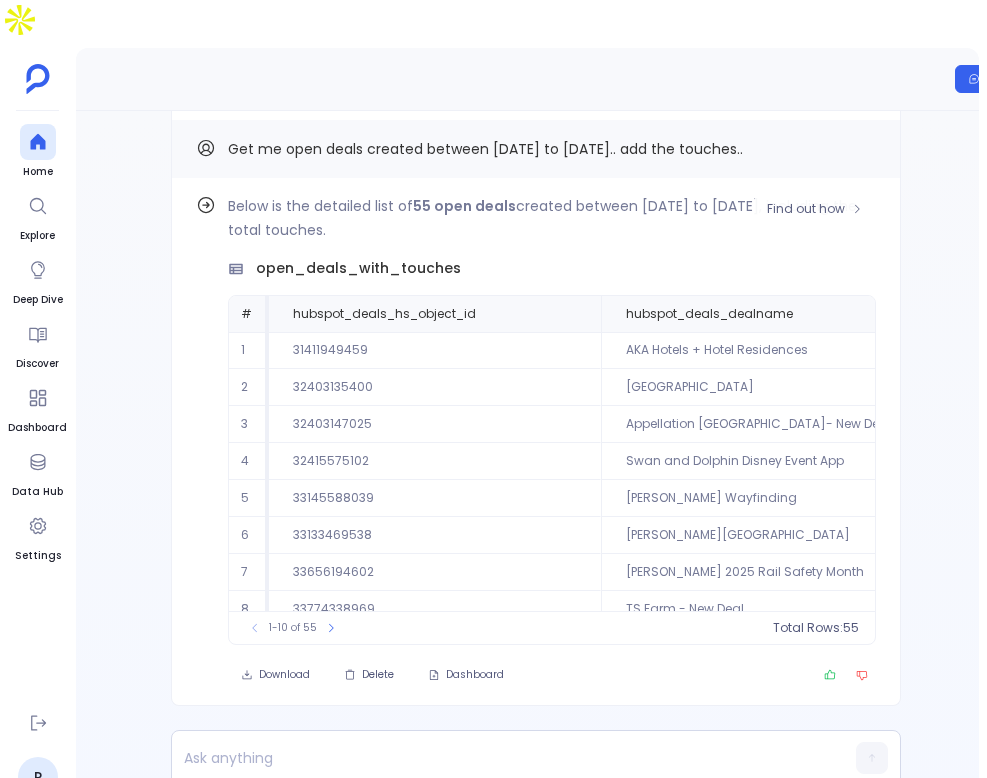 click on "Below is the detailed list of  55 open deals  created between Jan to Jun 2025, including the total touches. open_deals_with_touches # hubspot_deals_hs_object_id hubspot_deals_dealname hubspot_deals_createdate hubspot_deals_dealstage hubspot_deal_pipeline_stages_label total_touches 1 31411949459 AKA Hotels + Hotel Residences 2025-01-03 20:26:47 1103655975 Holding Stage 2 2 32403135400 JW Marriott Desert Springs 2025-01-24 15:27:25 1103655975 Holding Stage 1 3 32403147025 Appellation Healdsburg Resort- New Deal 2025-01-24 16:29:19 17222238 35% Active 14 4 32415575102 Swan and Dolphin Disney Event App 2025-01-25 02:29:16 1103655975 Holding Stage 71 5 33145588039 HOAG Wayfinding 2025-02-06 17:51:49 1103655975 Holding Stage 4 6 33133469538 Hoag Hospital 2025-02-06 17:52:12 1103655975 Holding Stage 1 7 33656194602 FRA Grant 2025 Rail Safety Month 2025-02-19 06:49:15 21477556 90% Contracts  23 8 33774338969 TS Farm - New Deal 2025-02-20 18:40:46 1103655975 Holding Stage 27 9 33786391960 T’s Farm 1103655975 27 10" at bounding box center (552, 419) 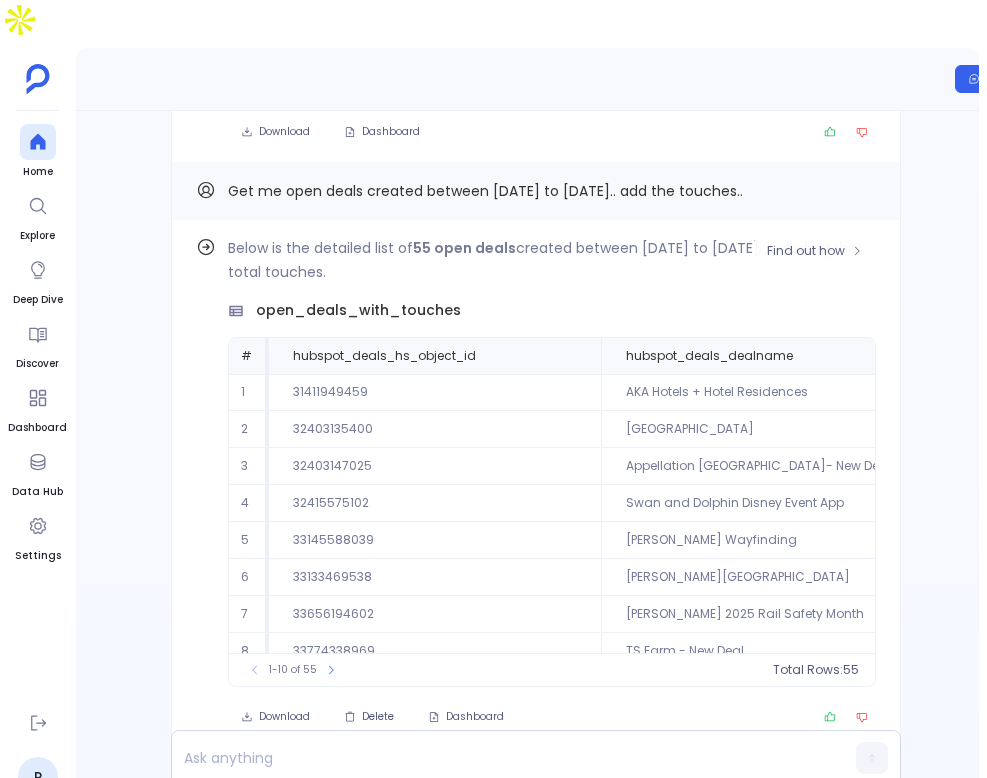 scroll, scrollTop: 0, scrollLeft: 0, axis: both 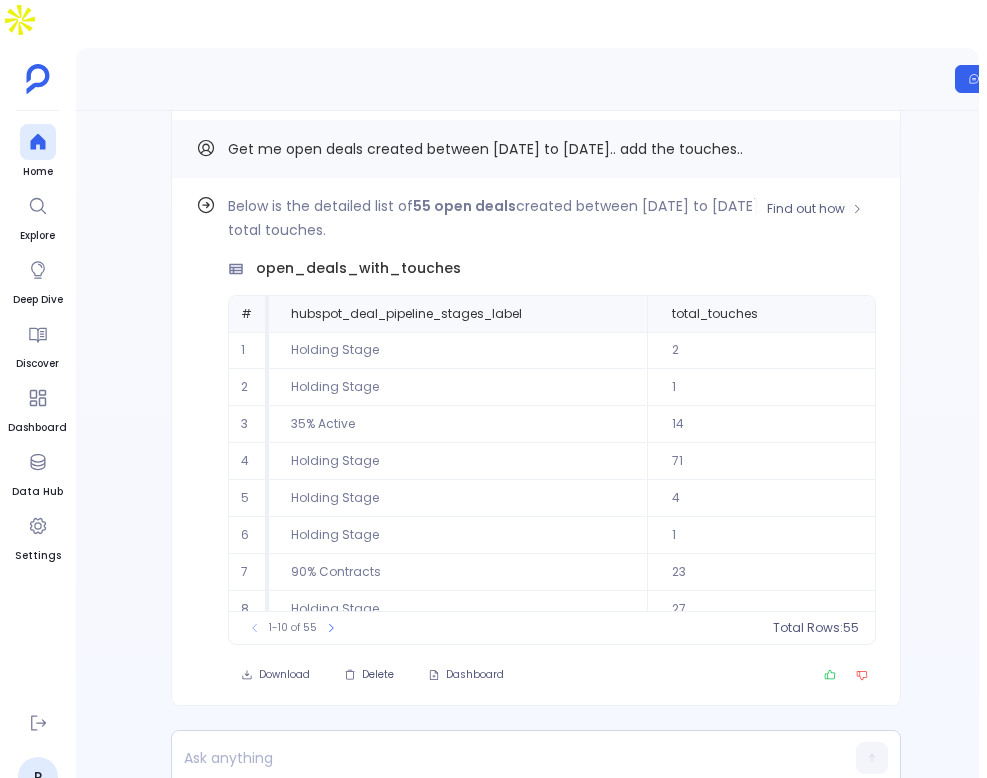 click on "1-10 of 55" at bounding box center [293, 628] 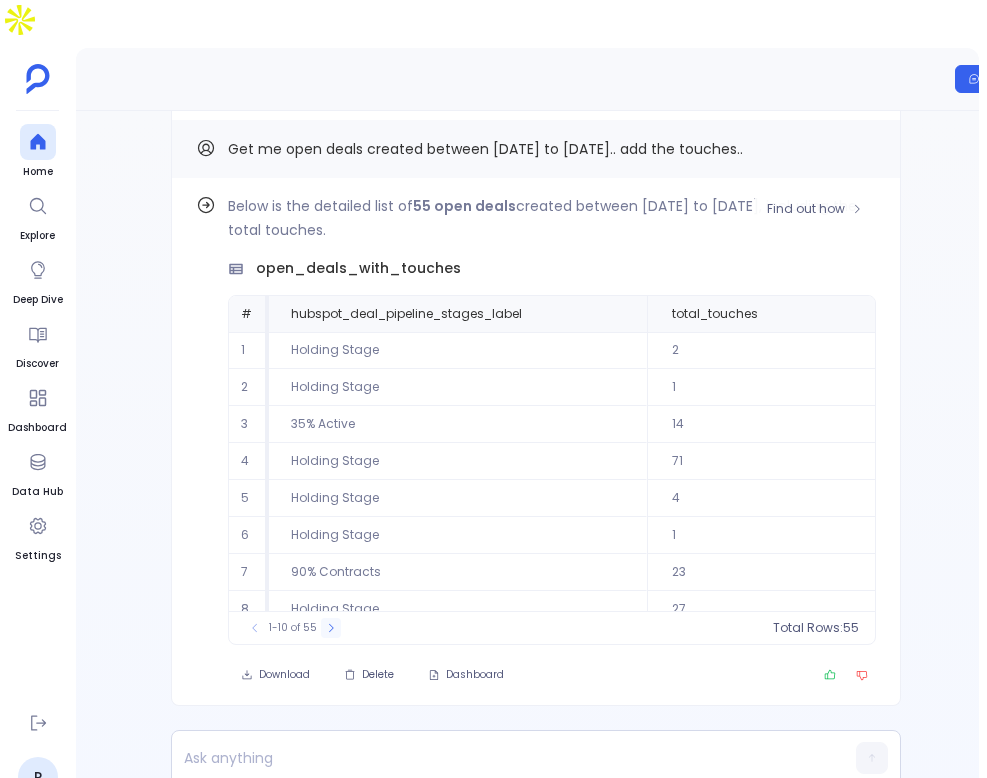 click at bounding box center (331, 628) 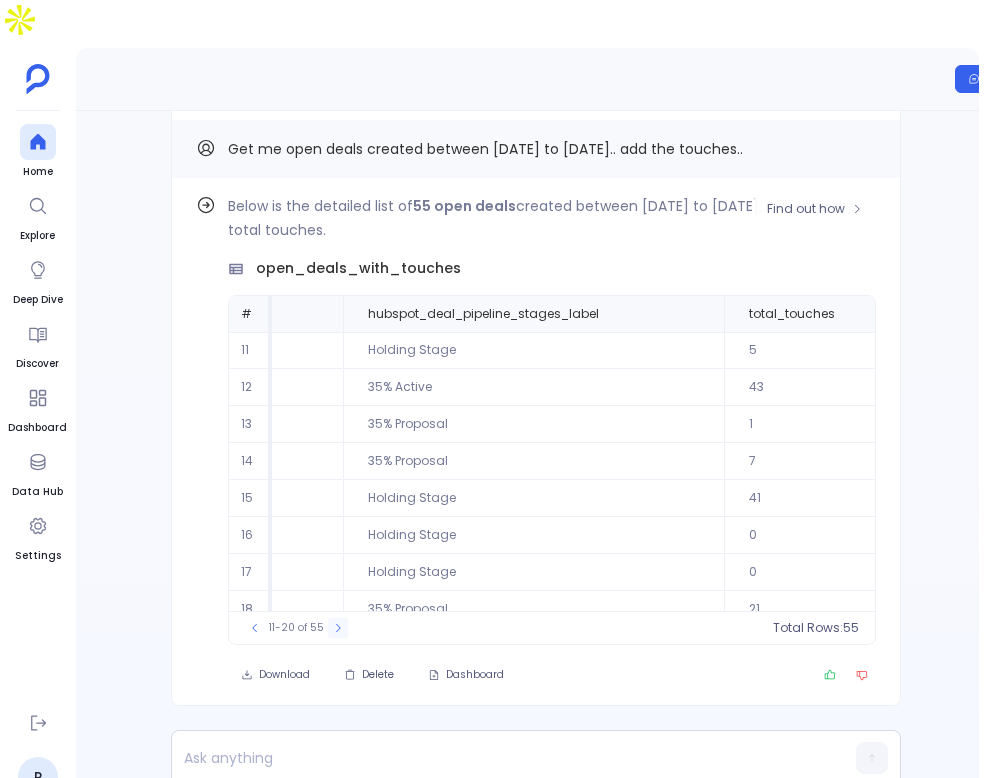 click at bounding box center [338, 628] 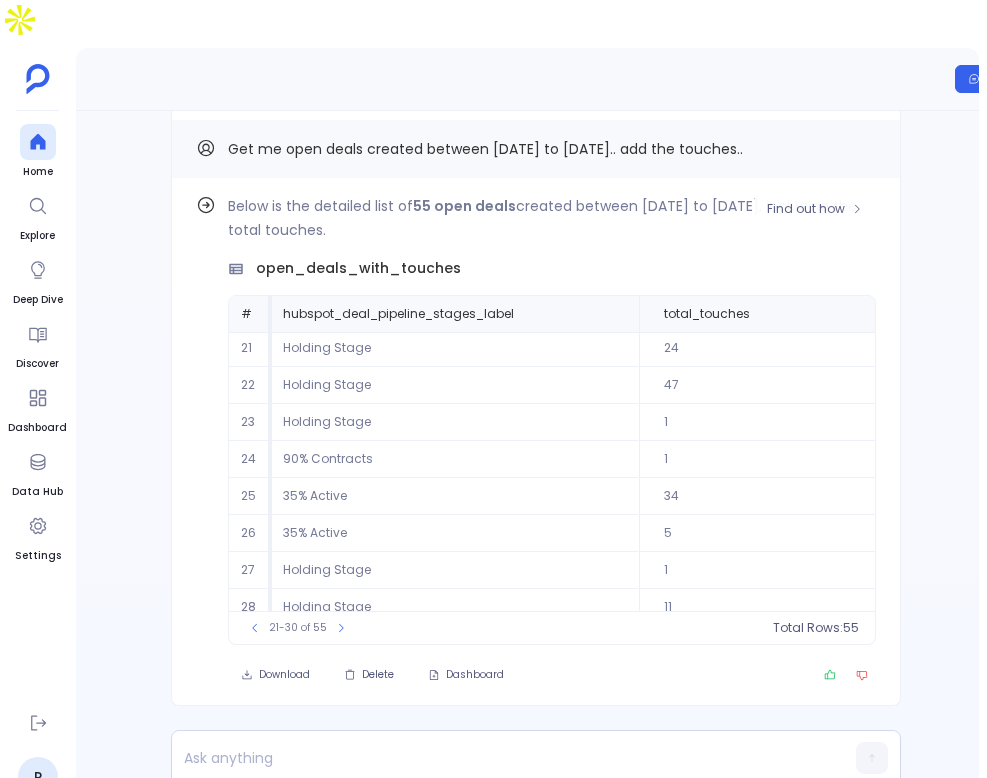 scroll, scrollTop: 2, scrollLeft: 1366, axis: both 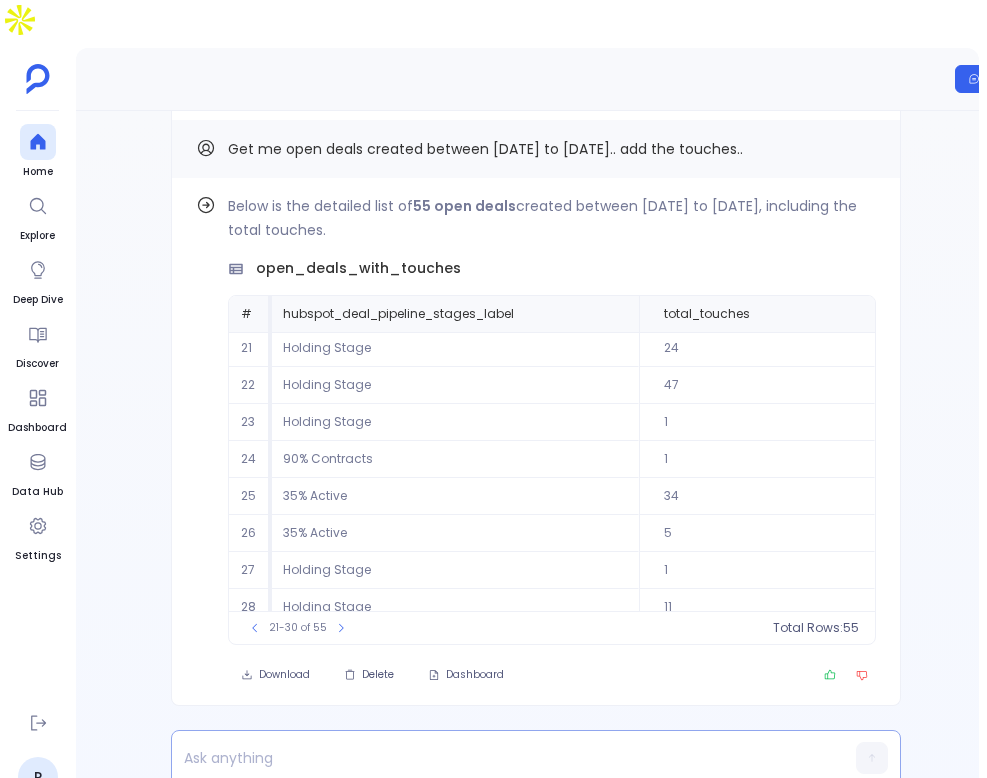 click at bounding box center [497, 758] 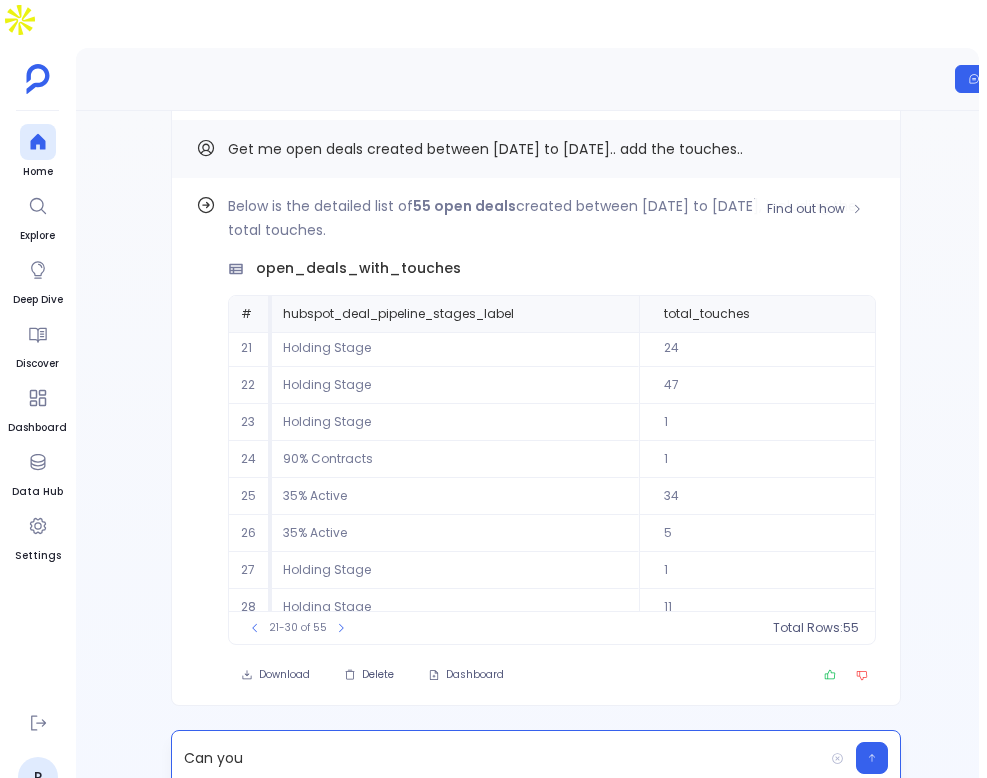 scroll, scrollTop: 0, scrollLeft: 1366, axis: horizontal 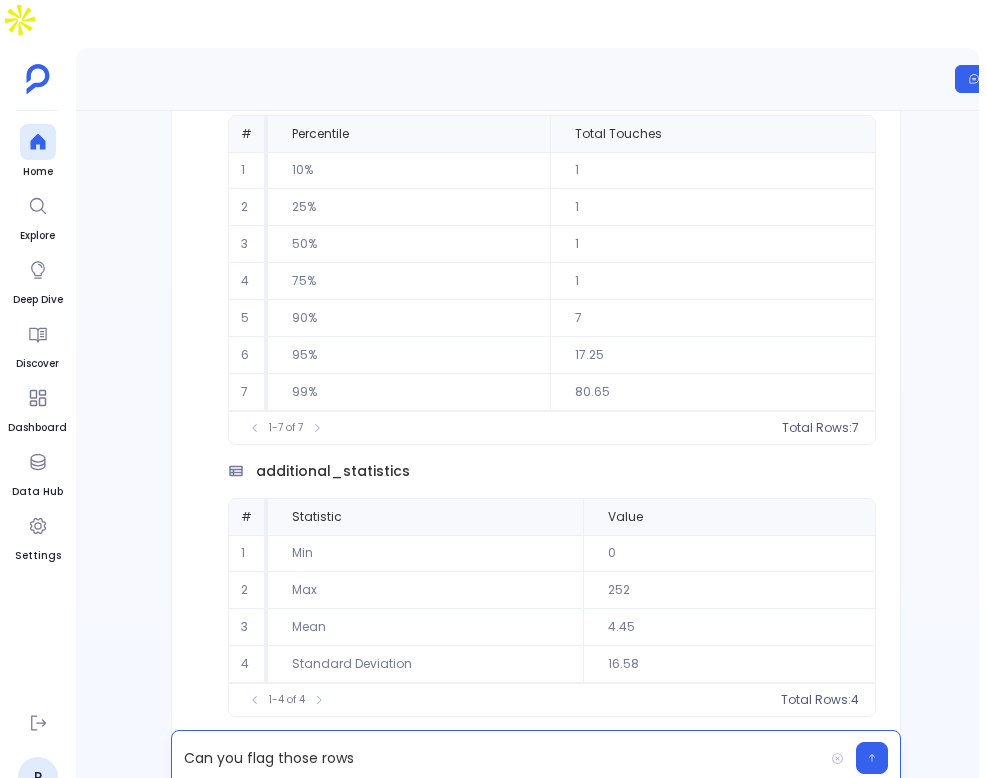 click on "4.45" at bounding box center (729, 627) 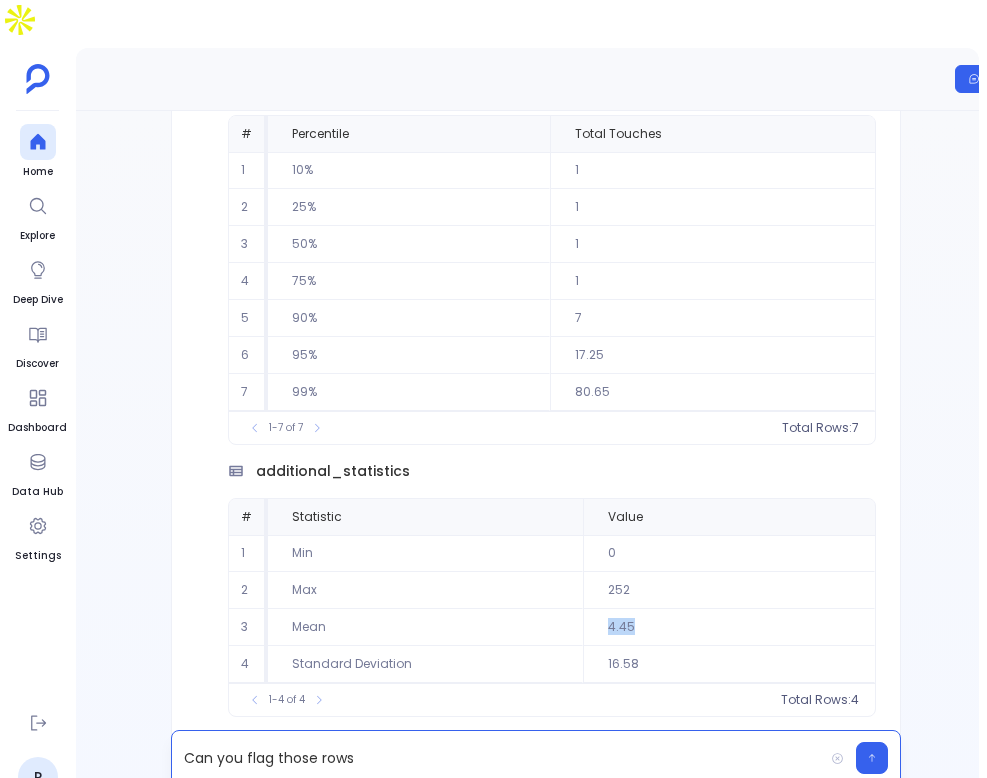 click on "4.45" at bounding box center (729, 627) 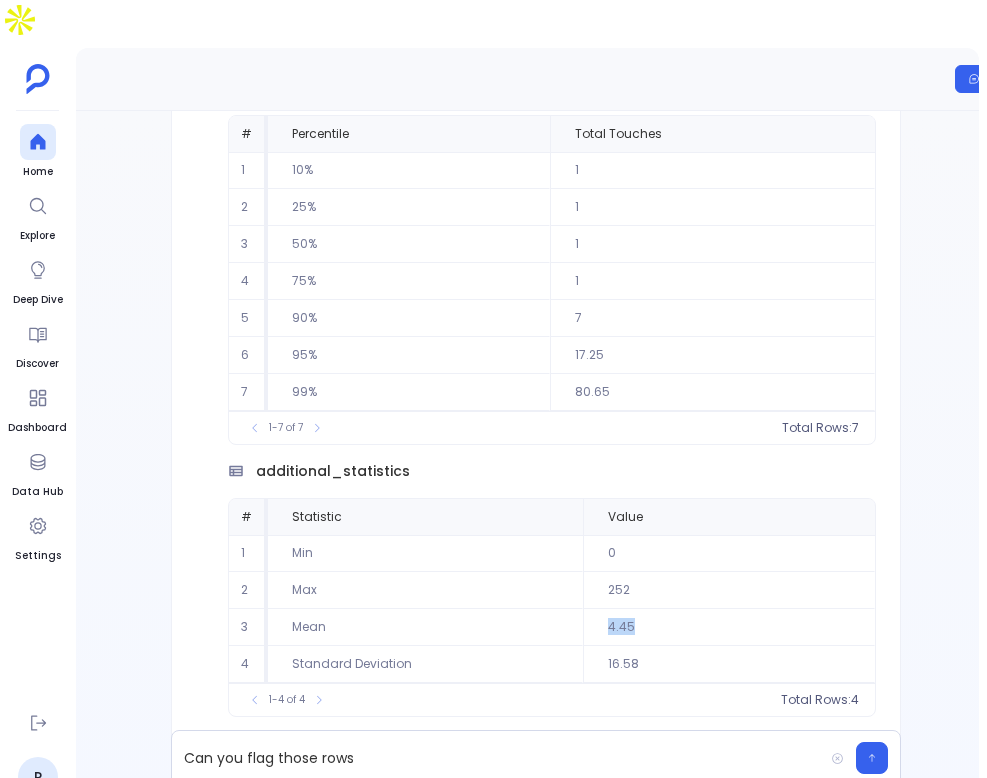 scroll, scrollTop: 0, scrollLeft: 0, axis: both 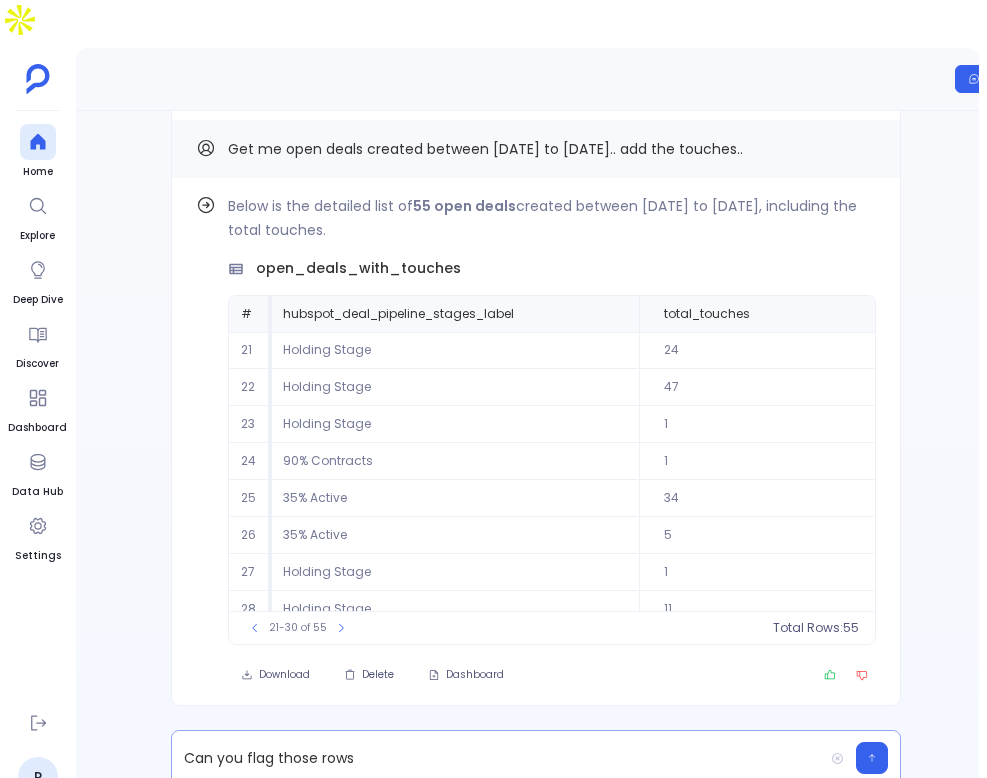 click on "Can you flag those rows" at bounding box center [497, 758] 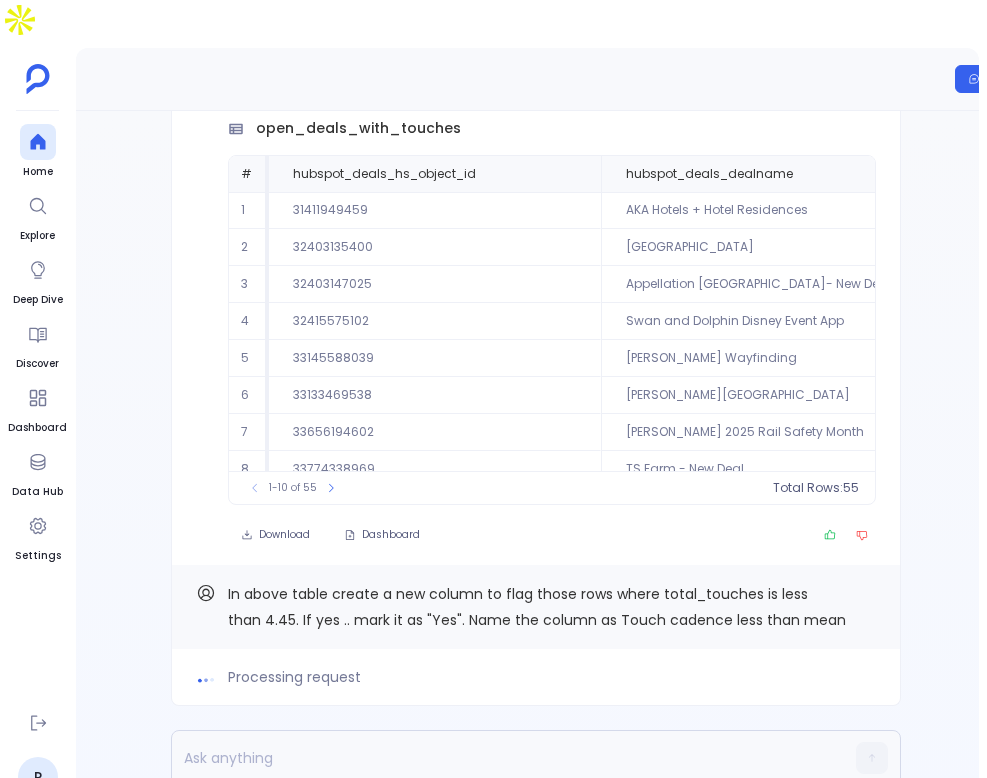scroll, scrollTop: 0, scrollLeft: 0, axis: both 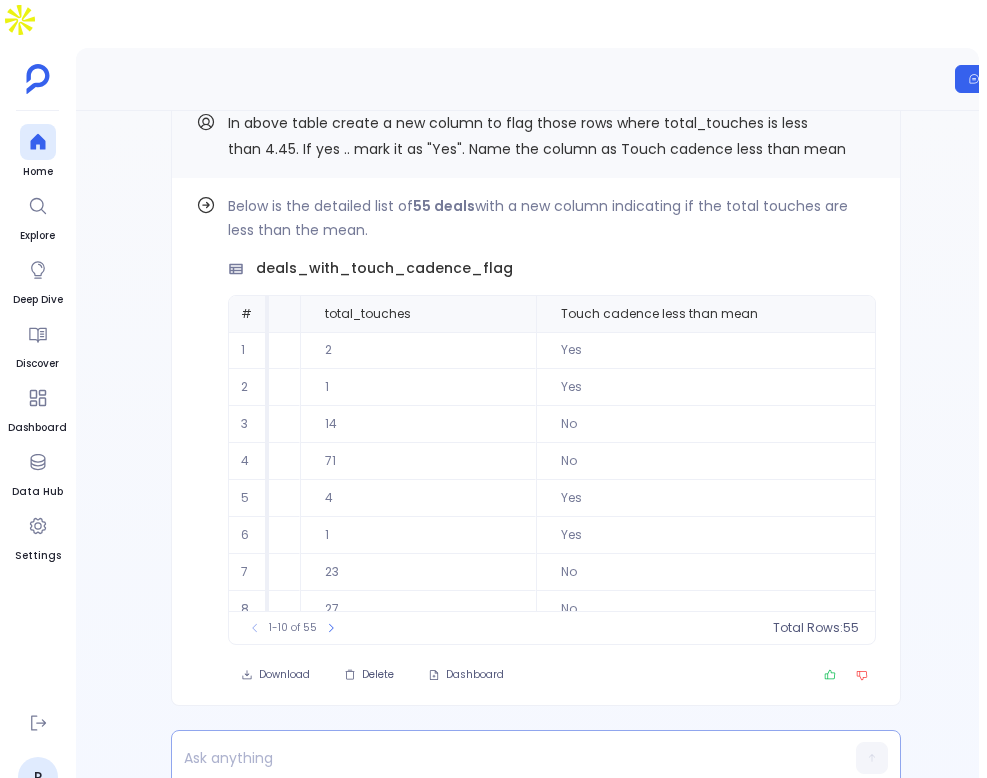 click at bounding box center (497, 758) 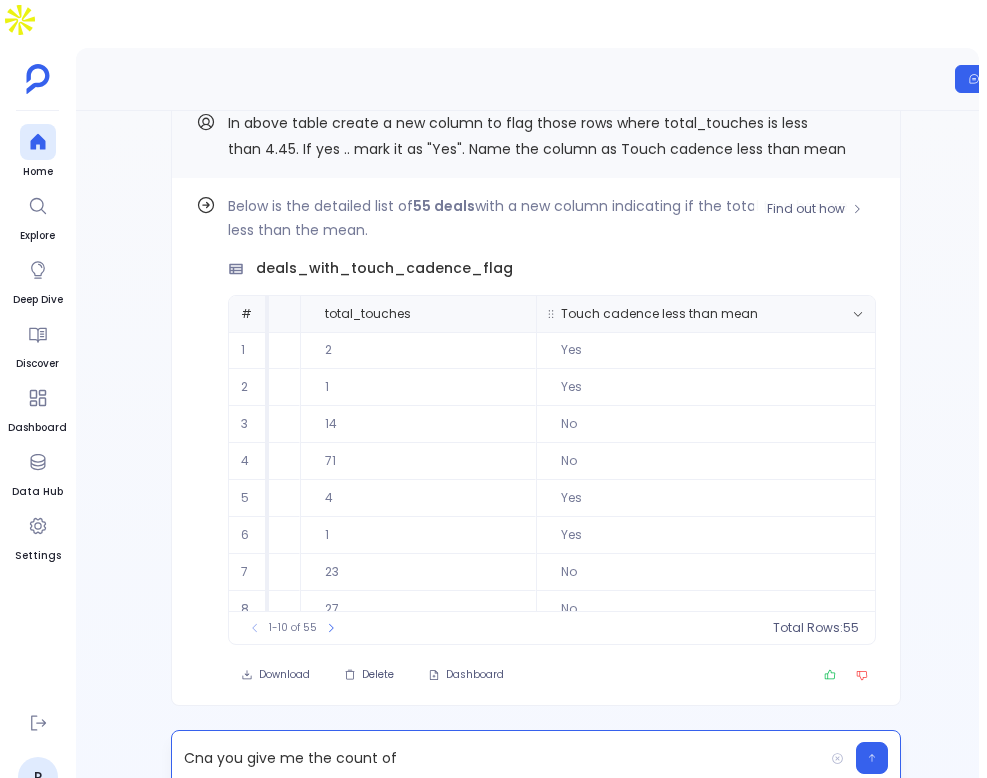 click on "Touch cadence less than mean" at bounding box center (659, 314) 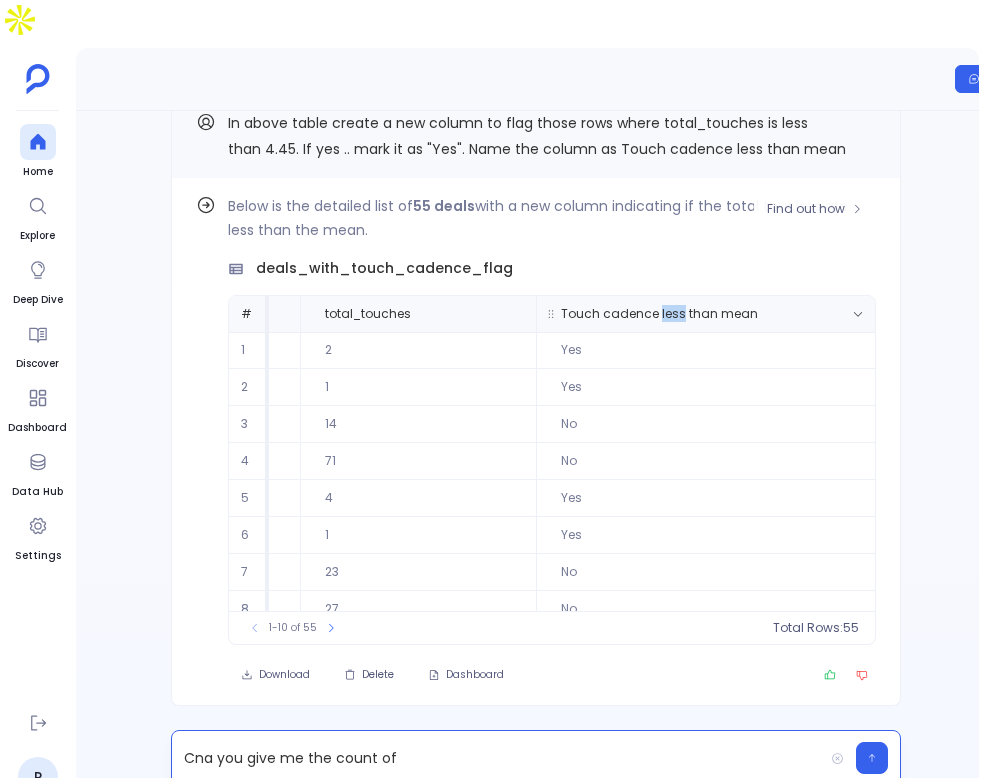 click on "Touch cadence less than mean" at bounding box center (659, 314) 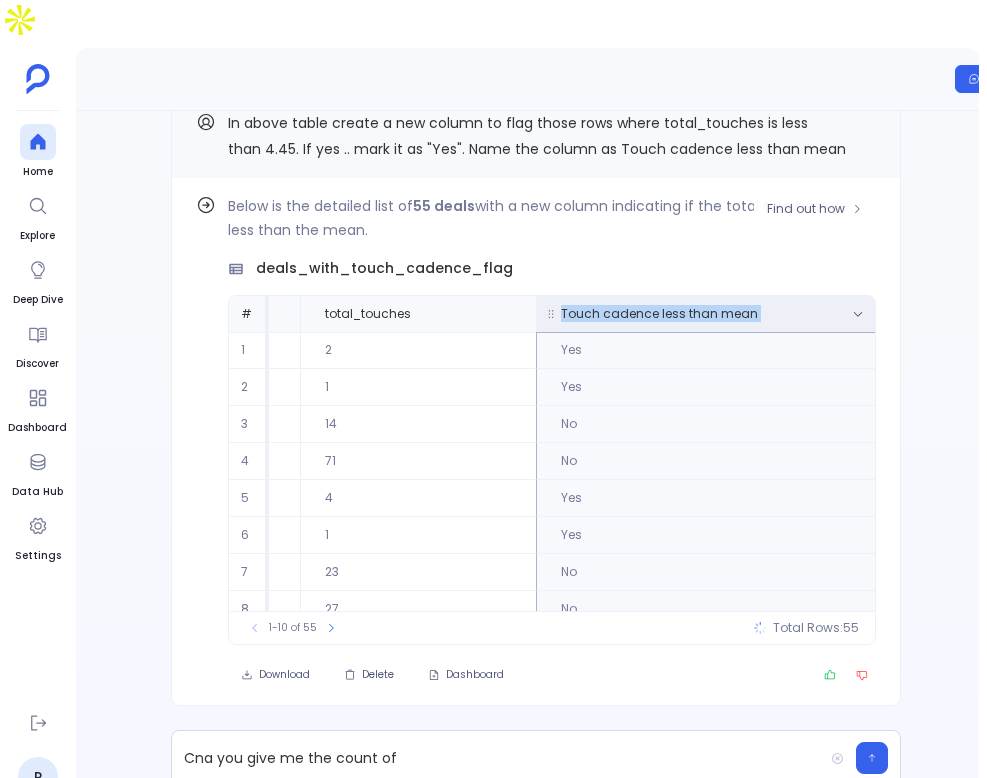 click on "Touch cadence less than mean" at bounding box center [659, 314] 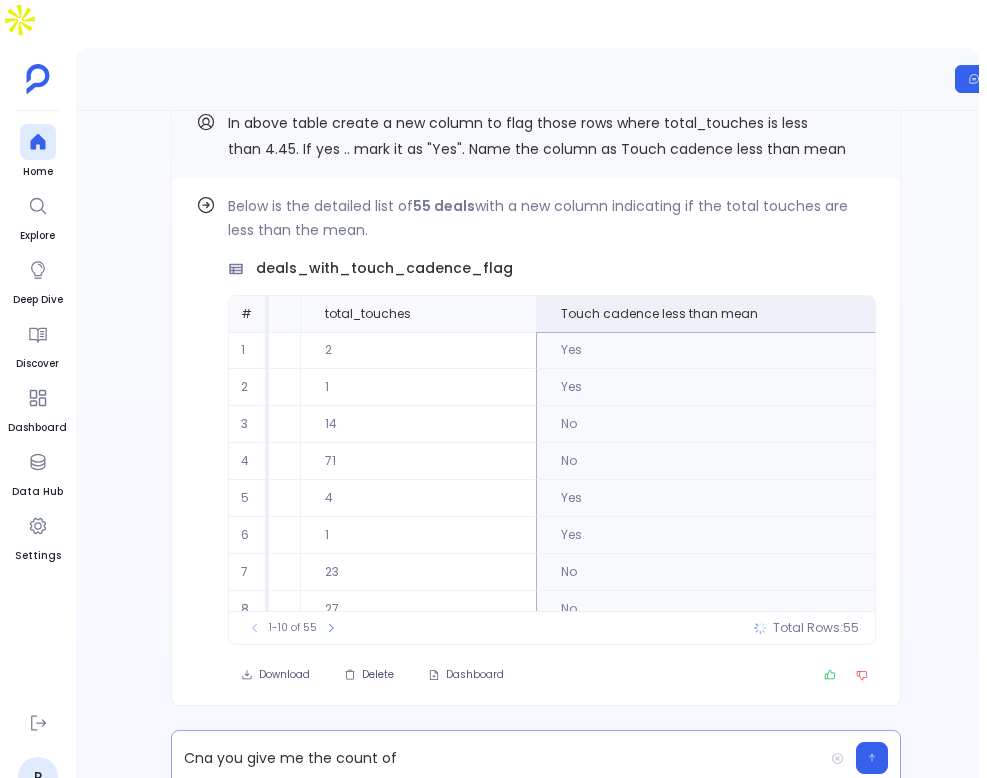 click on "Cna you give me the count of" at bounding box center [497, 758] 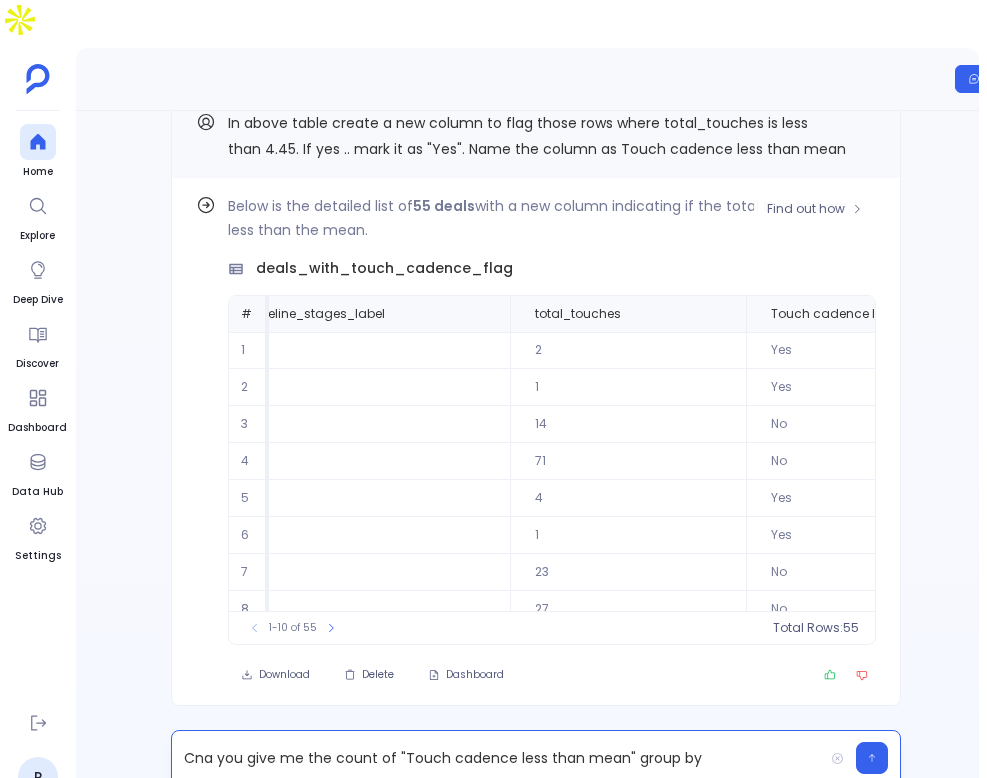 scroll, scrollTop: 0, scrollLeft: 649, axis: horizontal 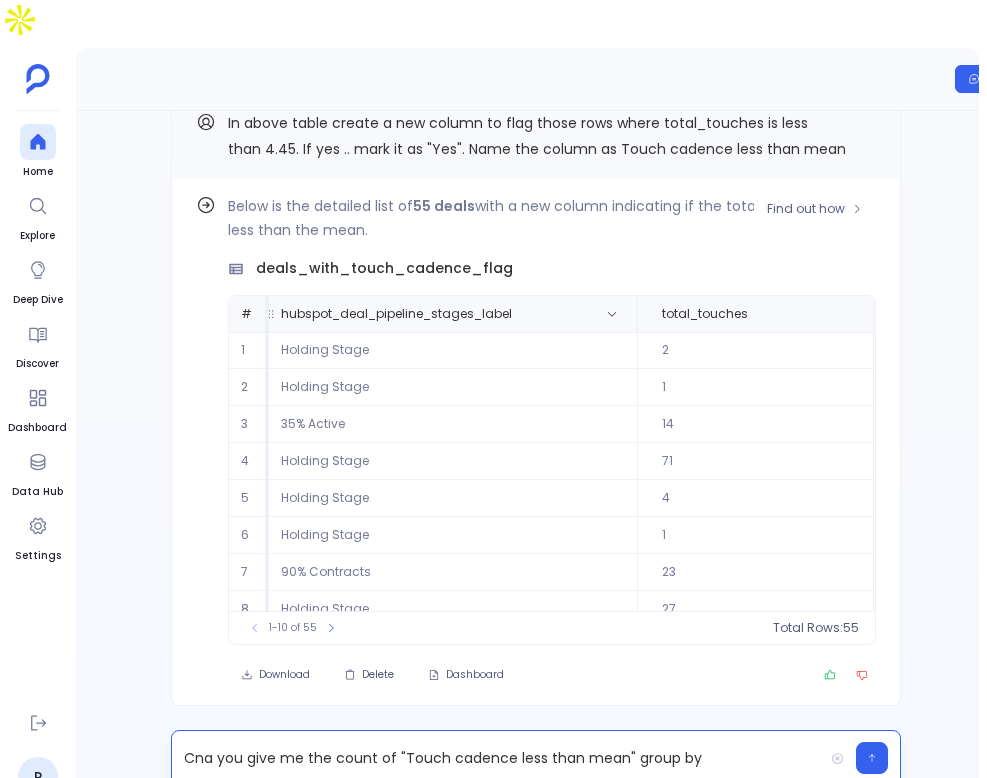 click on "hubspot_deal_pipeline_stages_label" at bounding box center [396, 314] 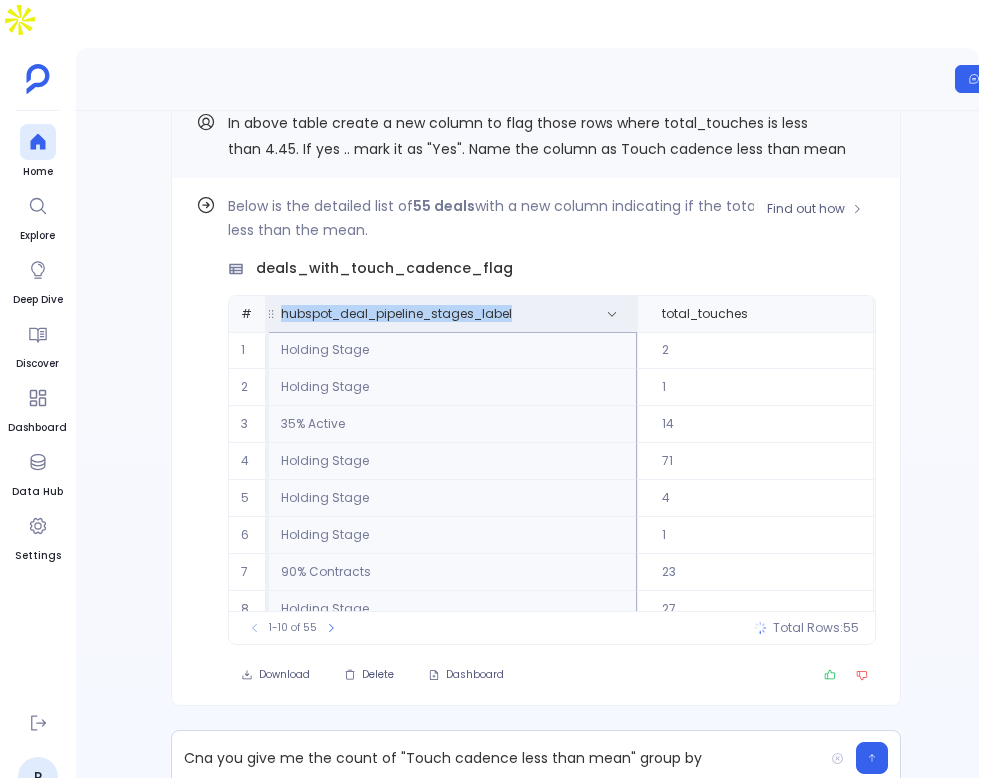 click on "hubspot_deal_pipeline_stages_label" at bounding box center (396, 314) 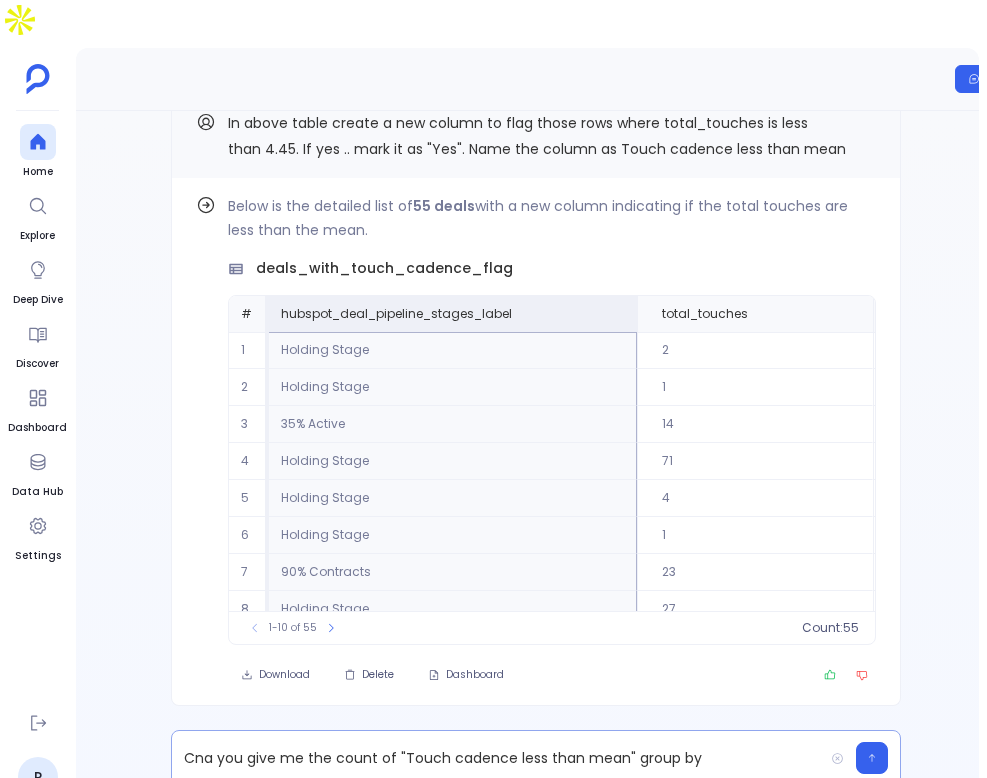 click on "Cna you give me the count of "Touch cadence less than mean" group by" at bounding box center (497, 758) 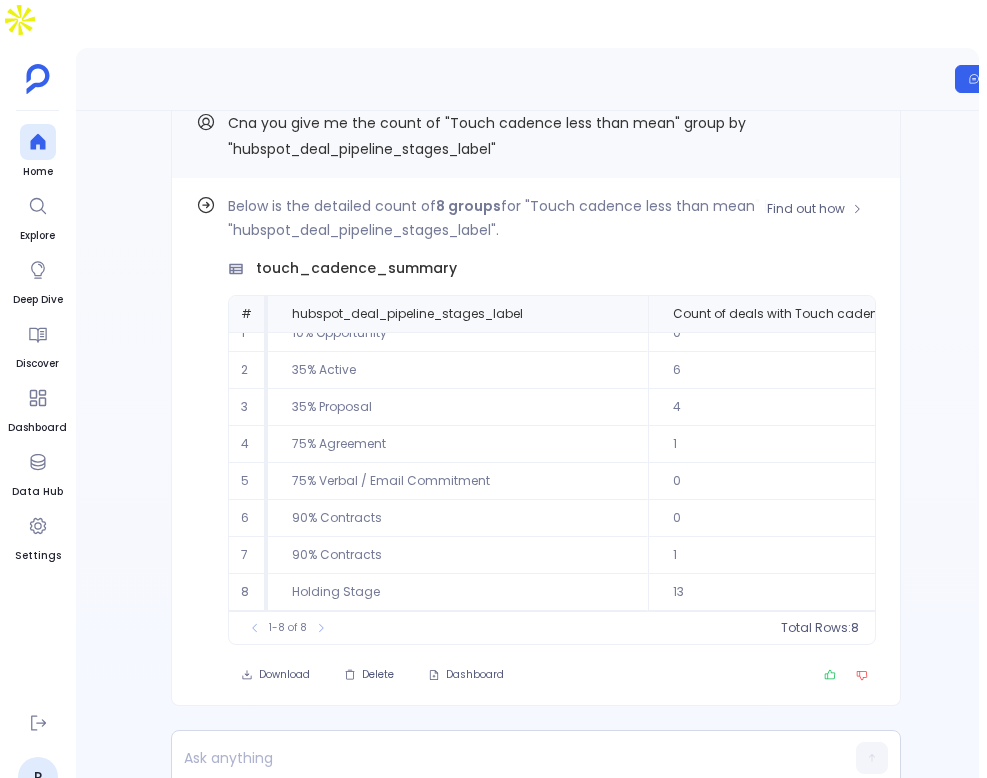 scroll, scrollTop: 0, scrollLeft: 0, axis: both 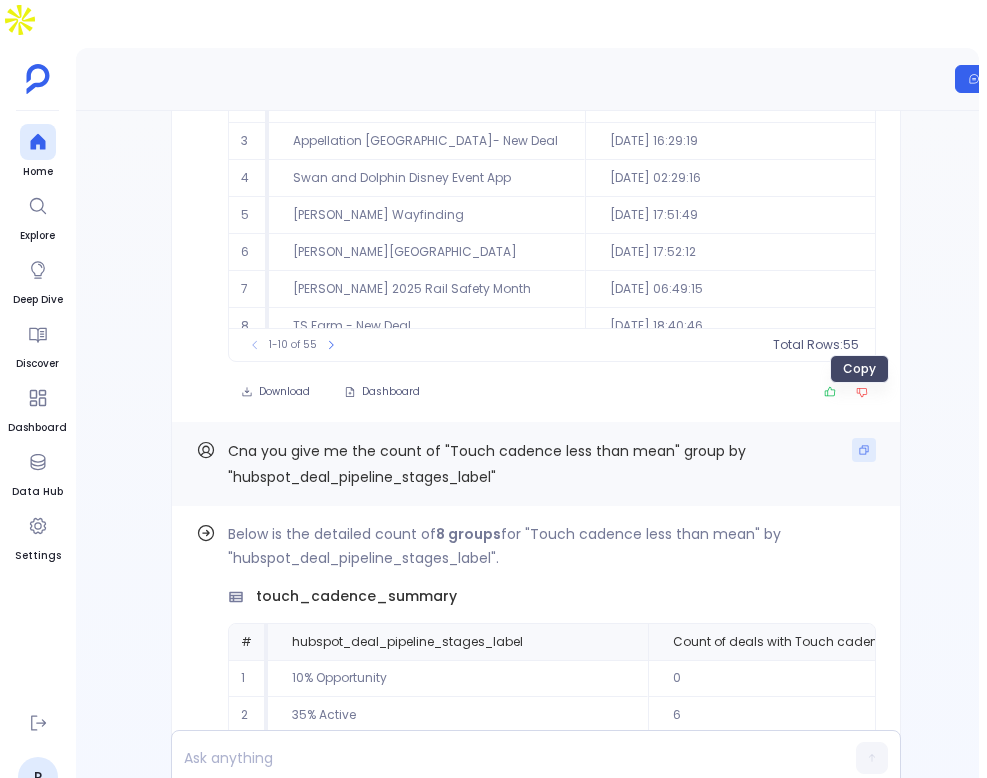 click at bounding box center [864, 450] 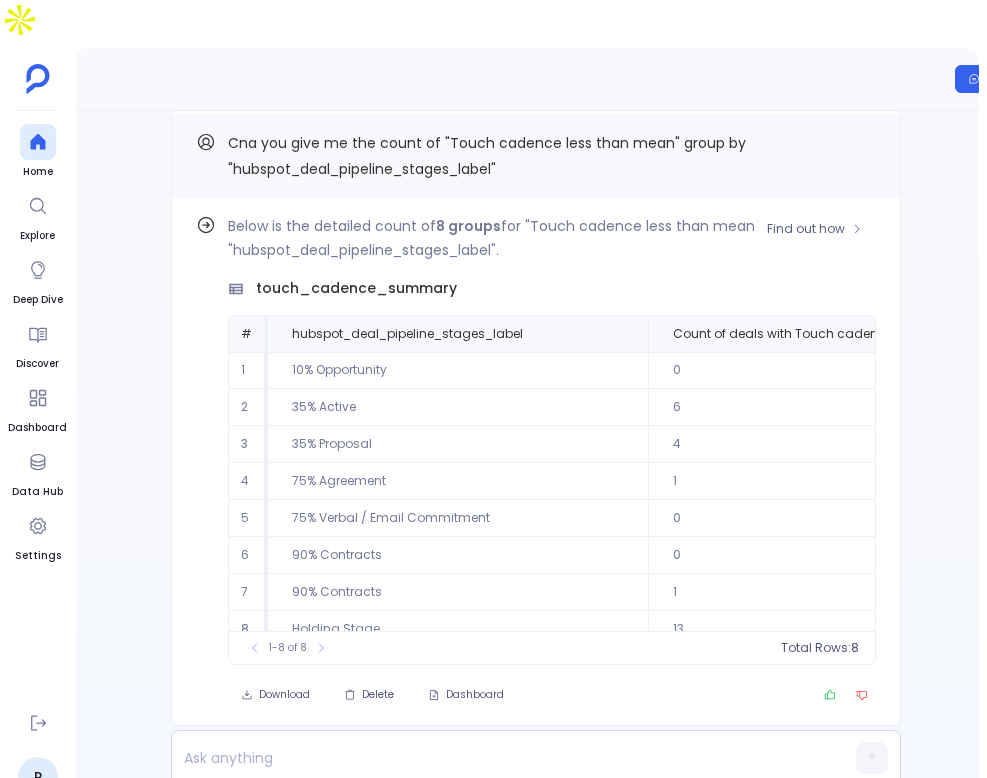 scroll, scrollTop: 0, scrollLeft: 0, axis: both 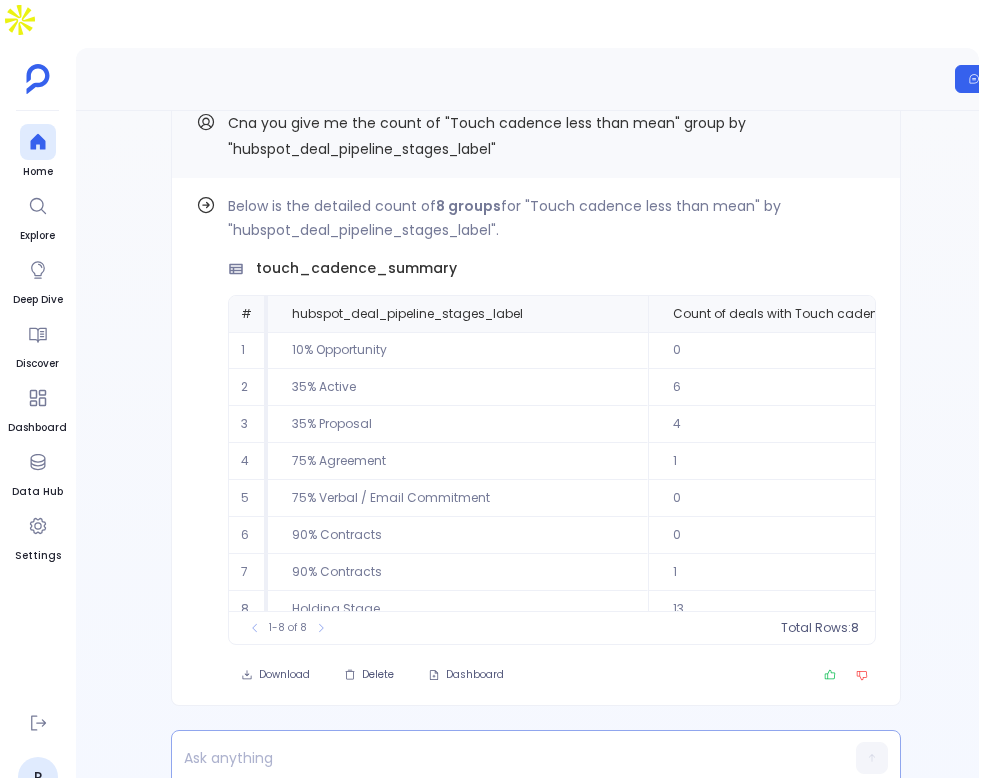 click at bounding box center (497, 758) 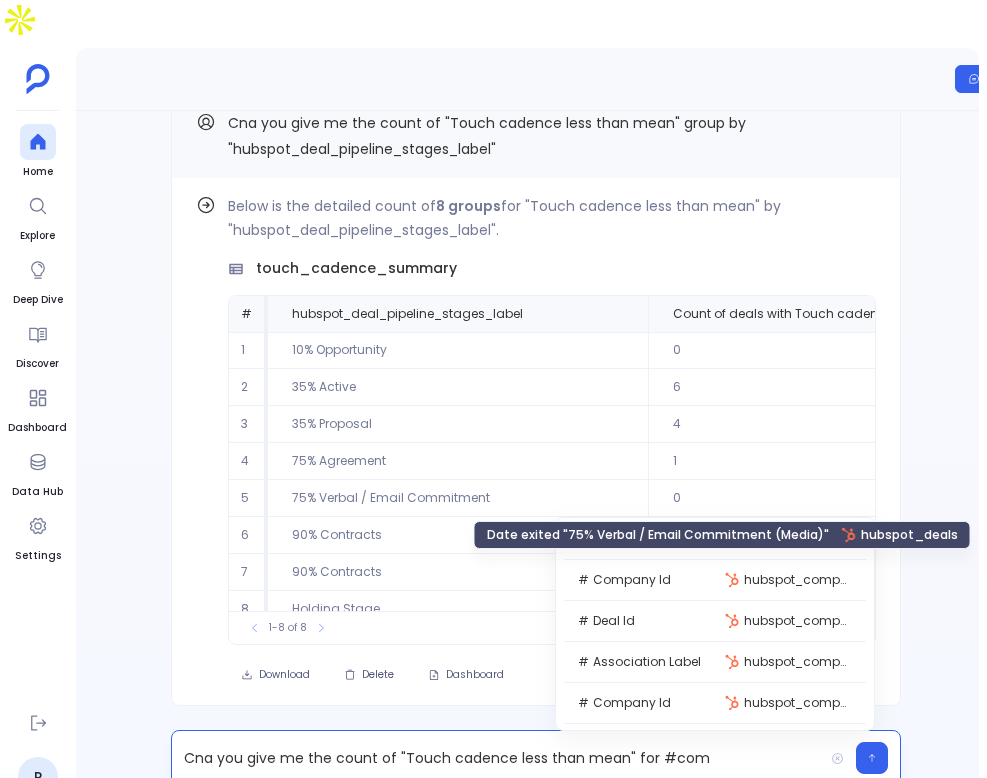 scroll, scrollTop: 2501, scrollLeft: 0, axis: vertical 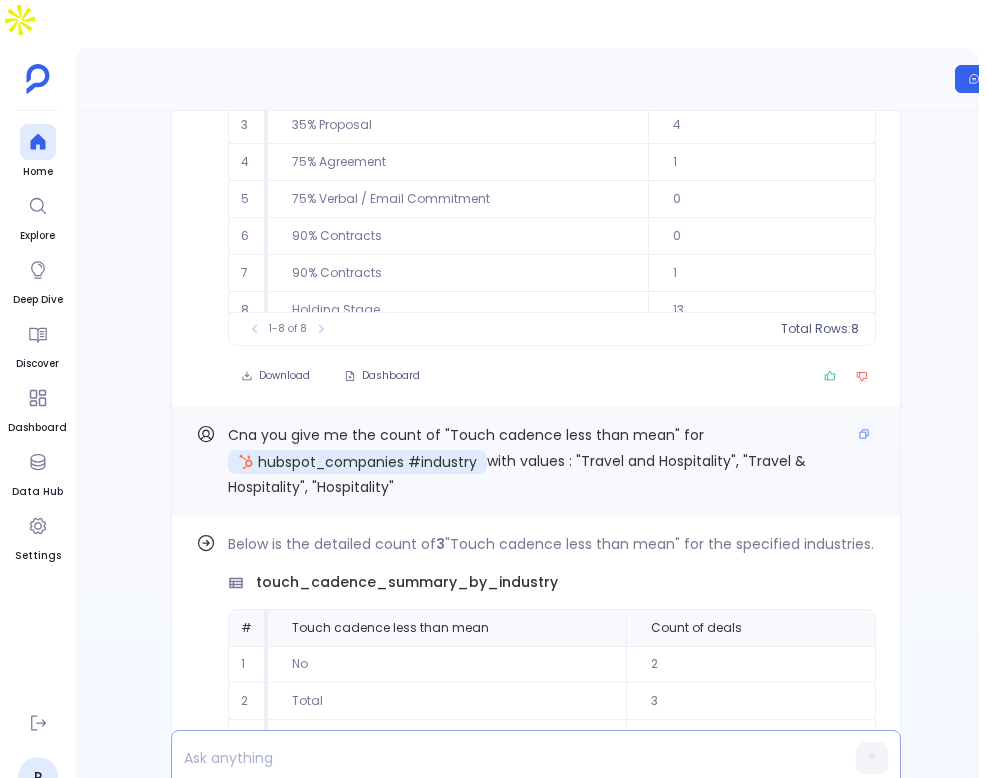 click at bounding box center [864, 435] 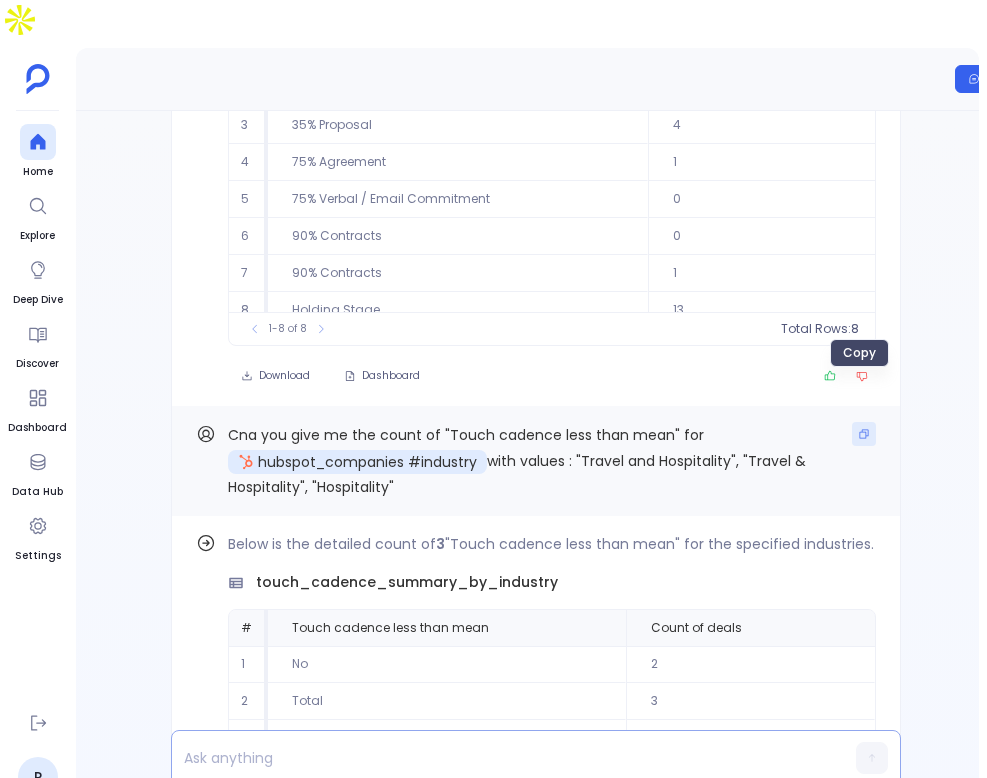 click 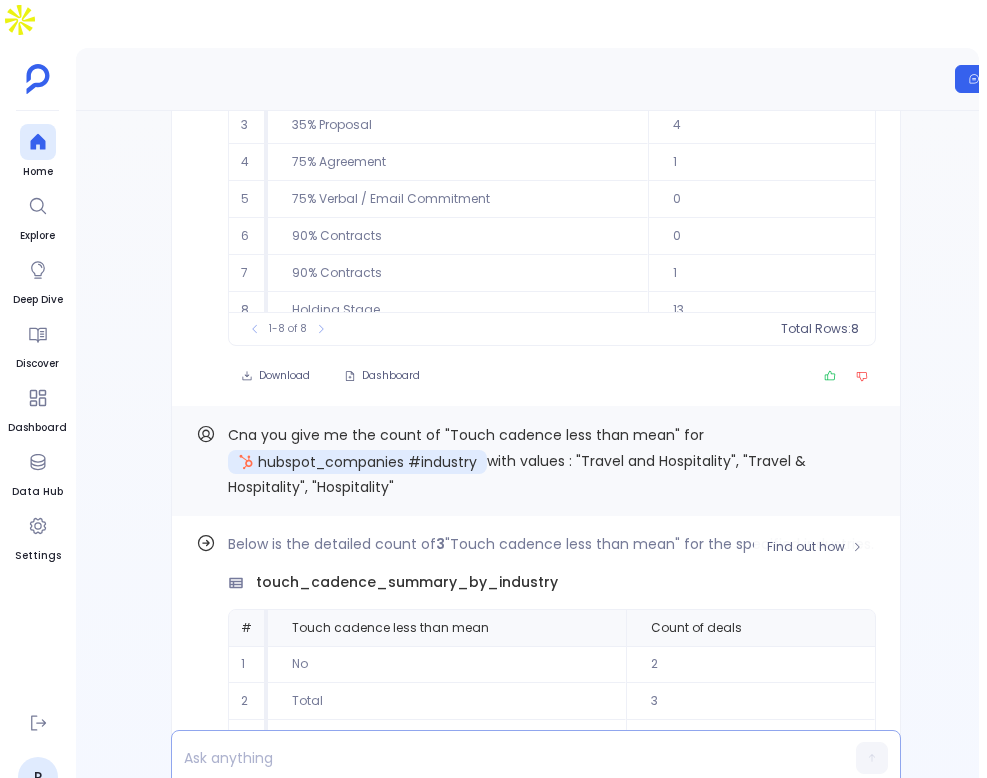 scroll, scrollTop: 0, scrollLeft: 0, axis: both 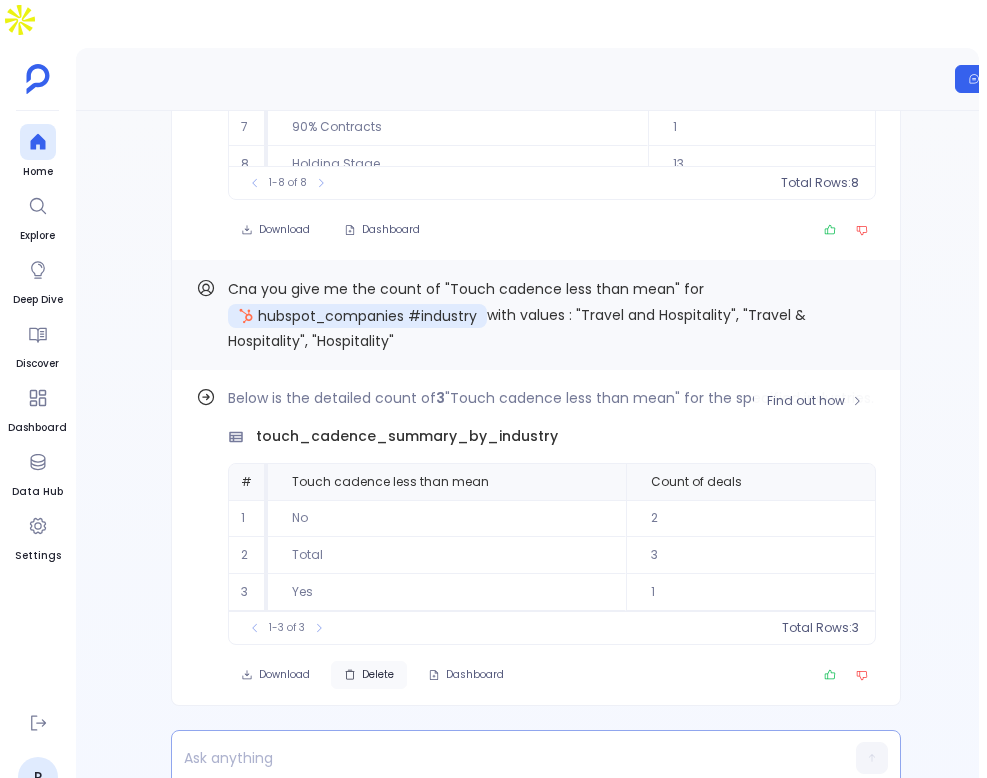 click on "Delete" at bounding box center [369, 675] 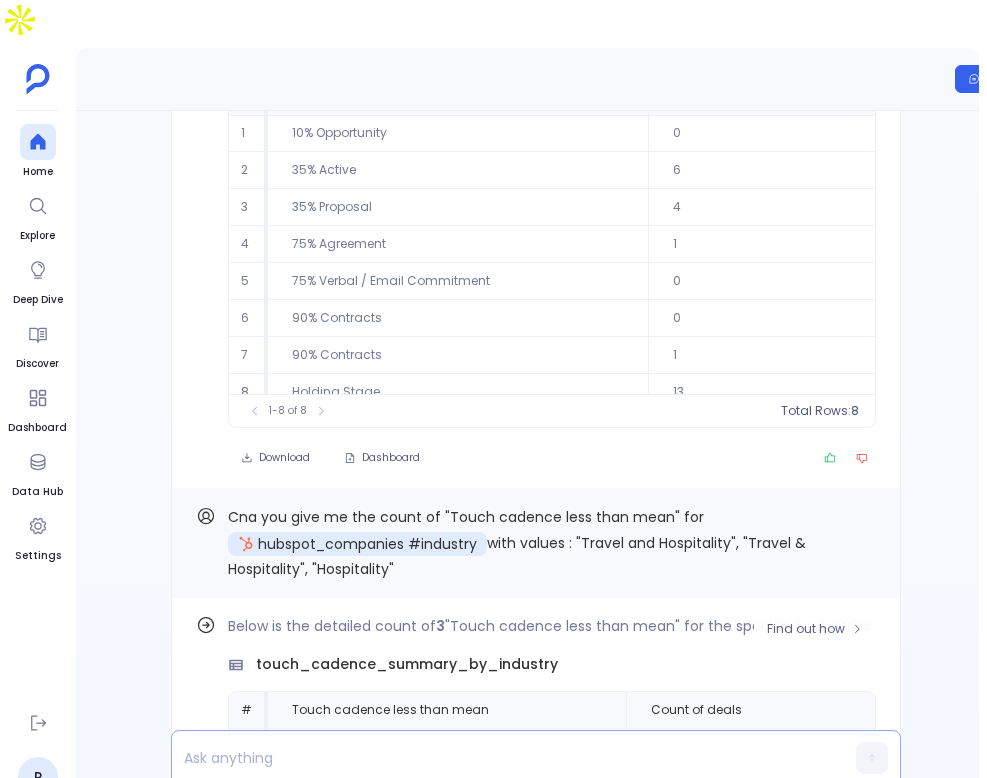 scroll, scrollTop: -347, scrollLeft: 0, axis: vertical 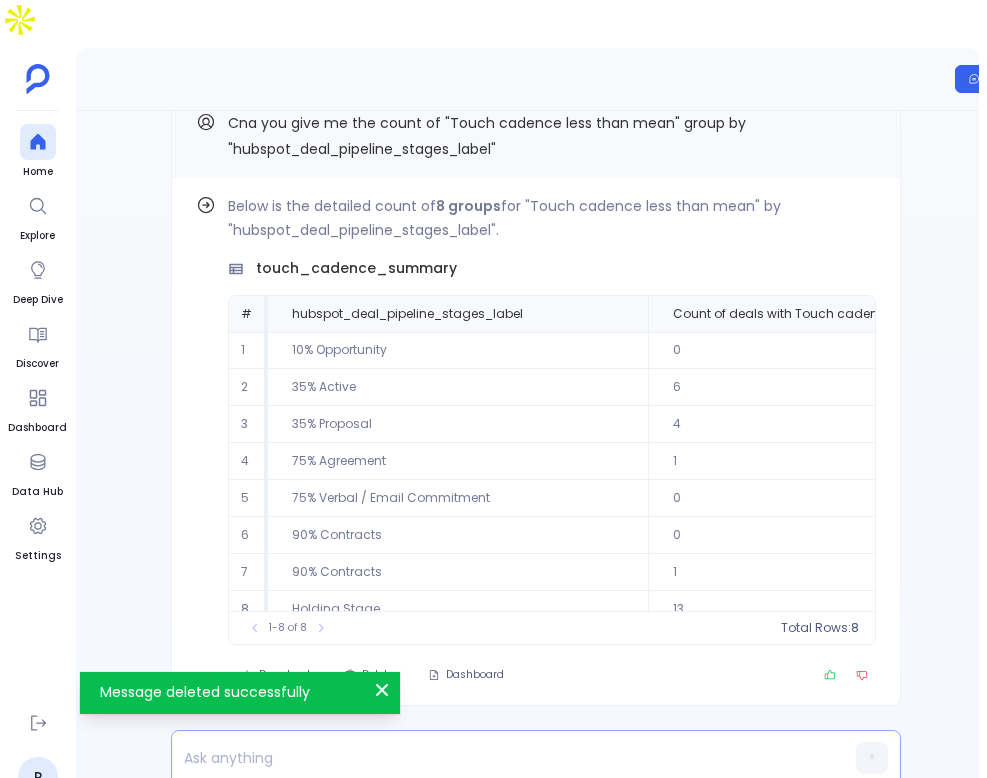 click at bounding box center [497, 758] 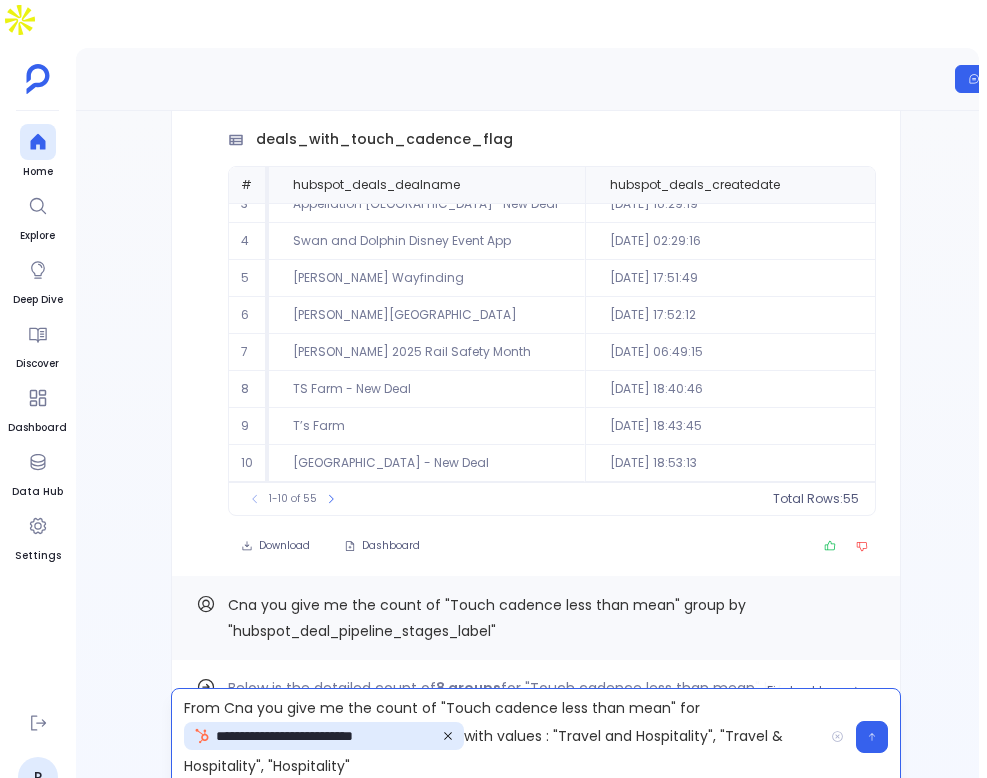 scroll, scrollTop: -608, scrollLeft: 0, axis: vertical 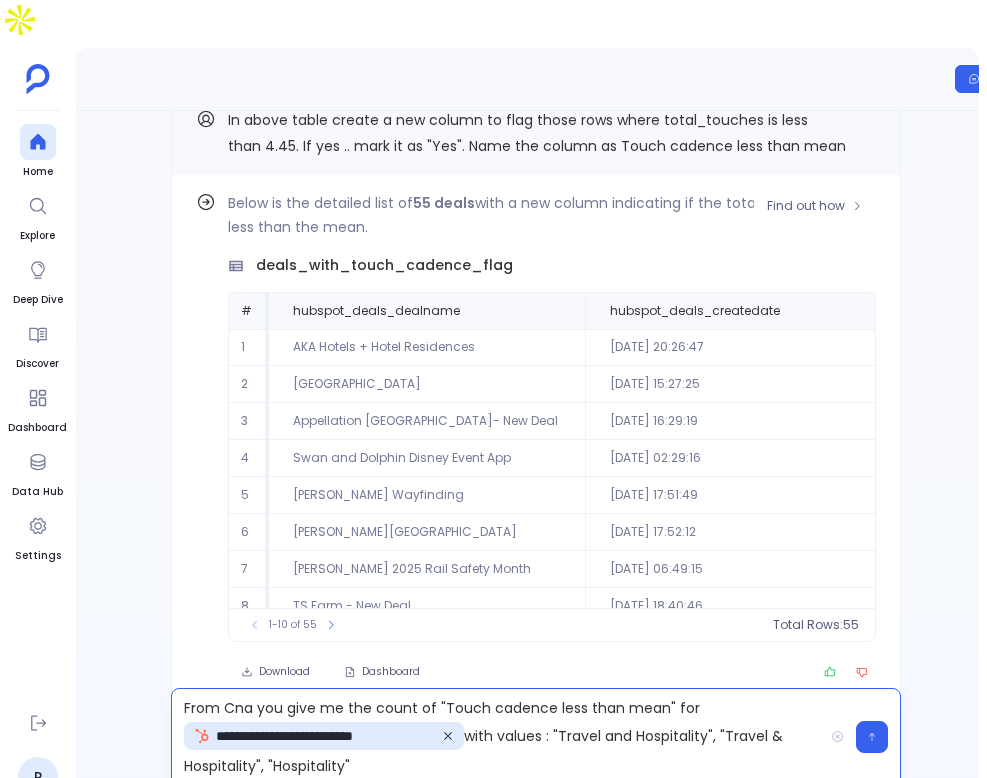 click on "deals_with_touch_cadence_flag" at bounding box center (384, 265) 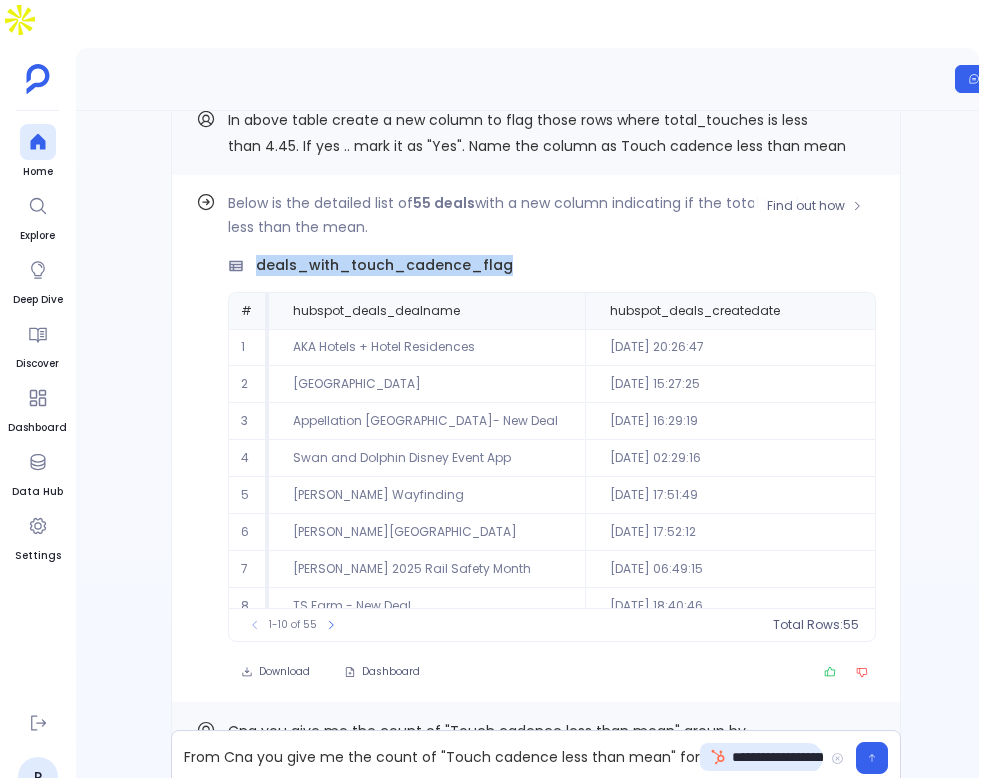click on "deals_with_touch_cadence_flag" at bounding box center (384, 265) 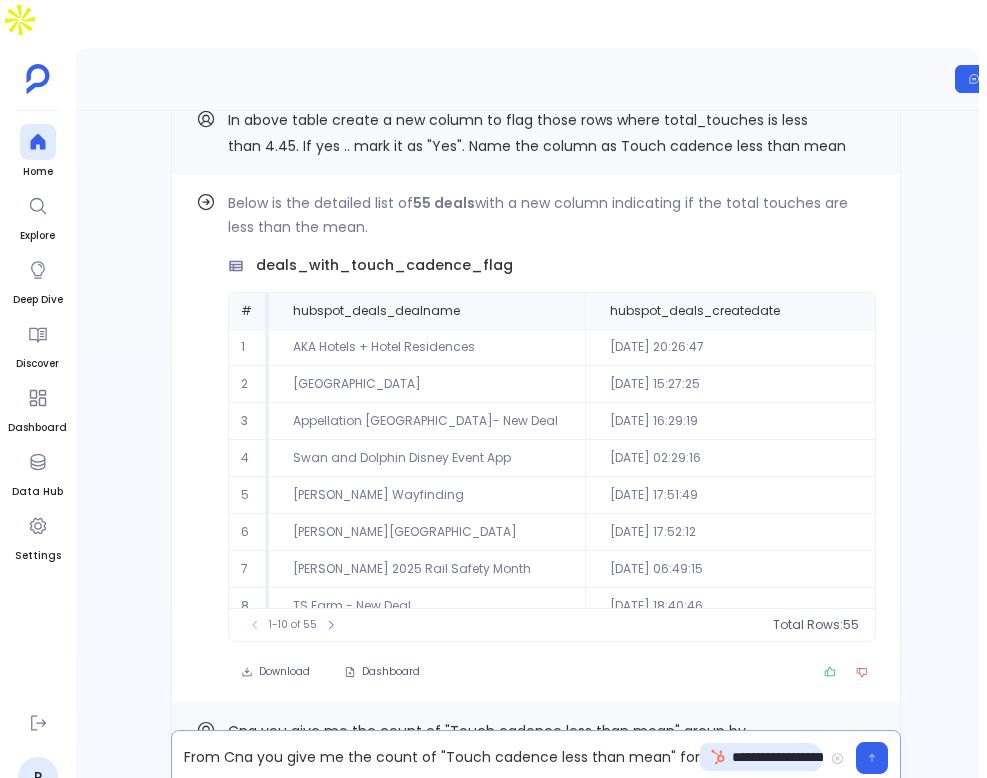 click on "**********" at bounding box center [497, 758] 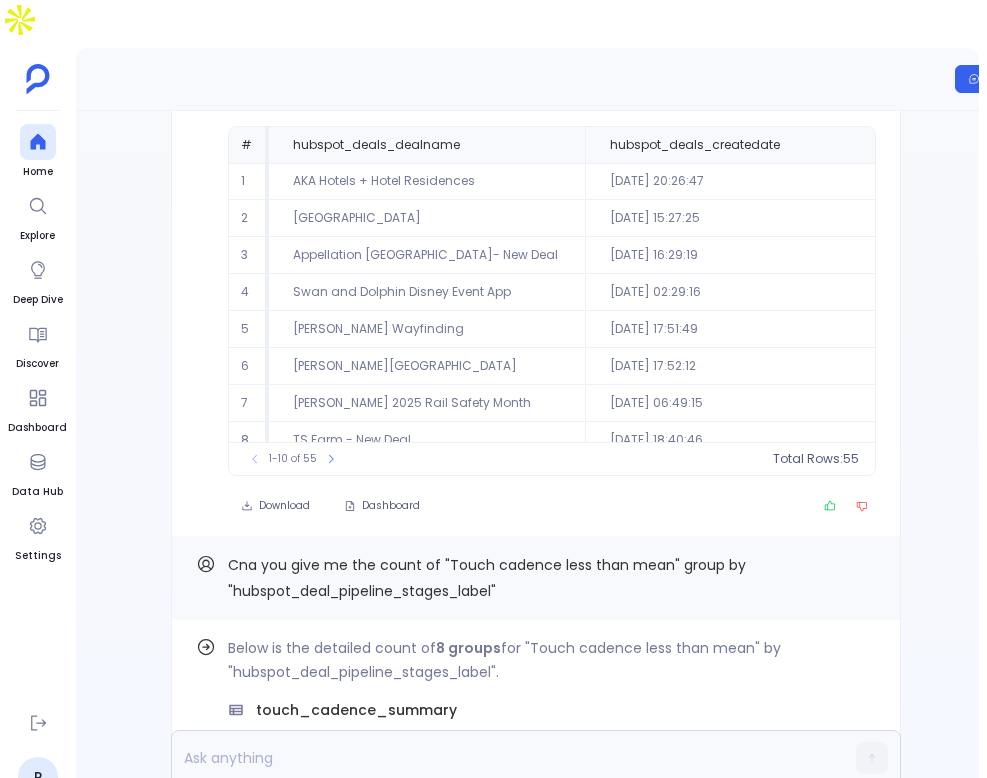 scroll, scrollTop: 0, scrollLeft: 0, axis: both 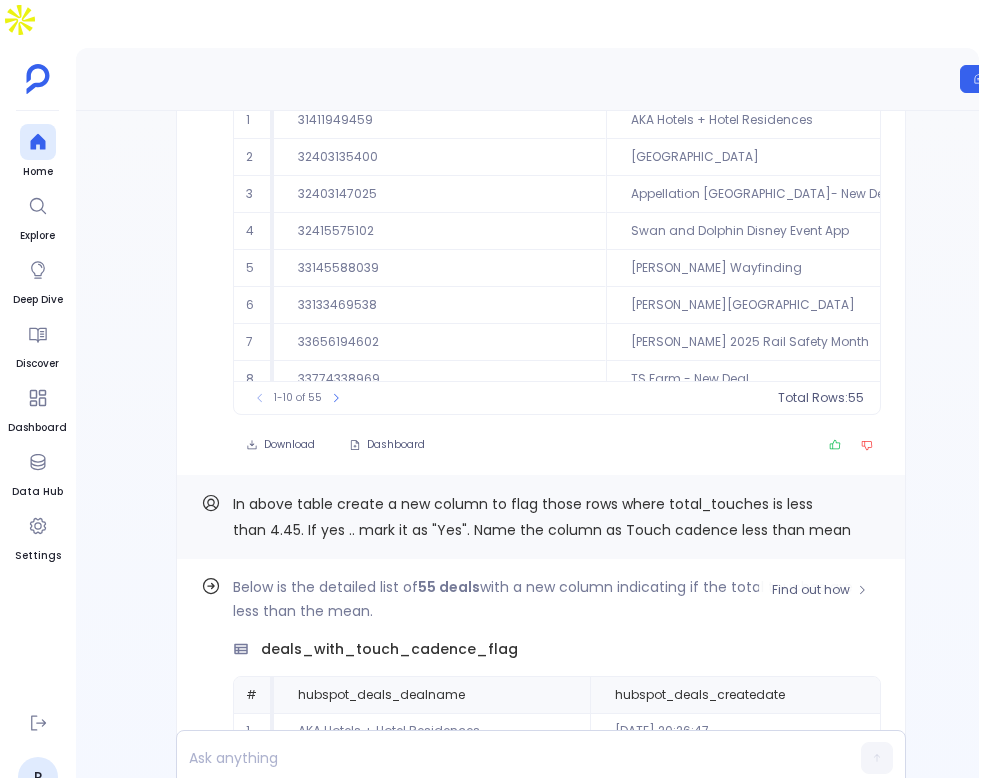 click on "deals_with_touch_cadence_flag" at bounding box center [389, 649] 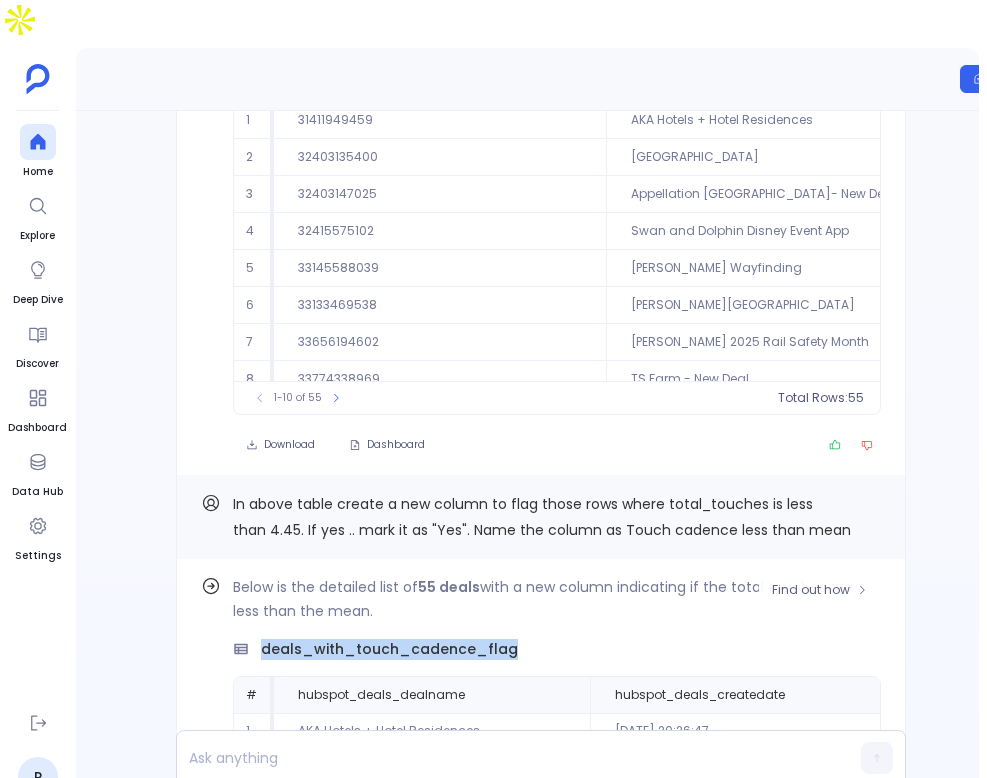 click on "deals_with_touch_cadence_flag" at bounding box center (389, 649) 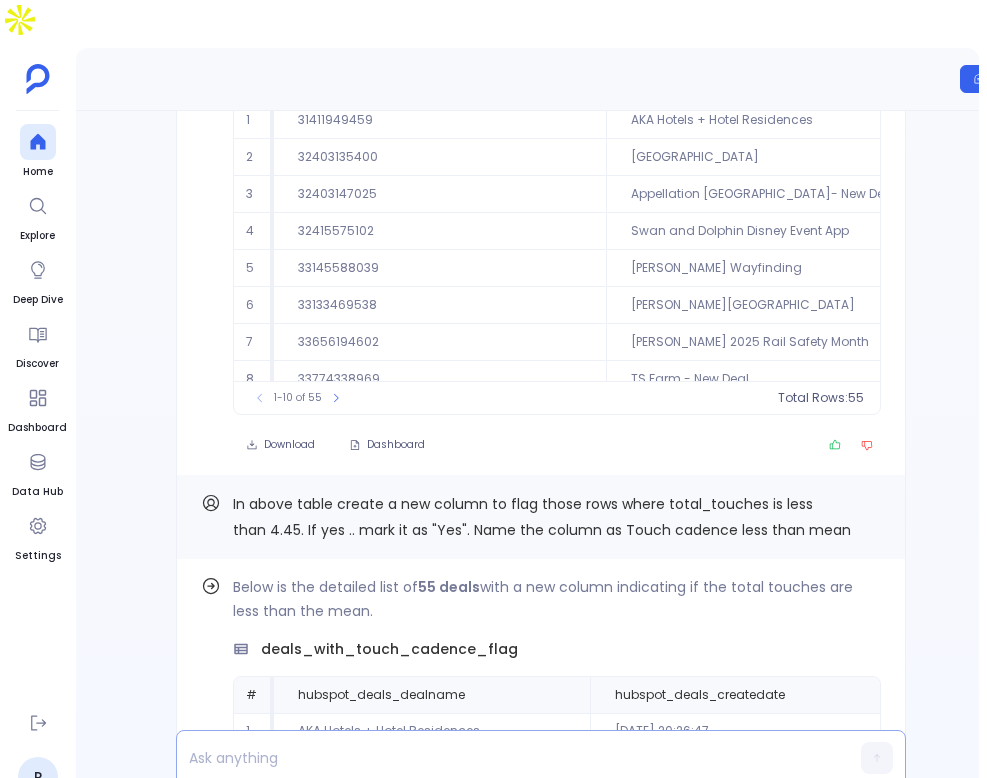 click at bounding box center (502, 758) 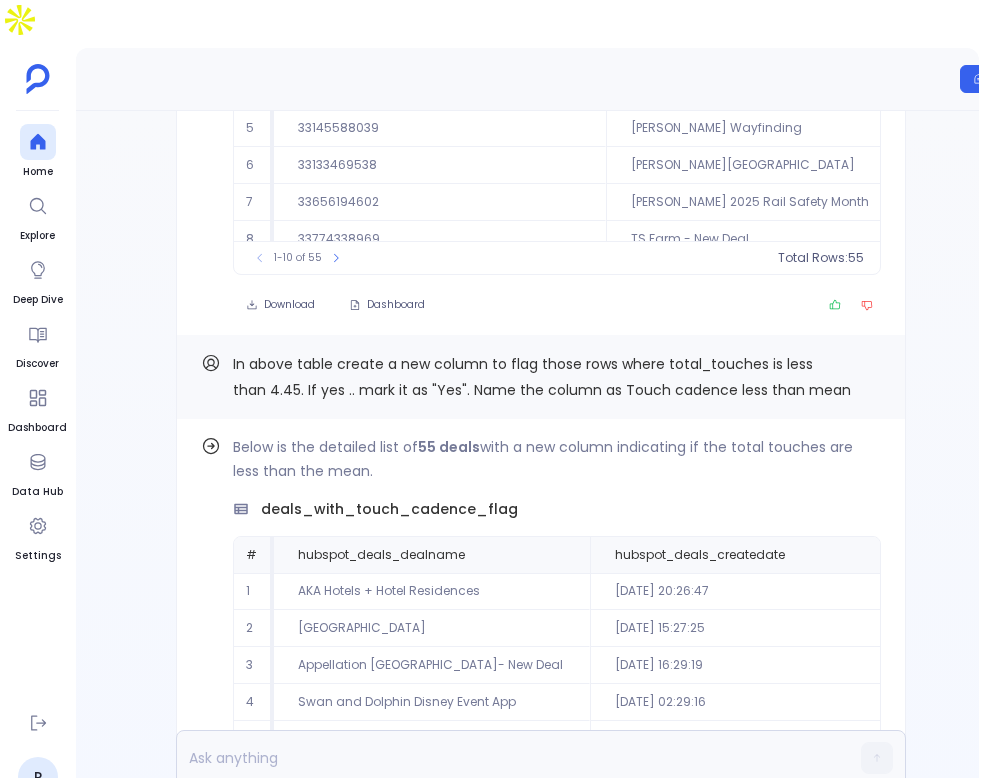 scroll, scrollTop: 0, scrollLeft: 0, axis: both 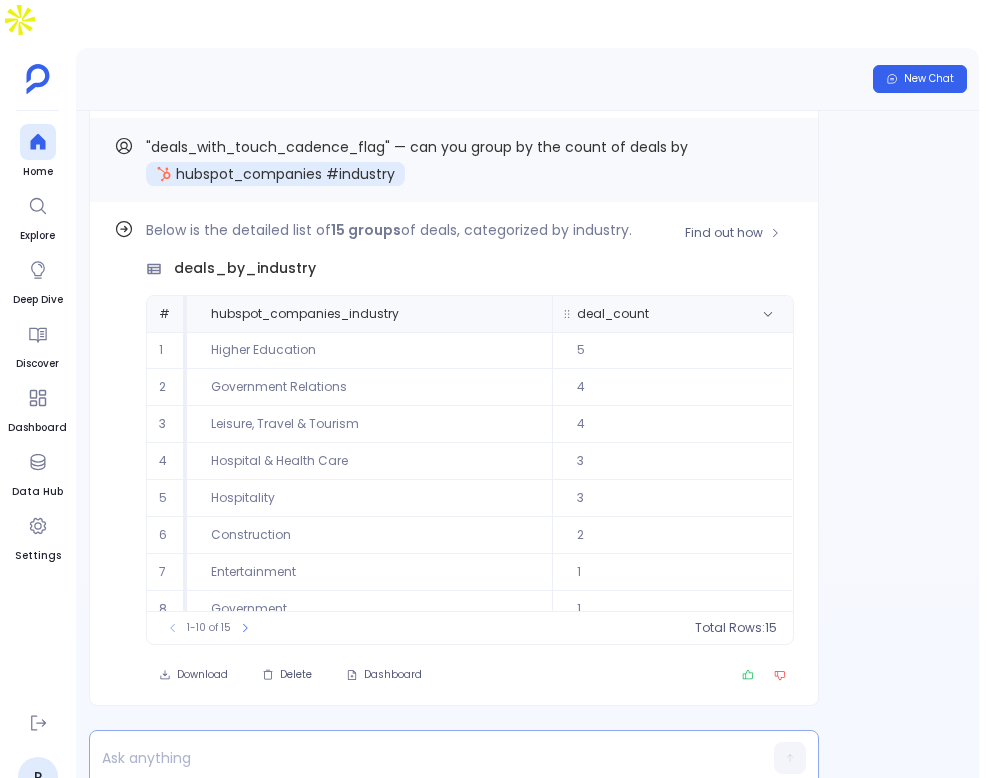 click on "deal_count" at bounding box center [613, 314] 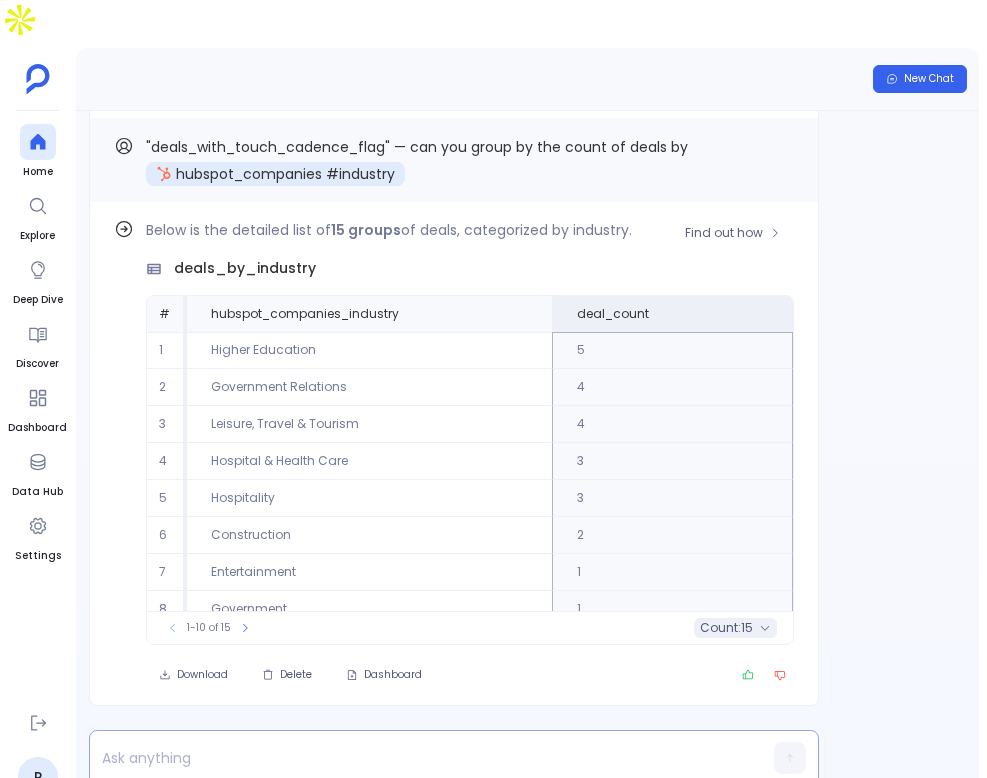 click on "count :  15" at bounding box center [735, 628] 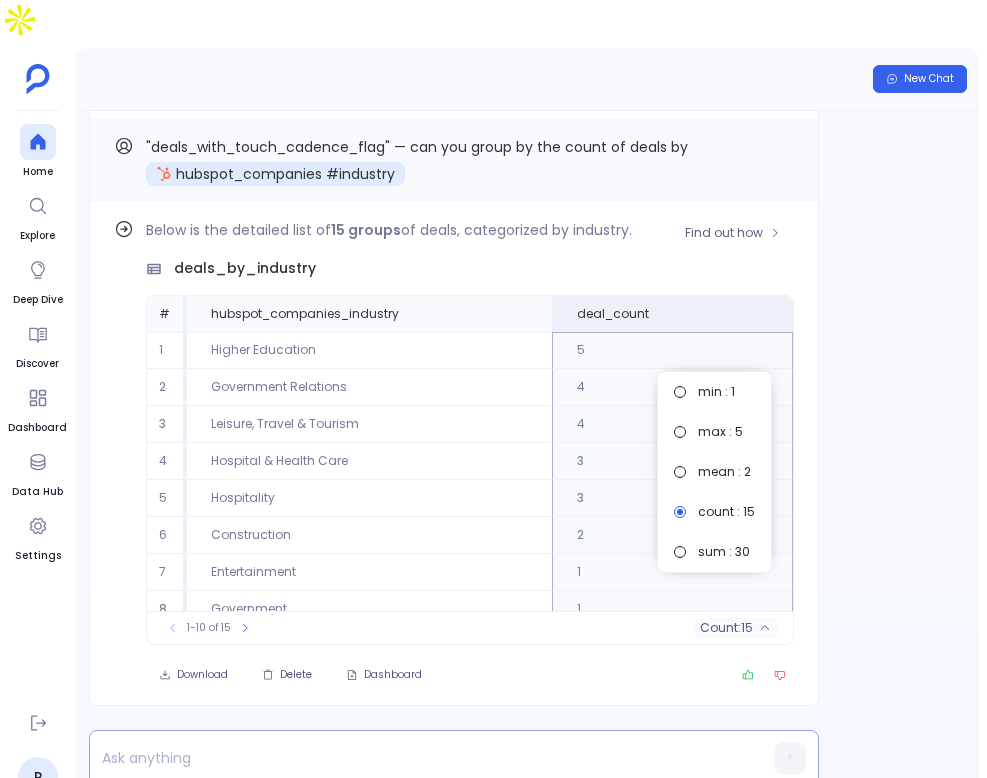 click on "5" at bounding box center [672, 350] 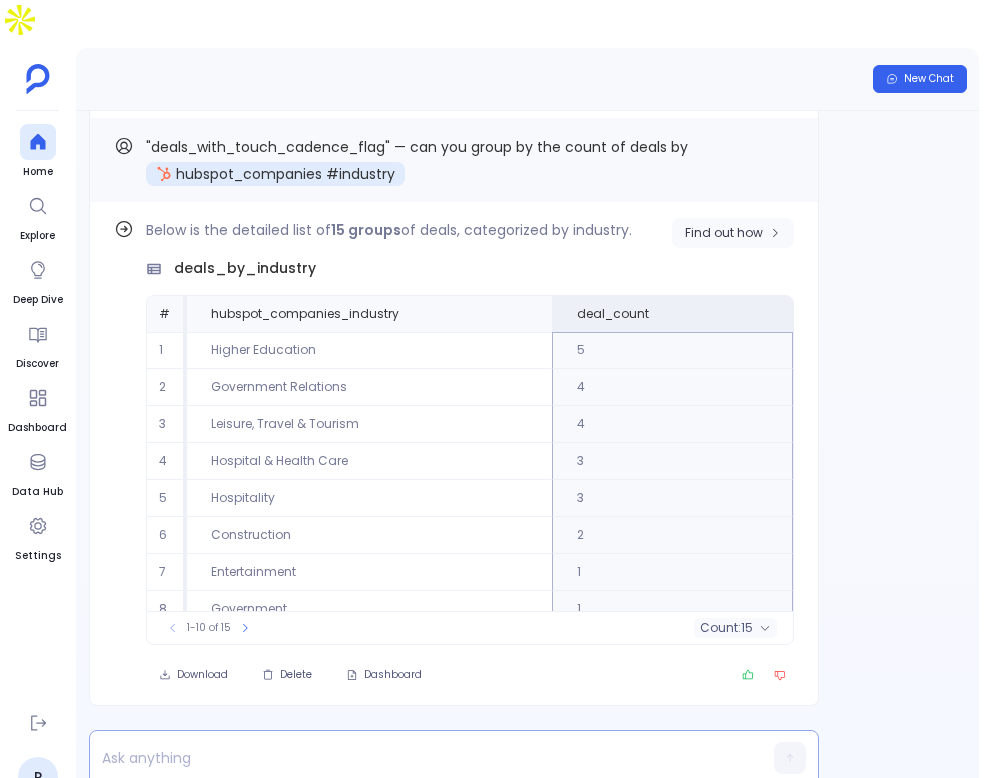 click on "Find out how" at bounding box center (724, 233) 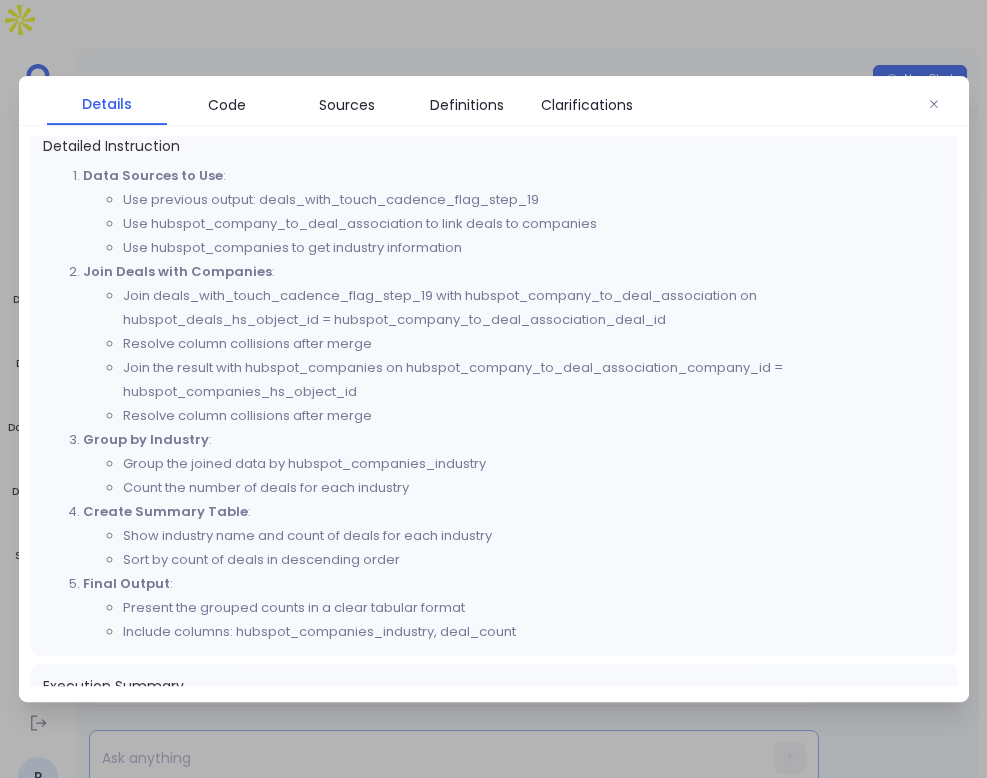 scroll, scrollTop: 0, scrollLeft: 0, axis: both 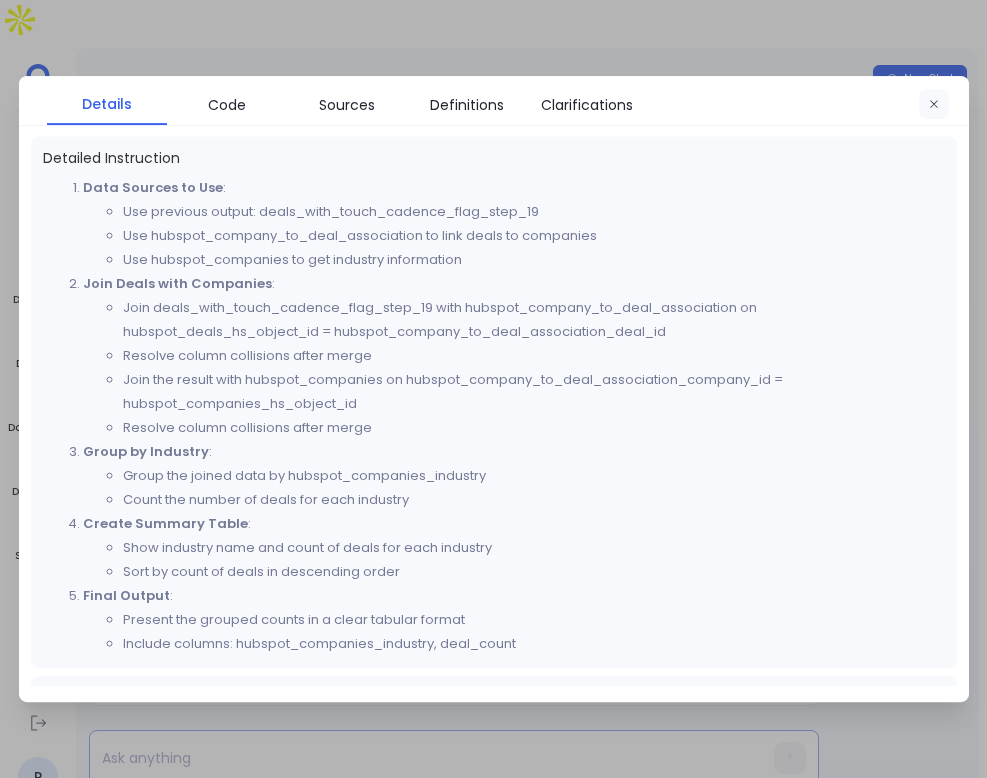 click 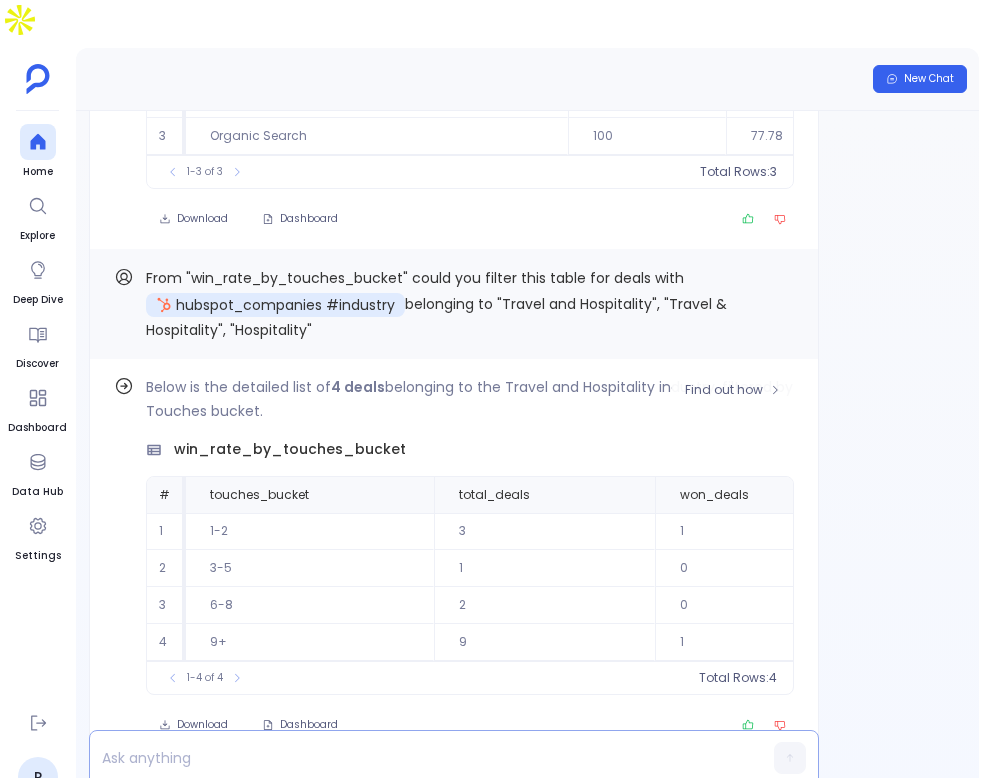 scroll, scrollTop: -4833, scrollLeft: 0, axis: vertical 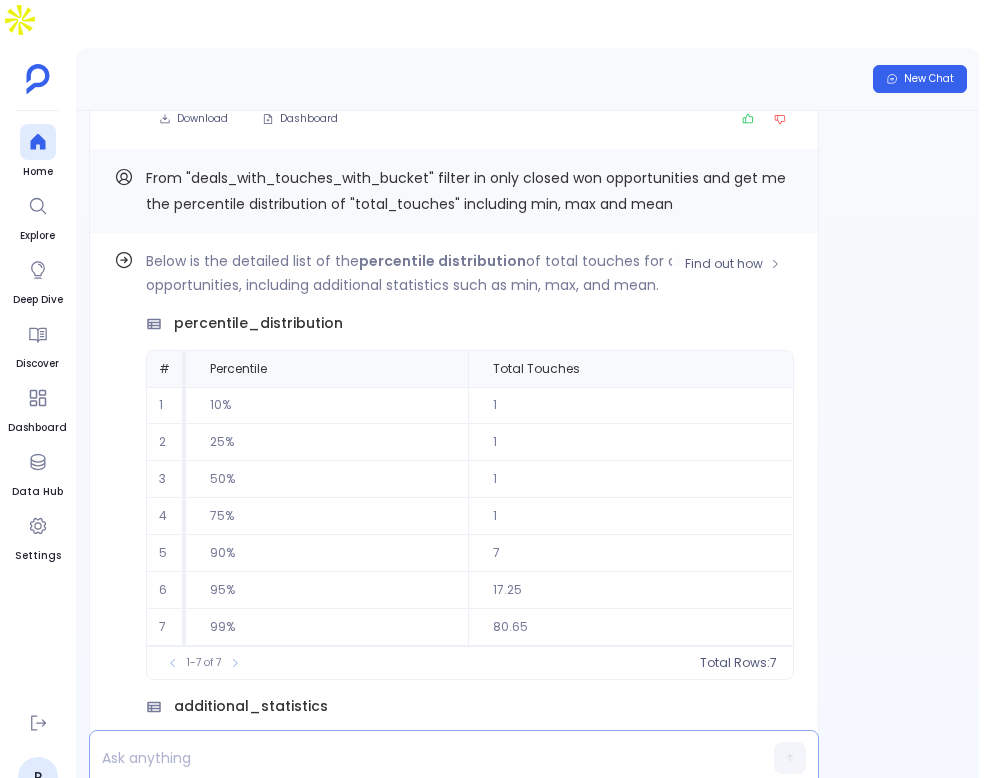 click on "25%" at bounding box center [327, 442] 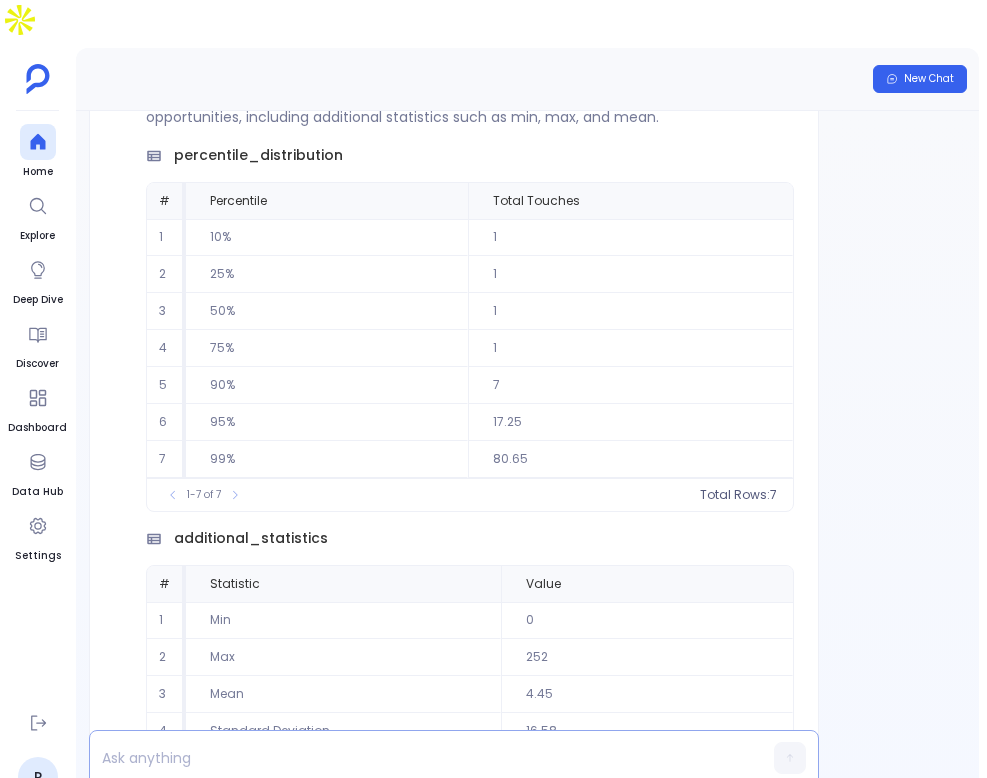 scroll, scrollTop: -4078, scrollLeft: 0, axis: vertical 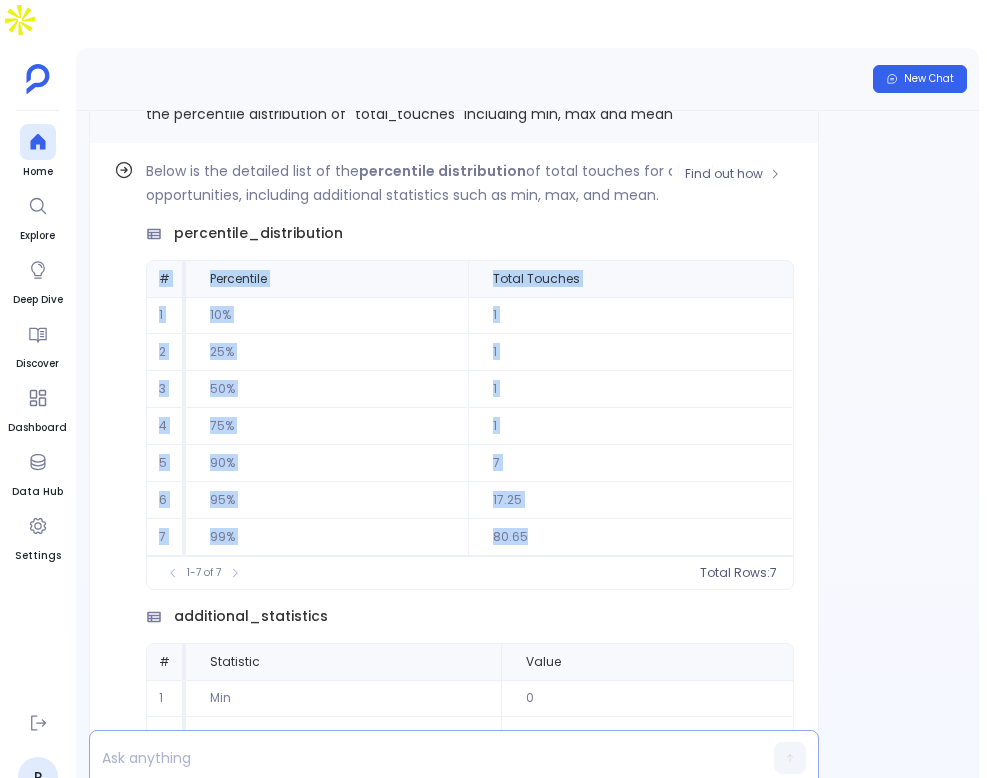 drag, startPoint x: 154, startPoint y: 224, endPoint x: 584, endPoint y: 484, distance: 502.49377 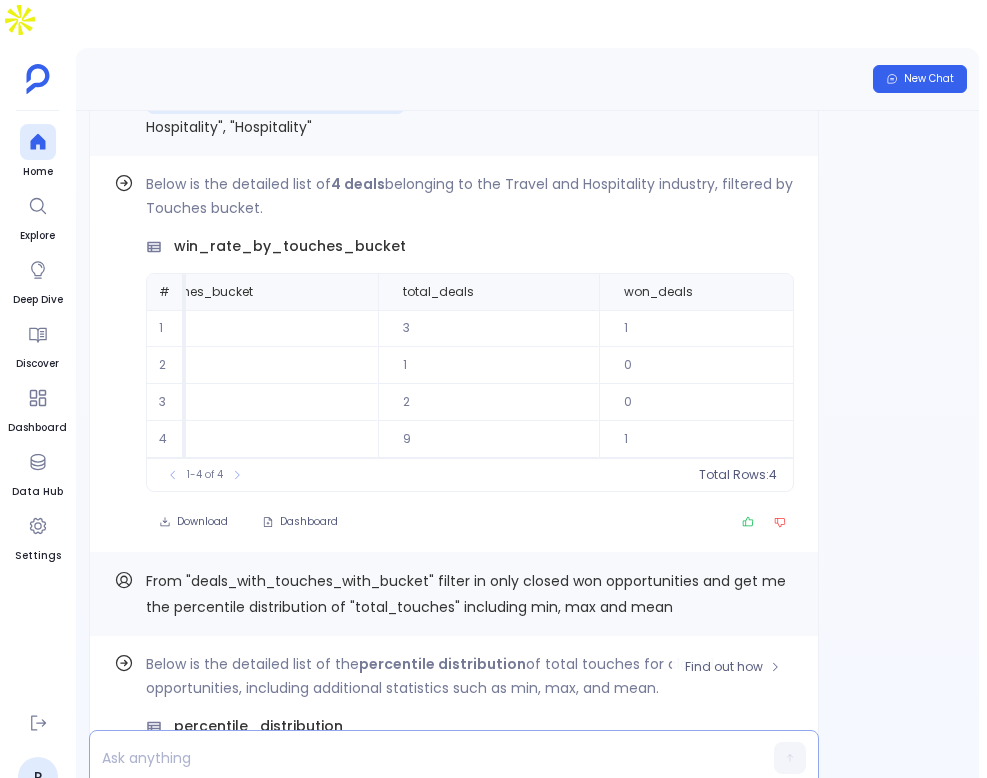 scroll, scrollTop: -4471, scrollLeft: 0, axis: vertical 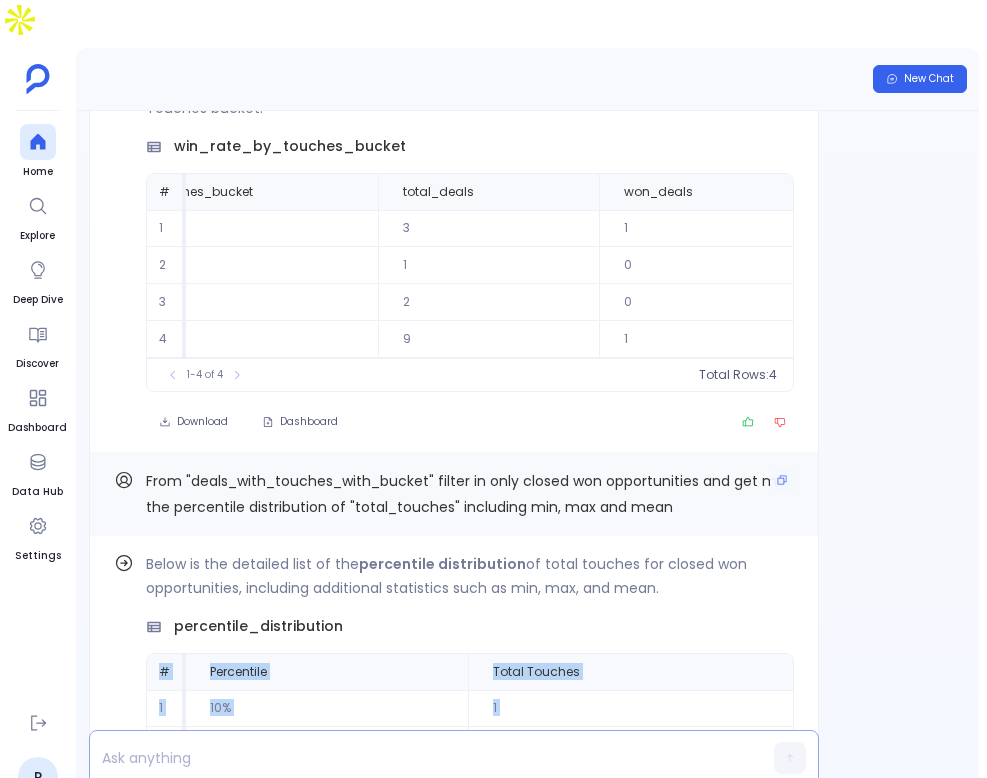 click on "From "deals_with_touches_with_bucket" filter in only closed won opportunities and get me the percentile distribution of "total_touches" including min, max and mean" at bounding box center [466, 494] 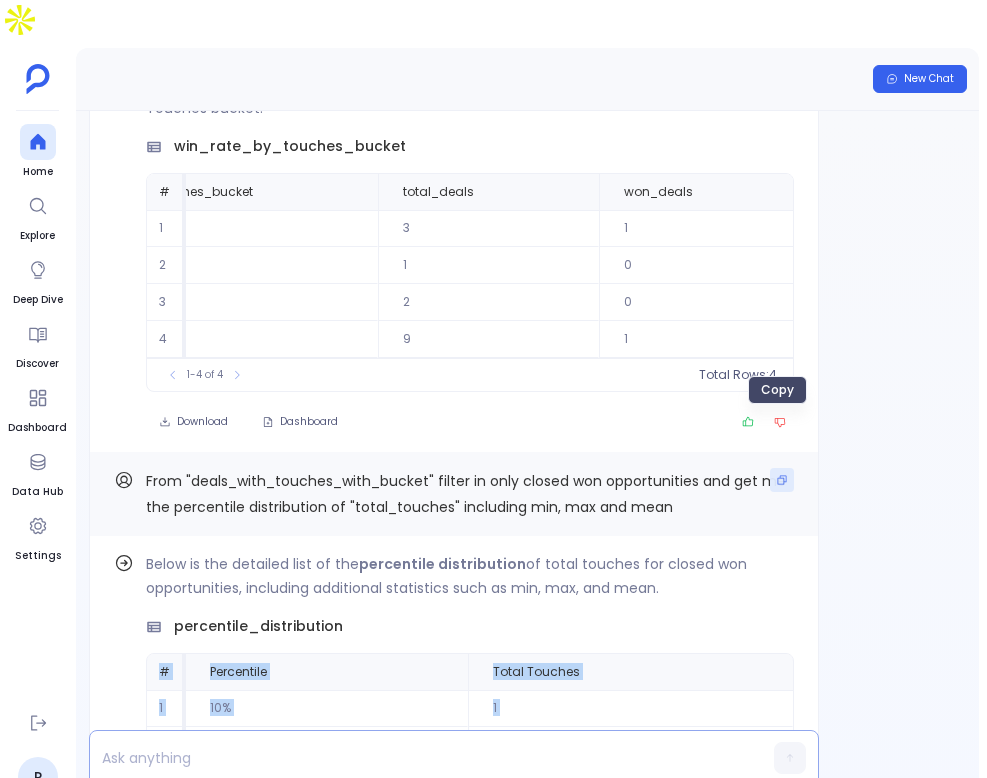 click 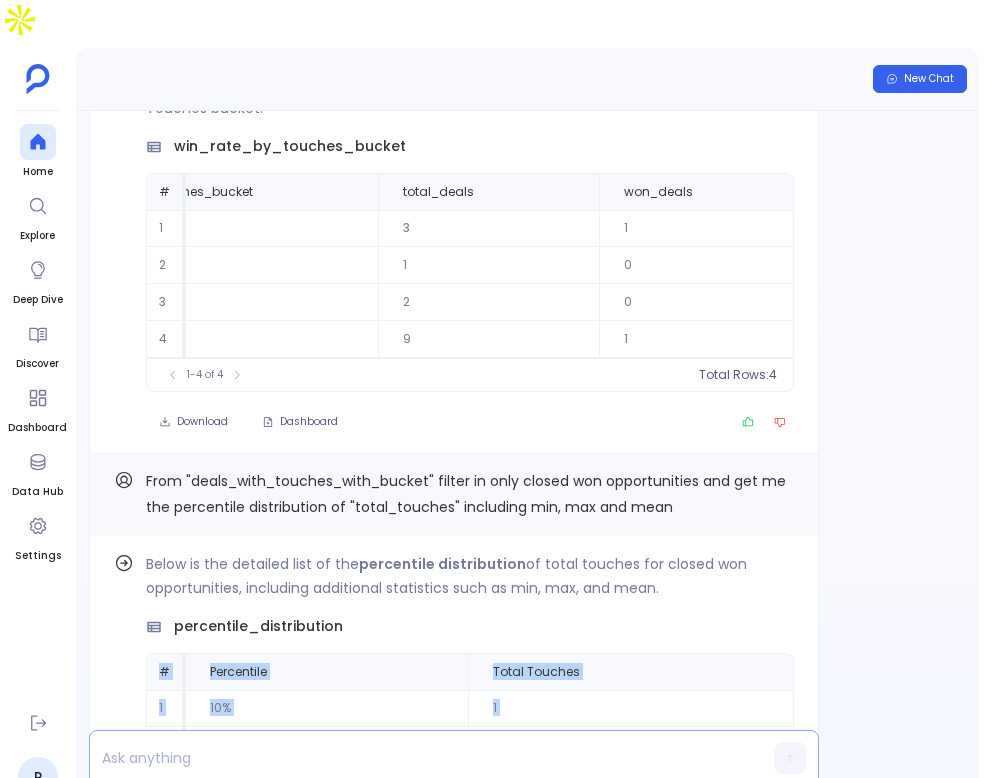 click on "New Chat Find out how Below is the detailed list of  15 groups  of deals, categorized by industry. deals_by_industry # hubspot_companies_industry deal_count 1 Higher Education 5 2 Government Relations 4 3 Leisure, Travel & Tourism 4 4 Hospital & Health Care 3 5 Hospitality 3 6 Construction 2 7 Entertainment 1 8 Government 1 9 Government Administration 1 10 Hotels, Restaurants & Leisure 1
To pick up a draggable item, press the space bar.
While dragging, use the arrow keys to move the item.
Press space again to drop the item in its new position, or press escape to cancel.
1-10 of 15 Total Rows:  15 Download Delete Dashboard "deals_with_touch_cadence_flag" — can you group by the count of deals by  hubspot_companies #industry Find out how The count of  Touch cadence less than mean  for the specified industries is  3 . touch_cadence_summary # Count of Touch cadence less than mean - Yes Count of Touch cadence less than mean - No Total 1 1 2 3 1-1 of 1 Total Rows:  1 Download Dashboard Find out how" at bounding box center (531, 429) 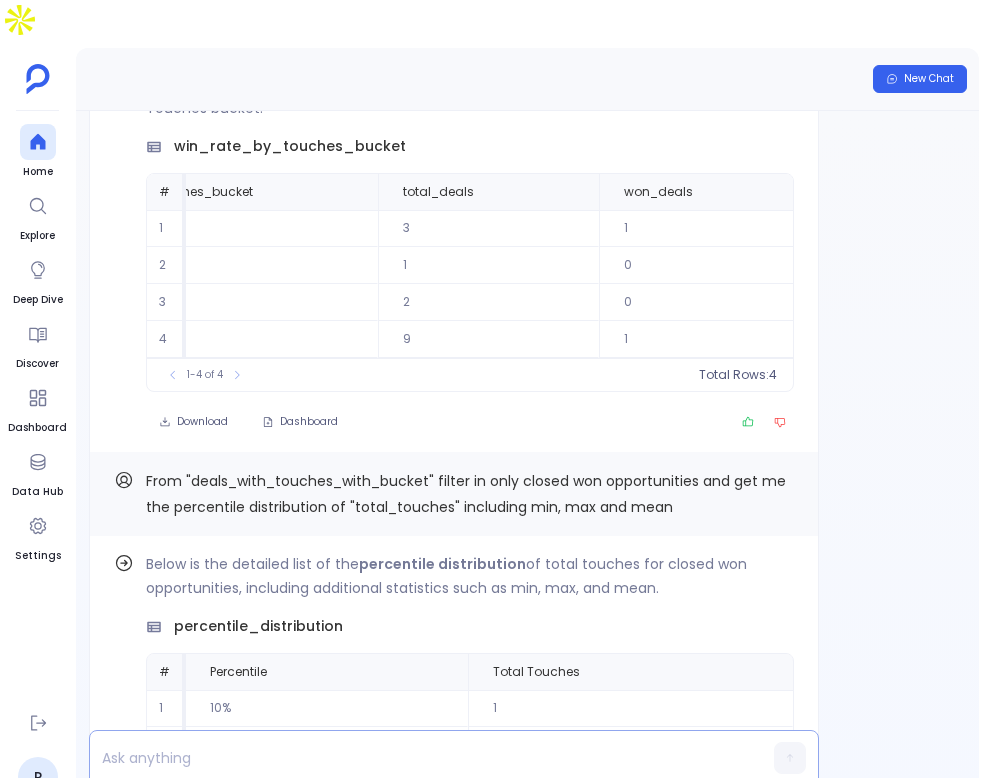 click at bounding box center (415, 758) 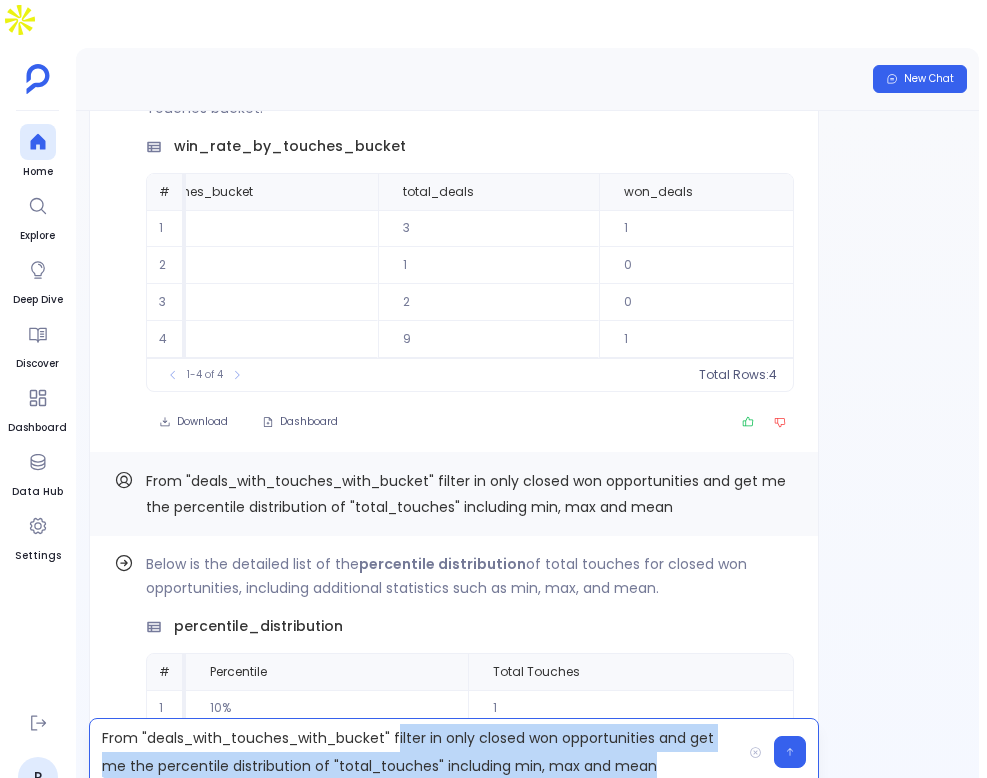 drag, startPoint x: 667, startPoint y: 724, endPoint x: 395, endPoint y: 704, distance: 272.7343 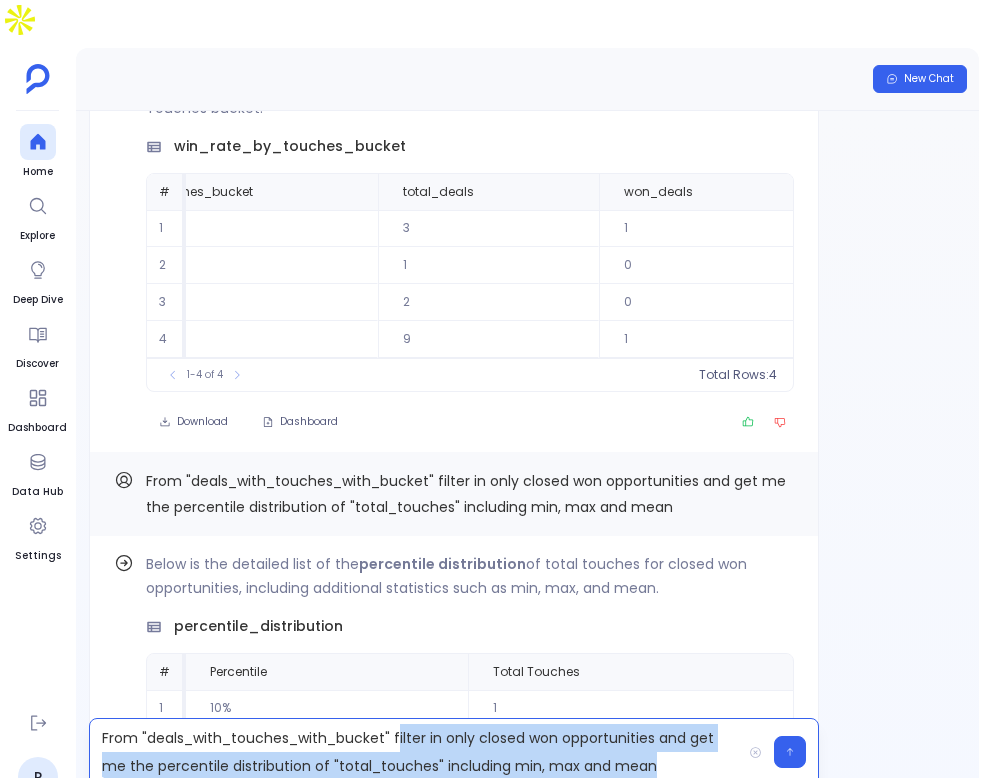 click on "From "deals_with_touches_with_bucket" filter in only closed won opportunities and get me the percentile distribution of "total_touches" including min, max and mean" at bounding box center [415, 752] 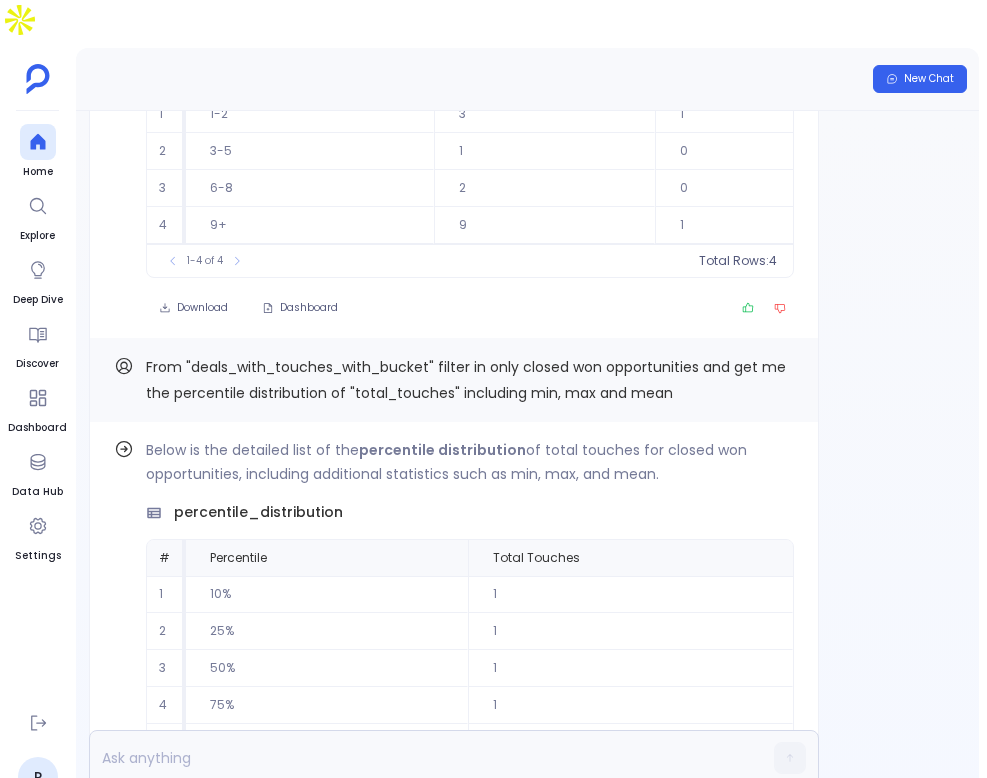 scroll, scrollTop: 0, scrollLeft: 0, axis: both 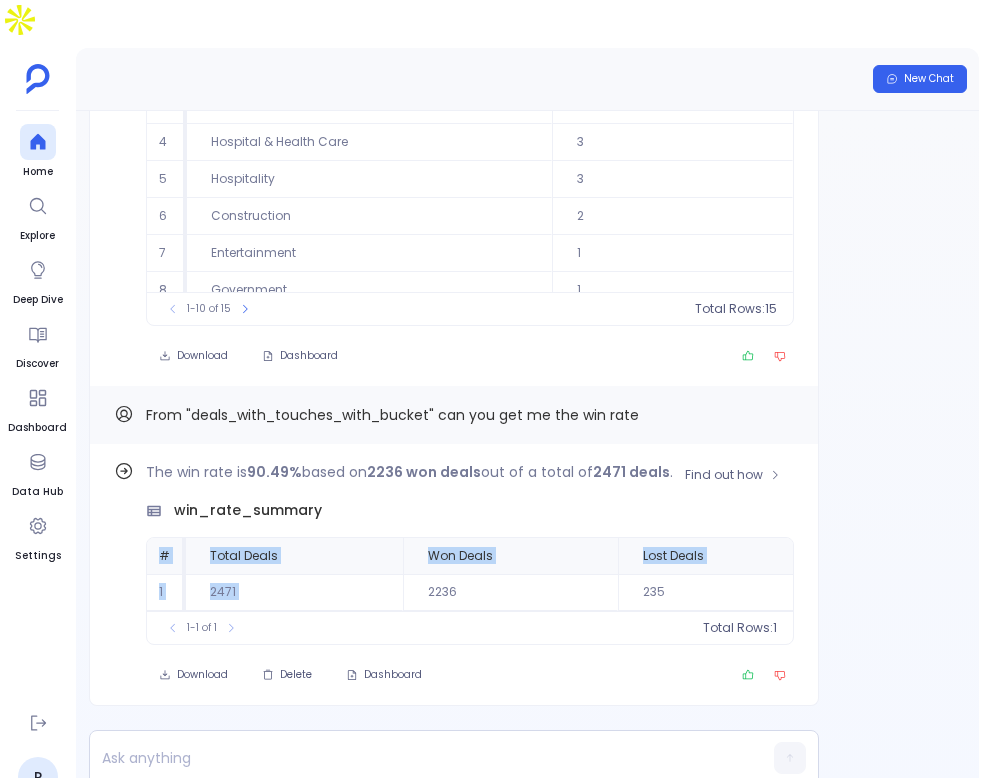 drag, startPoint x: 162, startPoint y: 502, endPoint x: 443, endPoint y: 531, distance: 282.4925 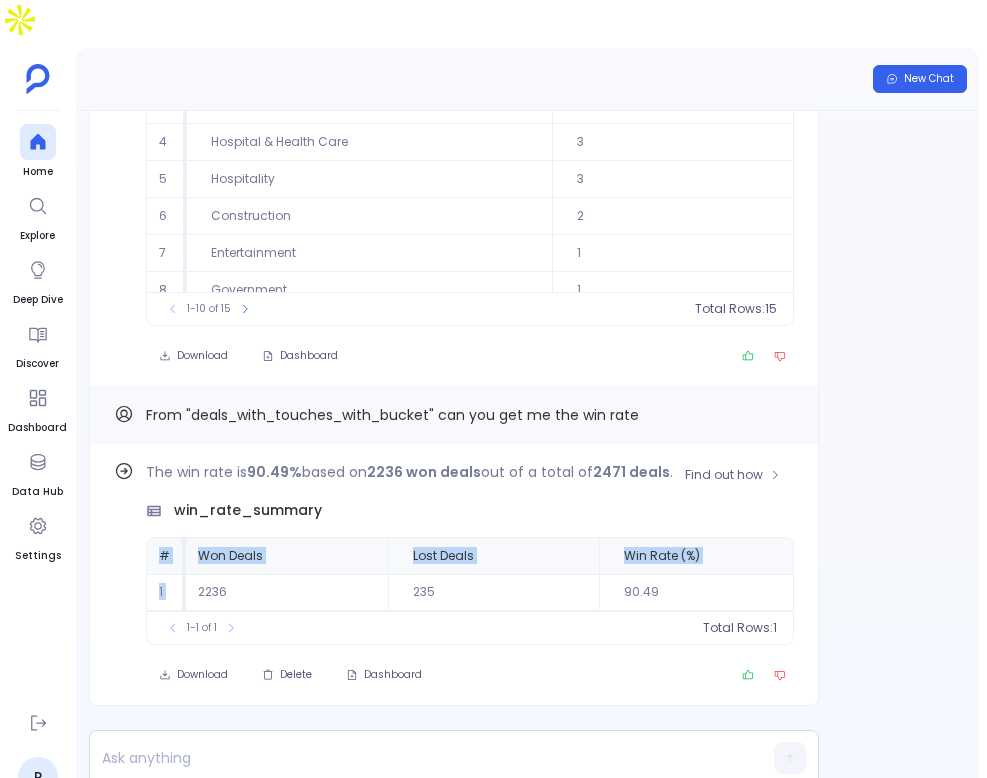 scroll, scrollTop: 0, scrollLeft: 261, axis: horizontal 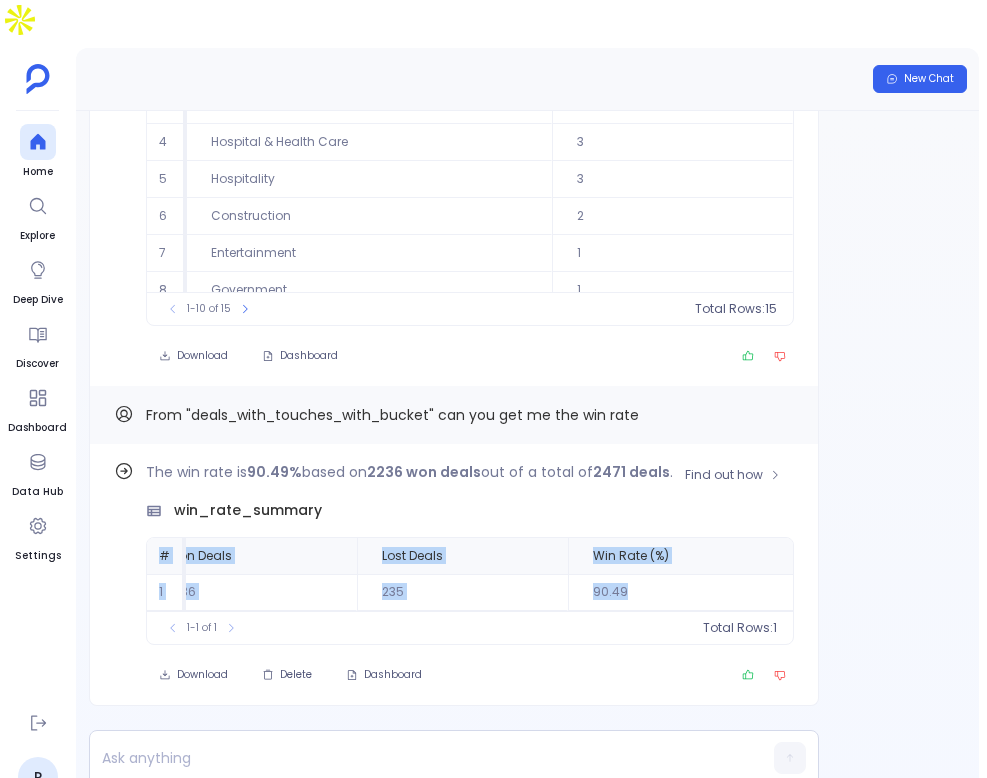 click on "90.49" at bounding box center [681, 592] 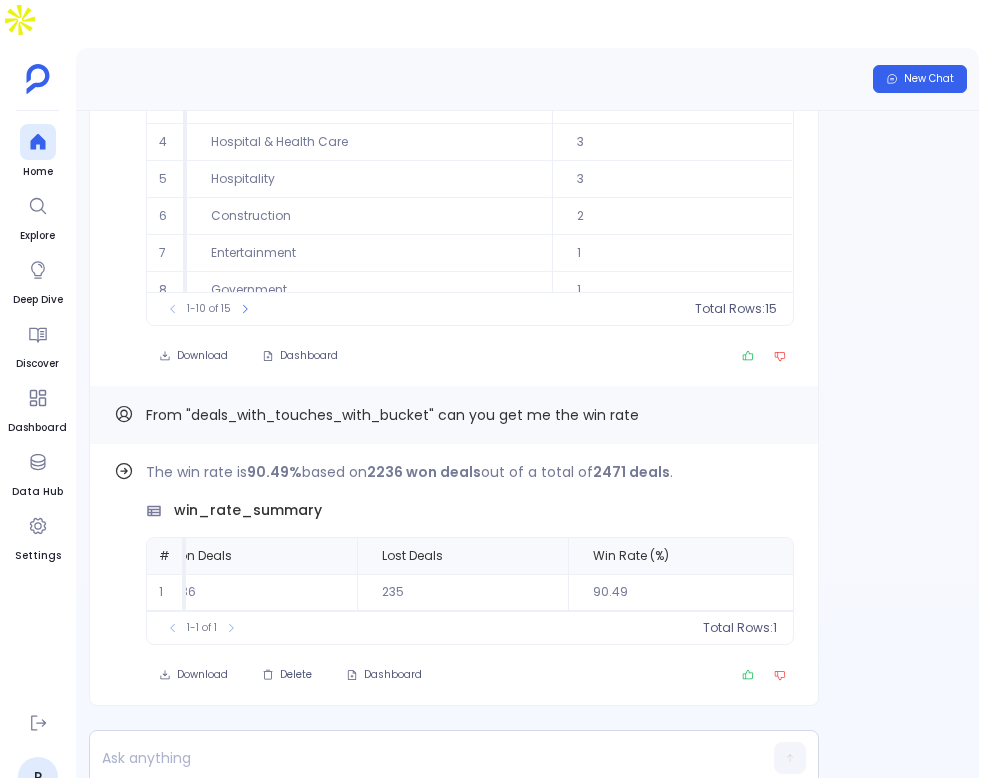click on "Find out how The win rate is  90.49%  based on  2236 won deals  out of a total of  2471 deals . win_rate_summary # Total Deals Won Deals Lost Deals Win Rate (%) 1 2471 2236 235 90.49
To pick up a draggable item, press the space bar.
While dragging, use the arrow keys to move the item.
Press space again to drop the item in its new position, or press escape to cancel.
1-1 of 1 Total Rows:  1 Download Delete Dashboard From "deals_with_touches_with_bucket" can you get me the win rate Find out how Below is the detailed list of  15 groups  of deals, categorized by industry. deals_by_industry # hubspot_companies_industry deal_count 1 Higher Education 5 2 Government Relations 4 3 Leisure, Travel & Tourism 4 4 Hospital & Health Care 3 5 Hospitality 3 6 Construction 2 7 Entertainment 1 8 Government 1 9 Government Administration 1 10 Hotels, Restaurants & Leisure 1 1-10 of 15 Total Rows:  15 Download Dashboard "deals_with_touch_cadence_flag" — can you group by the count of deals by  Find out how 3 . #" at bounding box center [454, 460] 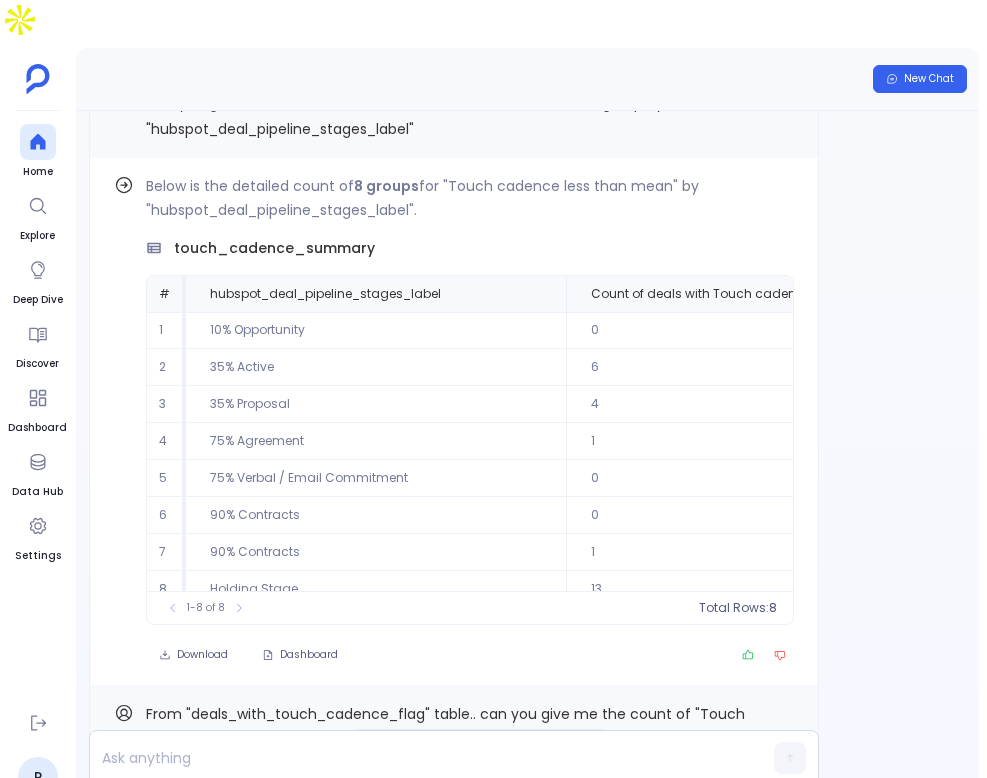 scroll, scrollTop: -1247, scrollLeft: 0, axis: vertical 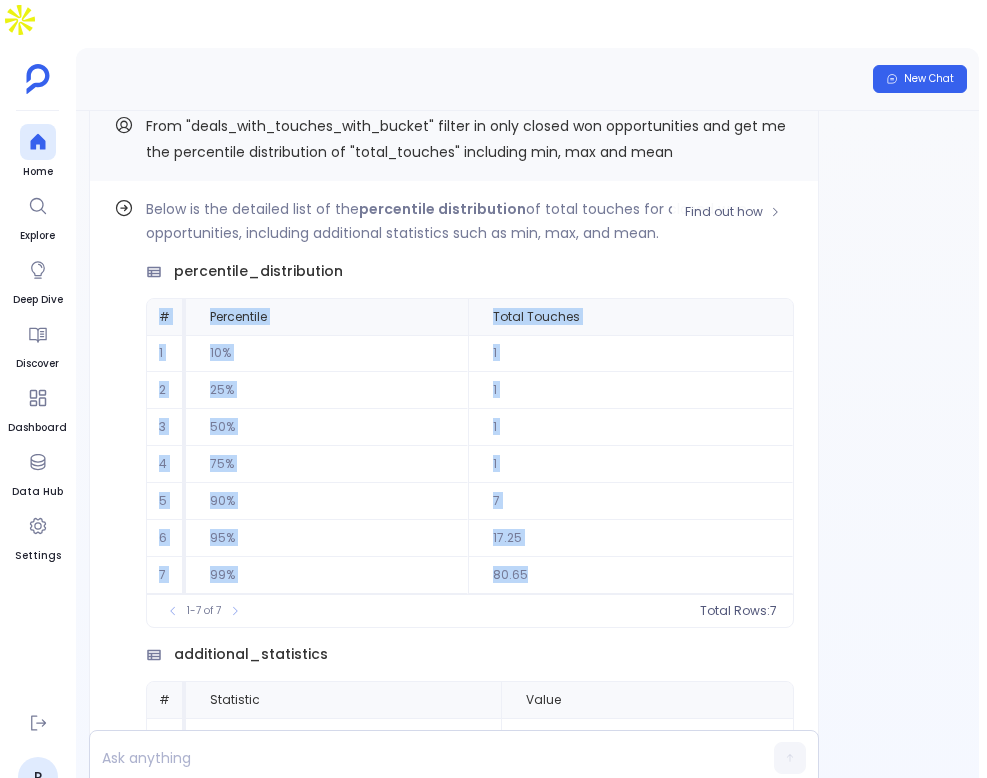 drag, startPoint x: 153, startPoint y: 249, endPoint x: 585, endPoint y: 513, distance: 506.28055 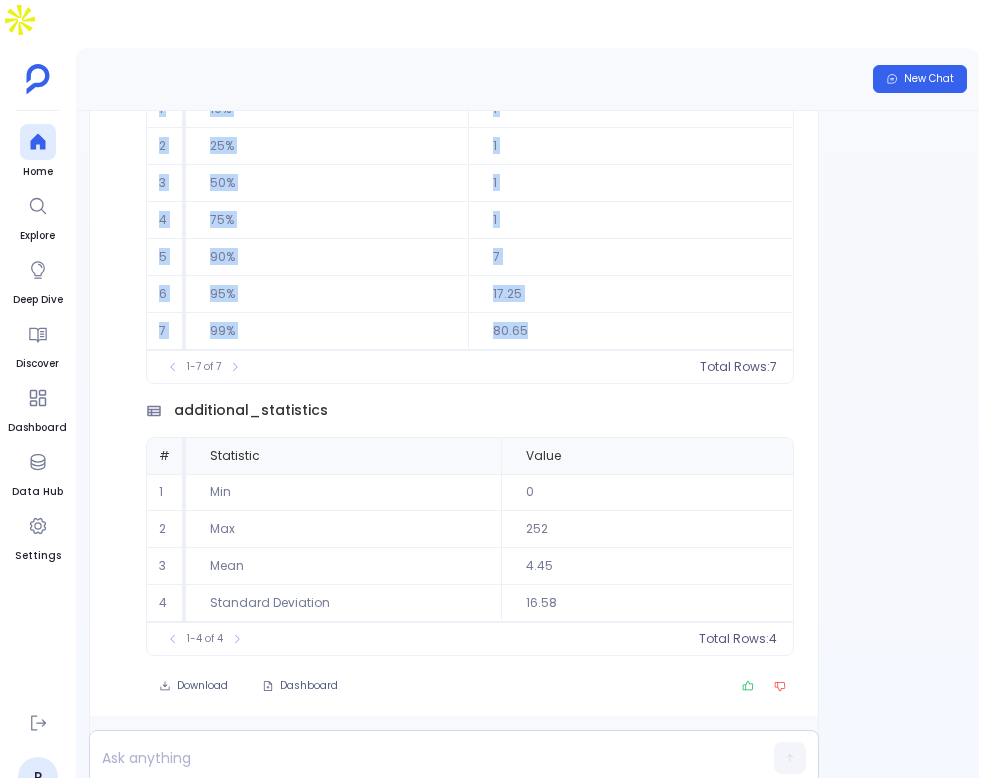 scroll, scrollTop: -3765, scrollLeft: 0, axis: vertical 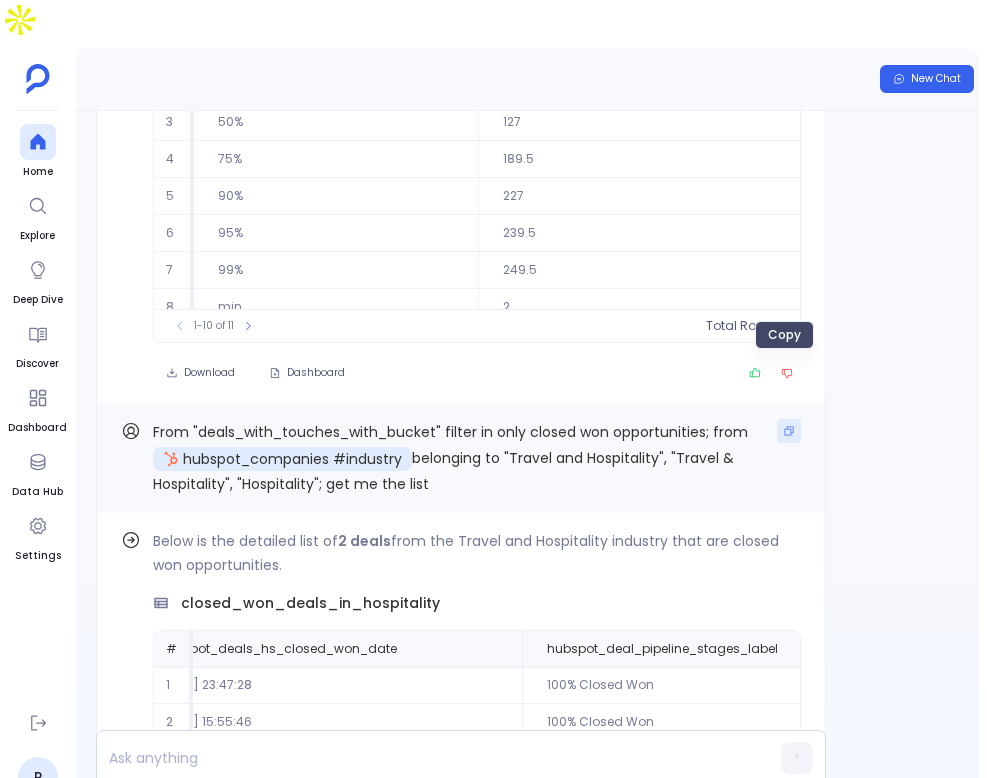click at bounding box center [789, 431] 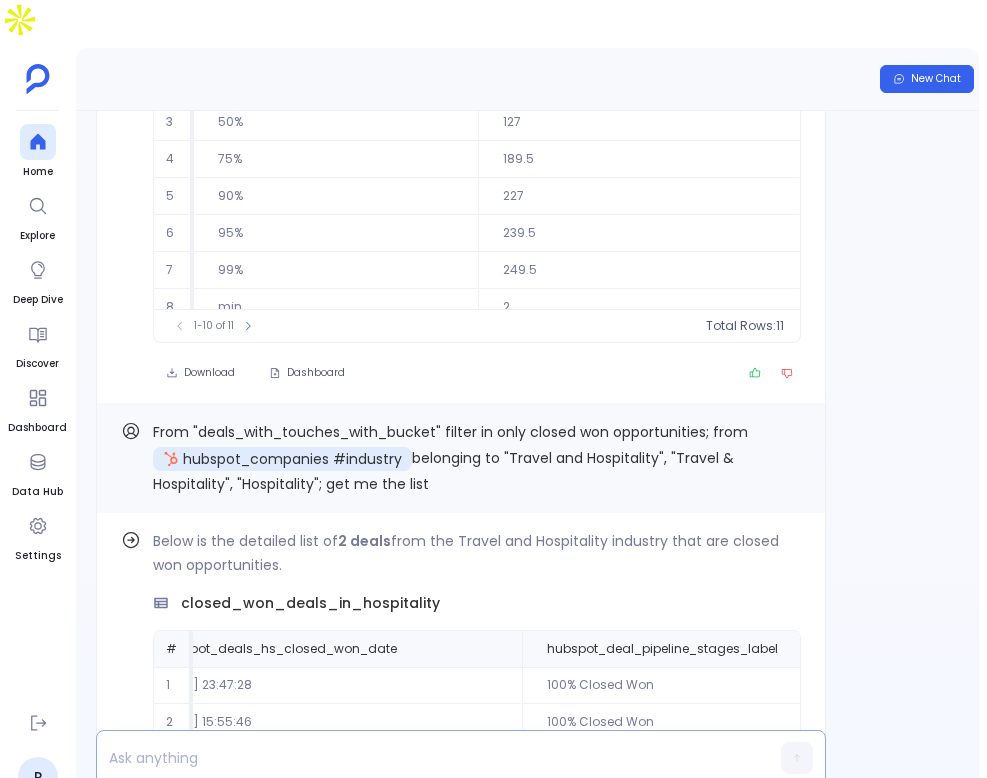 click at bounding box center (422, 758) 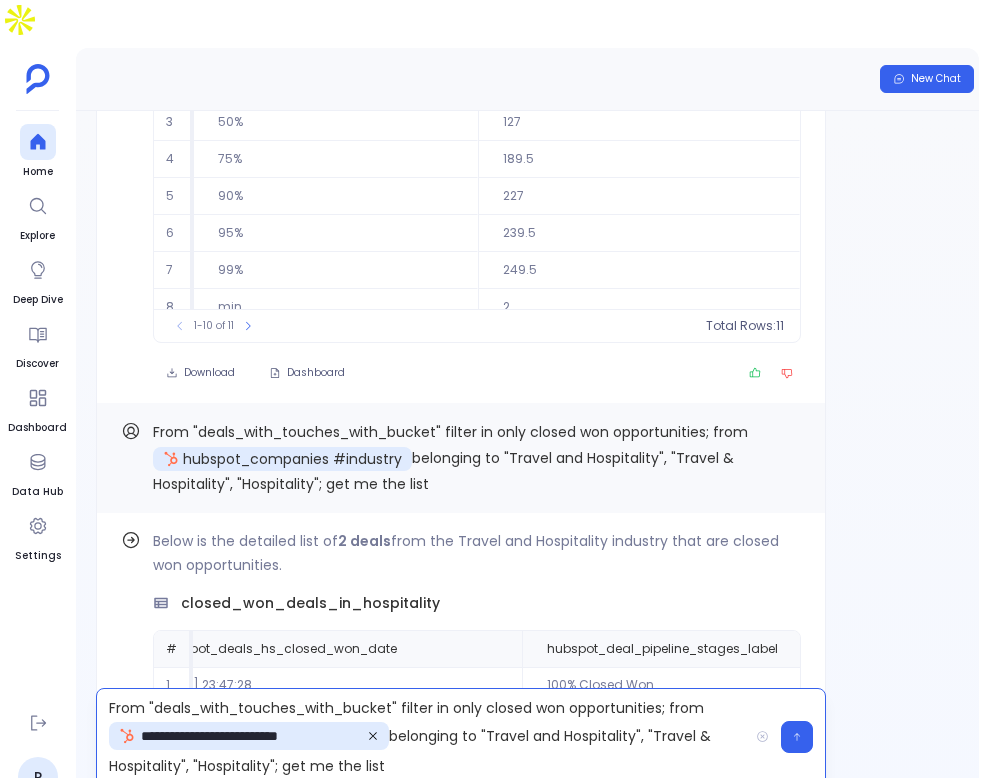 click on "**********" at bounding box center [422, 737] 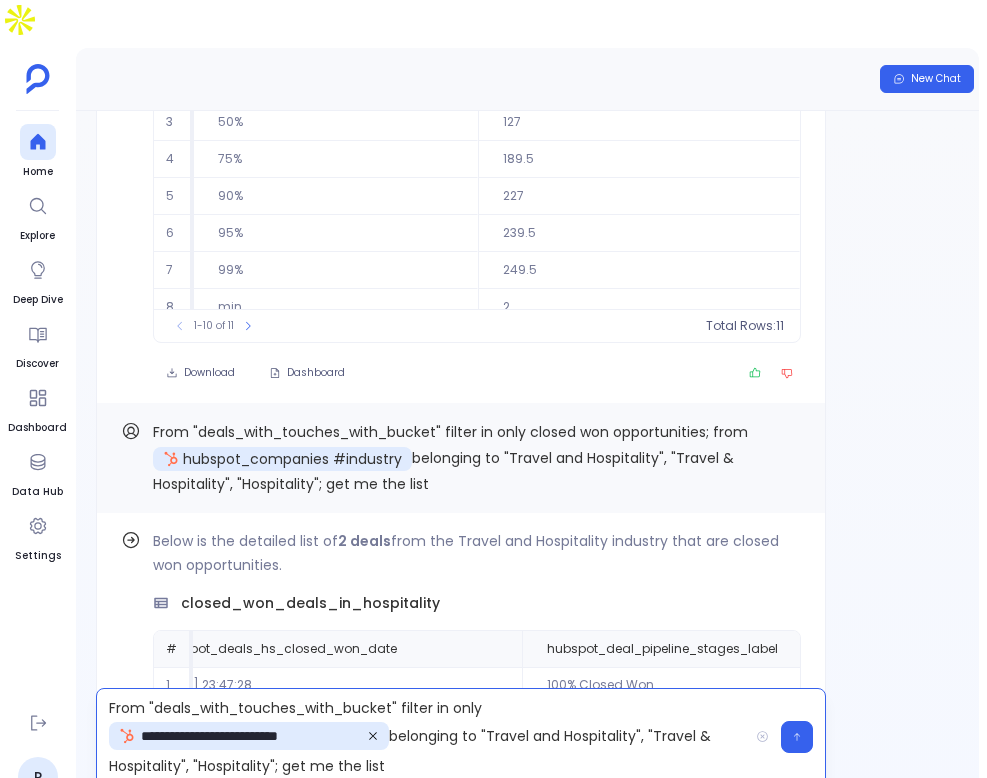 click on "**********" at bounding box center [422, 737] 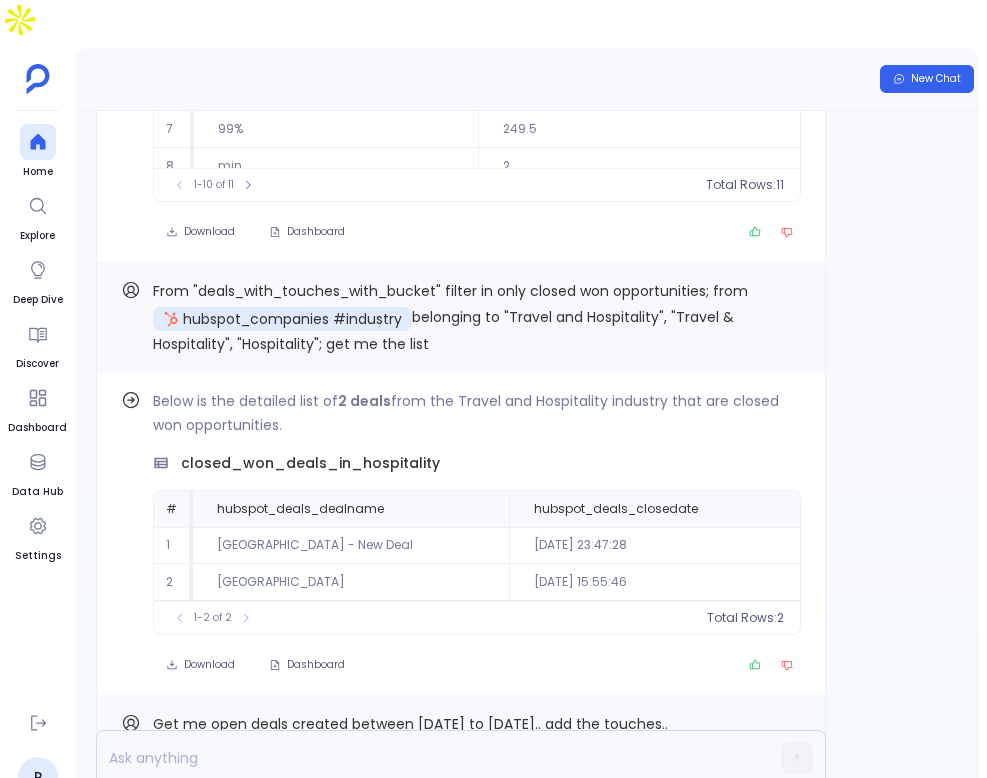 scroll, scrollTop: 0, scrollLeft: 0, axis: both 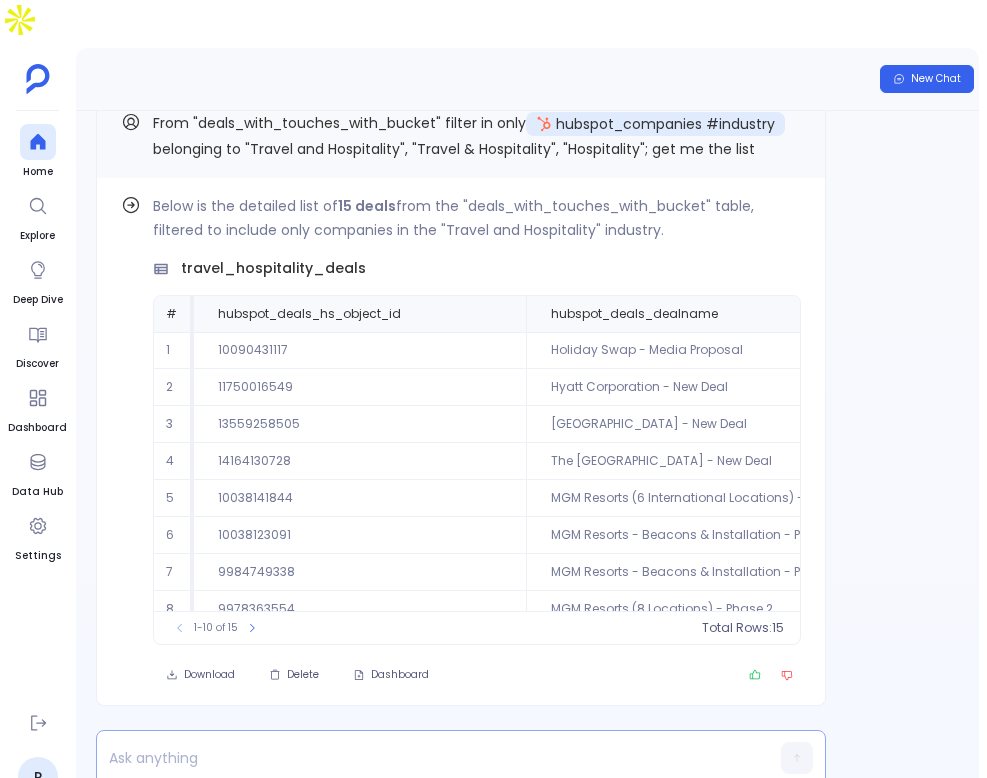 click at bounding box center (422, 758) 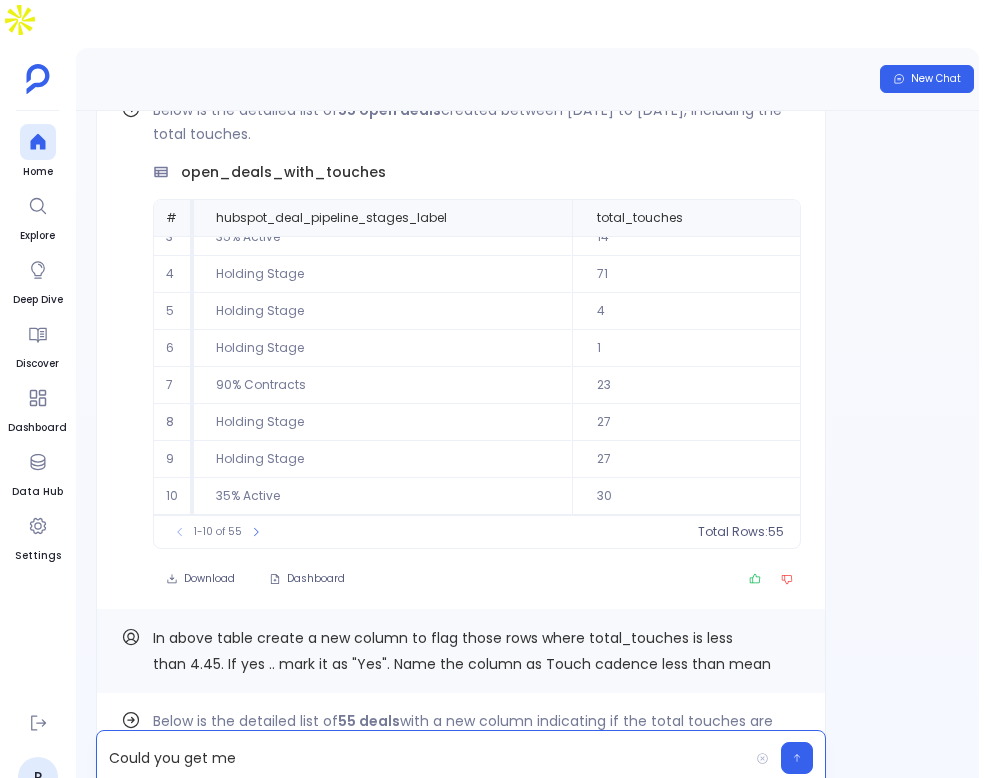 scroll, scrollTop: -3033, scrollLeft: 0, axis: vertical 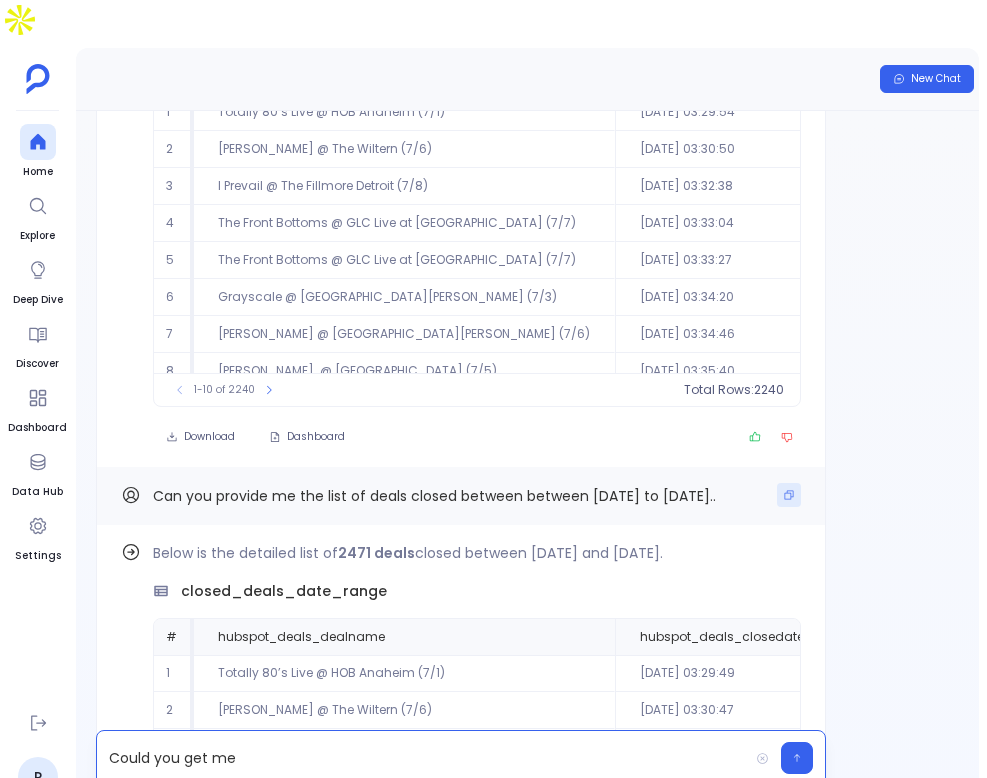 click 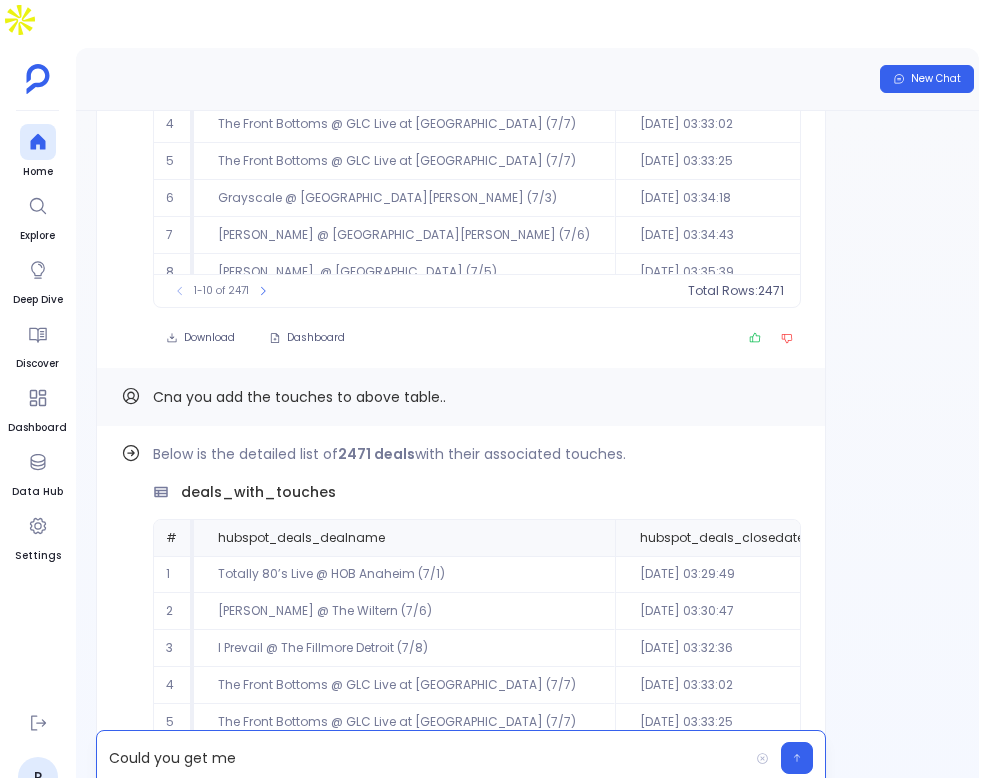 scroll, scrollTop: -8406, scrollLeft: 0, axis: vertical 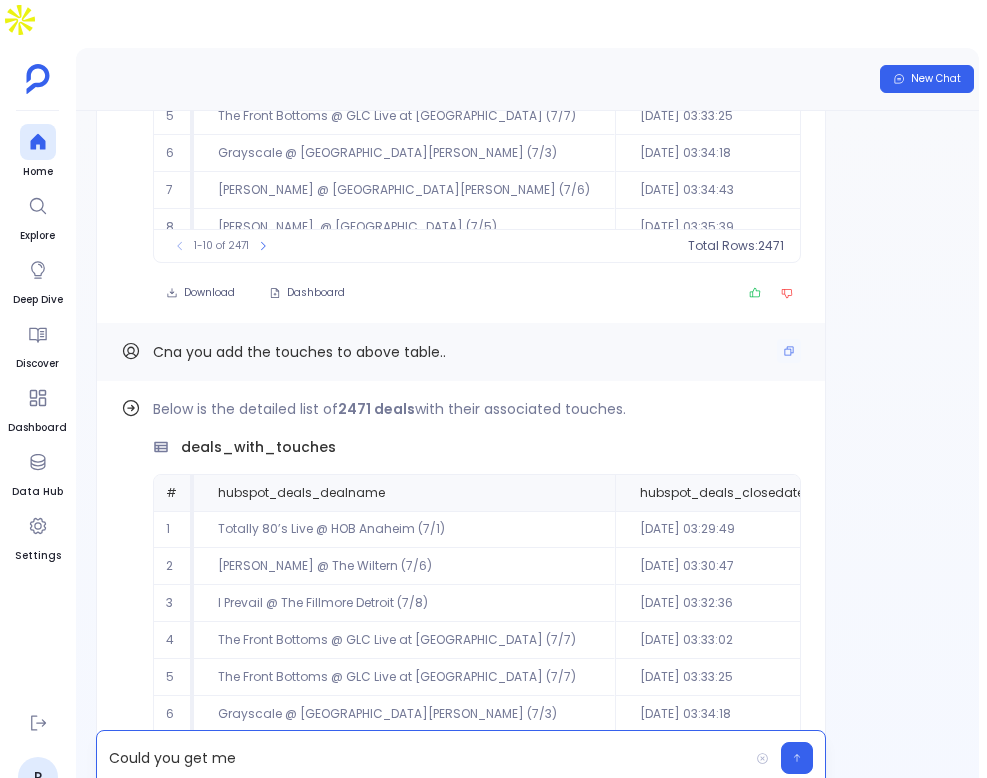 click on "Cna you add the touches to above table.." at bounding box center [461, 352] 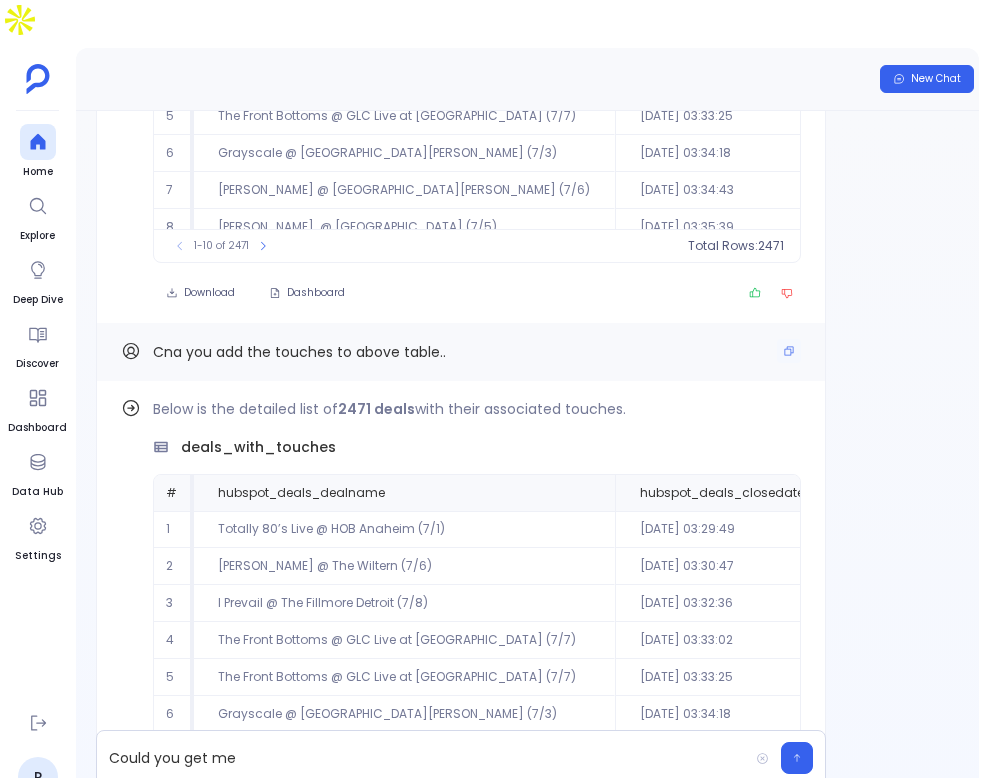 click on "Cna you add the touches to above table.." at bounding box center [299, 352] 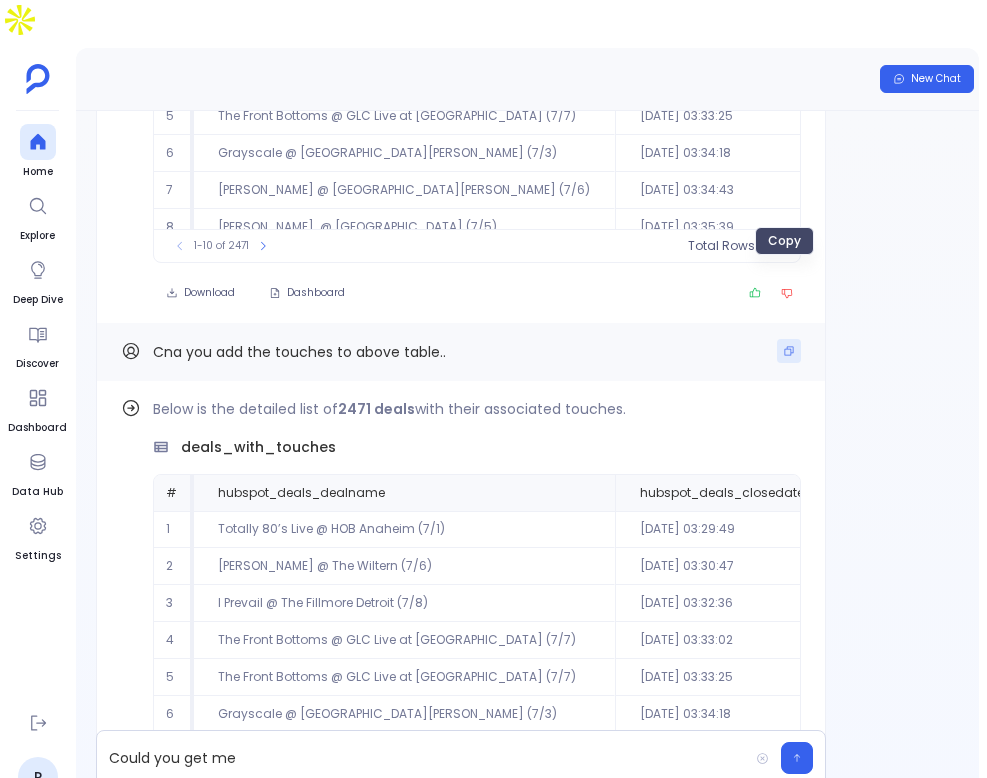click at bounding box center (789, 351) 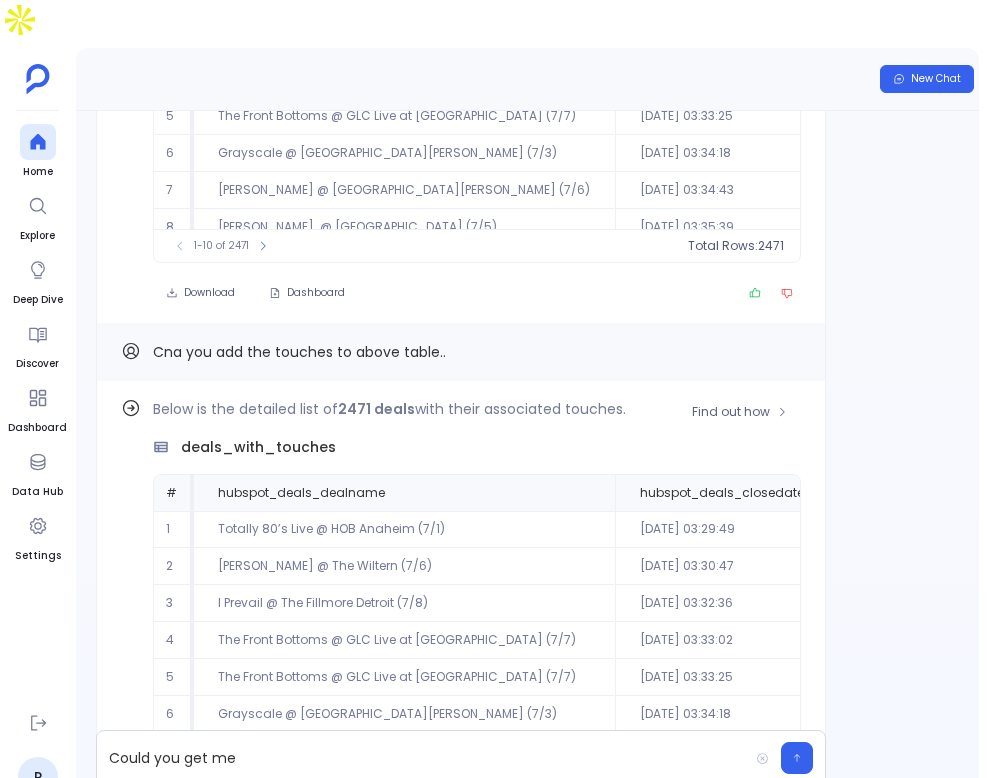 scroll, scrollTop: 96, scrollLeft: 0, axis: vertical 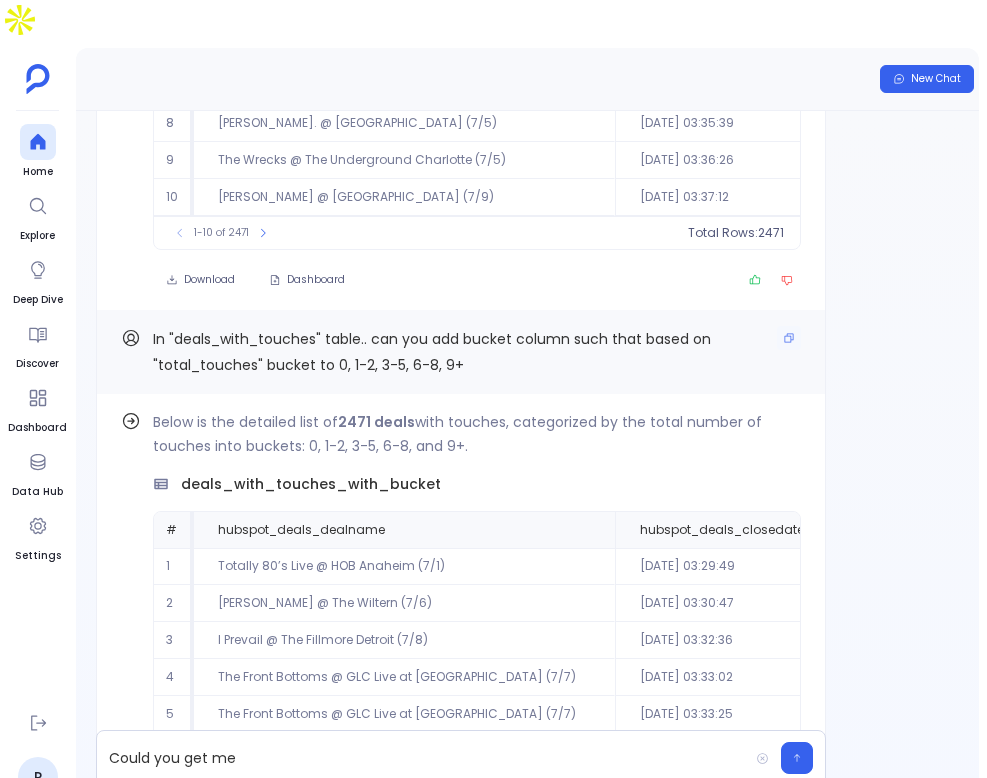 click on "In "deals_with_touches" table.. can you add bucket column such that based on "total_touches" bucket to 0, 1-2, 3-5, 6-8, 9+" at bounding box center (432, 352) 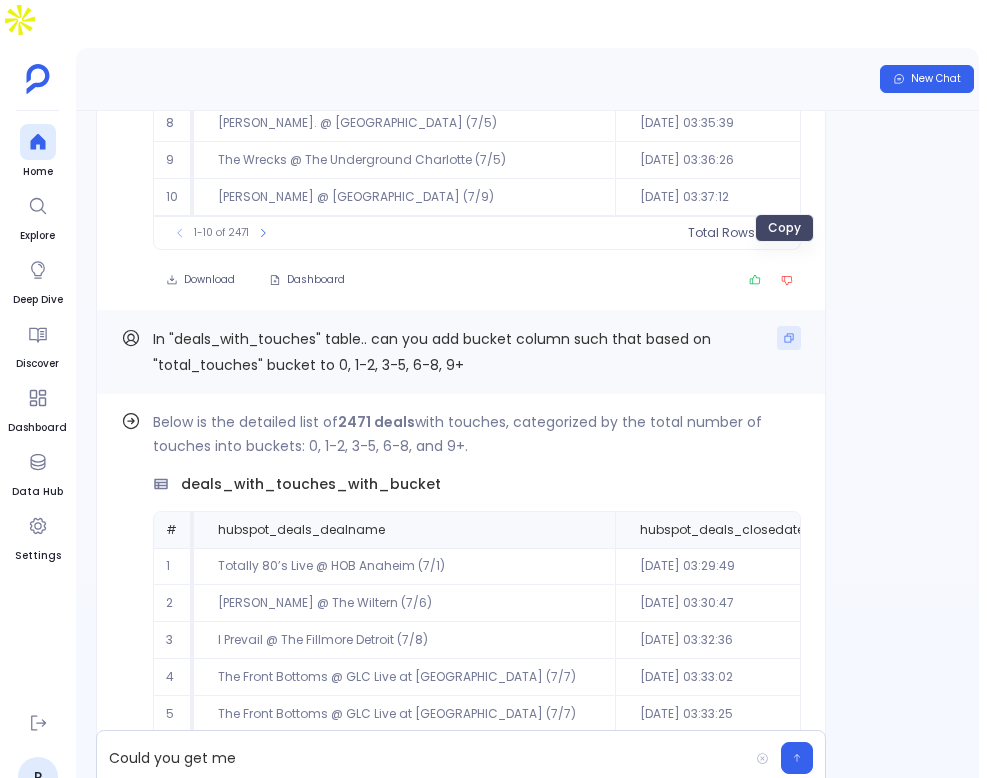 click 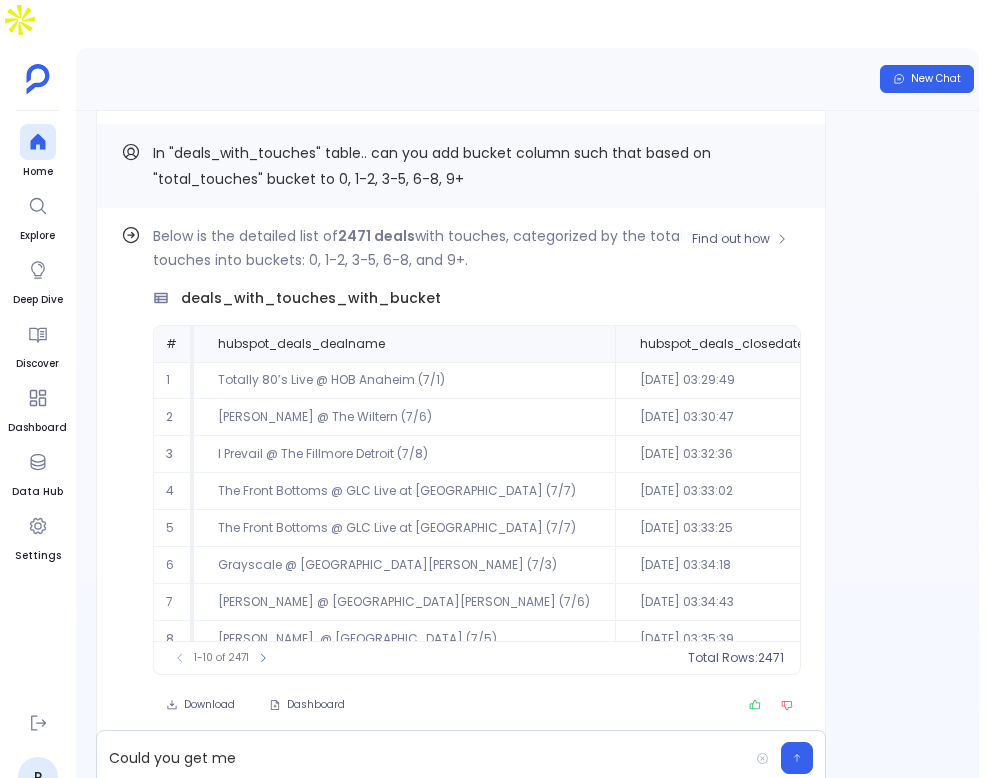 scroll, scrollTop: -7298, scrollLeft: 0, axis: vertical 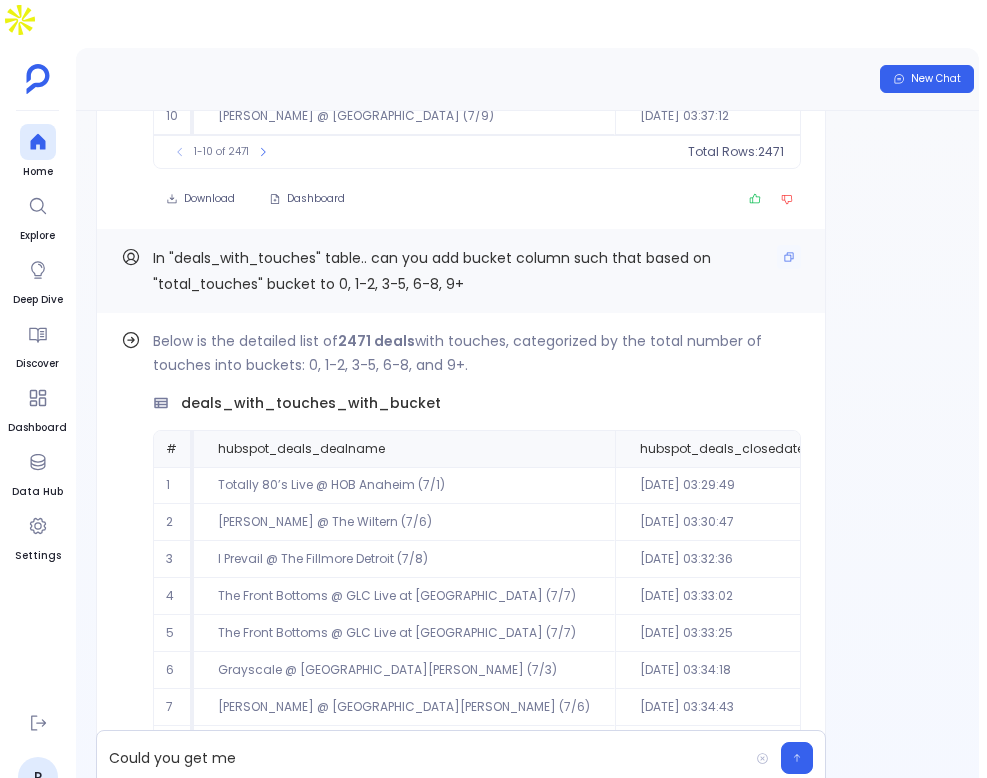 click on "In "deals_with_touches" table.. can you add bucket column such that based on "total_touches" bucket to 0, 1-2, 3-5, 6-8, 9+" at bounding box center (432, 271) 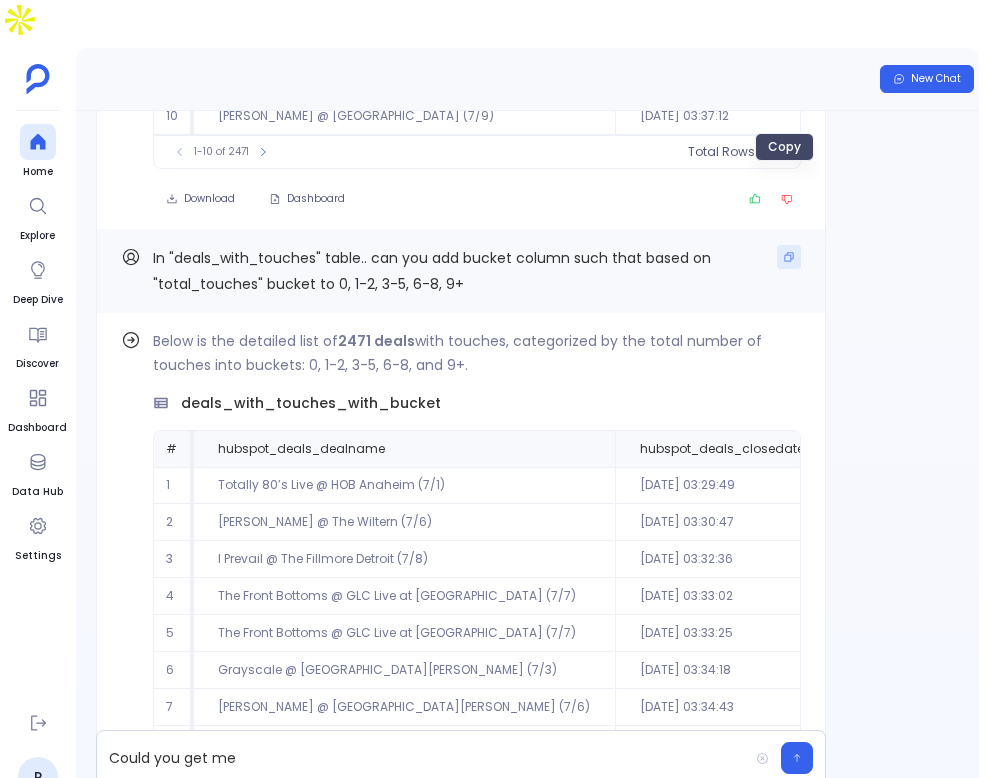 click at bounding box center (789, 257) 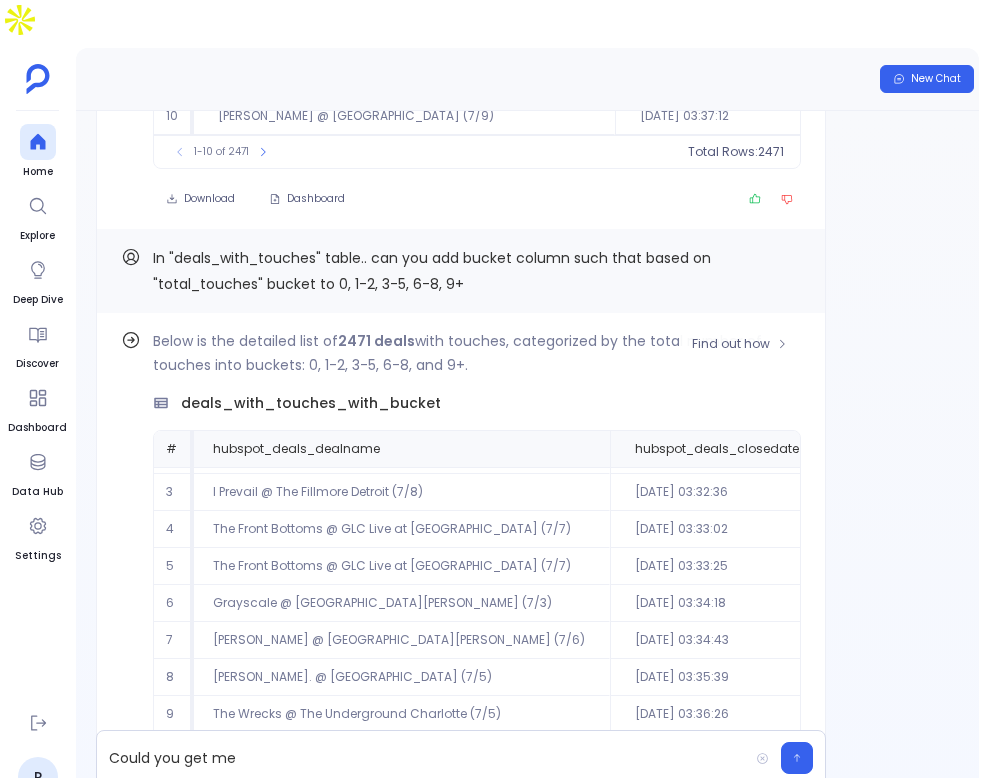 scroll, scrollTop: 96, scrollLeft: 5, axis: both 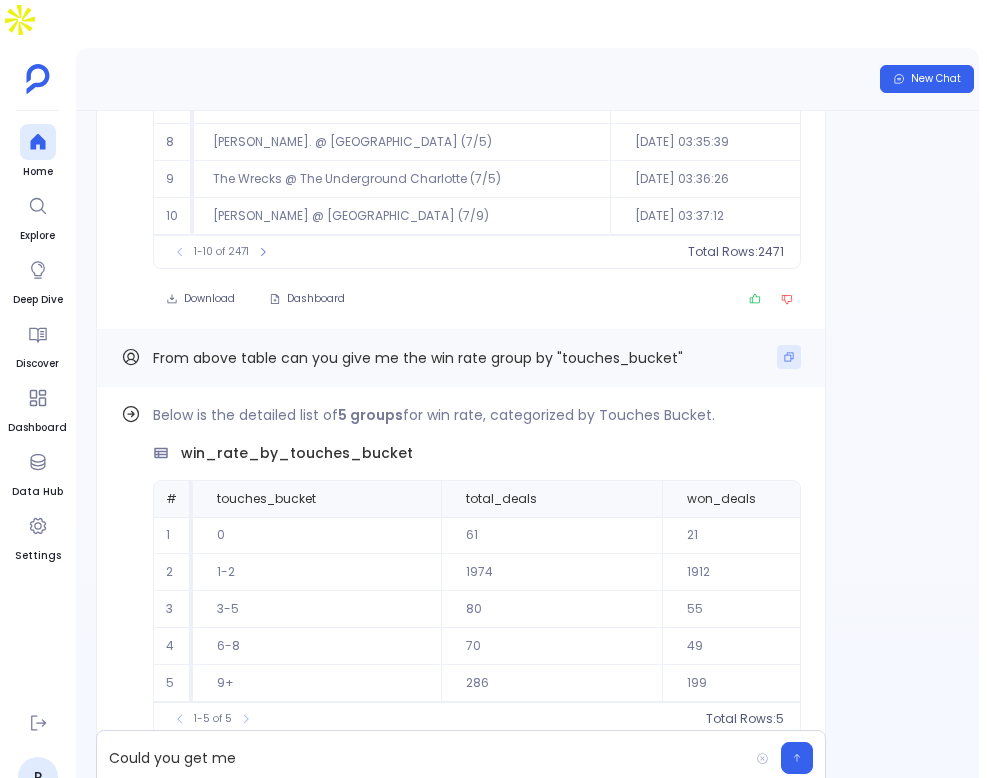 click at bounding box center [789, 357] 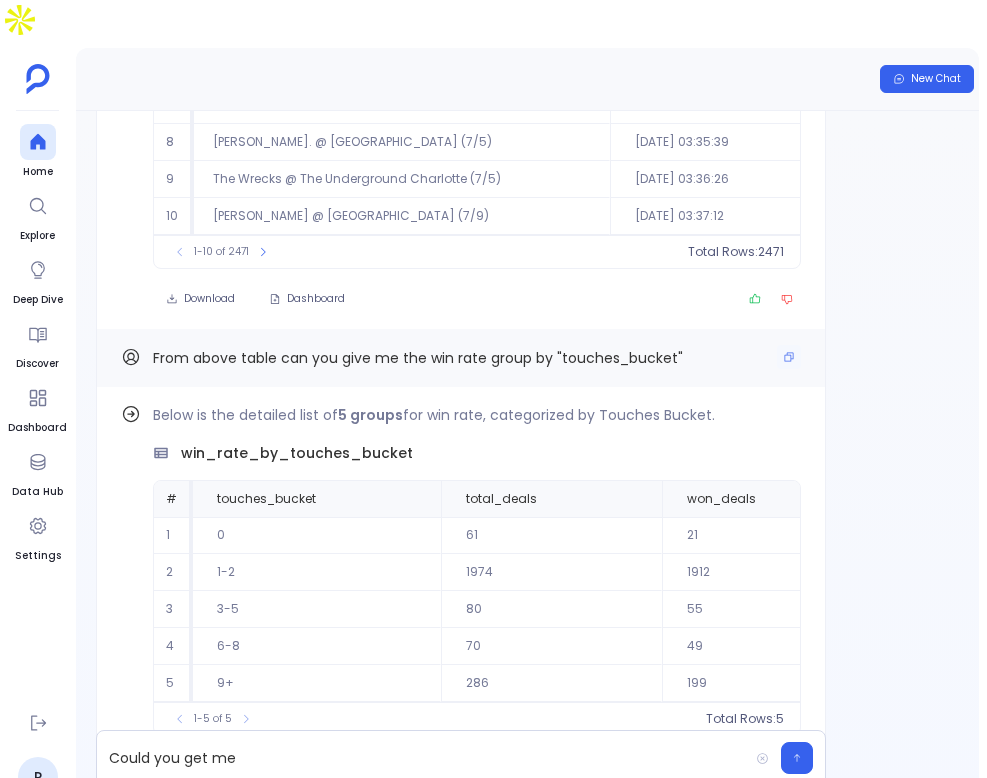 scroll, scrollTop: -7209, scrollLeft: 0, axis: vertical 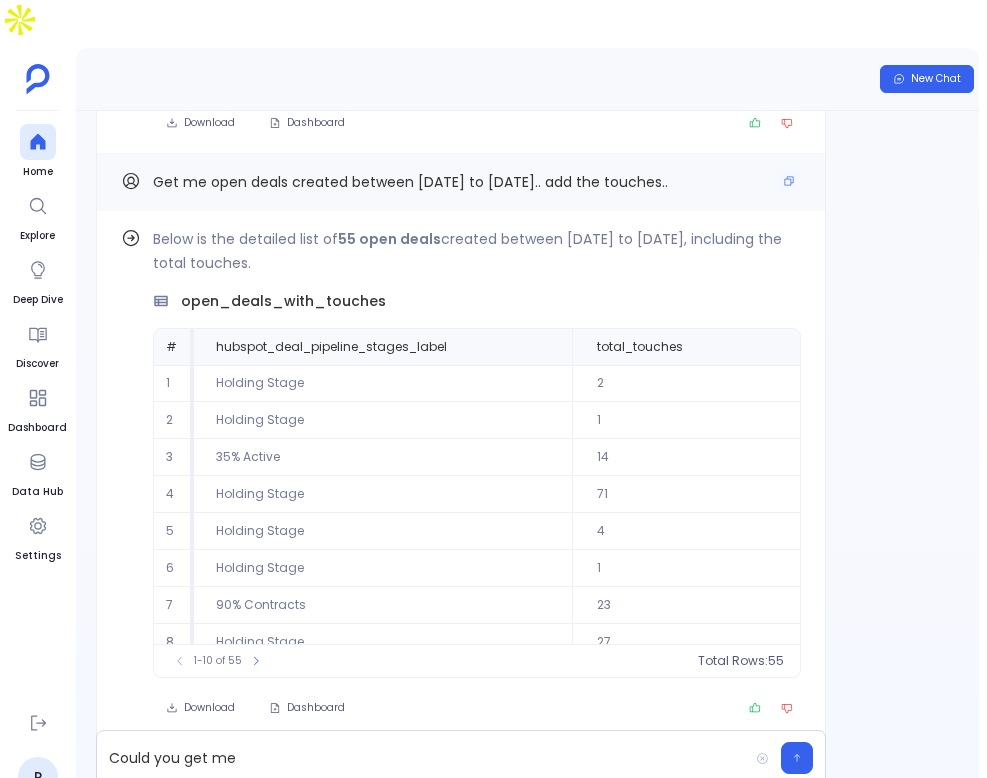 click on "Get me open deals created between [DATE] to [DATE].. add the touches.." at bounding box center (410, 182) 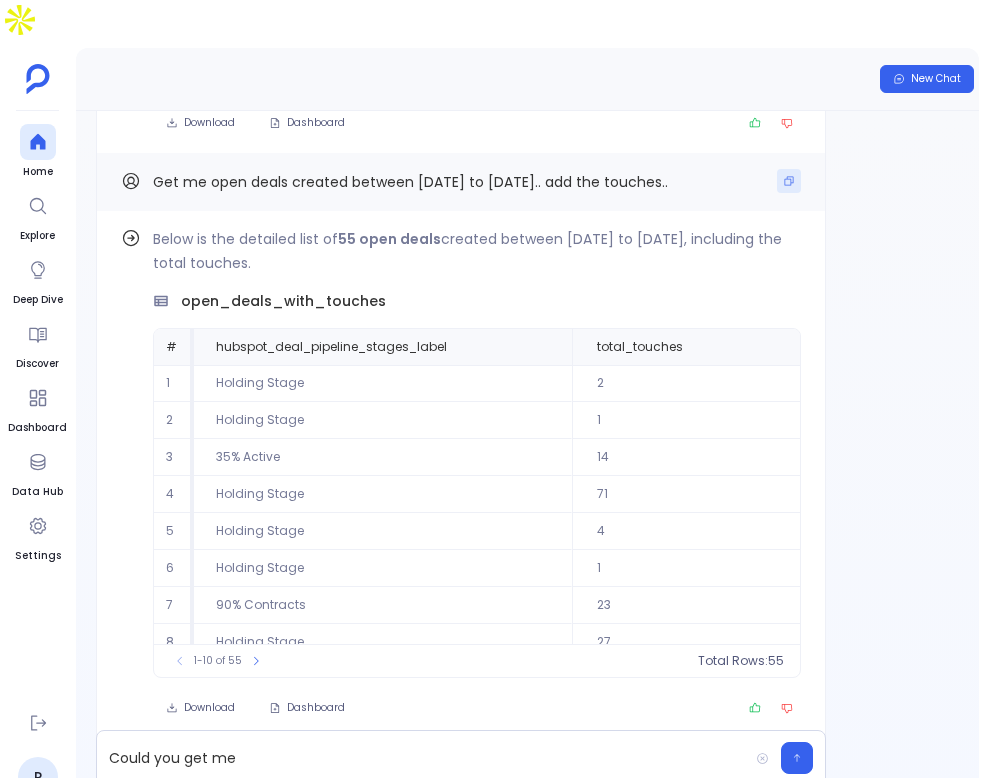 click 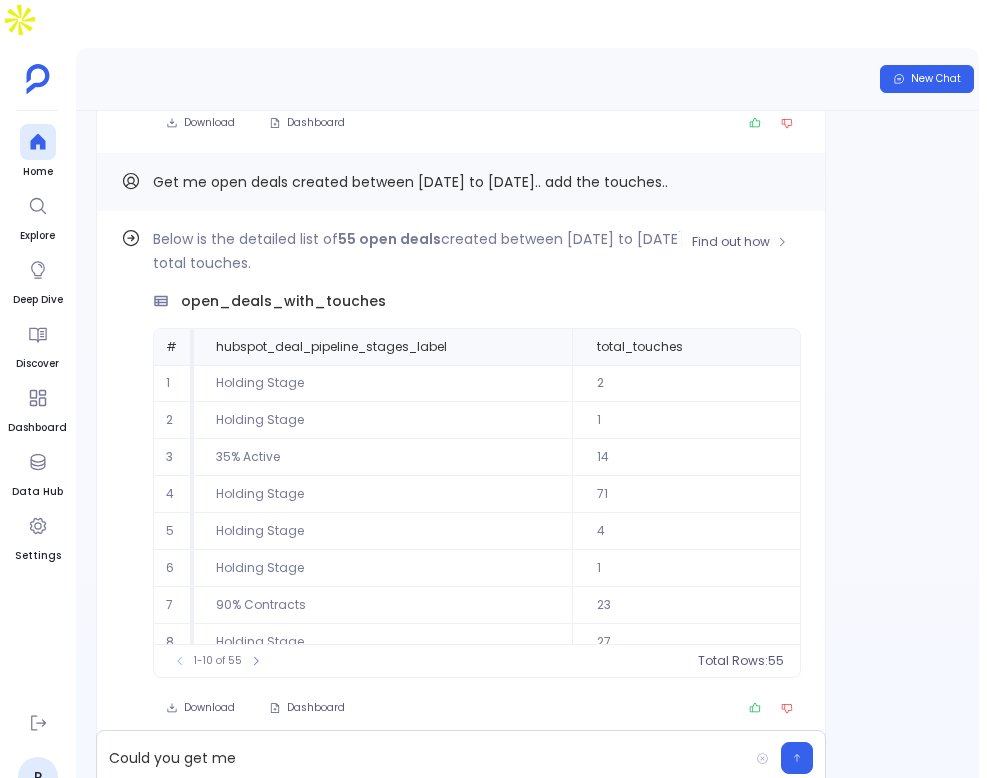 scroll, scrollTop: 96, scrollLeft: 1288, axis: both 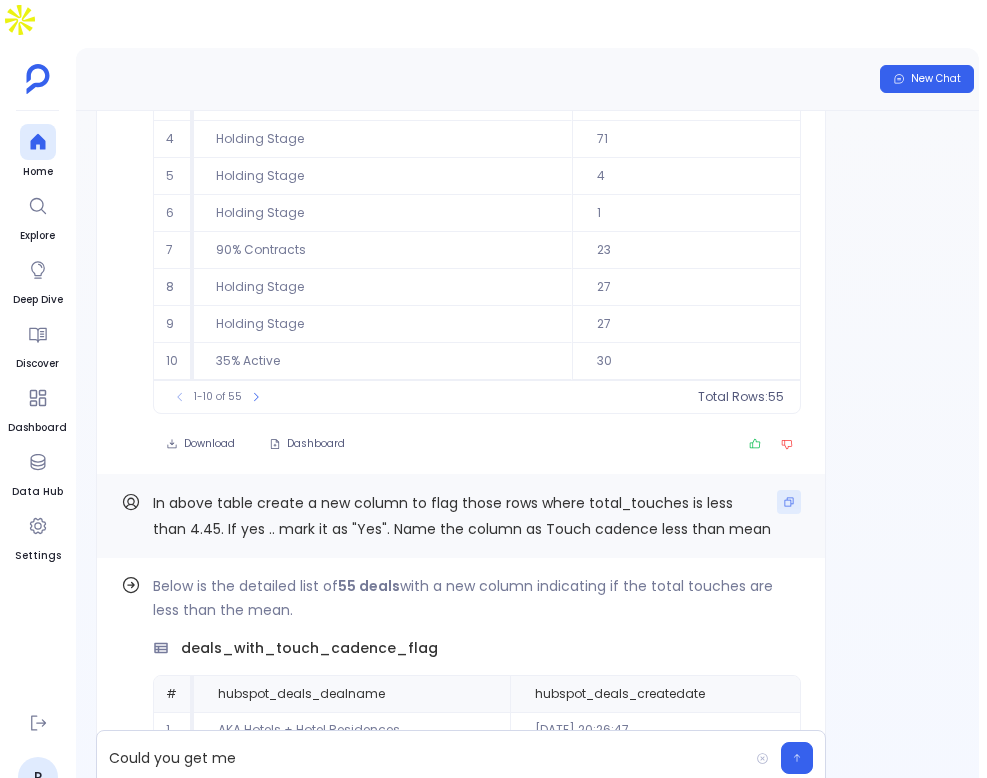 click at bounding box center [789, 502] 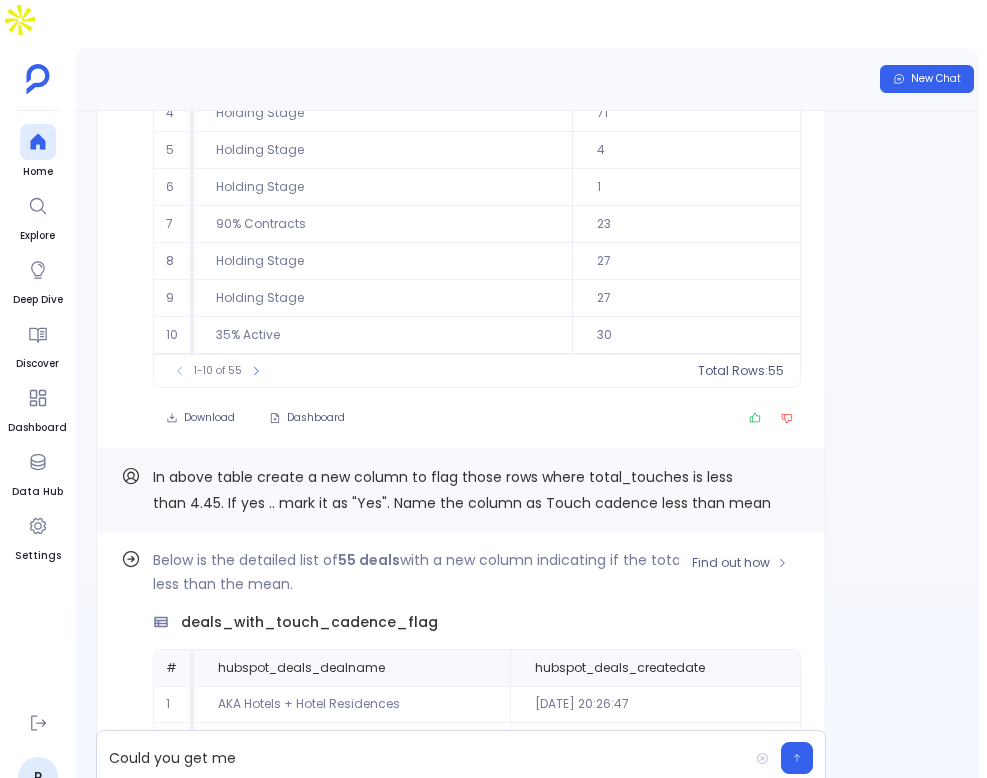 scroll, scrollTop: -2840, scrollLeft: 0, axis: vertical 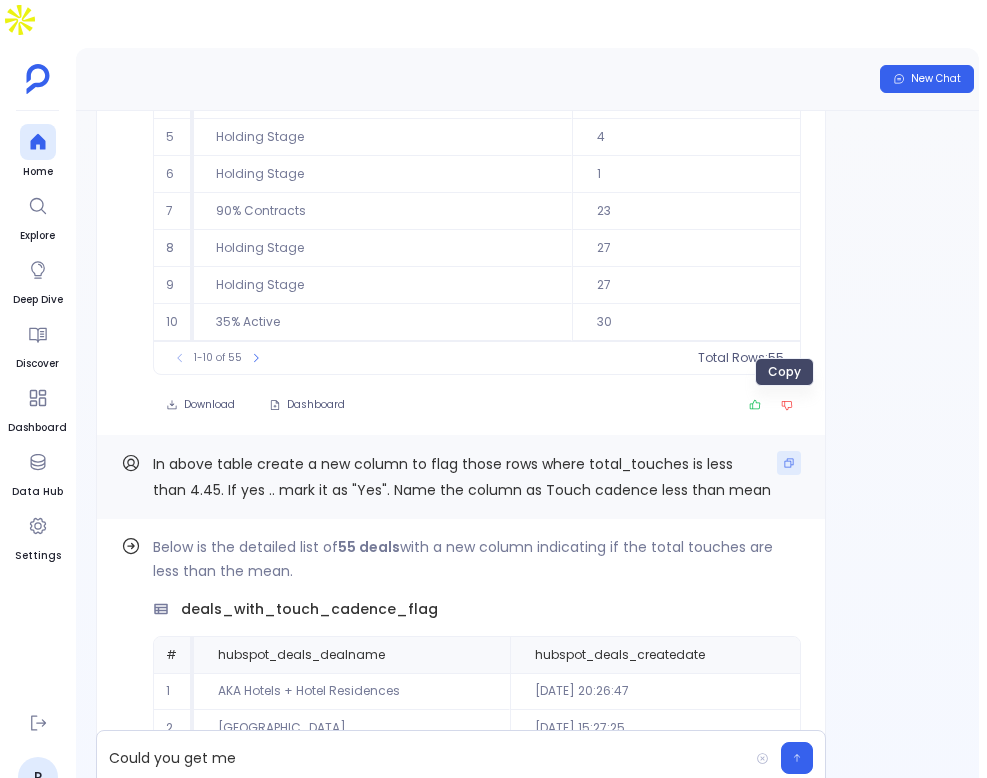 click 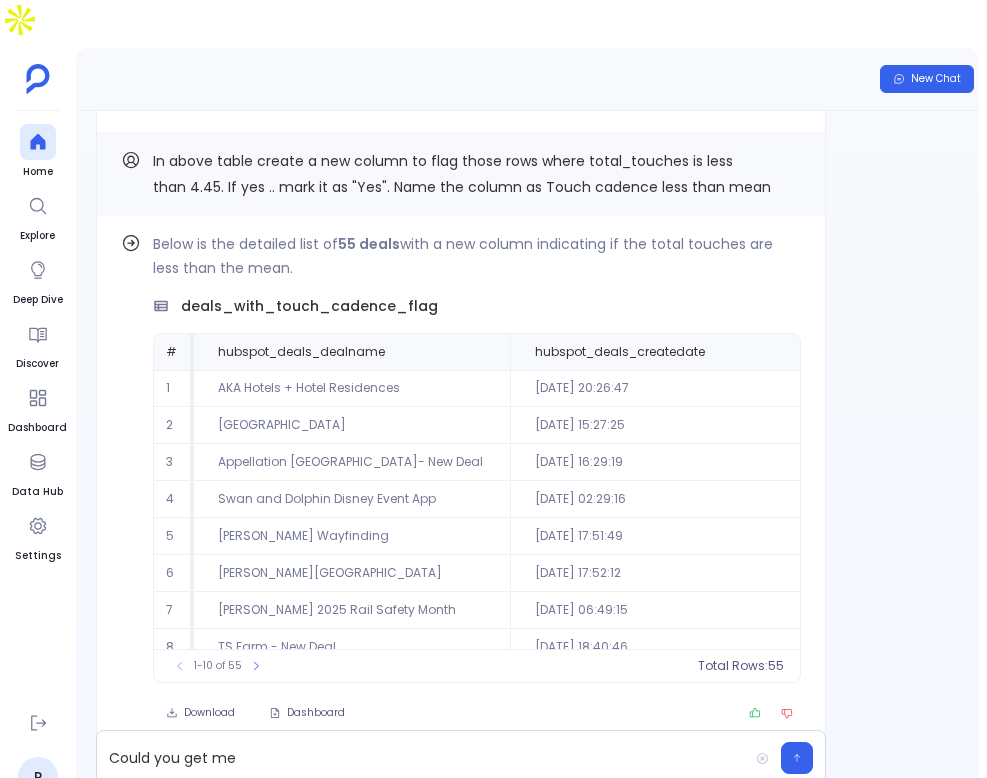 scroll, scrollTop: -2526, scrollLeft: 0, axis: vertical 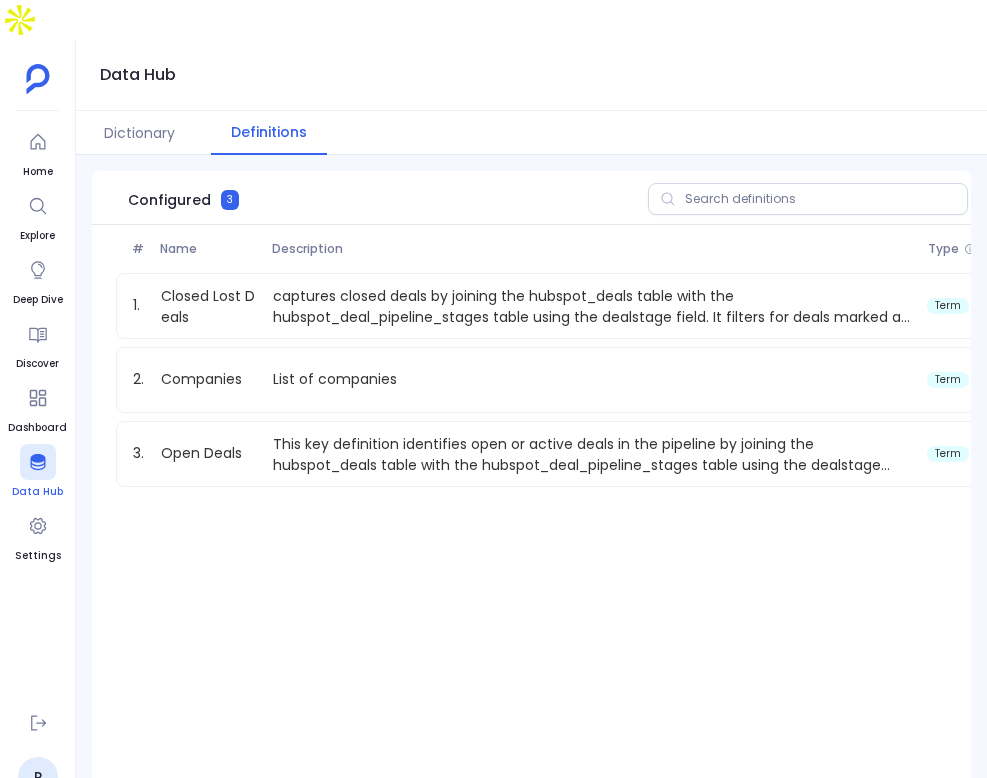 click at bounding box center [38, 462] 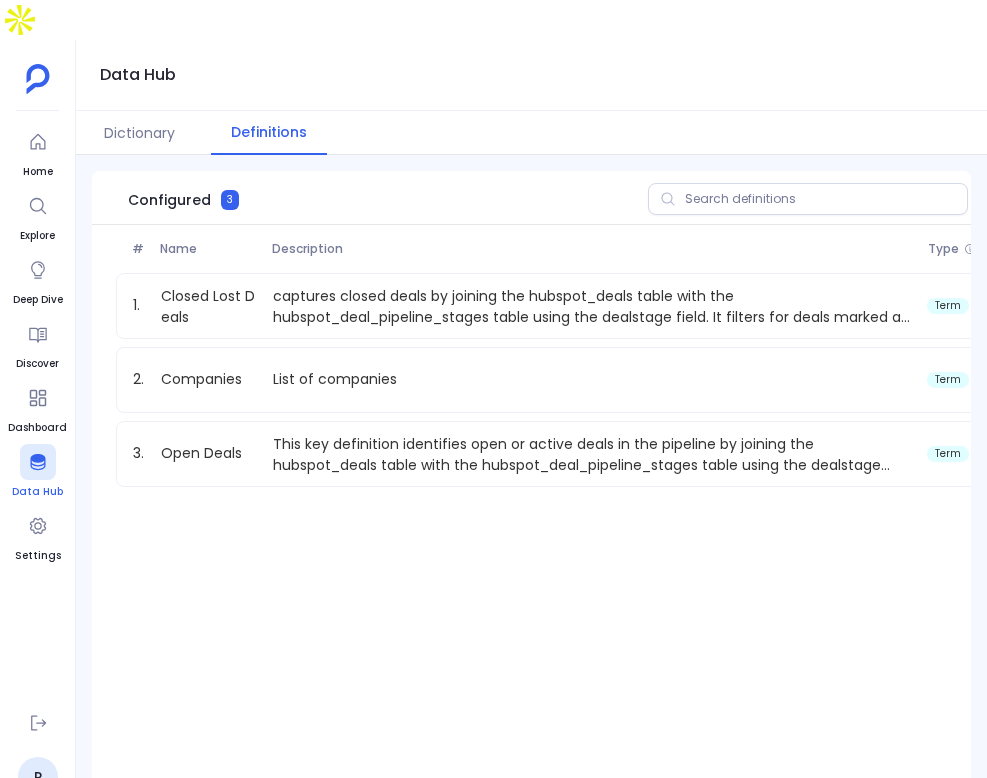 click 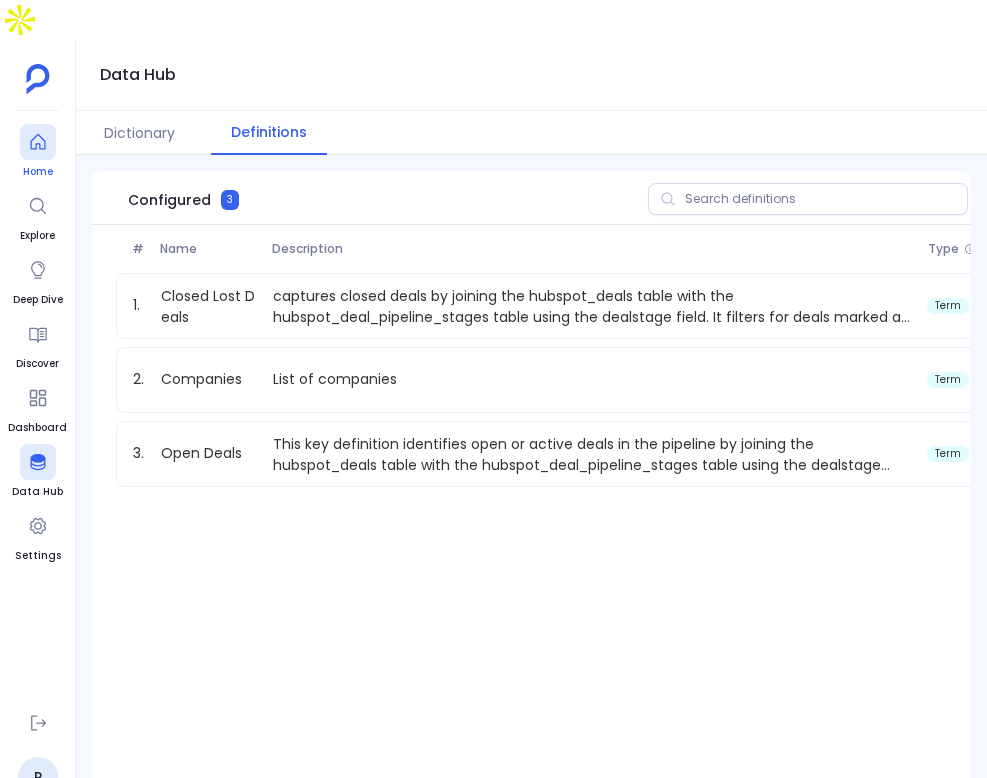 click 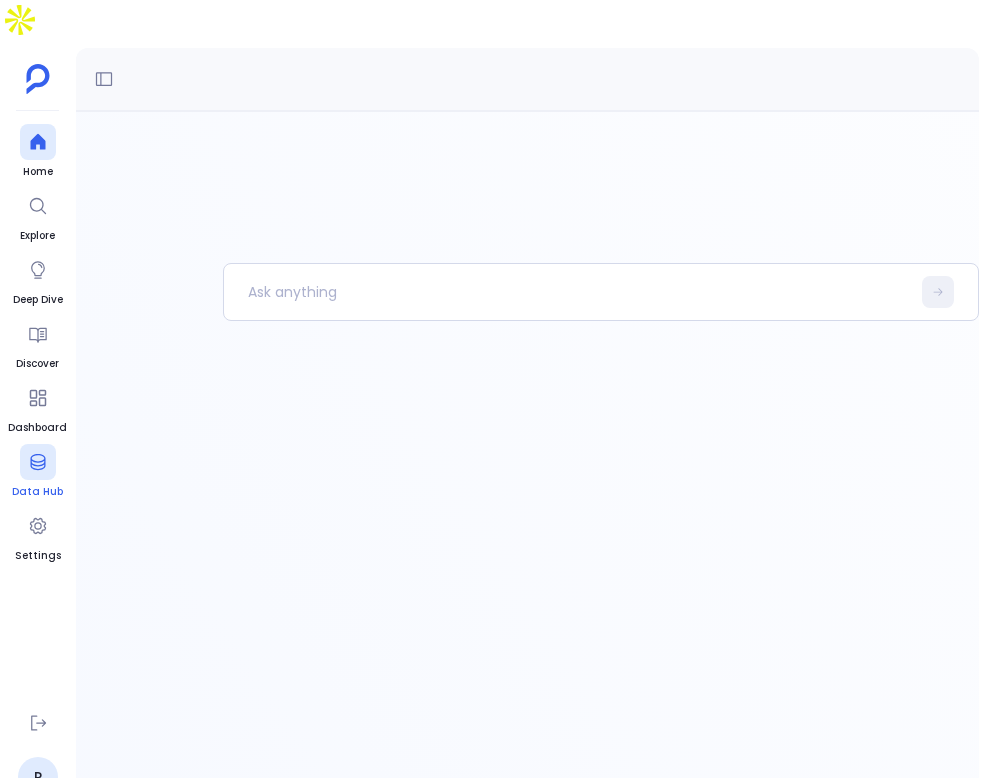 click at bounding box center (38, 462) 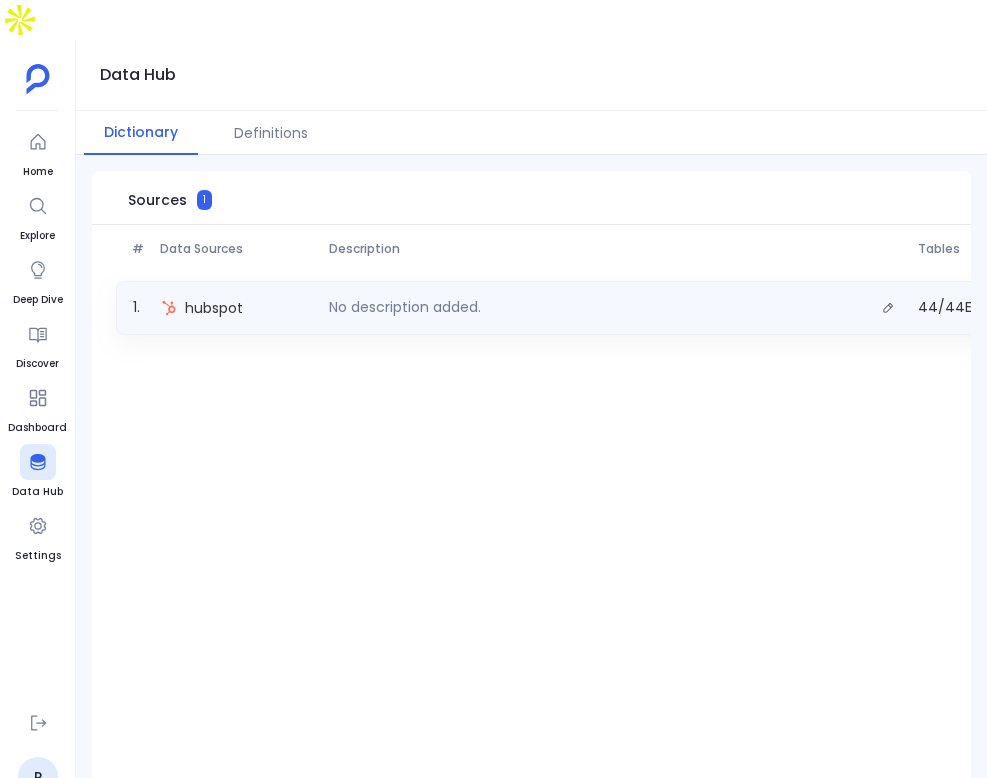 click on "hubspot" at bounding box center [237, 308] 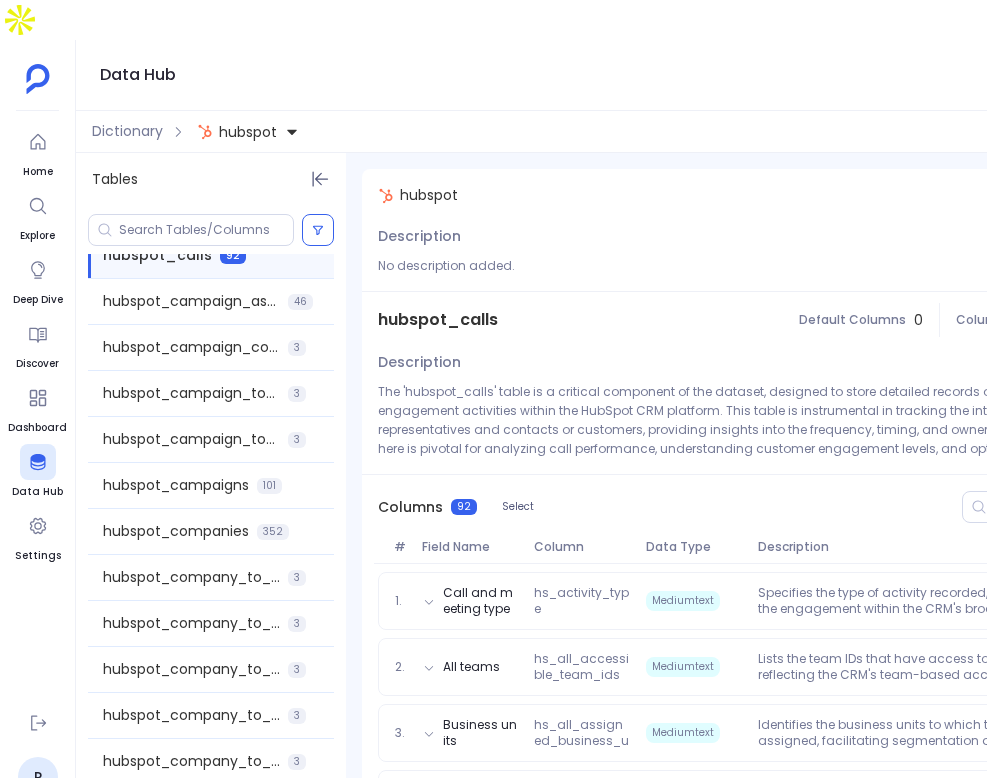 scroll, scrollTop: 0, scrollLeft: 0, axis: both 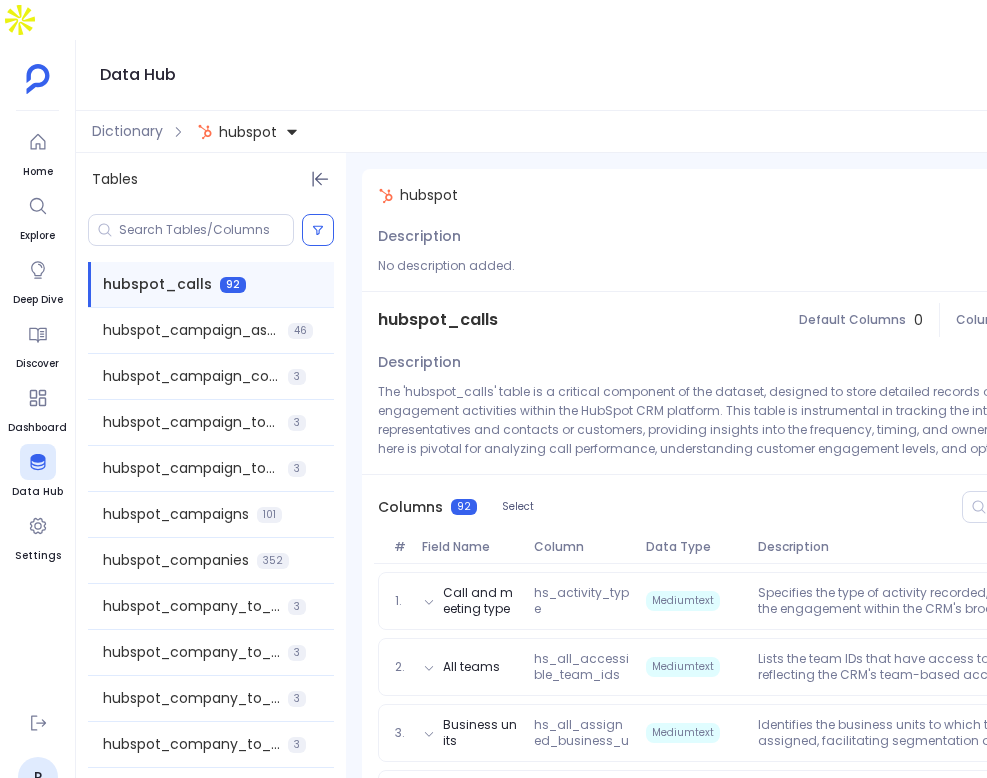 click on "hubspot_companies" at bounding box center (176, 560) 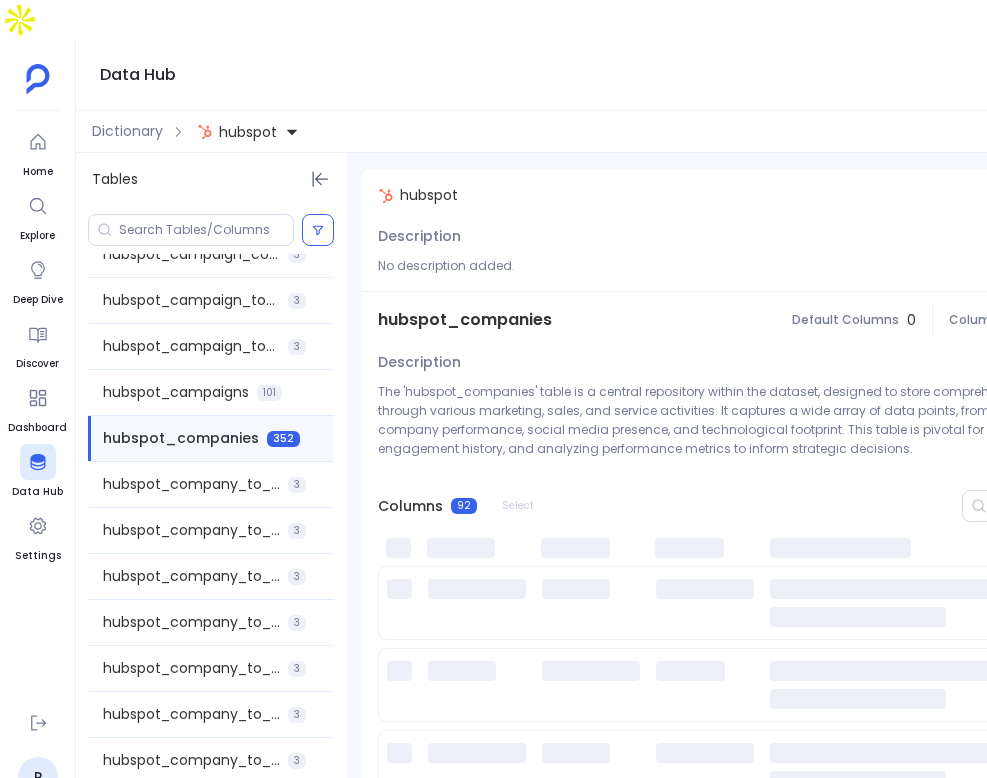 scroll, scrollTop: 250, scrollLeft: 0, axis: vertical 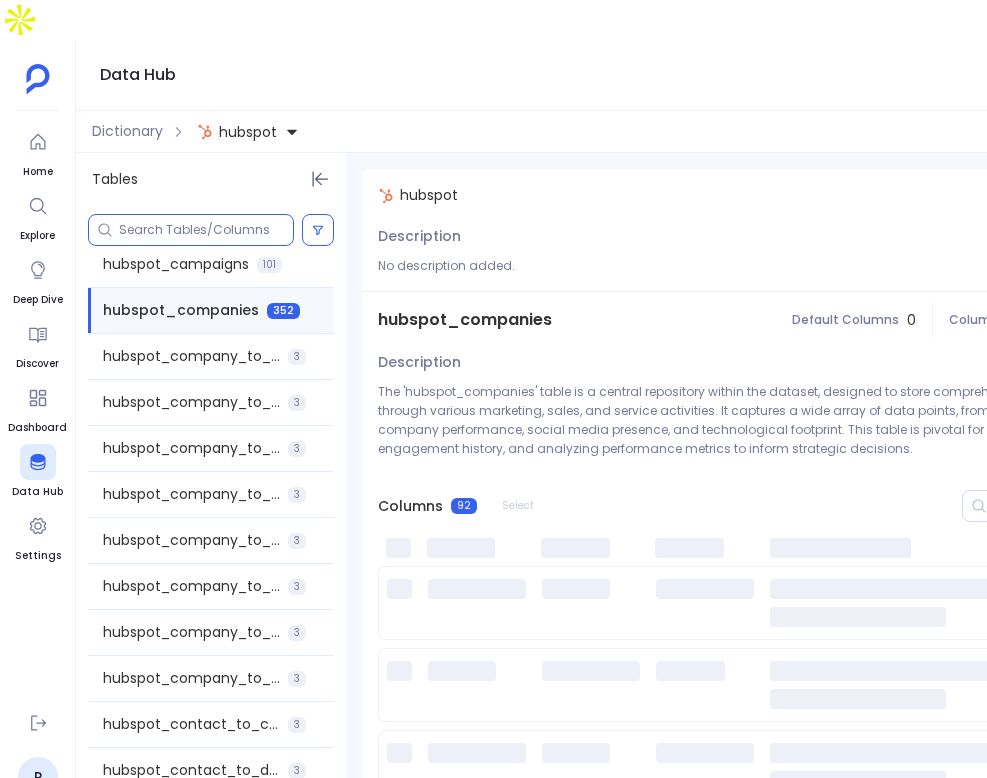 click at bounding box center (206, 230) 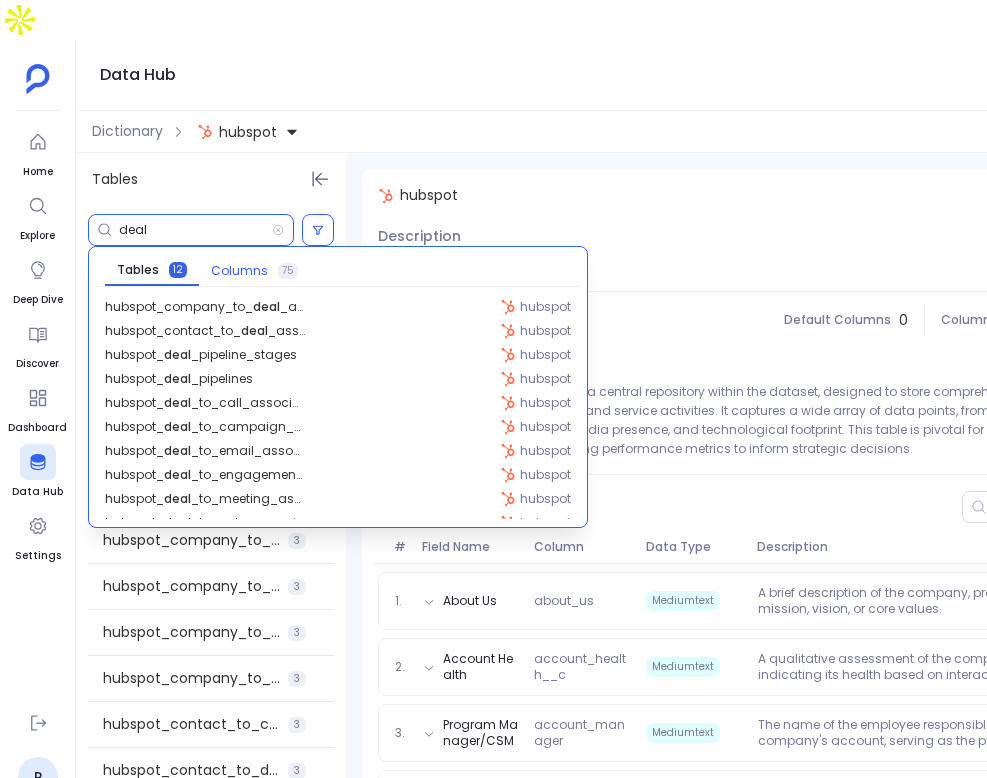 type on "deal" 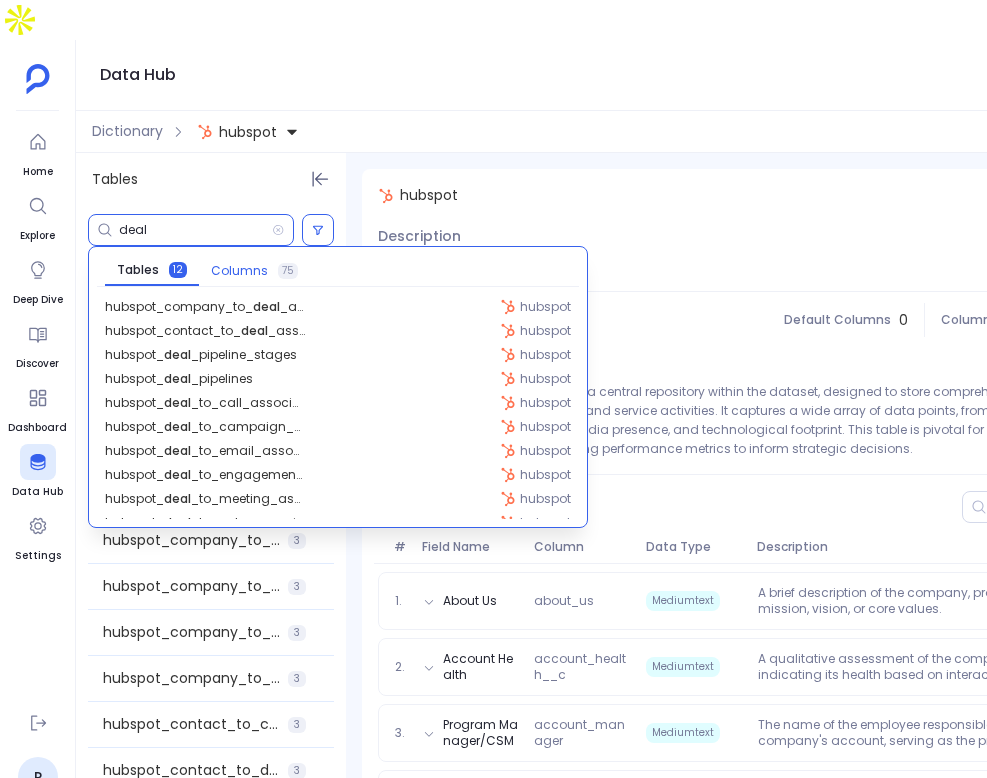 click on "75" at bounding box center (288, 271) 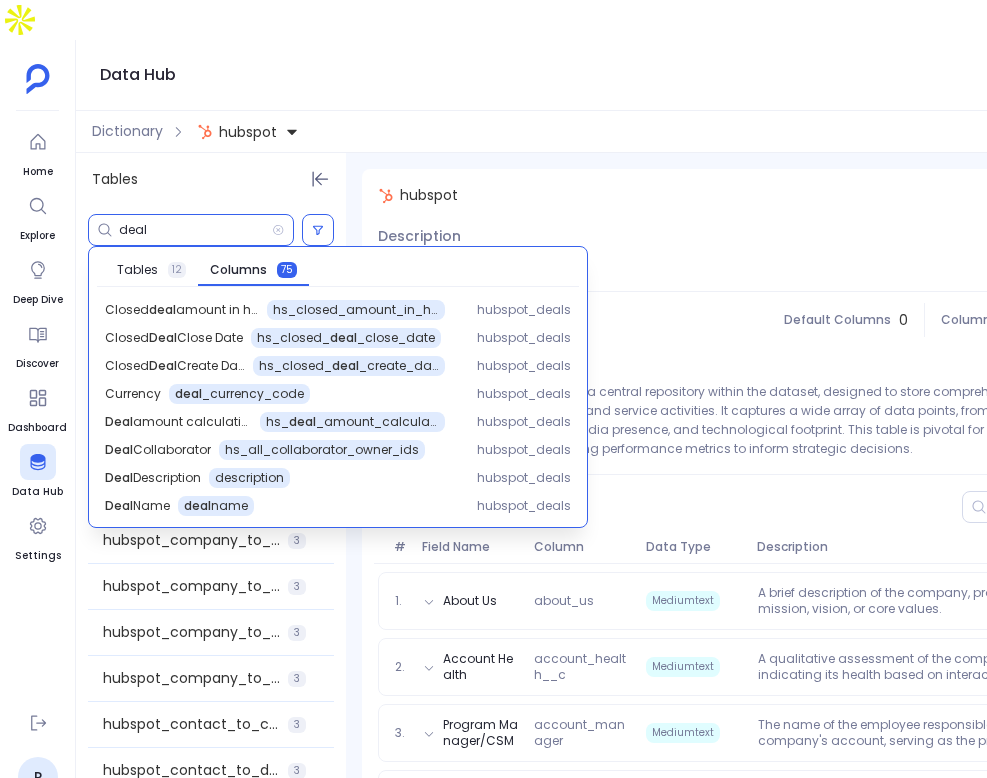 scroll, scrollTop: 903, scrollLeft: 0, axis: vertical 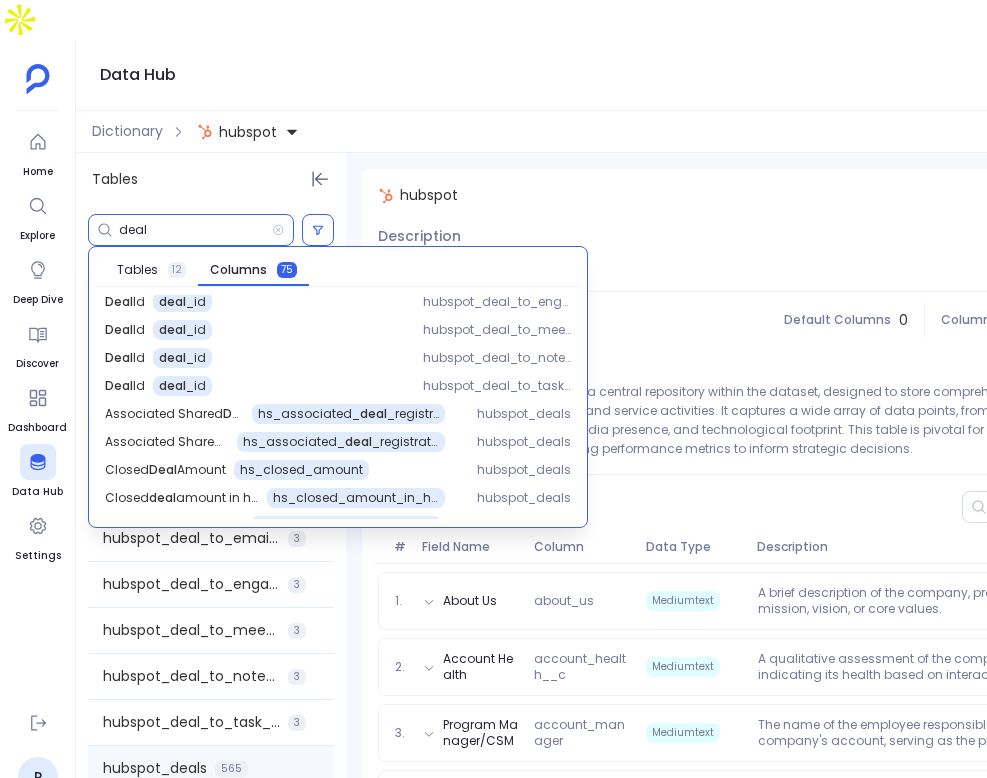 click on "565" at bounding box center [231, 769] 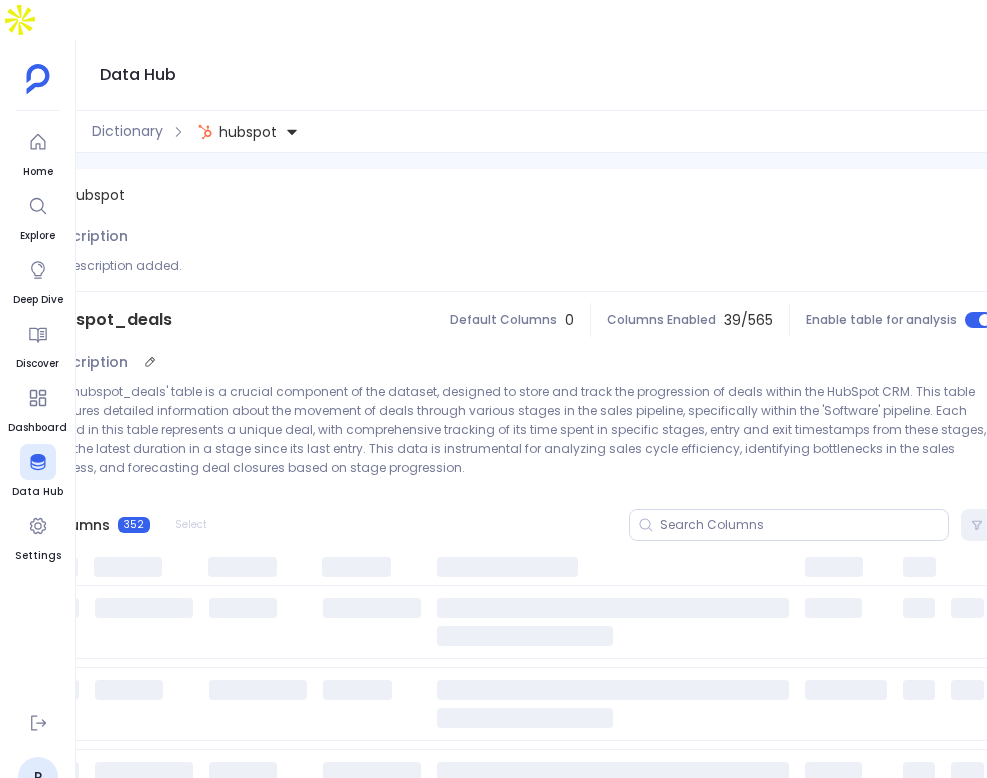 scroll, scrollTop: 0, scrollLeft: 343, axis: horizontal 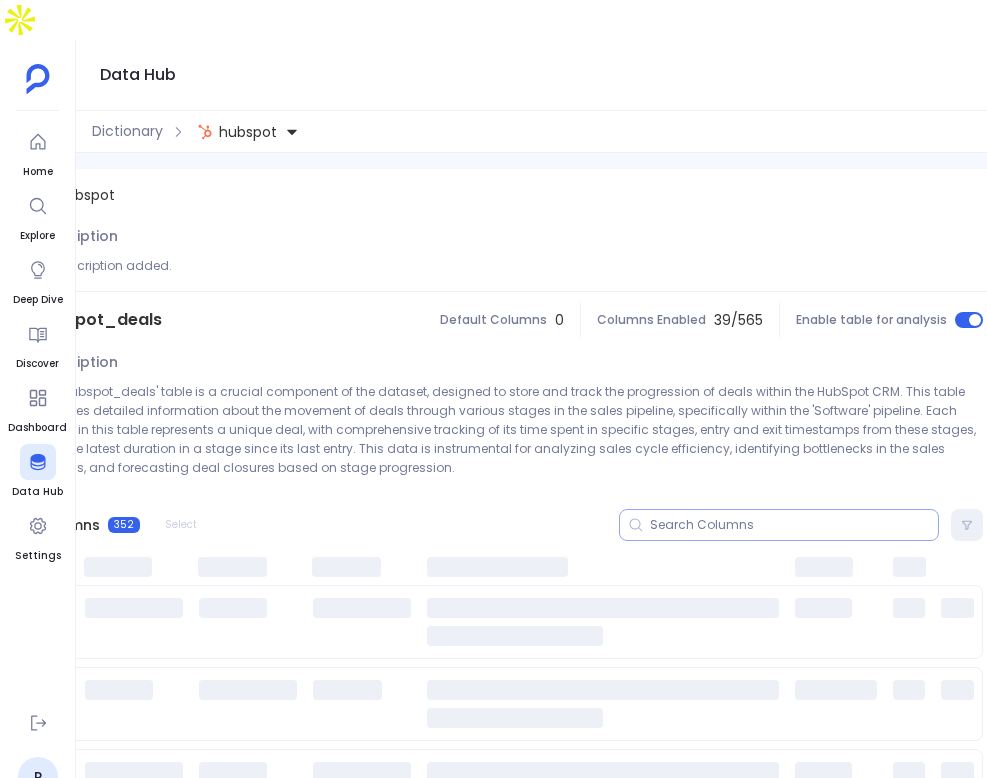 click at bounding box center [794, 525] 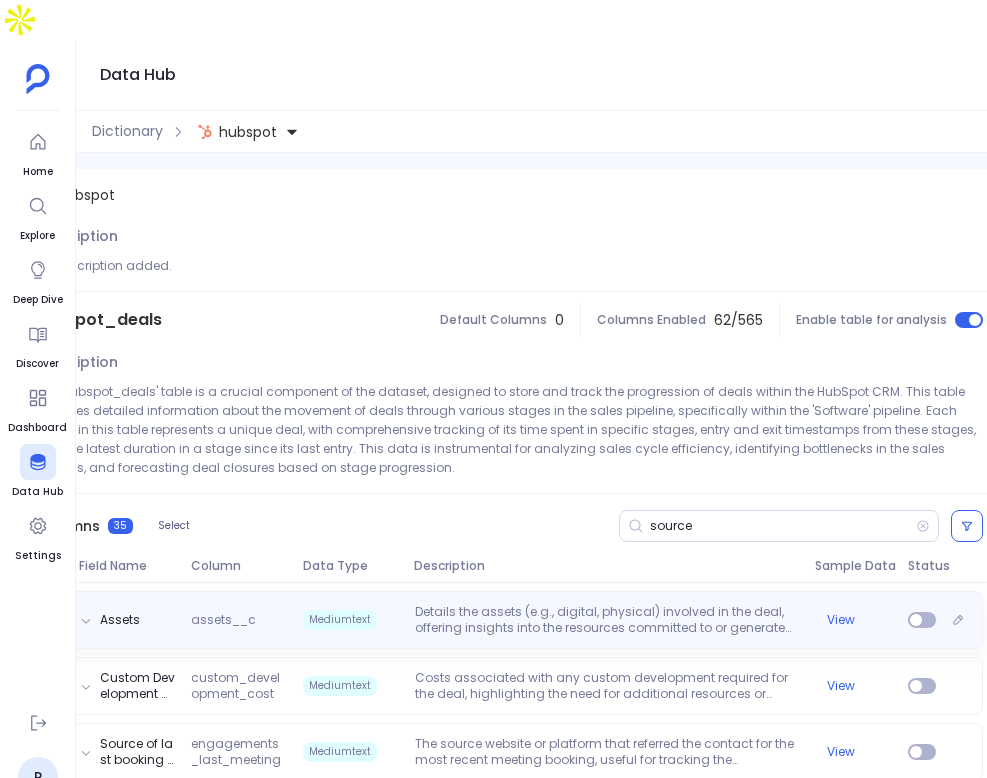 click on "Details the assets (e.g., digital, physical) involved in the deal, offering insights into the resources committed to or generated by the deal." at bounding box center [607, 620] 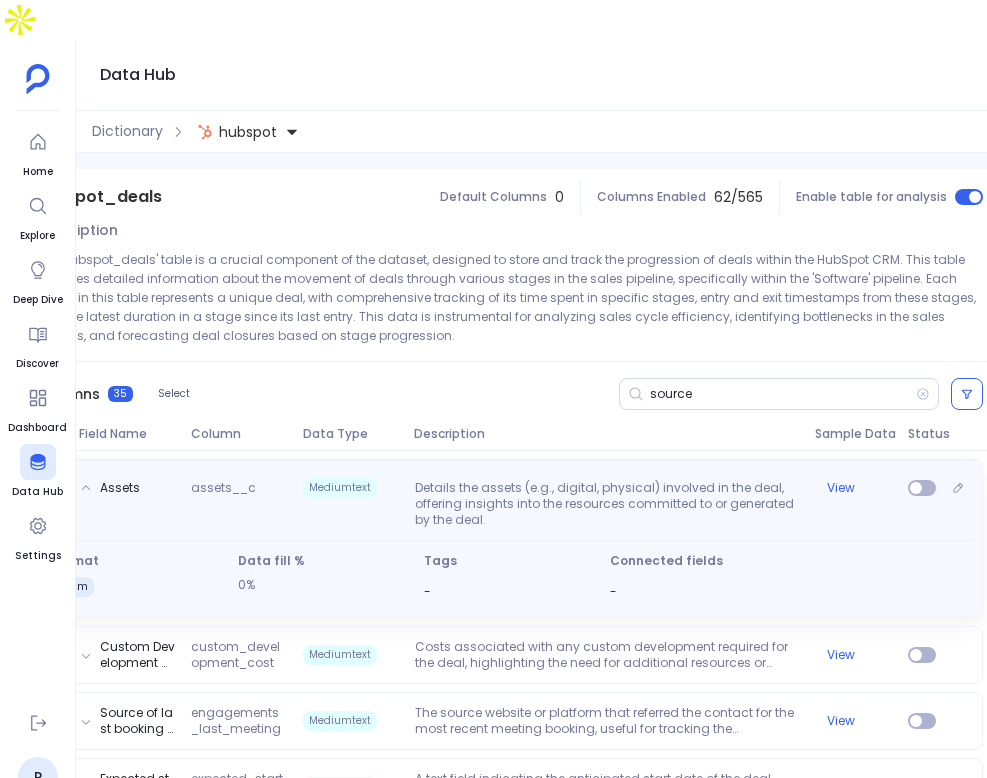 scroll, scrollTop: 202, scrollLeft: 0, axis: vertical 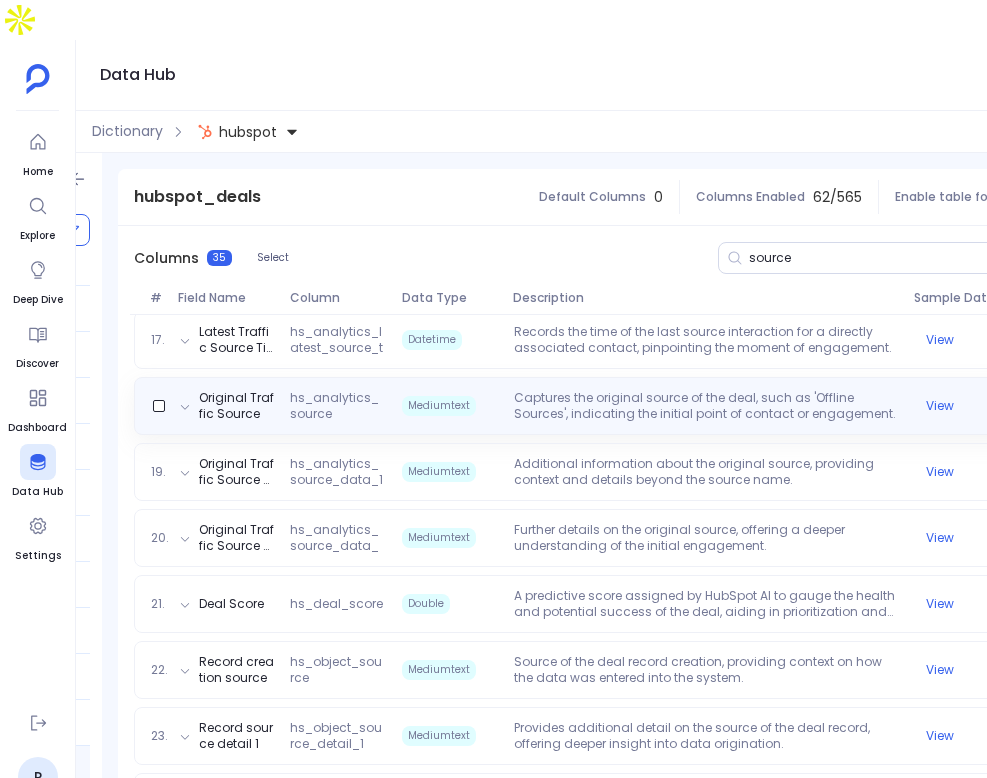 click on "Original Traffic Source hs_analytics_source Mediumtext Captures the original source of the deal, such as 'Offline Sources', indicating the initial point of contact or engagement. View" at bounding box center [608, 406] 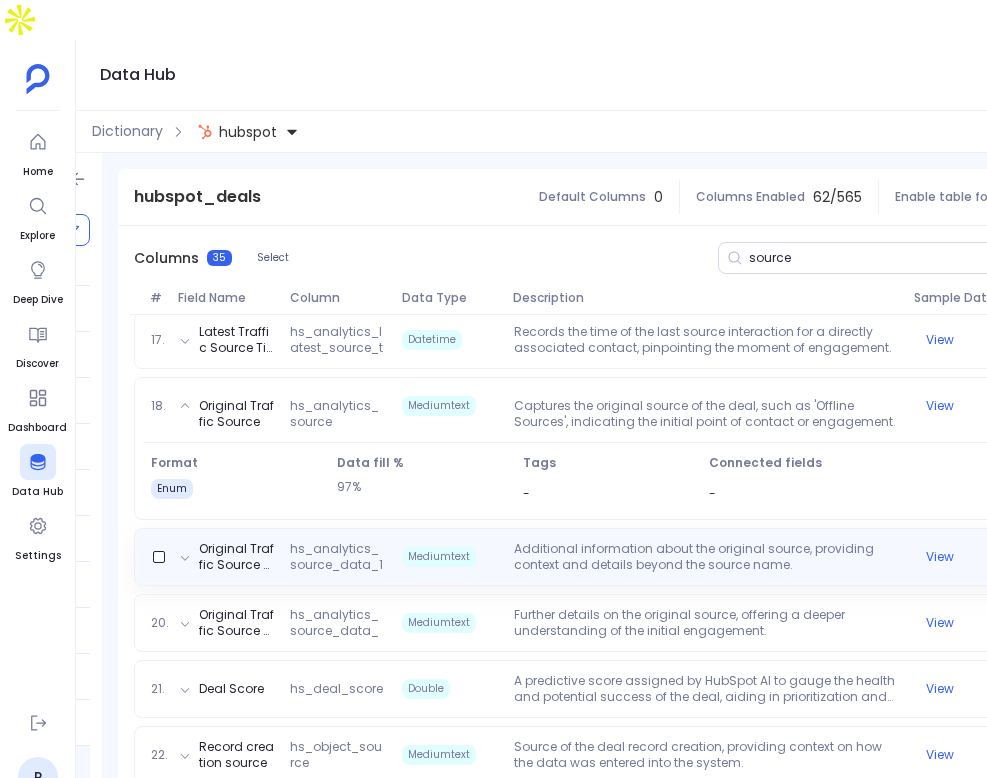 click on "Additional information about the original source, providing context and details beyond the source name." at bounding box center [706, 557] 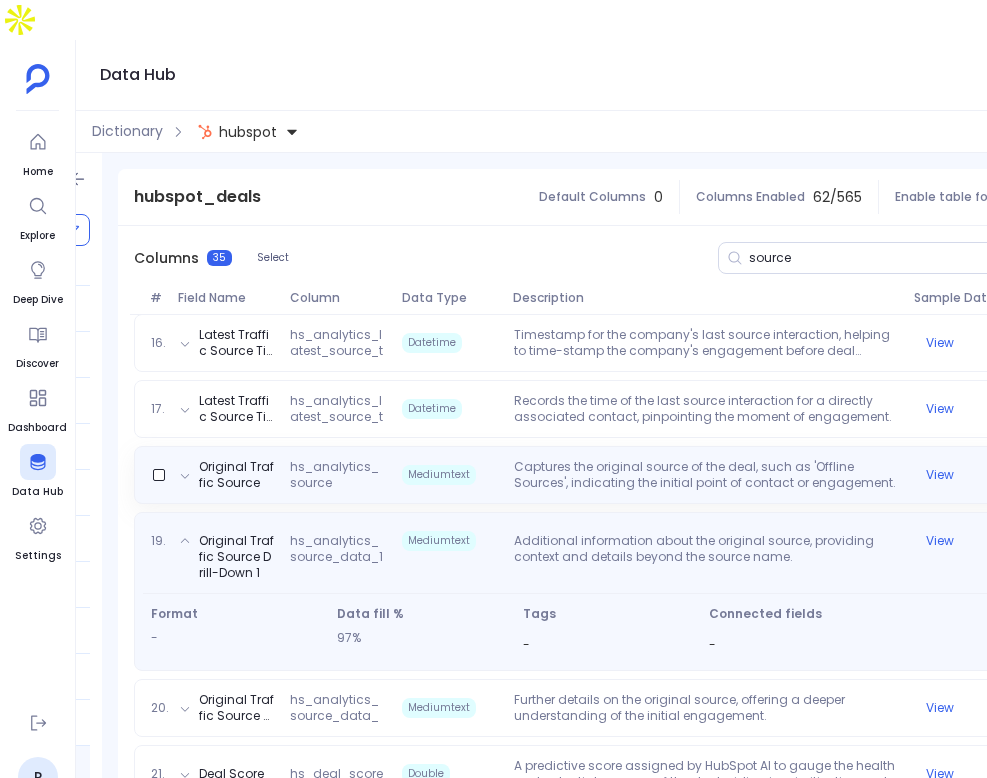 scroll, scrollTop: 1263, scrollLeft: 0, axis: vertical 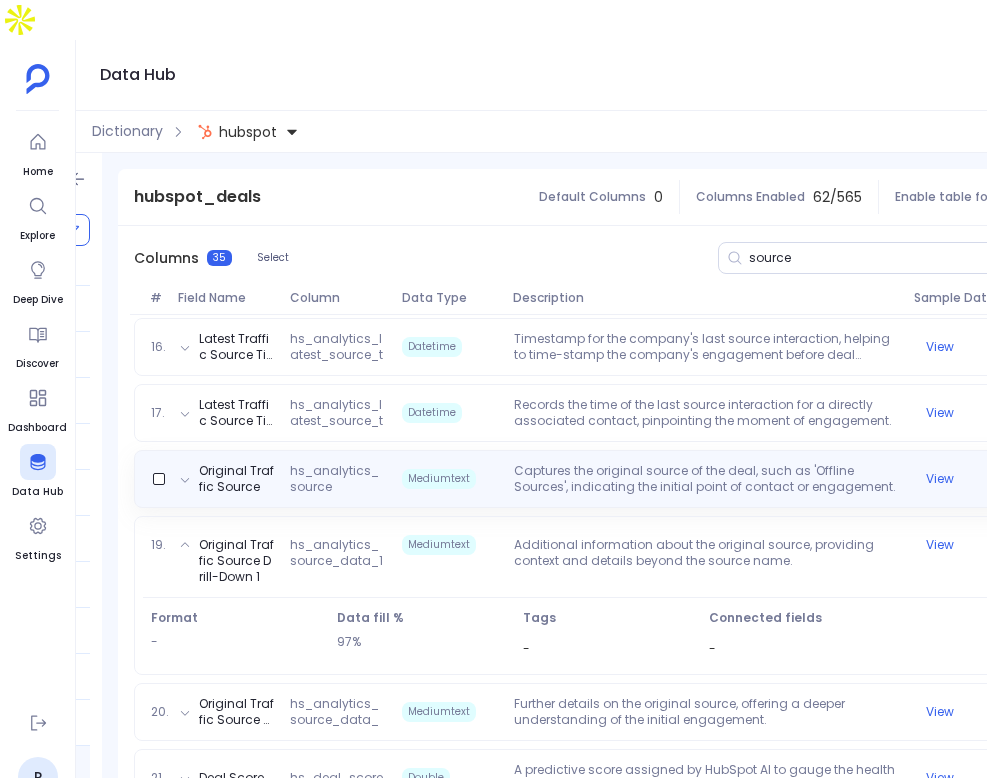 click on "Captures the original source of the deal, such as 'Offline Sources', indicating the initial point of contact or engagement." at bounding box center (706, 479) 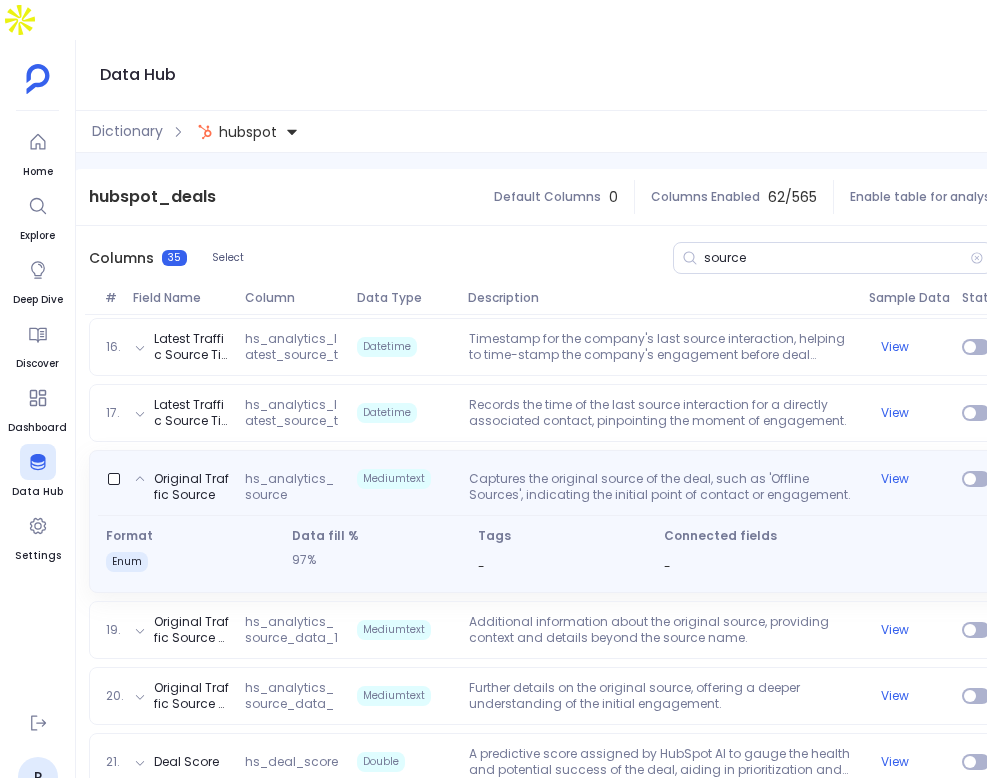 scroll, scrollTop: 0, scrollLeft: 317, axis: horizontal 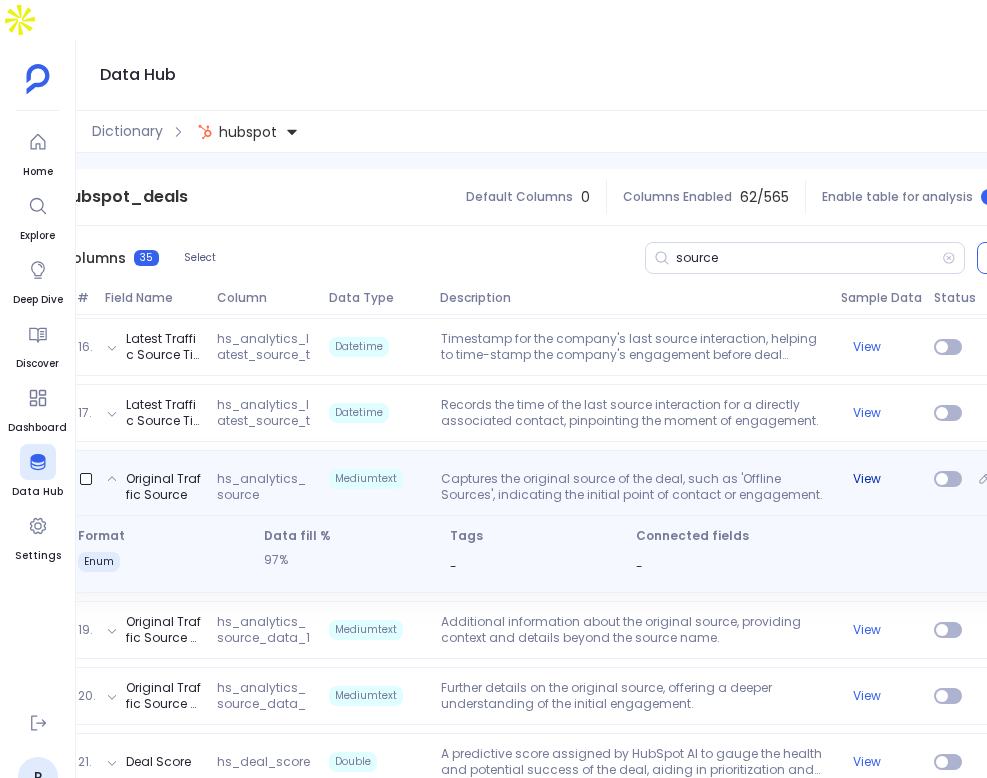 click on "View" at bounding box center (867, 479) 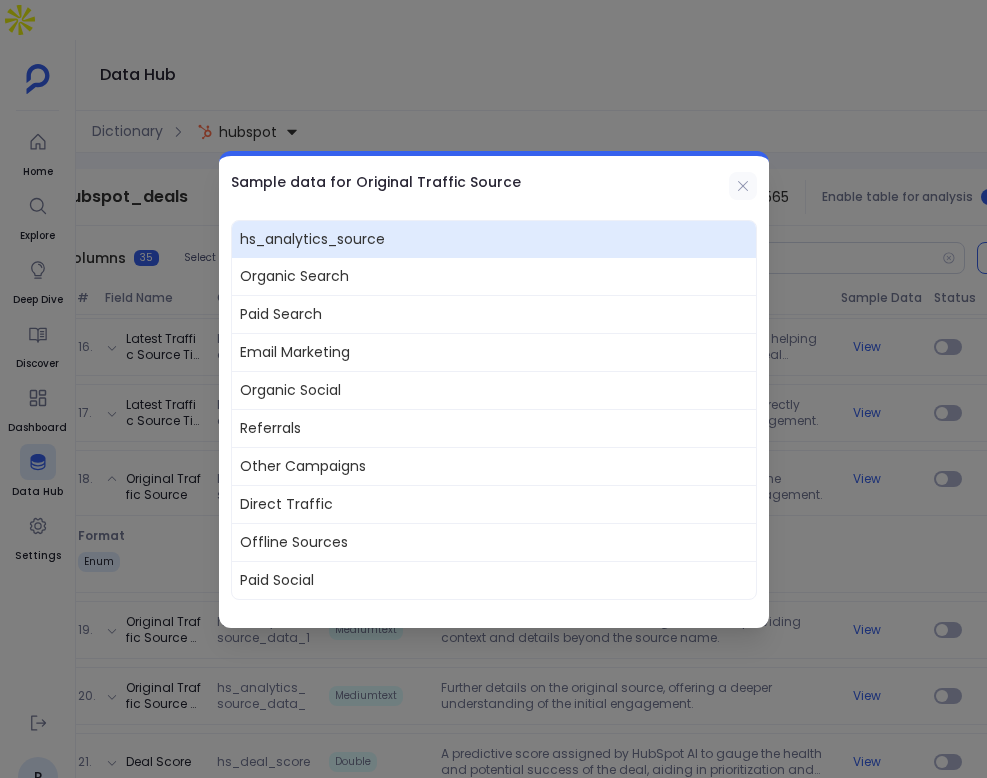 click 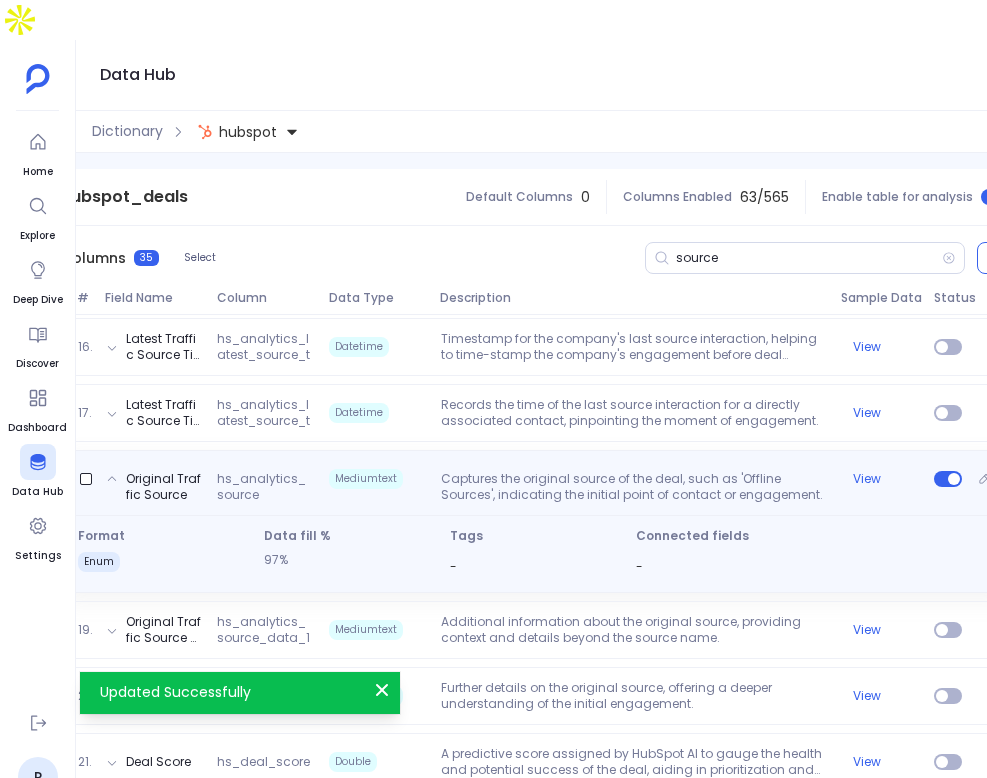click on "hs_analytics_source" at bounding box center [265, 487] 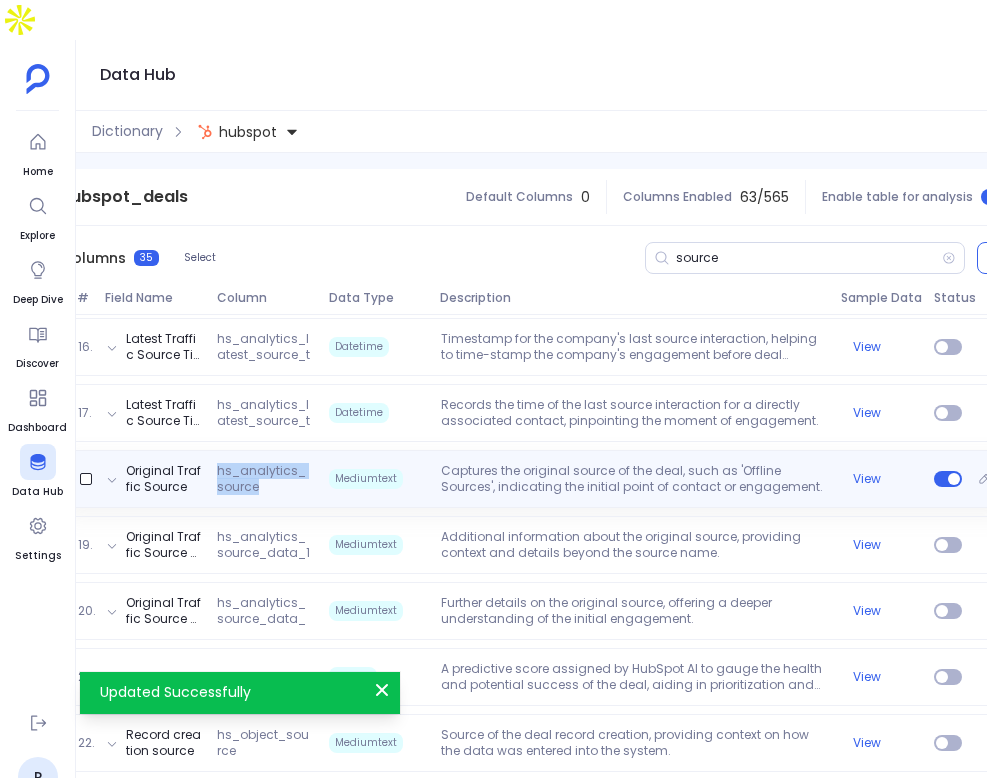 click on "hs_analytics_source" at bounding box center (265, 479) 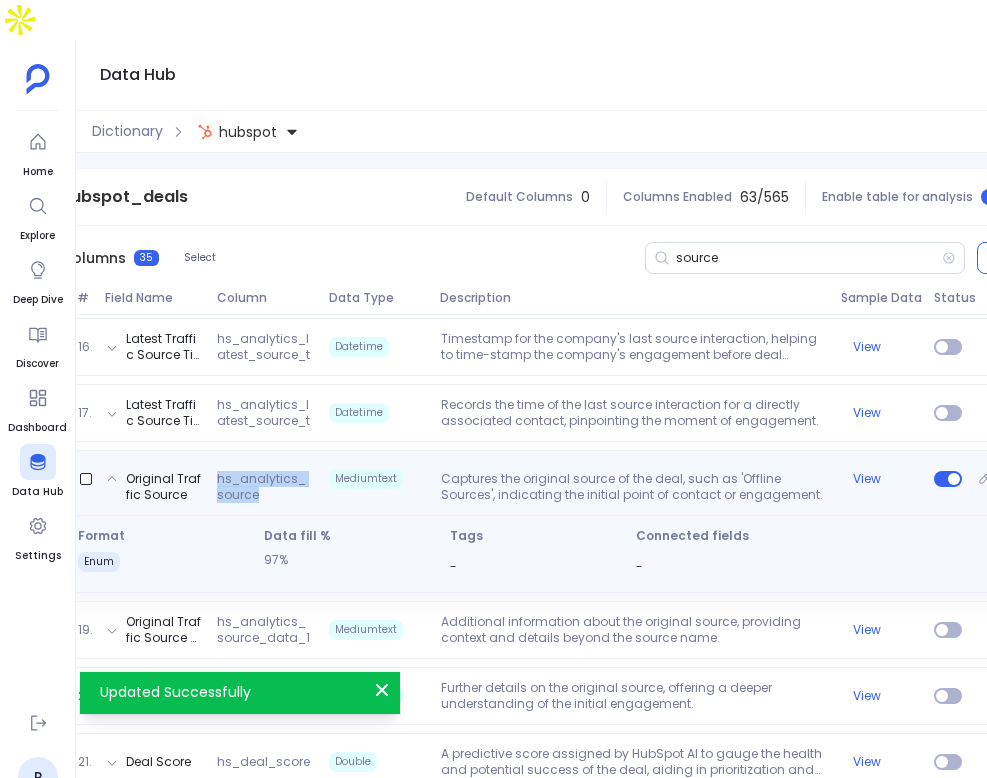copy on "hs_analytics_source" 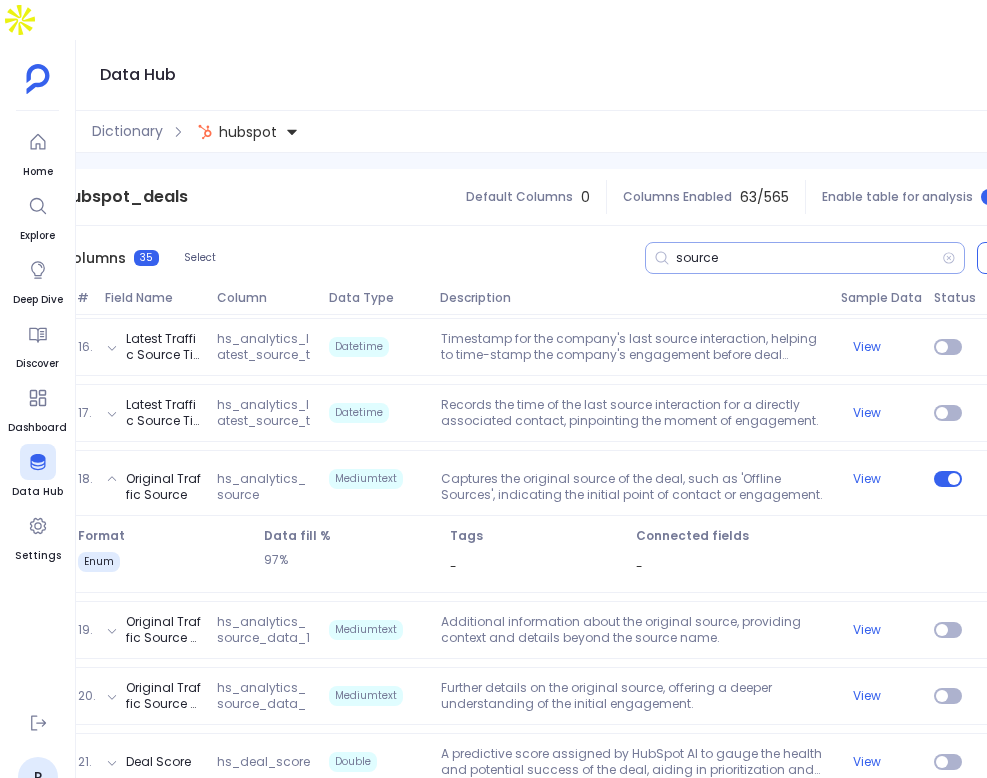 click on "source" at bounding box center [809, 258] 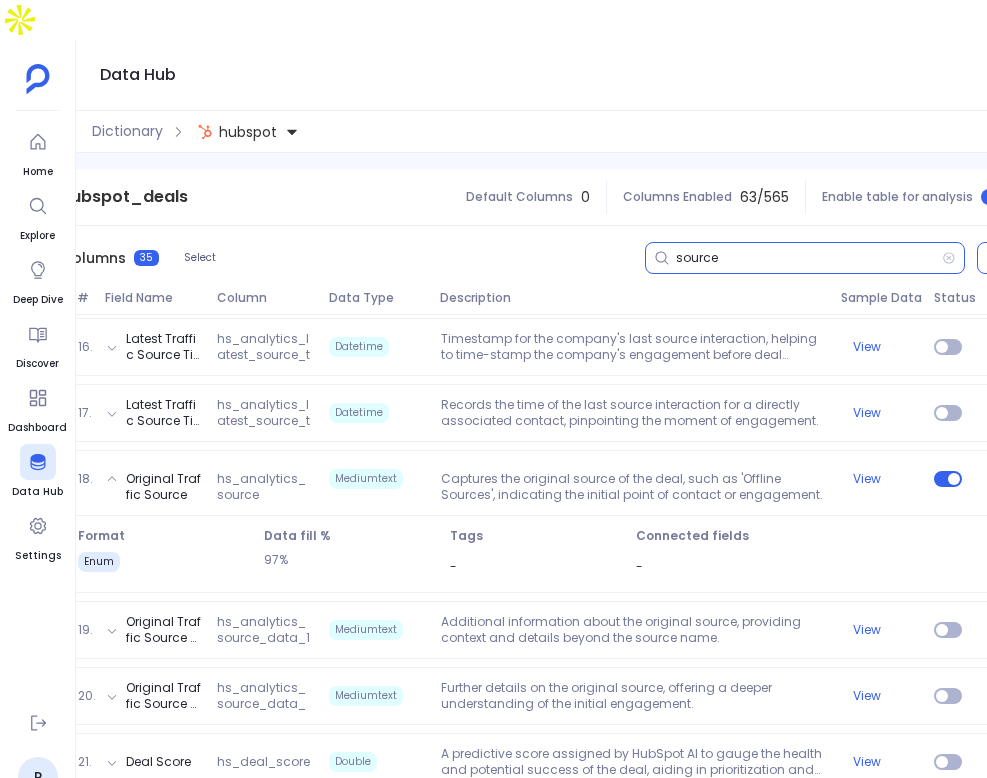 click on "source" at bounding box center [809, 258] 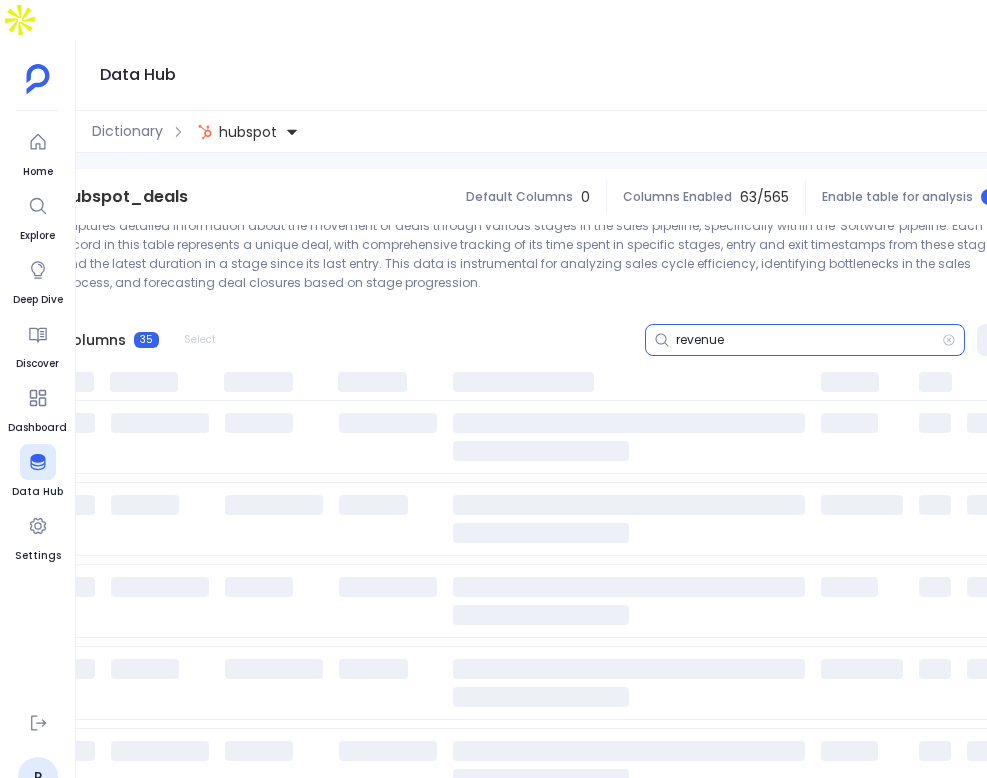 scroll, scrollTop: 185, scrollLeft: 0, axis: vertical 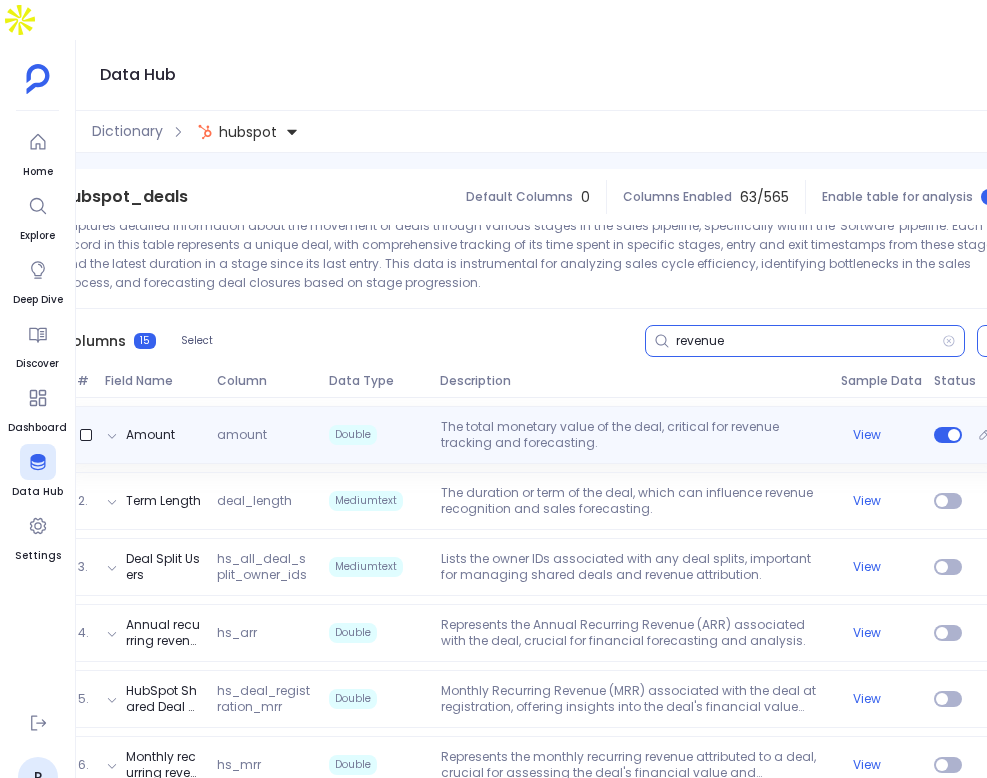 click on "The total monetary value of the deal, critical for revenue tracking and forecasting." at bounding box center [633, 435] 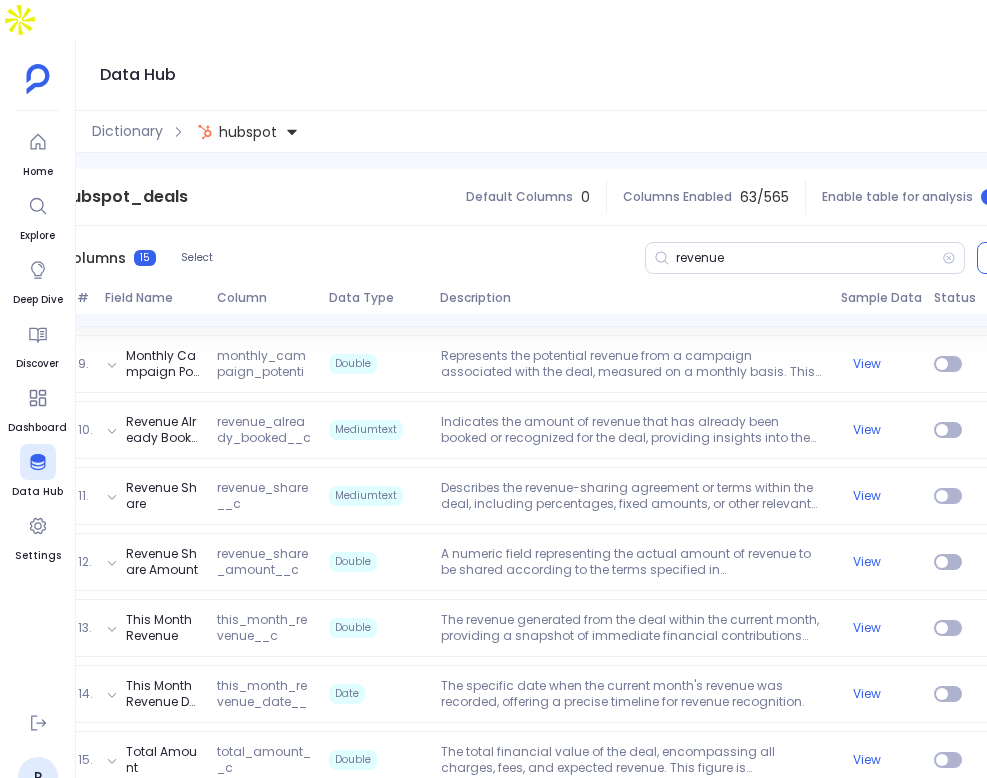 scroll, scrollTop: 872, scrollLeft: 0, axis: vertical 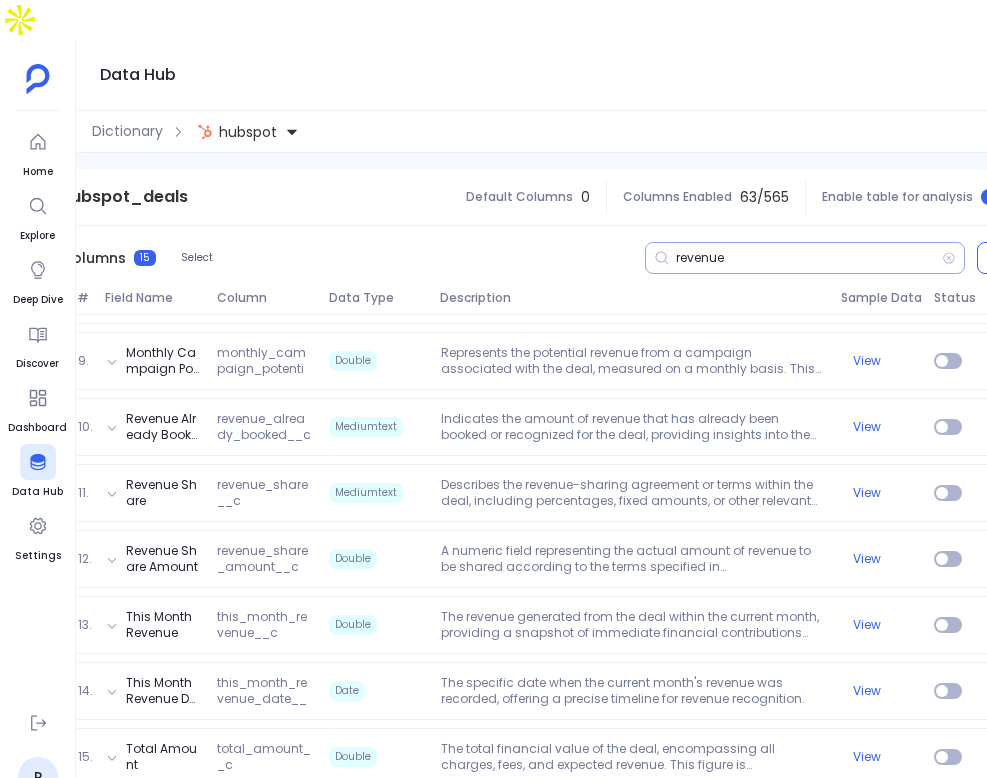 click on "revenue" at bounding box center (805, 258) 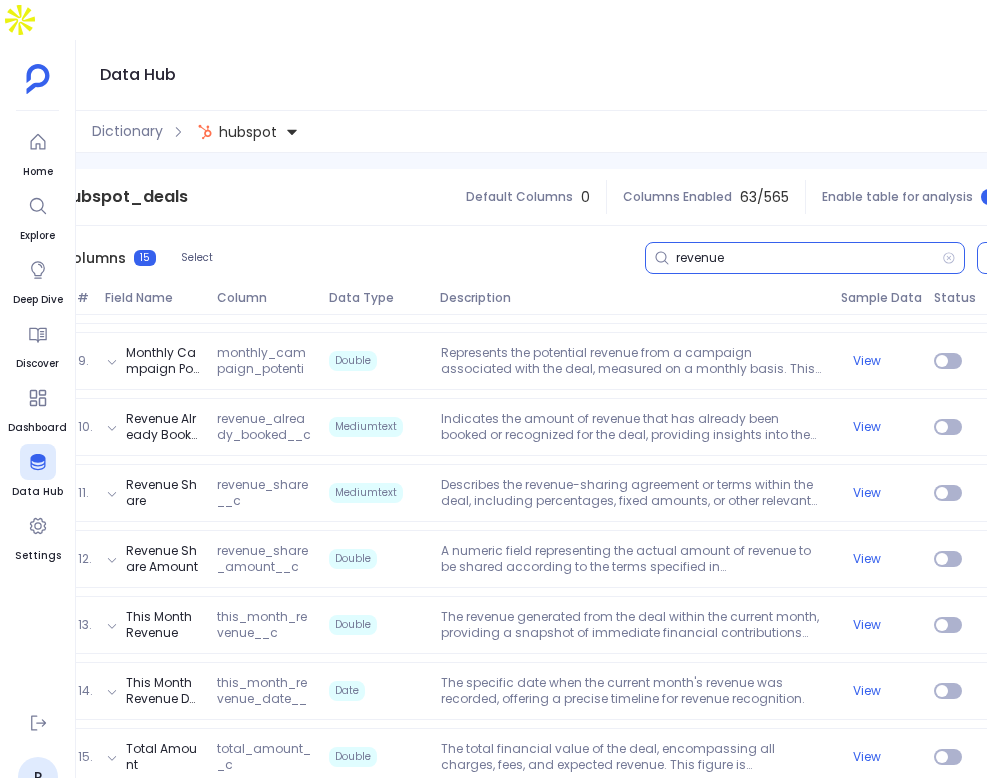 click on "revenue" at bounding box center (809, 258) 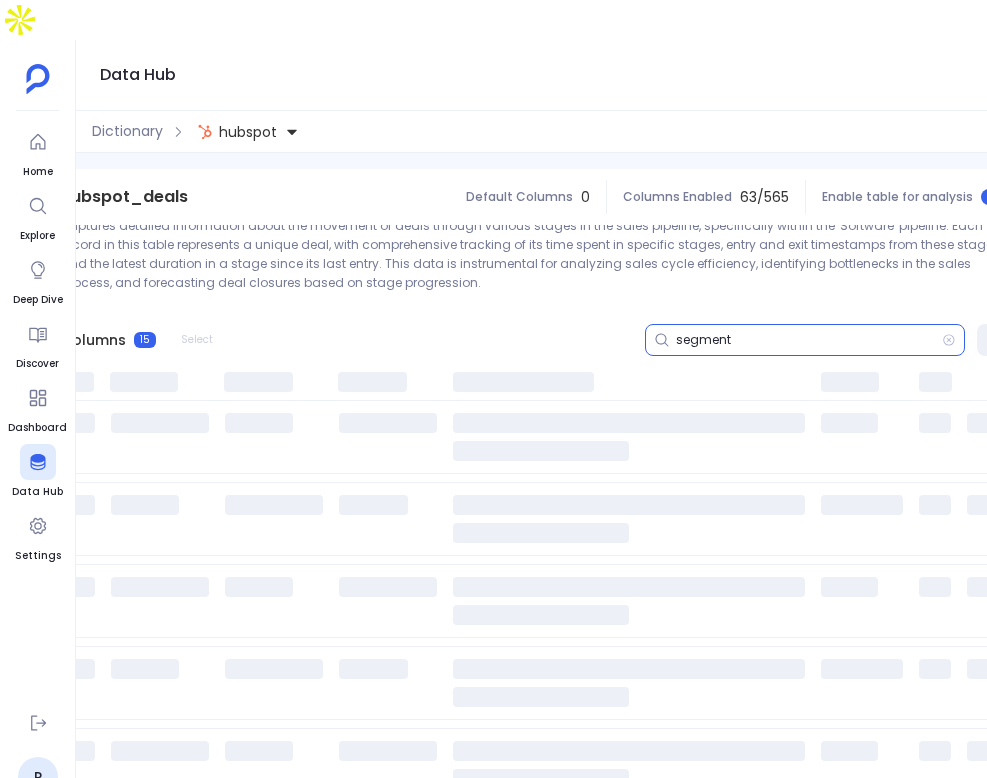 scroll, scrollTop: 127, scrollLeft: 0, axis: vertical 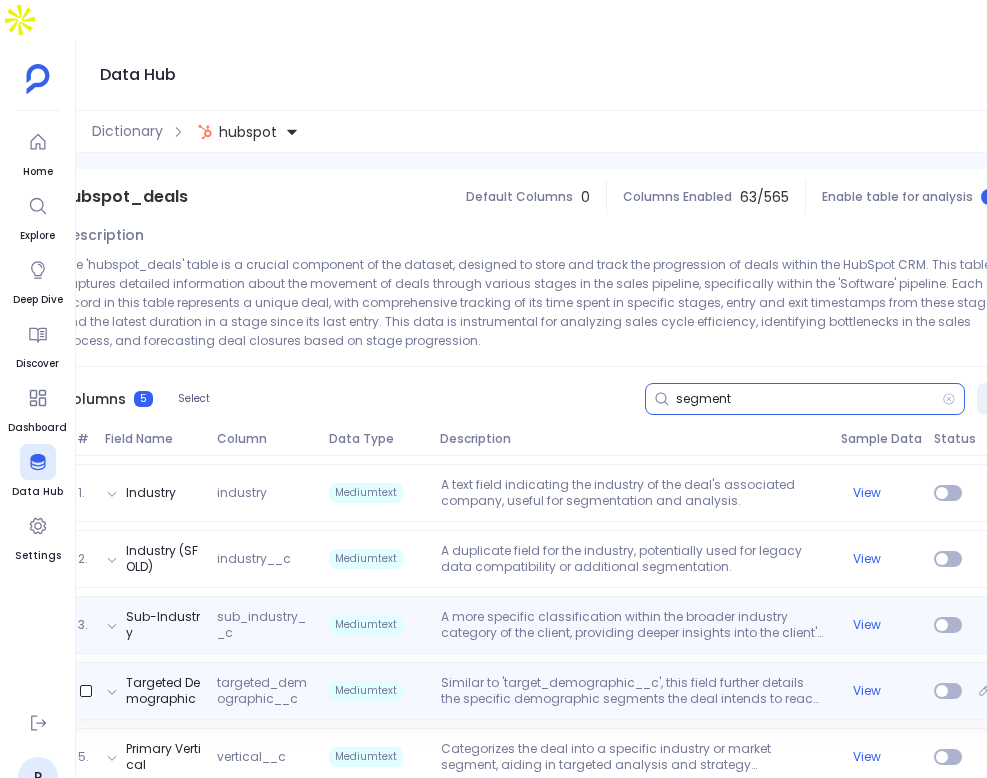 type on "segment" 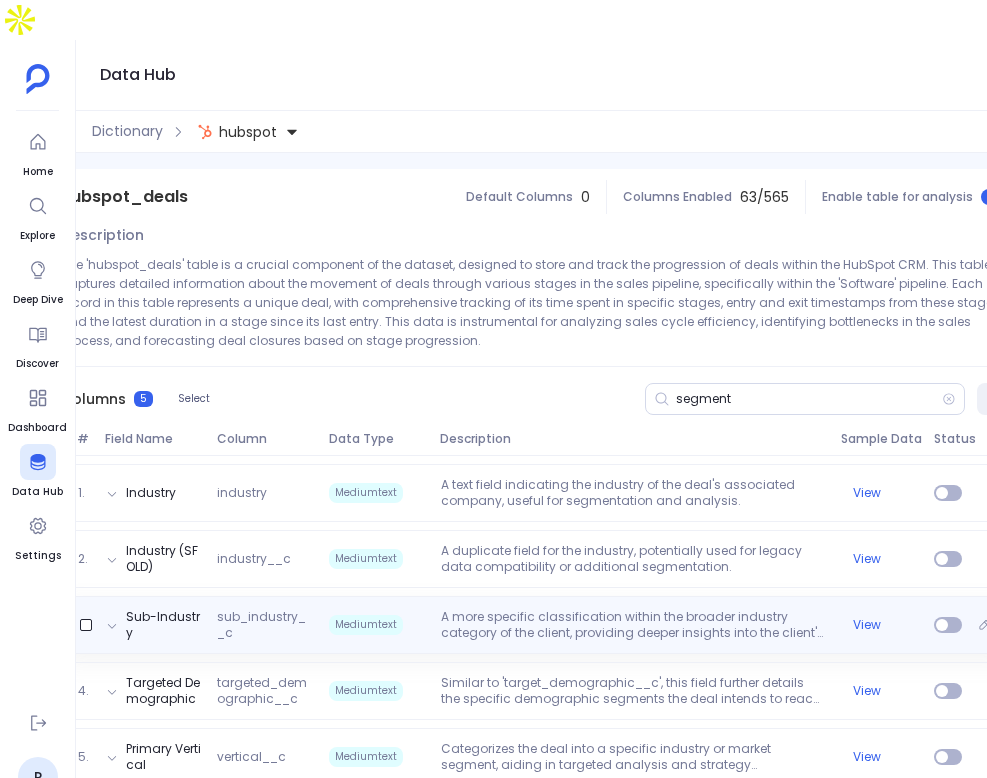 click on "A more specific classification within the broader industry category of the client, providing deeper insights into the client's market segment." at bounding box center [633, 625] 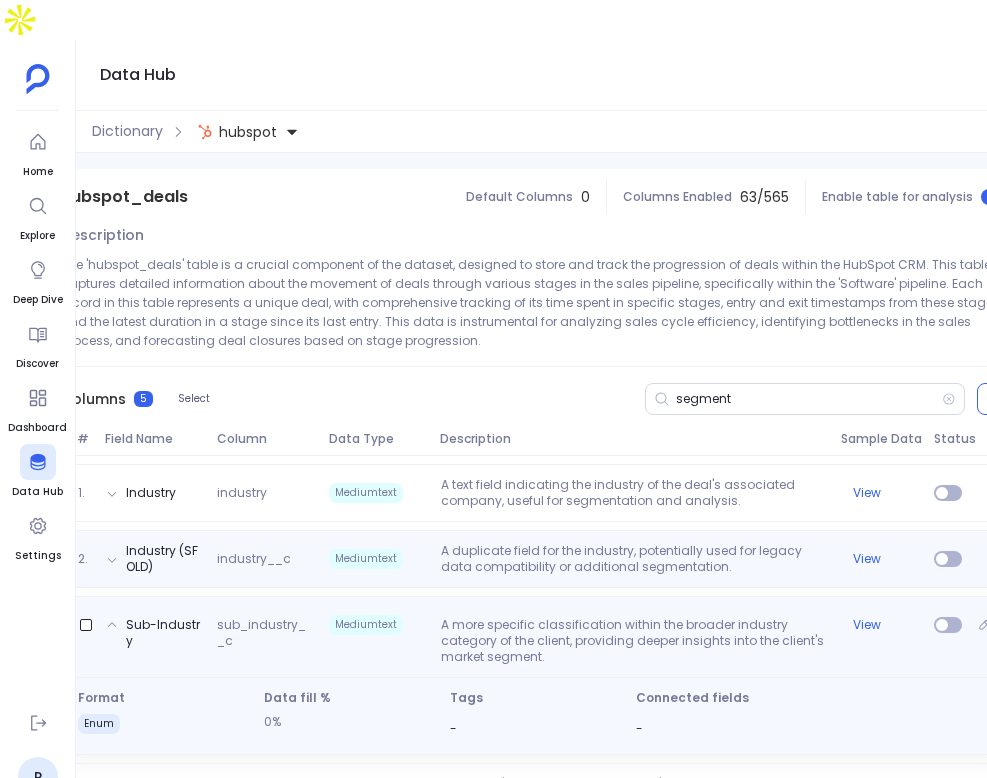 click on "2. Industry (SF OLD) industry__c Mediumtext A duplicate field for the industry, potentially used for legacy data compatibility or additional segmentation. View" at bounding box center [535, 559] 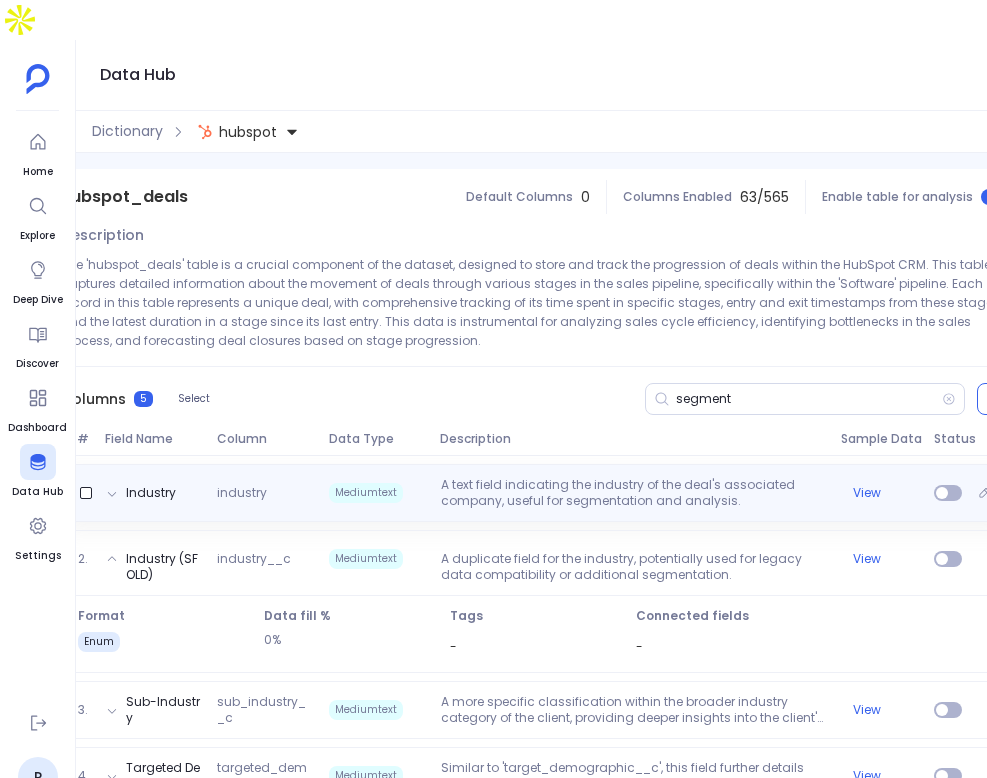 click on "A text field indicating the industry of the deal's associated company, useful for segmentation and analysis." at bounding box center [633, 493] 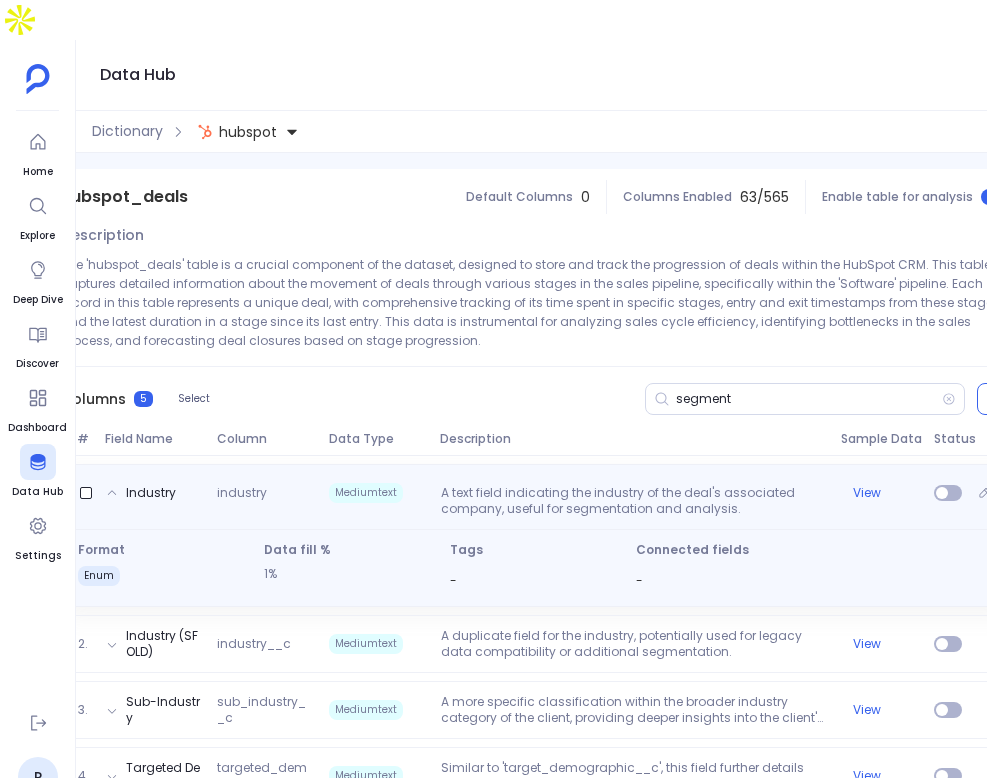 scroll, scrollTop: 212, scrollLeft: 0, axis: vertical 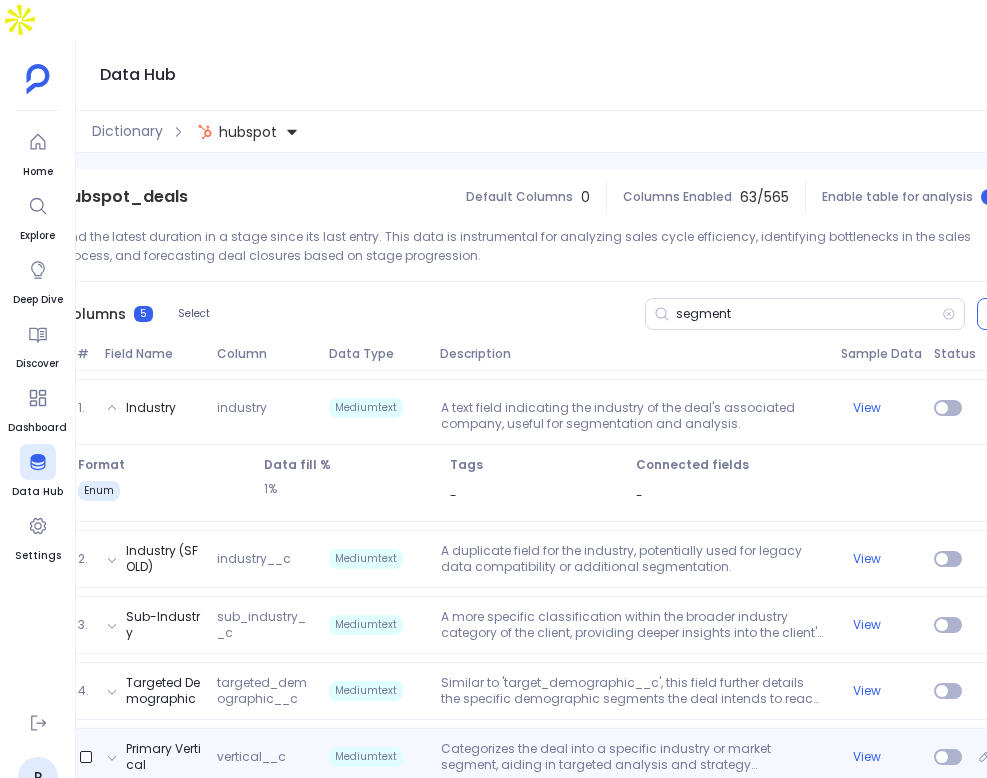 click on "Primary Vertical vertical__c Mediumtext Categorizes the deal into a specific industry or market segment, aiding in targeted analysis and strategy development. View" at bounding box center [535, 757] 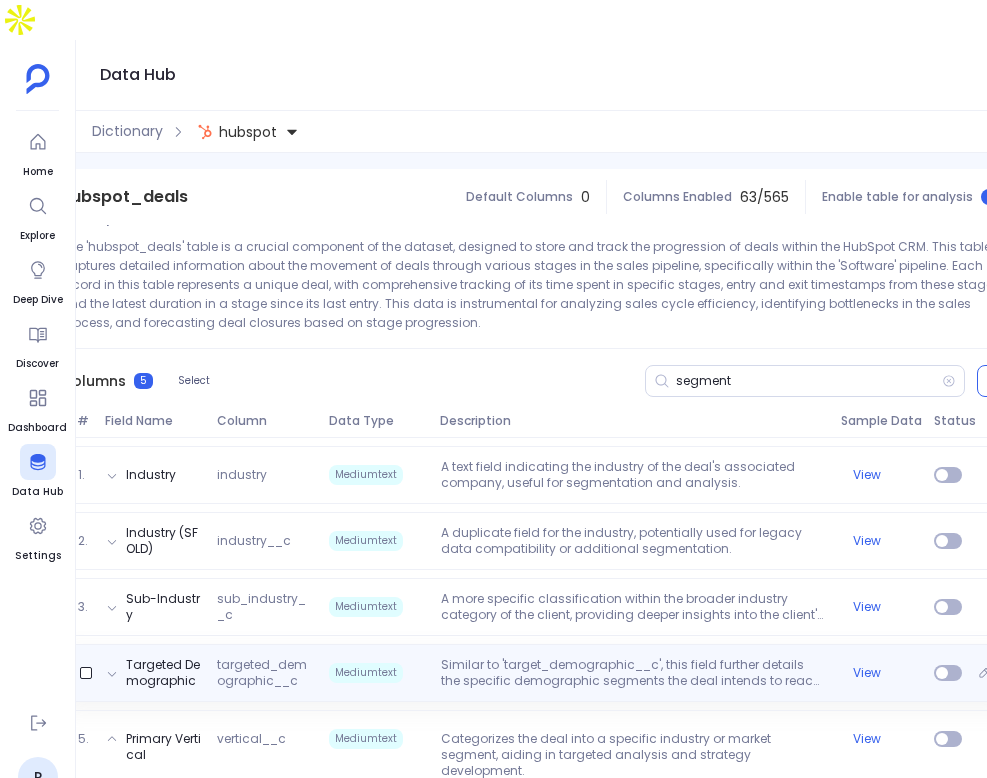 click on "Similar to 'target_demographic__c', this field further details the specific demographic segments the deal intends to reach, enhancing the precision of marketing and sales efforts." at bounding box center (633, 673) 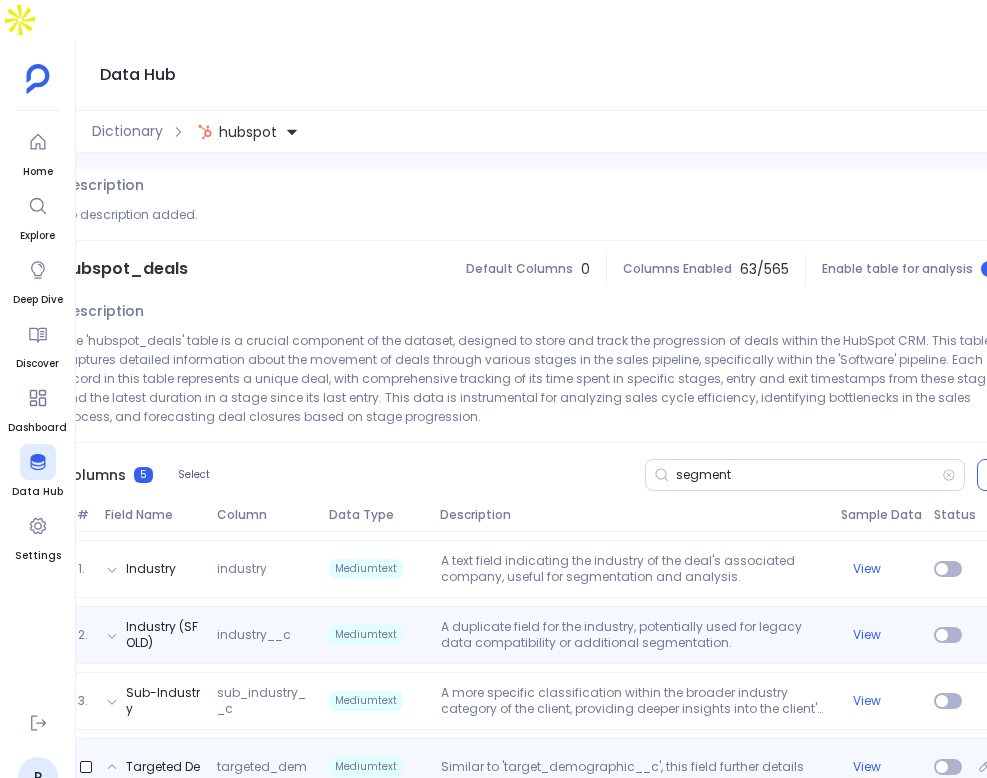 scroll, scrollTop: 0, scrollLeft: 0, axis: both 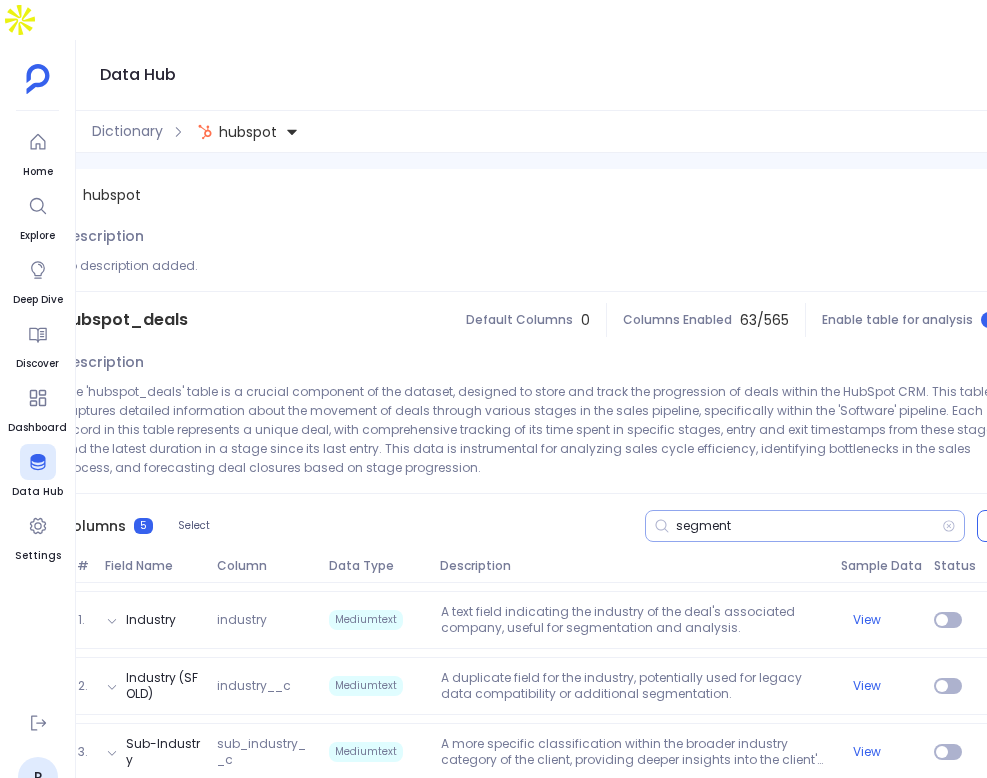 click on "segment" at bounding box center (809, 526) 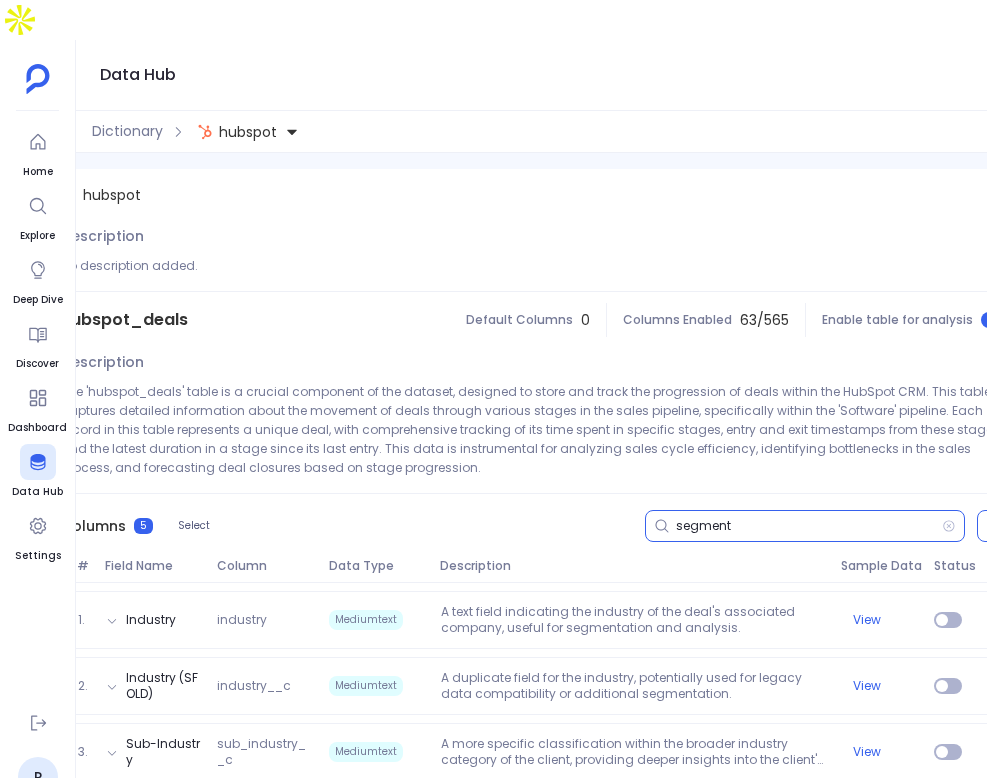 click on "segment" at bounding box center [809, 526] 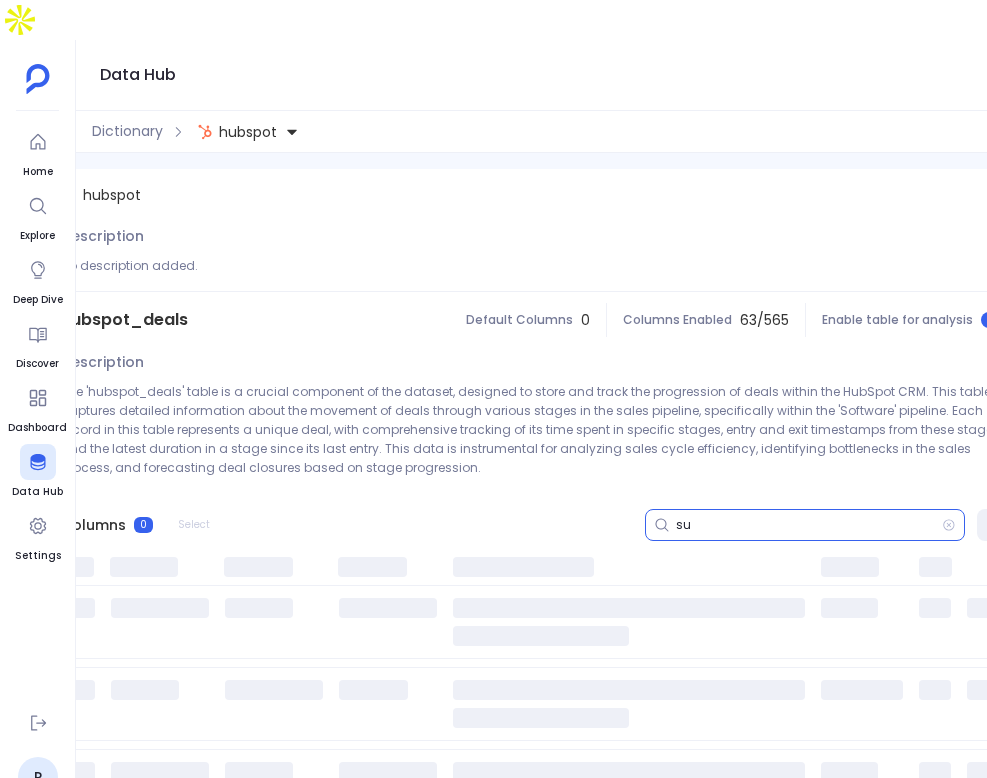 type on "s" 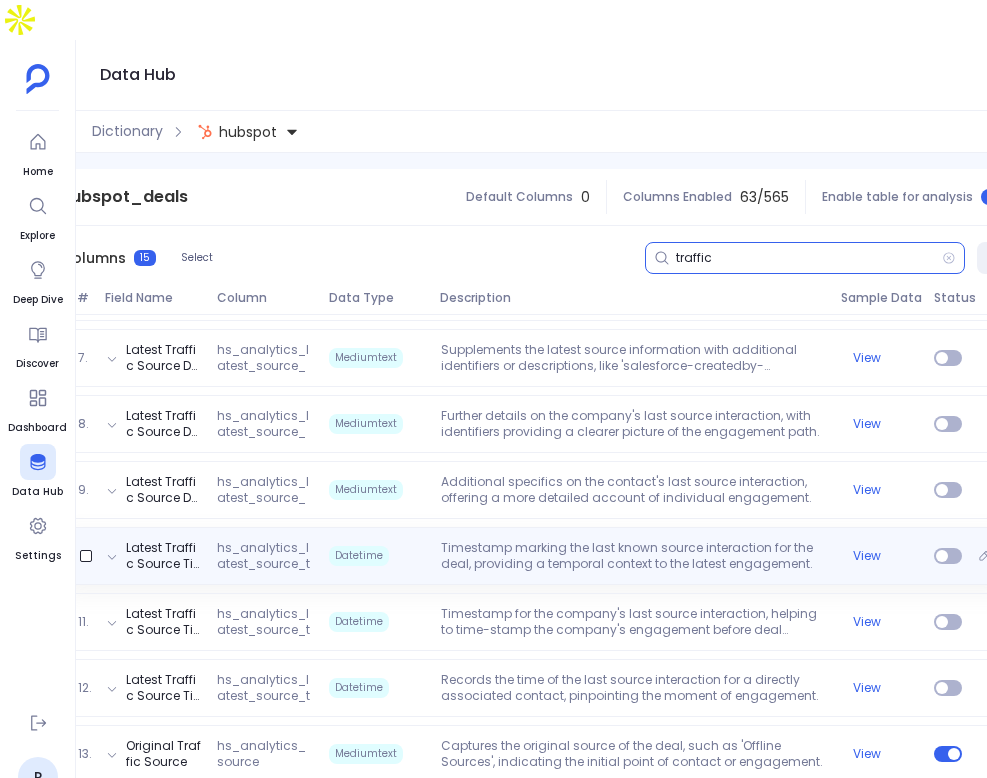 scroll, scrollTop: 787, scrollLeft: 0, axis: vertical 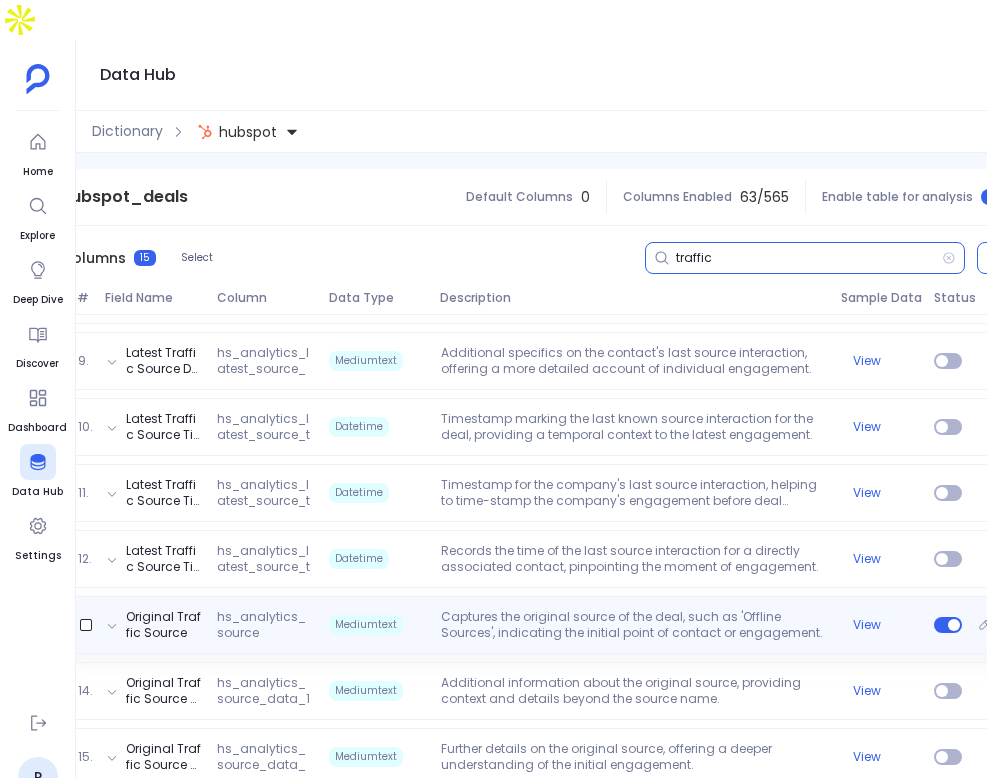 type on "traffic" 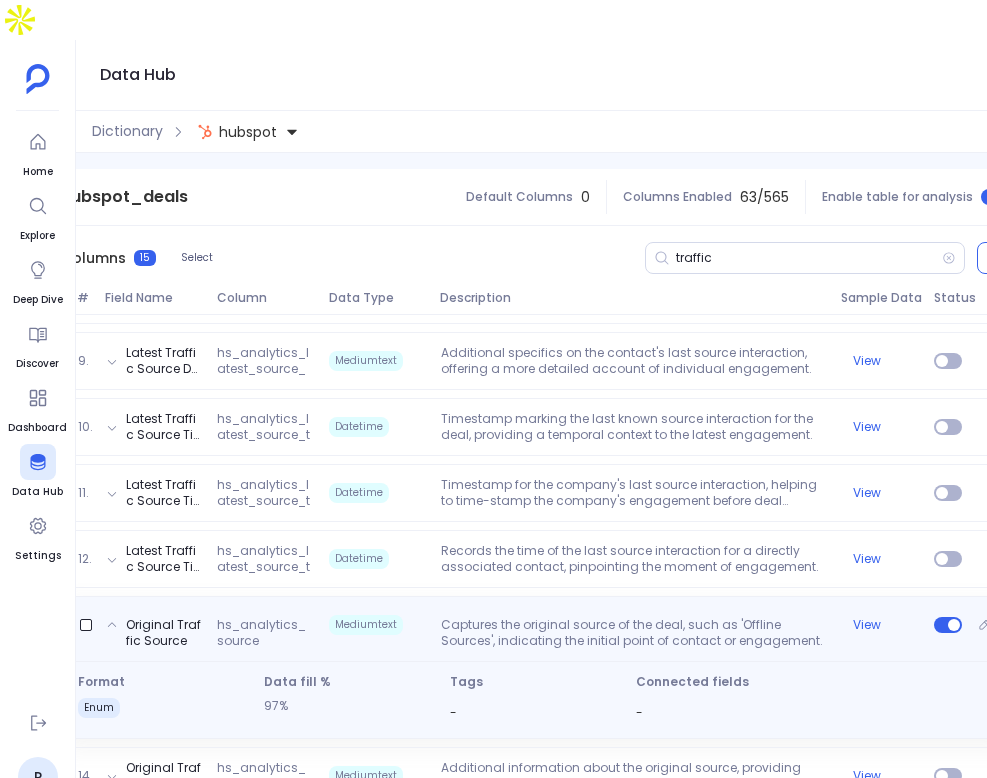 click on "hs_analytics_source" at bounding box center (265, 633) 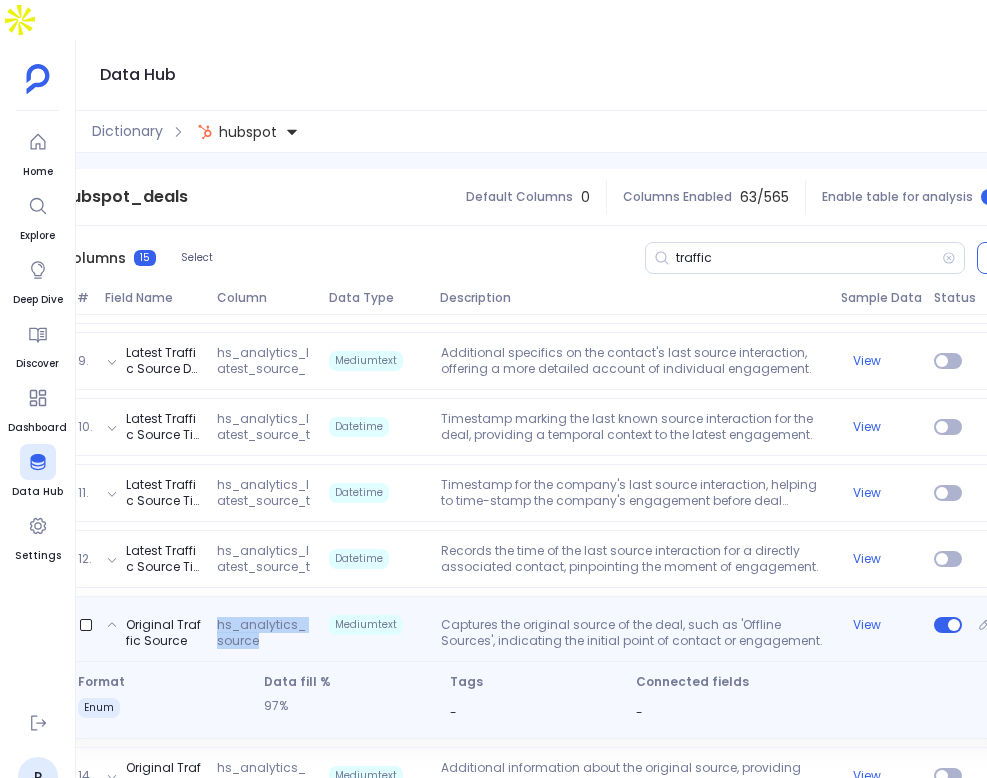 click on "hs_analytics_source" at bounding box center (265, 633) 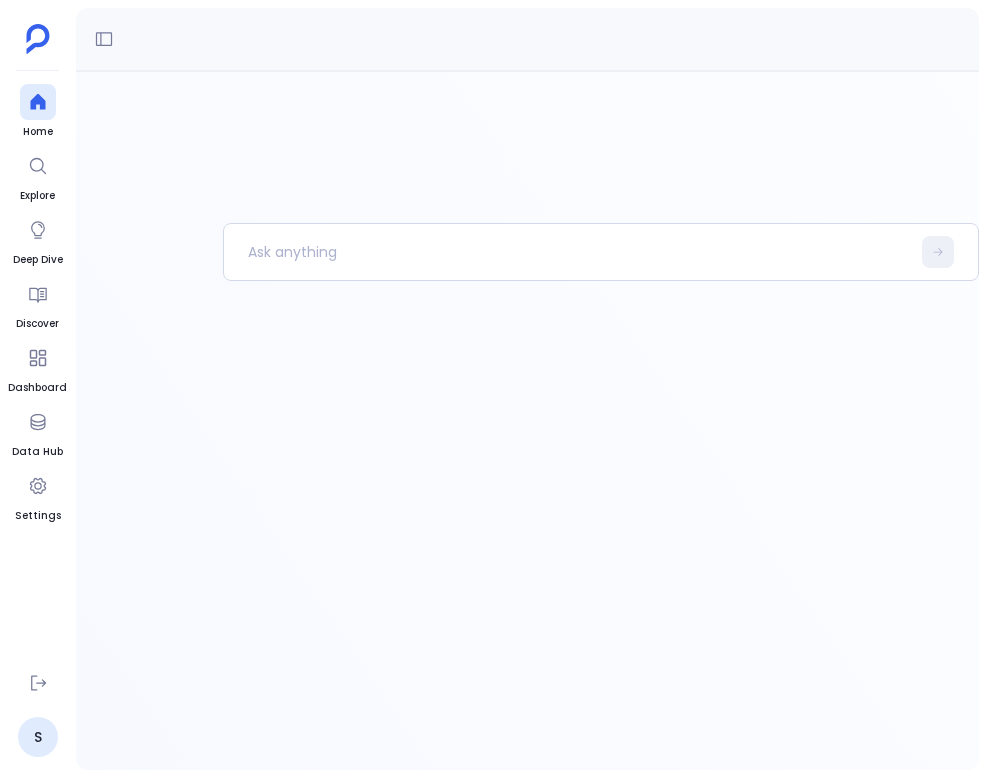 scroll, scrollTop: 0, scrollLeft: 0, axis: both 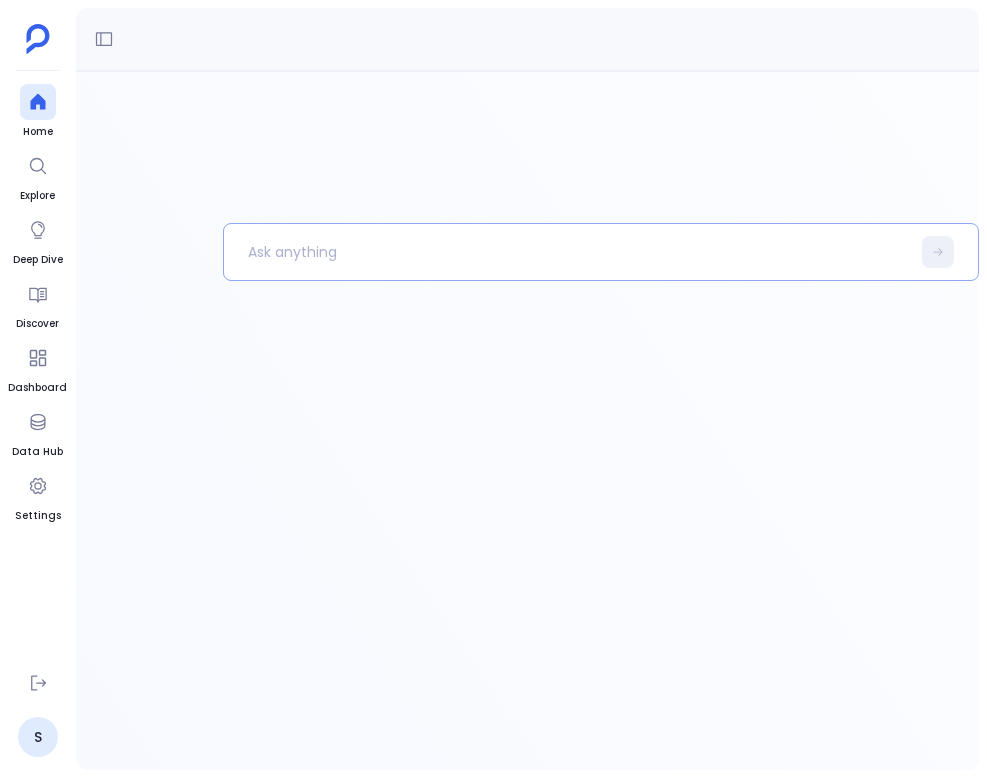 click at bounding box center [567, 252] 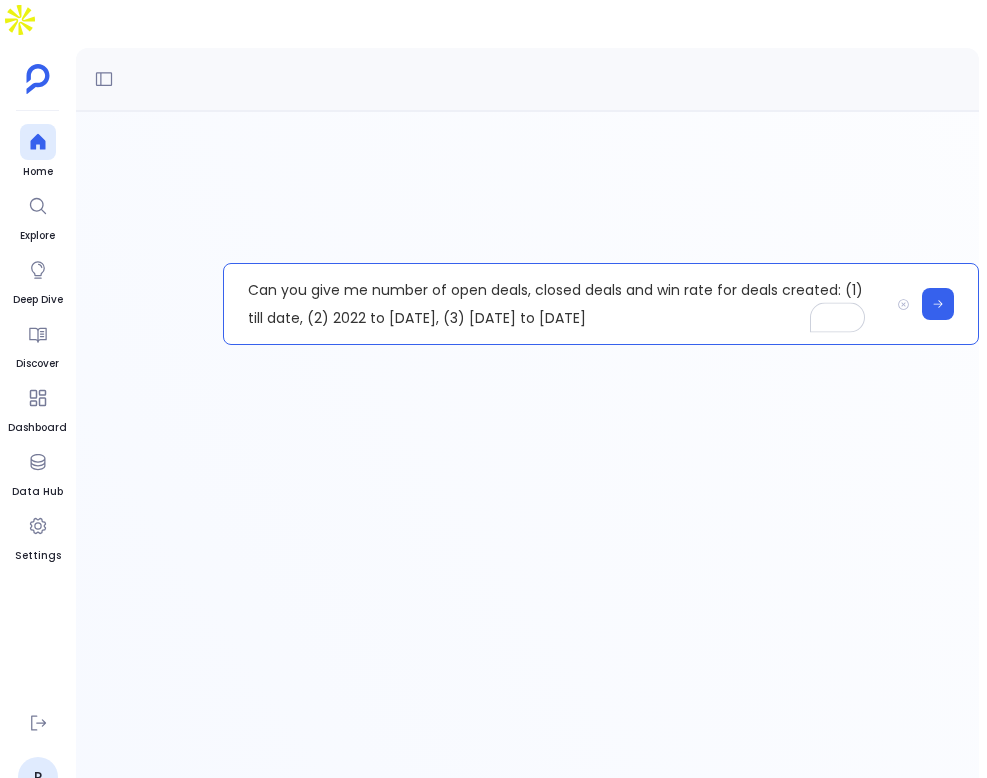 click on "Can you give me number of open deals, closed deals and win rate for deals created: (1) till date, (2) 2022 to [DATE], (3) [DATE] to [DATE]" at bounding box center [556, 304] 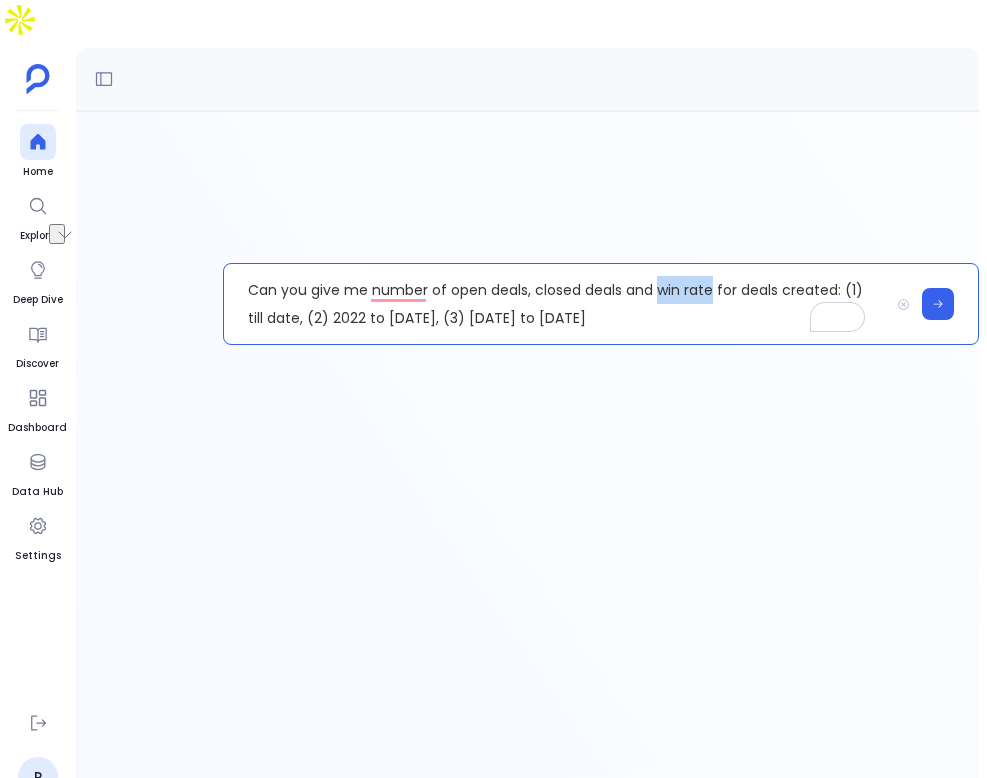 type 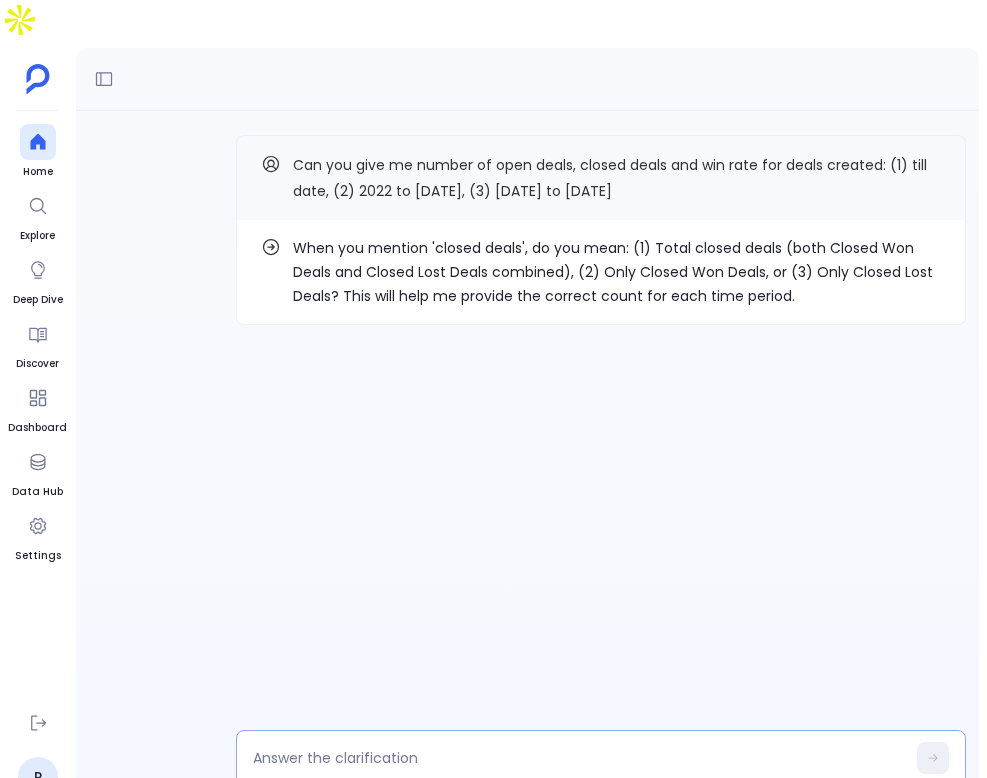 click at bounding box center [579, 758] 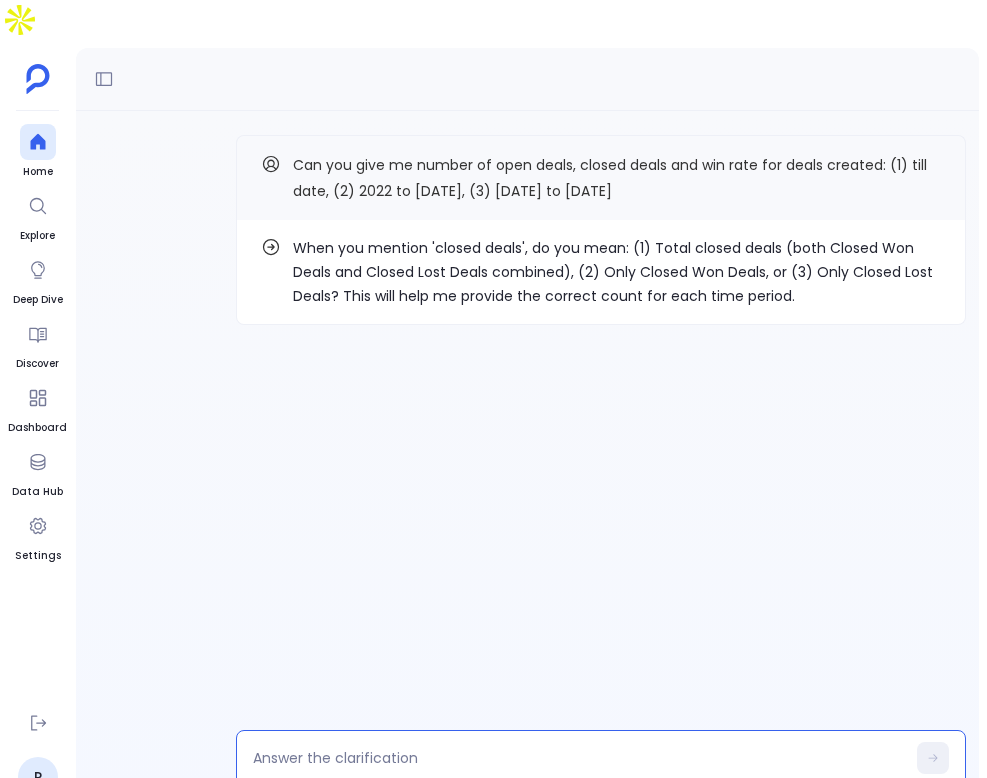 type on "1" 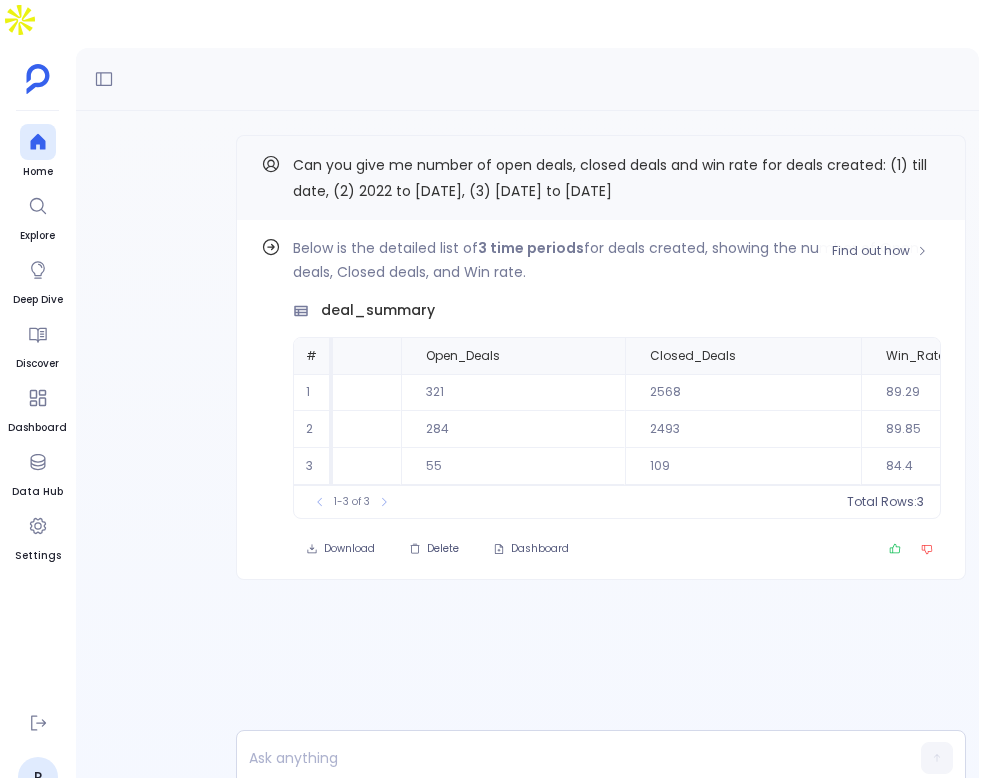 scroll, scrollTop: 0, scrollLeft: 0, axis: both 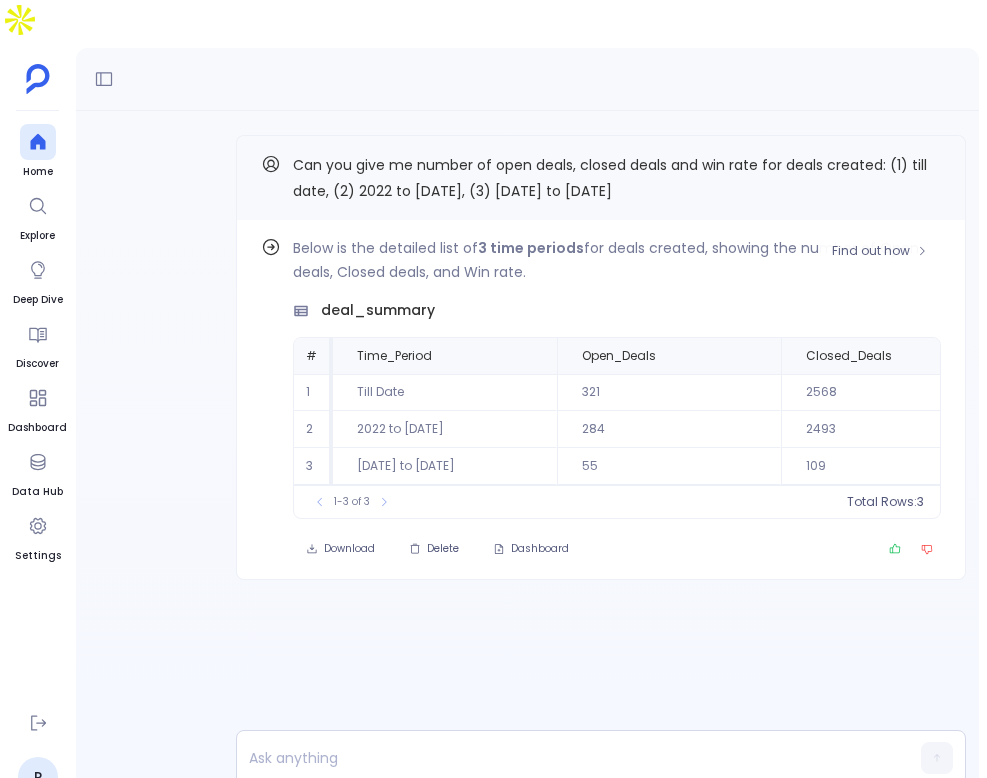 click on "#" at bounding box center [311, 355] 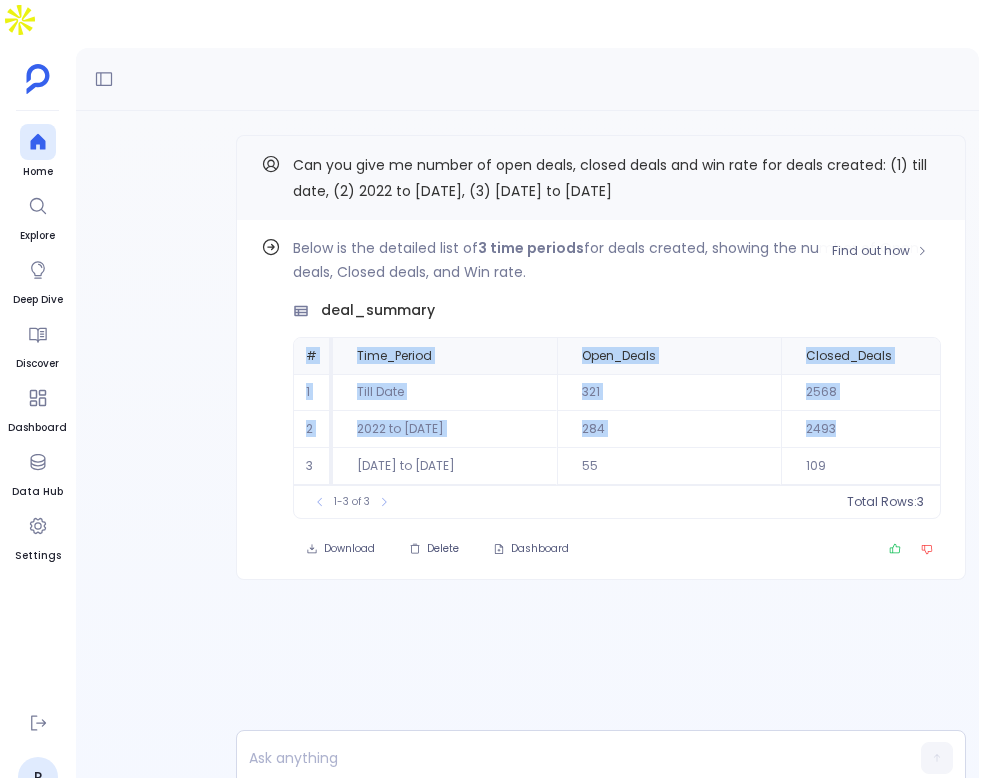 drag, startPoint x: 306, startPoint y: 315, endPoint x: 937, endPoint y: 402, distance: 636.96936 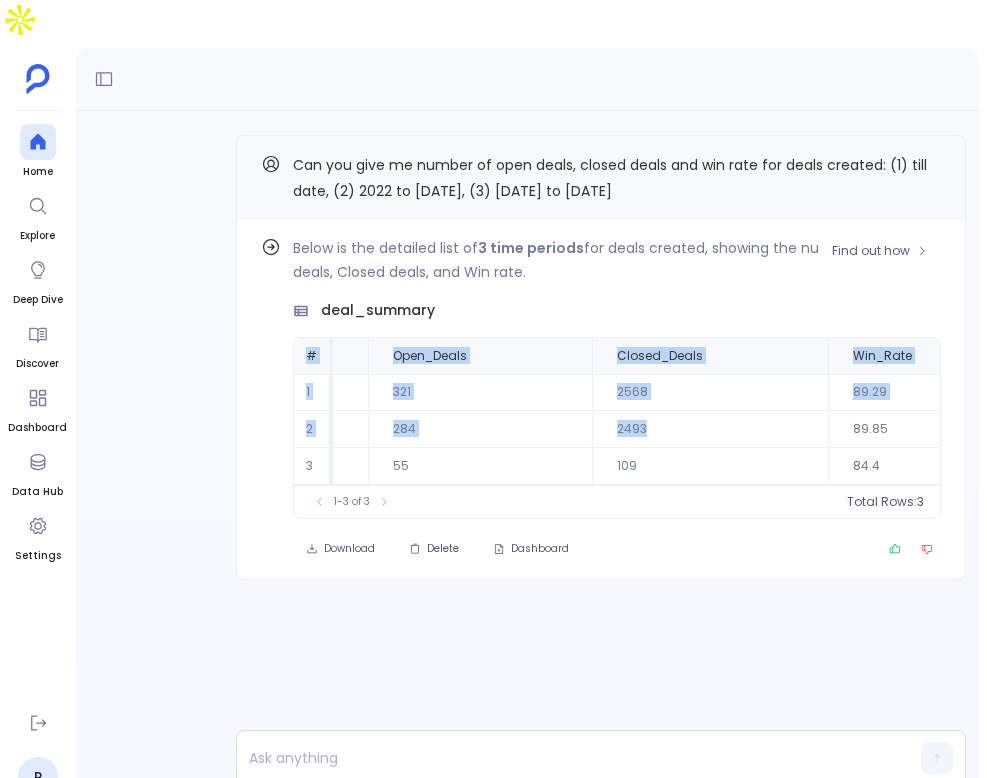 scroll, scrollTop: 0, scrollLeft: 283, axis: horizontal 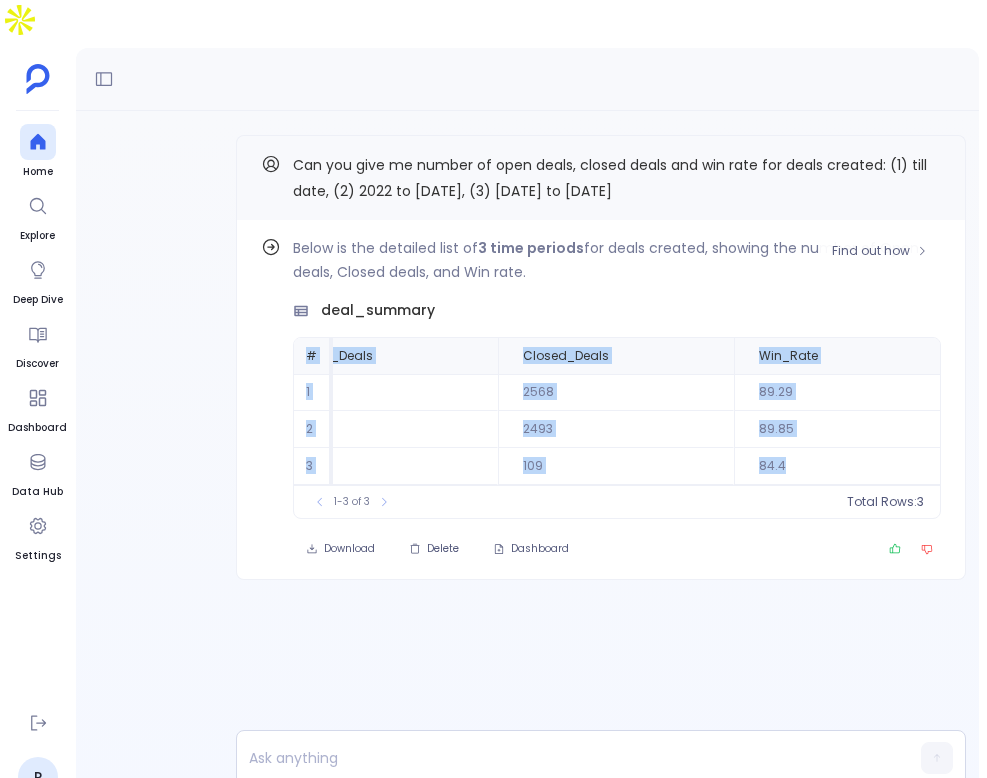 click on "84.4" at bounding box center (838, 466) 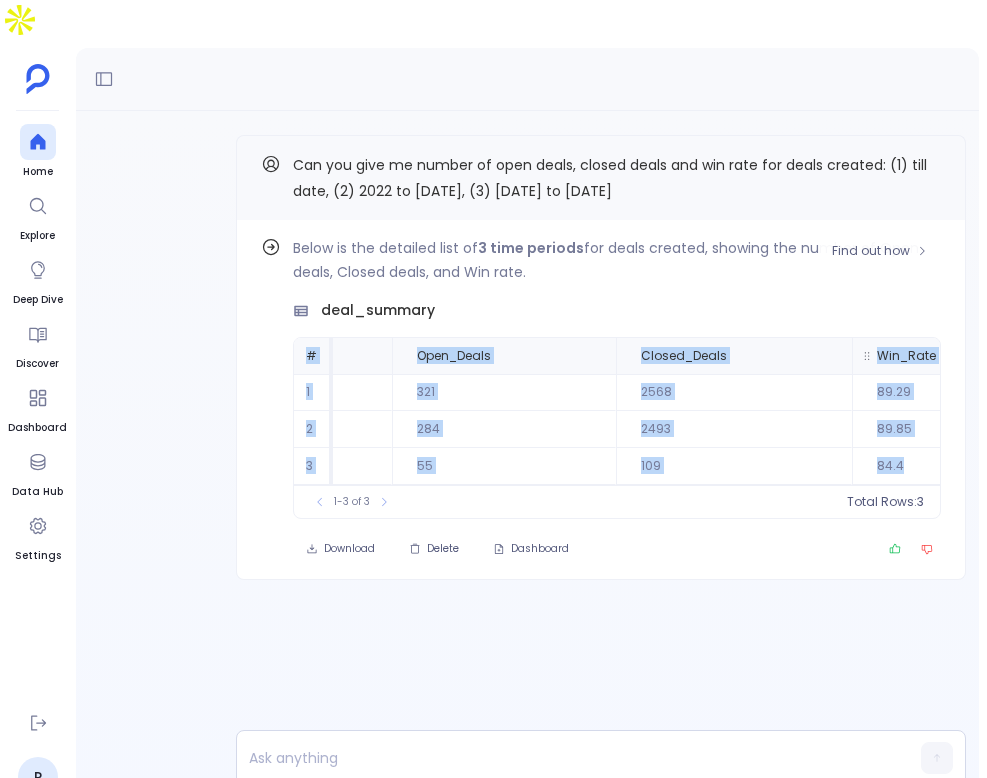 scroll, scrollTop: 0, scrollLeft: 0, axis: both 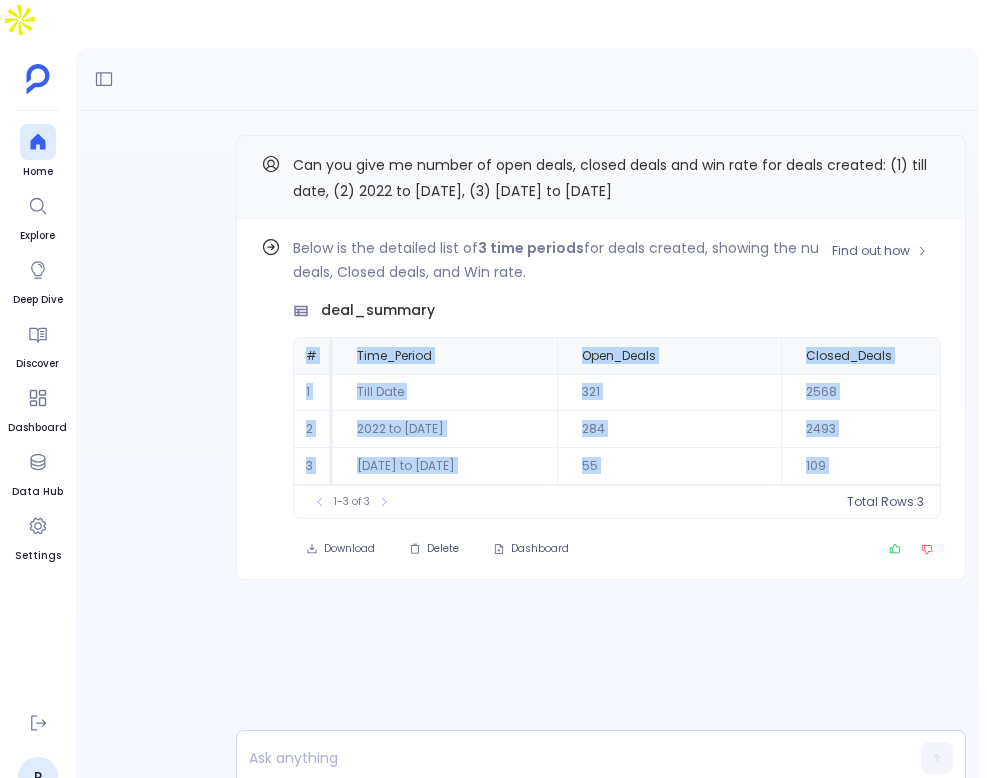 click on "284" at bounding box center (669, 429) 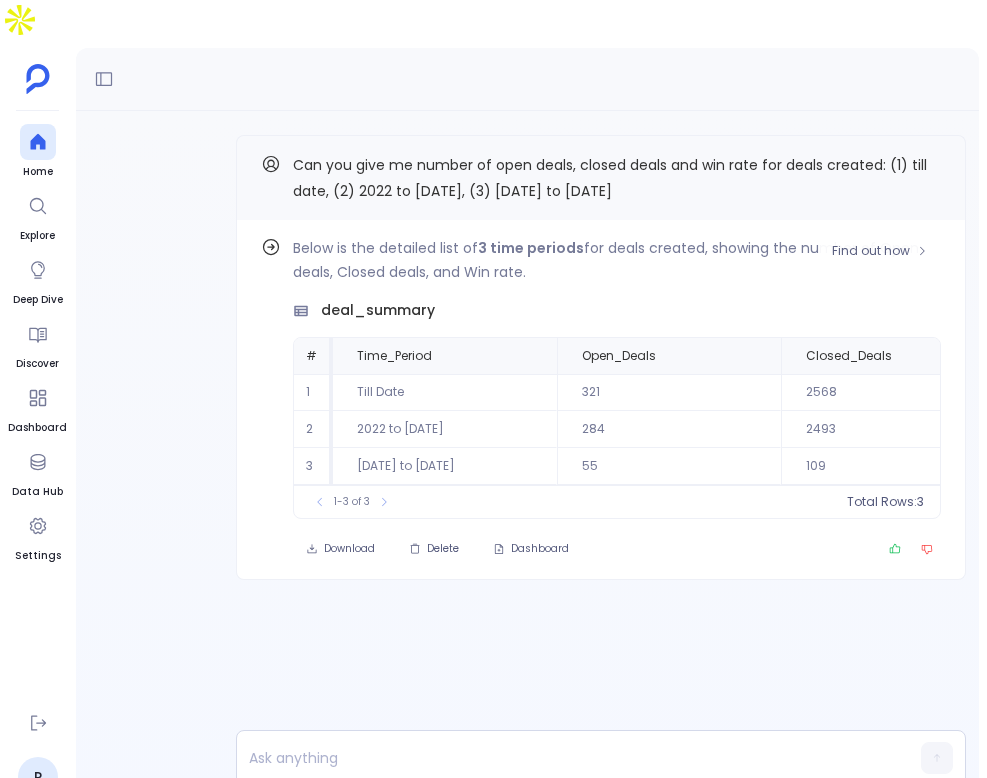 click on "284" at bounding box center [669, 429] 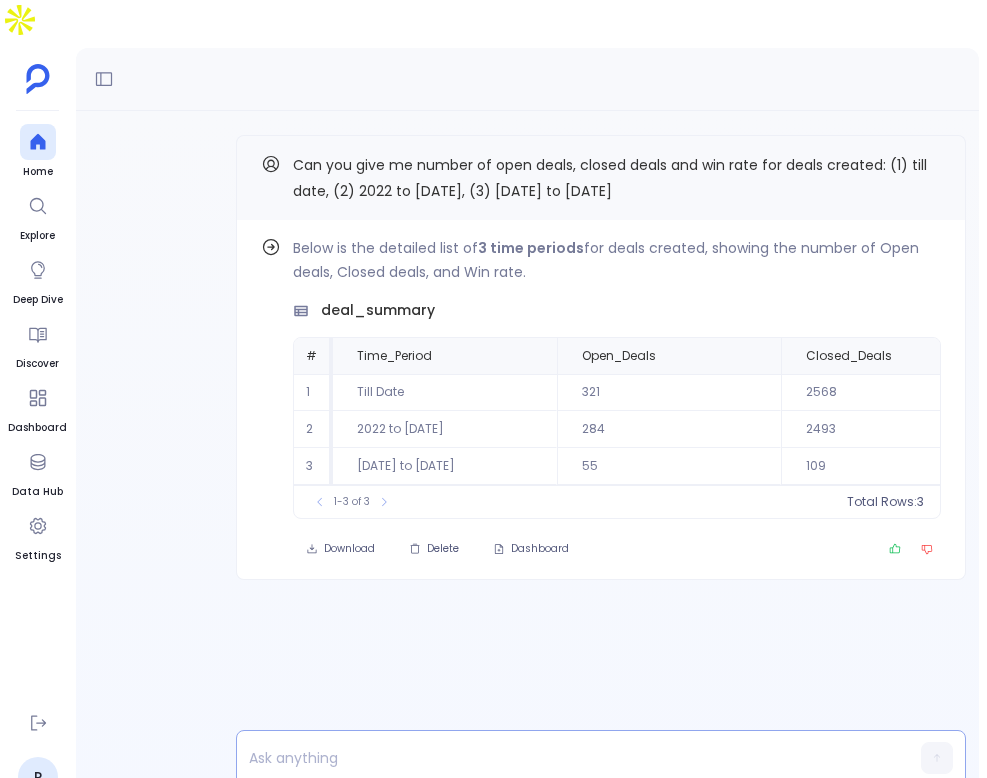 click at bounding box center [562, 758] 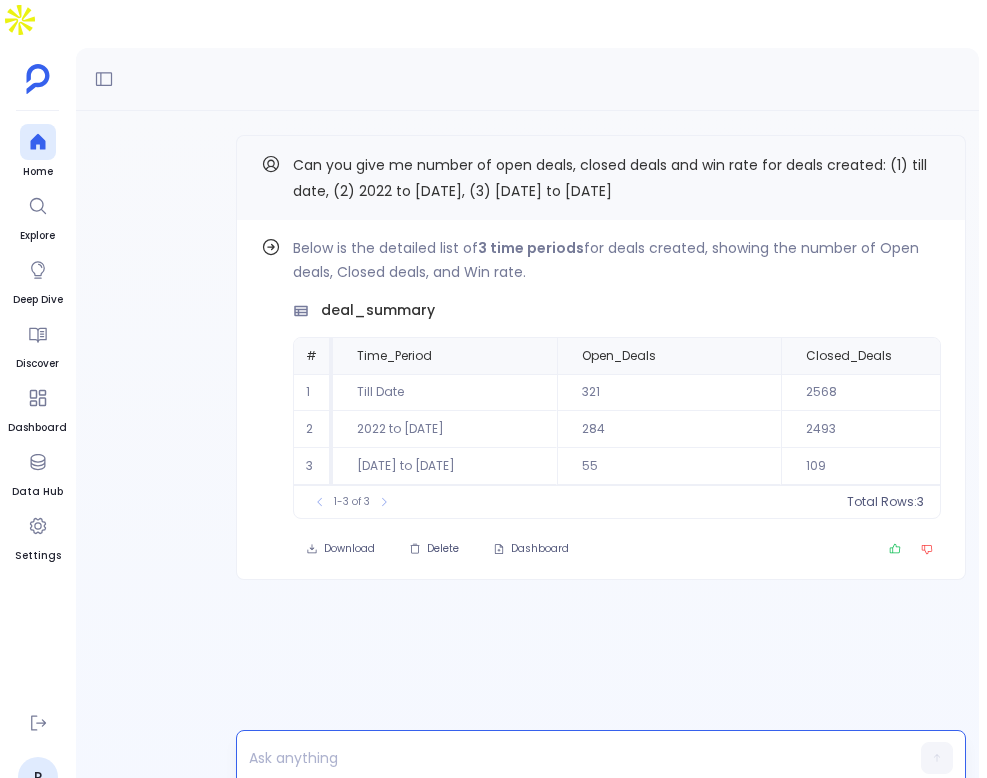 paste 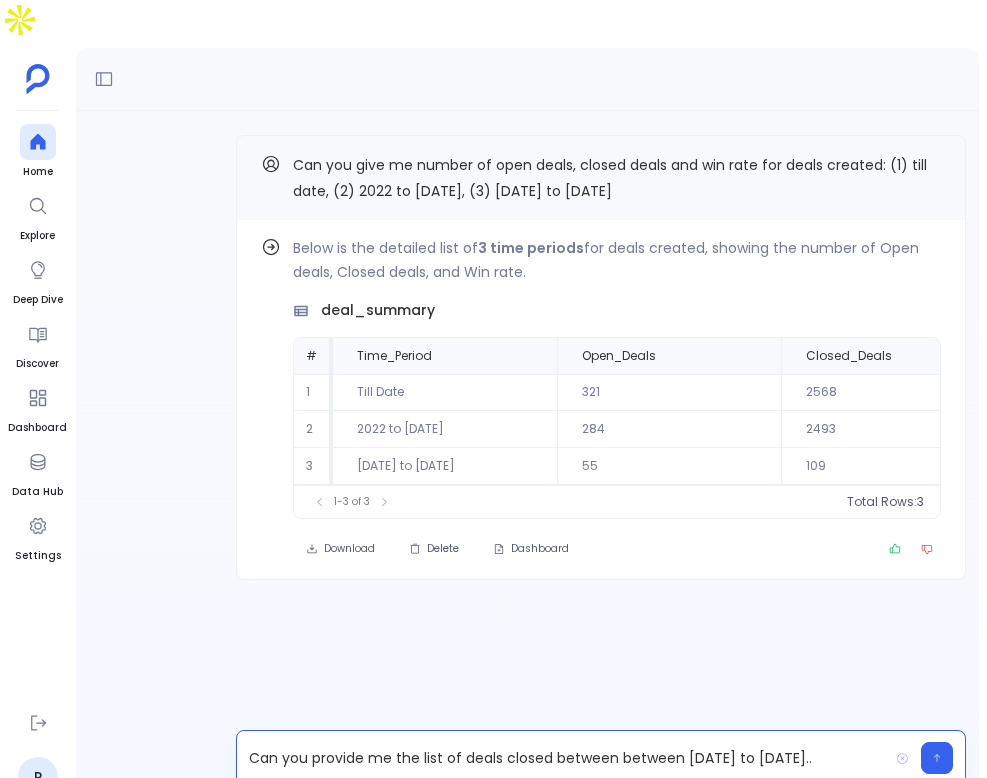 click on "Can you provide me the list of deals closed between between [DATE] to [DATE].." at bounding box center (562, 758) 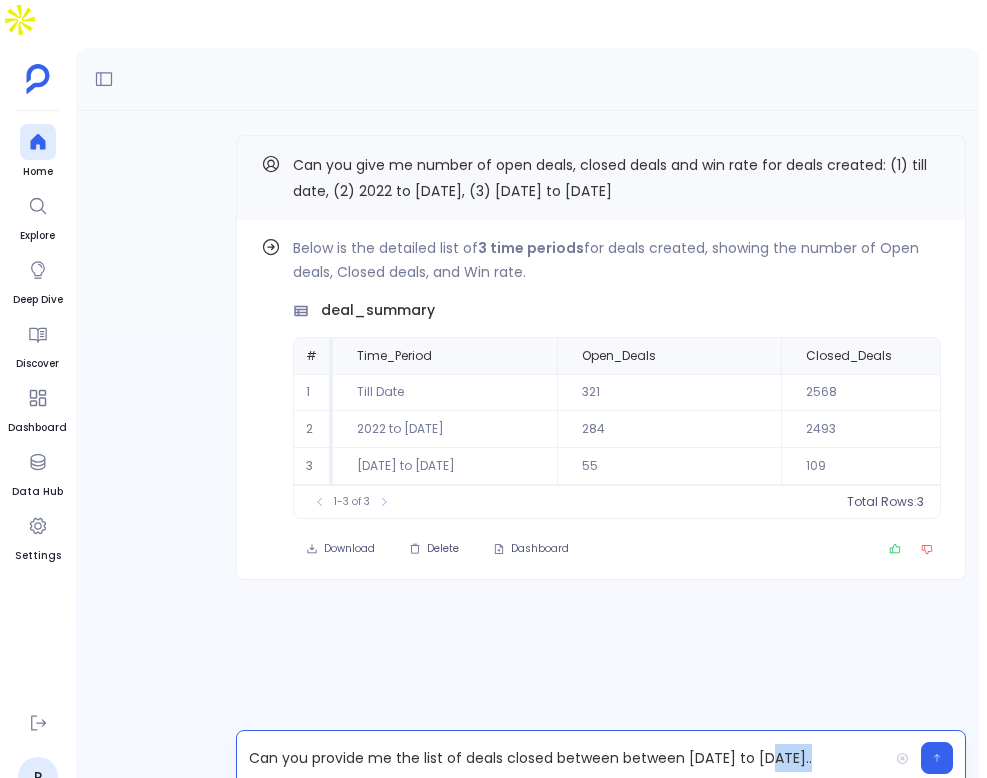 type 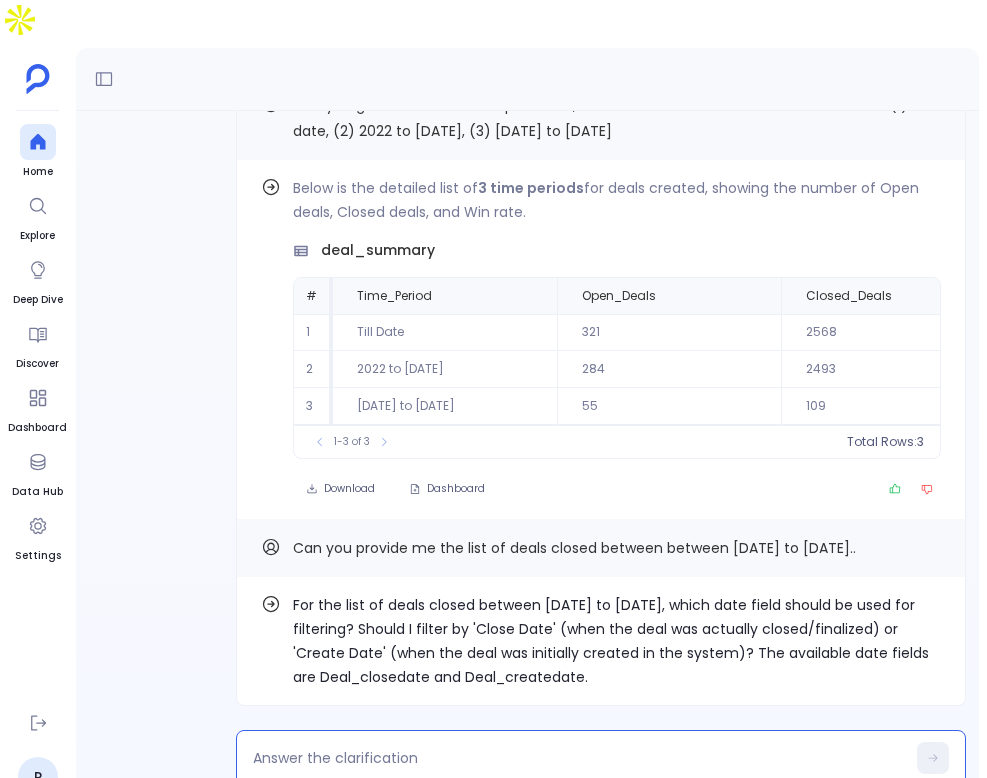 click at bounding box center [579, 758] 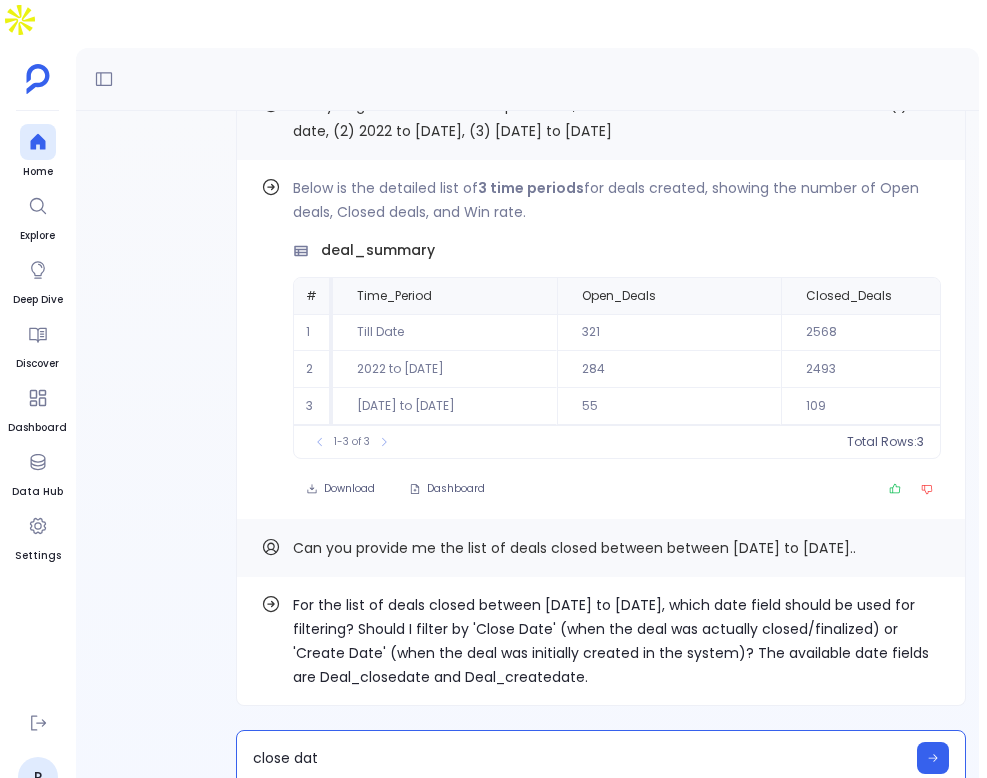 type on "close date" 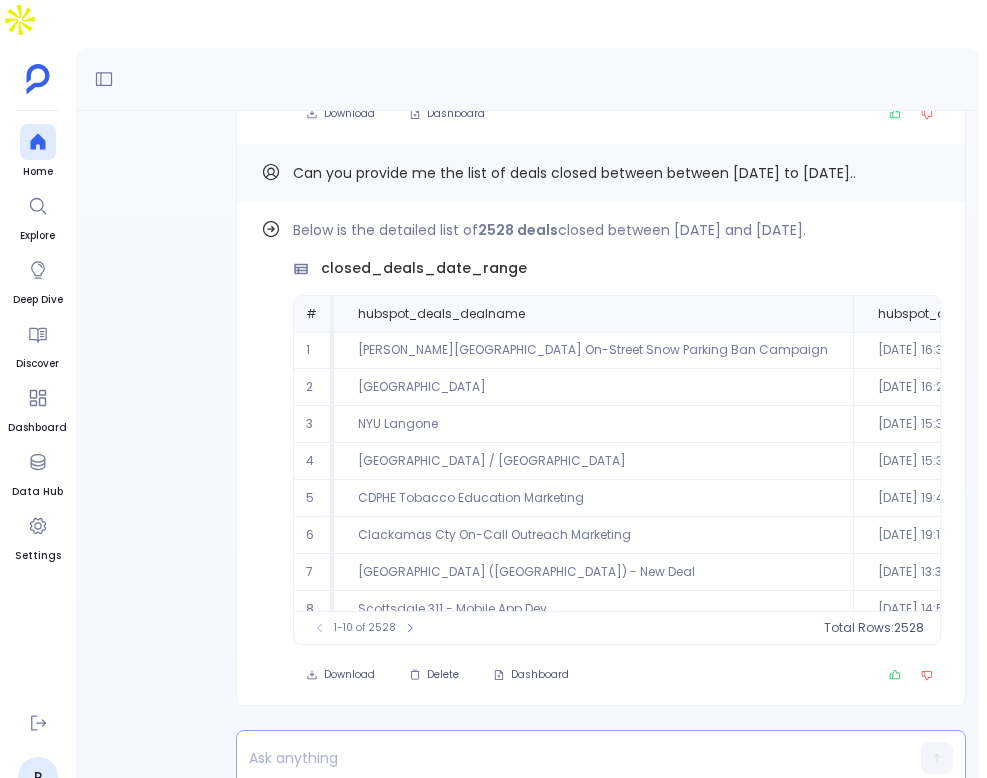 click at bounding box center (562, 758) 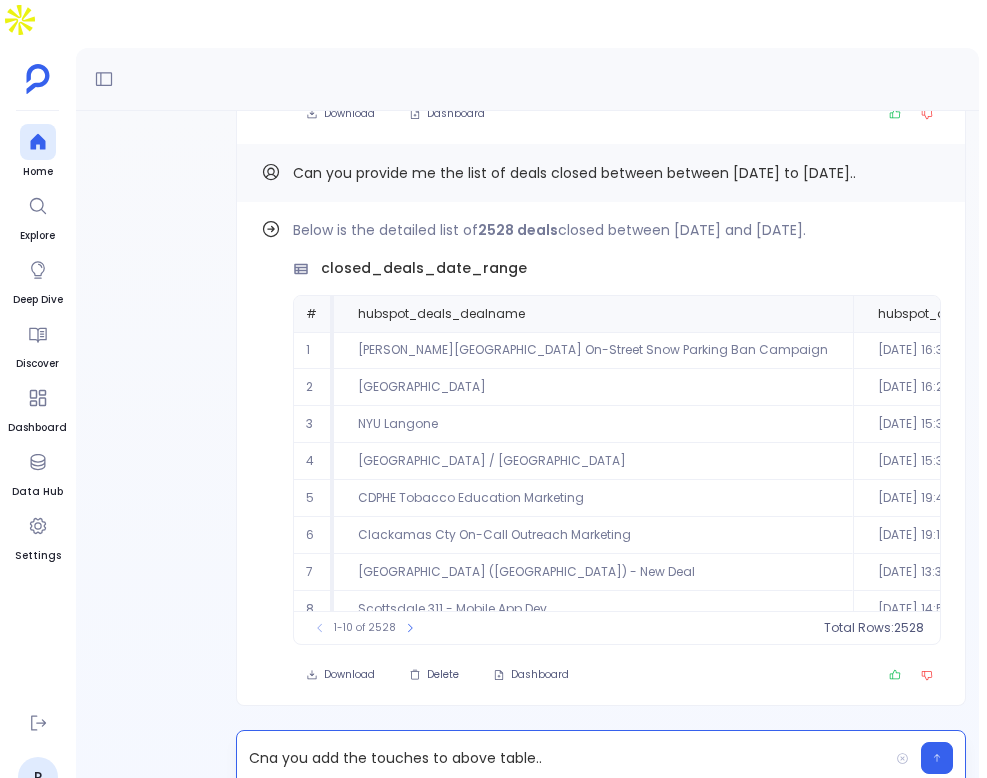 click on "Cna you add the touches to above table.." at bounding box center [562, 758] 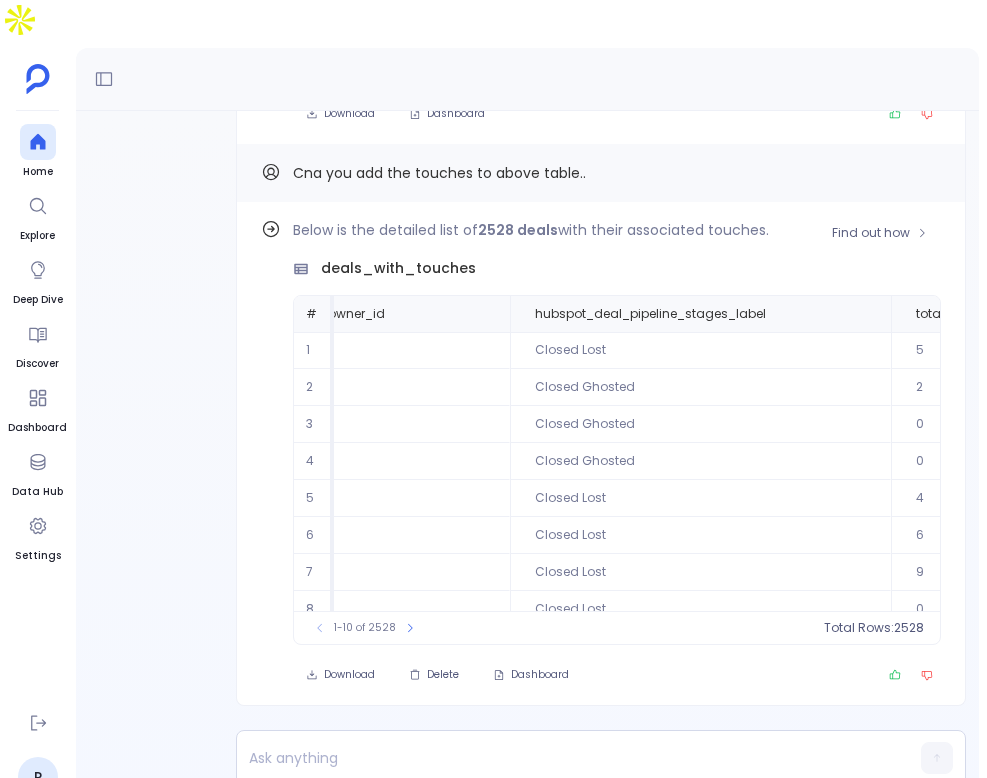 scroll, scrollTop: 0, scrollLeft: 2181, axis: horizontal 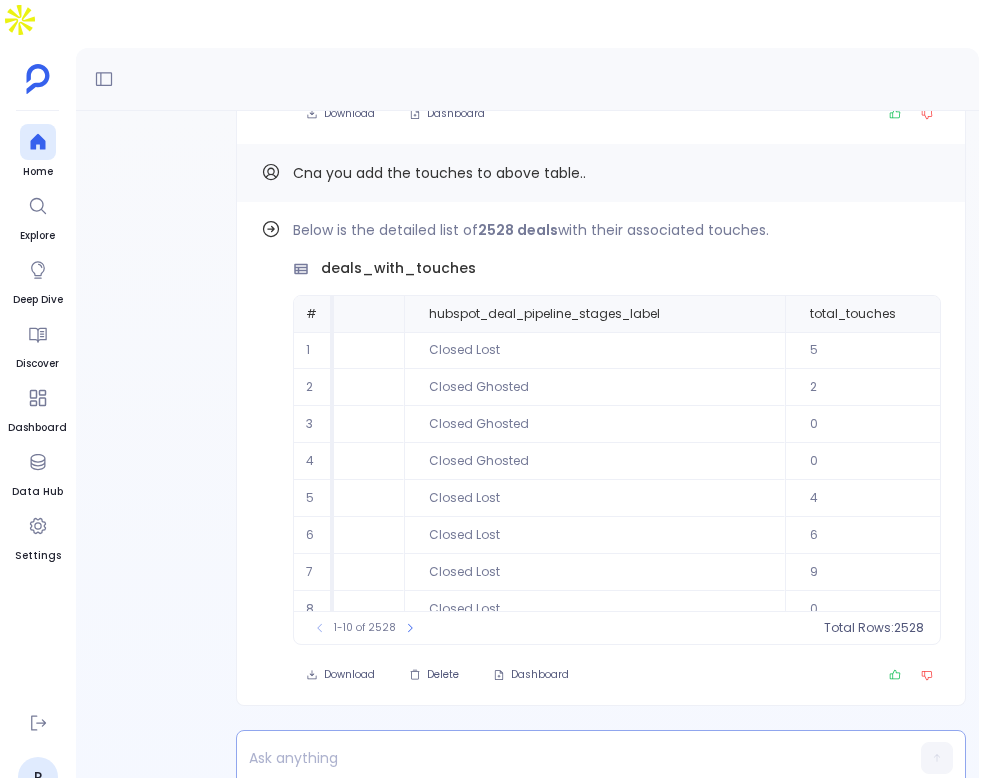 click at bounding box center [562, 758] 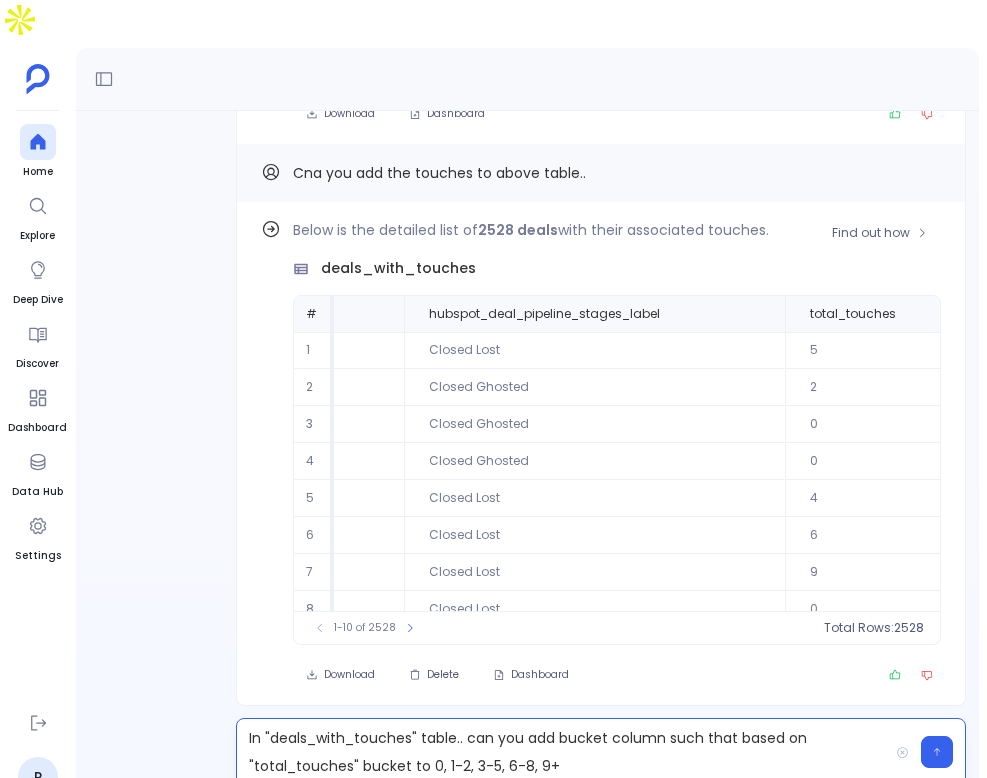 click on "Below is the detailed list of  2528 deals  with their associated touches. deals_with_touches # hubspot_deals_dealname hubspot_deals_closedate hubspot_deals_hs_closed_amount hubspot_deals_dealtype hubspot_deals_hs_is_closed_won hubspot_deals_hubspot_owner_id hubspot_deal_pipeline_stages_label total_touches 1 [PERSON_NAME][GEOGRAPHIC_DATA] On-Street Snow Parking Ban Campaign [DATE] 16:31:45 0 184416085 Closed Lost 5 2 [GEOGRAPHIC_DATA] & Spa [DATE] 16:23:29 0 New Business 794863702 Closed Ghosted 2 3 [GEOGRAPHIC_DATA] [DATE] 15:36:01 0 33043582 Closed Ghosted 0 4 [GEOGRAPHIC_DATA] / [GEOGRAPHIC_DATA] [DATE] 15:35:51 0 33043582 Closed Ghosted 0 5 CDPHE Tobacco Education Marketing [DATE] 19:47:14 0 184416085 Closed Lost 4 6 Clackamas Cty On-Call Outreach Marketing [DATE] 19:15:07 0 184416085 Closed Lost [GEOGRAPHIC_DATA] ([GEOGRAPHIC_DATA]) - New Deal [DATE] 13:34:18 0 184416085 Closed Lost 9 8 [GEOGRAPHIC_DATA] 311 - Mobile App Dev [DATE] 14:50:38 0 184416085 Closed Lost 0 9 0 4 10" at bounding box center (617, 431) 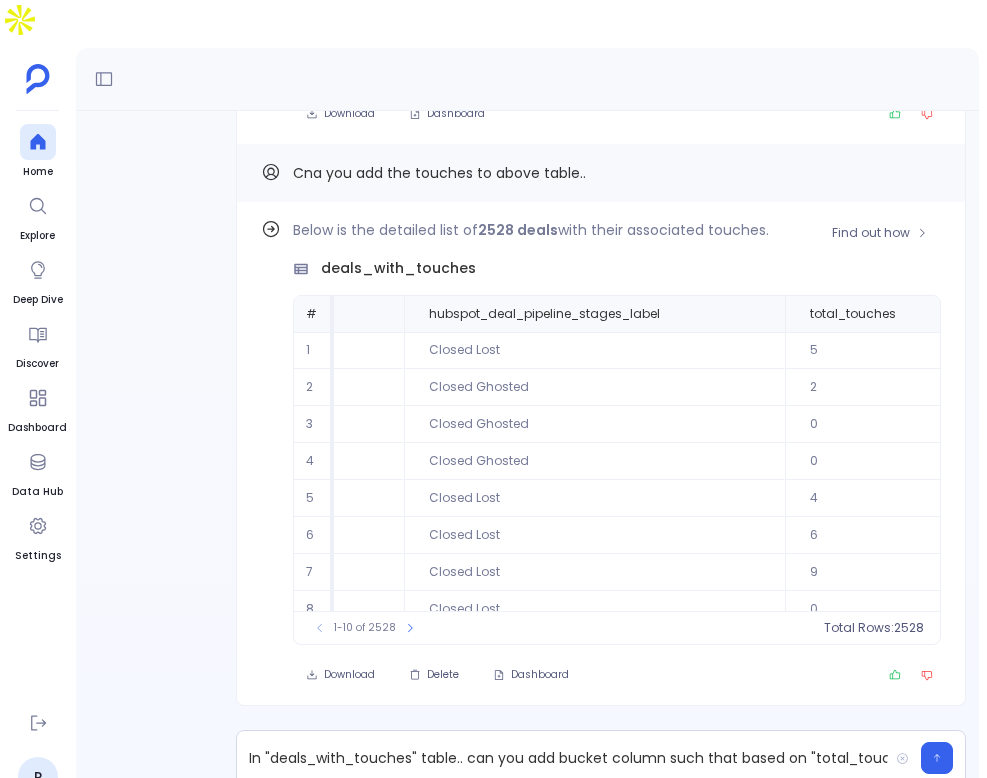 click on "deals_with_touches" at bounding box center (398, 268) 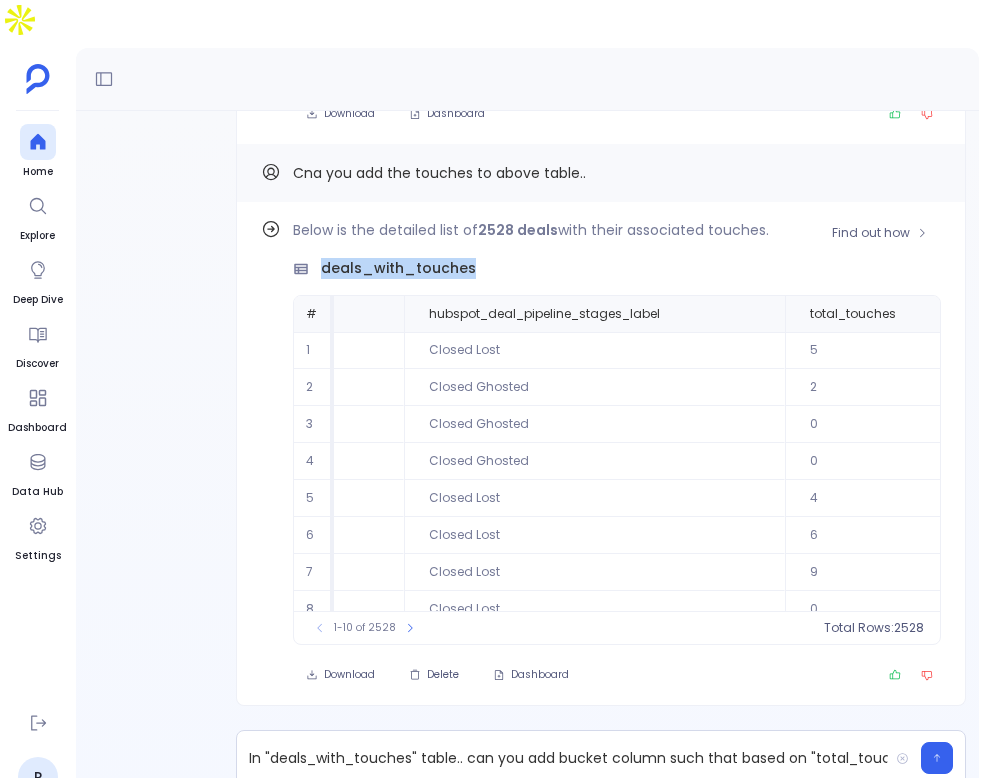 click on "deals_with_touches" at bounding box center [398, 268] 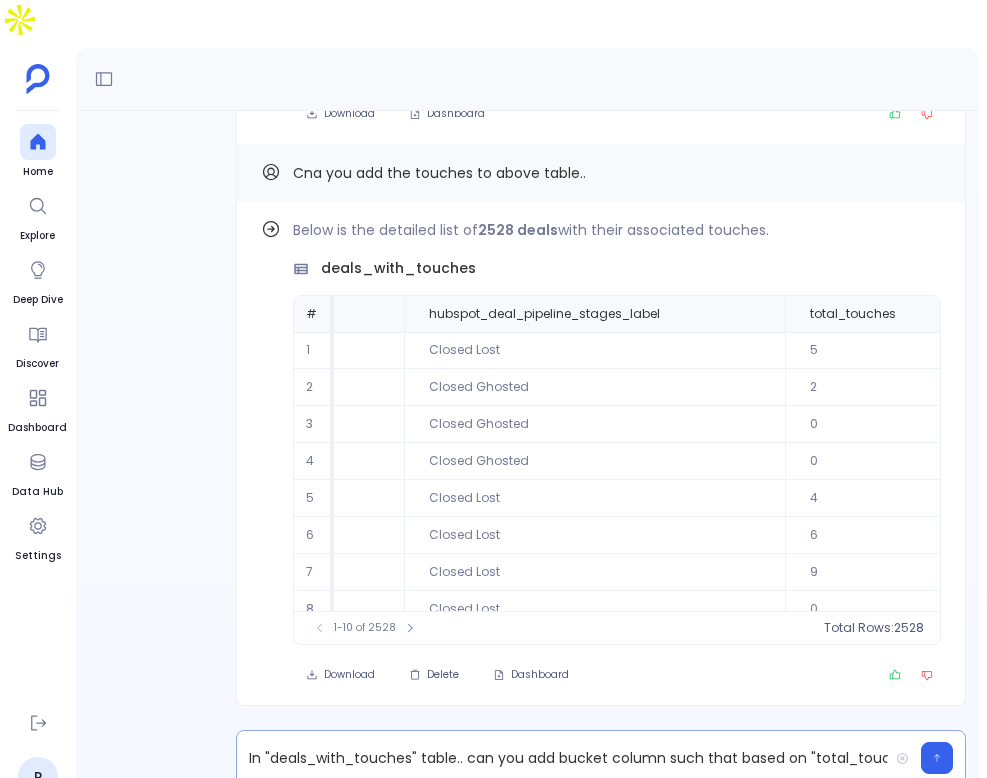 click on "In "deals_with_touches" table.. can you add bucket column such that based on "total_touches" bucket to 0, 1-2, 3-5, 6-8, 9+" at bounding box center (562, 758) 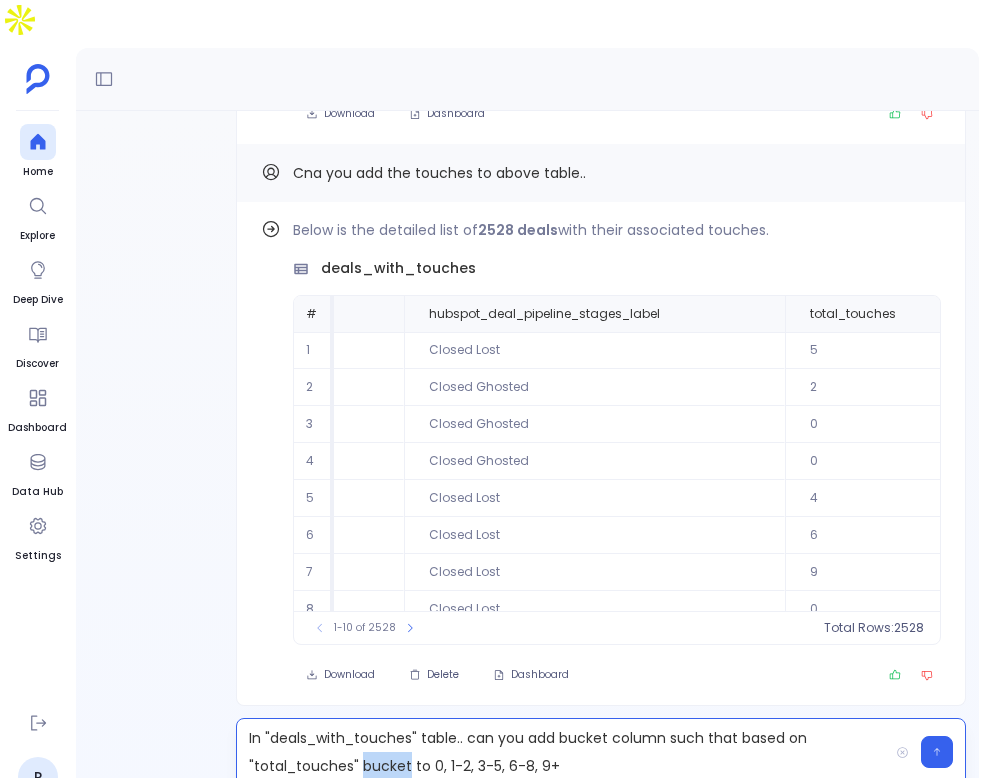 click on "In "deals_with_touches" table.. can you add bucket column such that based on "total_touches" bucket to 0, 1-2, 3-5, 6-8, 9+" at bounding box center [562, 752] 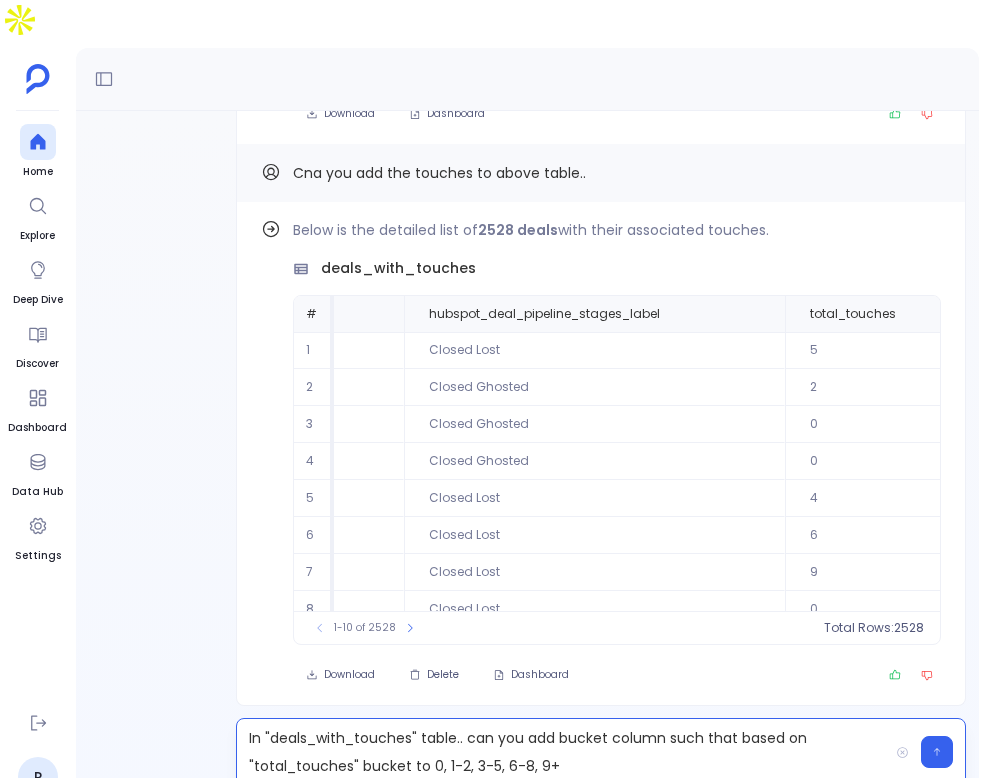click on "In "deals_with_touches" table.. can you add bucket column such that based on "total_touches" bucket to 0, 1-2, 3-5, 6-8, 9+" at bounding box center (562, 752) 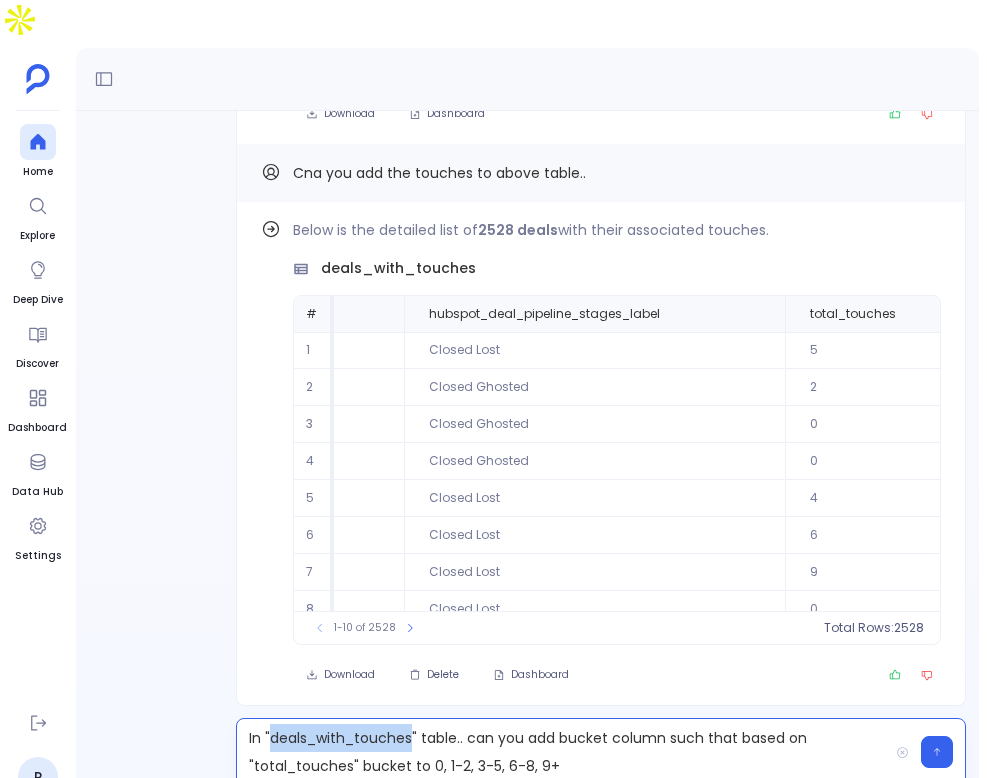 paste 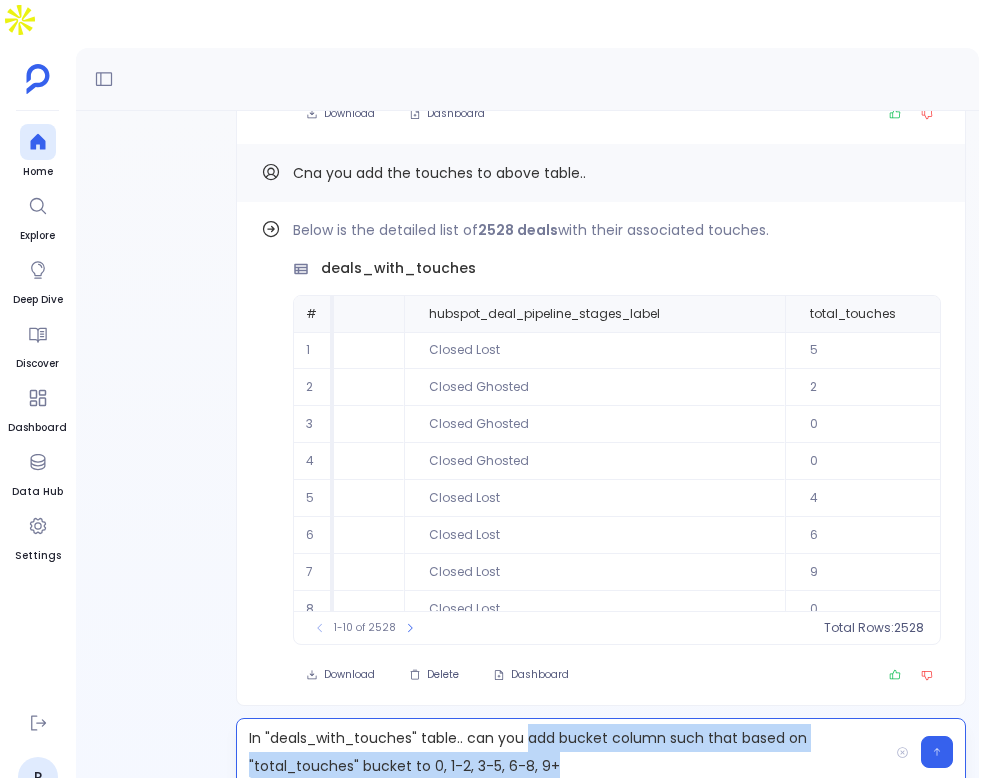 drag, startPoint x: 590, startPoint y: 734, endPoint x: 530, endPoint y: 702, distance: 68 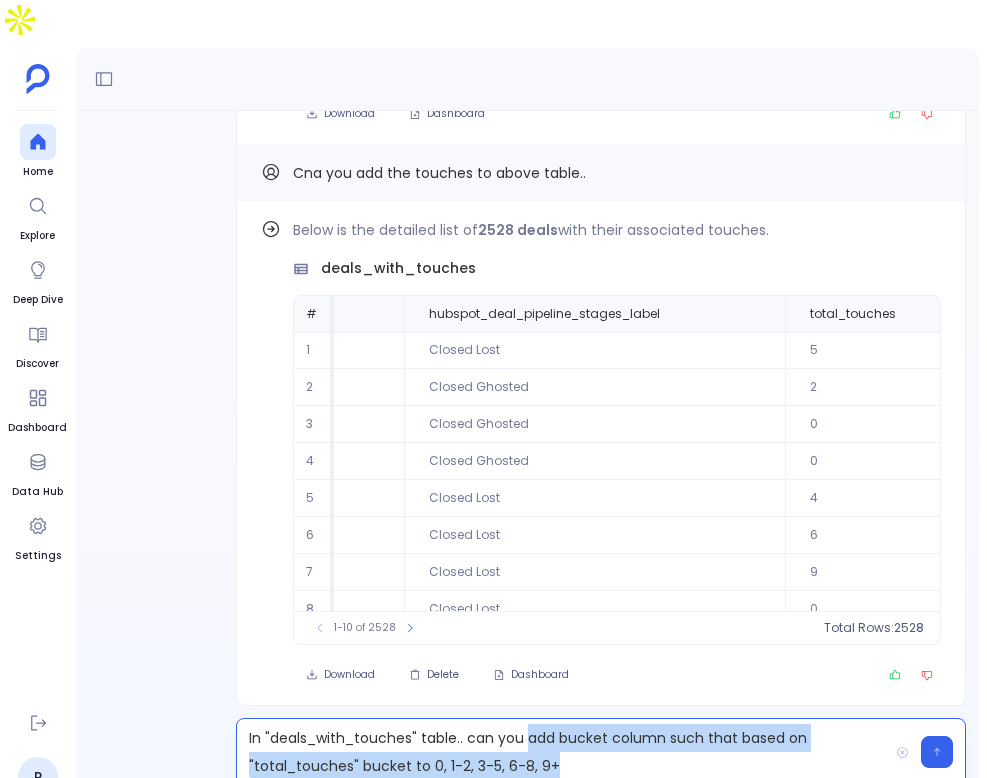click on "In "deals_with_touches" table.. can you add bucket column such that based on "total_touches" bucket to 0, 1-2, 3-5, 6-8, 9+" at bounding box center [562, 752] 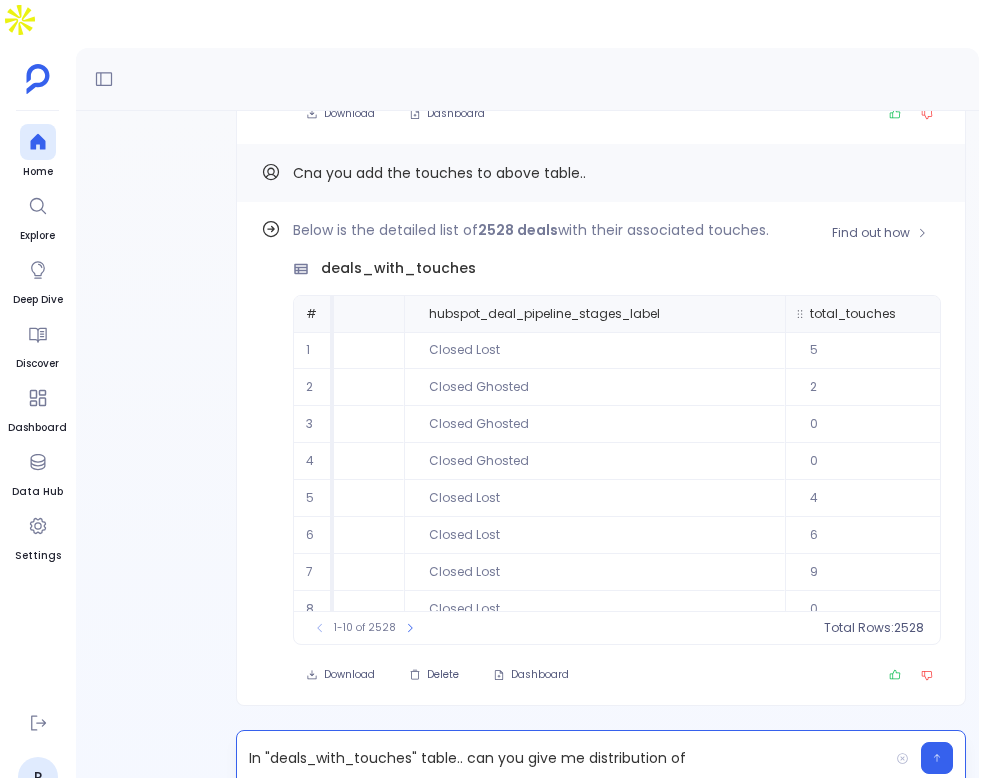click on "total_touches" at bounding box center [853, 314] 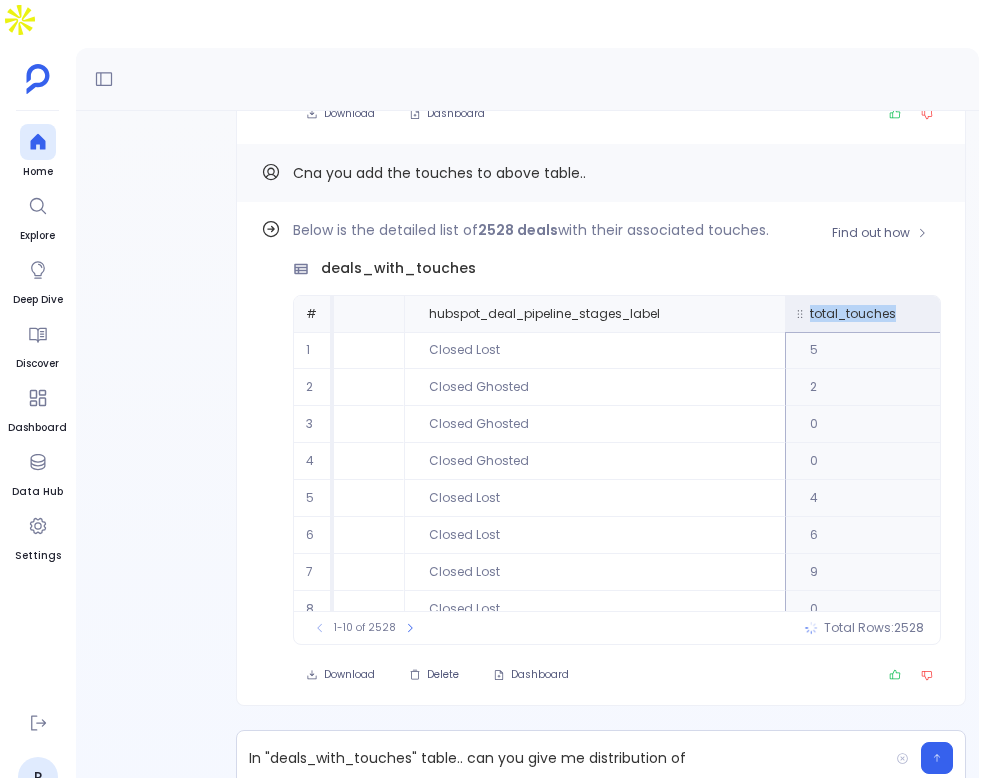 click on "total_touches" at bounding box center [853, 314] 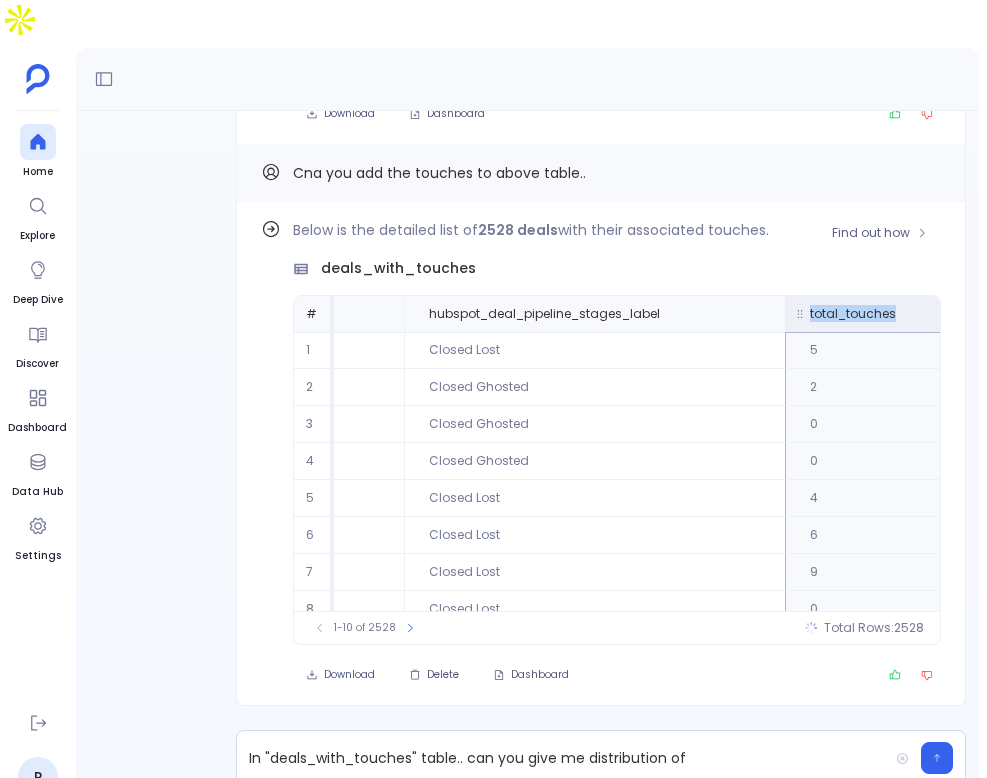 copy on "total_touches" 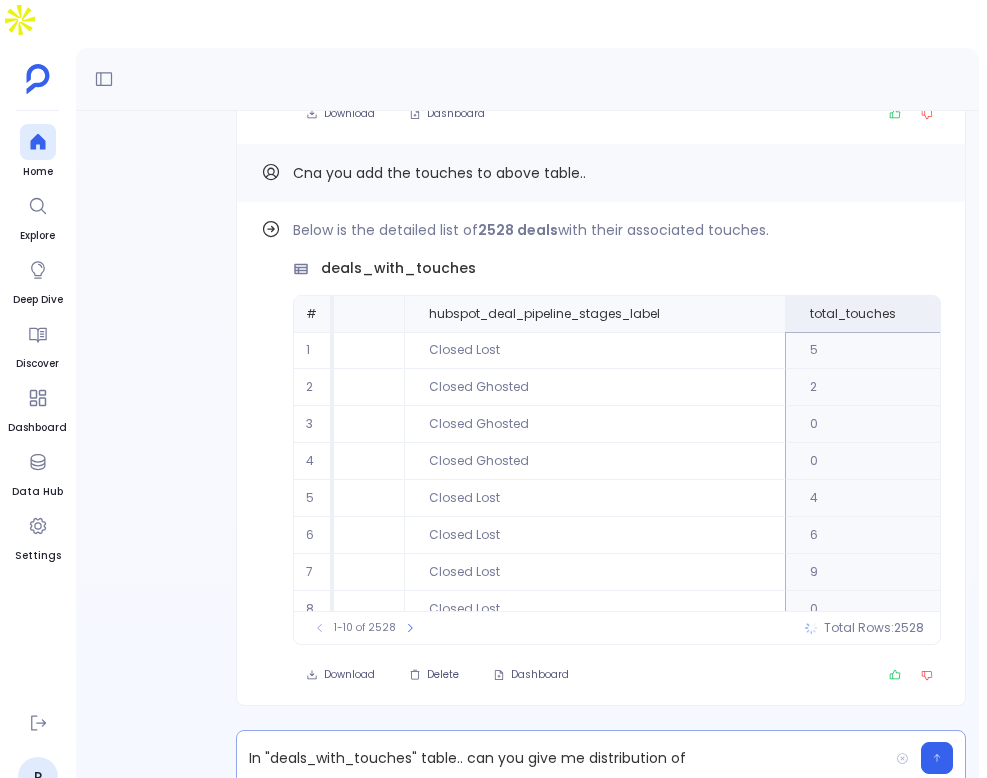click on "In "deals_with_touches" table.. can you give me distribution of" at bounding box center (562, 758) 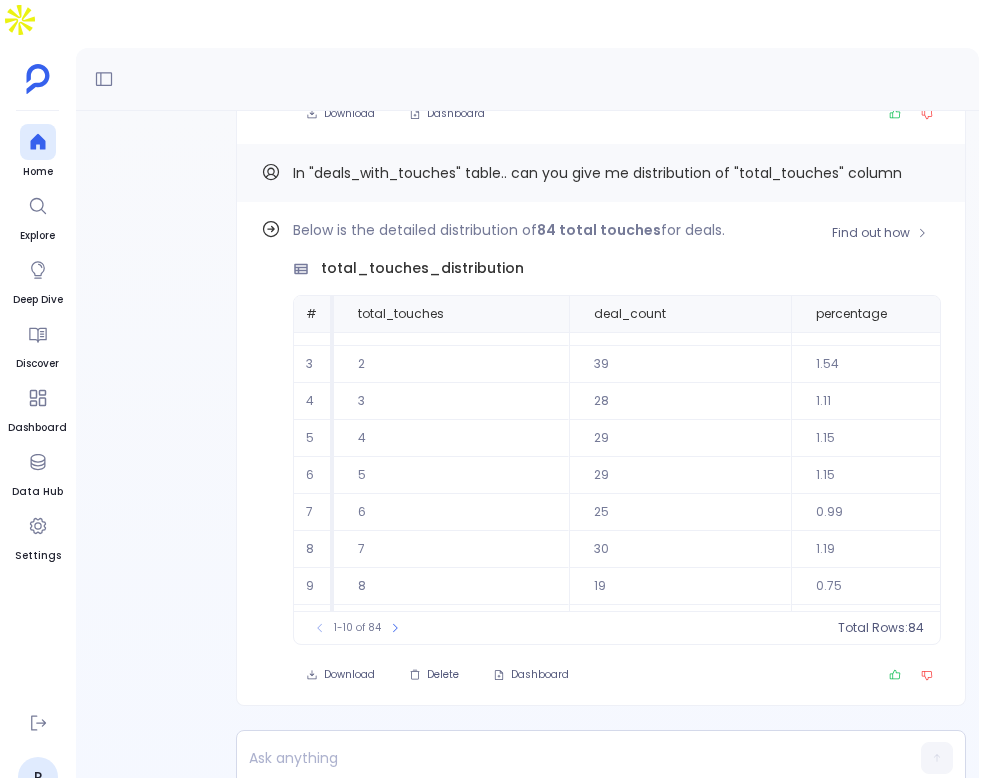 scroll, scrollTop: 96, scrollLeft: 0, axis: vertical 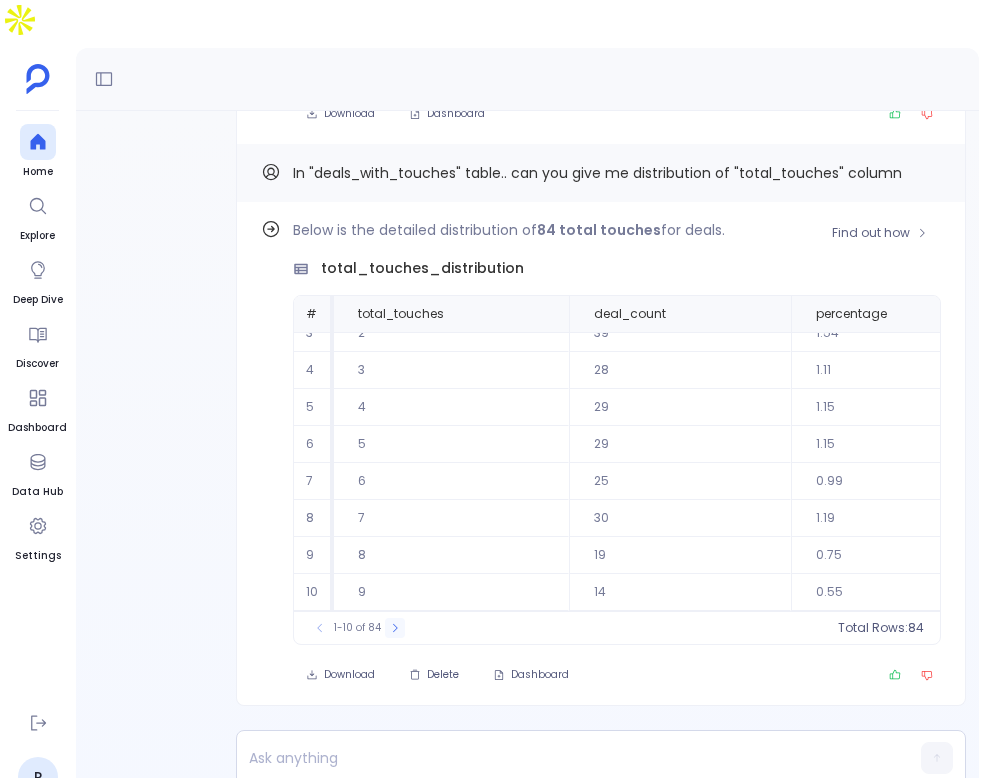 click 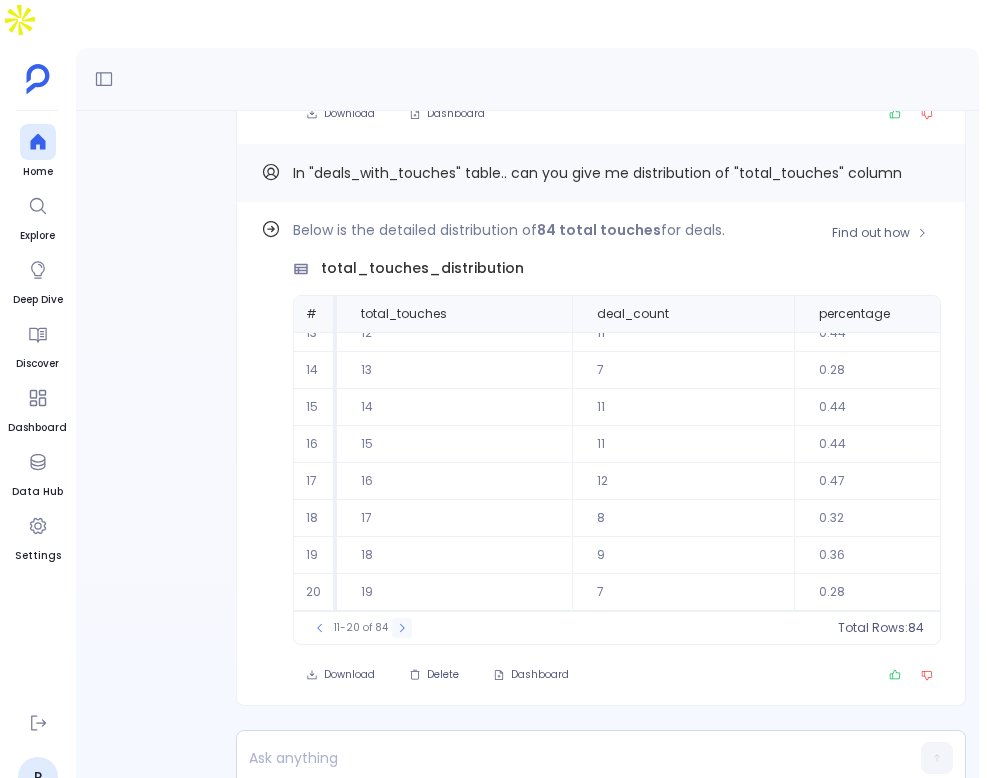 click 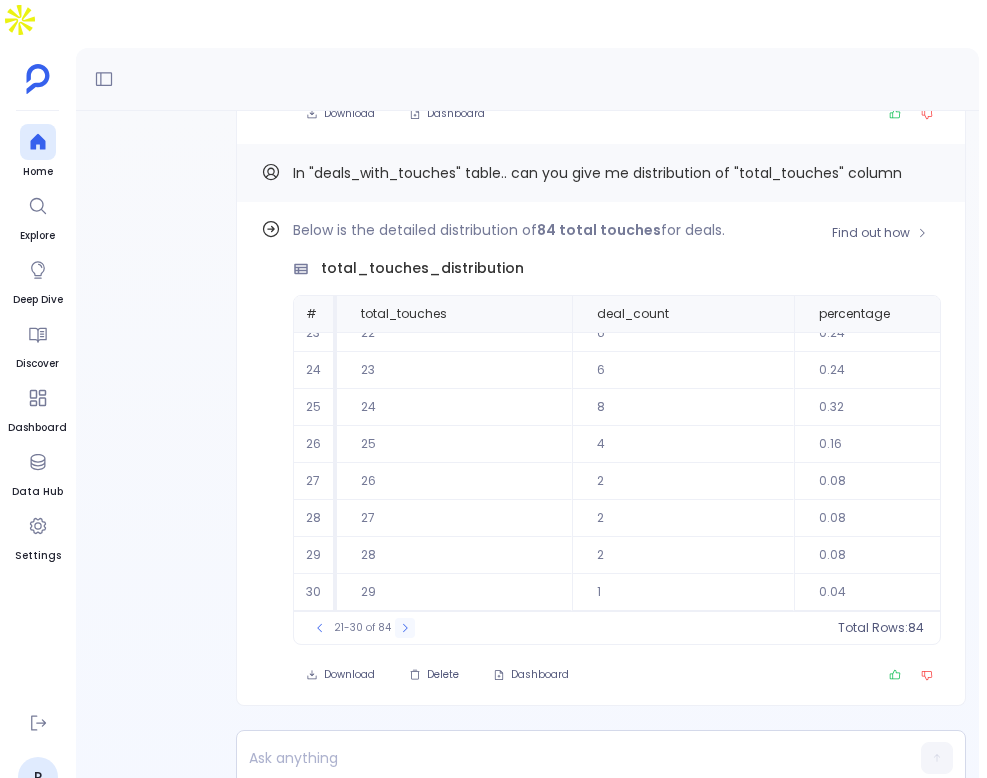 click at bounding box center (405, 628) 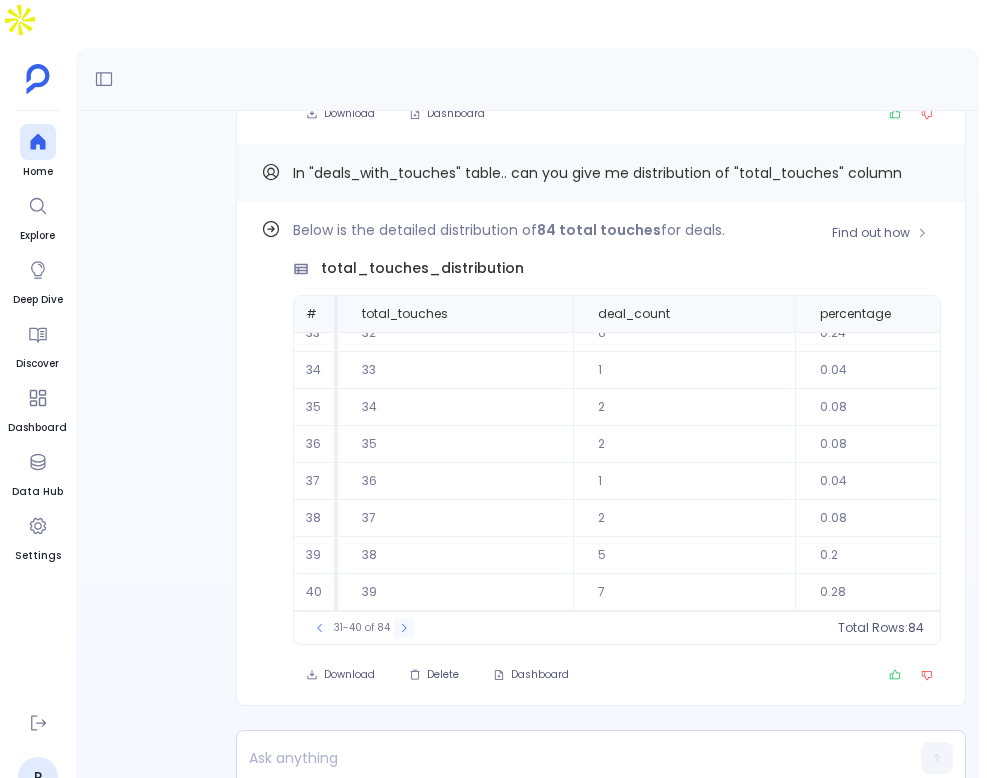 click at bounding box center [404, 628] 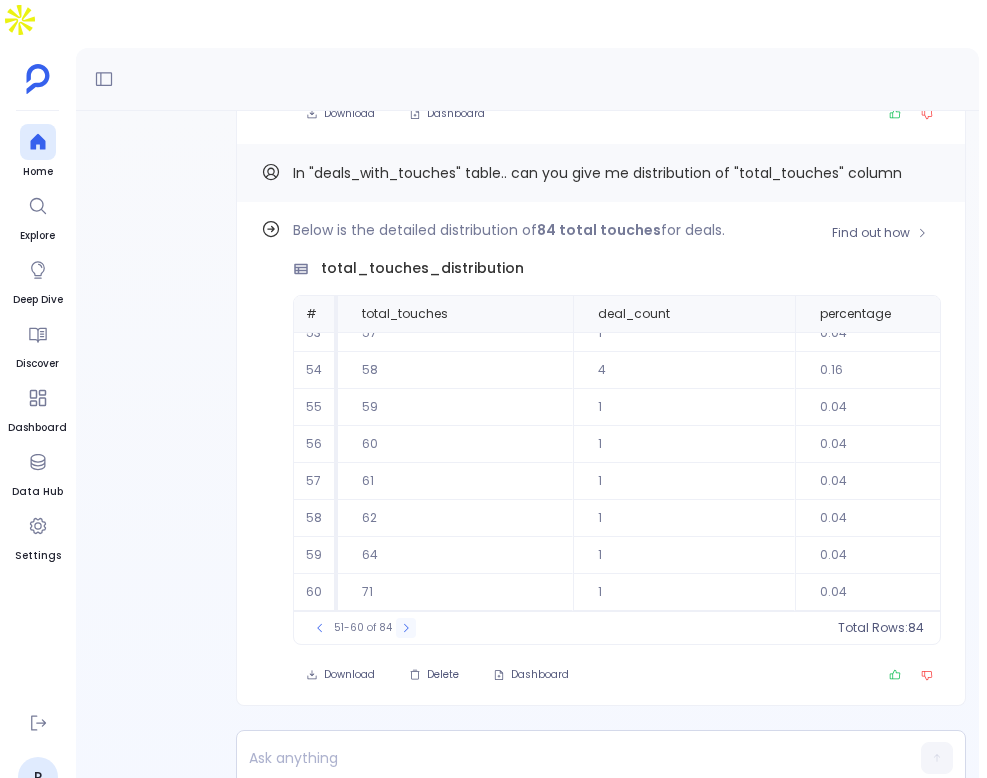 click at bounding box center [406, 628] 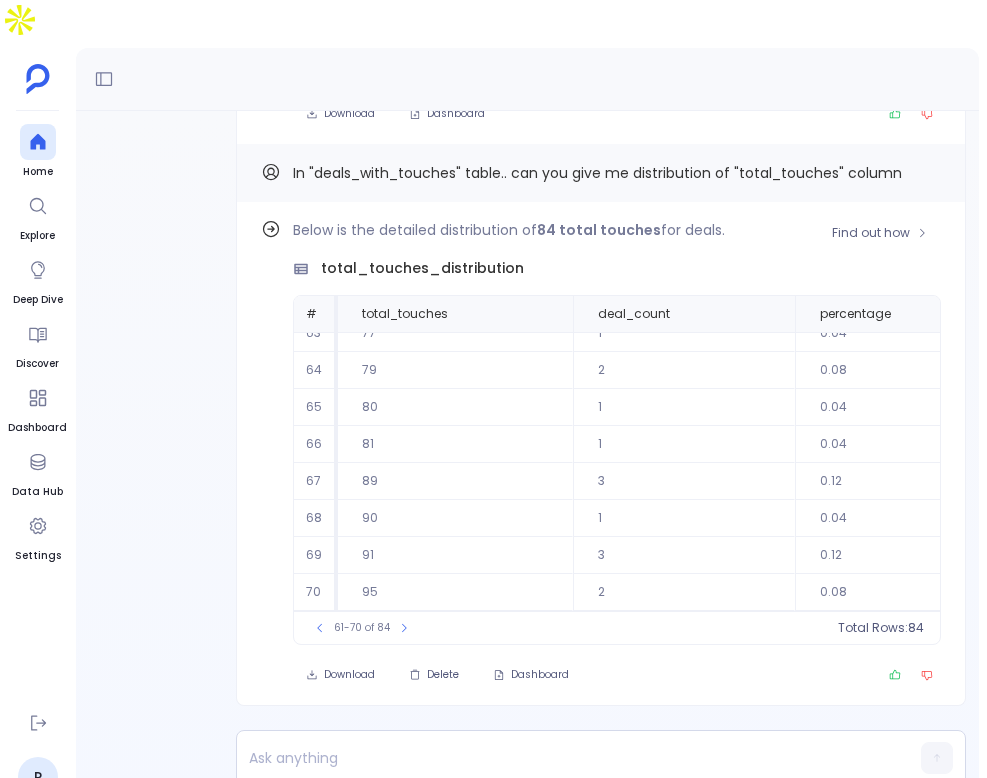 scroll, scrollTop: 0, scrollLeft: 0, axis: both 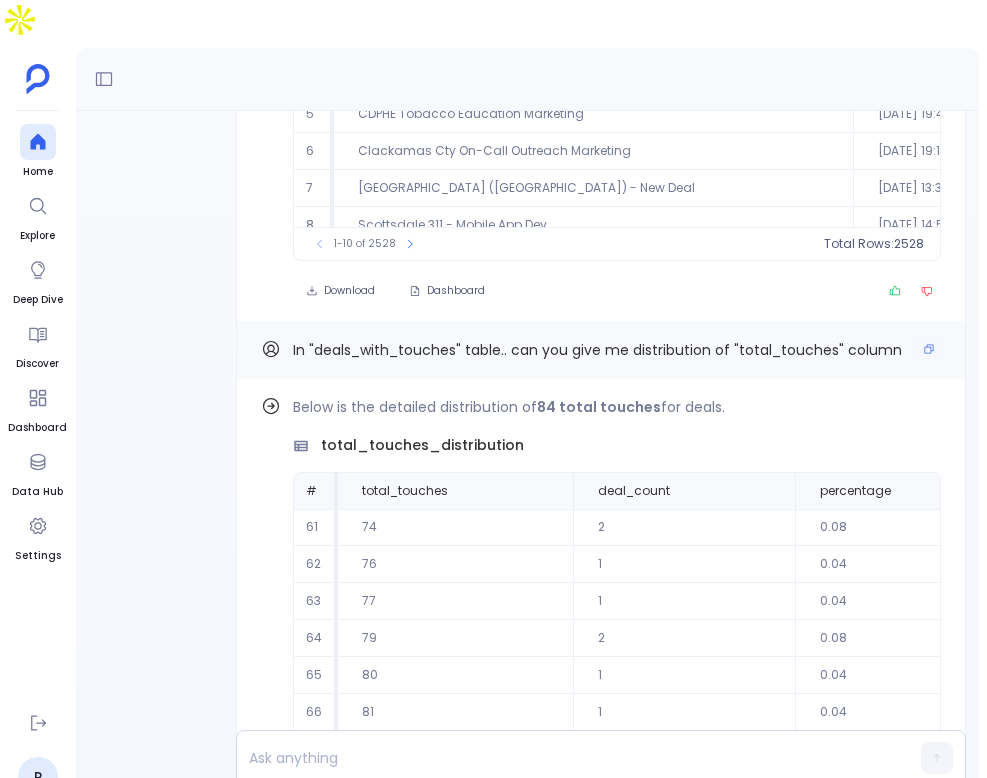 click on "In "deals_with_touches" table.. can you give me distribution of "total_touches" column" at bounding box center (597, 350) 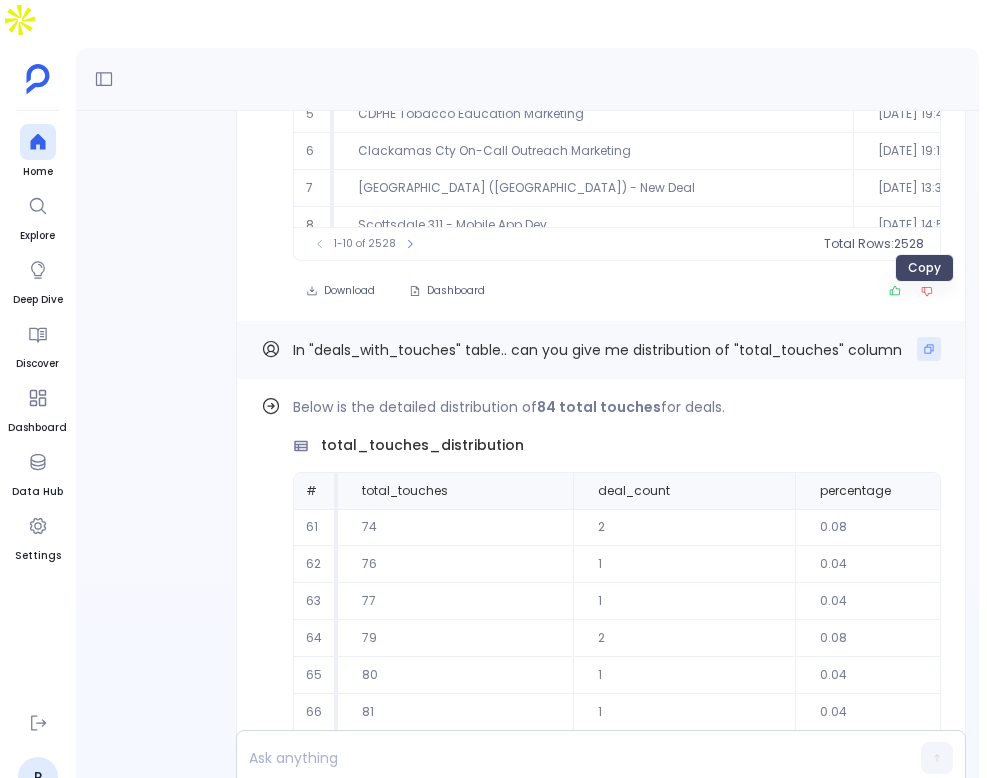 click at bounding box center (929, 349) 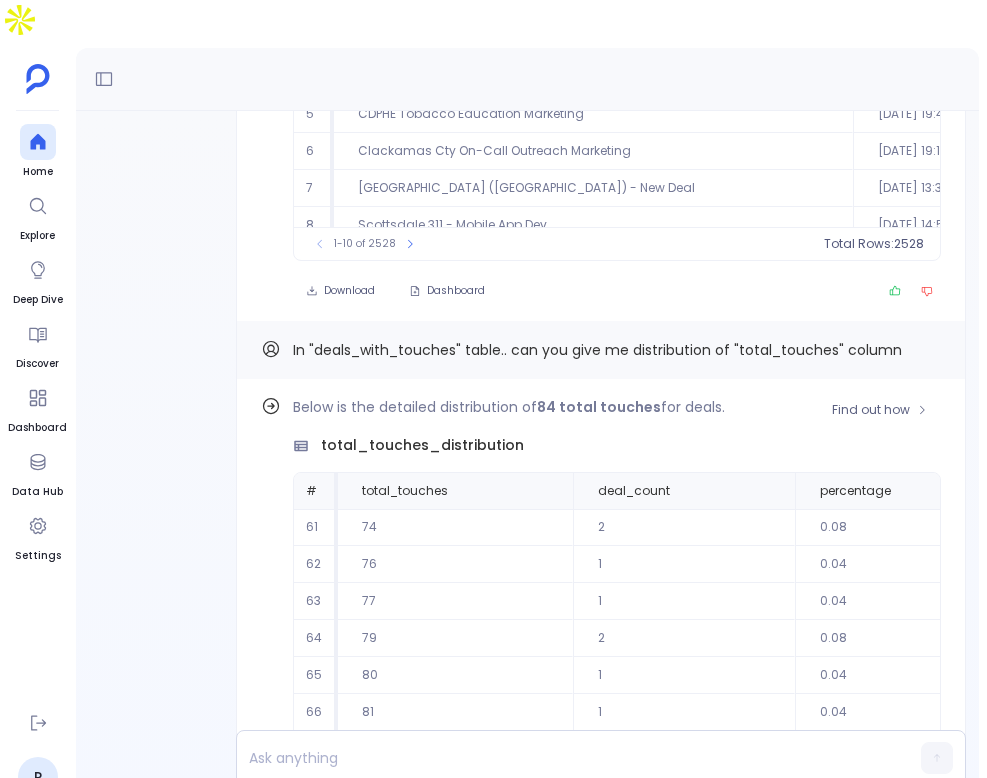 scroll, scrollTop: 96, scrollLeft: 0, axis: vertical 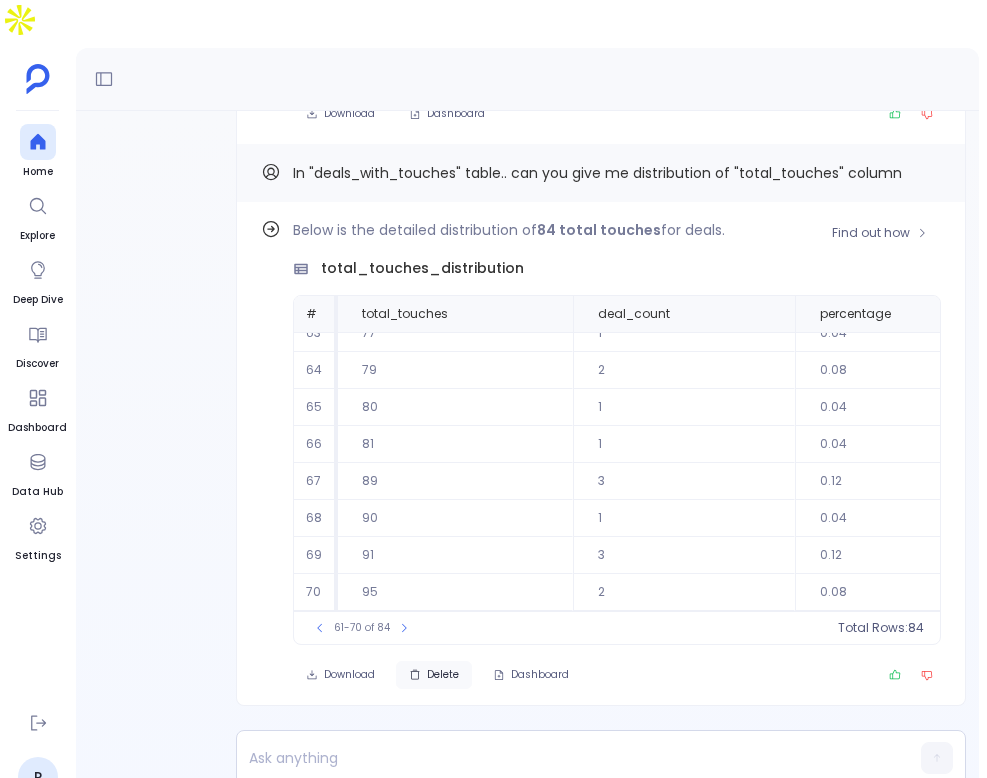 click on "Delete" at bounding box center (434, 675) 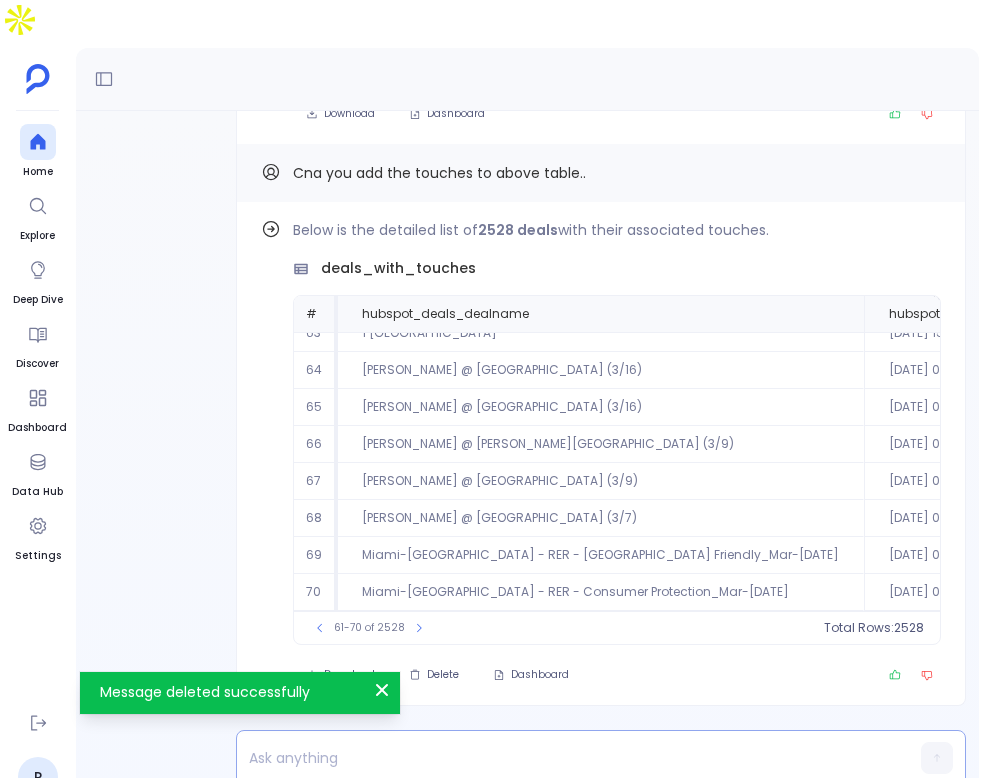 click at bounding box center [562, 758] 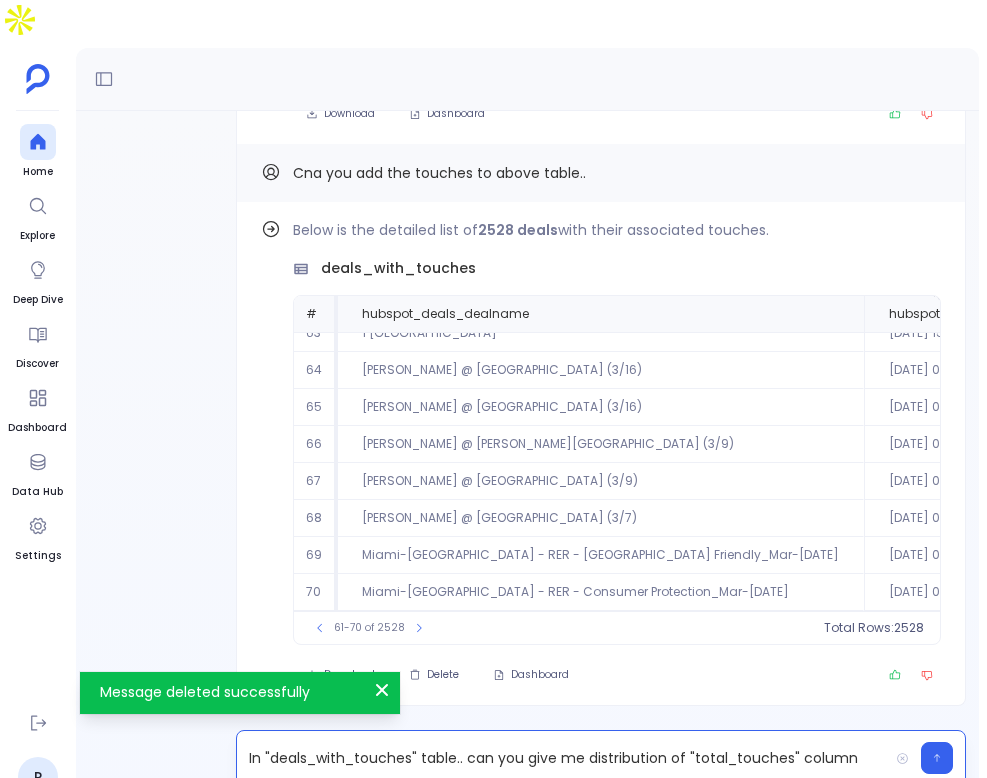 click on "In "deals_with_touches" table.. can you give me distribution of "total_touches" column" at bounding box center (562, 758) 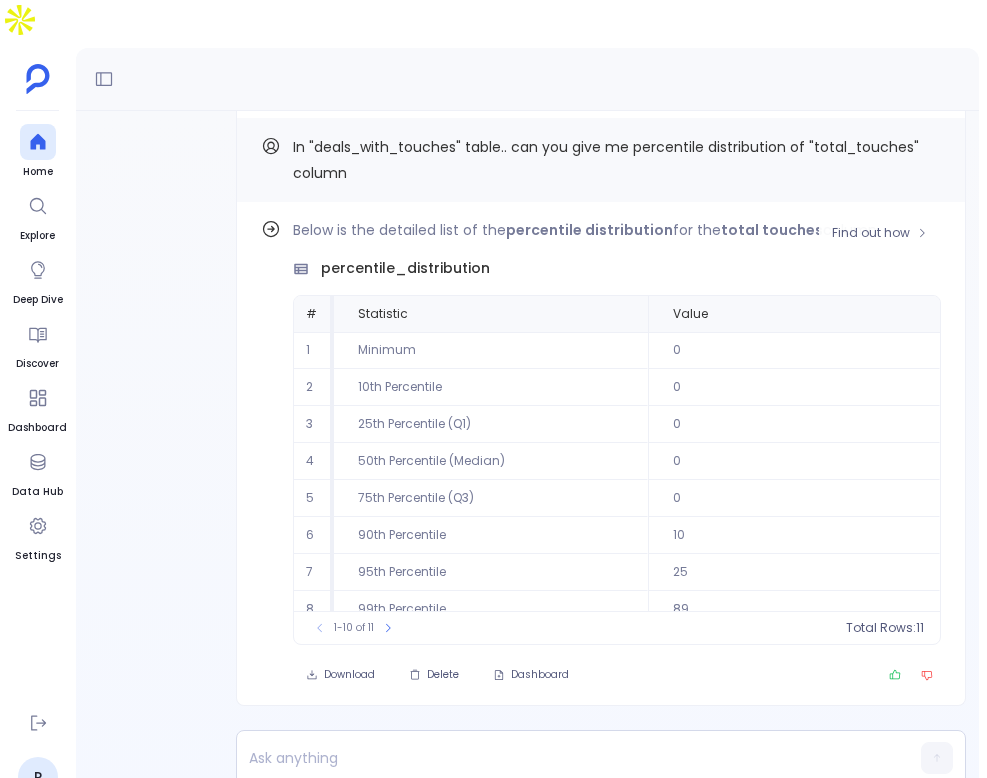 scroll, scrollTop: 91, scrollLeft: 0, axis: vertical 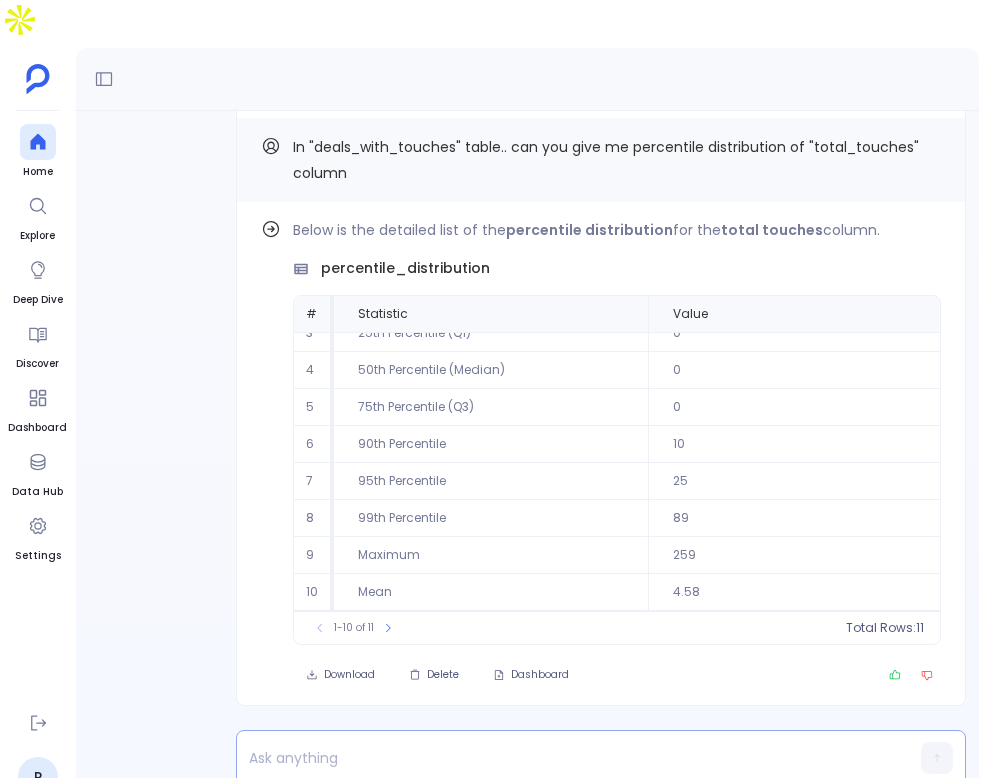 click at bounding box center [562, 758] 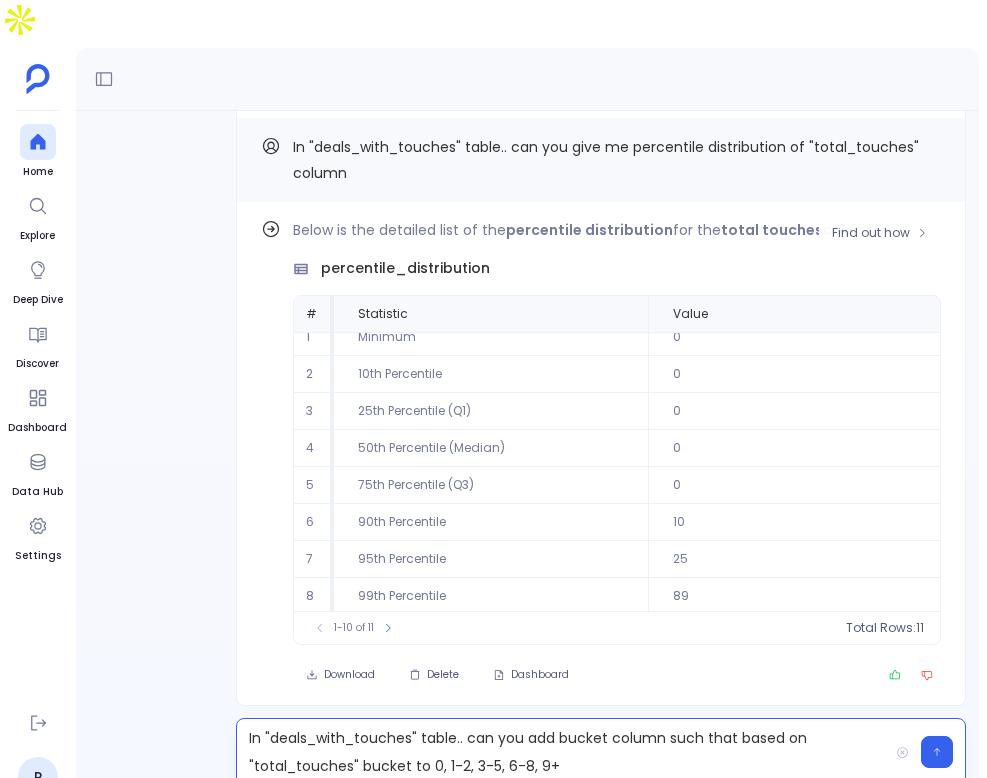 scroll, scrollTop: 0, scrollLeft: 0, axis: both 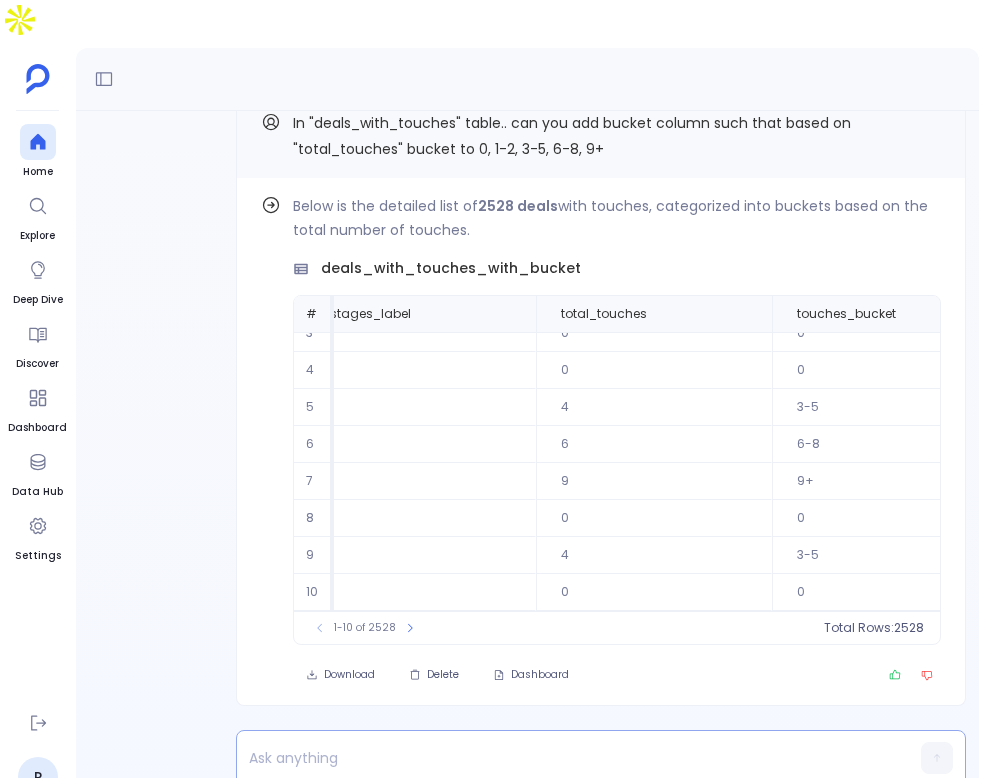 click at bounding box center (562, 758) 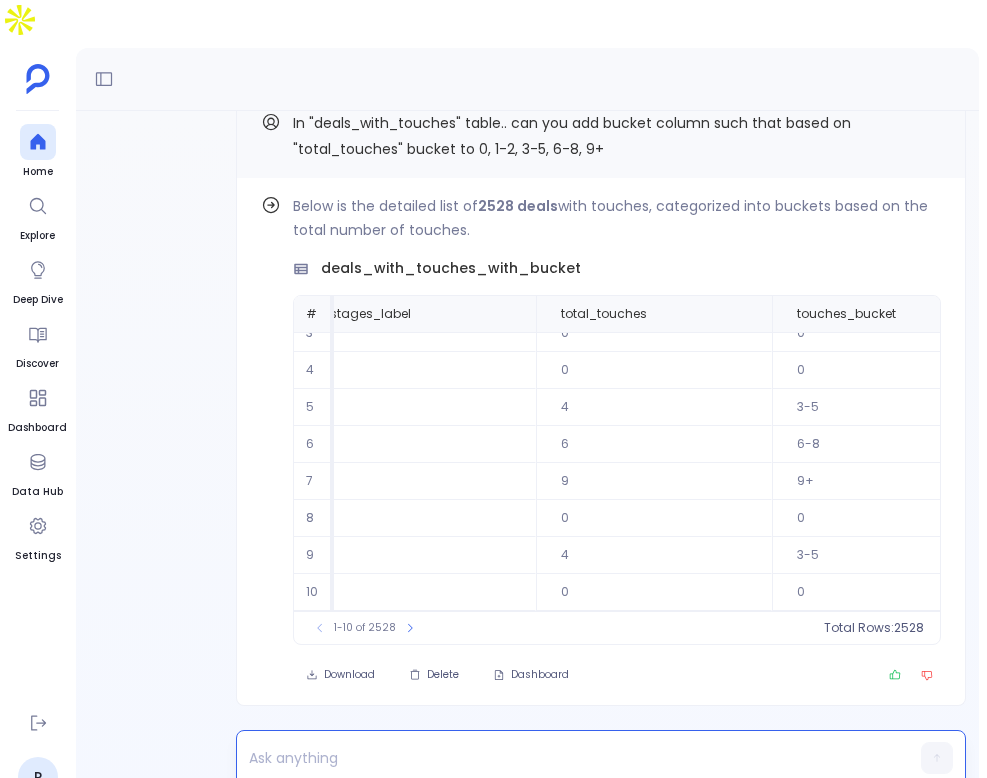 click at bounding box center [562, 758] 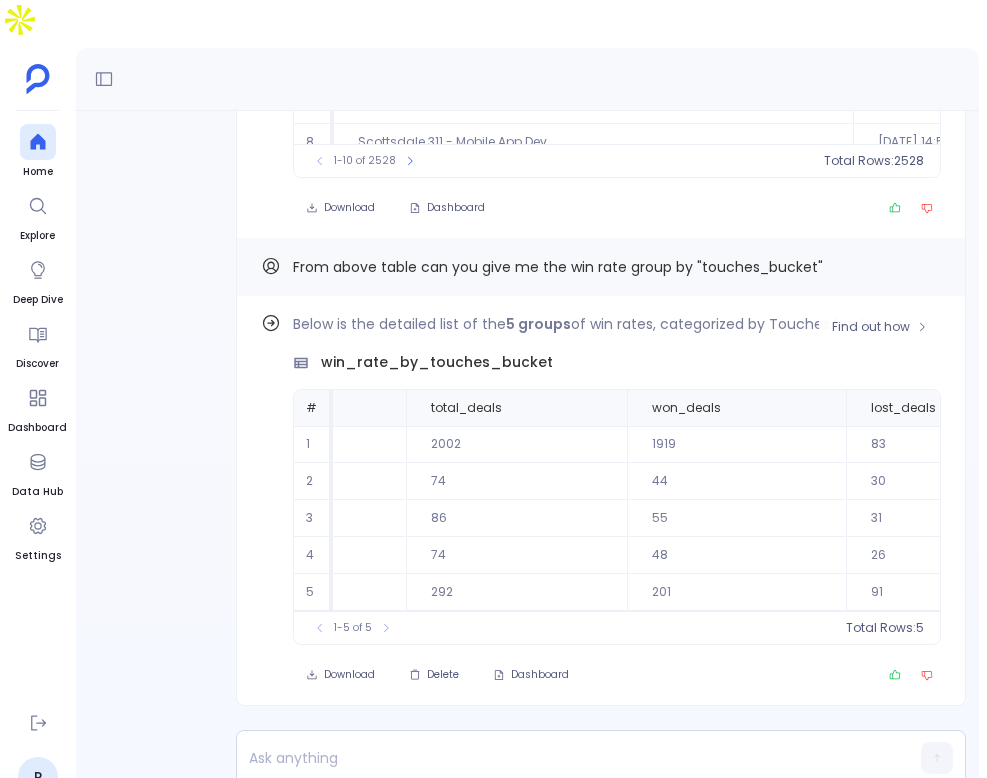 scroll, scrollTop: 0, scrollLeft: 0, axis: both 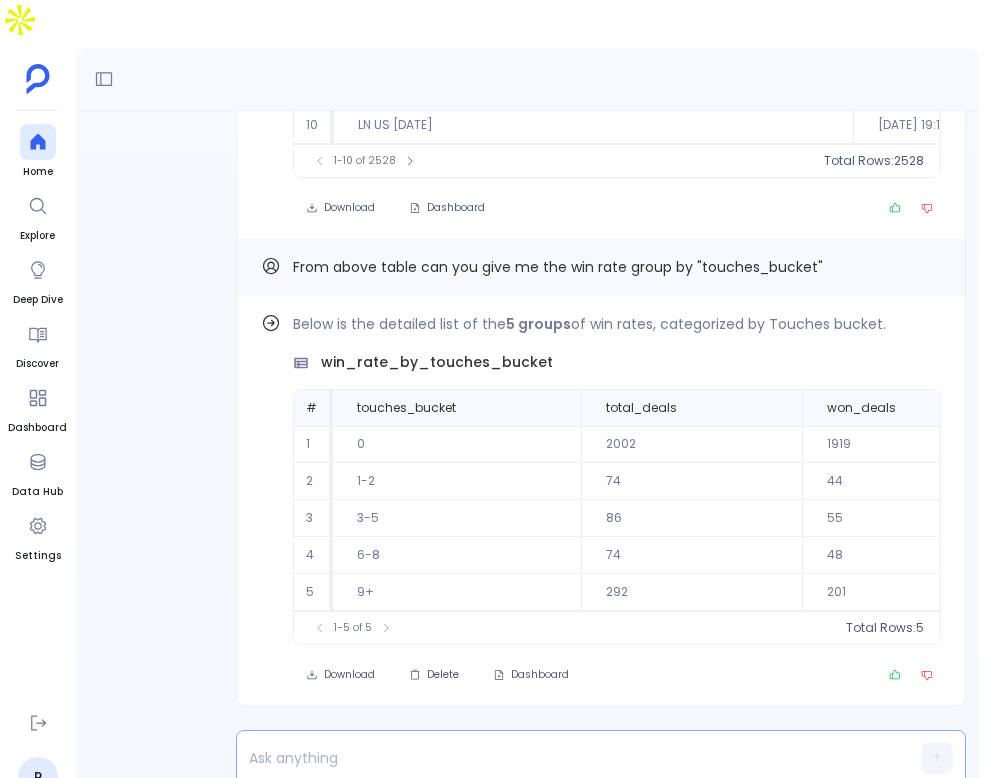 click at bounding box center [562, 758] 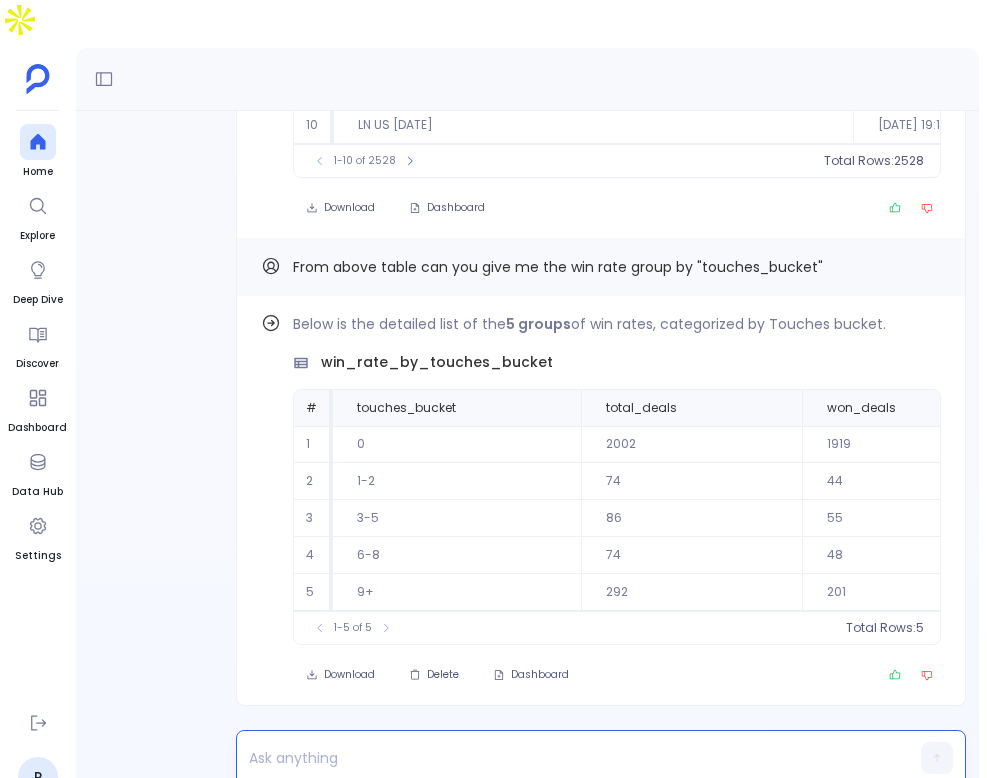 click at bounding box center (562, 758) 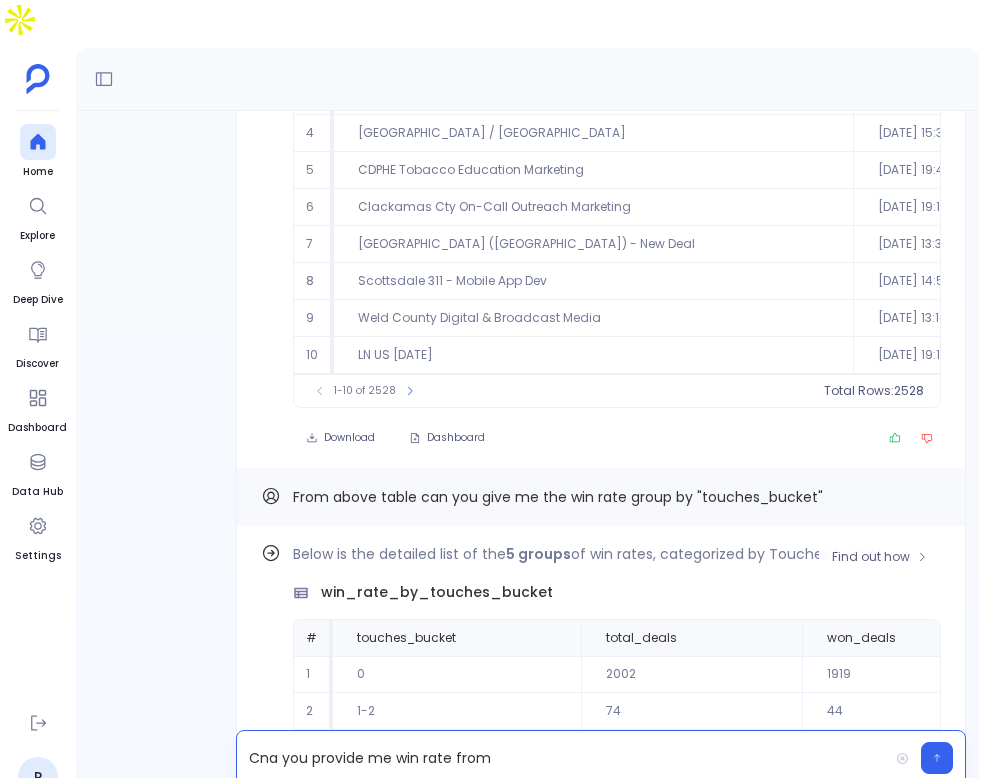 scroll, scrollTop: -273, scrollLeft: 0, axis: vertical 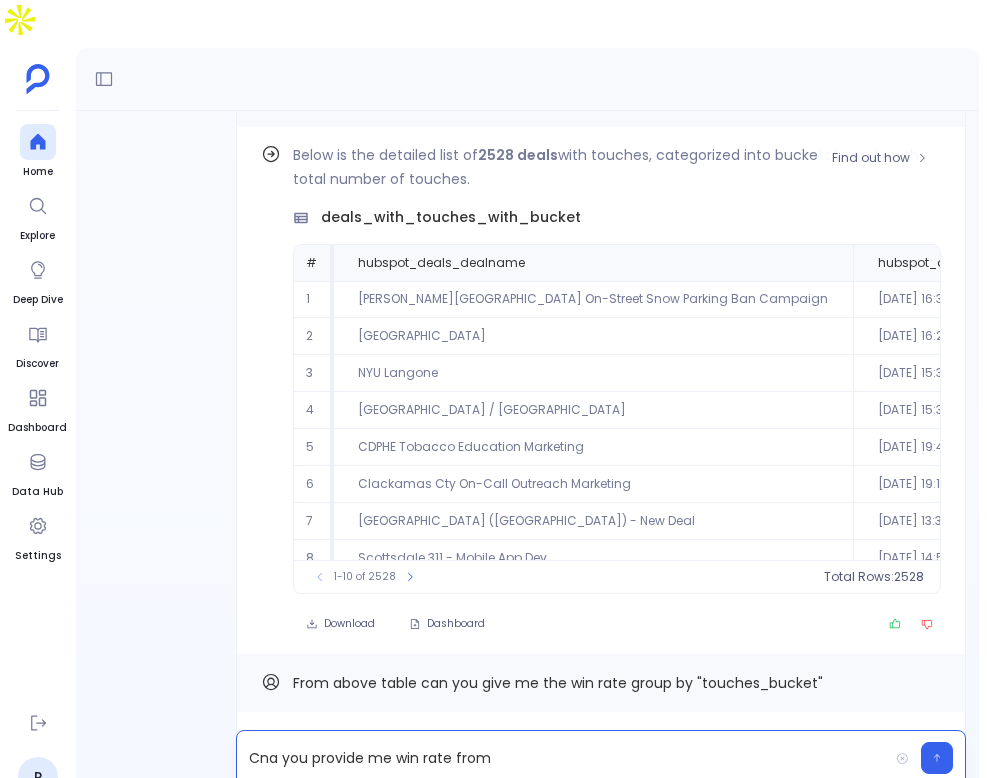 click on "deals_with_touches_with_bucket" at bounding box center (451, 217) 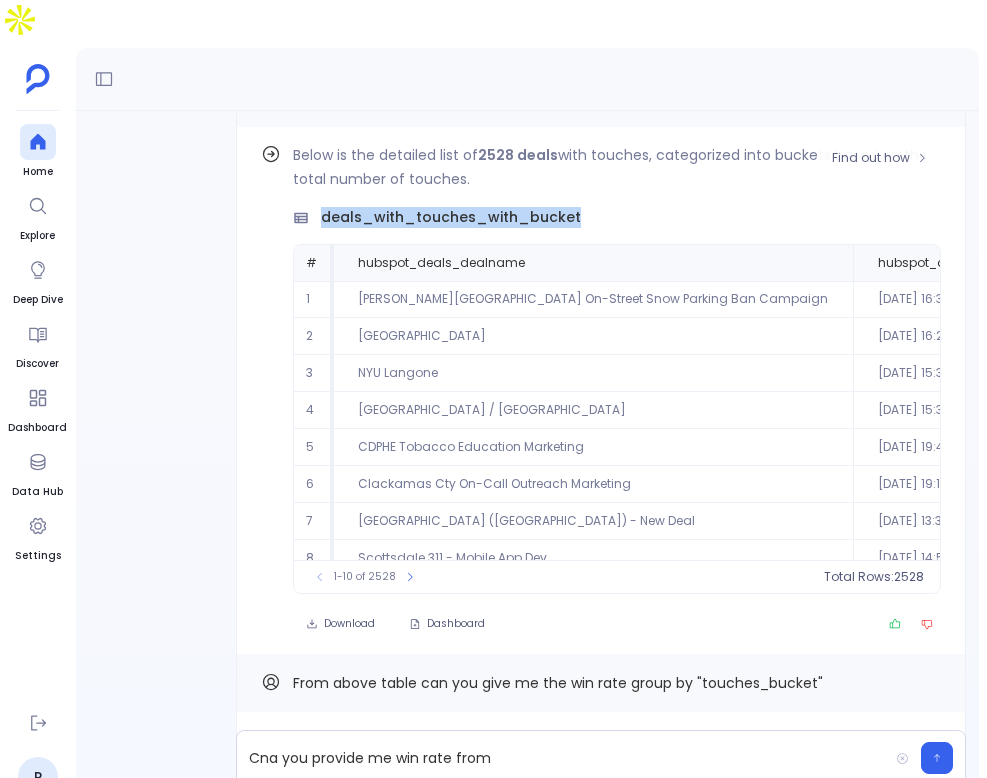 click on "deals_with_touches_with_bucket" at bounding box center [451, 217] 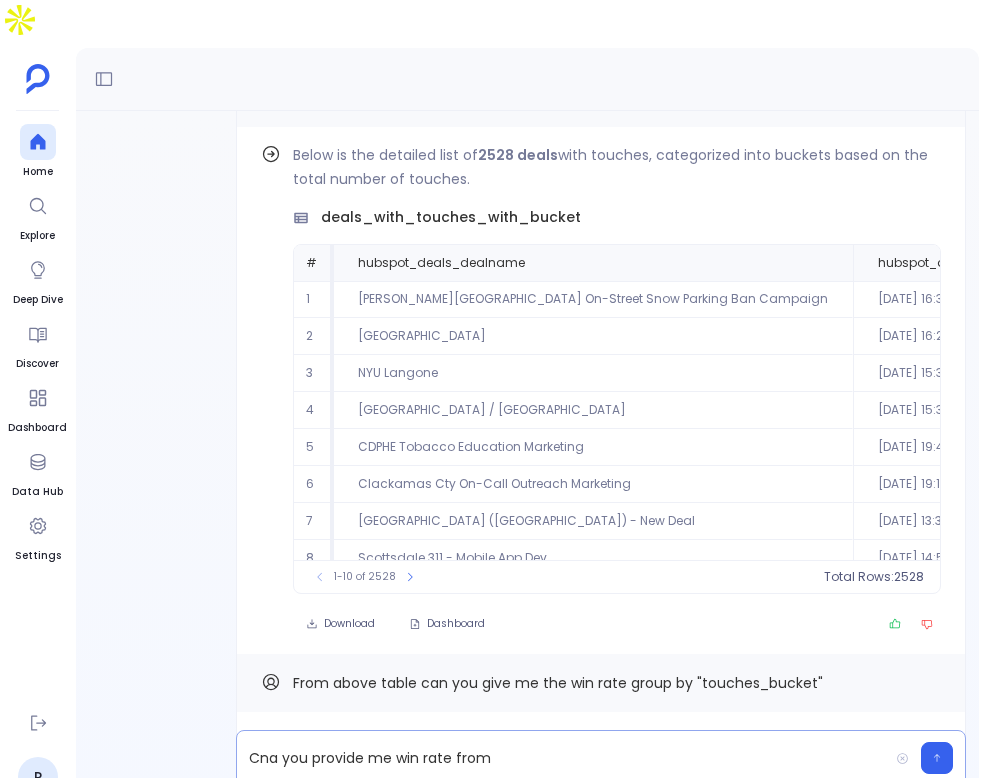 click on "Cna you provide me win rate from" at bounding box center [562, 758] 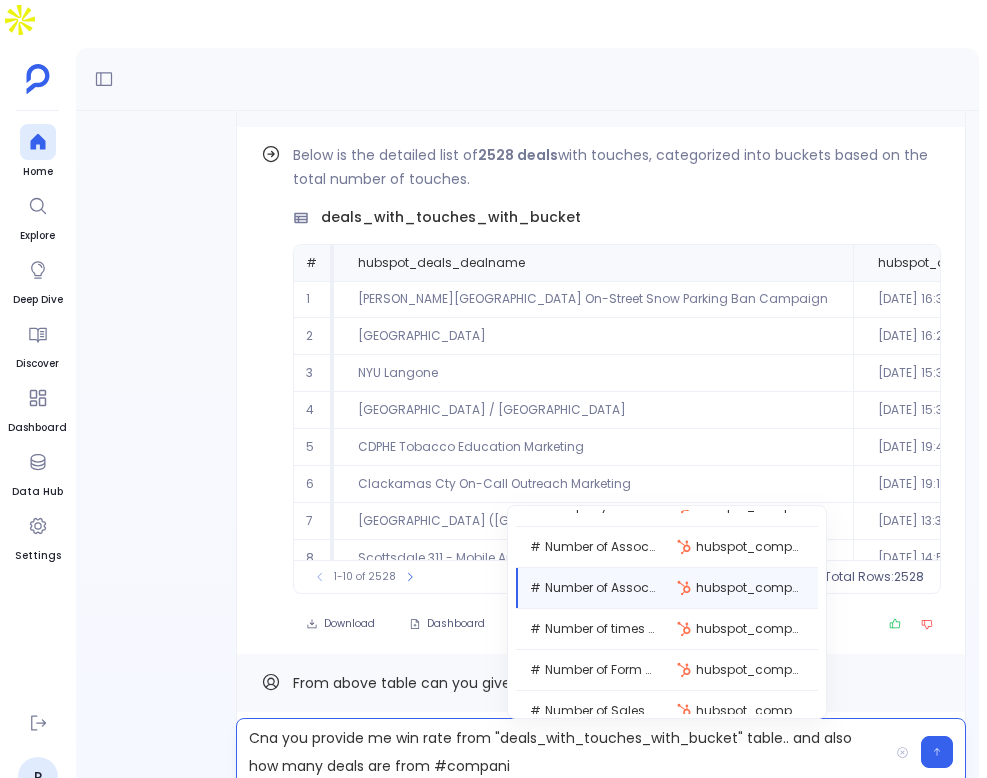 scroll, scrollTop: 1435, scrollLeft: 0, axis: vertical 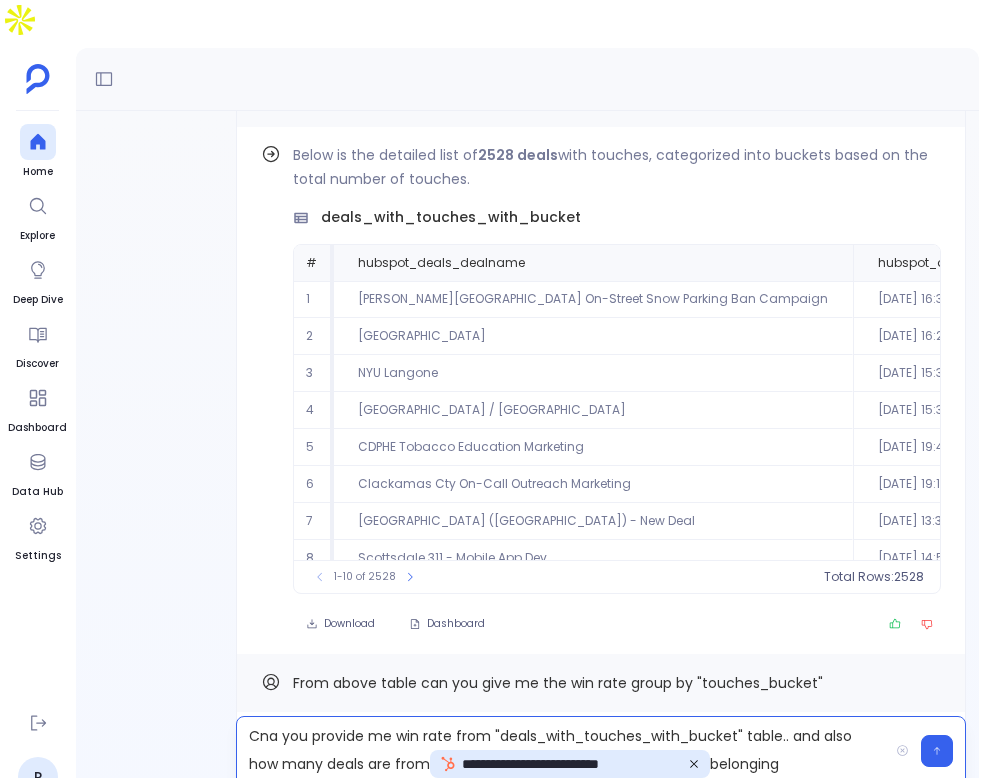 click on "**********" at bounding box center (562, 751) 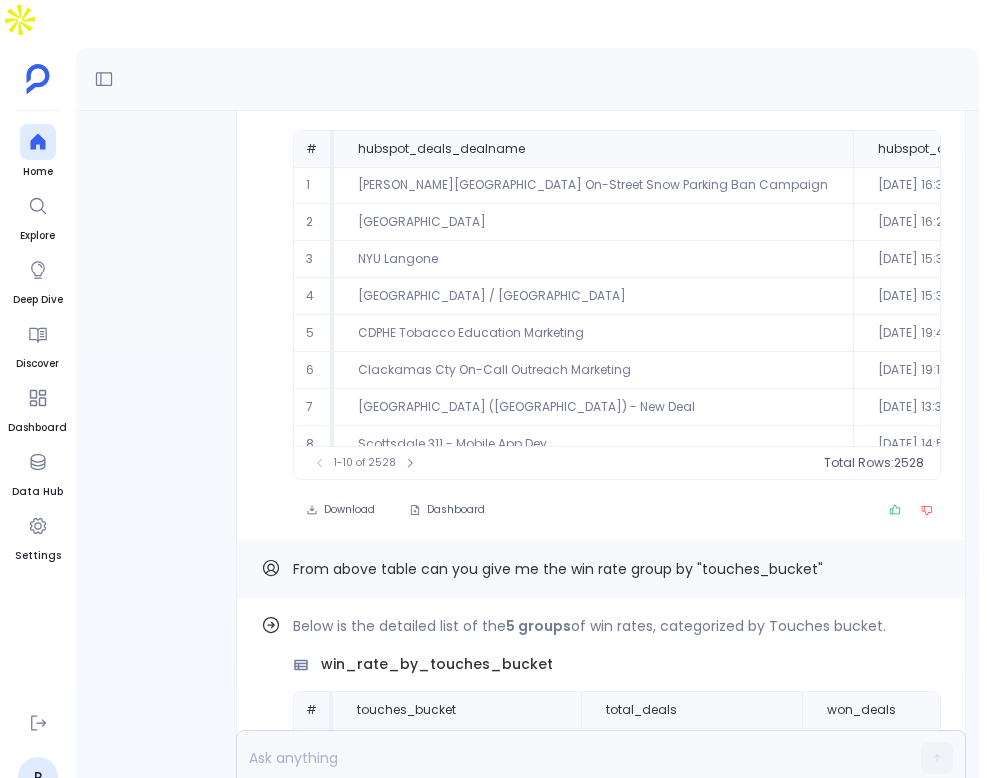 scroll, scrollTop: 0, scrollLeft: 0, axis: both 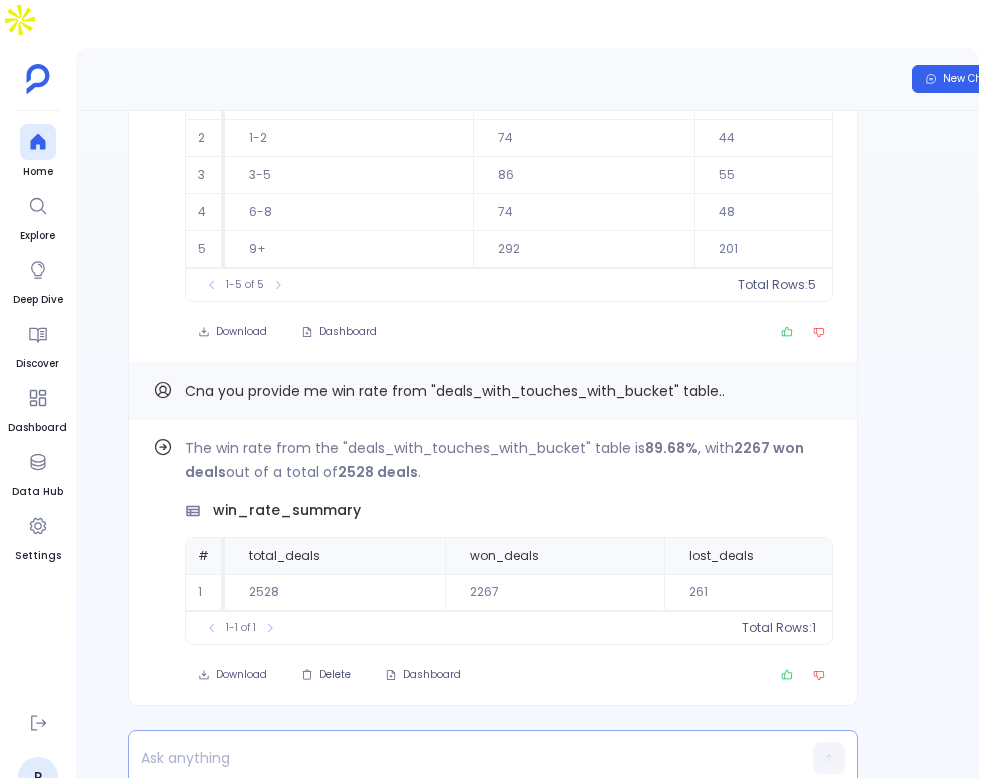 click at bounding box center (454, 758) 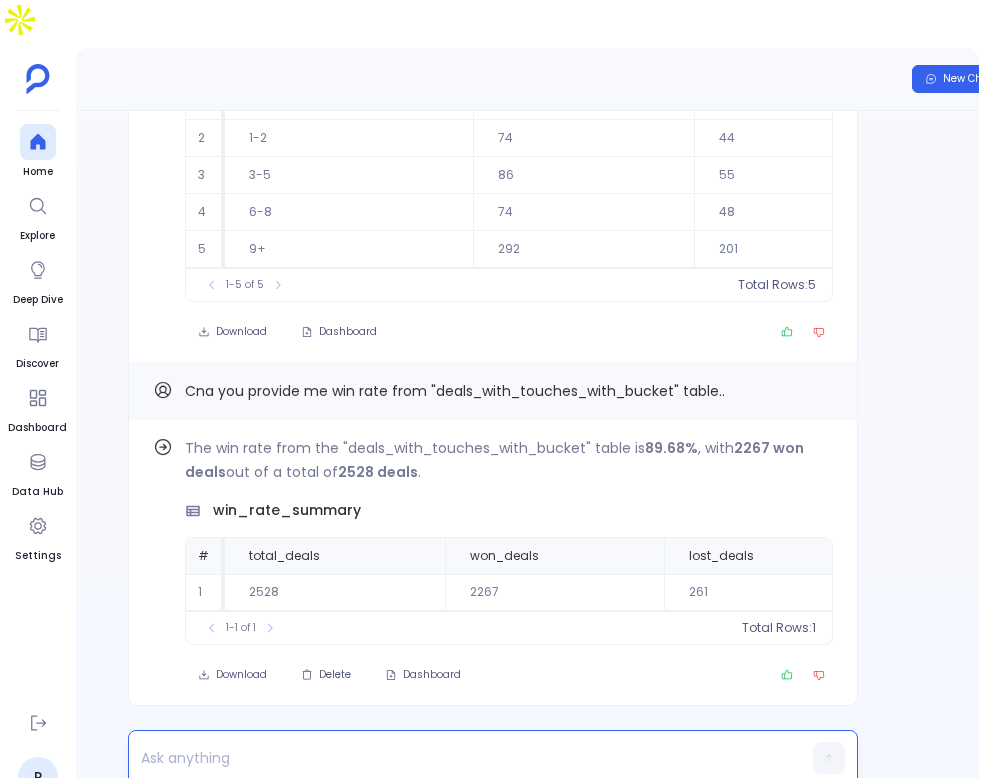 type 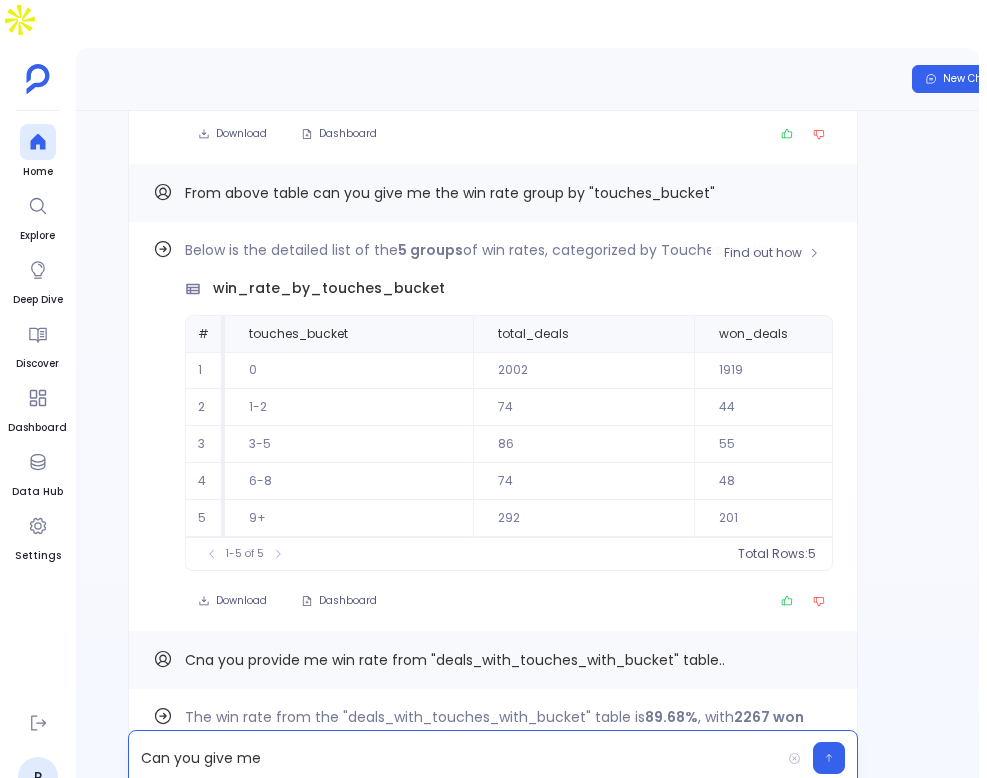 scroll, scrollTop: -277, scrollLeft: 0, axis: vertical 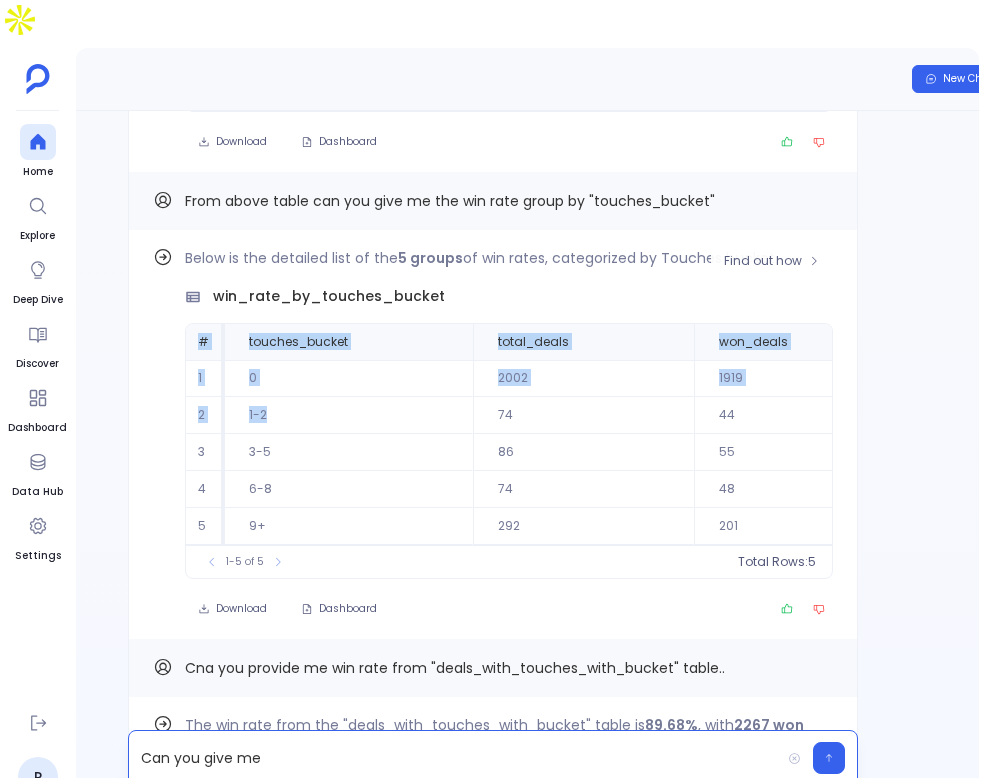 drag, startPoint x: 200, startPoint y: 281, endPoint x: 470, endPoint y: 362, distance: 281.88828 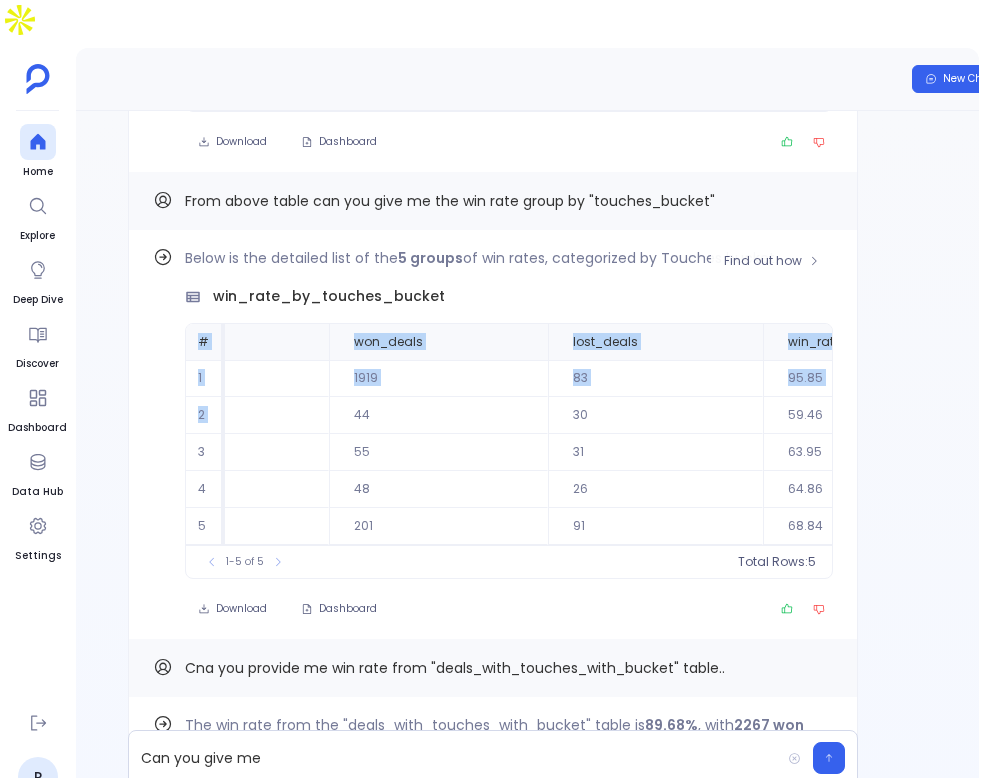 scroll, scrollTop: 0, scrollLeft: 497, axis: horizontal 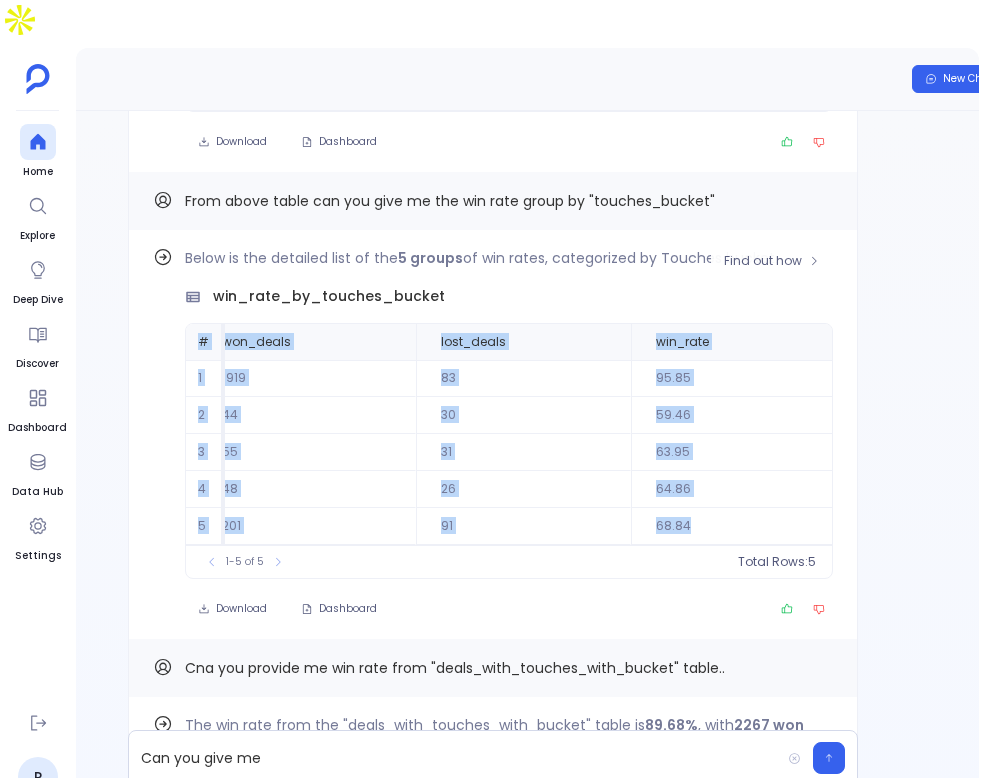 click on "68.84" at bounding box center [732, 526] 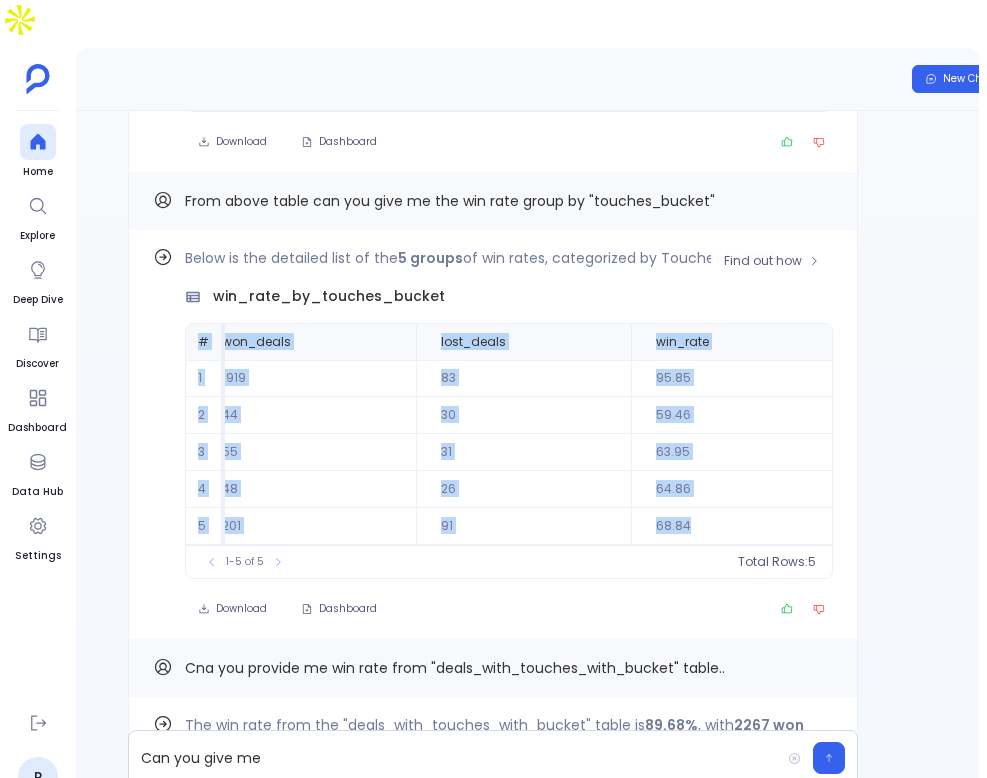 copy on "# touches_bucket total_deals won_deals lost_deals win_rate 1 0 2002 1919 83 95.85 2 1-2 74 44 30 59.46 3 3-5 86 55 31 63.95 4 6-8 74 48 26 64.86 5 9+ 292 201 91 68.84" 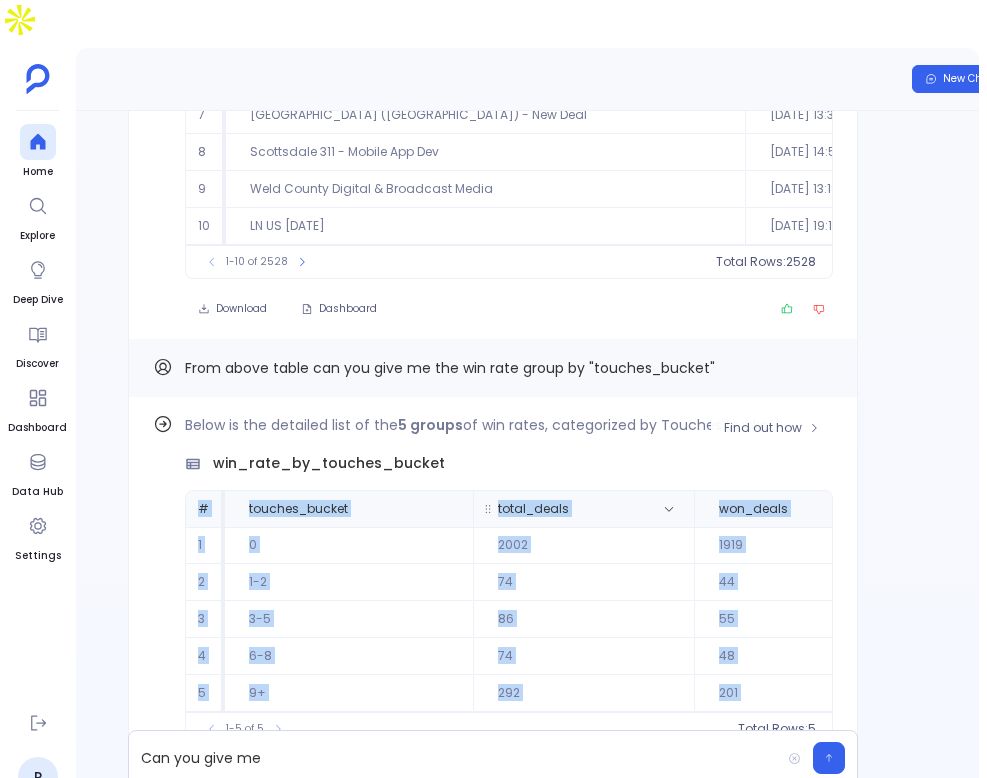 scroll, scrollTop: -586, scrollLeft: 0, axis: vertical 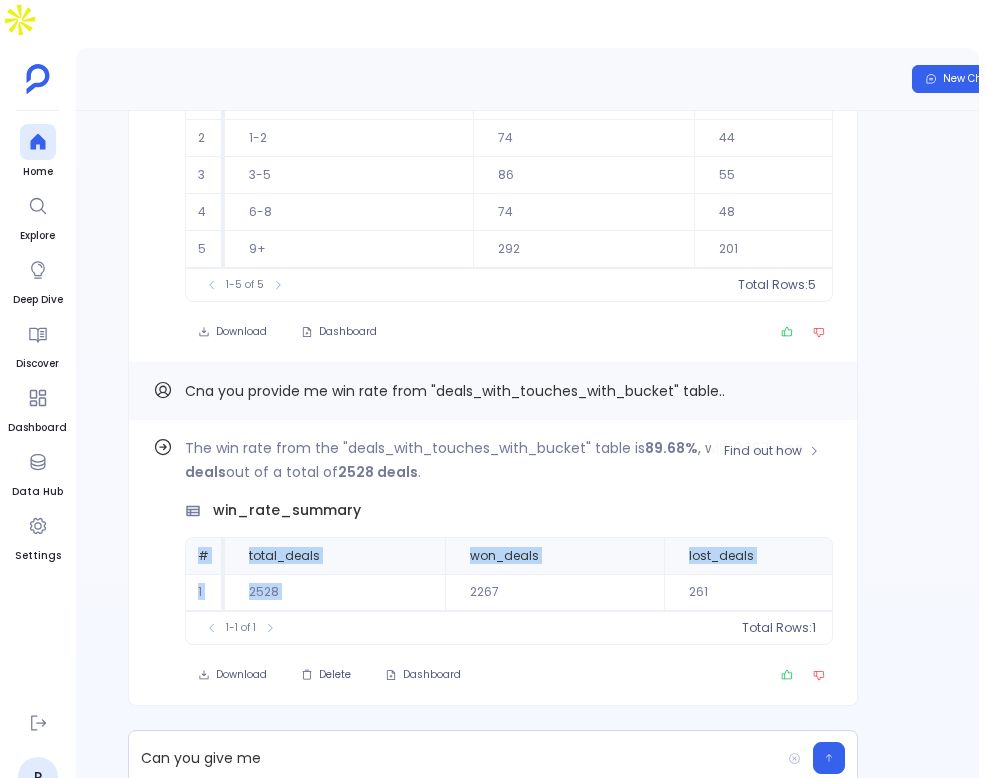 drag, startPoint x: 196, startPoint y: 504, endPoint x: 543, endPoint y: 532, distance: 348.12784 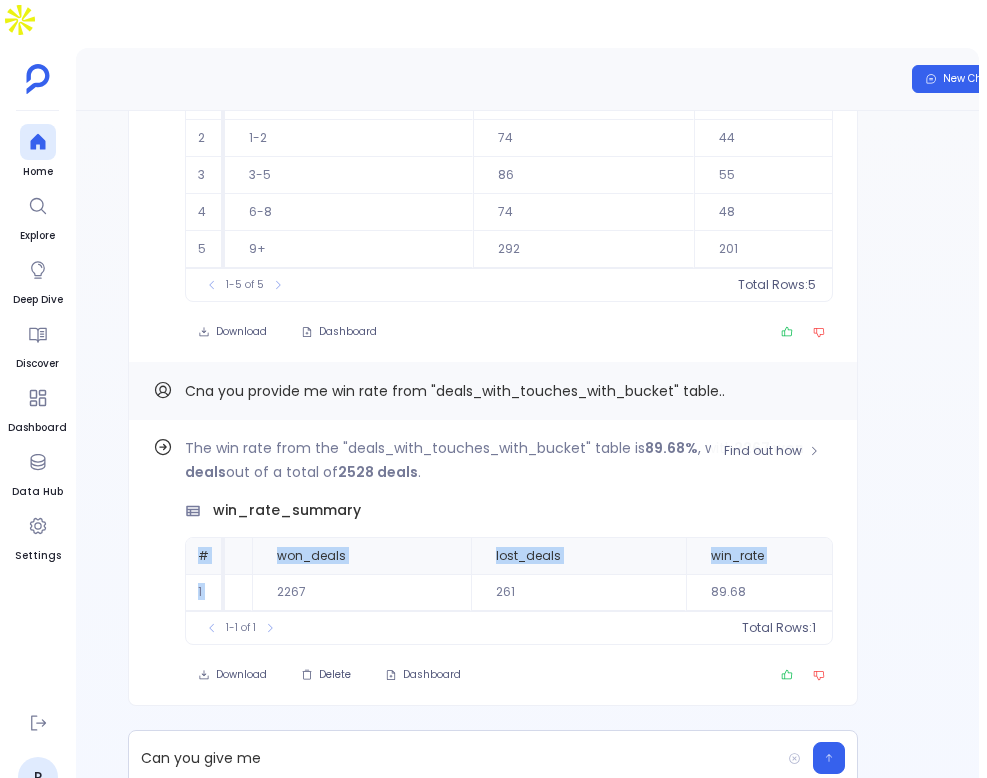 scroll, scrollTop: 0, scrollLeft: 248, axis: horizontal 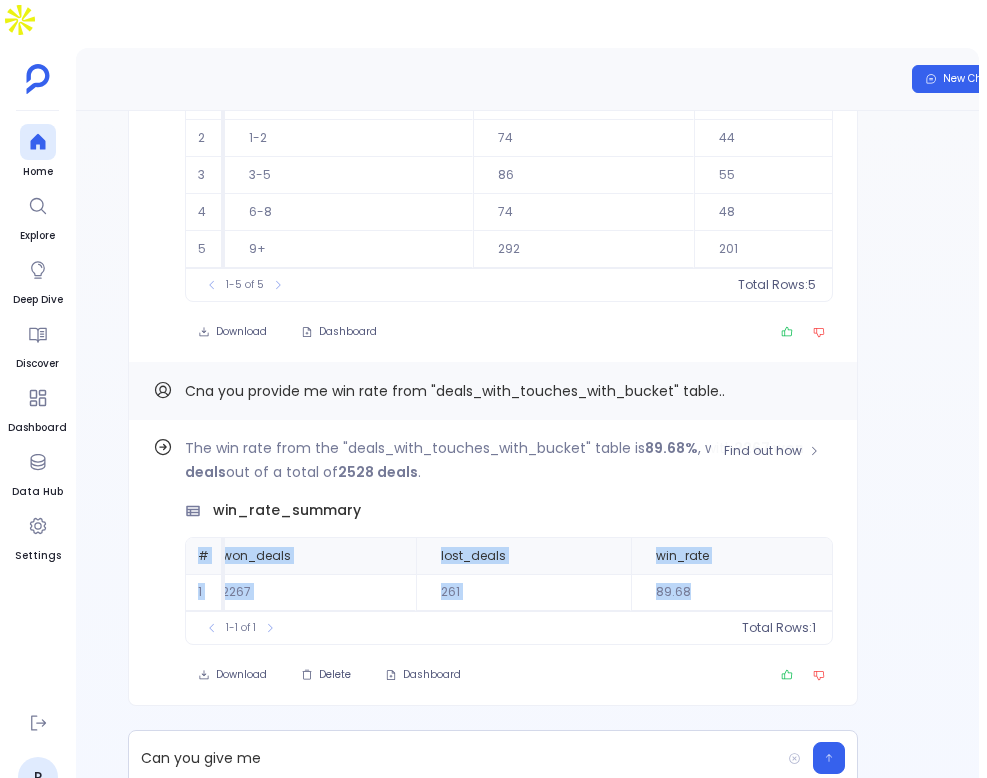 click on "89.68" at bounding box center [732, 592] 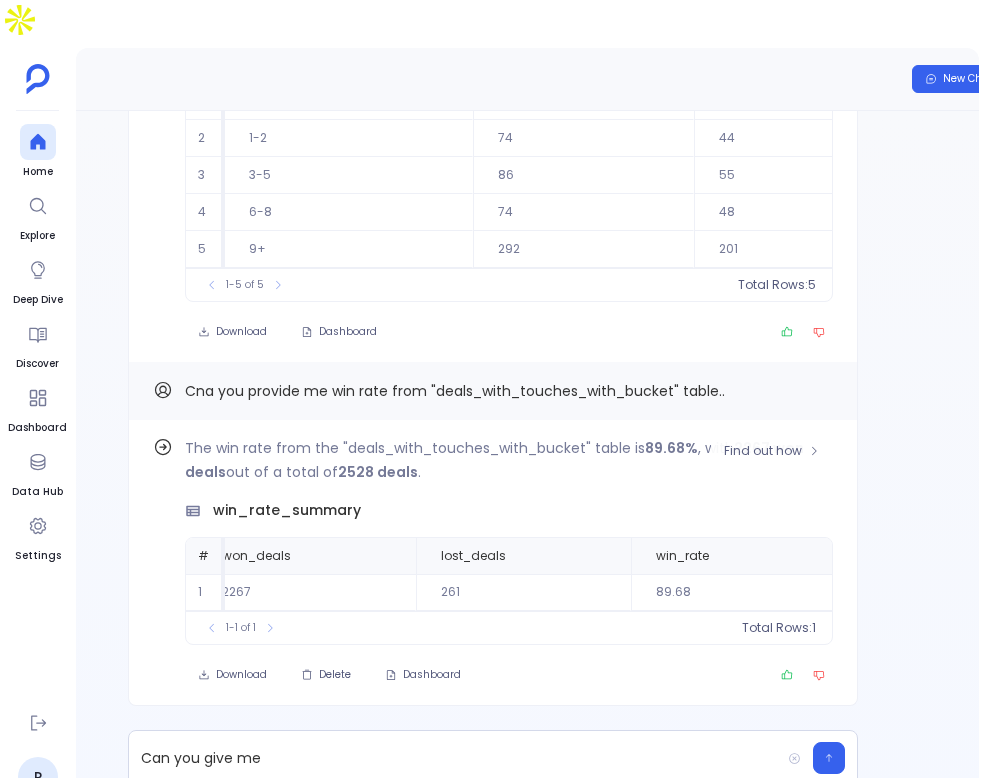 click on "261" at bounding box center (523, 592) 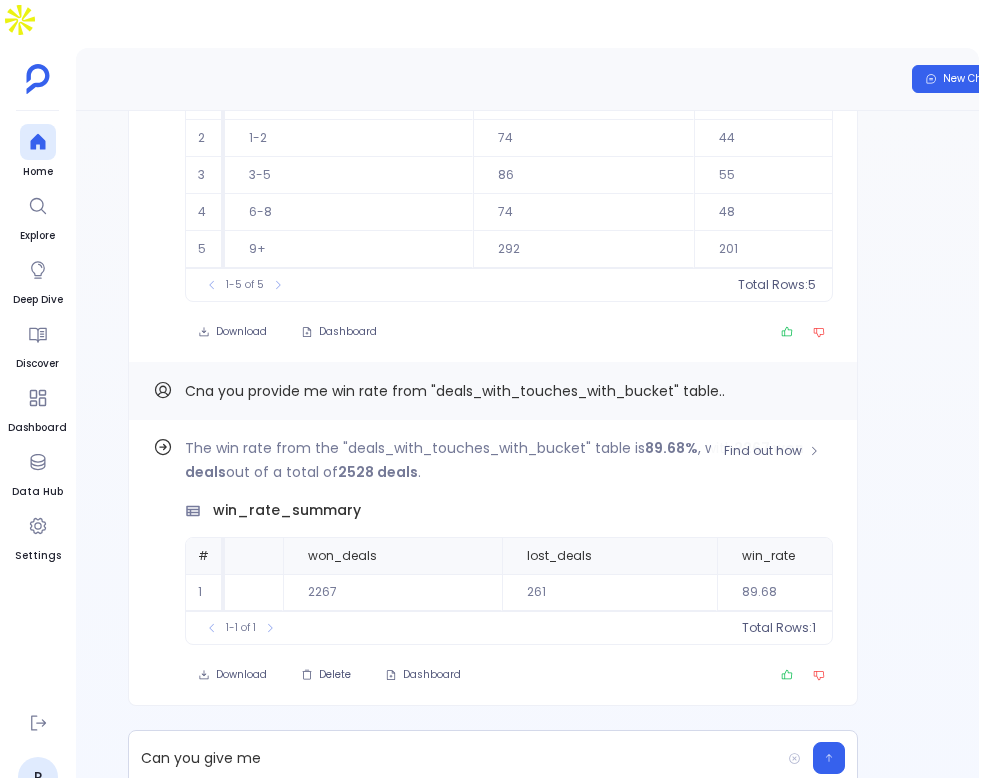 scroll, scrollTop: 0, scrollLeft: 0, axis: both 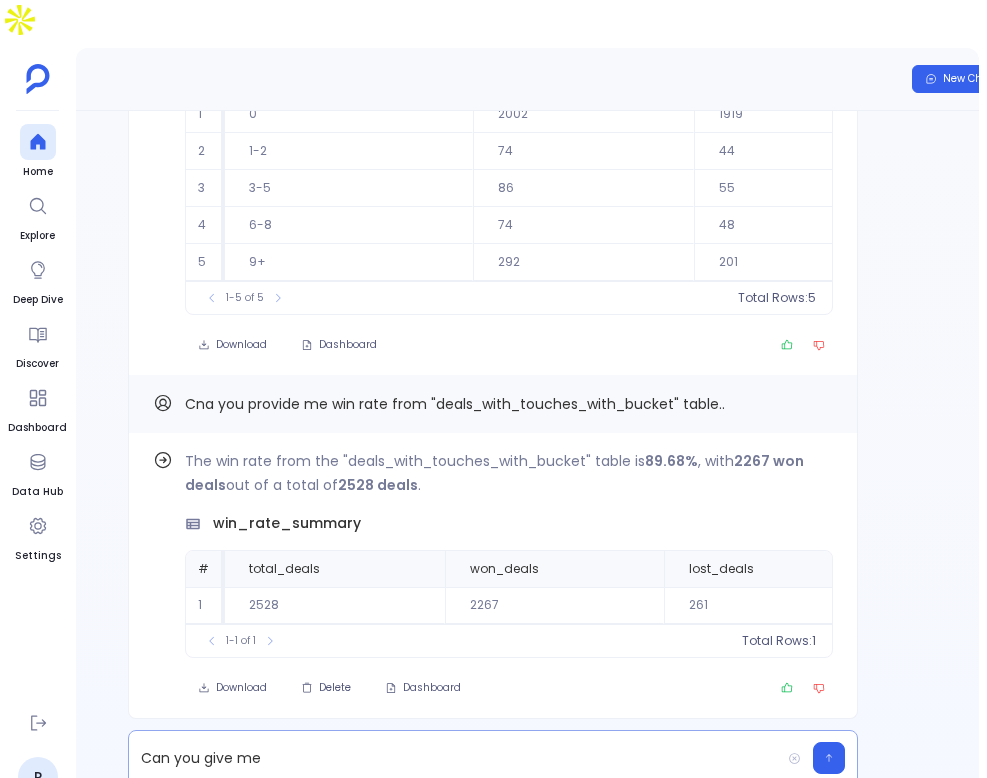 click on "Can you give me" at bounding box center (454, 758) 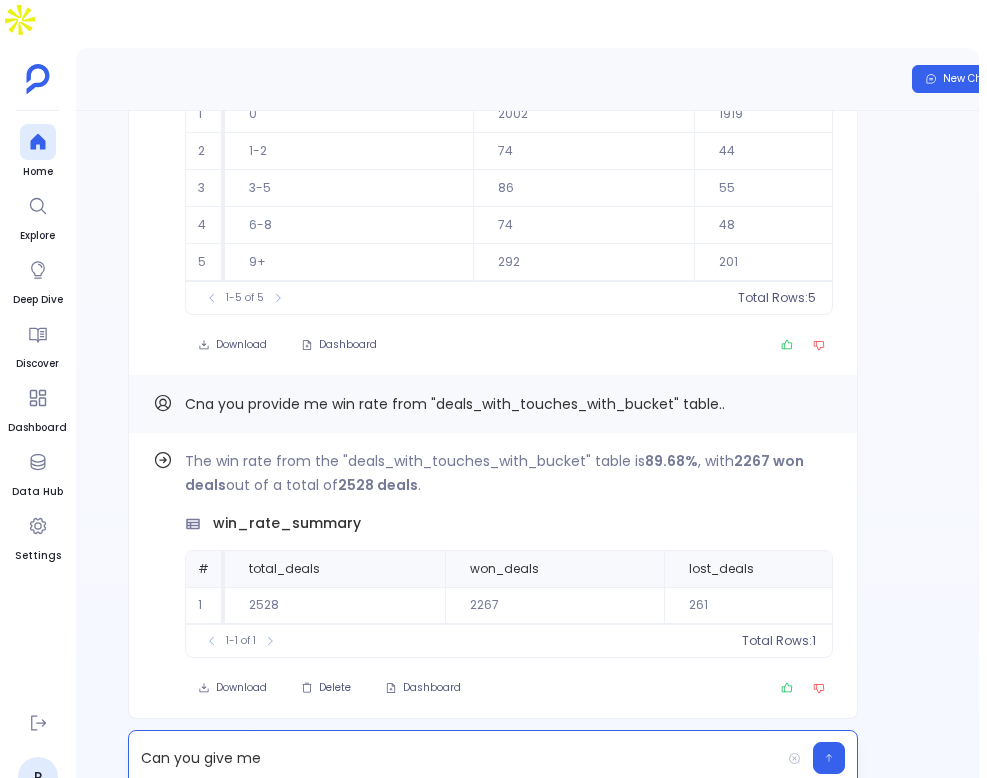 click on "Can you give me" at bounding box center (454, 758) 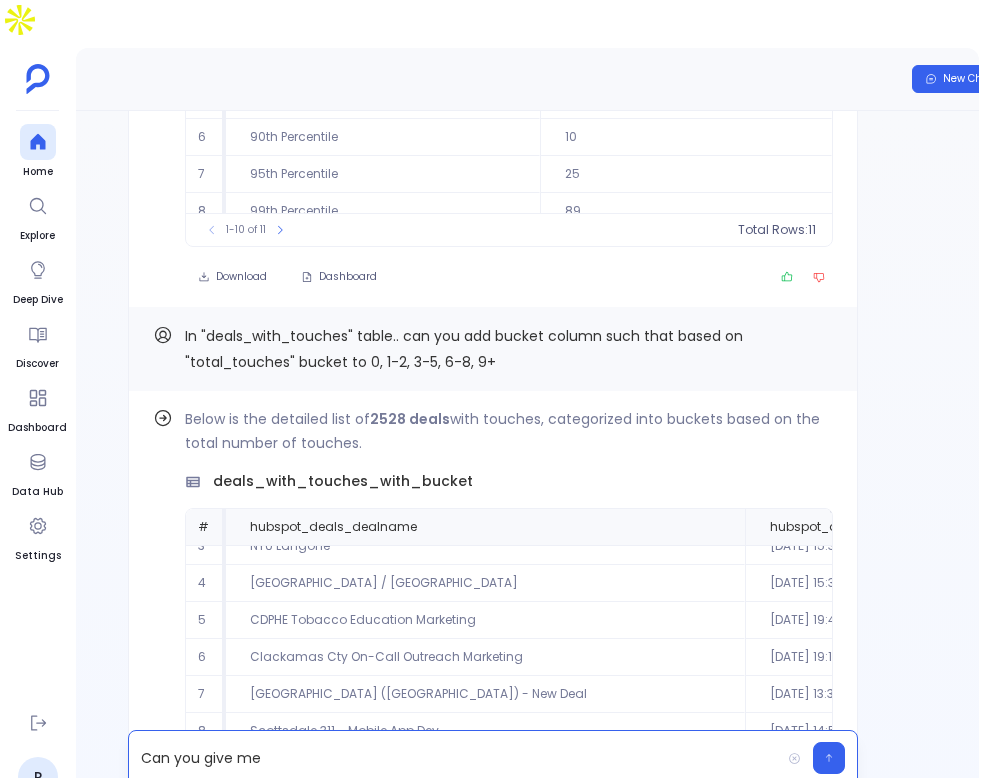scroll, scrollTop: -1114, scrollLeft: 0, axis: vertical 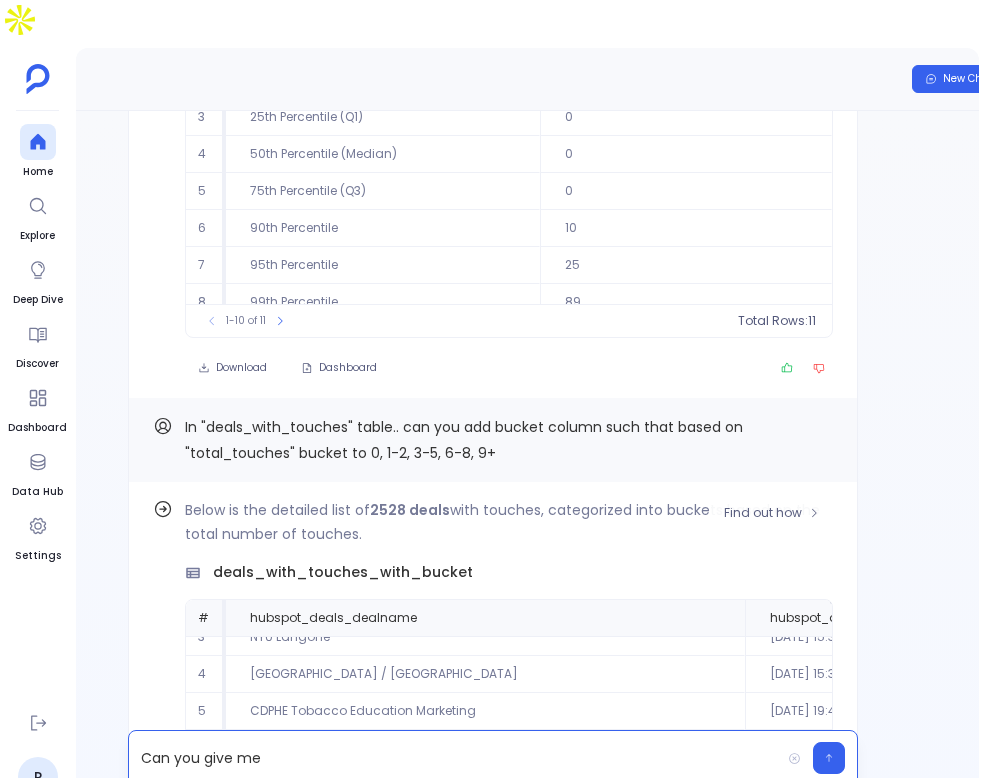 click on "deals_with_touches_with_bucket" at bounding box center (343, 572) 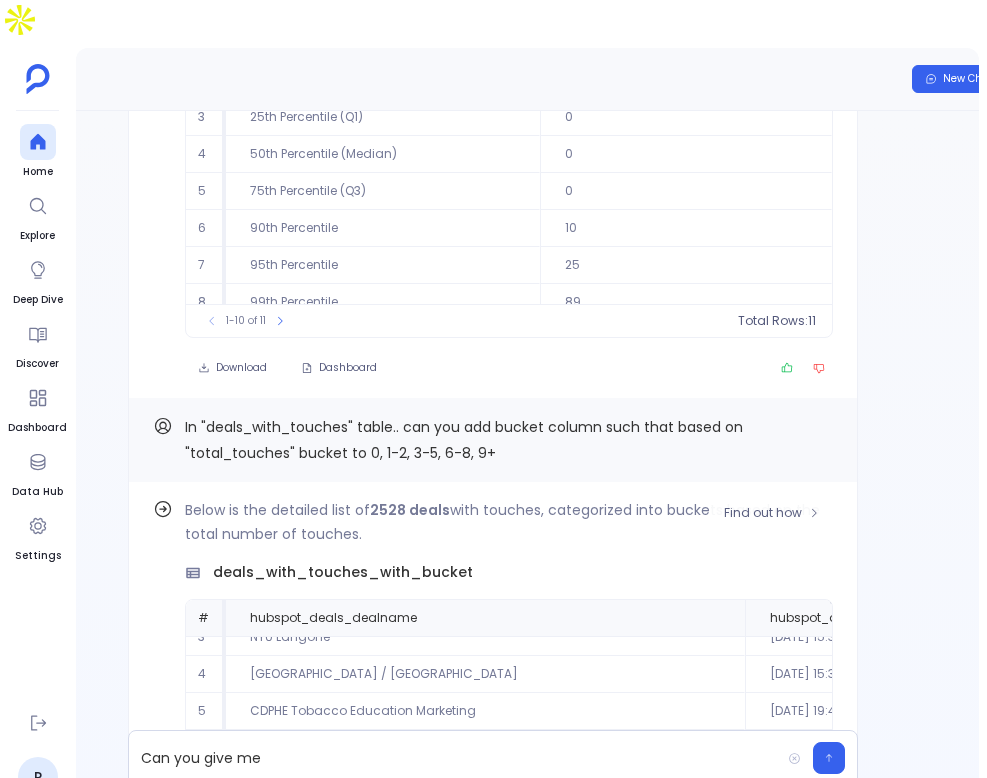 click on "deals_with_touches_with_bucket" at bounding box center [343, 572] 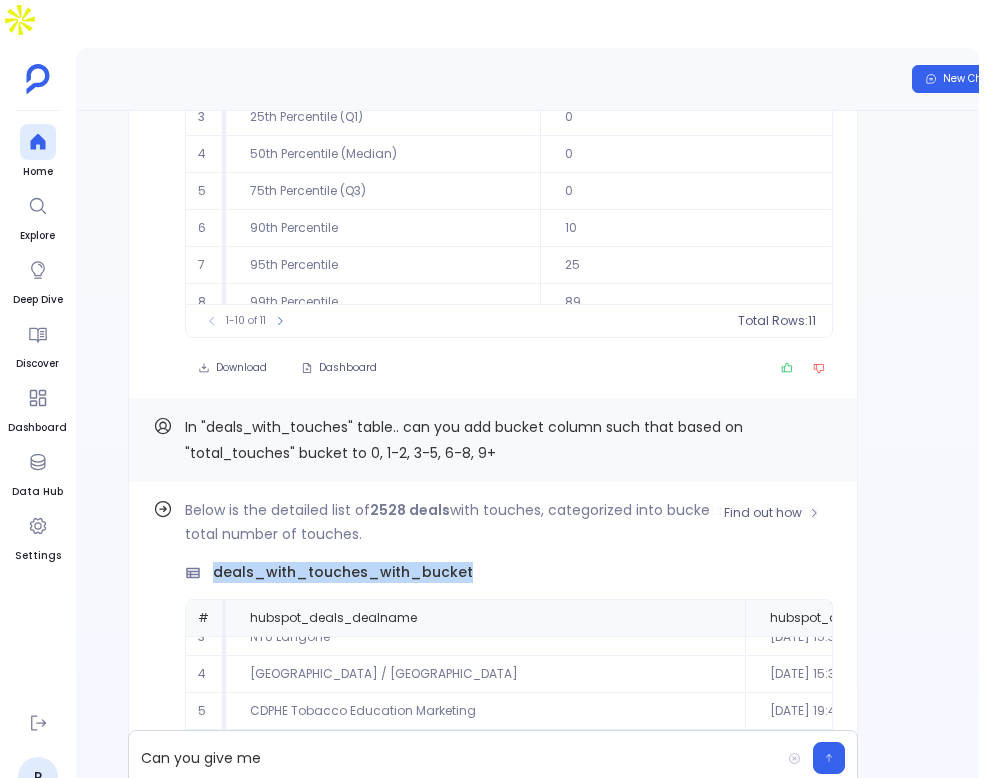copy on "deals_with_touches_with_bucket" 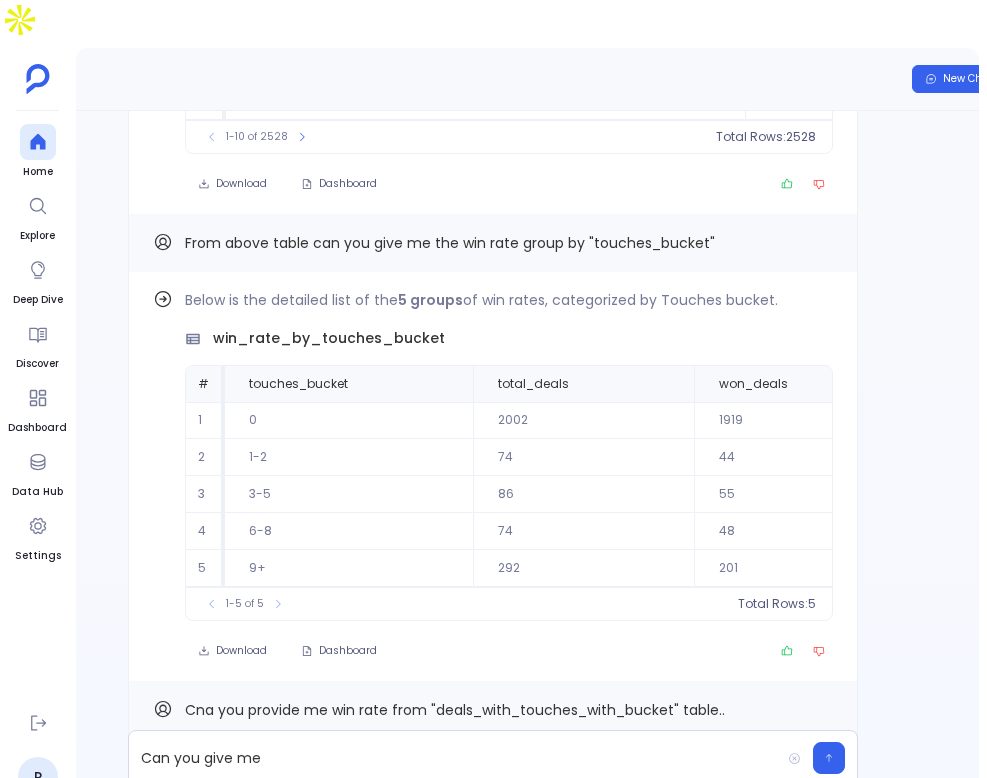 scroll, scrollTop: 0, scrollLeft: 0, axis: both 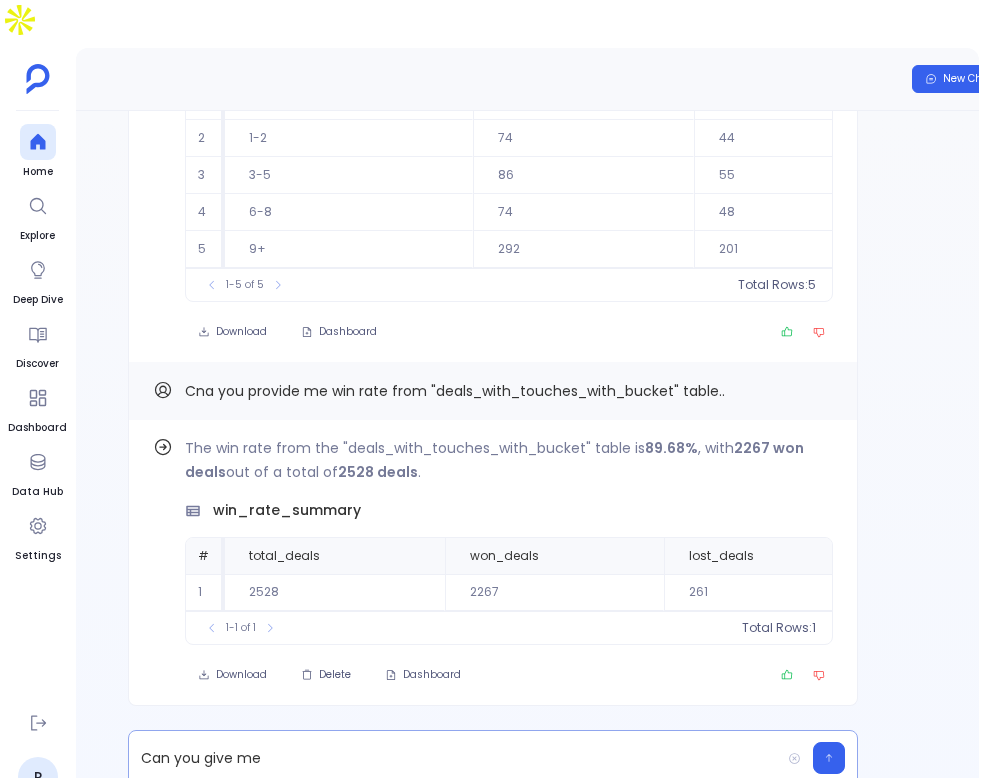 click on "Can you give me" at bounding box center [454, 758] 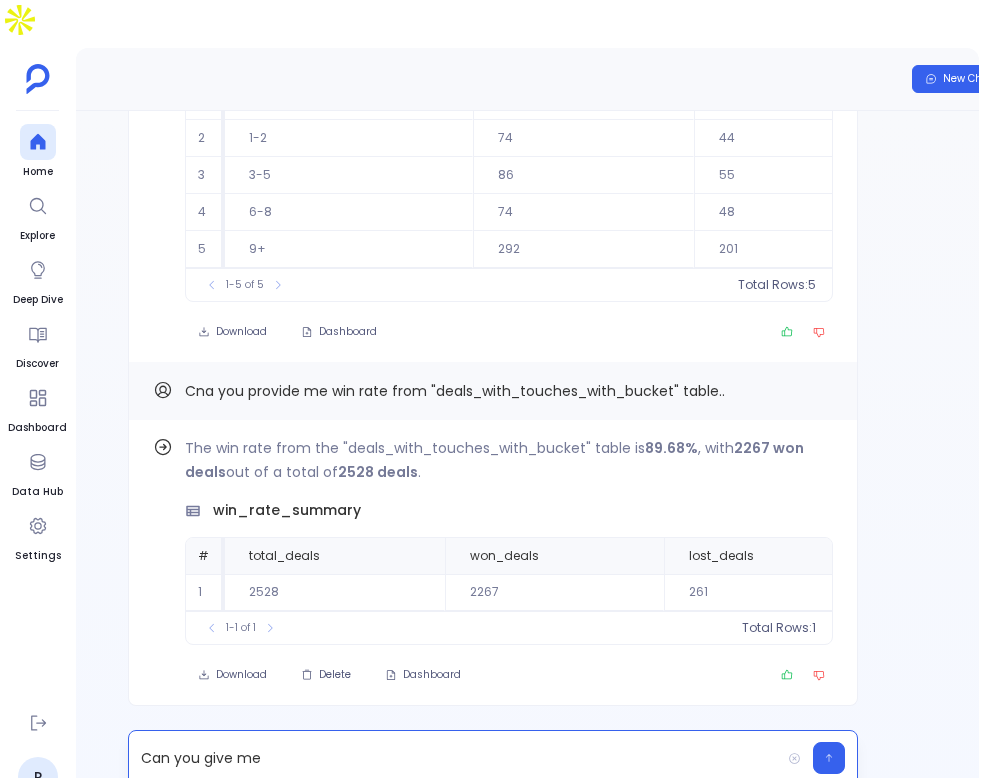 click on "Can you give me" at bounding box center [454, 758] 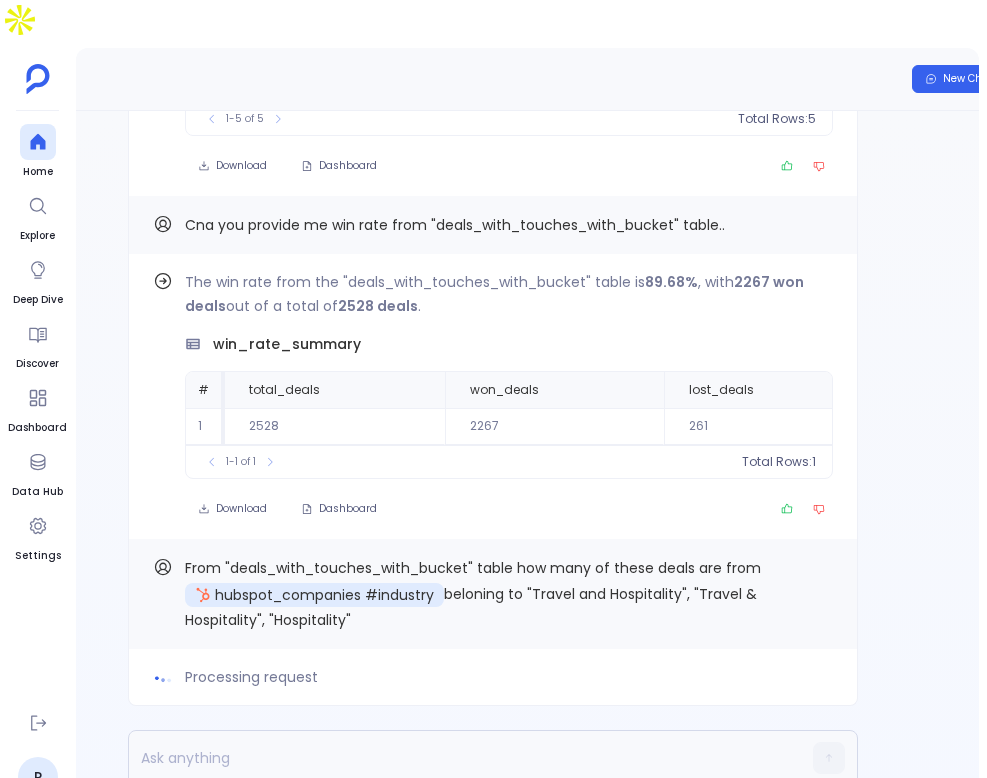 scroll, scrollTop: 0, scrollLeft: 0, axis: both 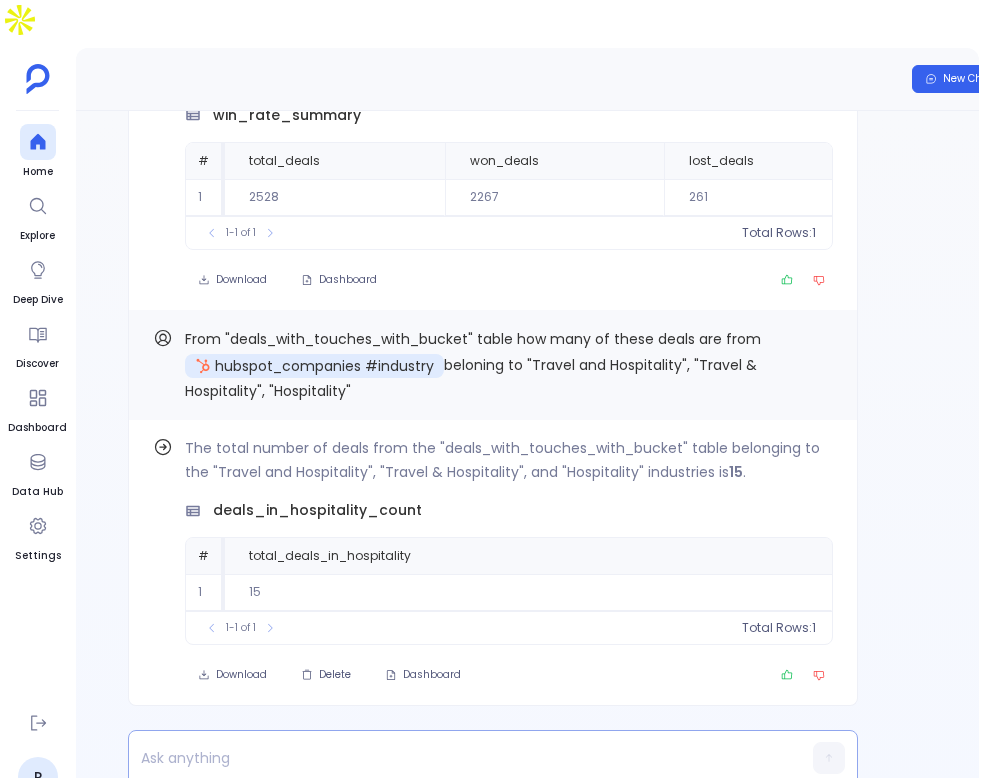 click at bounding box center [454, 758] 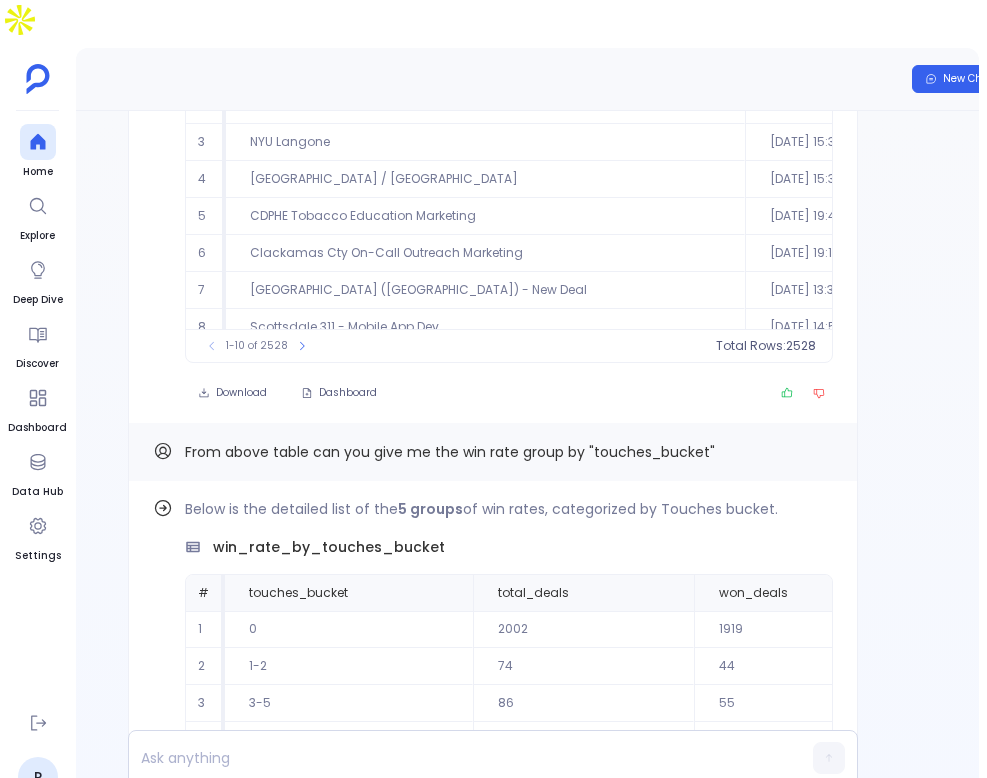 scroll, scrollTop: -1428, scrollLeft: 0, axis: vertical 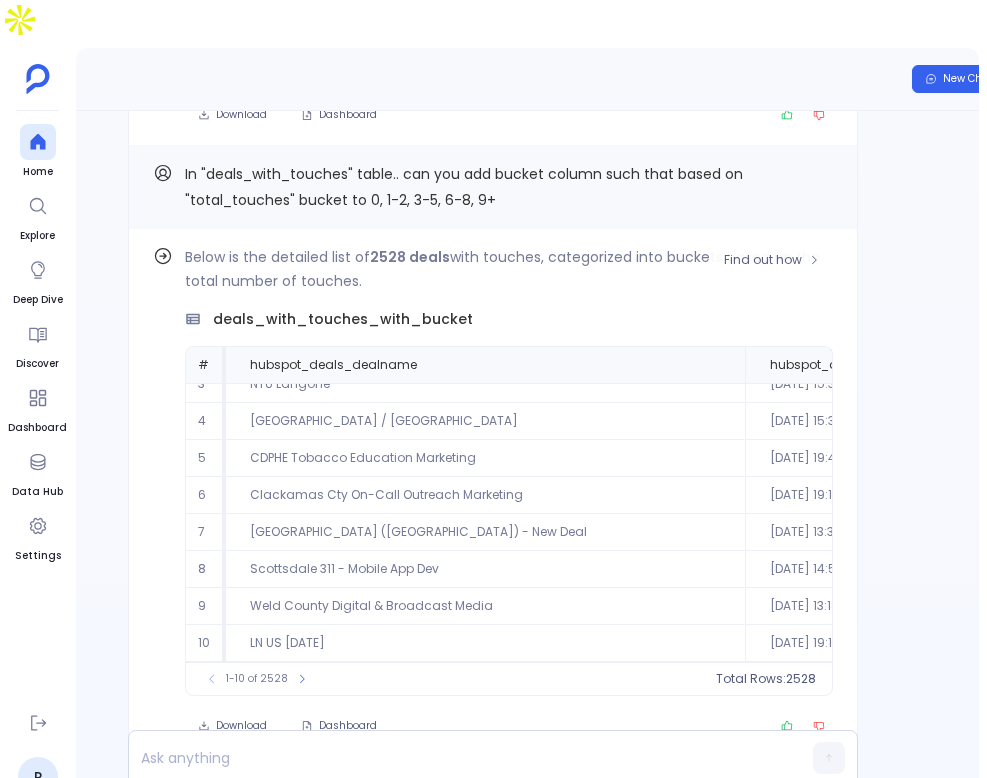 click on "Below is the detailed list of  2528 deals  with touches, categorized into buckets based on the total number of touches. deals_with_touches_with_bucket # hubspot_deals_dealname hubspot_deals_closedate hubspot_deals_hs_closed_amount hubspot_deals_dealtype hubspot_deals_hs_is_closed_won hubspot_deals_hubspot_owner_id hubspot_deal_pipeline_stages_label total_touches touches_bucket 1 [PERSON_NAME][GEOGRAPHIC_DATA] On-Street Snow Parking Ban Campaign [DATE] 16:31:45 0 184416085 Closed Lost 5 3-5 2 [GEOGRAPHIC_DATA] & Spa [DATE] 16:23:29 0 New Business 794863702 Closed Ghosted 2 1-2 3 [GEOGRAPHIC_DATA] [DATE] 15:36:01 0 33043582 Closed Ghosted 0 0 4 [GEOGRAPHIC_DATA] / [GEOGRAPHIC_DATA] [DATE] 15:35:51 0 33043582 Closed Ghosted 0 0 5 CDPHE Tobacco Education Marketing [DATE] 19:47:14 0 184416085 Closed Lost 4 3-5 6 Clackamas Cty On-Call Outreach Marketing [DATE] 19:15:07 0 184416085 Closed Lost 6 6-8 7 [GEOGRAPHIC_DATA] ([GEOGRAPHIC_DATA]) - New Deal [DATE] 13:34:18 0 184416085 9 9+ 8 0 0" at bounding box center [509, 470] 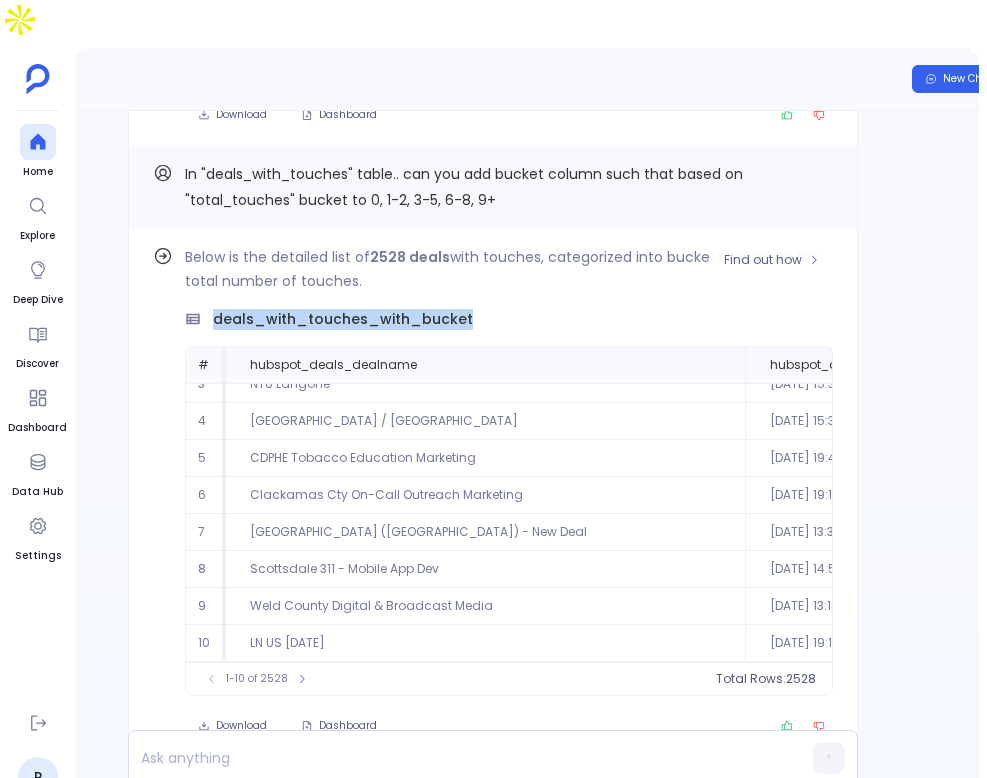 click on "Below is the detailed list of  2528 deals  with touches, categorized into buckets based on the total number of touches. deals_with_touches_with_bucket # hubspot_deals_dealname hubspot_deals_closedate hubspot_deals_hs_closed_amount hubspot_deals_dealtype hubspot_deals_hs_is_closed_won hubspot_deals_hubspot_owner_id hubspot_deal_pipeline_stages_label total_touches touches_bucket 1 [PERSON_NAME][GEOGRAPHIC_DATA] On-Street Snow Parking Ban Campaign [DATE] 16:31:45 0 184416085 Closed Lost 5 3-5 2 [GEOGRAPHIC_DATA] & Spa [DATE] 16:23:29 0 New Business 794863702 Closed Ghosted 2 1-2 3 [GEOGRAPHIC_DATA] [DATE] 15:36:01 0 33043582 Closed Ghosted 0 0 4 [GEOGRAPHIC_DATA] / [GEOGRAPHIC_DATA] [DATE] 15:35:51 0 33043582 Closed Ghosted 0 0 5 CDPHE Tobacco Education Marketing [DATE] 19:47:14 0 184416085 Closed Lost 4 3-5 6 Clackamas Cty On-Call Outreach Marketing [DATE] 19:15:07 0 184416085 Closed Lost 6 6-8 7 [GEOGRAPHIC_DATA] ([GEOGRAPHIC_DATA]) - New Deal [DATE] 13:34:18 0 184416085 9 9+ 8 0 0" at bounding box center (509, 470) 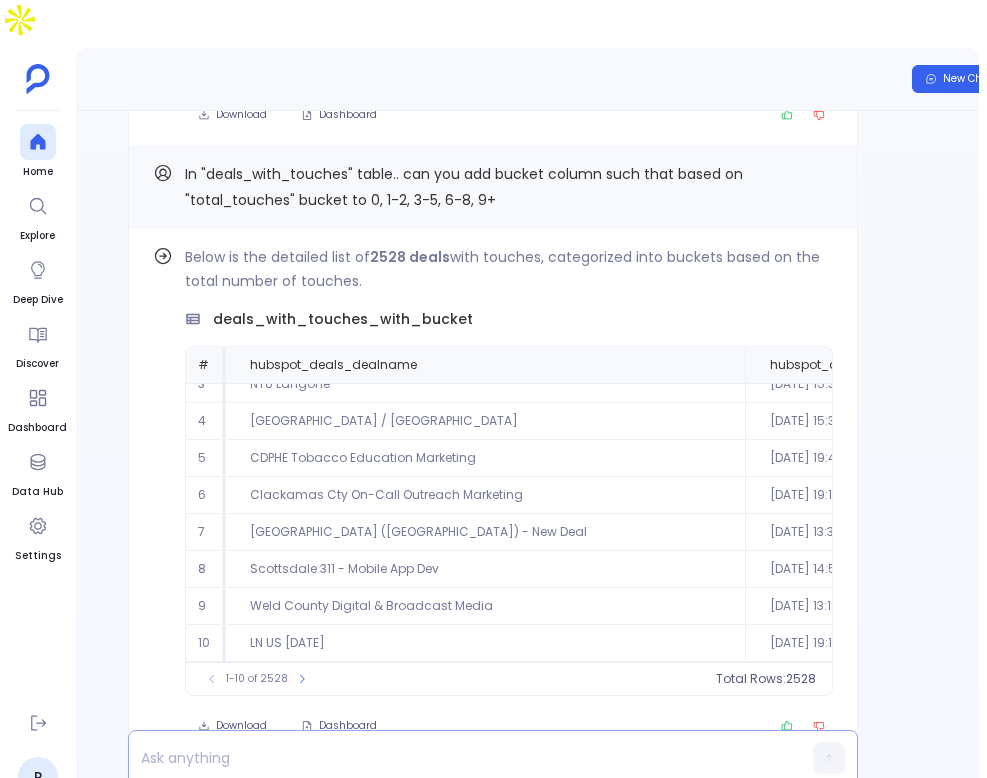 click at bounding box center (454, 758) 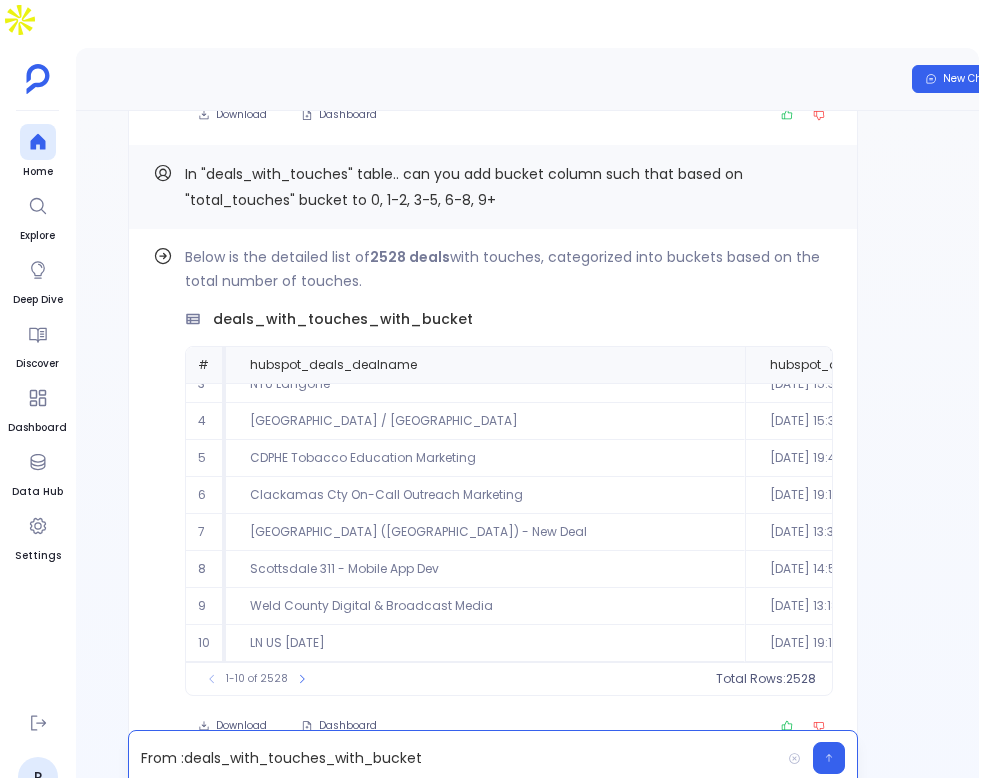 click on "From :deals_with_touches_with_bucket" at bounding box center (454, 758) 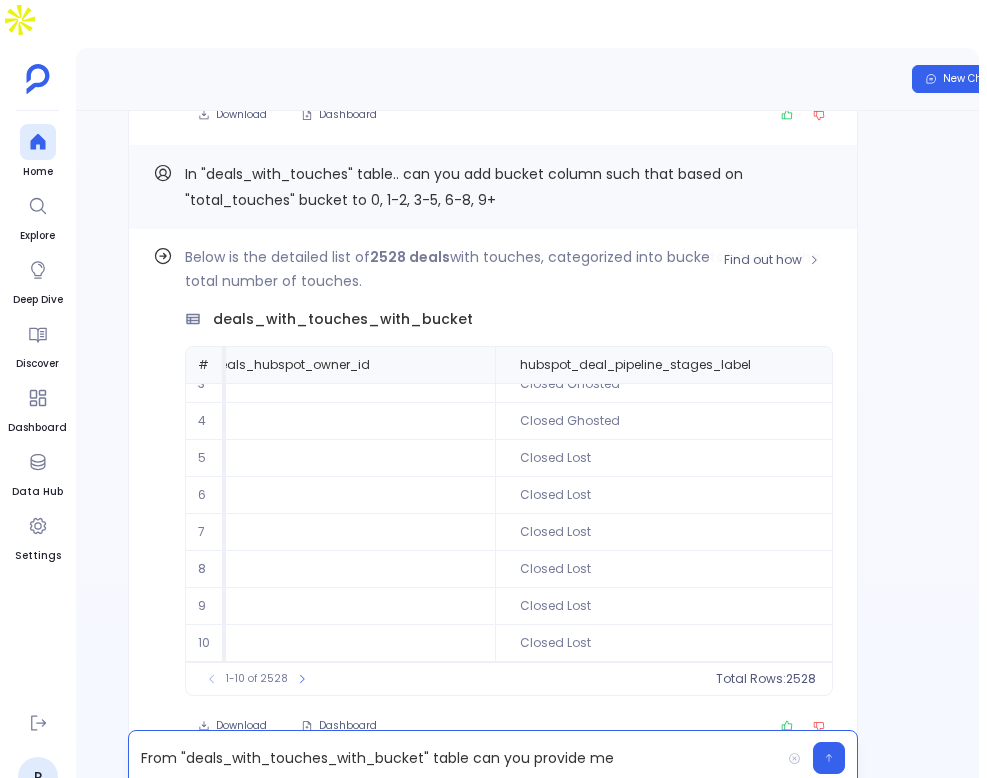 scroll, scrollTop: 96, scrollLeft: 2430, axis: both 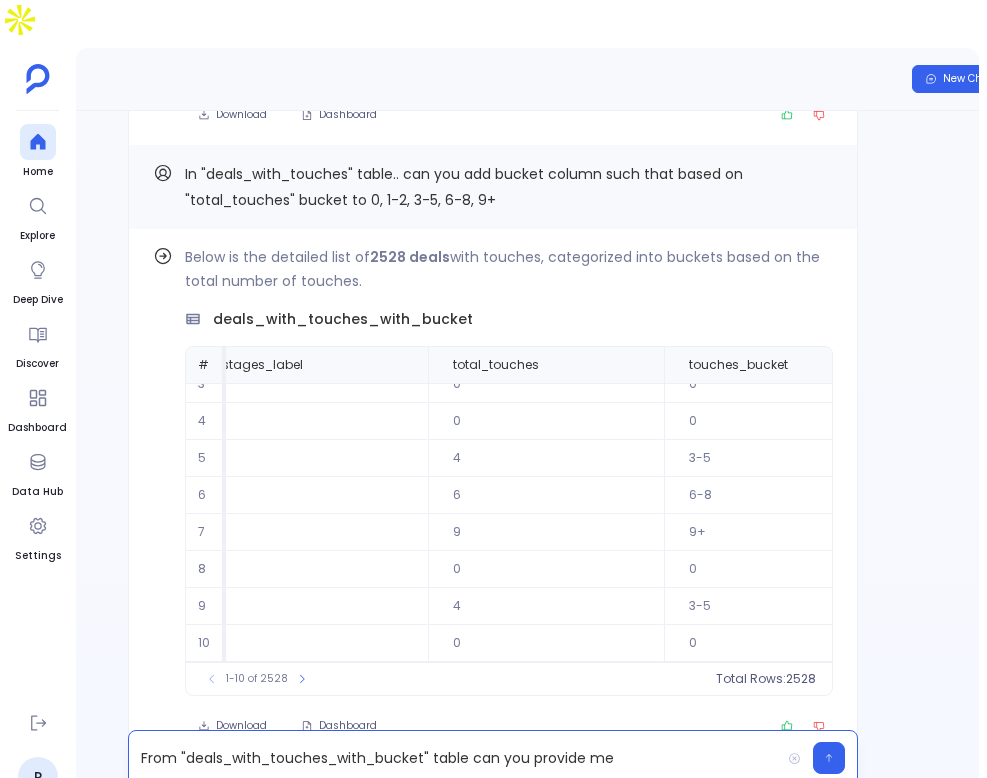 click on "From "deals_with_touches_with_bucket" table can you provide me" at bounding box center [454, 758] 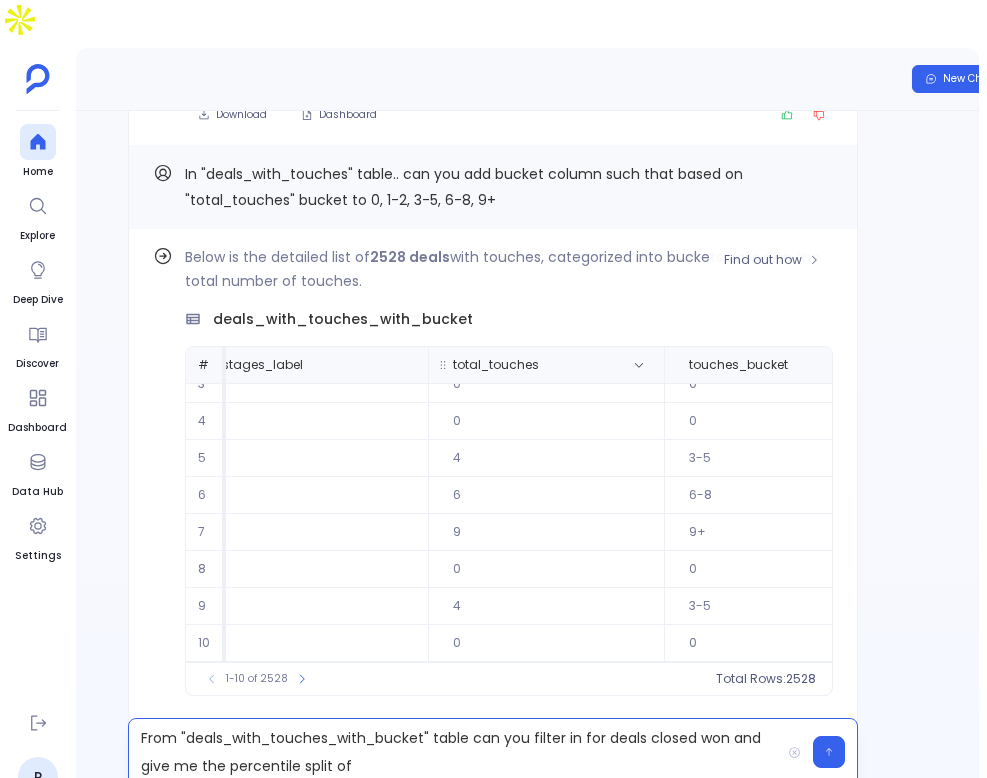 click on "total_touches" at bounding box center [496, 365] 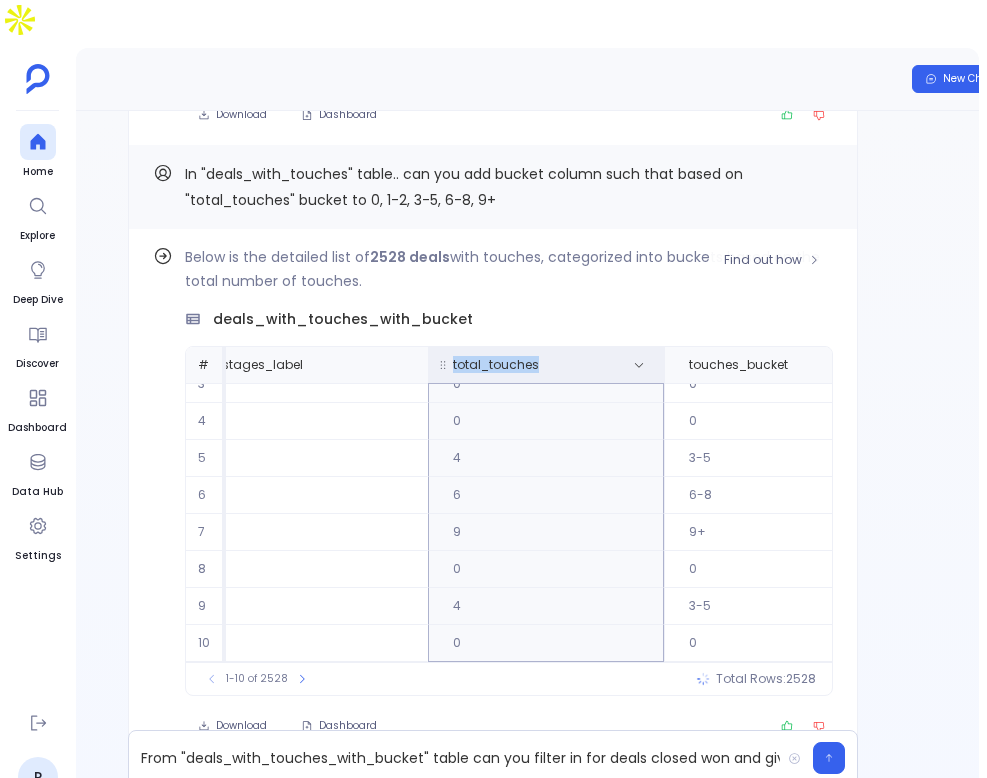 click on "total_touches" at bounding box center (496, 365) 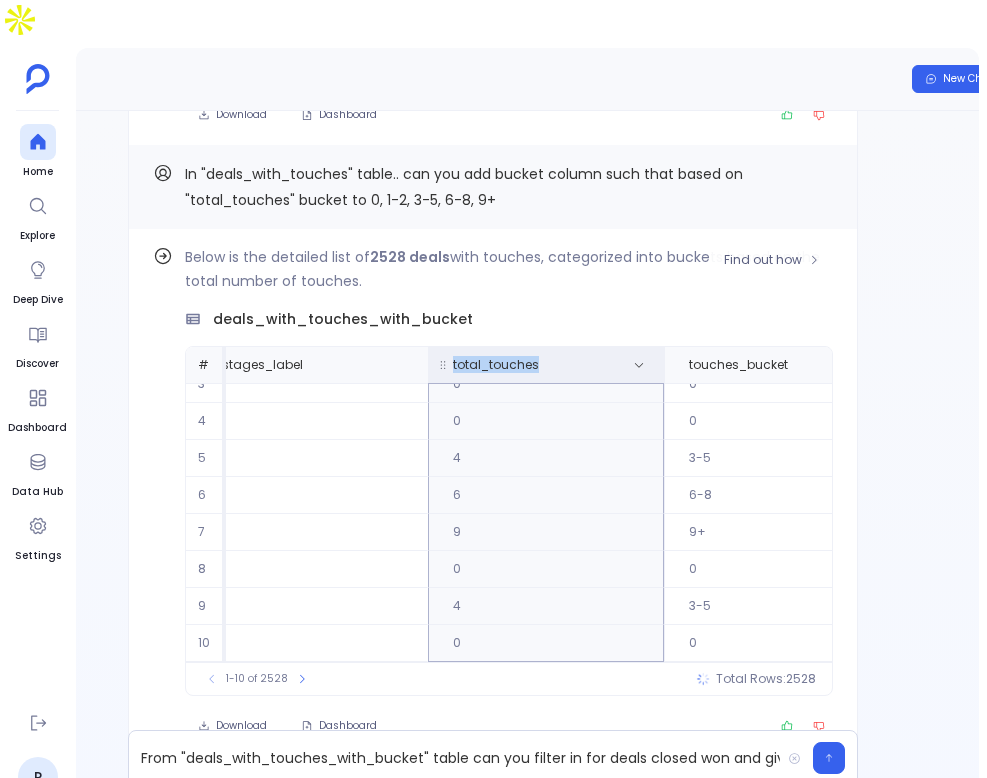 copy on "total_touches" 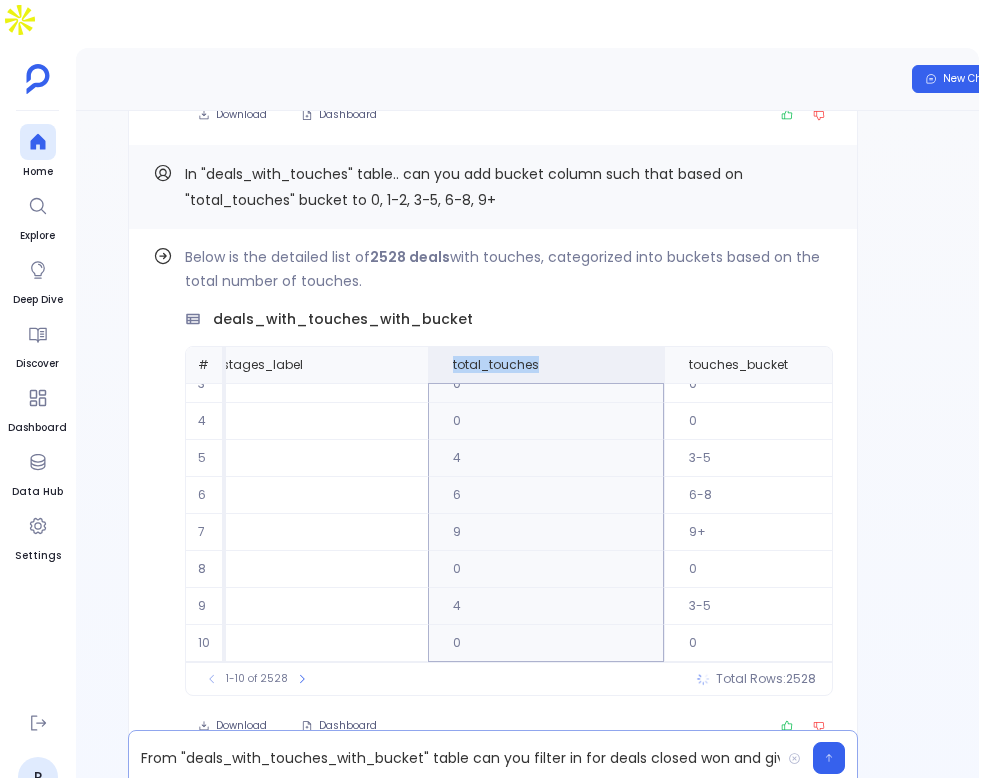 click on "From "deals_with_touches_with_bucket" table can you filter in for deals closed won and give me the percentile split of" at bounding box center (454, 758) 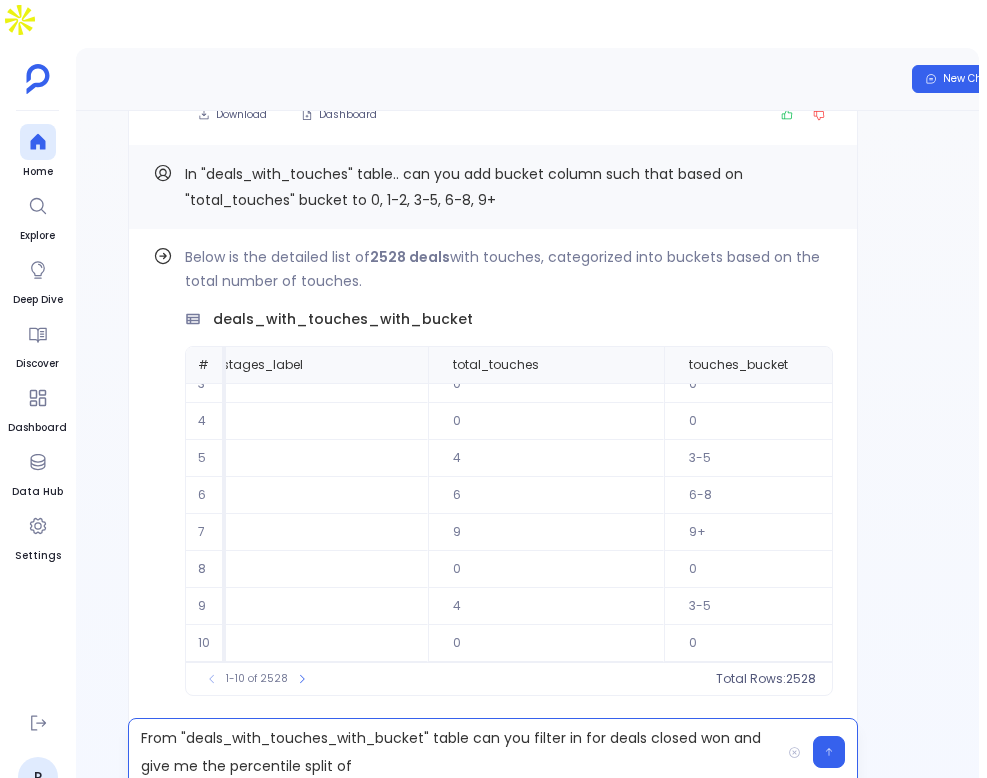 click on "From "deals_with_touches_with_bucket" table can you filter in for deals closed won and give me the percentile split of" at bounding box center [454, 752] 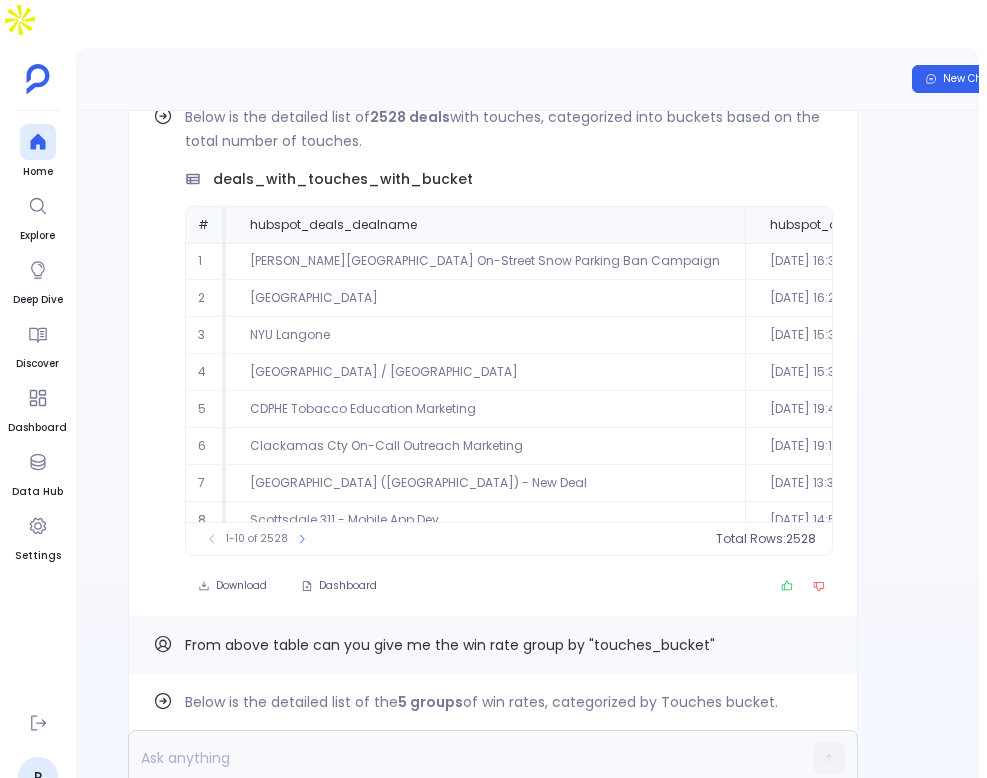 scroll, scrollTop: 0, scrollLeft: 0, axis: both 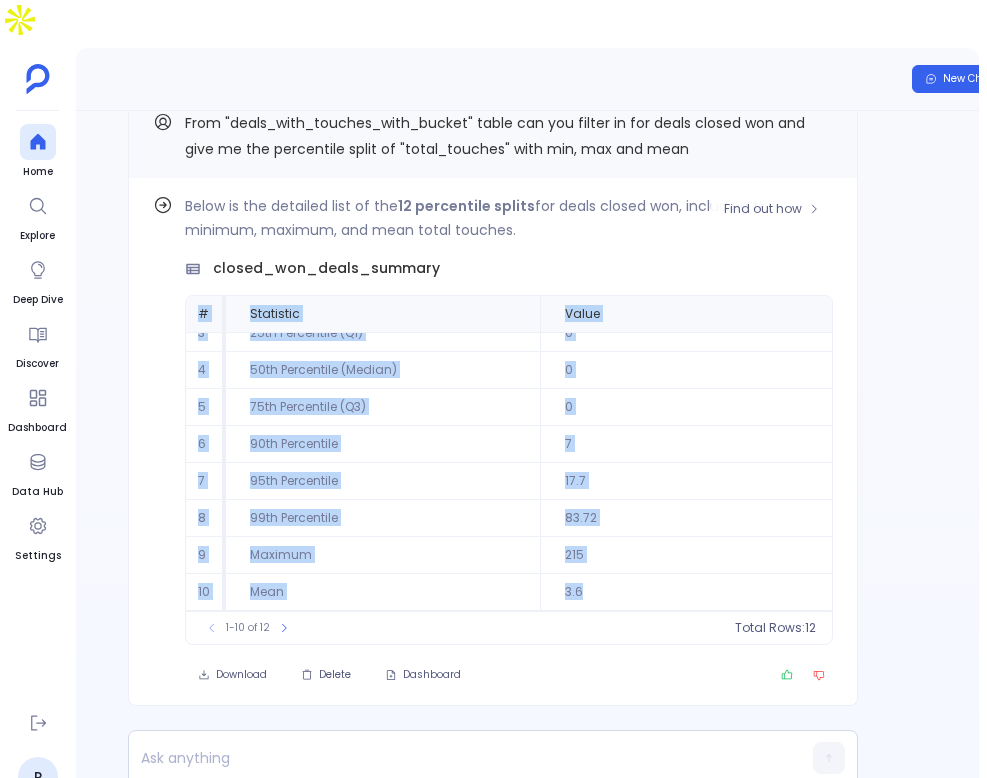 drag, startPoint x: 195, startPoint y: 269, endPoint x: 690, endPoint y: 544, distance: 566.25964 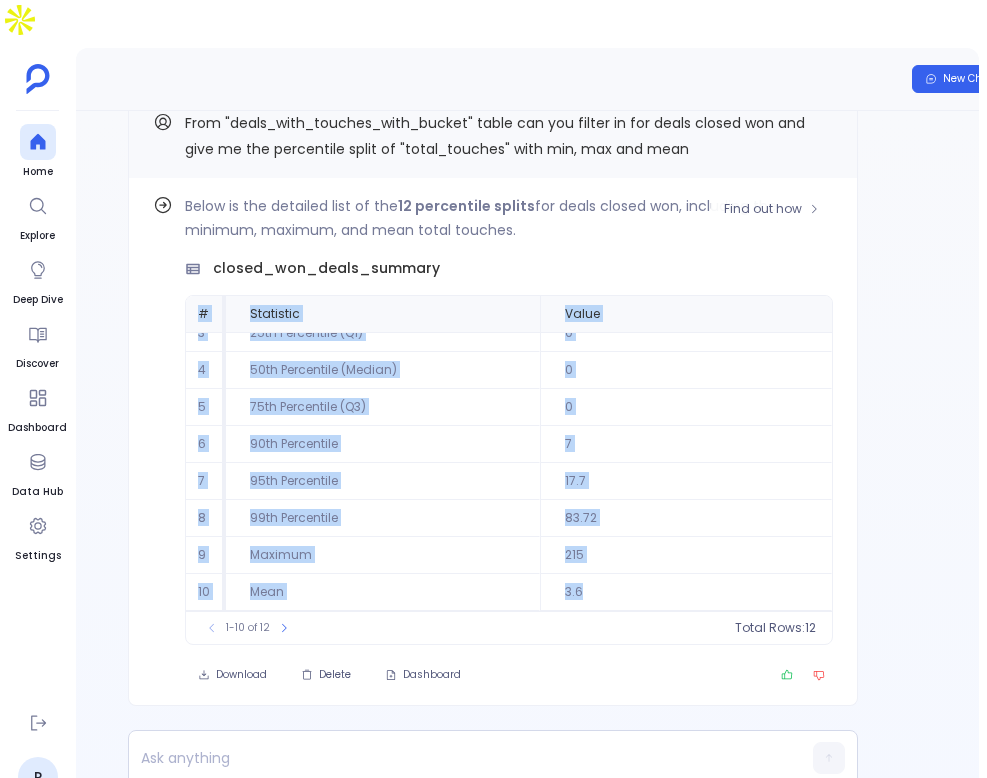 scroll, scrollTop: 0, scrollLeft: 0, axis: both 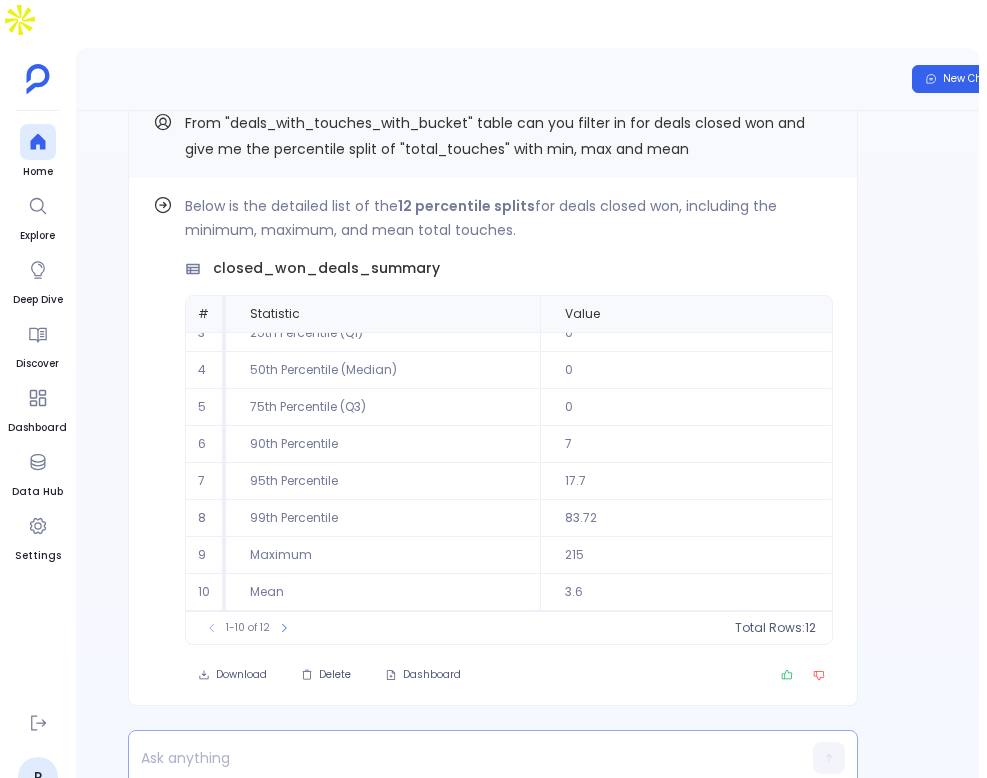 click at bounding box center (454, 758) 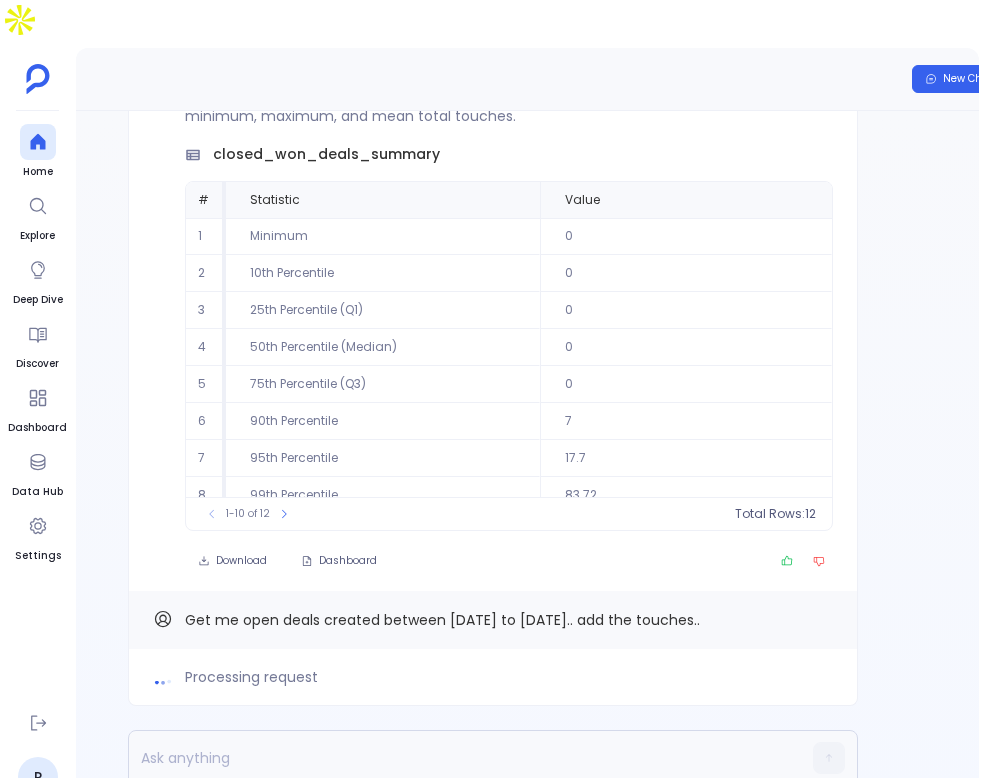 scroll, scrollTop: 0, scrollLeft: 248, axis: horizontal 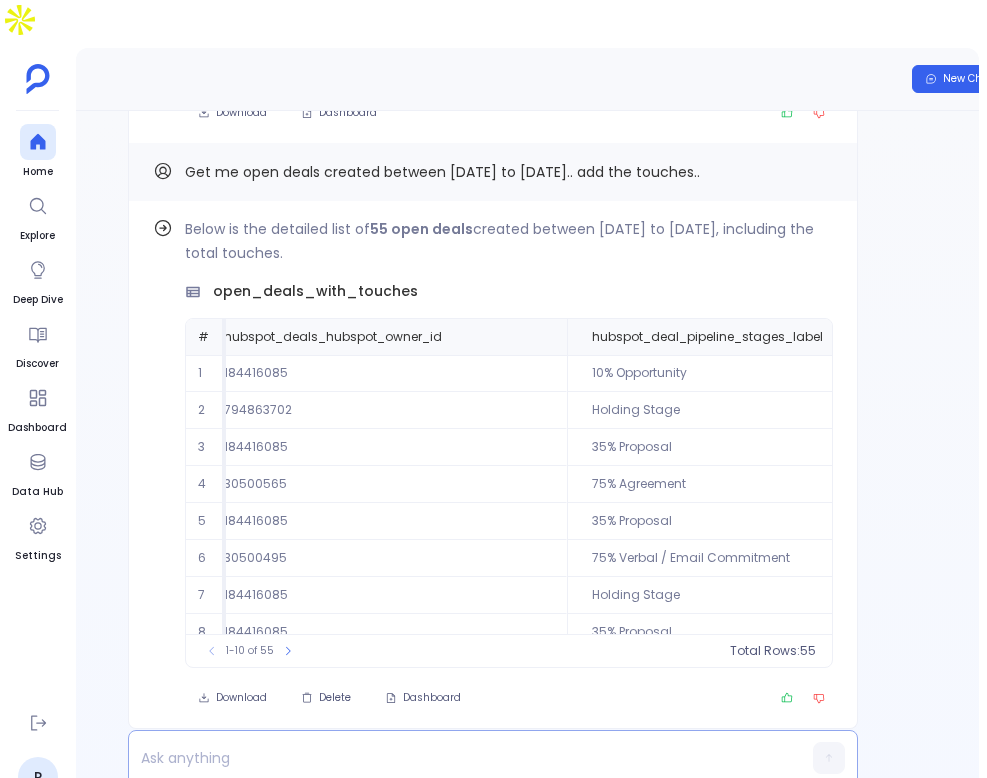 click at bounding box center [454, 758] 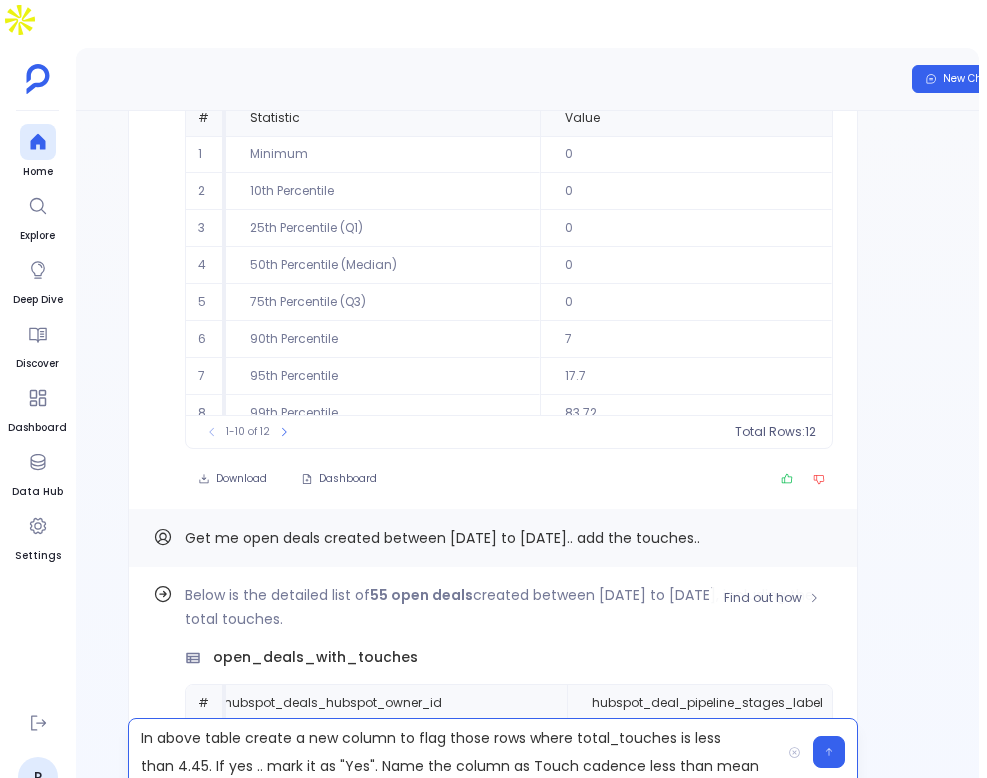 scroll, scrollTop: -403, scrollLeft: 0, axis: vertical 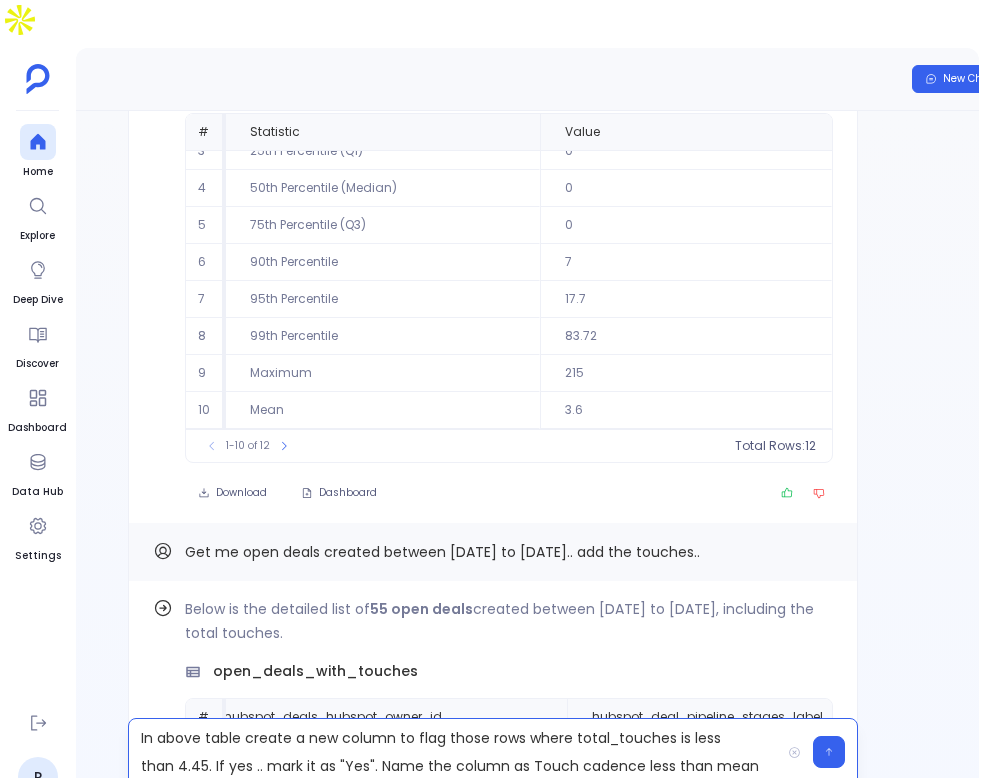 click on "In above table create a new column to flag those rows where total_touches is less than 4.45. If yes .. mark it as "Yes". Name the column as Touch cadence less than mean" at bounding box center (454, 752) 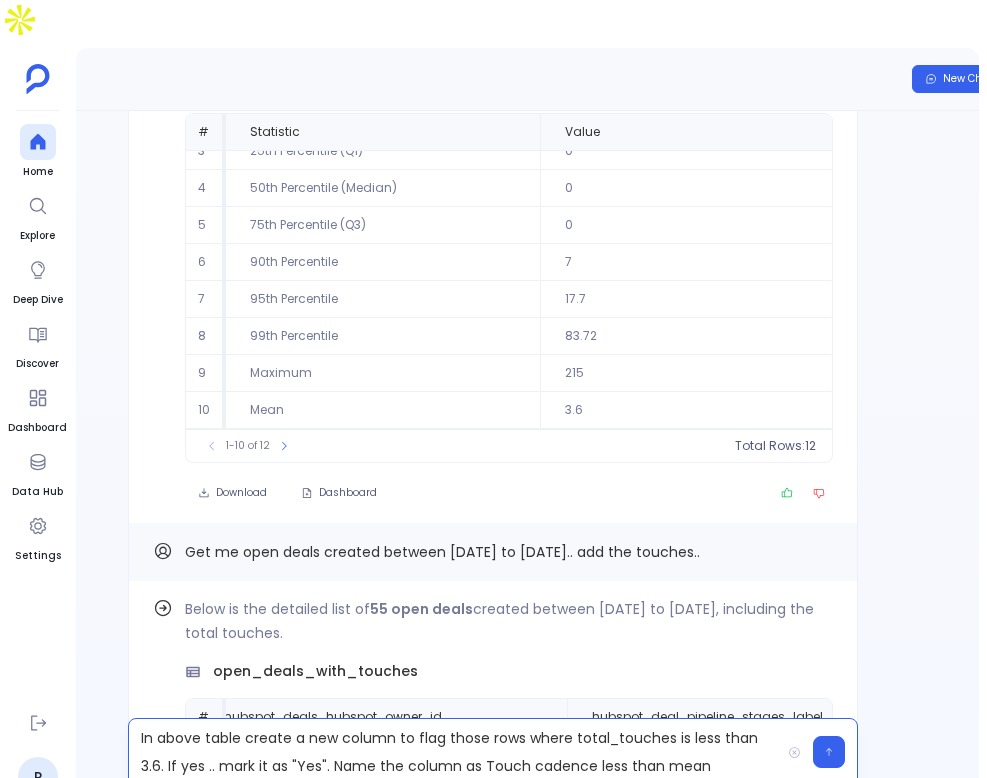 click on "In above table create a new column to flag those rows where total_touches is less than 3.6. If yes .. mark it as "Yes". Name the column as Touch cadence less than mean" at bounding box center (454, 752) 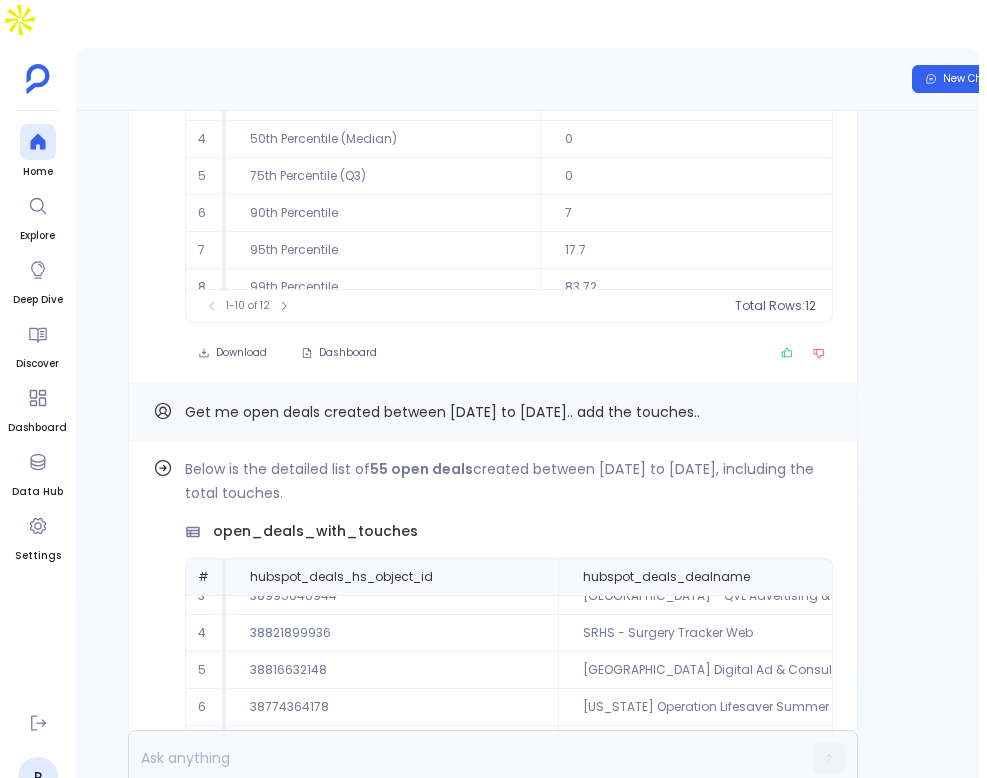 scroll, scrollTop: 0, scrollLeft: 0, axis: both 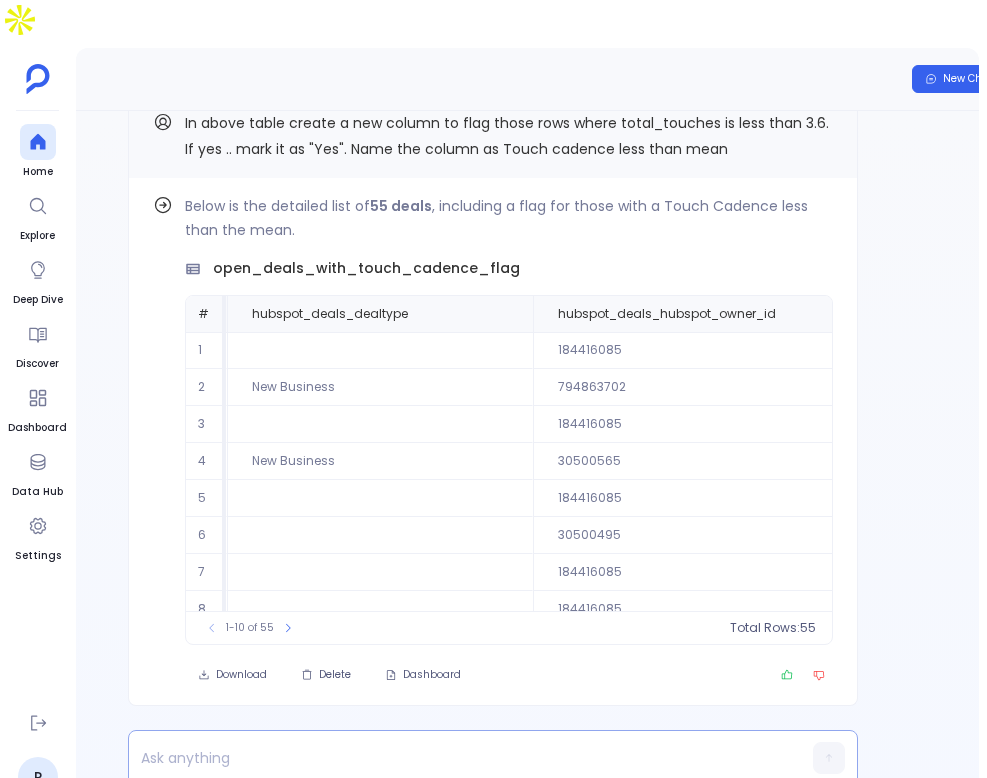 click at bounding box center (454, 758) 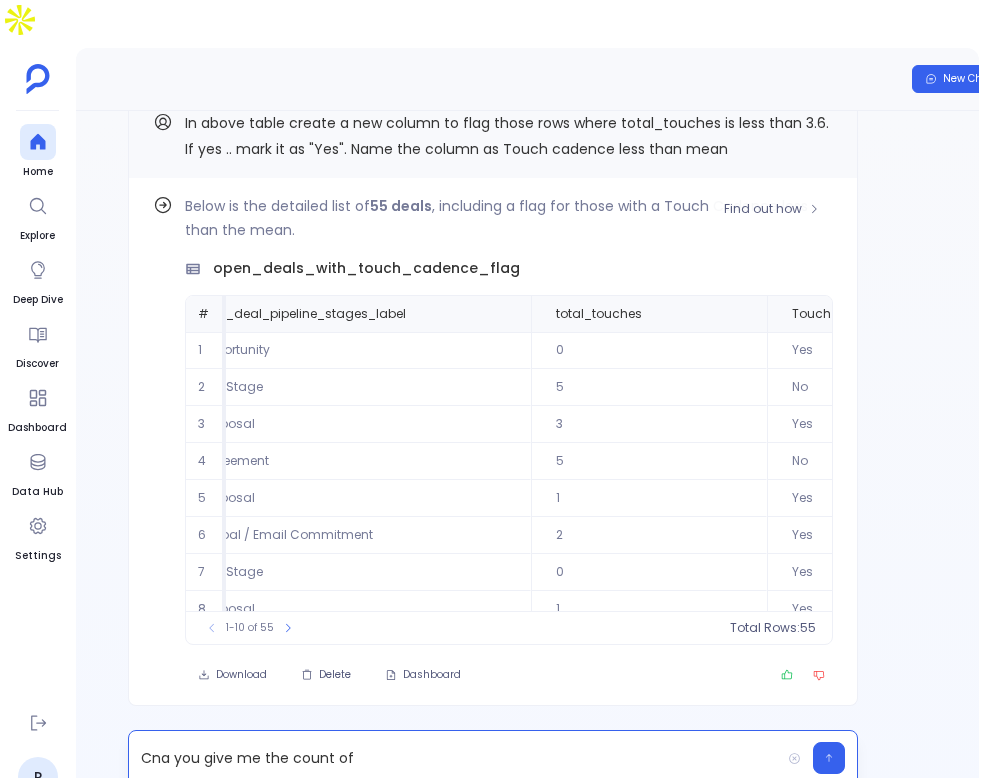 scroll, scrollTop: 0, scrollLeft: 2040, axis: horizontal 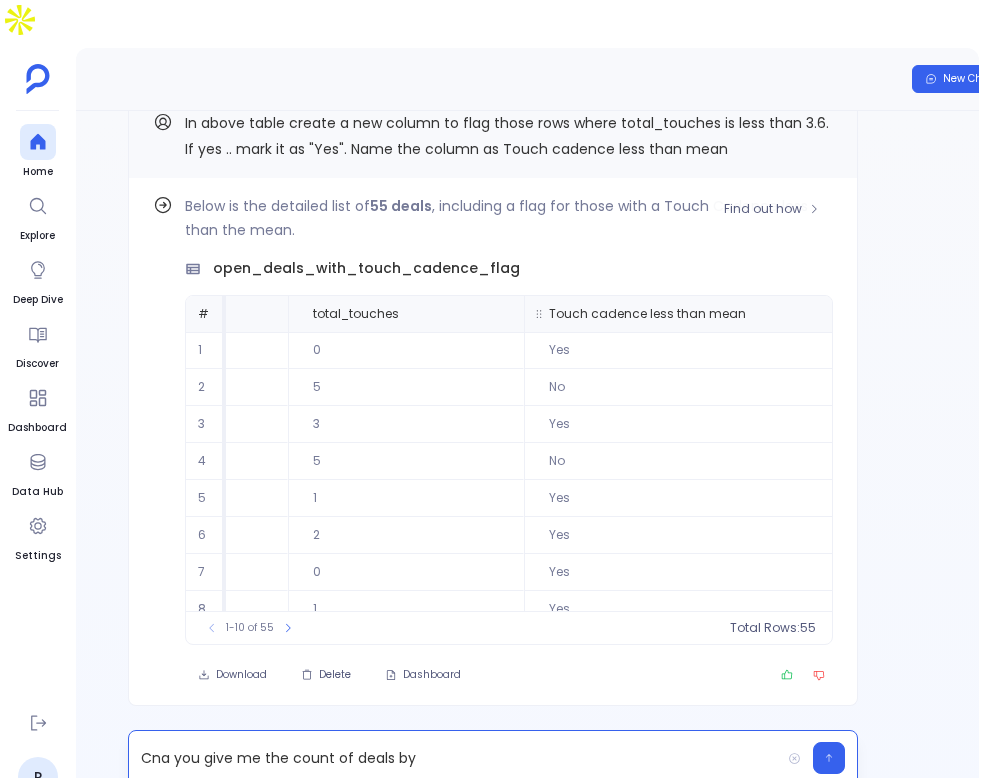 click on "Touch cadence less than mean" at bounding box center [647, 314] 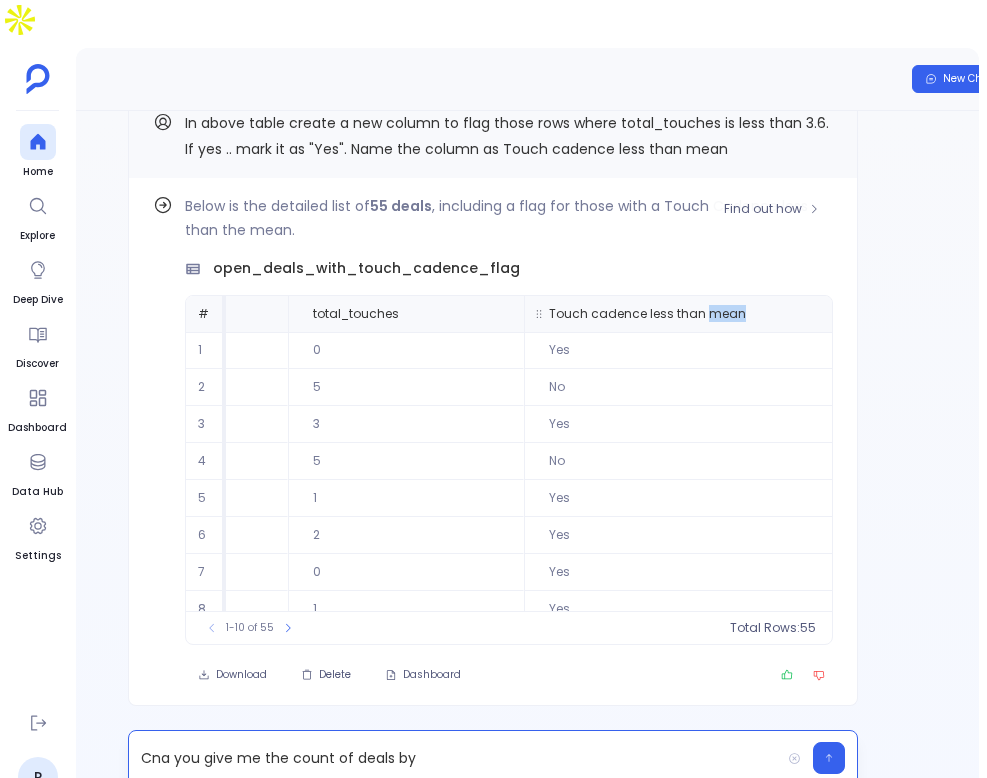 click on "Touch cadence less than mean" at bounding box center [647, 314] 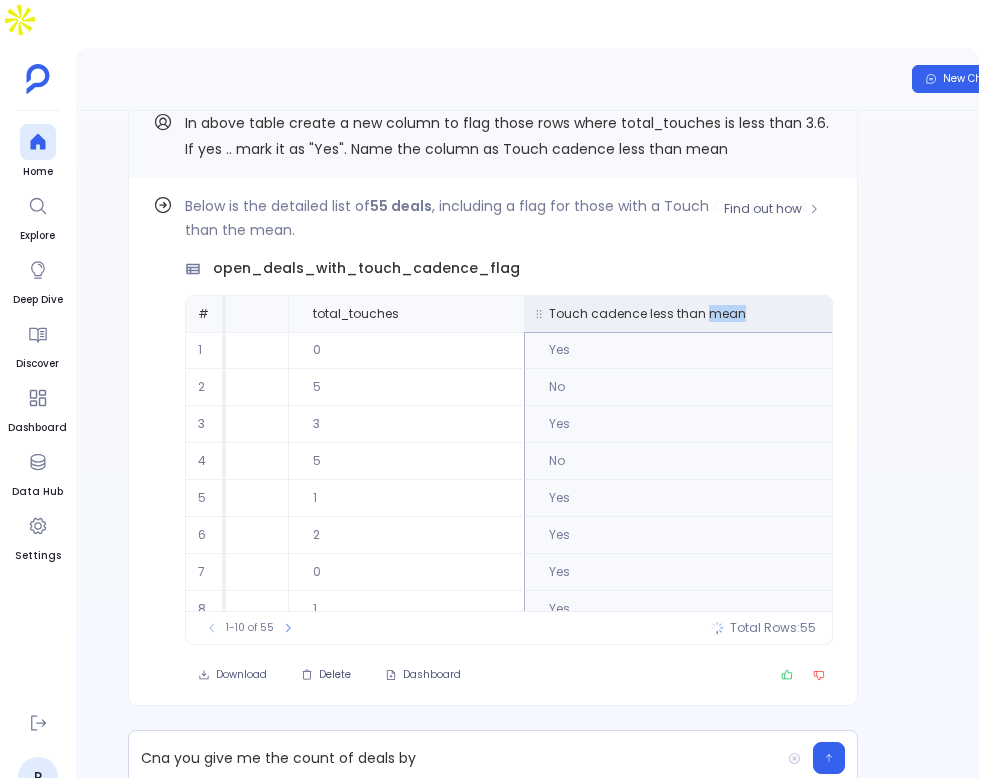click on "Touch cadence less than mean" at bounding box center [647, 314] 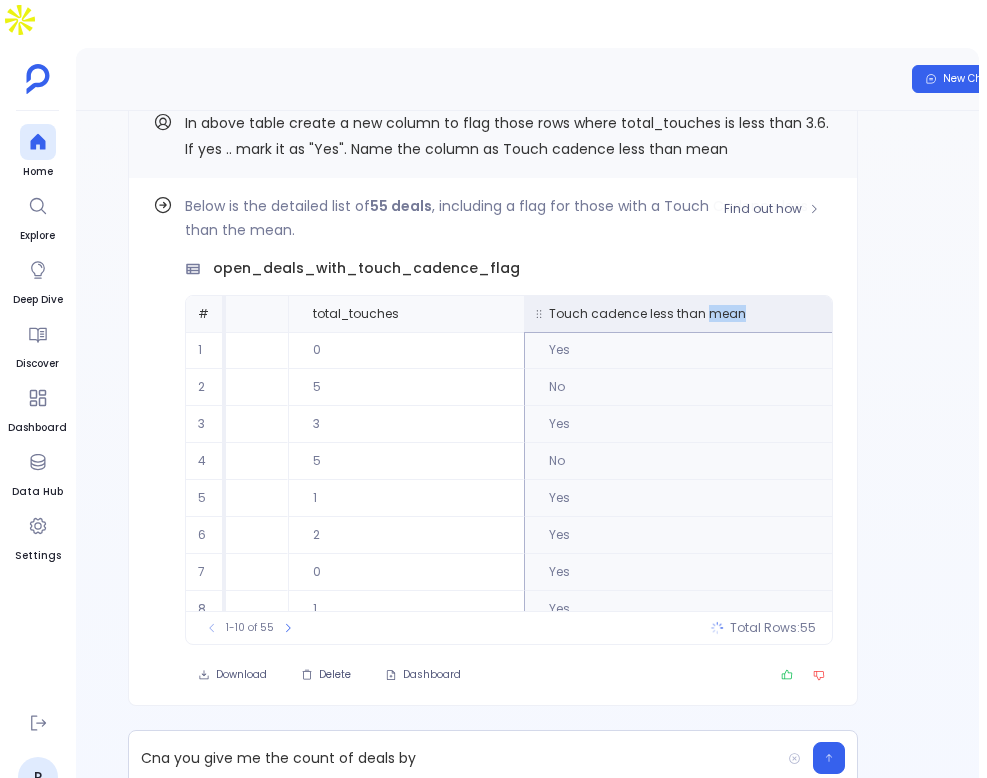 click on "Touch cadence less than mean" at bounding box center (647, 314) 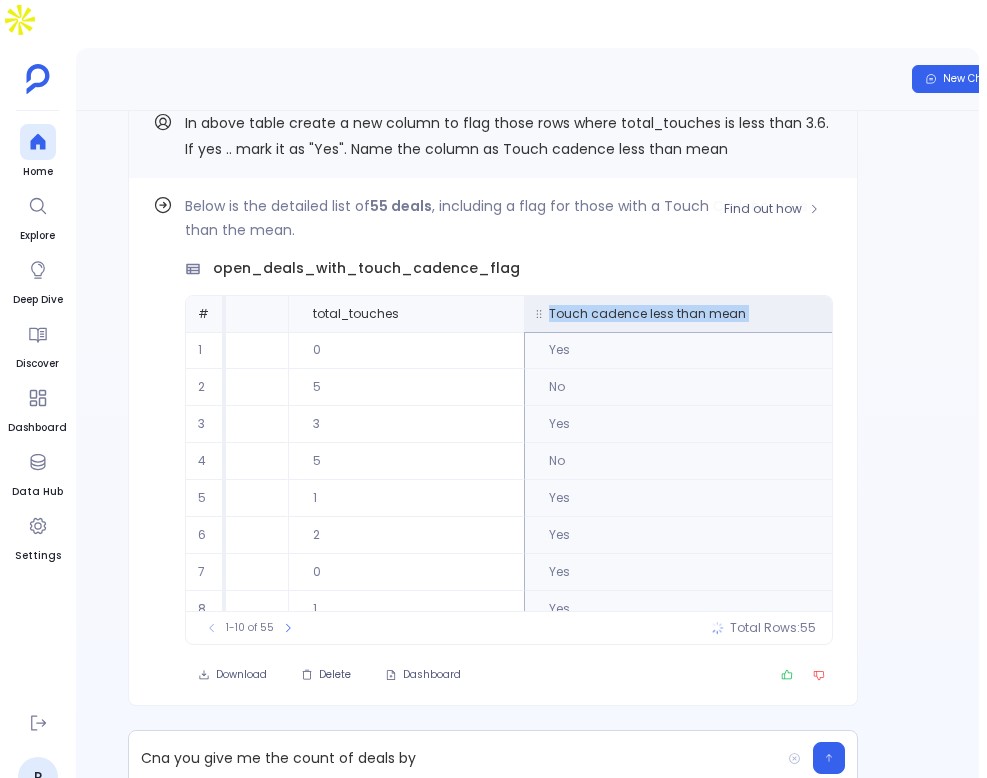 click on "Touch cadence less than mean" at bounding box center (647, 314) 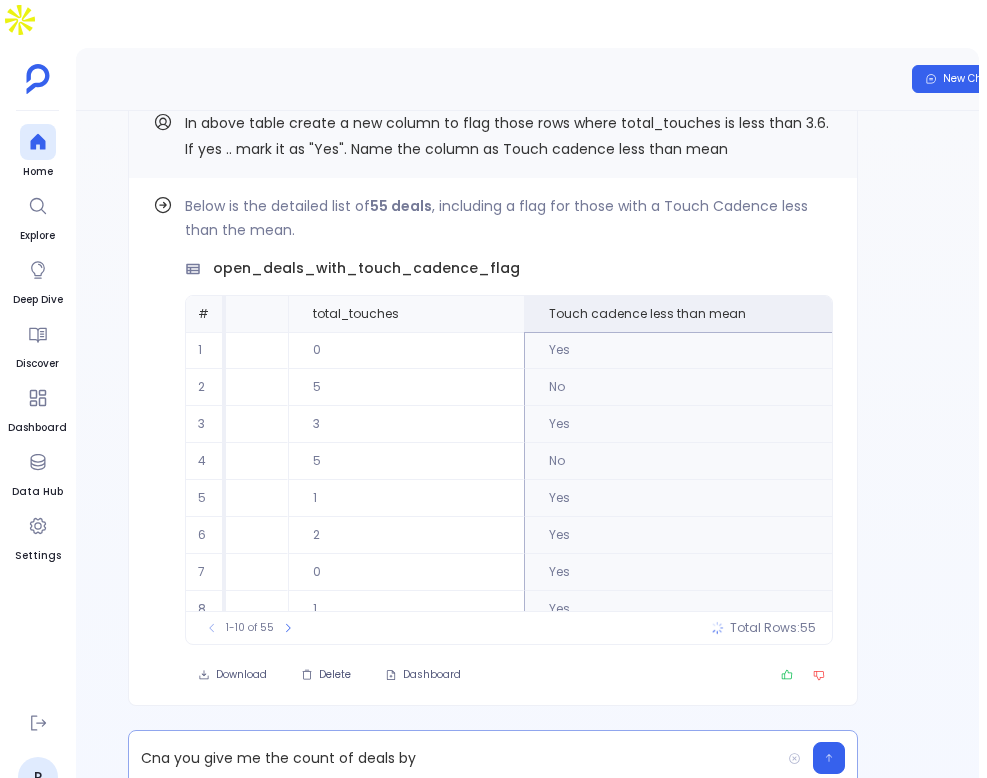 click on "Cna you give me the count of deals by" at bounding box center [454, 758] 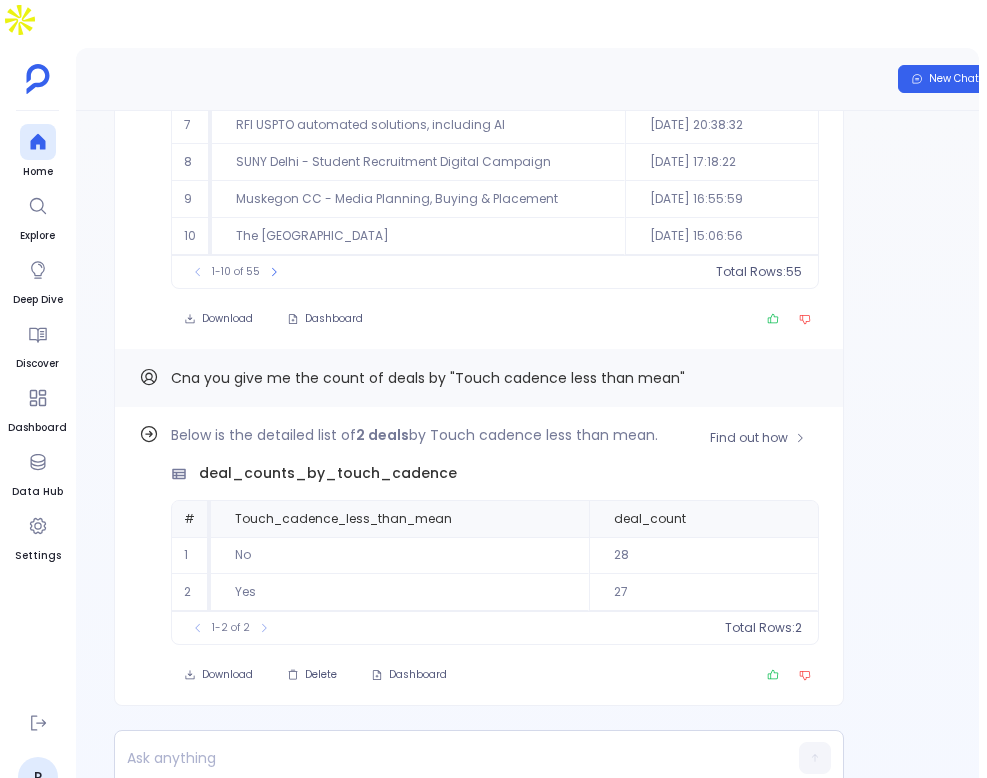 scroll, scrollTop: 0, scrollLeft: 127, axis: horizontal 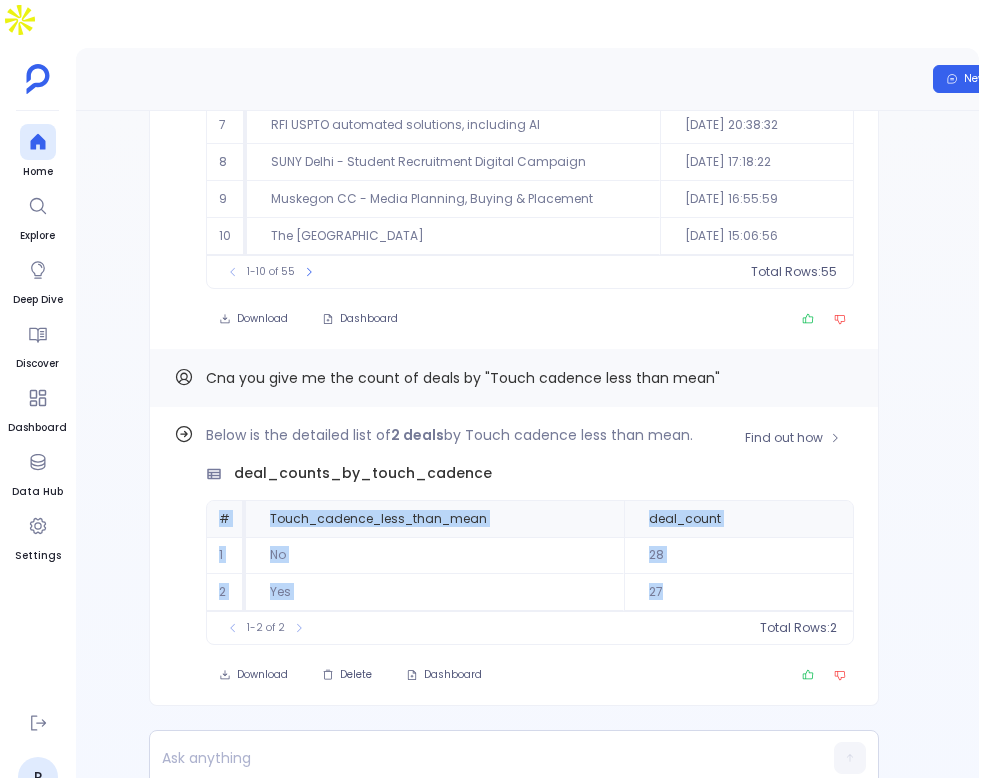 drag, startPoint x: 217, startPoint y: 470, endPoint x: 750, endPoint y: 540, distance: 537.57697 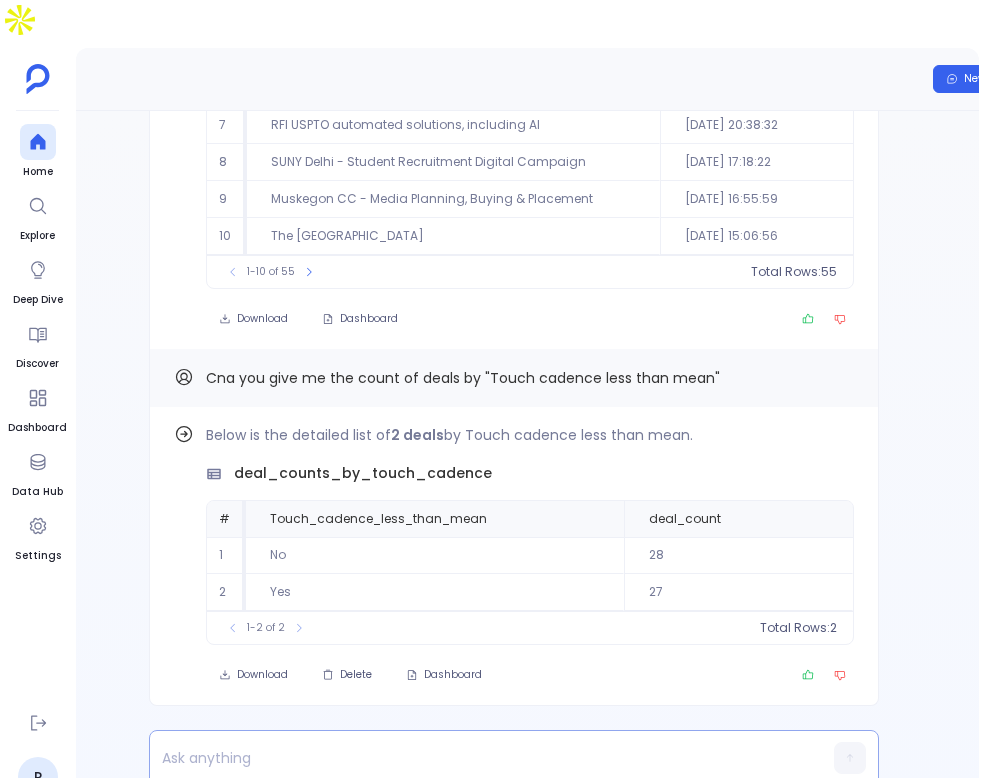 click at bounding box center (475, 758) 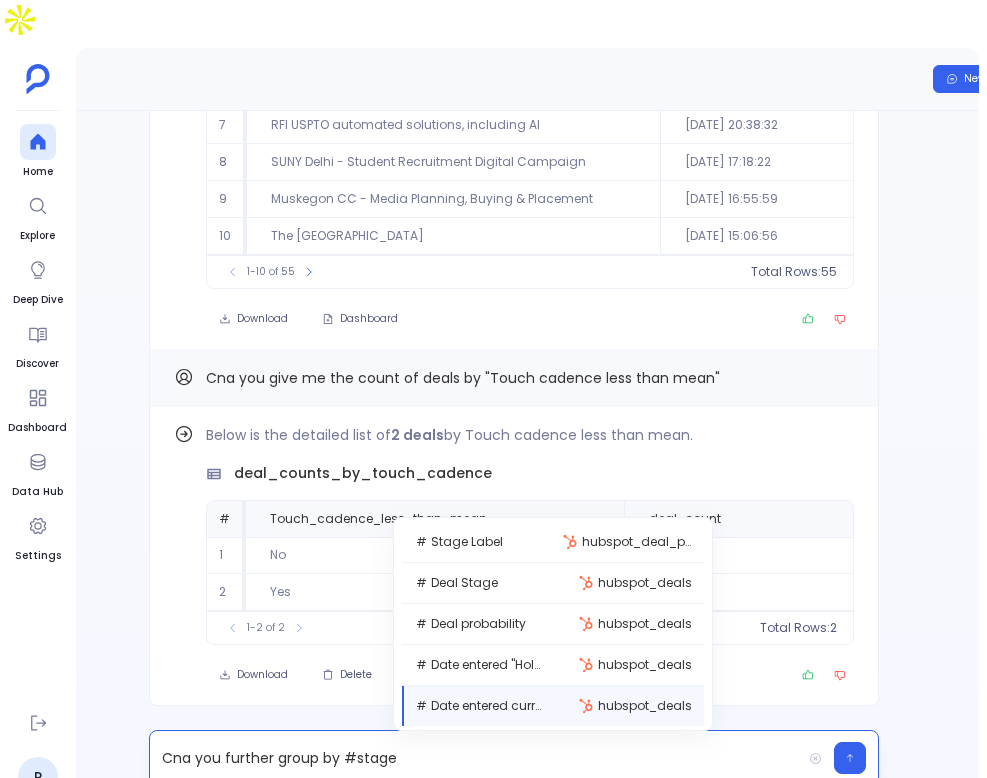 scroll, scrollTop: 1778, scrollLeft: 0, axis: vertical 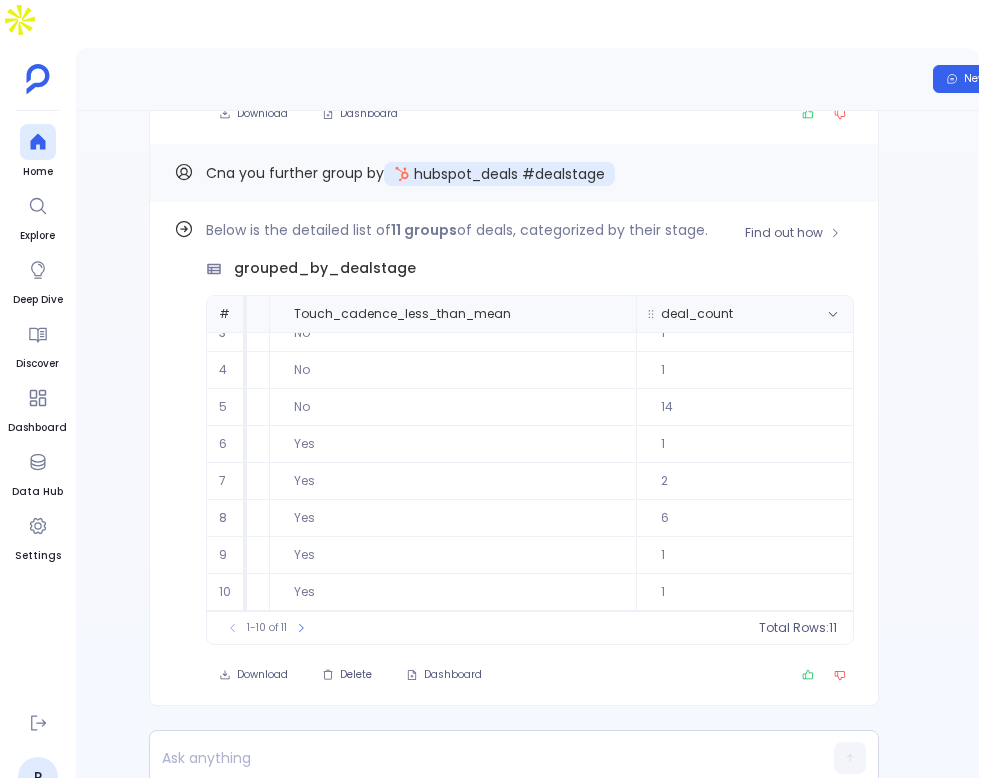 click on "deal_count" at bounding box center (697, 314) 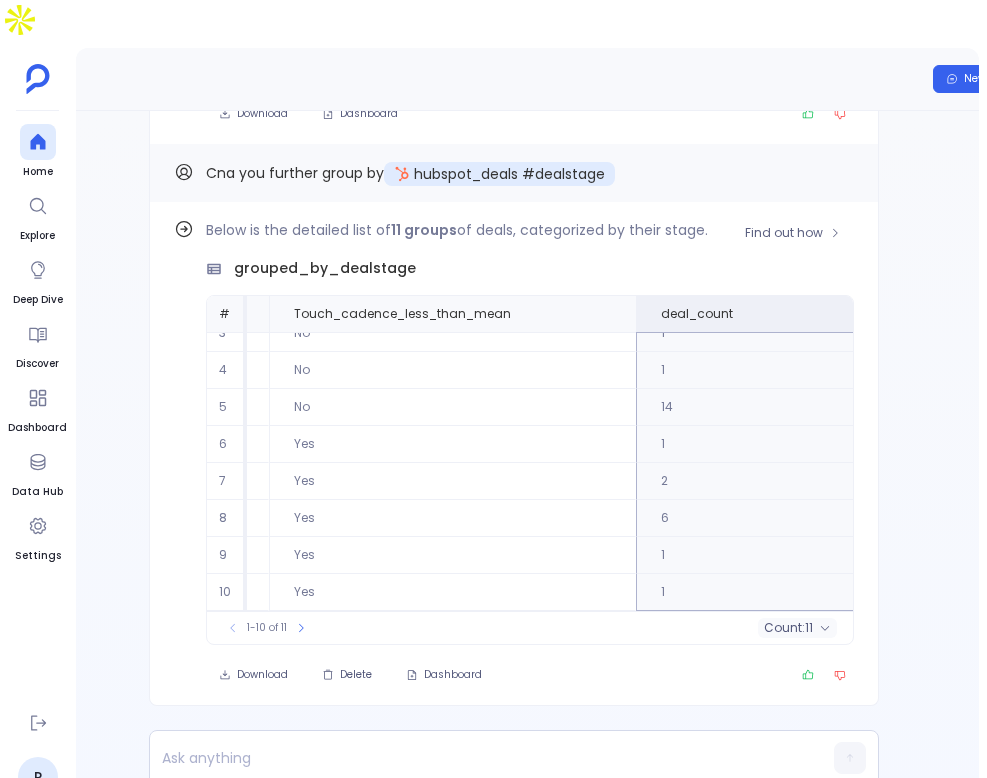 scroll, scrollTop: 0, scrollLeft: 439, axis: horizontal 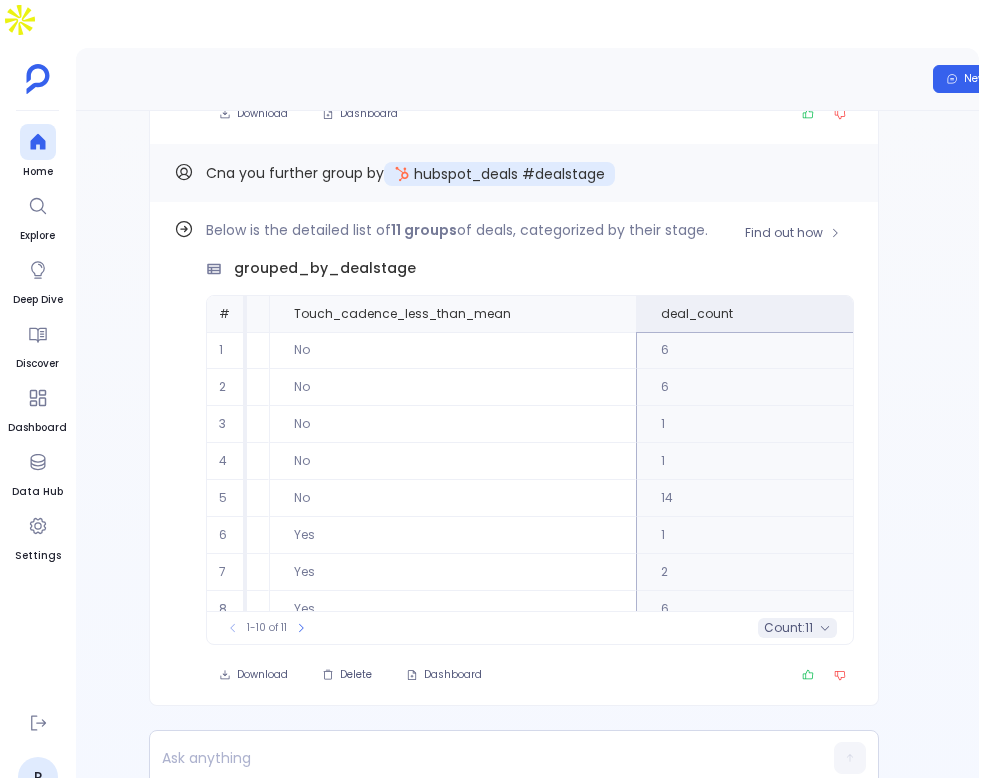 click on "count :  11" at bounding box center (797, 628) 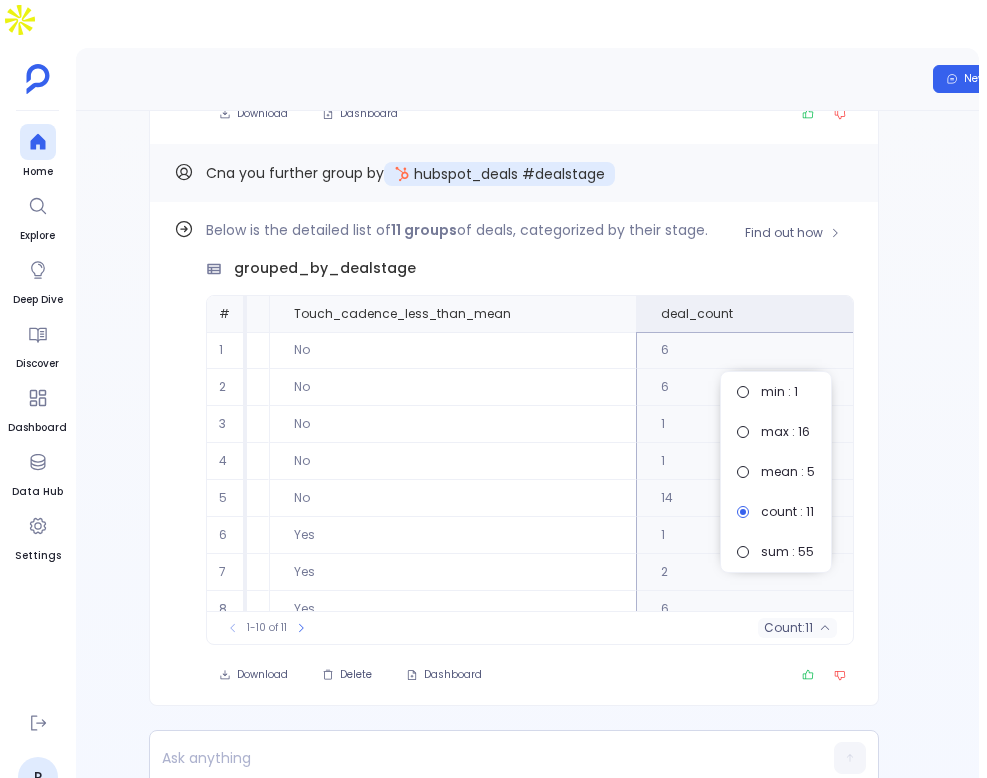 scroll, scrollTop: 96, scrollLeft: 439, axis: both 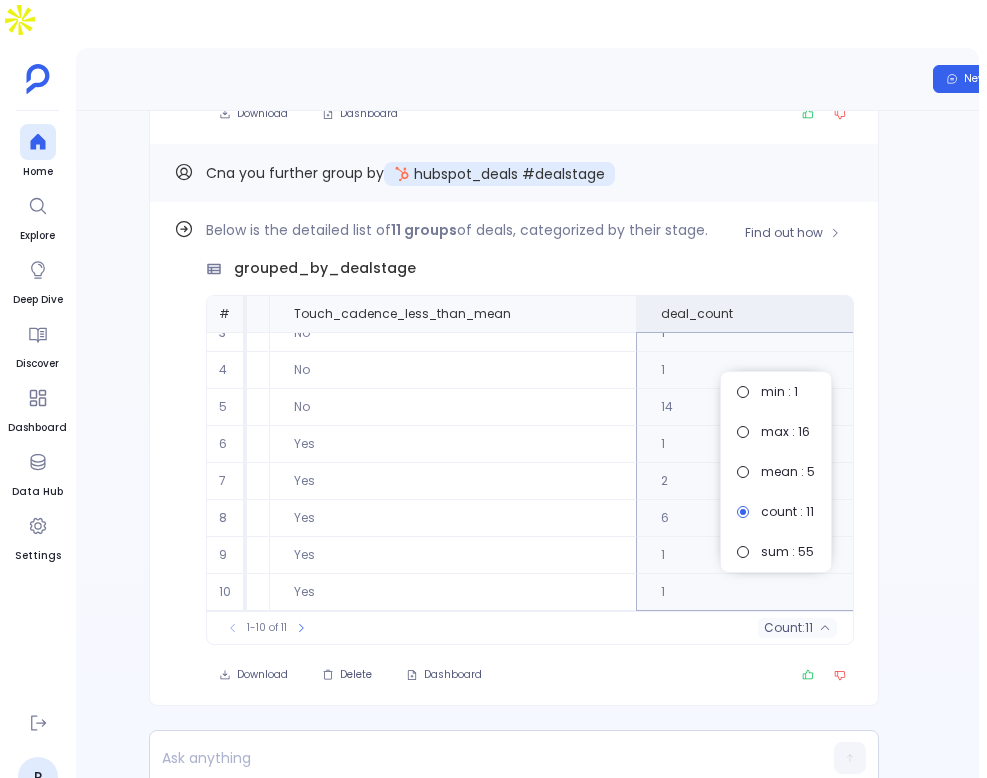click on "1-10 of 11 count :  11" at bounding box center (530, 627) 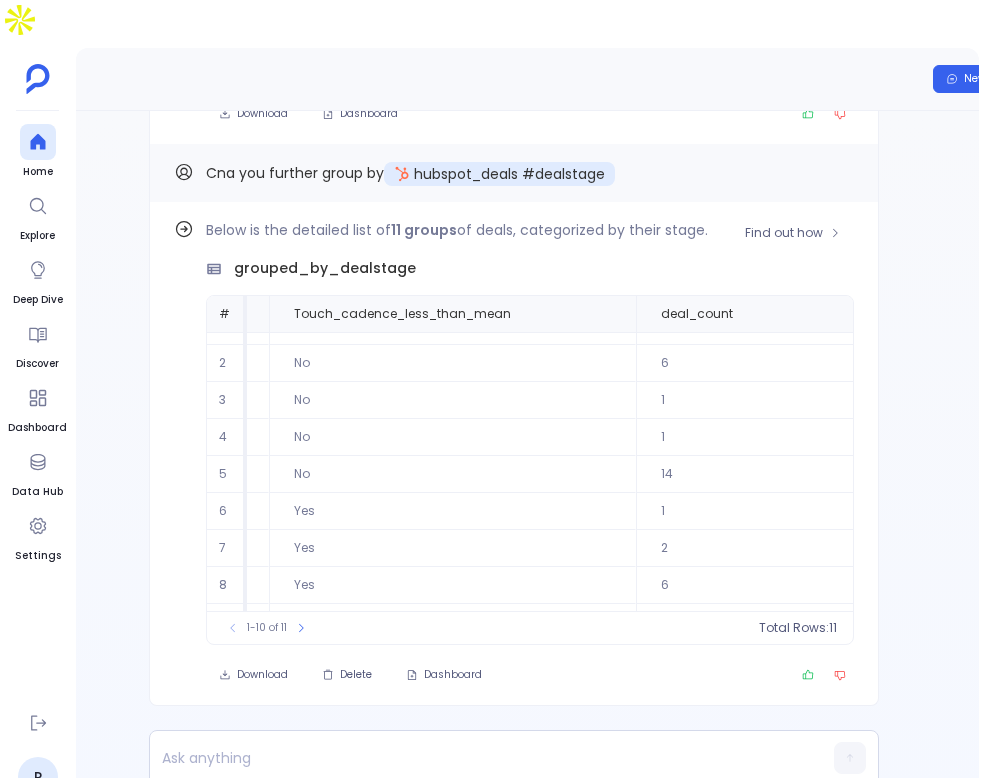 scroll, scrollTop: 0, scrollLeft: 439, axis: horizontal 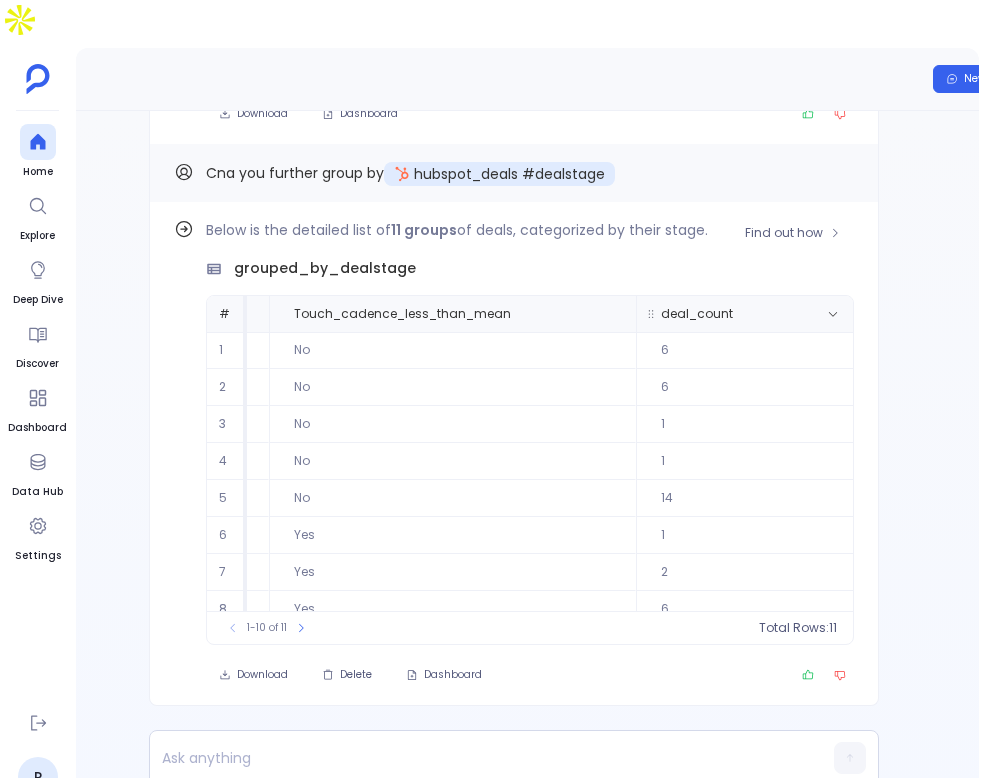 click on "deal_count" at bounding box center (747, 314) 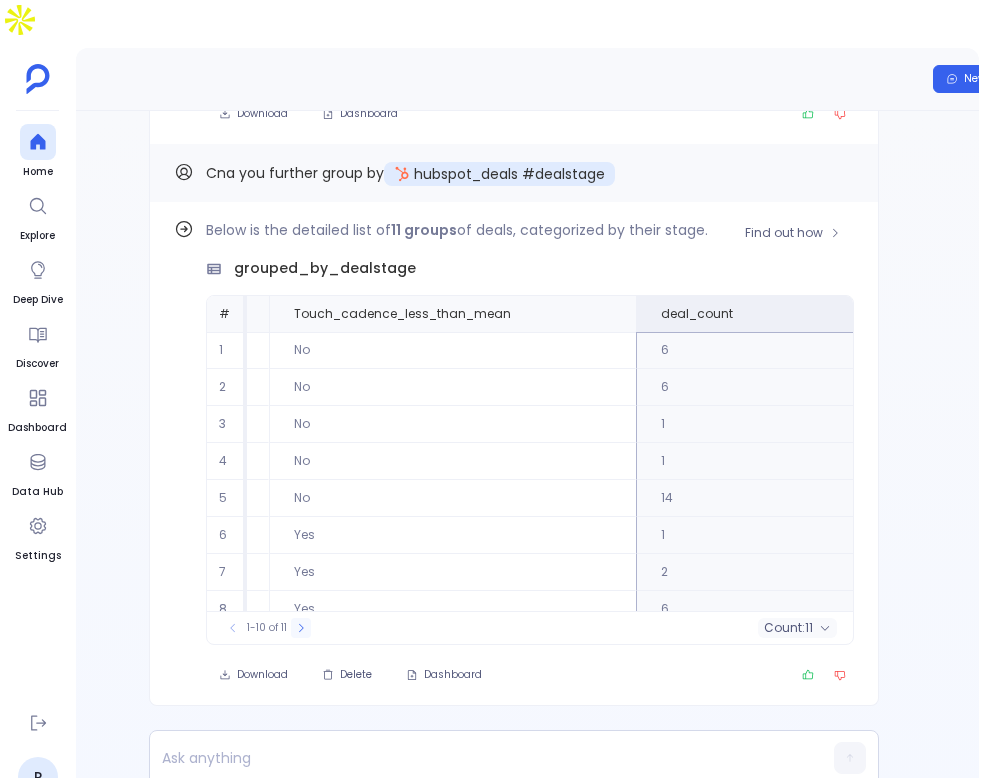 click at bounding box center (301, 628) 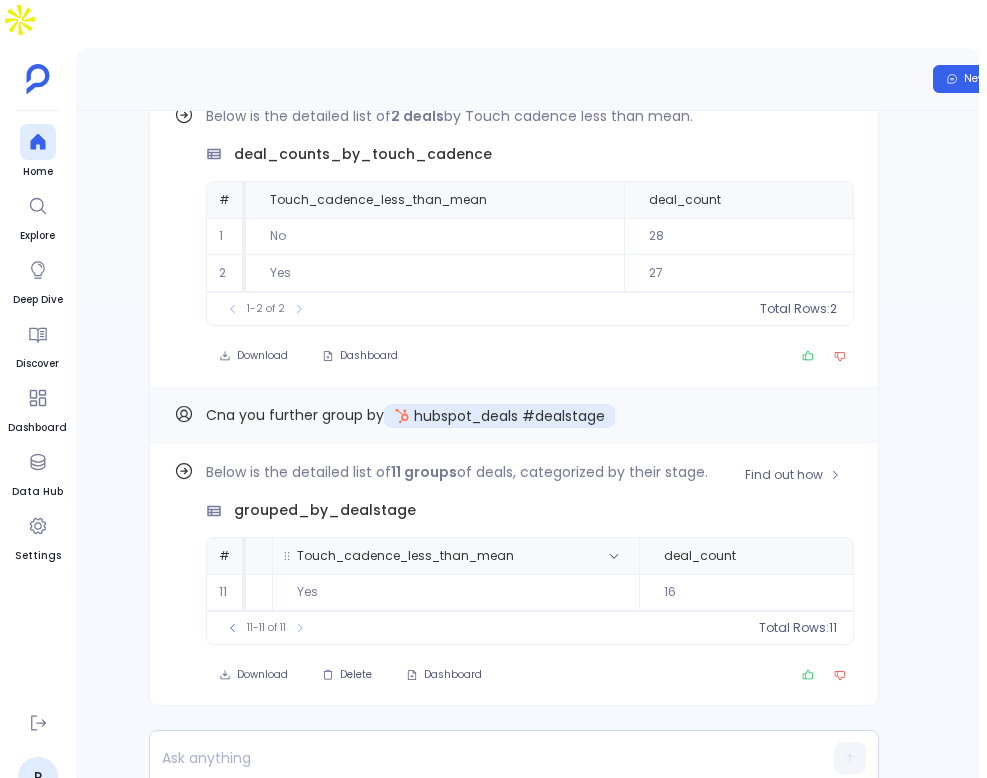scroll, scrollTop: 0, scrollLeft: 147, axis: horizontal 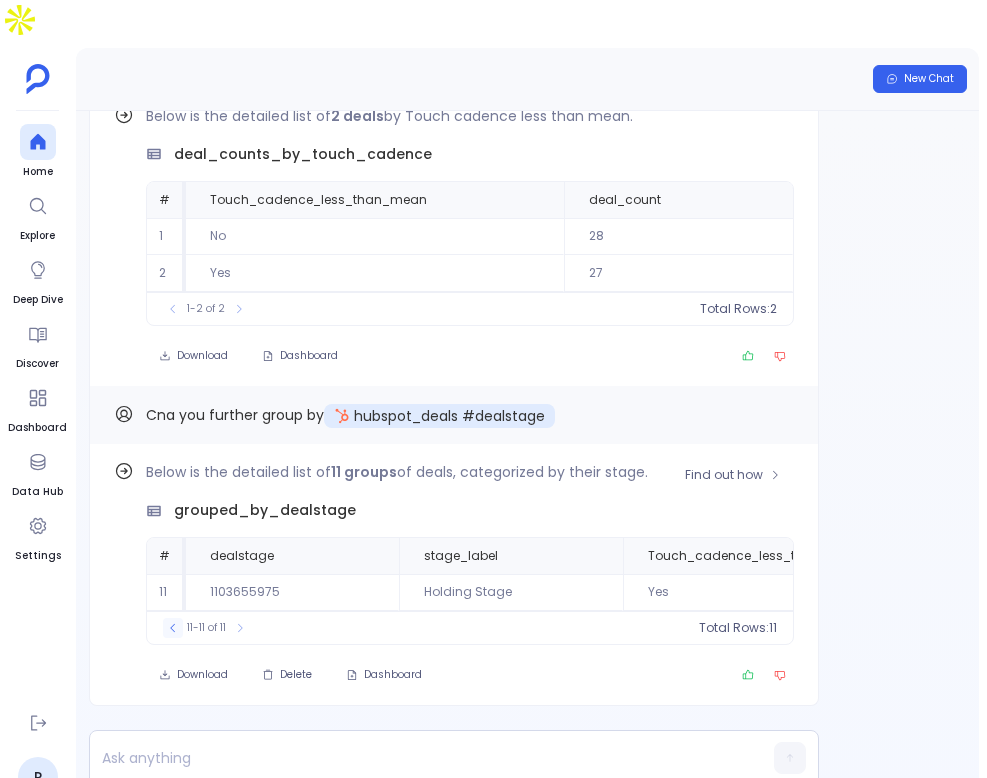 click 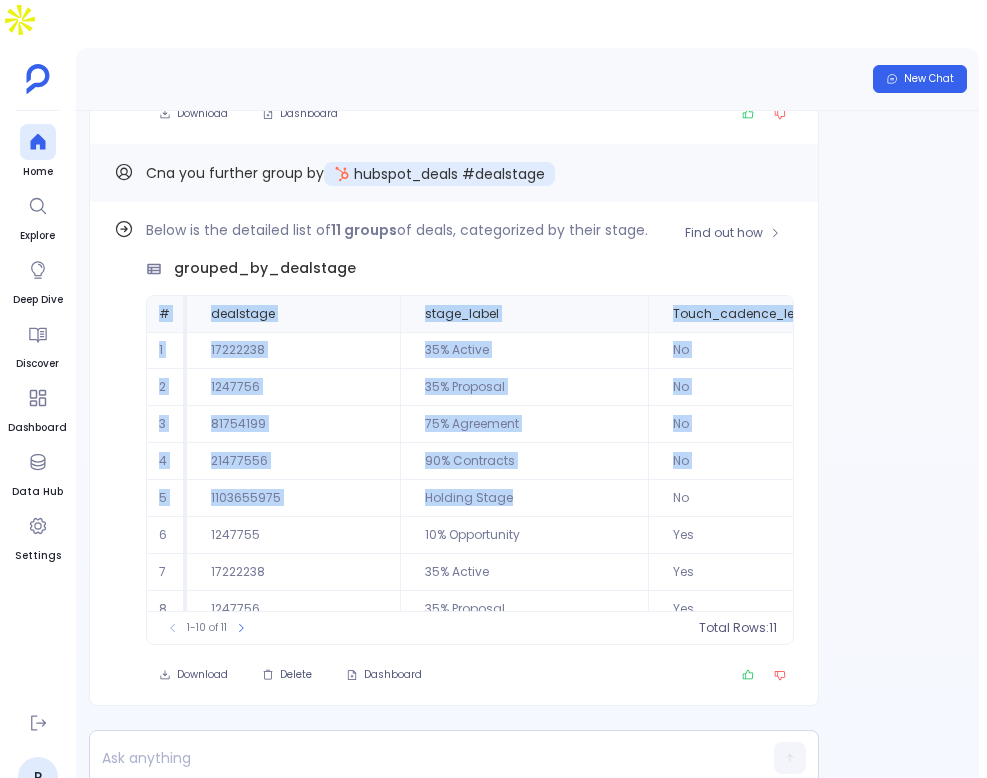 drag, startPoint x: 159, startPoint y: 262, endPoint x: 584, endPoint y: 477, distance: 476.28772 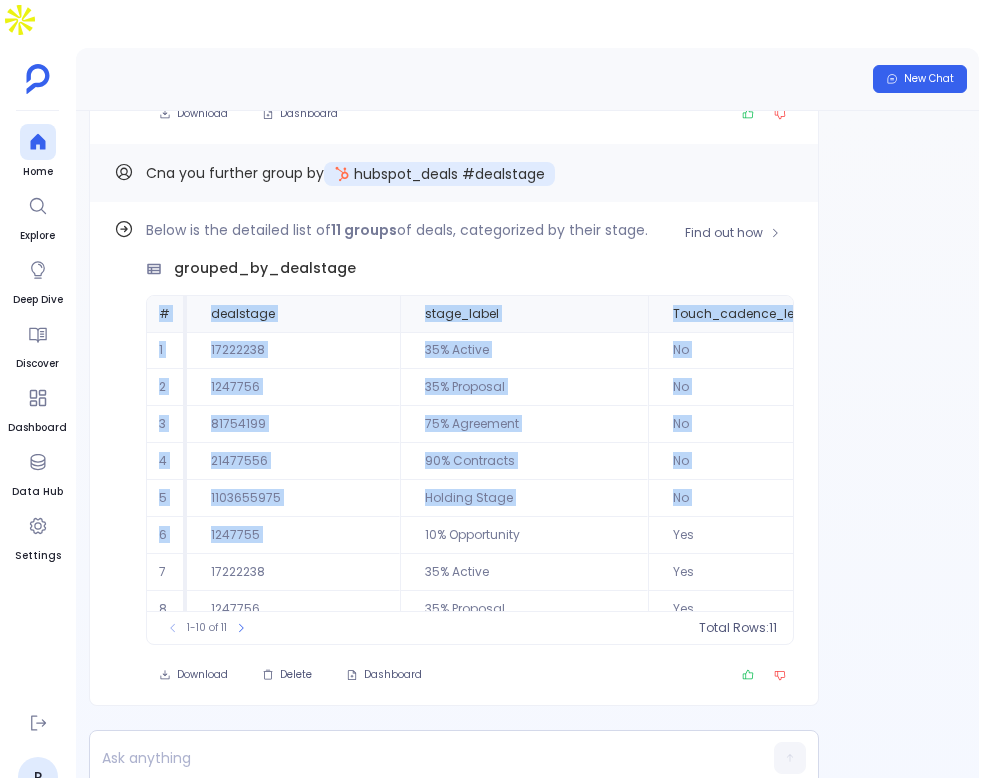scroll, scrollTop: 96, scrollLeft: 0, axis: vertical 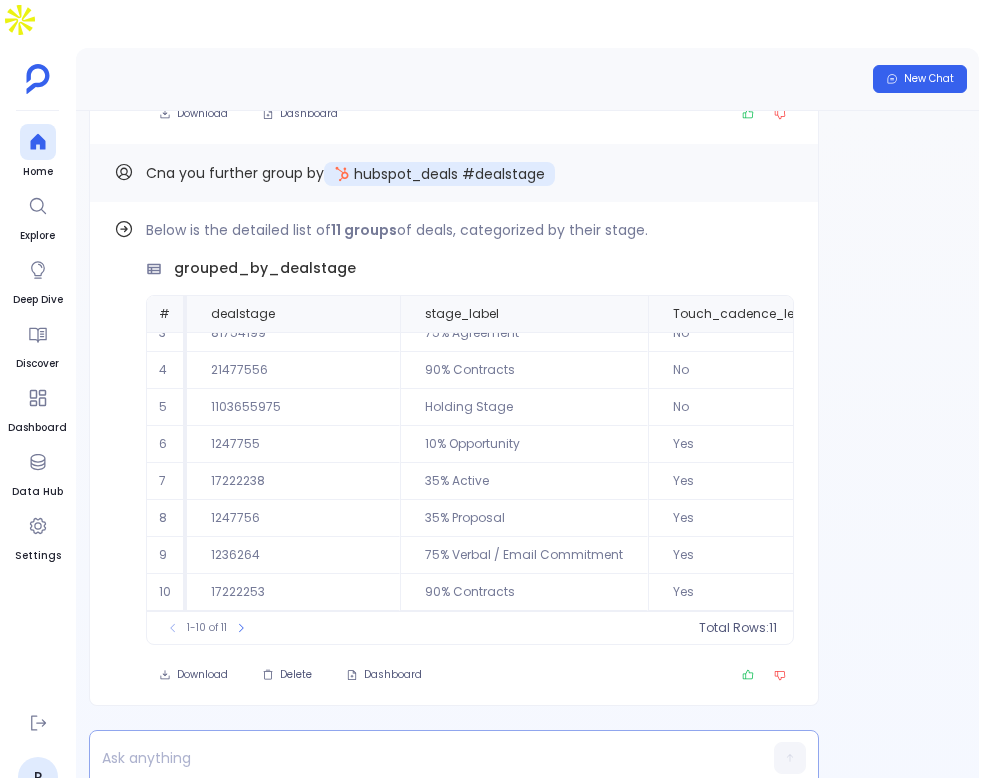 click at bounding box center (415, 758) 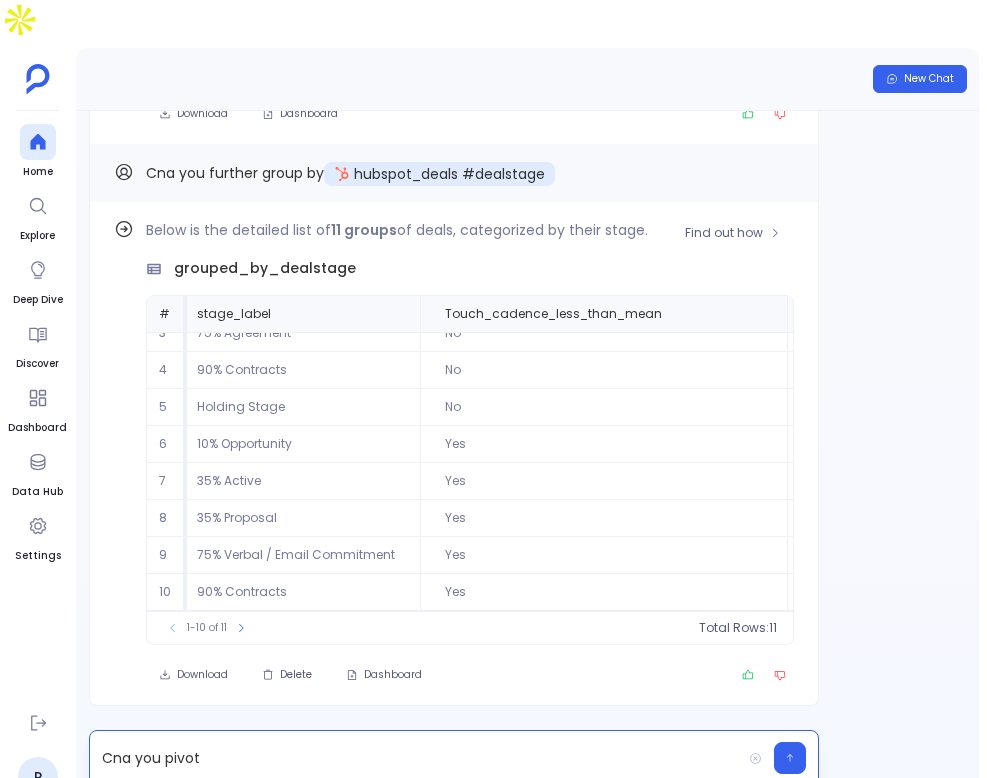 scroll, scrollTop: 96, scrollLeft: 349, axis: both 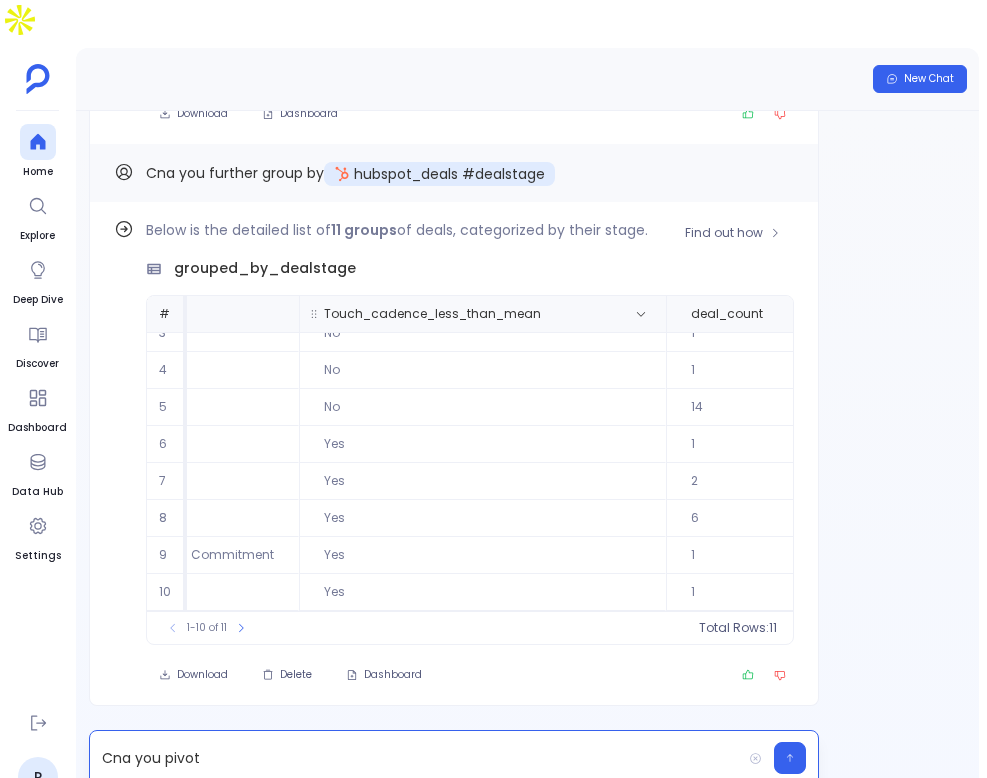click on "Touch_cadence_less_than_mean" at bounding box center (432, 314) 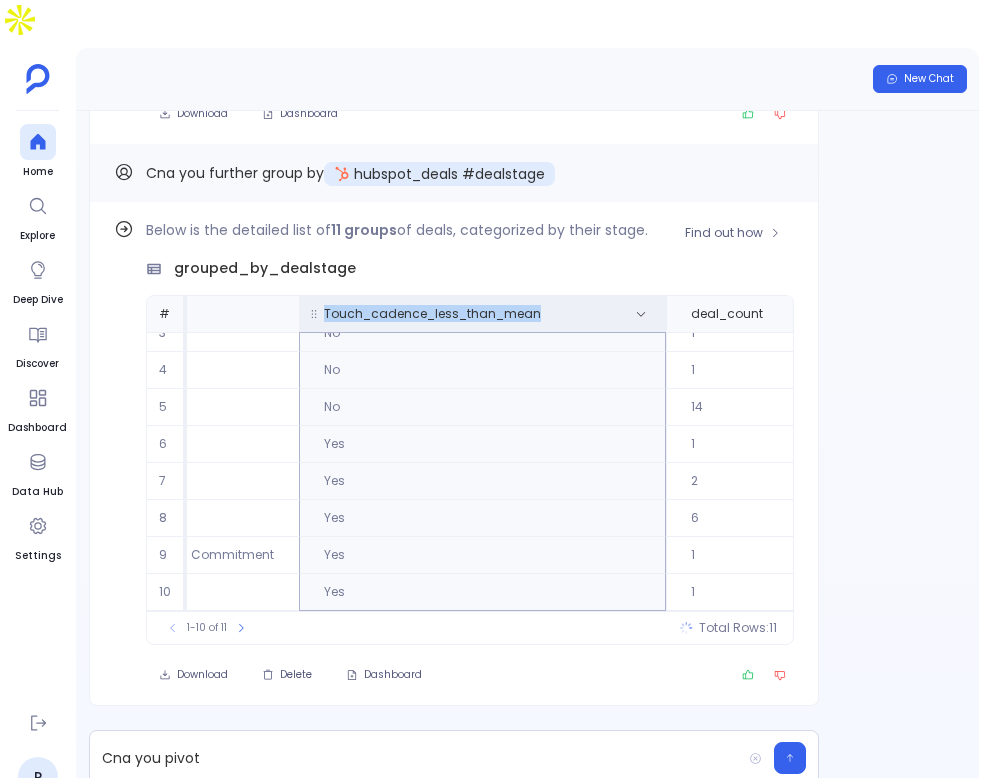 click on "Touch_cadence_less_than_mean" at bounding box center [432, 314] 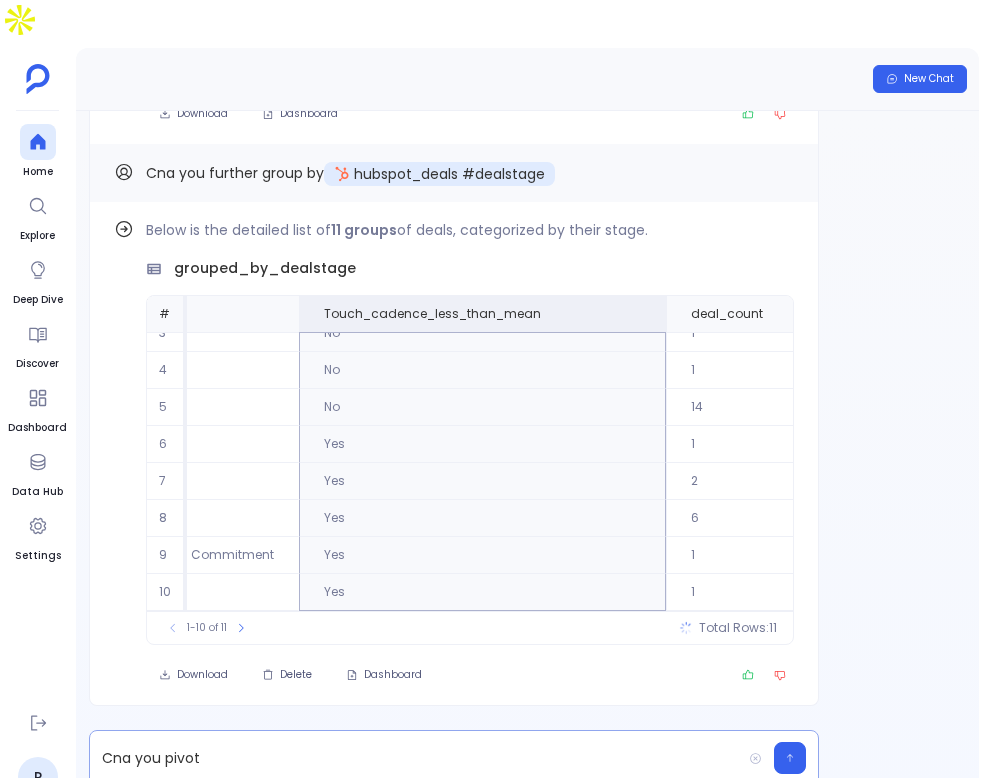 click on "Cna you pivot" at bounding box center [415, 758] 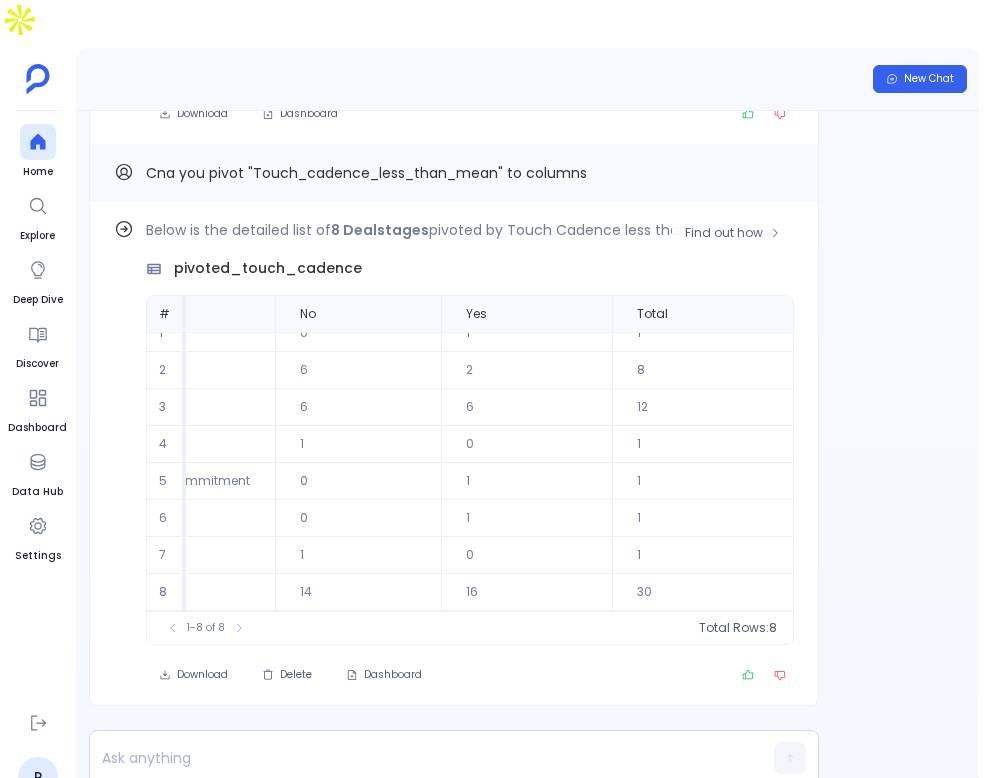 scroll, scrollTop: 0, scrollLeft: 372, axis: horizontal 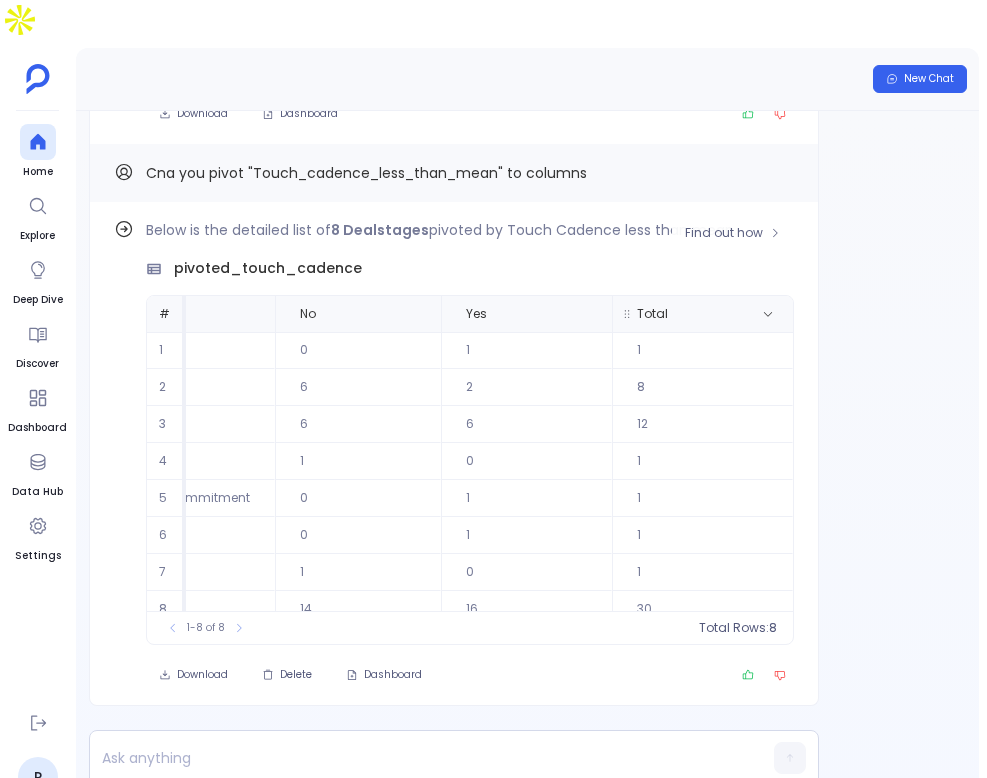 click on "Total" at bounding box center (652, 314) 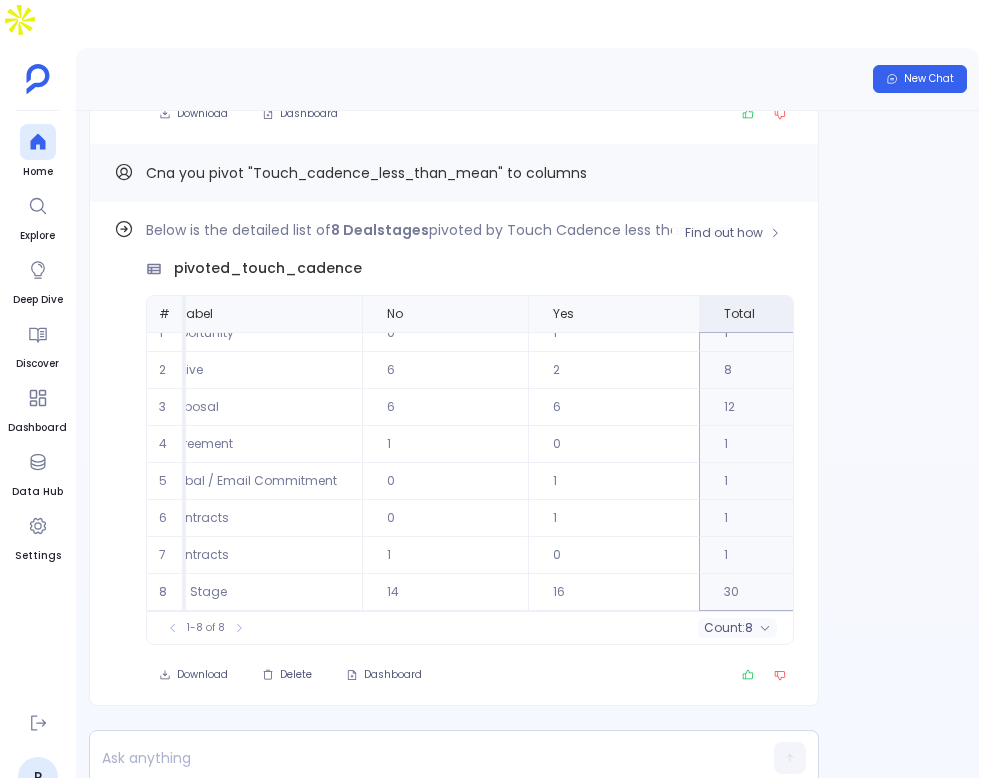 scroll, scrollTop: 0, scrollLeft: 273, axis: horizontal 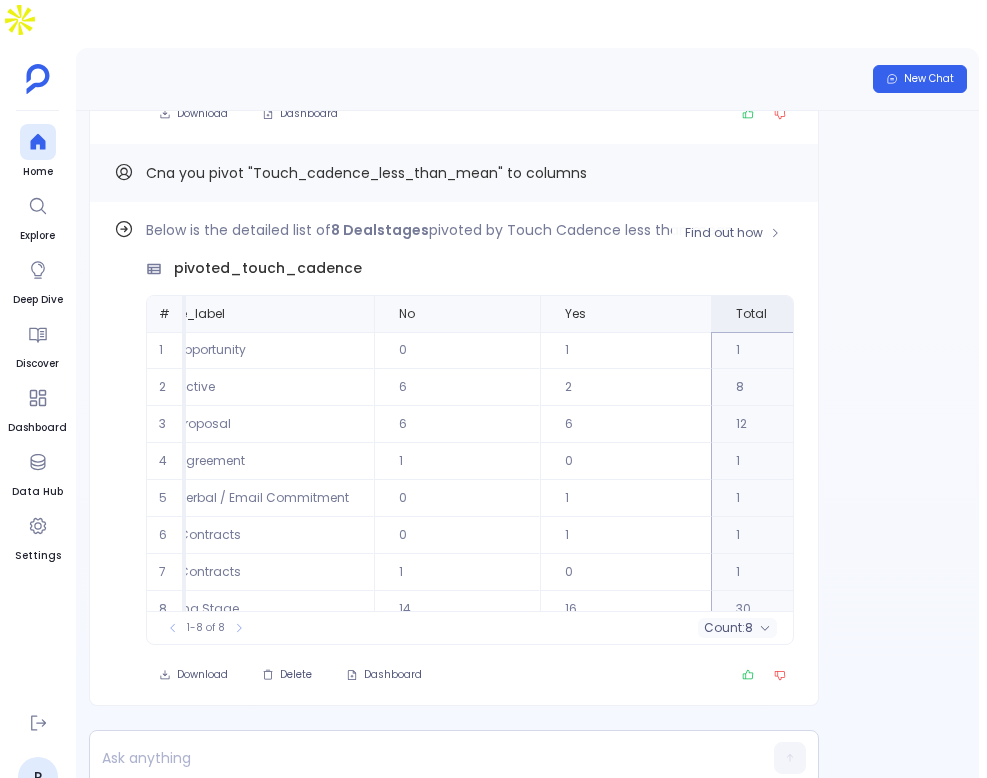 click on "6" at bounding box center (457, 424) 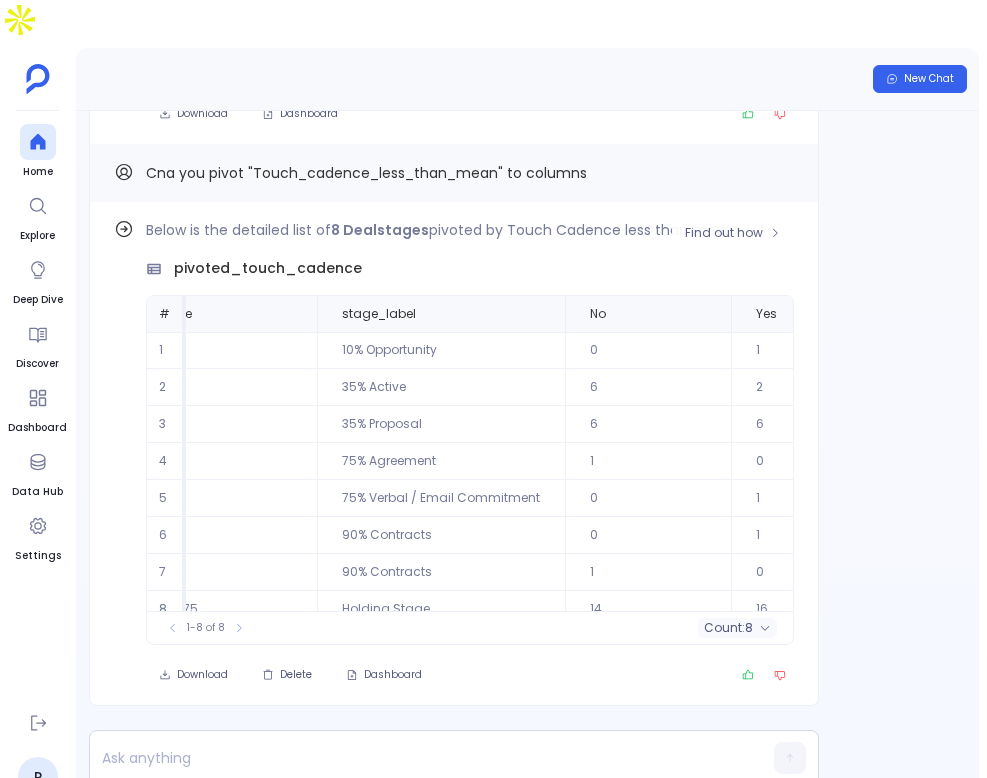 scroll, scrollTop: 0, scrollLeft: 39, axis: horizontal 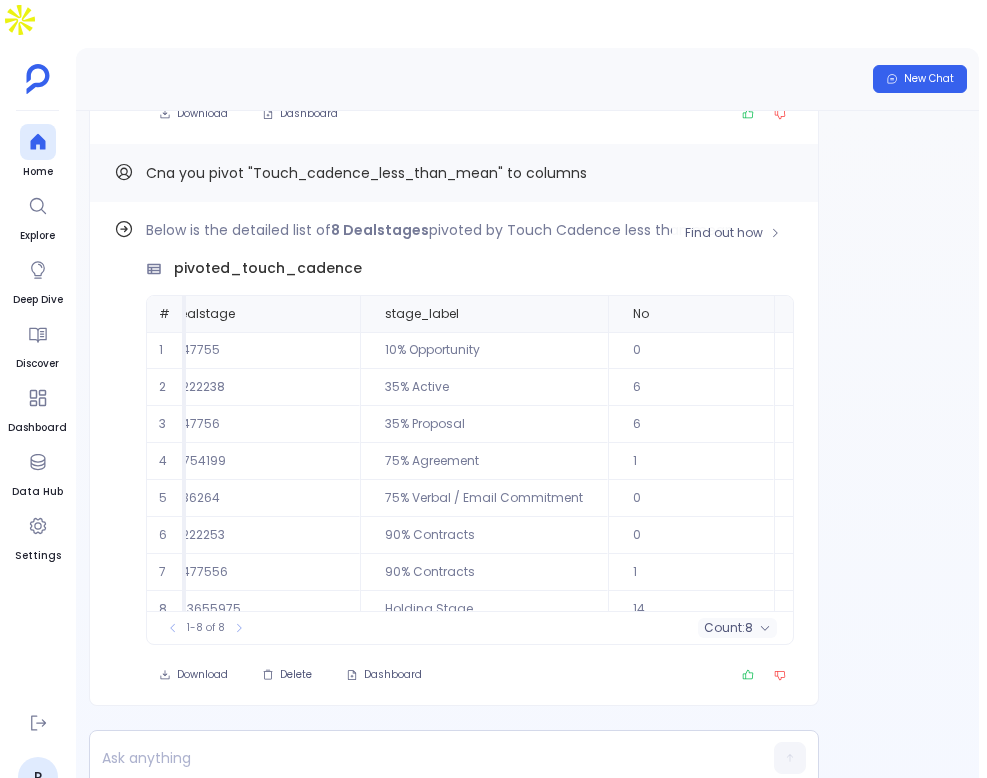 click on "35% Active" at bounding box center [484, 387] 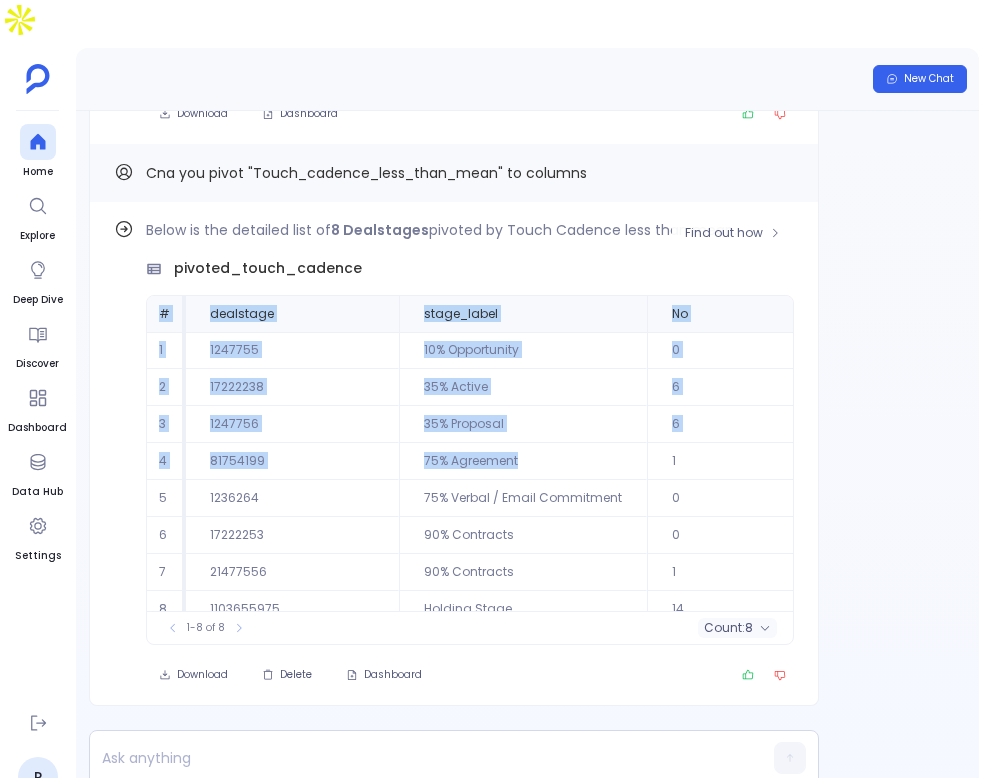 drag, startPoint x: 157, startPoint y: 267, endPoint x: 565, endPoint y: 414, distance: 433.67383 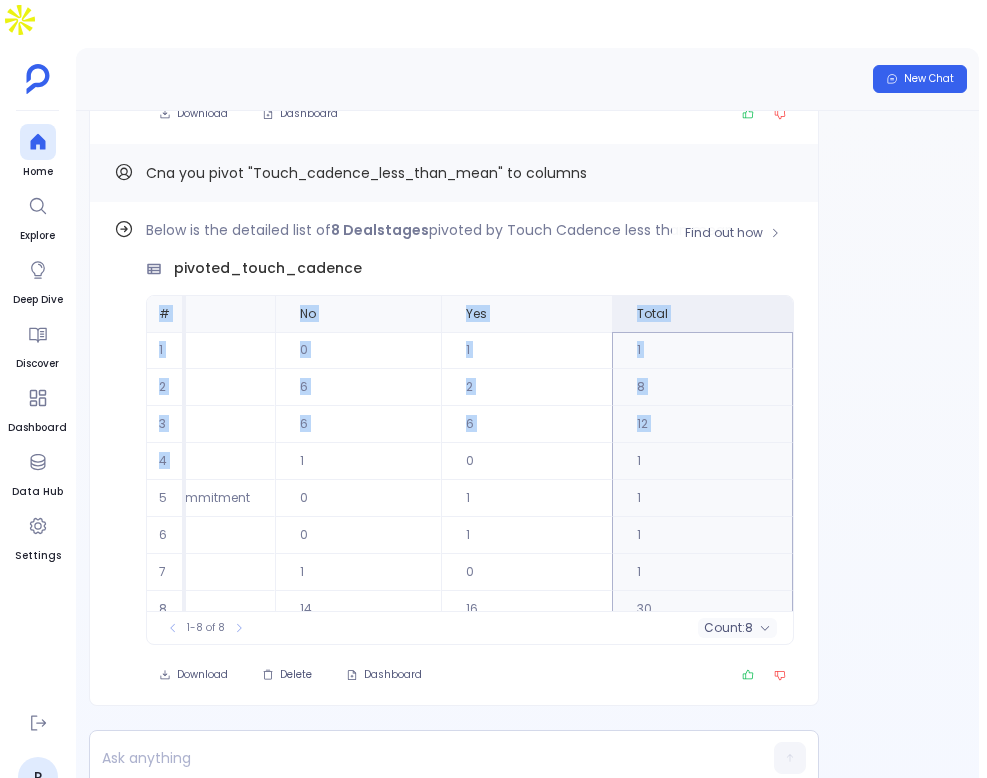 scroll, scrollTop: 22, scrollLeft: 372, axis: both 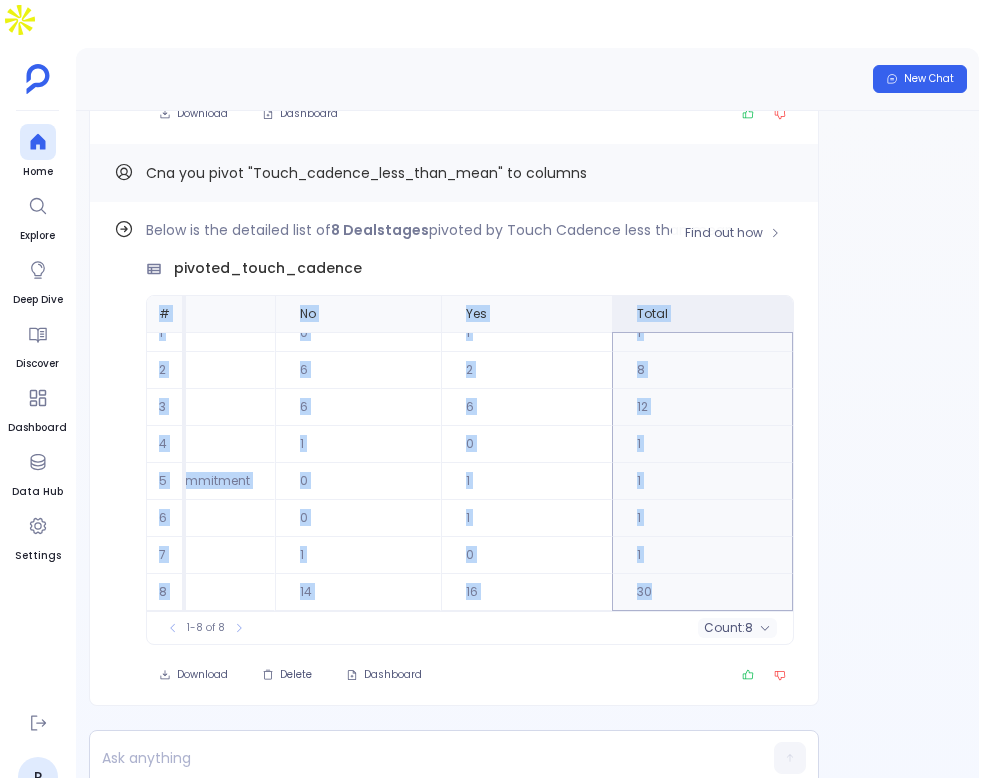 click on "30" at bounding box center (702, 592) 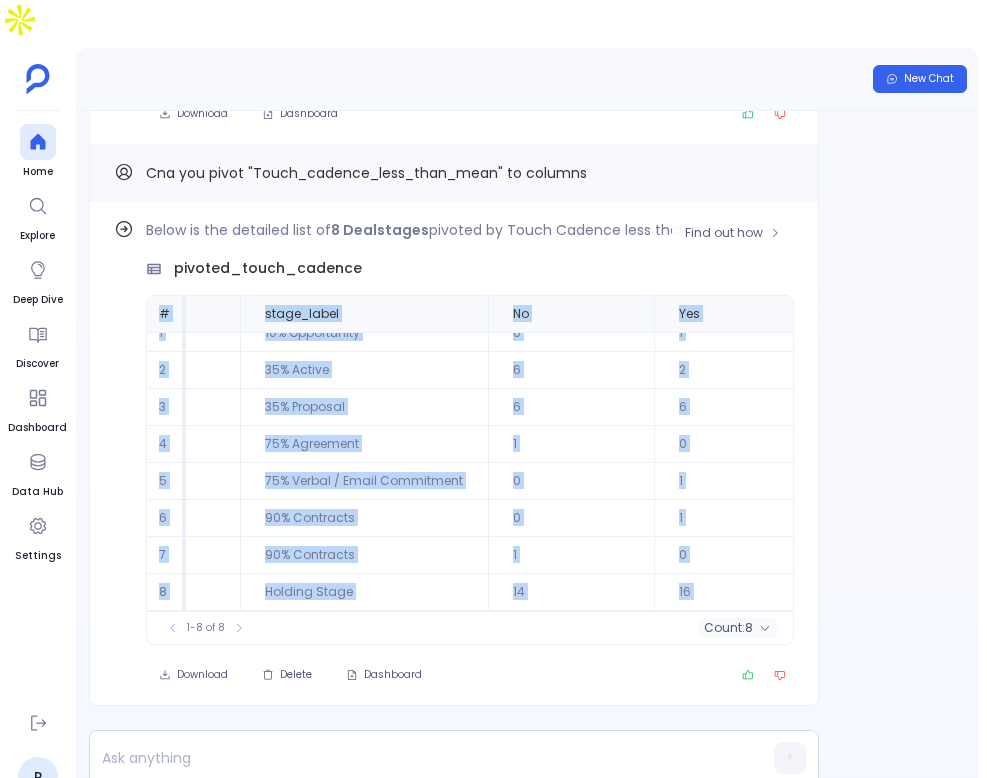 scroll, scrollTop: 22, scrollLeft: 0, axis: vertical 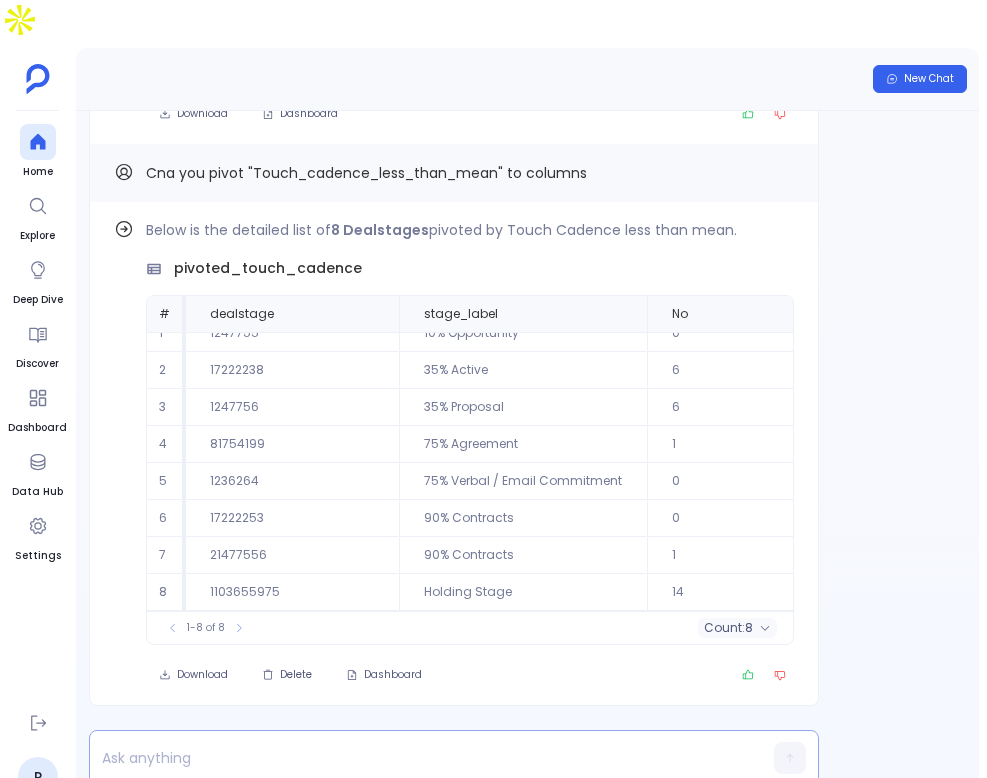 click at bounding box center [415, 758] 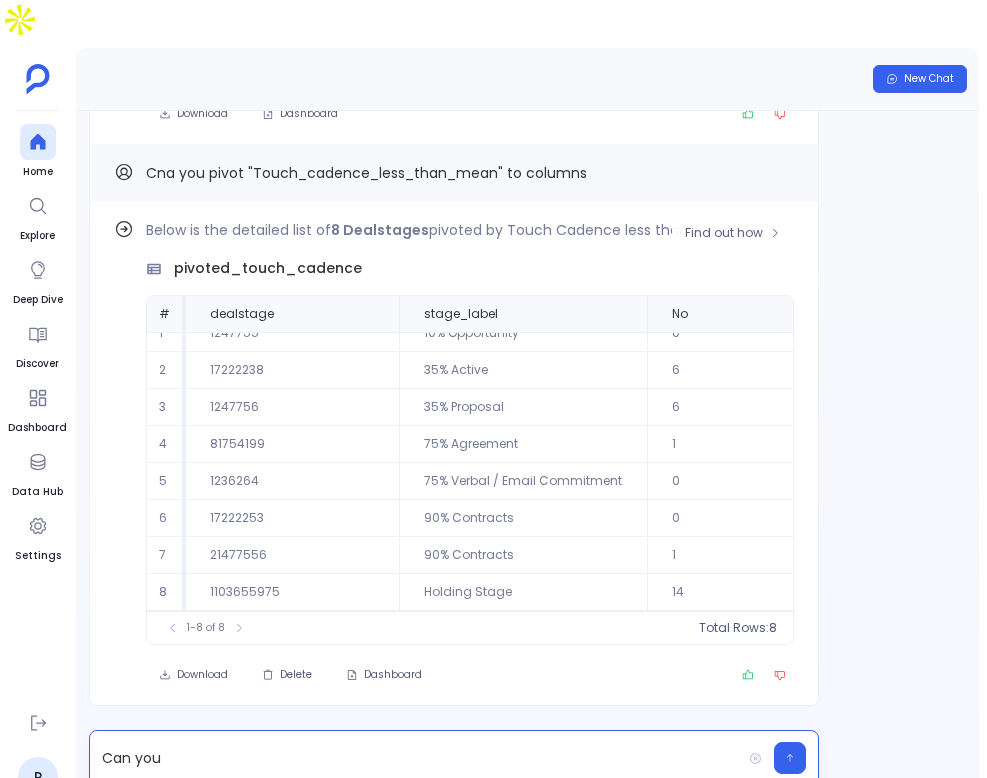 scroll, scrollTop: 0, scrollLeft: 0, axis: both 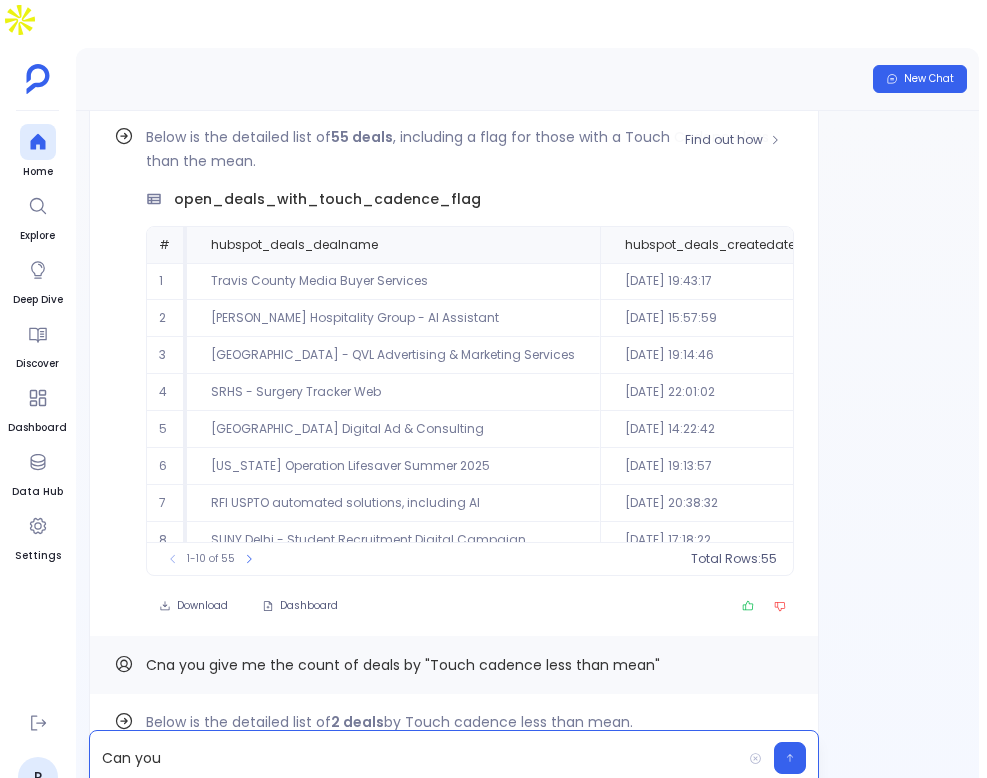 click on "open_deals_with_touch_cadence_flag" at bounding box center [327, 199] 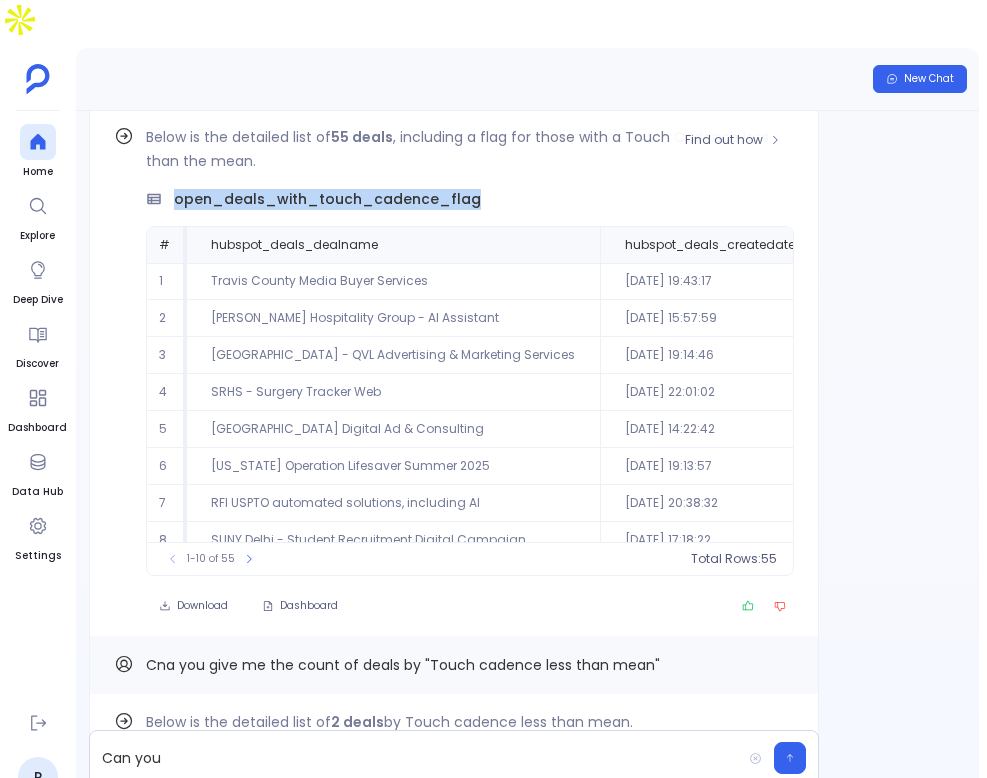 click on "open_deals_with_touch_cadence_flag" at bounding box center [327, 199] 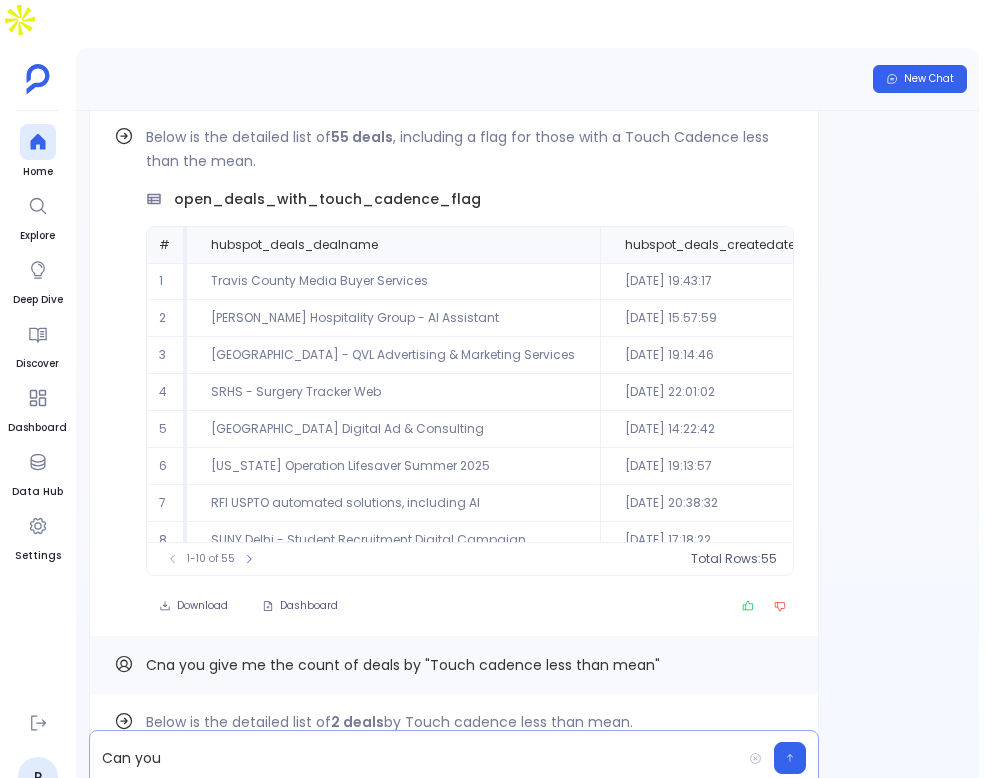 click on "Can you" at bounding box center (415, 758) 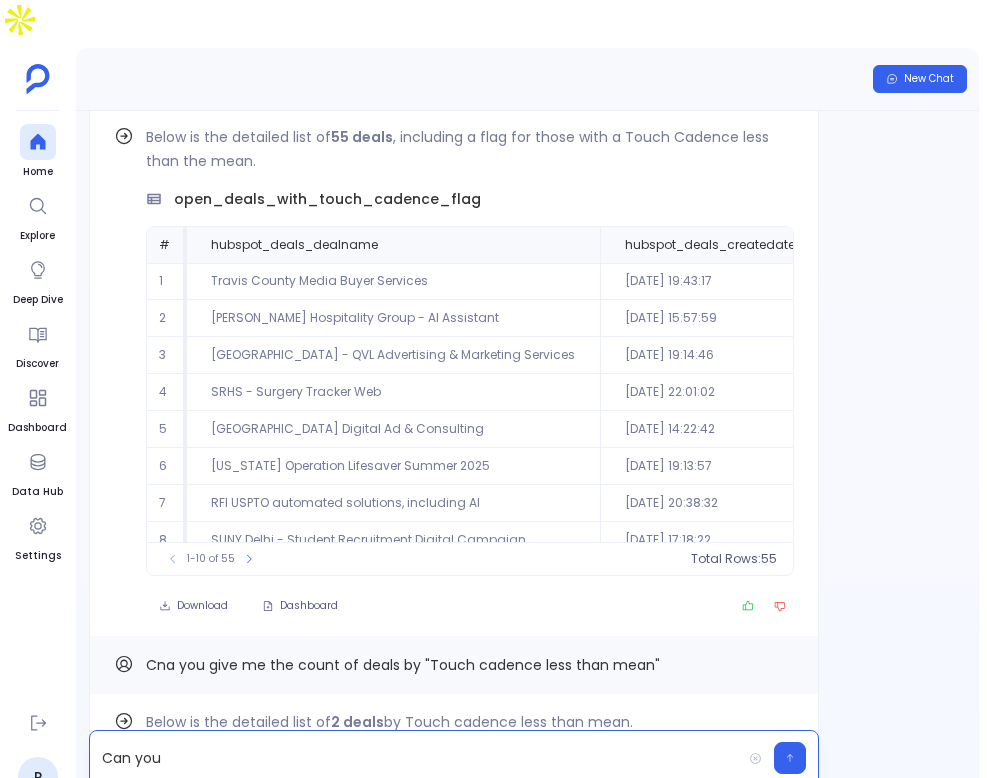 click on "Can you" at bounding box center [415, 758] 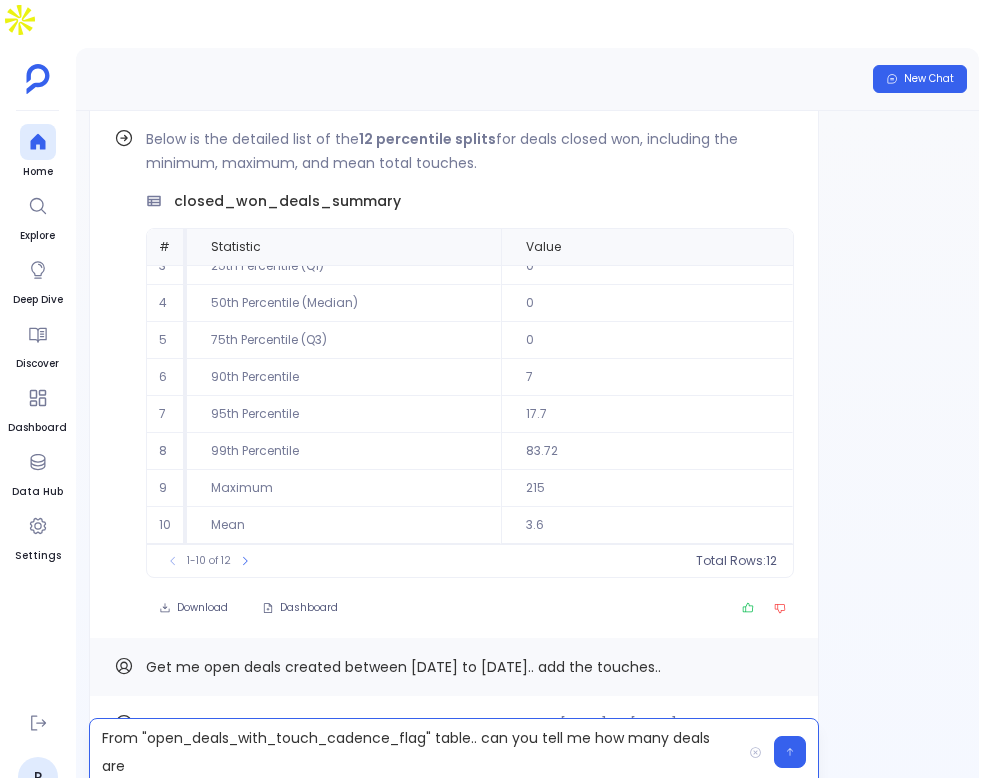 scroll, scrollTop: -2668, scrollLeft: 0, axis: vertical 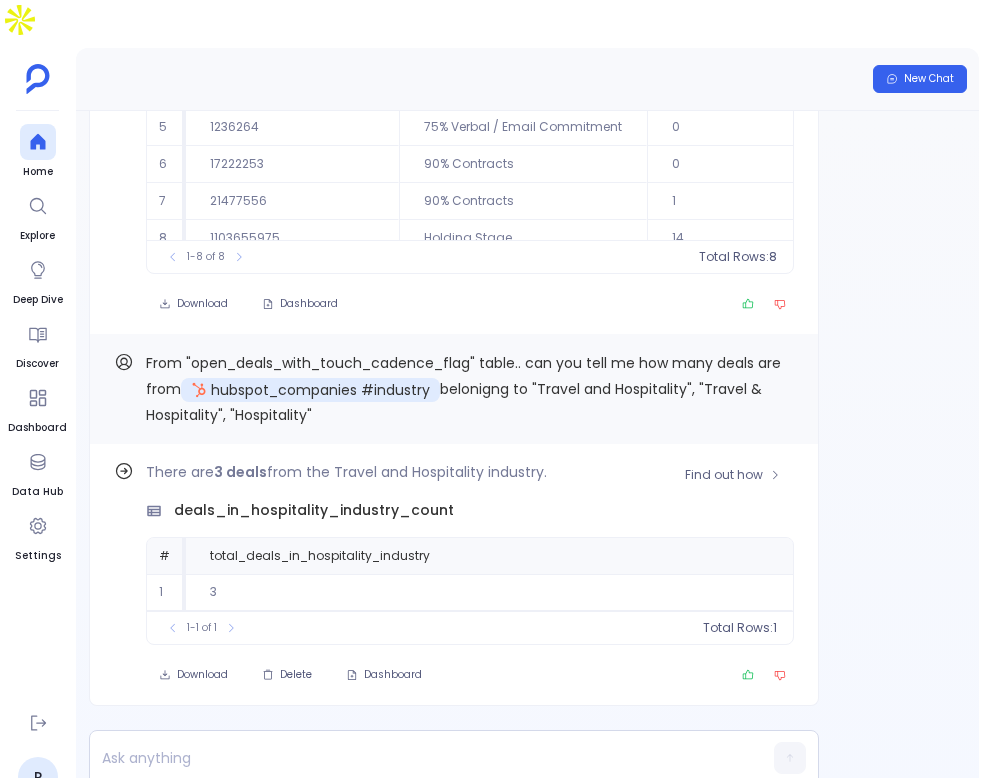 click on "3" at bounding box center [489, 592] 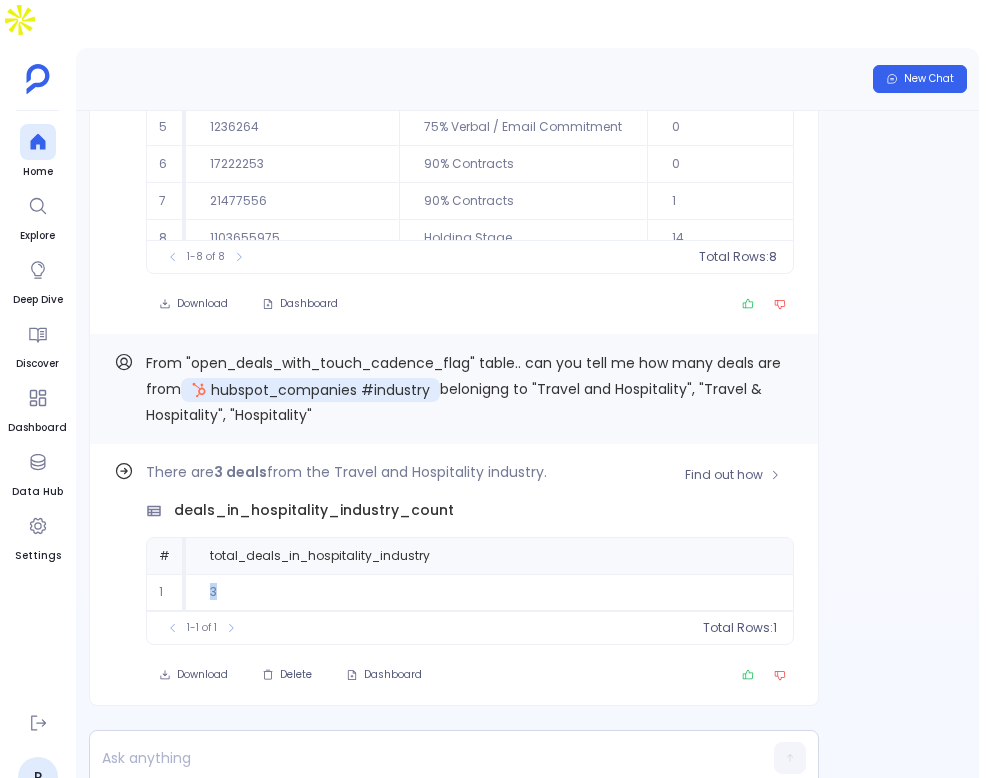 click on "3" at bounding box center (489, 592) 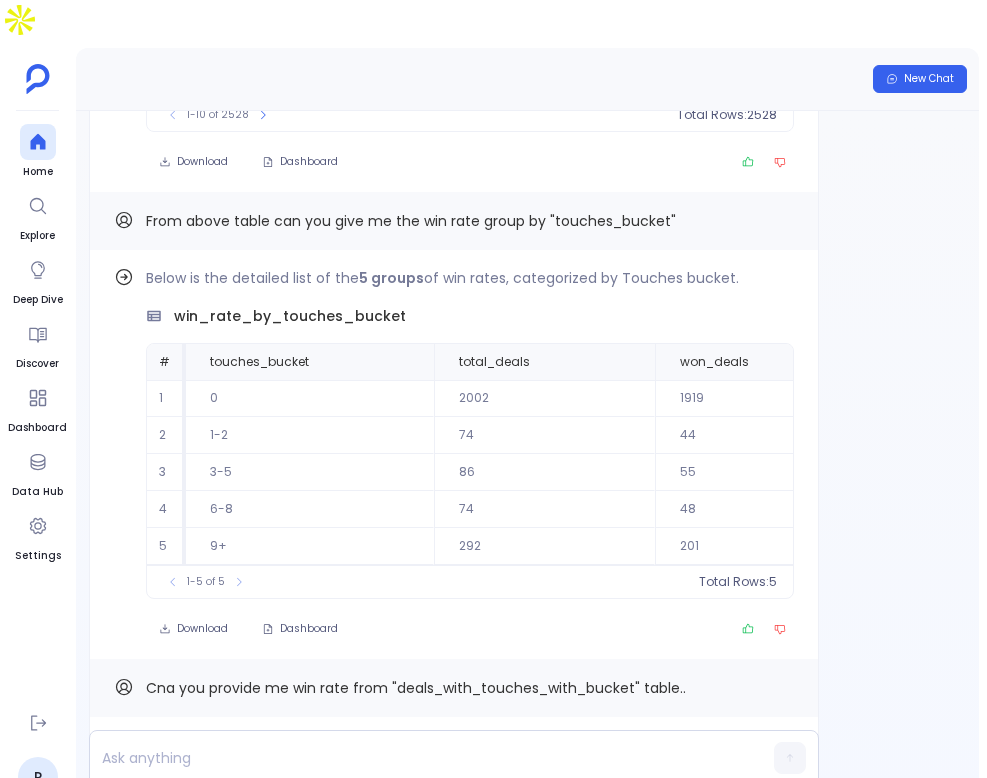 scroll, scrollTop: -4691, scrollLeft: 0, axis: vertical 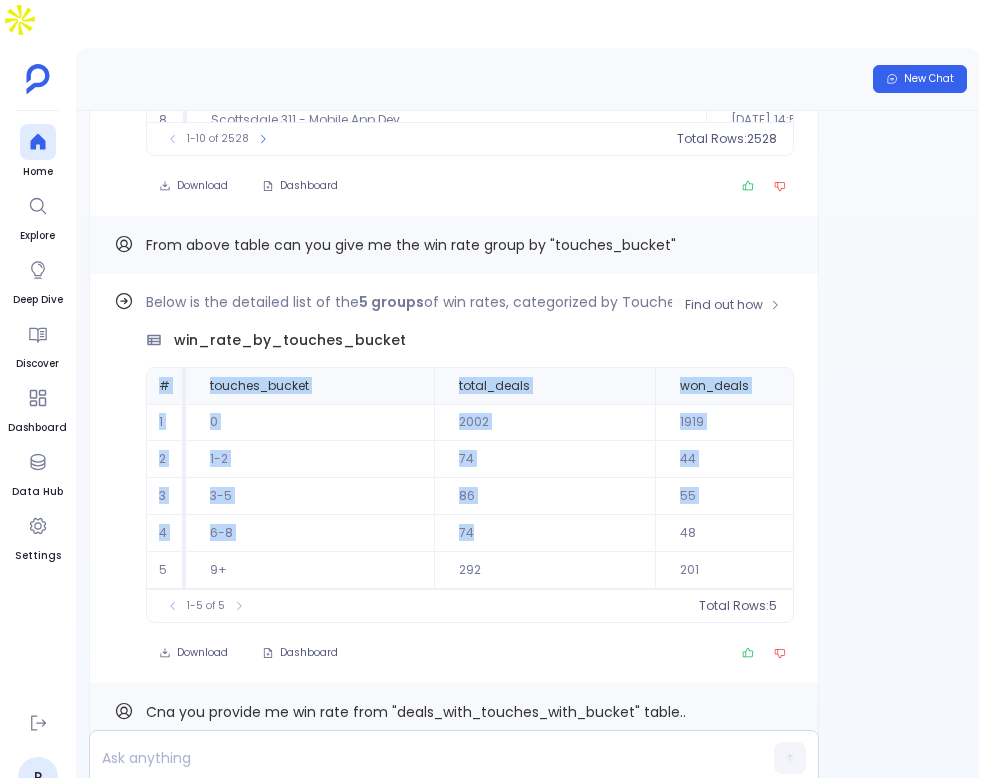 drag, startPoint x: 154, startPoint y: 332, endPoint x: 624, endPoint y: 481, distance: 493.05273 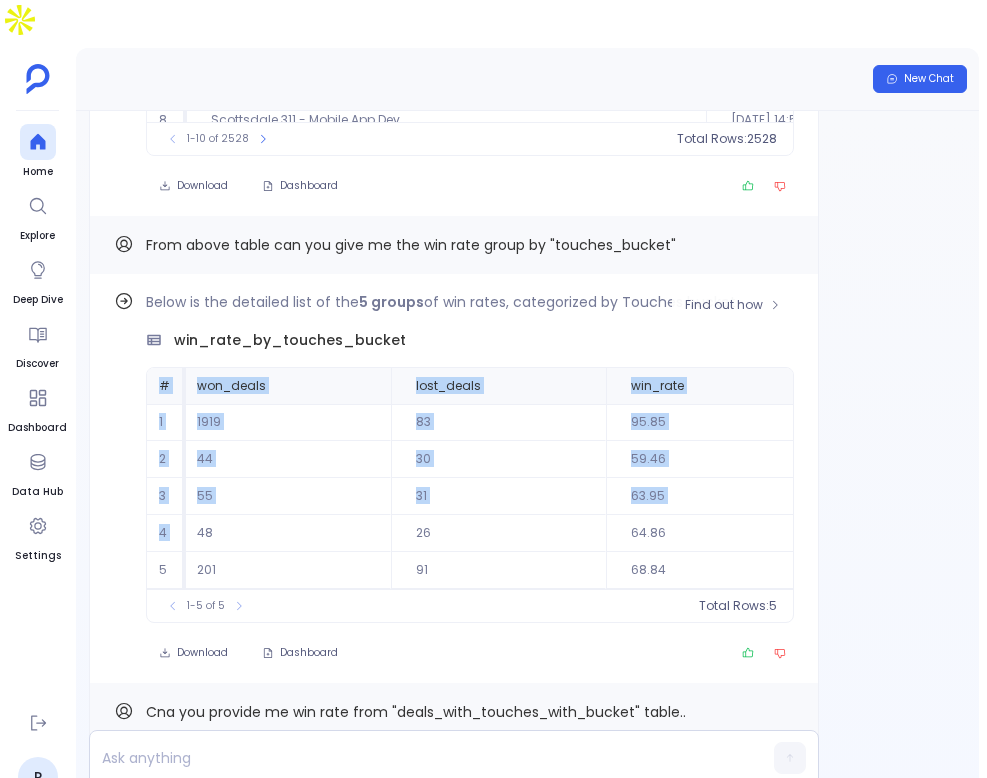 scroll, scrollTop: 0, scrollLeft: 497, axis: horizontal 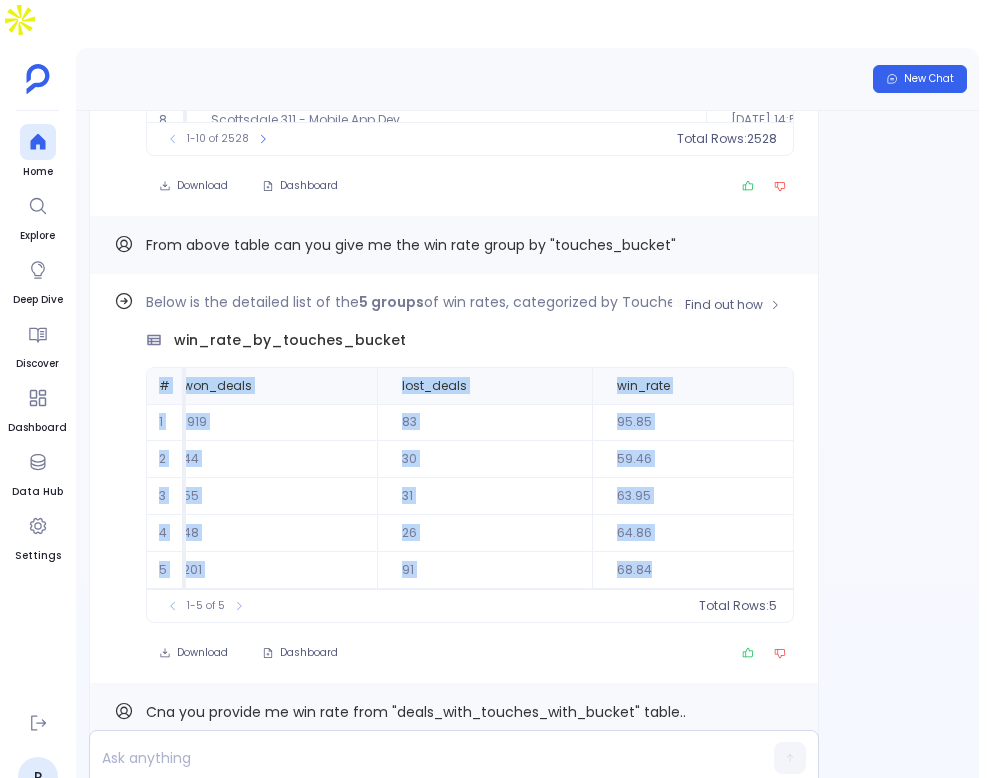 click on "68.84" at bounding box center (693, 570) 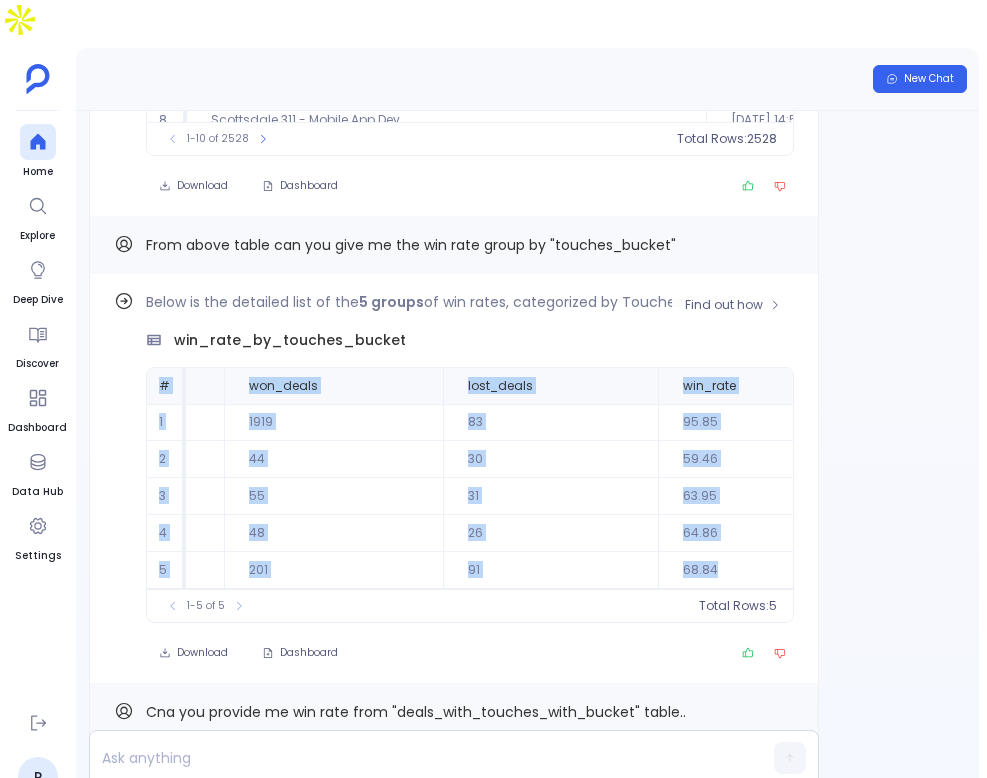 scroll, scrollTop: 0, scrollLeft: 0, axis: both 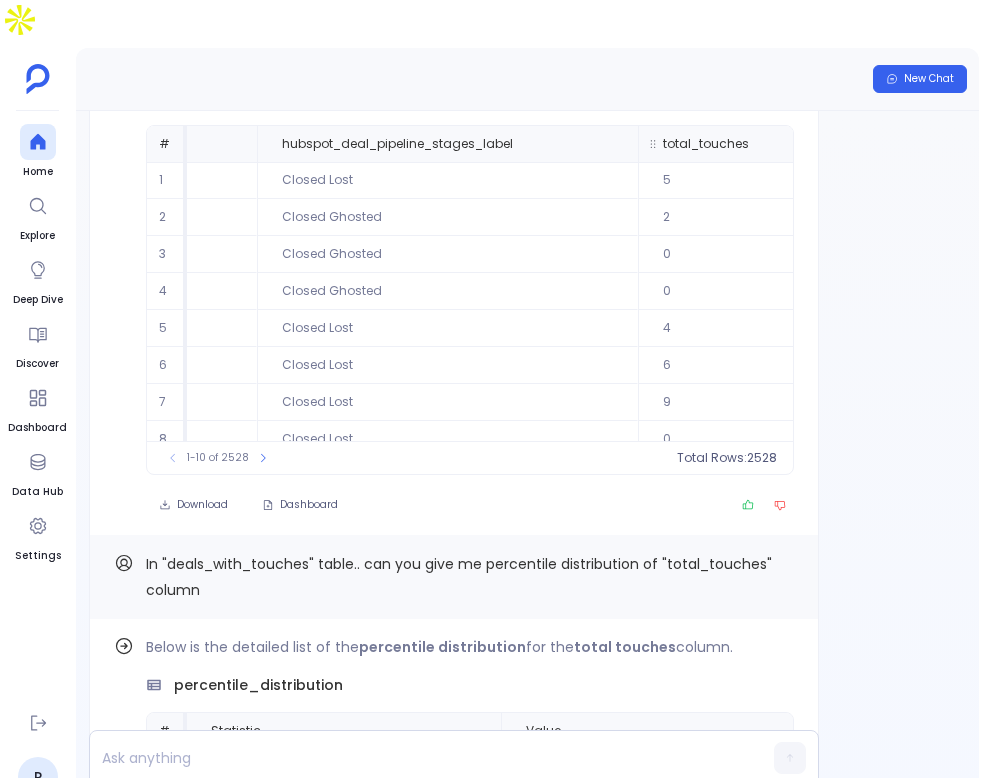click at bounding box center (849, 144) 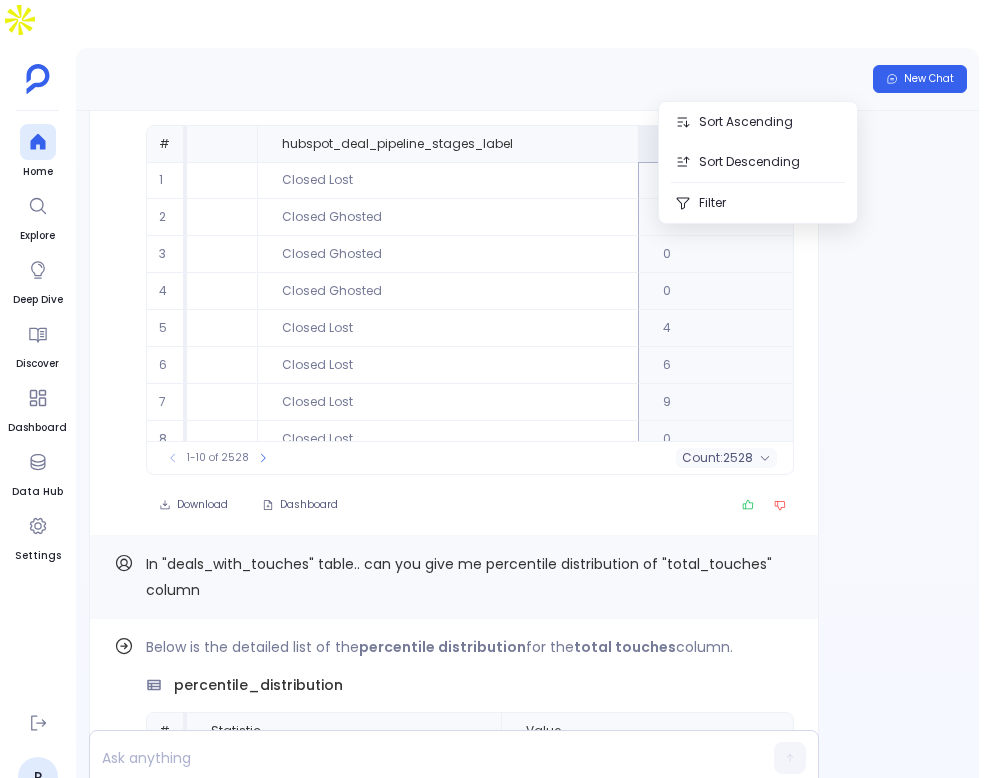 scroll, scrollTop: -6392, scrollLeft: 0, axis: vertical 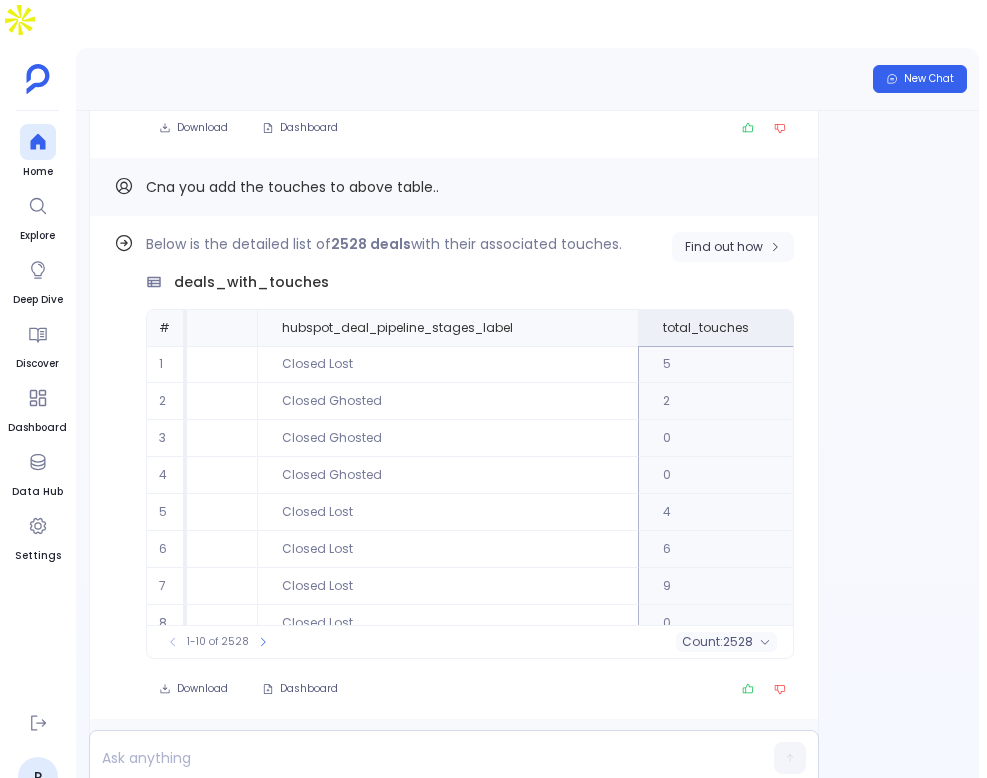 click on "Find out how" at bounding box center [724, 247] 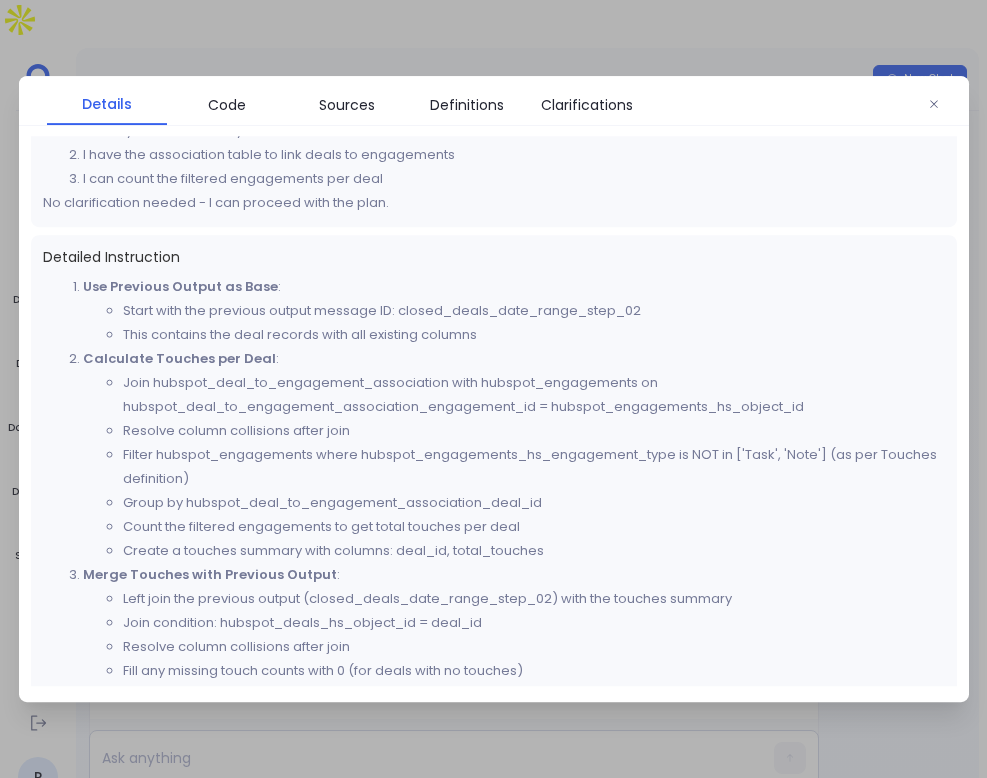 scroll, scrollTop: 957, scrollLeft: 0, axis: vertical 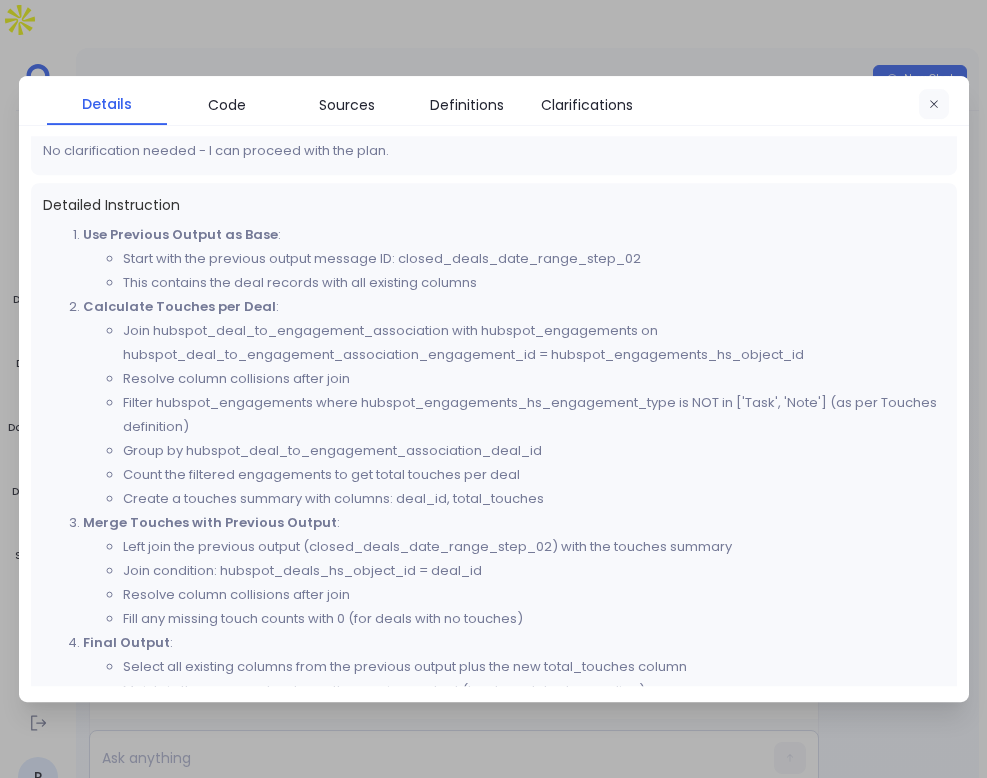 click 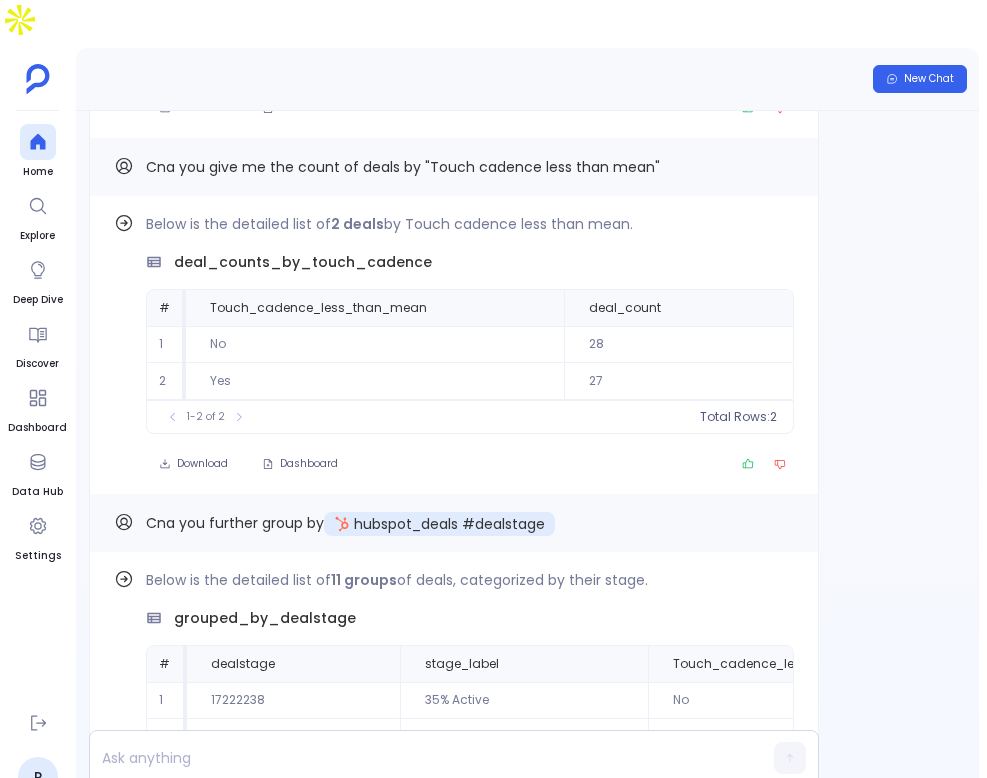 scroll, scrollTop: -1285, scrollLeft: 0, axis: vertical 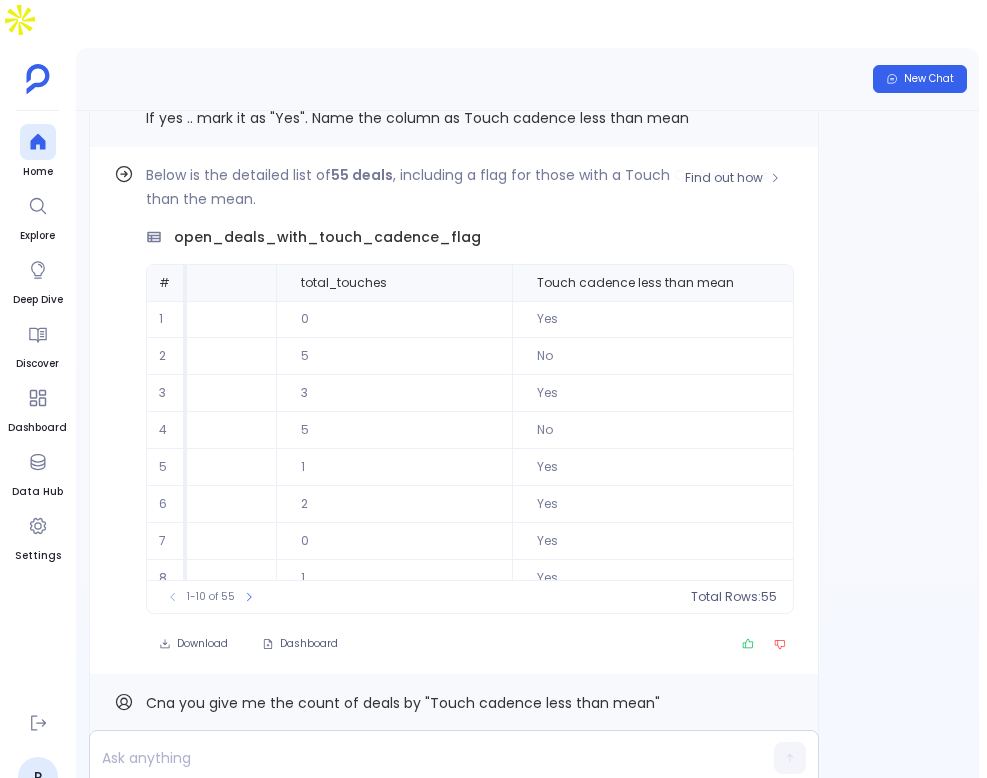 click on "open_deals_with_touch_cadence_flag" at bounding box center (327, 237) 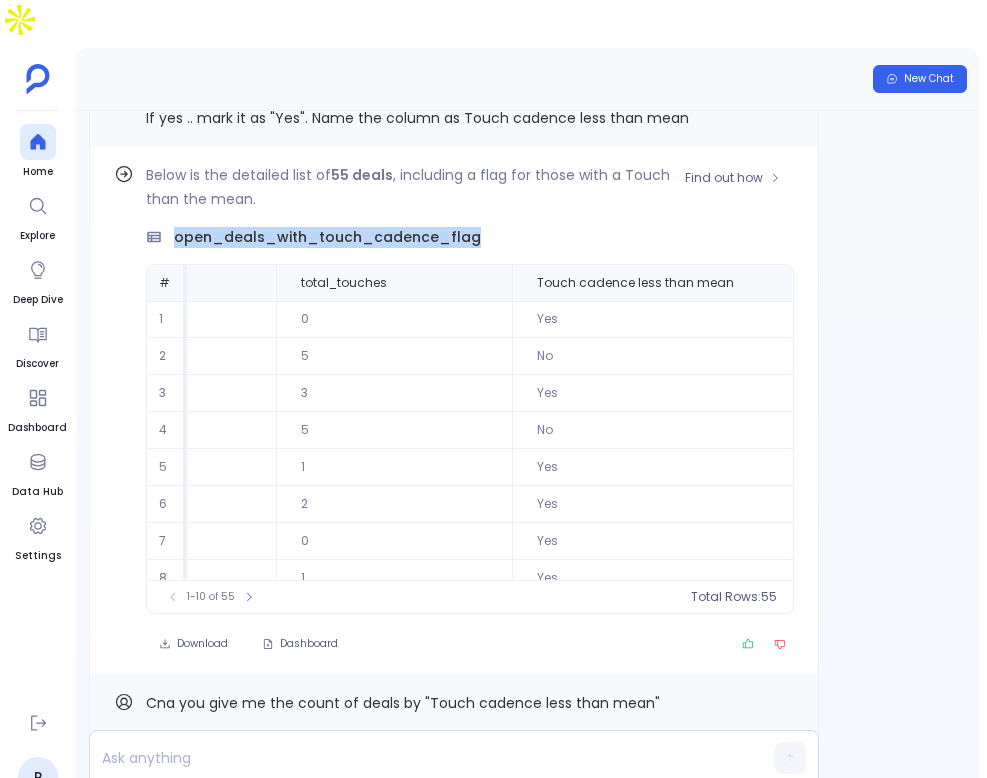 click on "open_deals_with_touch_cadence_flag" at bounding box center (327, 237) 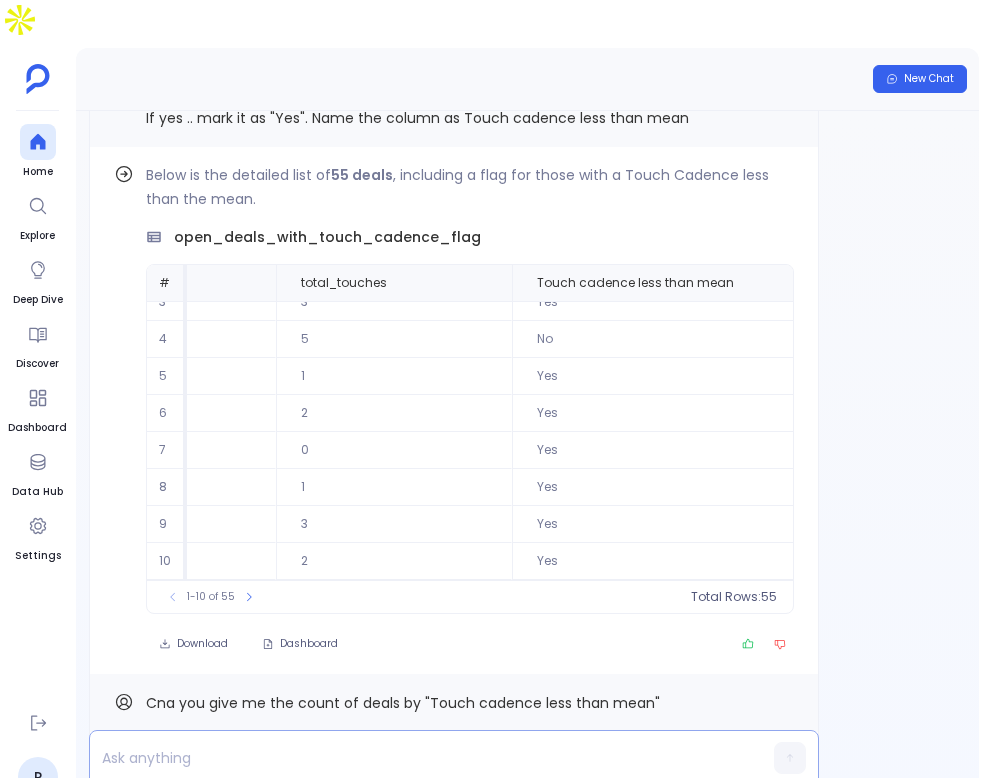 click at bounding box center [415, 758] 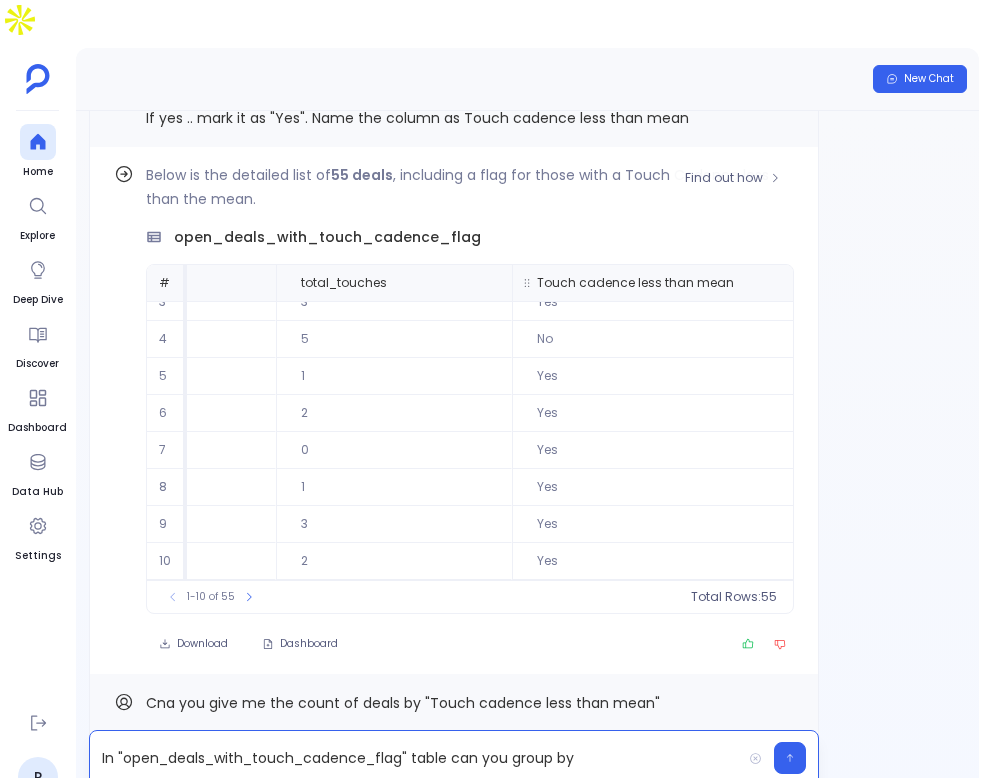 click on "Touch cadence less than mean" at bounding box center (685, 283) 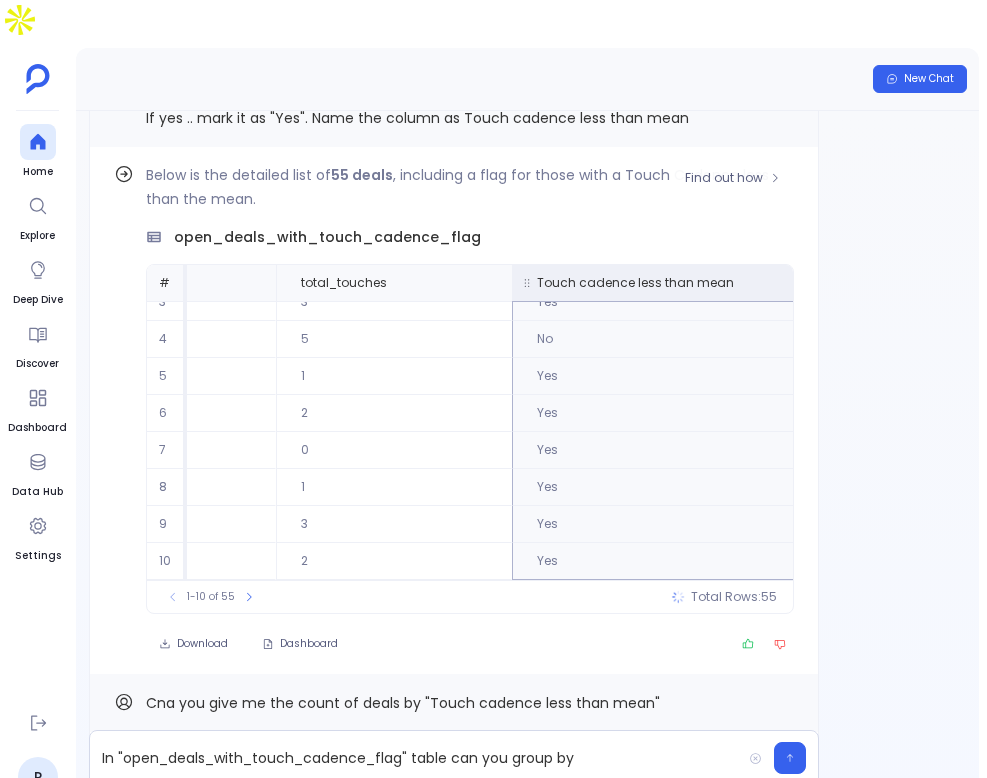 click on "Touch cadence less than mean" at bounding box center [635, 283] 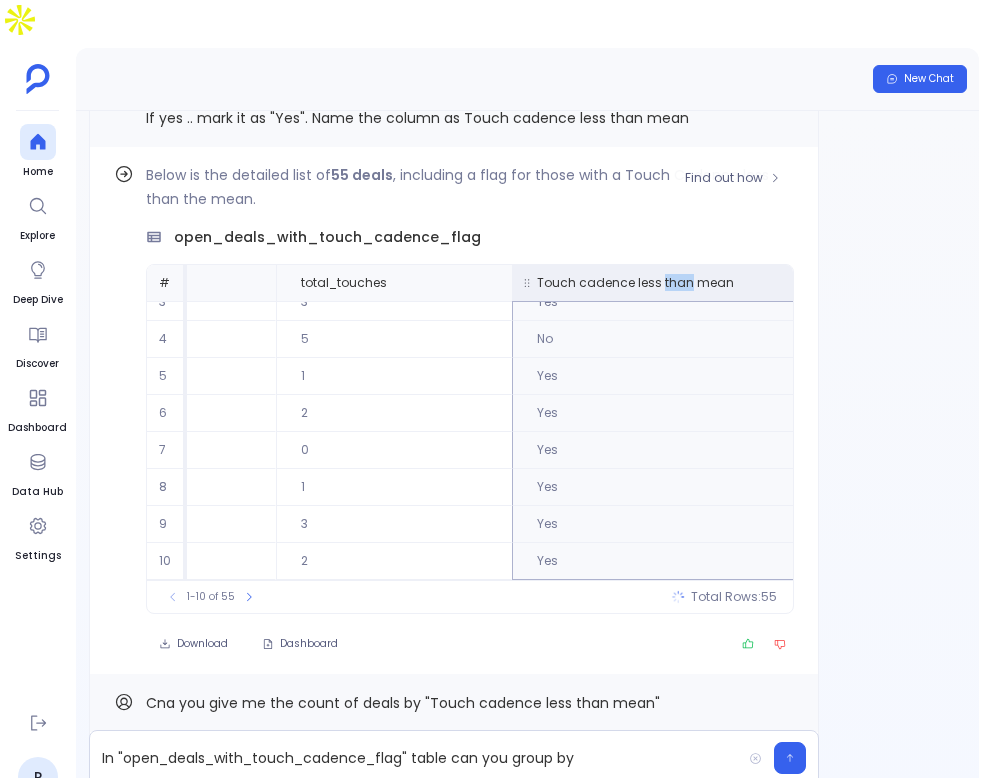 click on "Touch cadence less than mean" at bounding box center (635, 283) 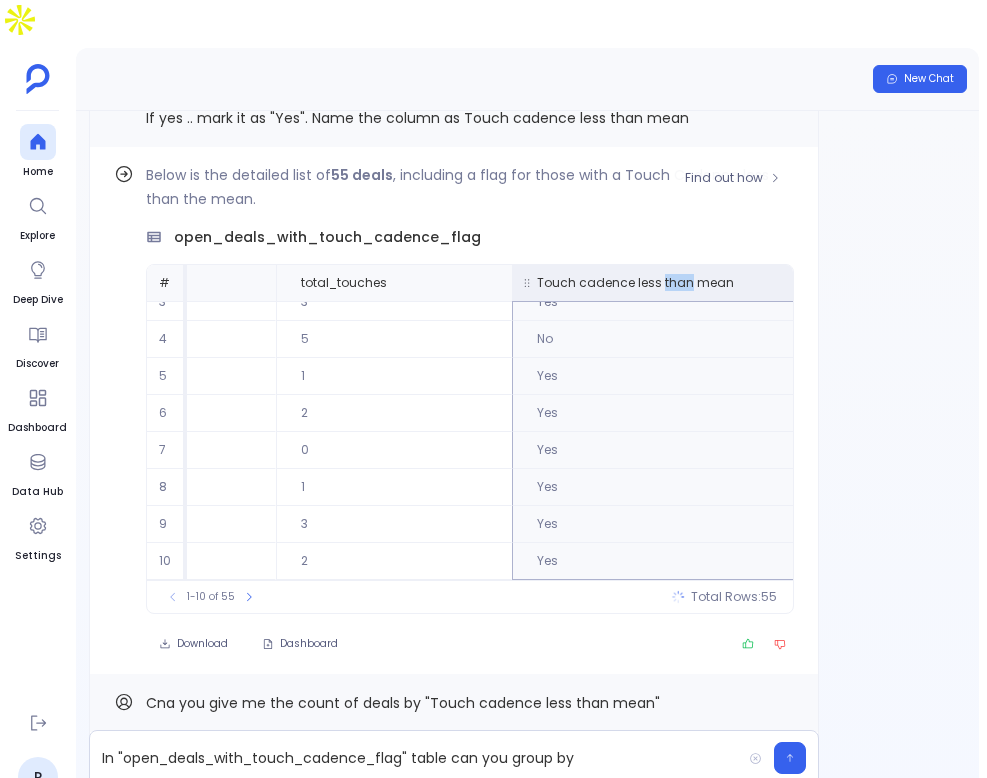 click on "Touch cadence less than mean" at bounding box center (635, 283) 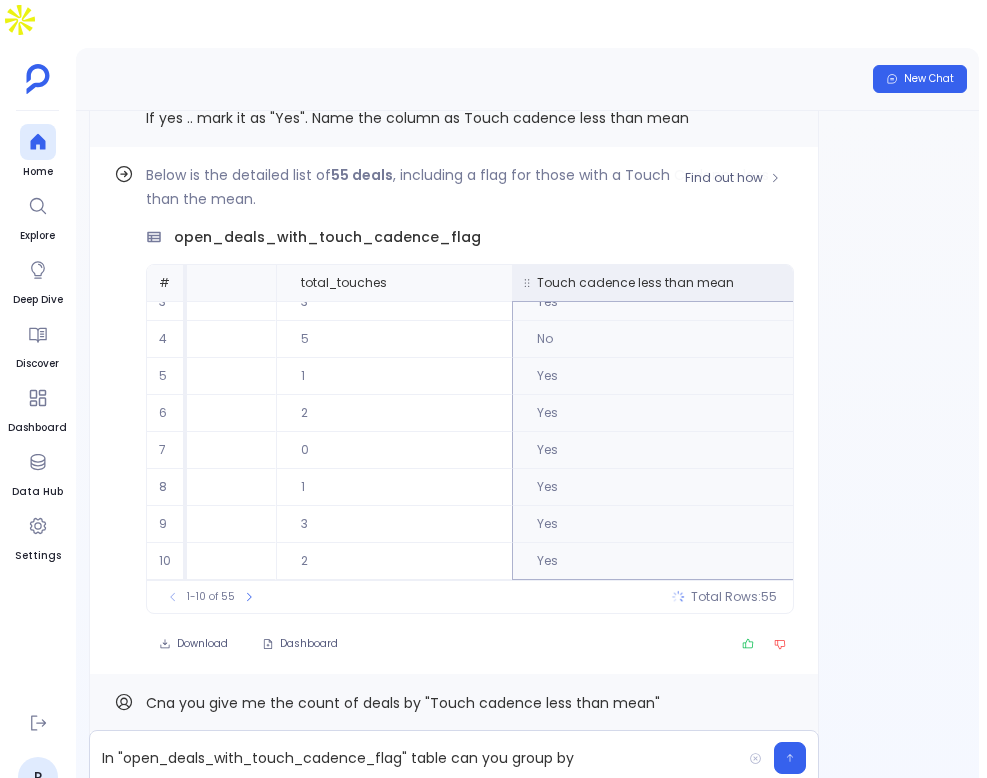 click on "Touch cadence less than mean" at bounding box center [635, 283] 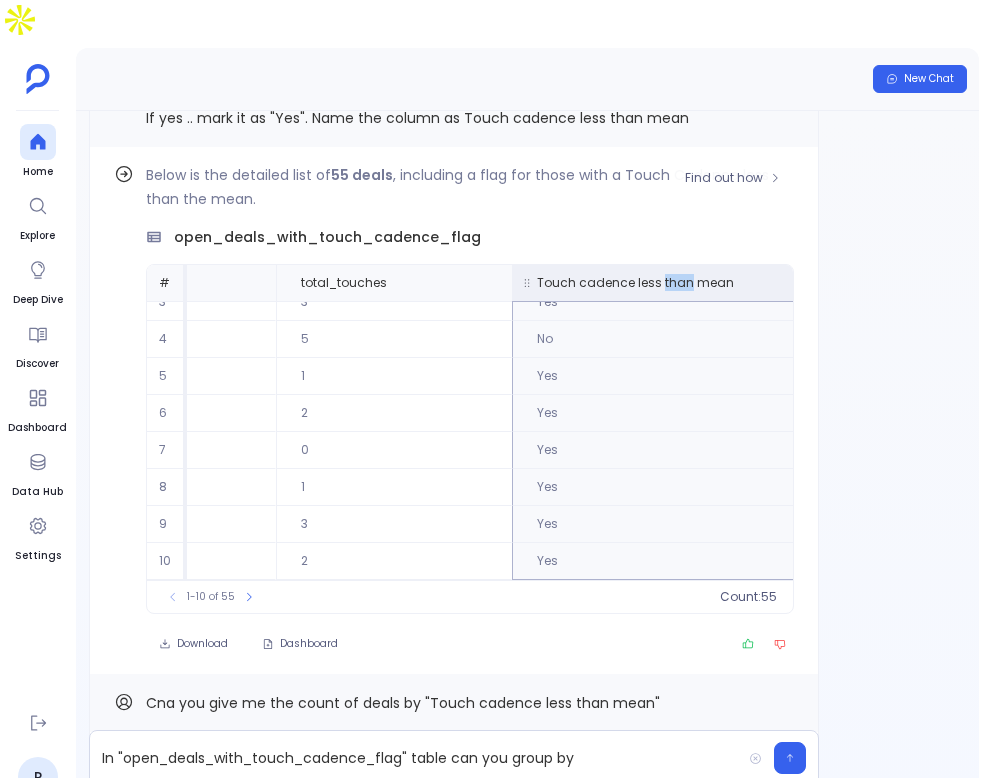 click on "Touch cadence less than mean" at bounding box center (635, 283) 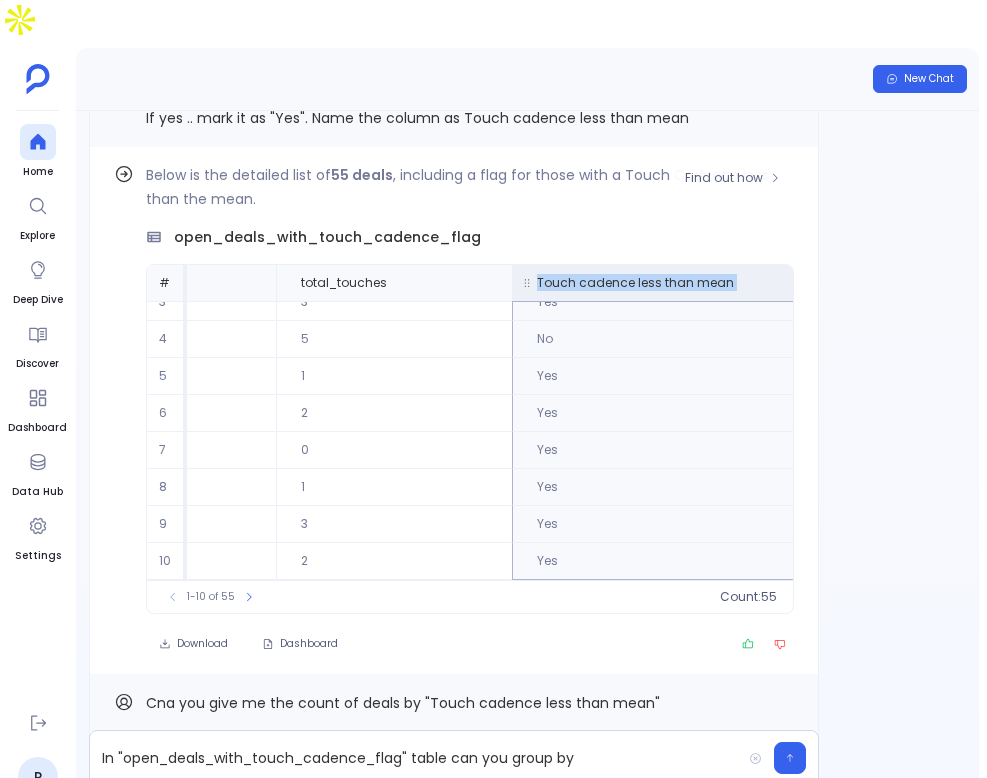 click on "Touch cadence less than mean" at bounding box center (635, 283) 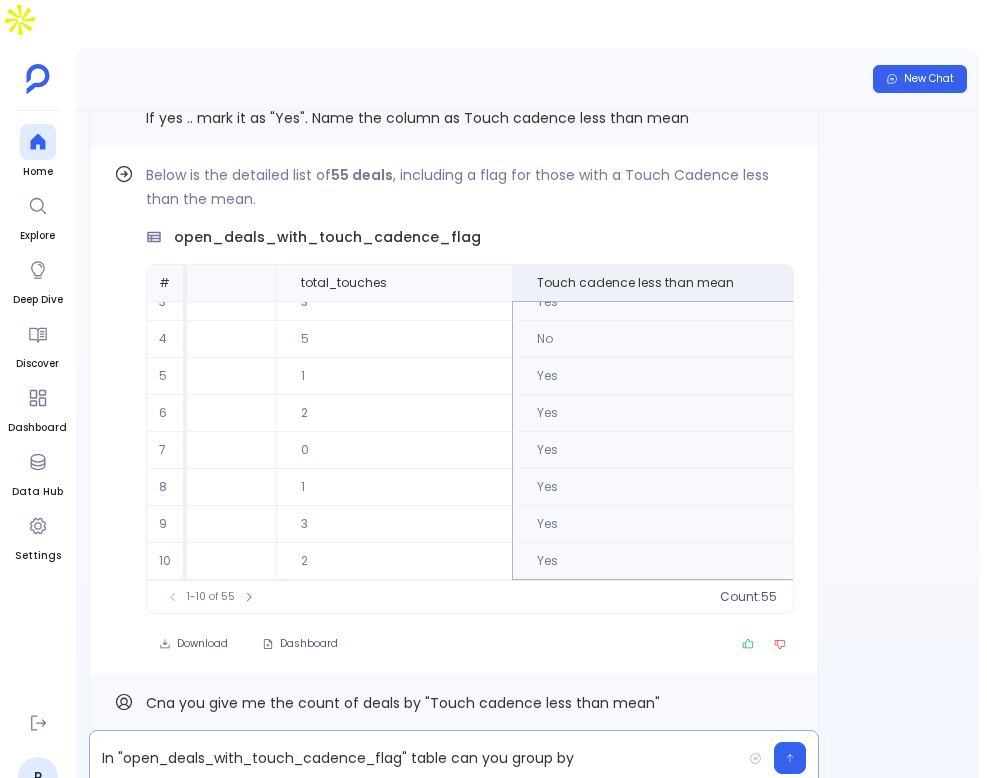 click on "In "open_deals_with_touch_cadence_flag" table can you group by" at bounding box center [415, 758] 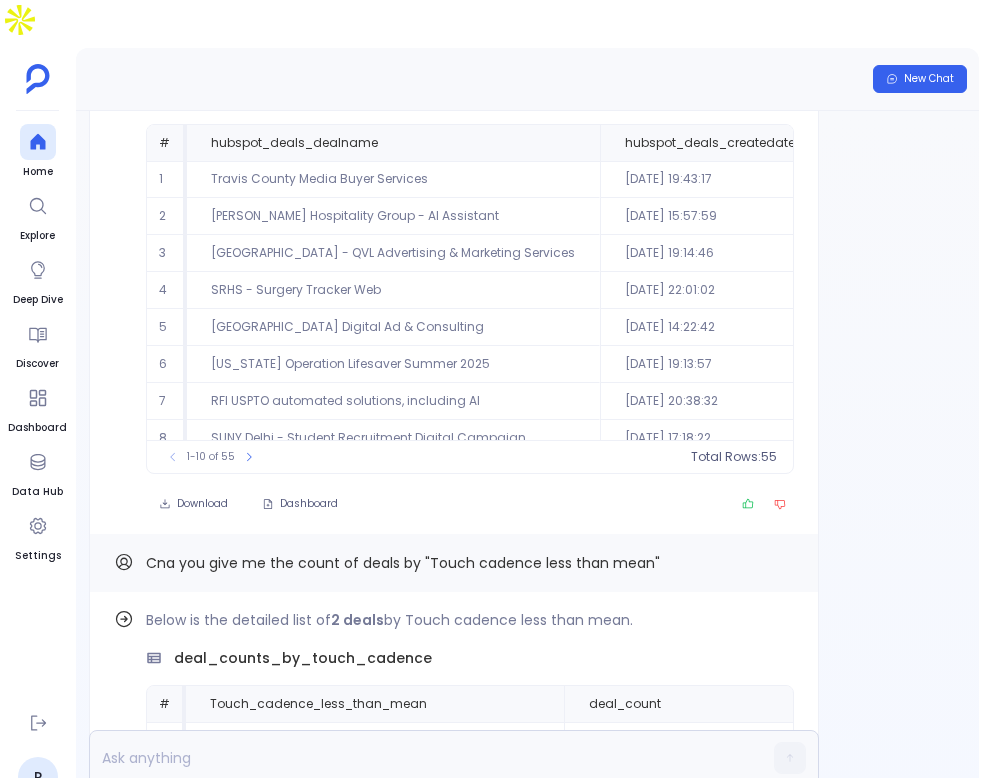 scroll, scrollTop: 0, scrollLeft: 0, axis: both 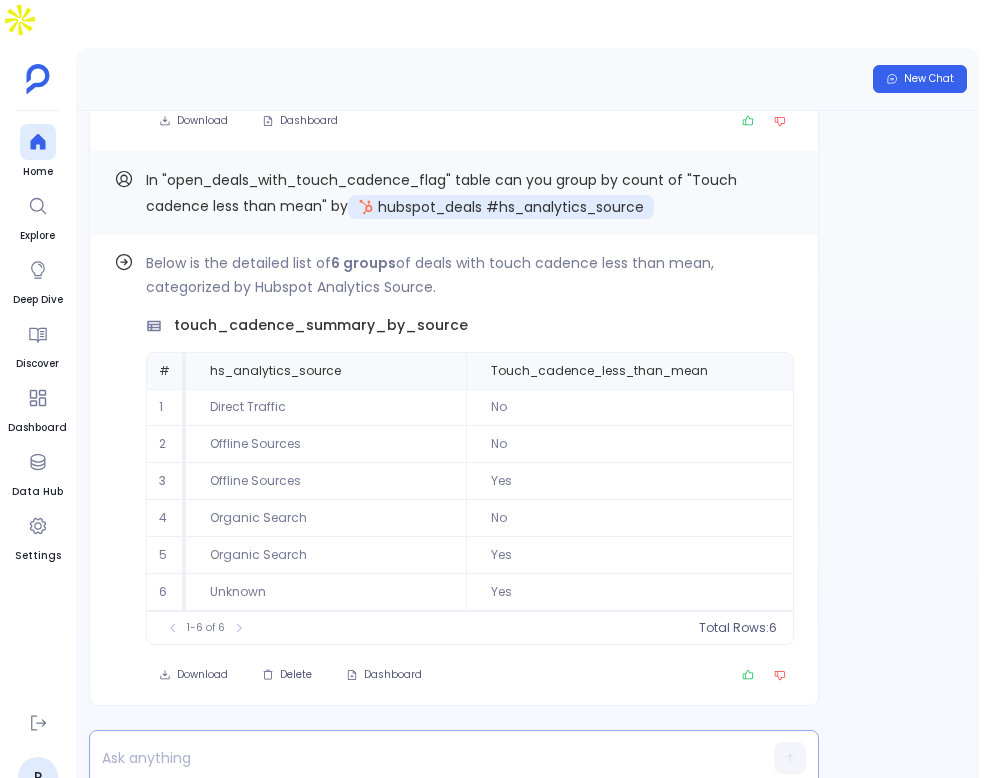 click at bounding box center (415, 758) 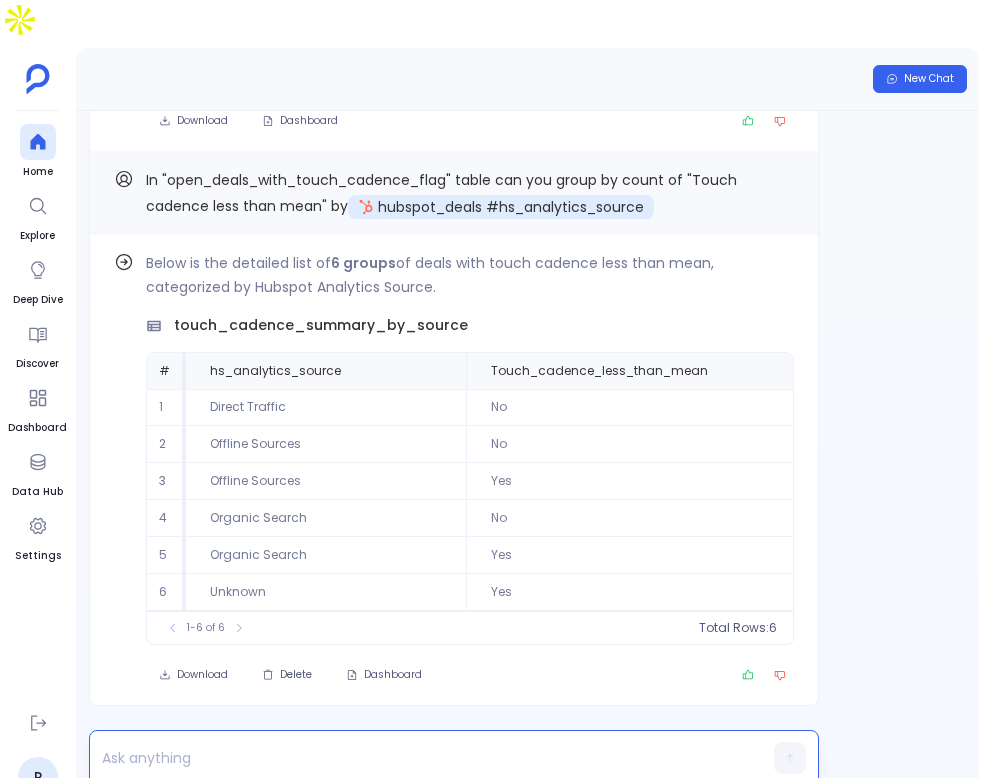click at bounding box center (415, 758) 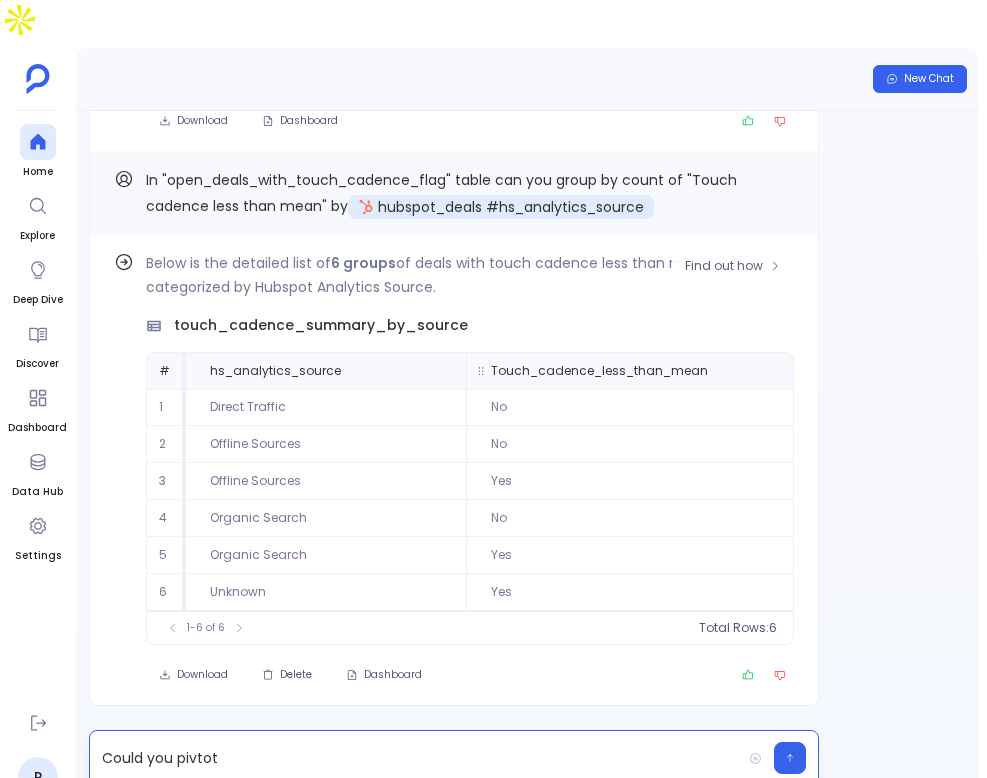 click on "Touch_cadence_less_than_mean" at bounding box center [599, 371] 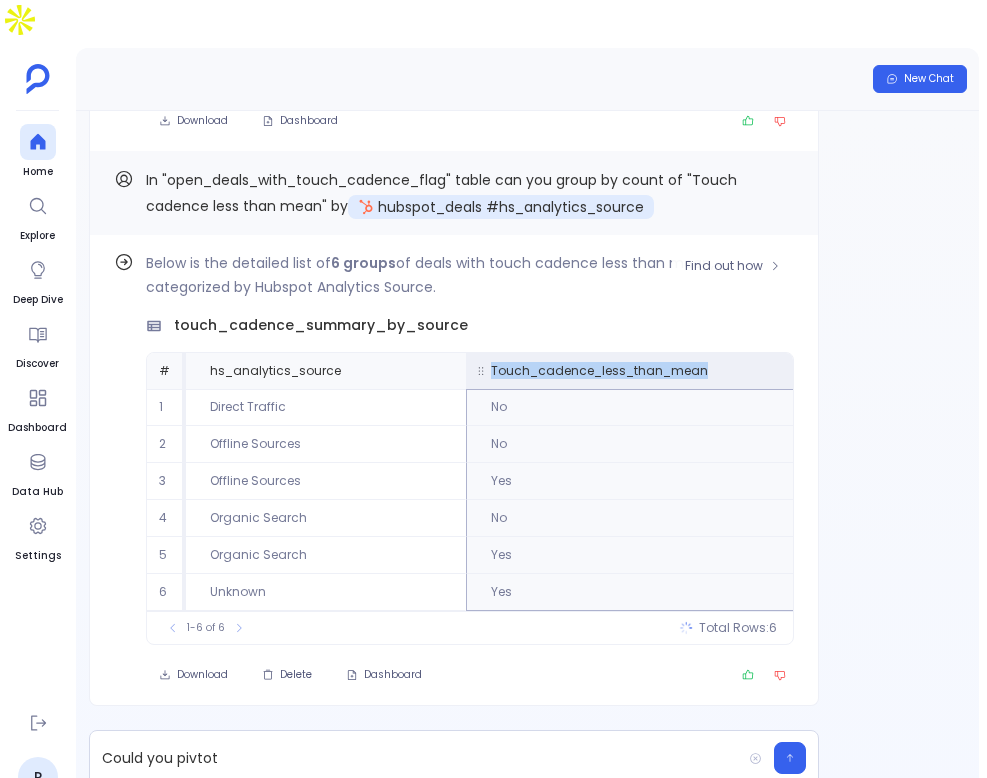 click on "Touch_cadence_less_than_mean" at bounding box center [599, 371] 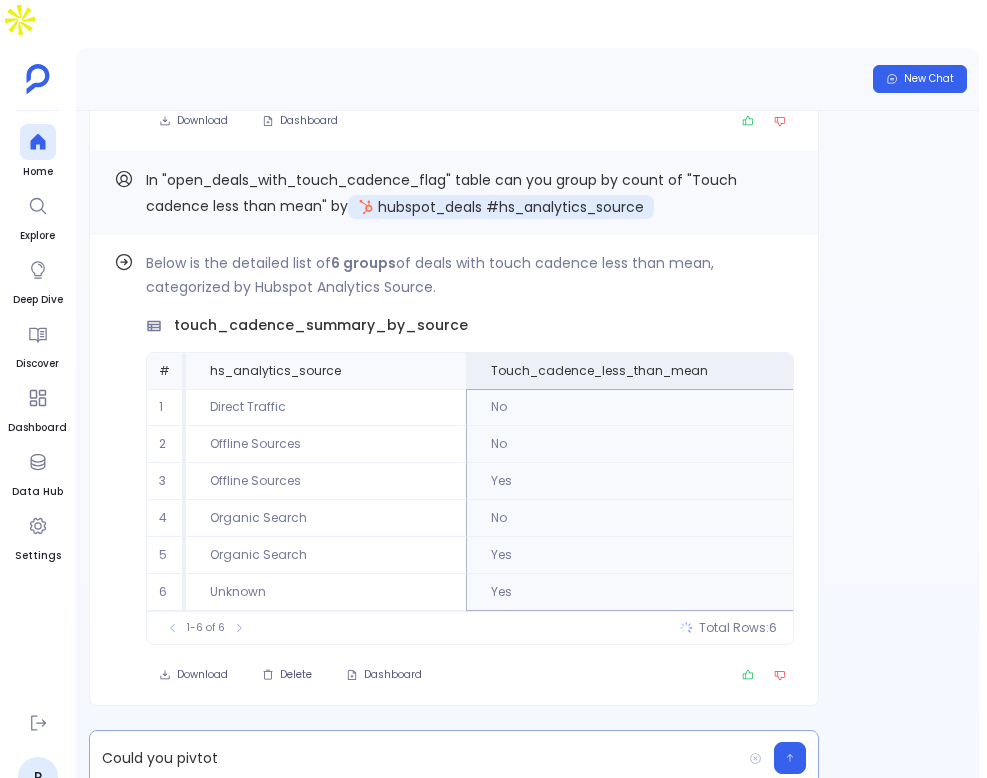 click on "Could you pivtot" at bounding box center (415, 758) 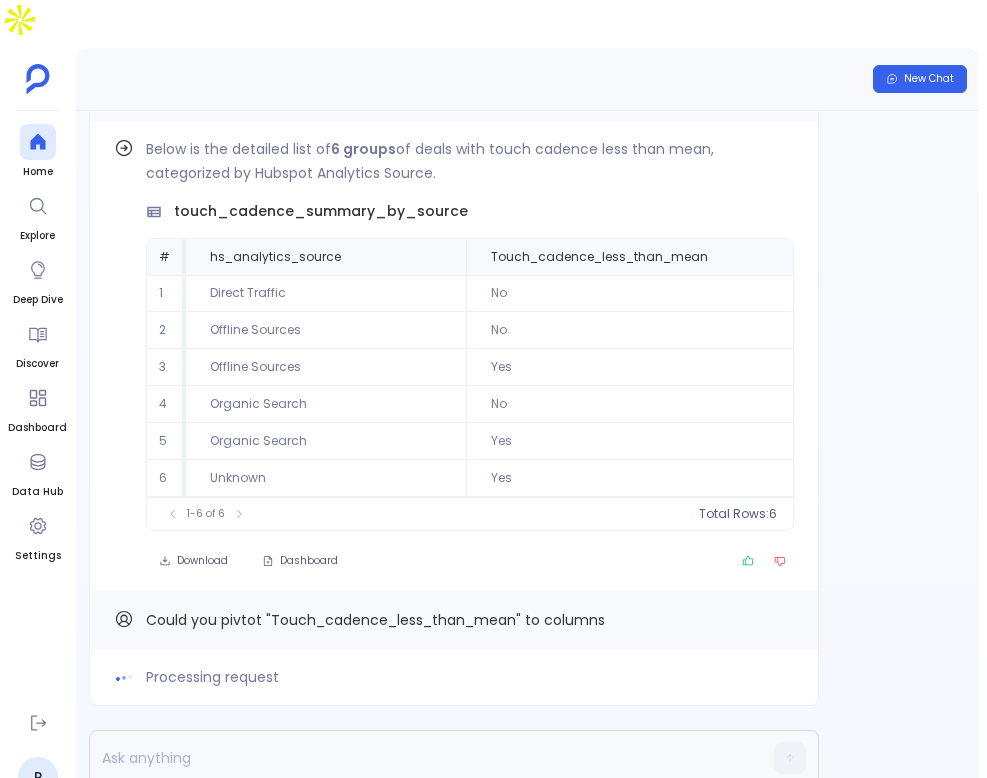 scroll, scrollTop: 91, scrollLeft: 0, axis: vertical 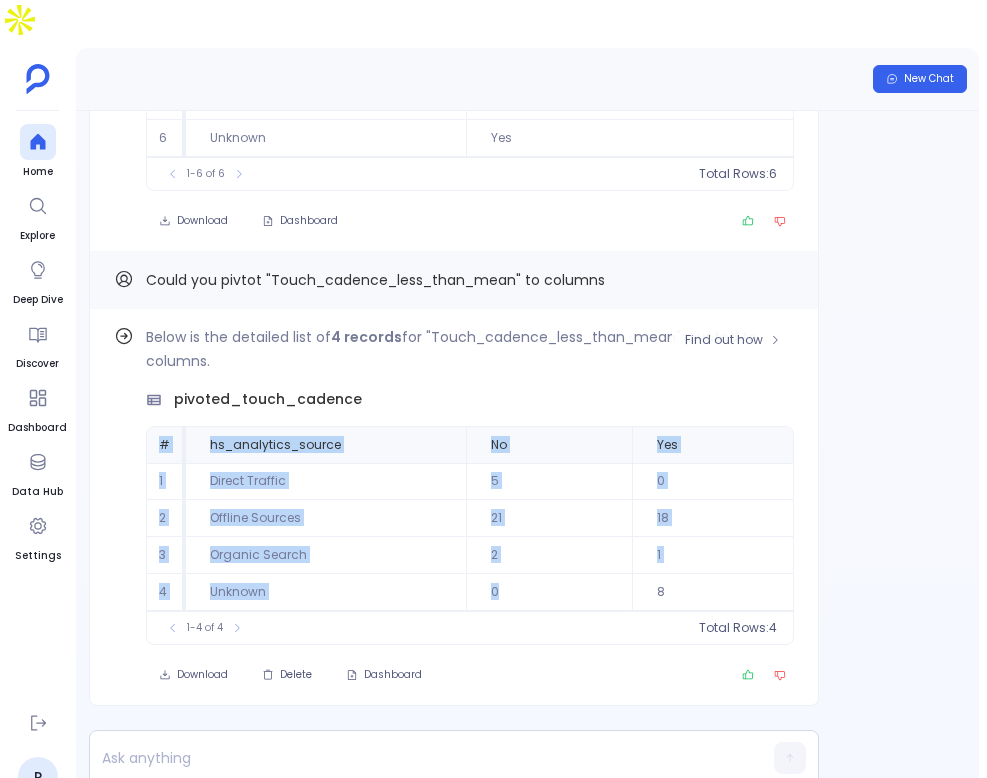 drag, startPoint x: 160, startPoint y: 393, endPoint x: 588, endPoint y: 534, distance: 450.62735 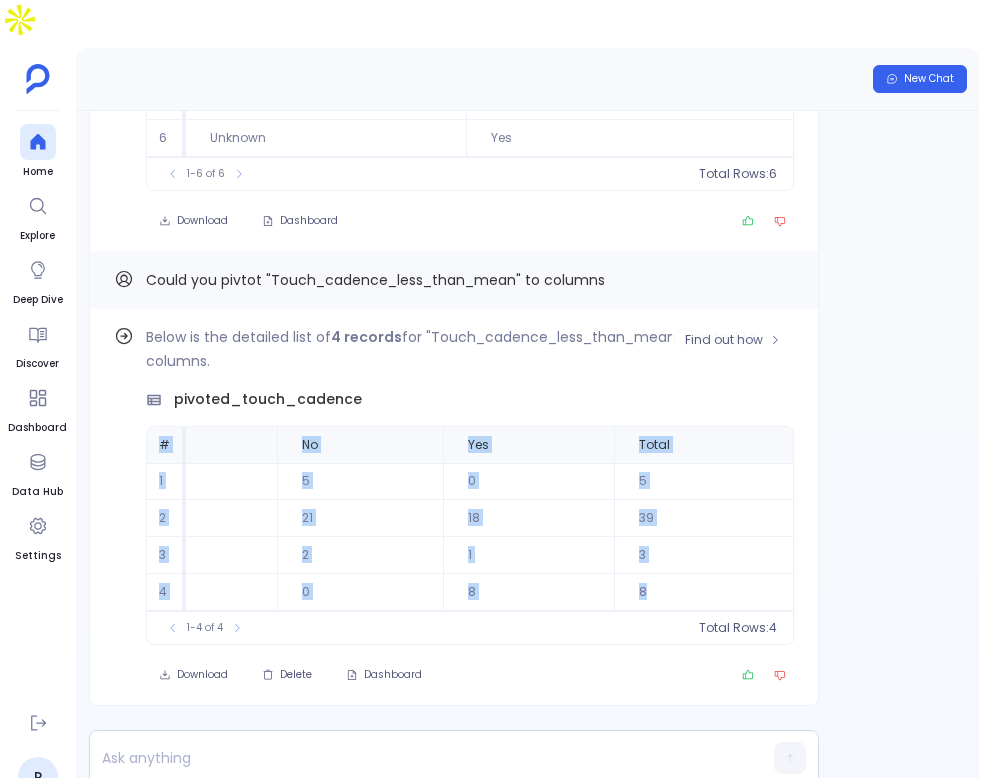 click on "8" at bounding box center (704, 592) 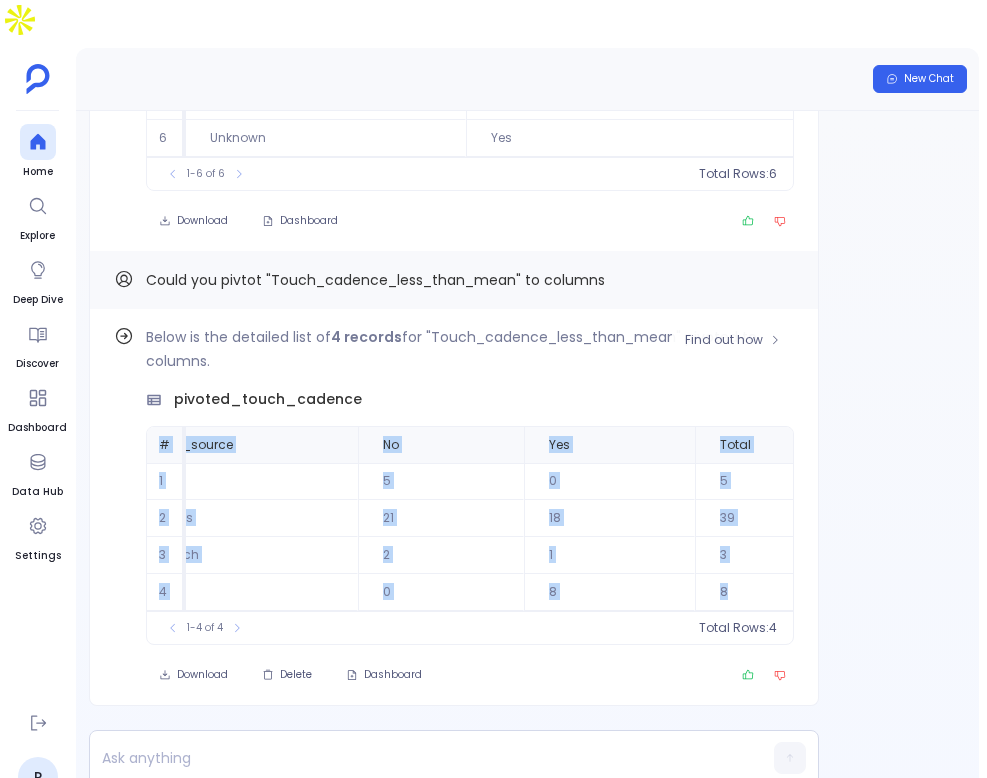 scroll, scrollTop: 0, scrollLeft: 0, axis: both 